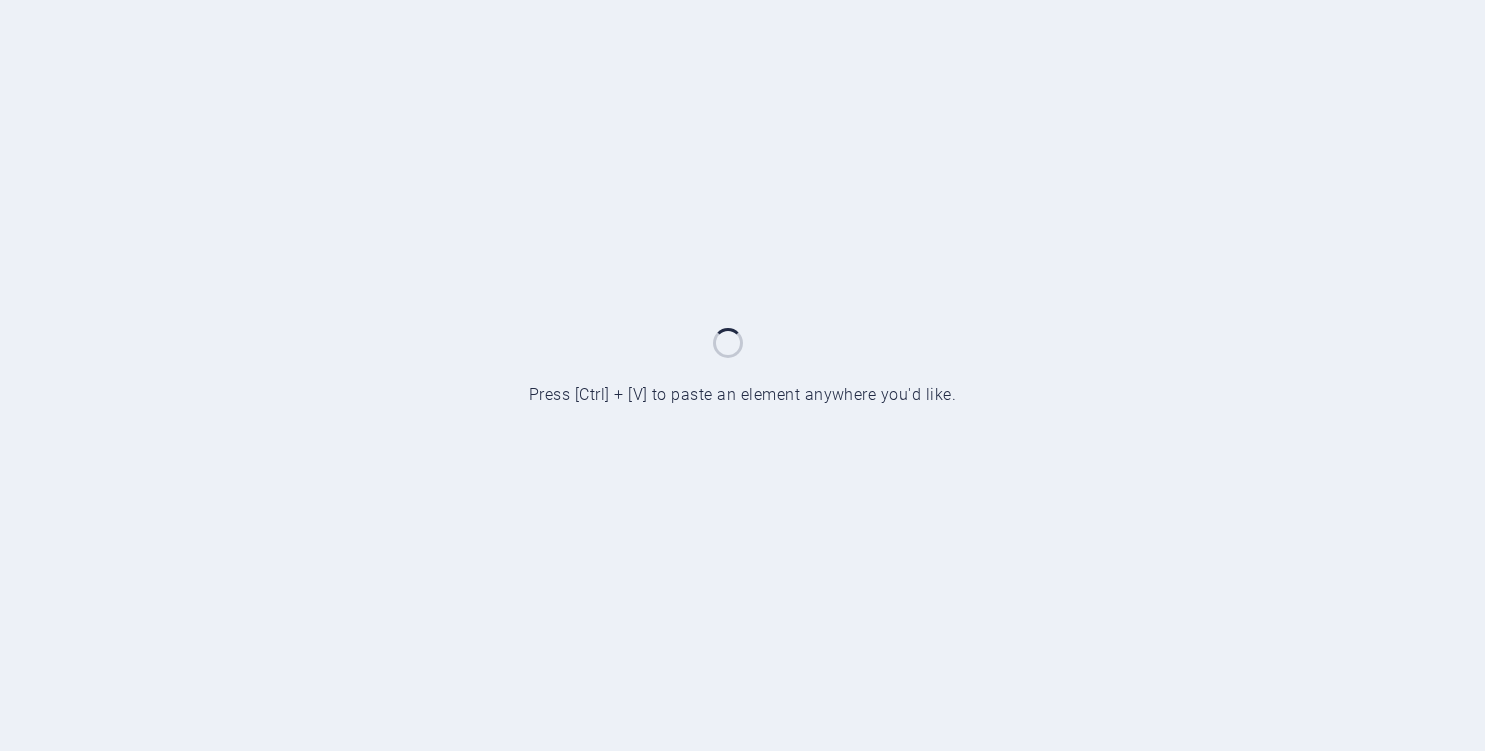 scroll, scrollTop: 0, scrollLeft: 0, axis: both 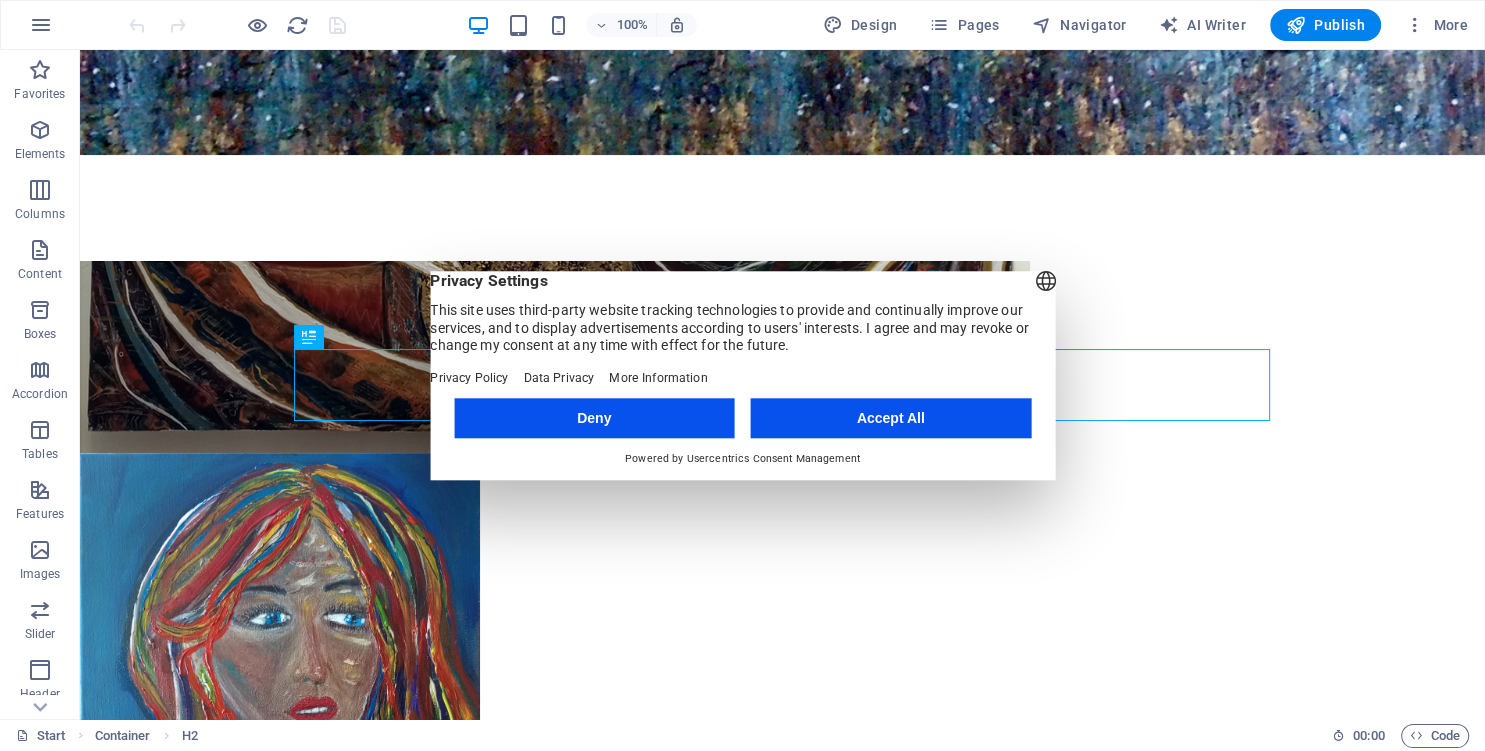 click on "Accept All" at bounding box center (891, 418) 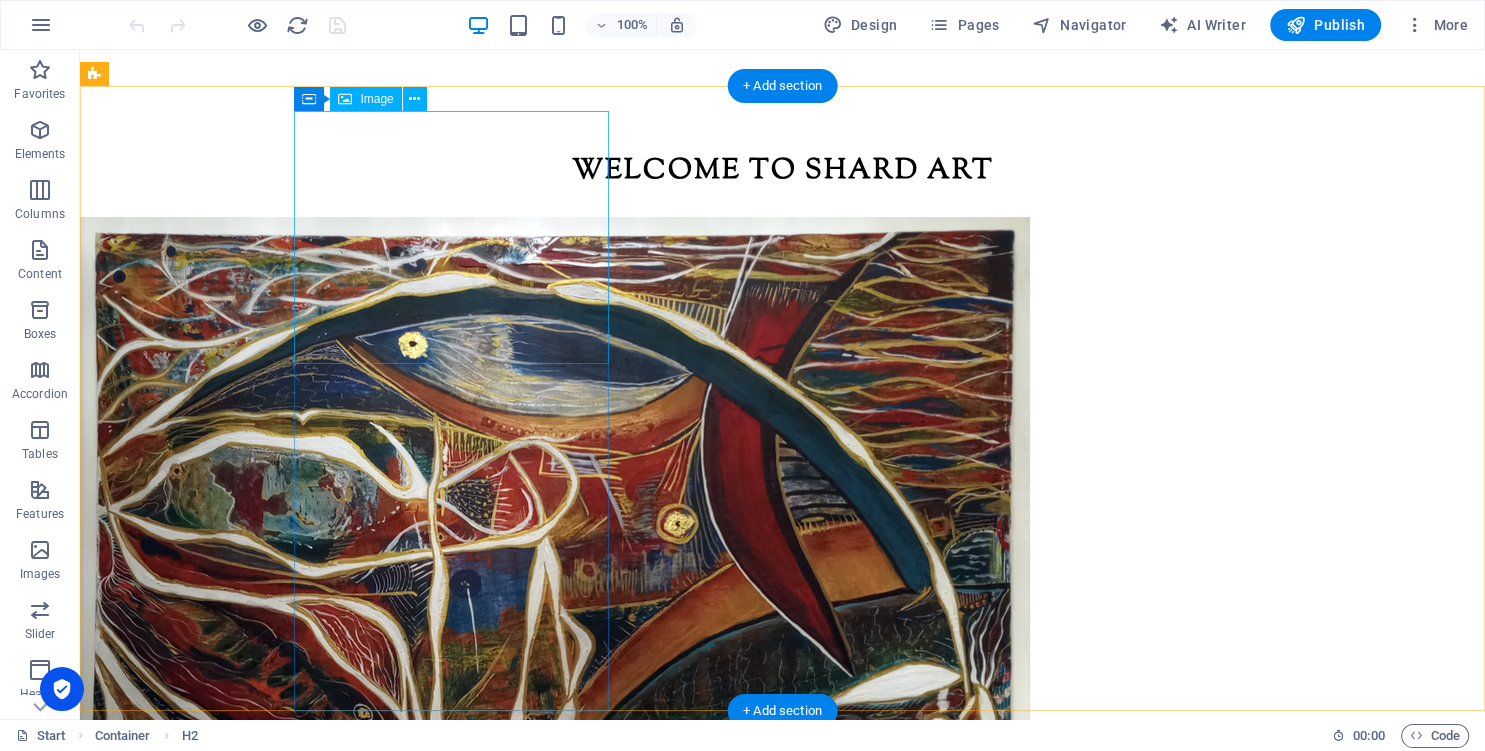 scroll, scrollTop: 0, scrollLeft: 0, axis: both 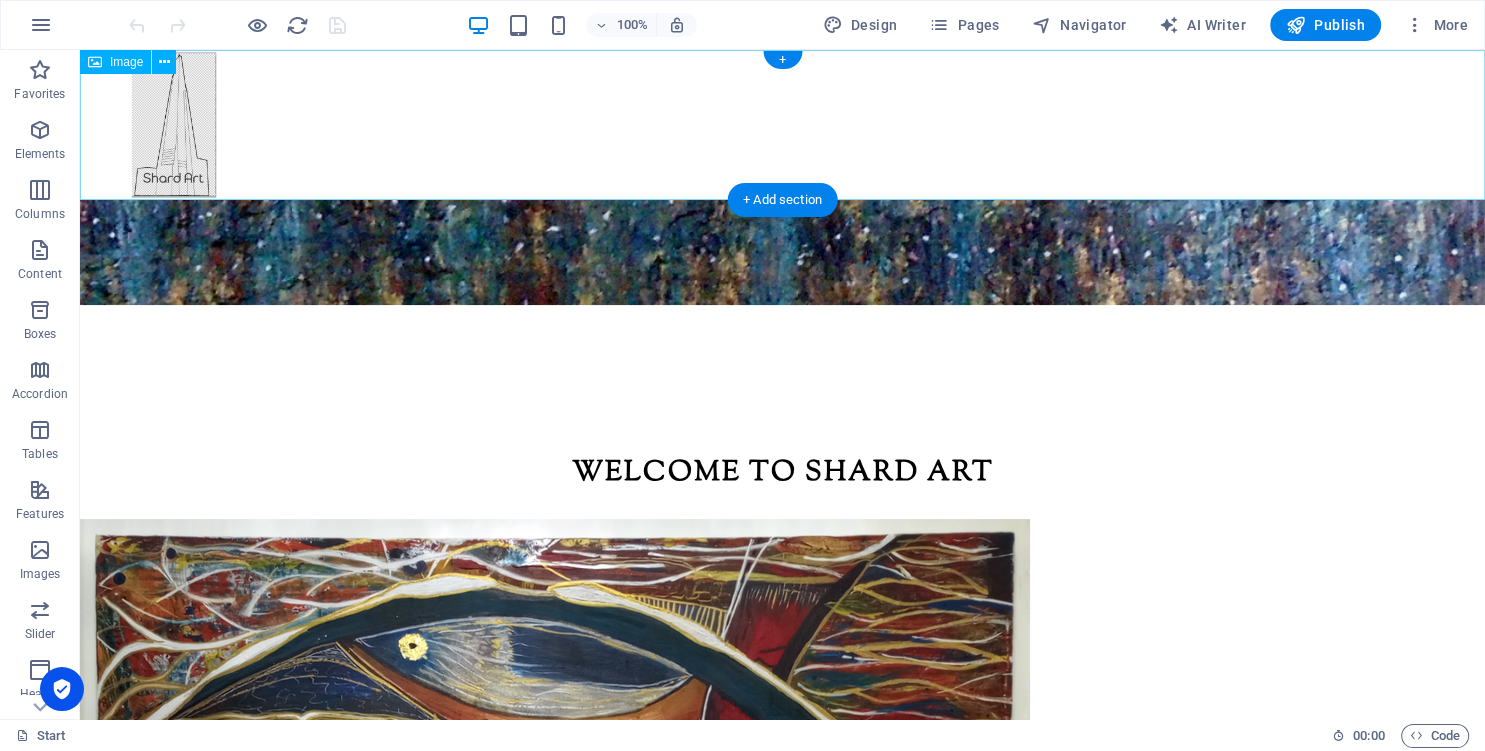 click at bounding box center [782, 125] 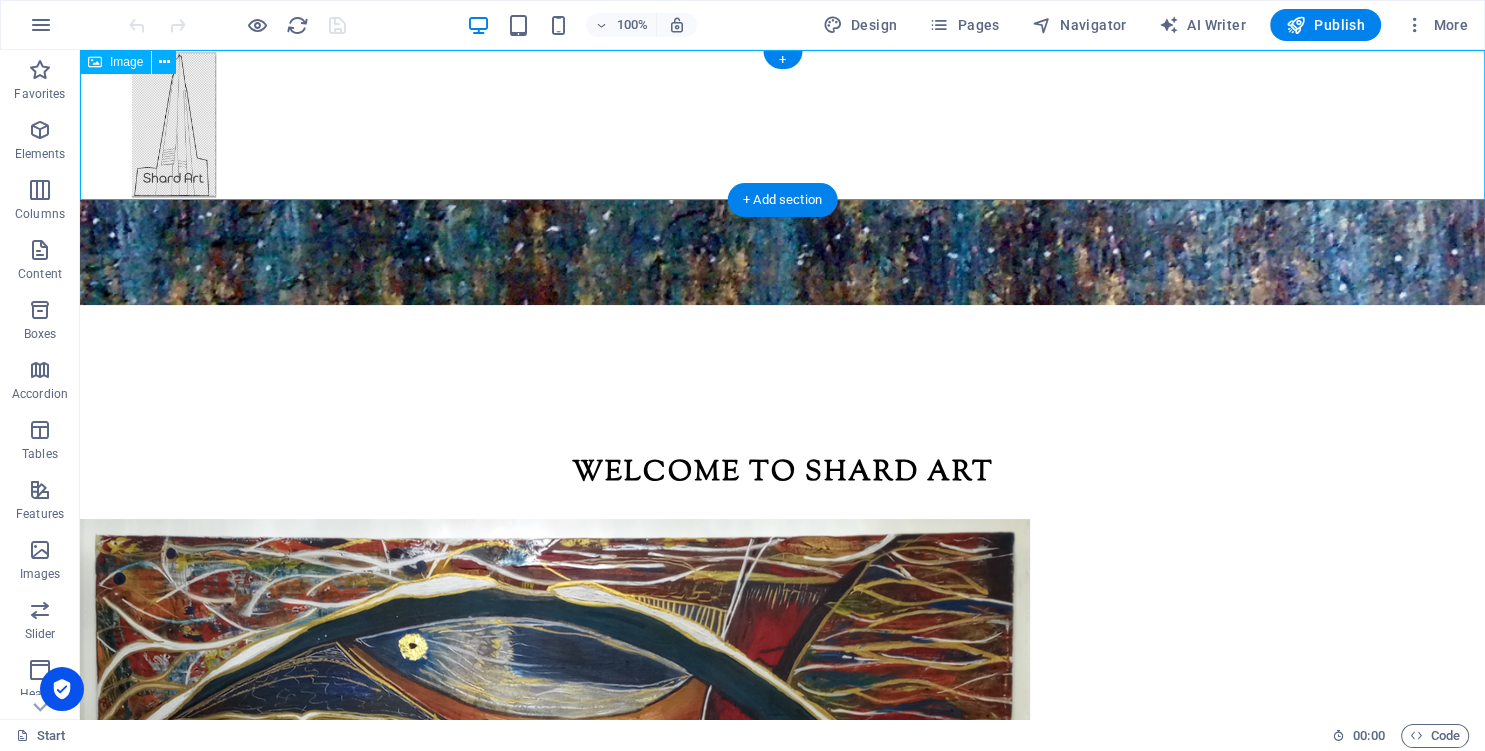 click at bounding box center [782, 125] 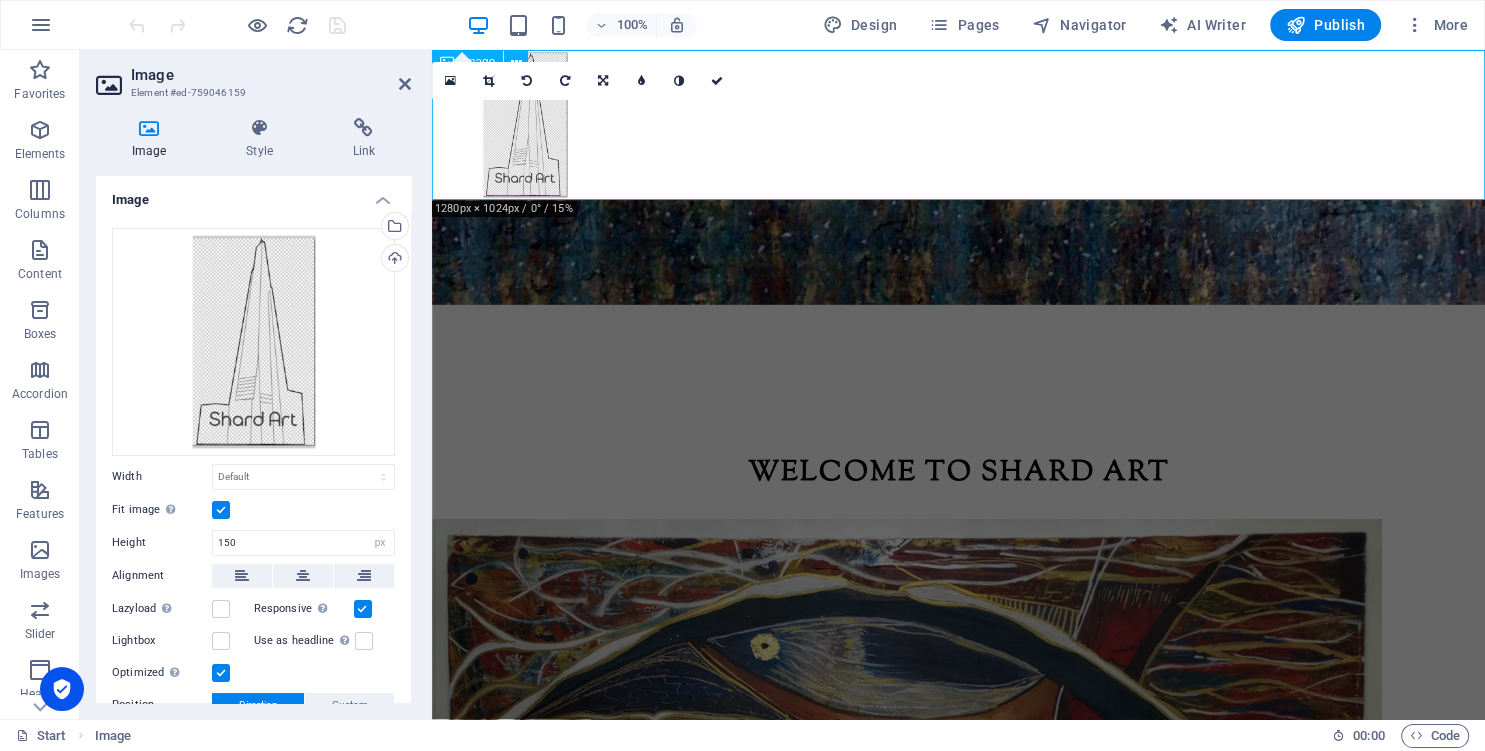 click at bounding box center (958, 125) 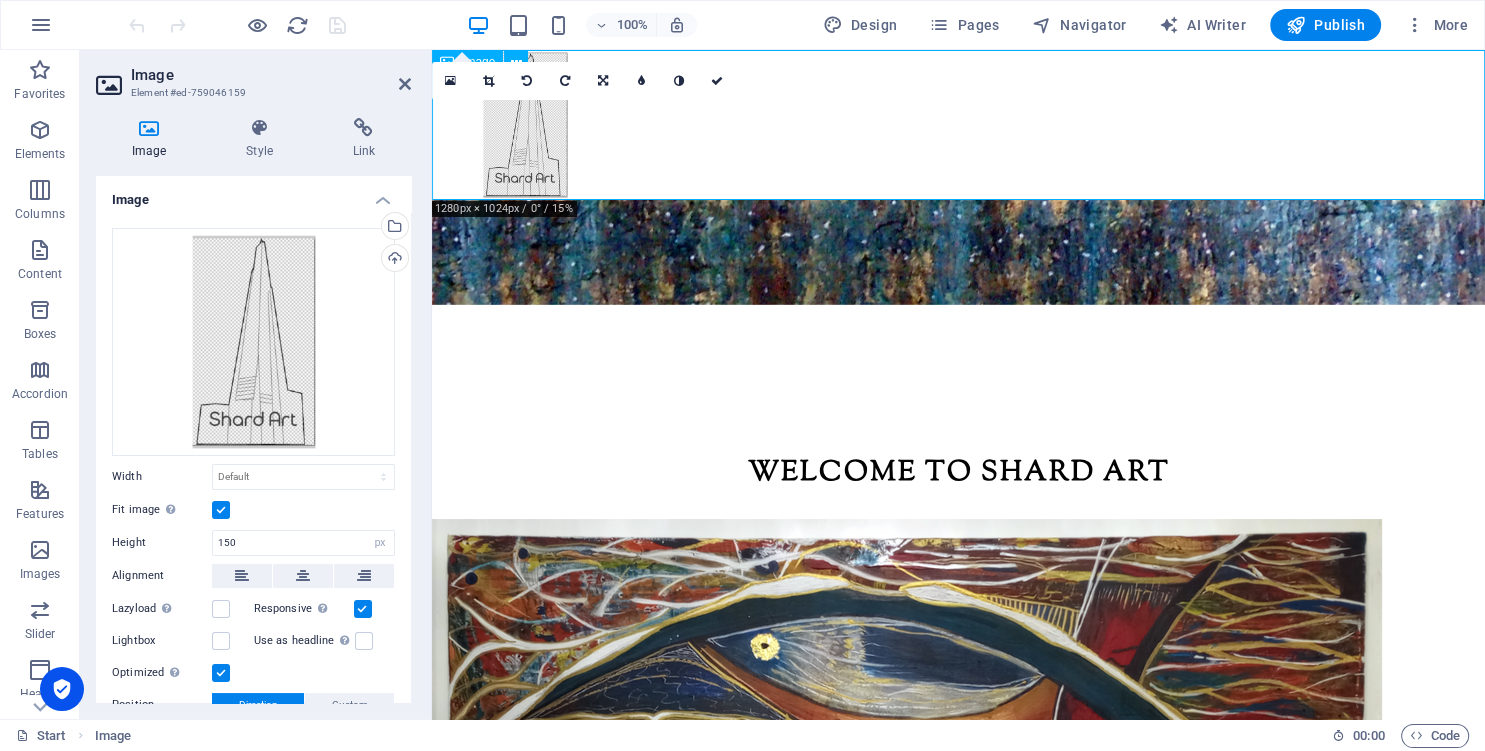 click at bounding box center (958, 125) 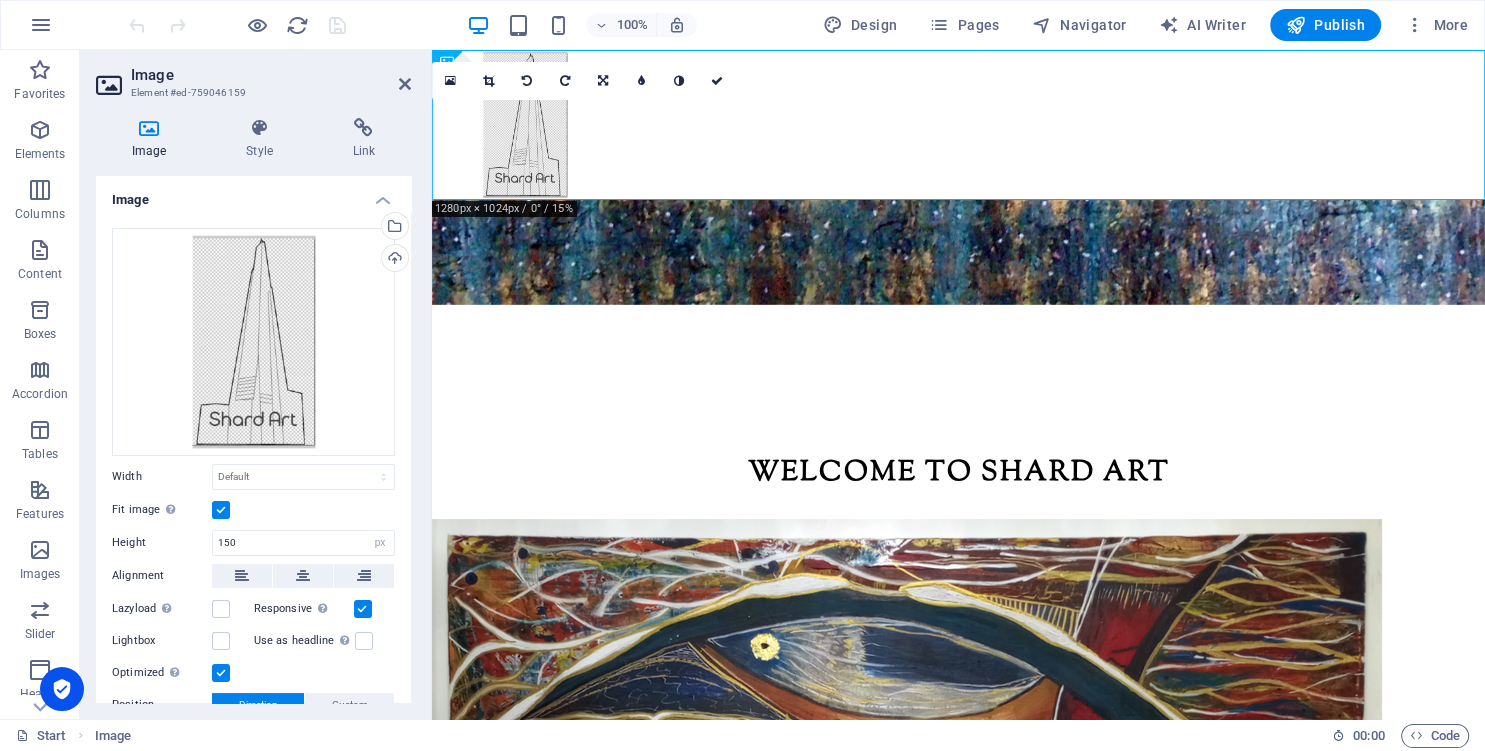 click on "Image" at bounding box center [153, 139] 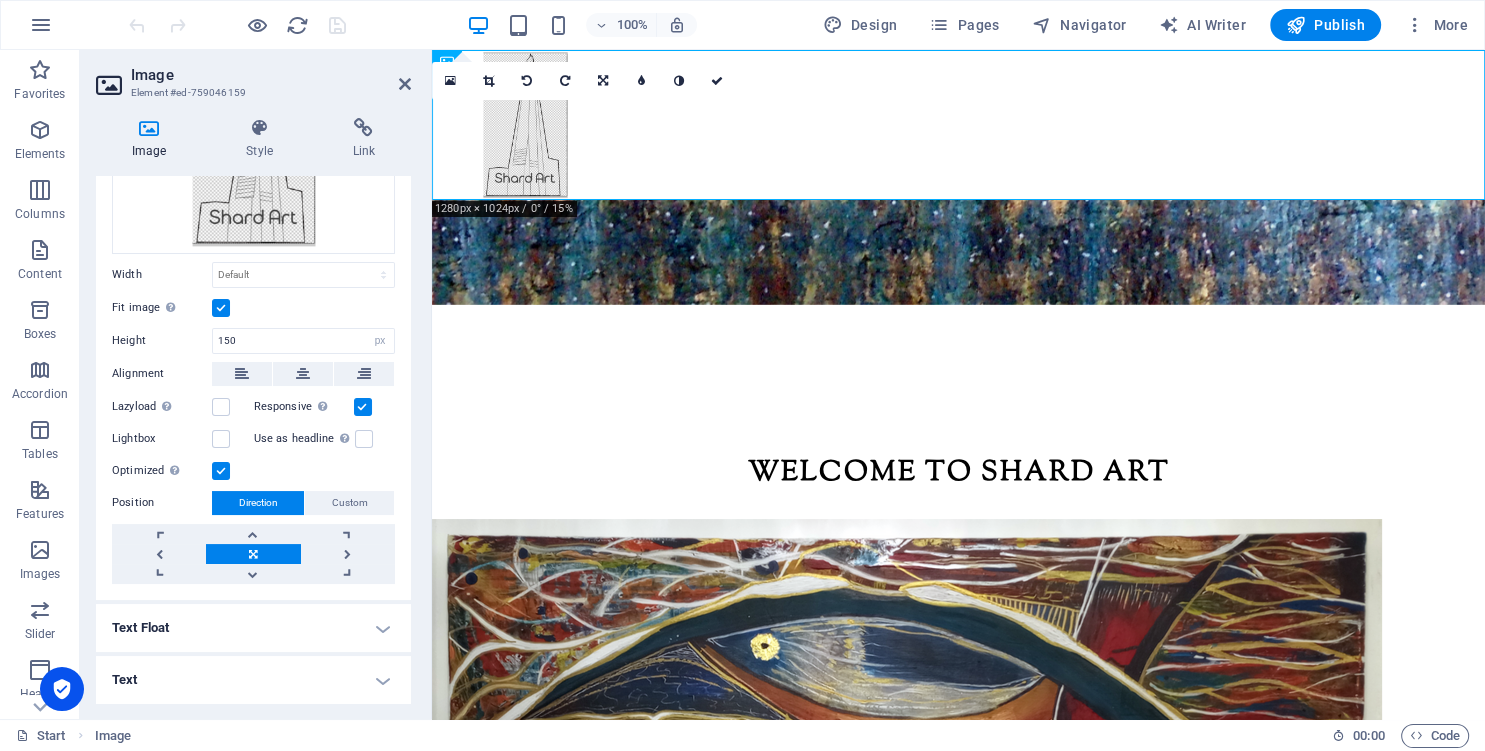 scroll, scrollTop: 0, scrollLeft: 0, axis: both 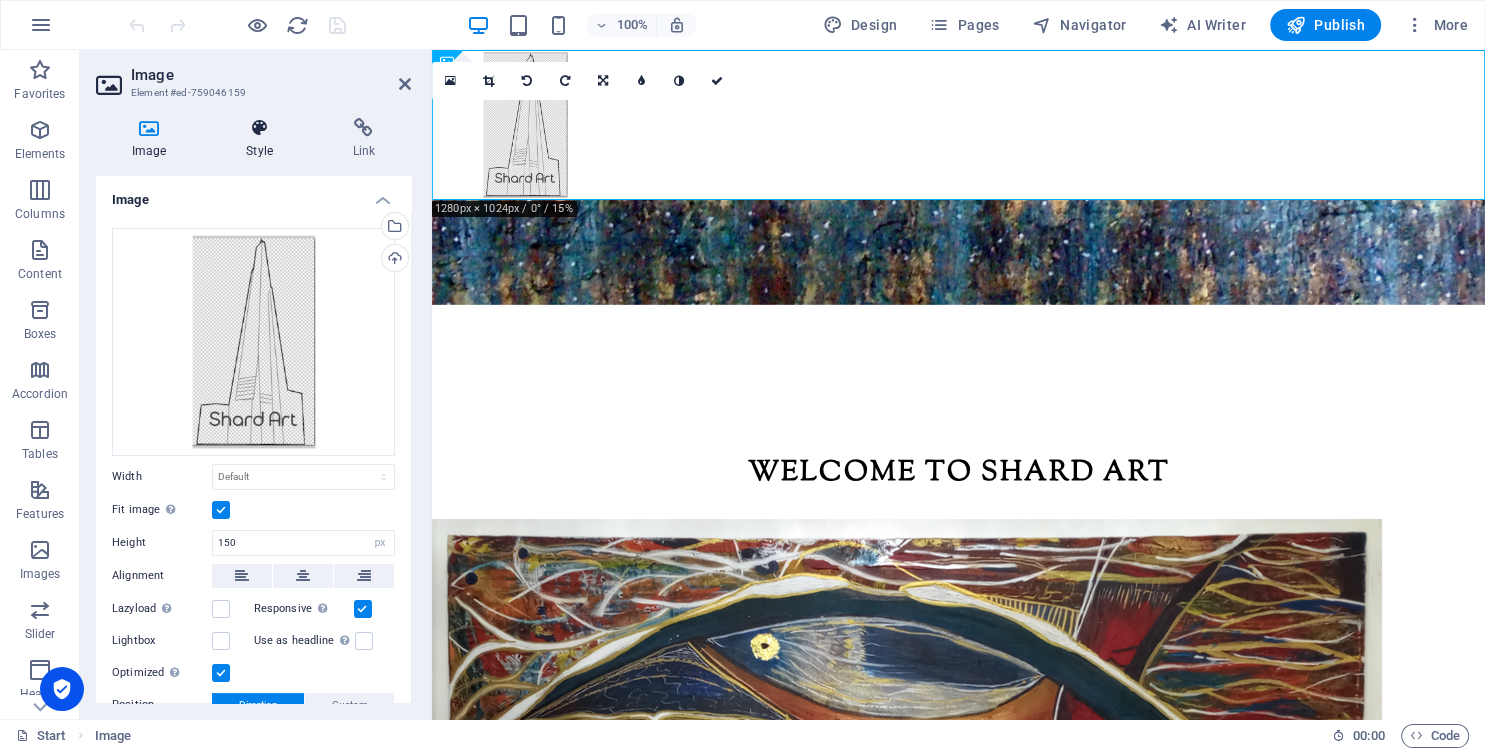 click at bounding box center (259, 128) 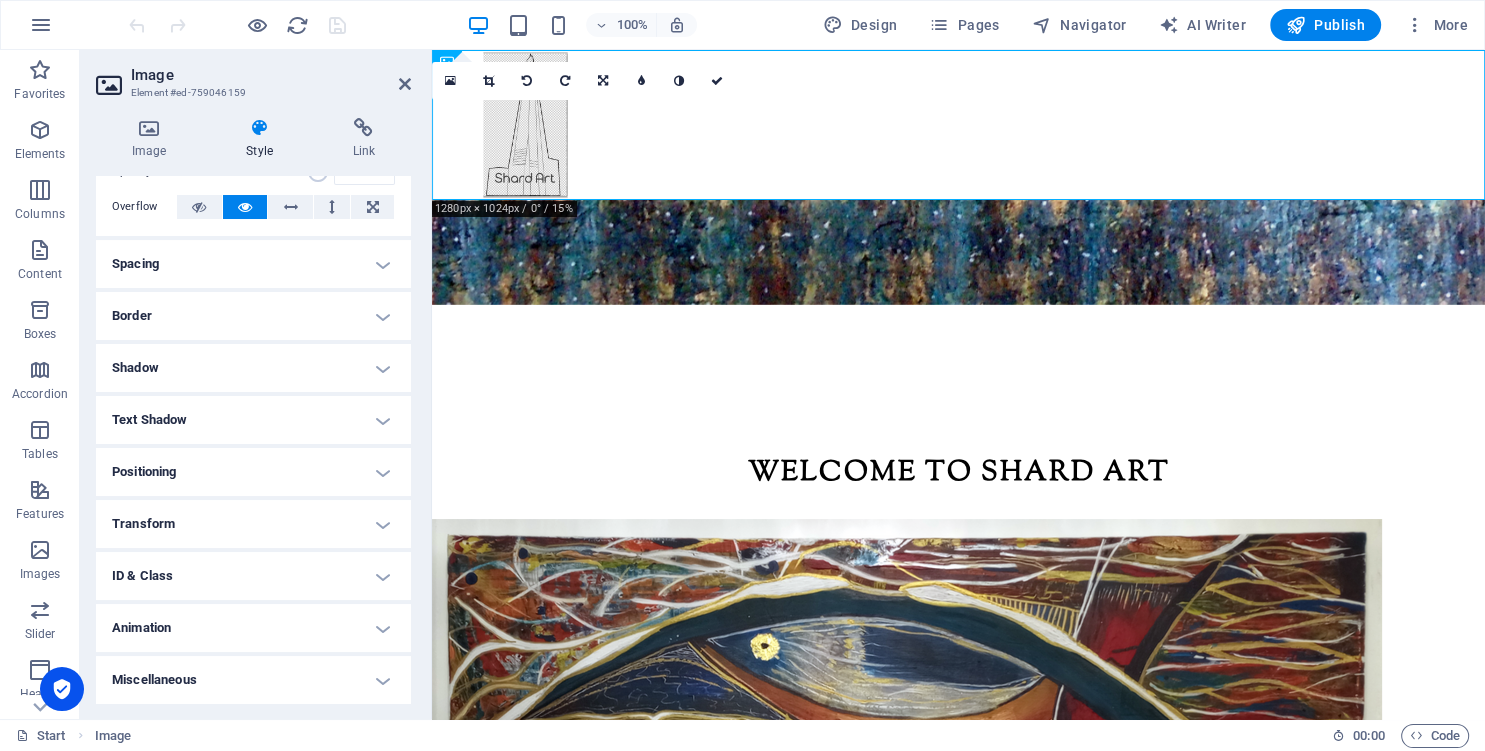 scroll, scrollTop: 0, scrollLeft: 0, axis: both 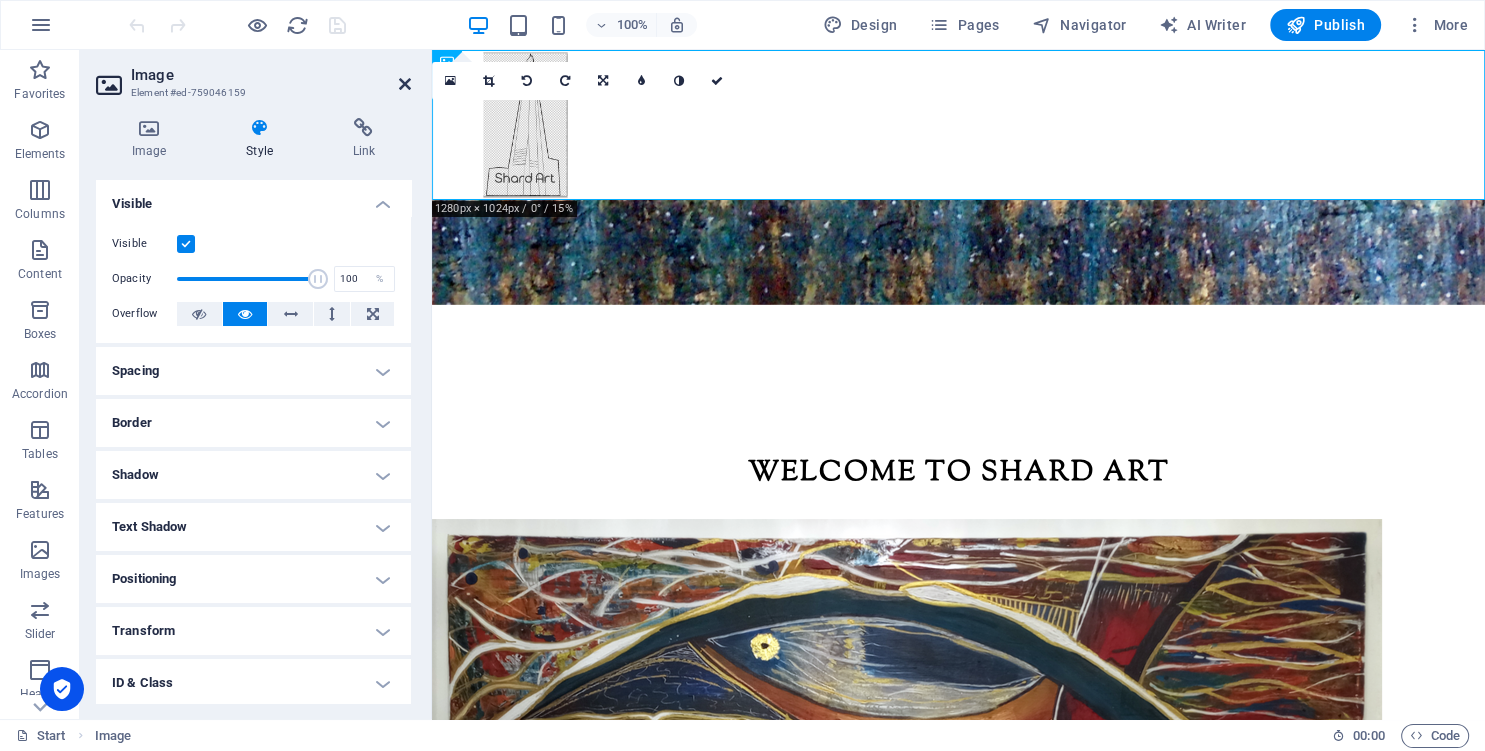 click at bounding box center (405, 84) 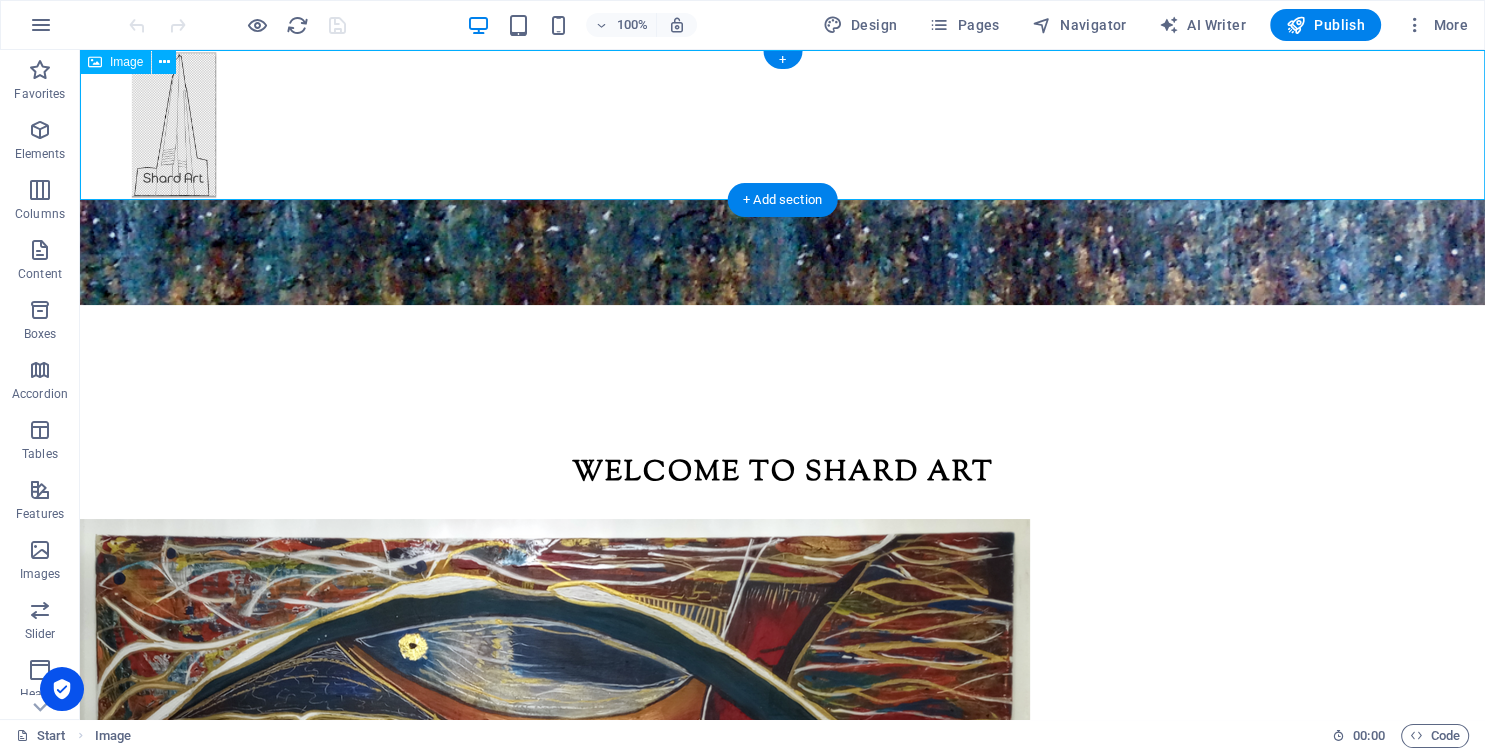 click at bounding box center (782, 125) 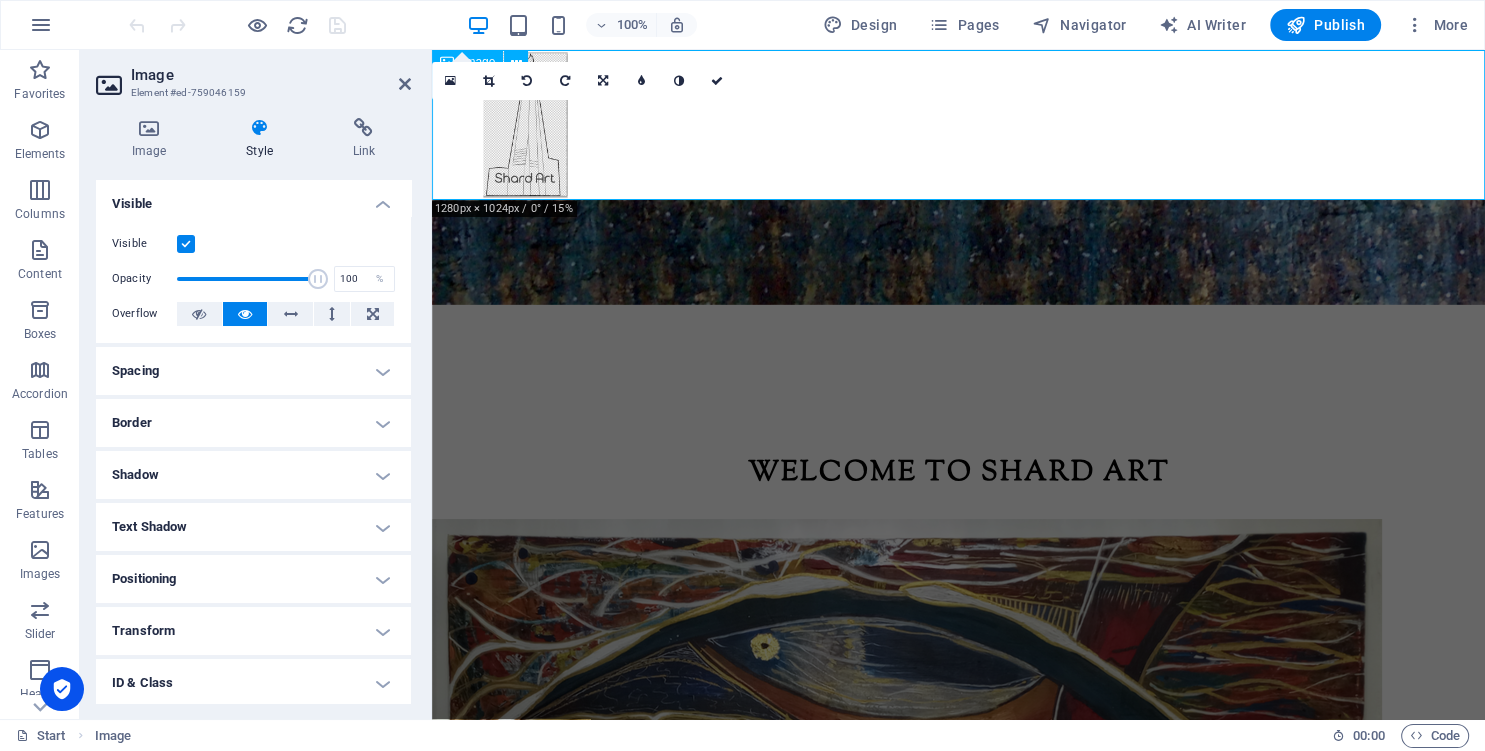 click at bounding box center (958, 125) 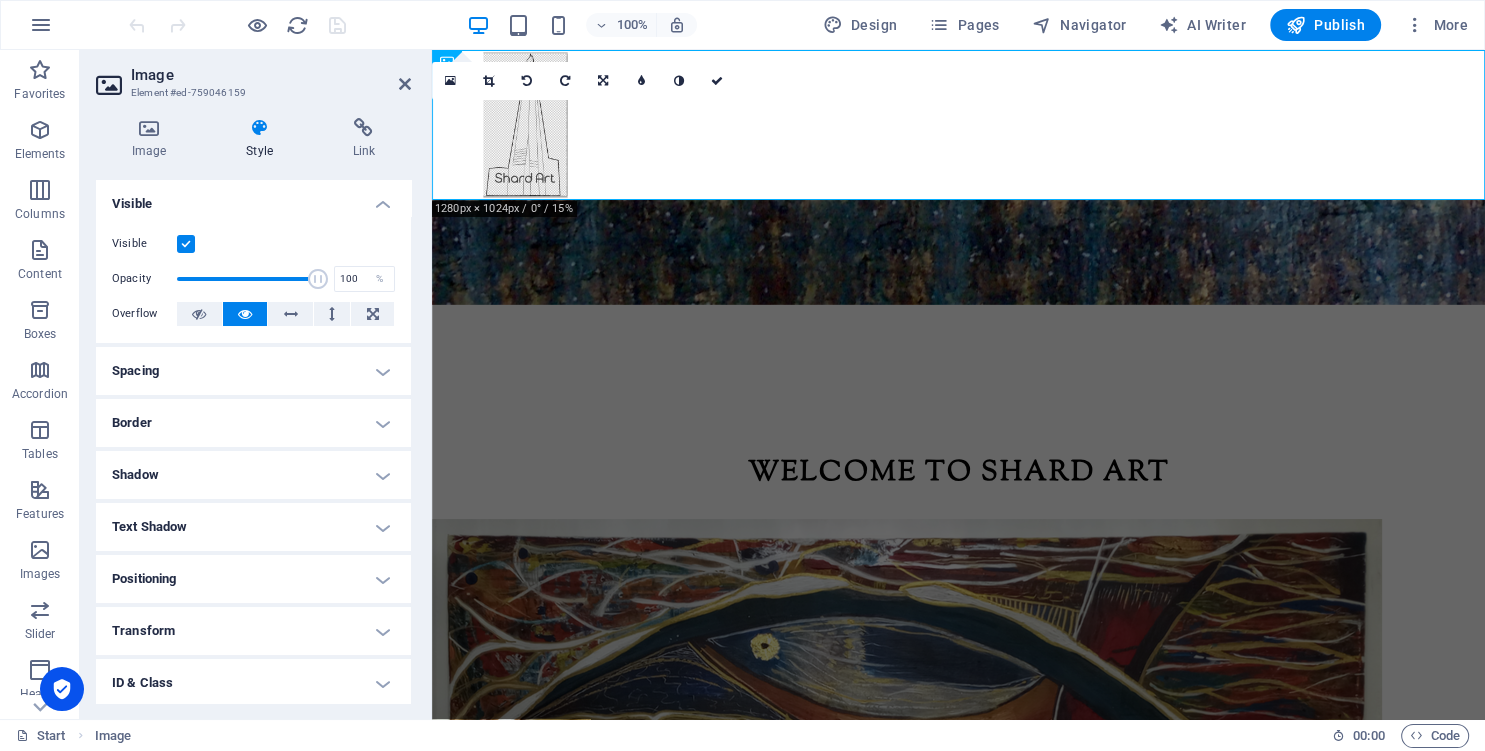 drag, startPoint x: 433, startPoint y: 0, endPoint x: 863, endPoint y: 48, distance: 432.67078 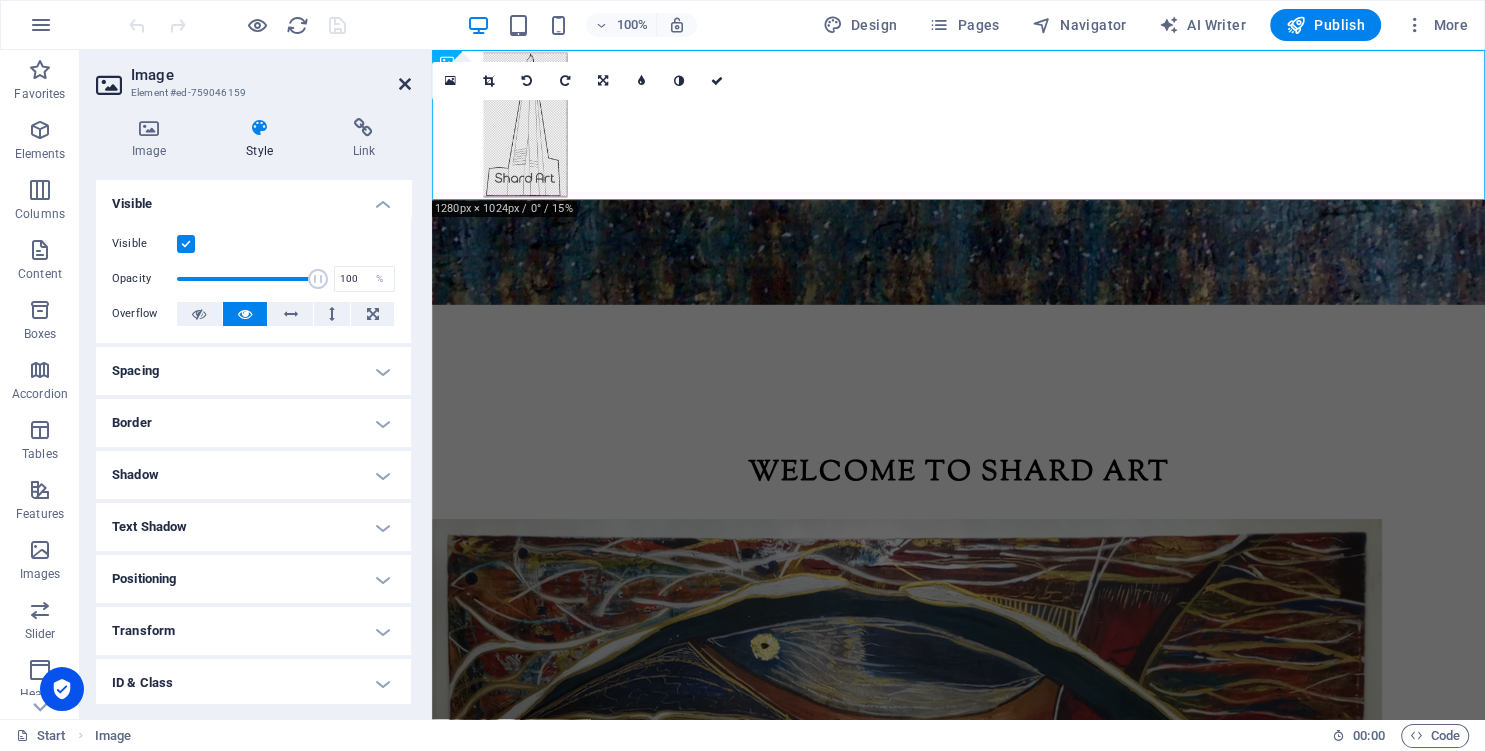 click at bounding box center [405, 84] 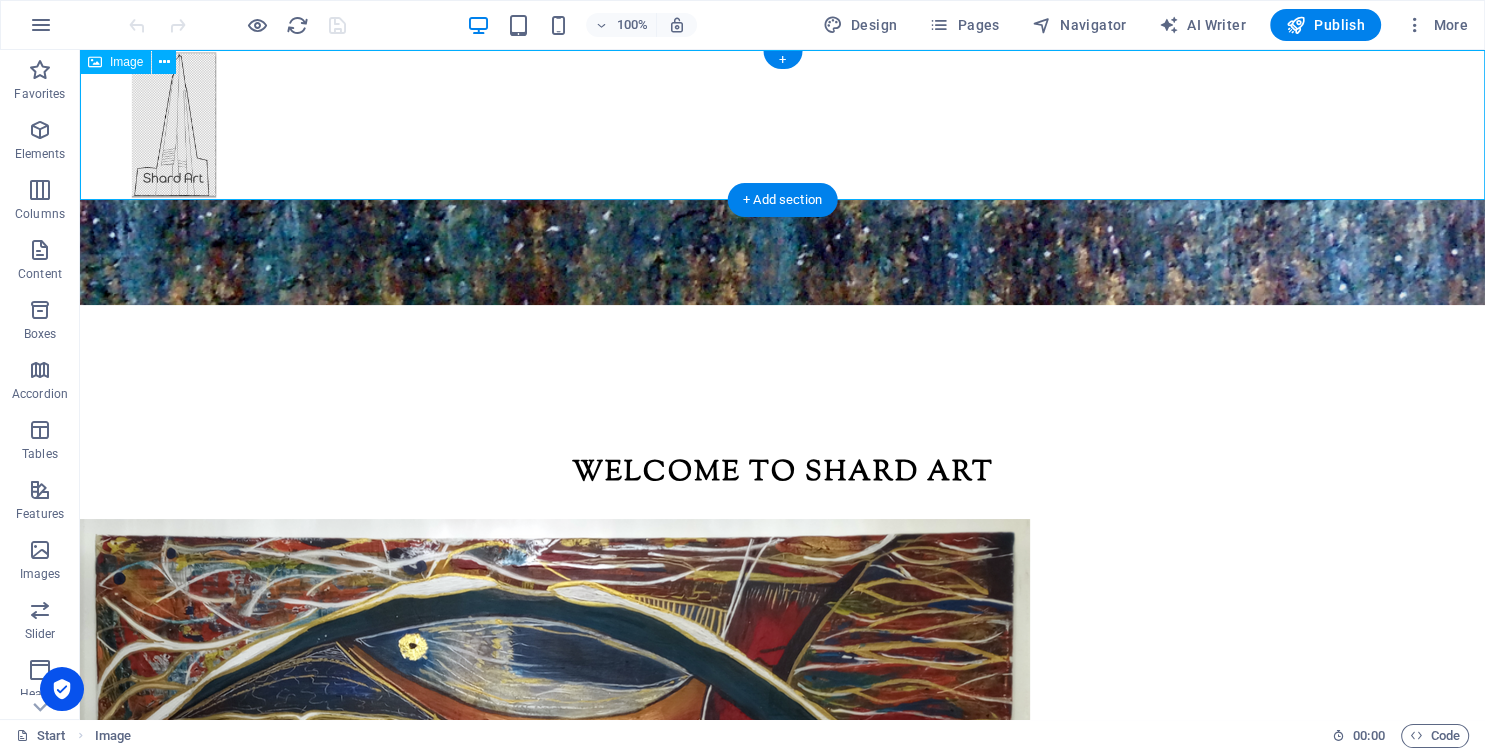 click at bounding box center (782, 125) 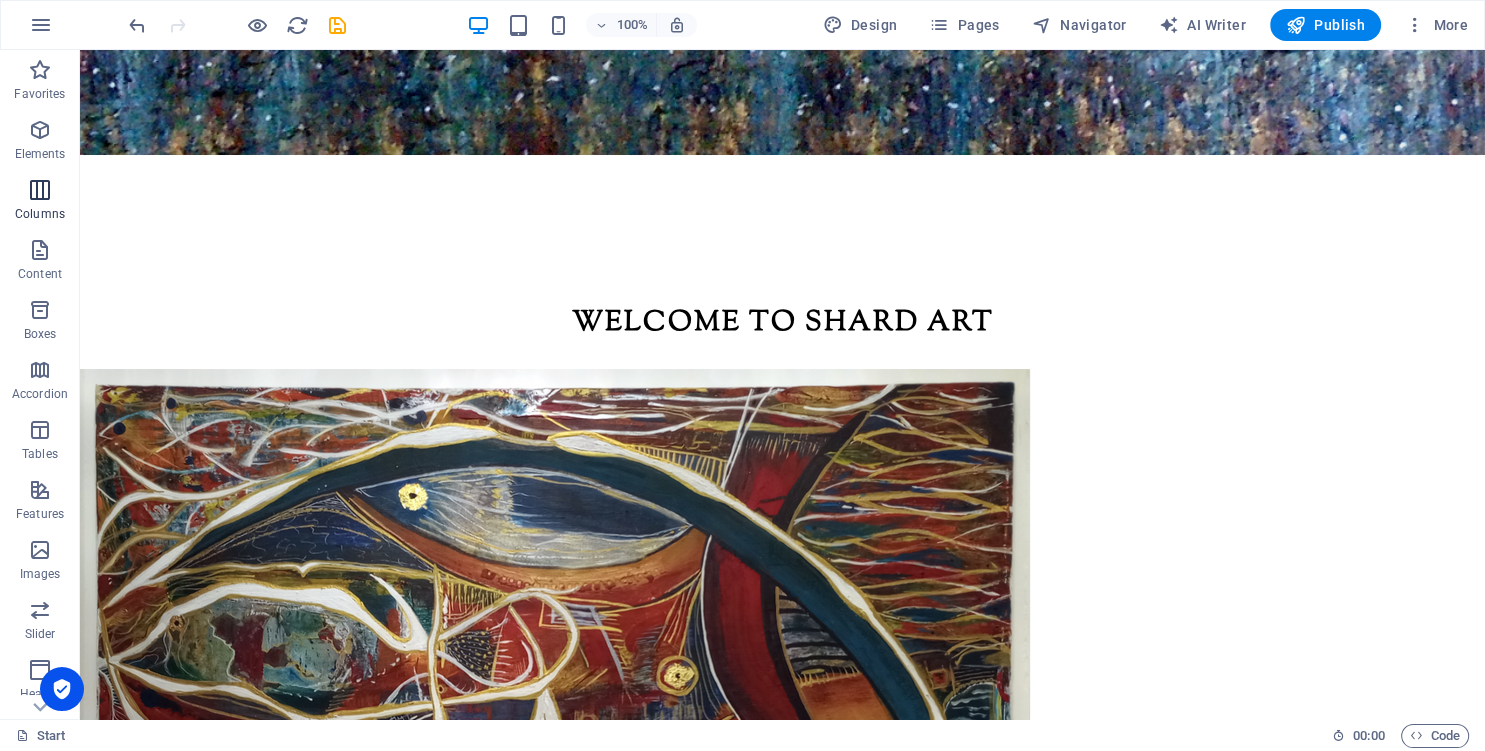 click at bounding box center (40, 190) 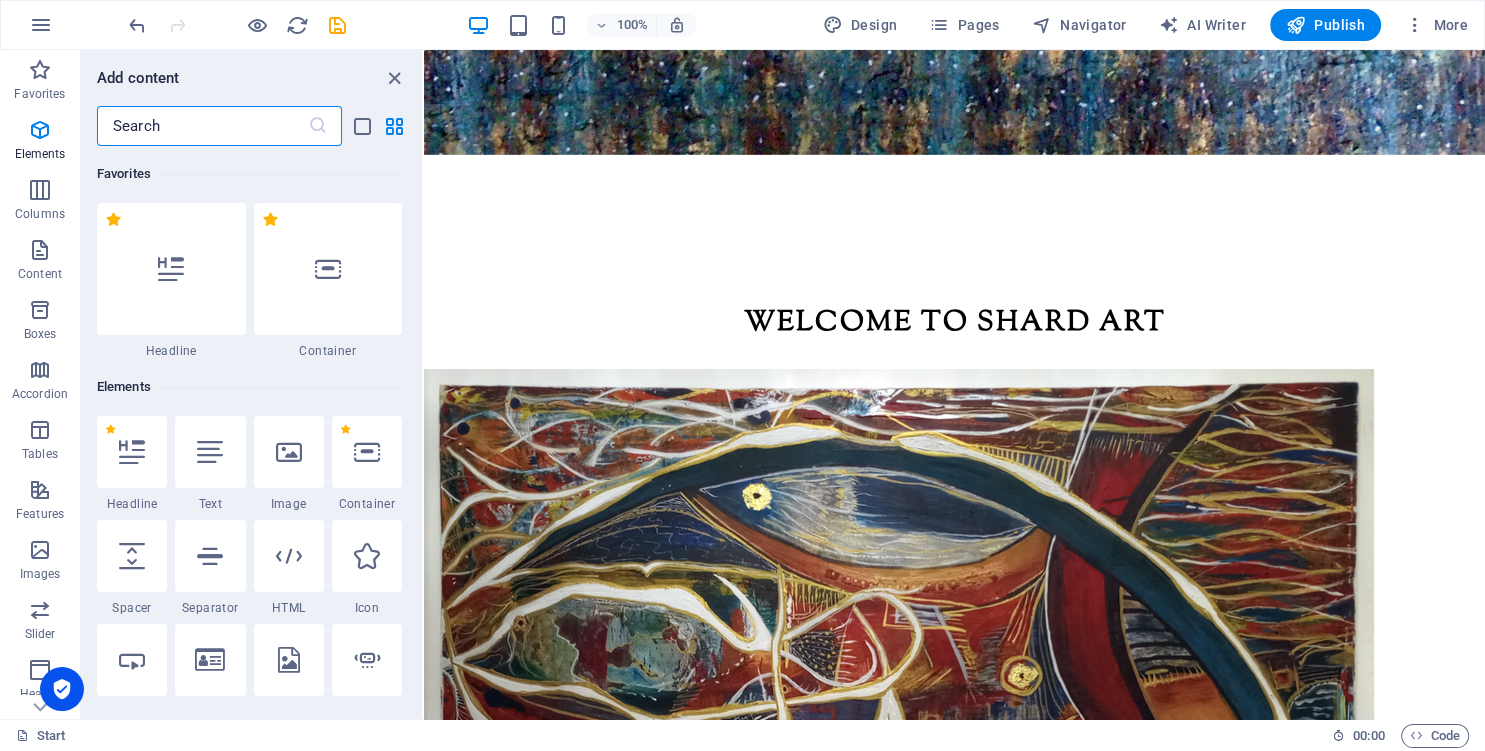 scroll, scrollTop: 990, scrollLeft: 0, axis: vertical 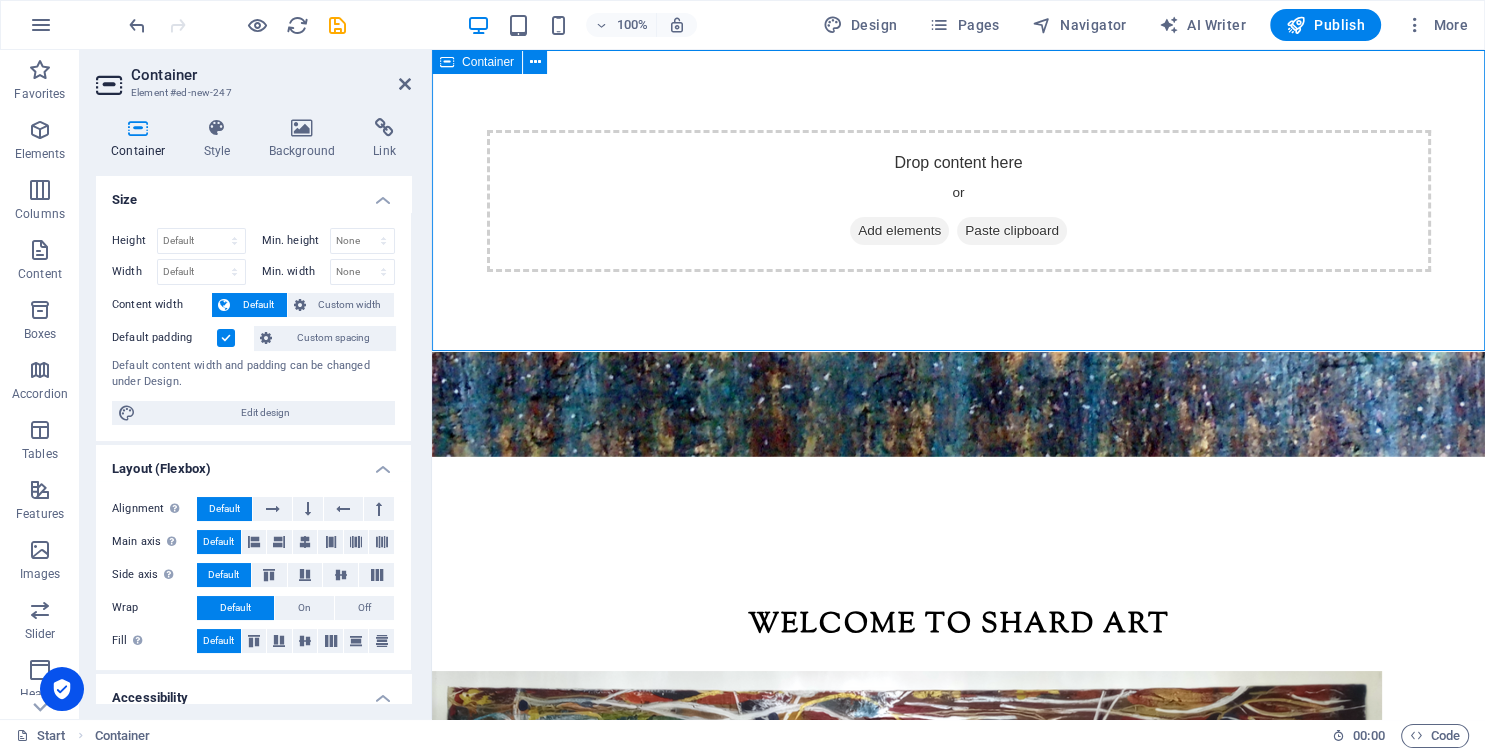 click on "Add elements" at bounding box center (899, 231) 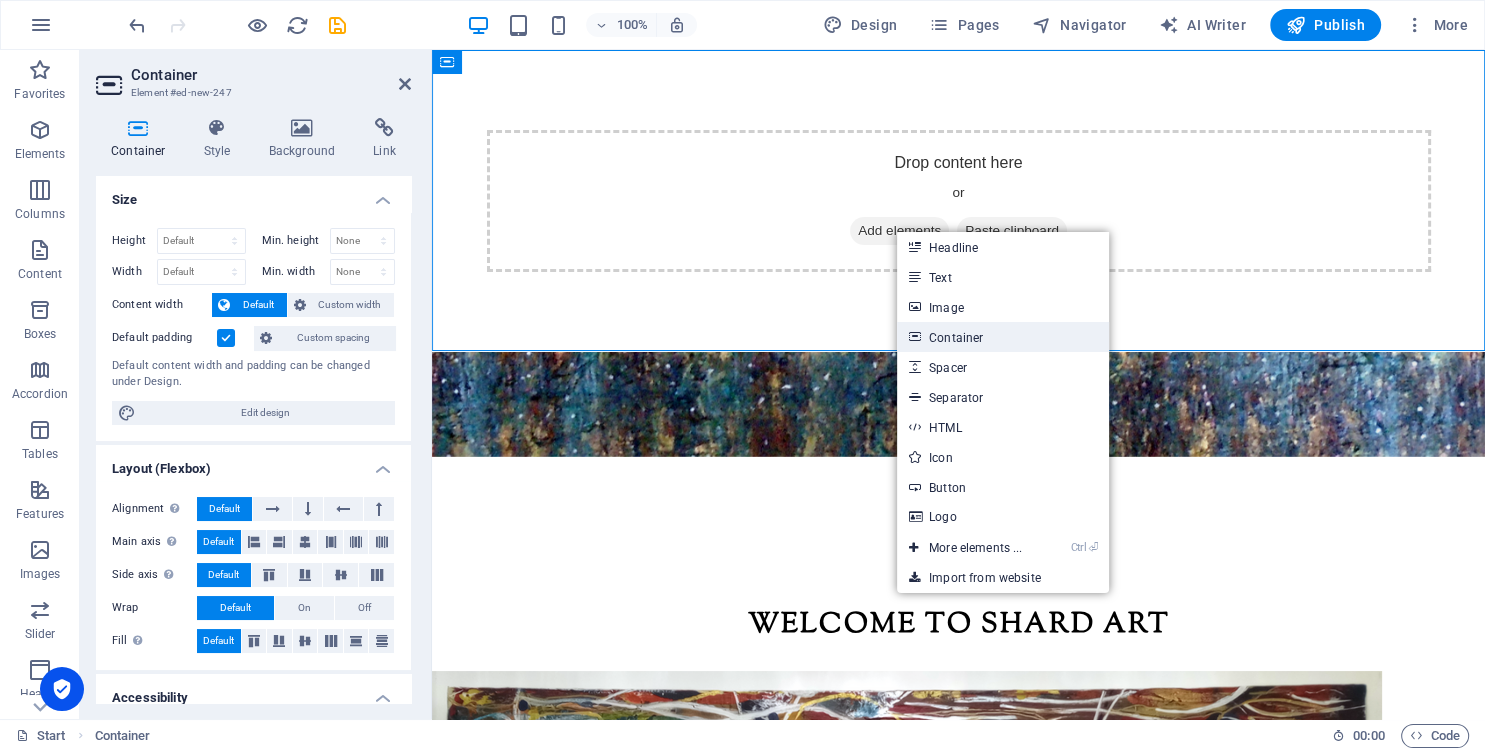 drag, startPoint x: 960, startPoint y: 333, endPoint x: 517, endPoint y: 269, distance: 447.59915 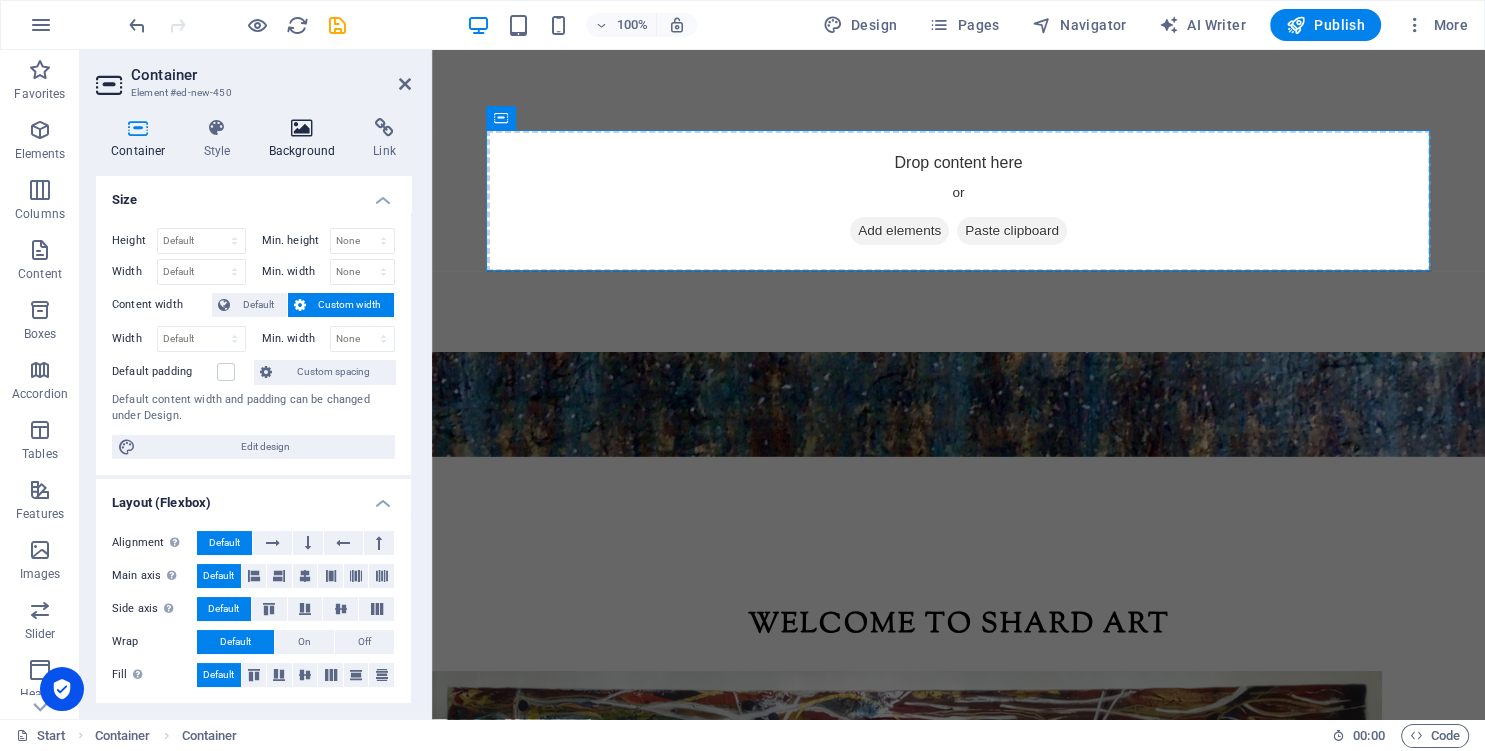 click at bounding box center [302, 128] 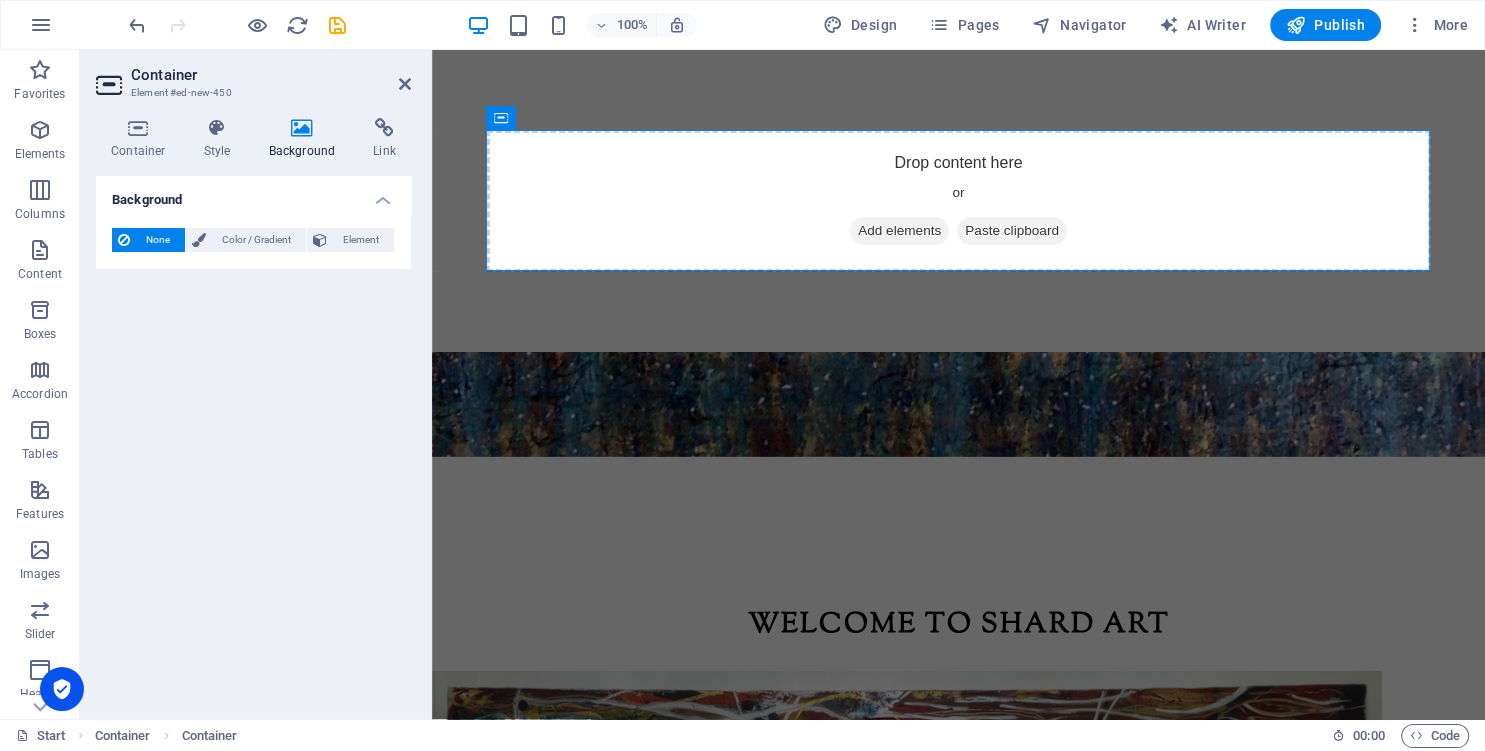 click at bounding box center (302, 128) 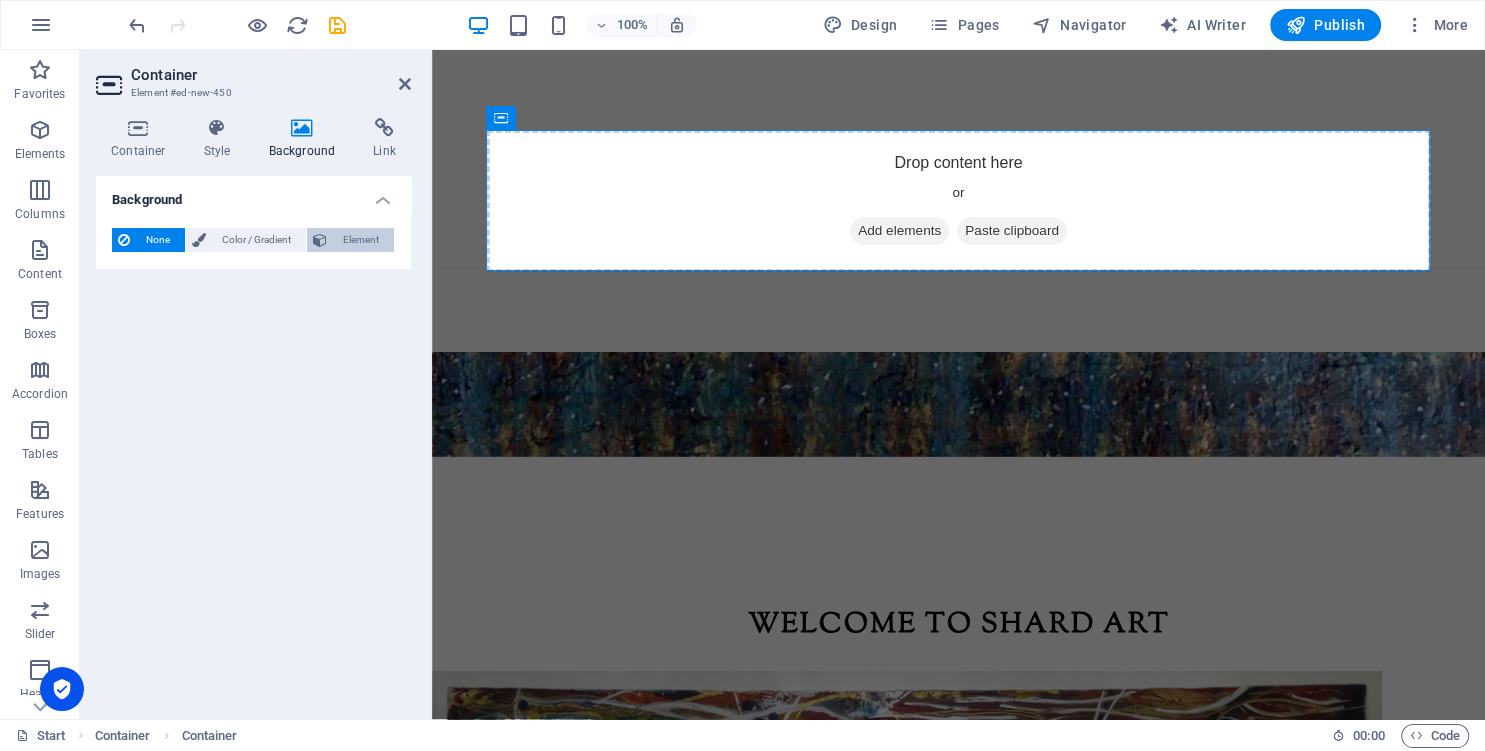 click on "Element" at bounding box center (360, 240) 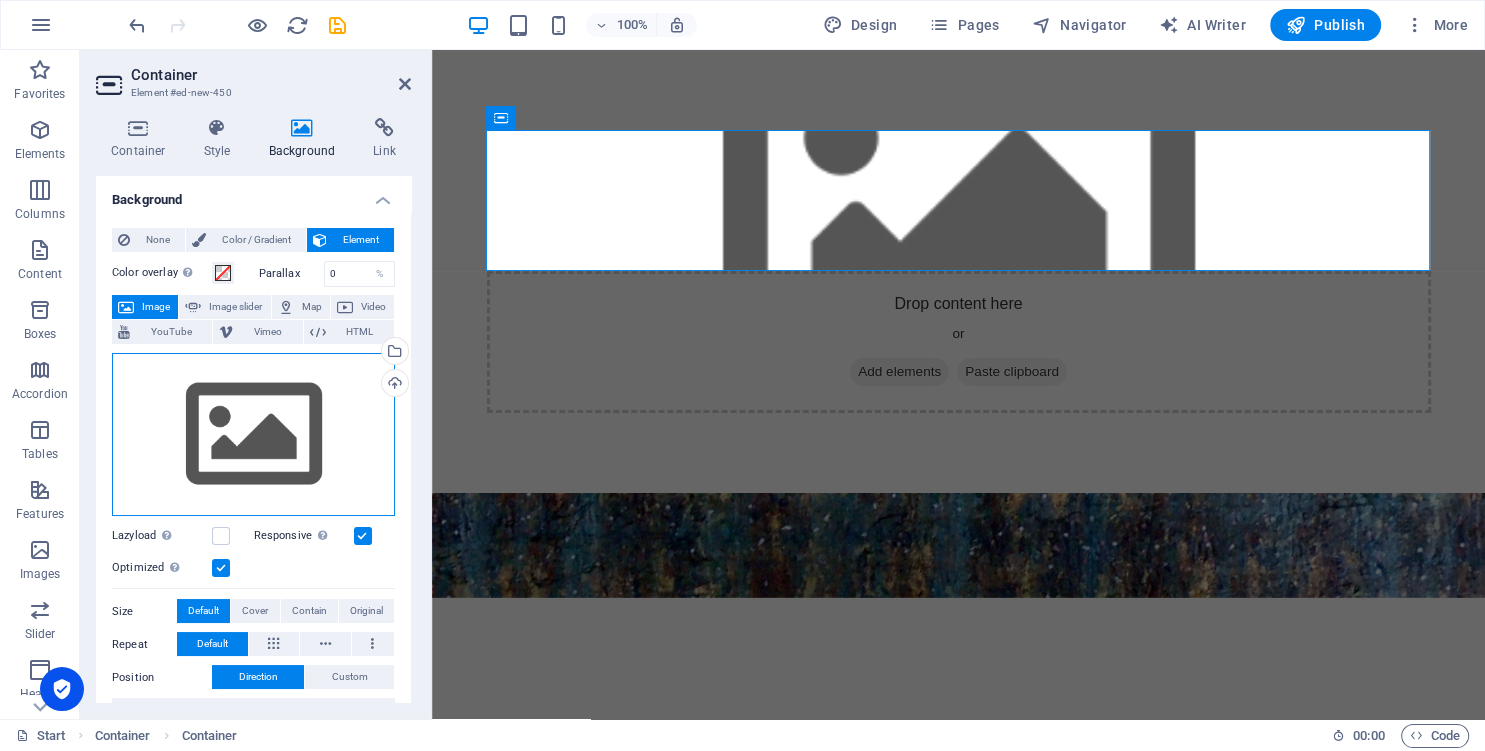click on "Drag files here, click to choose files or select files from Files or our free stock photos & videos" at bounding box center (253, 435) 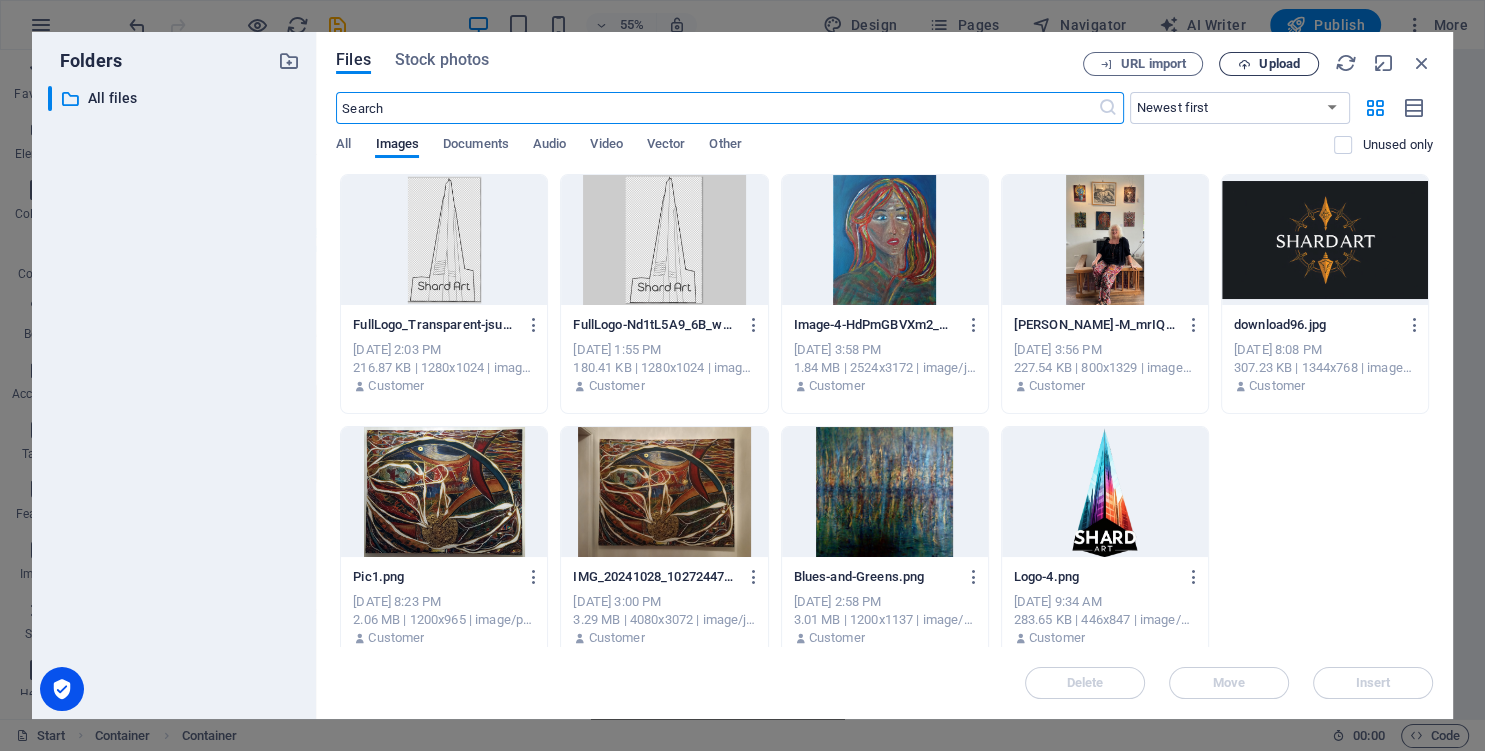 click on "Upload" at bounding box center [1279, 64] 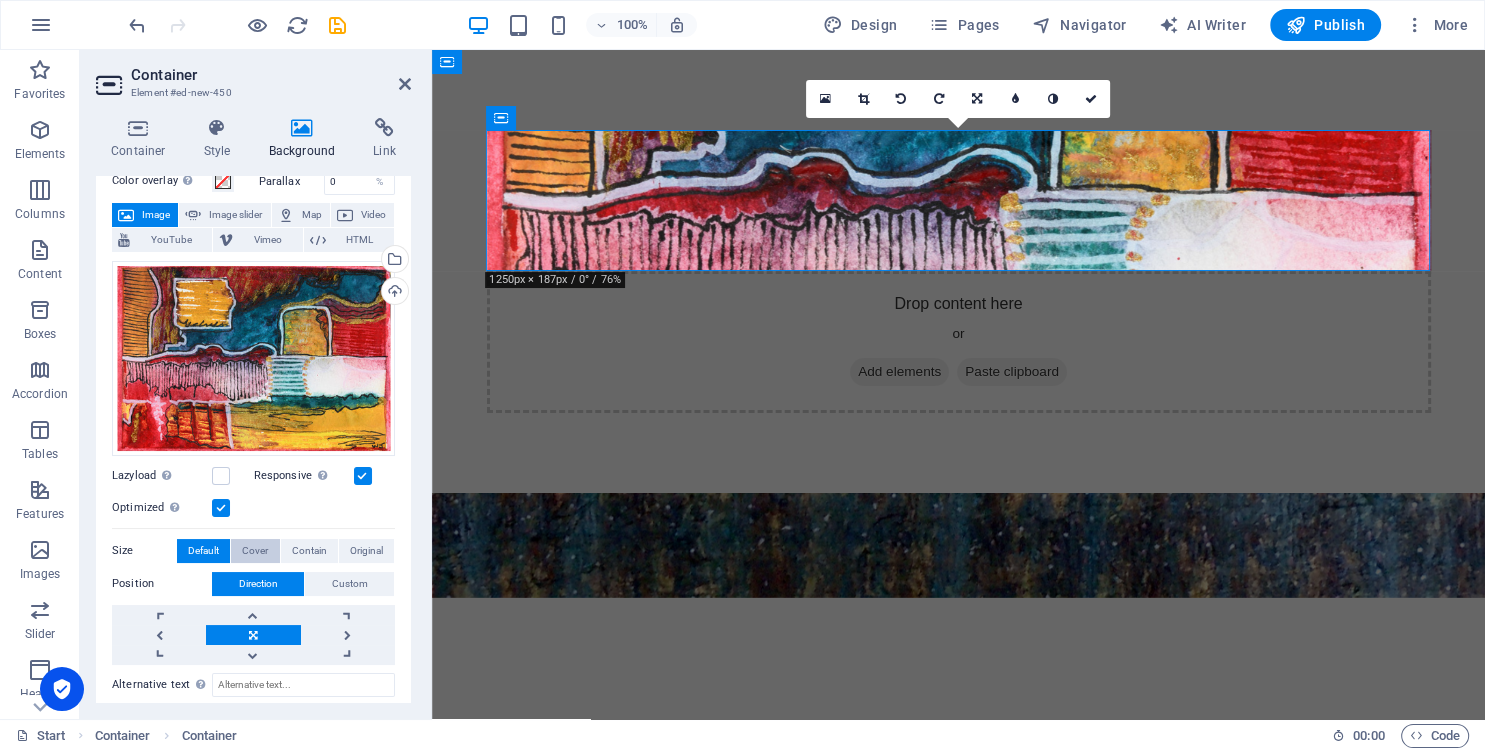 scroll, scrollTop: 182, scrollLeft: 0, axis: vertical 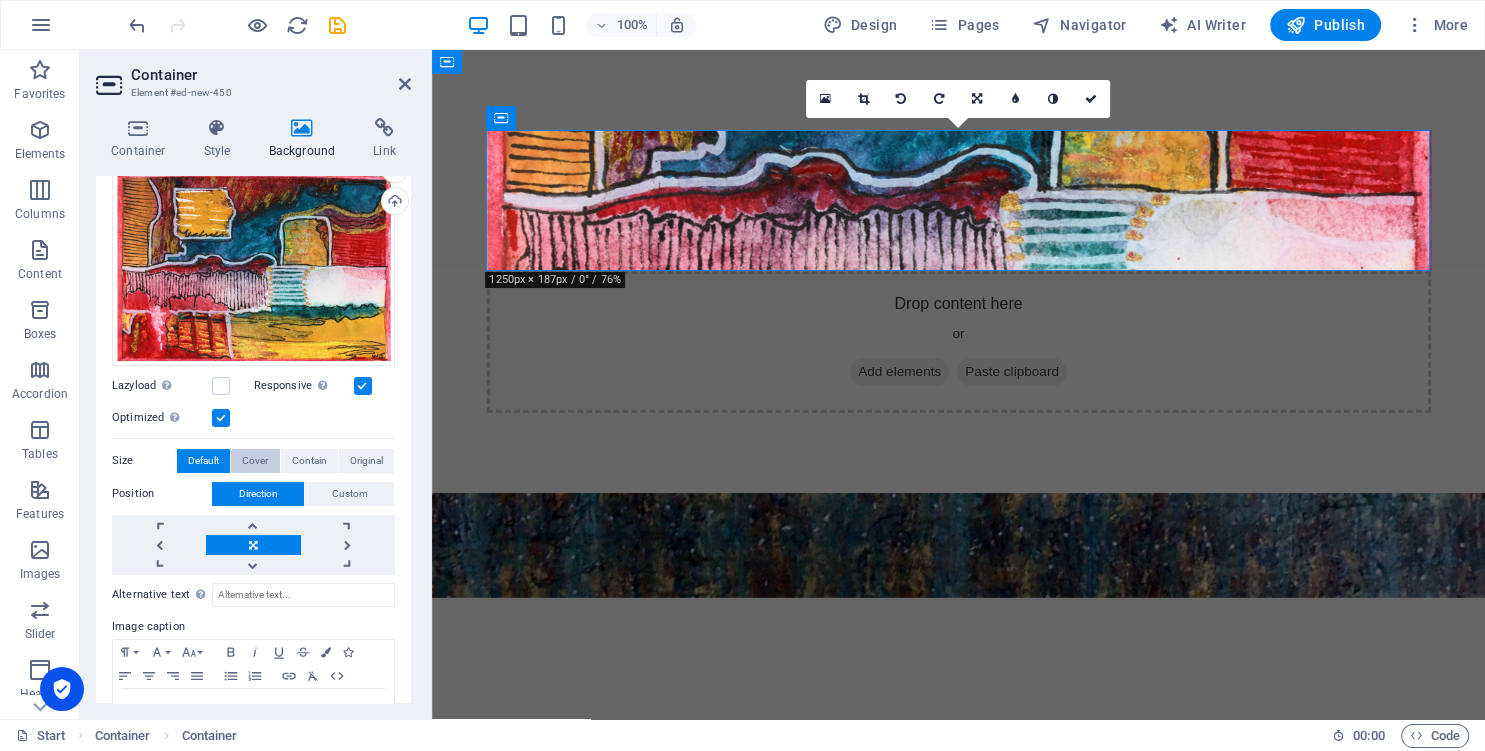 click on "Cover" at bounding box center (255, 461) 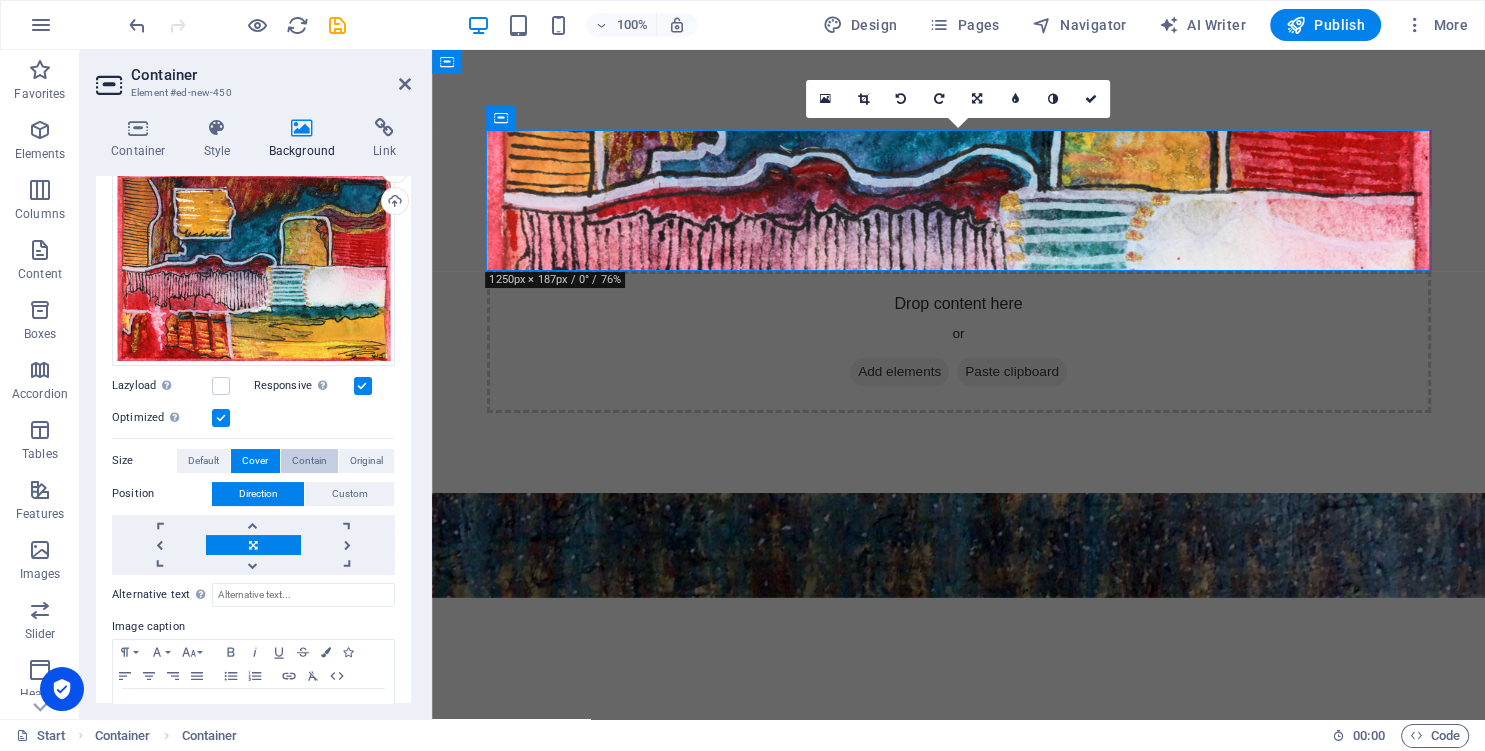 click on "Contain" at bounding box center [309, 461] 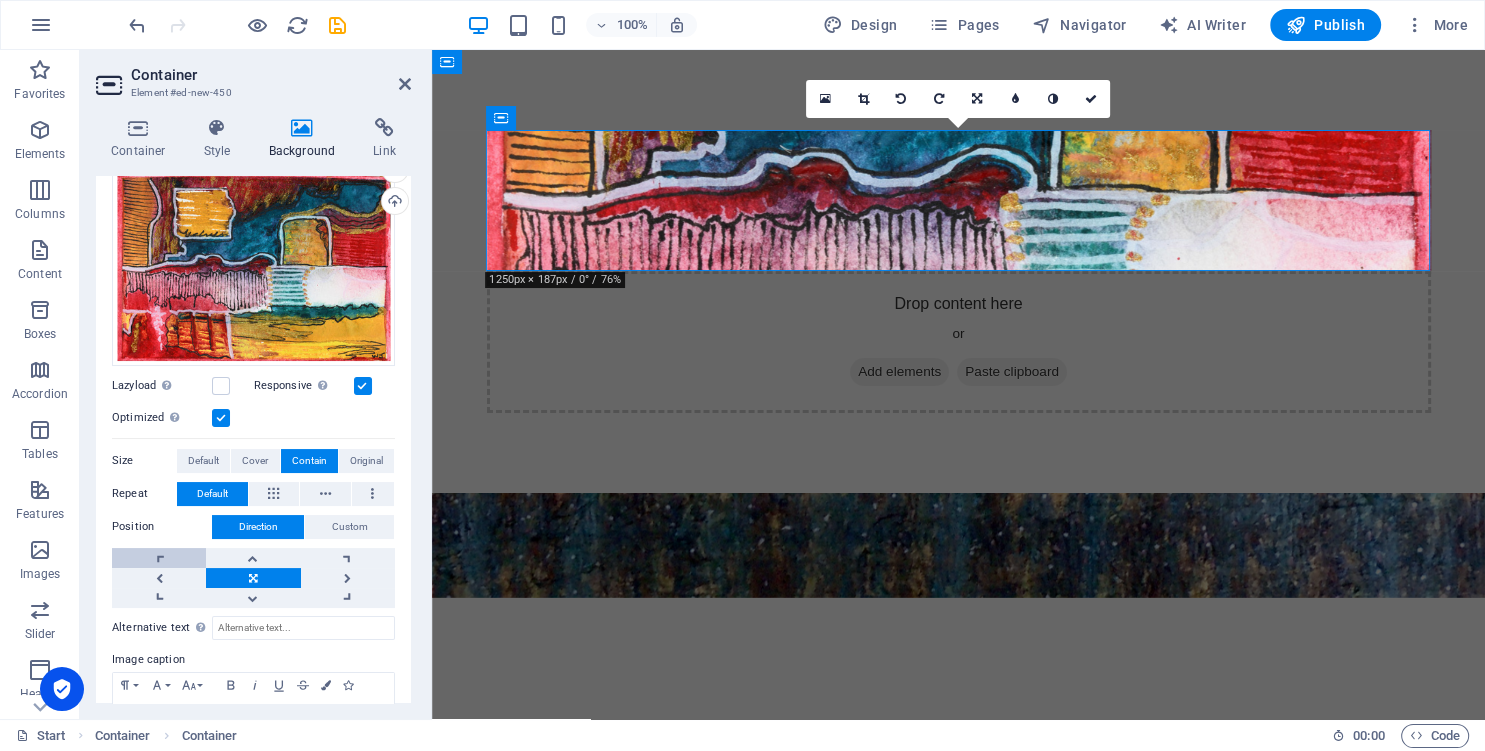 click at bounding box center (159, 558) 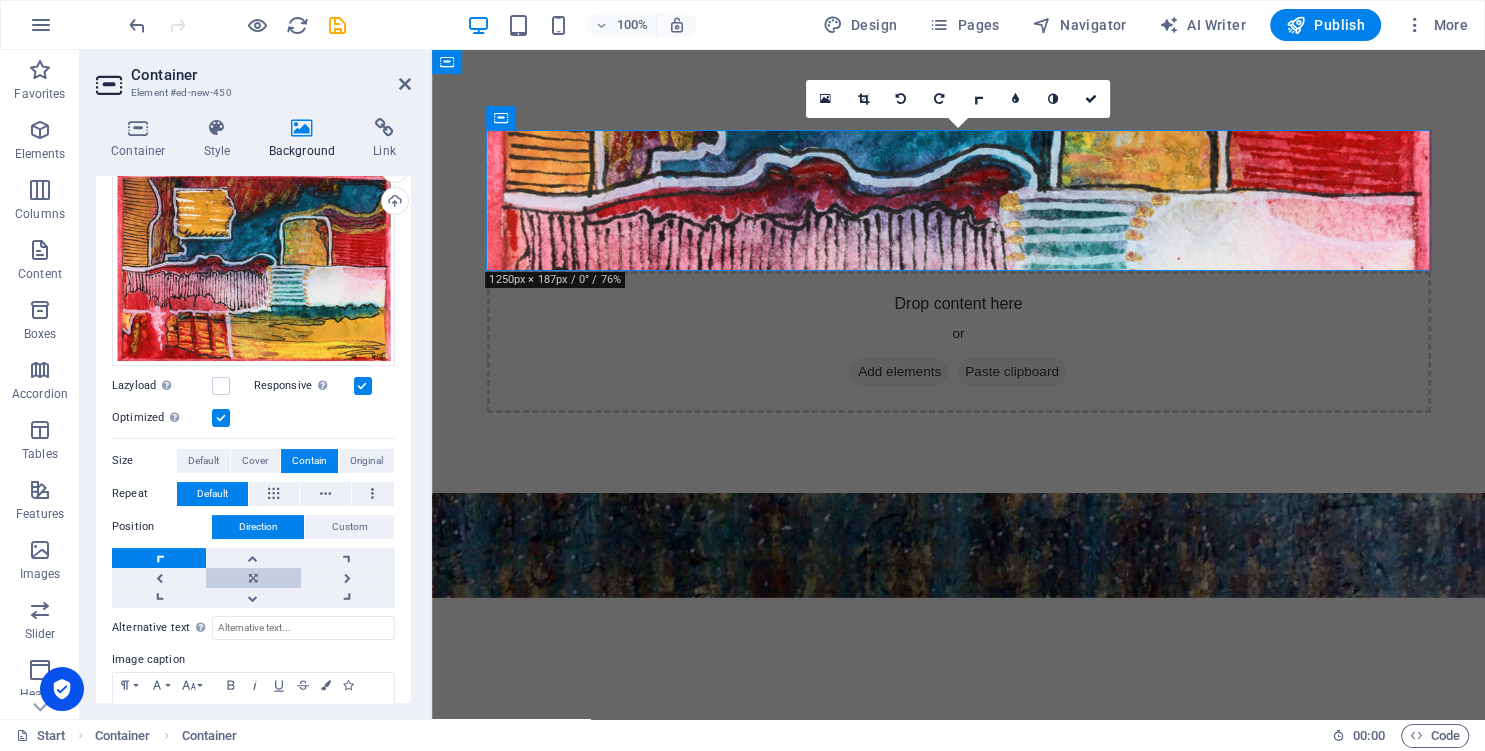 click at bounding box center (253, 578) 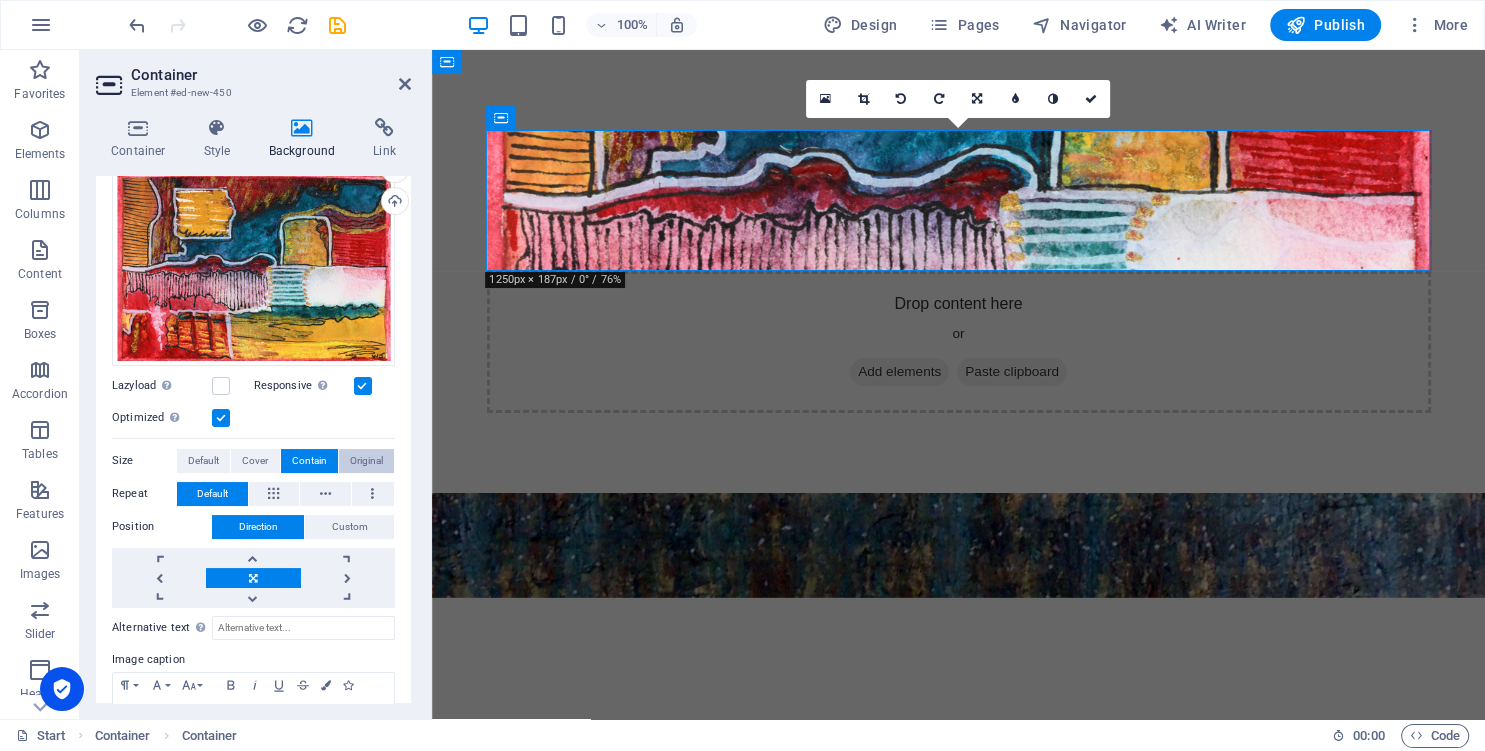 click on "Original" at bounding box center (366, 461) 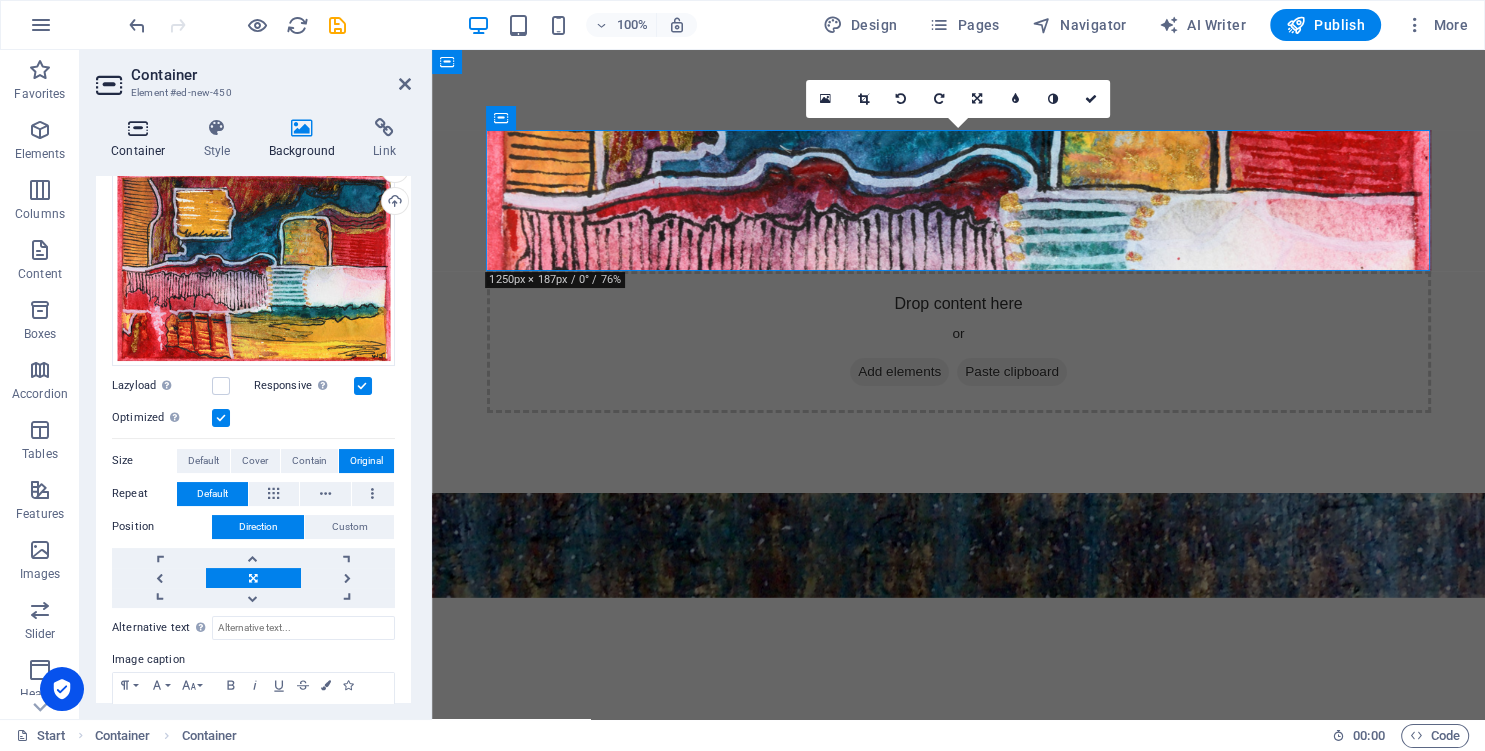 click at bounding box center (138, 128) 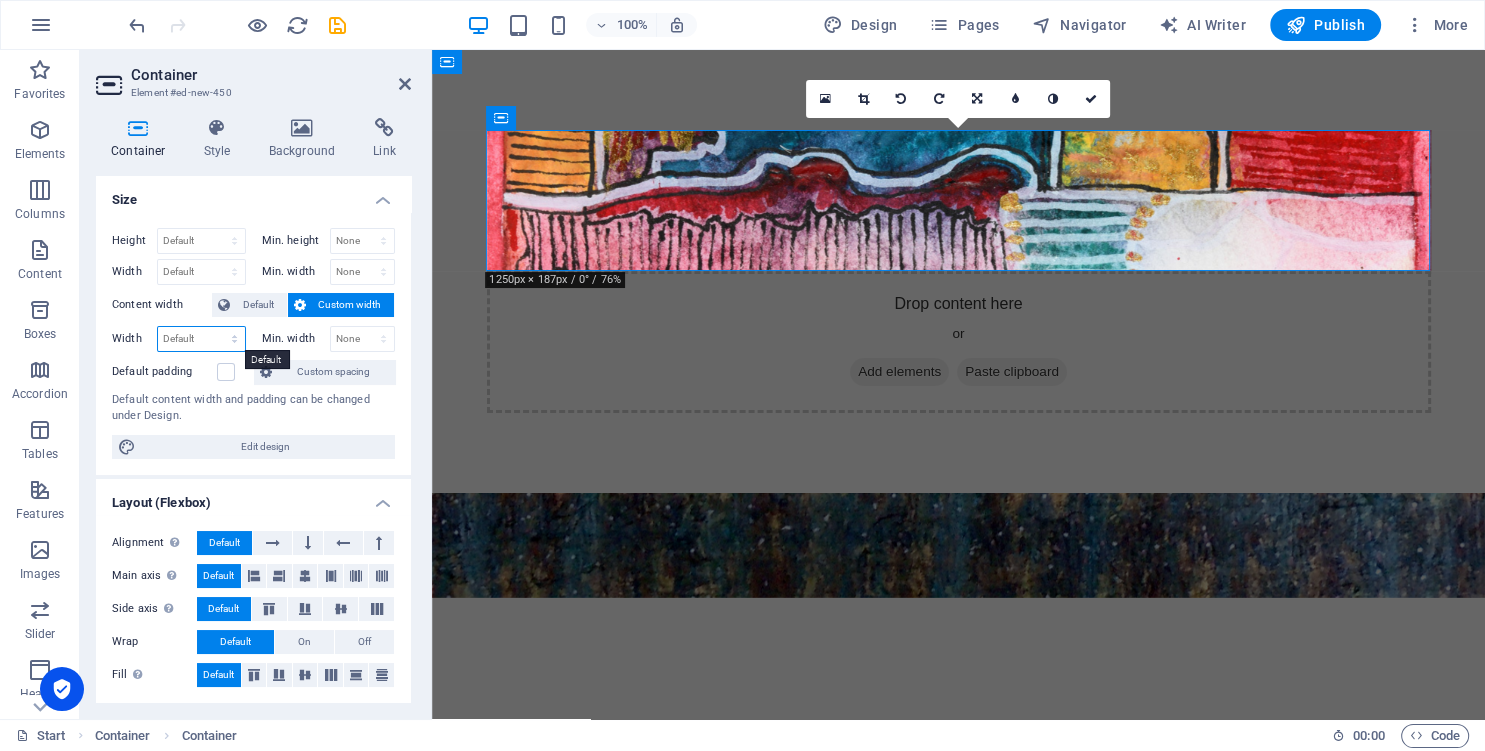 click on "Default px rem % em vh vw" at bounding box center [201, 339] 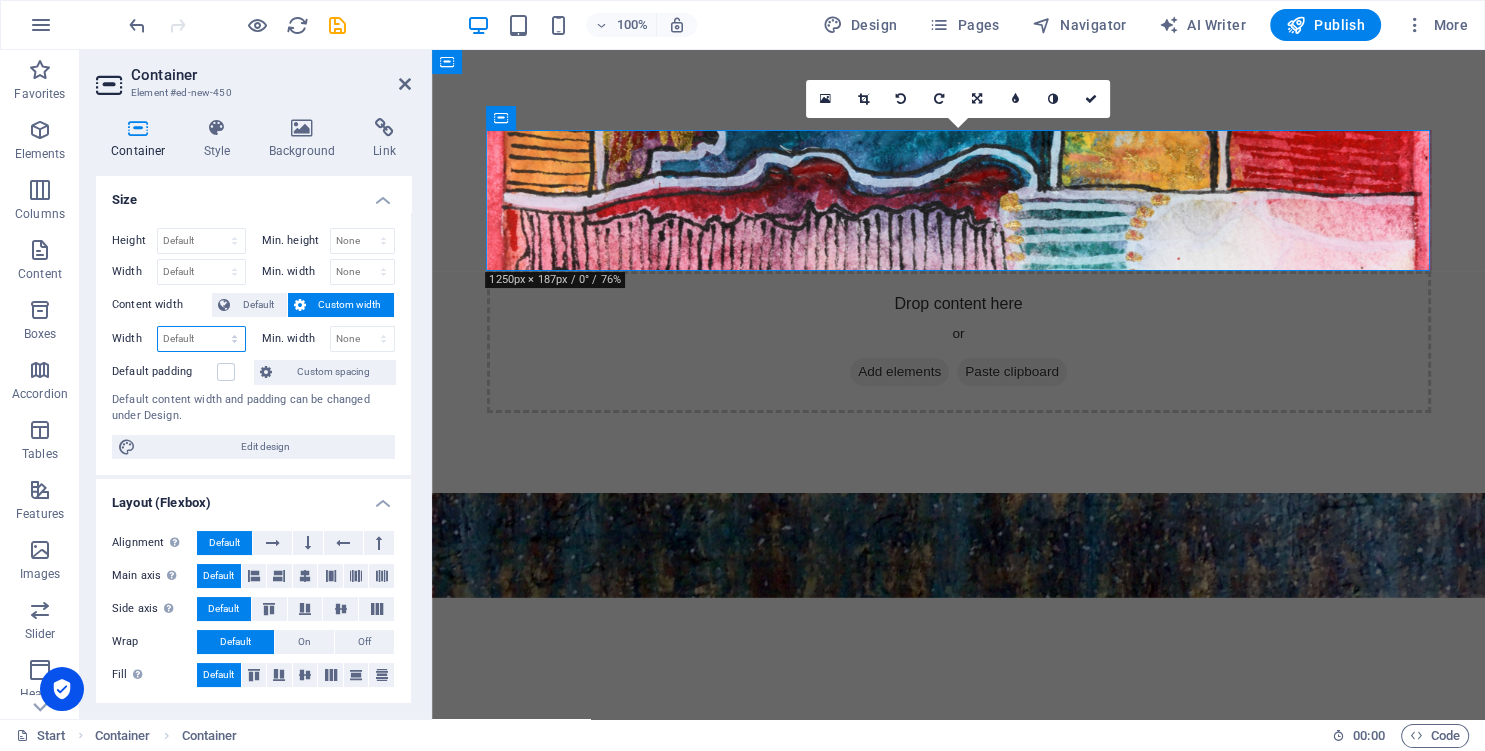 select on "%" 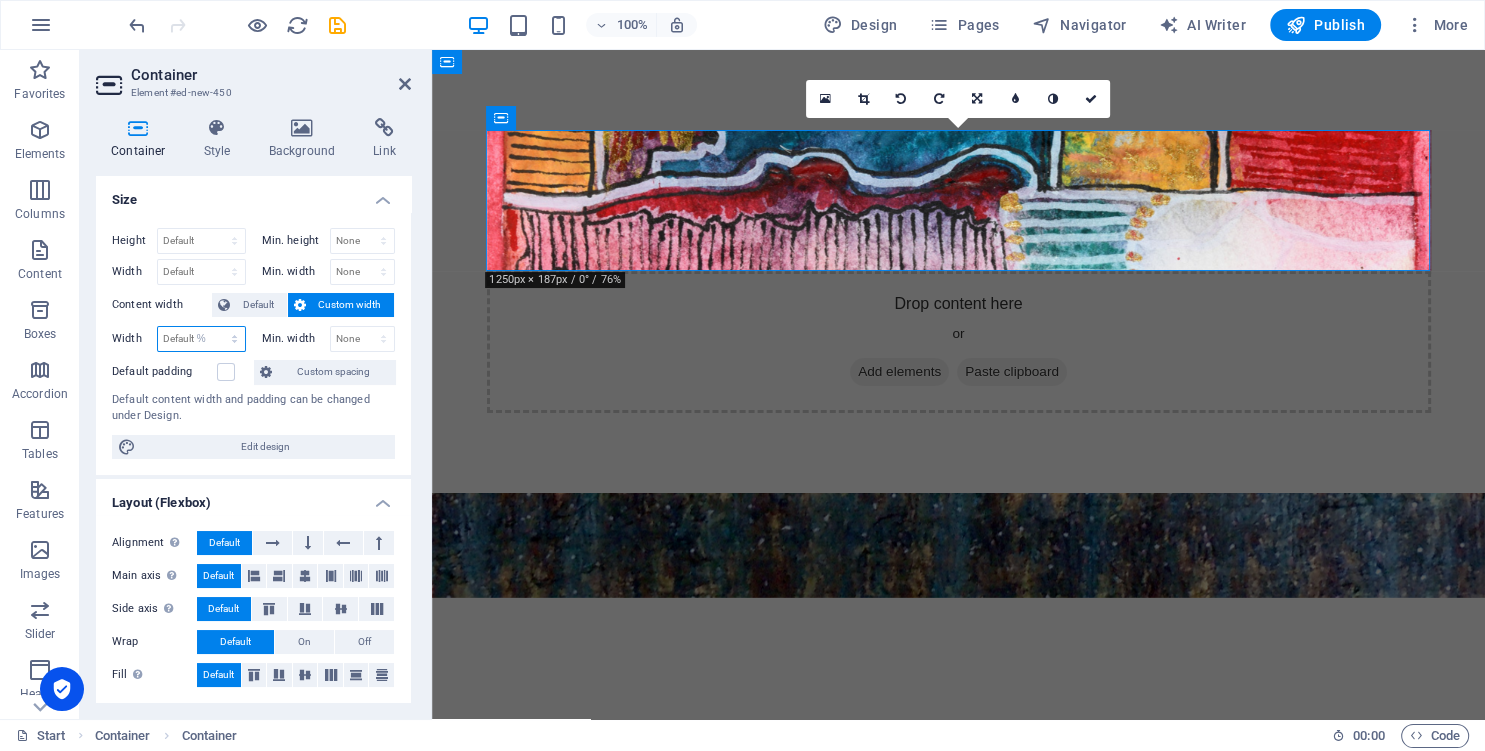 click on "%" at bounding box center [0, 0] 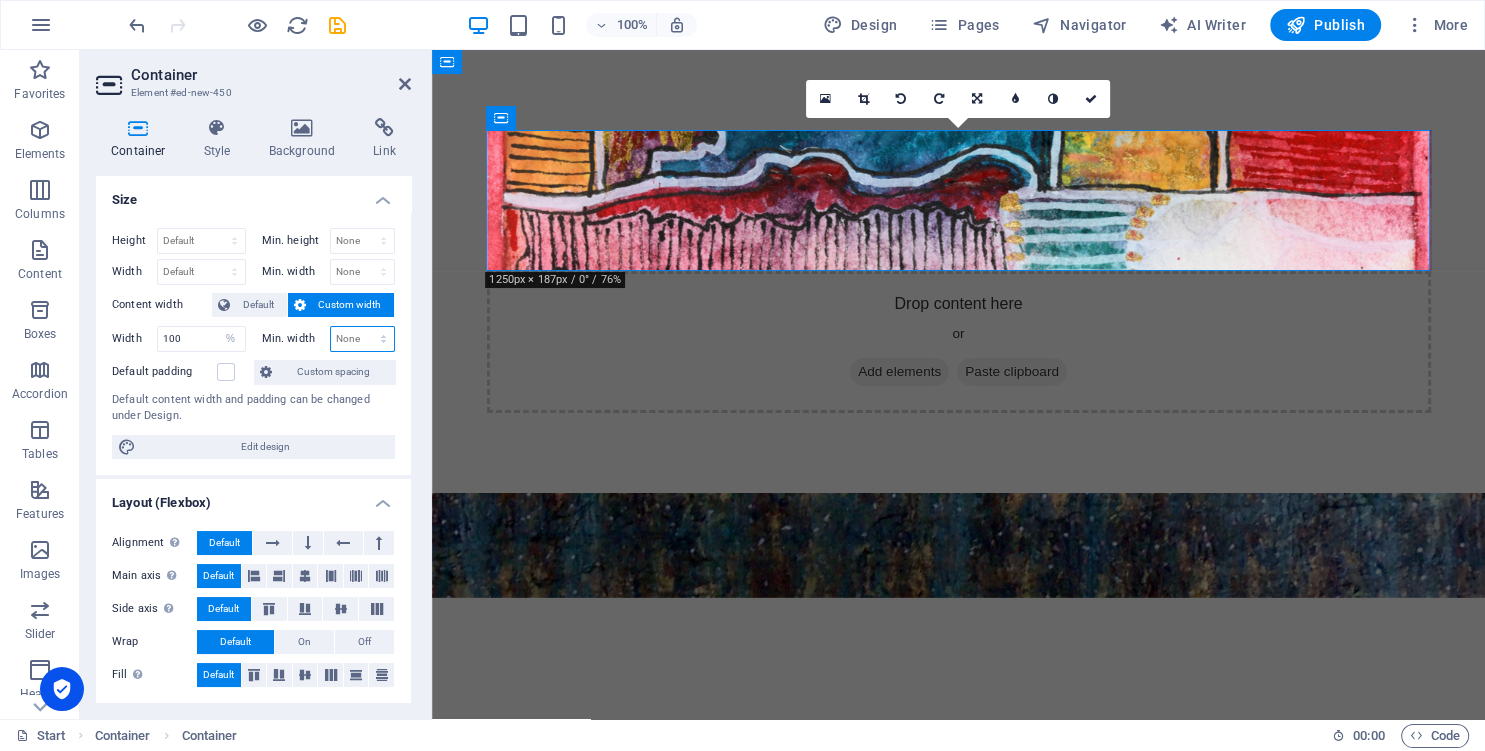 click on "None px rem % vh vw" at bounding box center [363, 339] 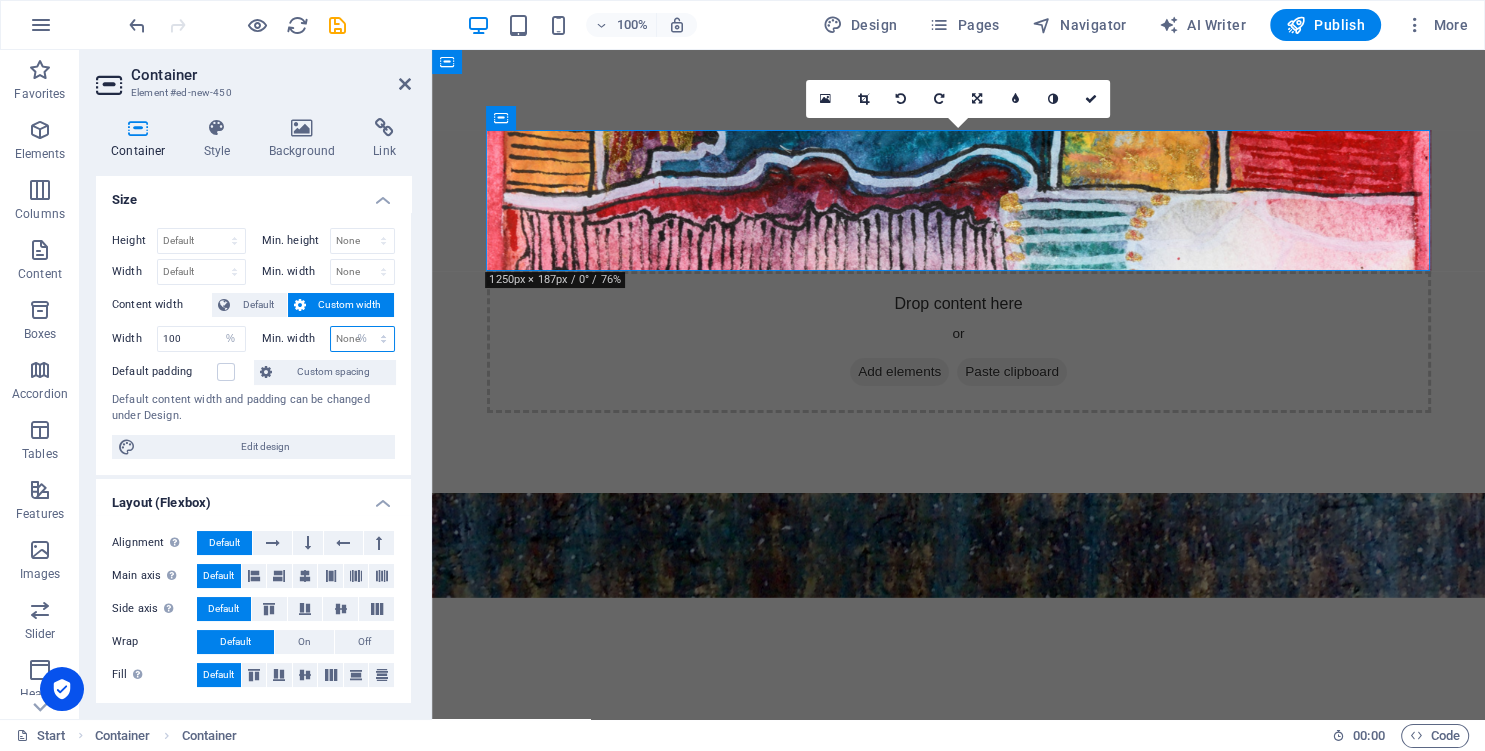click on "%" at bounding box center (0, 0) 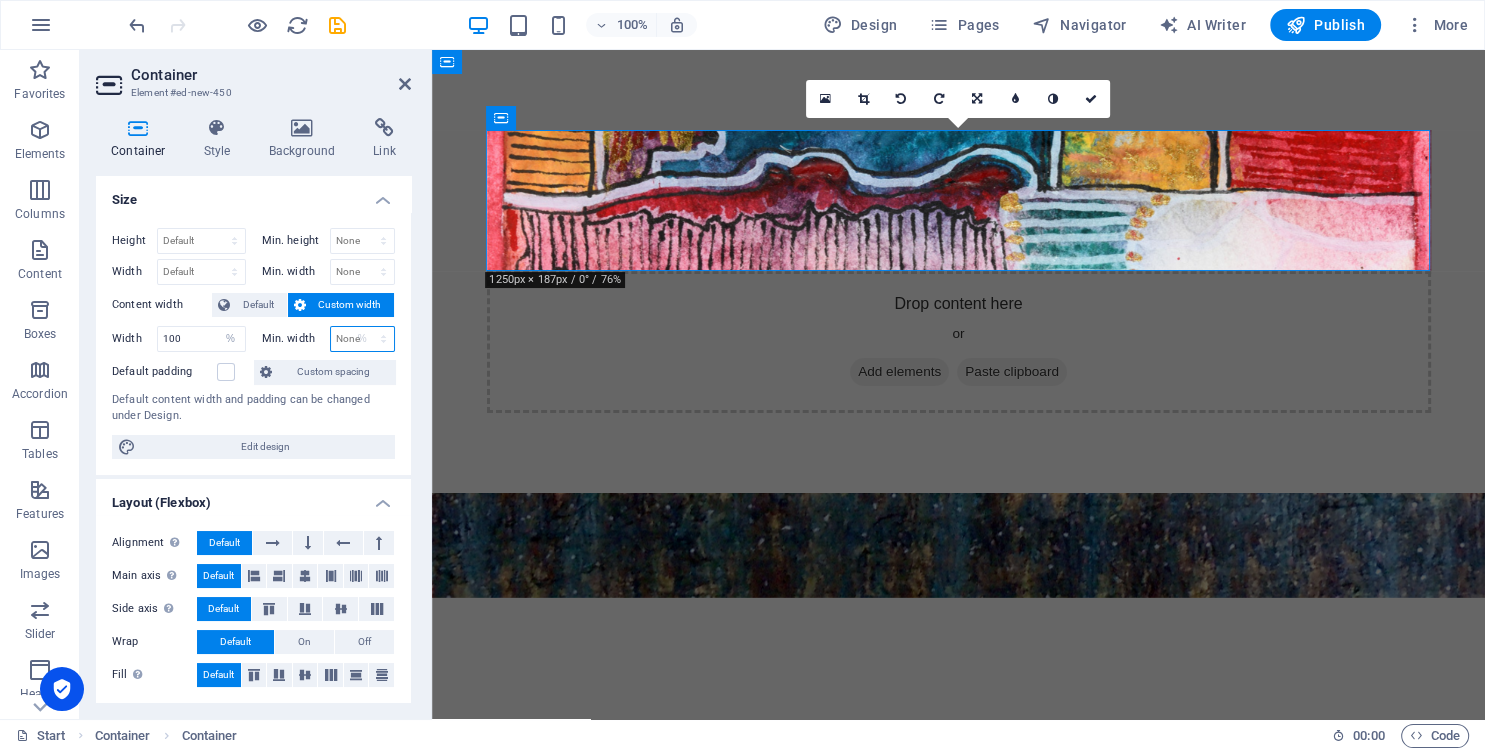 type on "100" 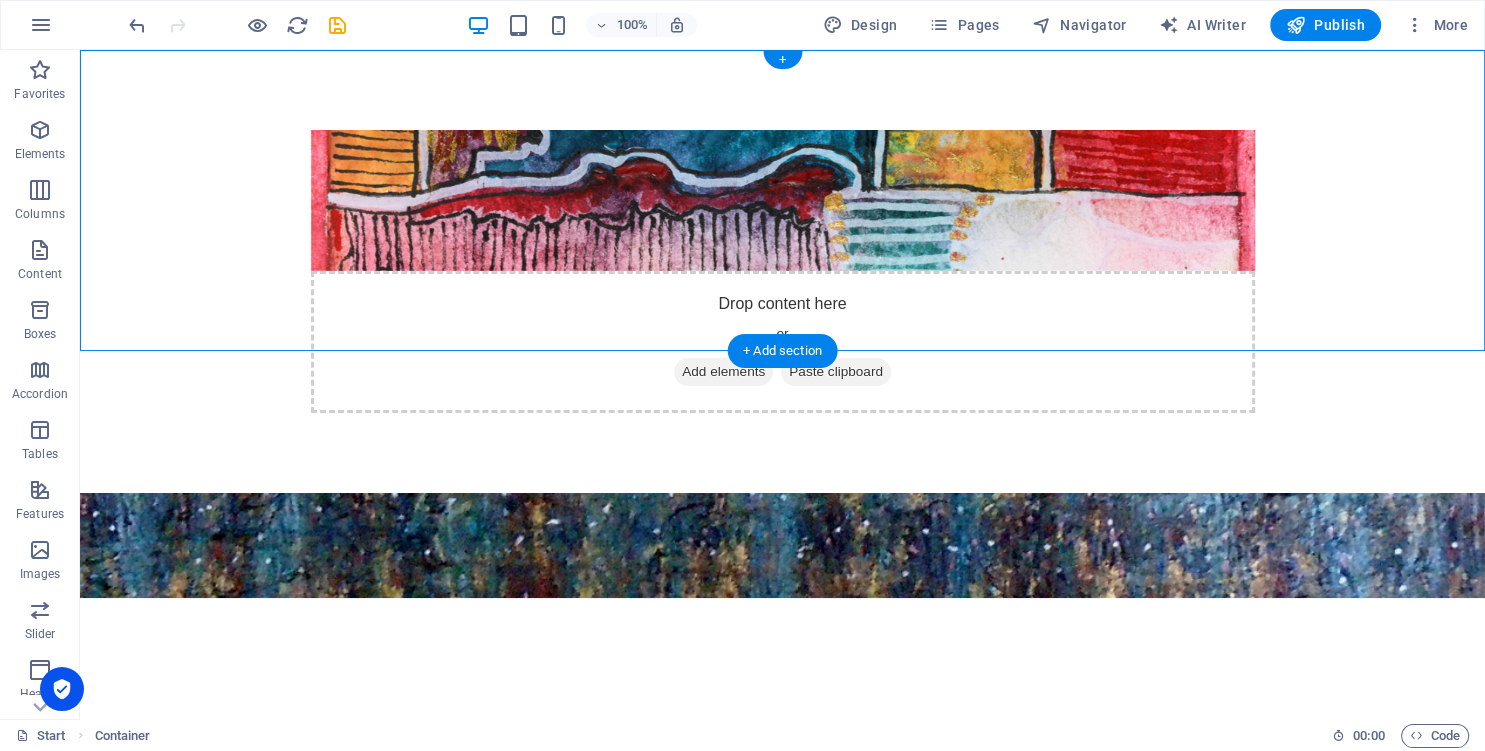 click on "Drop content here or  Add elements  Paste clipboard" at bounding box center [782, 271] 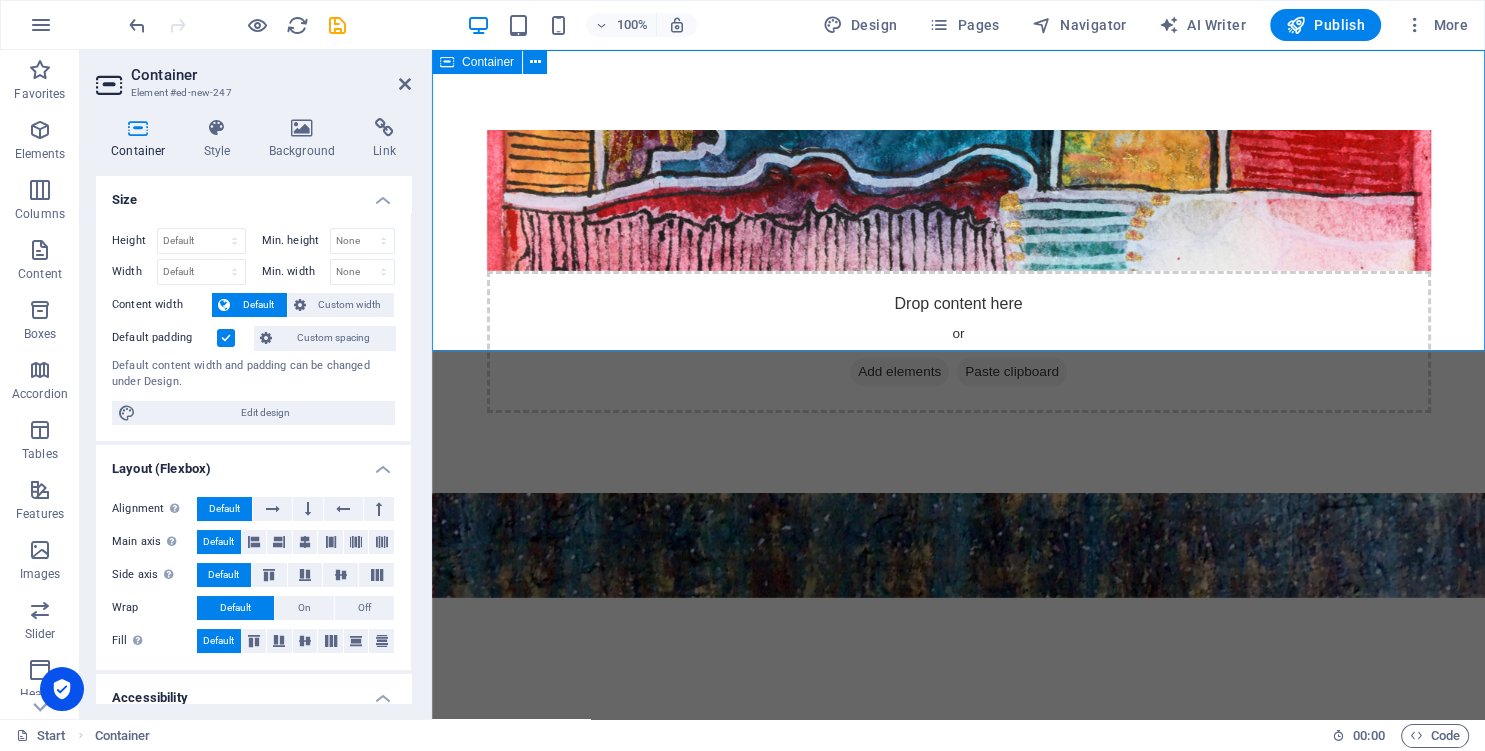 click on "Container" at bounding box center (488, 62) 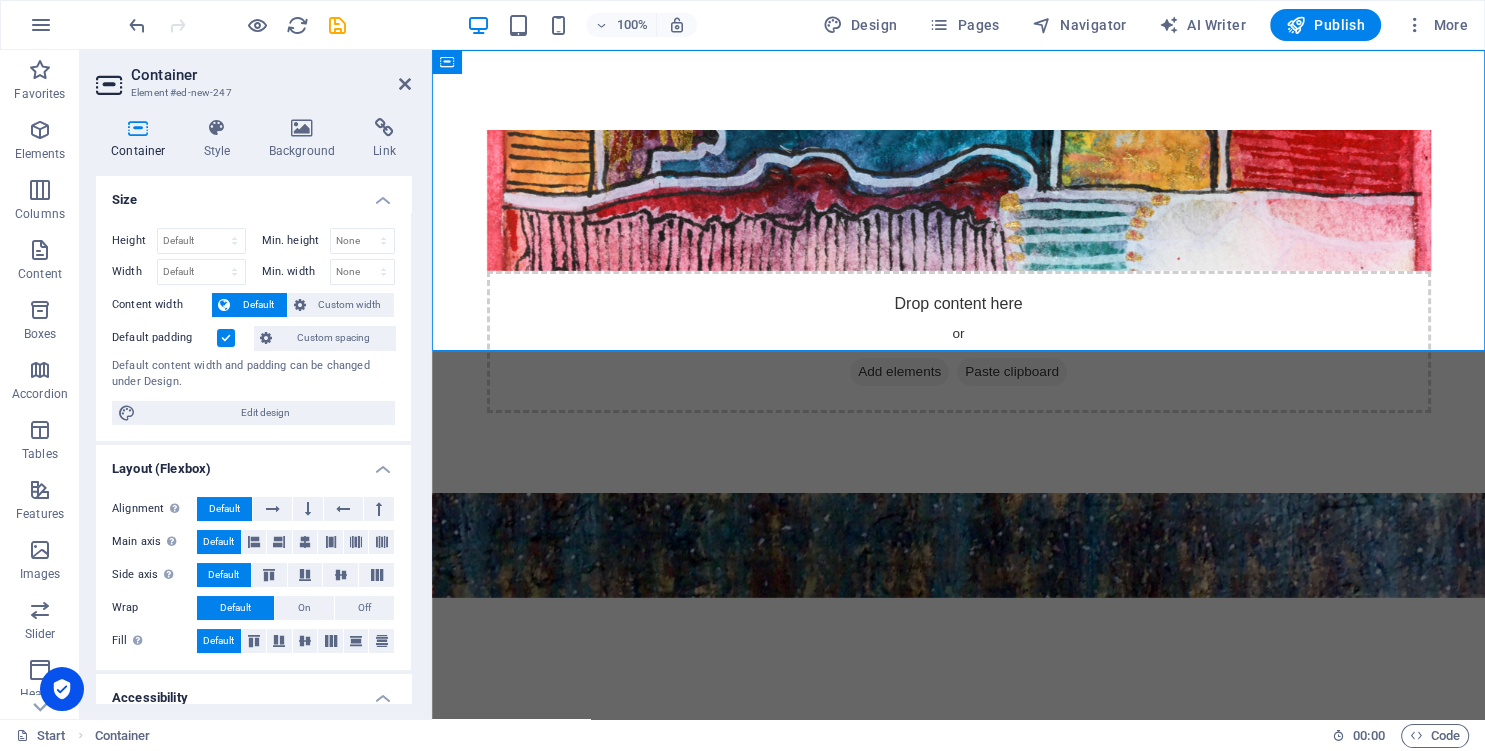 click at bounding box center (226, 338) 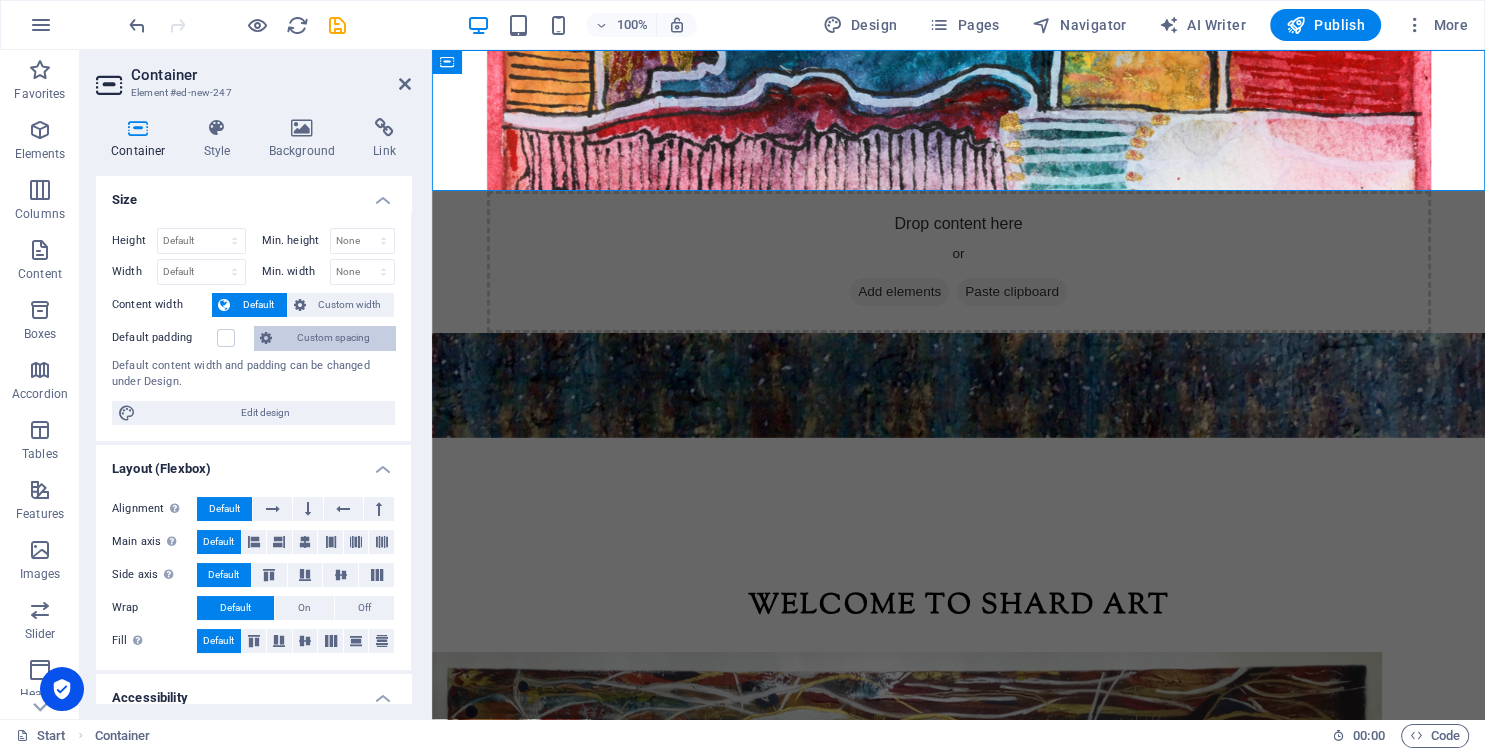 click on "Custom spacing" at bounding box center (333, 338) 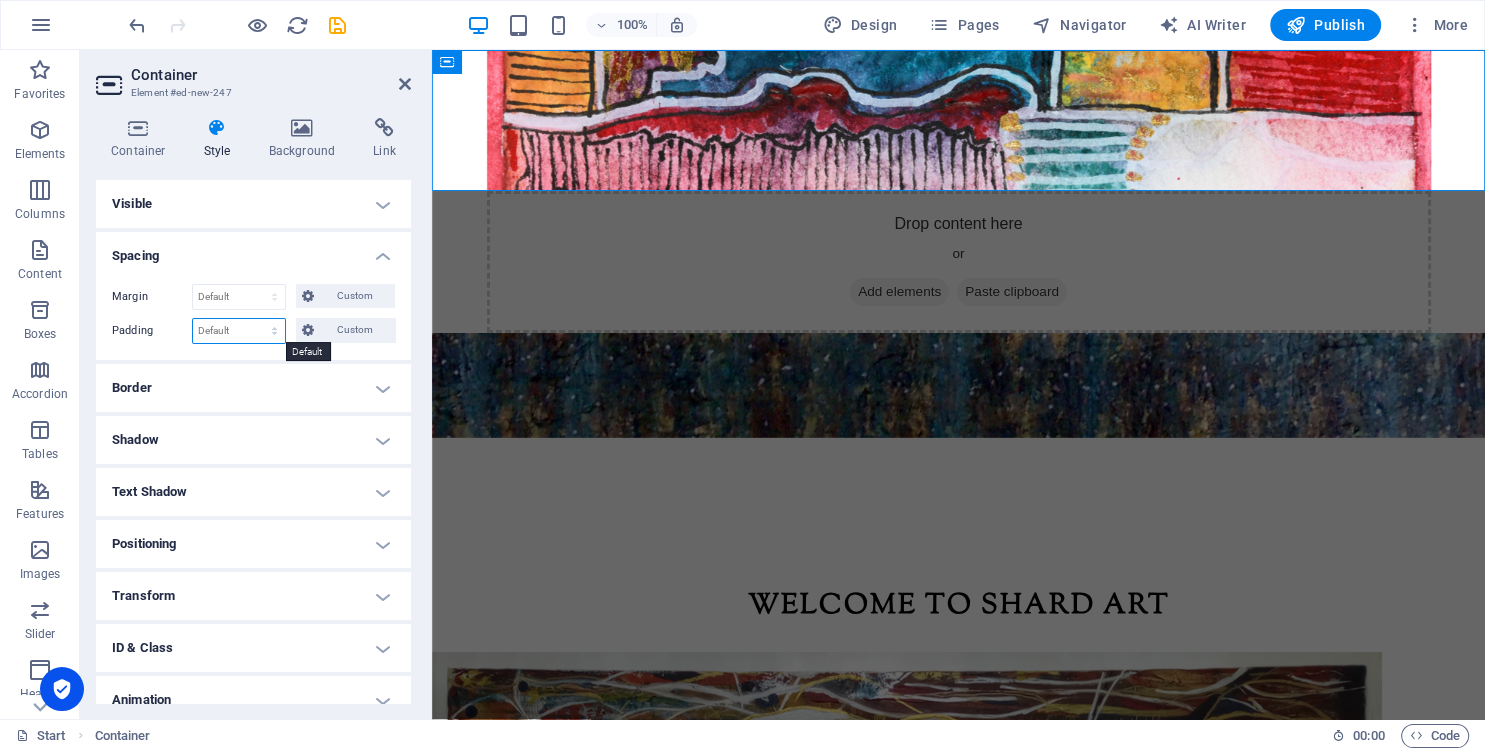 click on "Default px rem % vh vw Custom" at bounding box center [239, 331] 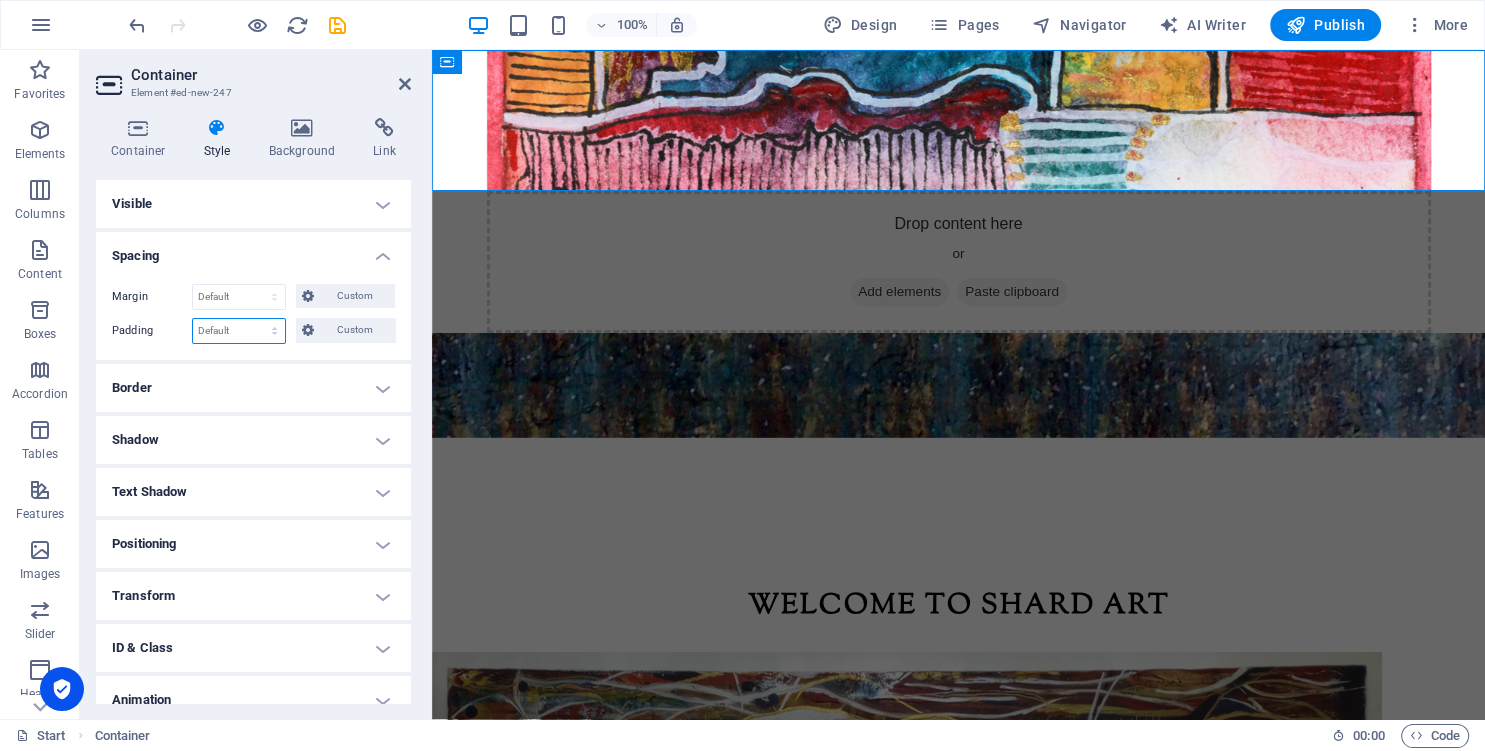 click on "Default px rem % vh vw Custom" at bounding box center [239, 331] 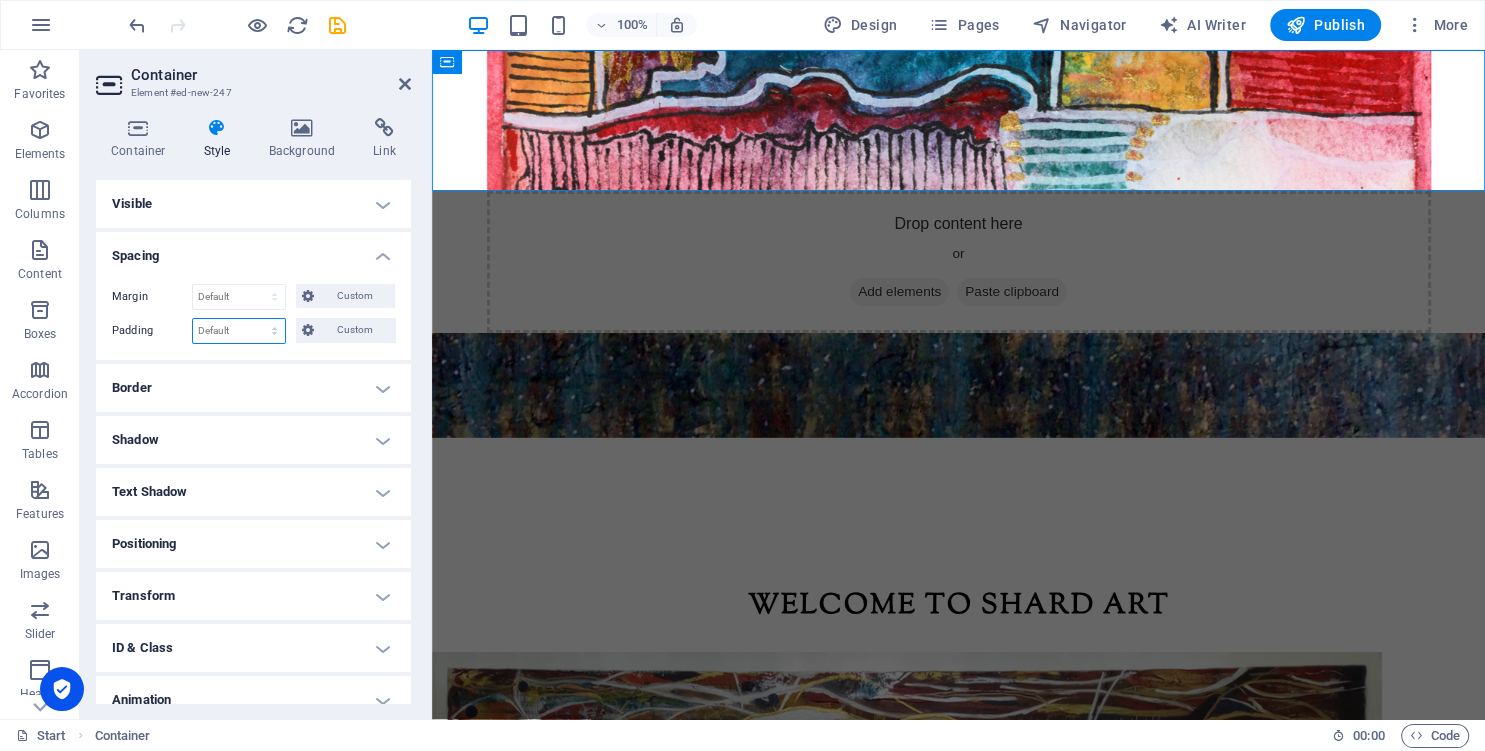 click on "Default px rem % vh vw Custom" at bounding box center [239, 331] 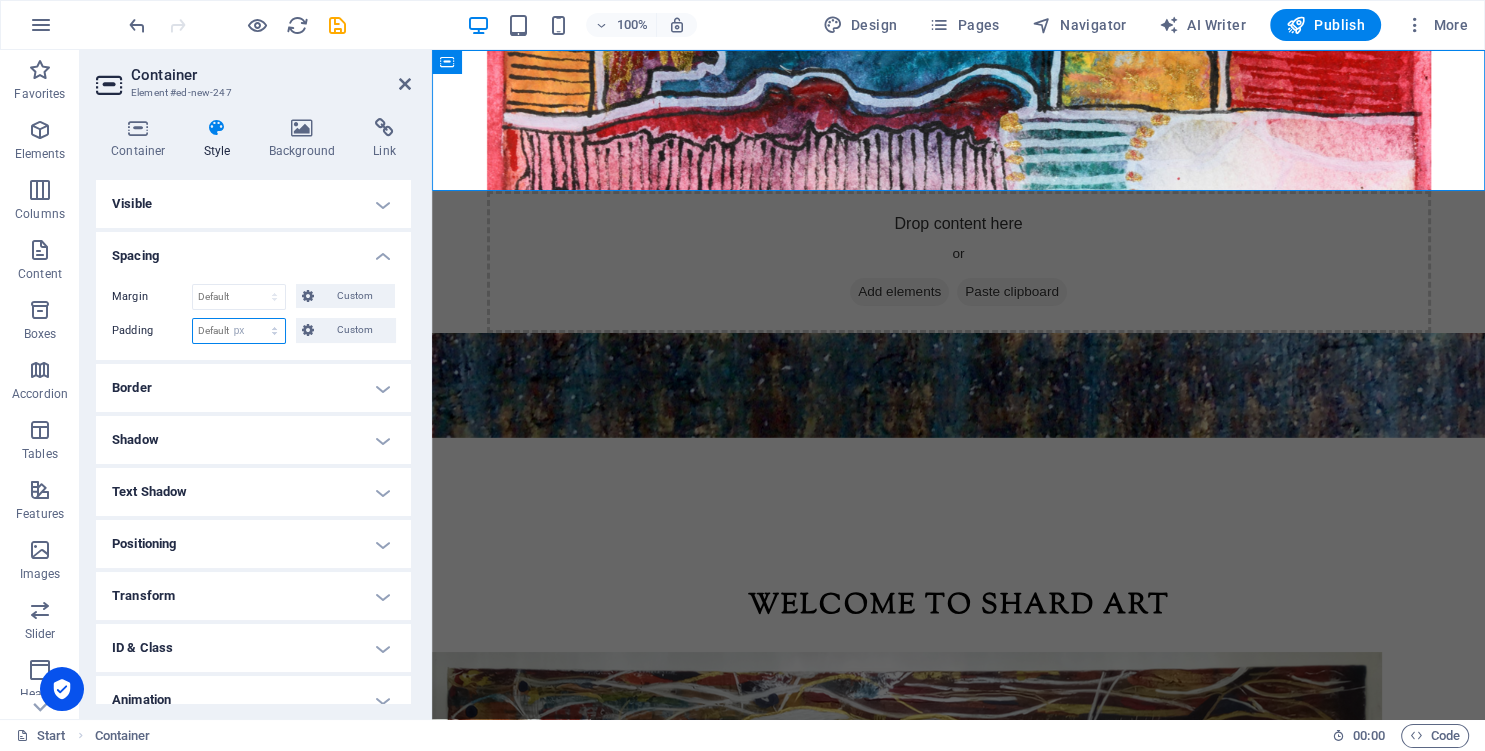 click on "px" at bounding box center (0, 0) 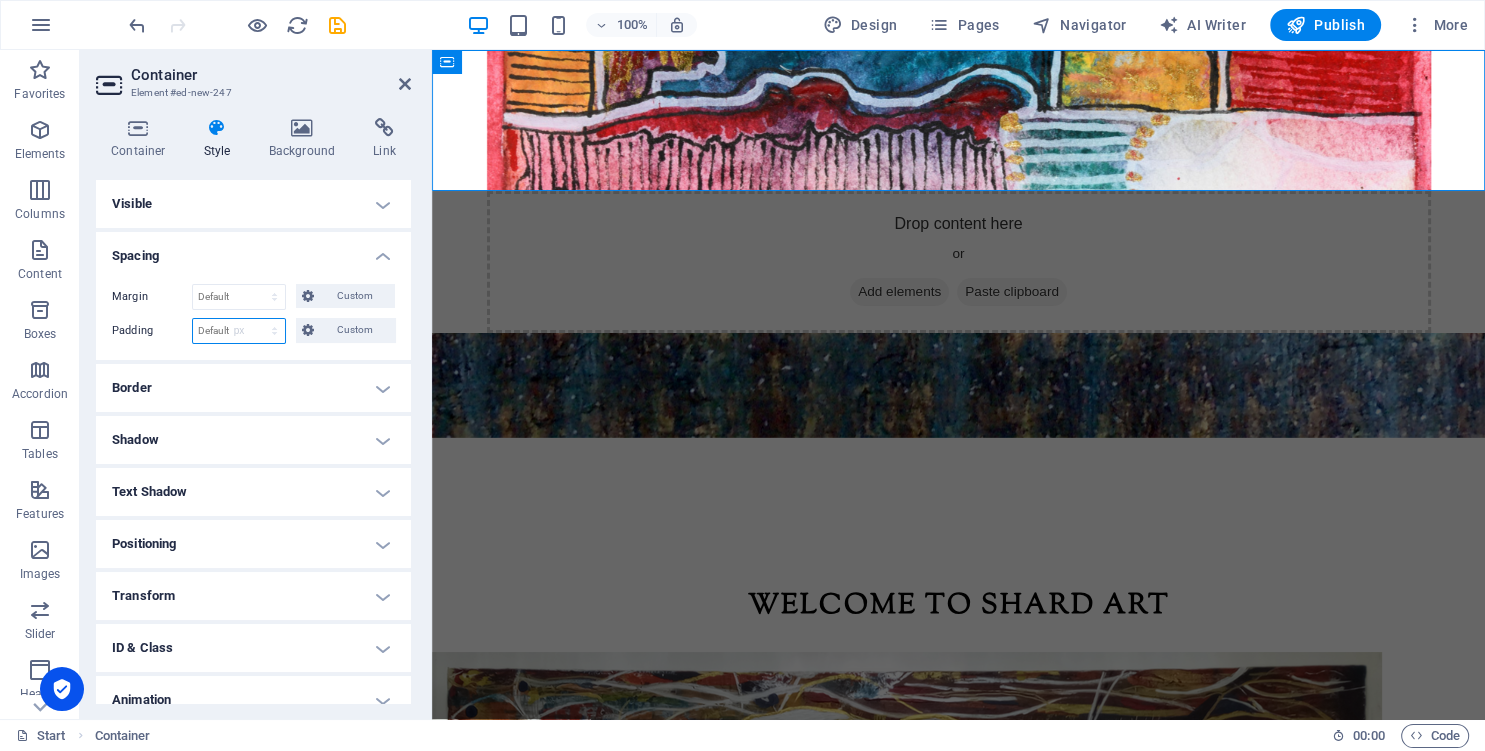 type on "0" 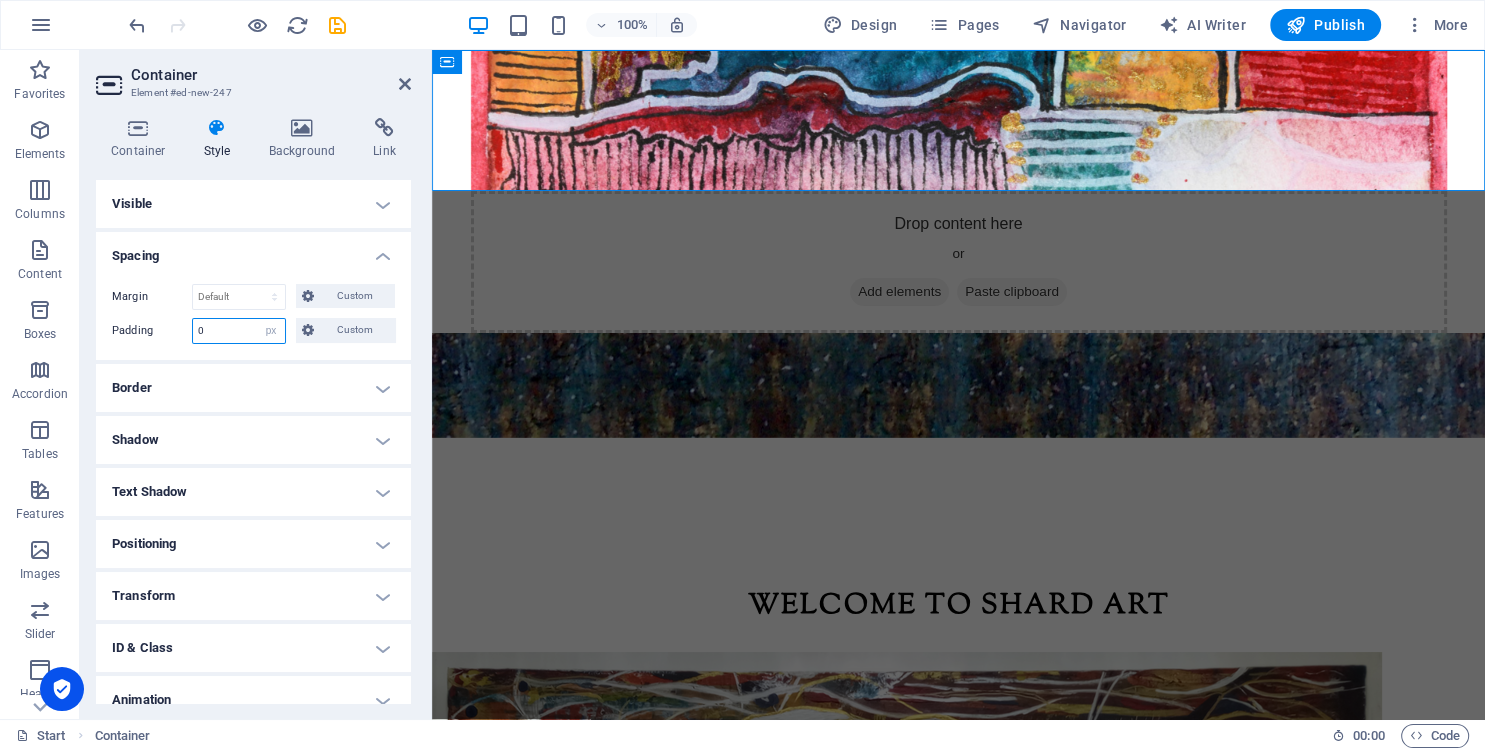 click on "0" at bounding box center [239, 331] 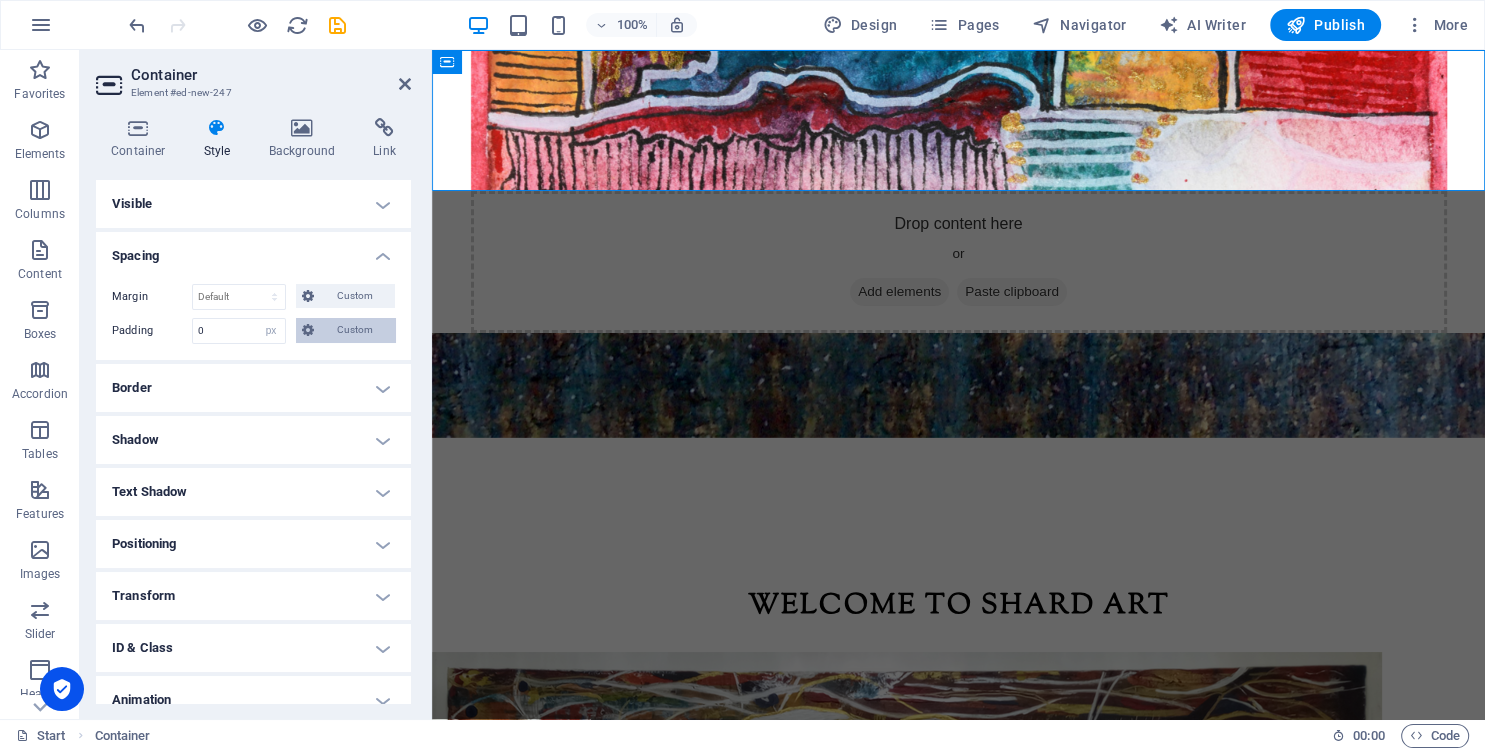 click on "Custom" at bounding box center [354, 330] 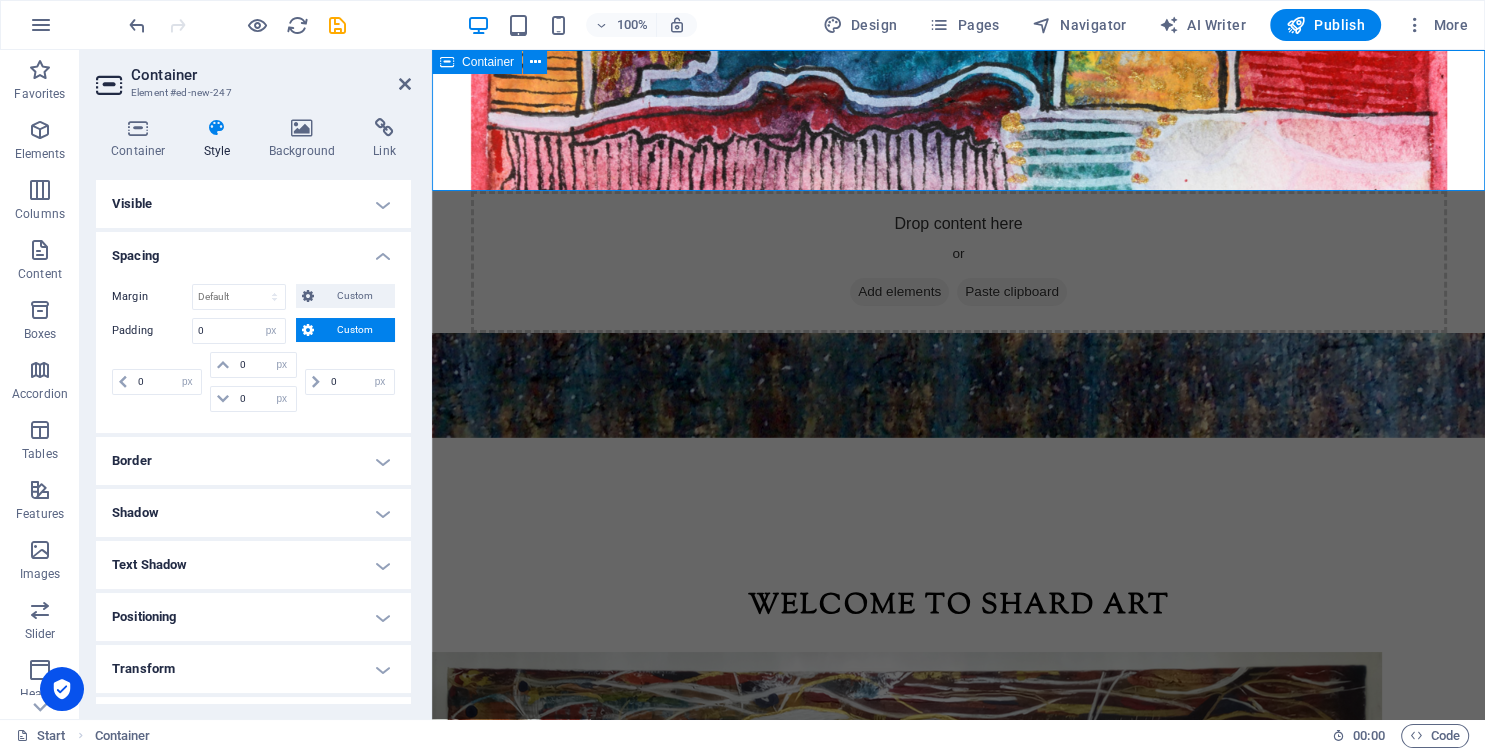 click on "Drop content here or  Add elements  Paste clipboard" at bounding box center [958, 191] 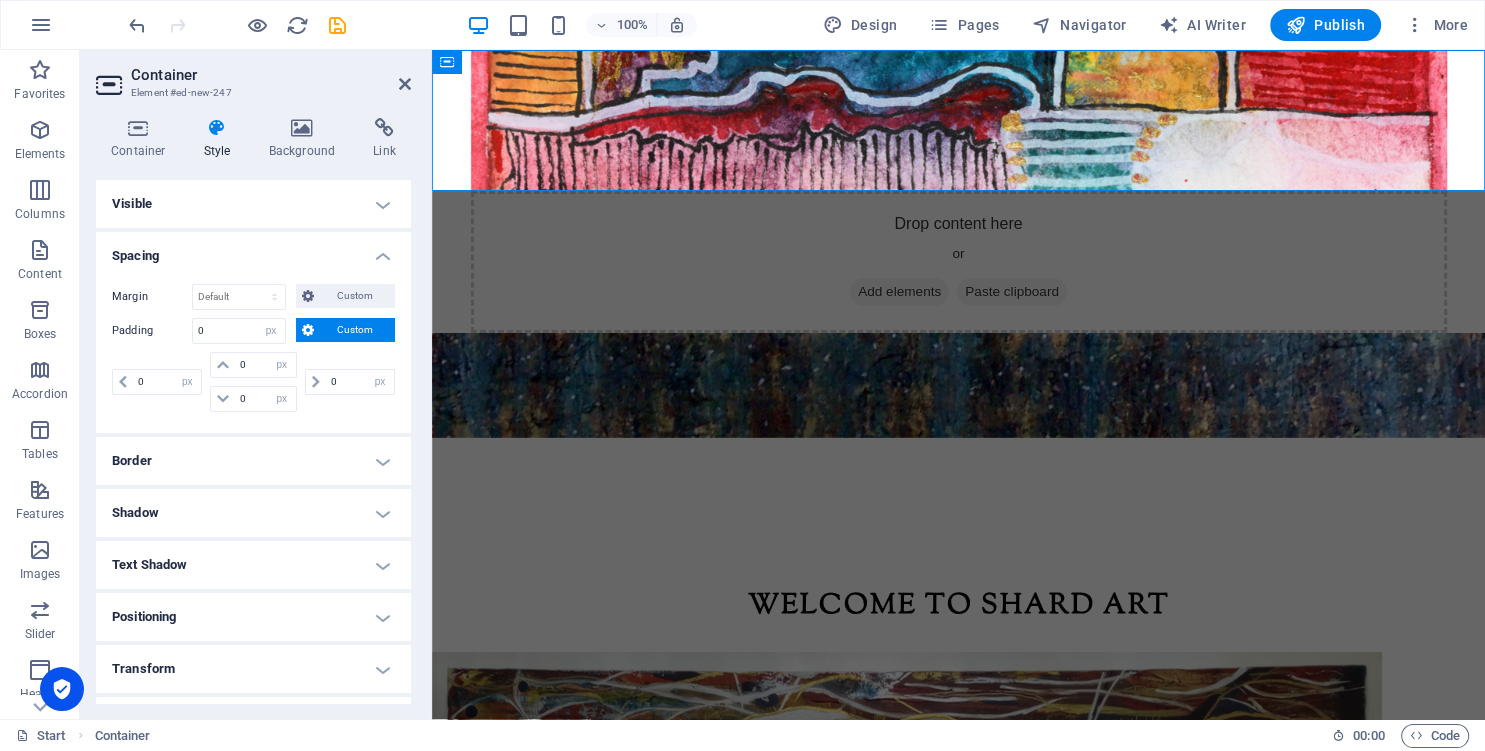 click on "Border" at bounding box center (253, 461) 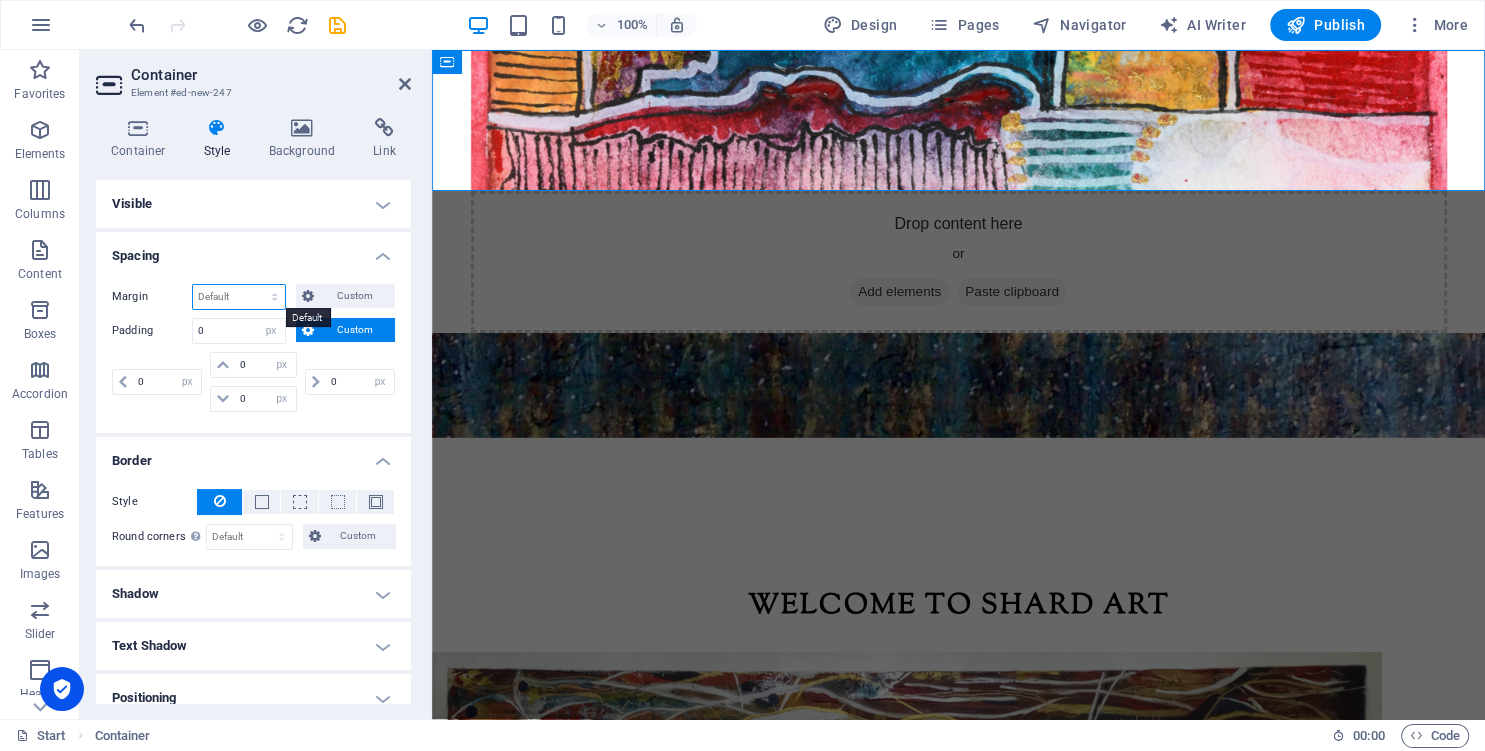 click on "Default auto px % rem vw vh Custom" at bounding box center (239, 297) 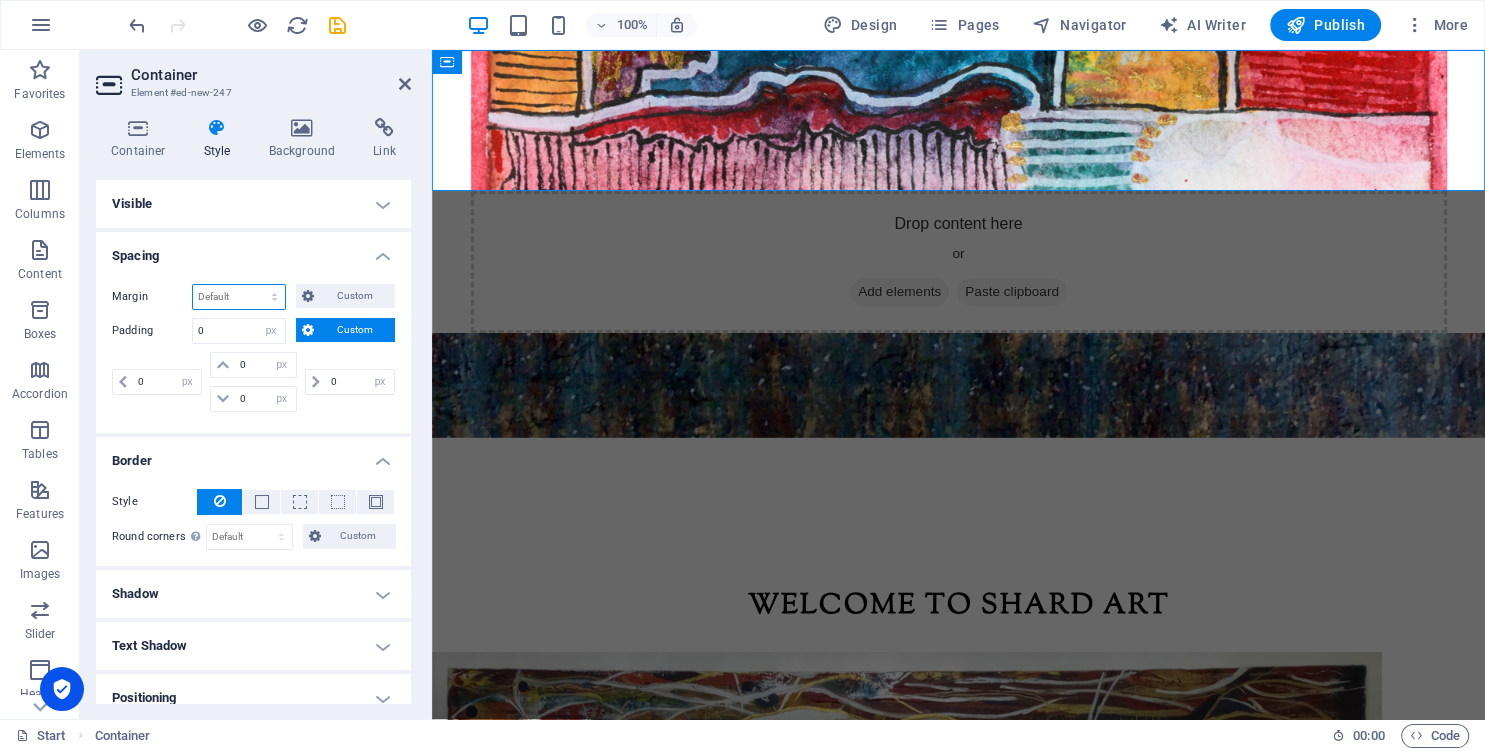 select on "%" 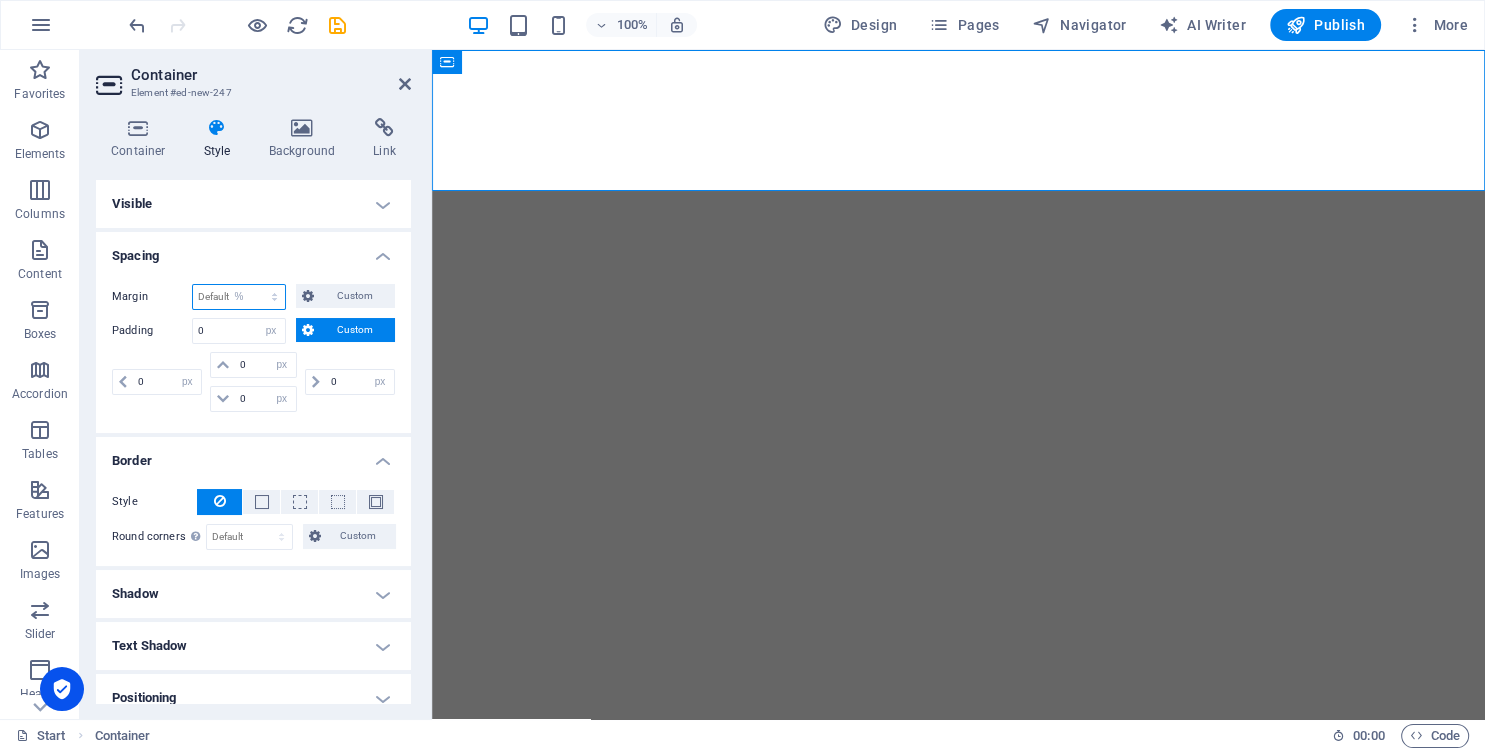 click on "%" at bounding box center [0, 0] 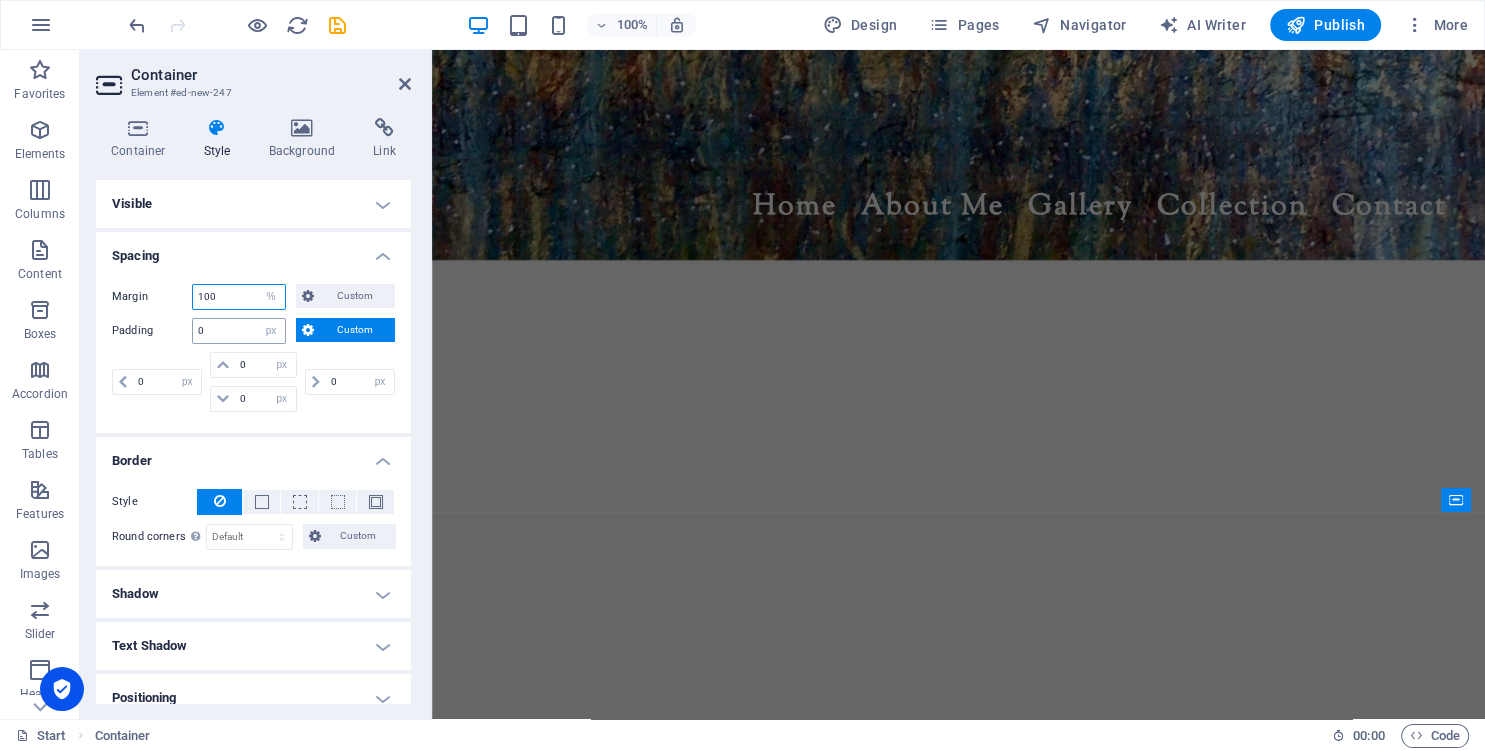 scroll, scrollTop: 846, scrollLeft: 0, axis: vertical 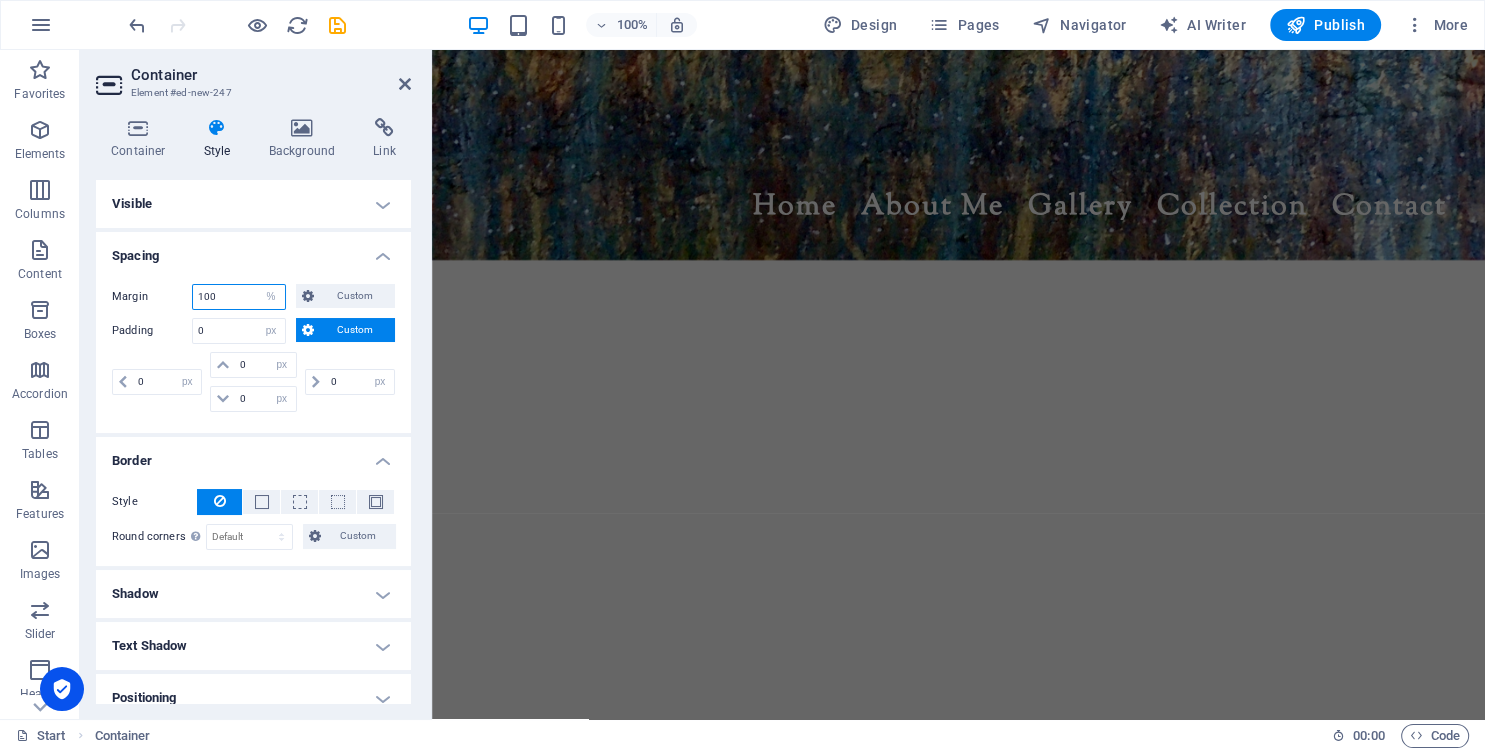 drag, startPoint x: 238, startPoint y: 292, endPoint x: 94, endPoint y: 285, distance: 144.17004 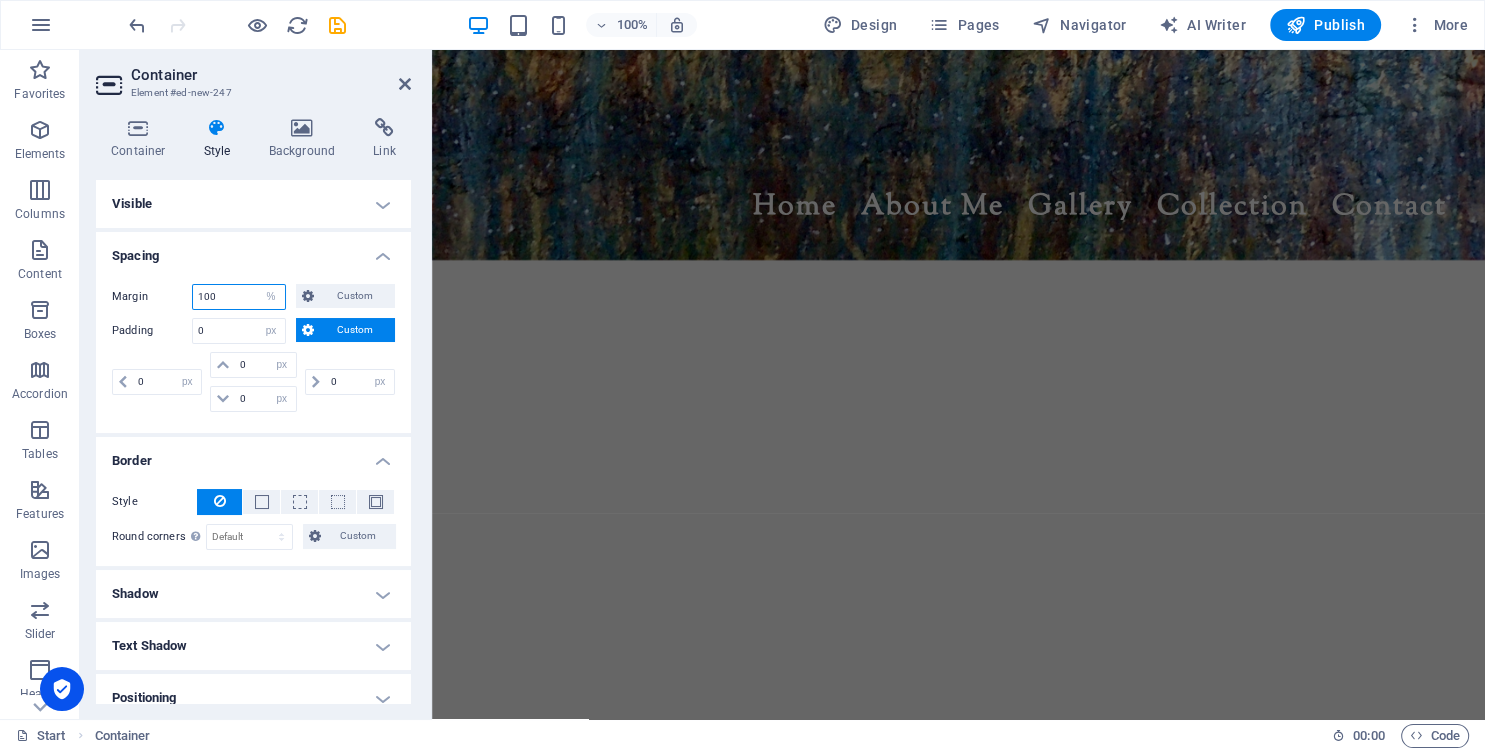 click on "100" at bounding box center [239, 297] 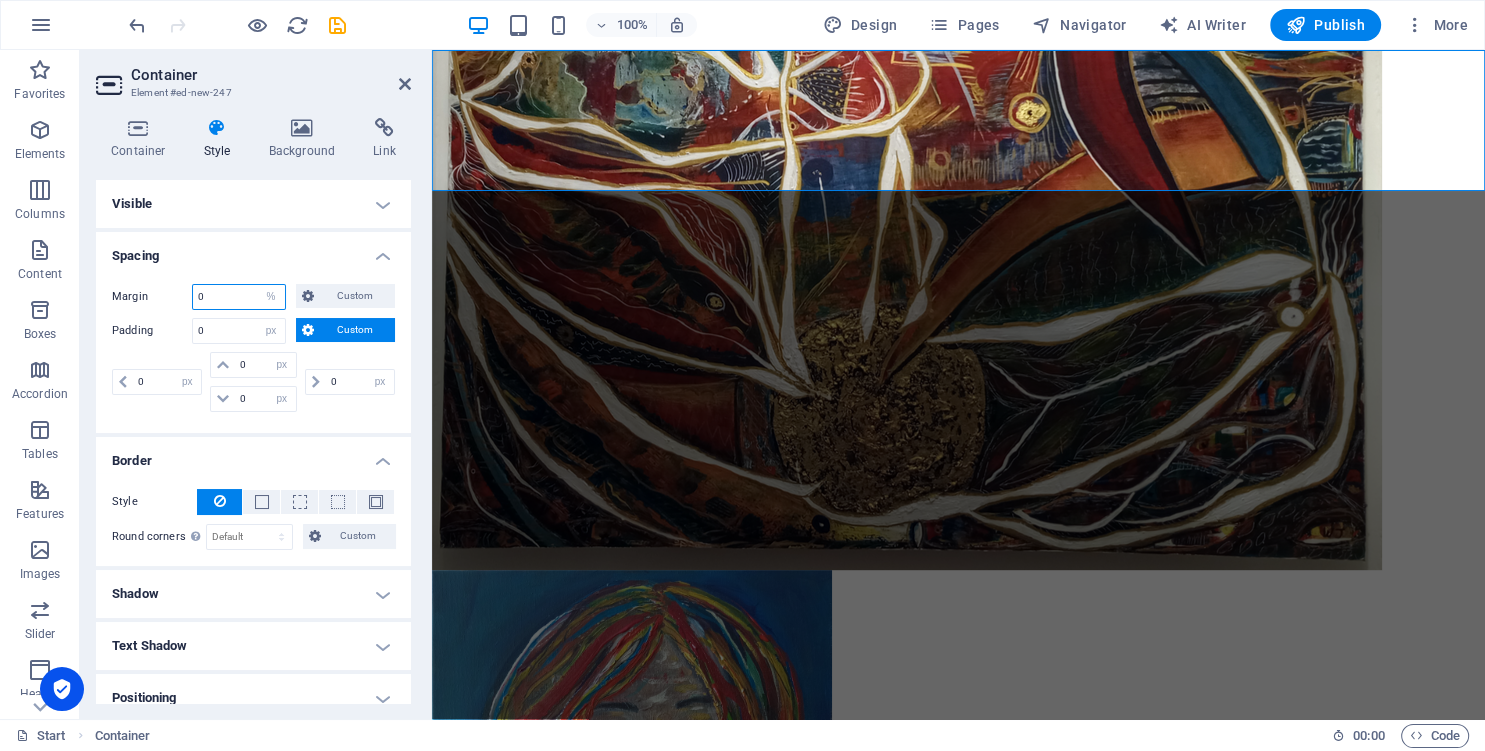 scroll, scrollTop: 0, scrollLeft: 0, axis: both 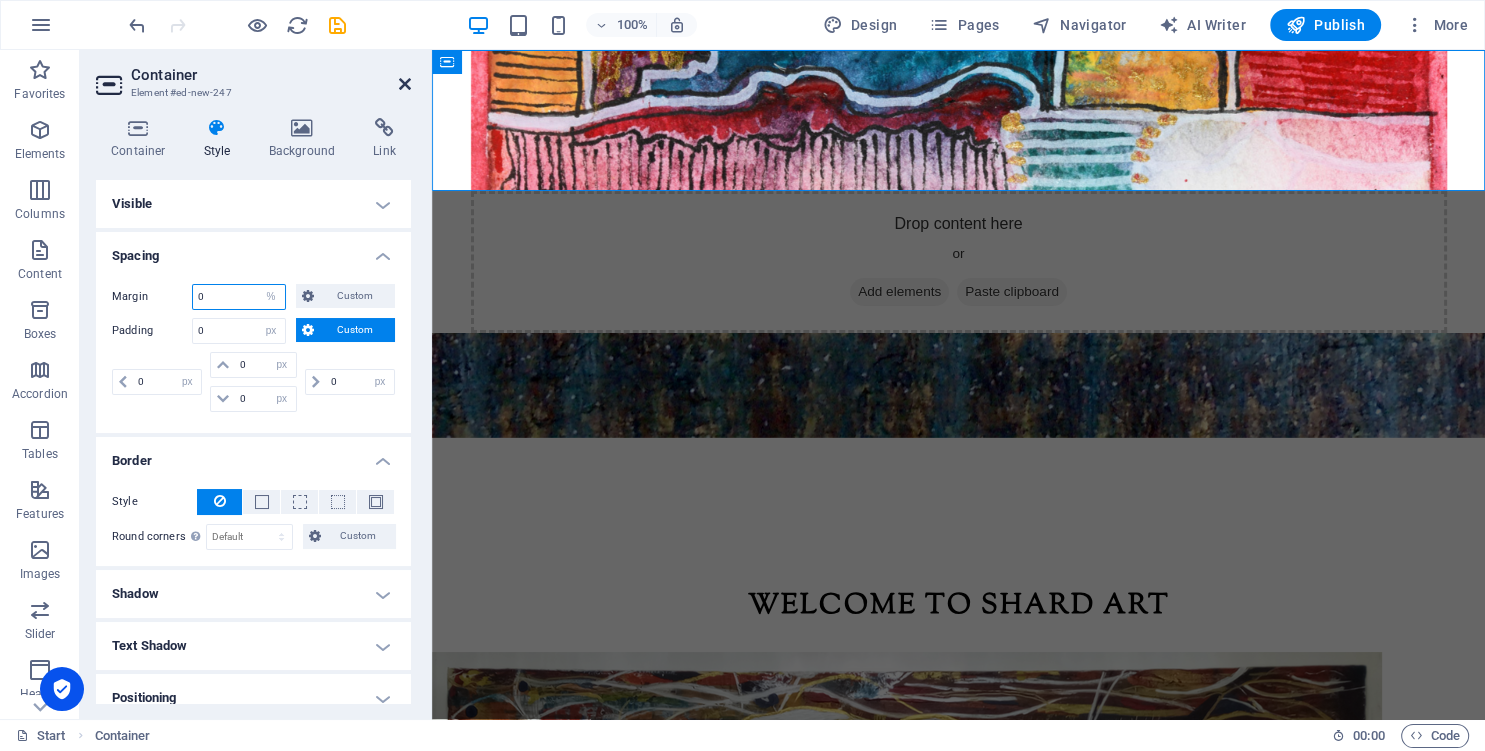 type on "0" 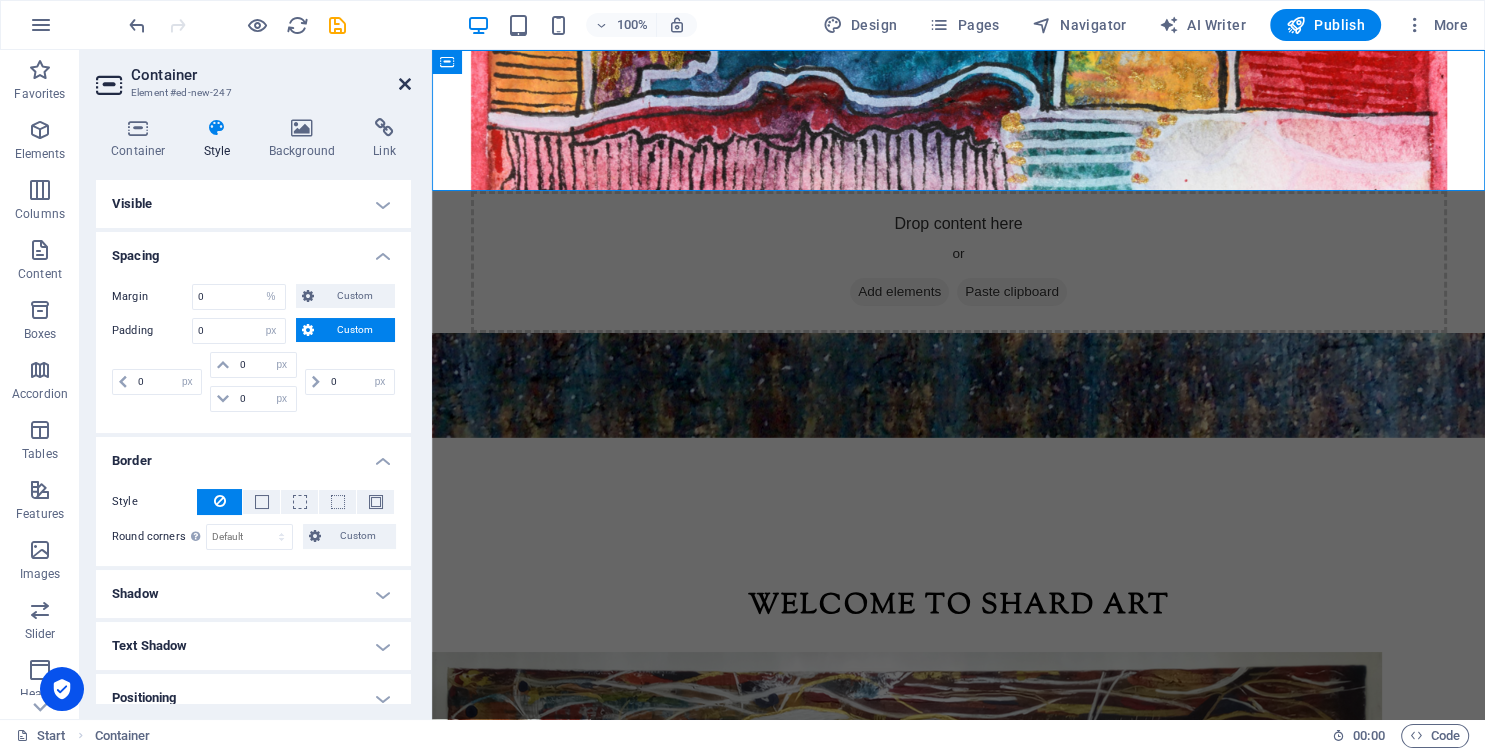 click at bounding box center [405, 84] 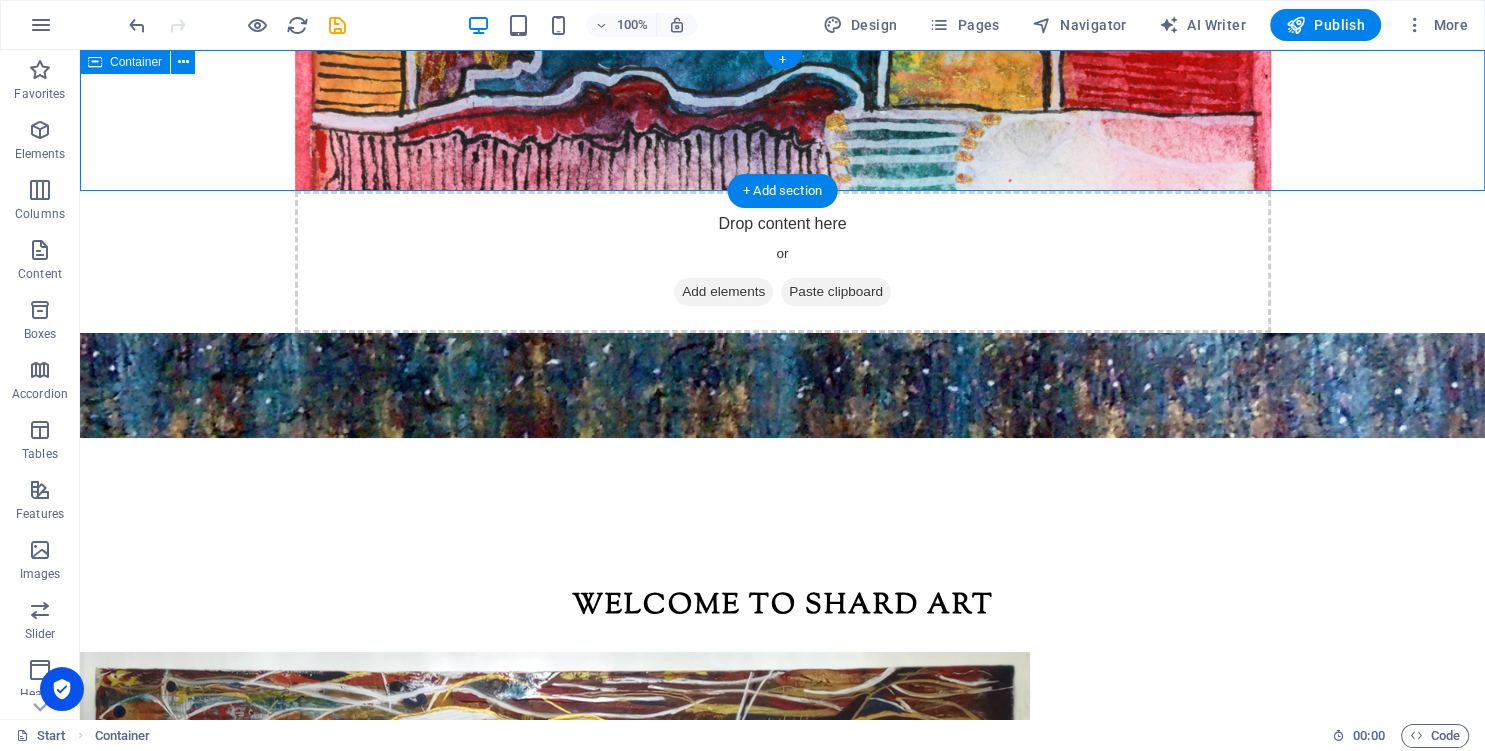 click on "Drop content here or  Add elements  Paste clipboard" at bounding box center [782, 191] 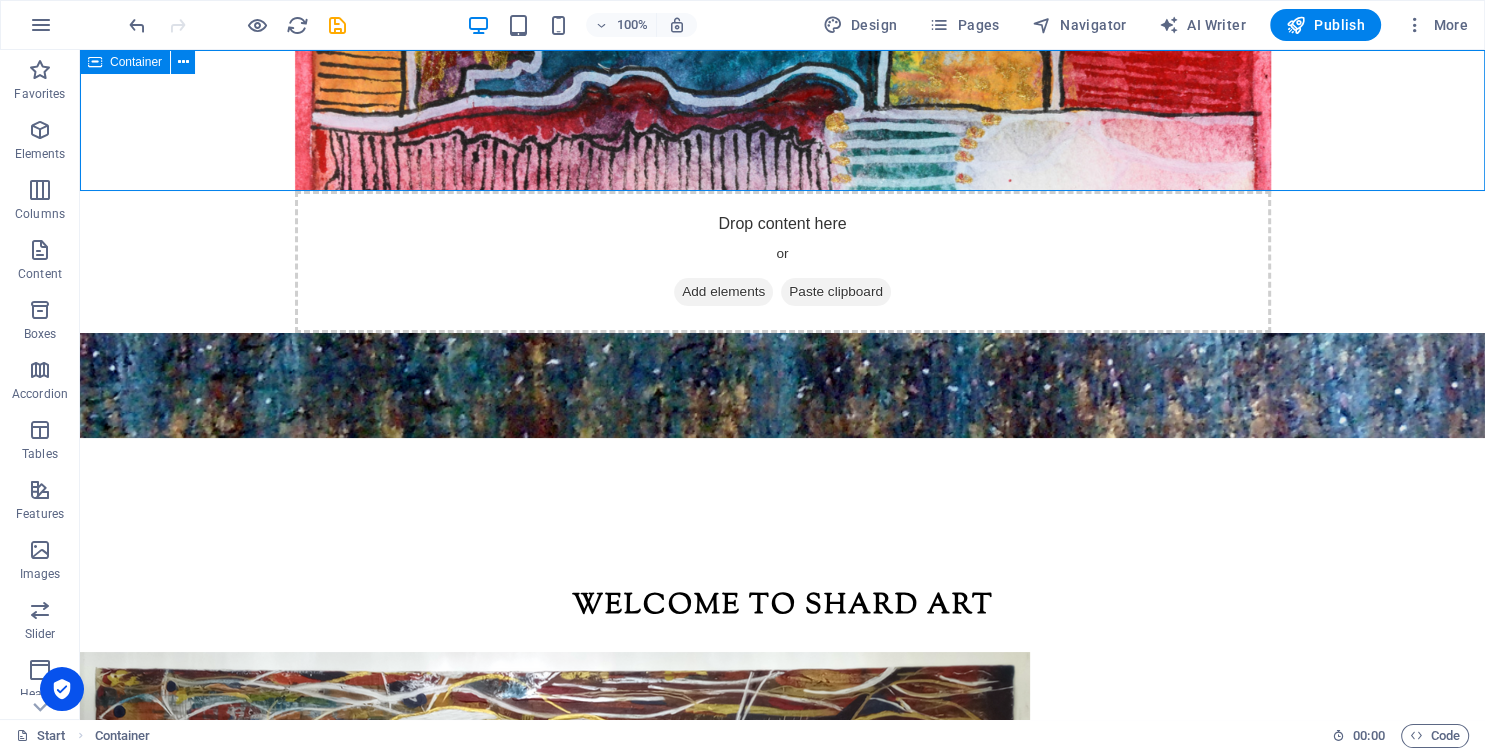 click on "Container" at bounding box center (136, 62) 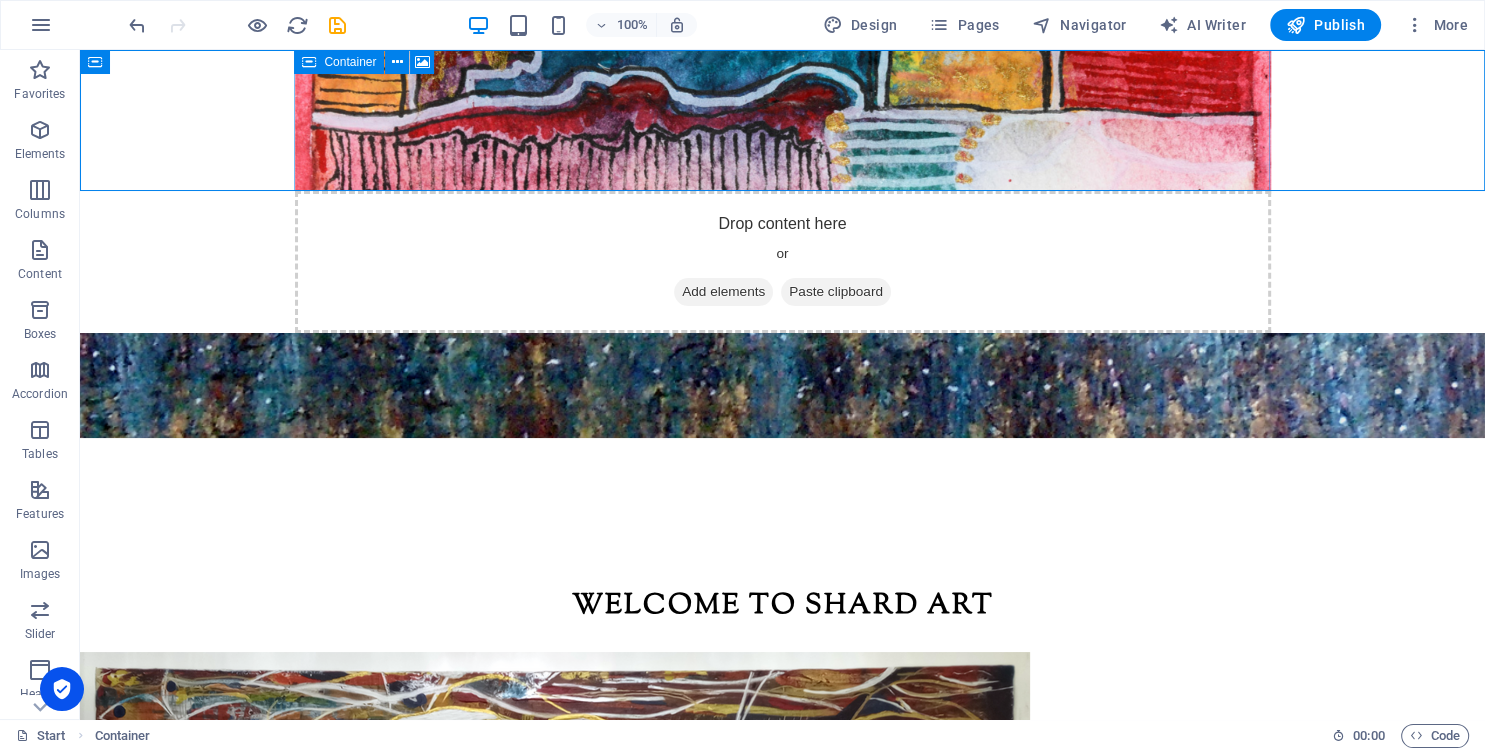 click on "Container" at bounding box center (350, 62) 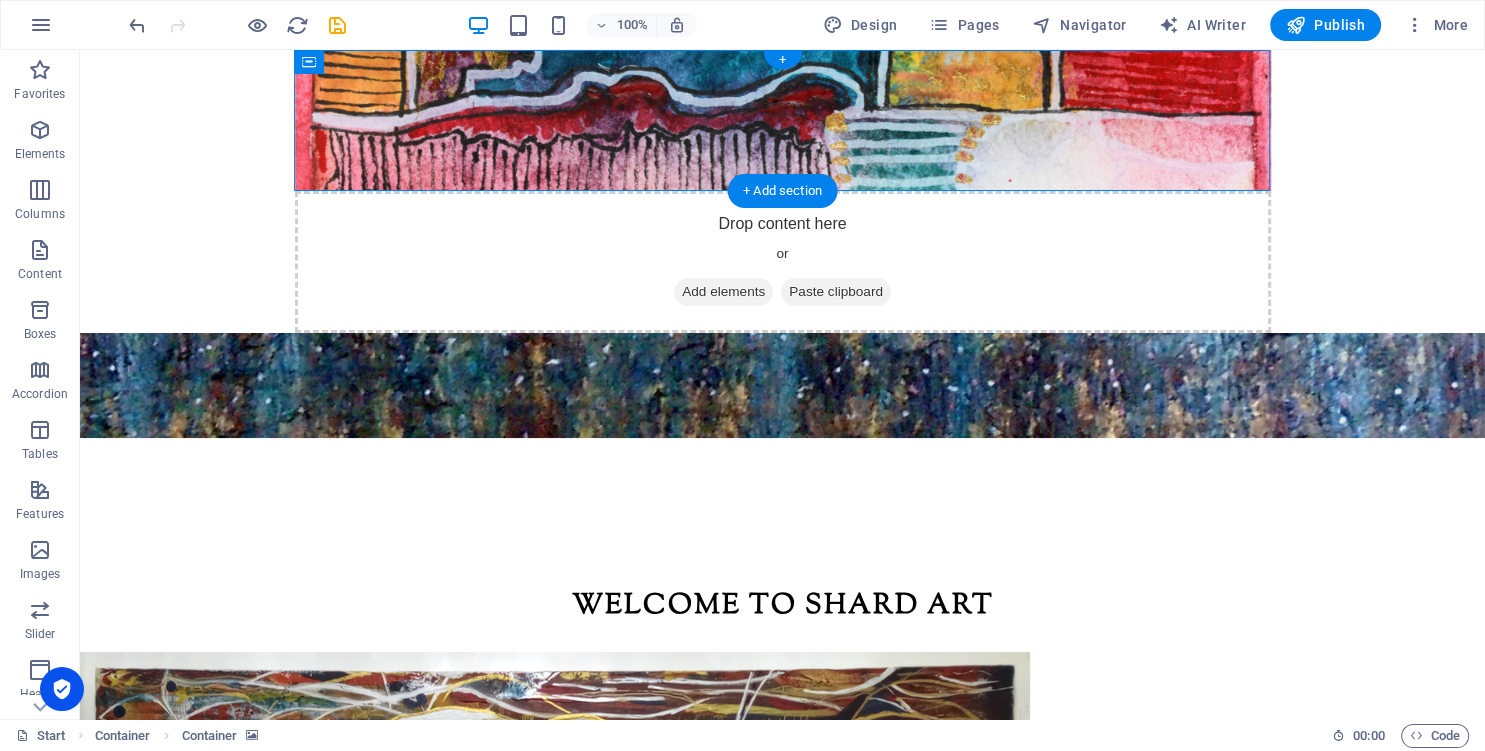drag, startPoint x: 477, startPoint y: 97, endPoint x: 165, endPoint y: 122, distance: 313 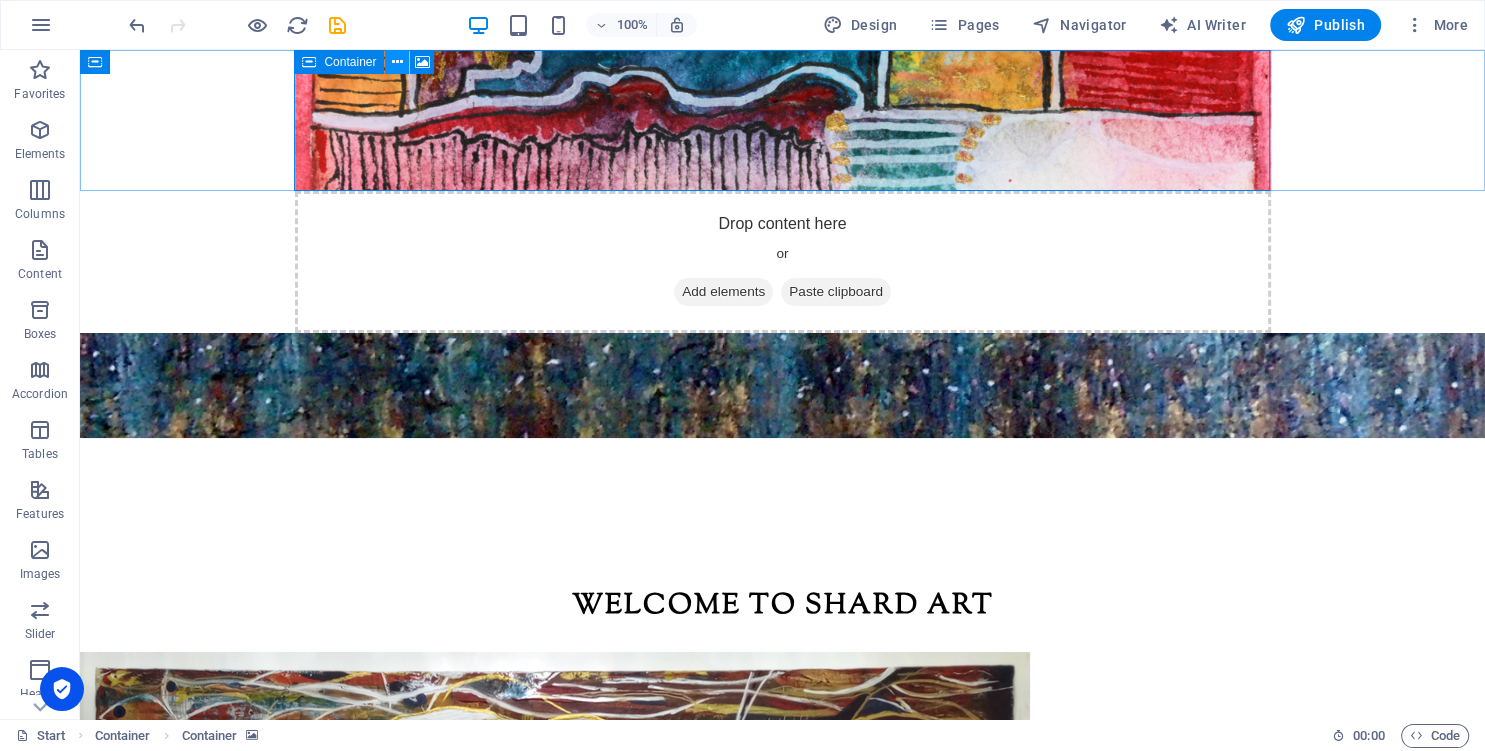 click at bounding box center [397, 62] 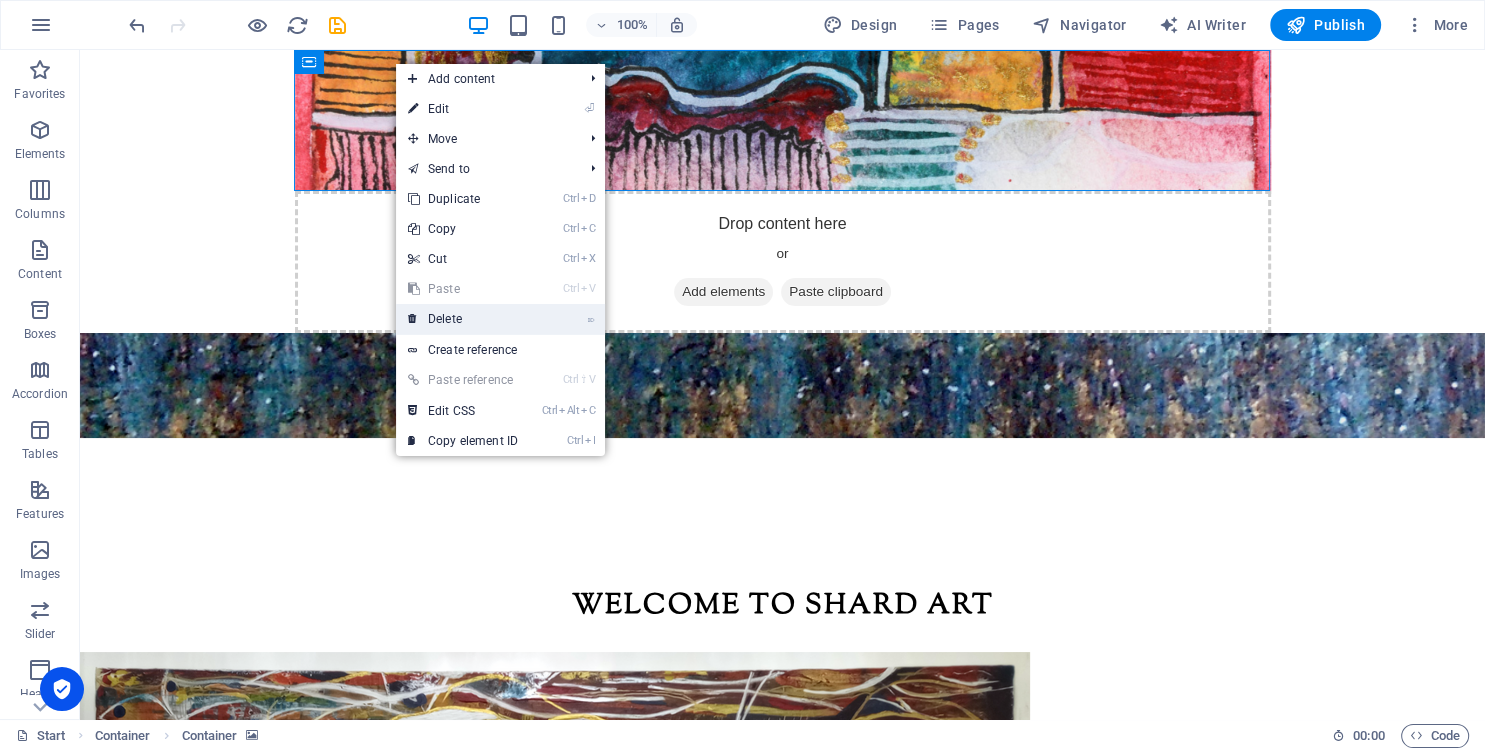 click on "⌦  Delete" at bounding box center (463, 319) 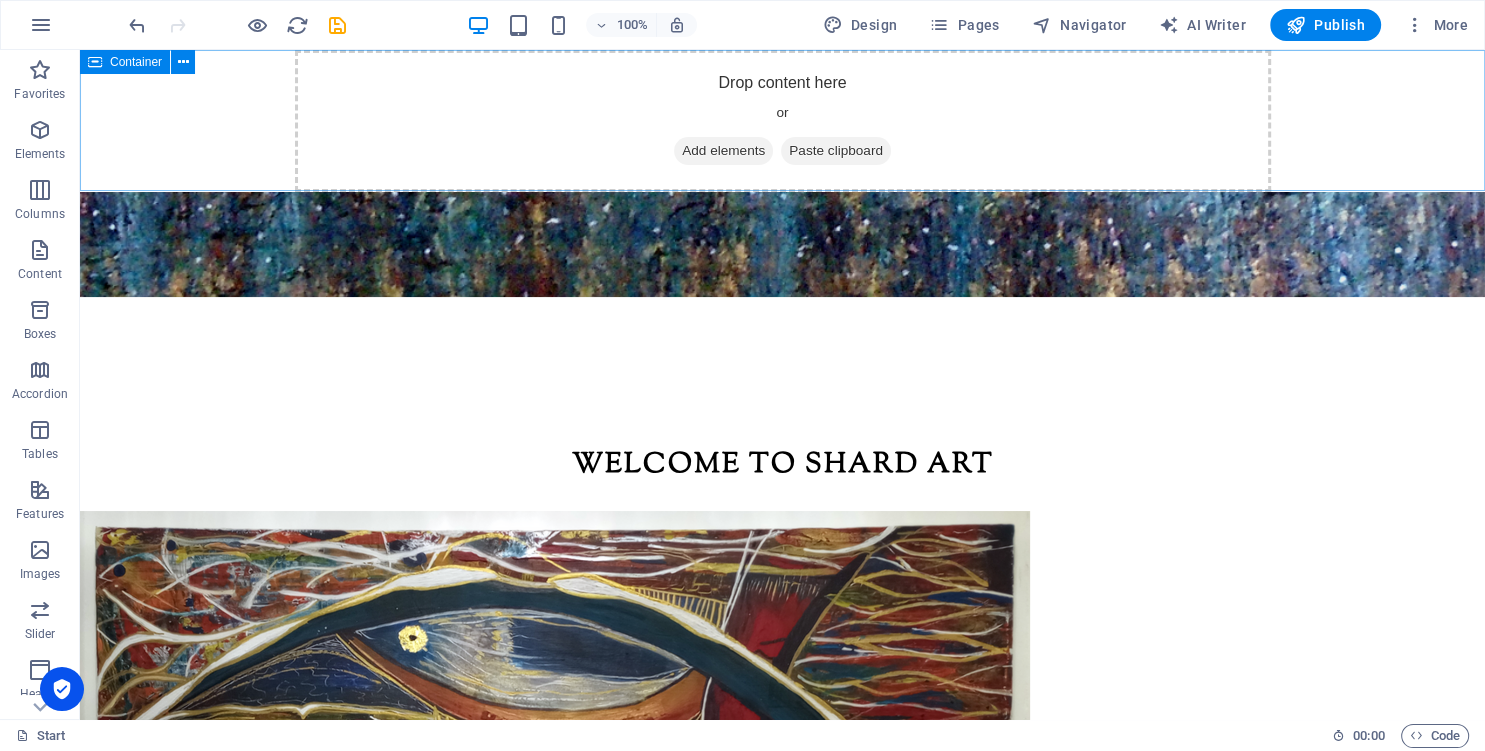 click on "Container" at bounding box center (136, 62) 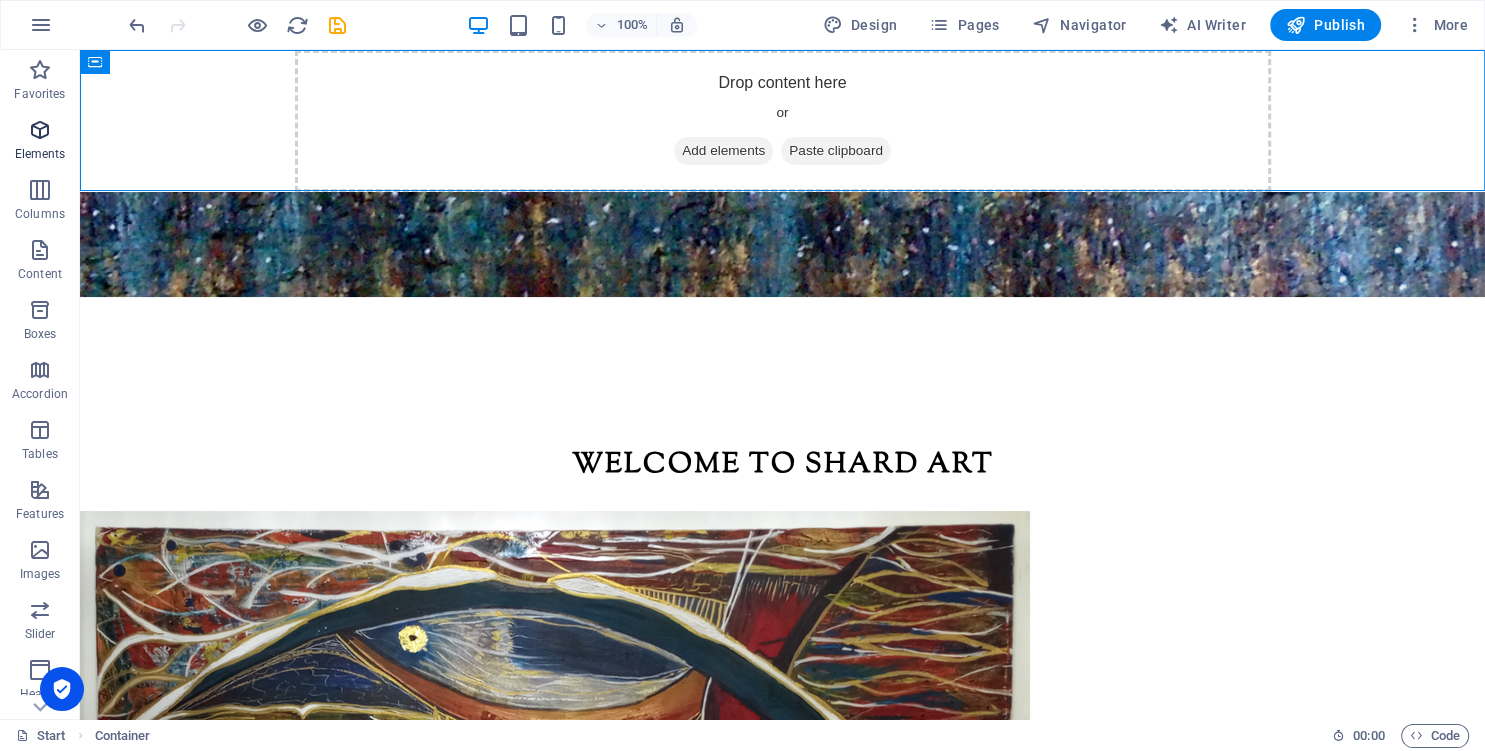 click at bounding box center [40, 130] 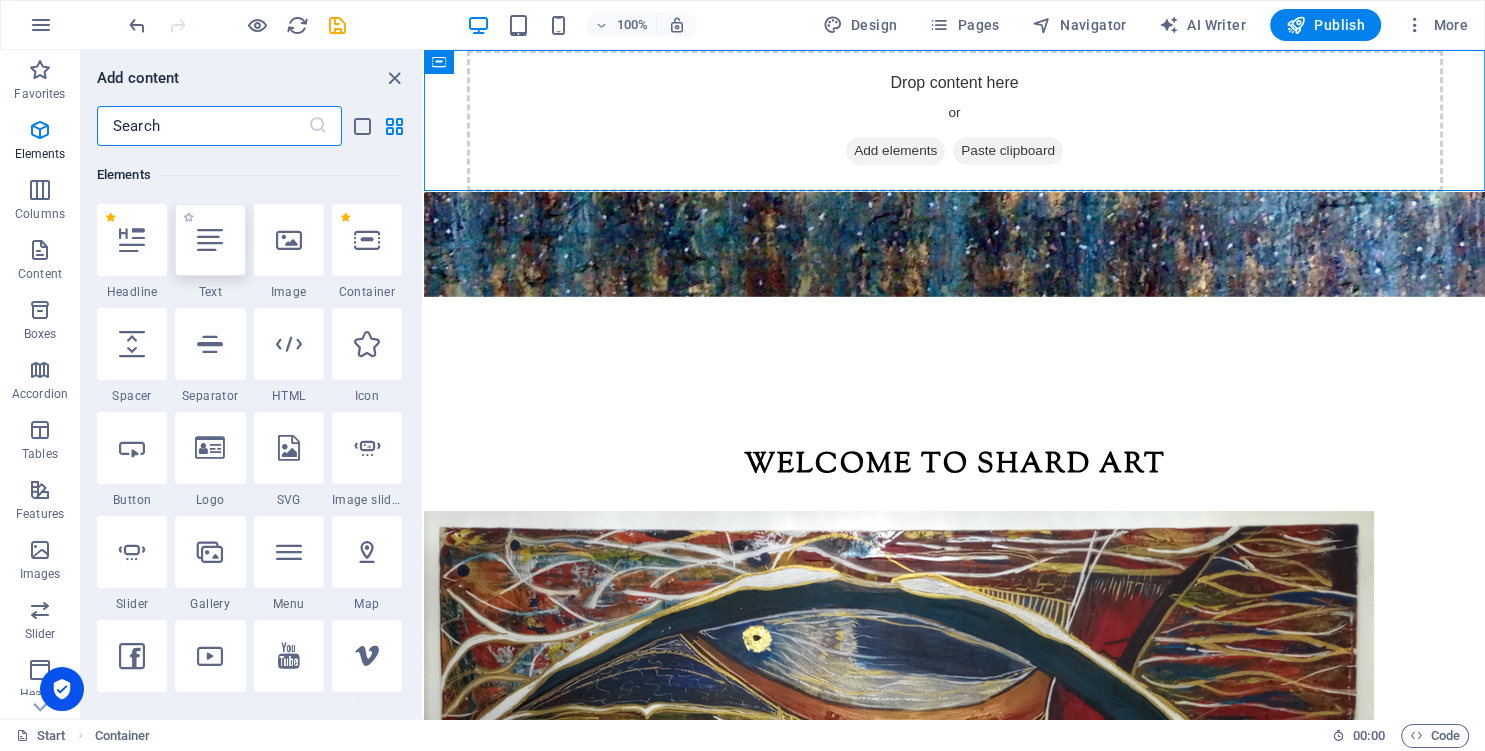 scroll, scrollTop: 213, scrollLeft: 0, axis: vertical 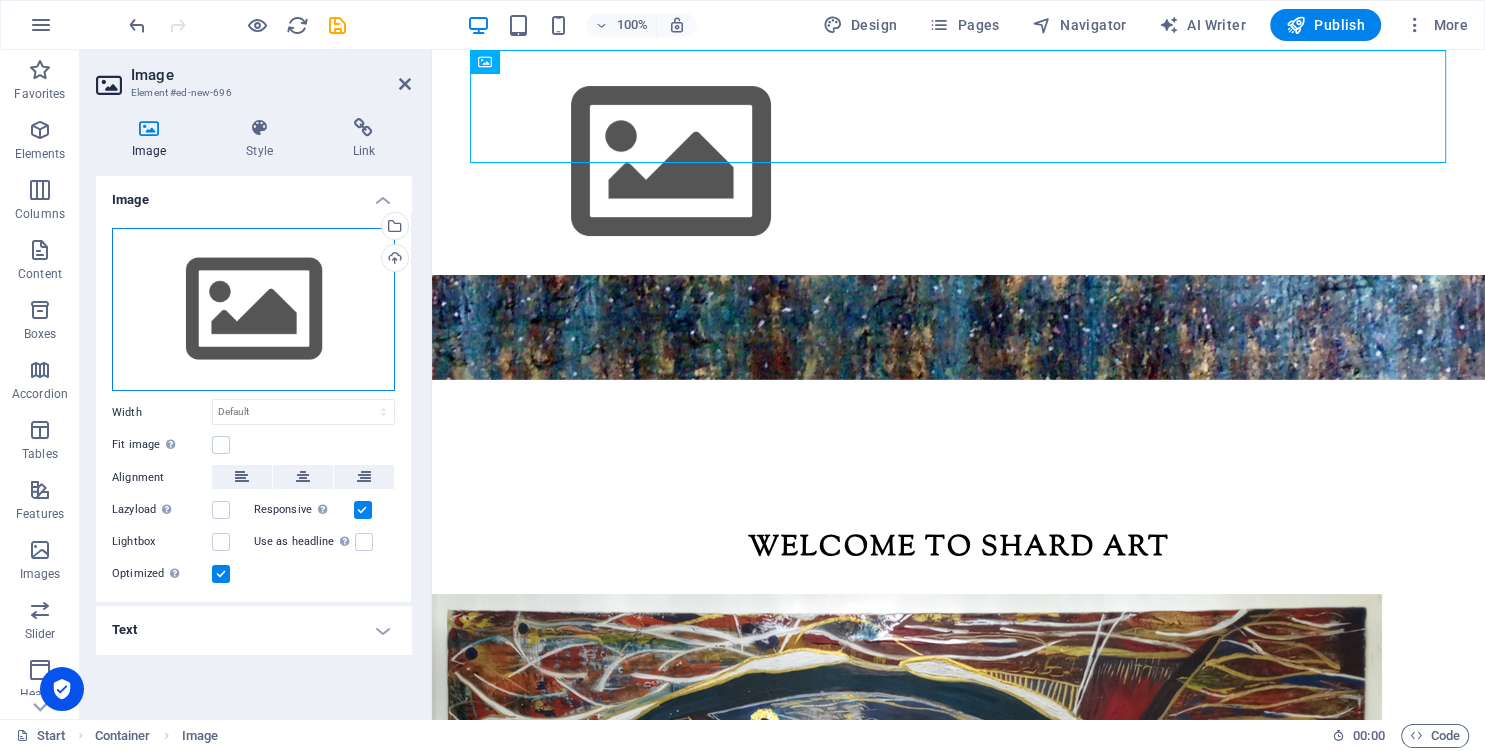 click on "Drag files here, click to choose files or select files from Files or our free stock photos & videos" at bounding box center [253, 310] 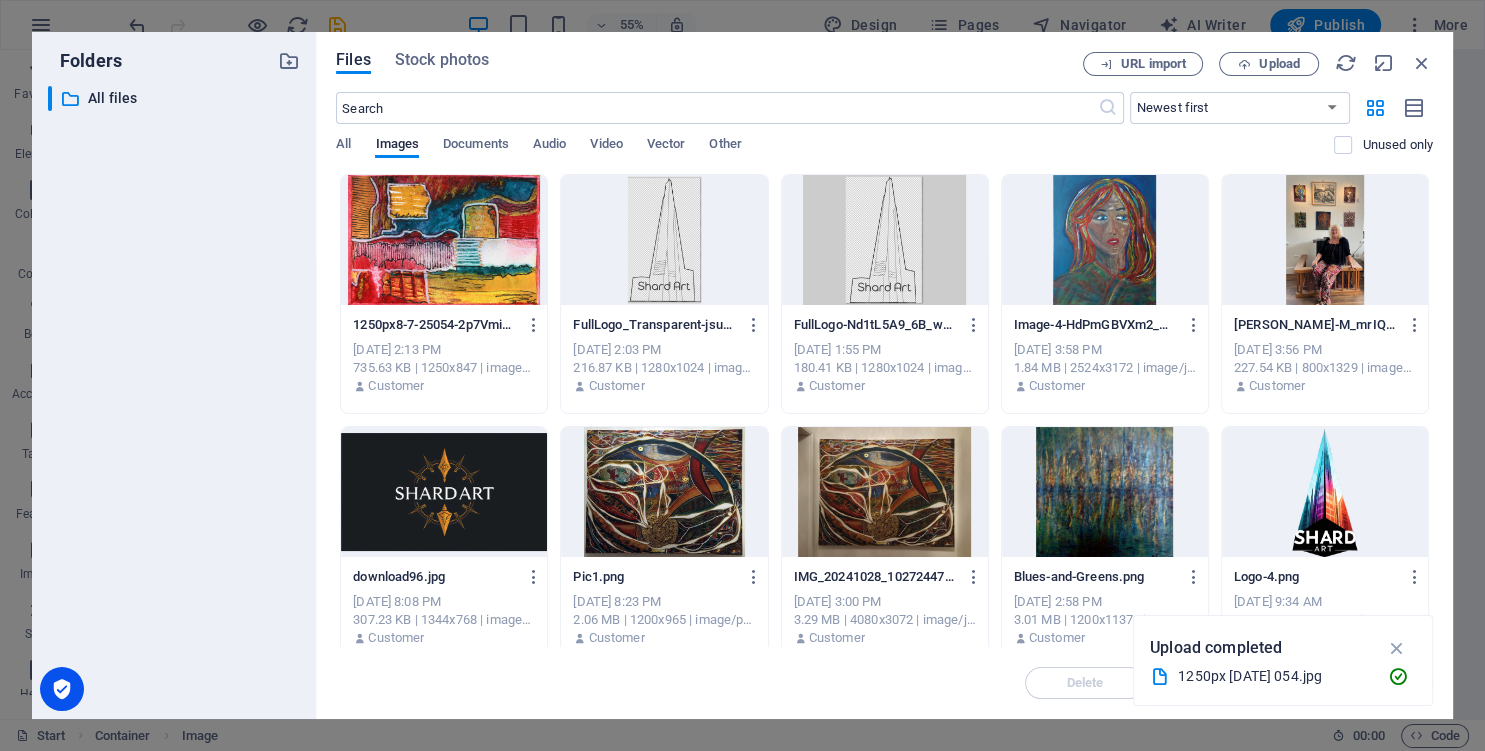 click at bounding box center (444, 240) 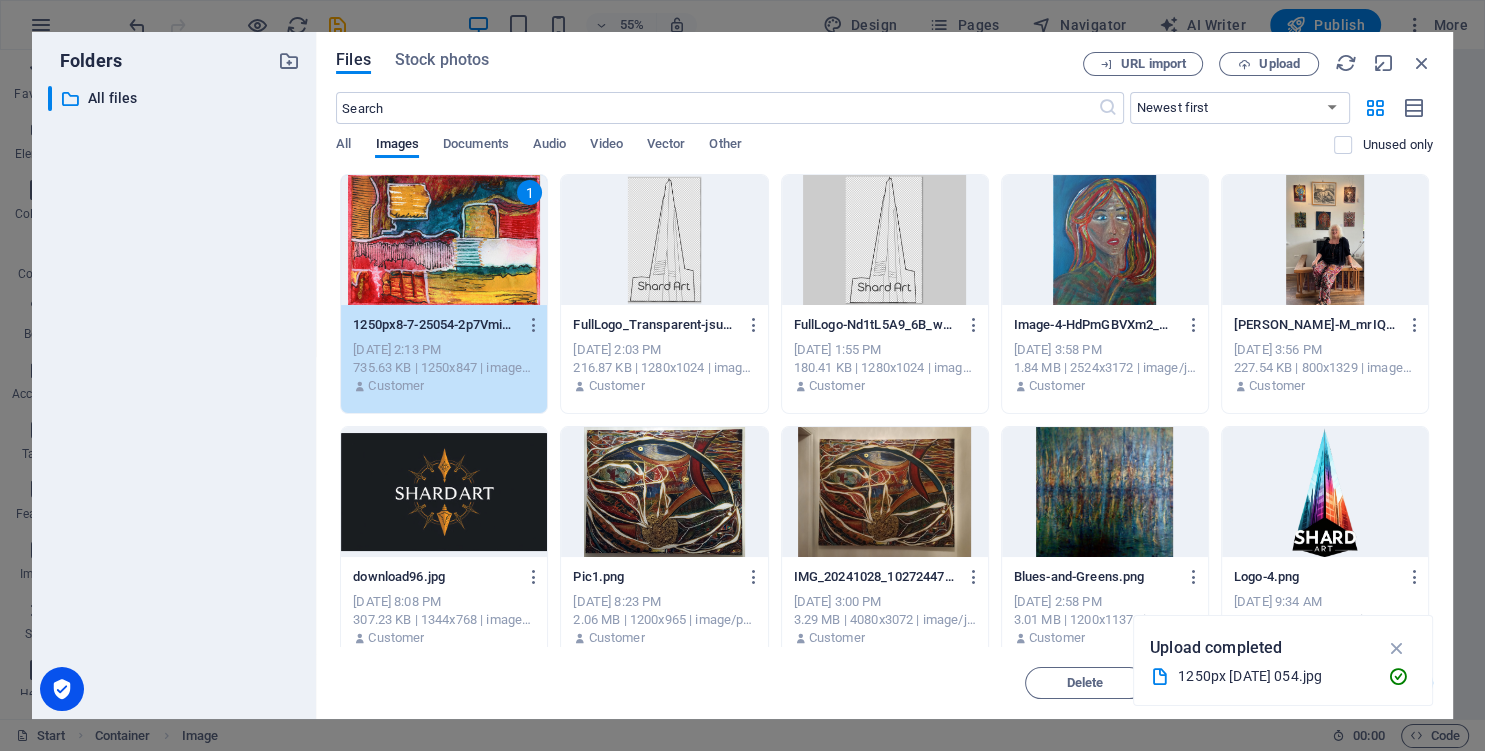 click on "1" at bounding box center [444, 240] 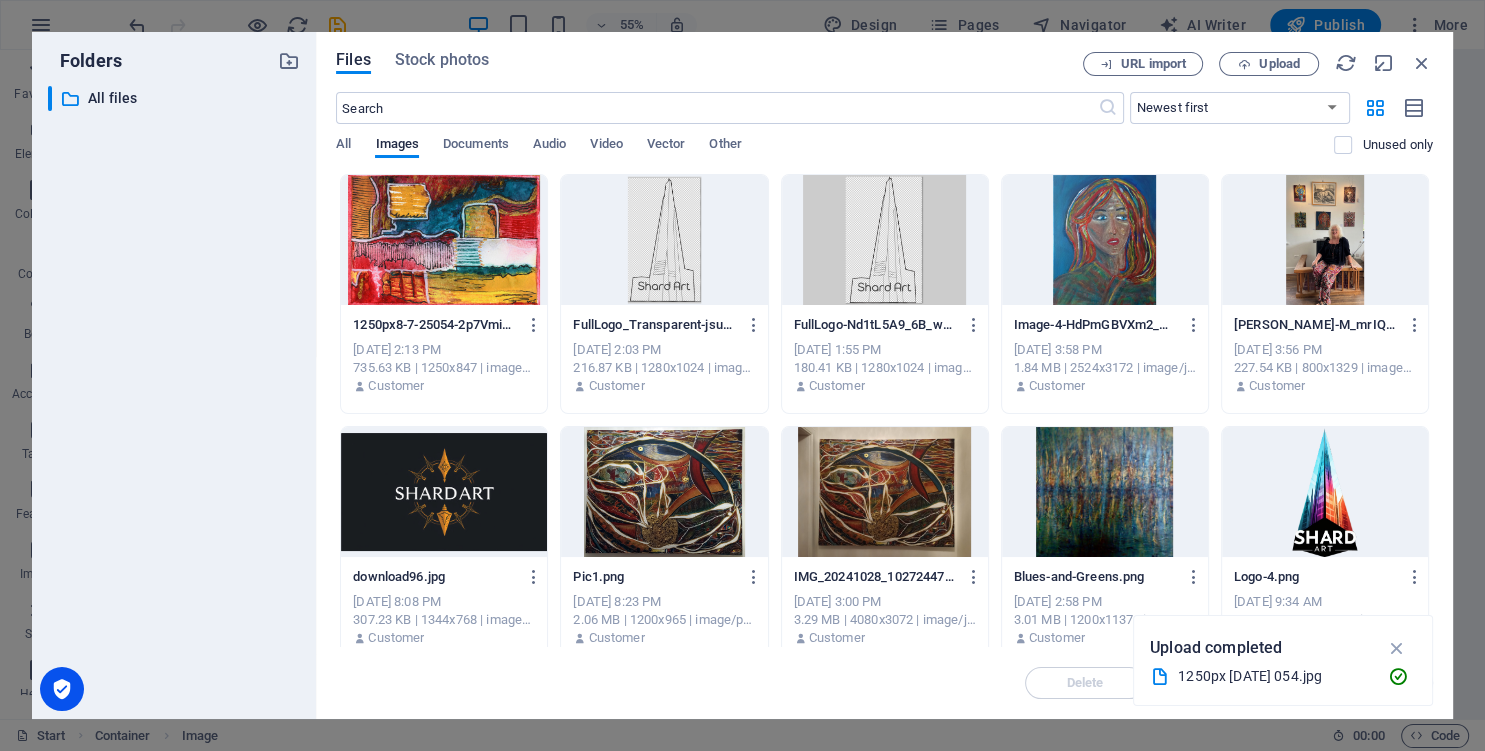 click at bounding box center (444, 240) 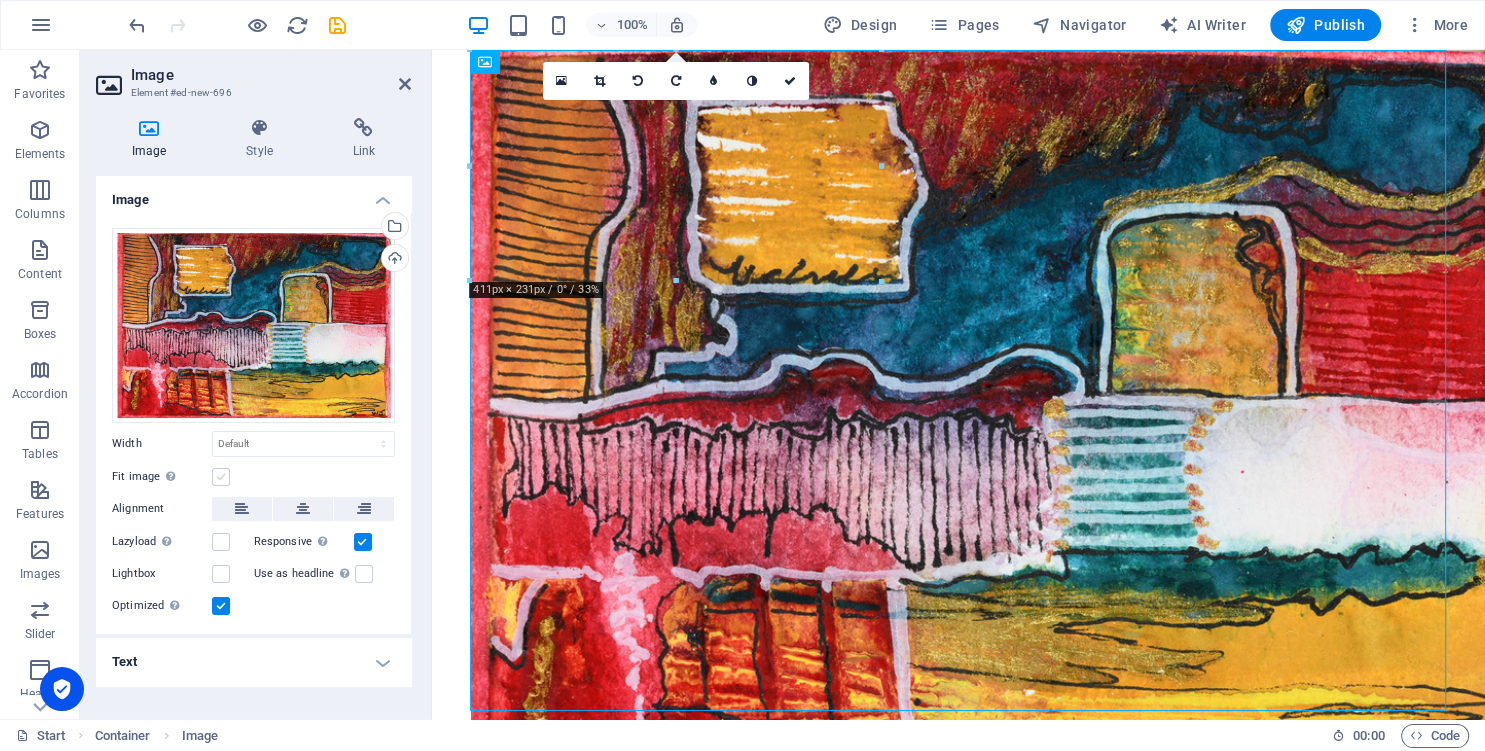click at bounding box center [221, 477] 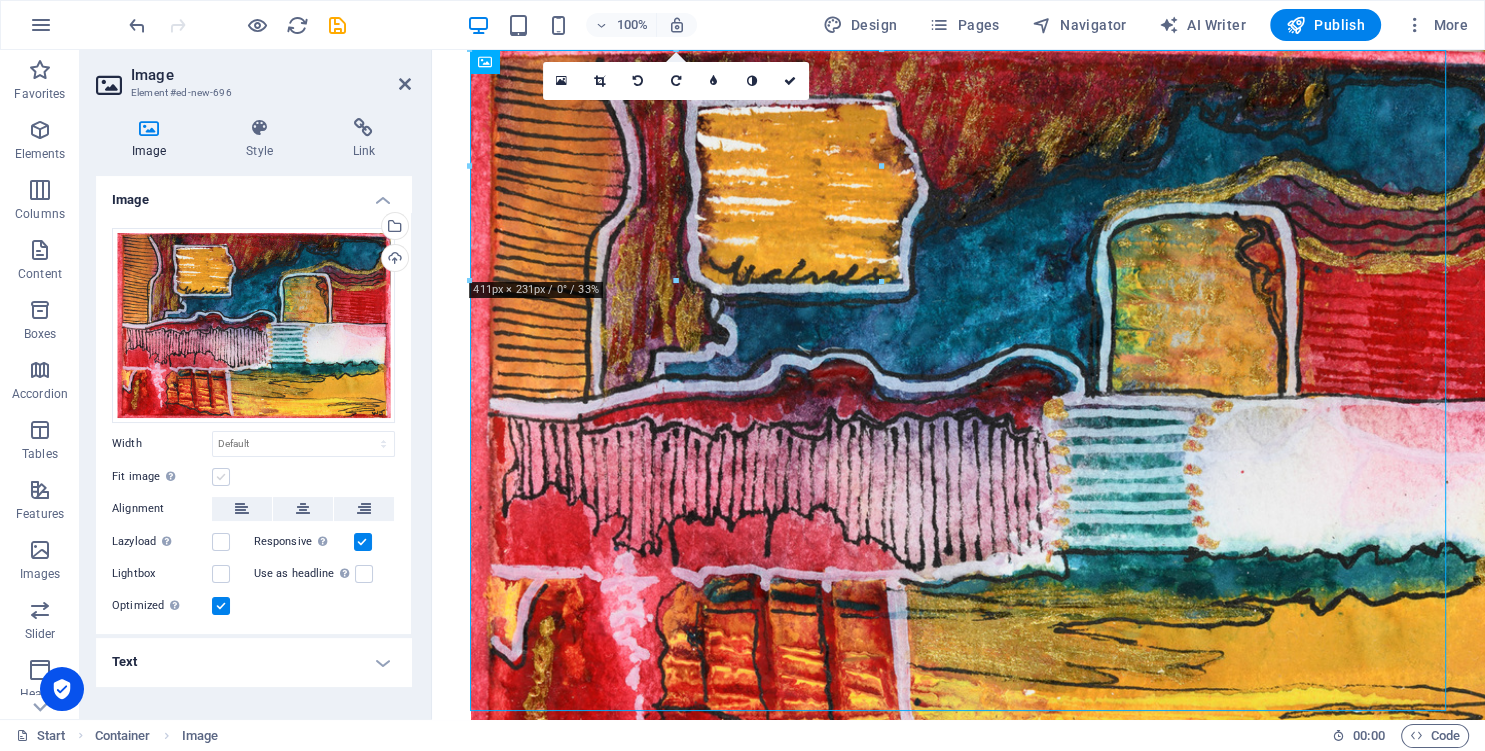 click on "Fit image Automatically fit image to a fixed width and height" at bounding box center (0, 0) 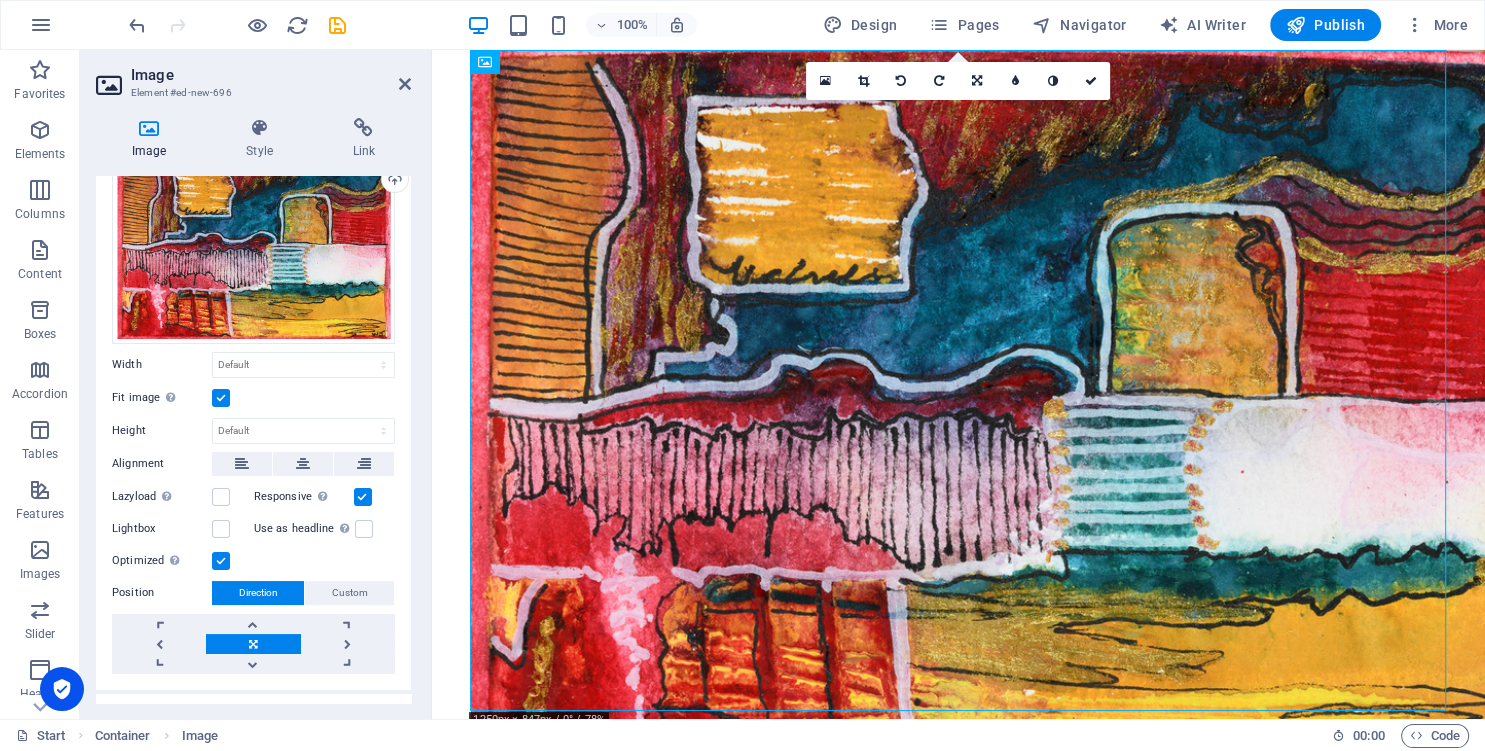 scroll, scrollTop: 117, scrollLeft: 0, axis: vertical 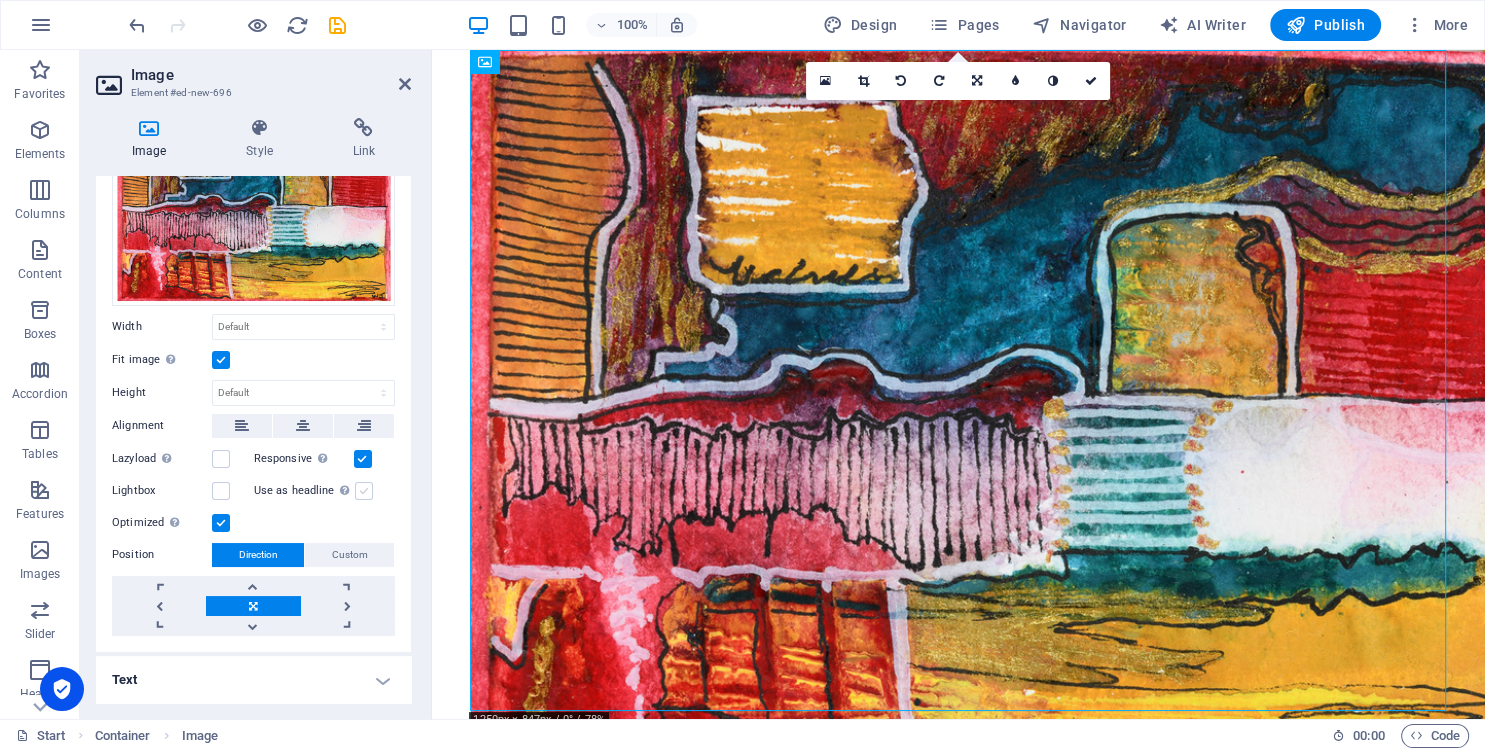 click at bounding box center (364, 491) 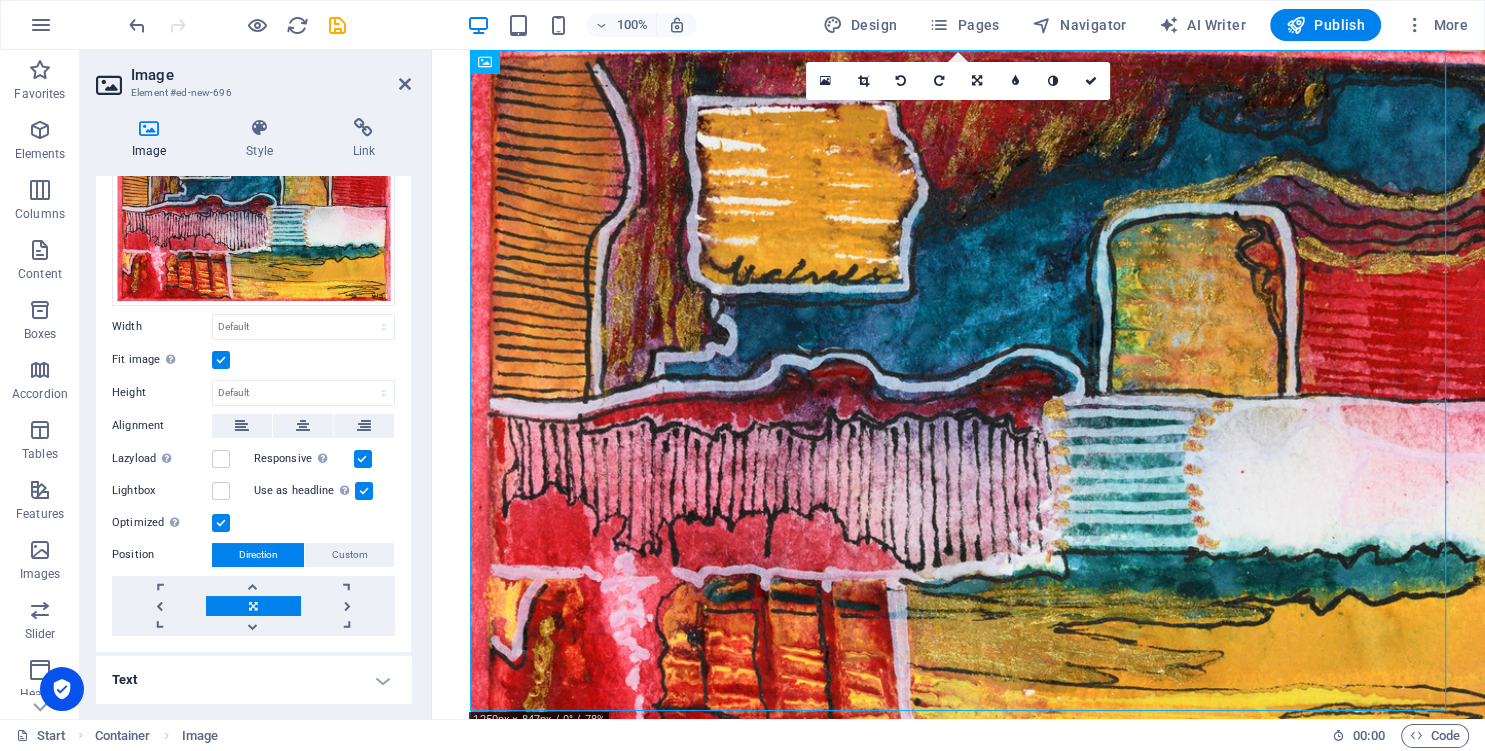 click at bounding box center [364, 491] 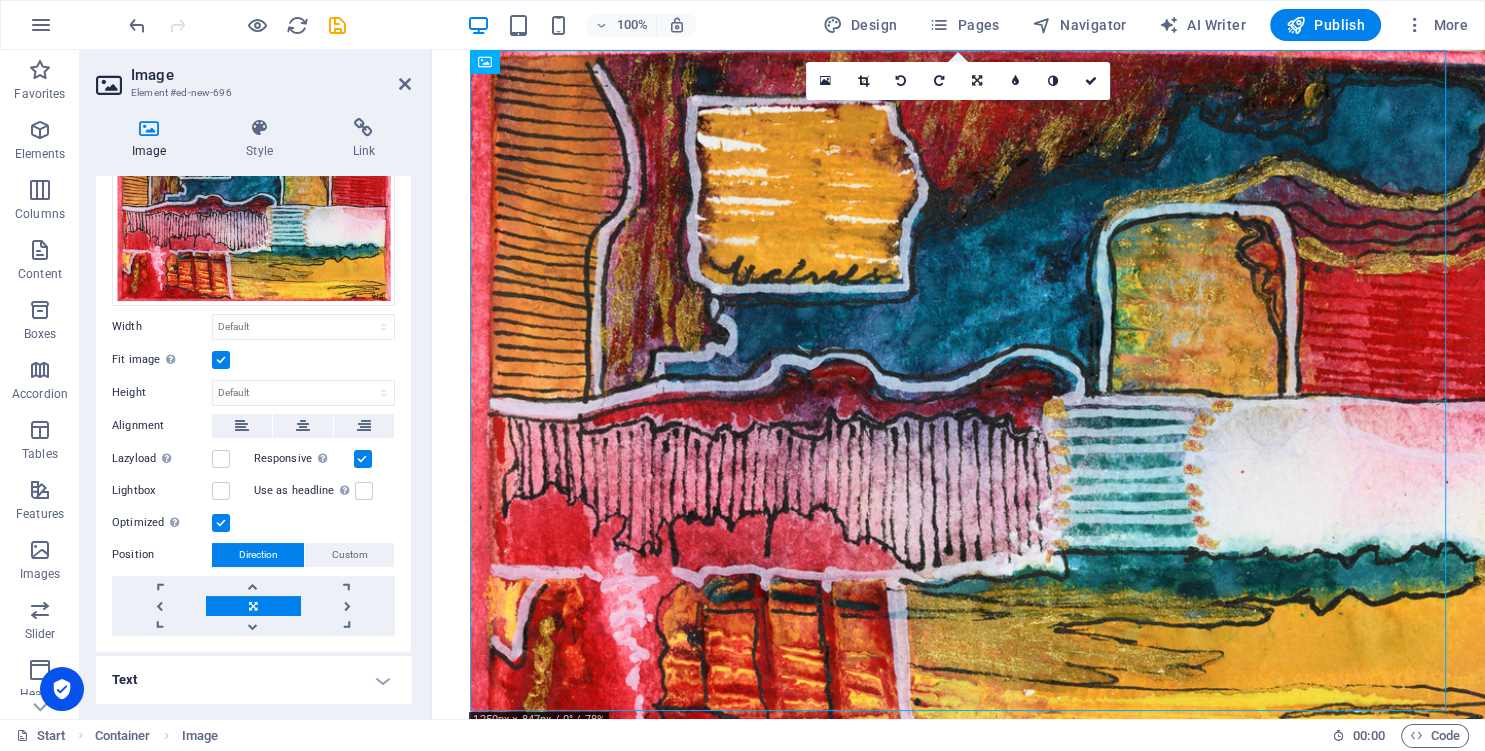 click at bounding box center (221, 360) 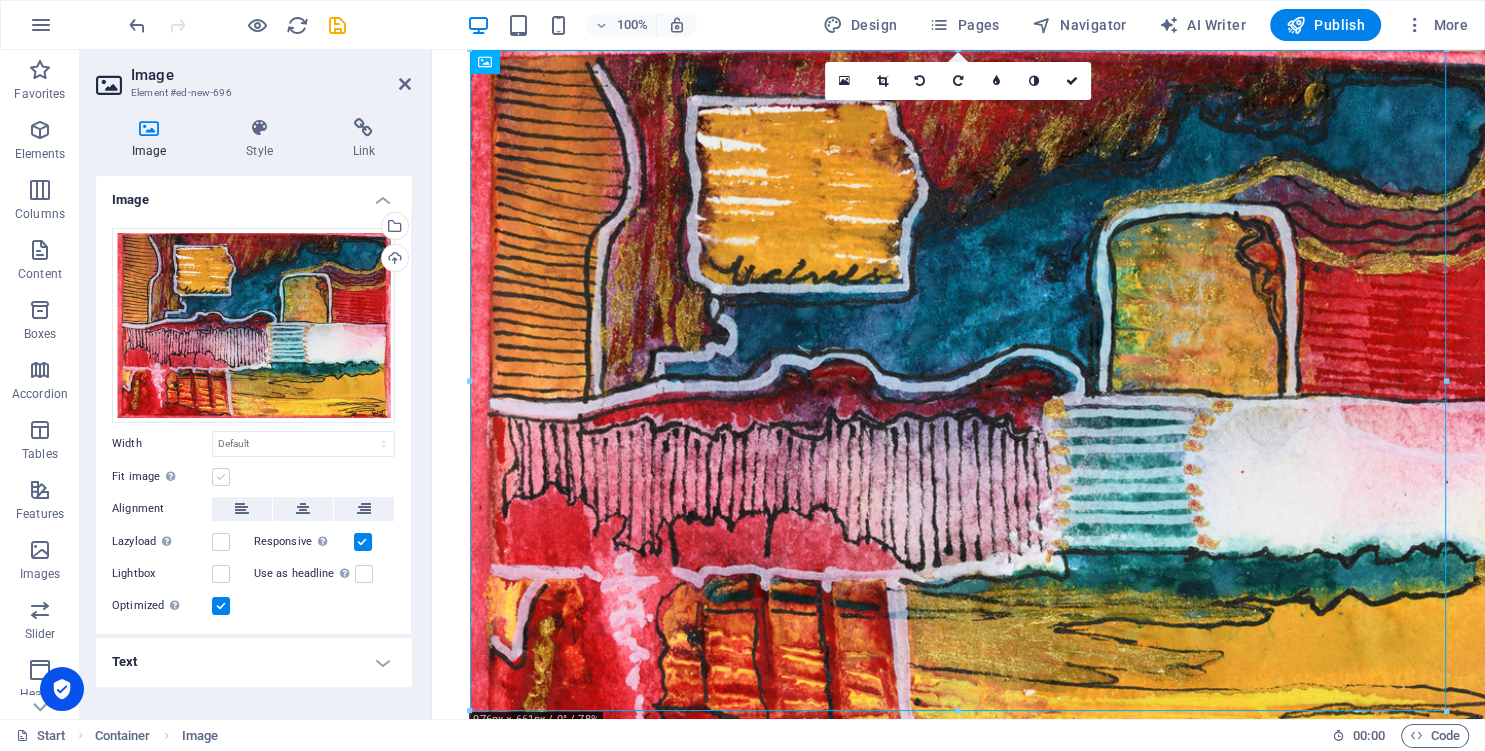 scroll, scrollTop: 0, scrollLeft: 0, axis: both 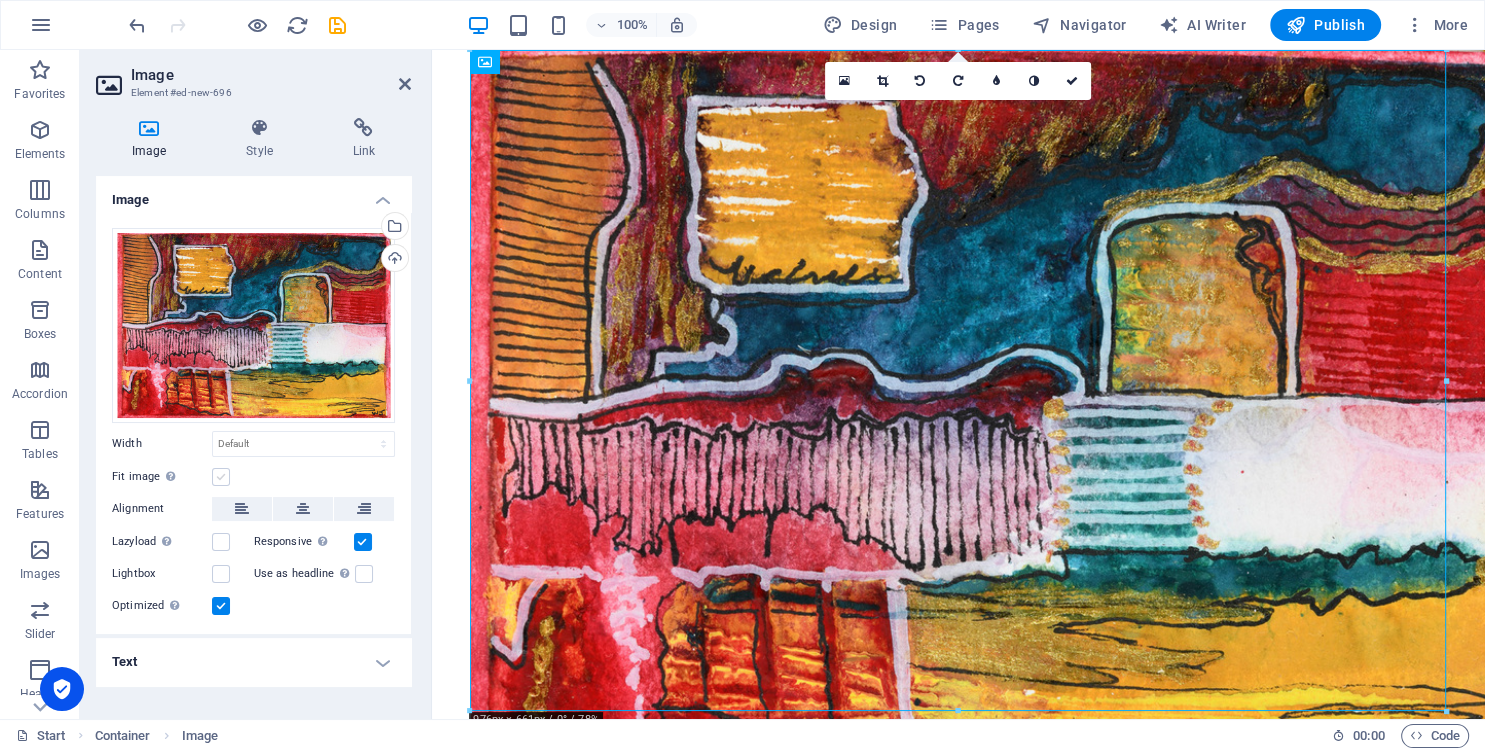 click at bounding box center [221, 477] 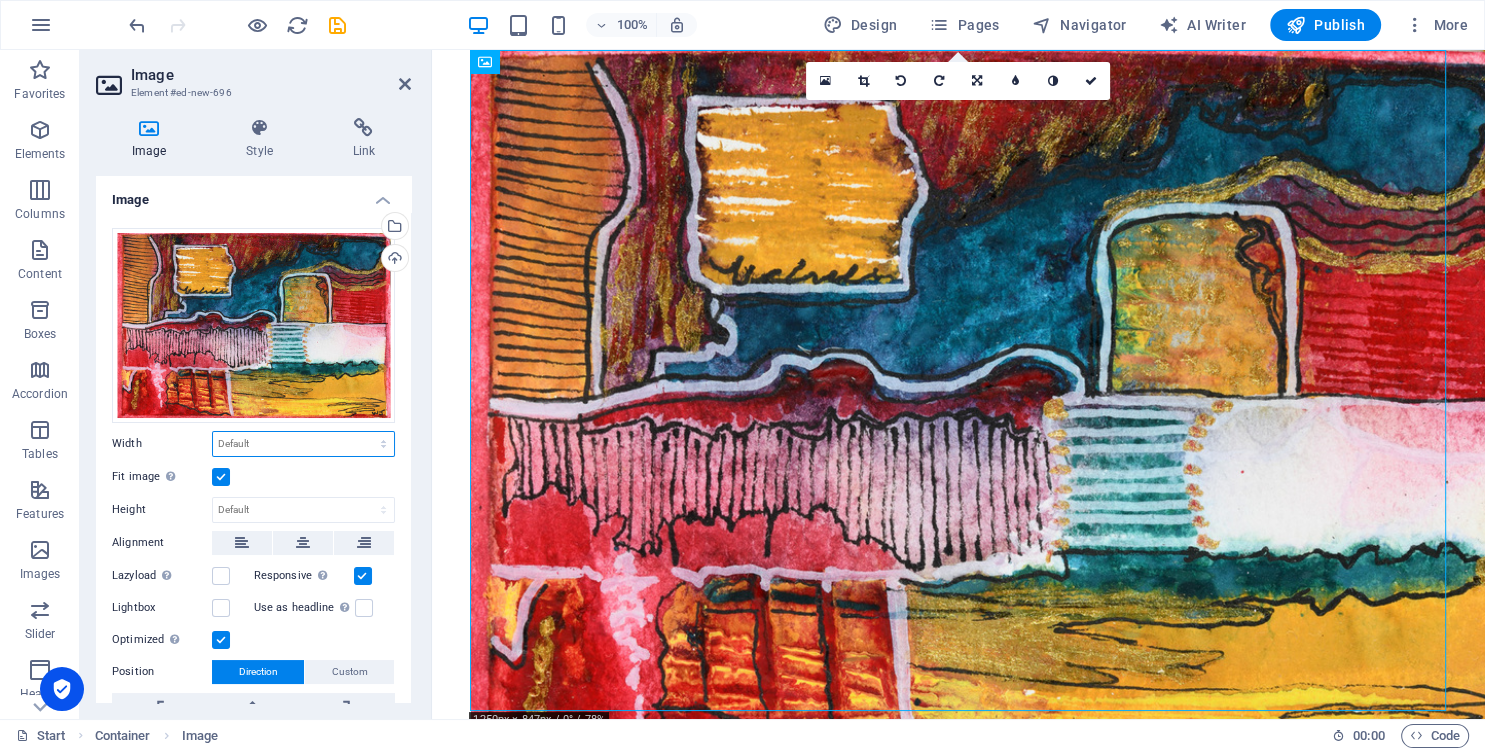 click on "Default auto px rem % em vh vw" at bounding box center (303, 444) 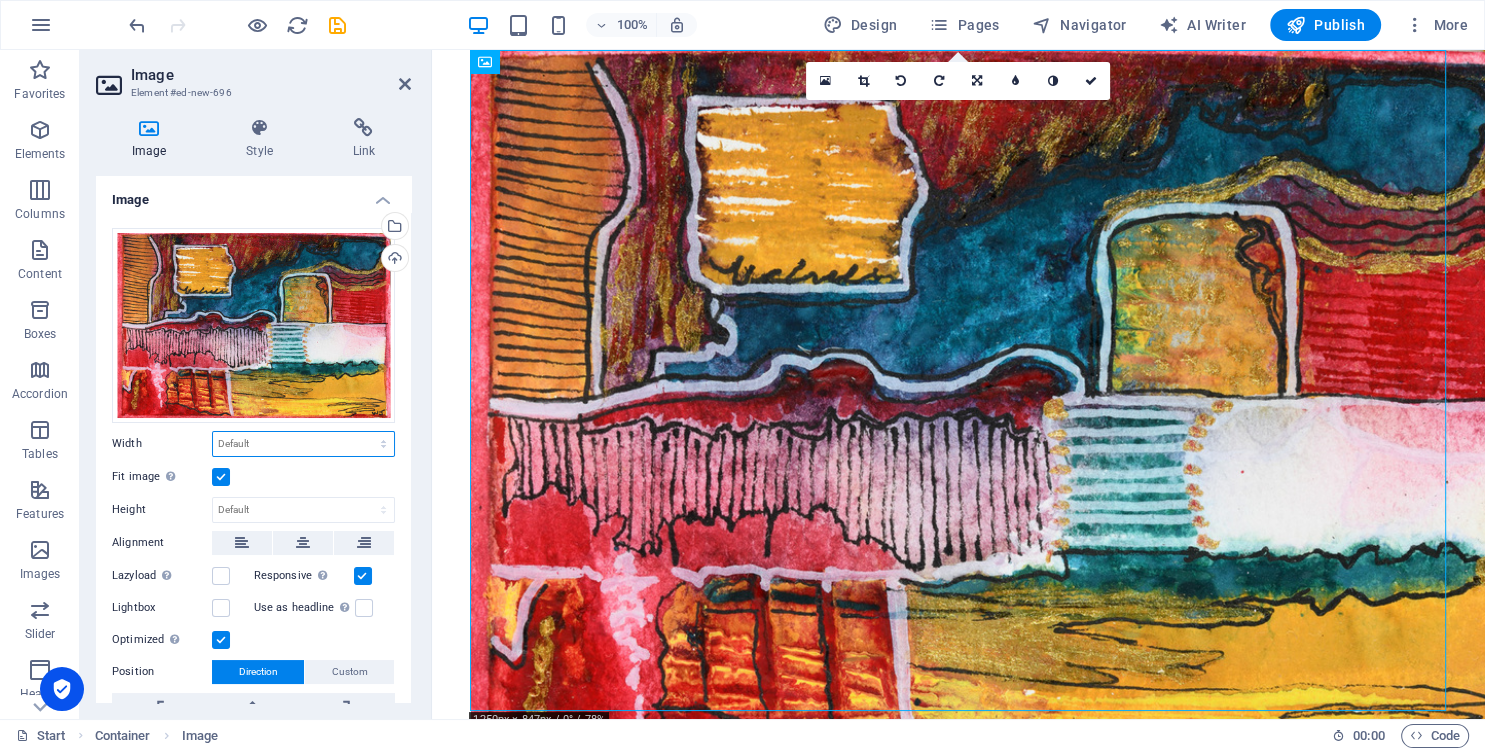 select on "px" 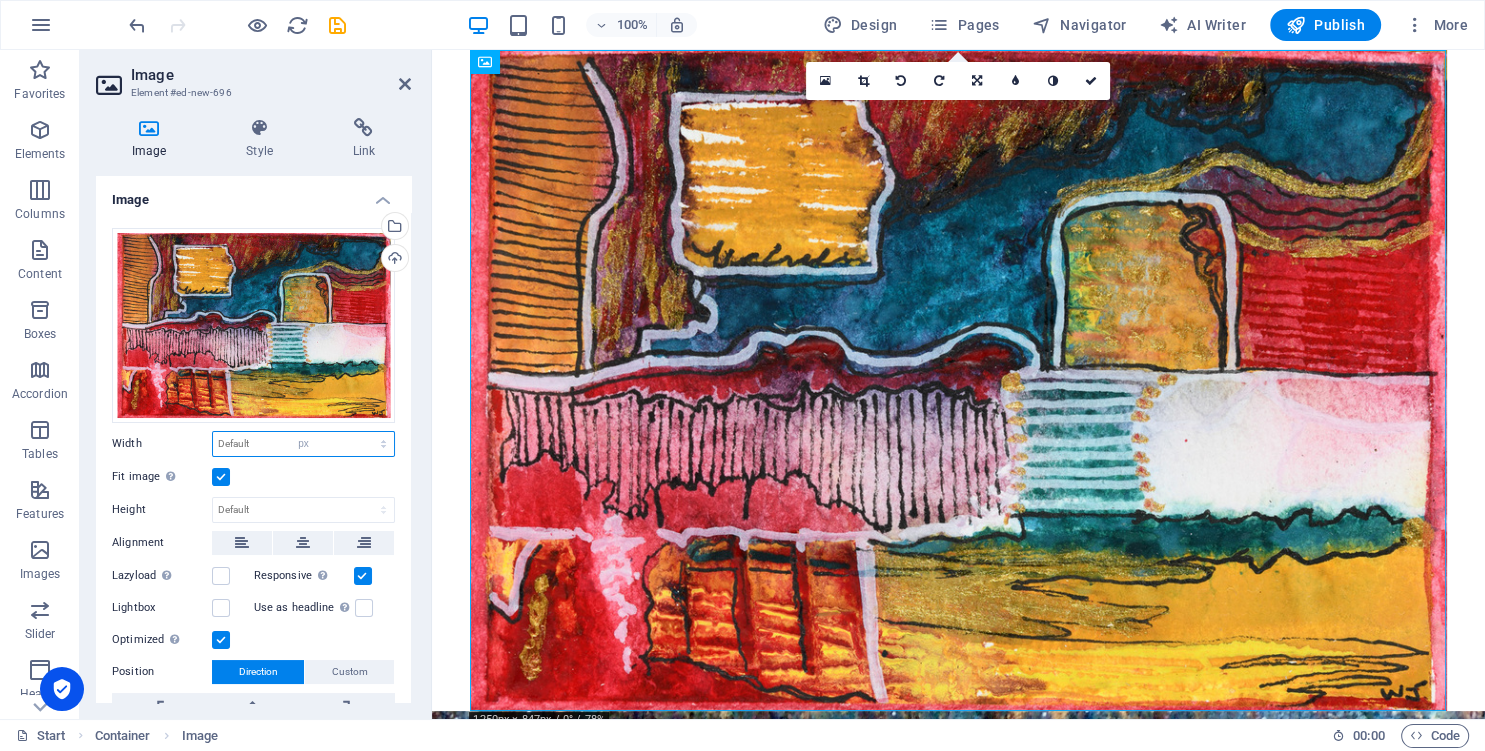 click on "px" at bounding box center (0, 0) 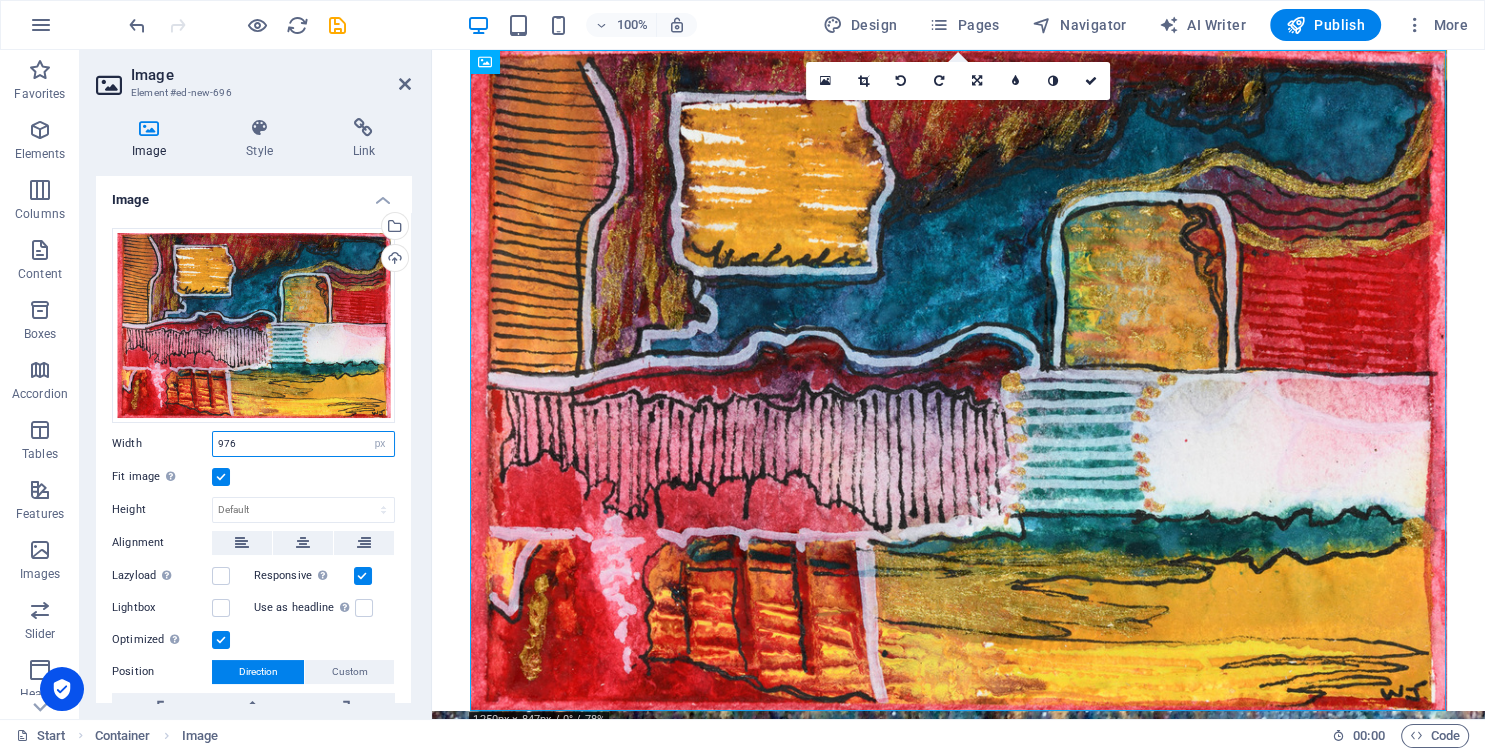 click on "976" at bounding box center (303, 444) 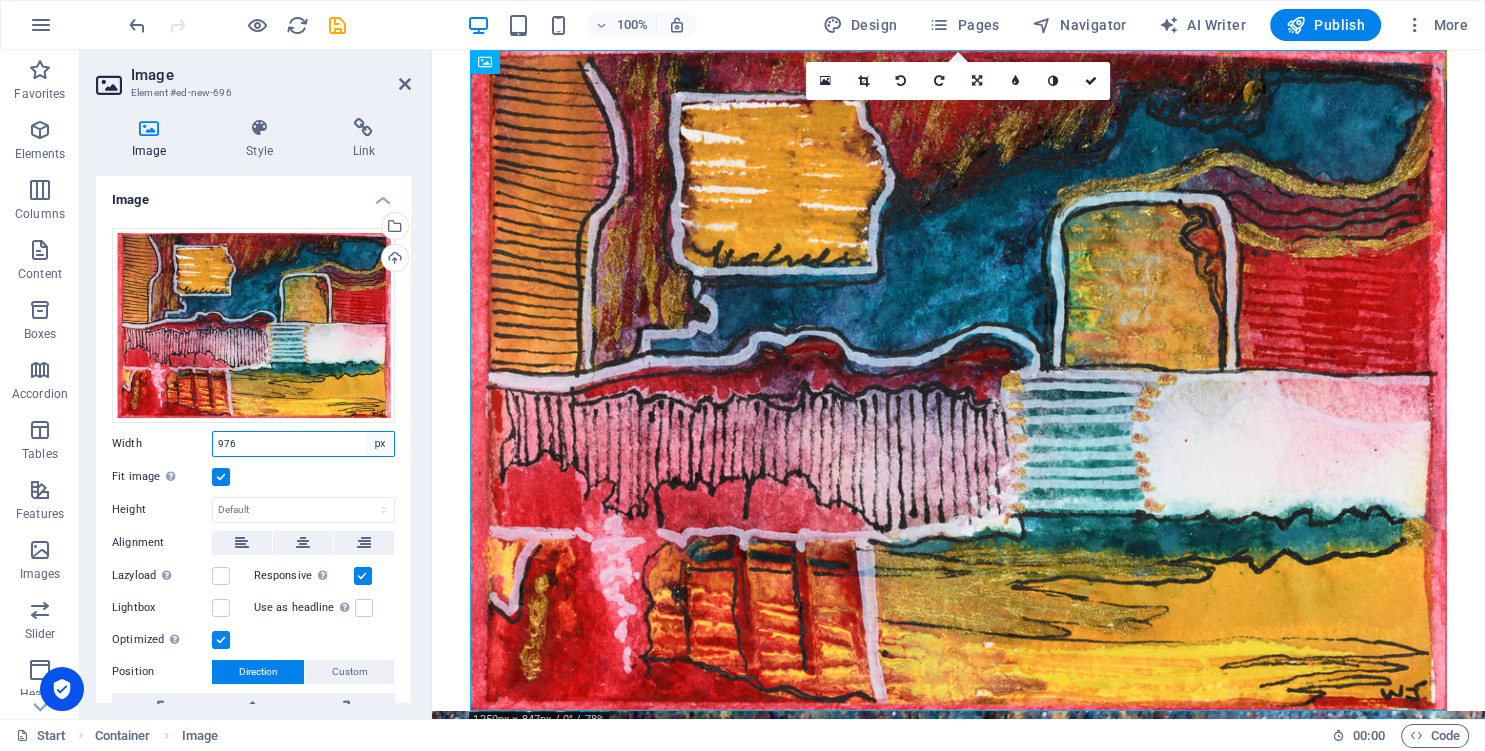 click on "Default auto px rem % em vh vw" at bounding box center [380, 444] 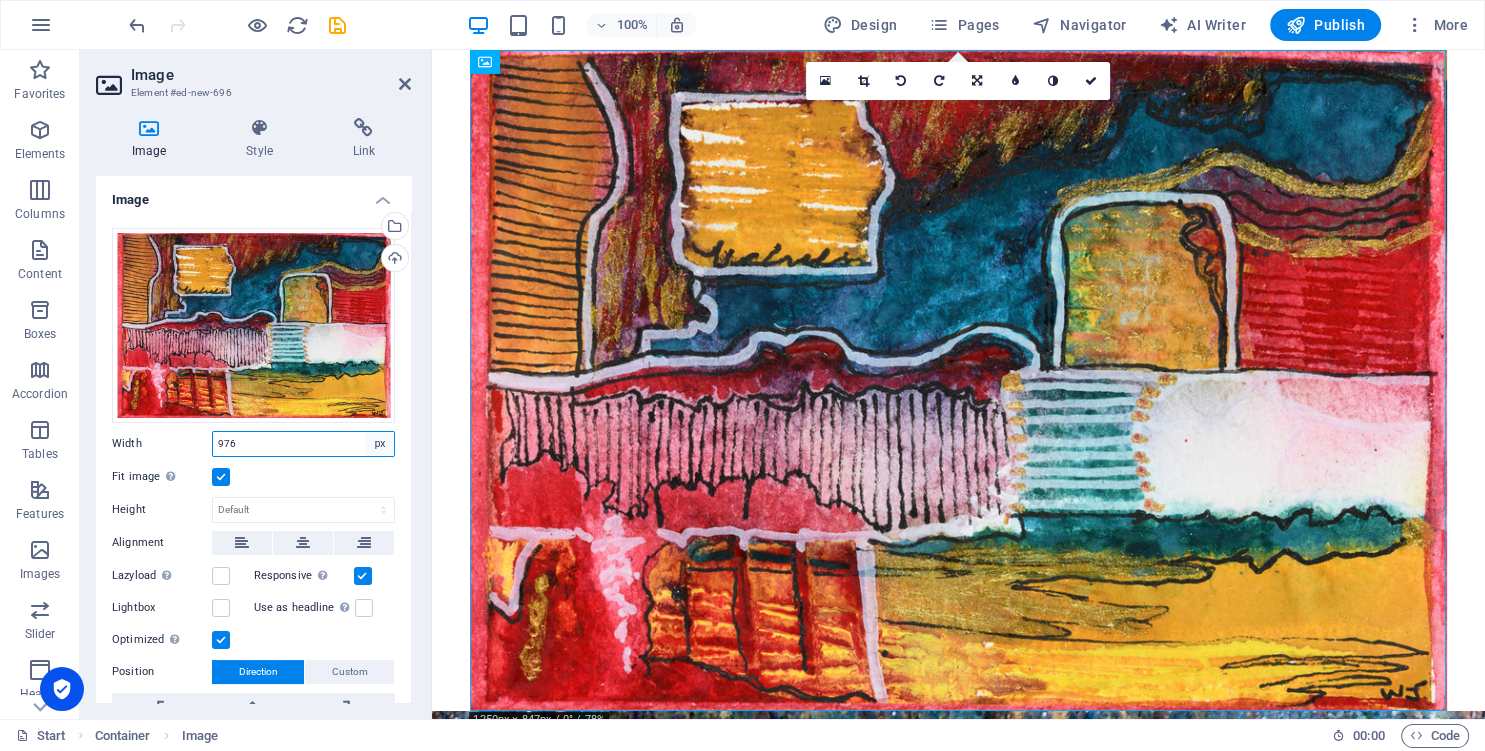 select on "%" 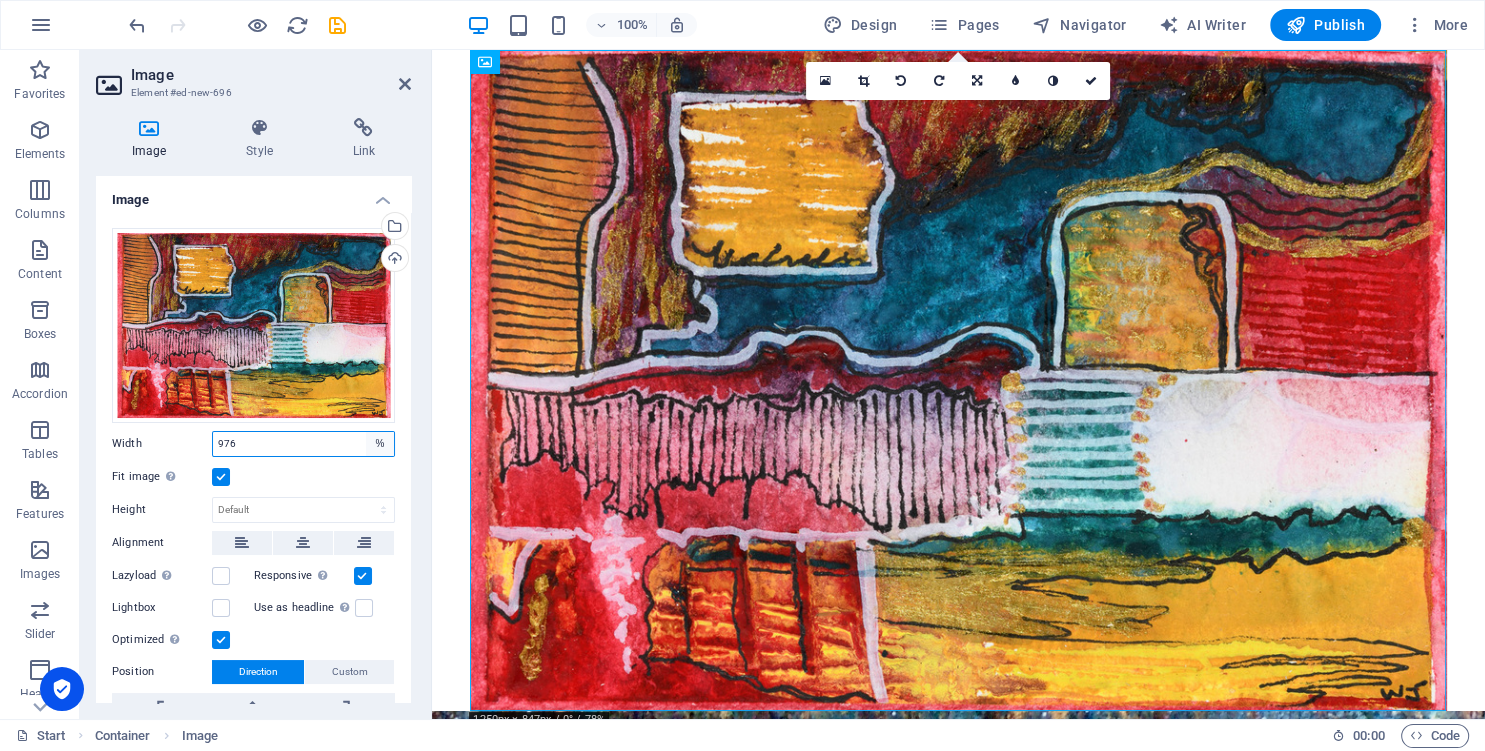 click on "%" at bounding box center [0, 0] 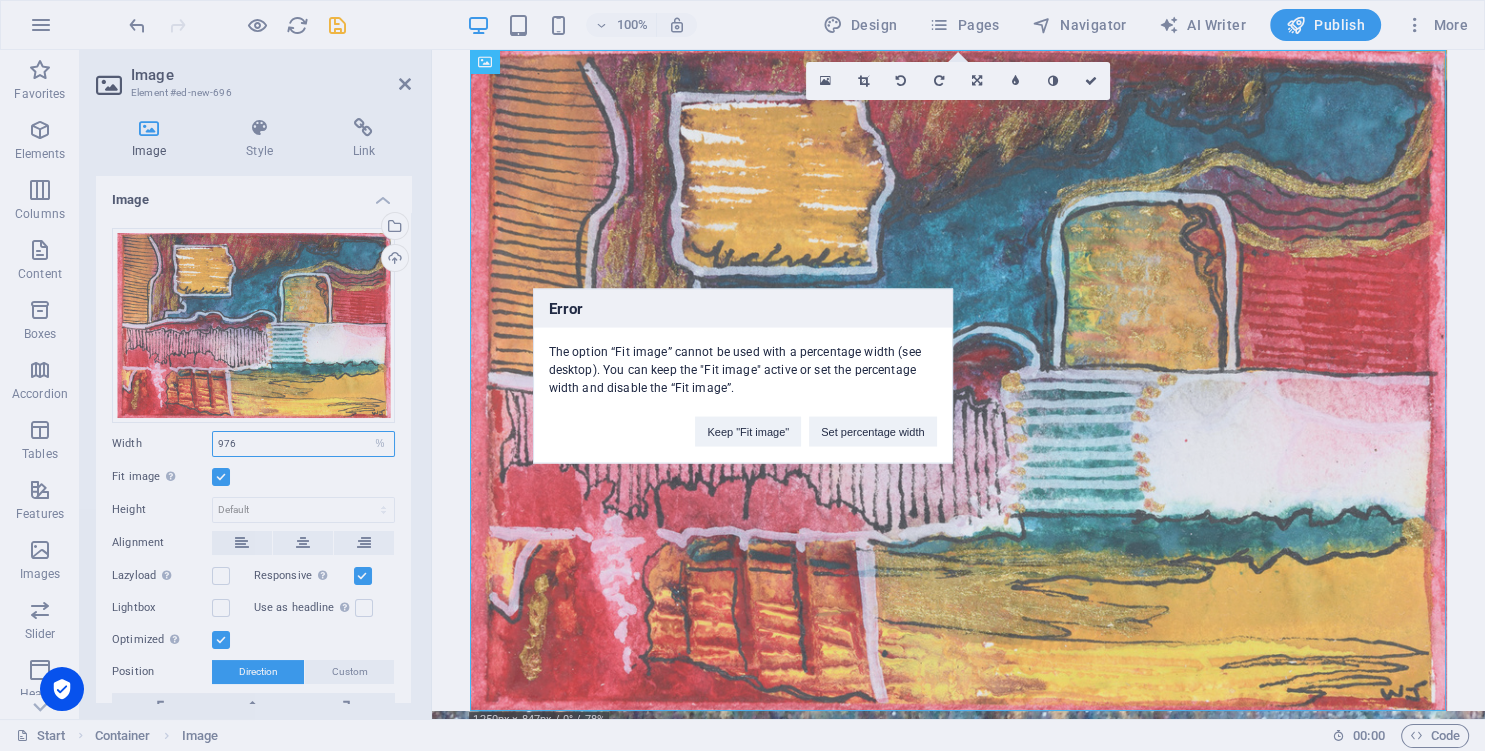 type on "100" 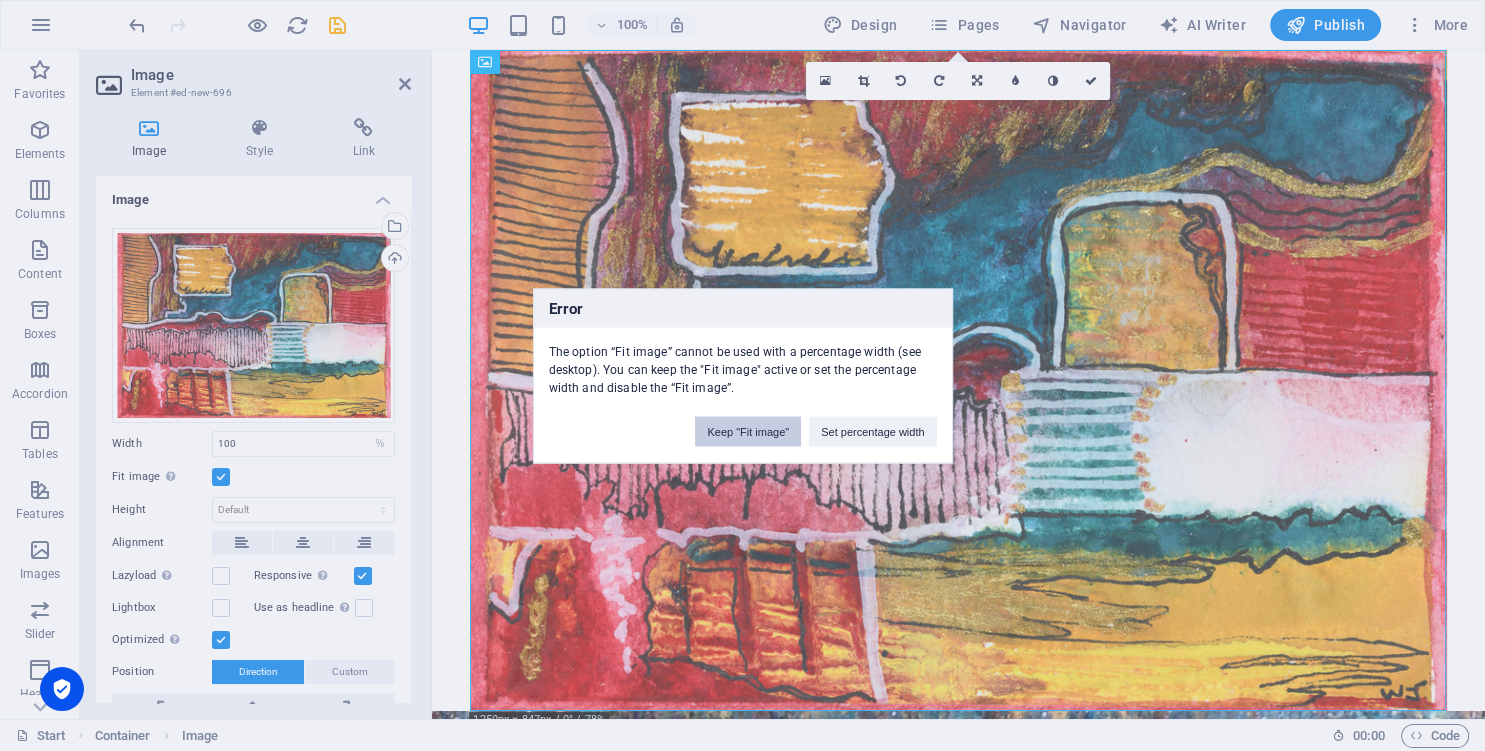 click on "Keep "Fit image"" at bounding box center (748, 431) 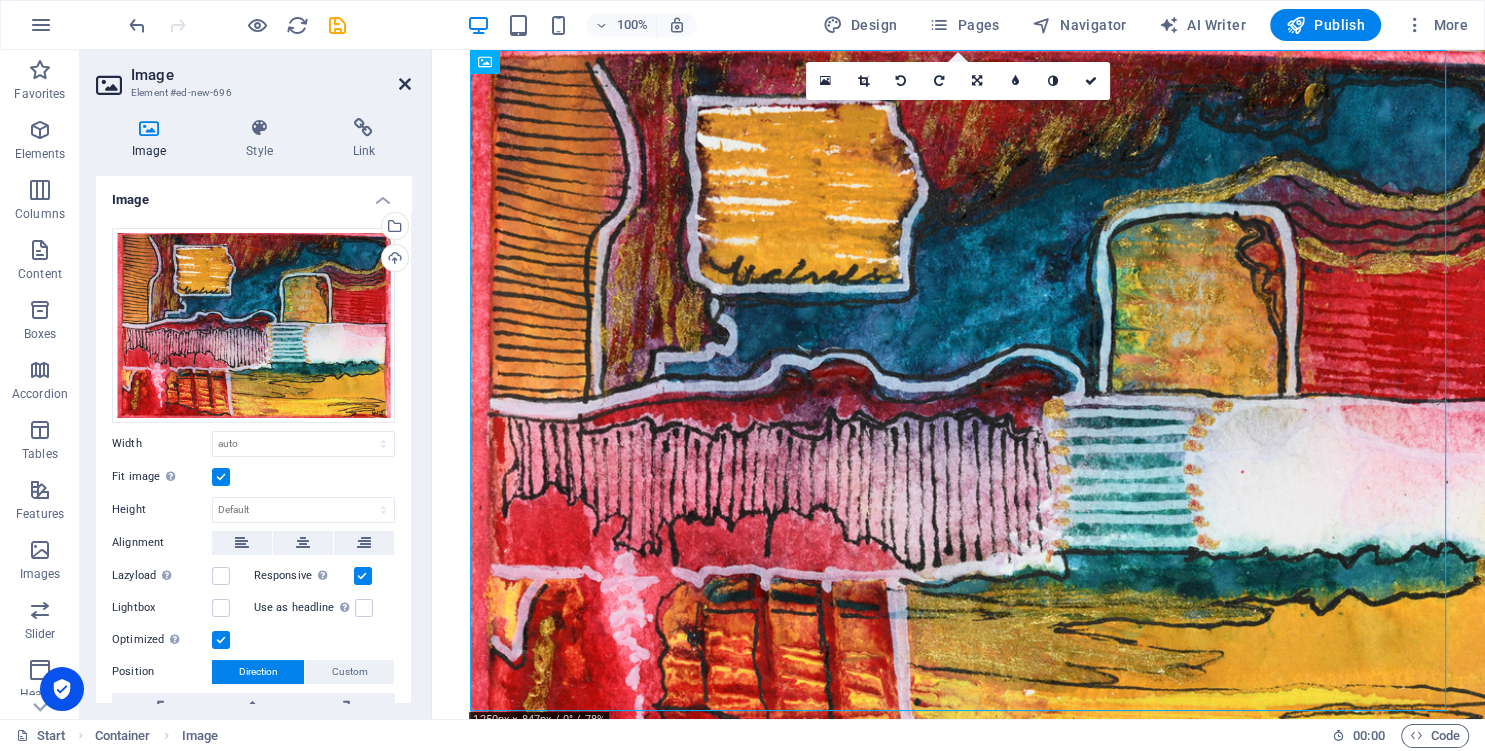 click at bounding box center [405, 84] 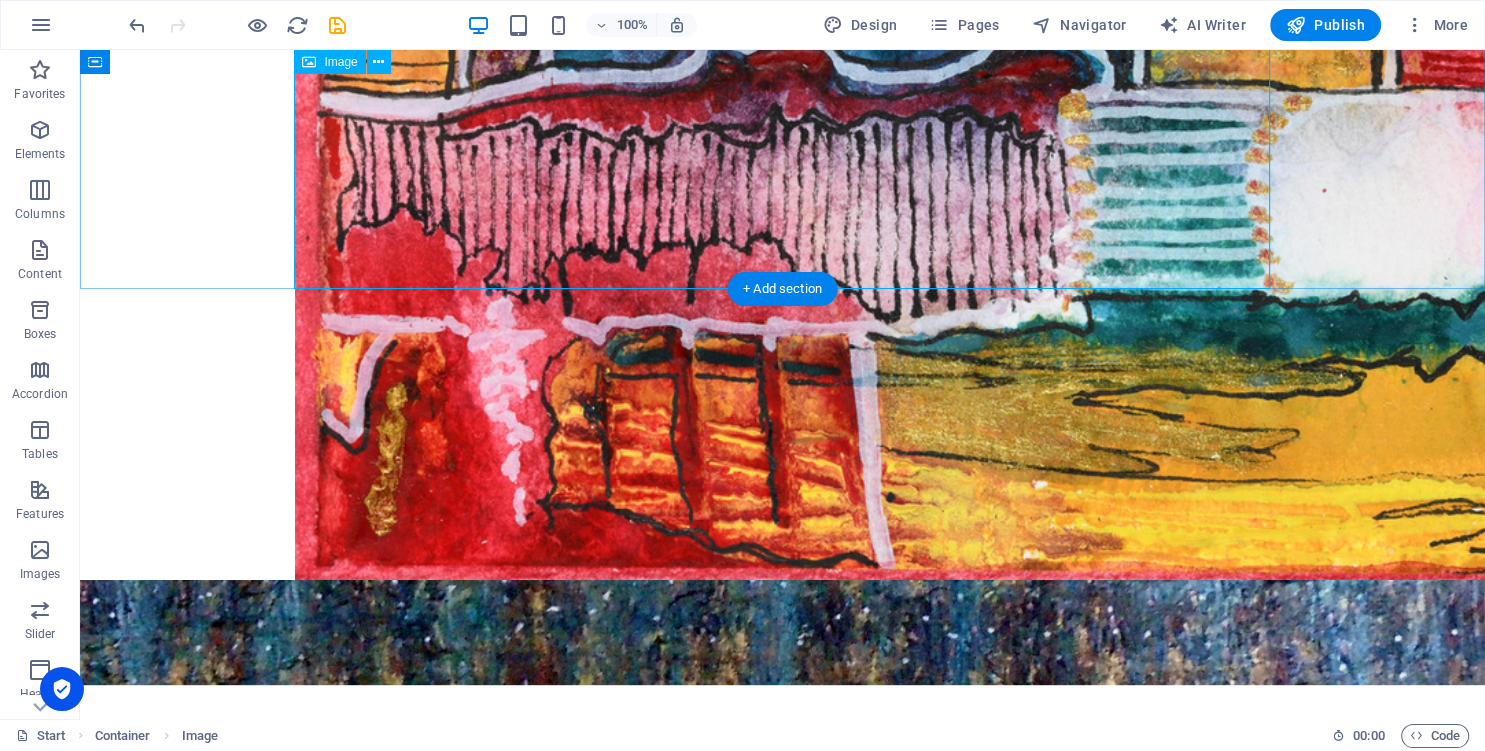 scroll, scrollTop: 0, scrollLeft: 0, axis: both 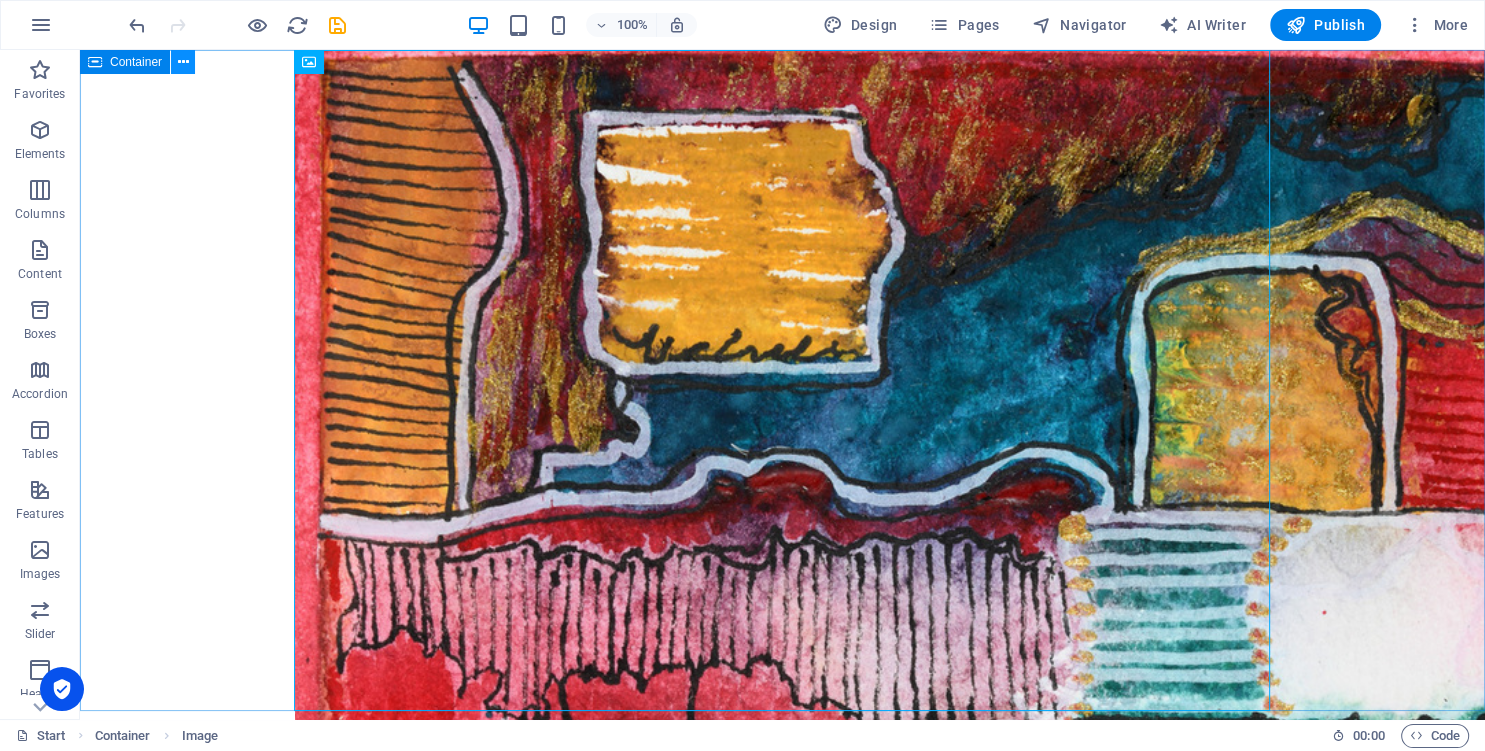 click at bounding box center [183, 62] 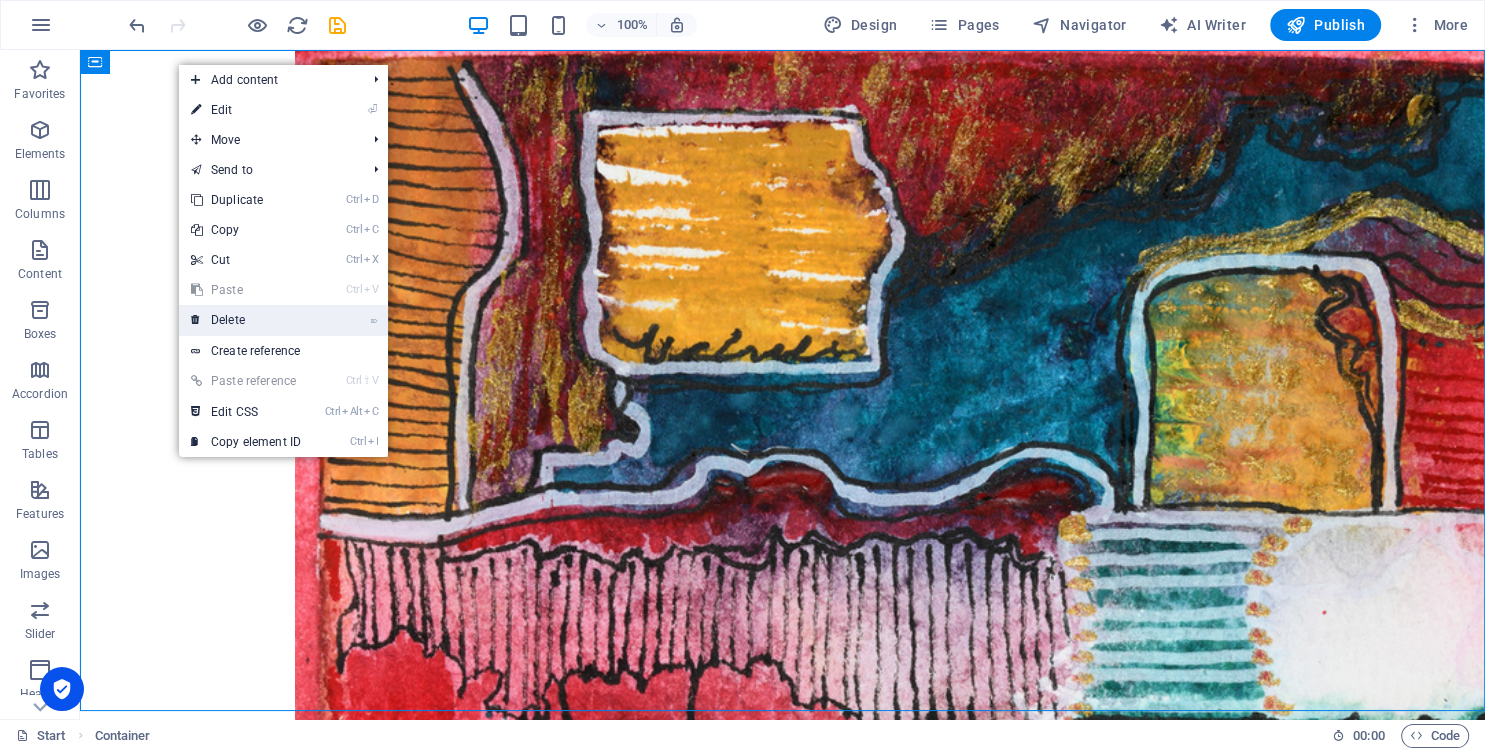 click on "⌦  Delete" at bounding box center (246, 320) 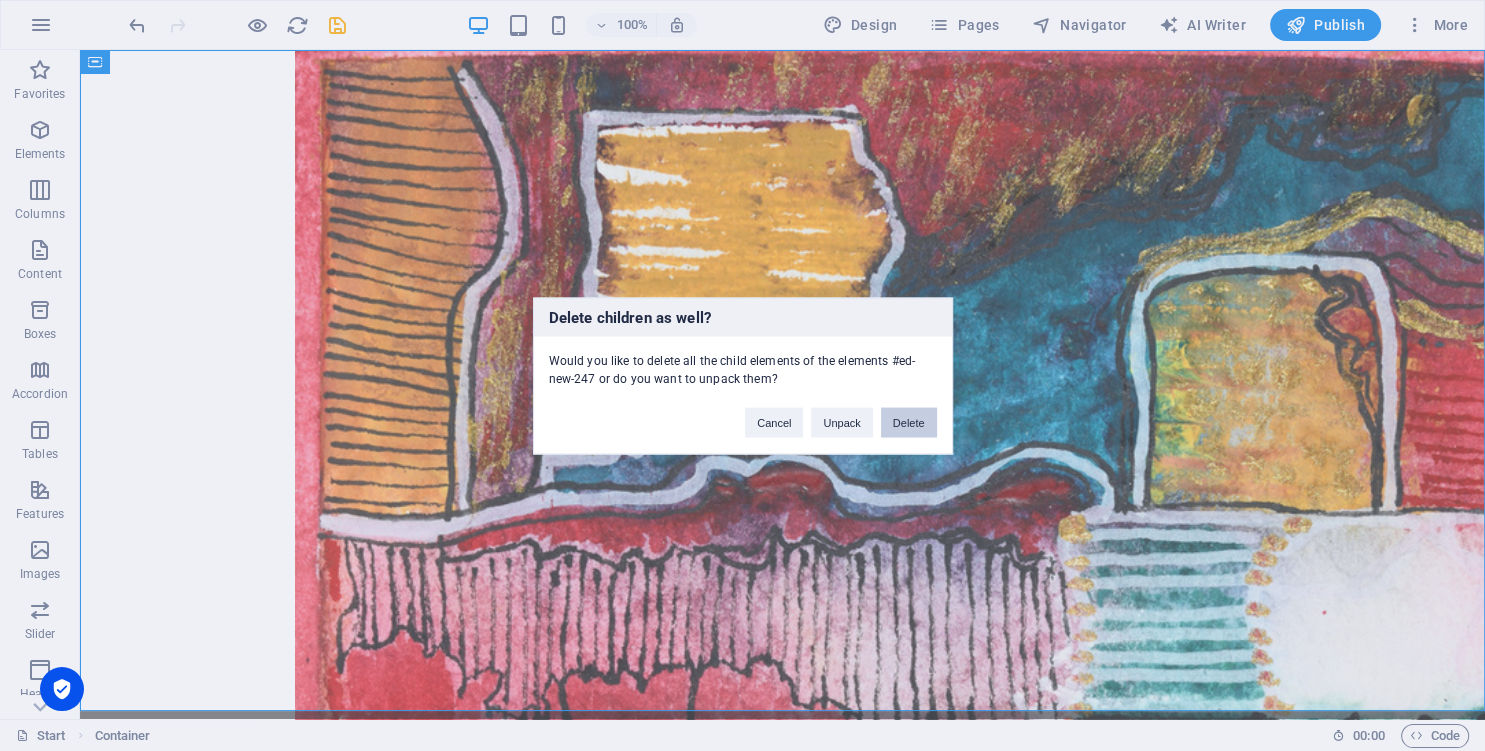 drag, startPoint x: 910, startPoint y: 417, endPoint x: 791, endPoint y: 339, distance: 142.28493 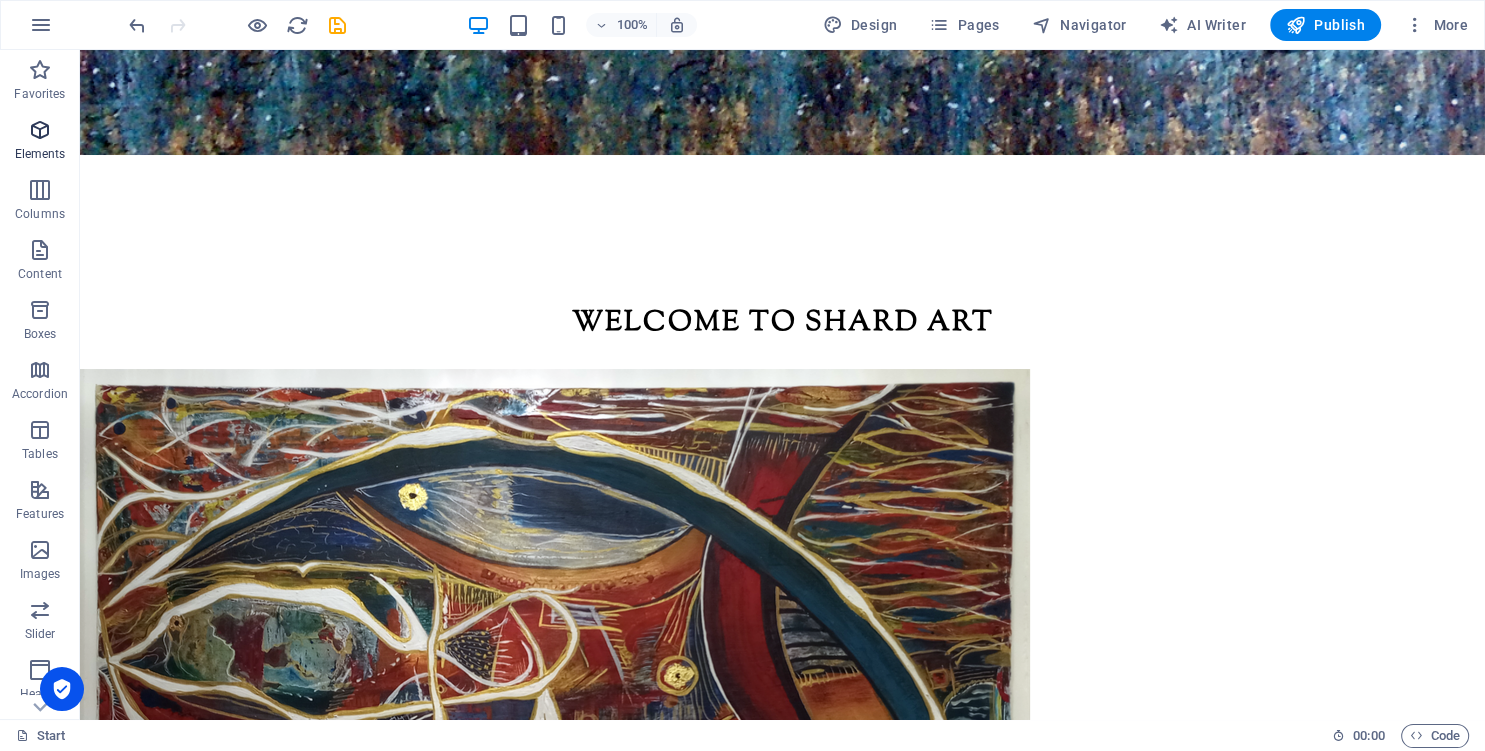 click at bounding box center (40, 130) 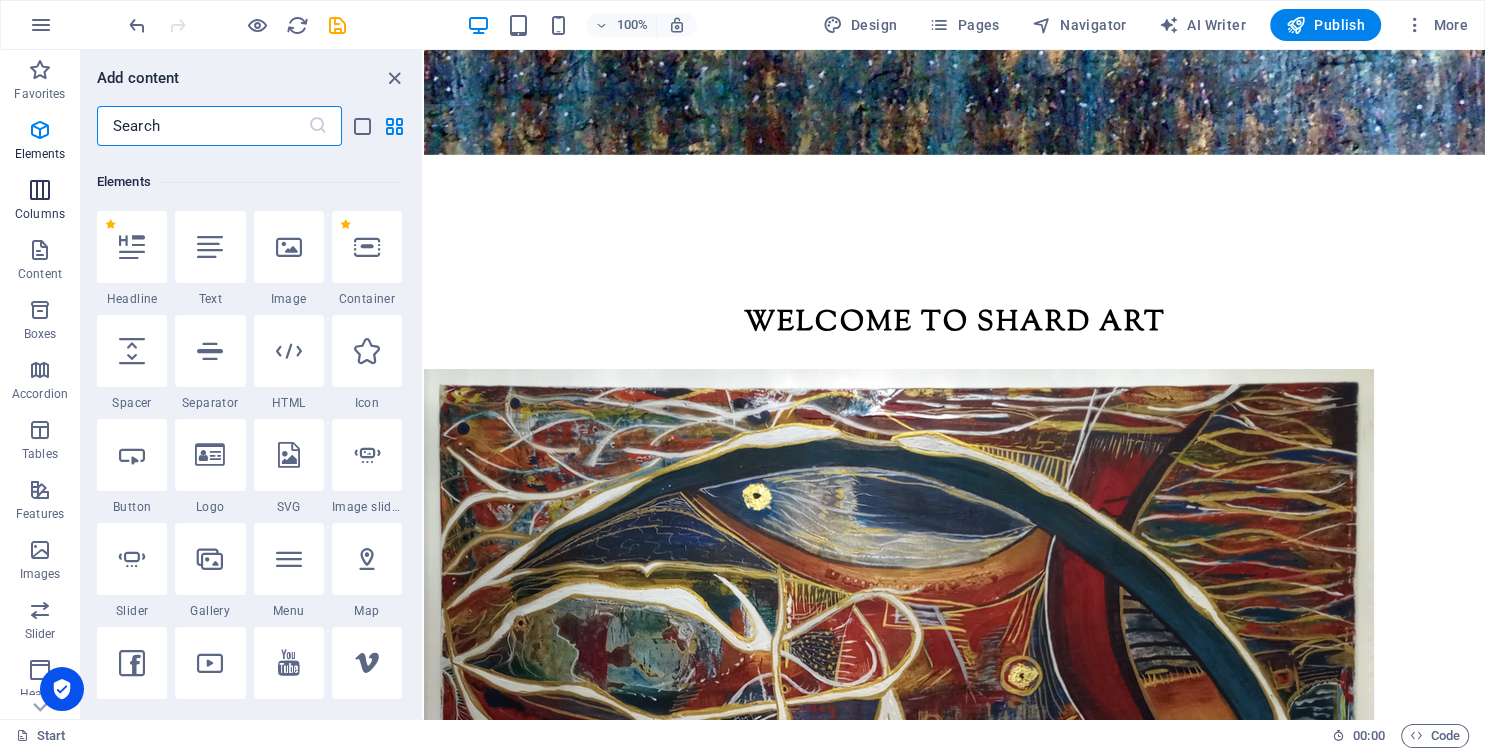 scroll, scrollTop: 213, scrollLeft: 0, axis: vertical 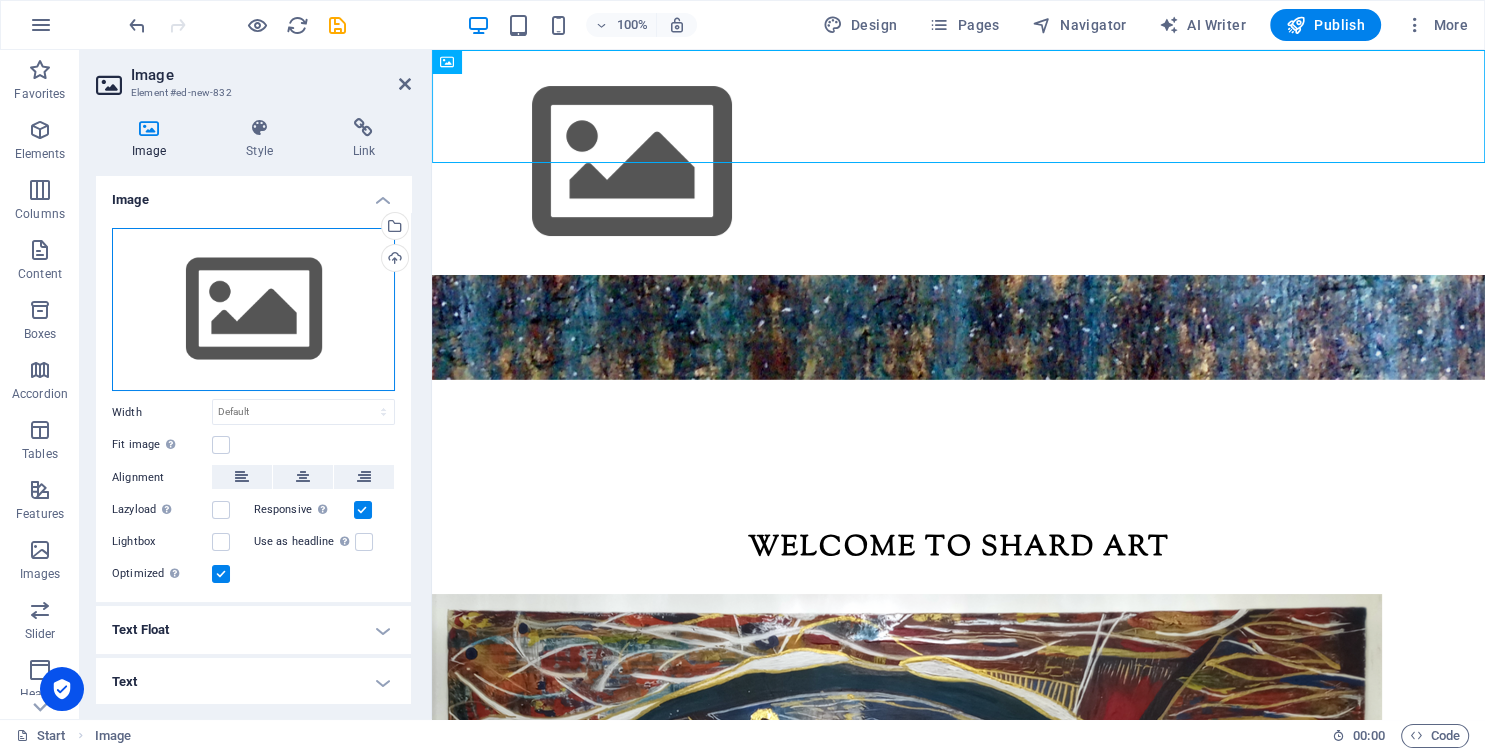 click on "Drag files here, click to choose files or select files from Files or our free stock photos & videos" at bounding box center (253, 310) 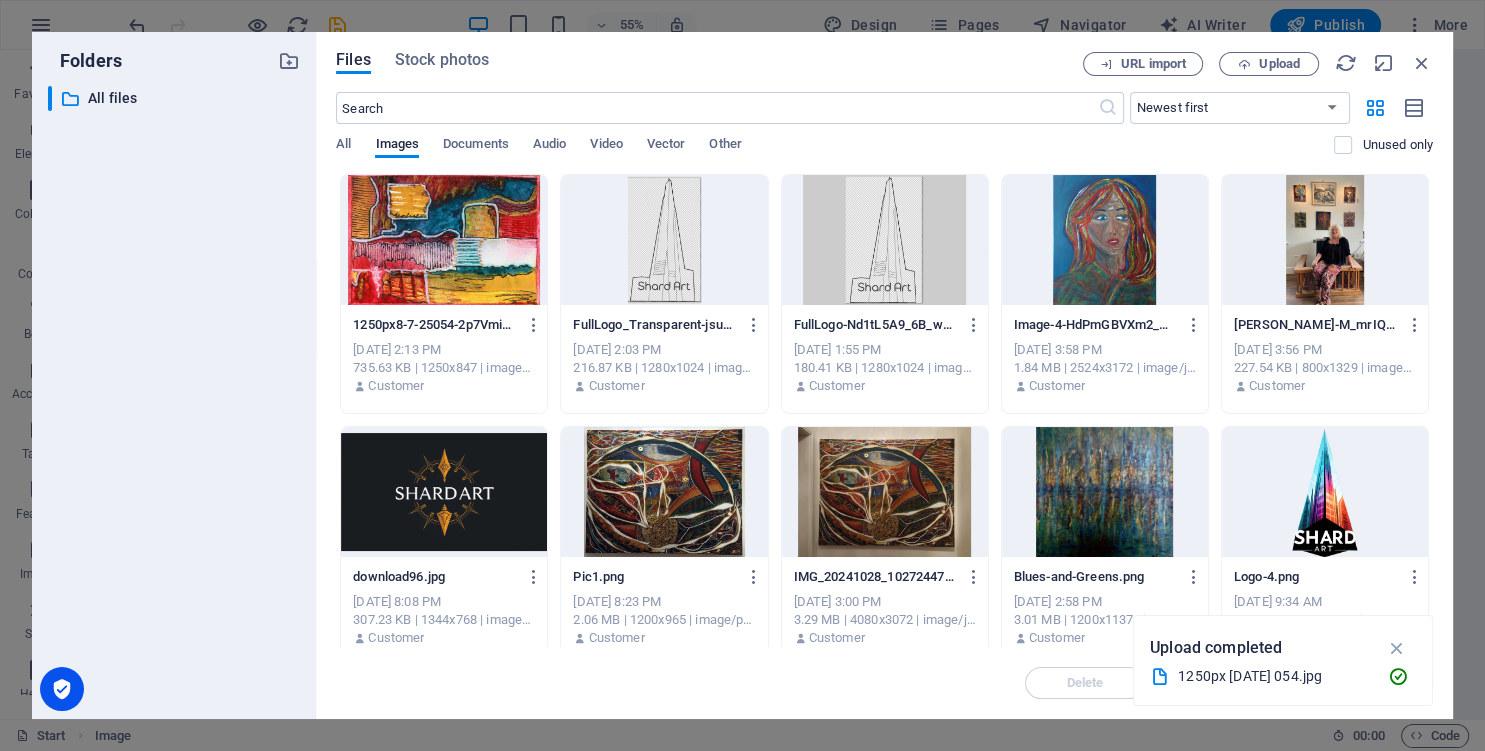 click at bounding box center (444, 240) 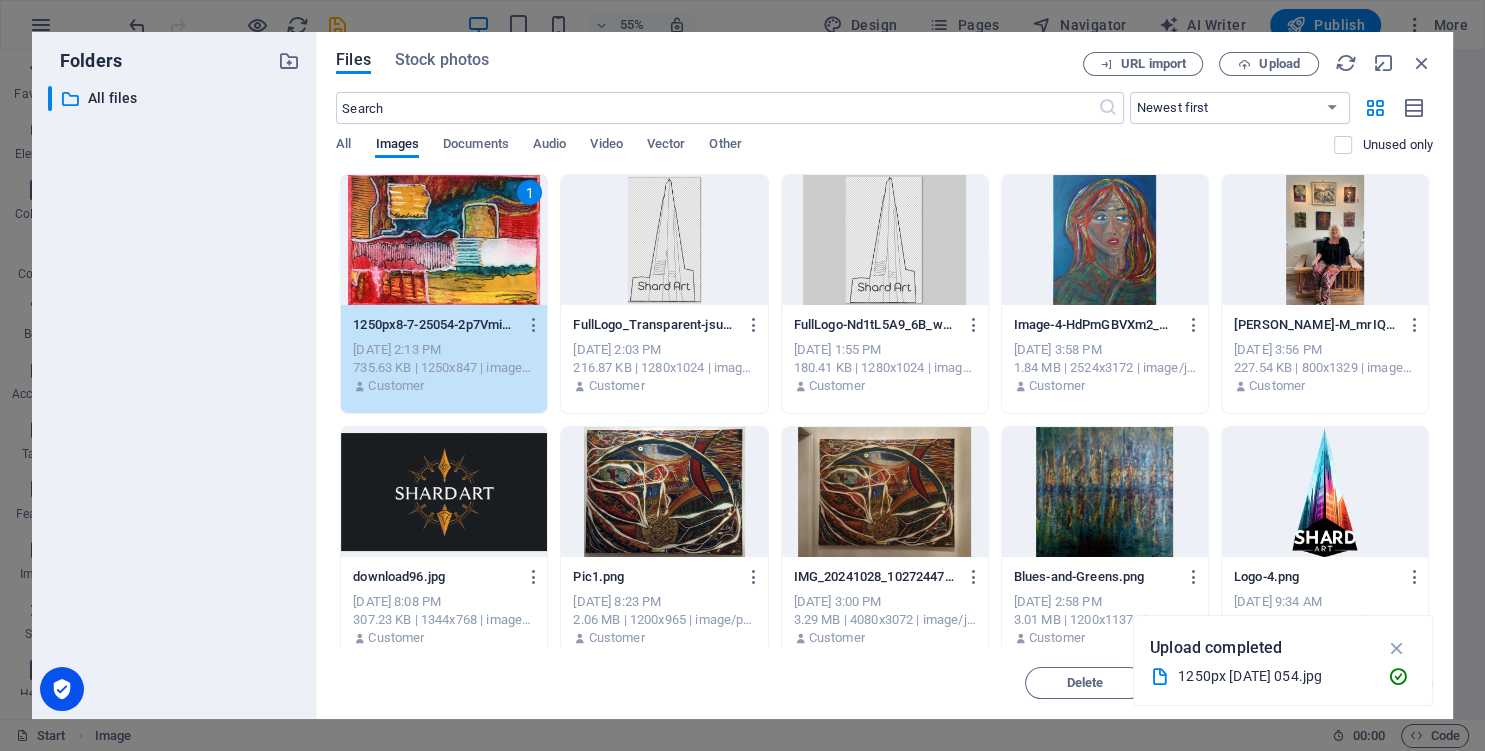 click on "1" at bounding box center [444, 240] 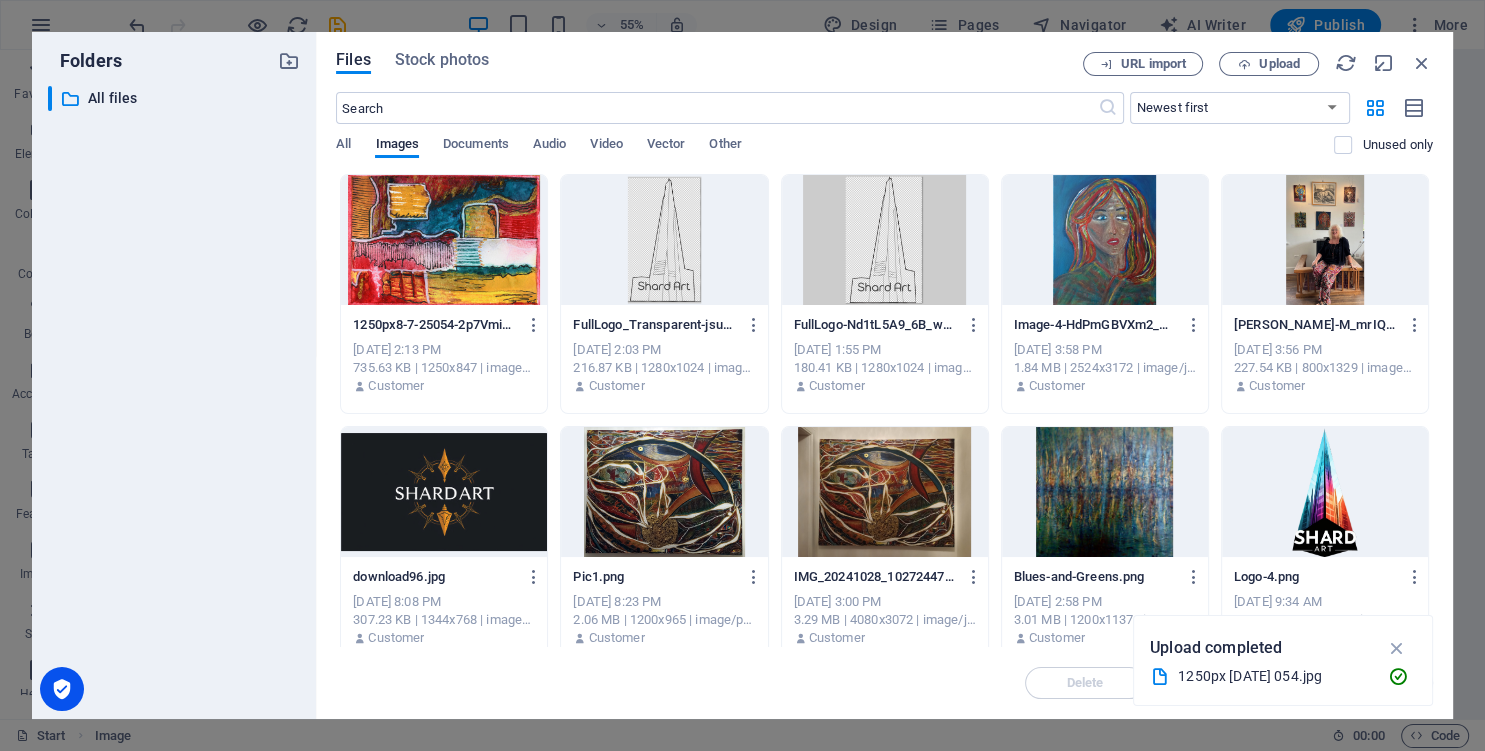 click at bounding box center [444, 240] 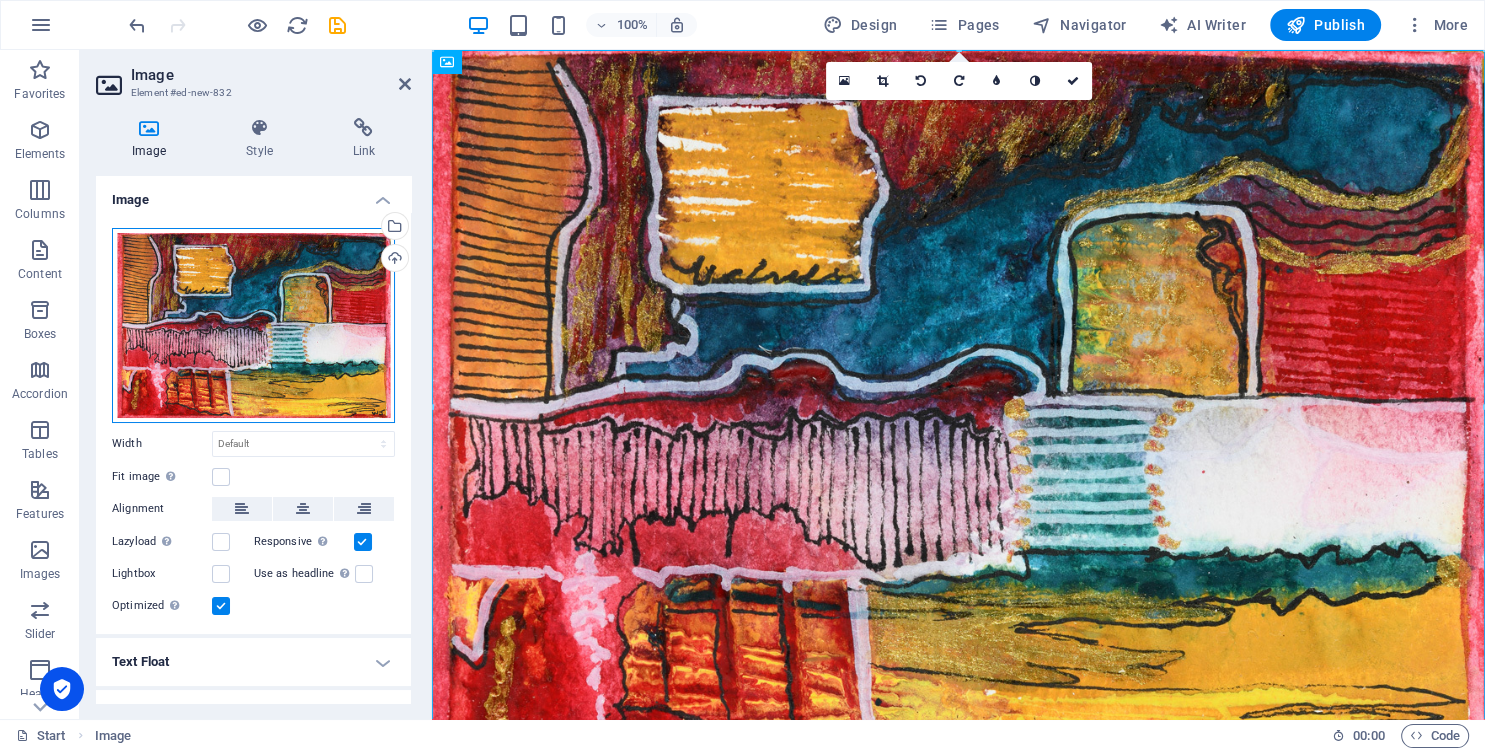 click on "Drag files here, click to choose files or select files from Files or our free stock photos & videos" at bounding box center [253, 325] 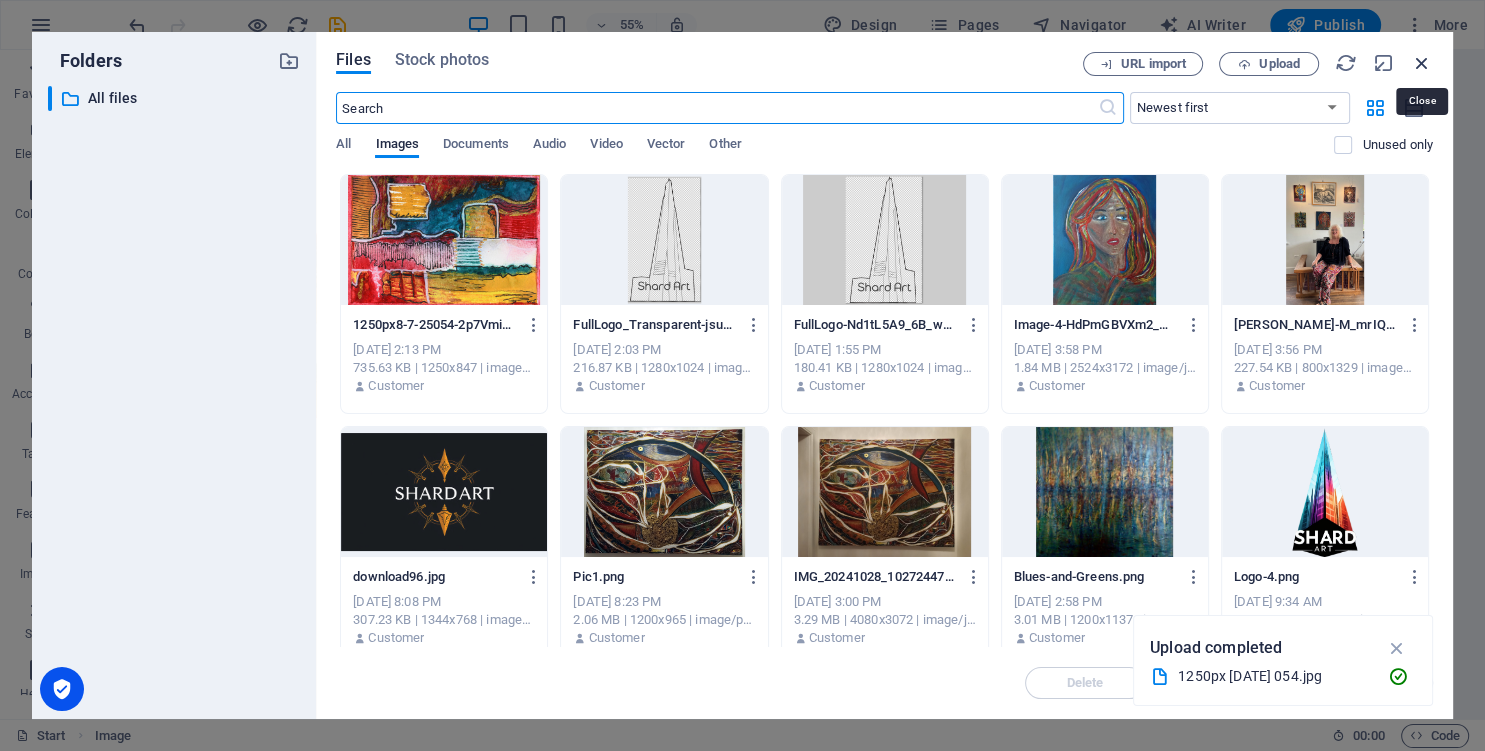 click at bounding box center (1422, 63) 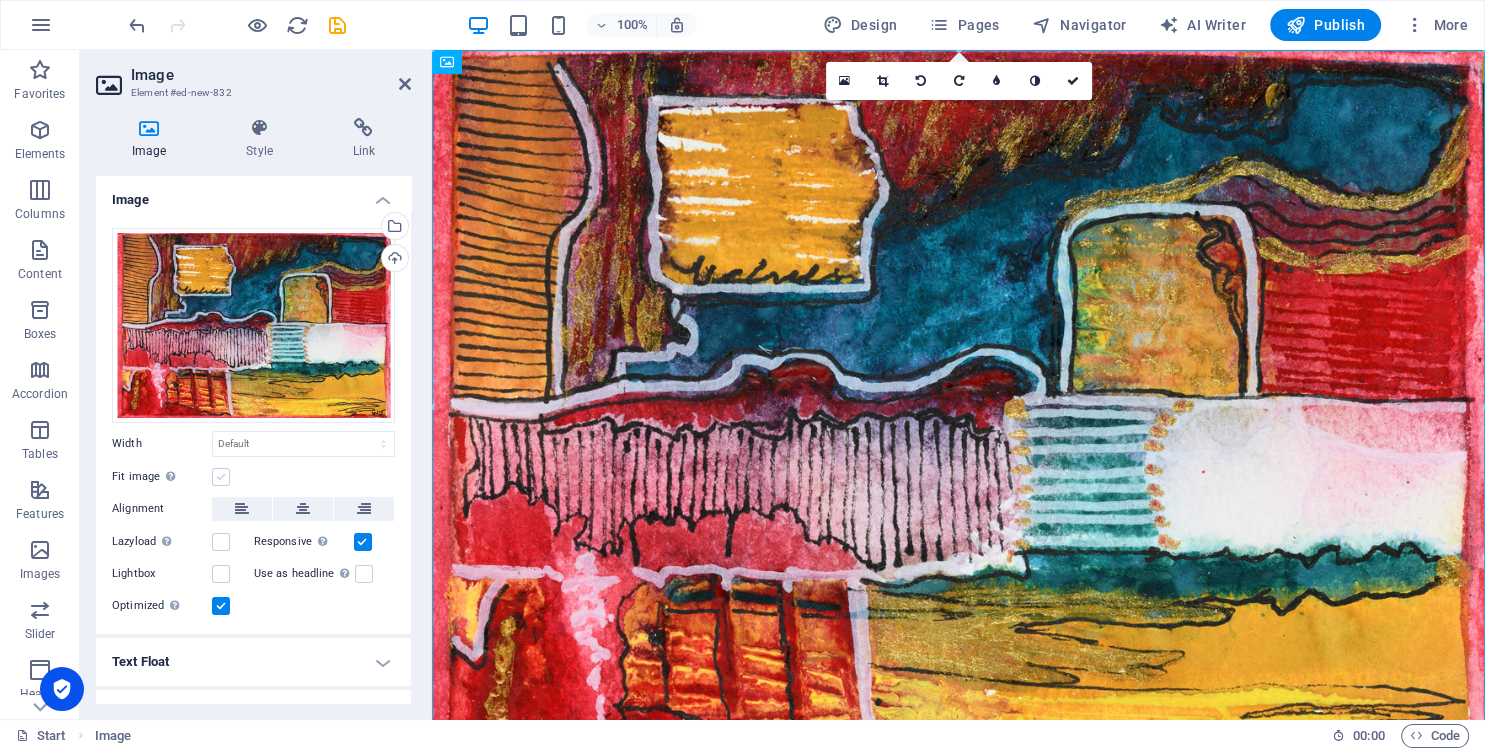 click at bounding box center [221, 477] 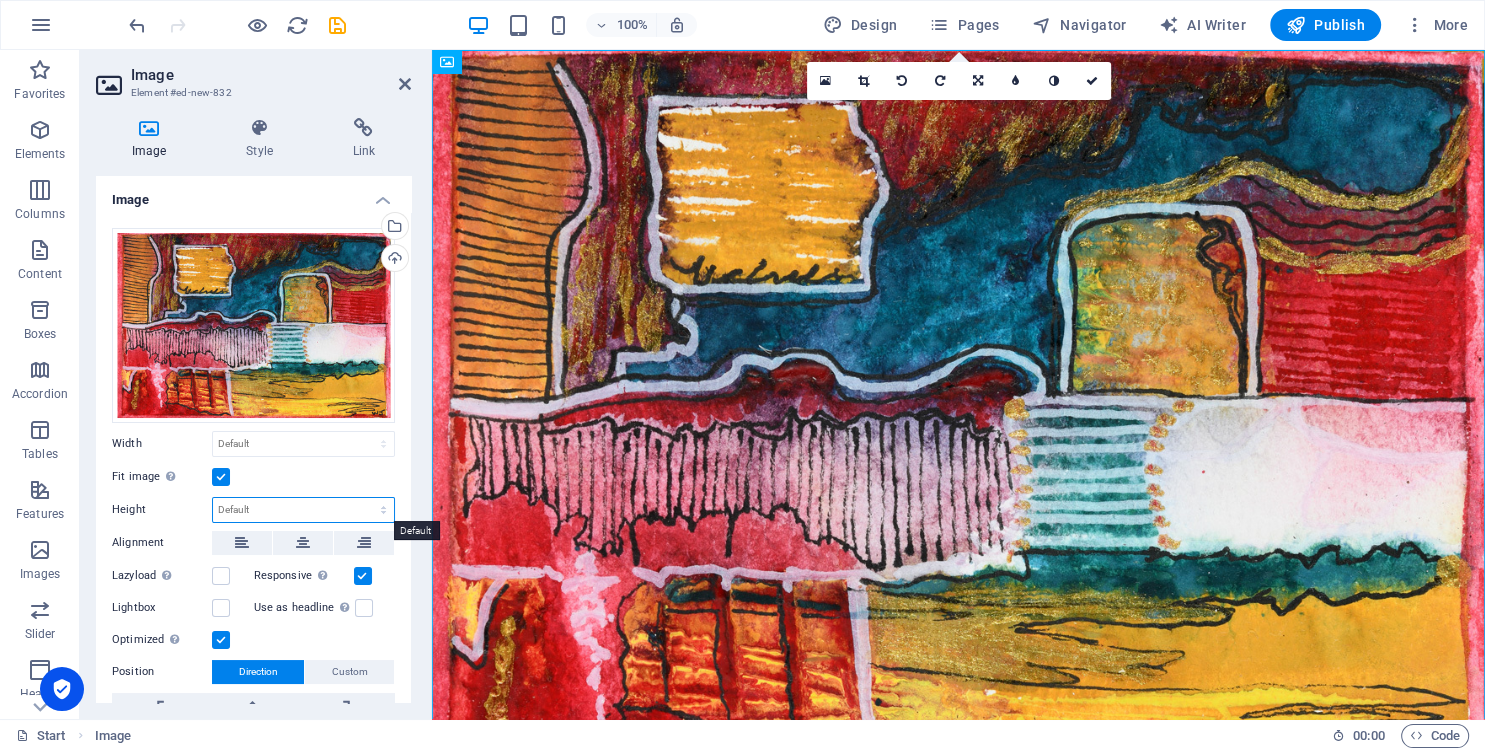 click on "Default auto px" at bounding box center [303, 510] 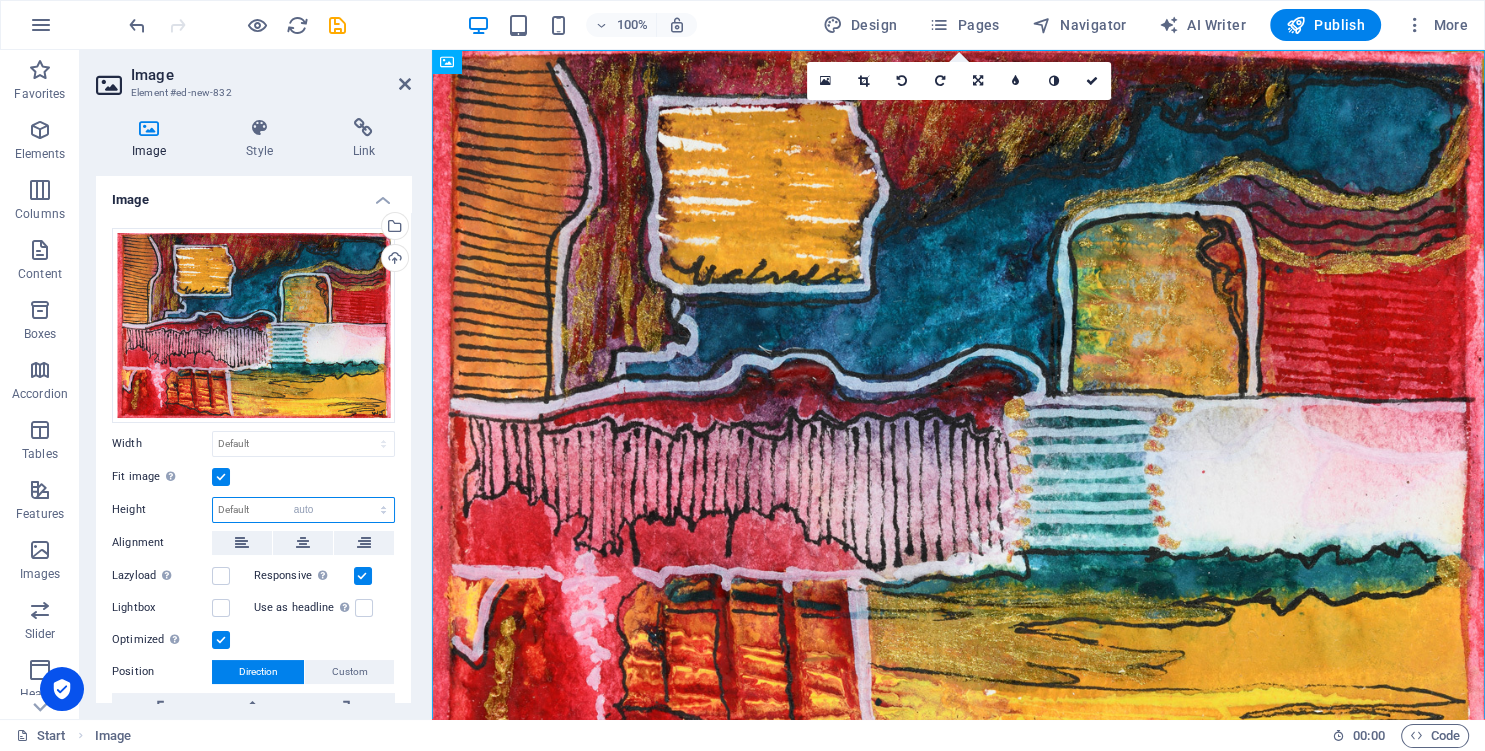 click on "auto" at bounding box center [0, 0] 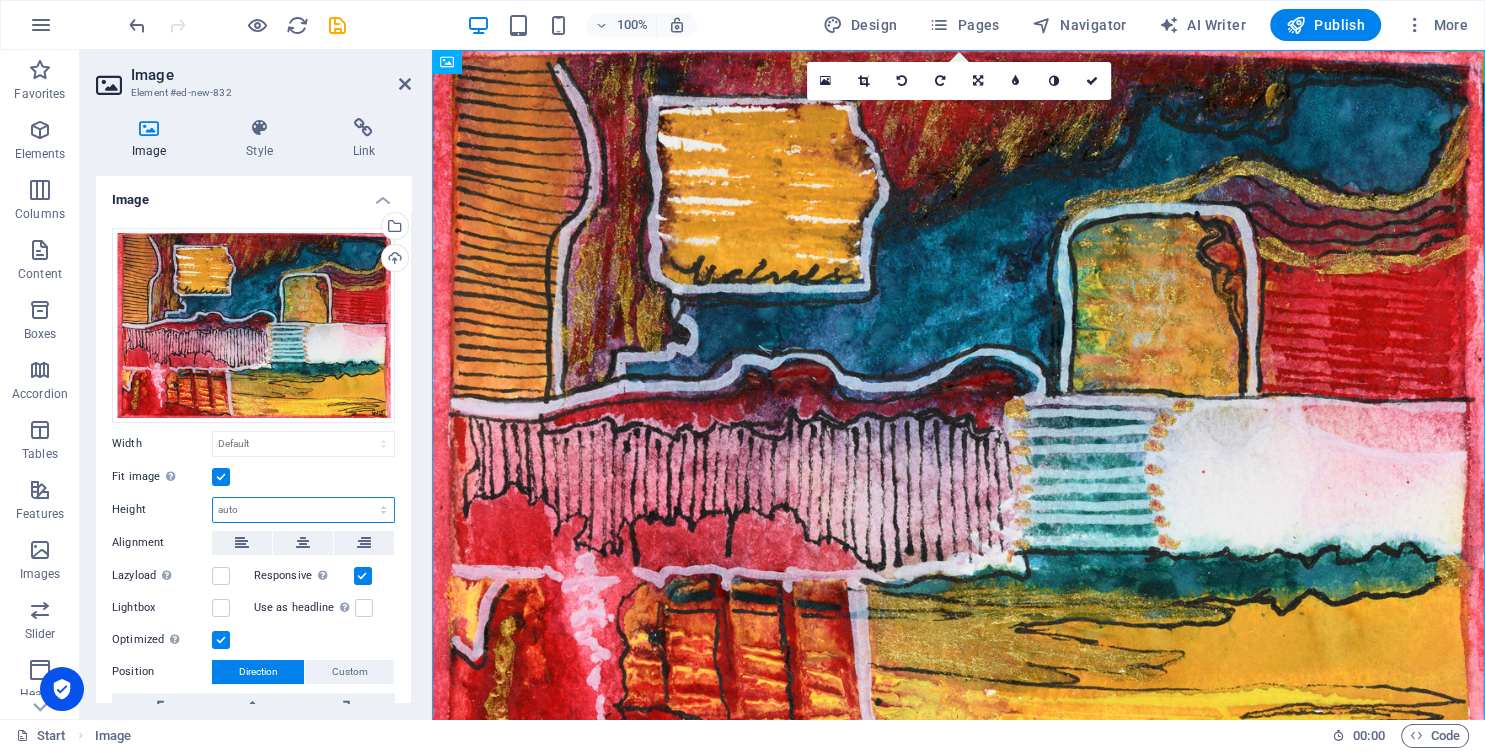 click on "Default auto px" at bounding box center (303, 510) 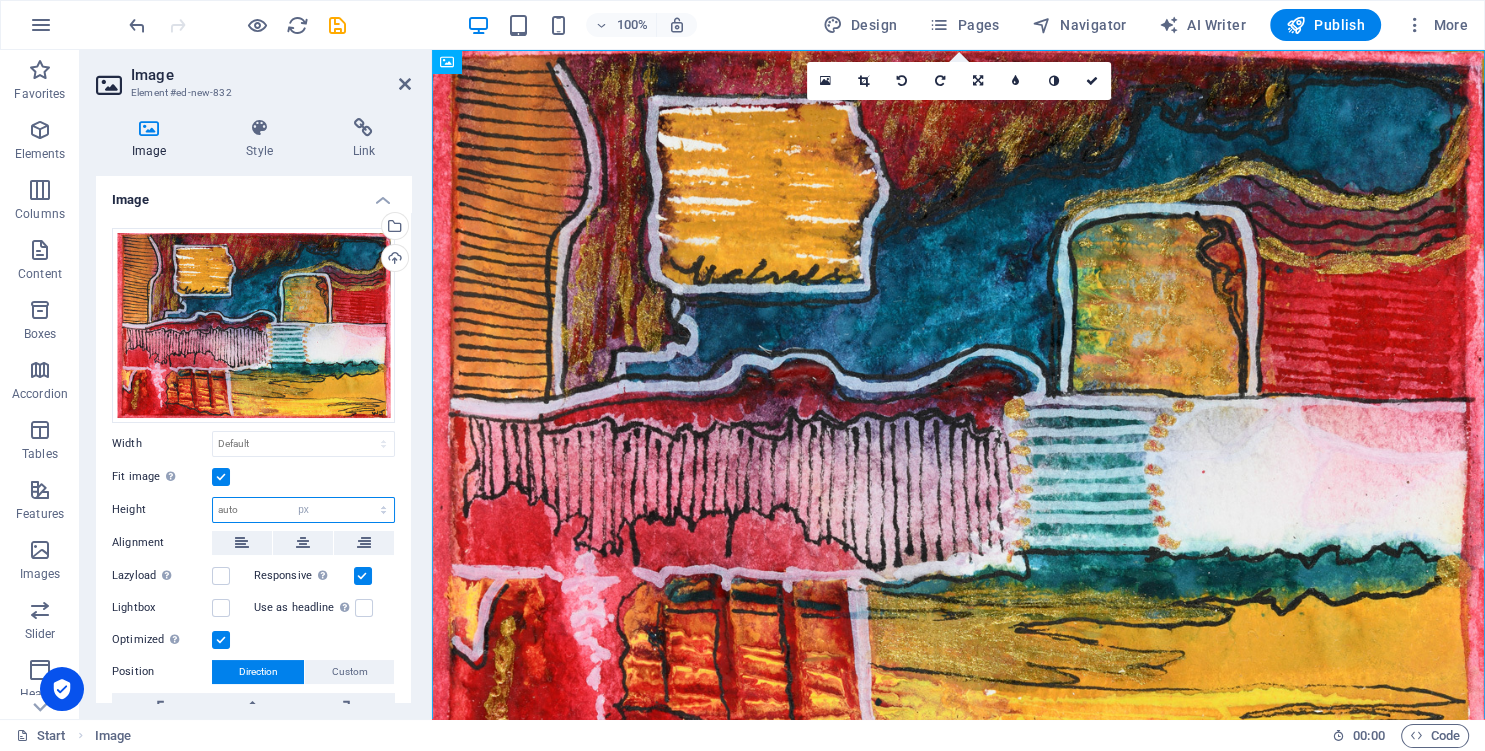 click on "px" at bounding box center (0, 0) 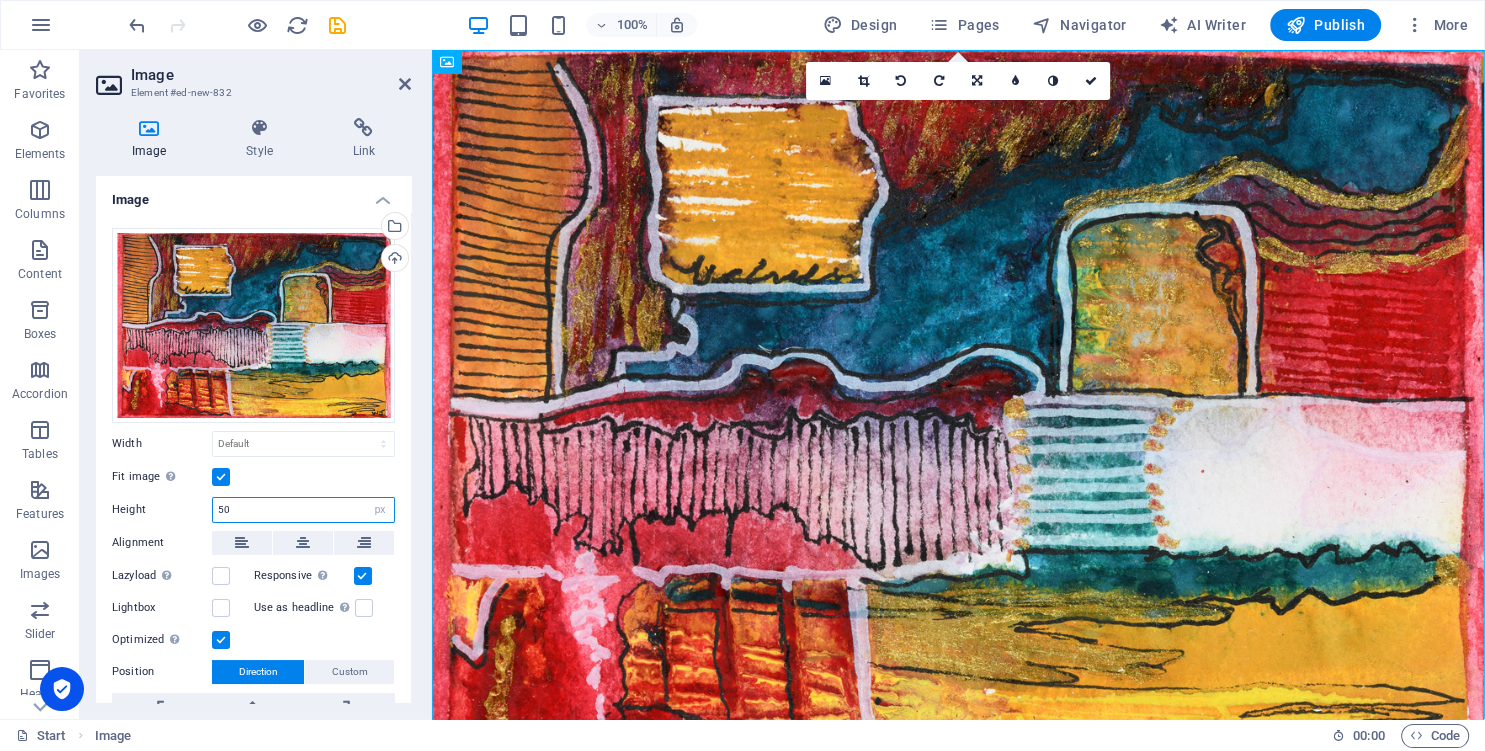 type on "50" 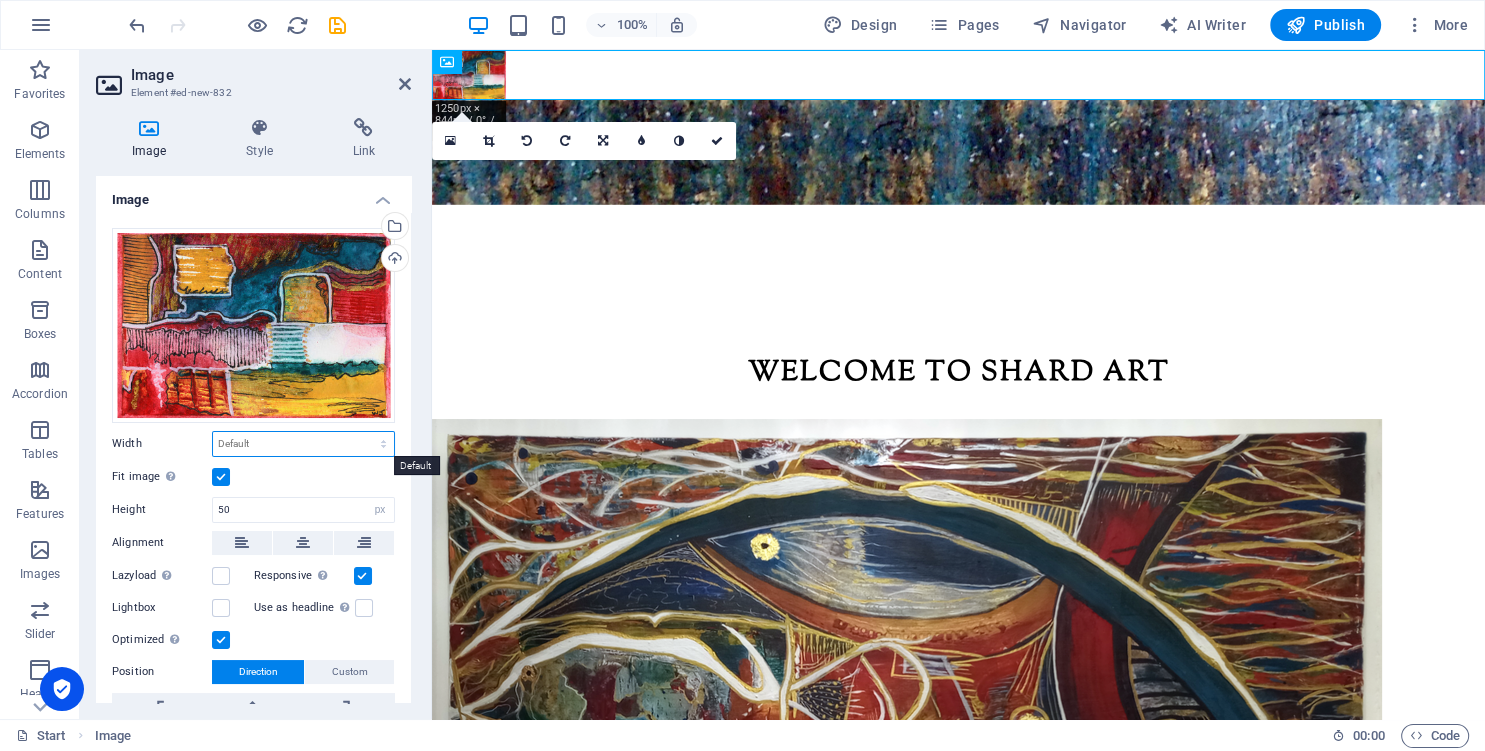 click on "Default auto px rem % em vh vw" at bounding box center [303, 444] 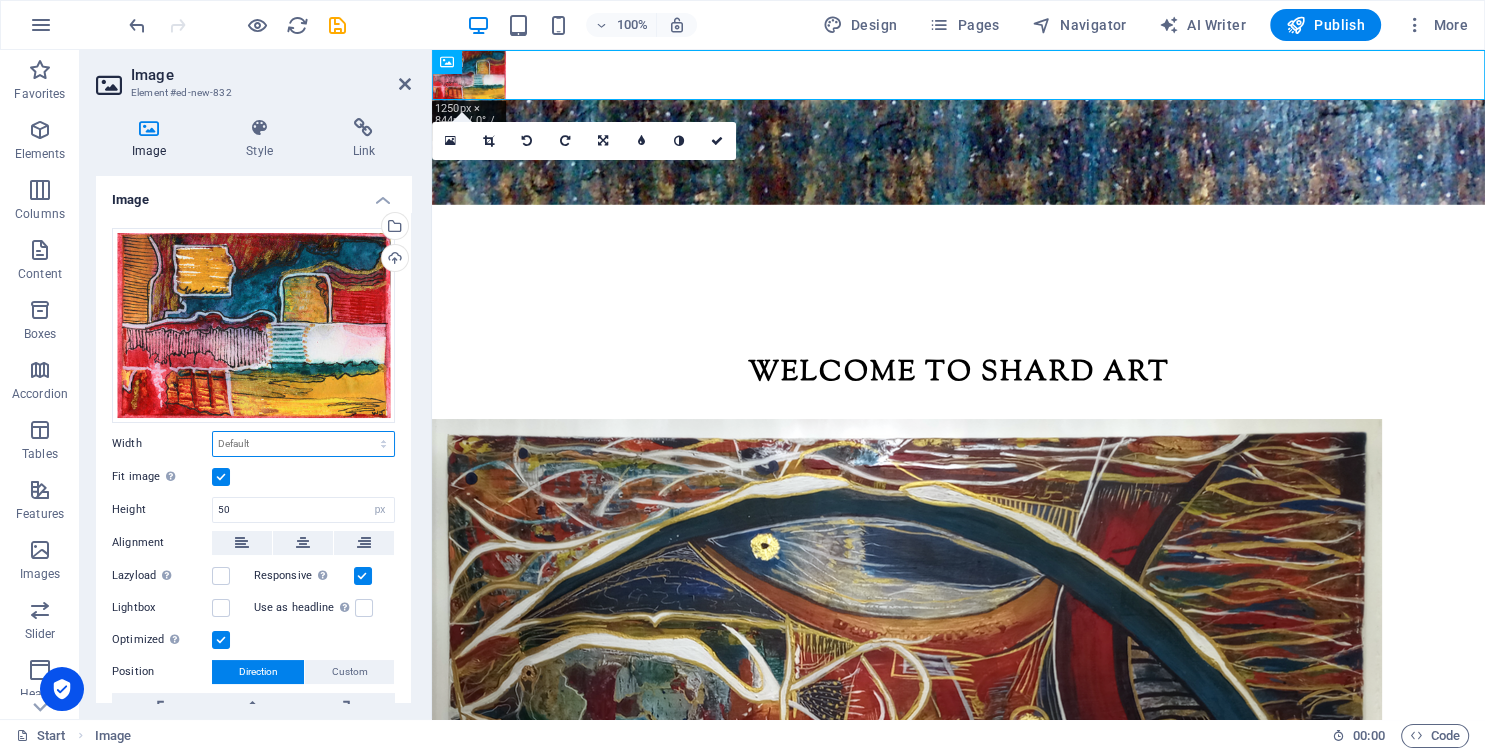 select on "%" 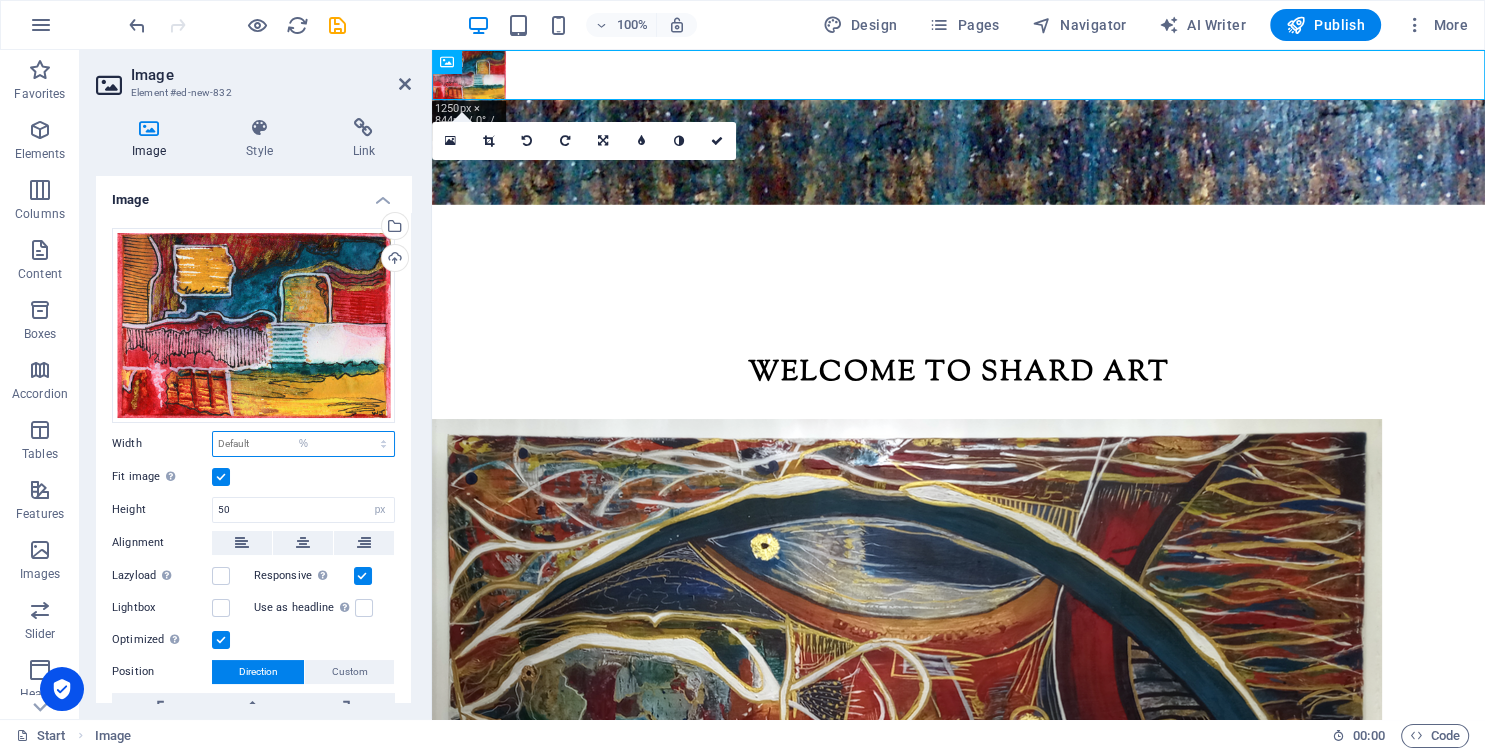 click on "%" at bounding box center [0, 0] 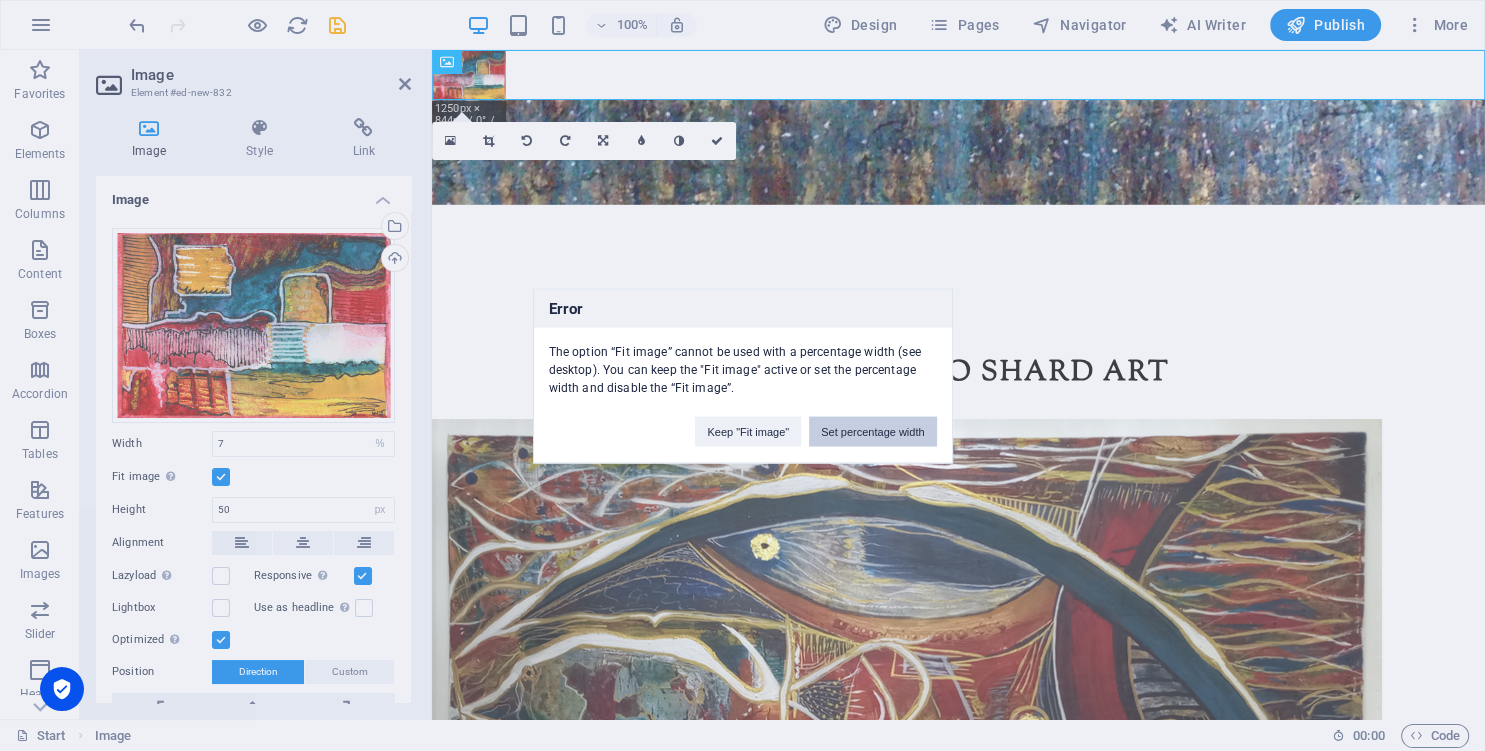 click on "Set percentage width" at bounding box center [872, 431] 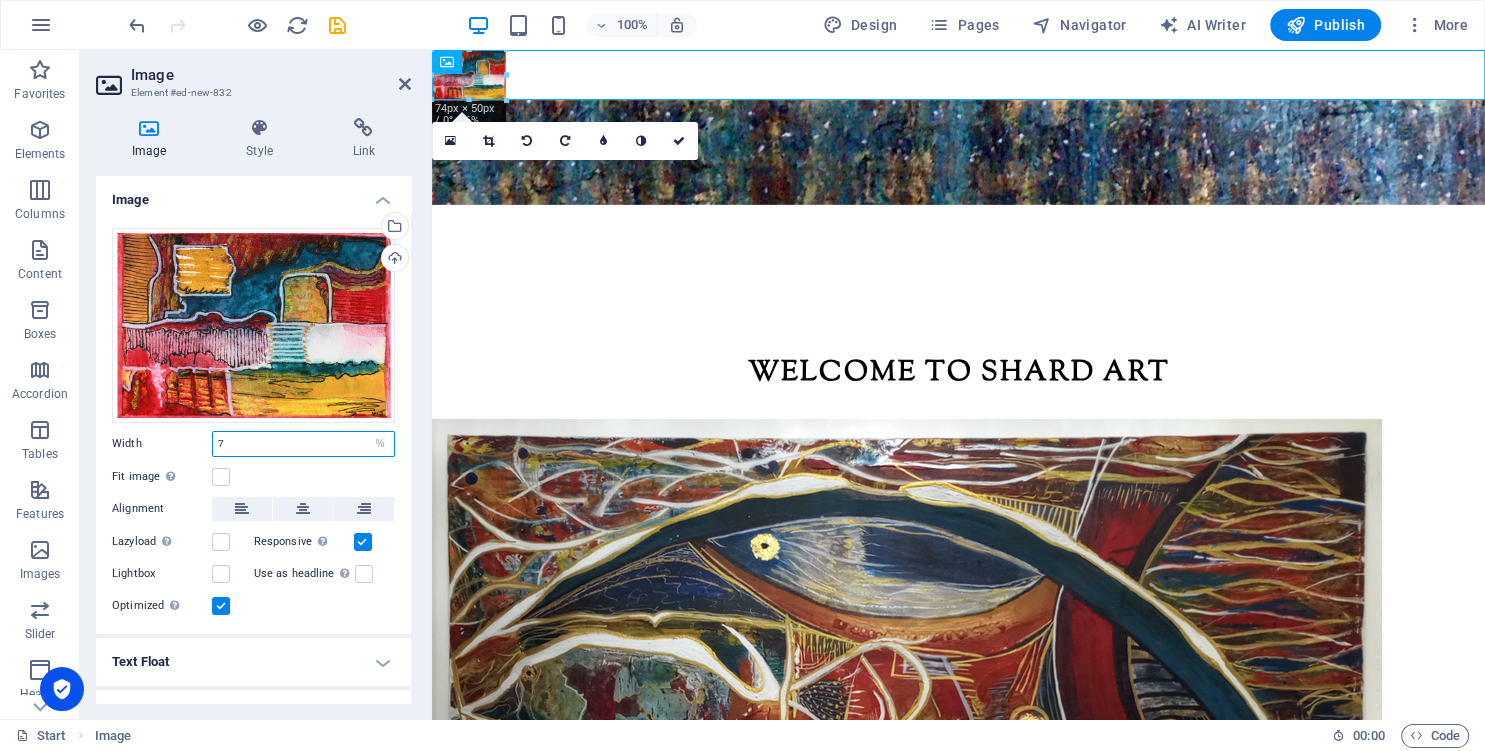 drag, startPoint x: 242, startPoint y: 443, endPoint x: 170, endPoint y: 443, distance: 72 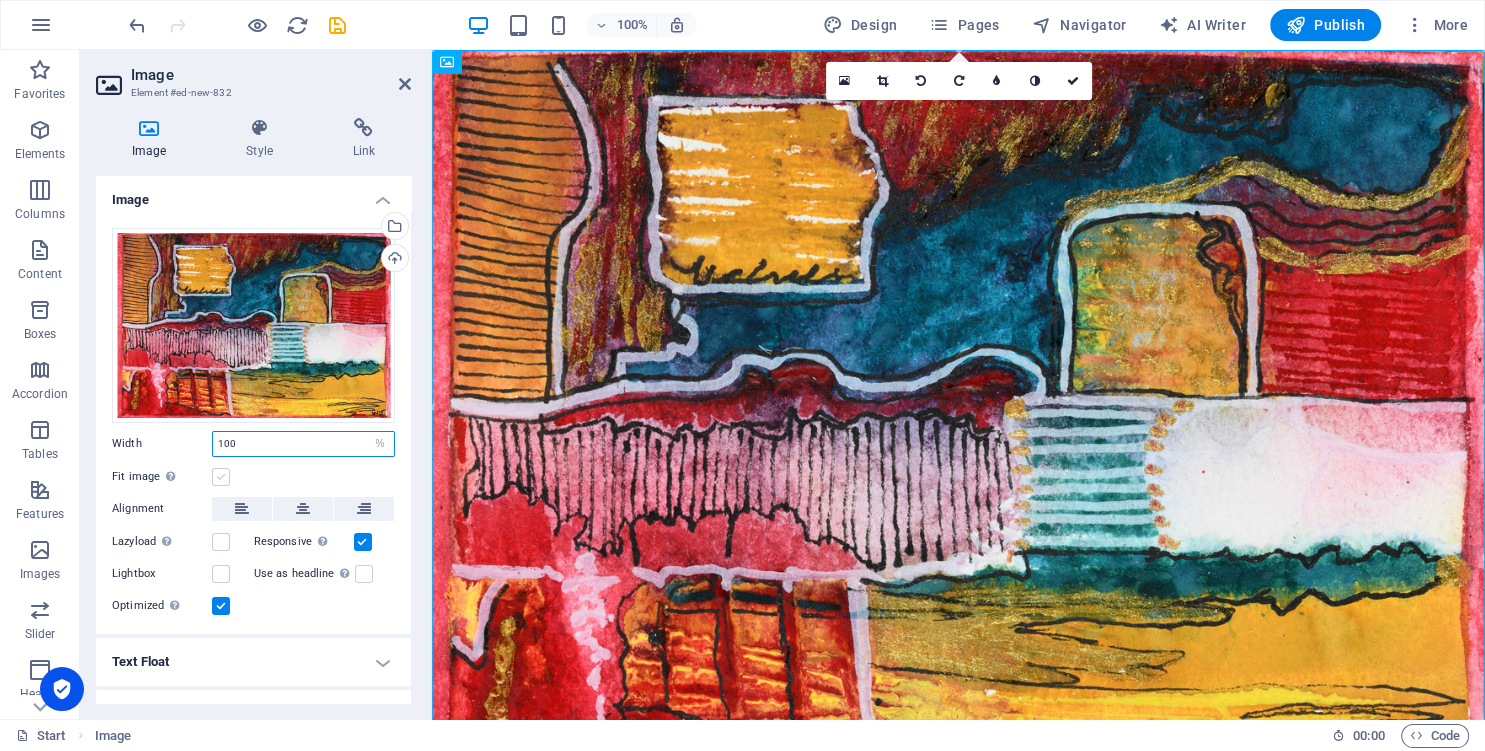 type on "100" 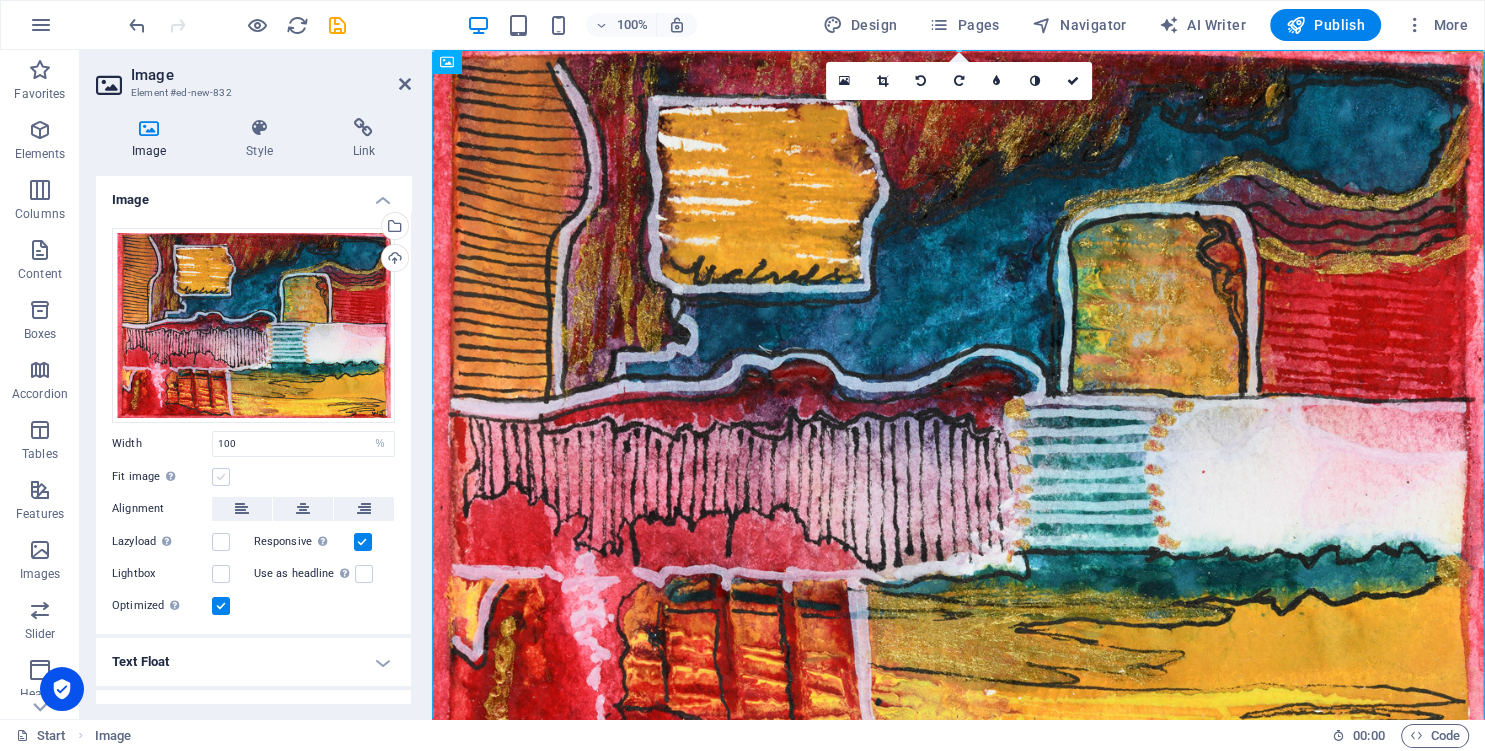 click at bounding box center (221, 477) 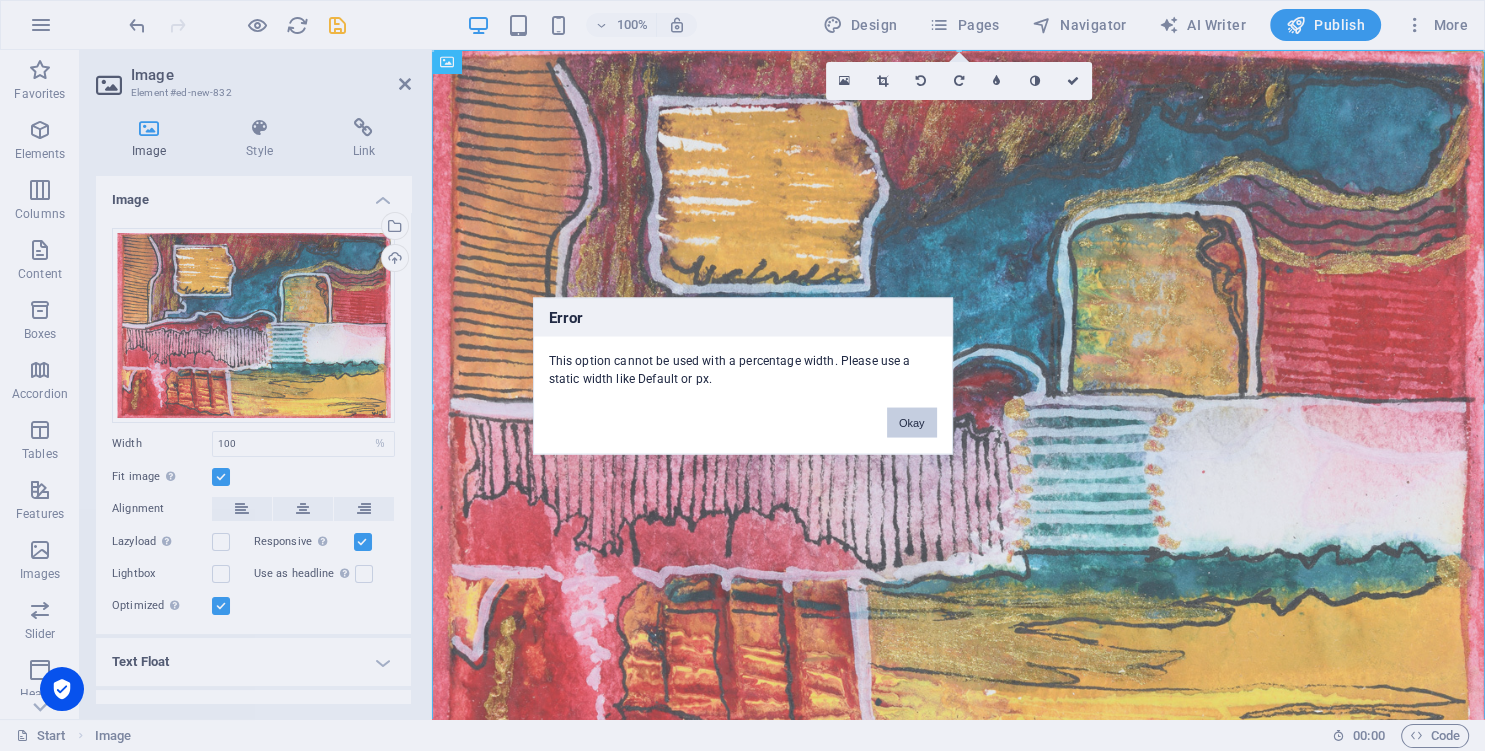 click on "Okay" at bounding box center [912, 422] 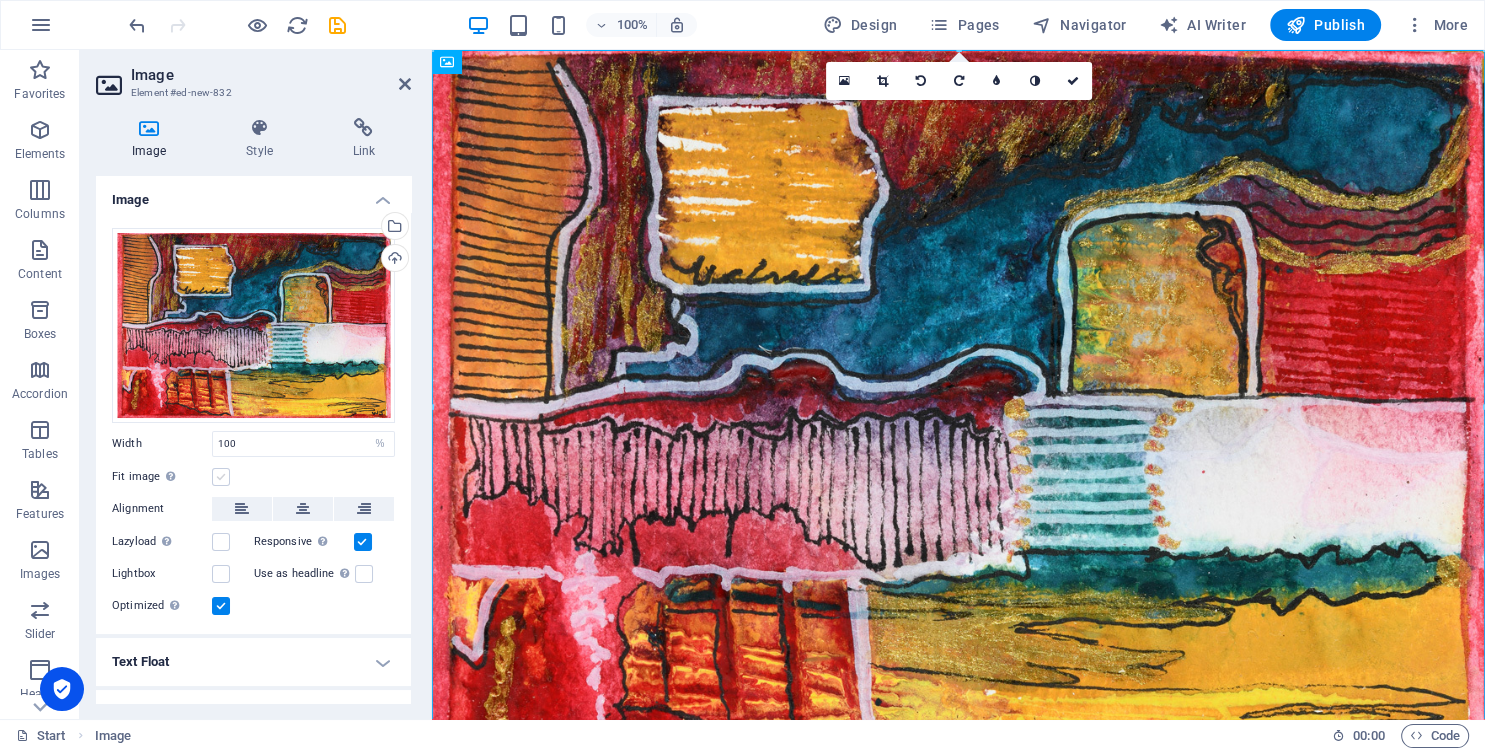 click at bounding box center [221, 477] 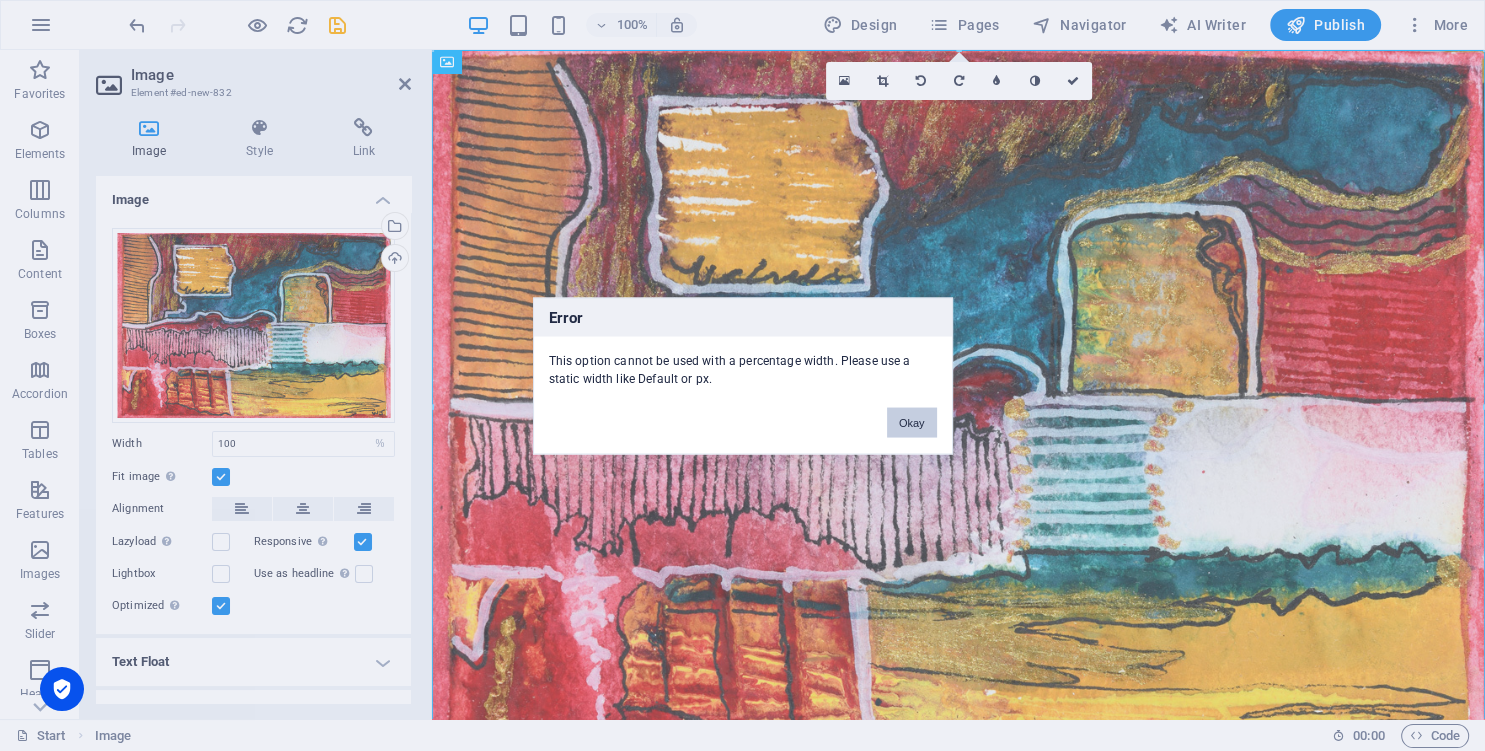 click on "Okay" at bounding box center [912, 422] 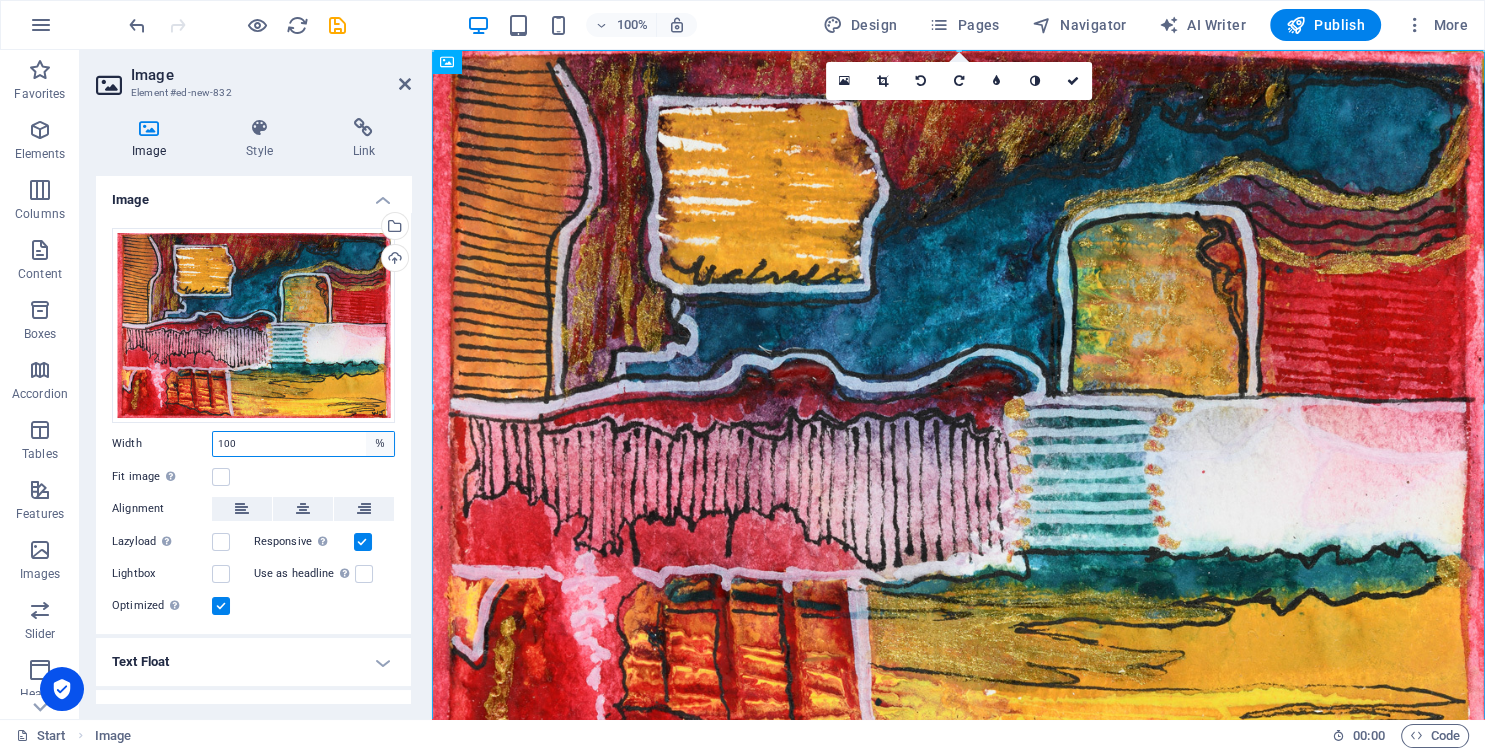 click on "Default auto px rem % em vh vw" at bounding box center [380, 444] 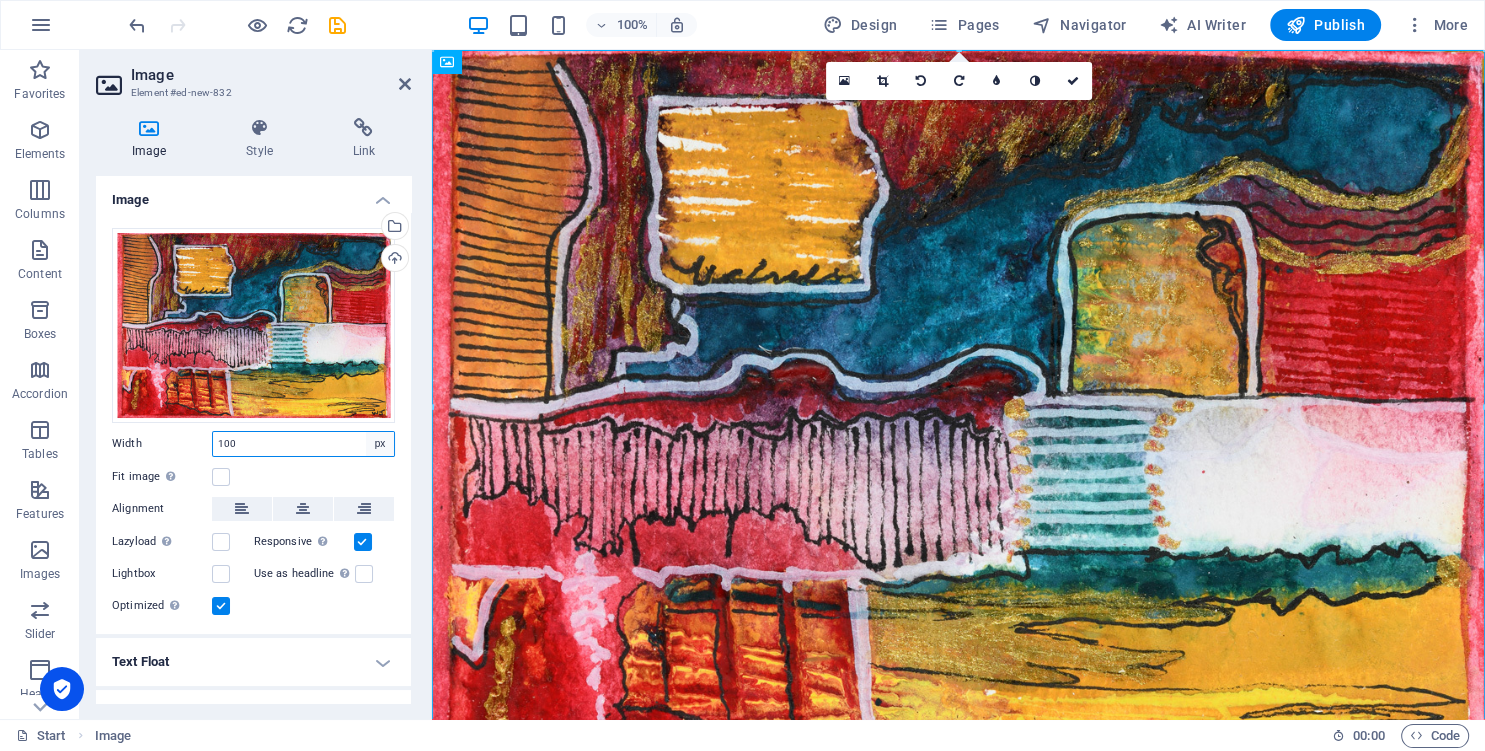 click on "px" at bounding box center (0, 0) 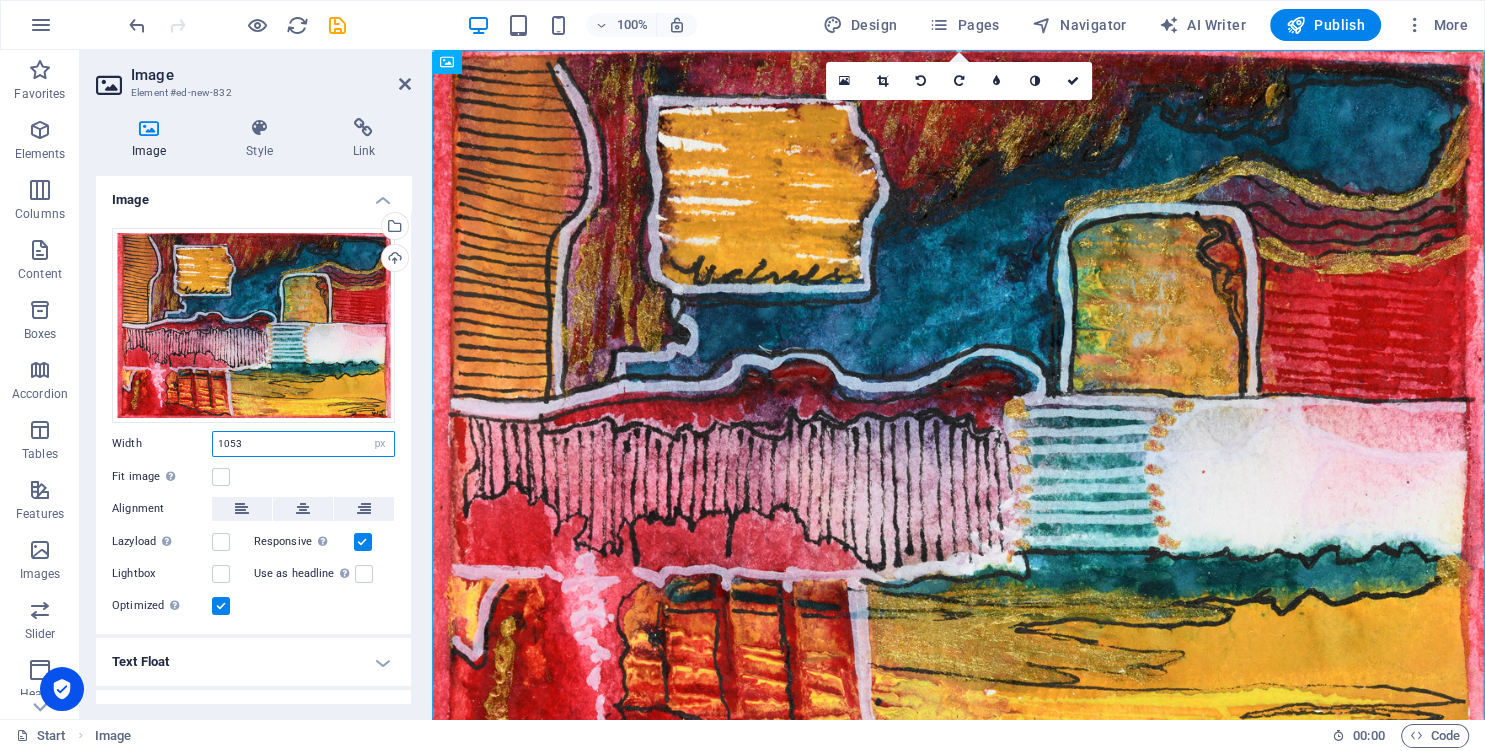 click on "1053" at bounding box center (303, 444) 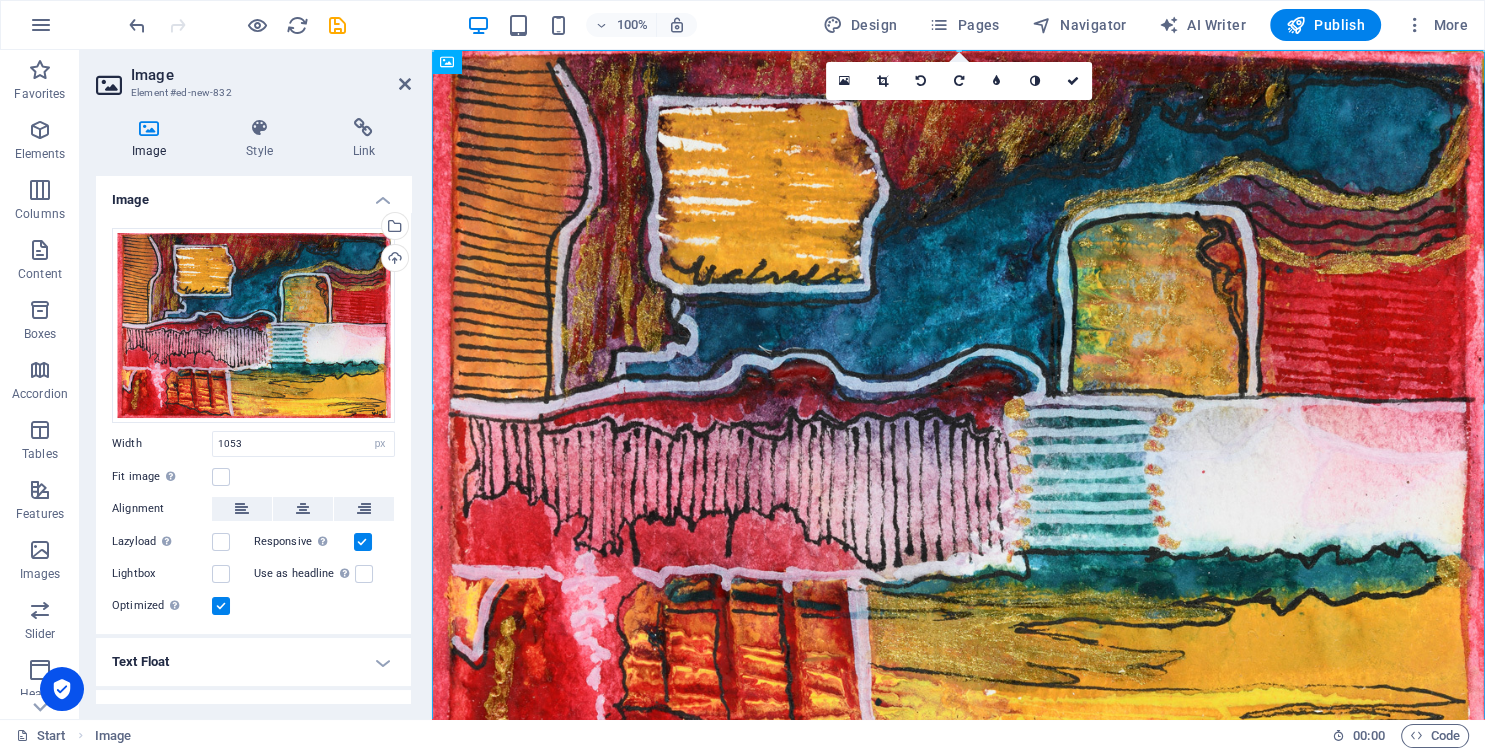 click on "Fit image Automatically fit image to a fixed width and height" at bounding box center (253, 477) 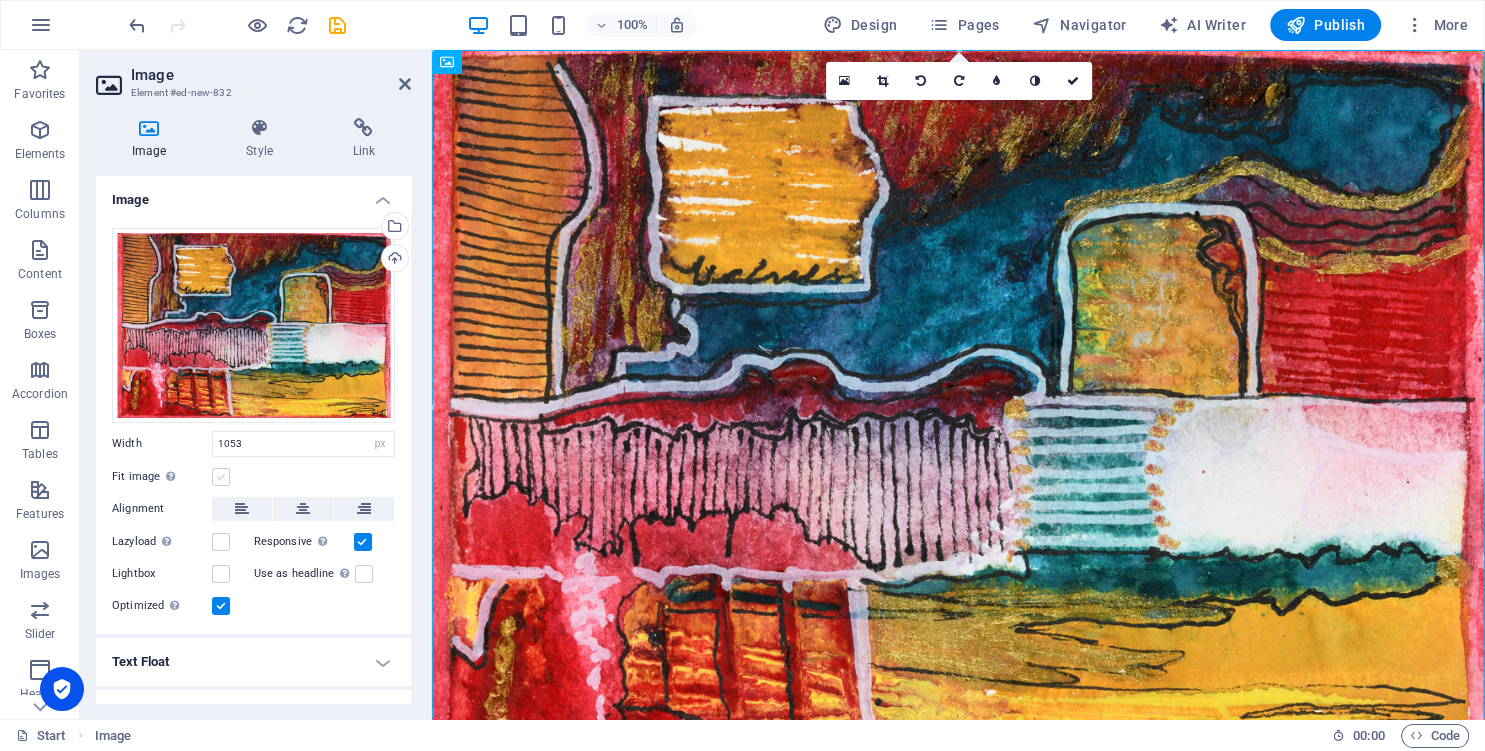 click at bounding box center (221, 477) 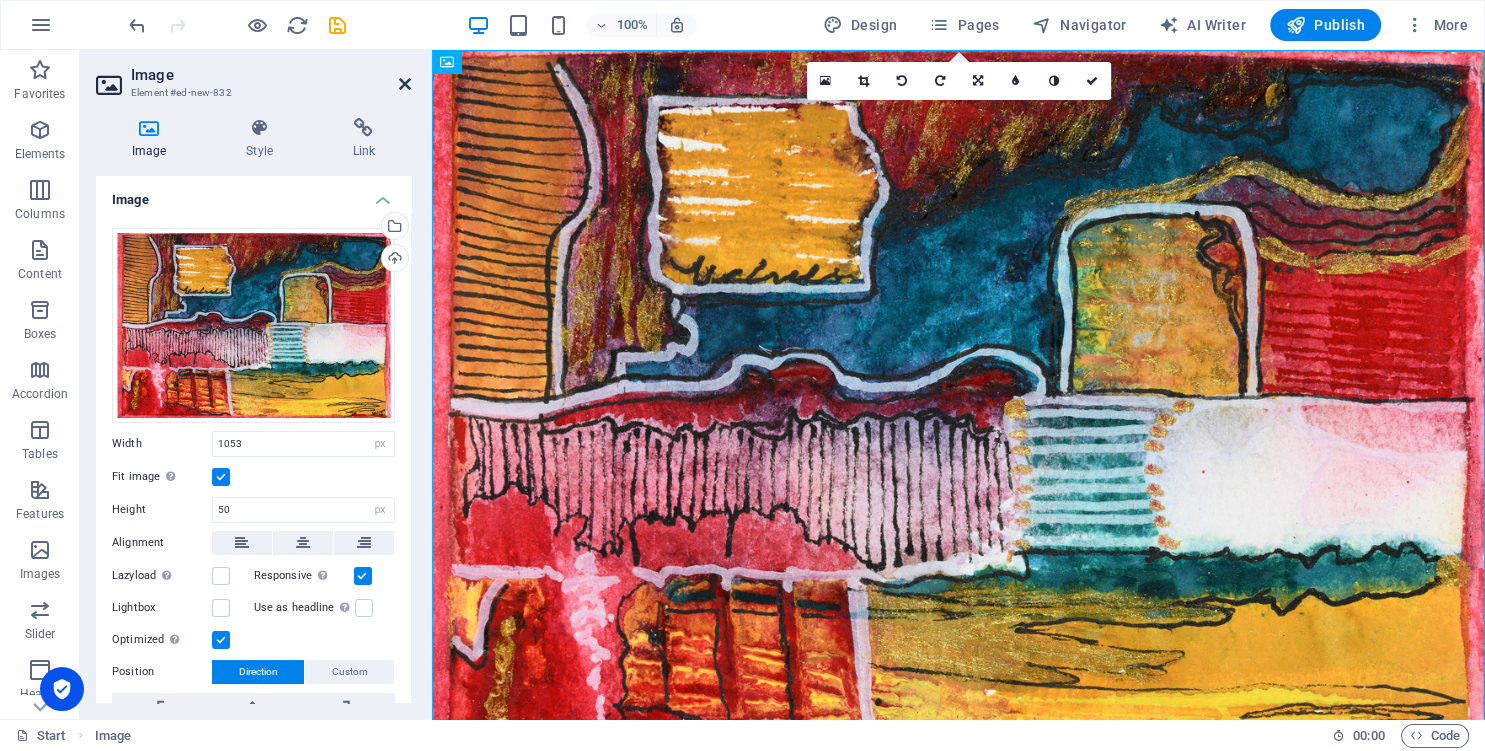 click at bounding box center (405, 84) 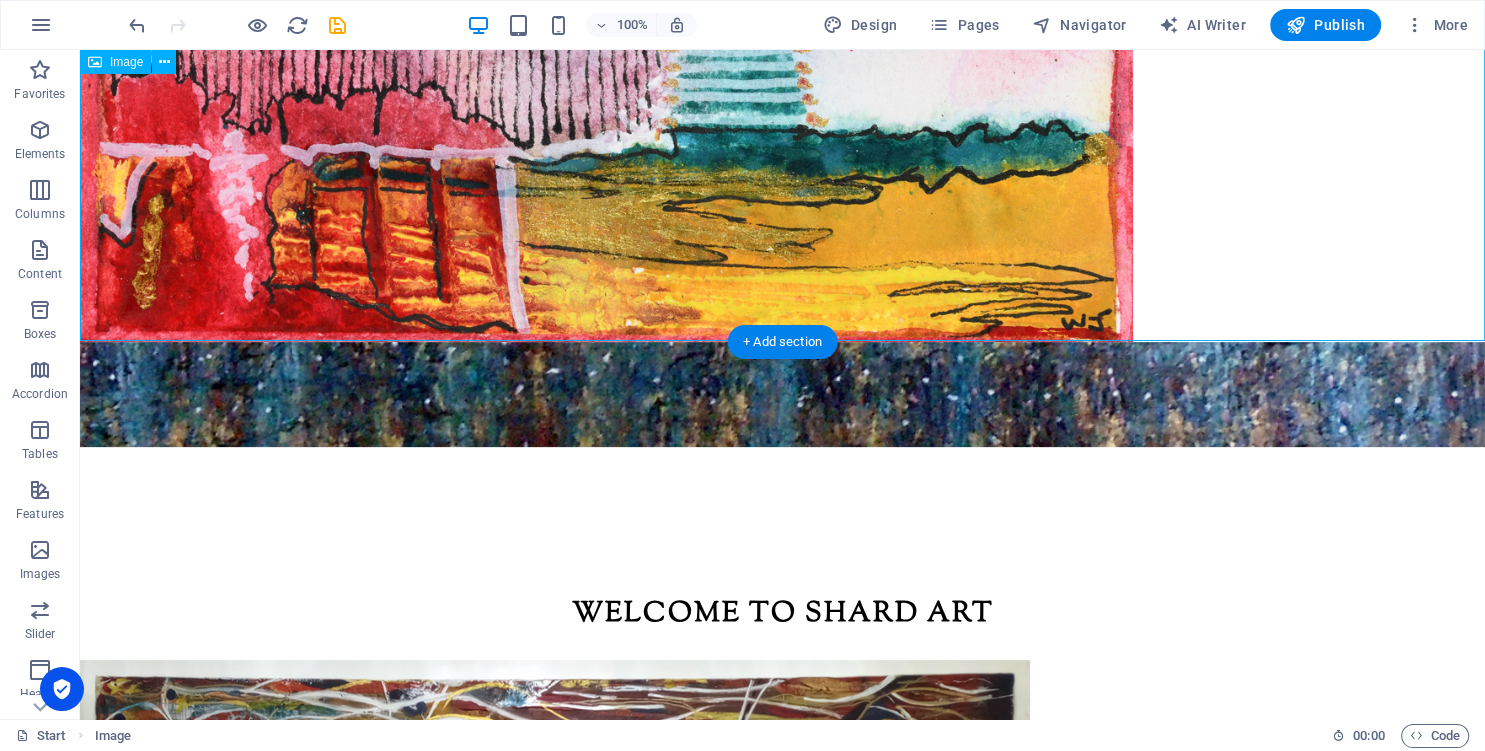 scroll, scrollTop: 0, scrollLeft: 0, axis: both 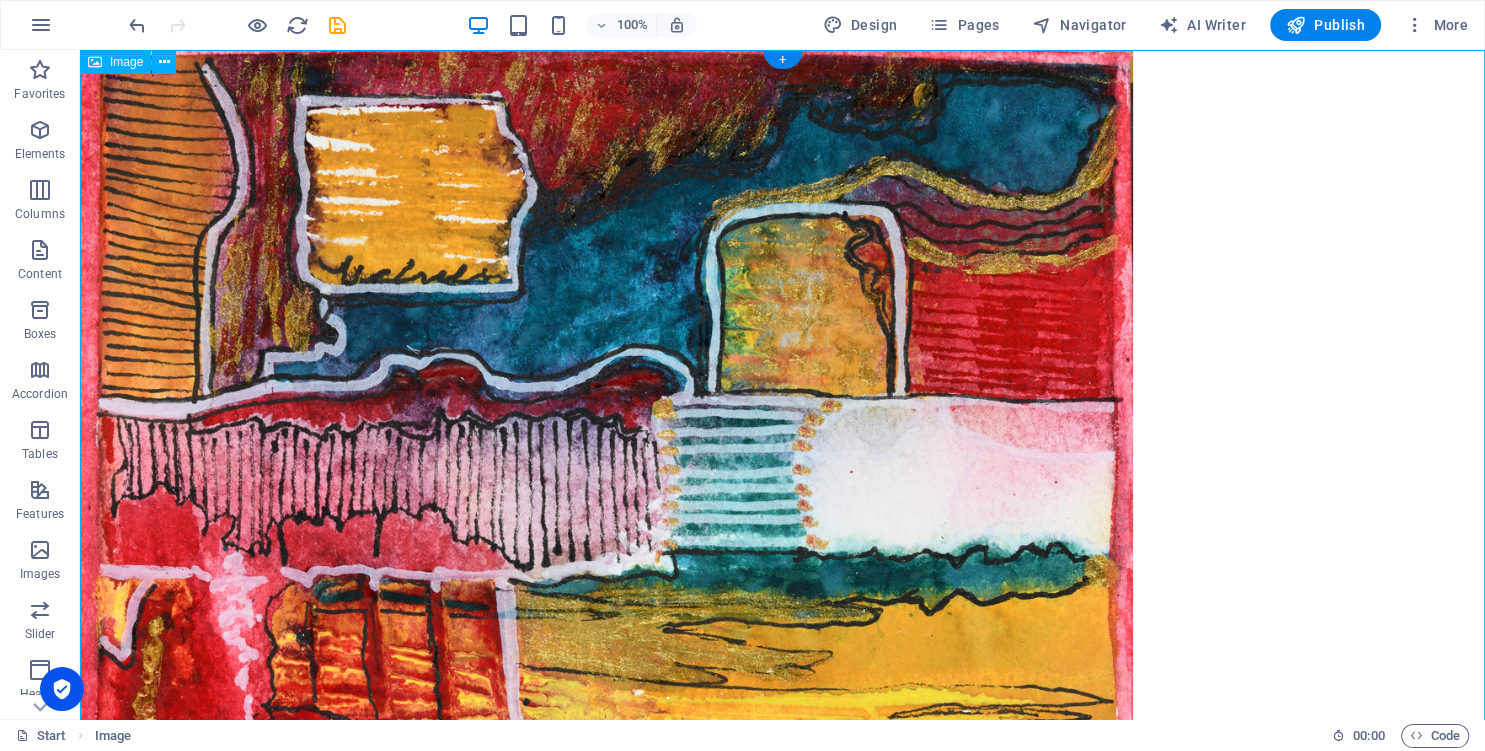 click at bounding box center [782, 407] 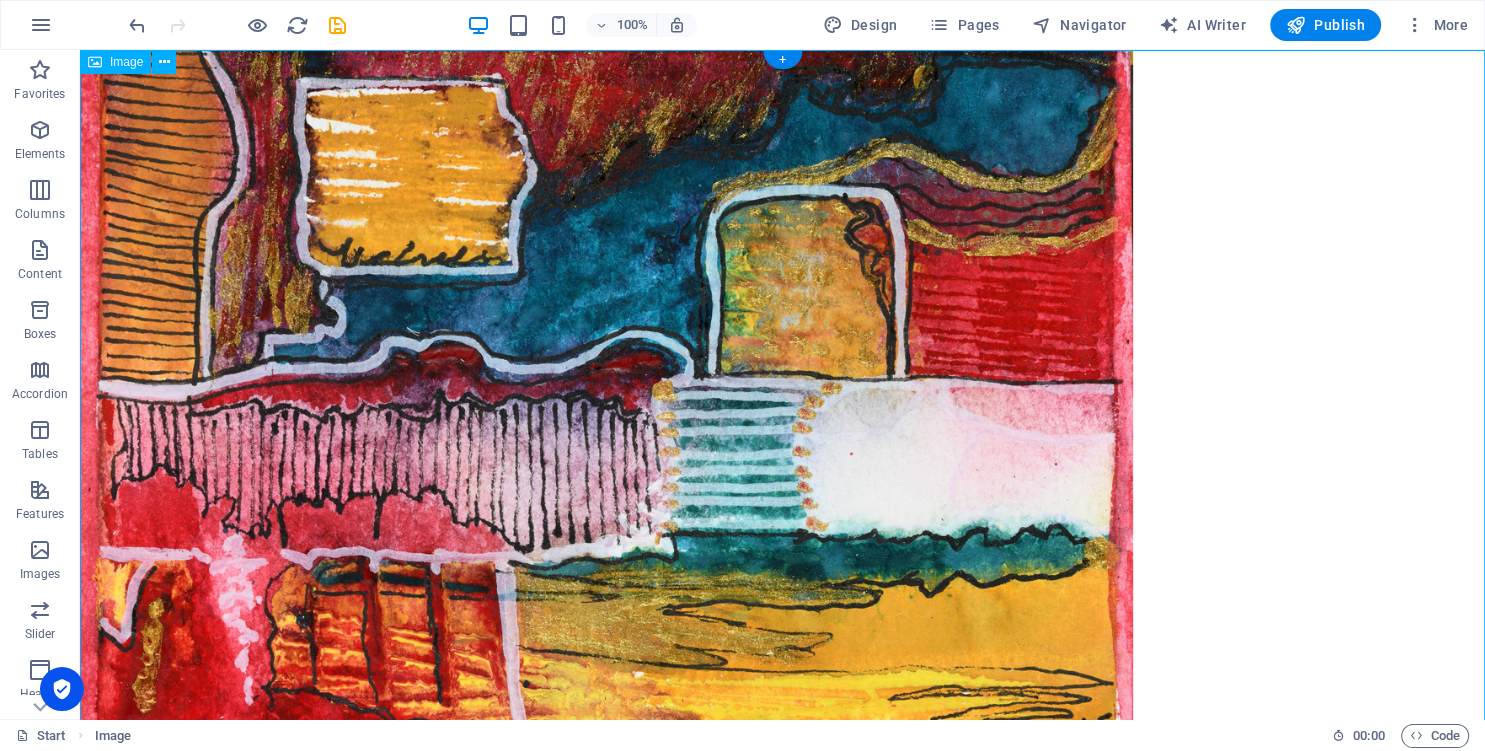 scroll, scrollTop: 0, scrollLeft: 0, axis: both 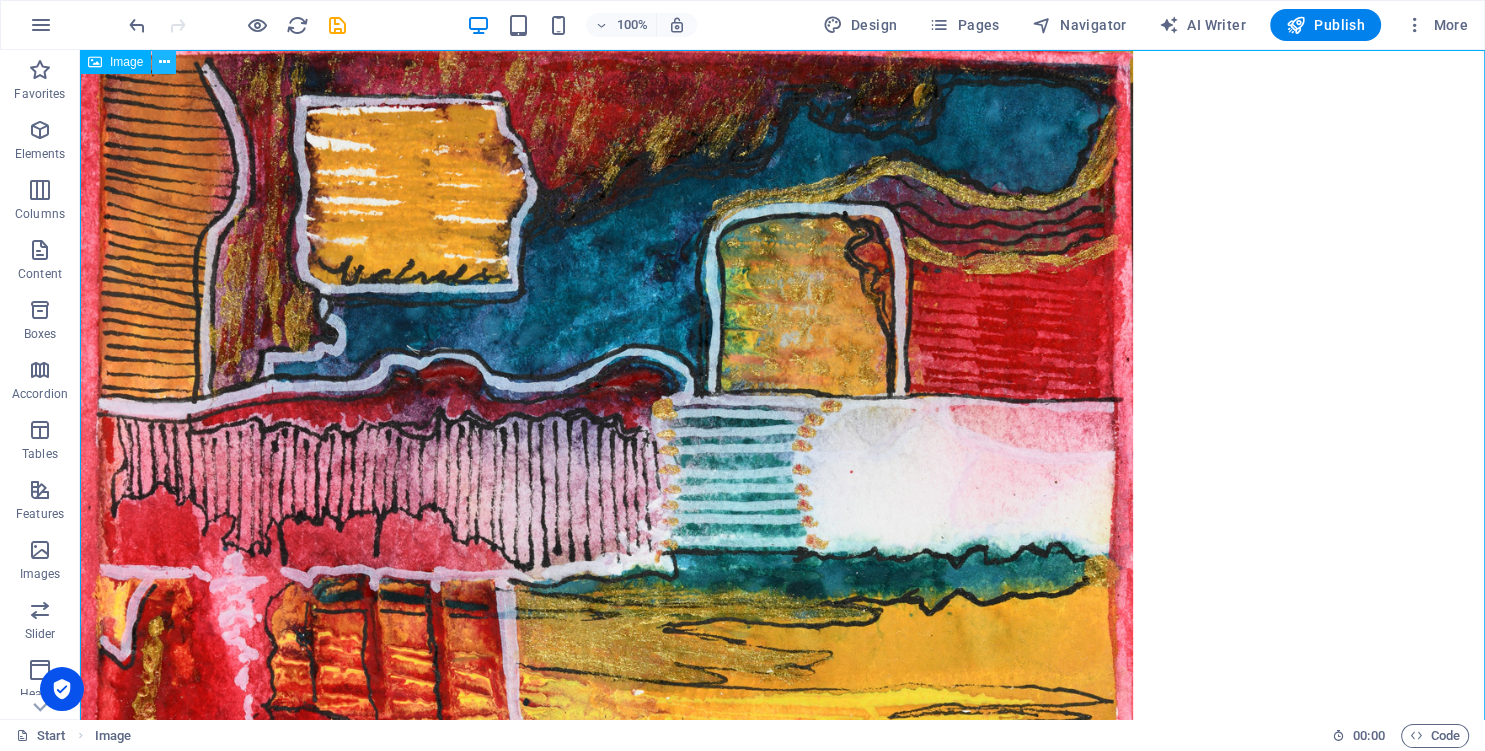 click at bounding box center [164, 62] 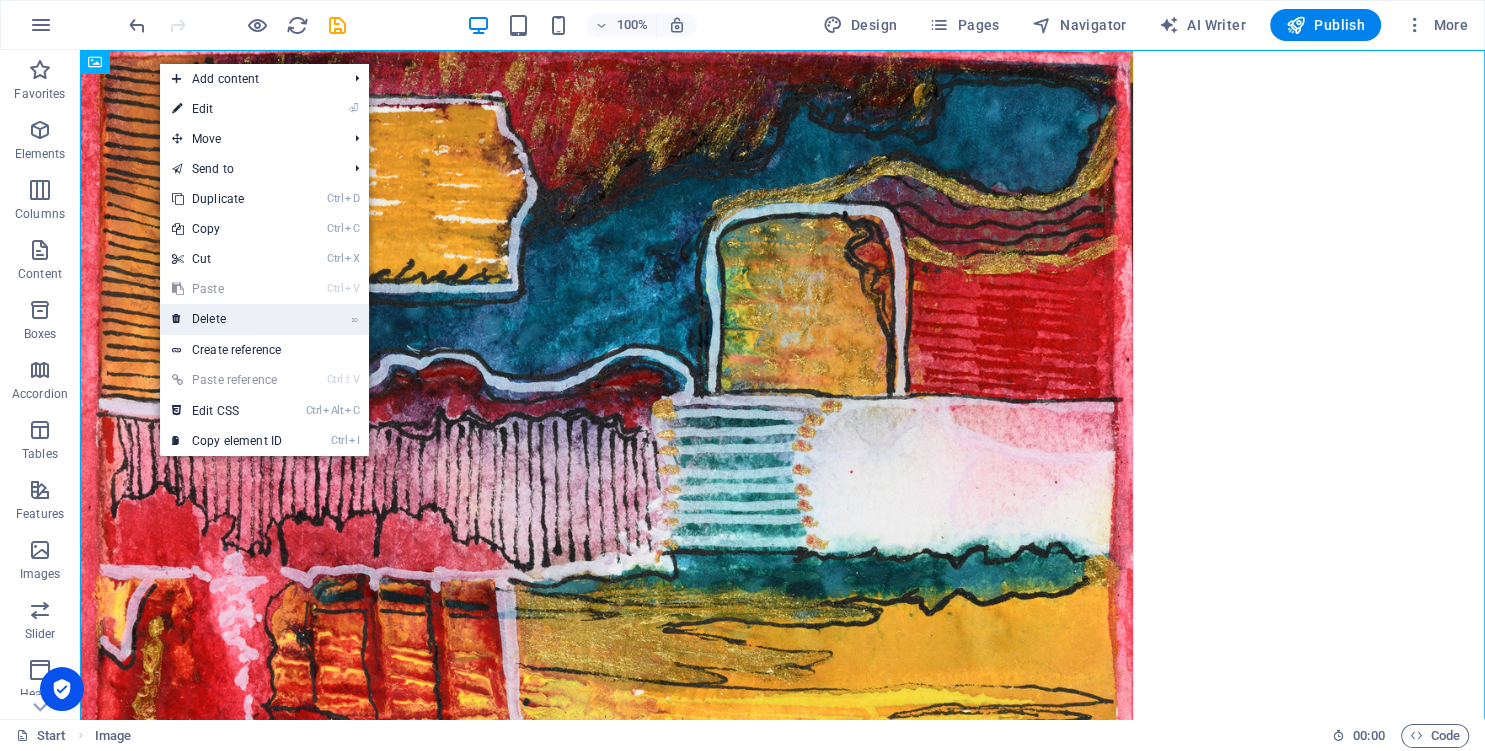 drag, startPoint x: 202, startPoint y: 318, endPoint x: 120, endPoint y: 264, distance: 98.1835 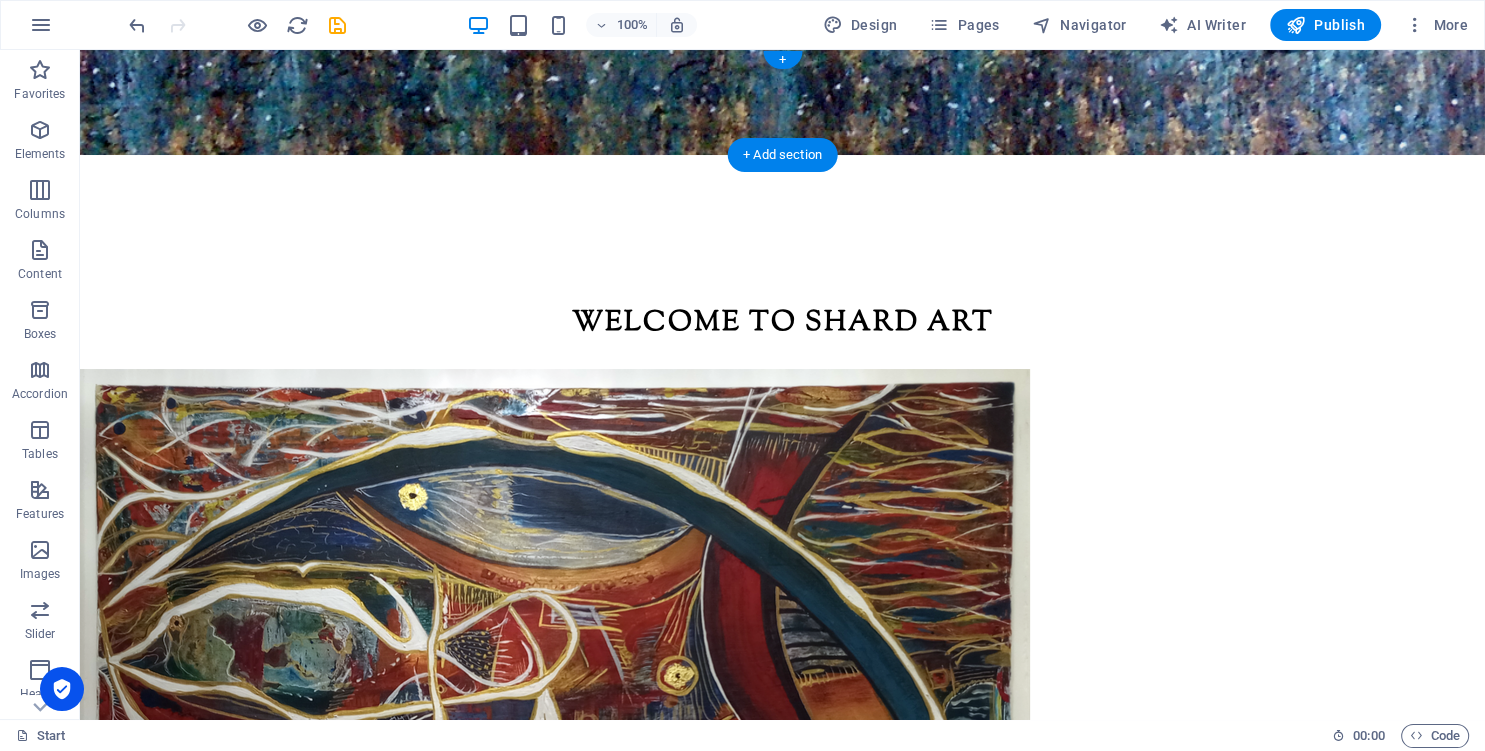 click at bounding box center [782, 102] 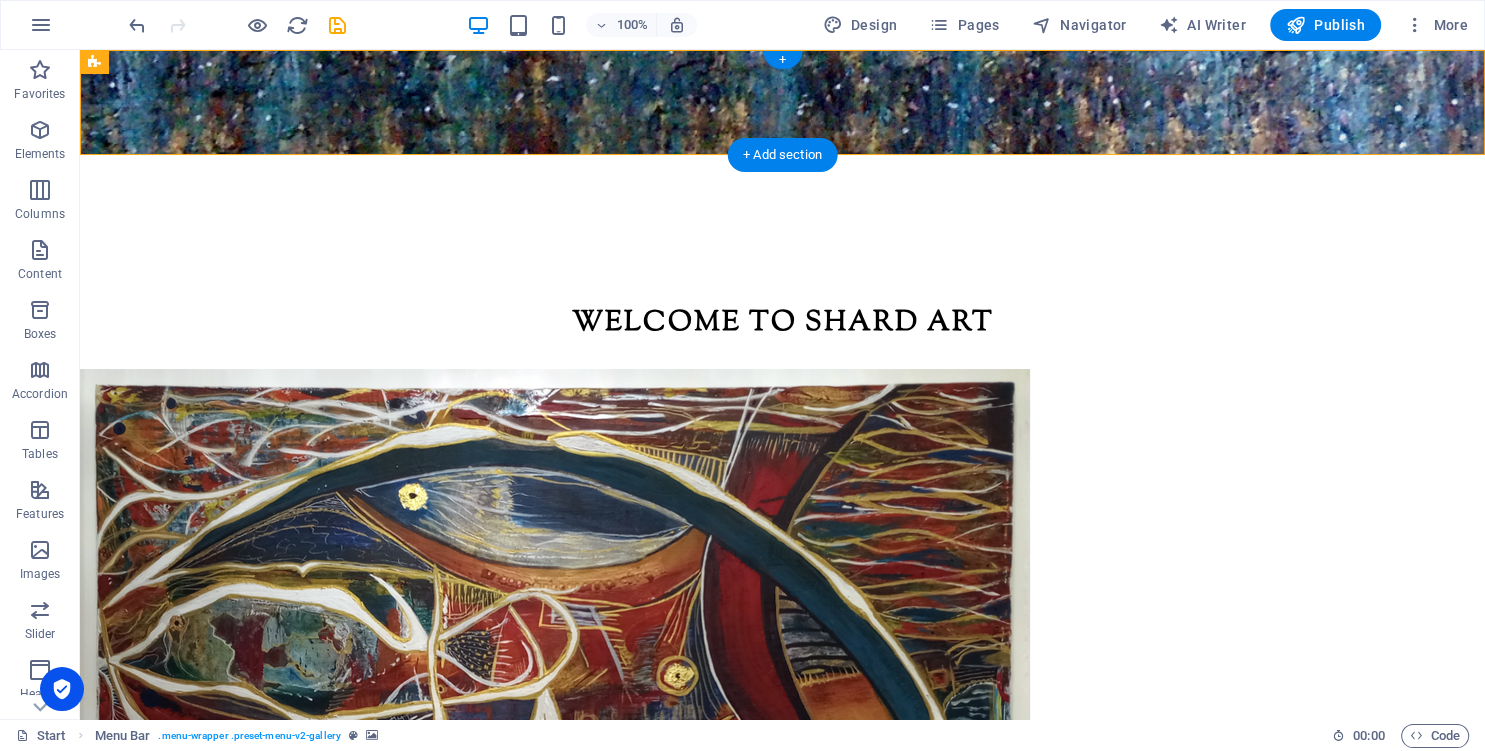 click at bounding box center [782, 102] 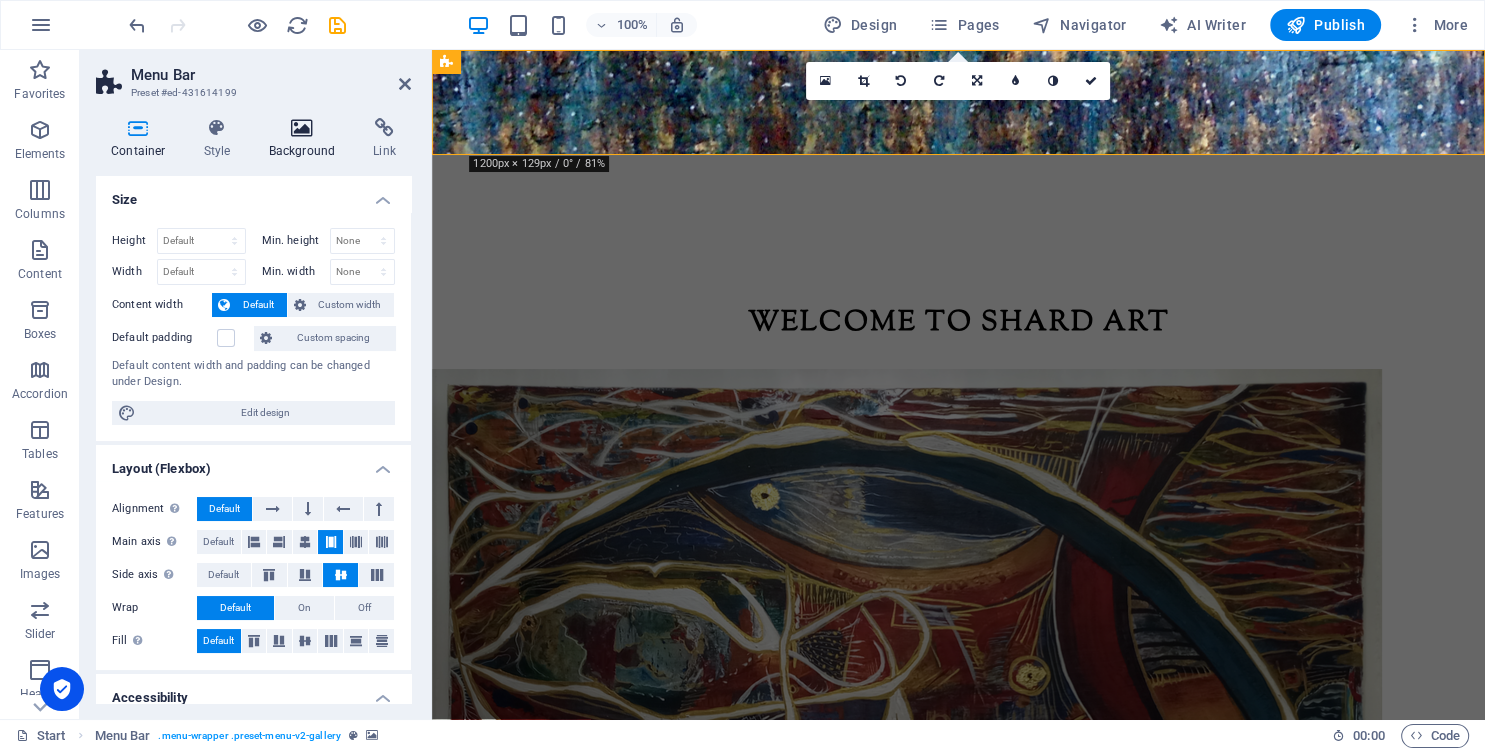 click on "Background" at bounding box center (306, 139) 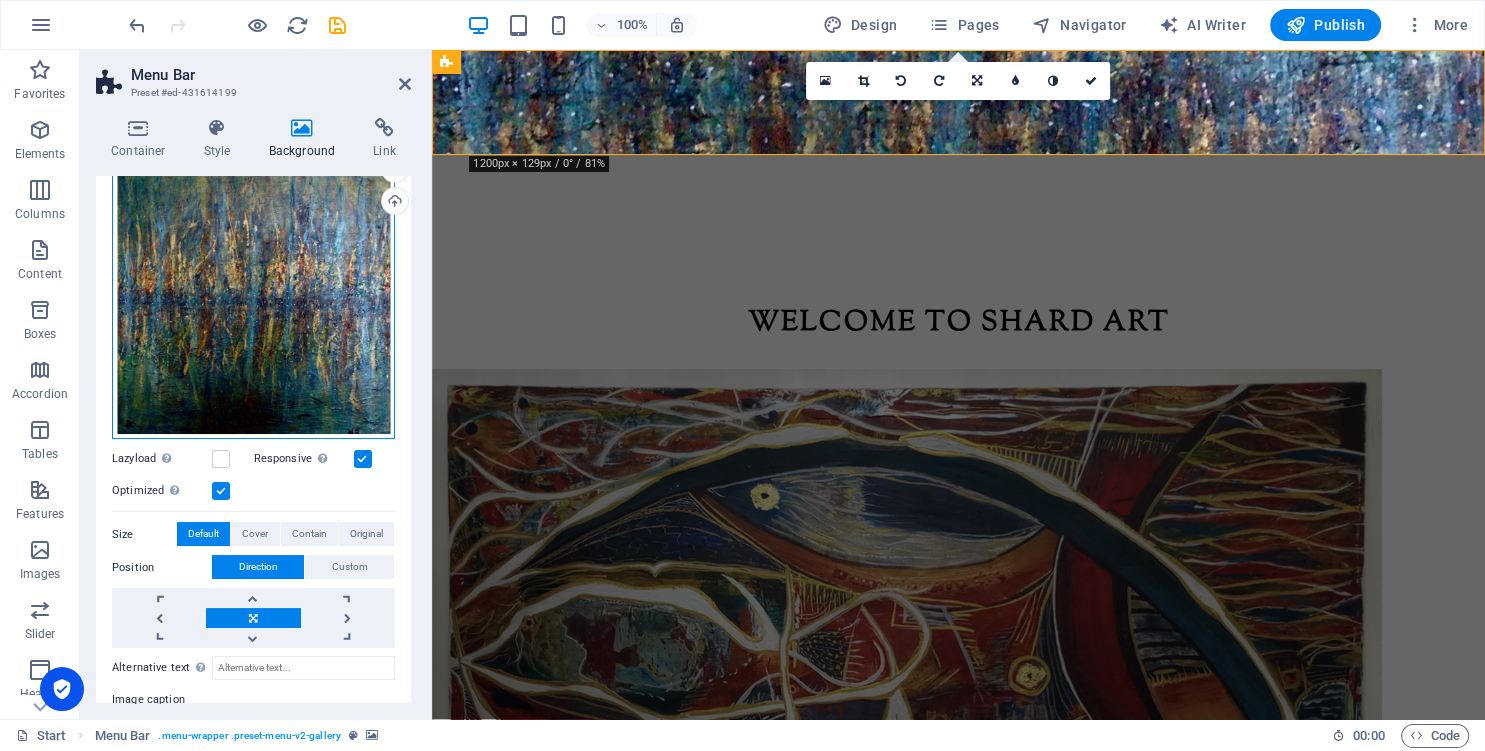 click on "Drag files here, click to choose files or select files from Files or our free stock photos & videos" at bounding box center (253, 305) 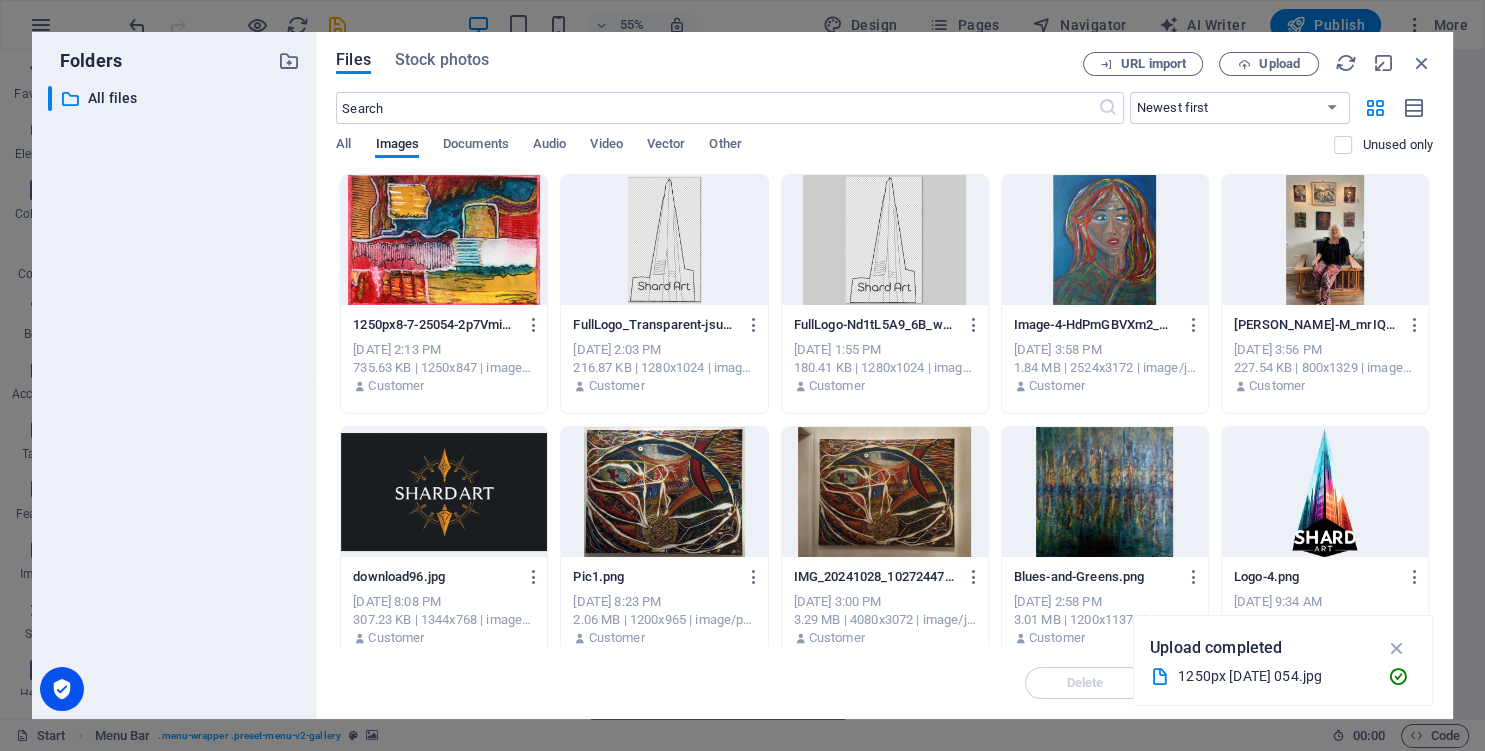 click at bounding box center (444, 240) 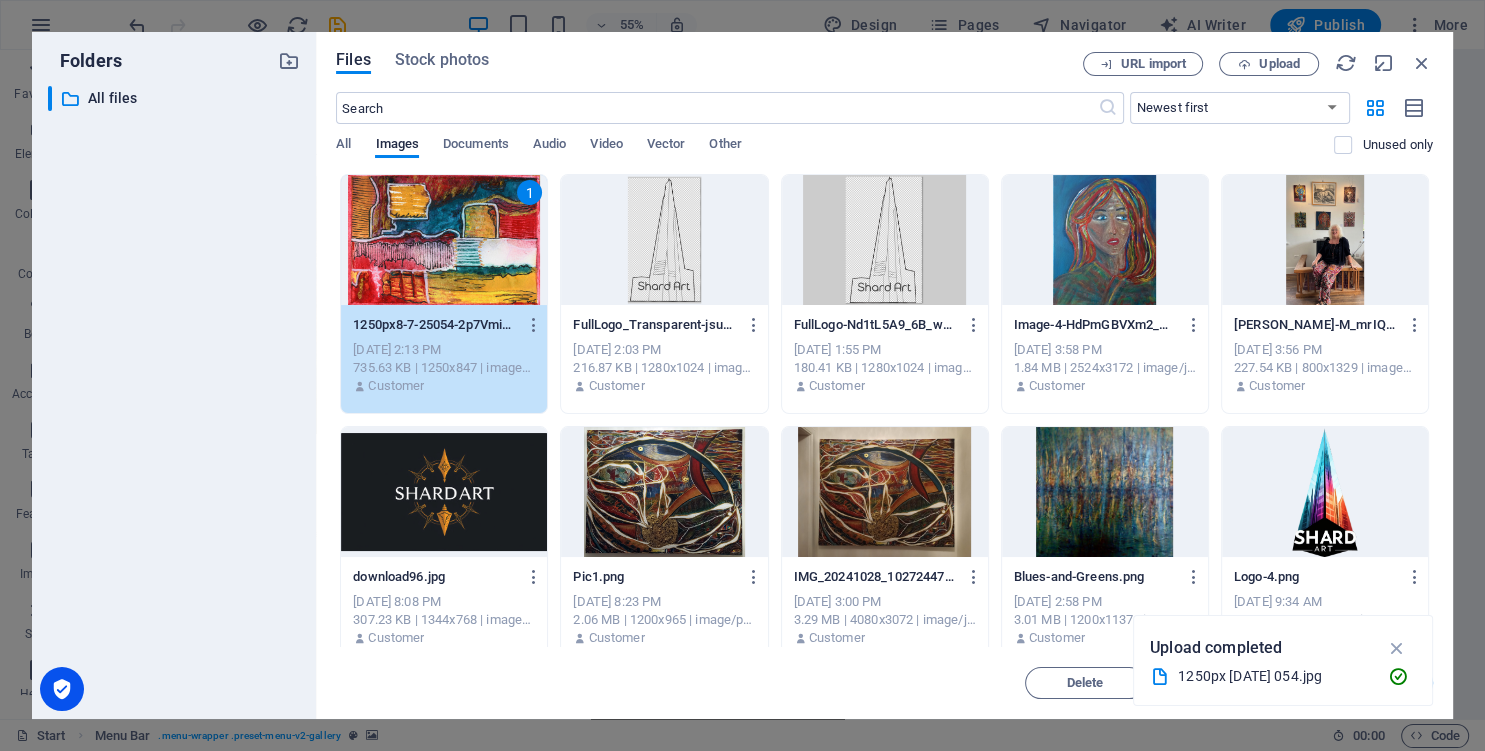 click on "1" at bounding box center [444, 240] 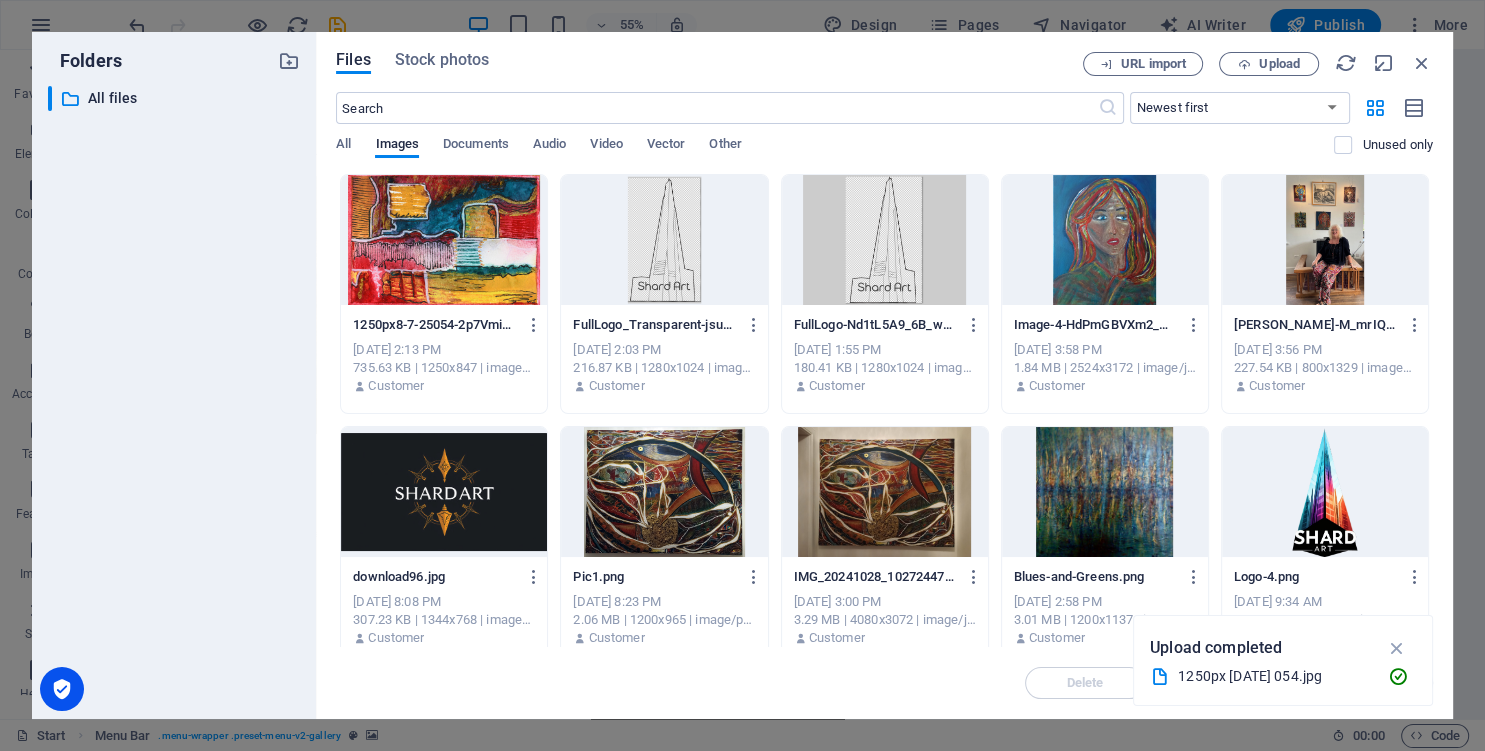 click at bounding box center [444, 240] 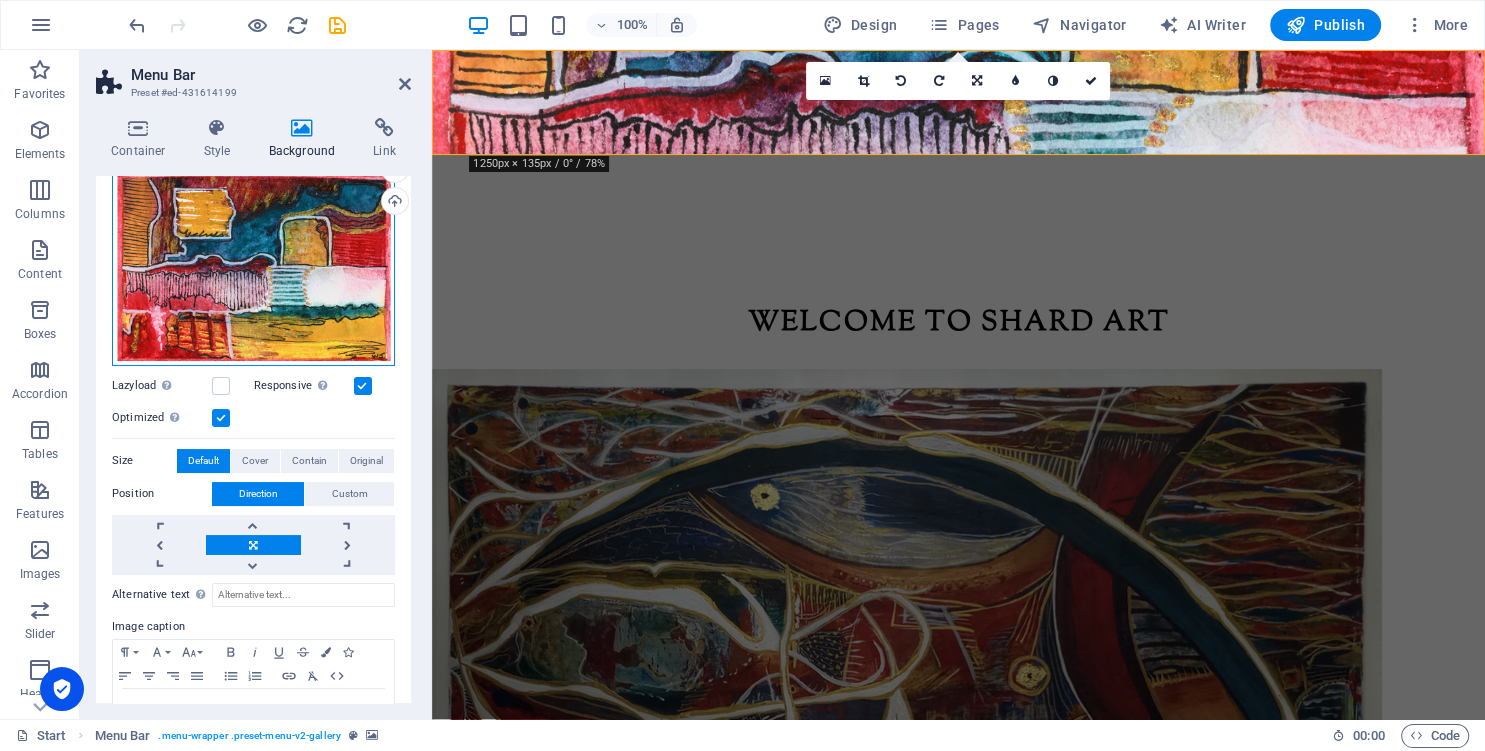 drag, startPoint x: 234, startPoint y: 294, endPoint x: 256, endPoint y: 278, distance: 27.202942 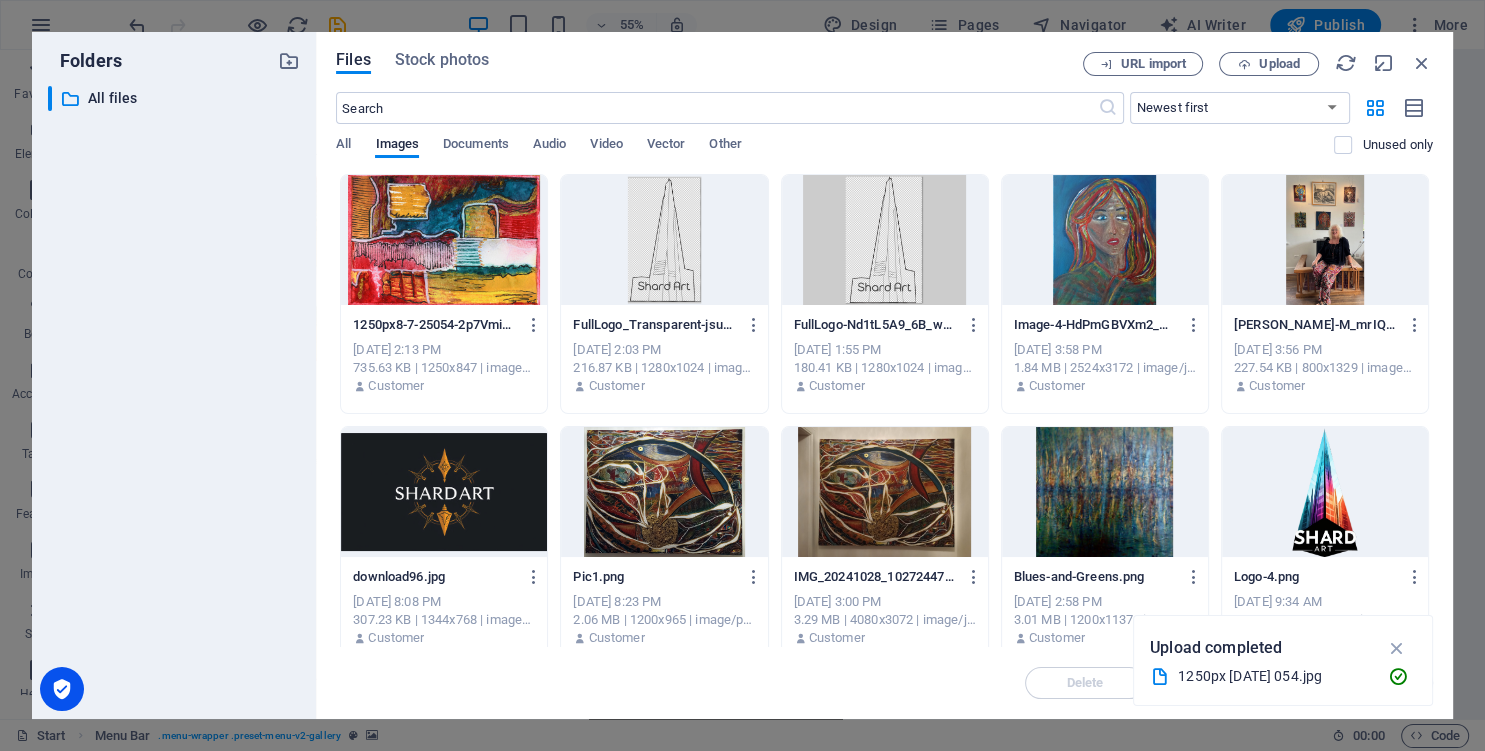 click on "Files Stock photos URL import Upload ​ Newest first Oldest first Name (A-Z) Name (Z-A) Size (0-9) Size (9-0) Resolution (0-9) Resolution (9-0) All Images Documents Audio Video Vector Other Unused only Drop files here to upload them instantly 1250px8-7-25054-2p7VmiG_ad40T0Cl_w3tAg.jpg 1250px8-7-25054-2p7VmiG_ad40T0Cl_w3tAg.jpg Jul 12, 2025 2:13 PM 735.63 KB | 1250x847 | image/jpeg Customer FullLogo_Transparent-jsu7qXnM9GZj_oAHwaYfrg.png FullLogo_Transparent-jsu7qXnM9GZj_oAHwaYfrg.png Jun 23, 2025 2:03 PM 216.87 KB | 1280x1024 | image/png Customer FullLogo-Nd1tL5A9_6B_wdvZXoYWug.png FullLogo-Nd1tL5A9_6B_wdvZXoYWug.png Jun 23, 2025 1:55 PM 180.41 KB | 1280x1024 | image/png Customer Image-4-HdPmGBVXm2_UvOc04YbuOg.jpg Image-4-HdPmGBVXm2_UvOc04YbuOg.jpg Jun 22, 2025 3:58 PM 1.84 MB | 2524x3172 | image/jpeg Customer wilma-M_mrIQbuIZnlIbg4-GqpGA.jpg wilma-M_mrIQbuIZnlIbg4-GqpGA.jpg Jun 22, 2025 3:56 PM 227.54 KB | 800x1329 | image/jpeg Customer download96.jpg download96.jpg Jan 16, 2025 8:08 PM Customer Pic1.png" at bounding box center [884, 375] 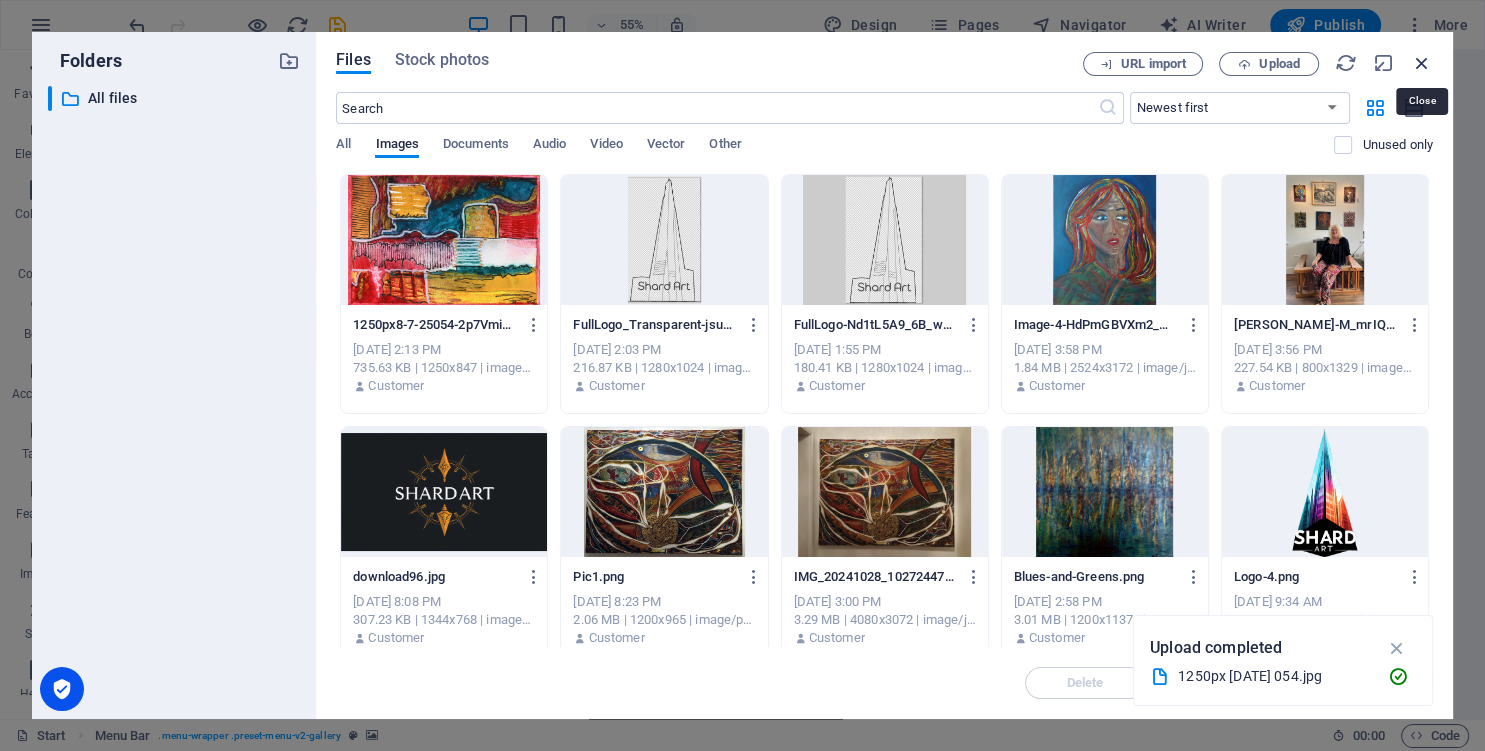 click at bounding box center [1422, 63] 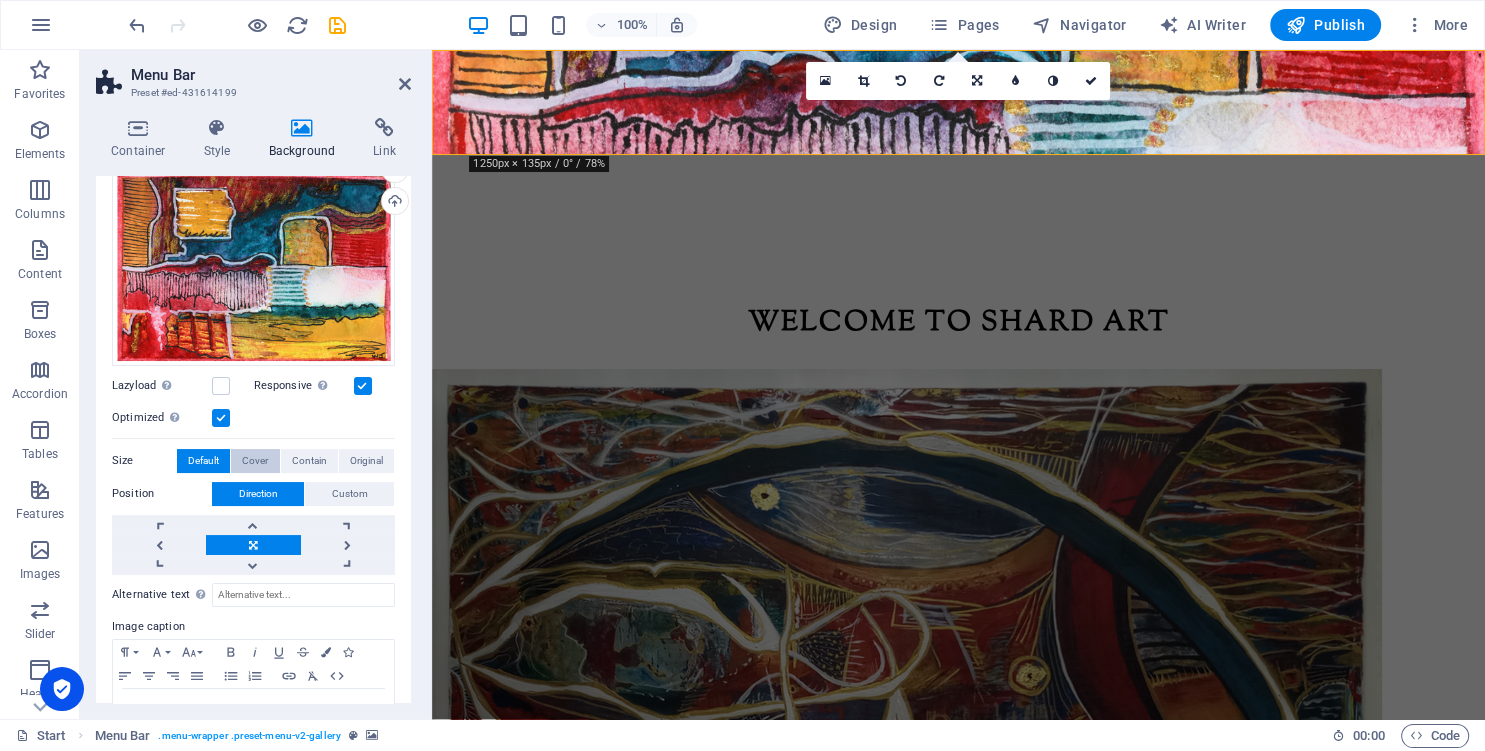 click on "Cover" at bounding box center (255, 461) 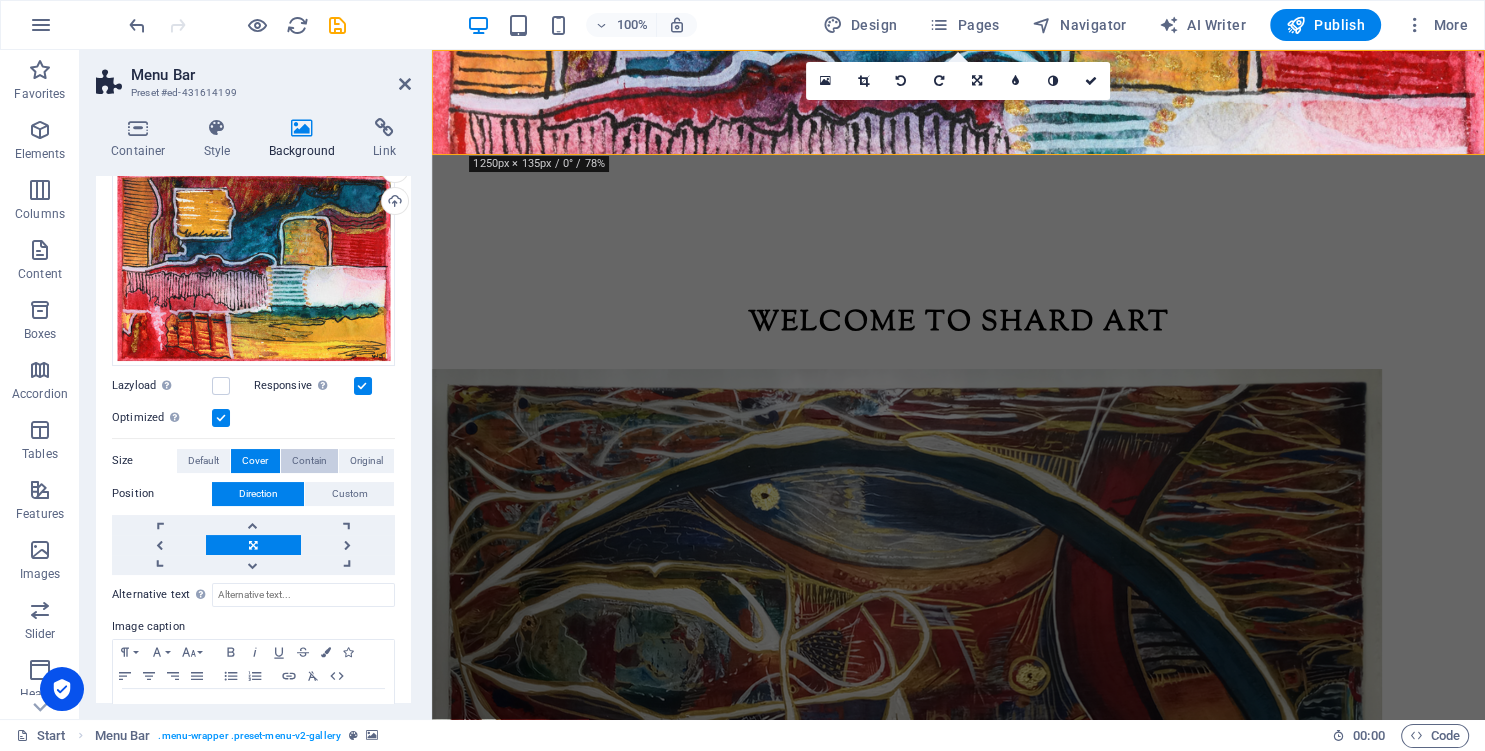 click on "Contain" at bounding box center [309, 461] 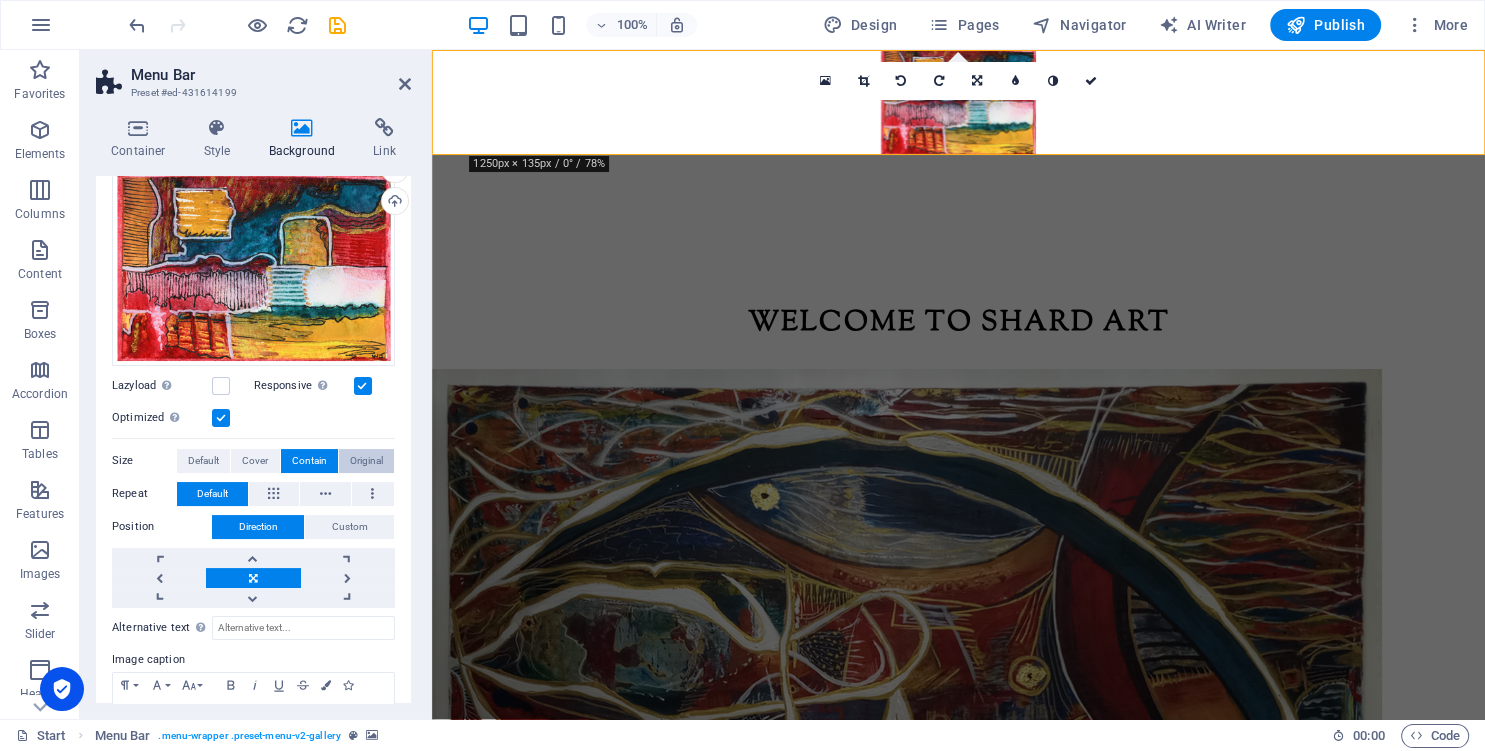 click on "Original" at bounding box center [366, 461] 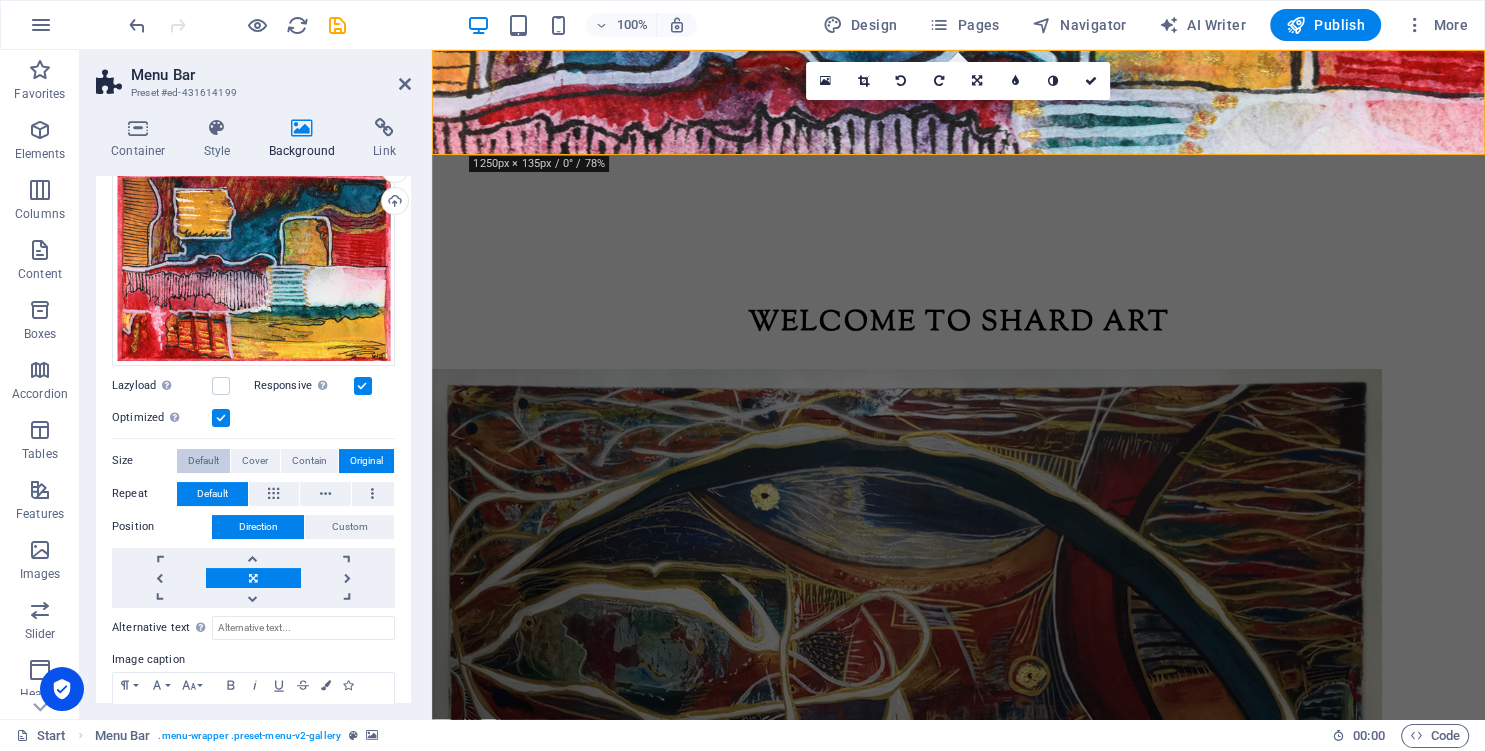 click on "Default" at bounding box center (203, 461) 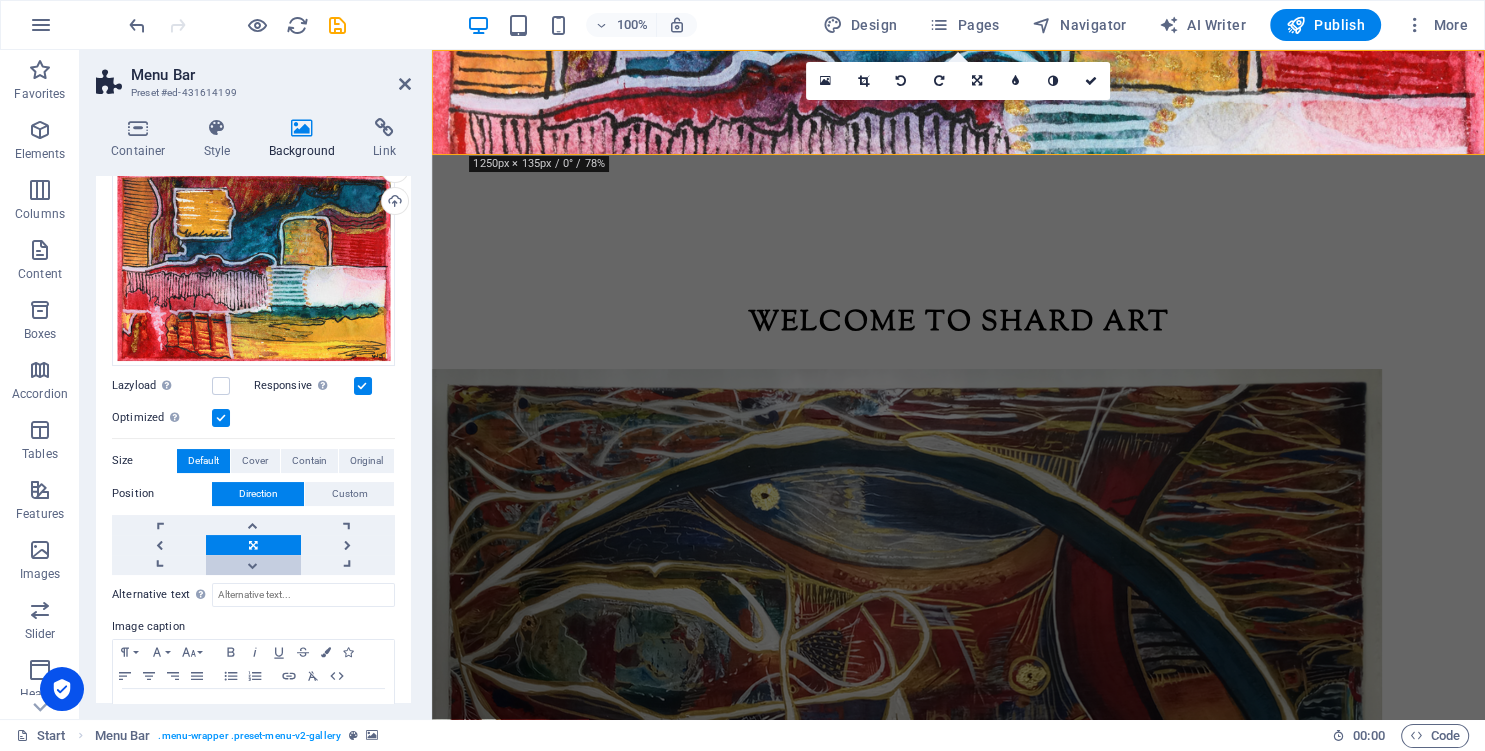 click at bounding box center [253, 565] 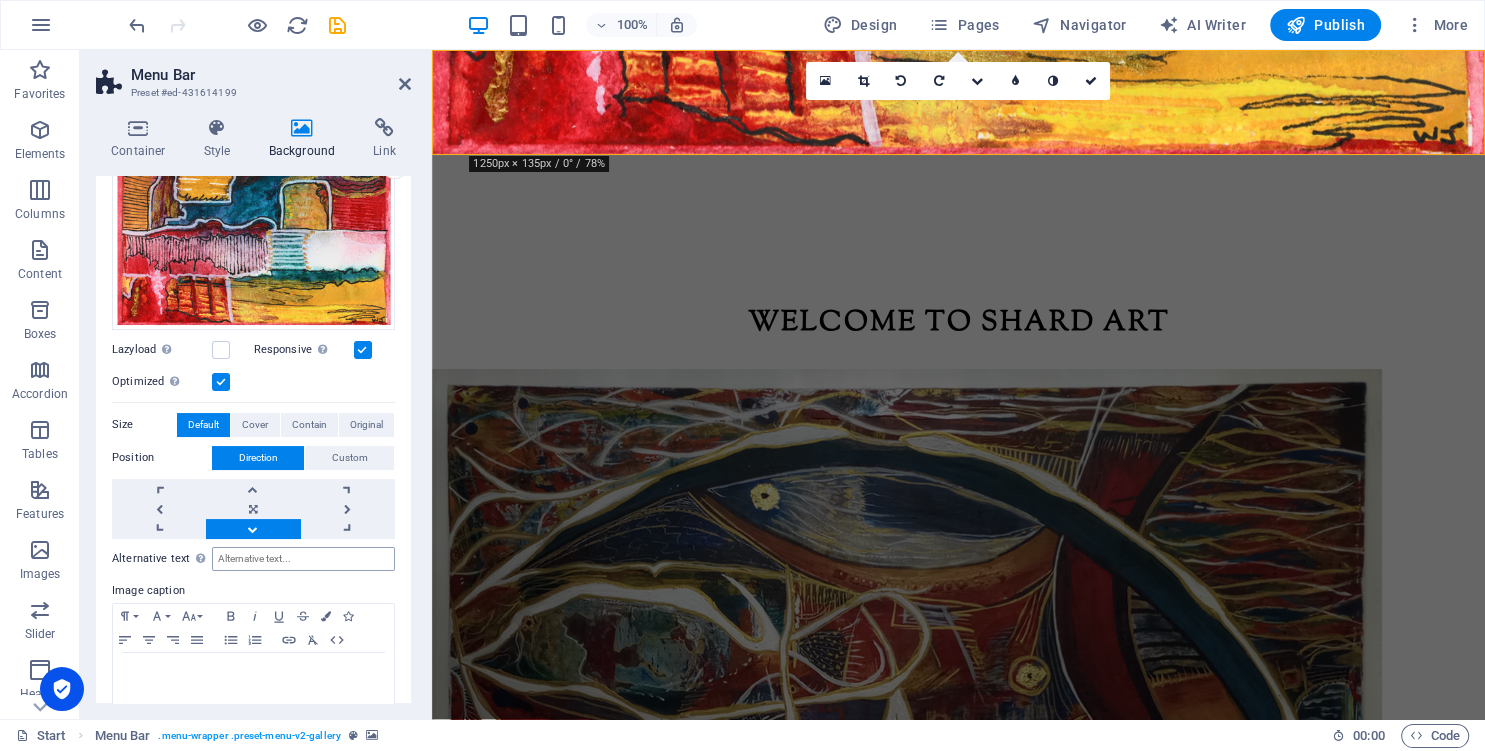 scroll, scrollTop: 245, scrollLeft: 0, axis: vertical 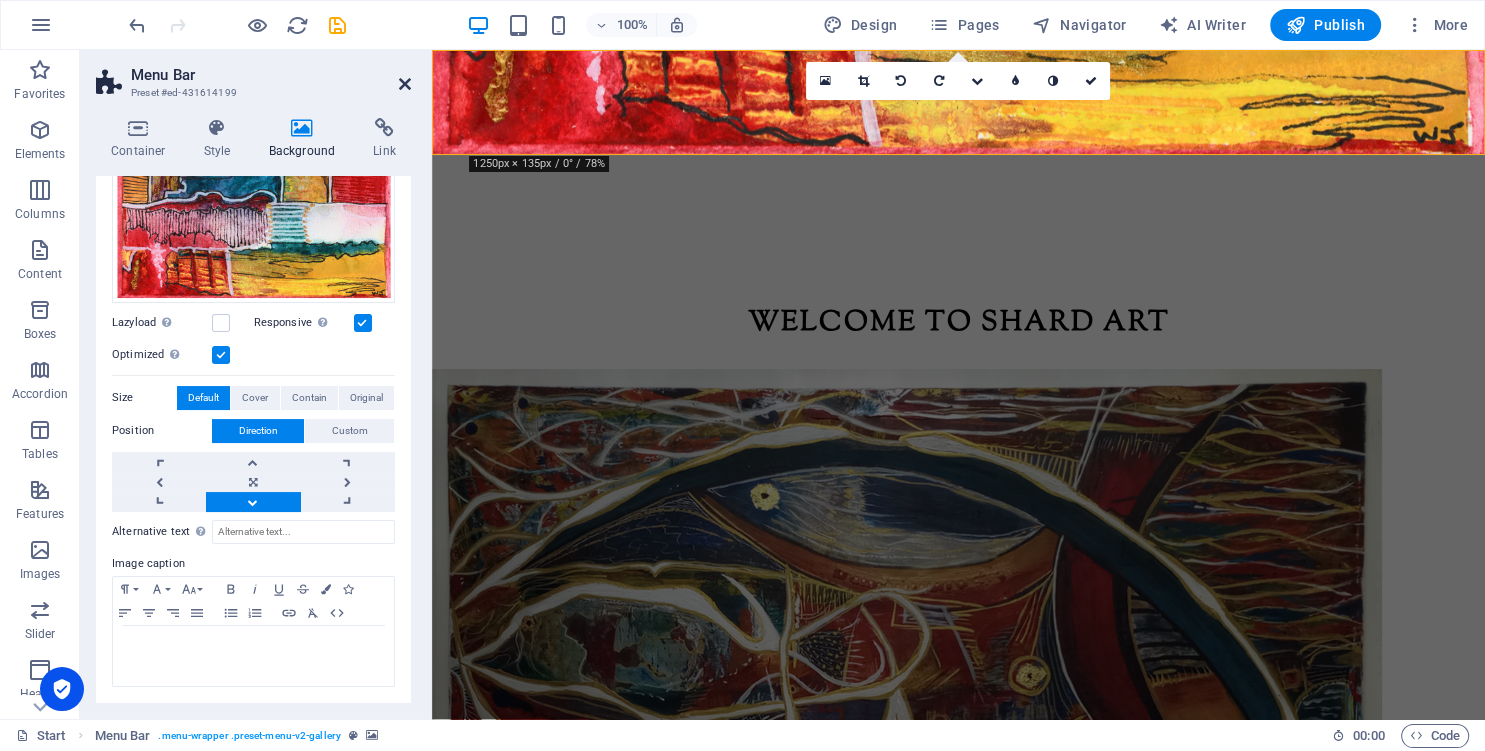 click at bounding box center (405, 84) 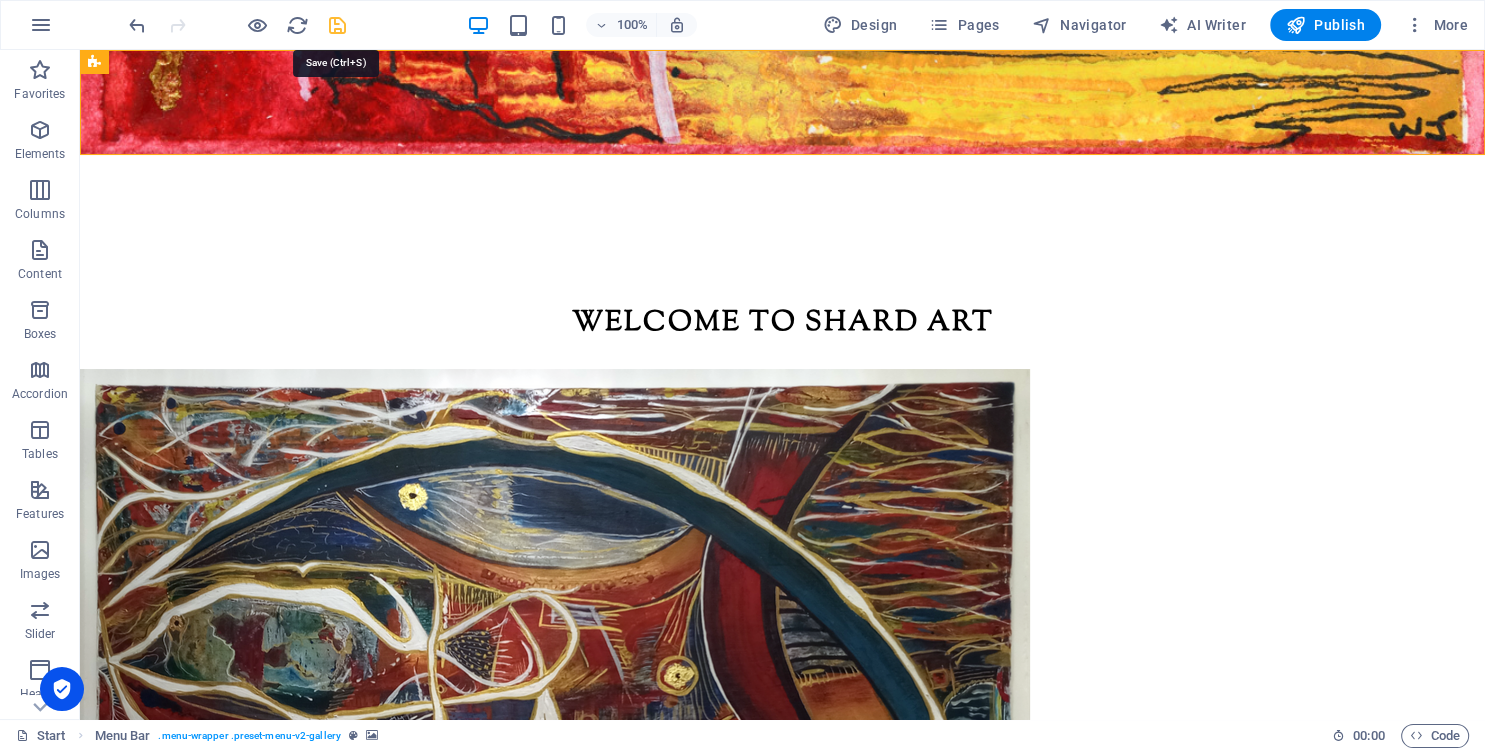 click at bounding box center [337, 25] 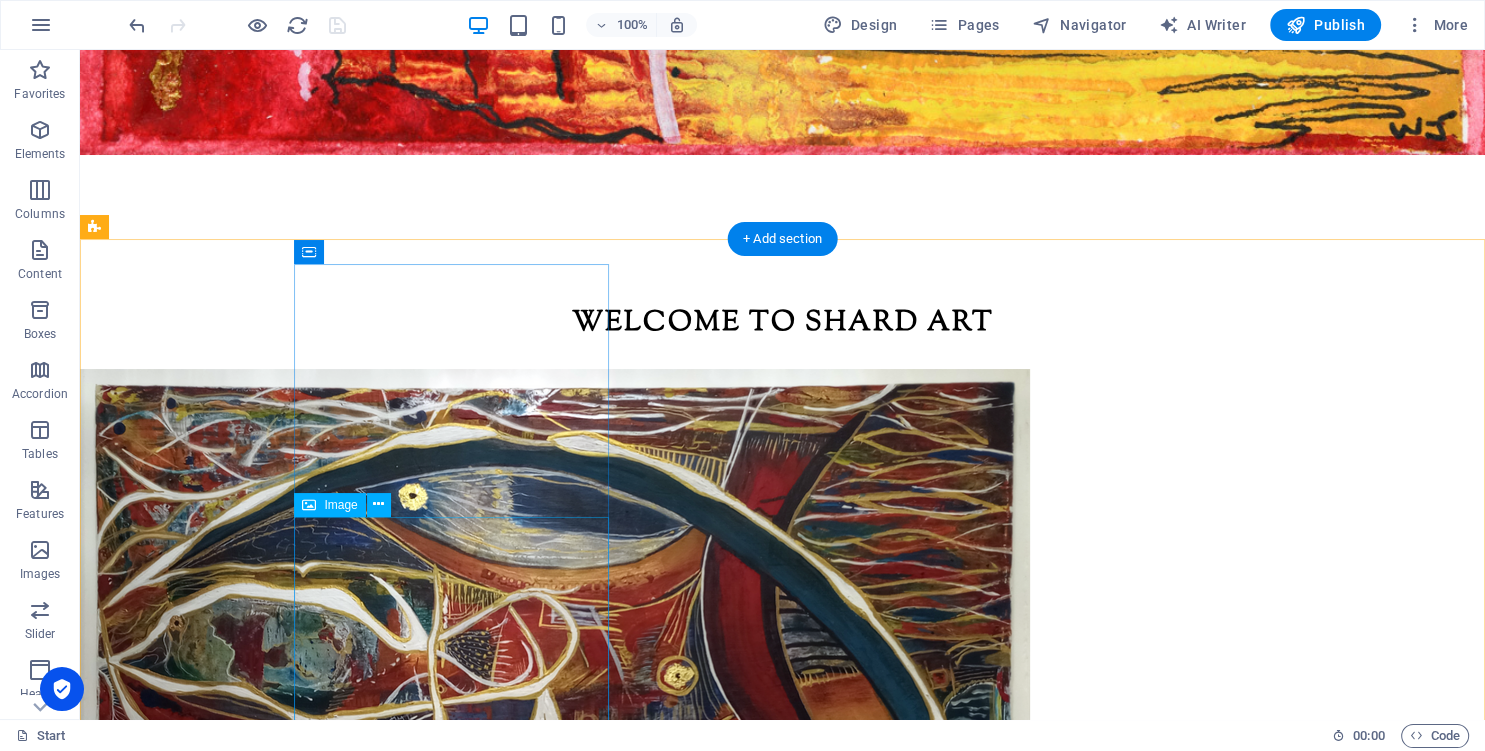 click at bounding box center [127, 1332] 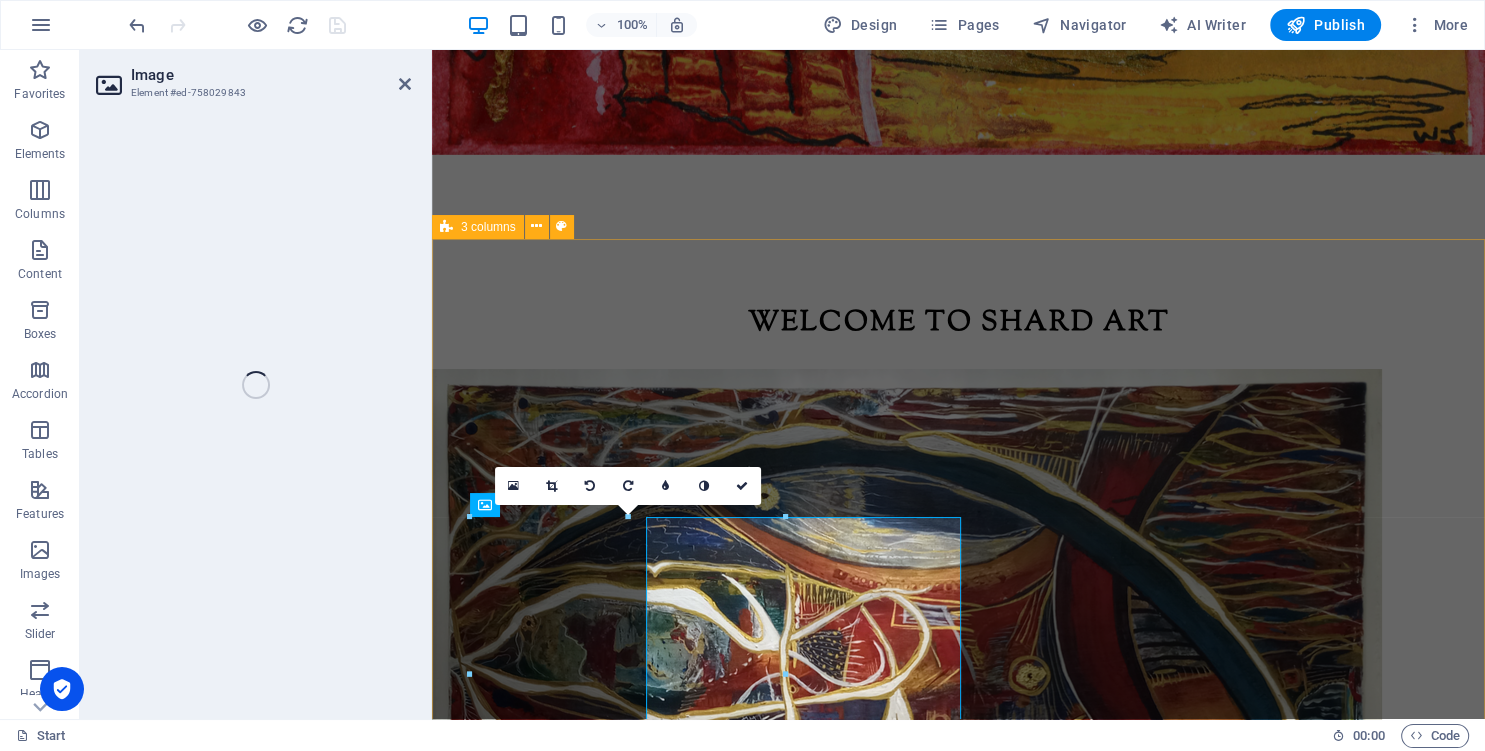 select on "px" 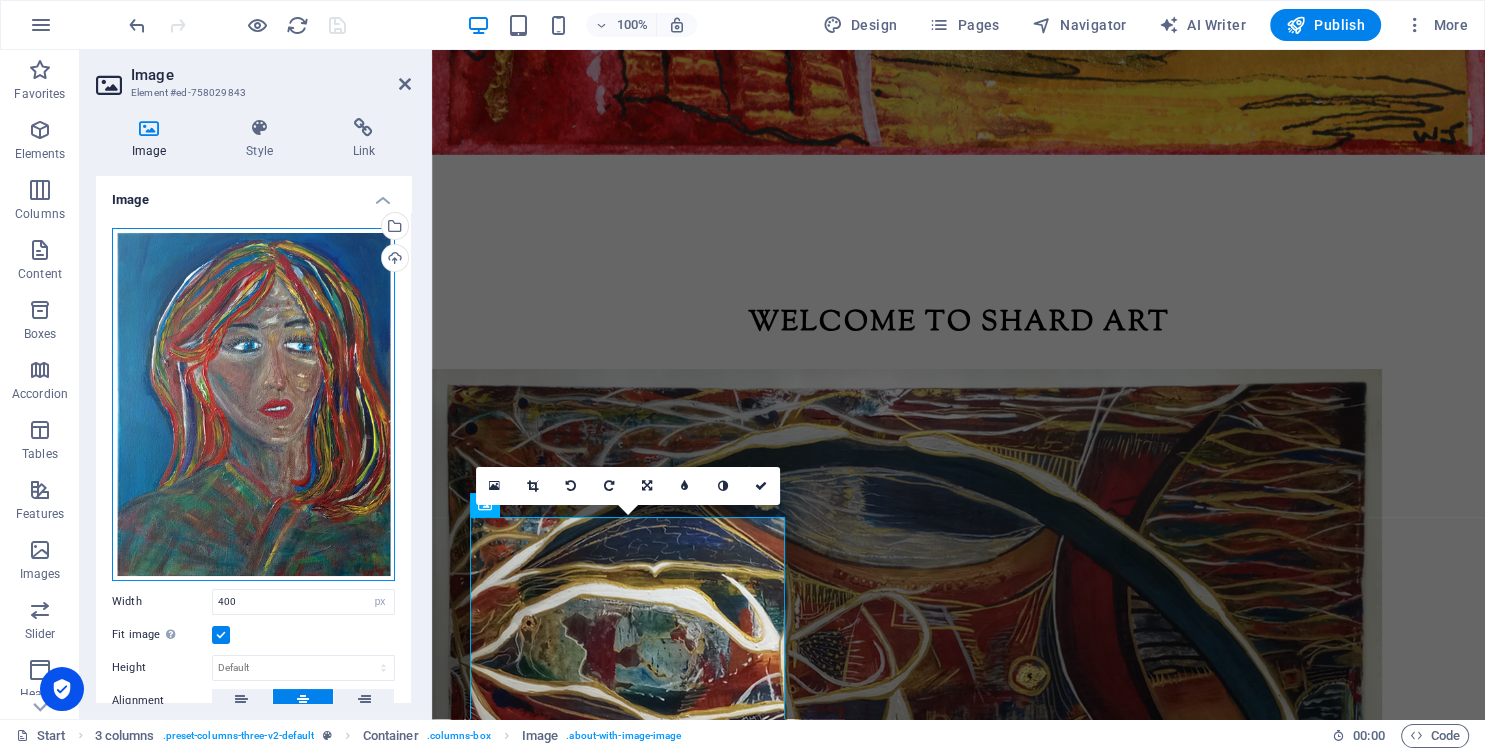 click on "Drag files here, click to choose files or select files from Files or our free stock photos & videos" at bounding box center (253, 404) 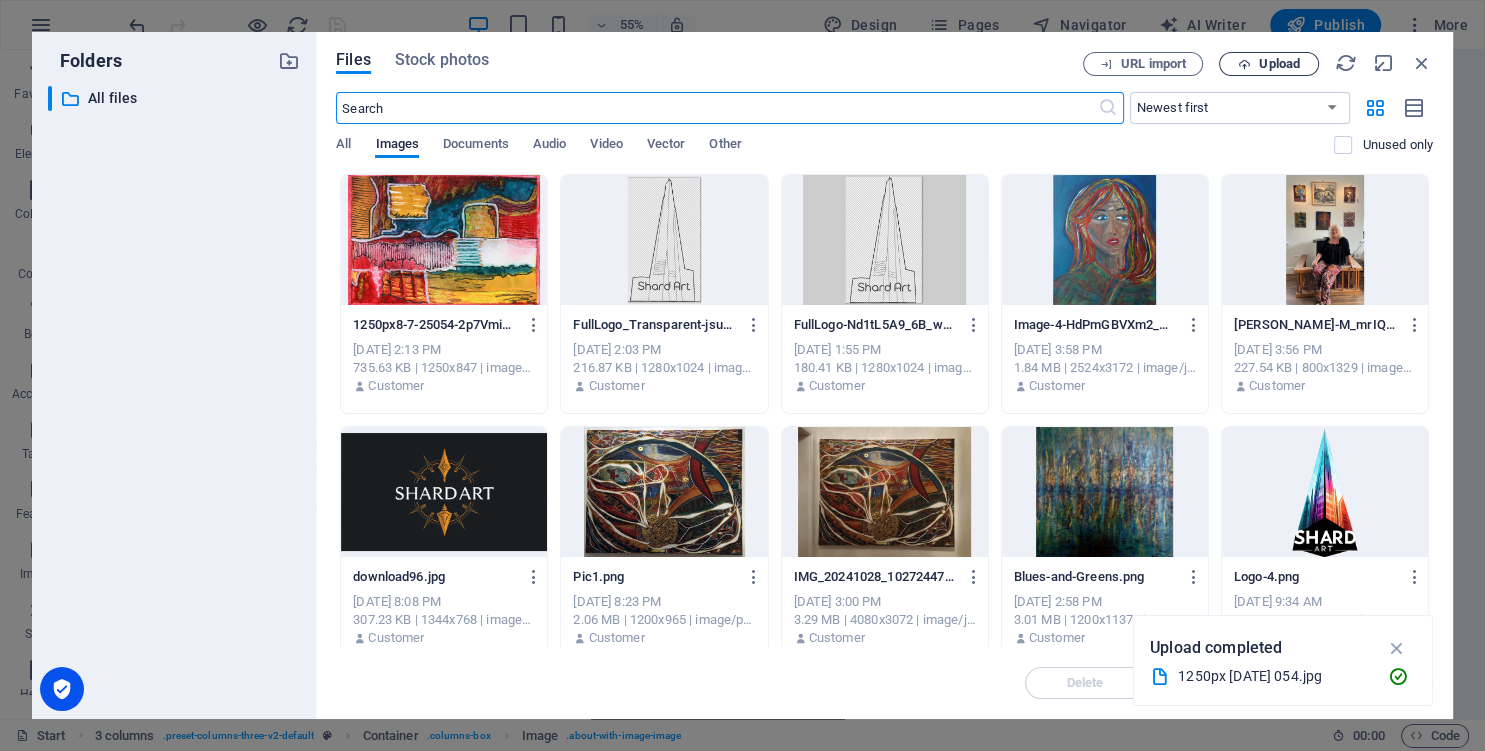 click on "Upload" at bounding box center [1279, 64] 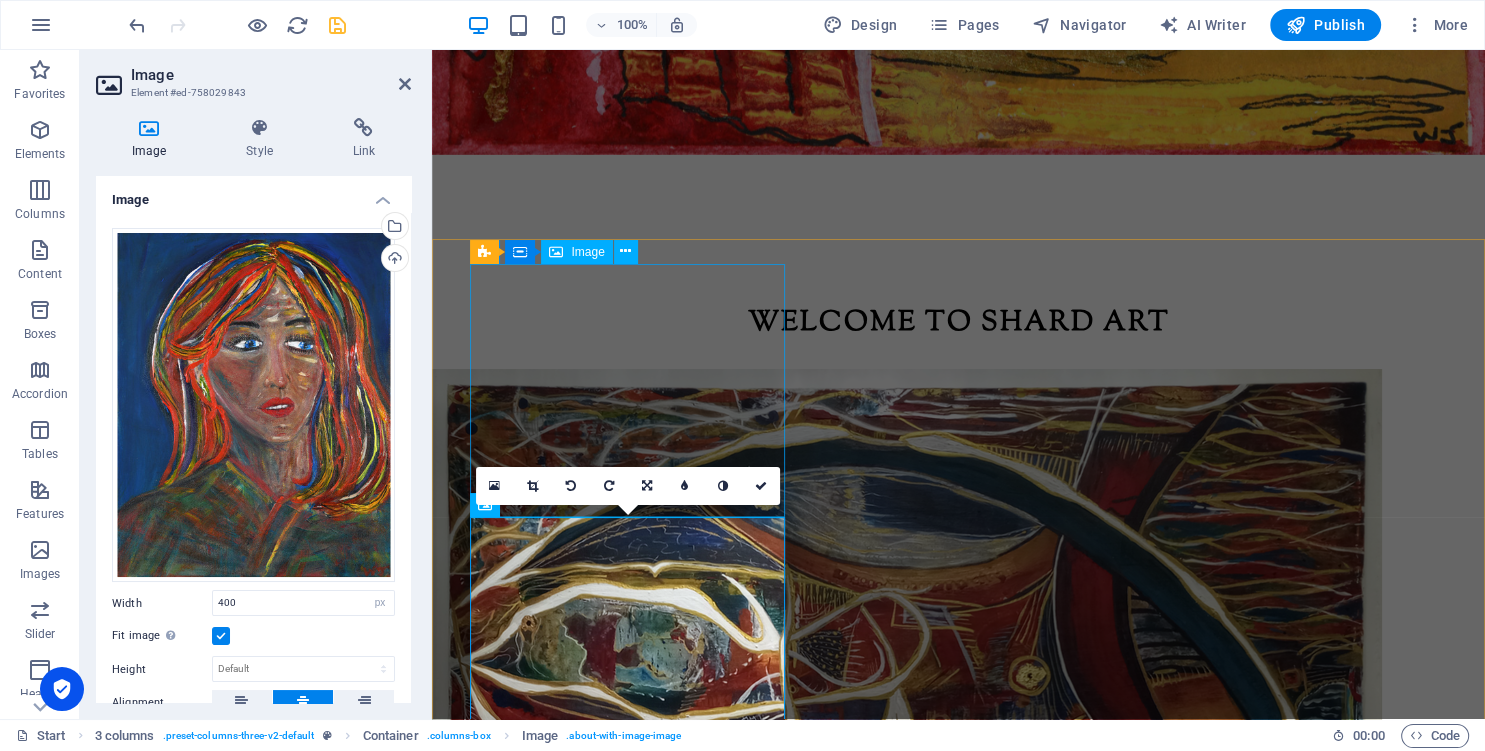 click at bounding box center (479, 751) 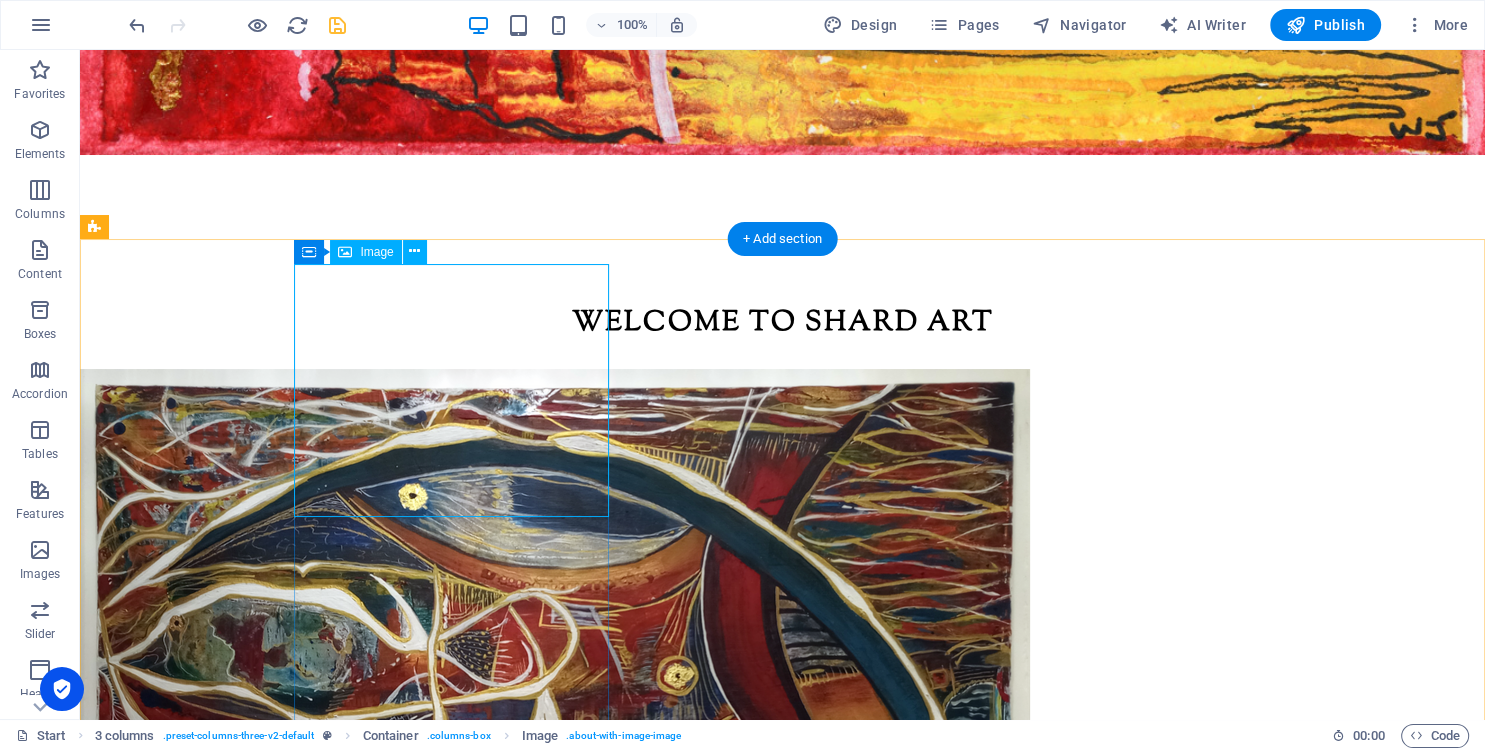 click at bounding box center (127, 751) 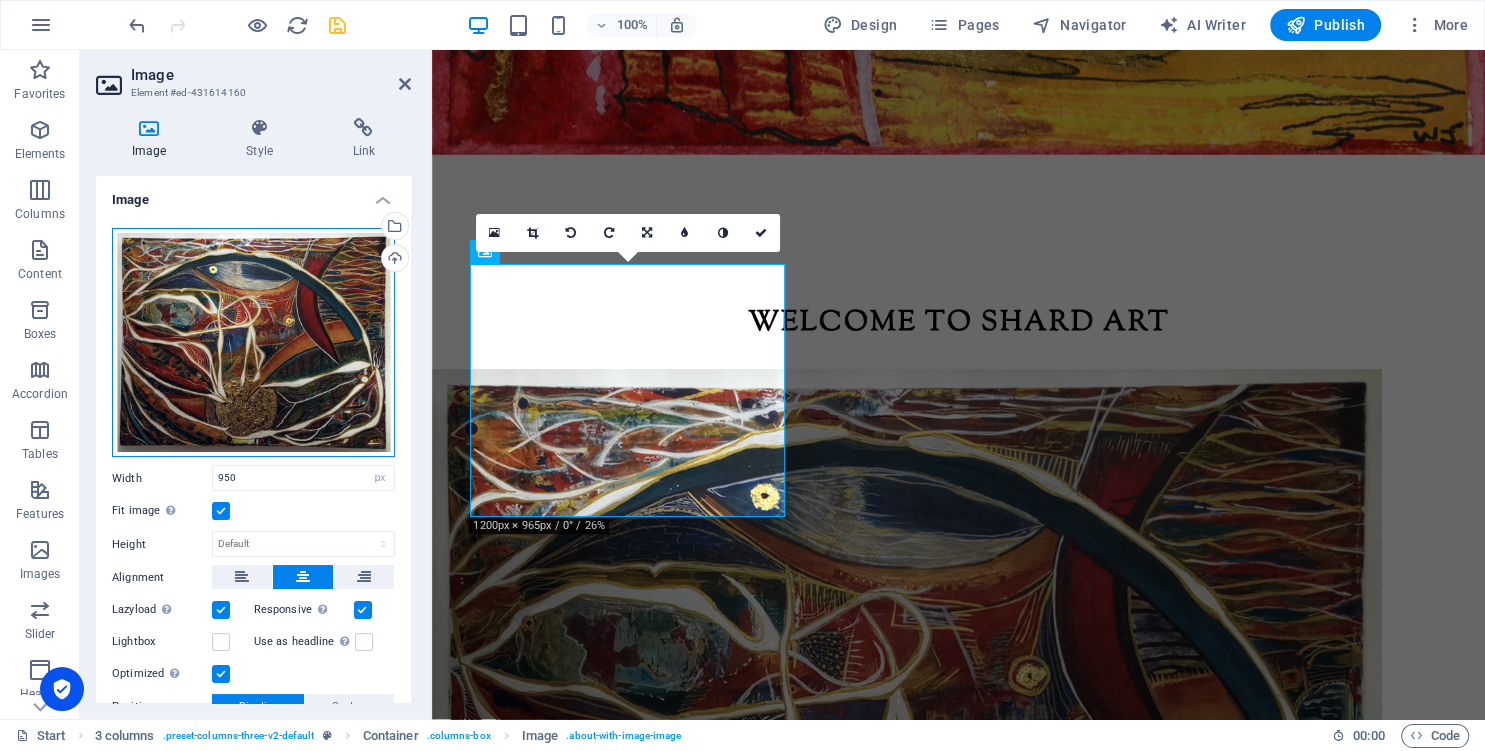 click on "Drag files here, click to choose files or select files from Files or our free stock photos & videos" at bounding box center [253, 343] 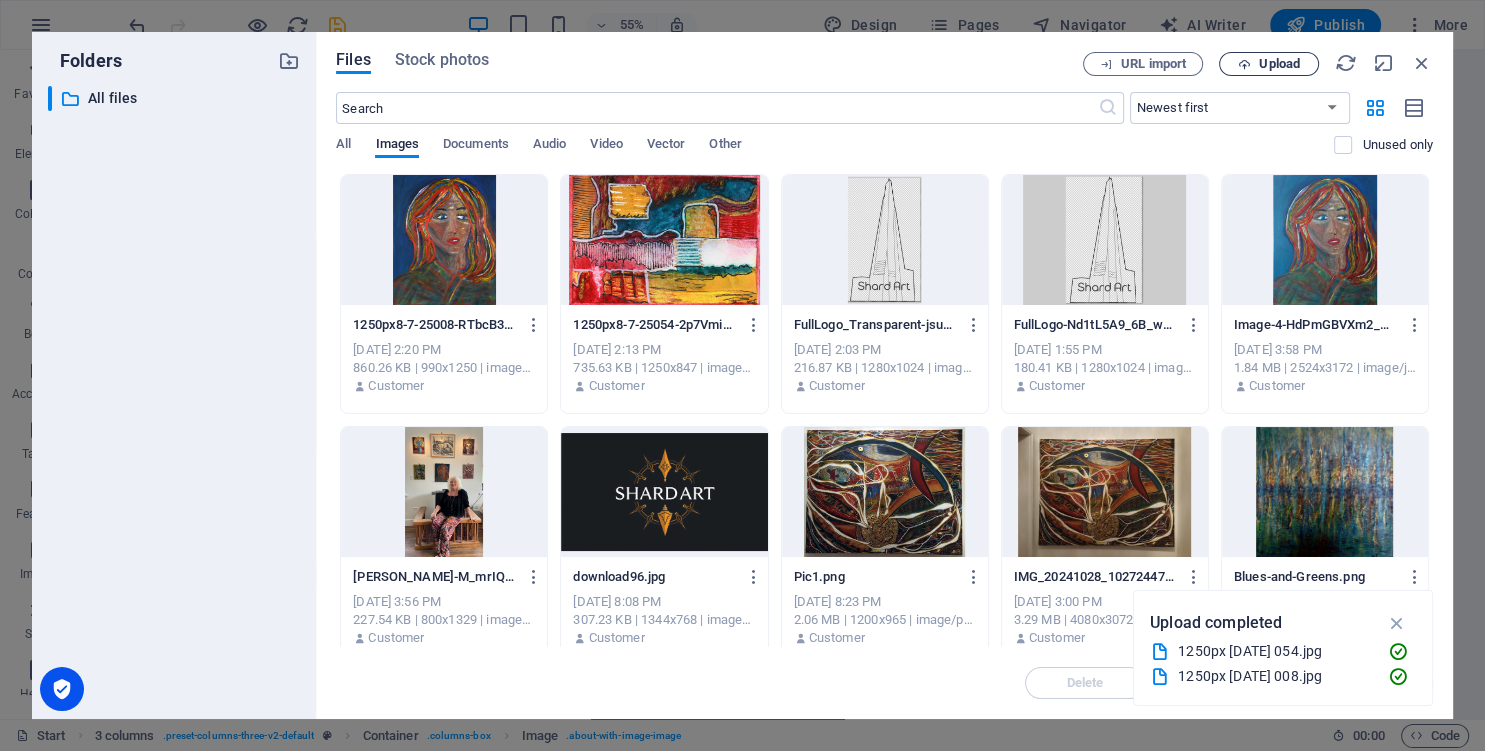 click on "Upload" at bounding box center [1279, 64] 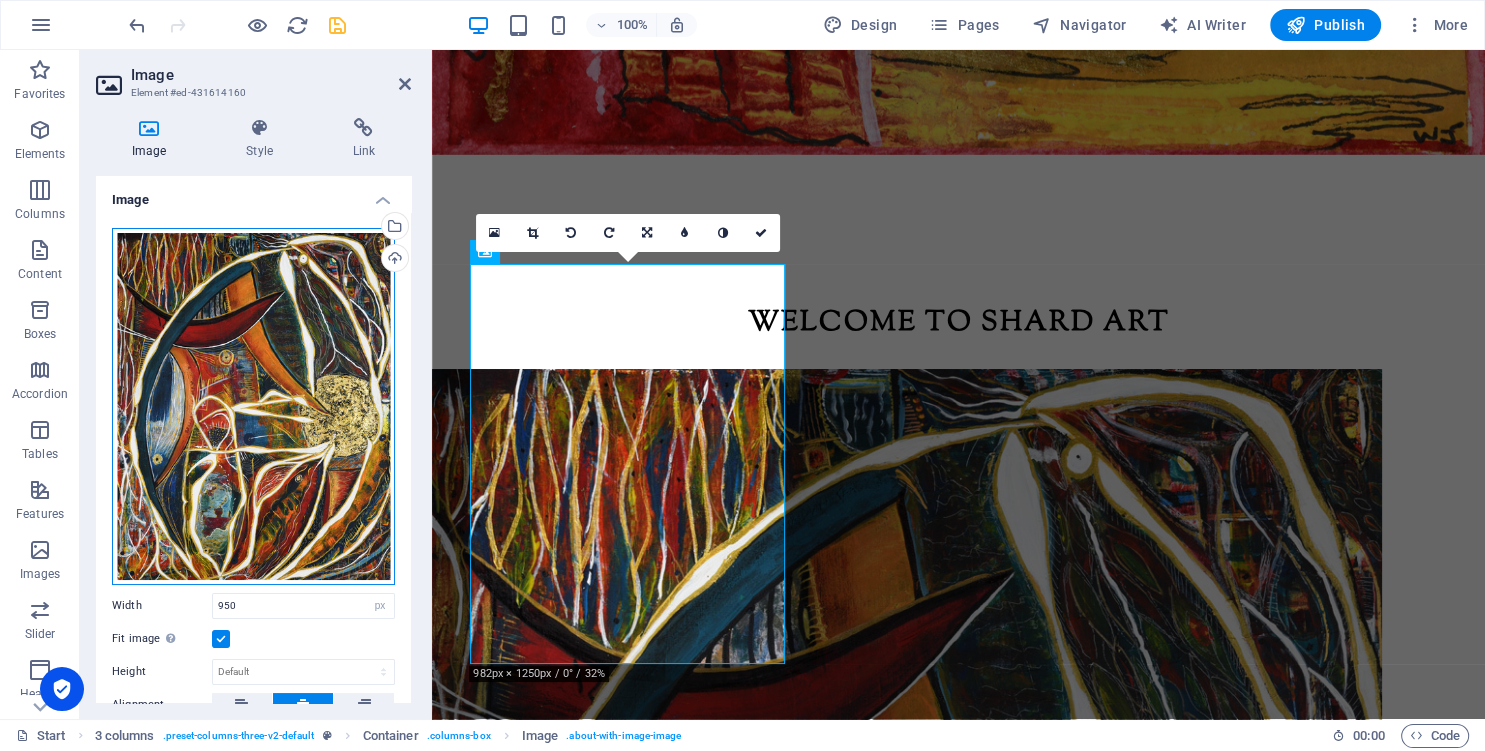 click on "Drag files here, click to choose files or select files from Files or our free stock photos & videos" at bounding box center (253, 406) 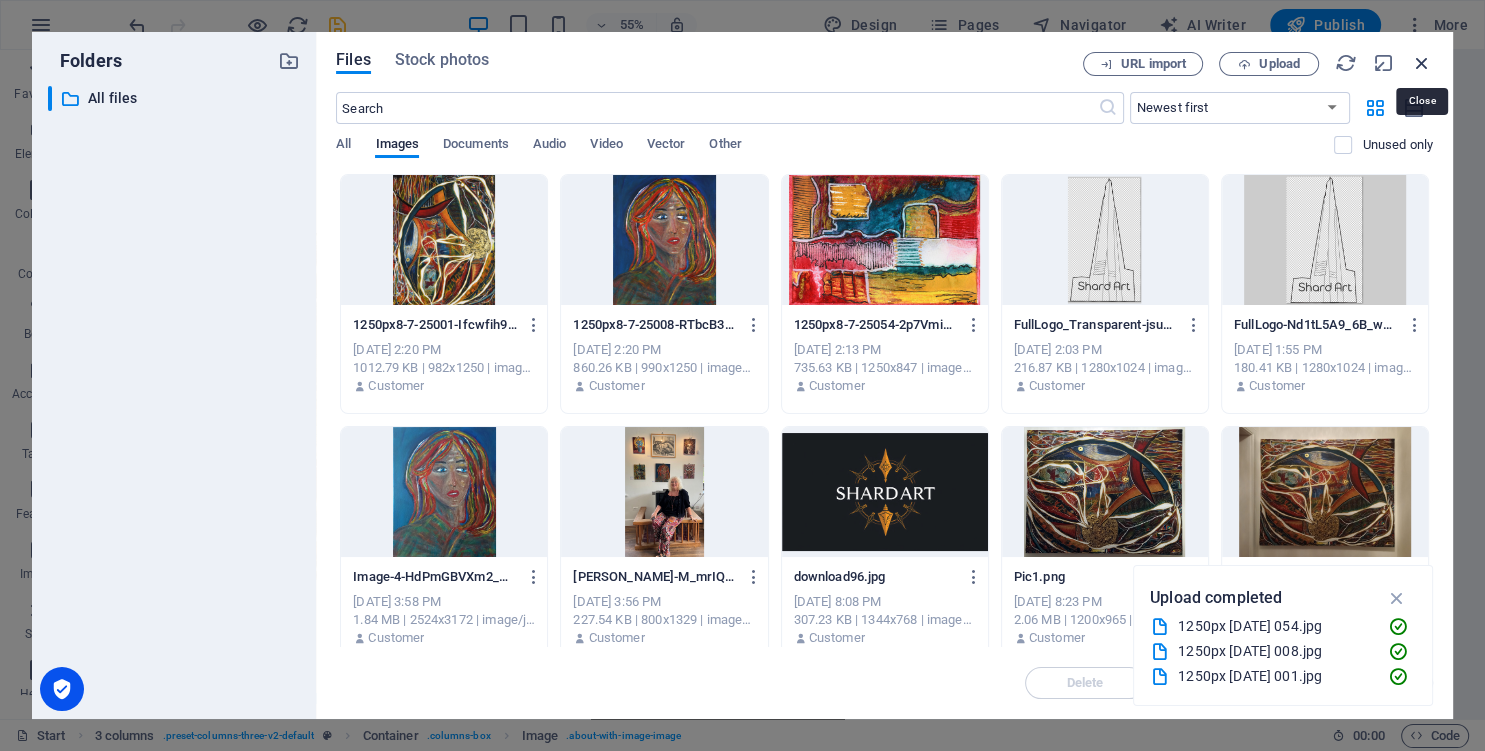 click at bounding box center (1422, 63) 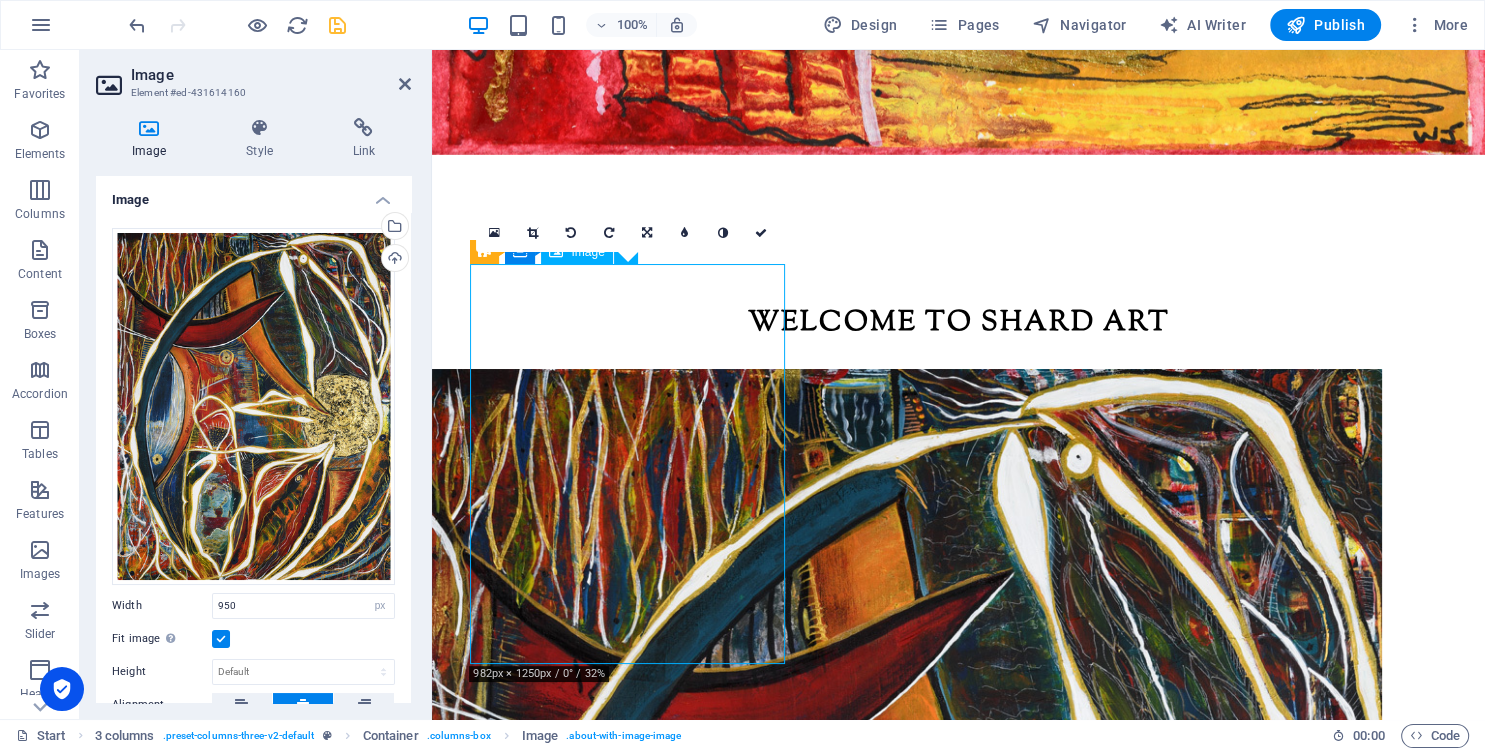 drag, startPoint x: 630, startPoint y: 422, endPoint x: 664, endPoint y: 458, distance: 49.517673 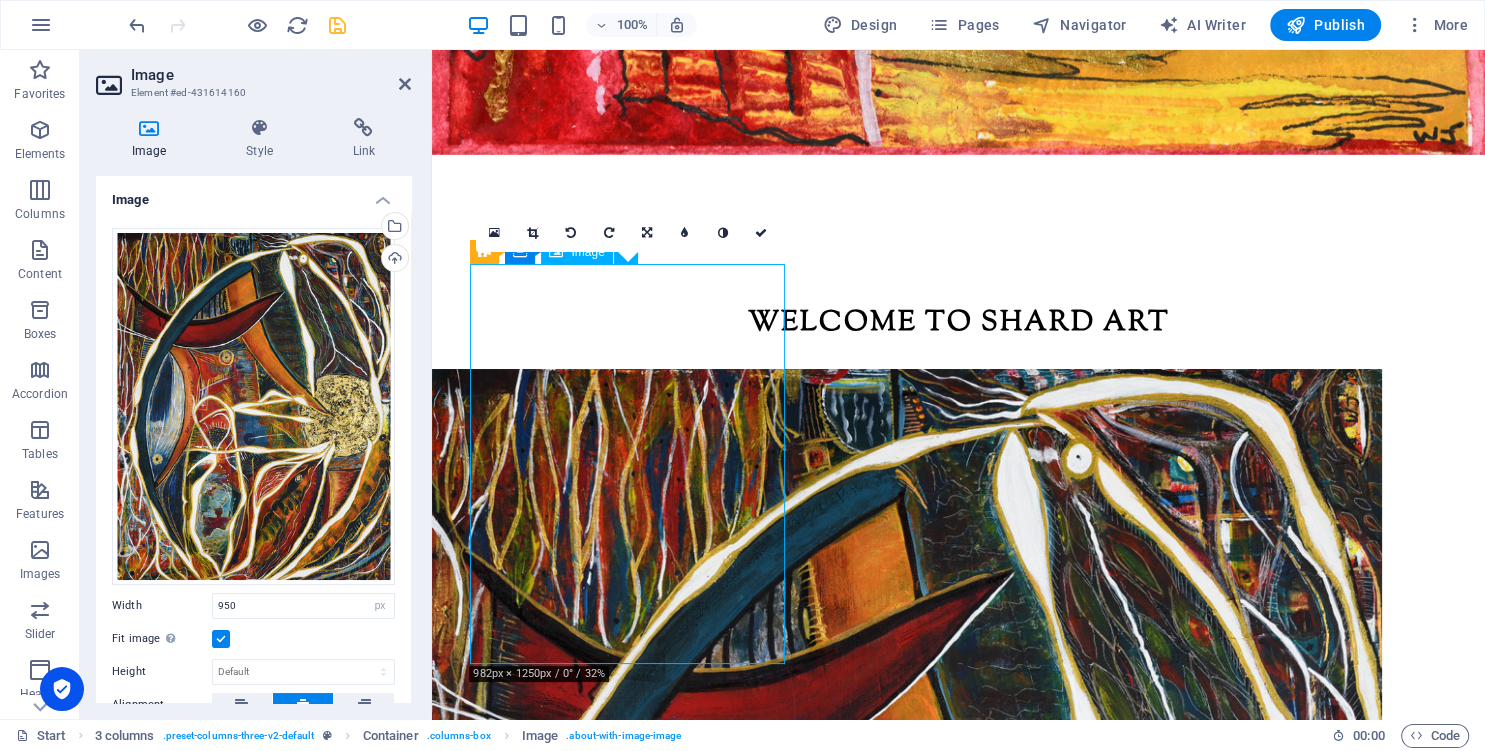 click at bounding box center (479, 973) 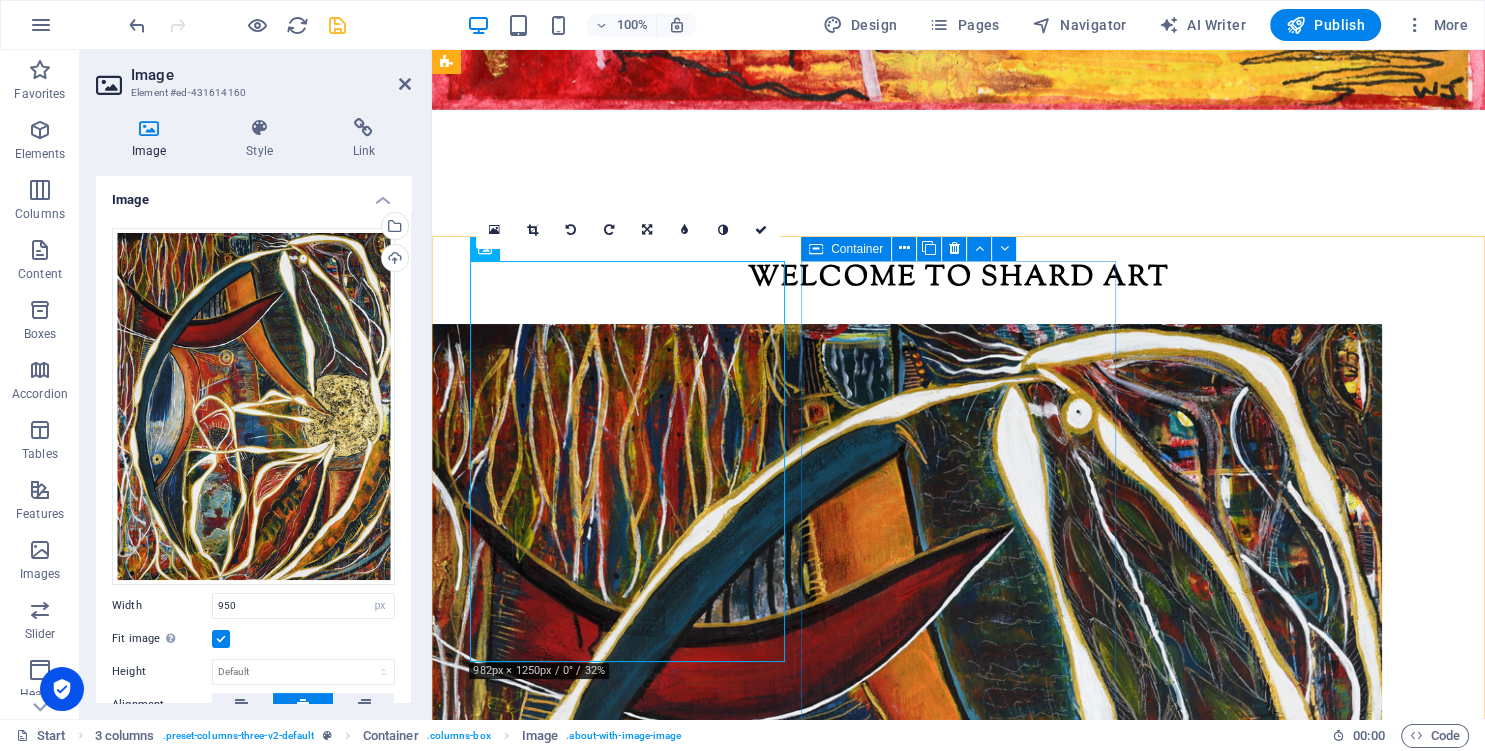 scroll, scrollTop: 0, scrollLeft: 0, axis: both 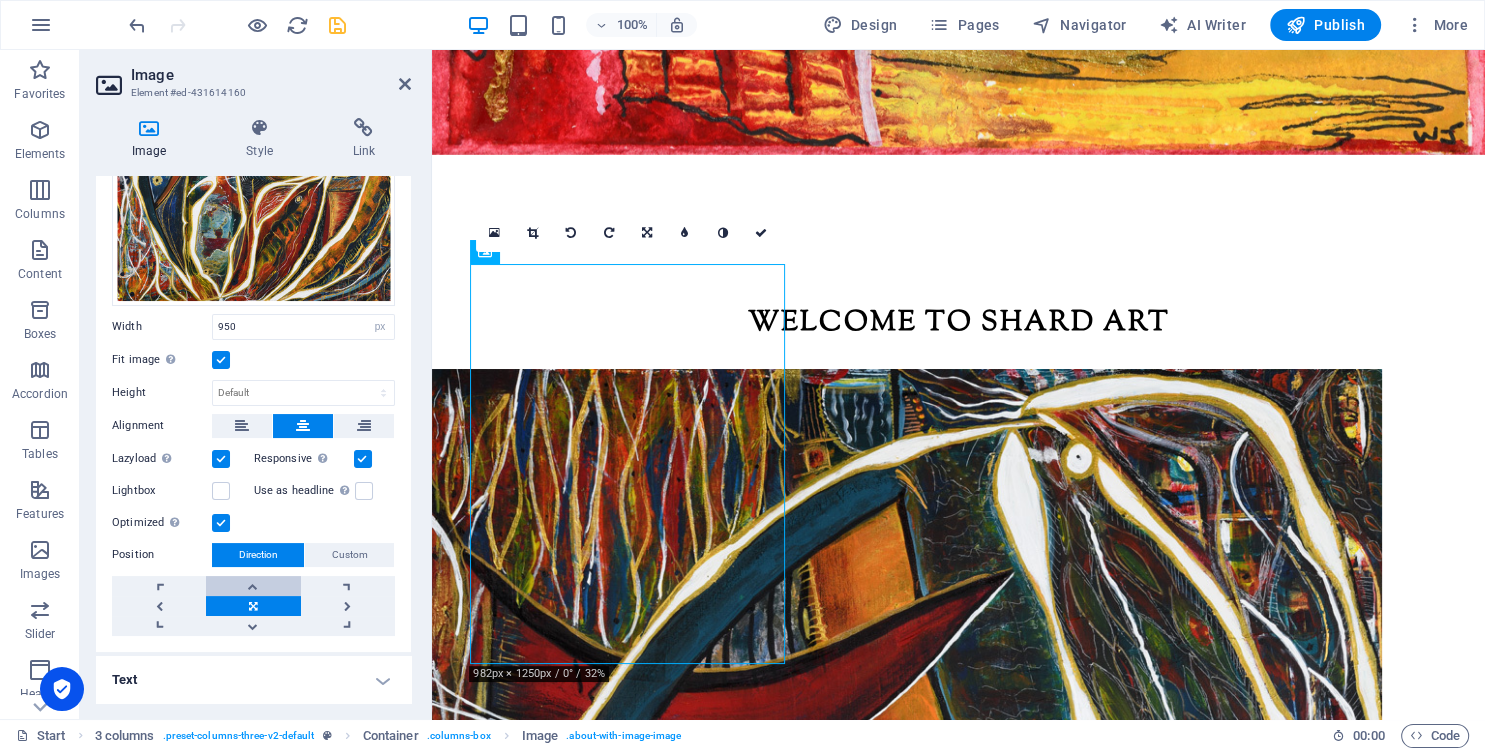 click at bounding box center (253, 586) 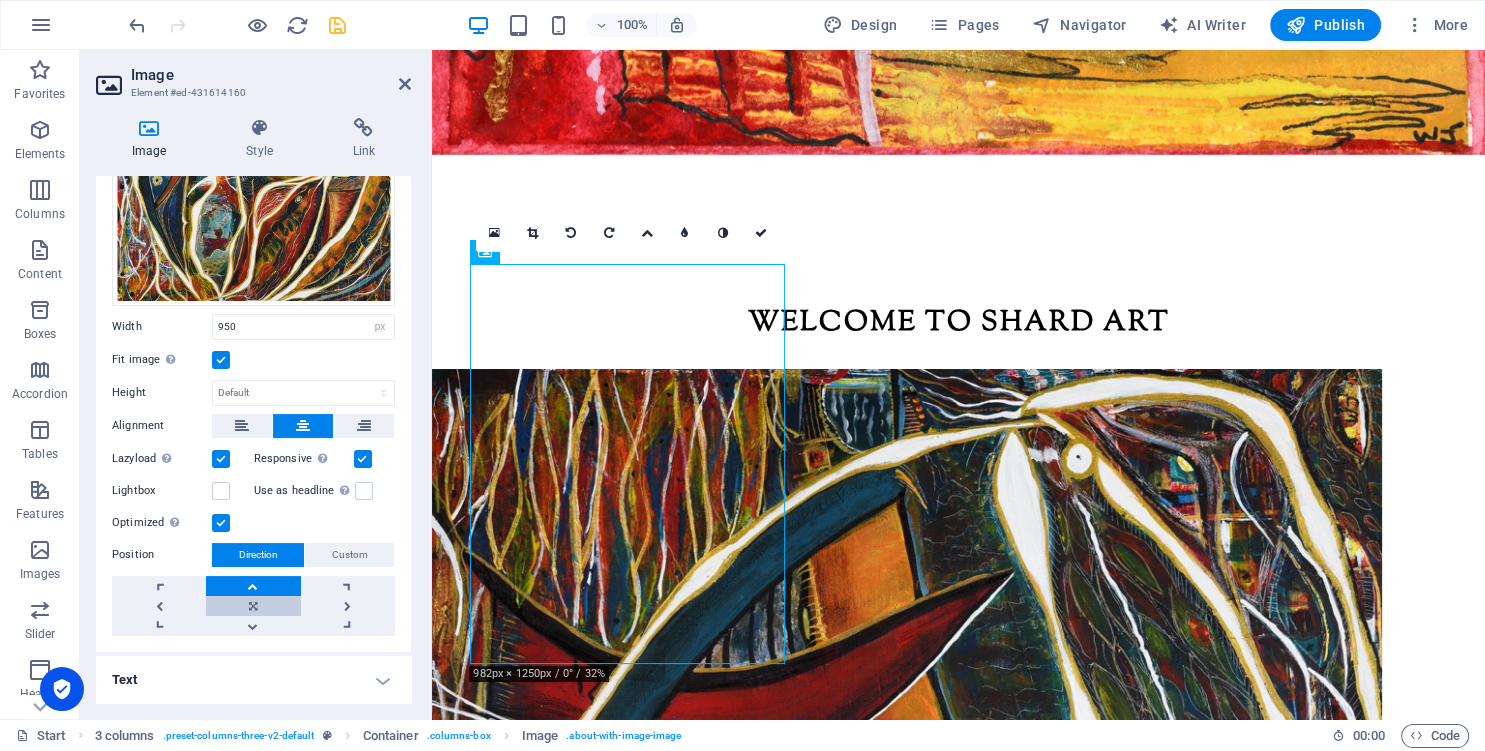 click at bounding box center (253, 606) 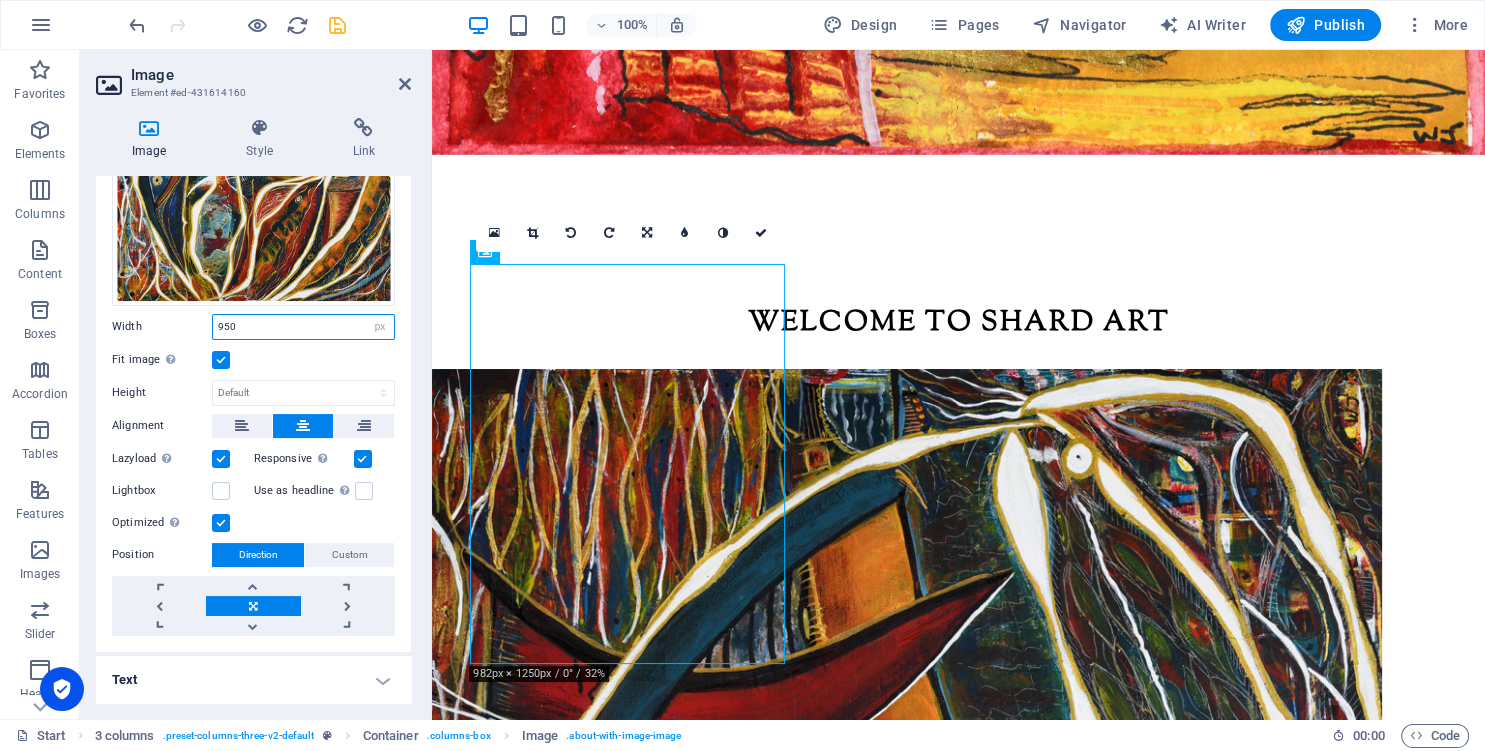 click on "950" at bounding box center (303, 327) 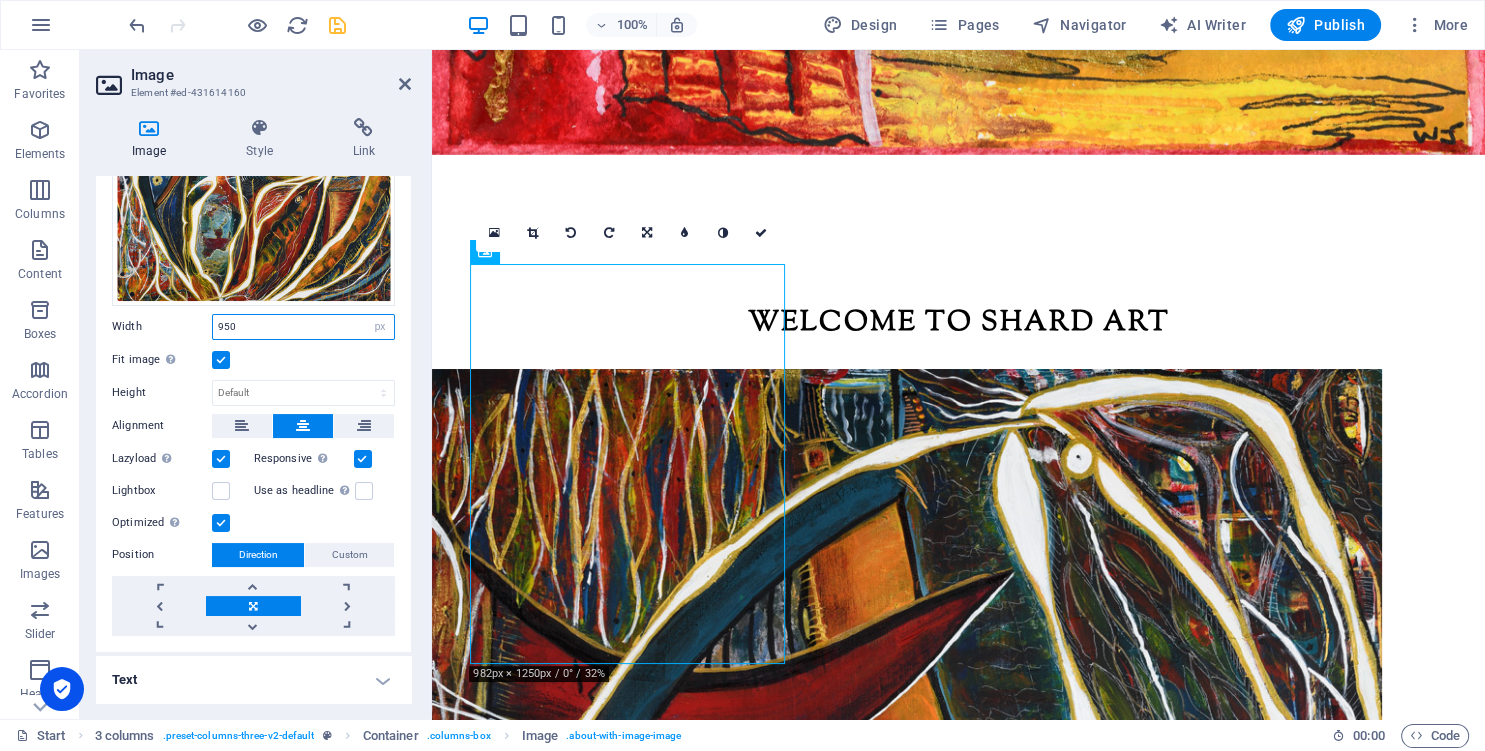 drag, startPoint x: 283, startPoint y: 330, endPoint x: 154, endPoint y: 323, distance: 129.18979 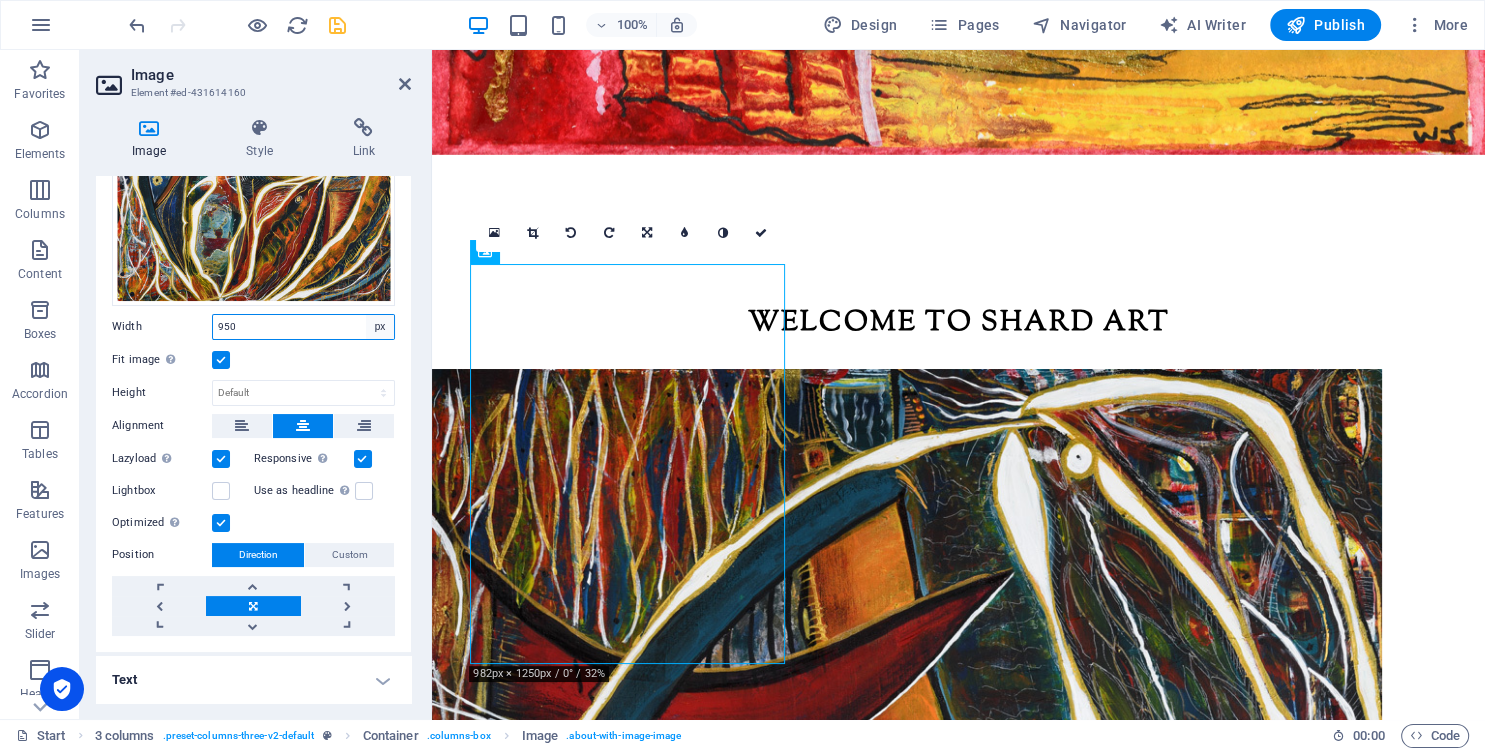 click on "Default auto px rem % em vh vw" at bounding box center (380, 327) 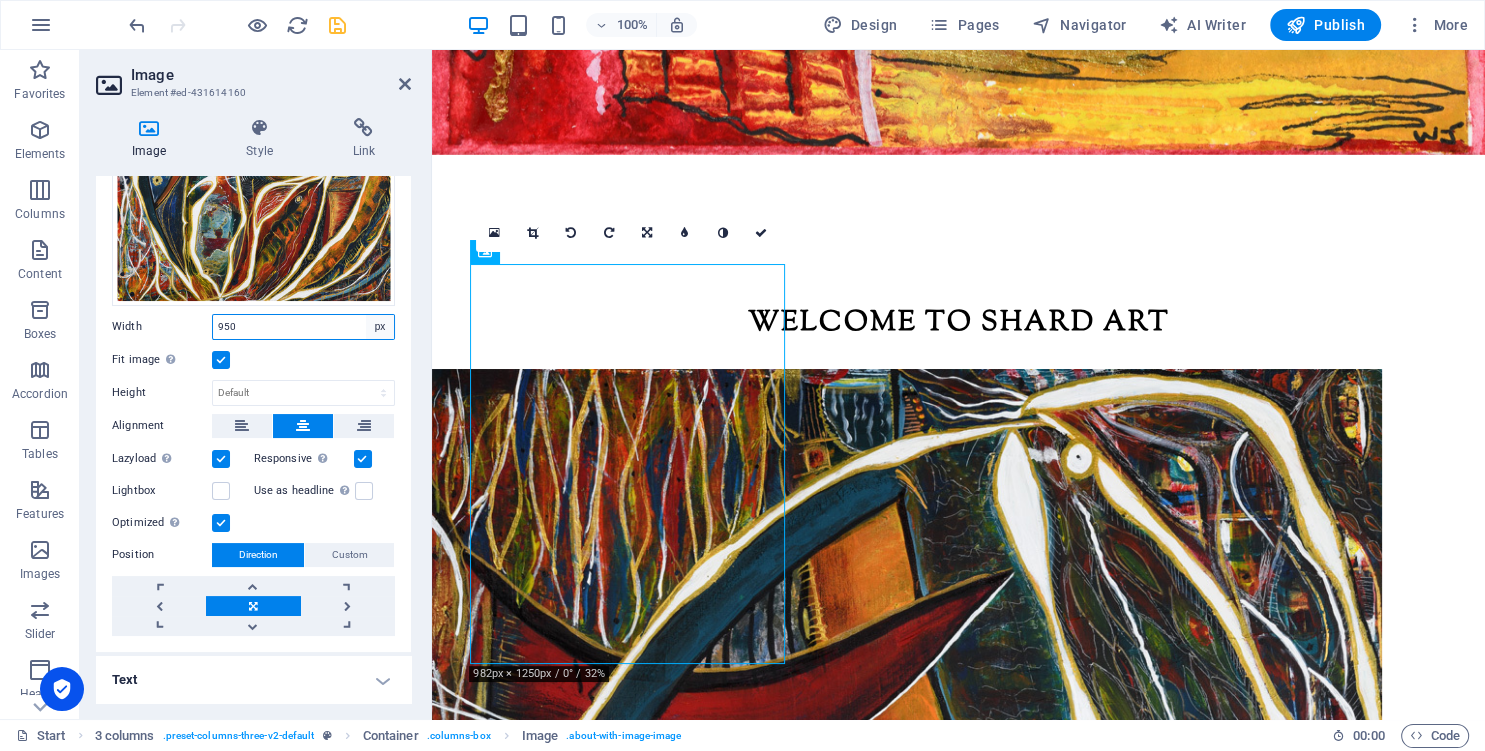 select on "default" 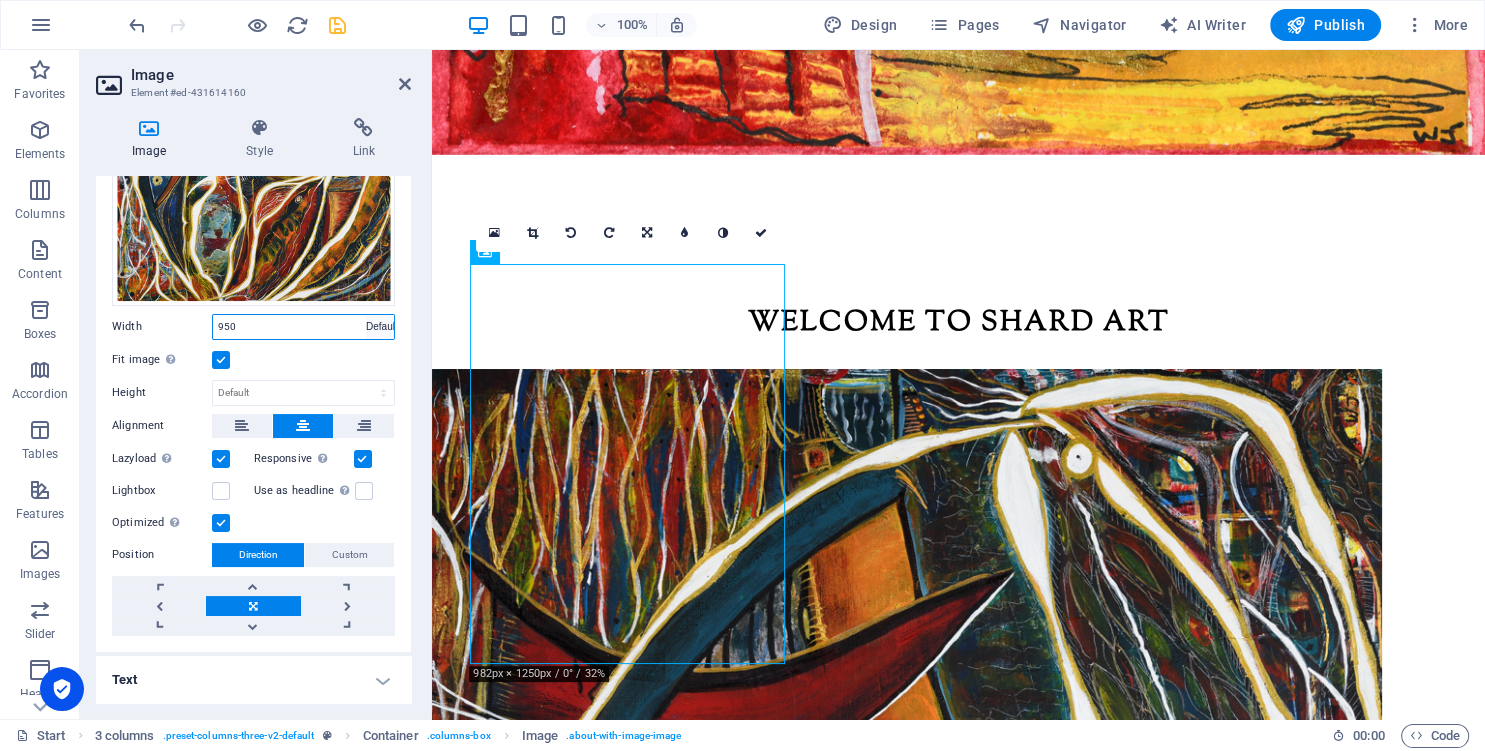 click on "Default" at bounding box center (0, 0) 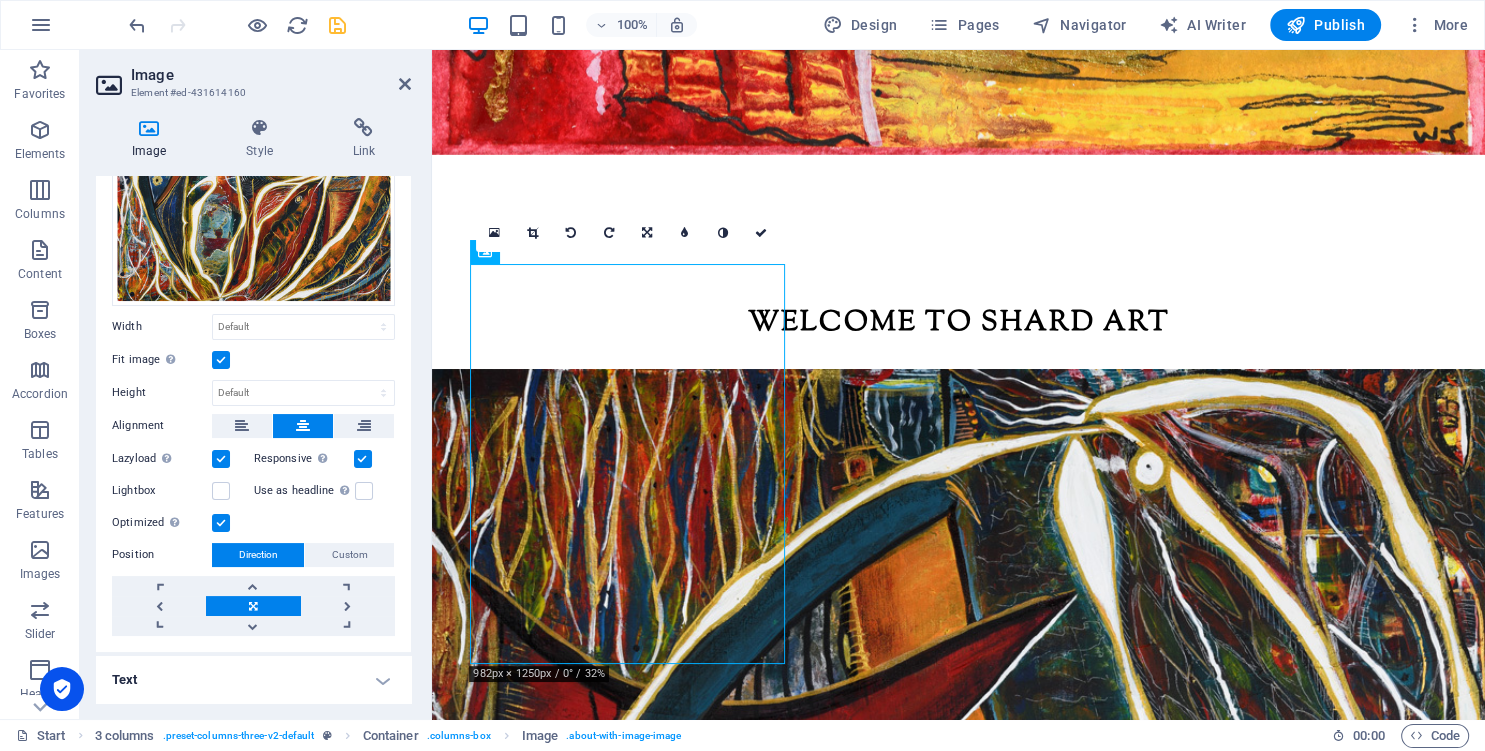 click at bounding box center (221, 360) 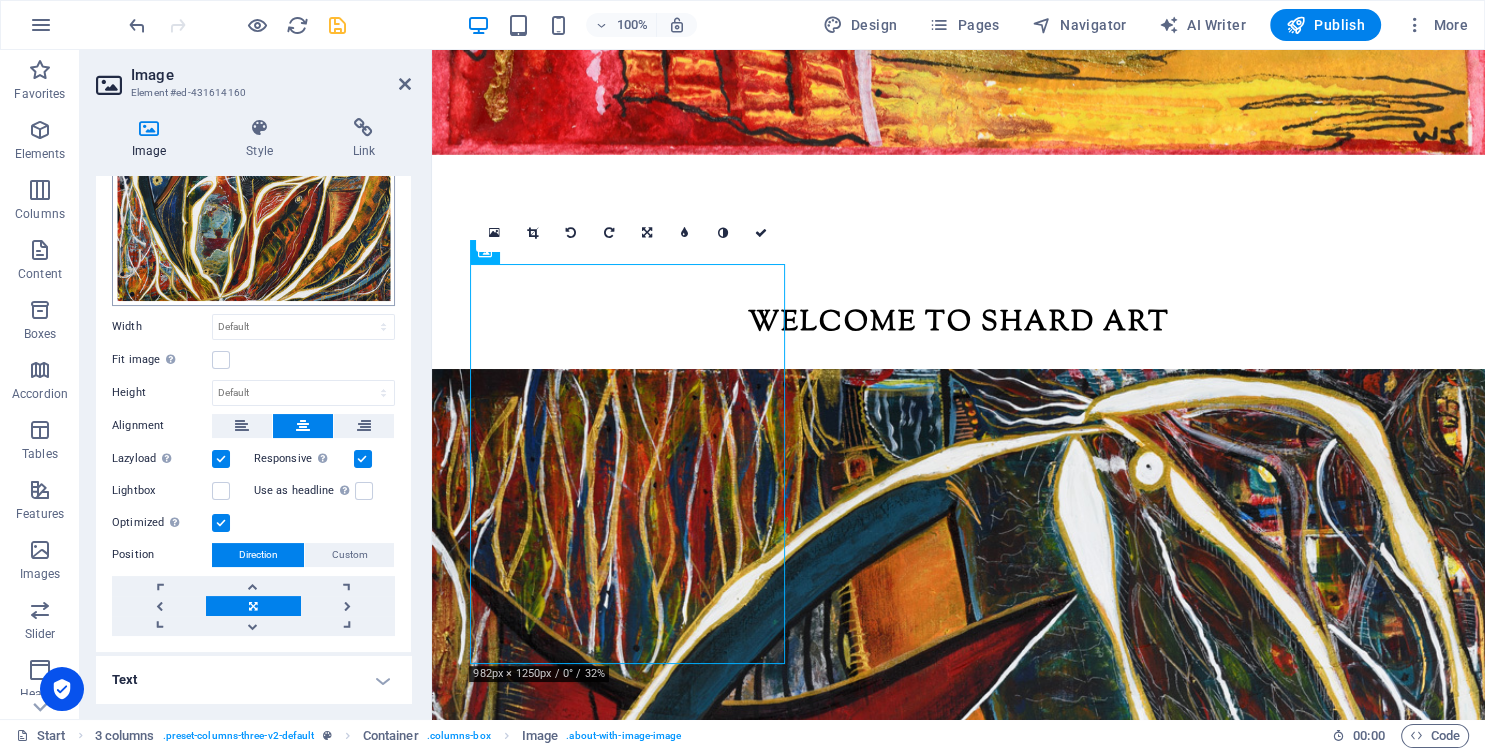 scroll, scrollTop: 145, scrollLeft: 0, axis: vertical 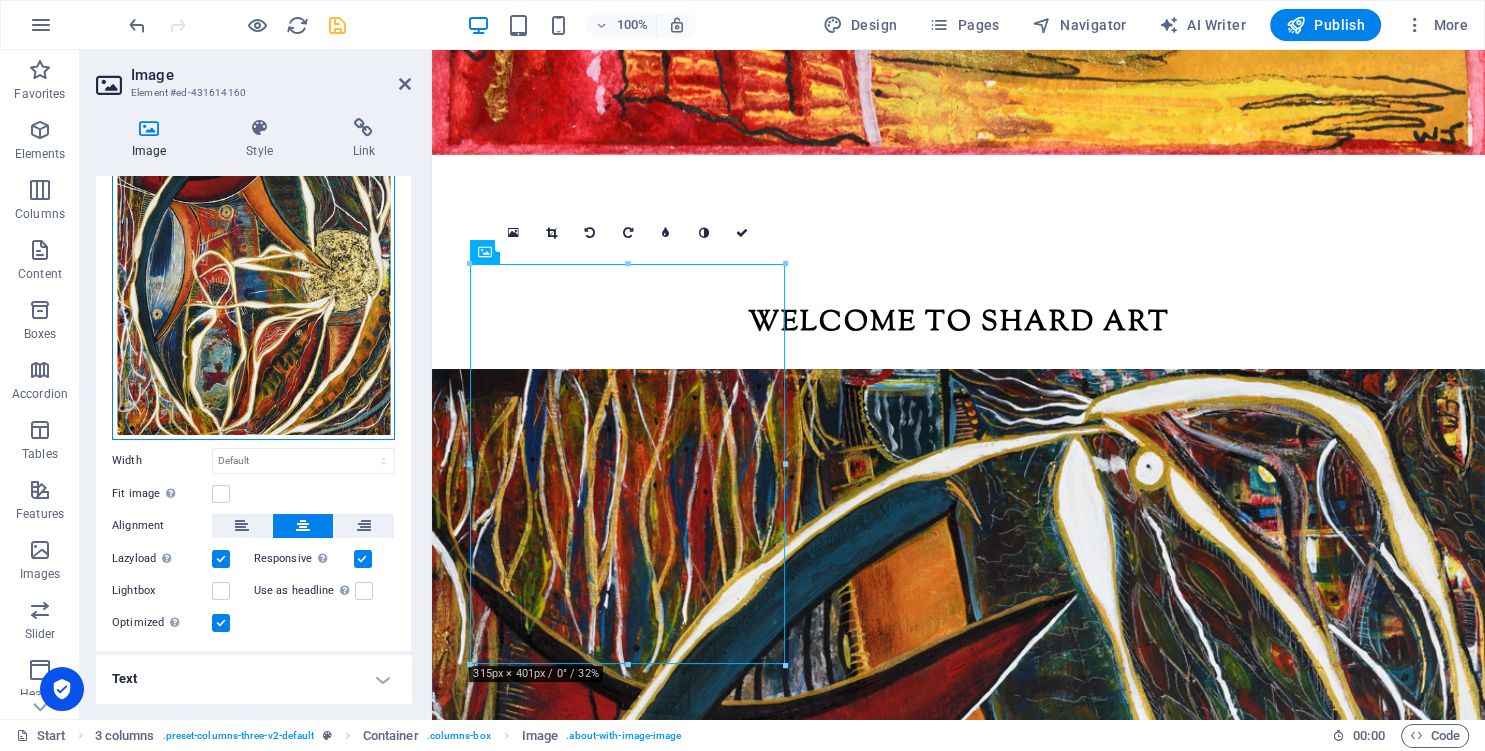 click on "Drag files here, click to choose files or select files from Files or our free stock photos & videos" at bounding box center (253, 261) 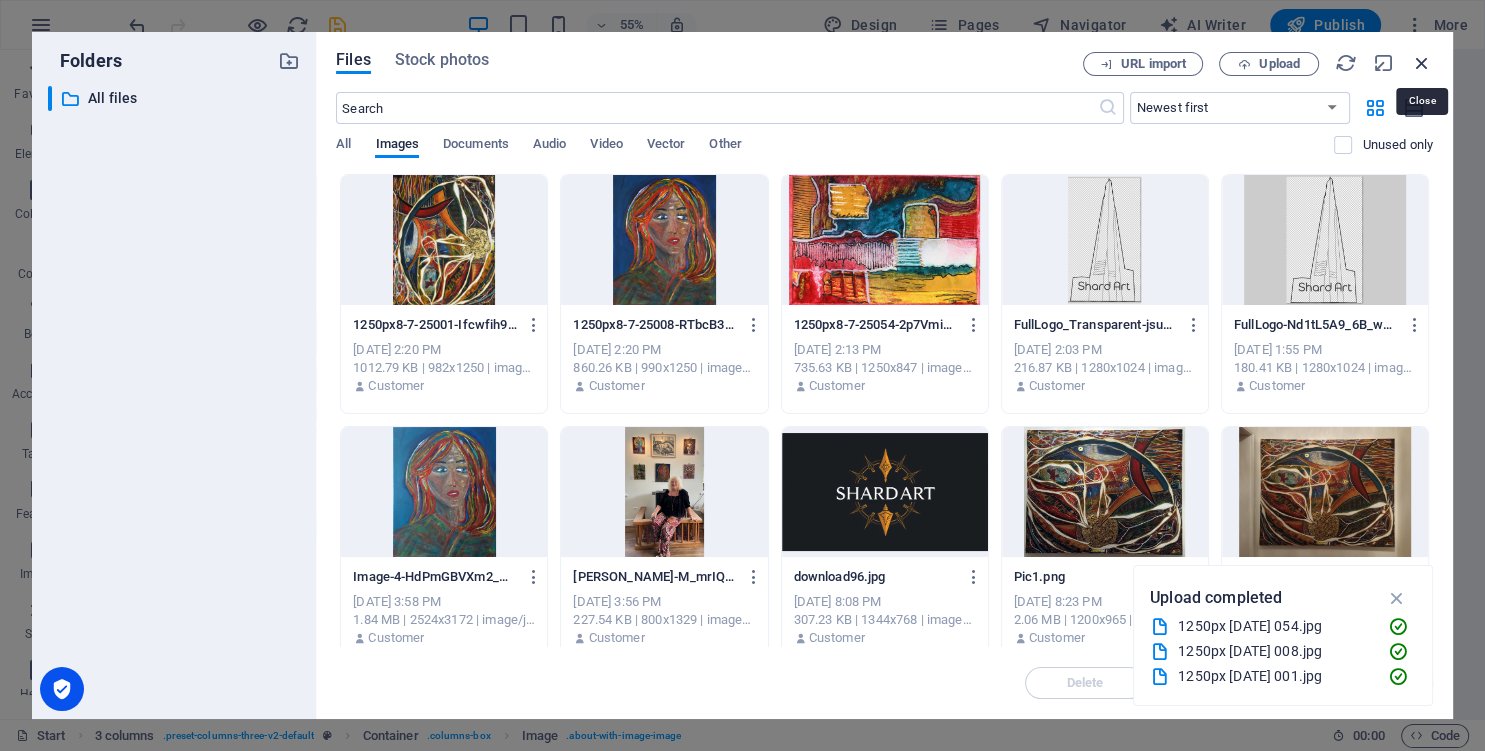 click at bounding box center [1422, 63] 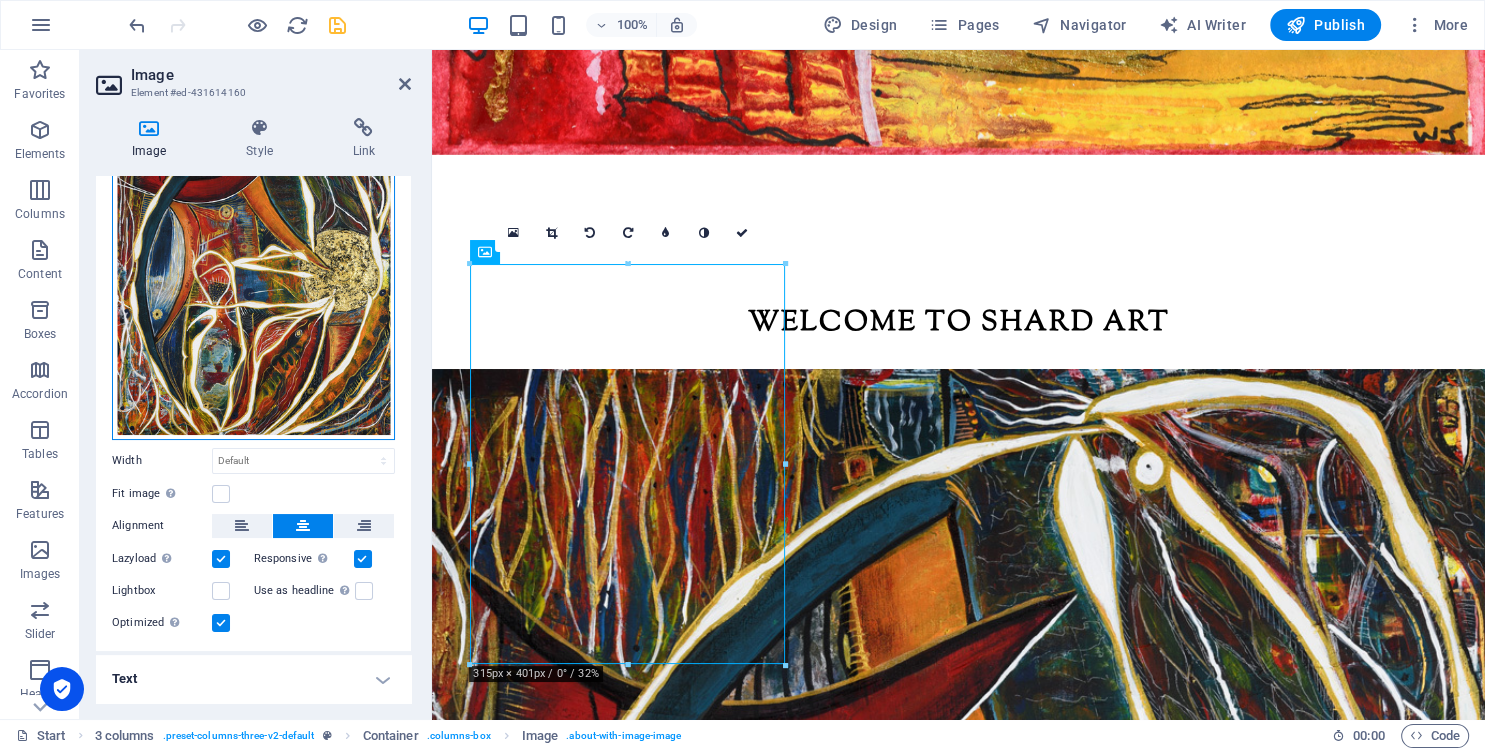click on "Drag files here, click to choose files or select files from Files or our free stock photos & videos" at bounding box center [253, 261] 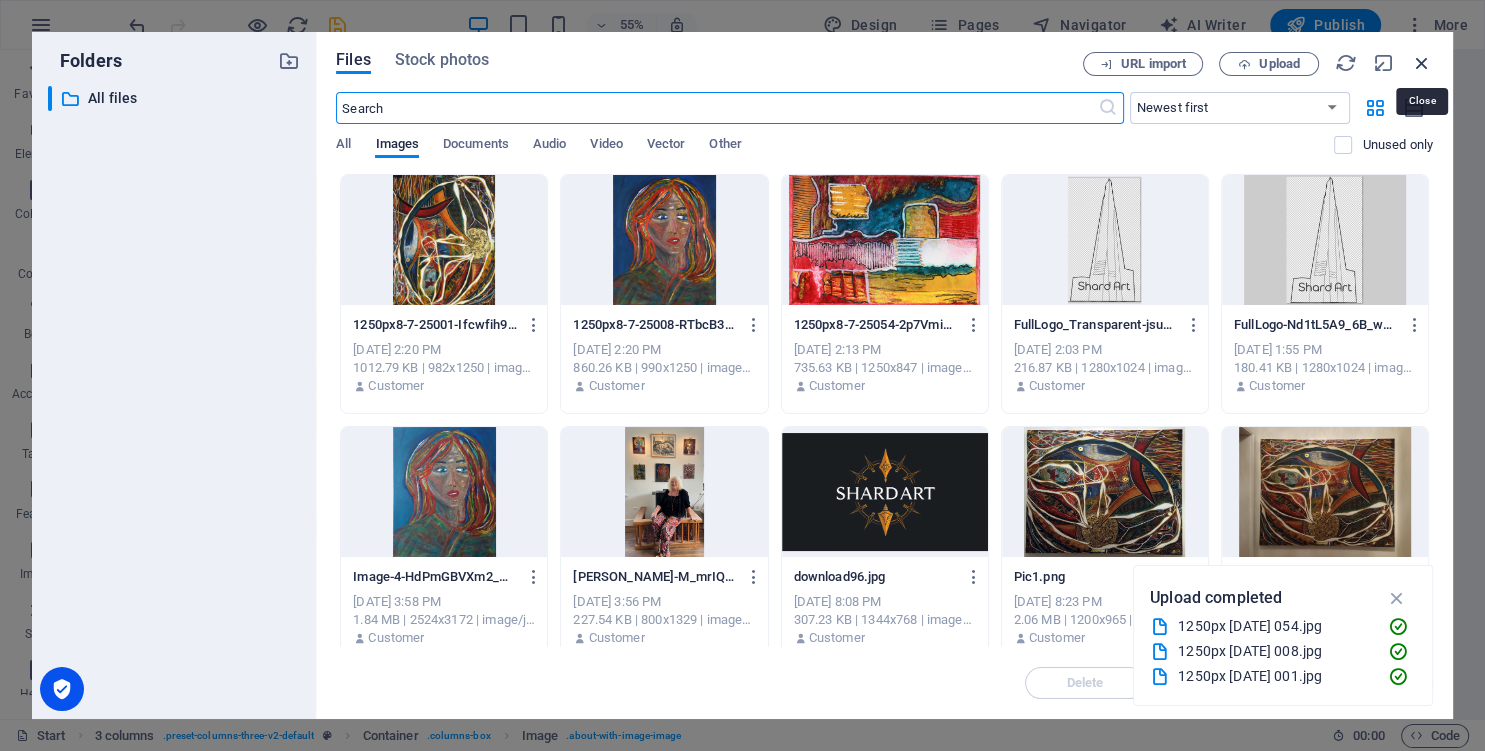 click at bounding box center [1422, 63] 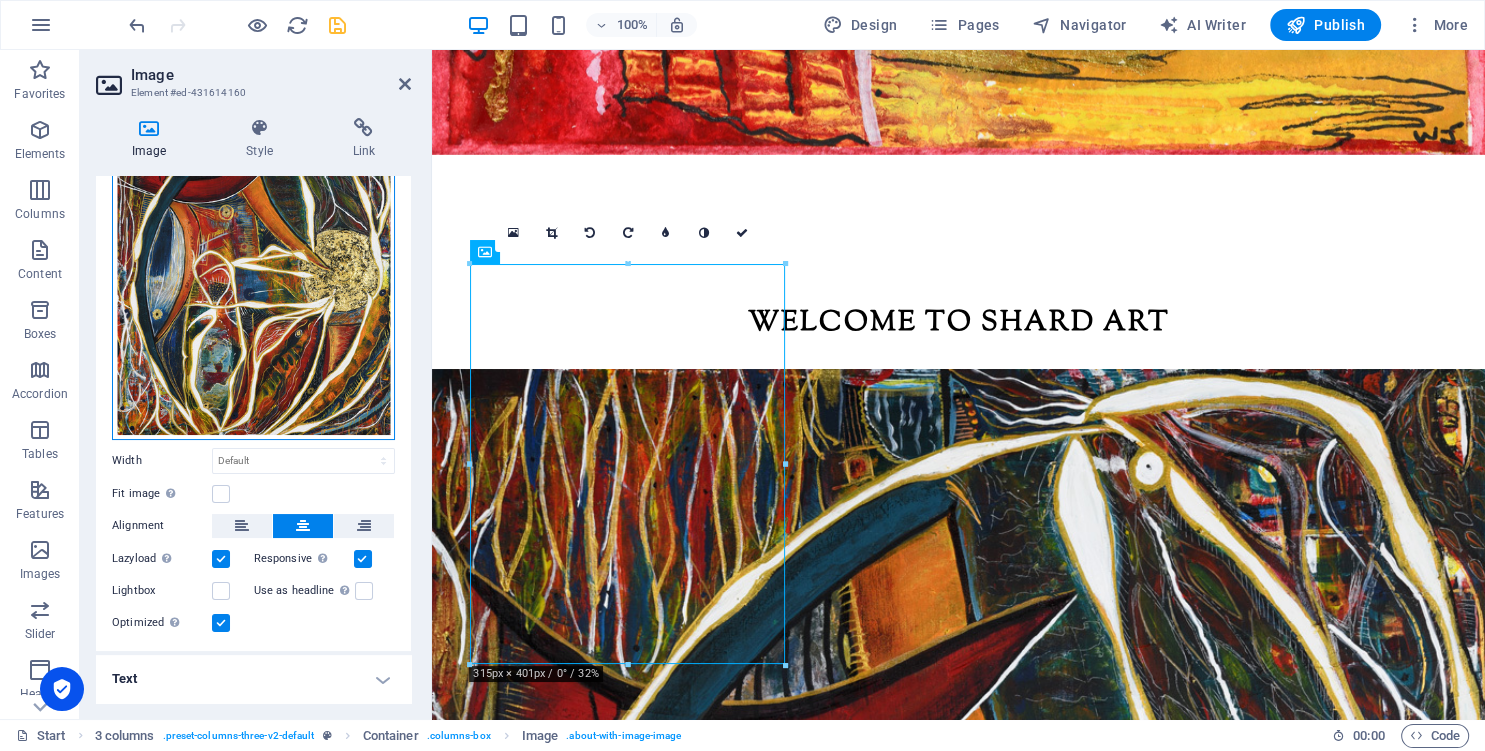click on "Drag files here, click to choose files or select files from Files or our free stock photos & videos" at bounding box center [253, 261] 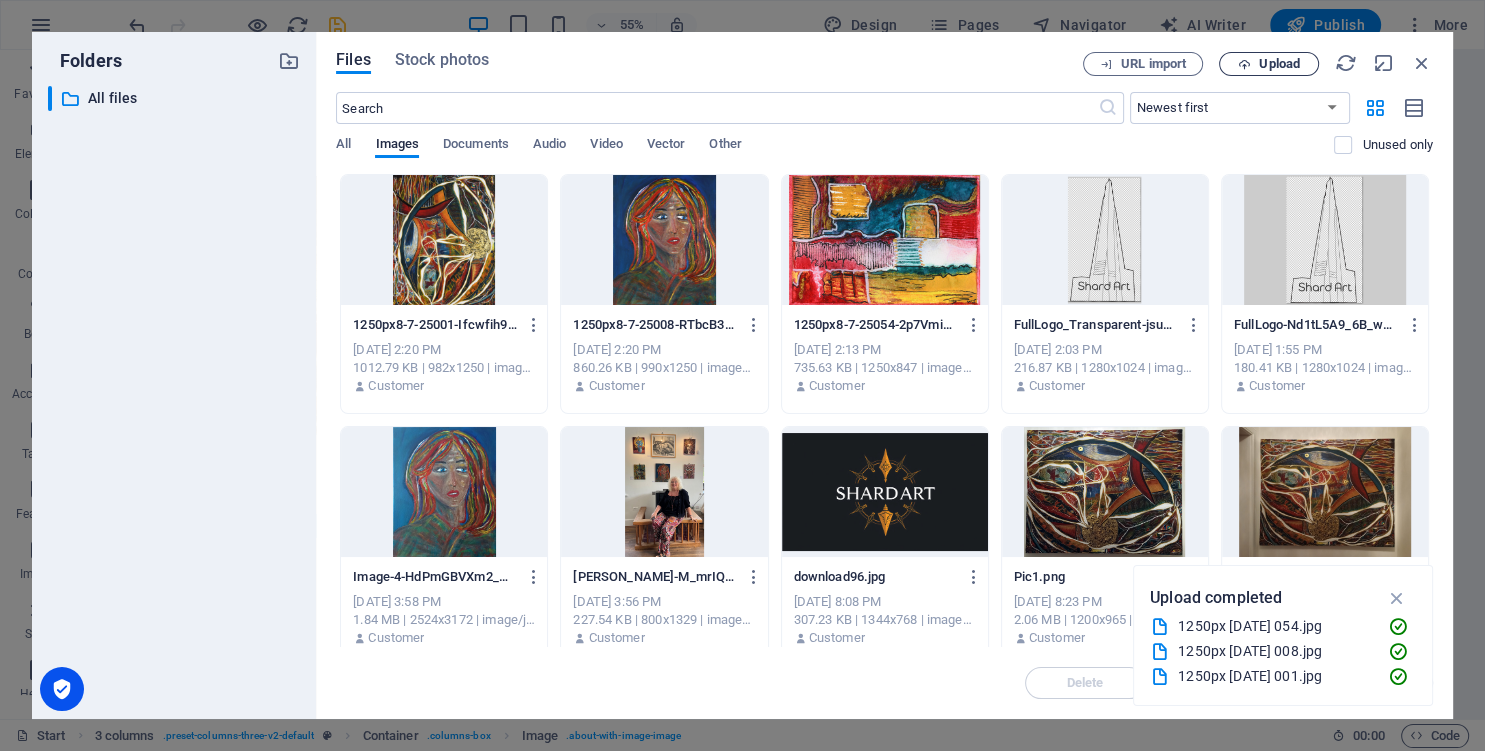 click on "Upload" at bounding box center (1279, 64) 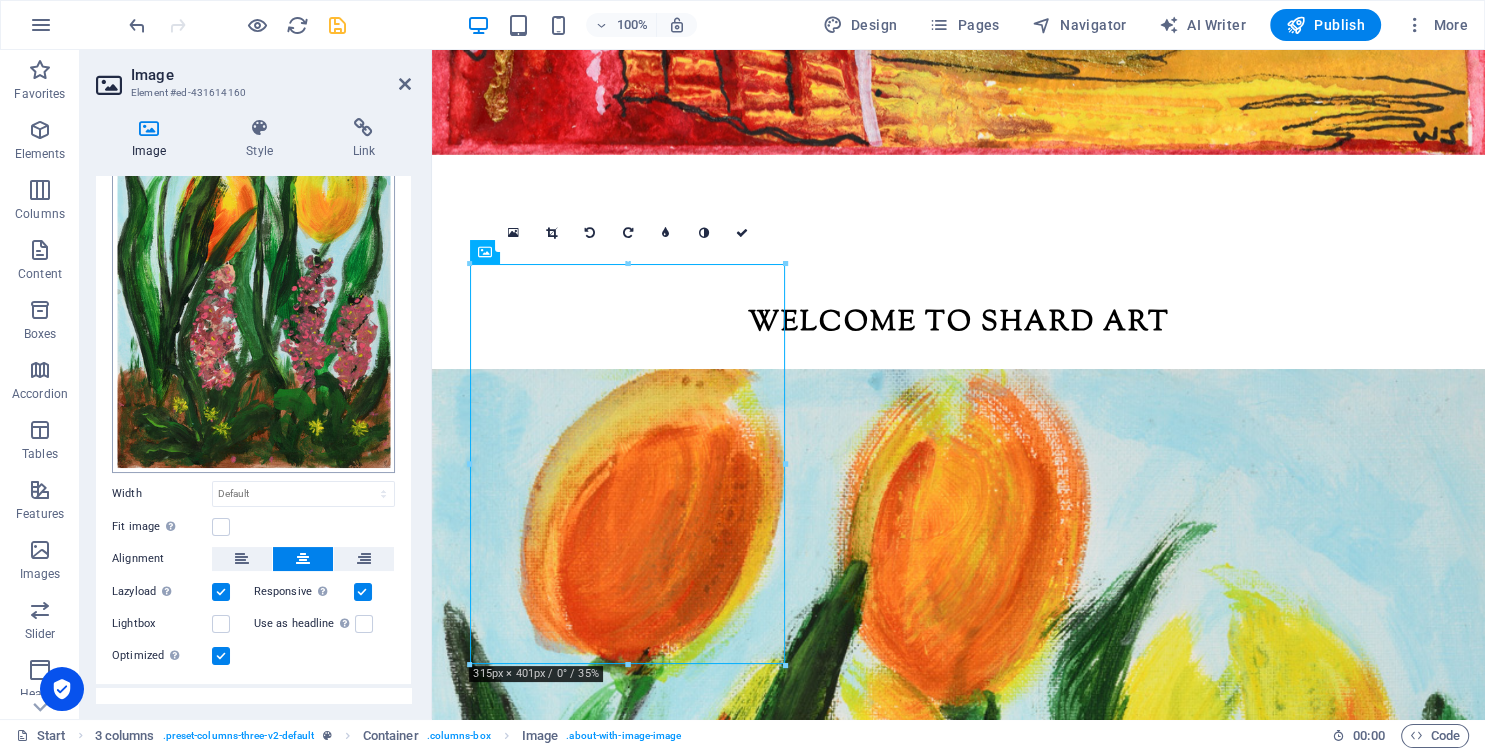 scroll, scrollTop: 0, scrollLeft: 0, axis: both 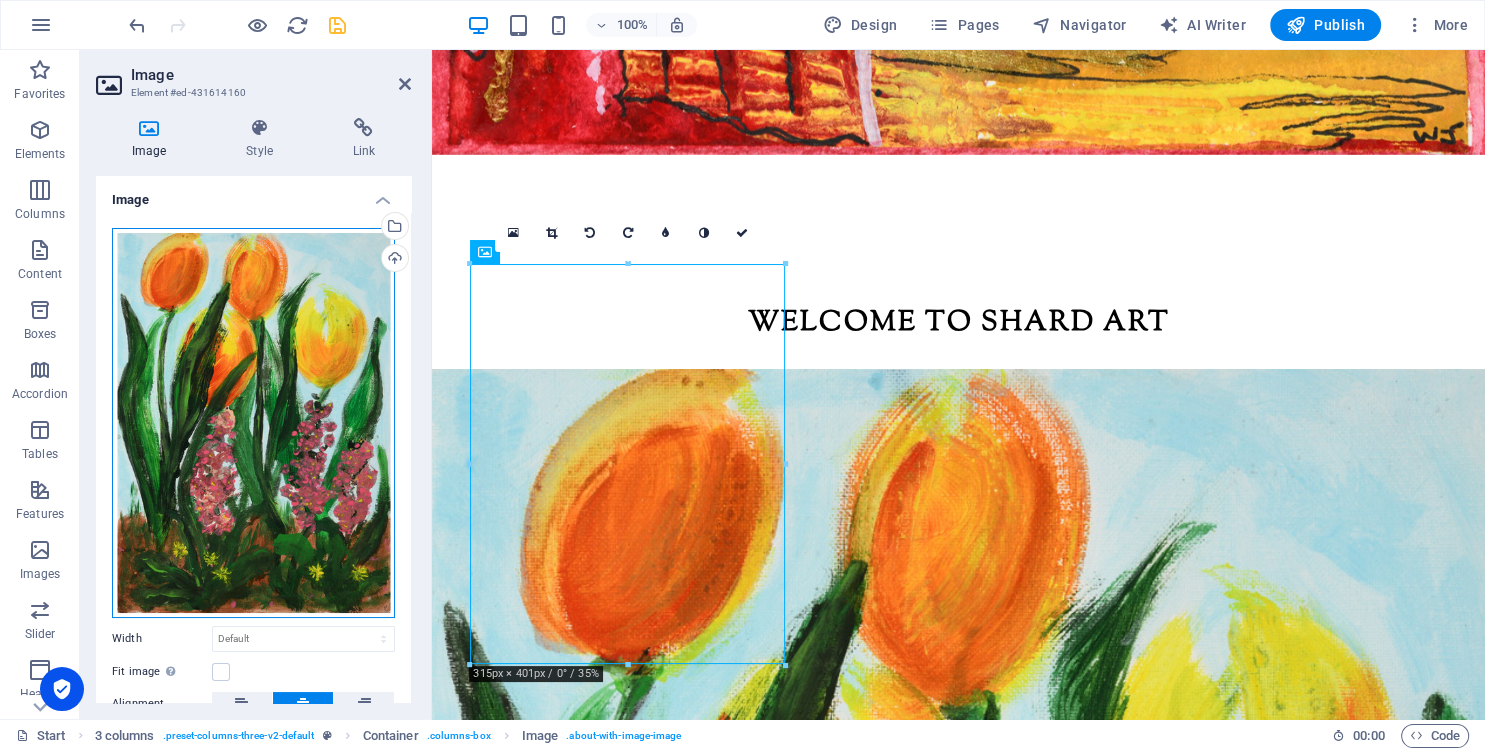click on "Drag files here, click to choose files or select files from Files or our free stock photos & videos" at bounding box center [253, 423] 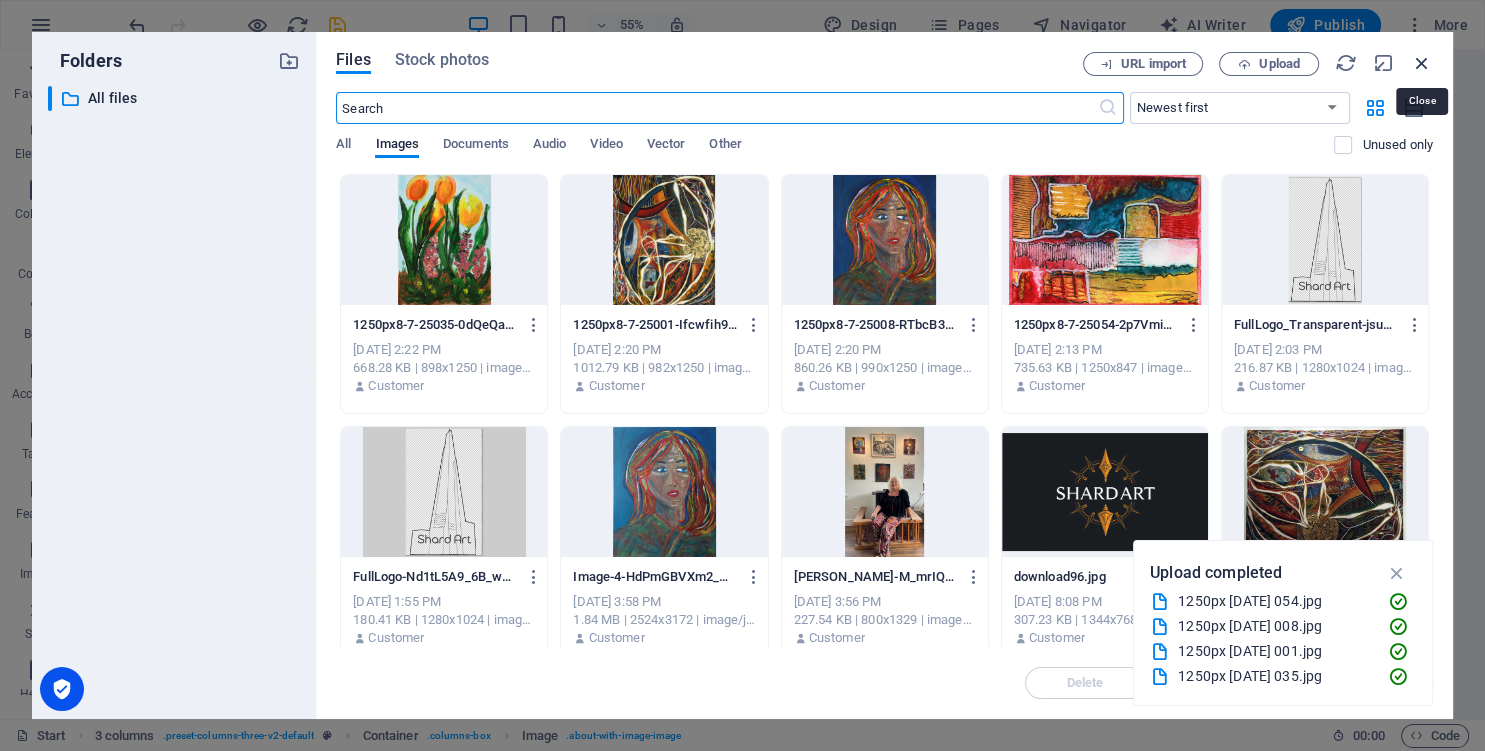 click at bounding box center (1422, 63) 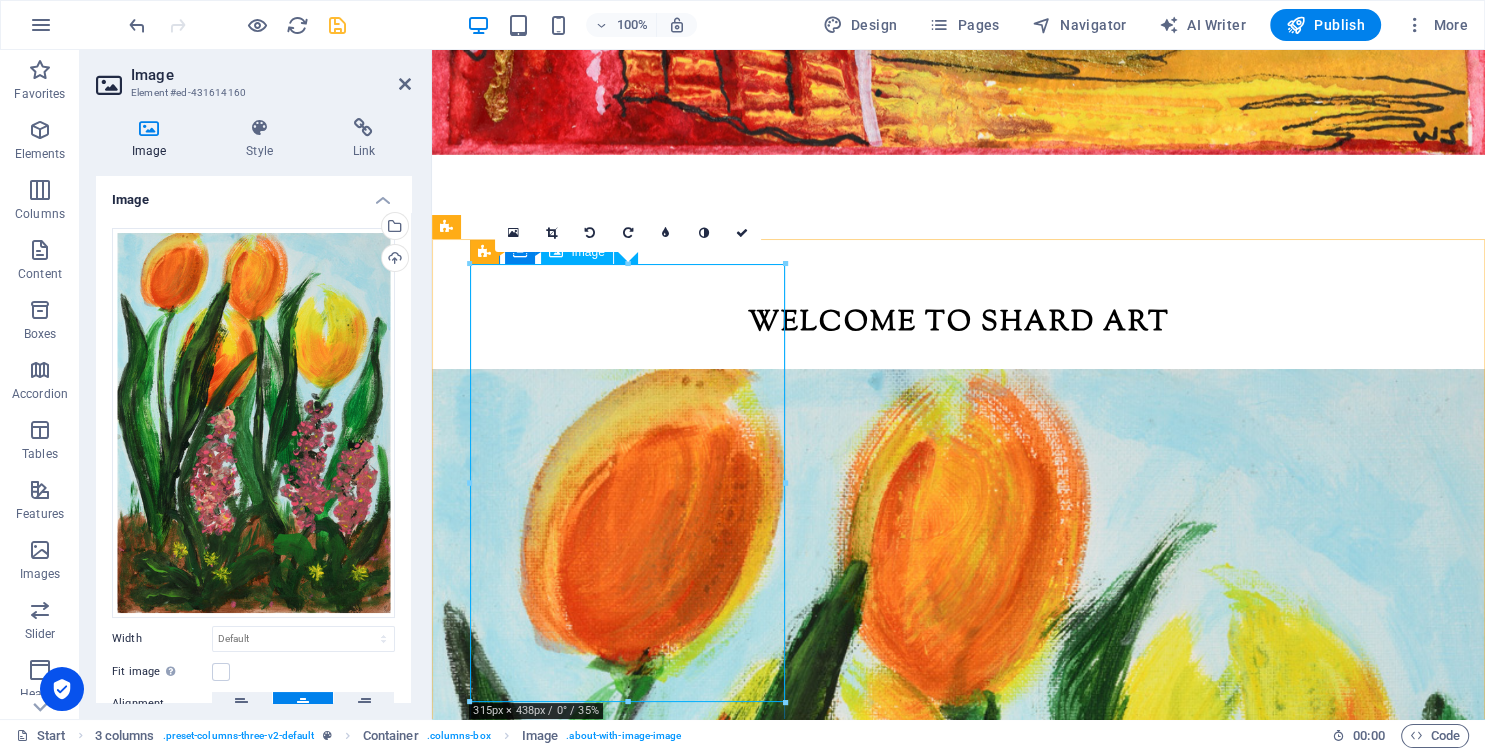 click at bounding box center (479, 1102) 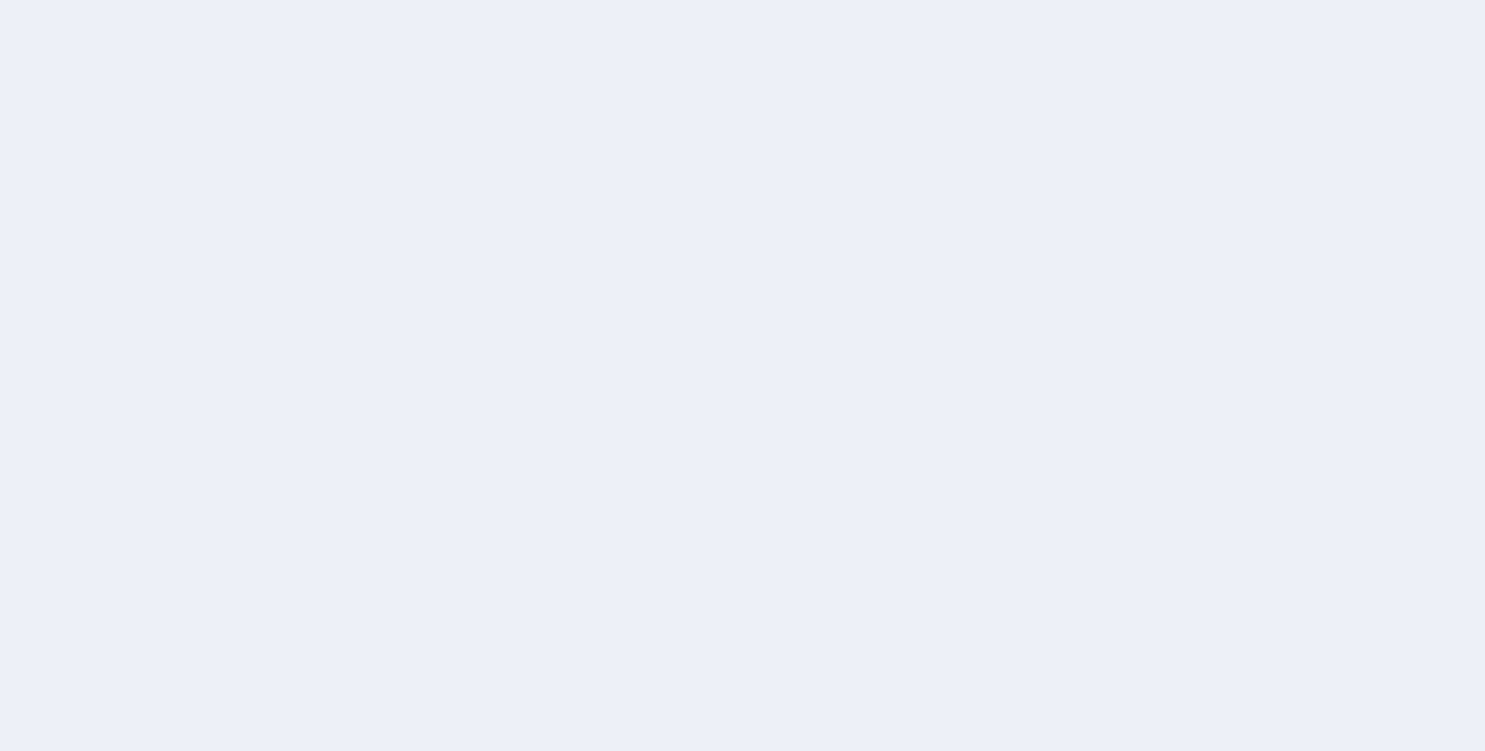 scroll, scrollTop: 0, scrollLeft: 0, axis: both 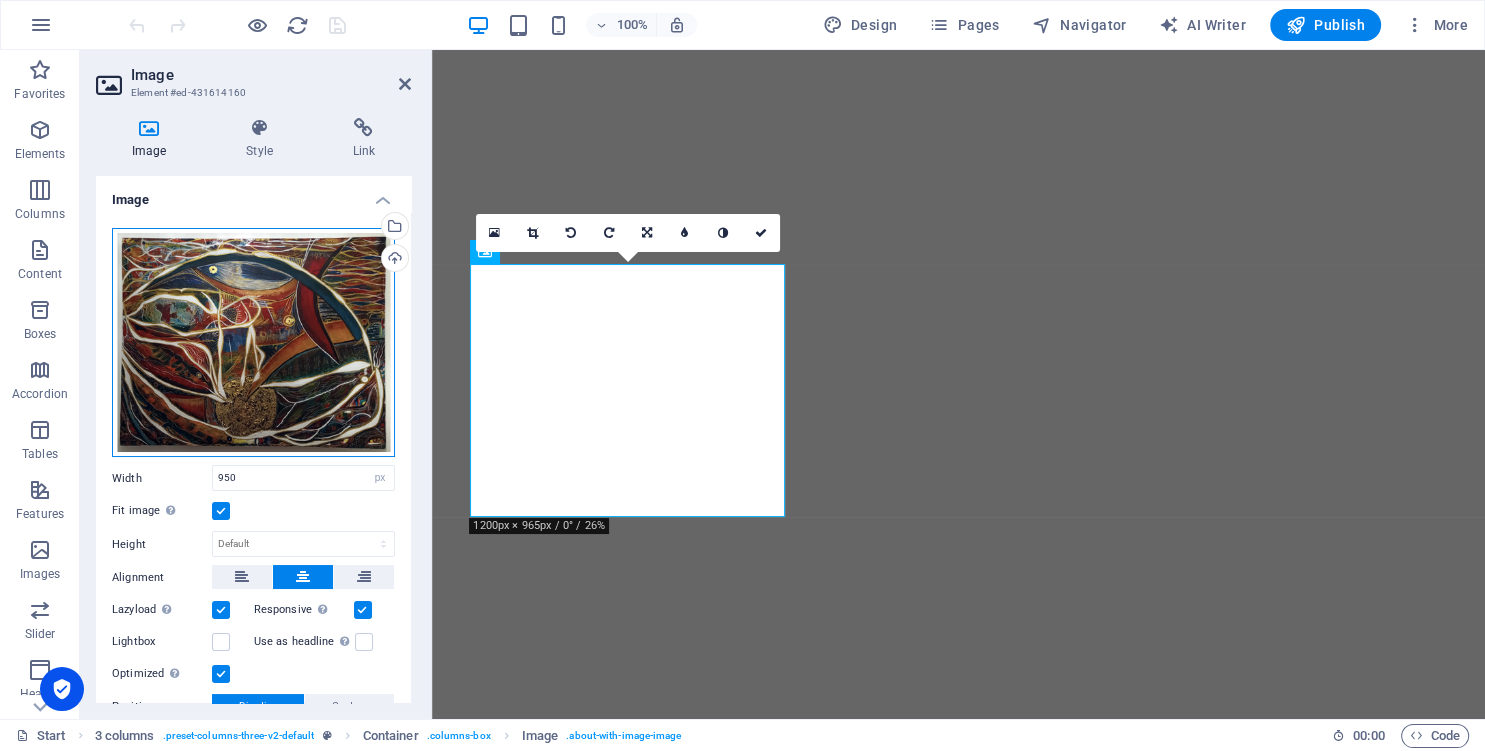 click on "Drag files here, click to choose files or select files from Files or our free stock photos & videos" at bounding box center [253, 343] 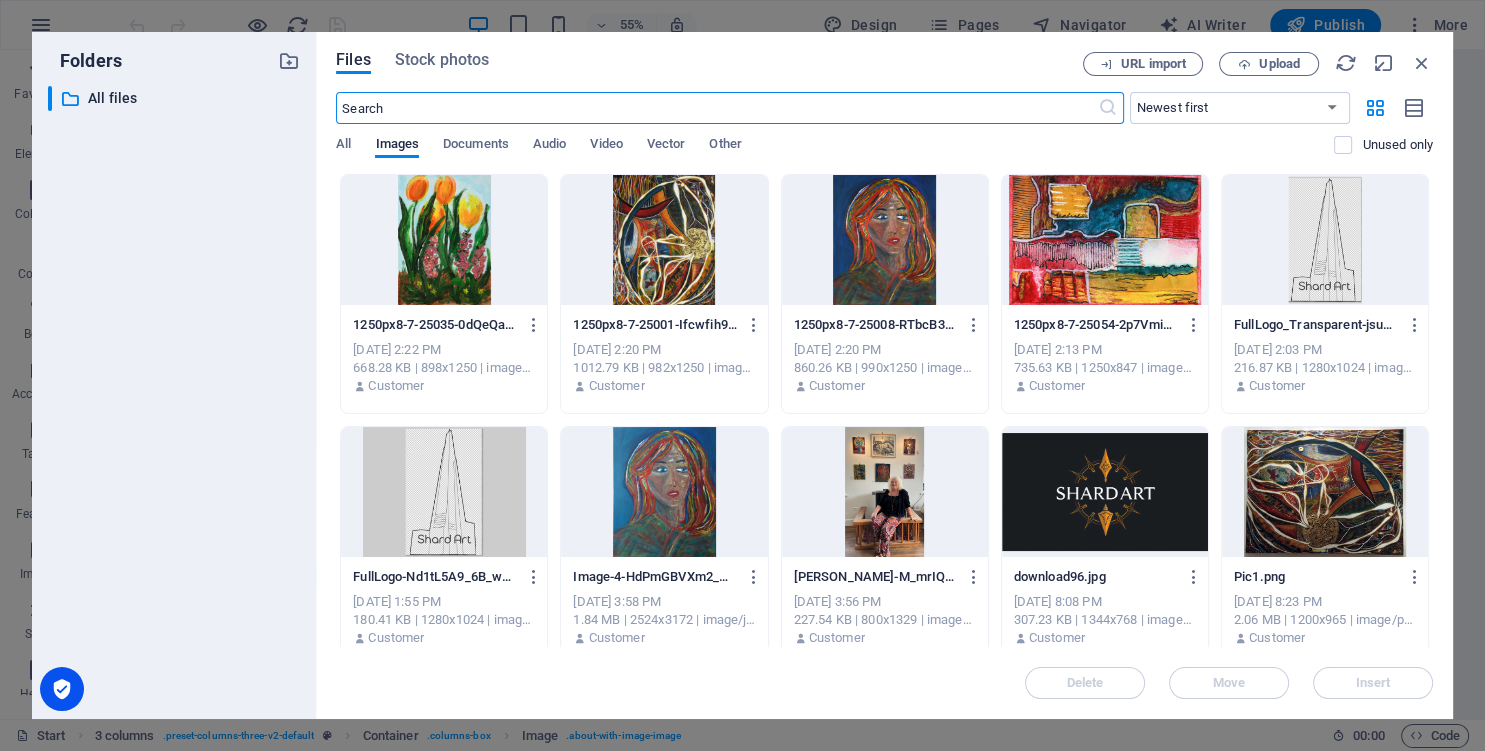click at bounding box center [444, 240] 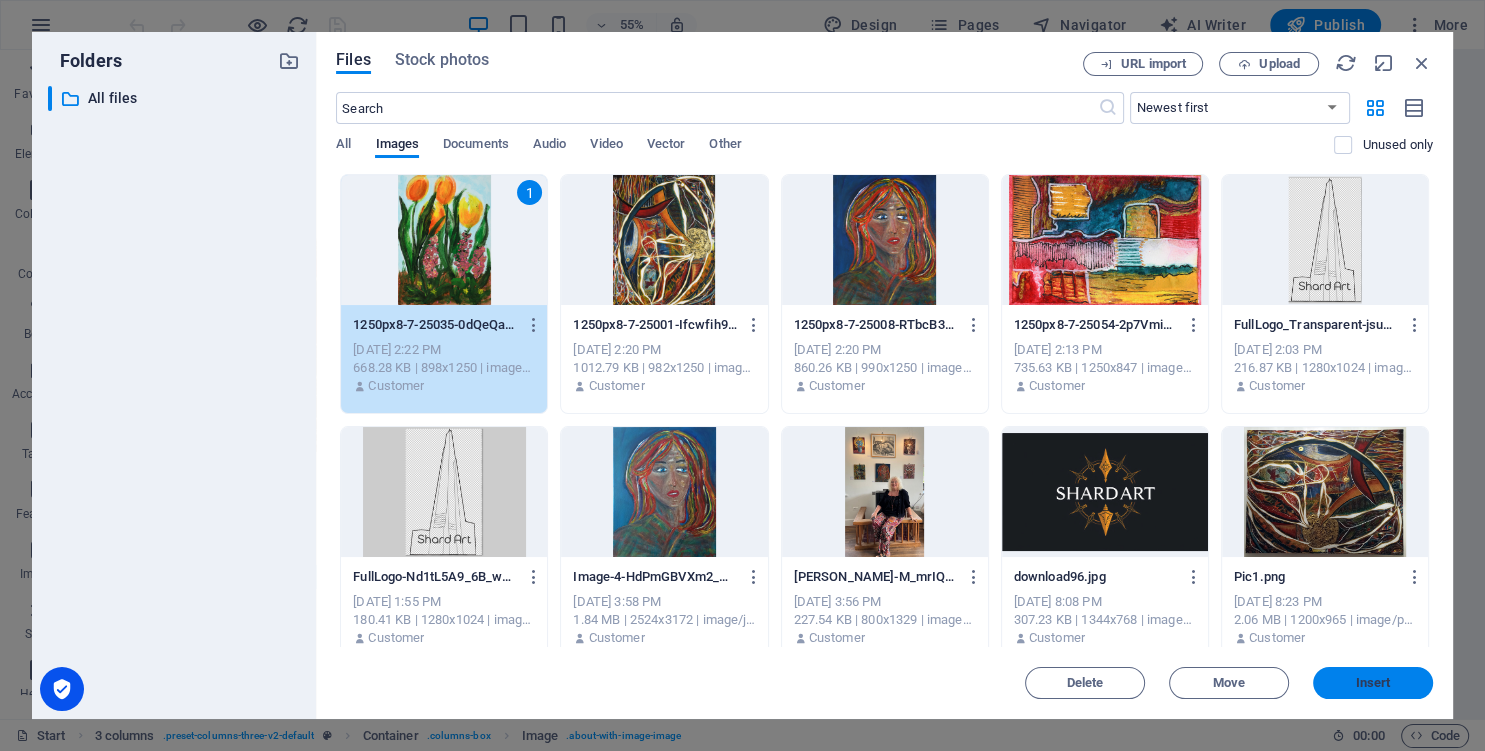 click on "Insert" at bounding box center [1373, 683] 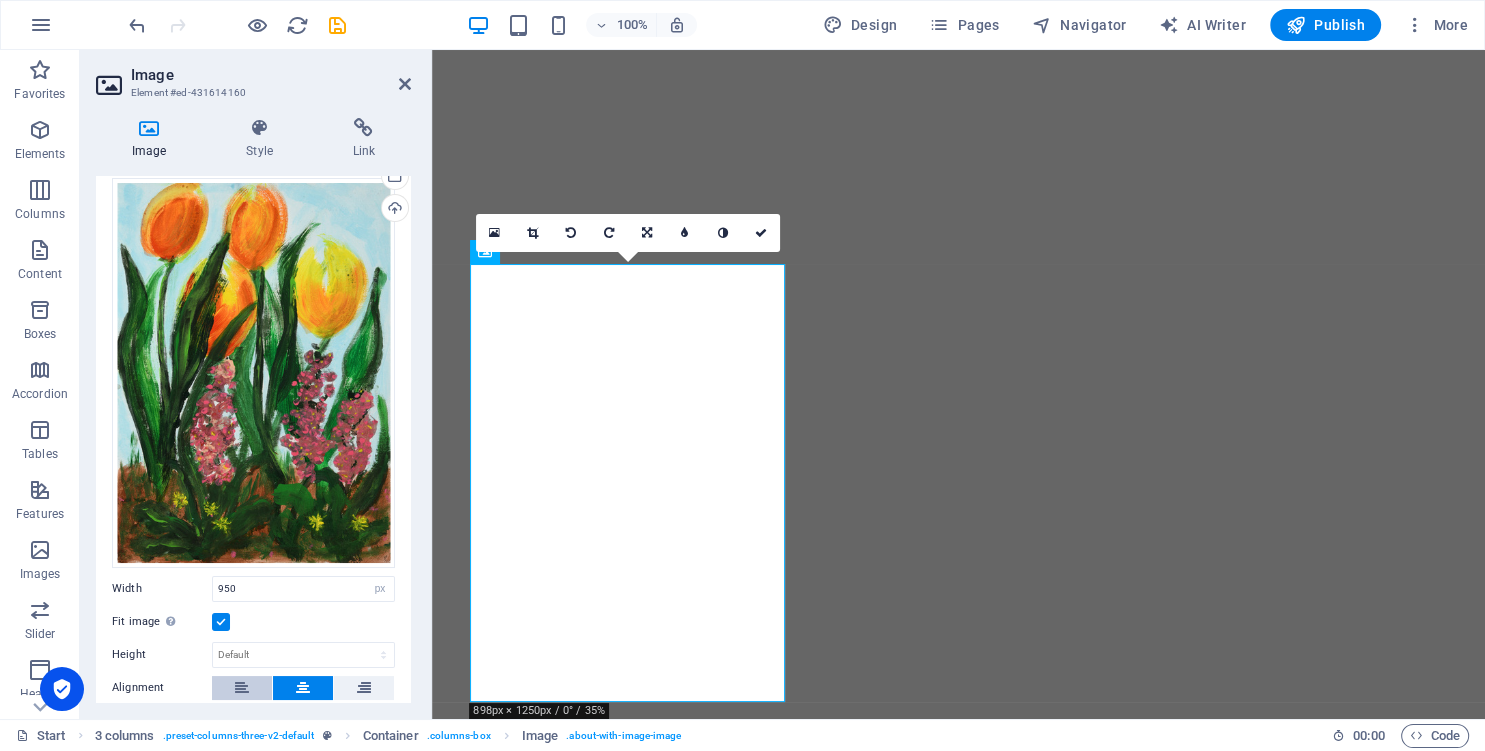 scroll, scrollTop: 182, scrollLeft: 0, axis: vertical 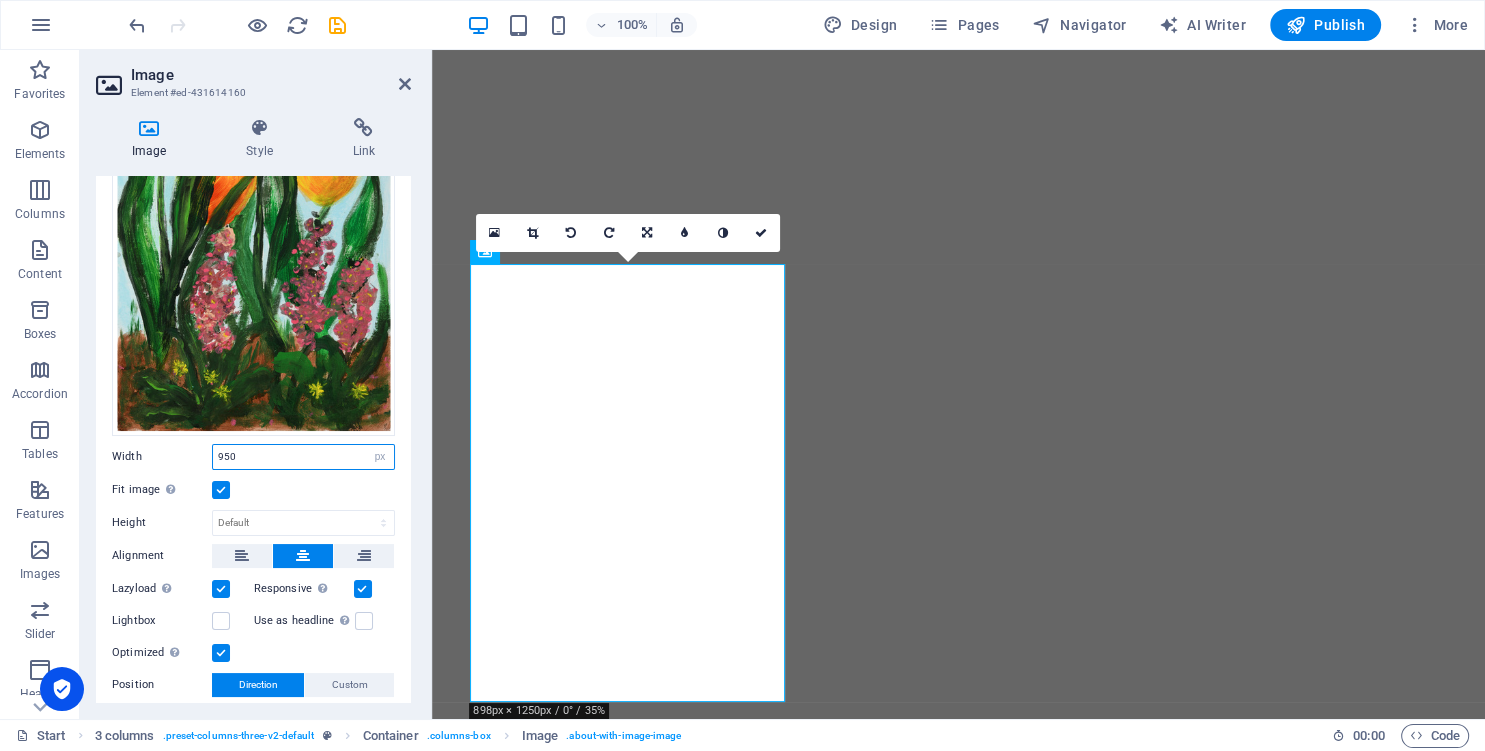 click on "950" at bounding box center (303, 457) 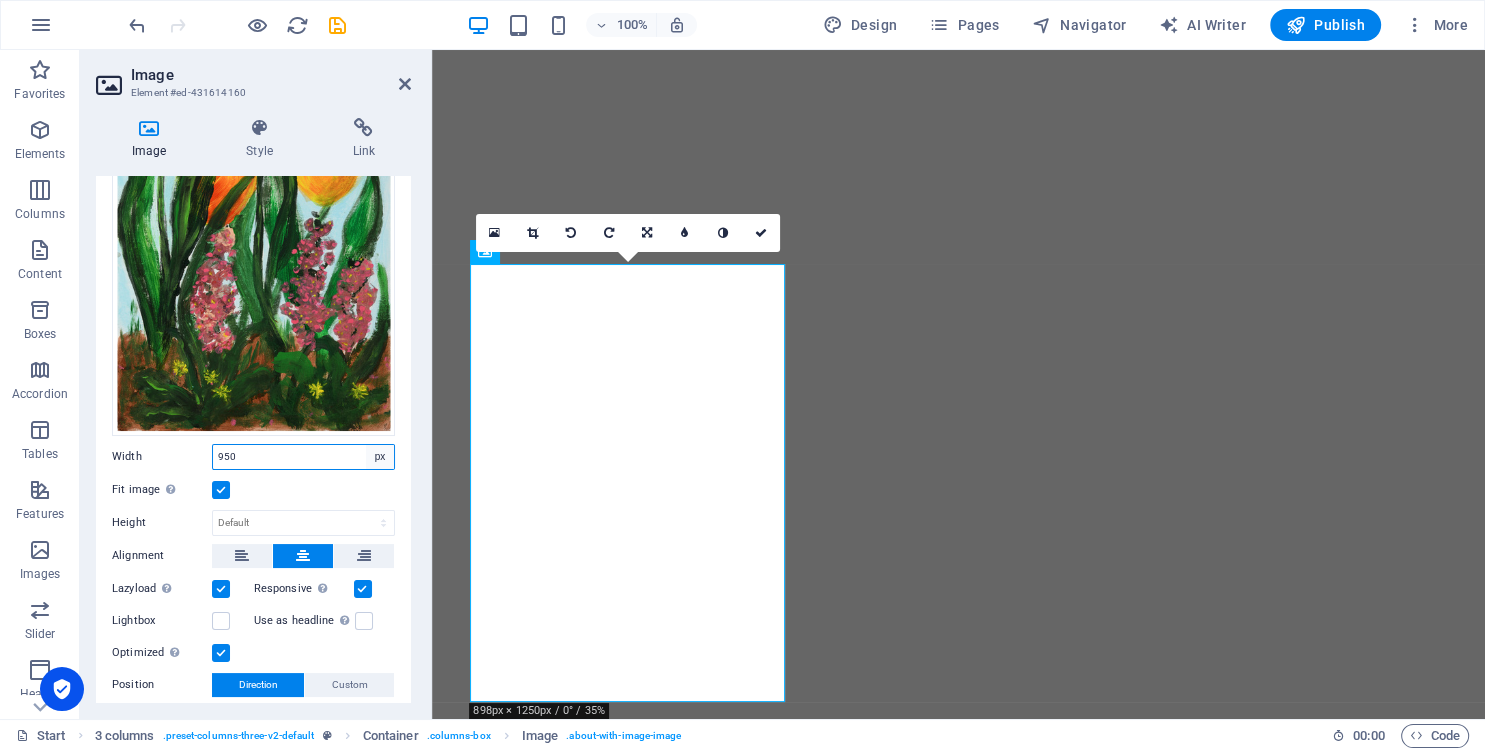 click on "Default auto px rem % em vh vw" at bounding box center [380, 457] 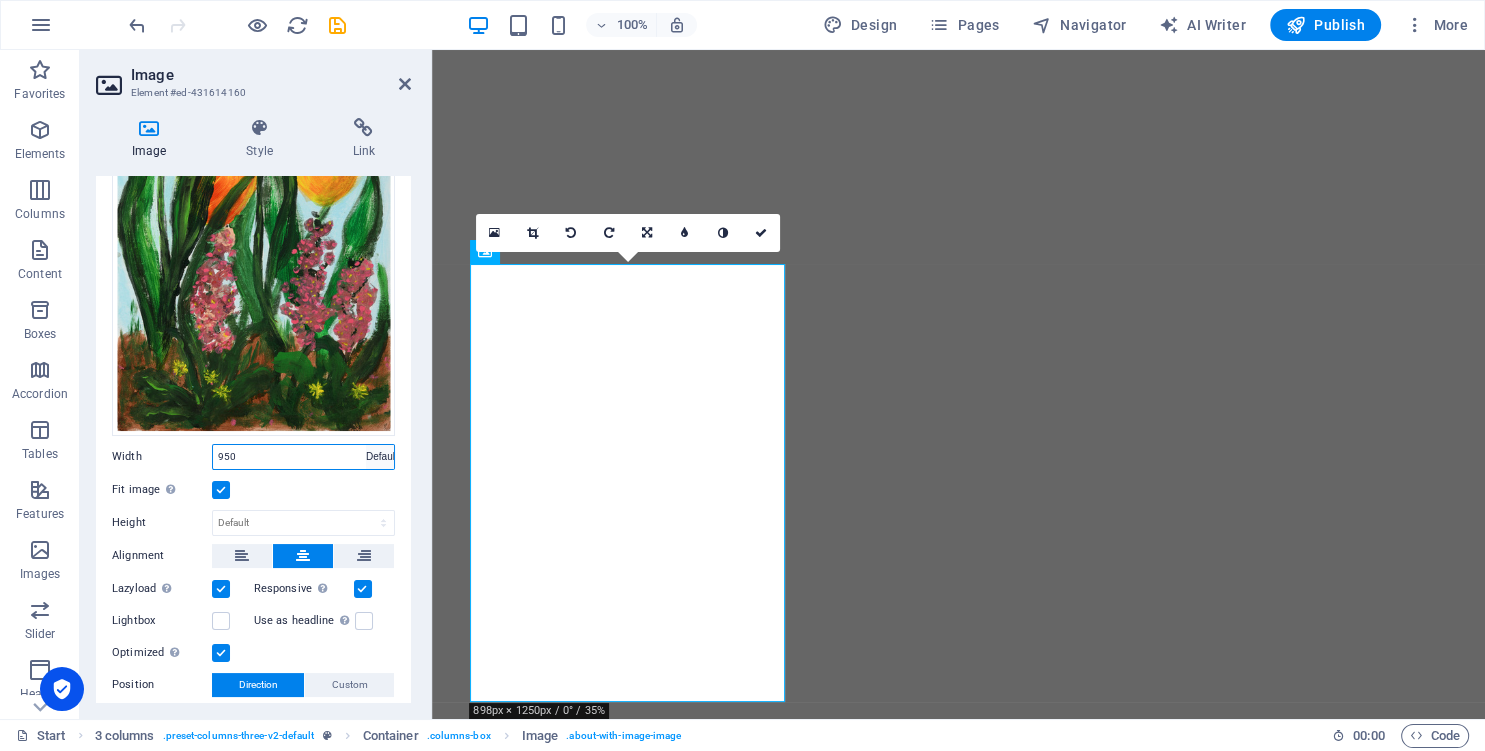 click on "Default" at bounding box center [0, 0] 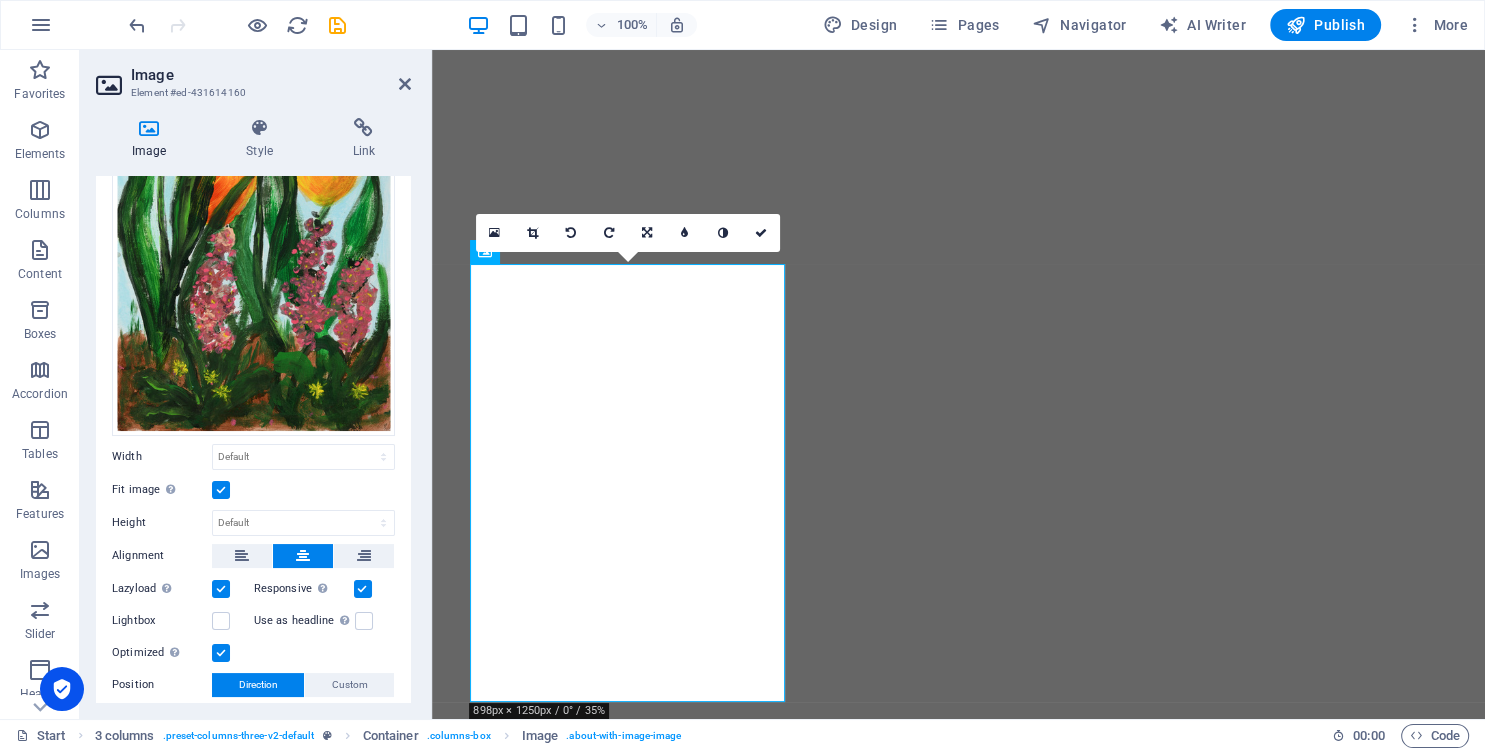 click on "Fit image Automatically fit image to a fixed width and height" at bounding box center [253, 490] 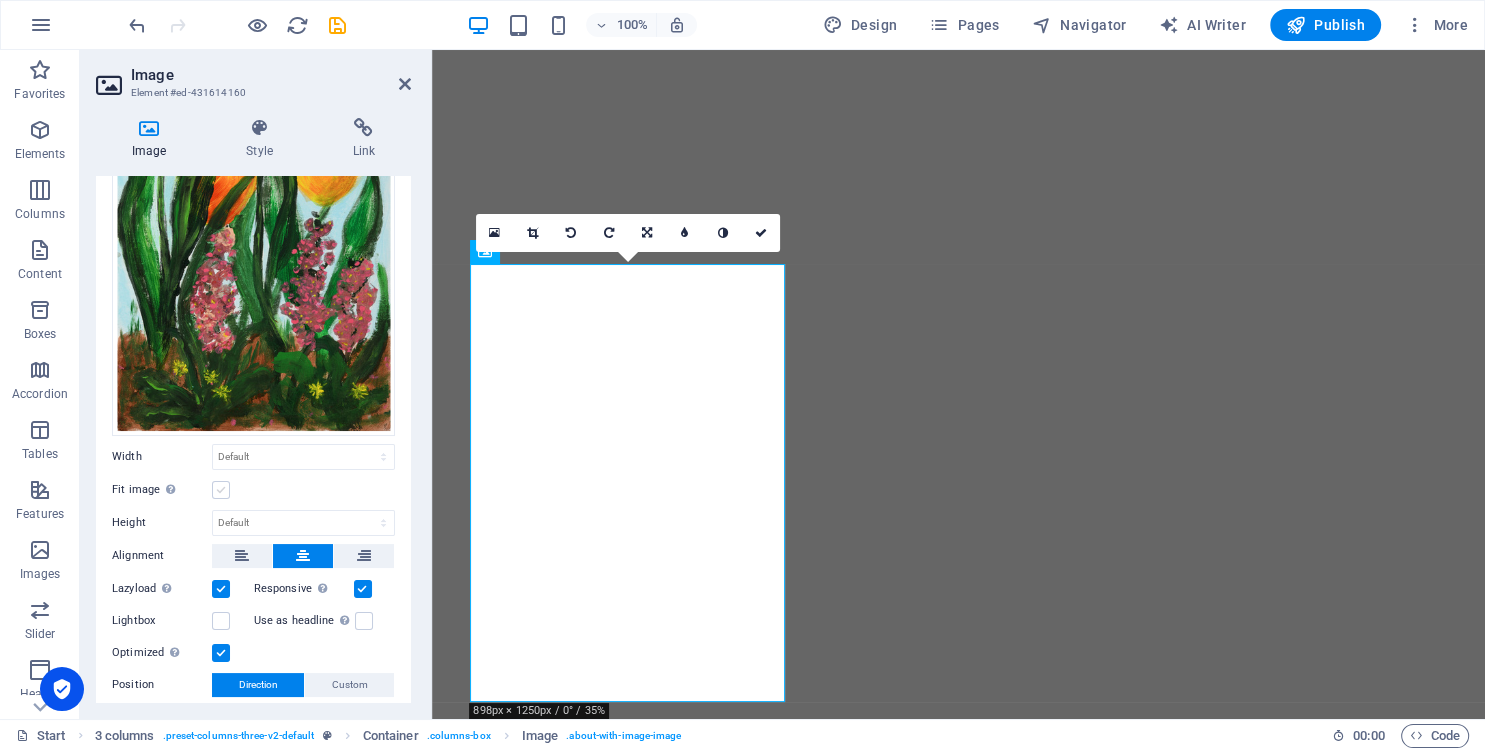 scroll, scrollTop: 178, scrollLeft: 0, axis: vertical 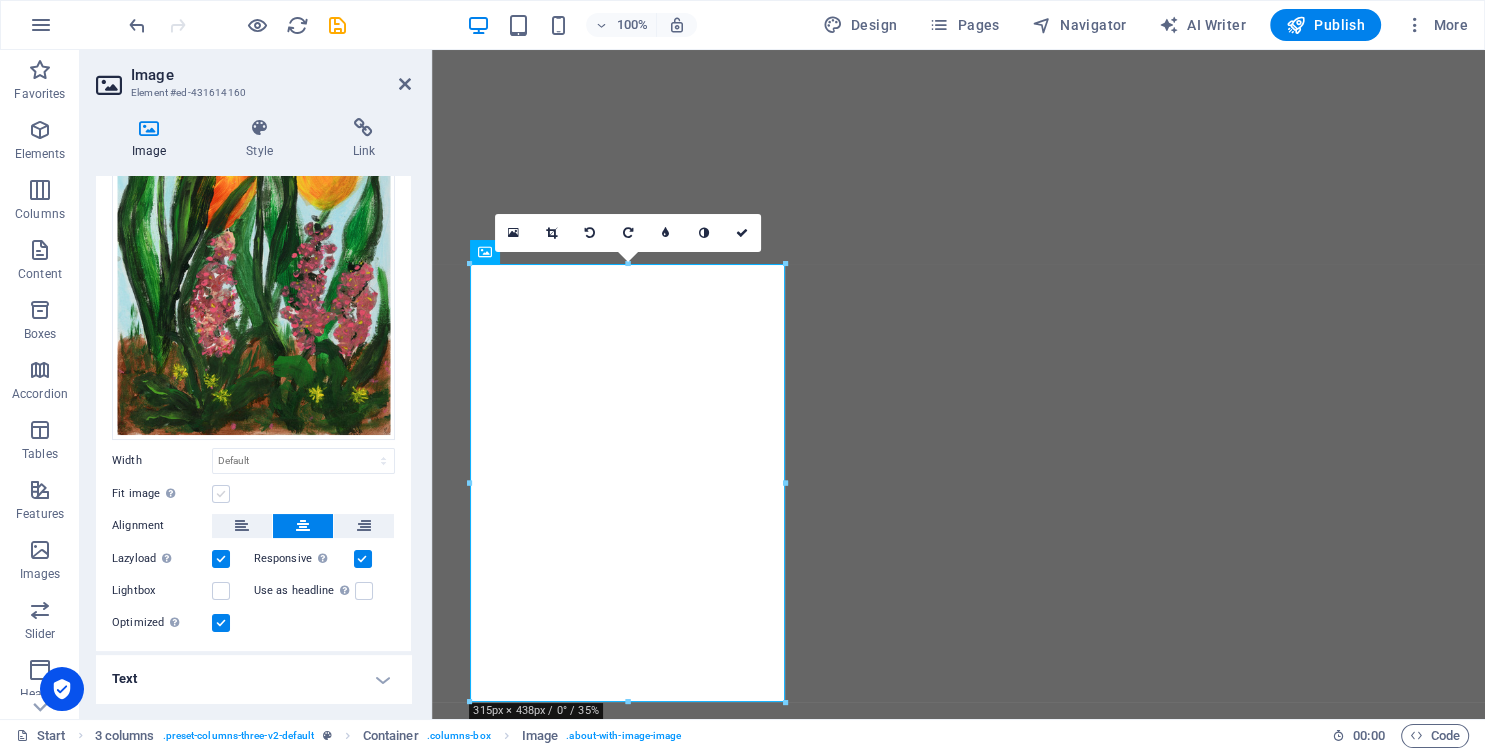 click at bounding box center (221, 494) 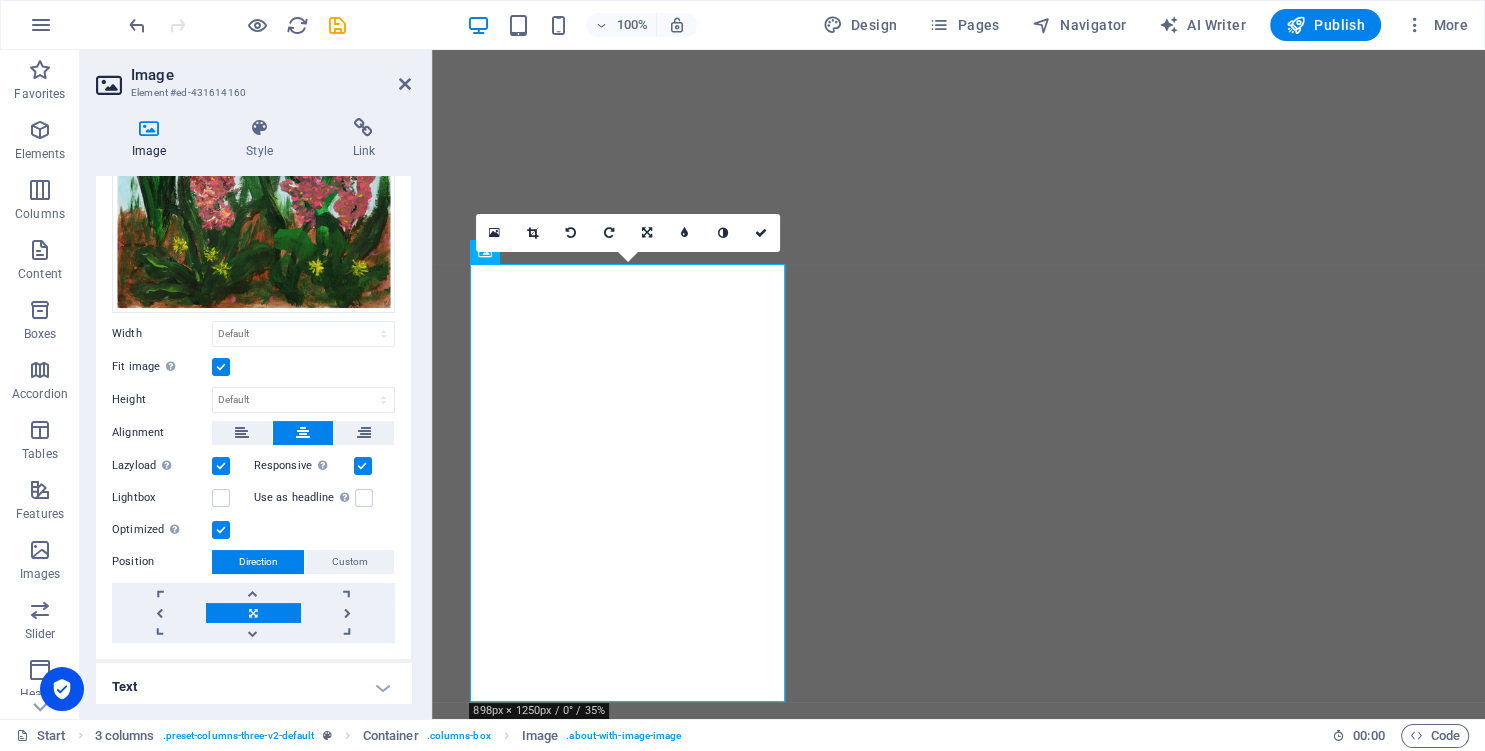scroll, scrollTop: 312, scrollLeft: 0, axis: vertical 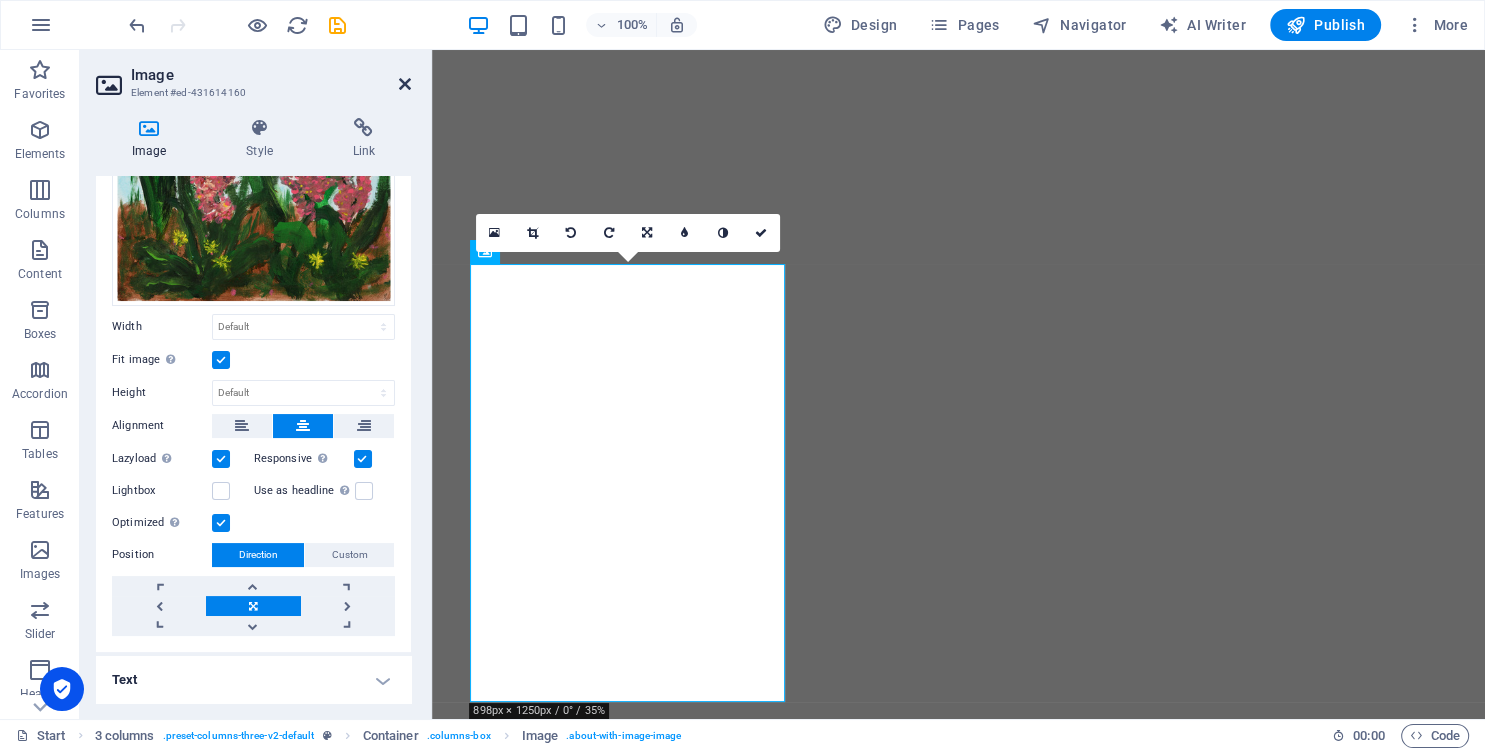 click at bounding box center [405, 84] 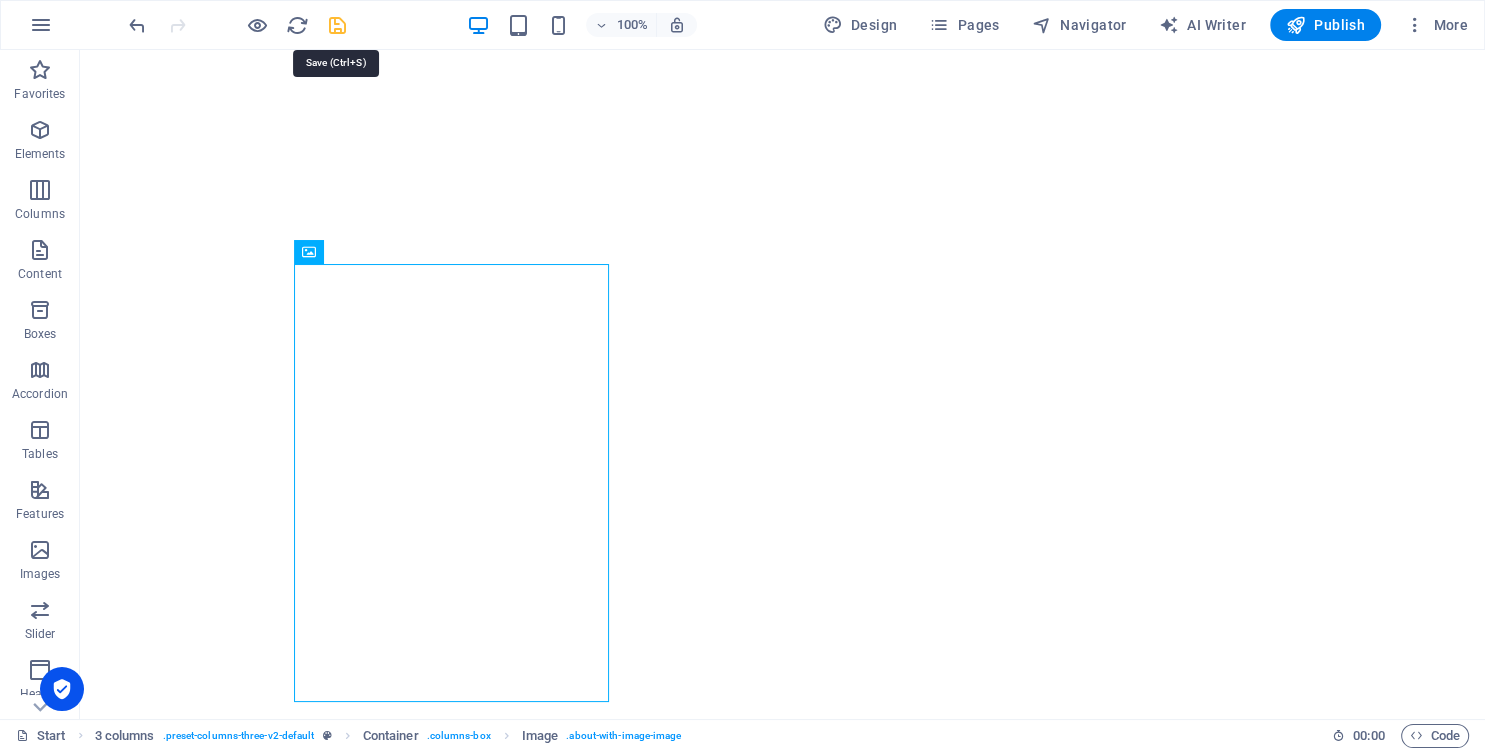 click at bounding box center [337, 25] 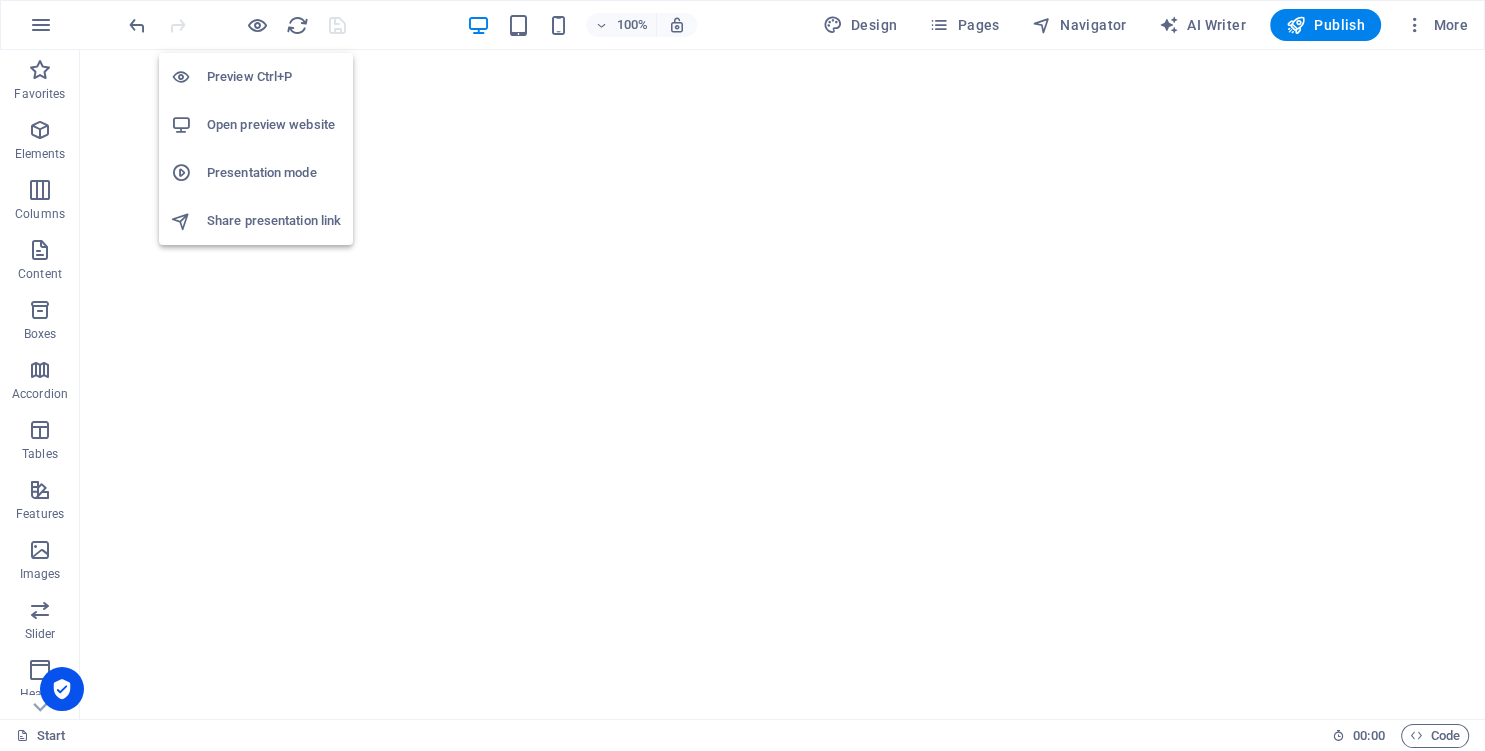 click on "Open preview website" at bounding box center [274, 125] 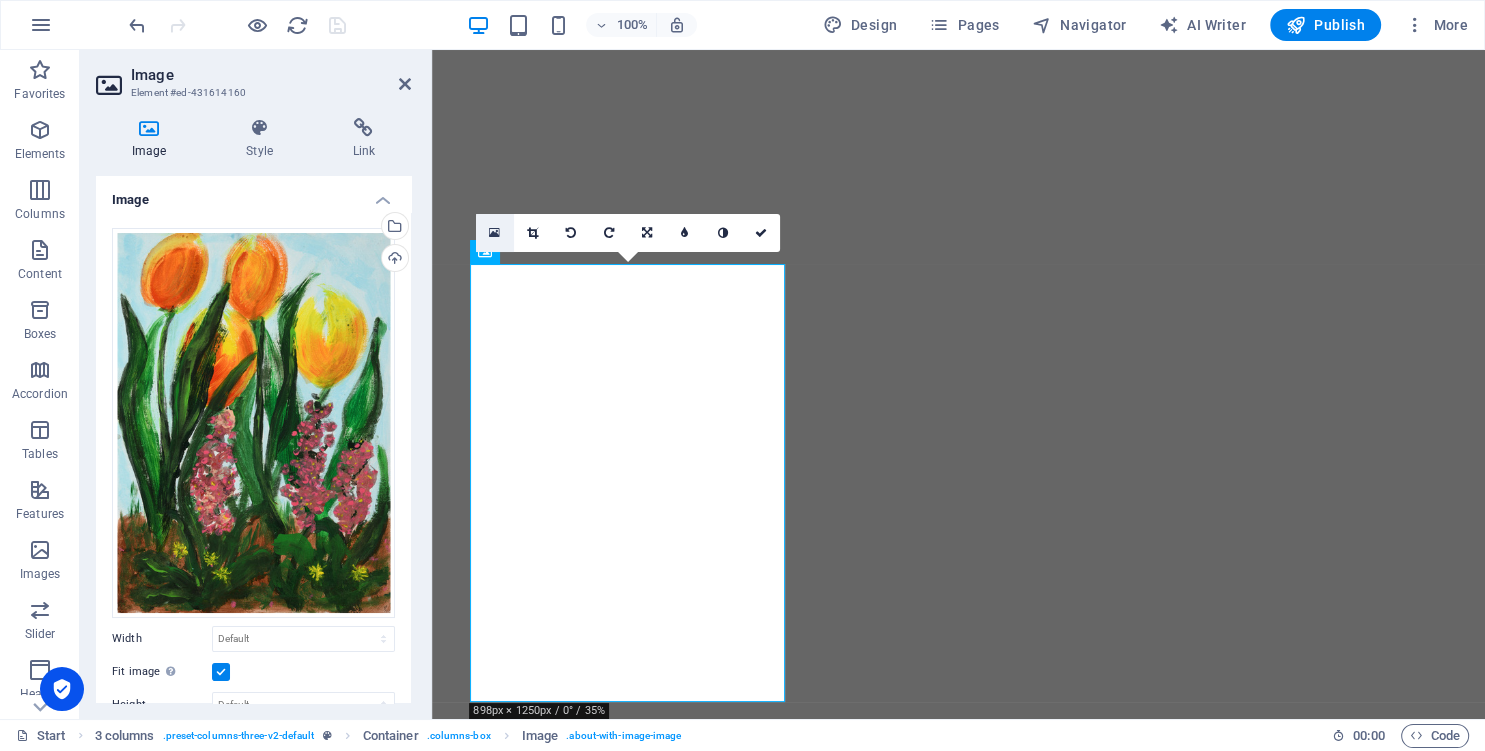 click at bounding box center [494, 233] 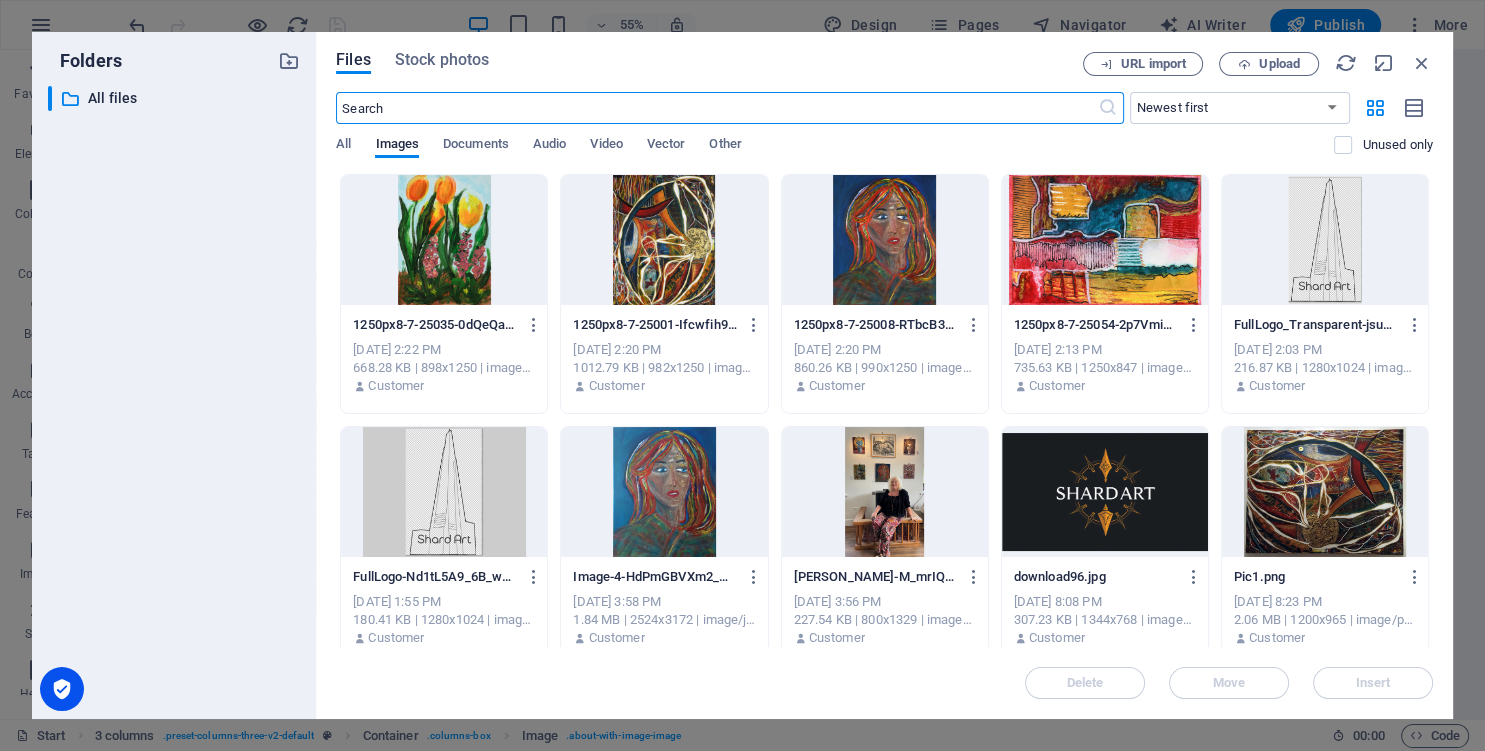 click at bounding box center (444, 240) 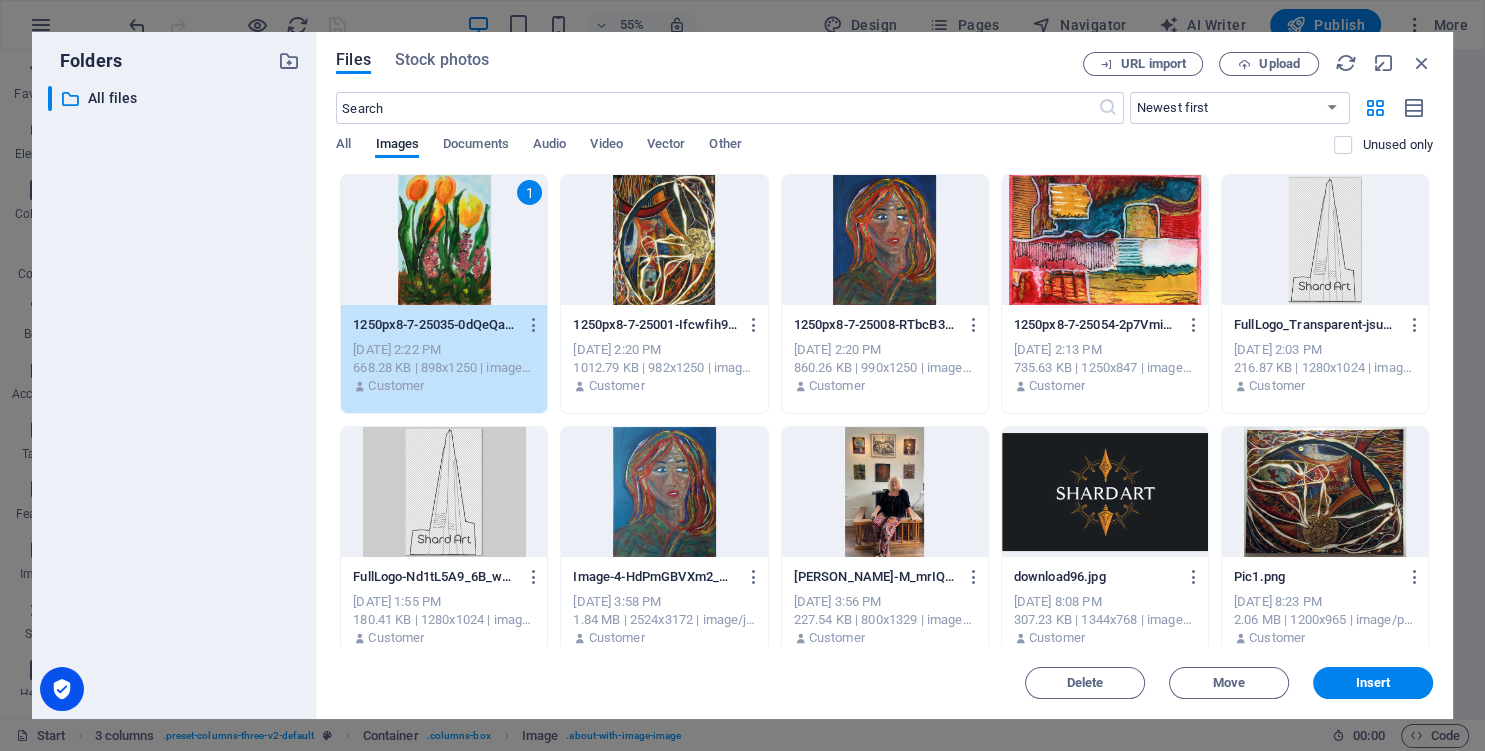 click on "1" at bounding box center (444, 240) 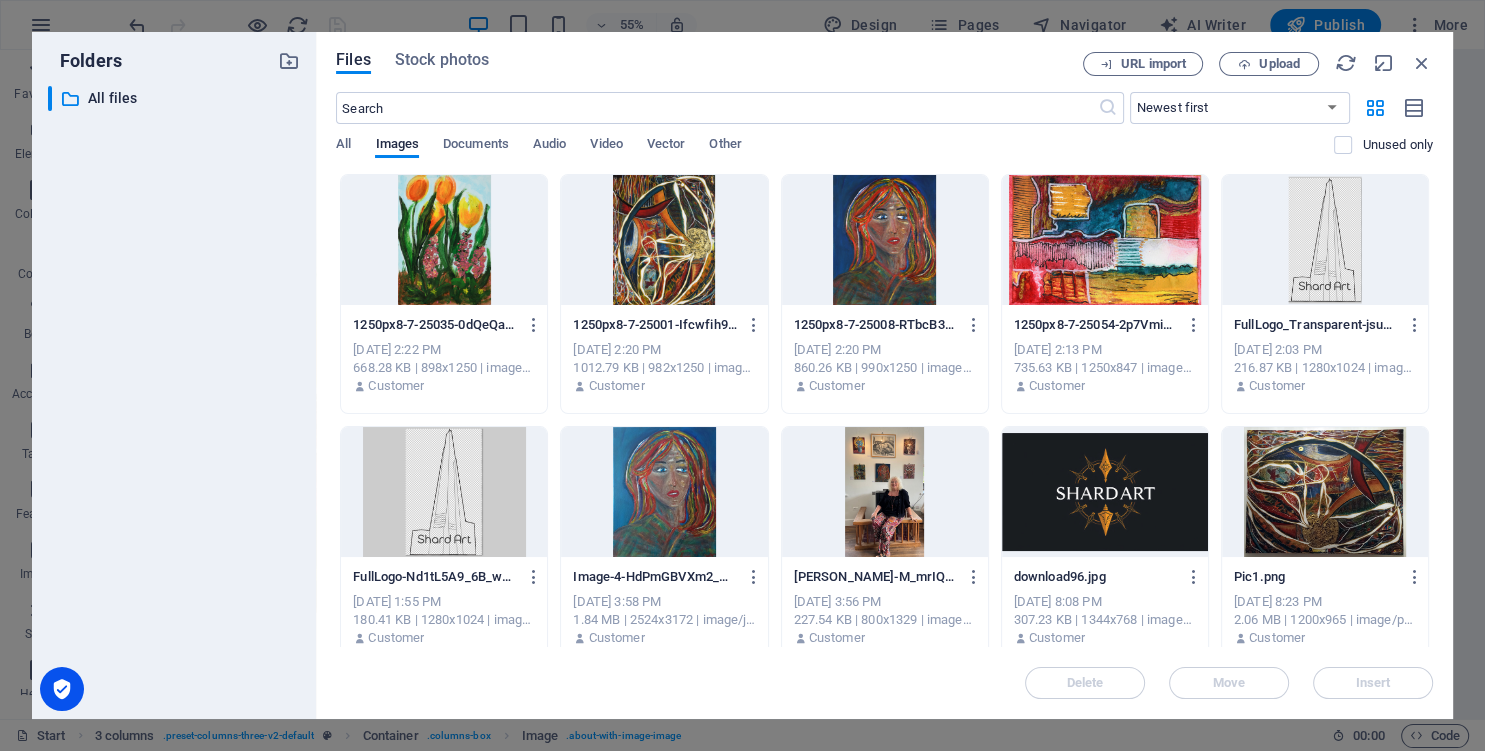 click at bounding box center (444, 240) 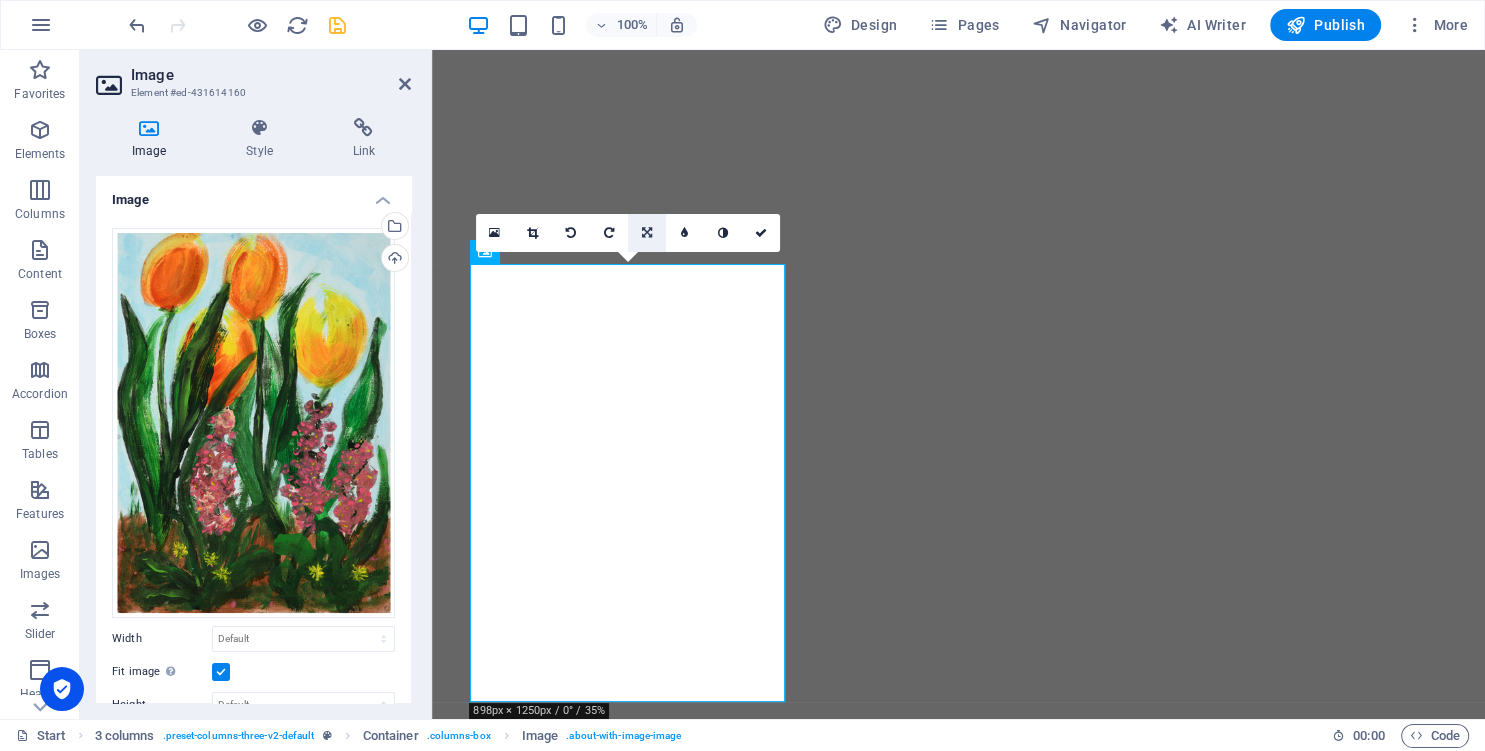 click at bounding box center [647, 233] 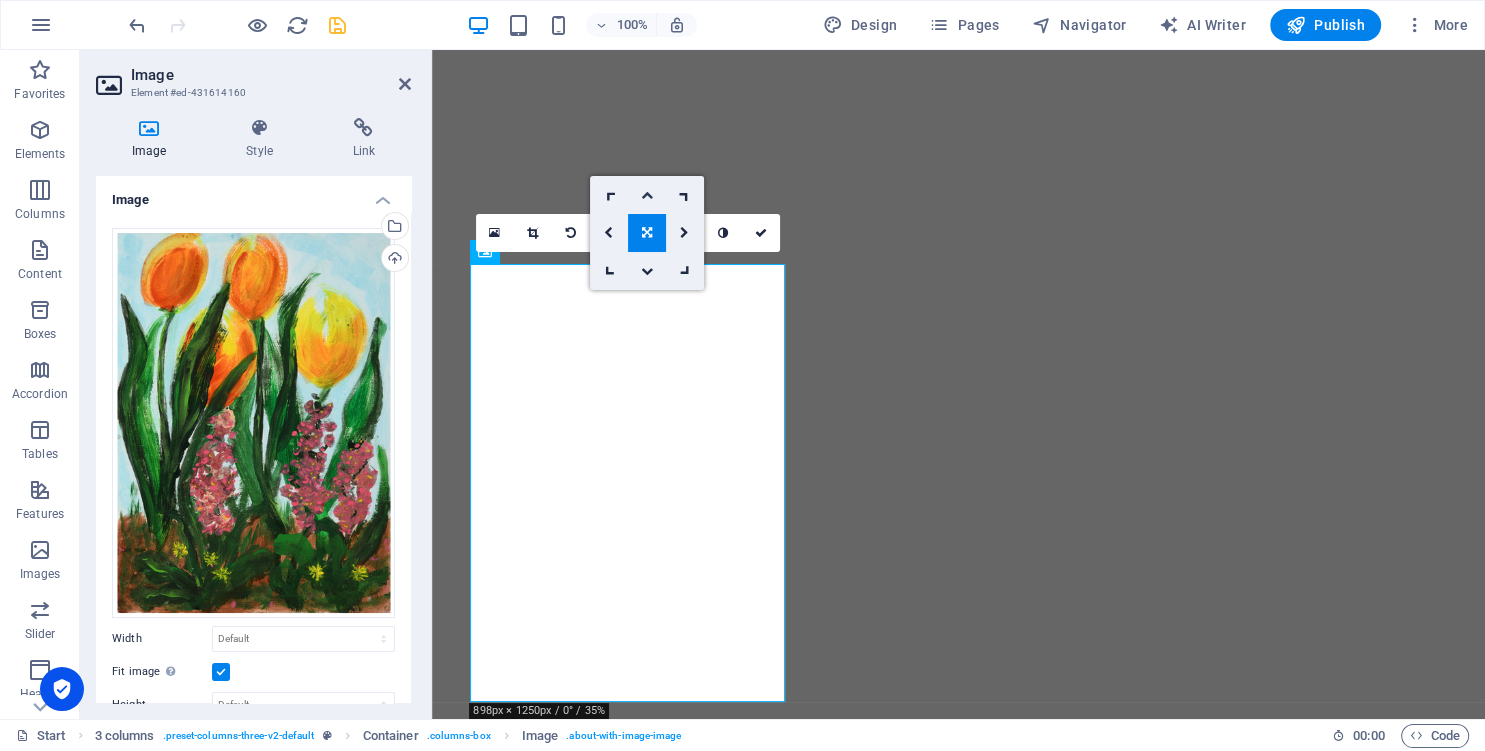 click at bounding box center (647, 195) 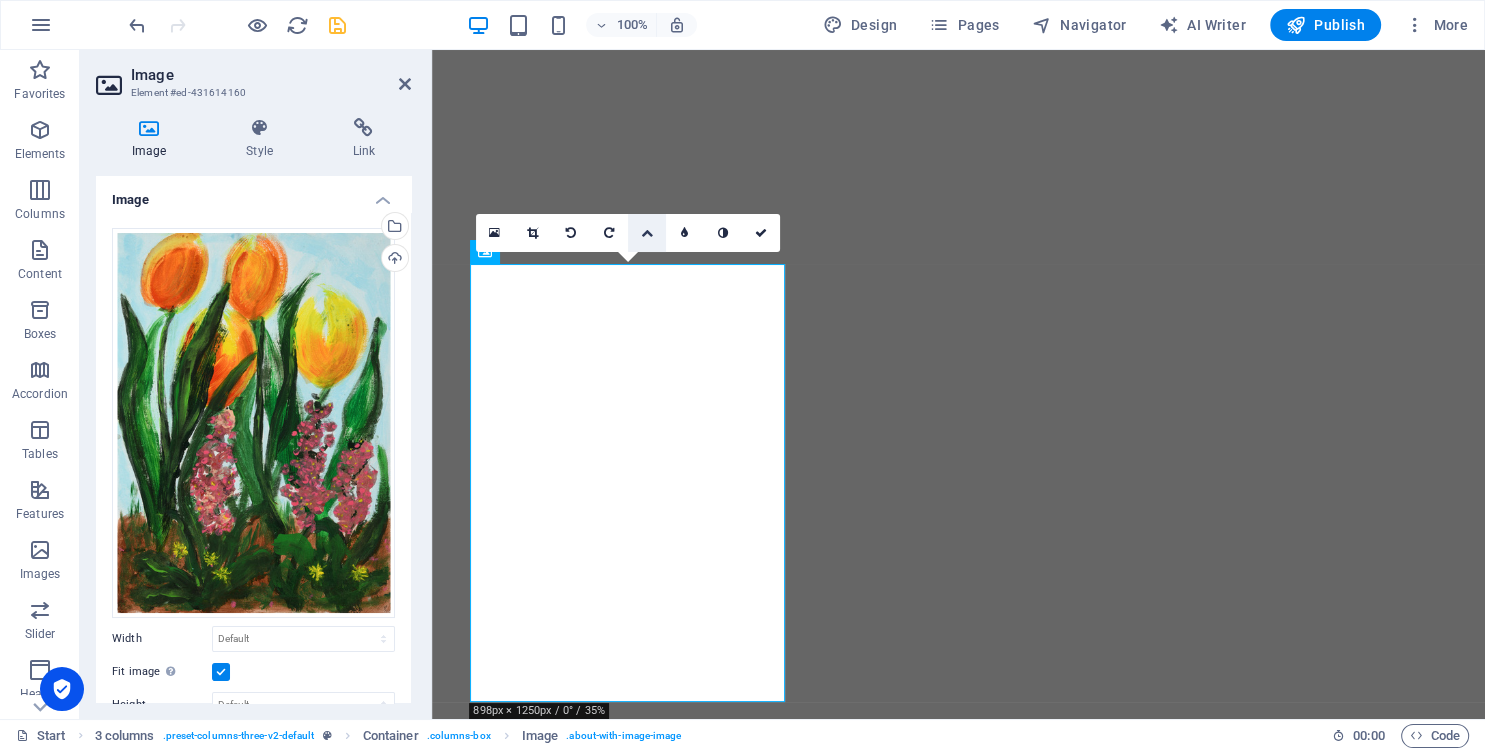 click at bounding box center (647, 233) 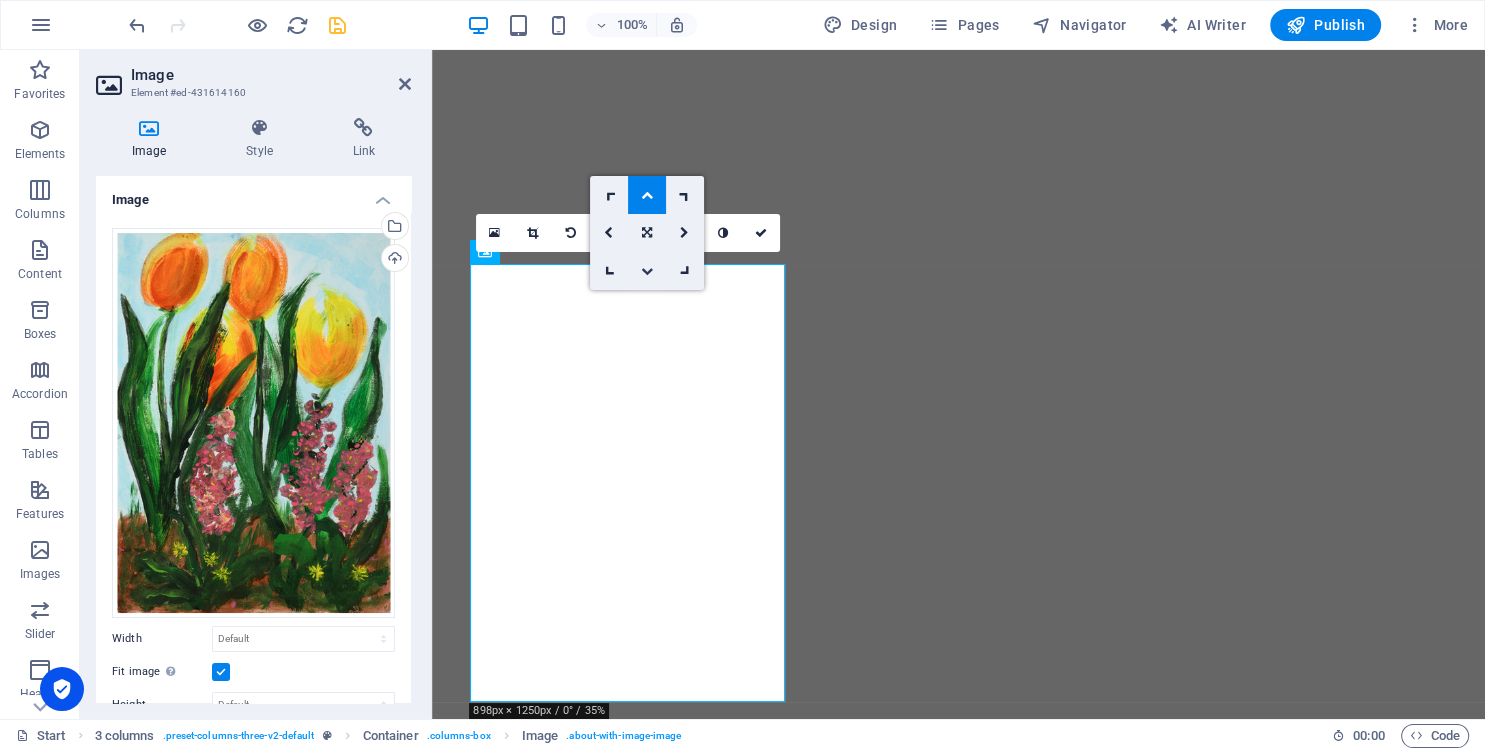 click at bounding box center (647, 271) 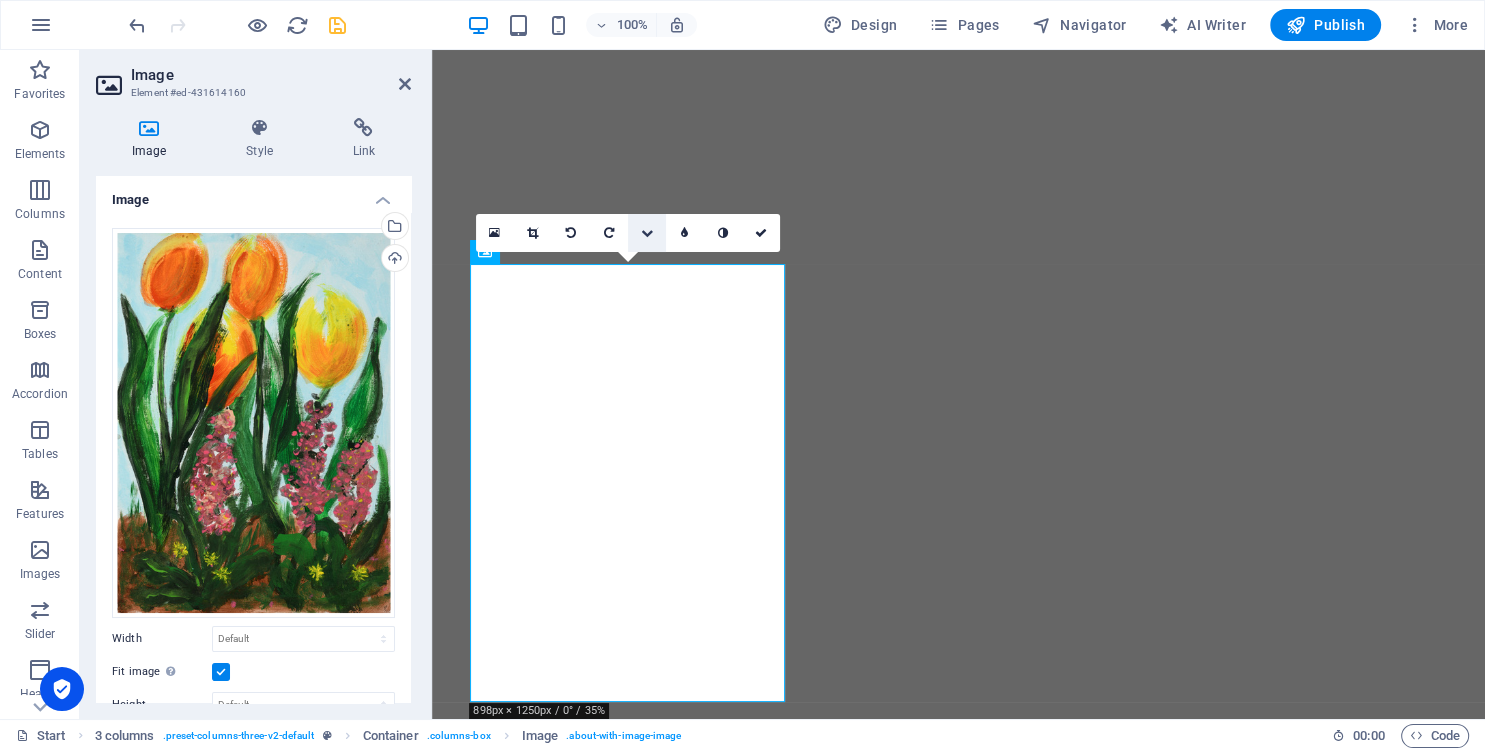 click at bounding box center (647, 233) 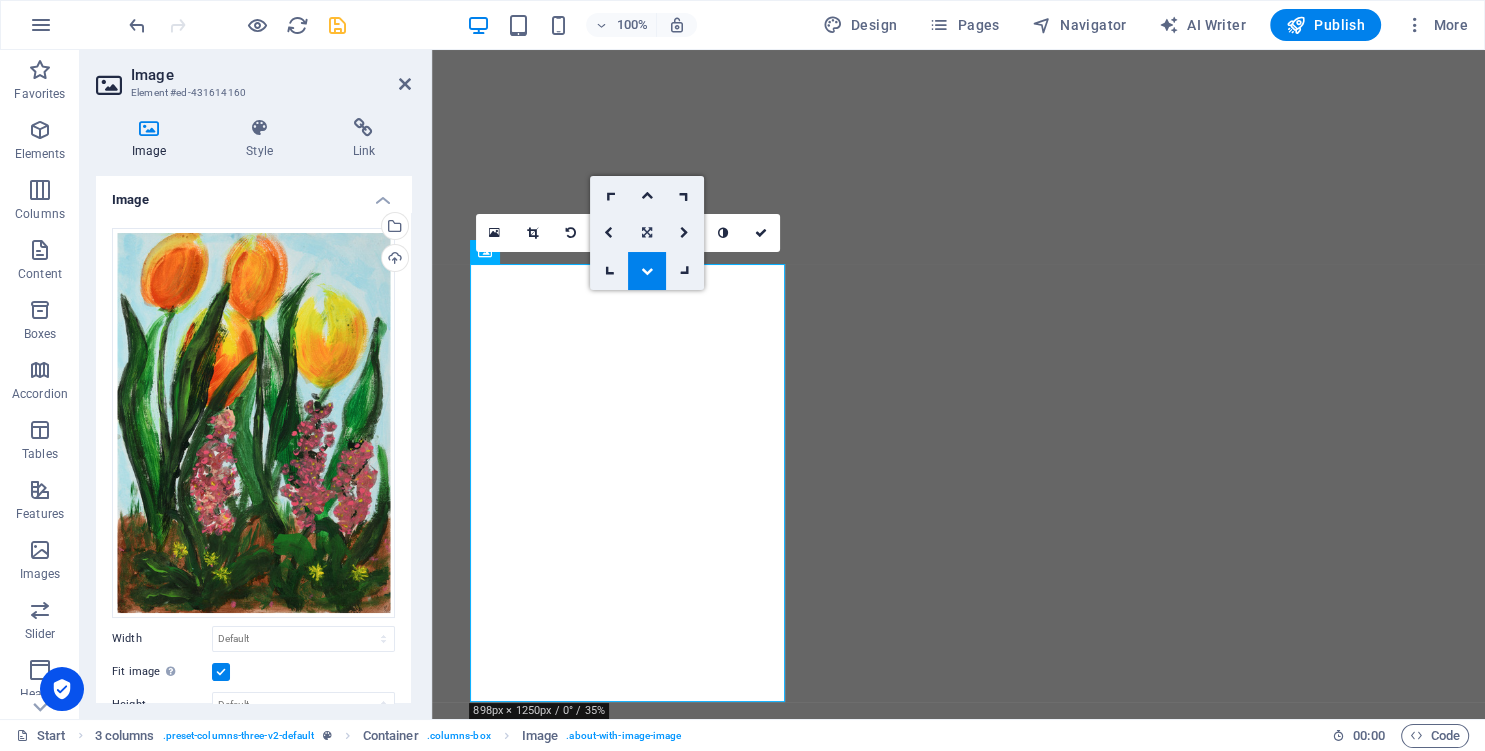 click at bounding box center [647, 233] 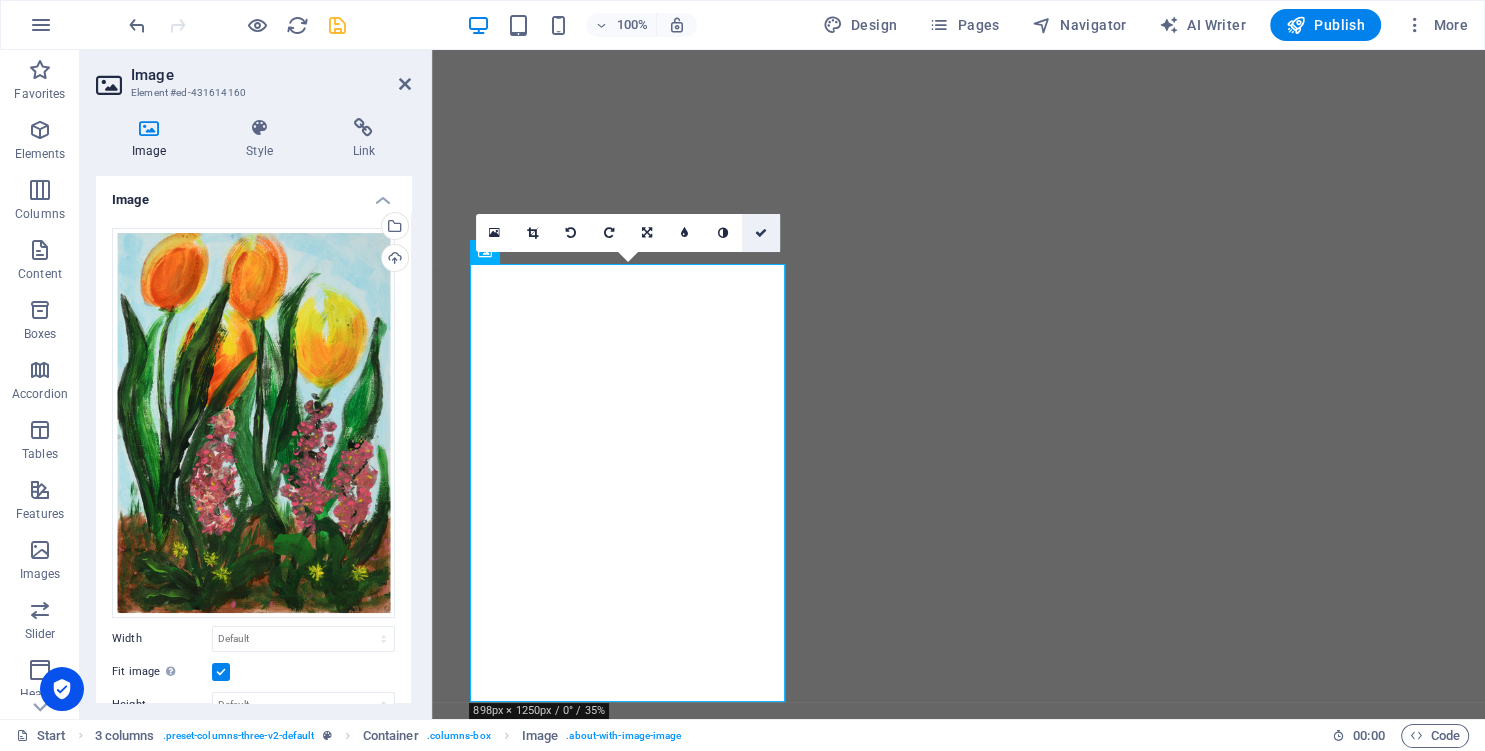 click at bounding box center [761, 233] 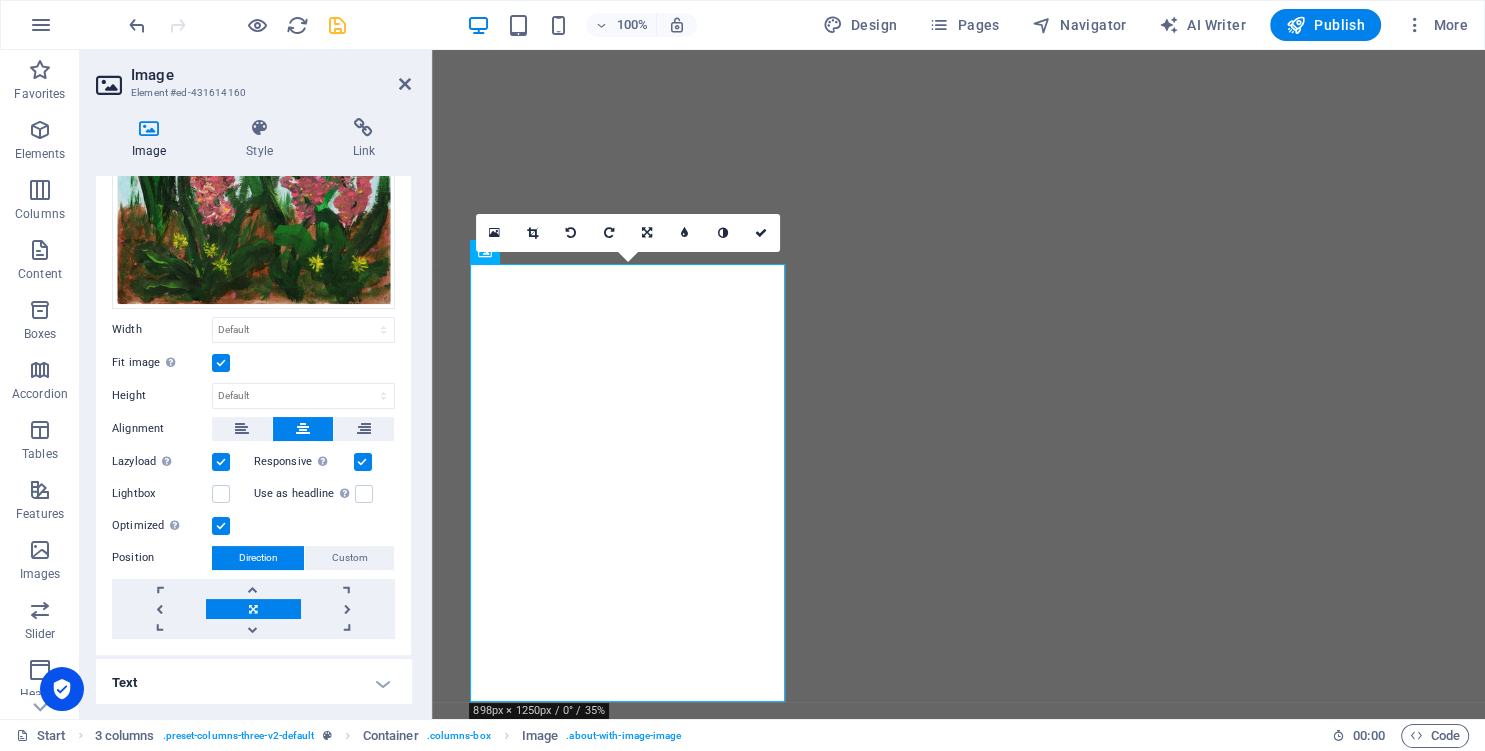 scroll, scrollTop: 312, scrollLeft: 0, axis: vertical 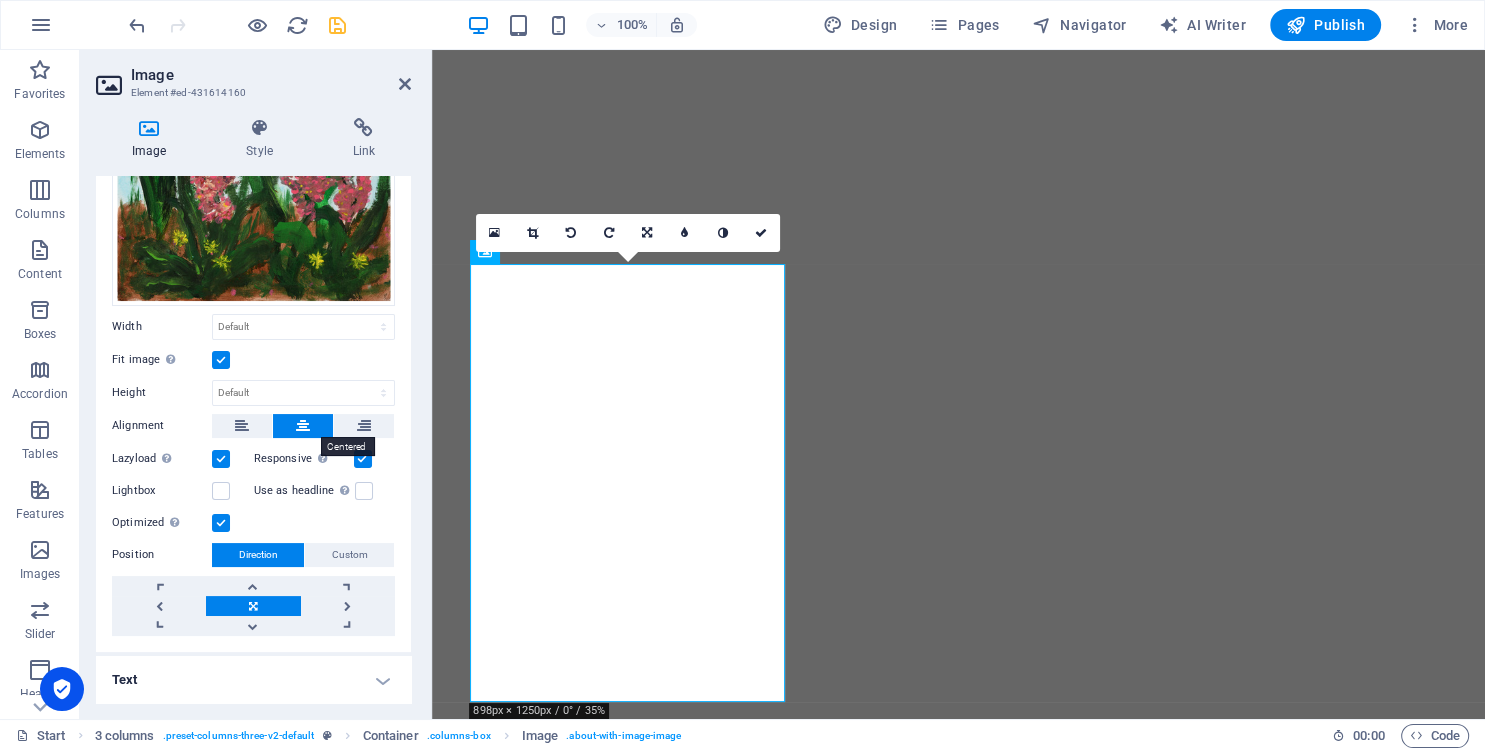 click at bounding box center (303, 426) 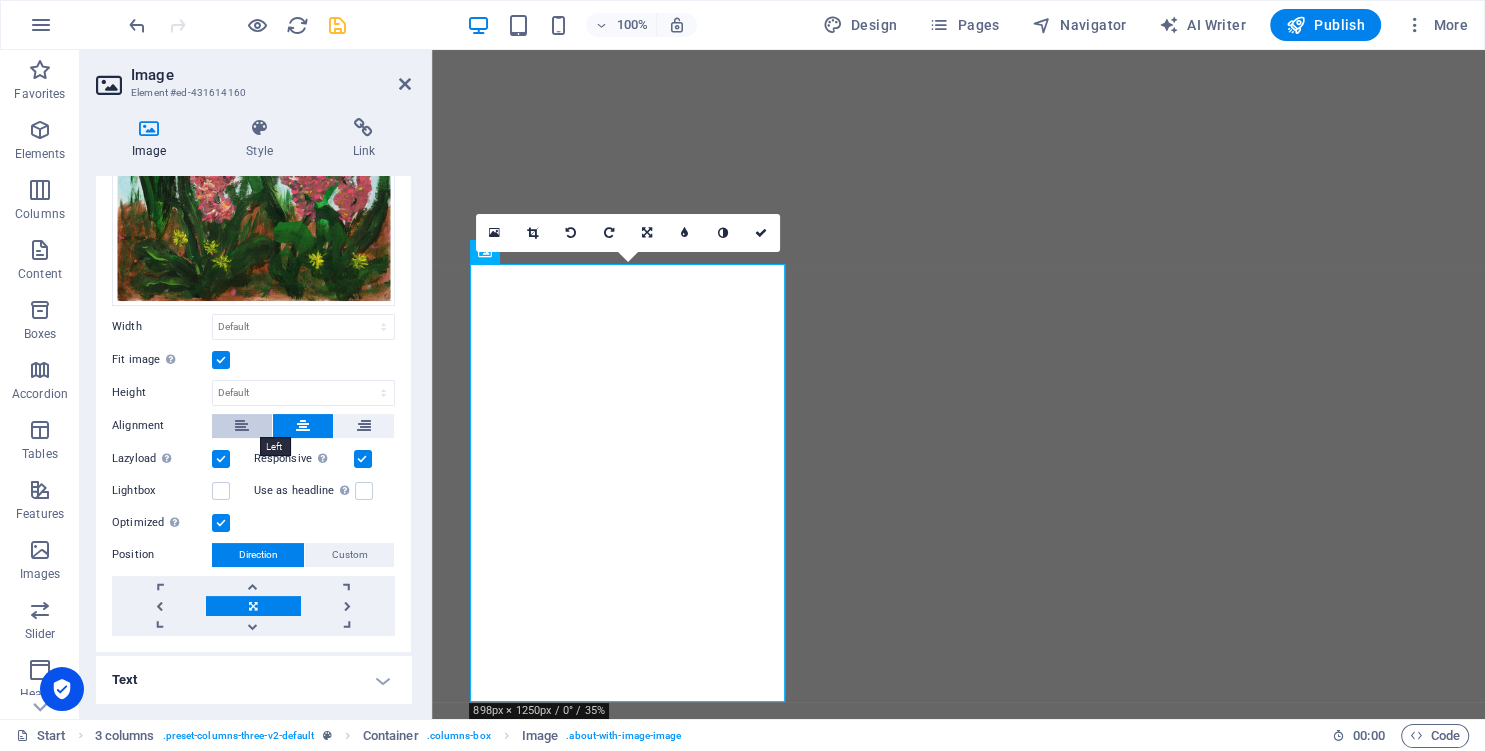 click at bounding box center [242, 426] 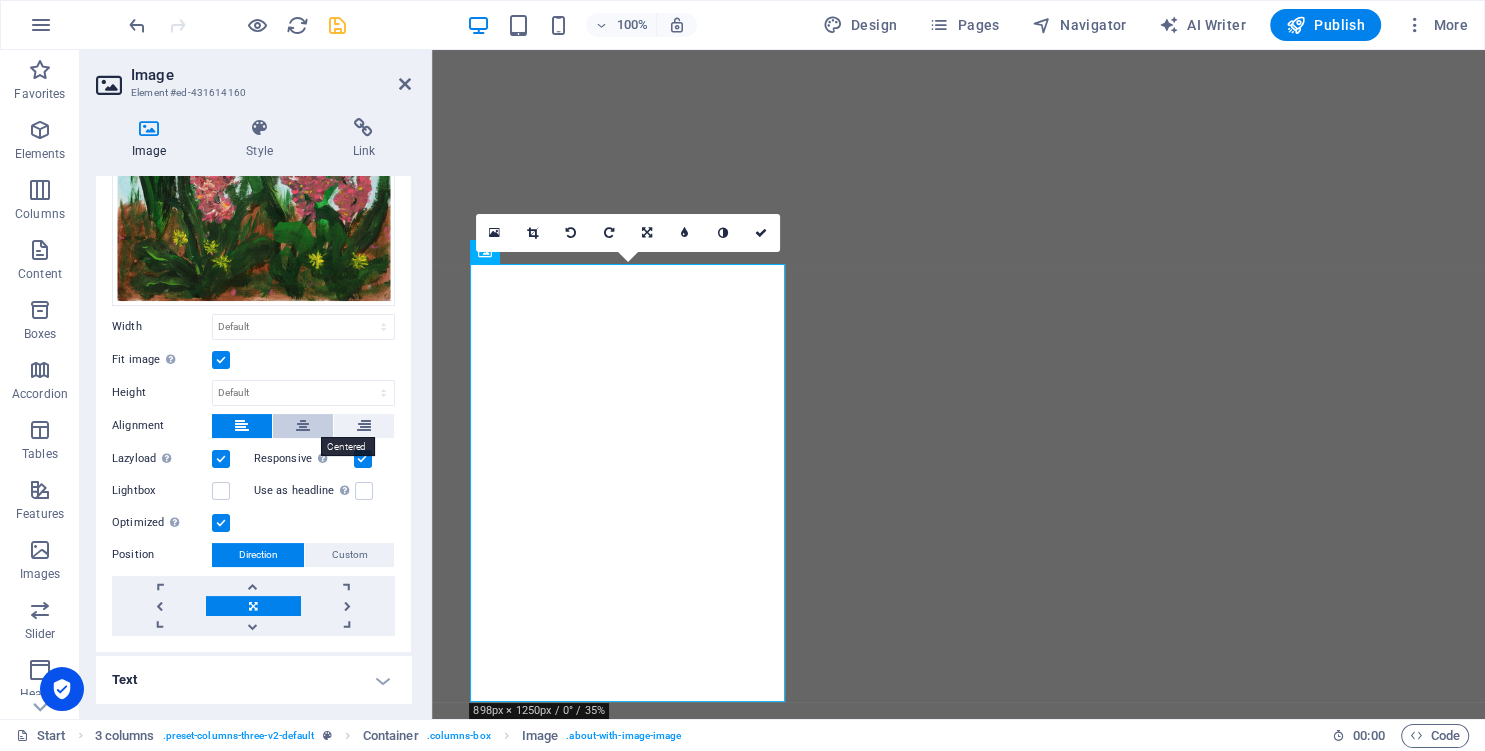 click at bounding box center [303, 426] 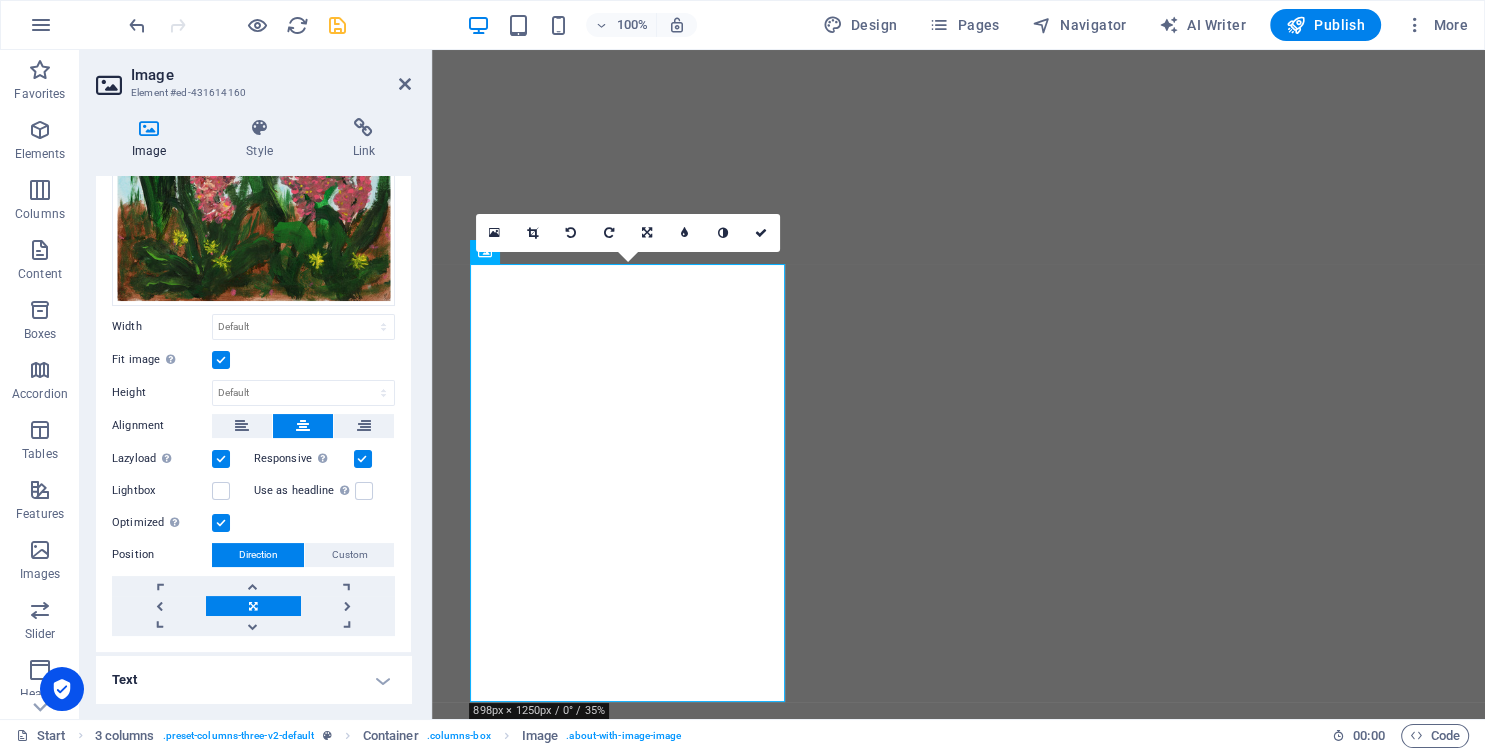 click at bounding box center [363, 459] 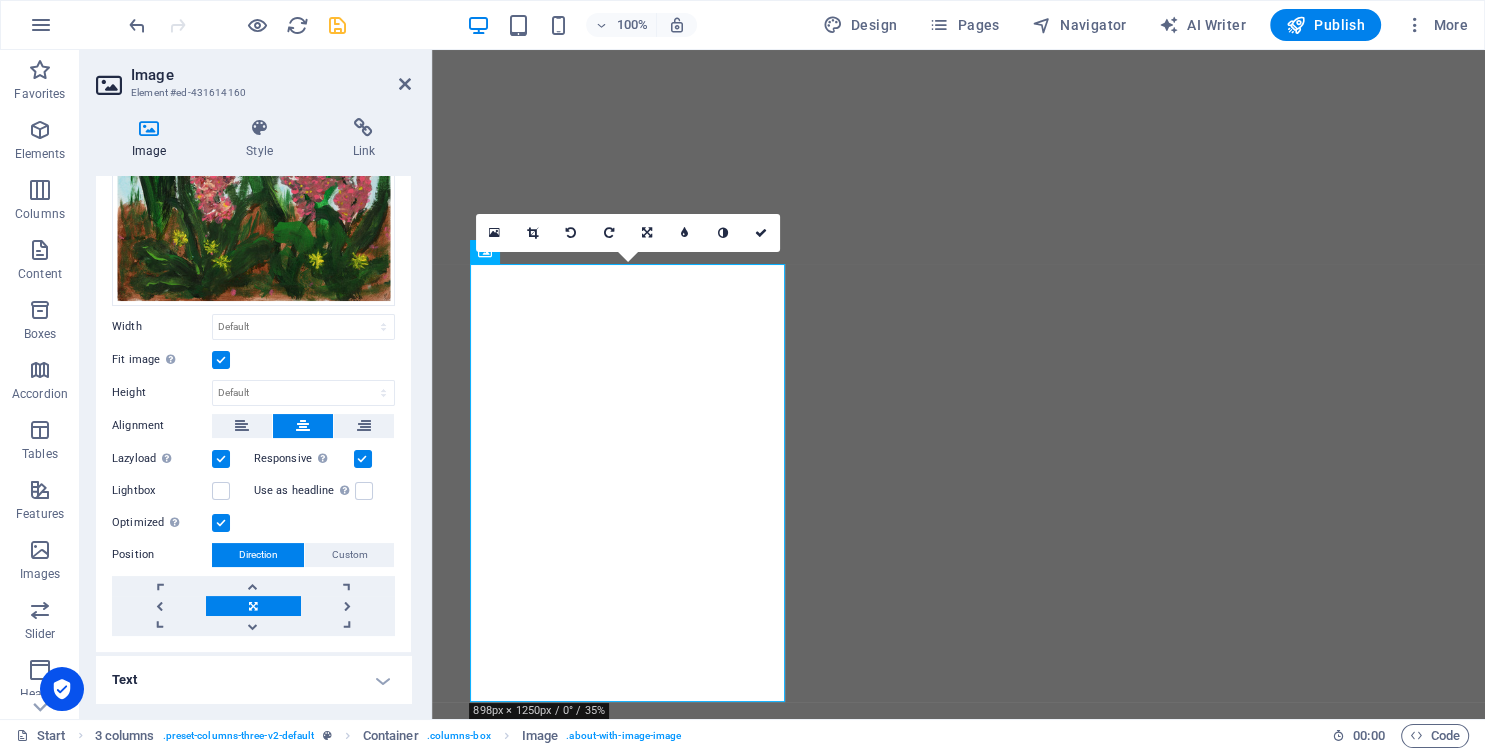 click on "Responsive Automatically load retina image and smartphone optimized sizes." at bounding box center [0, 0] 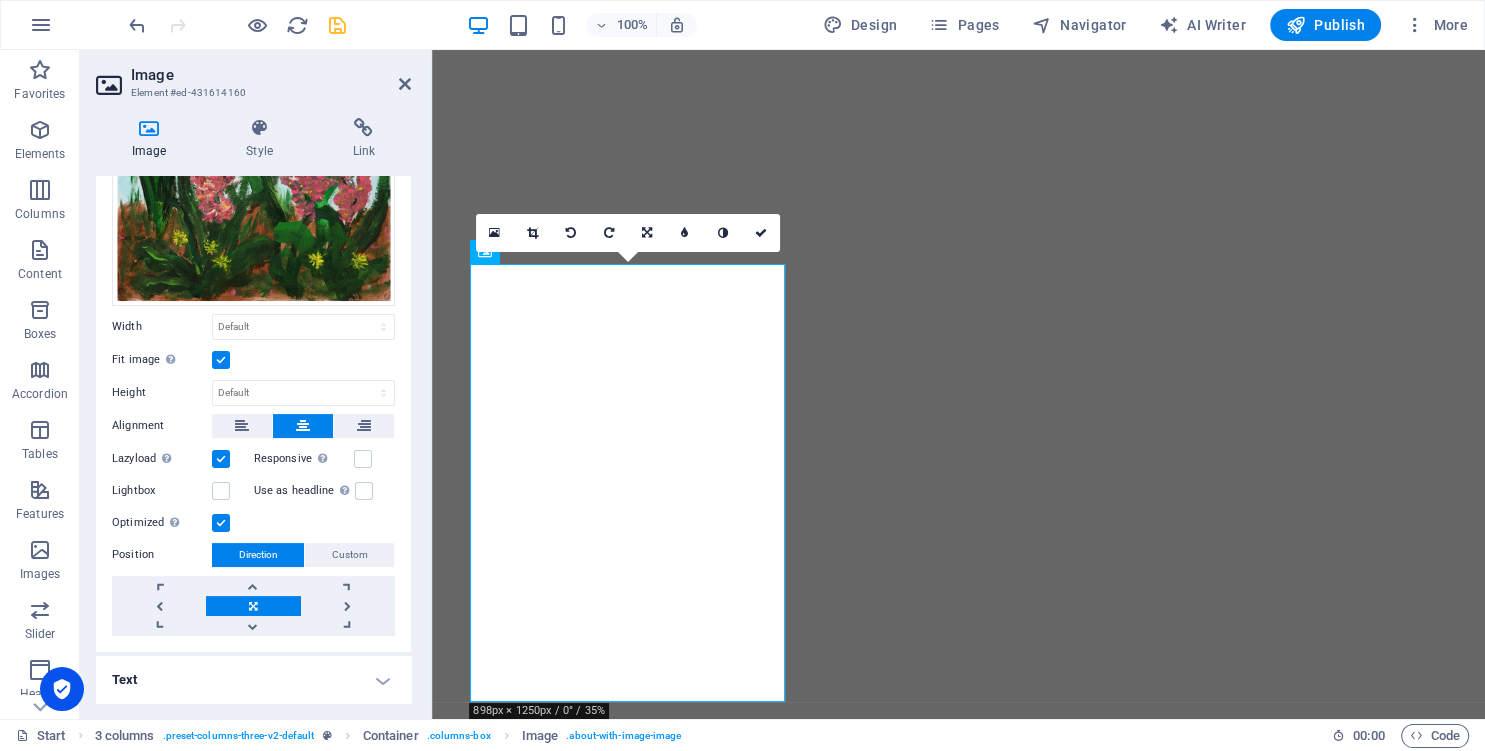 click at bounding box center (221, 459) 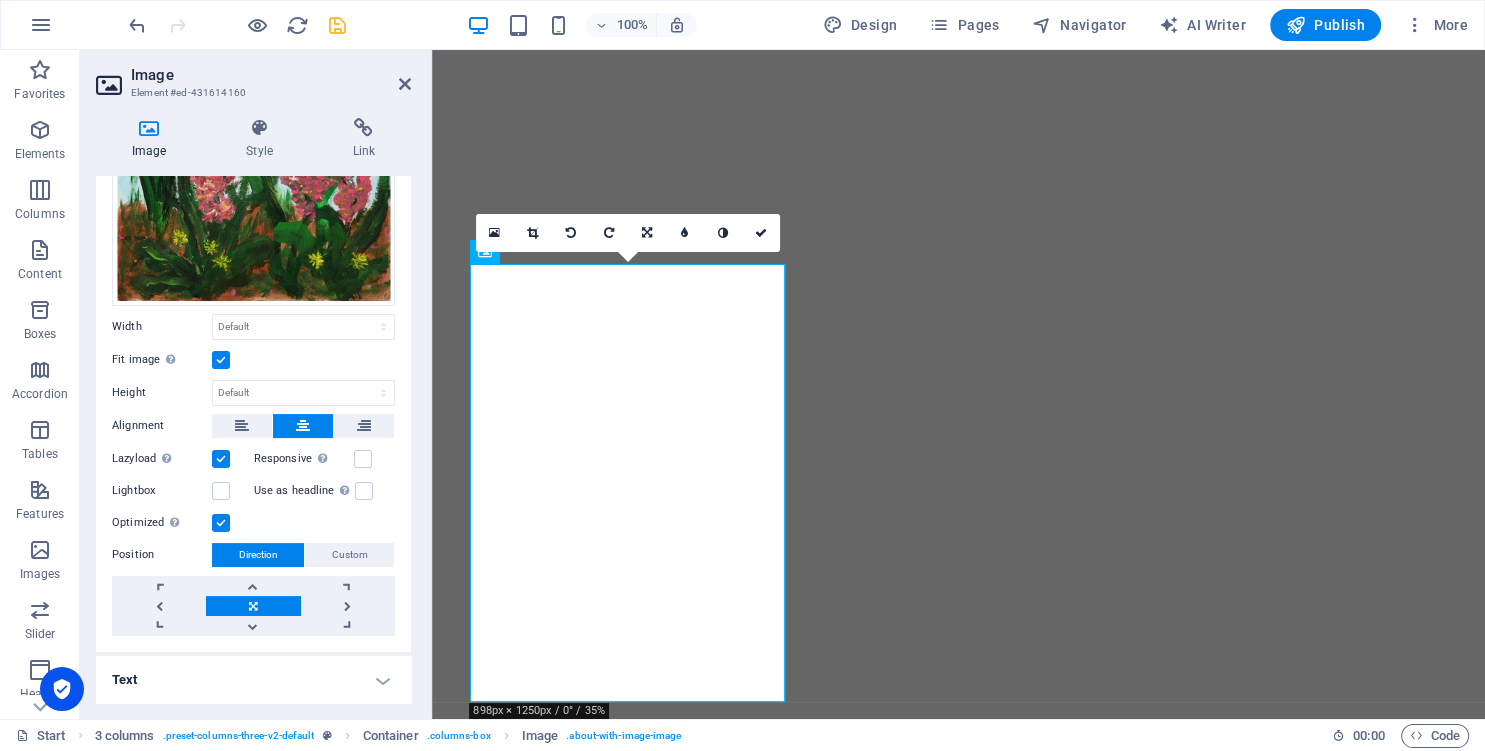 click on "Lazyload Loading images after the page loads improves page speed." at bounding box center [0, 0] 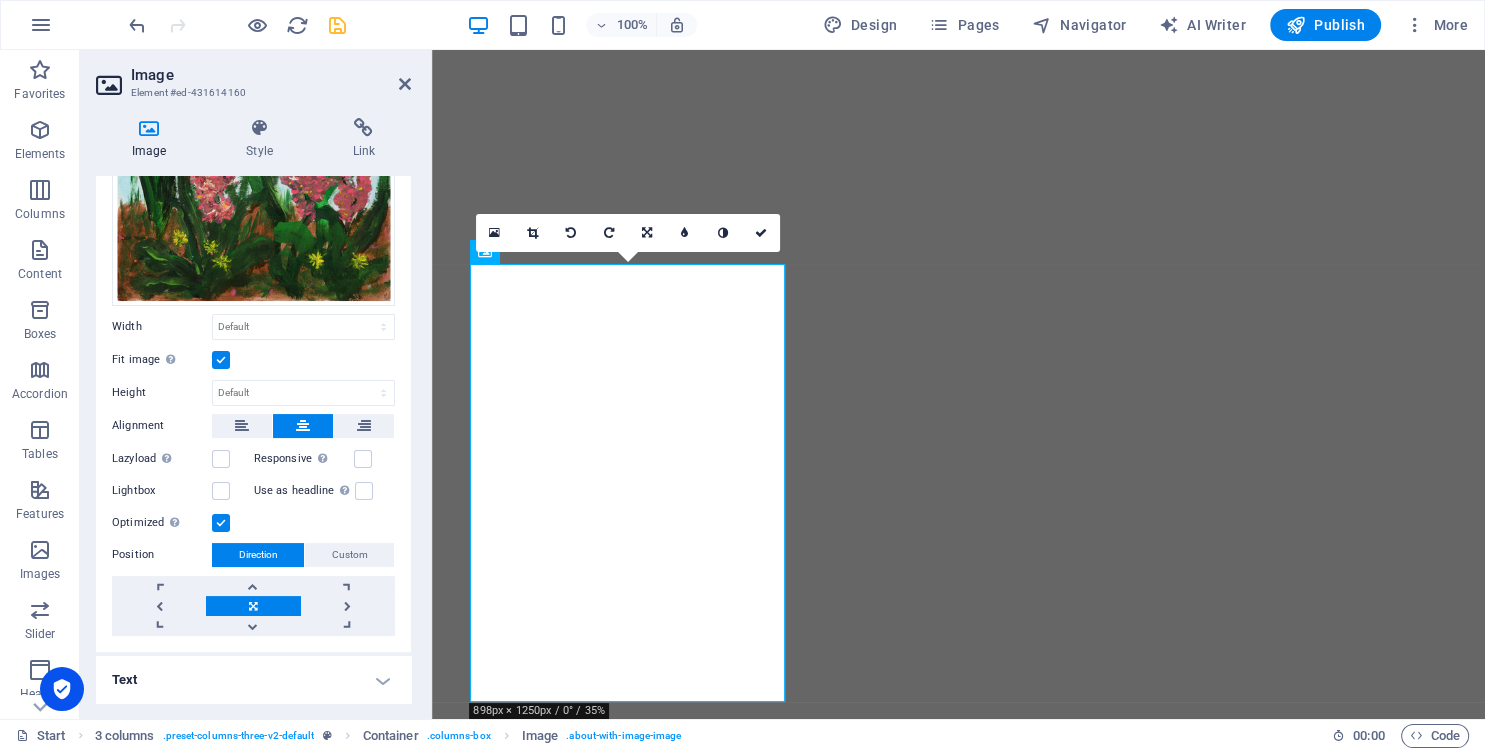 click at bounding box center [221, 523] 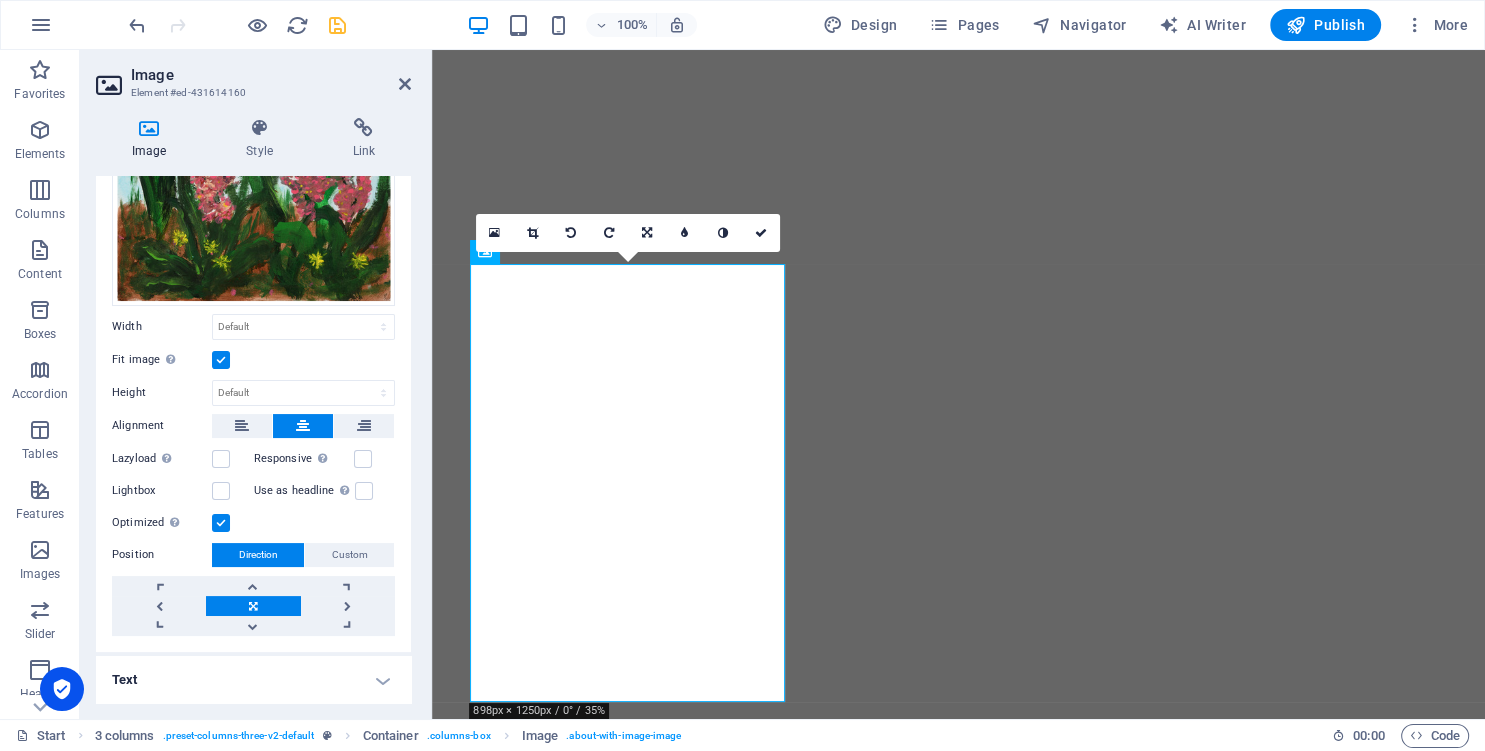 click on "Optimized Images are compressed to improve page speed." at bounding box center (0, 0) 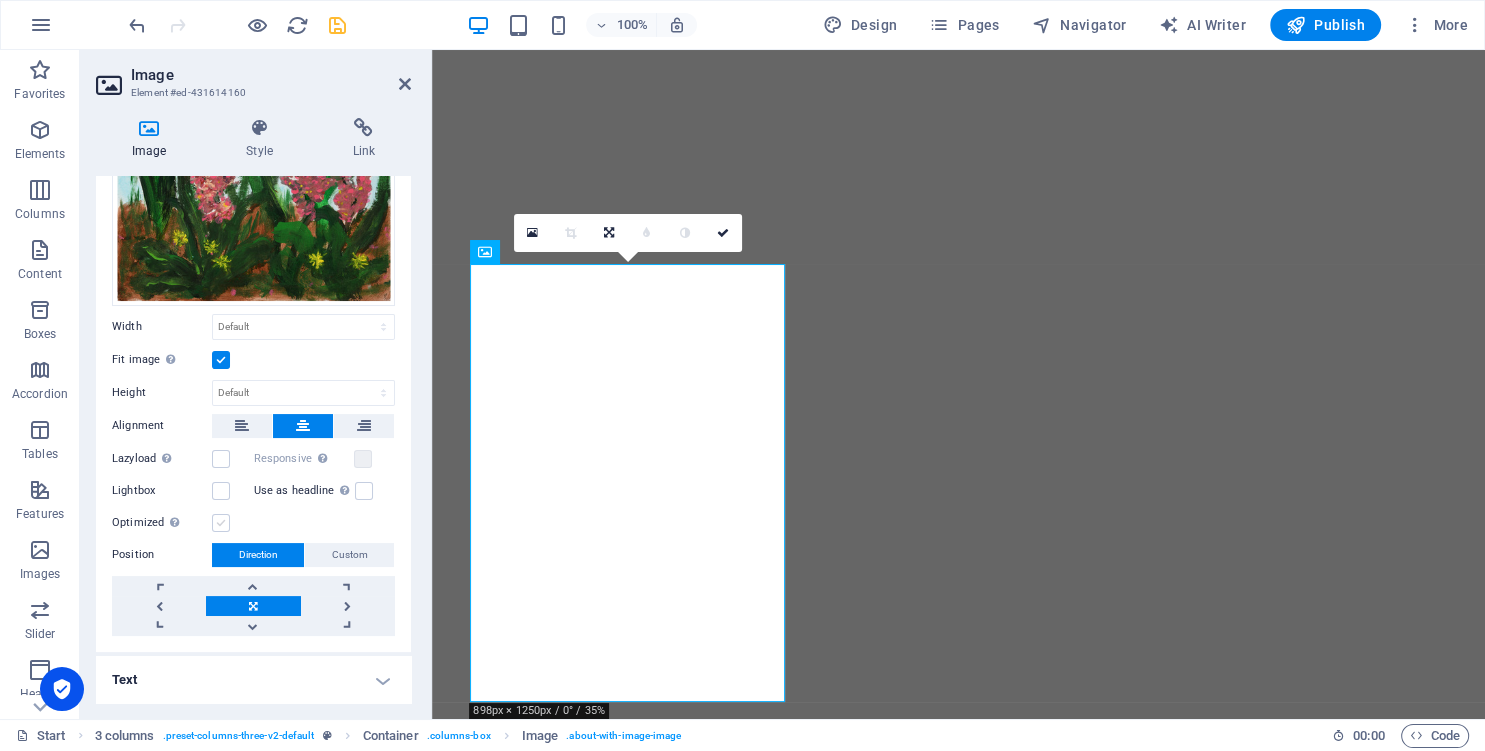 click at bounding box center [221, 523] 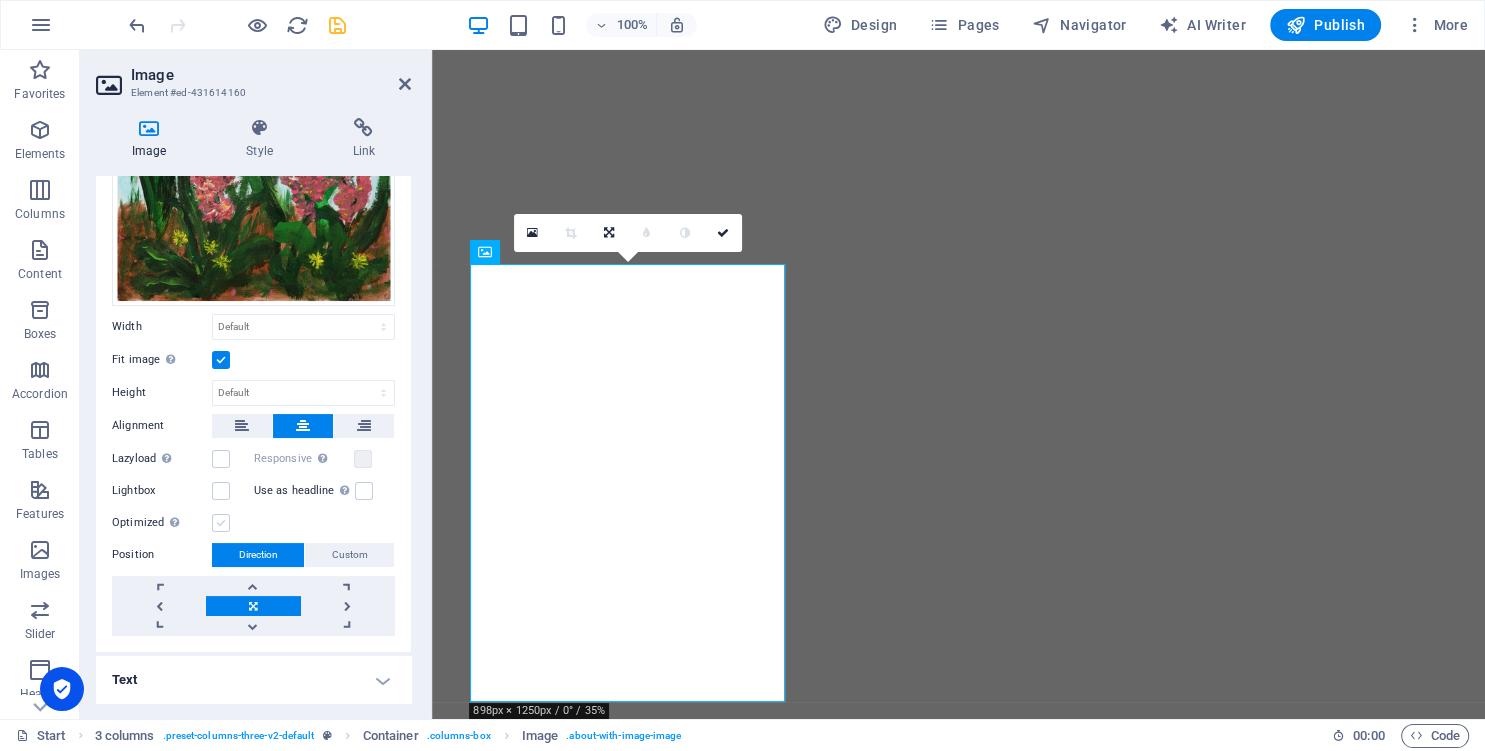 click on "Optimized Images are compressed to improve page speed." at bounding box center [0, 0] 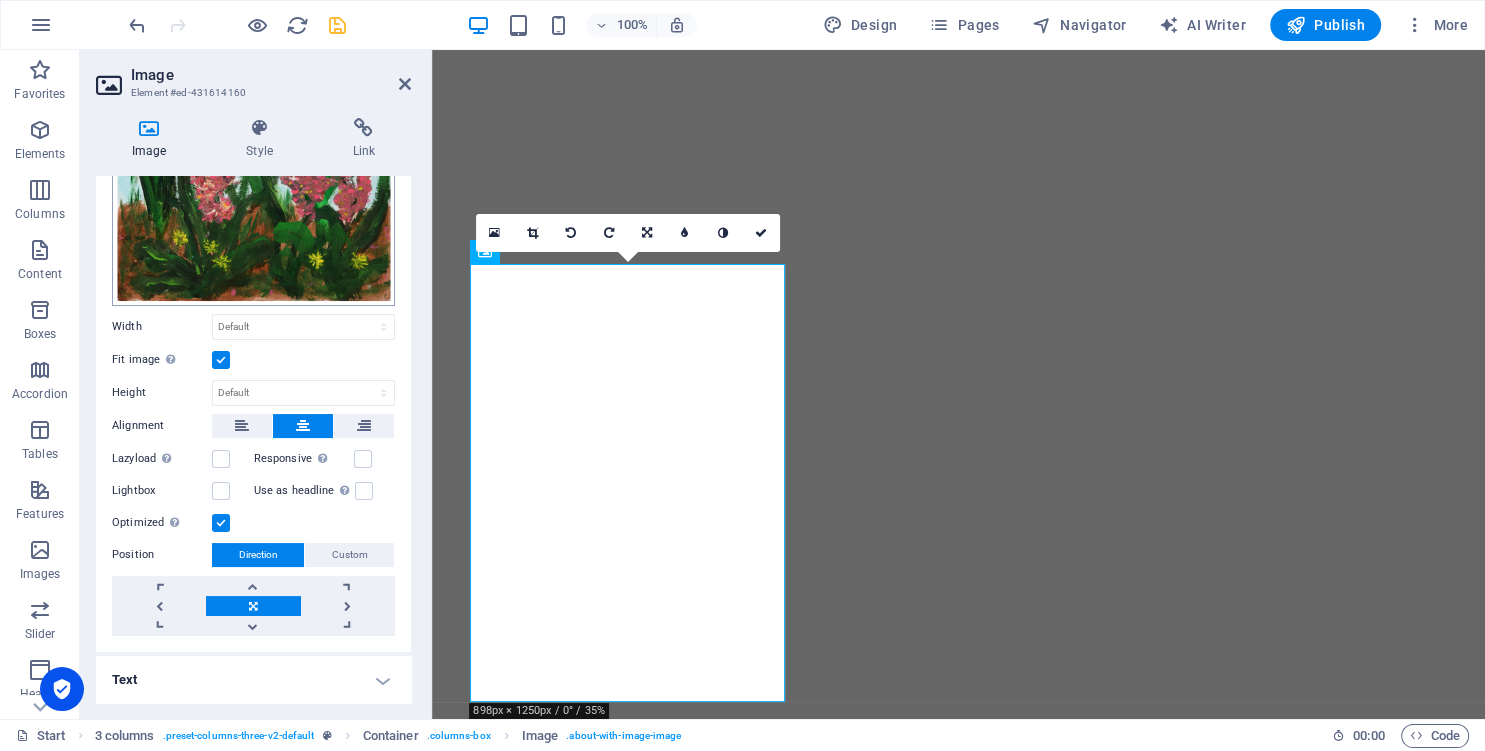 click at bounding box center (221, 360) 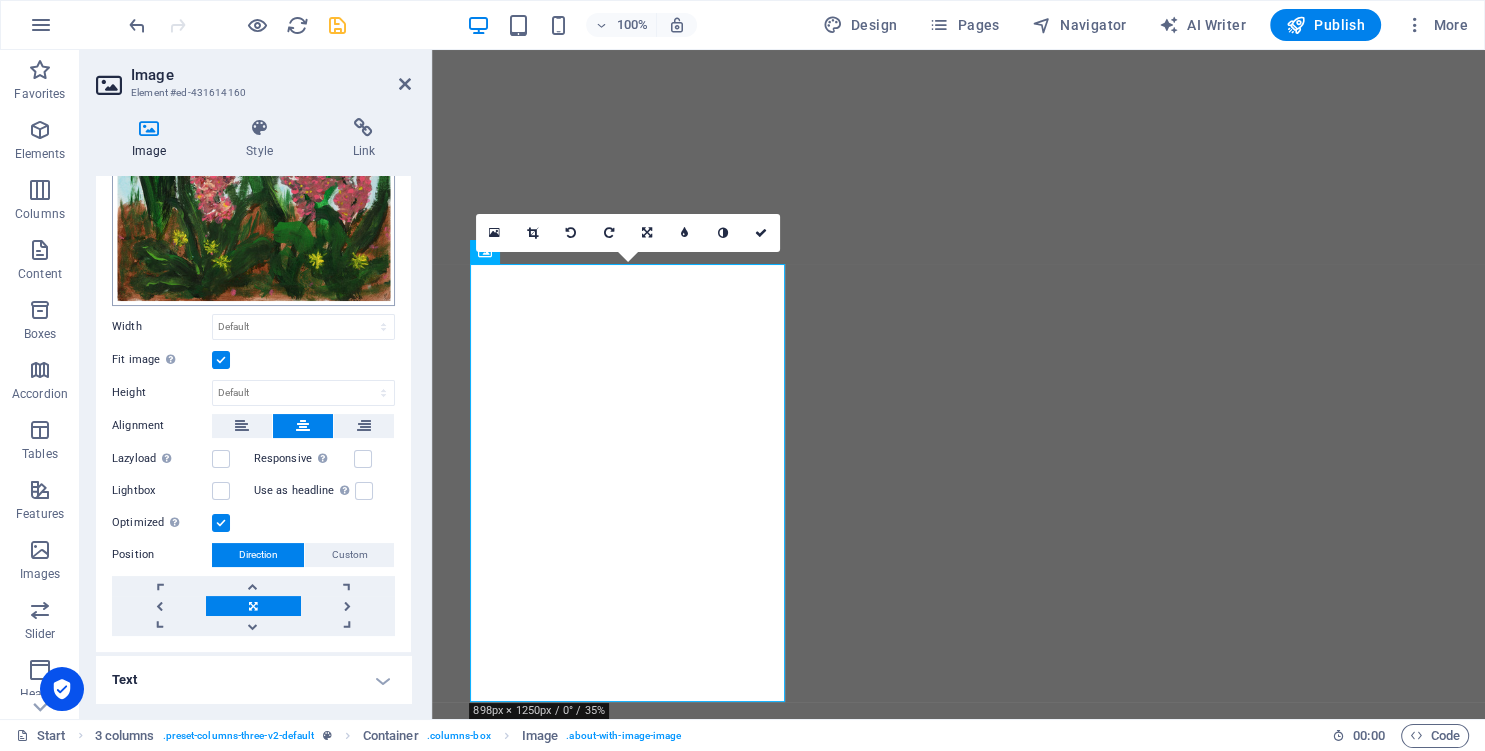 click on "Fit image Automatically fit image to a fixed width and height" at bounding box center (0, 0) 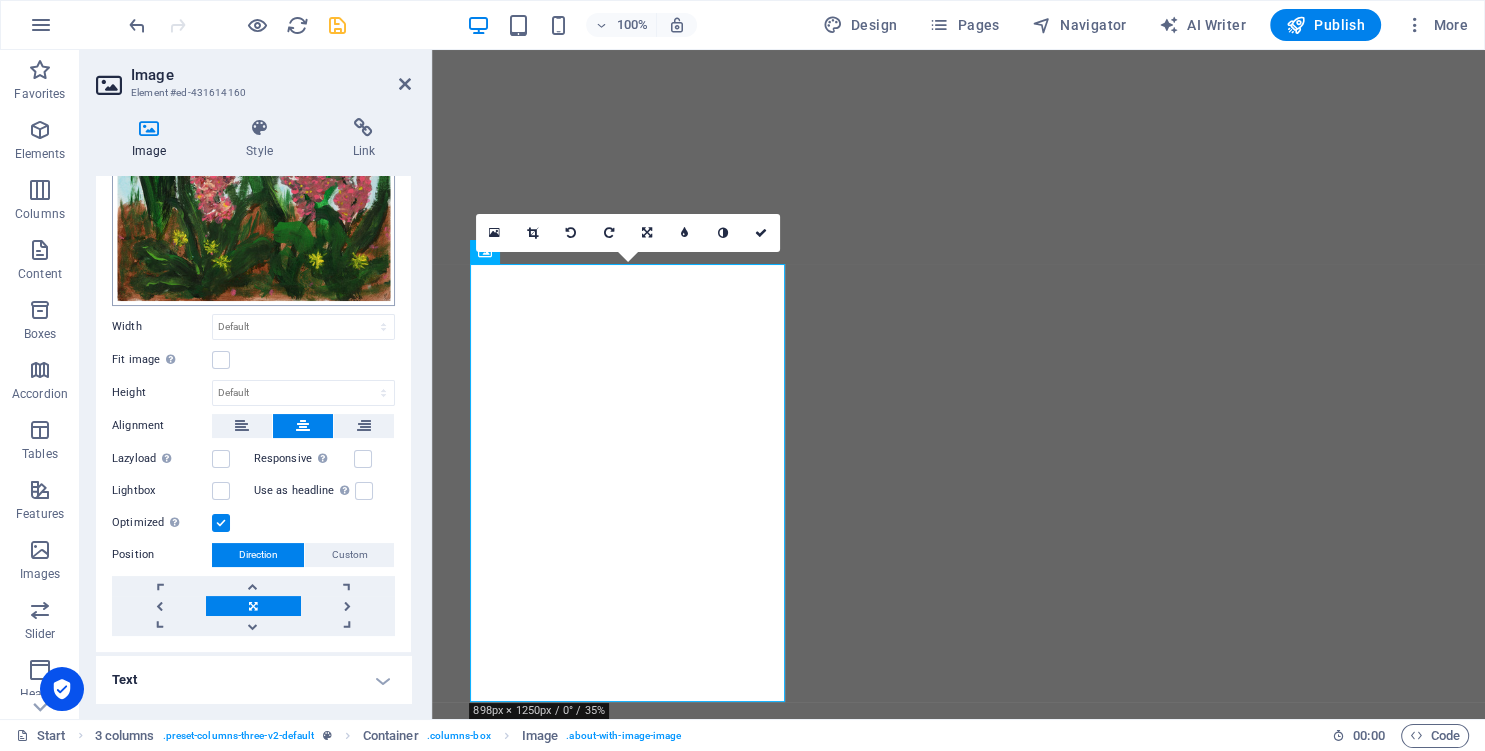 scroll, scrollTop: 178, scrollLeft: 0, axis: vertical 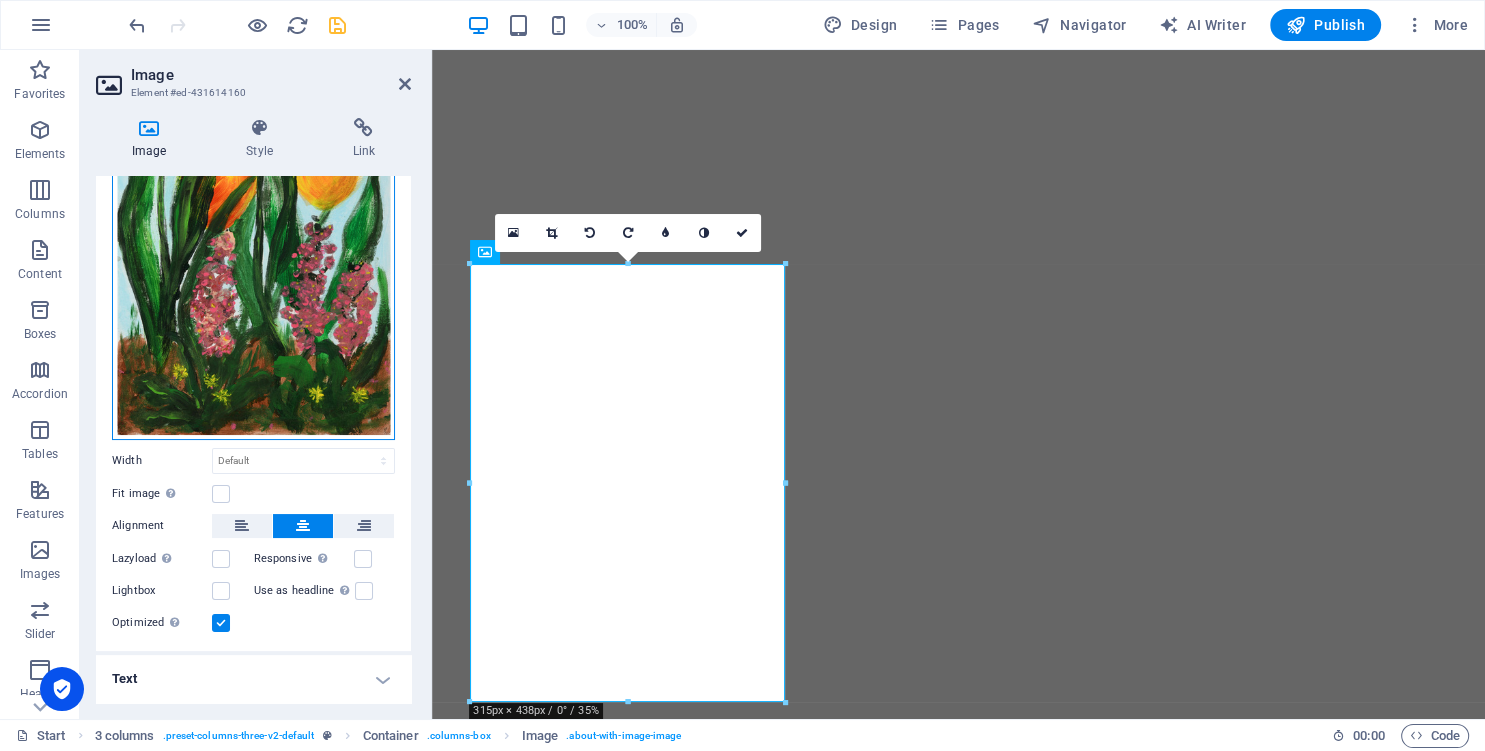 click on "Drag files here, click to choose files or select files from Files or our free stock photos & videos" at bounding box center [253, 245] 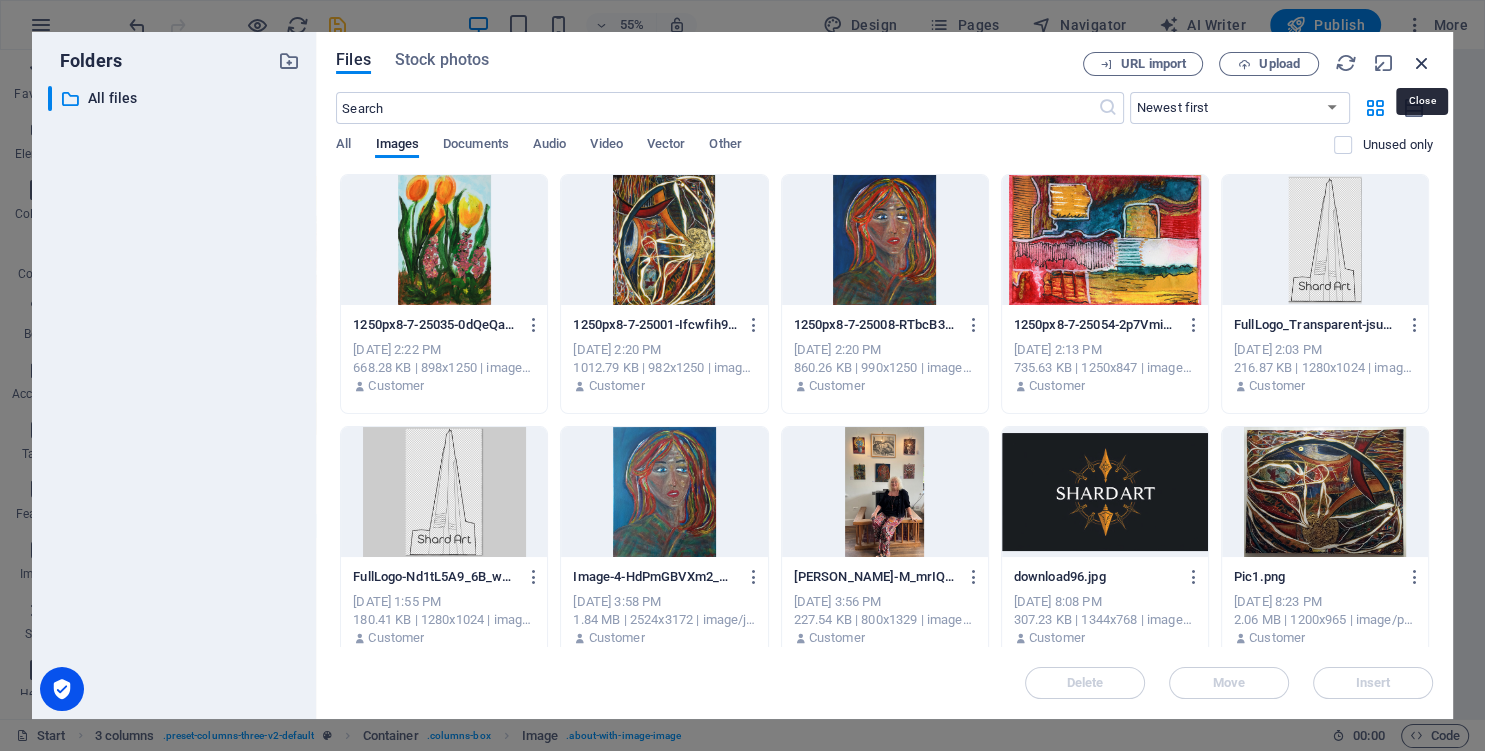 click at bounding box center (1422, 63) 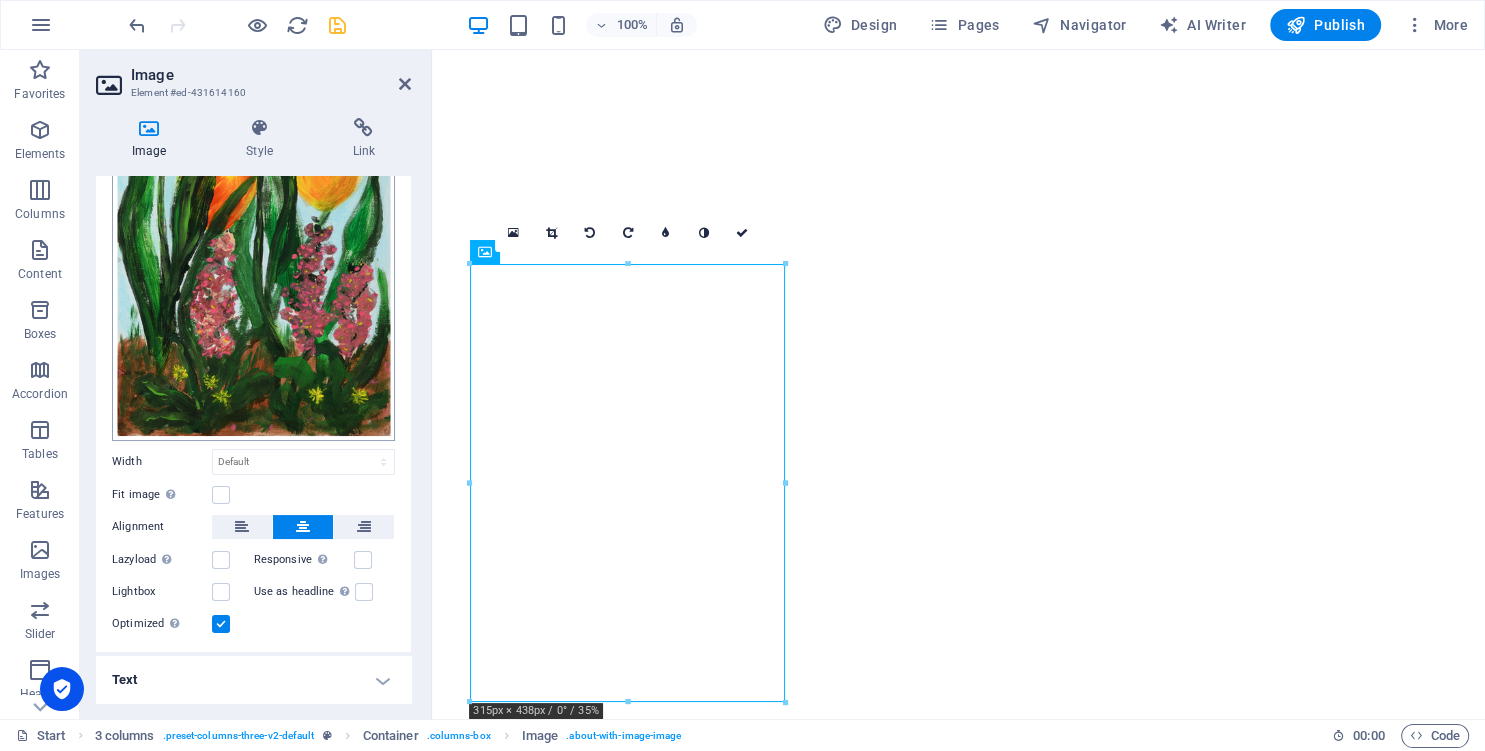 scroll, scrollTop: 0, scrollLeft: 0, axis: both 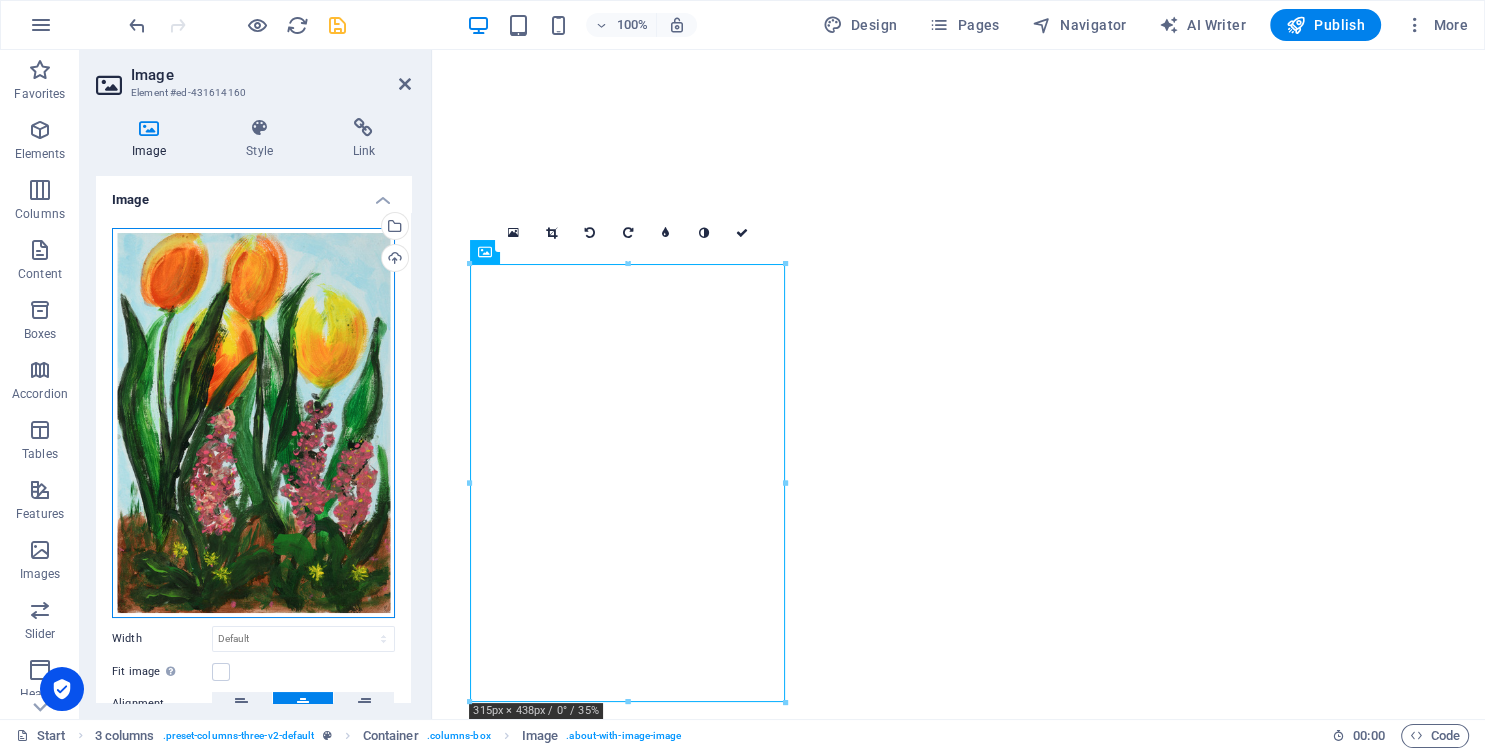 click on "Drag files here, click to choose files or select files from Files or our free stock photos & videos" at bounding box center (253, 423) 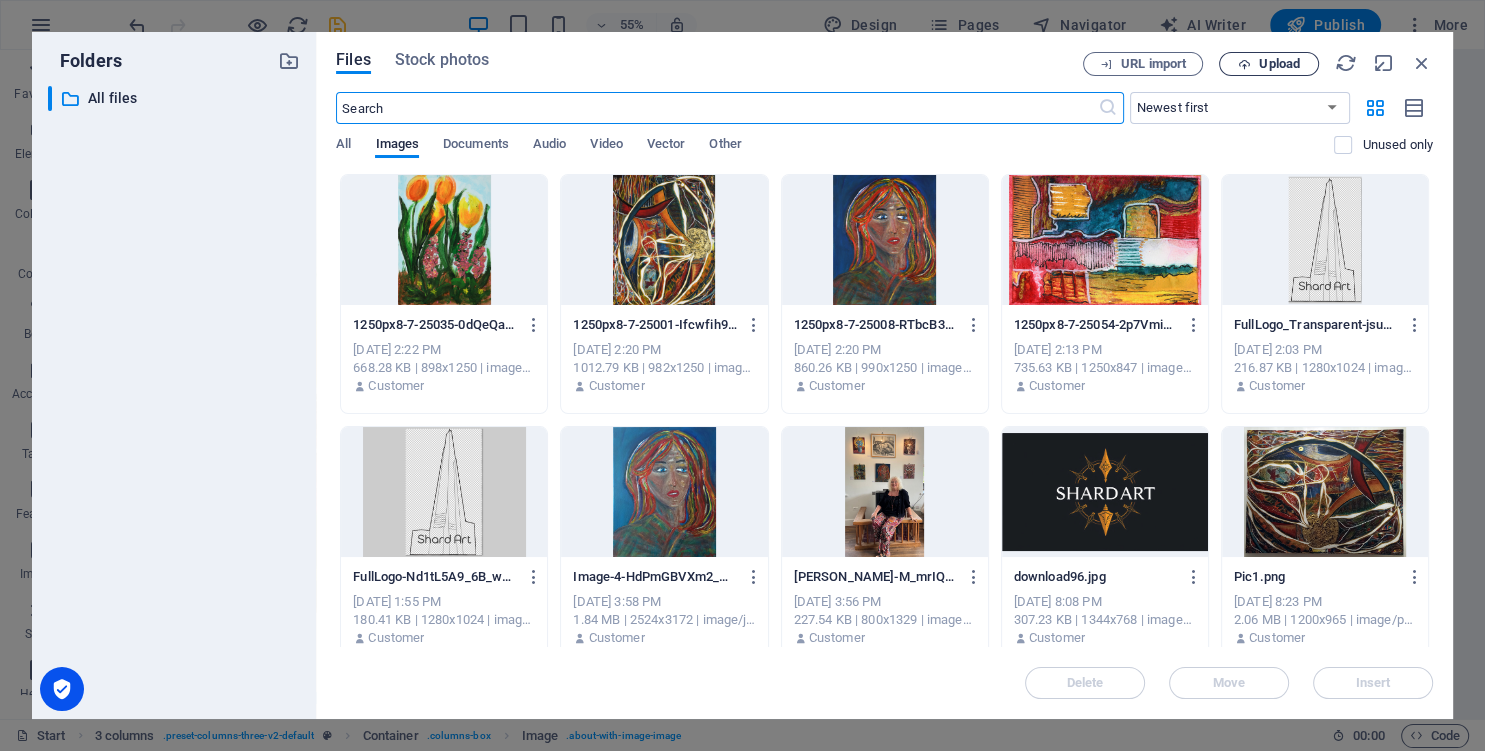 click on "Upload" at bounding box center (1269, 64) 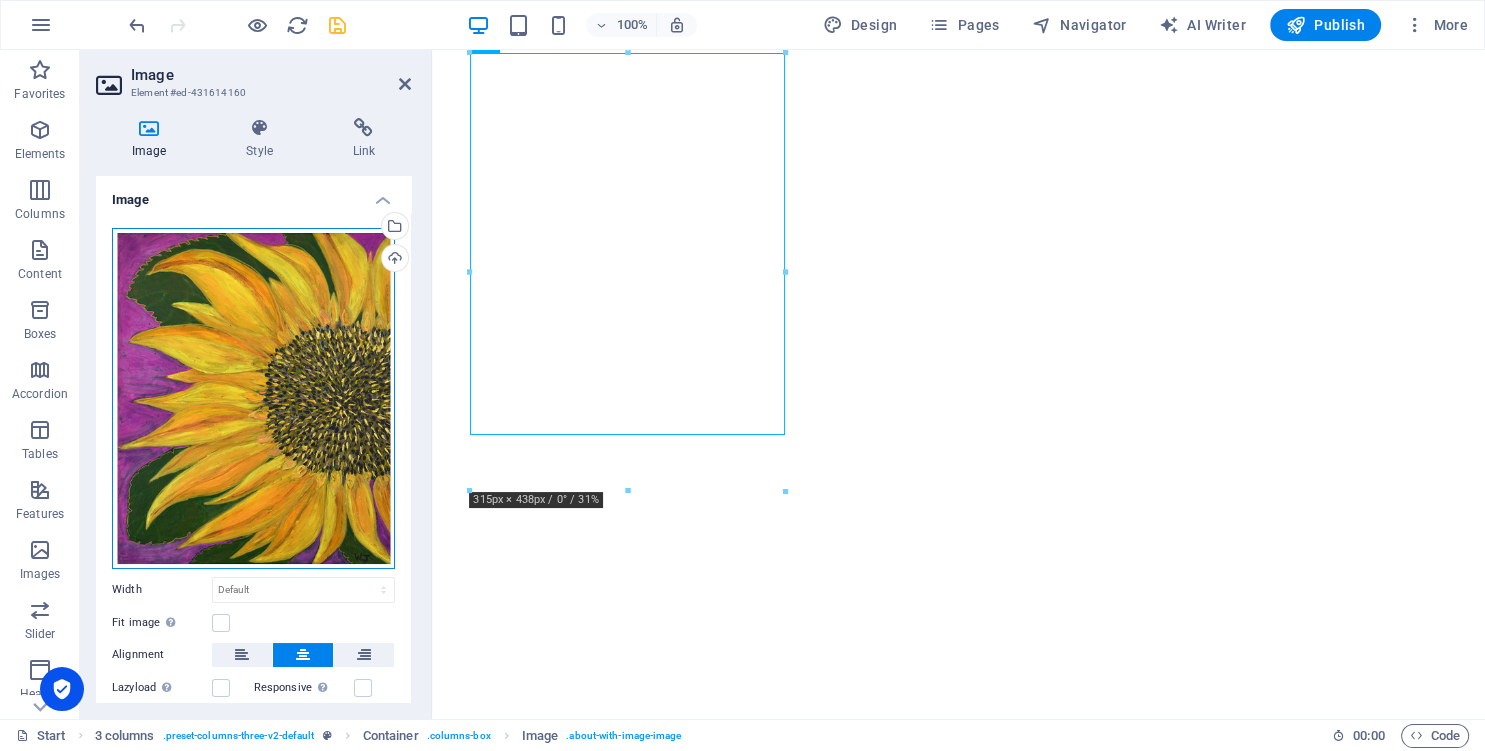 click on "Drag files here, click to choose files or select files from Files or our free stock photos & videos" at bounding box center [253, 398] 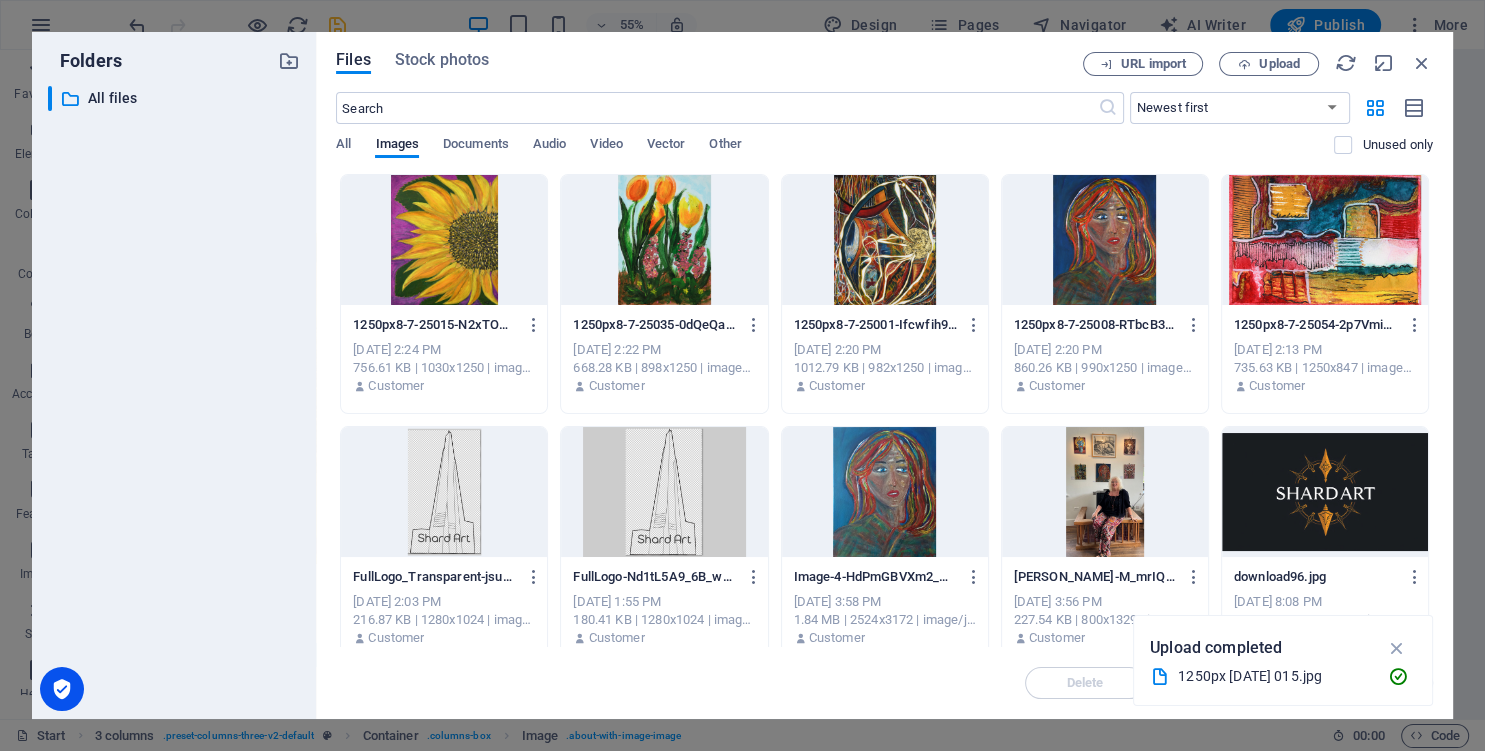 click at bounding box center [885, 240] 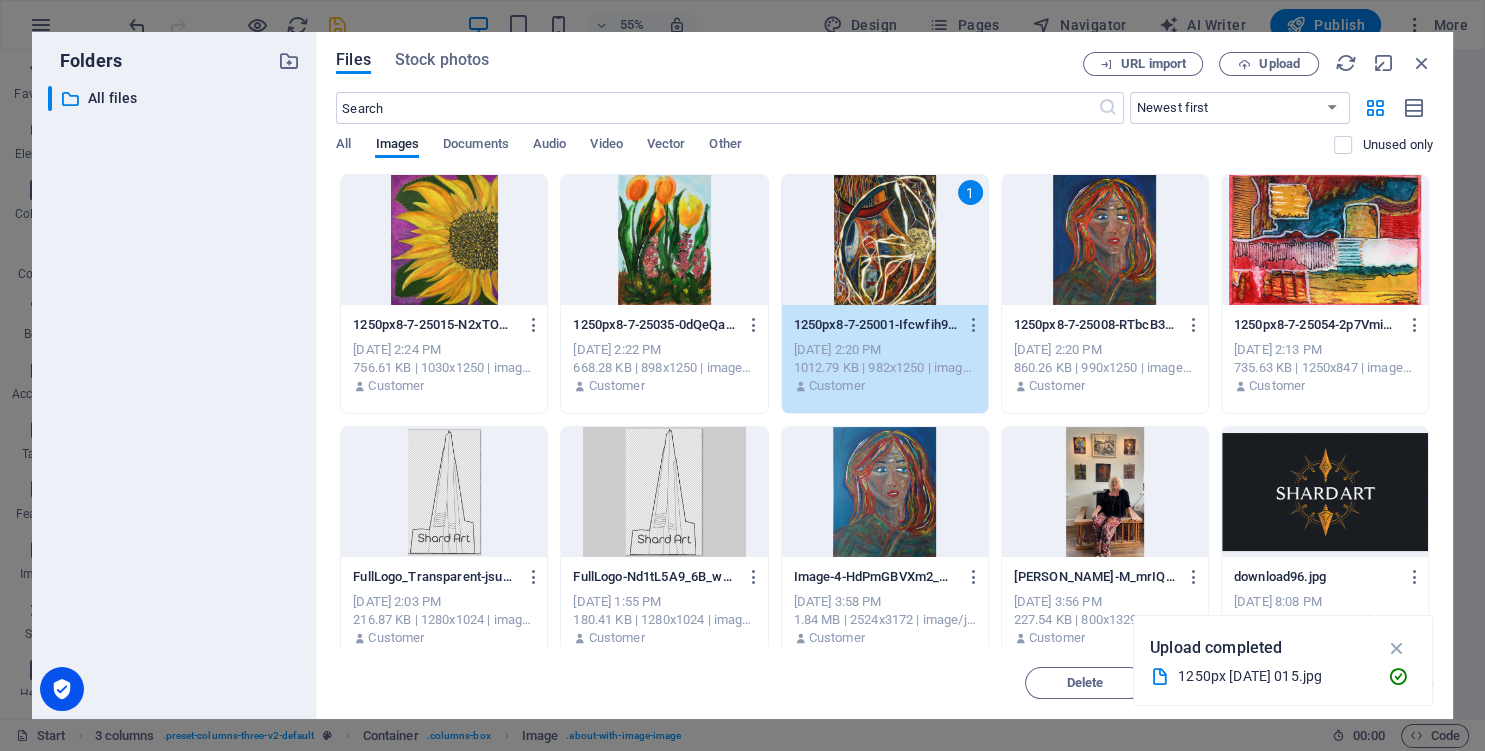 click on "1" at bounding box center (885, 240) 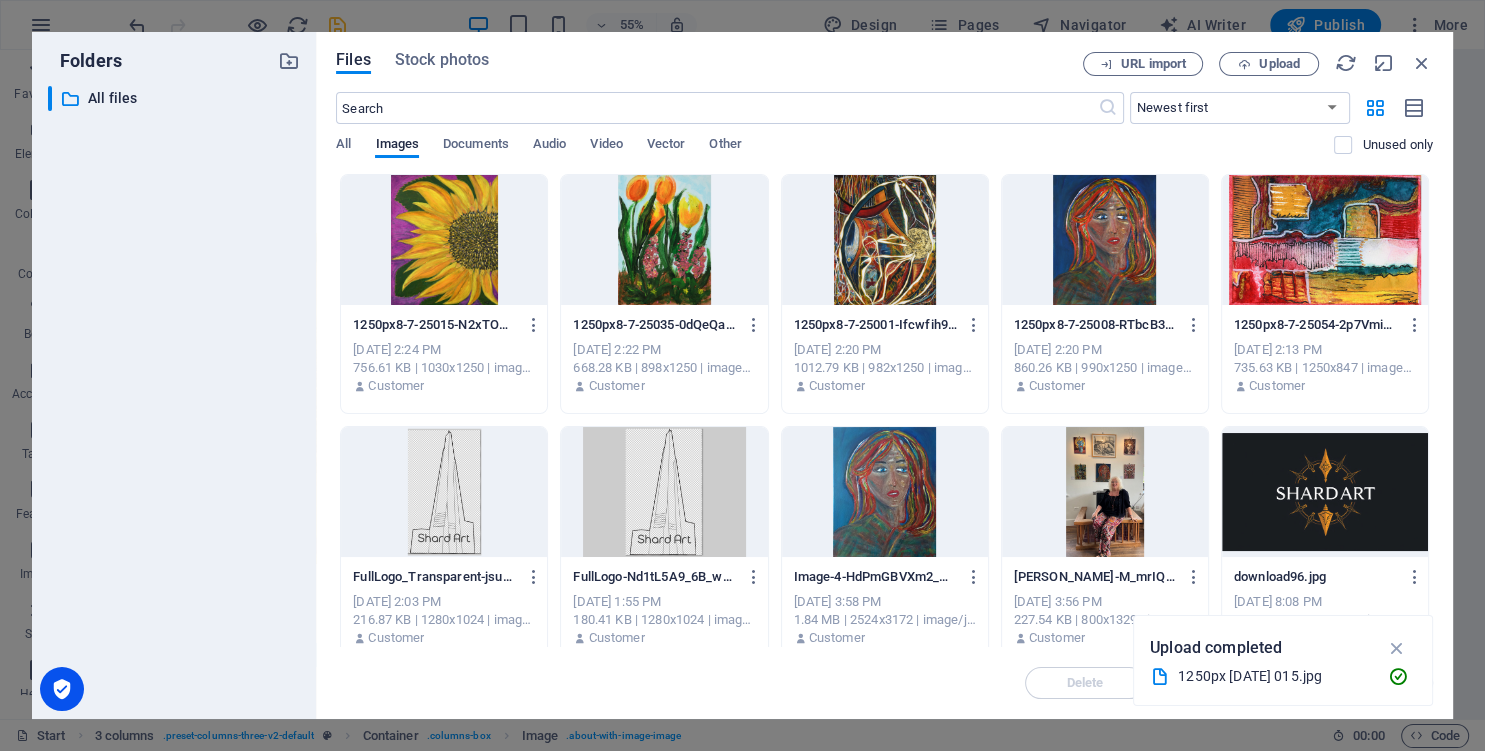 click at bounding box center [885, 240] 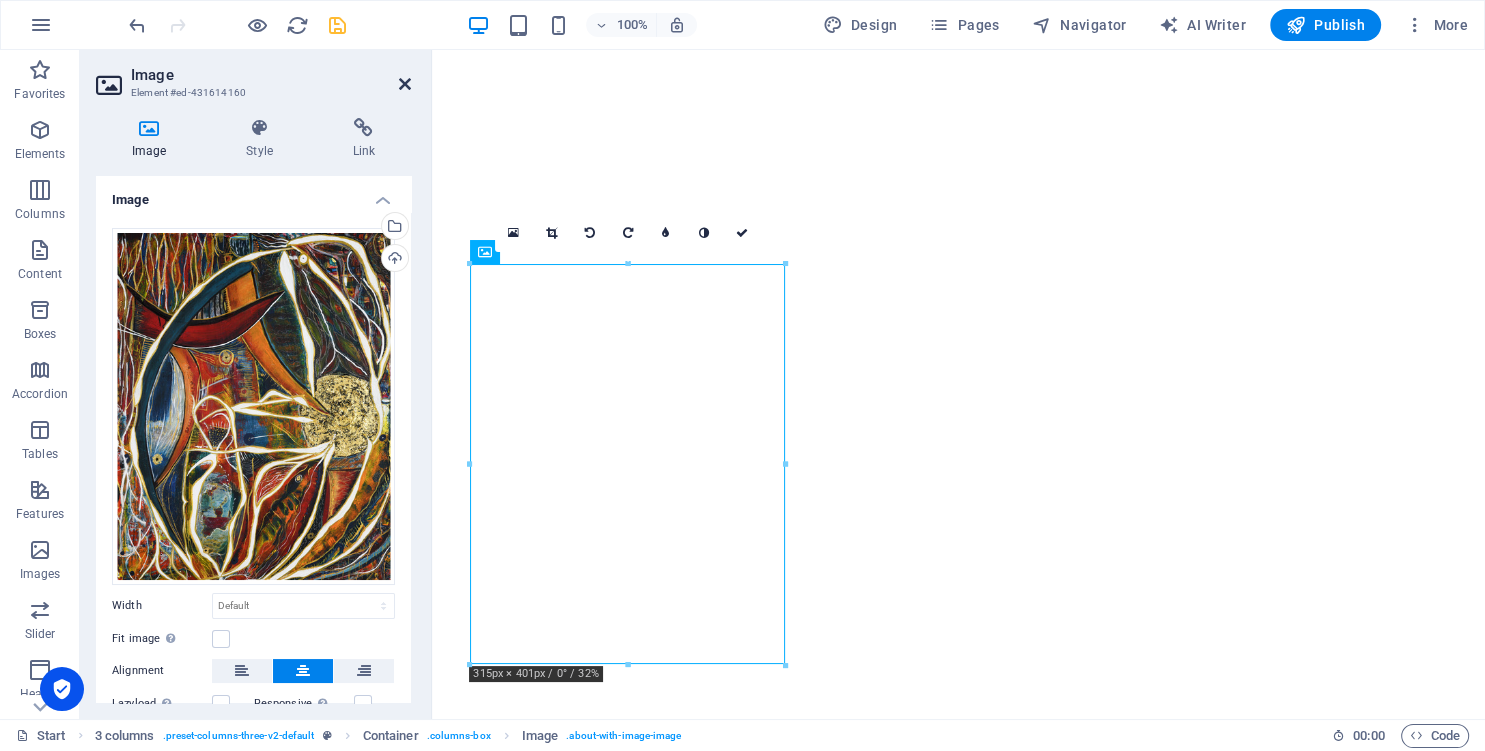 click at bounding box center (405, 84) 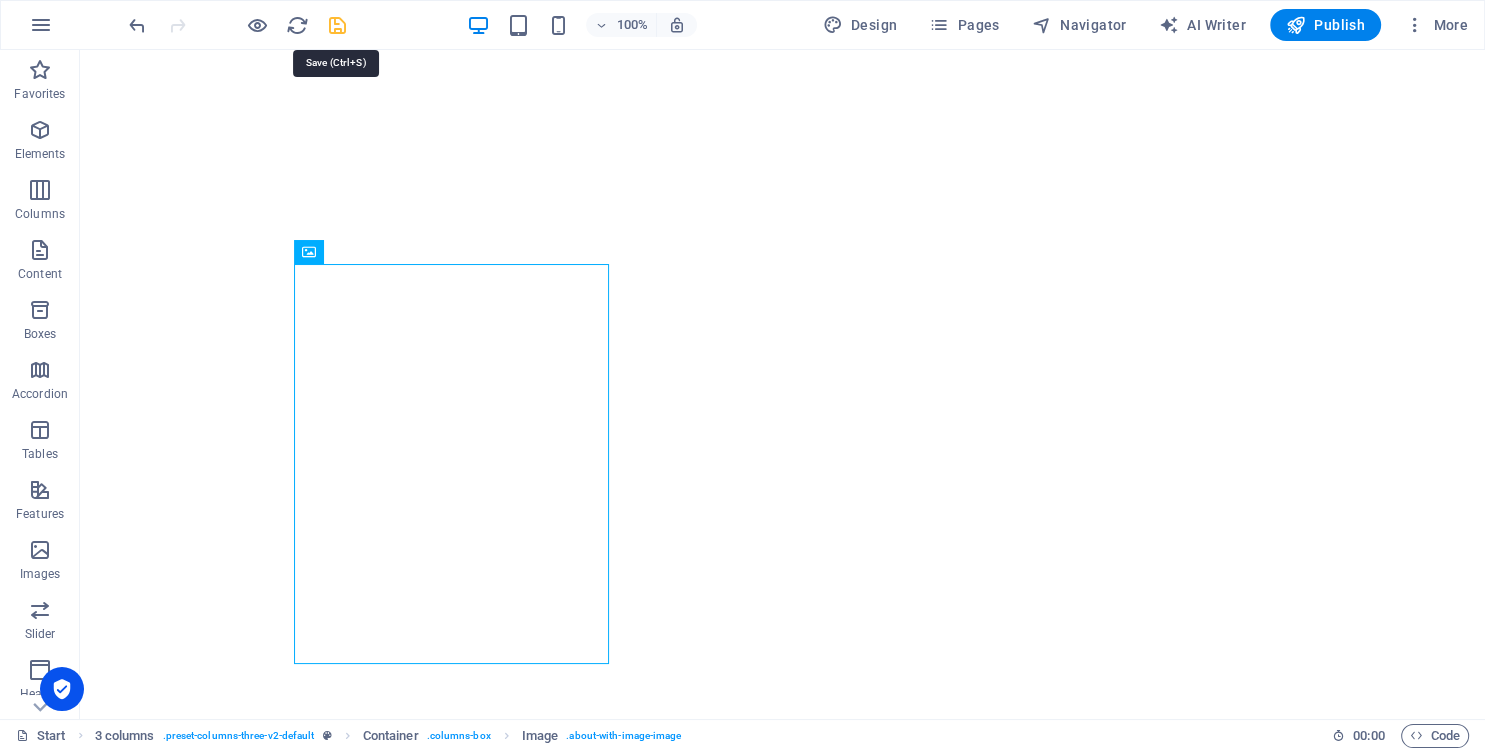 click at bounding box center (337, 25) 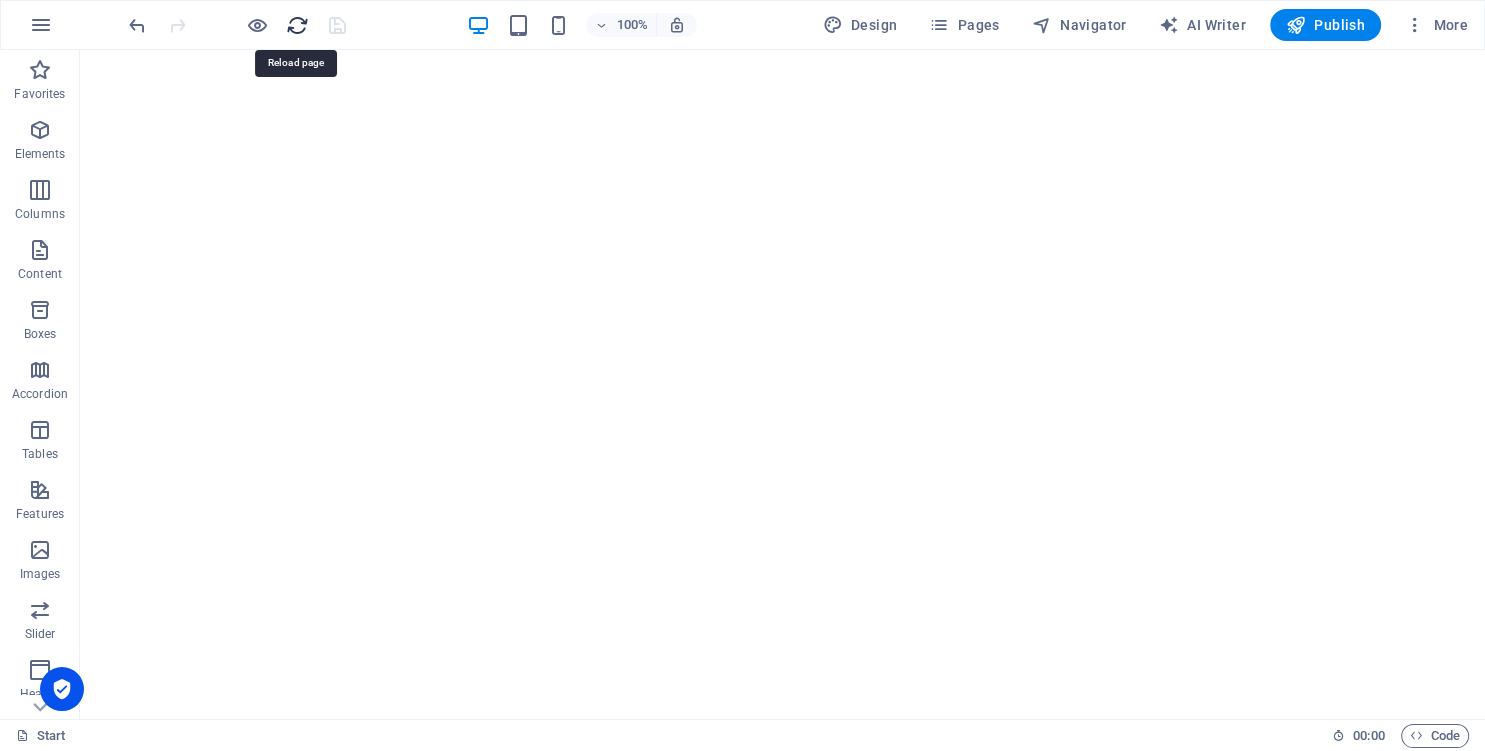 click at bounding box center (297, 25) 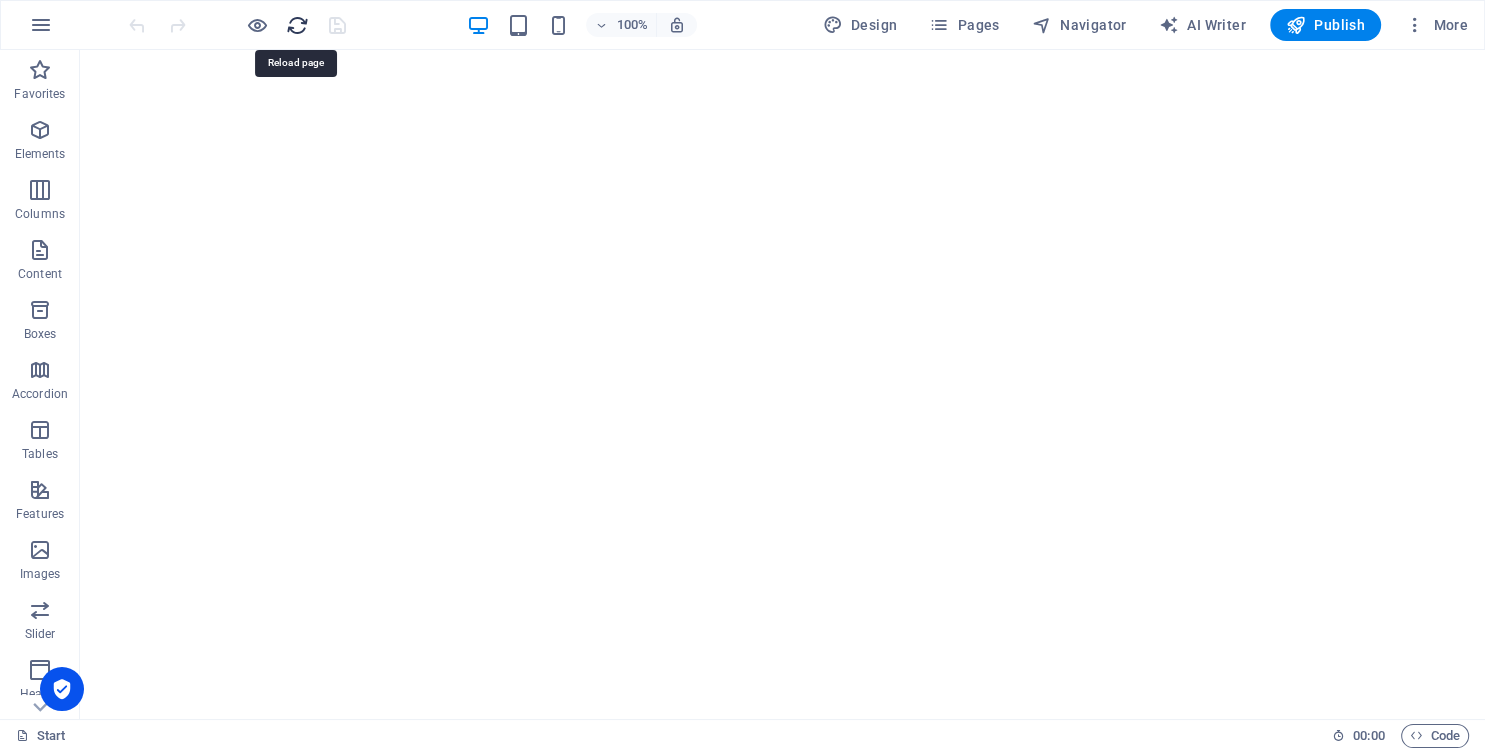 click at bounding box center [297, 25] 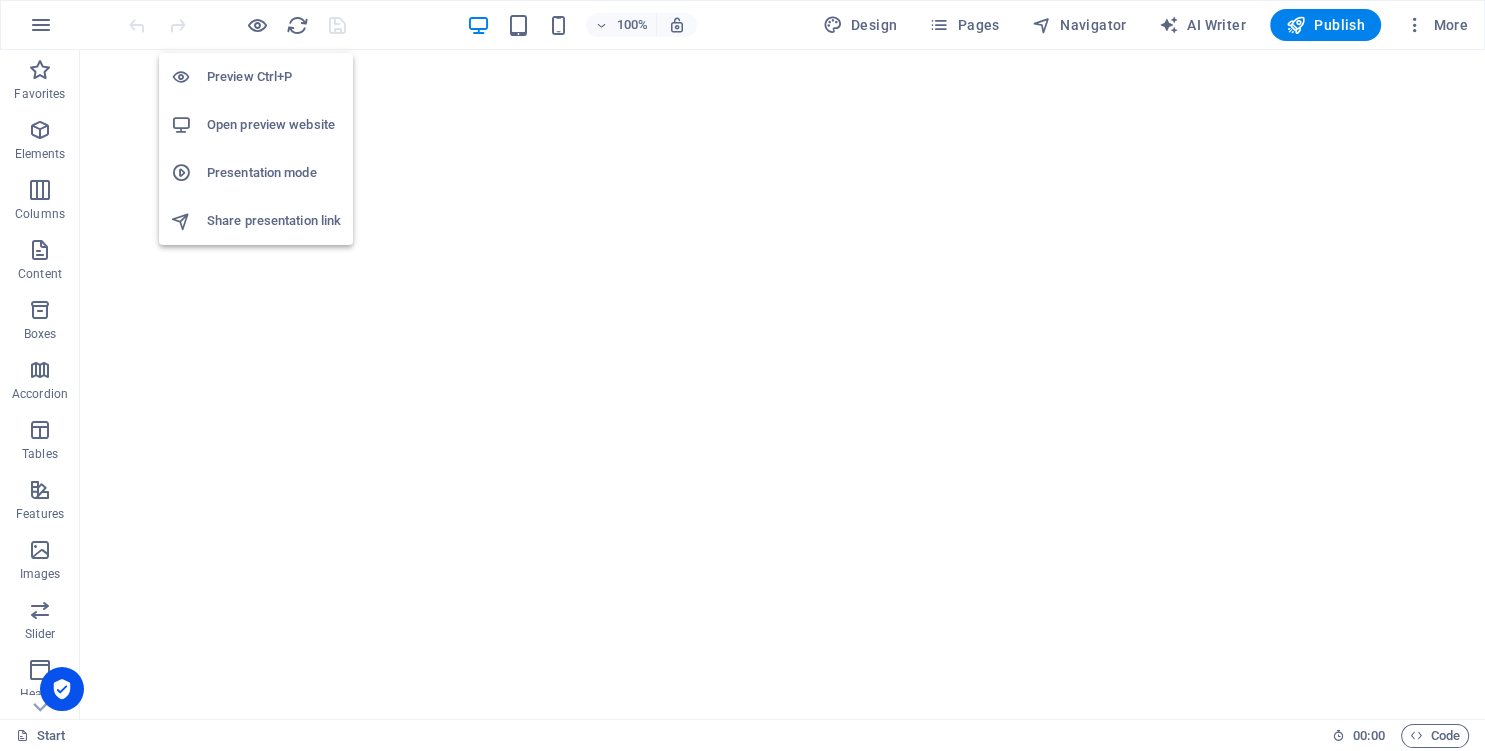 click on "Open preview website" at bounding box center (274, 125) 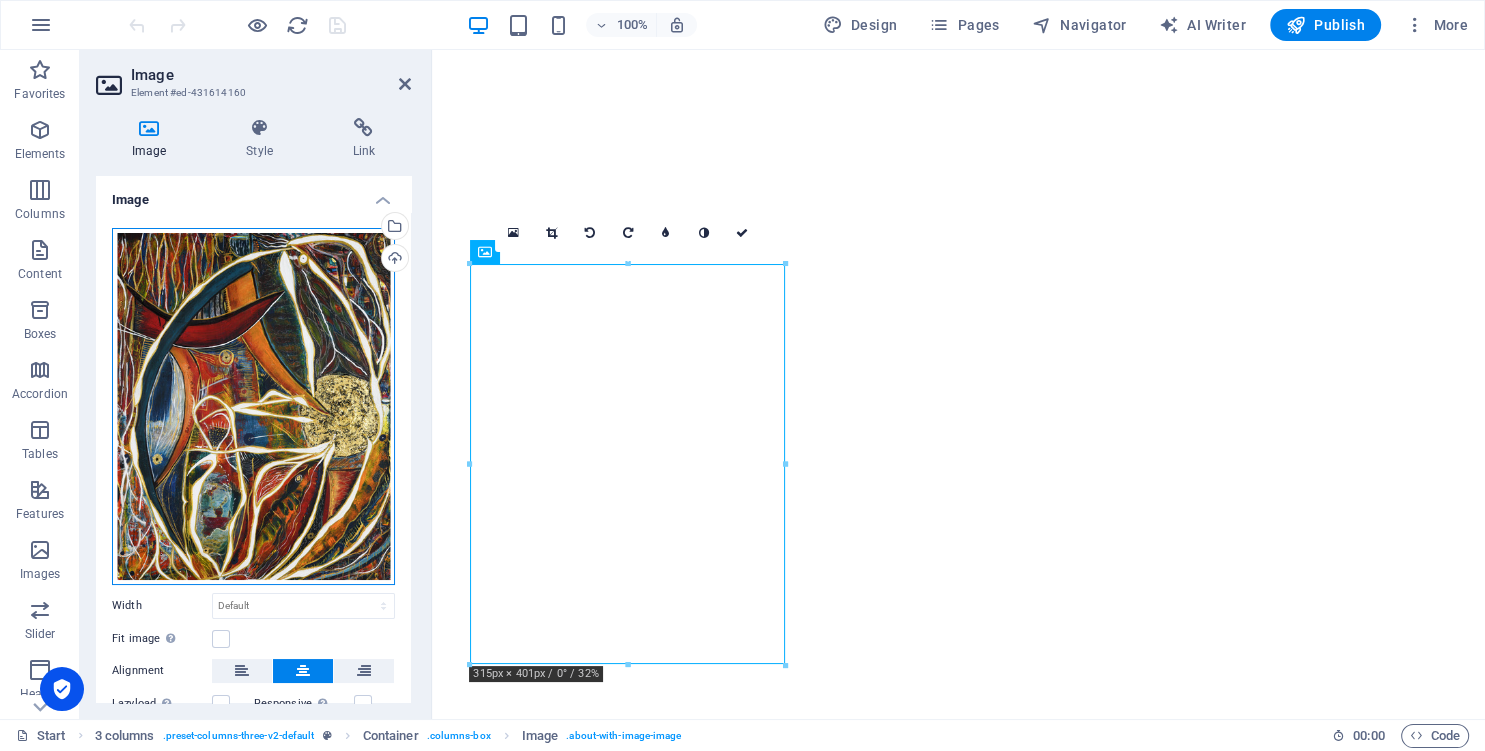click on "Drag files here, click to choose files or select files from Files or our free stock photos & videos" at bounding box center (253, 406) 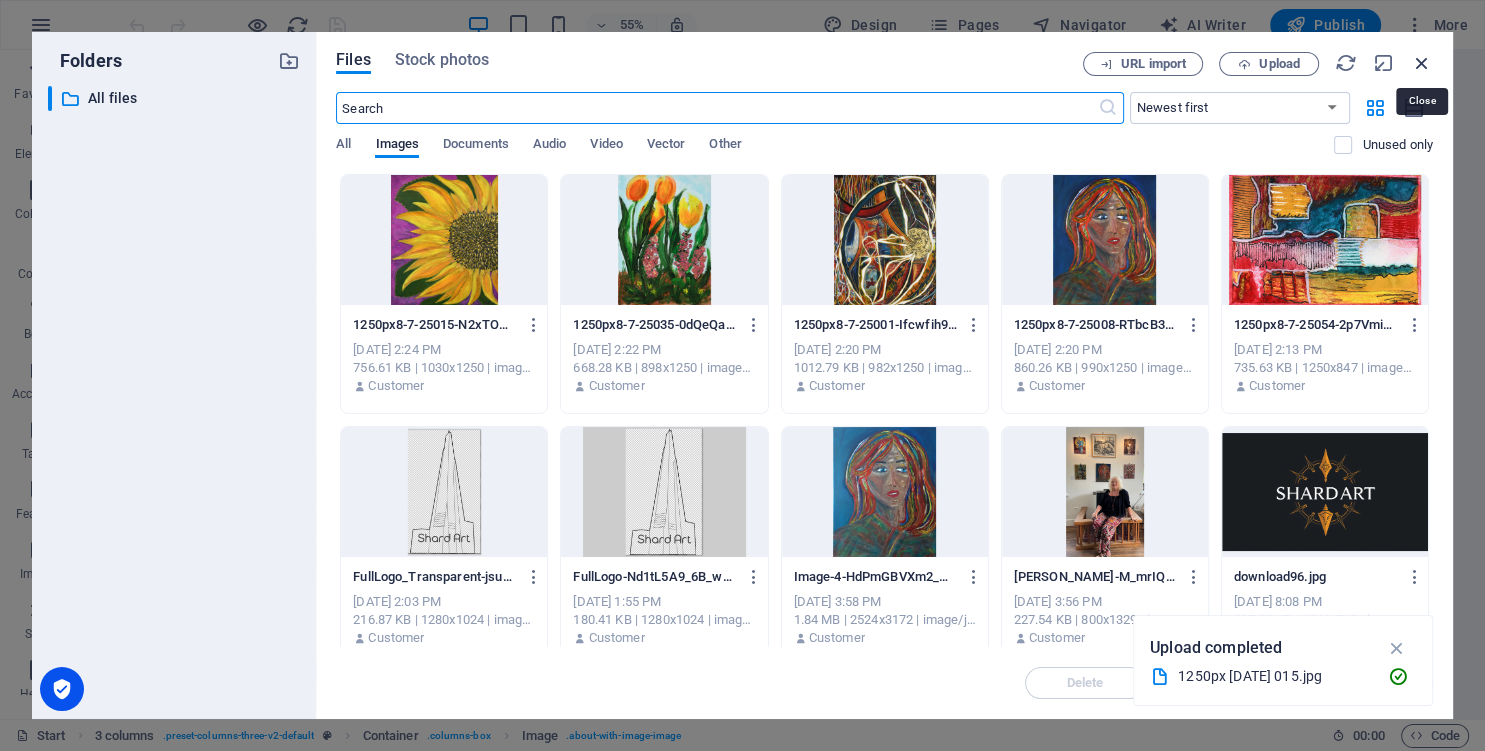 click at bounding box center [1422, 63] 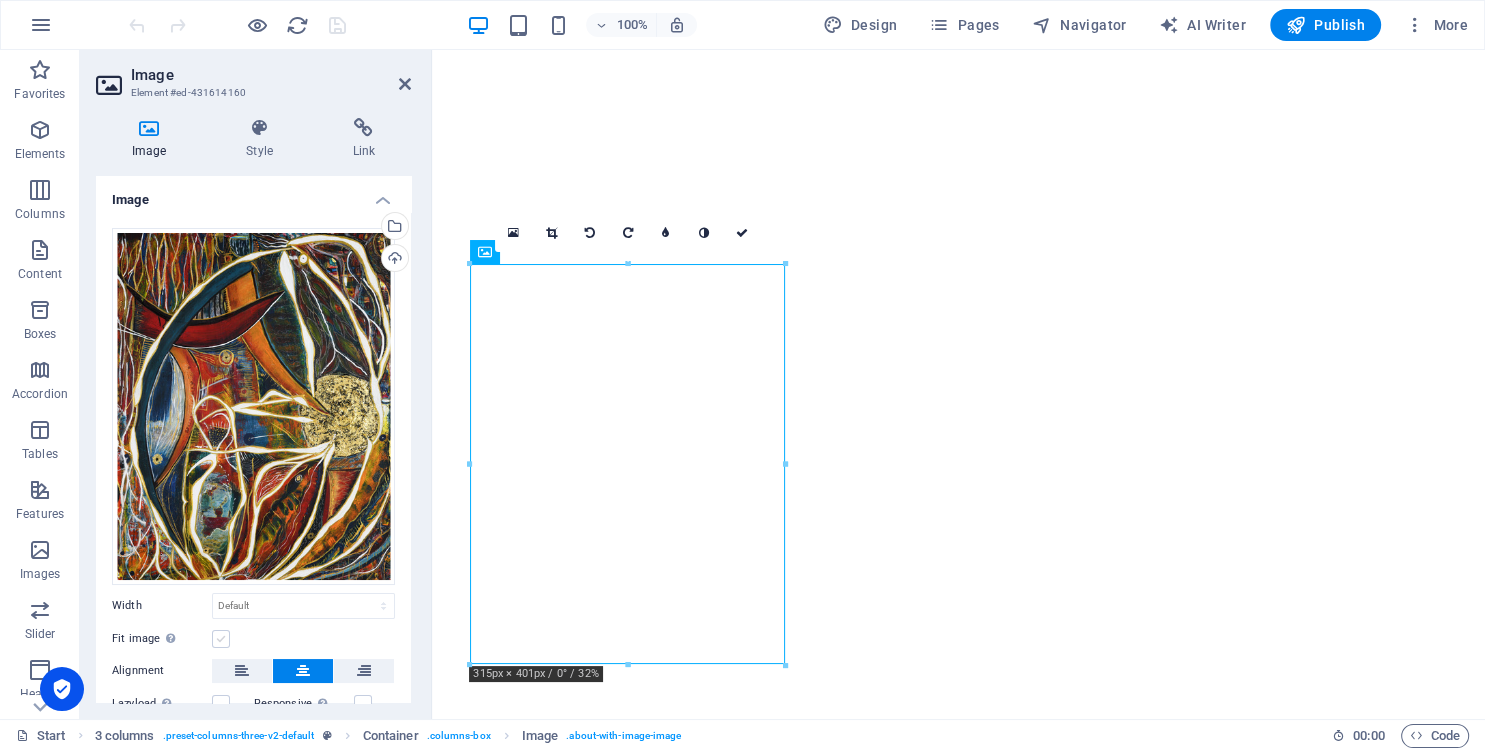 click at bounding box center (221, 639) 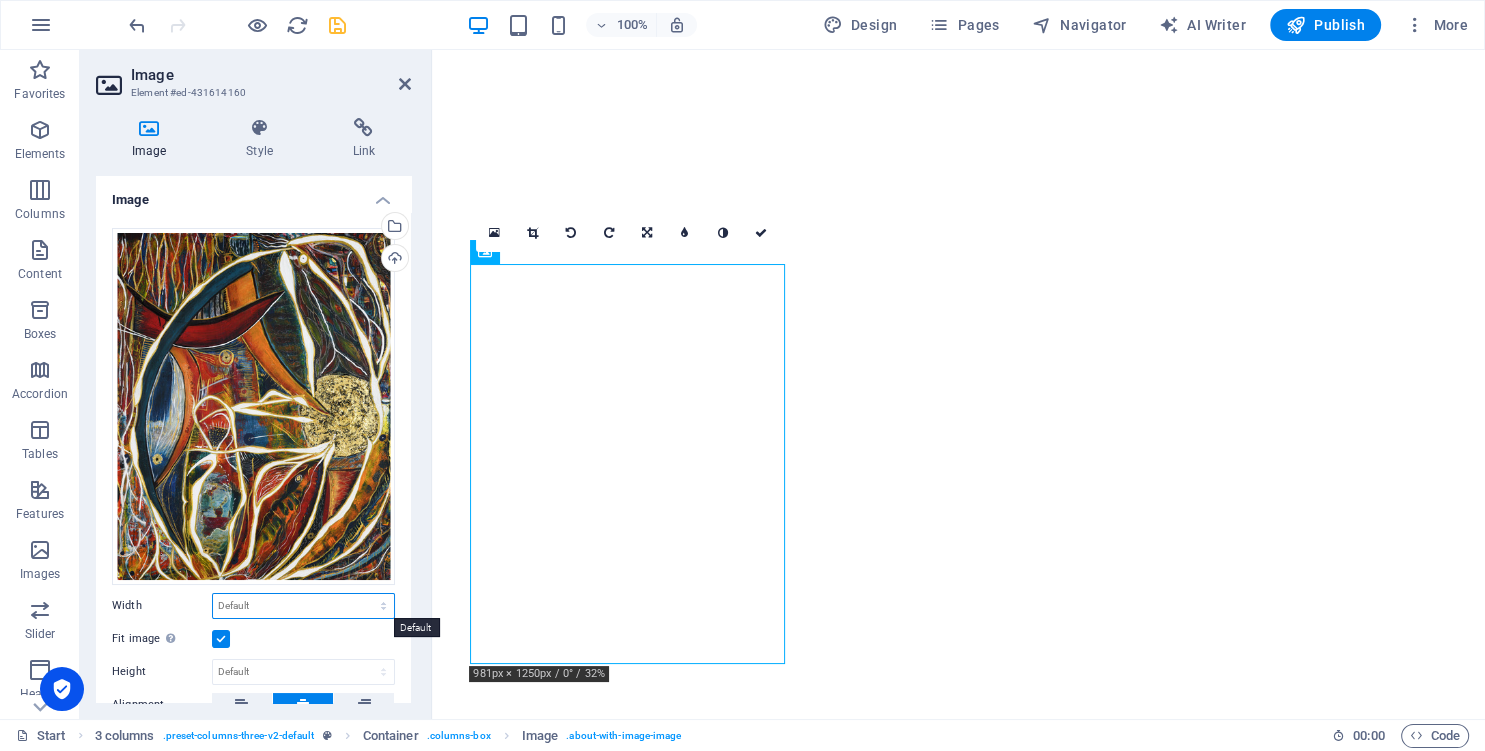 click on "Default auto px rem % em vh vw" at bounding box center [303, 606] 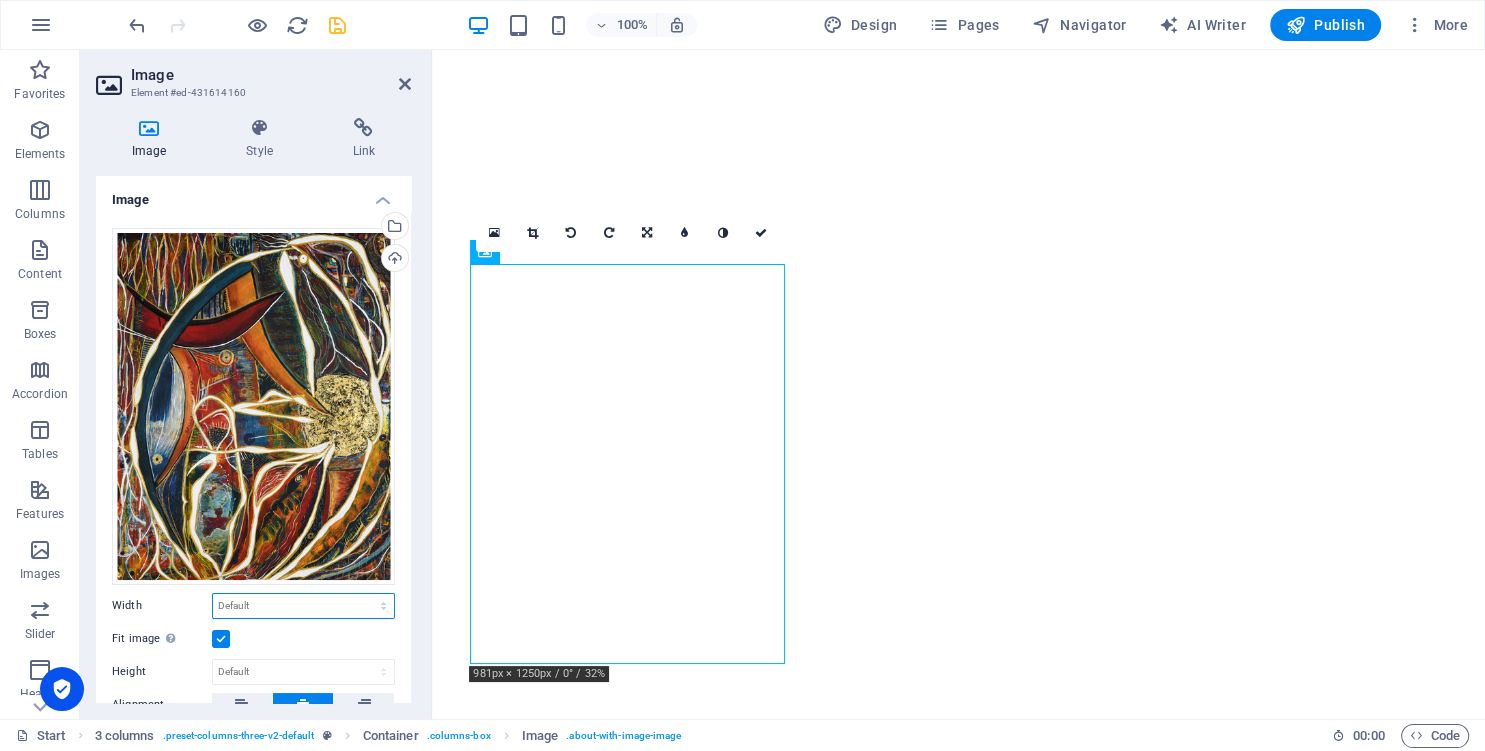 click on "Default auto px rem % em vh vw" at bounding box center [303, 606] 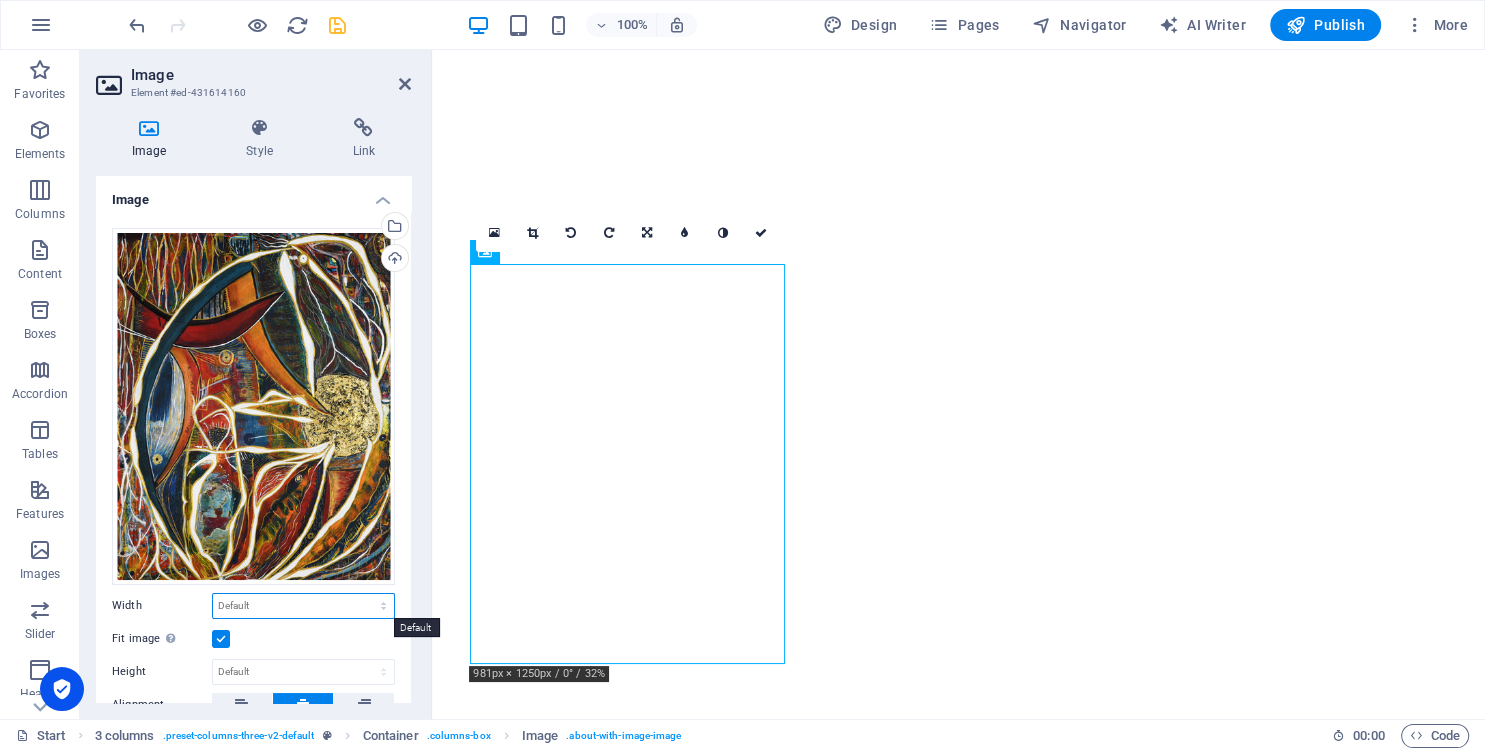 click on "Default auto px rem % em vh vw" at bounding box center (303, 606) 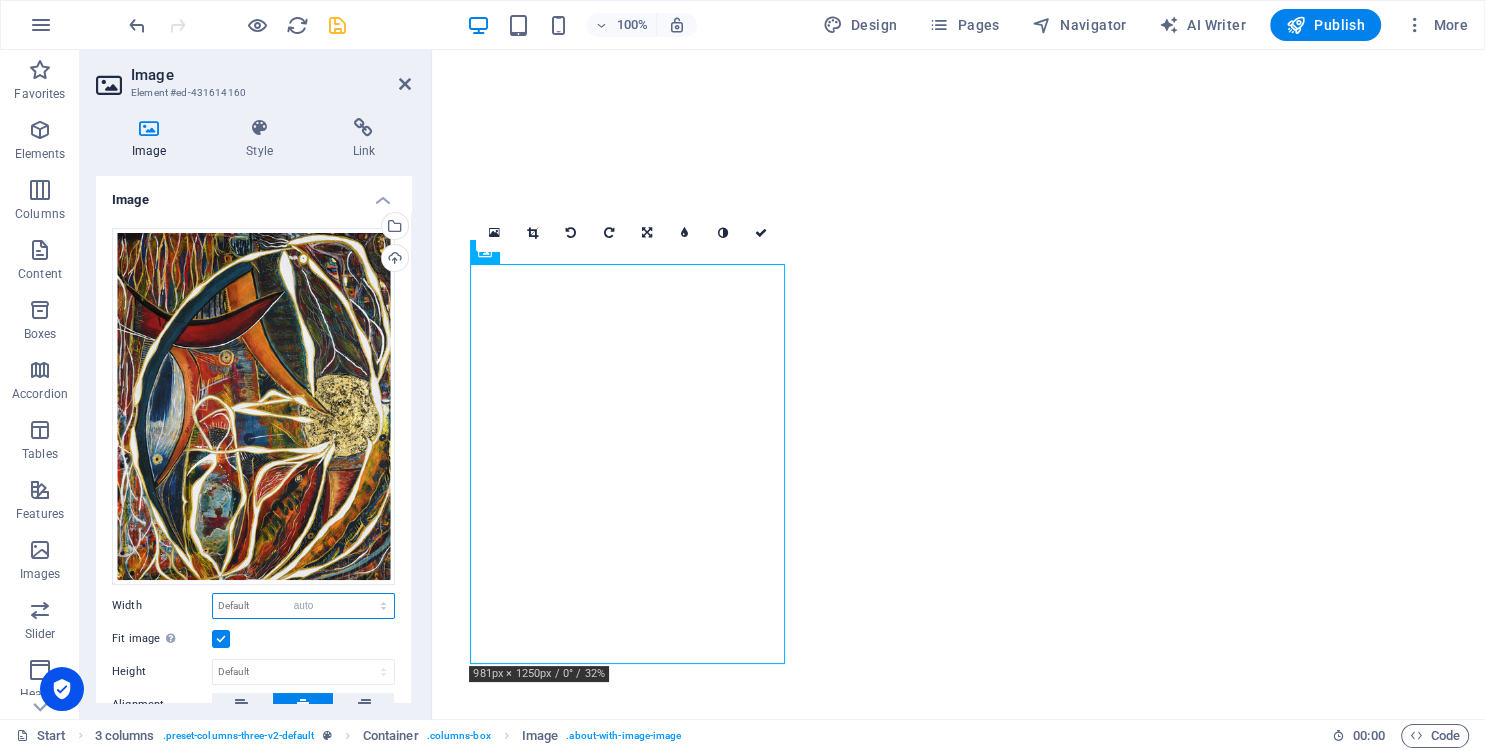 click on "auto" at bounding box center [0, 0] 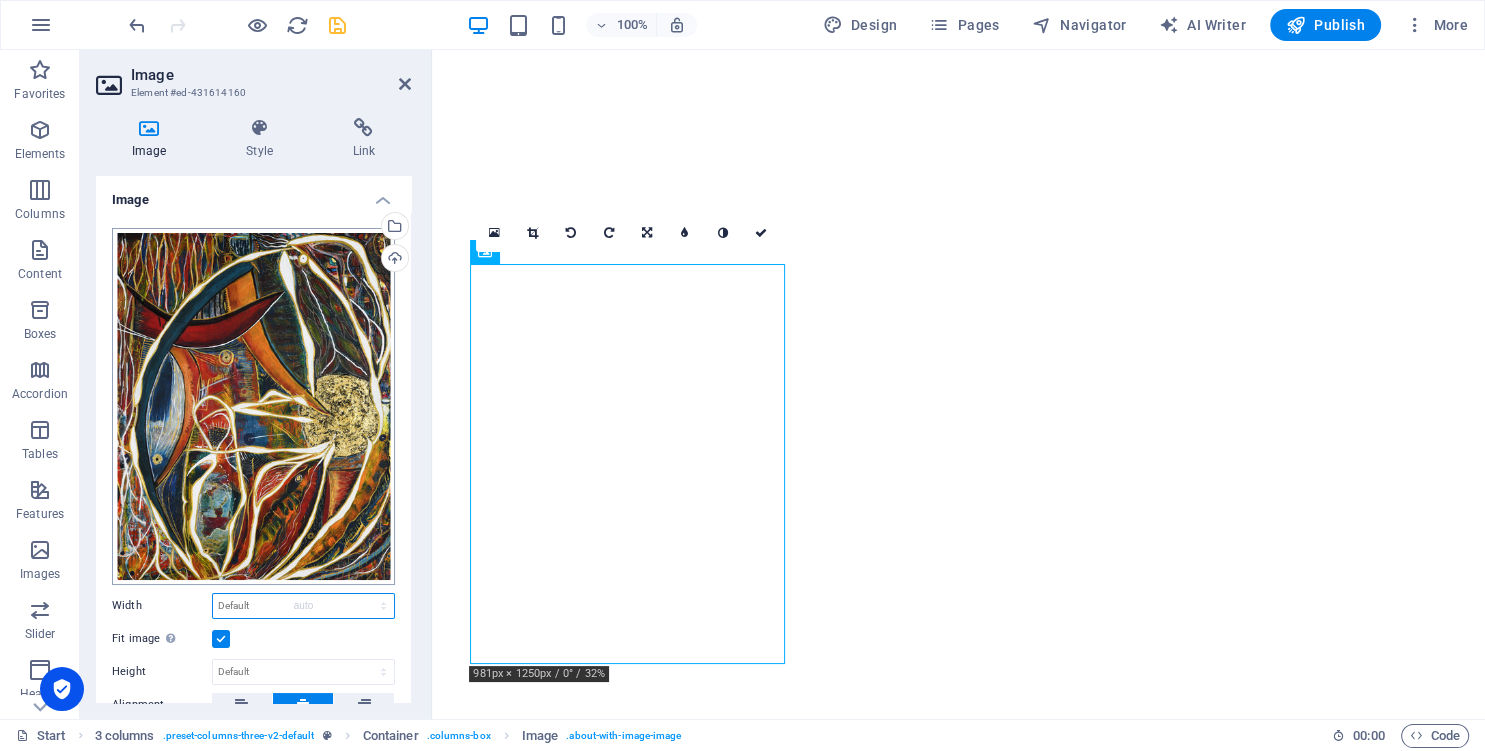 select on "DISABLED_OPTION_VALUE" 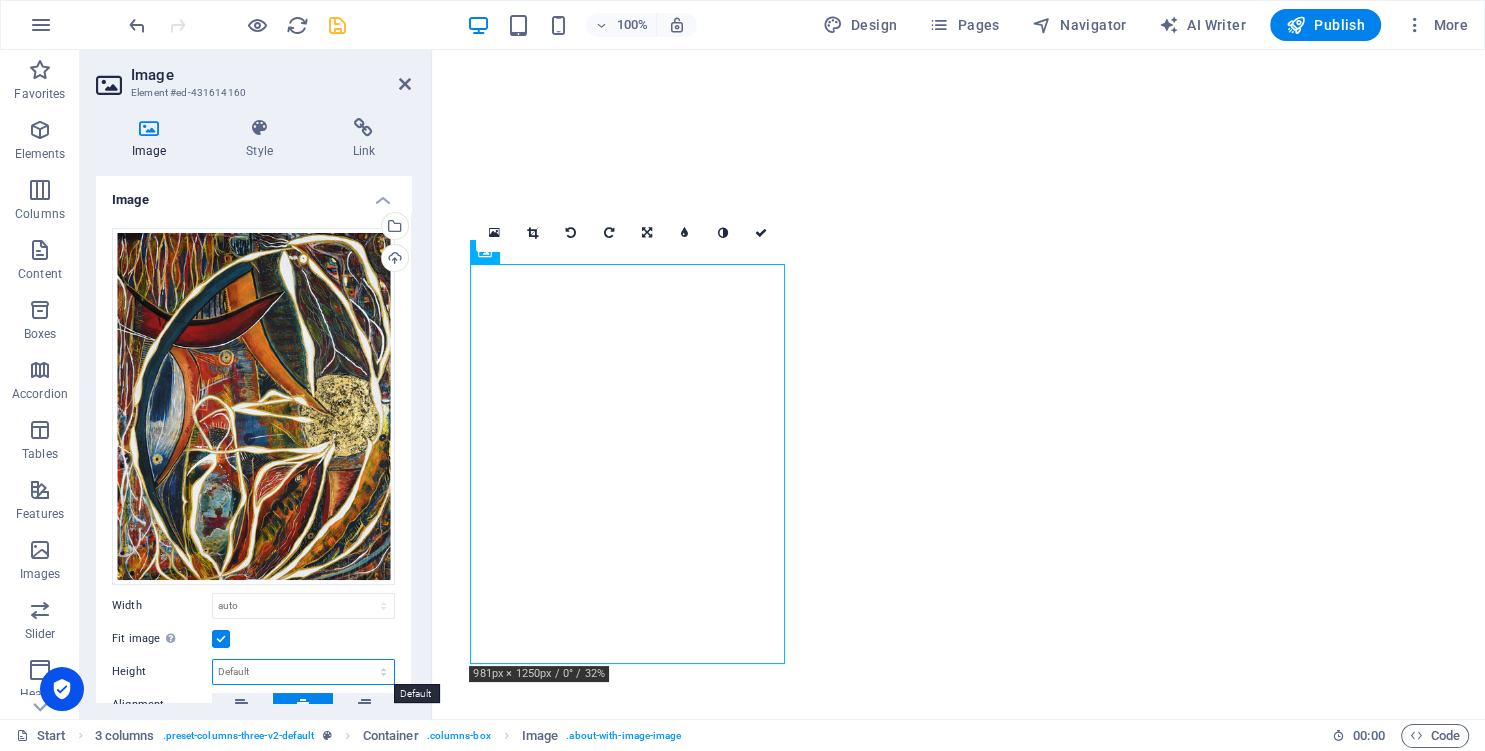 click on "Default auto px" at bounding box center (303, 672) 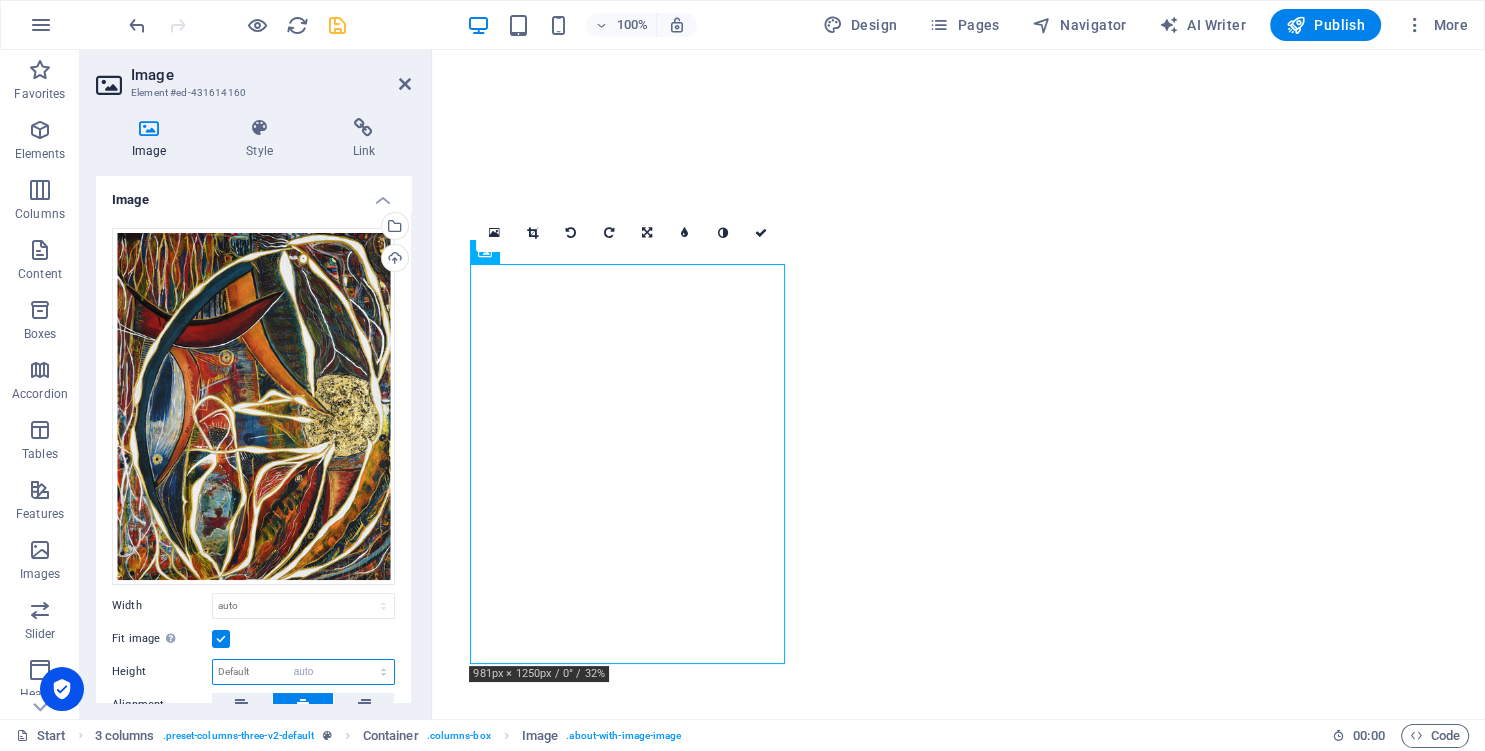 click on "auto" at bounding box center [0, 0] 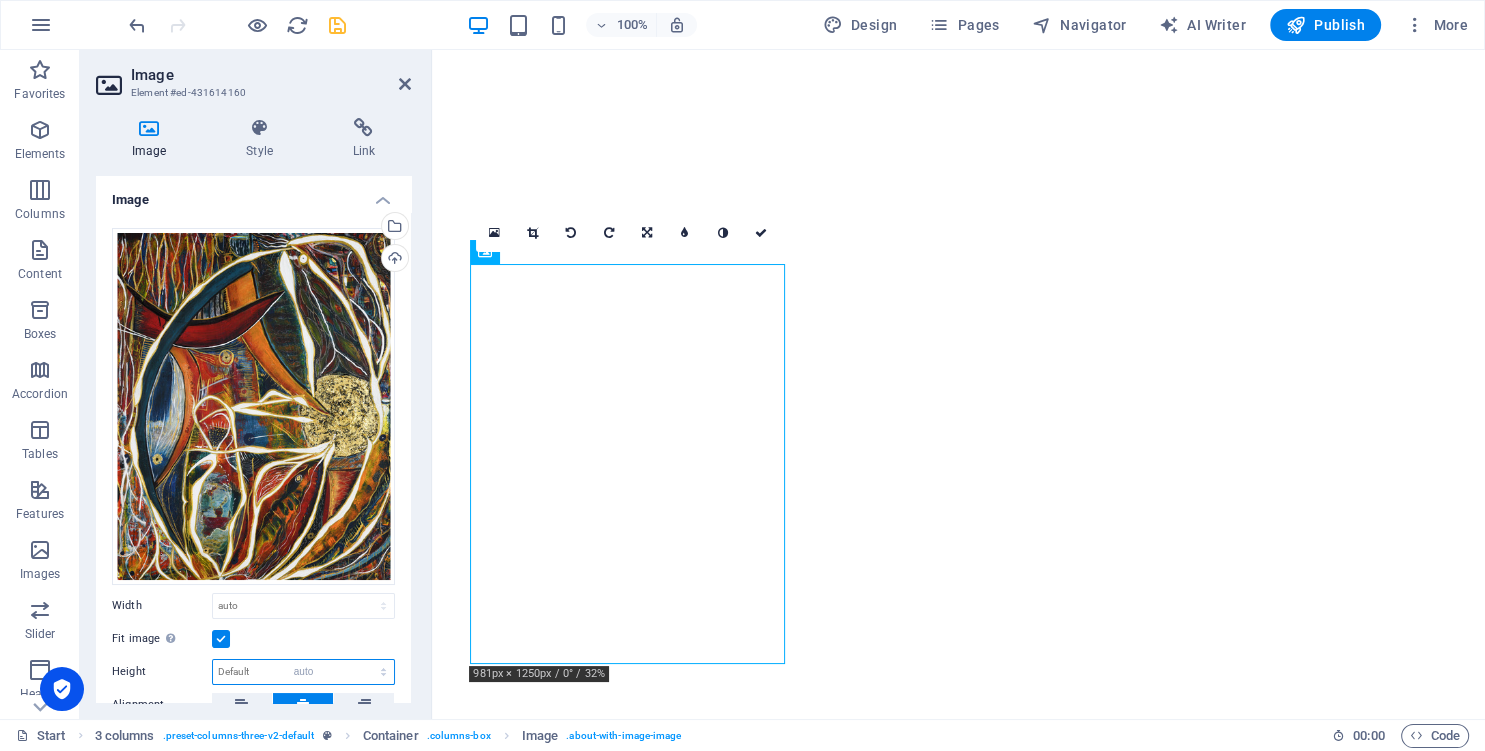 select on "DISABLED_OPTION_VALUE" 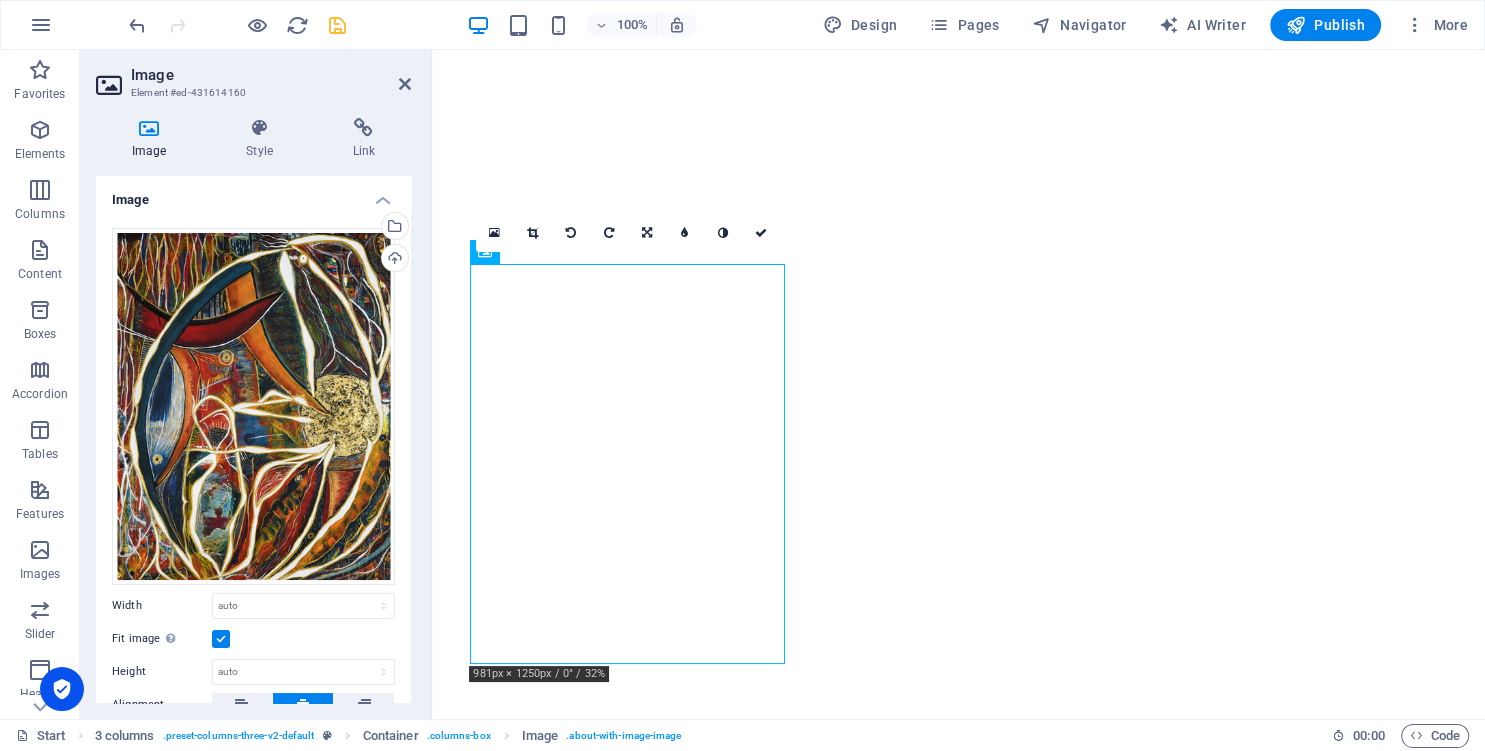 click on "Width Default auto px rem % em vh vw" at bounding box center (253, 606) 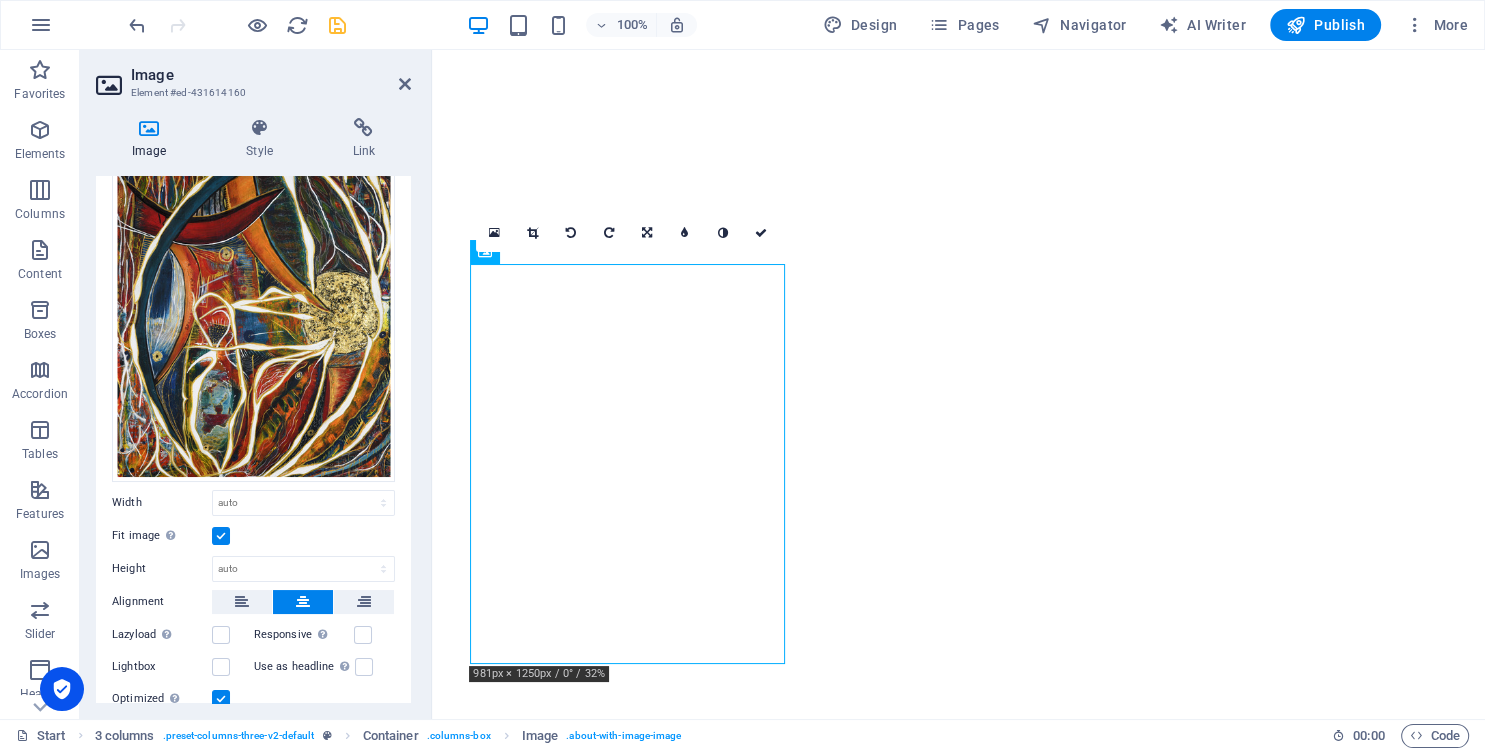 scroll, scrollTop: 182, scrollLeft: 0, axis: vertical 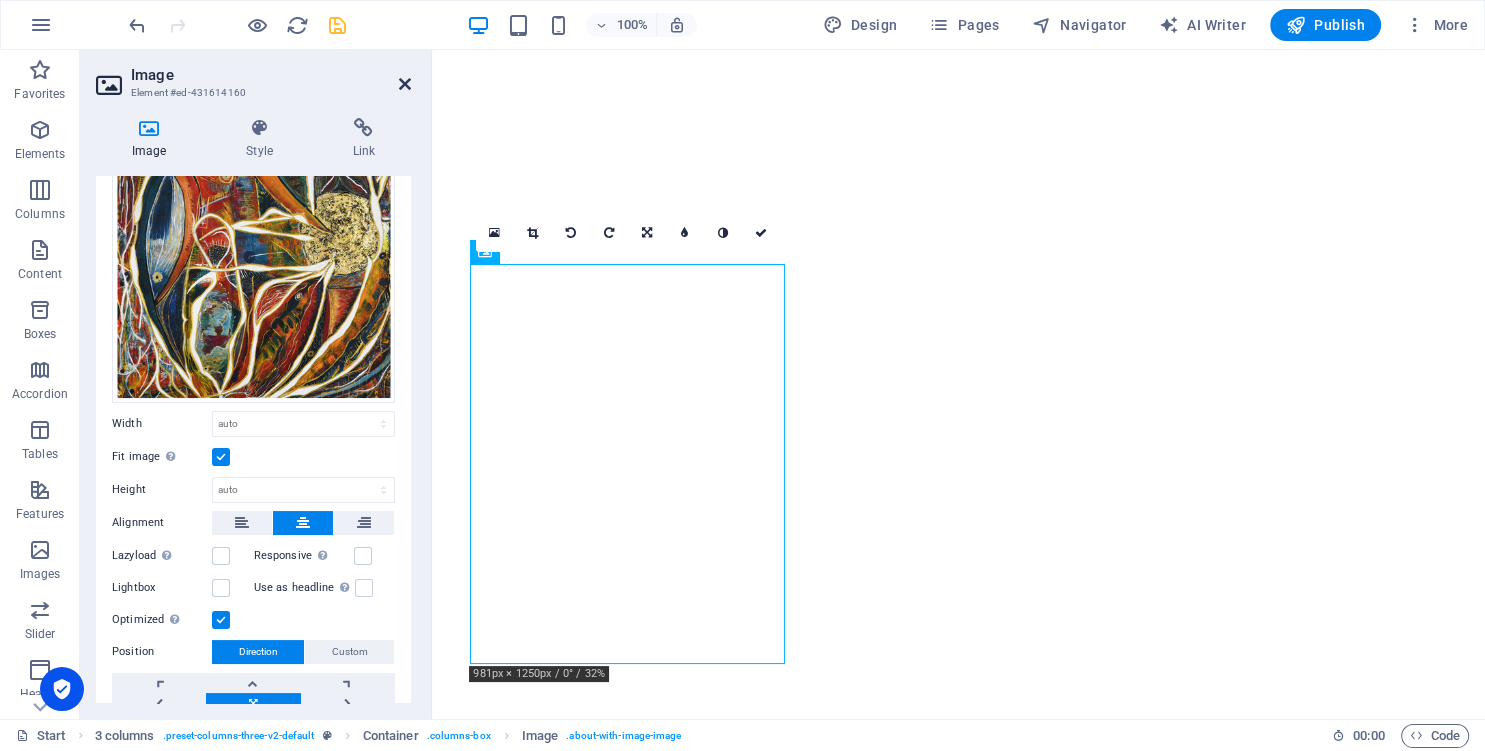 click at bounding box center (405, 84) 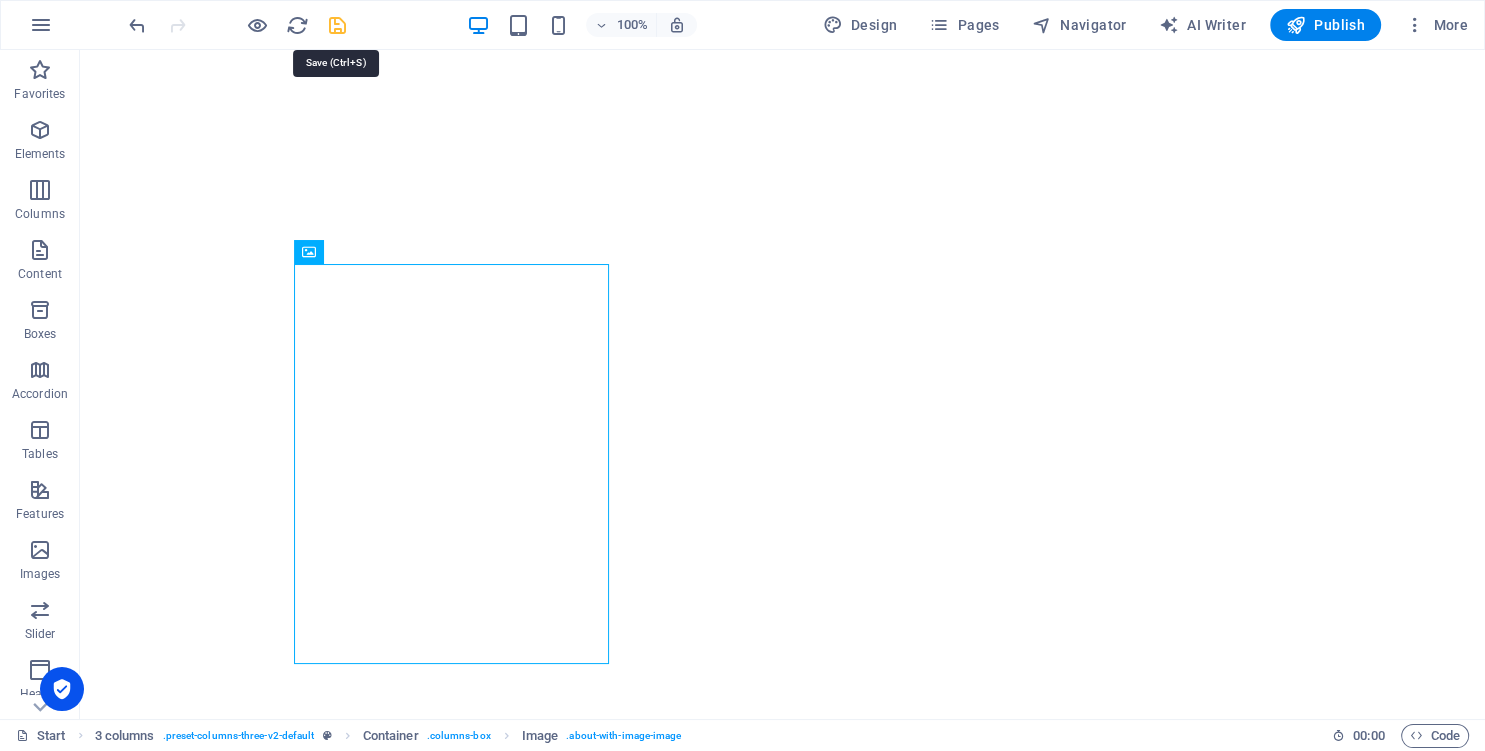 click at bounding box center (337, 25) 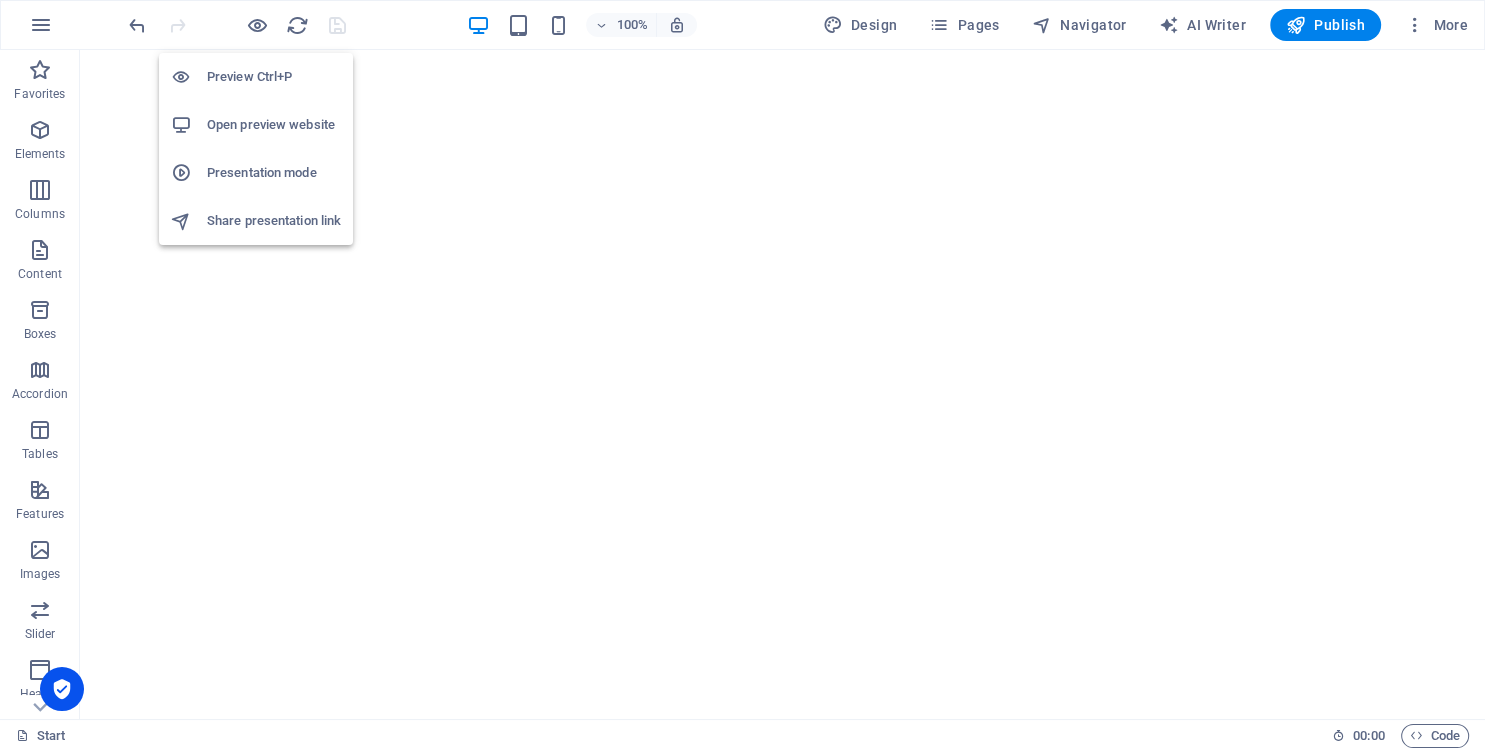 click on "Open preview website" at bounding box center [274, 125] 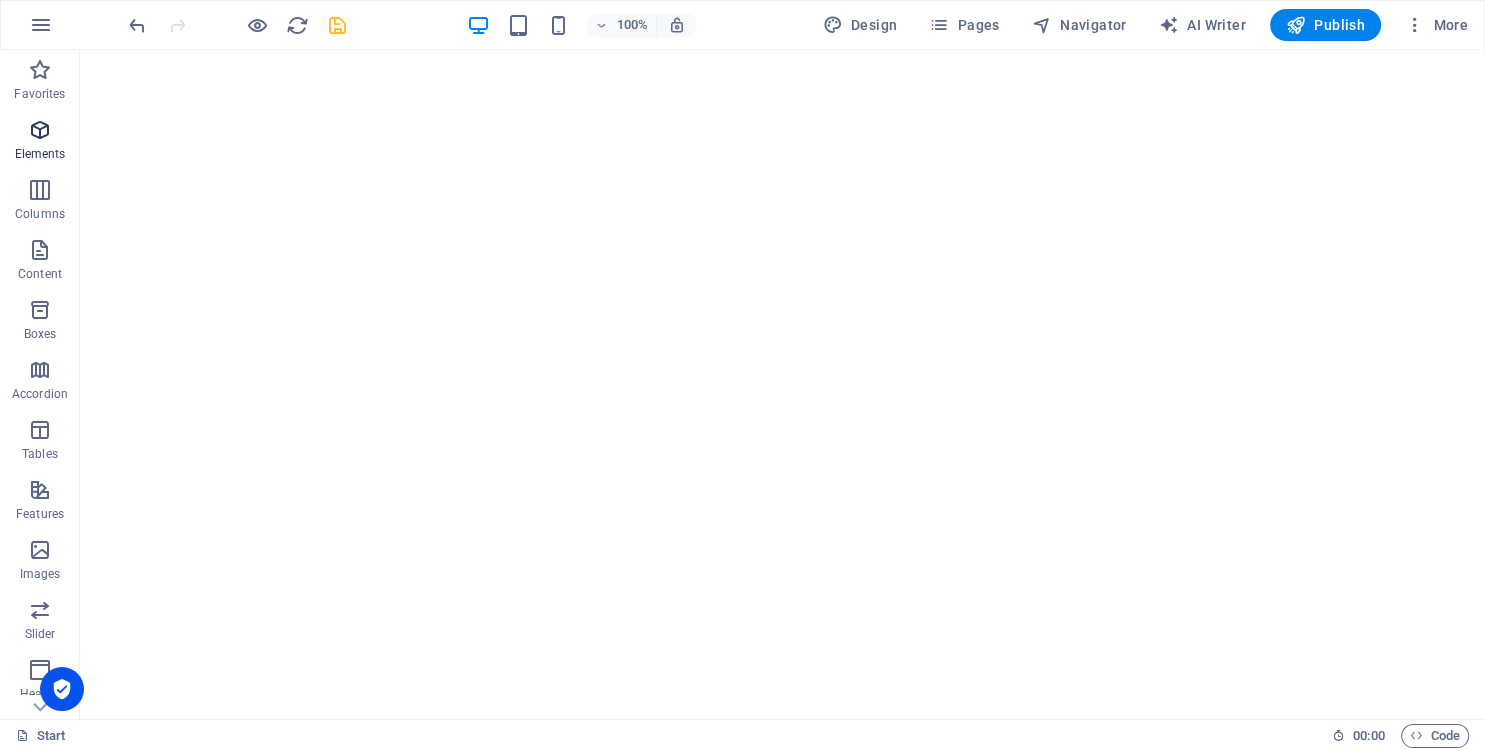 click at bounding box center [40, 130] 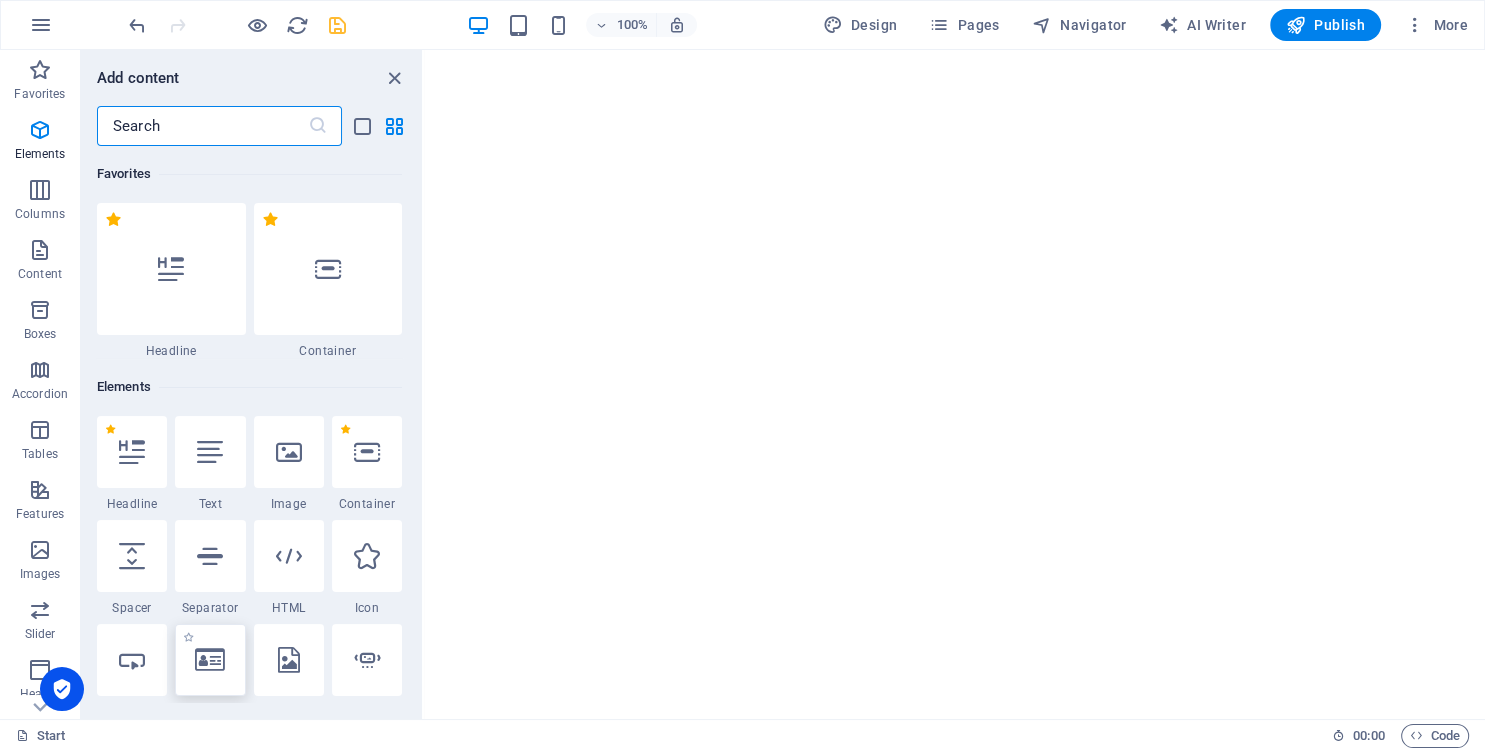 scroll, scrollTop: 213, scrollLeft: 0, axis: vertical 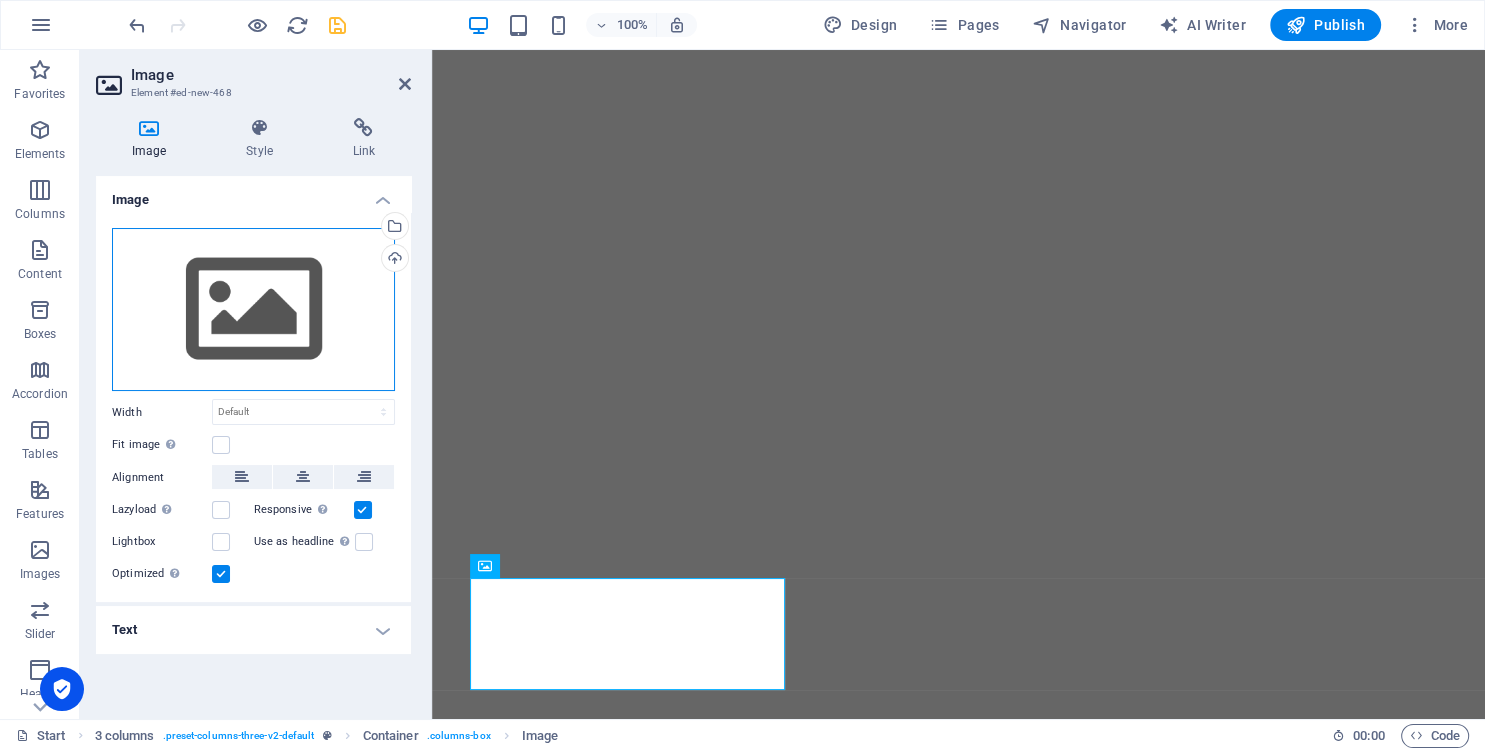 click on "Drag files here, click to choose files or select files from Files or our free stock photos & videos" at bounding box center [253, 310] 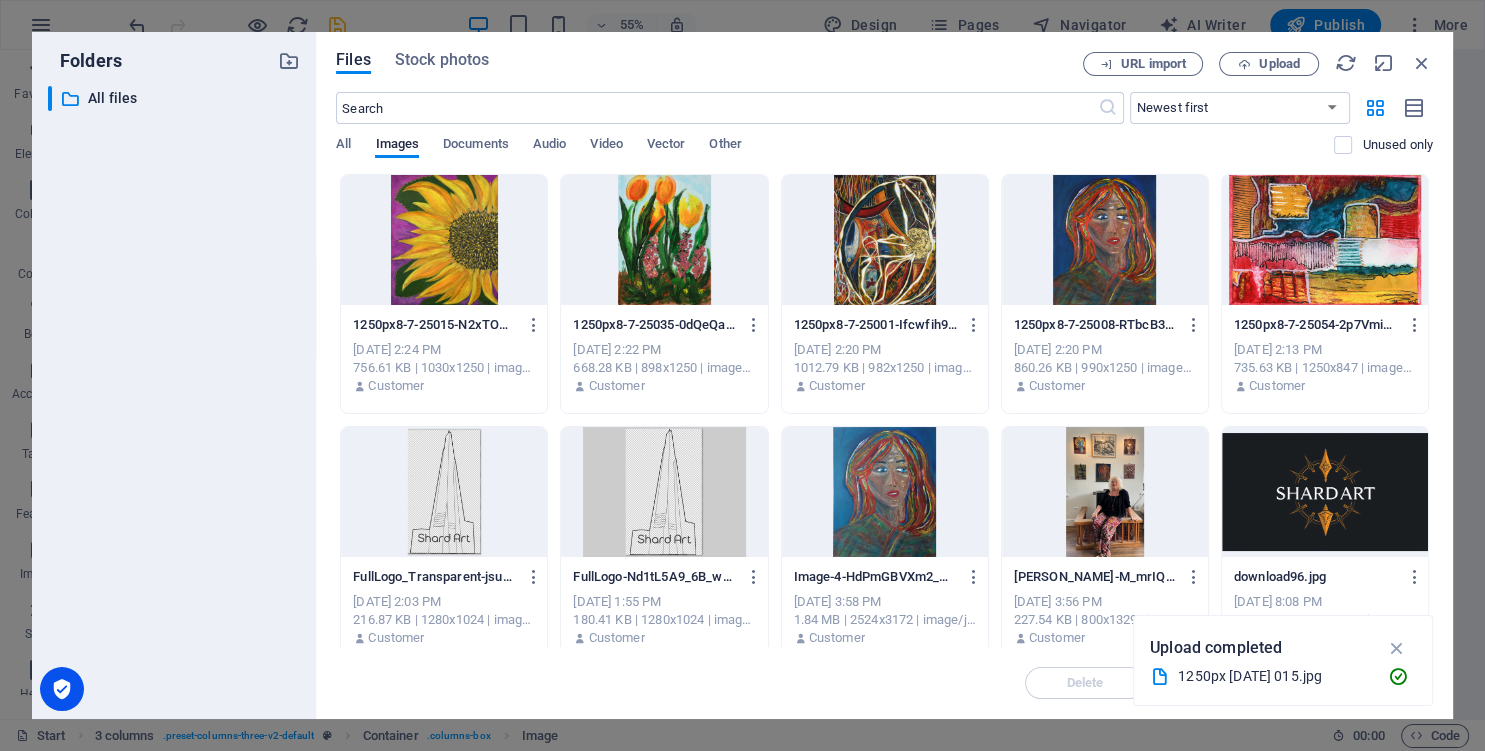 click at bounding box center [664, 240] 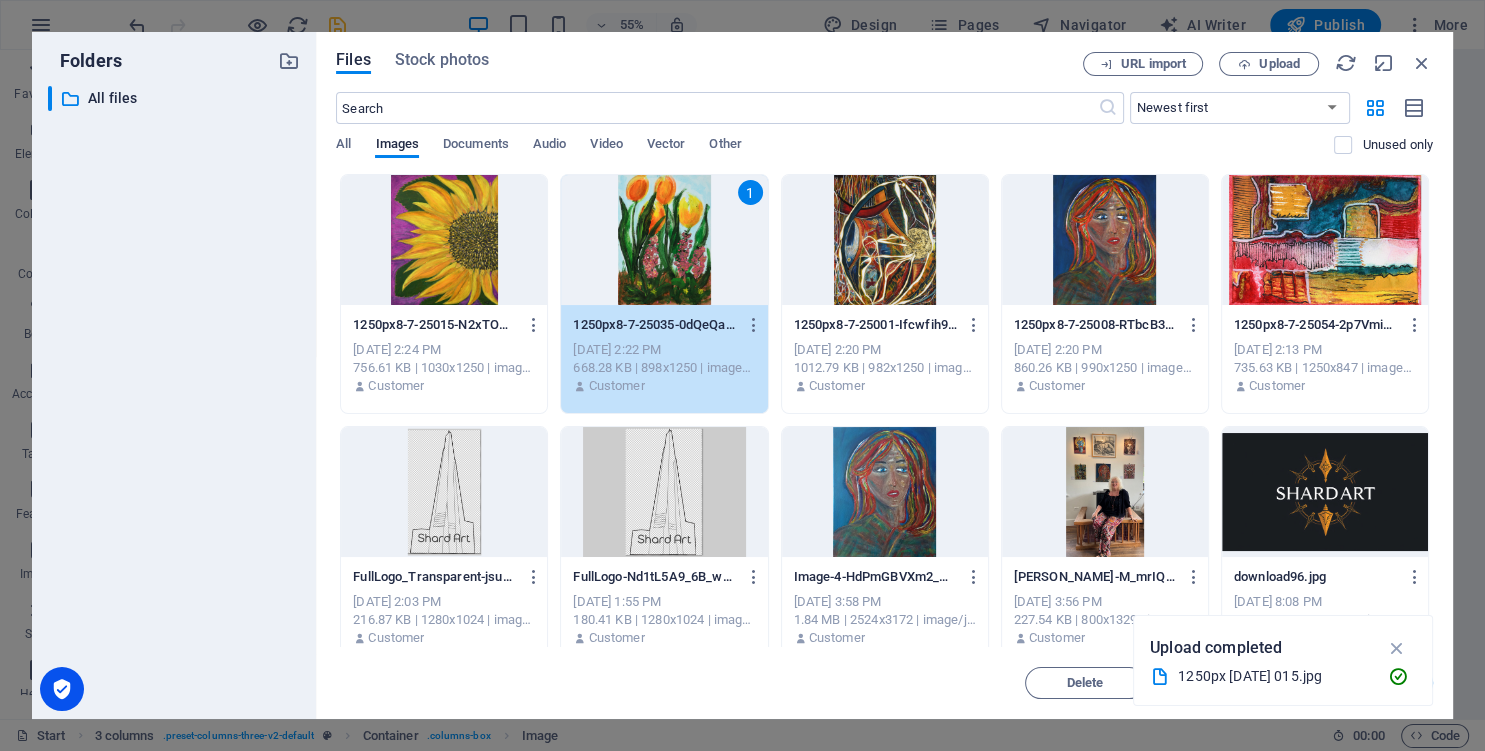 click on "1" at bounding box center (664, 240) 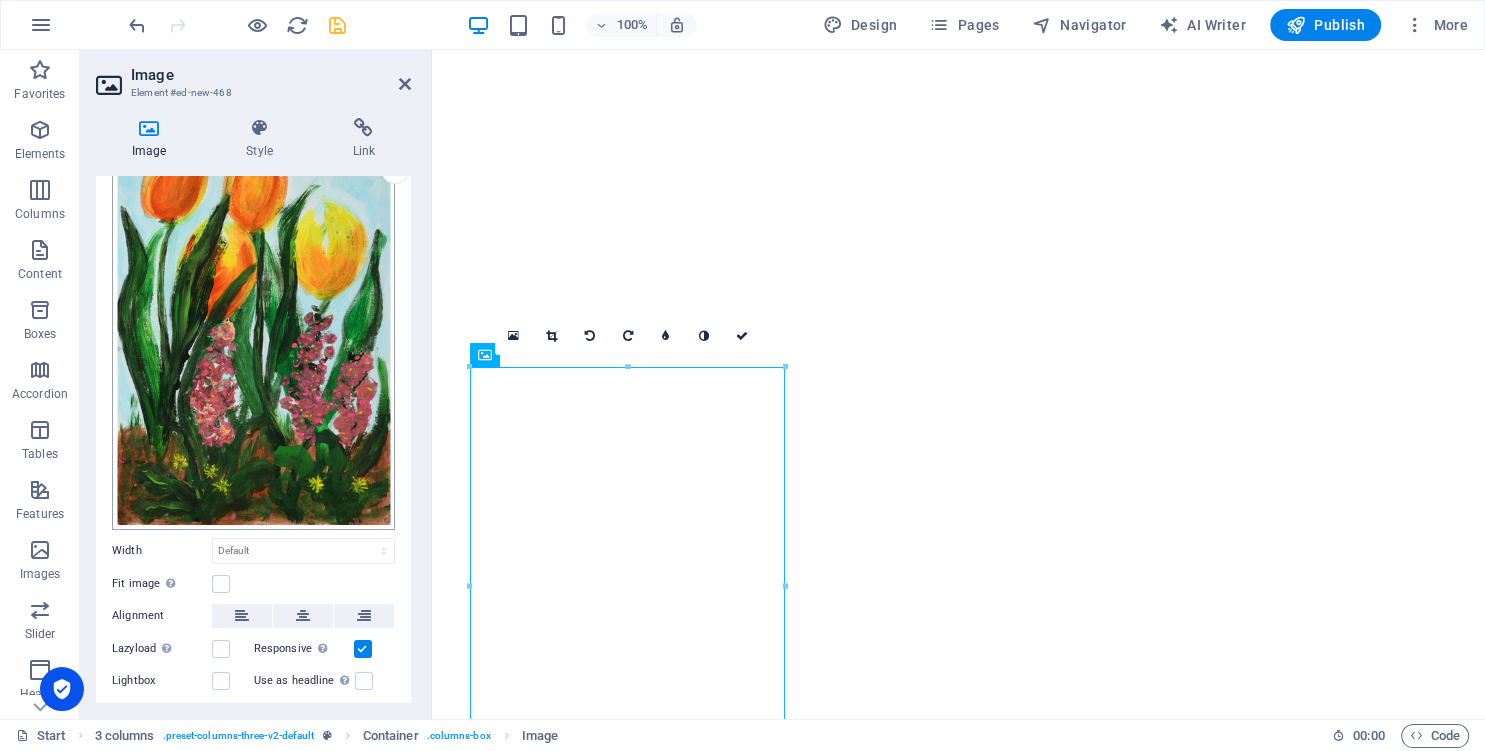 scroll, scrollTop: 178, scrollLeft: 0, axis: vertical 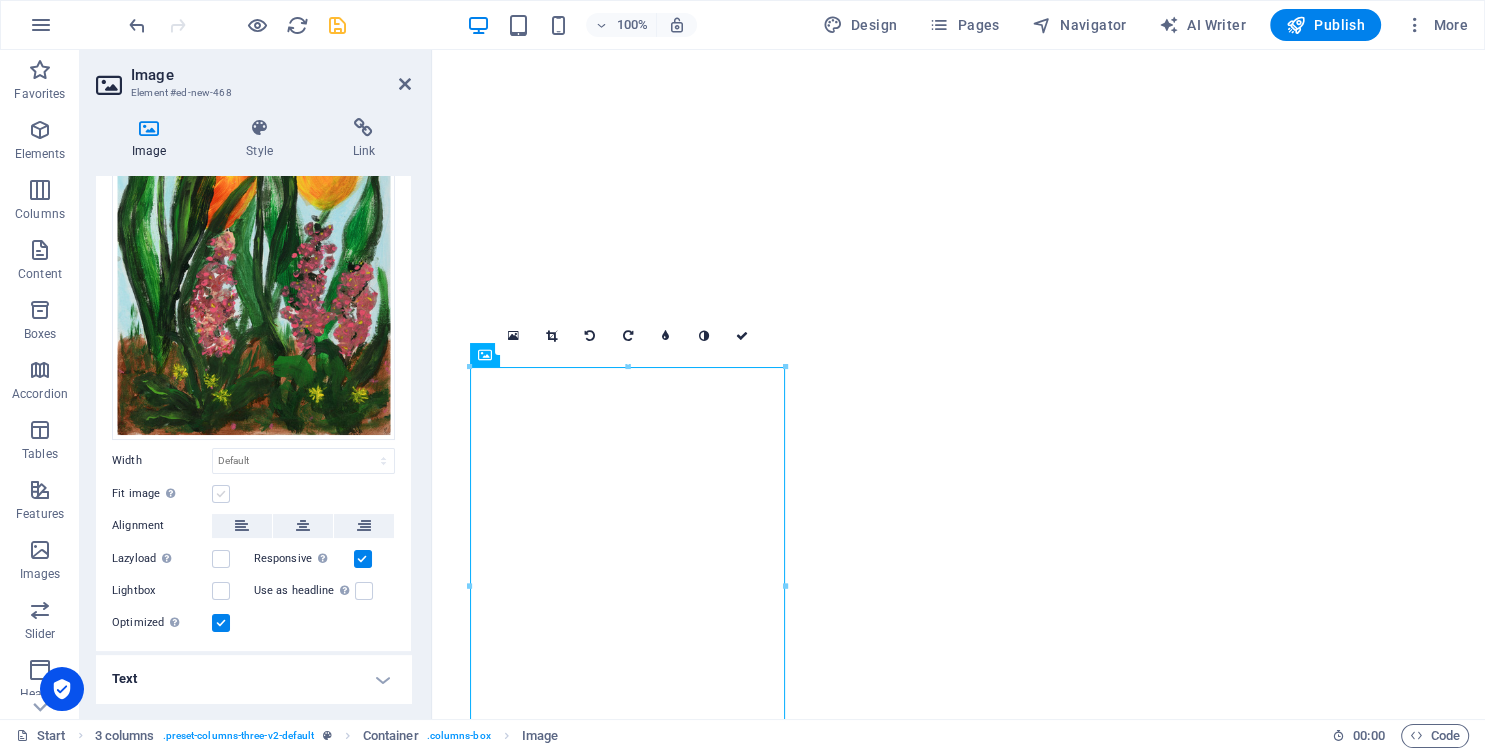 click at bounding box center [221, 494] 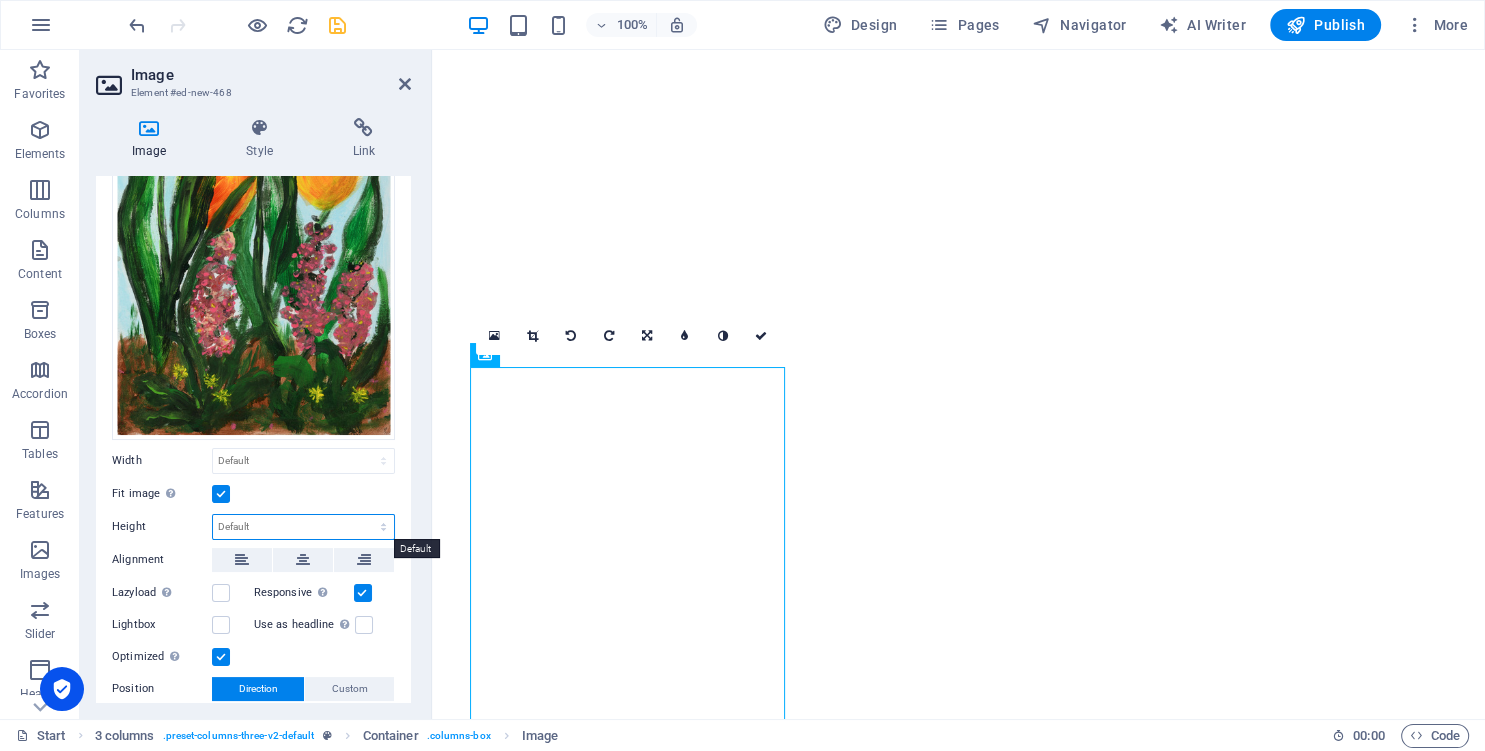 click on "Default auto px" at bounding box center [303, 527] 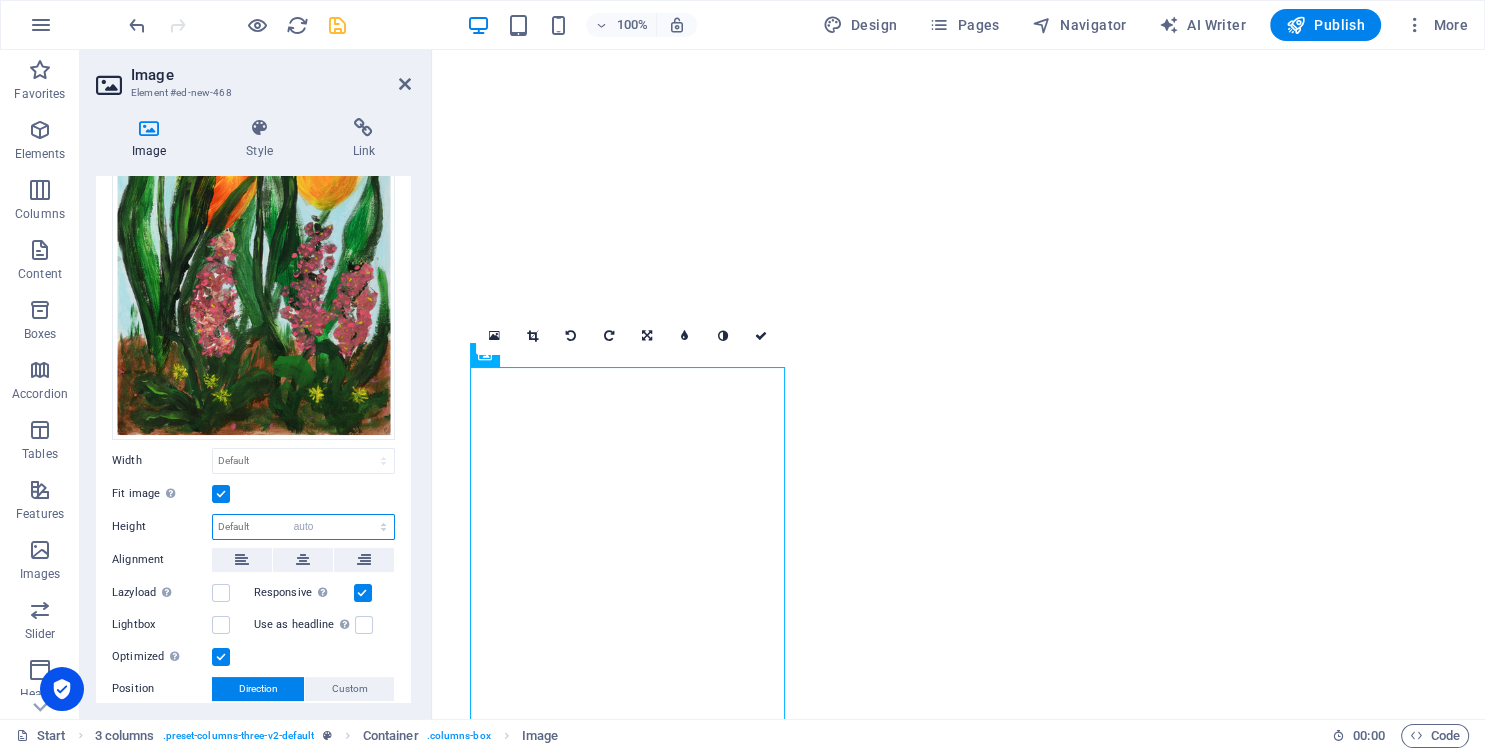 click on "auto" at bounding box center [0, 0] 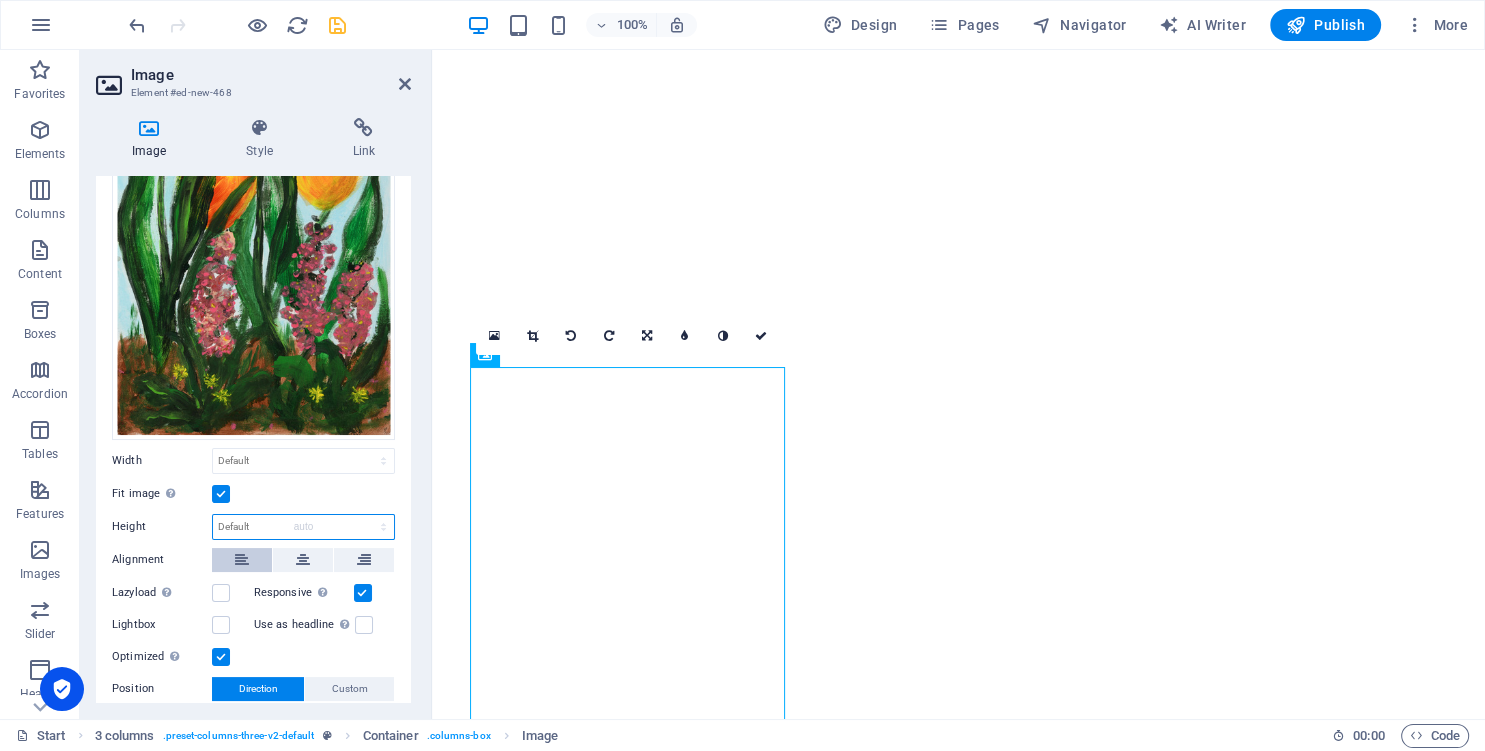 select on "DISABLED_OPTION_VALUE" 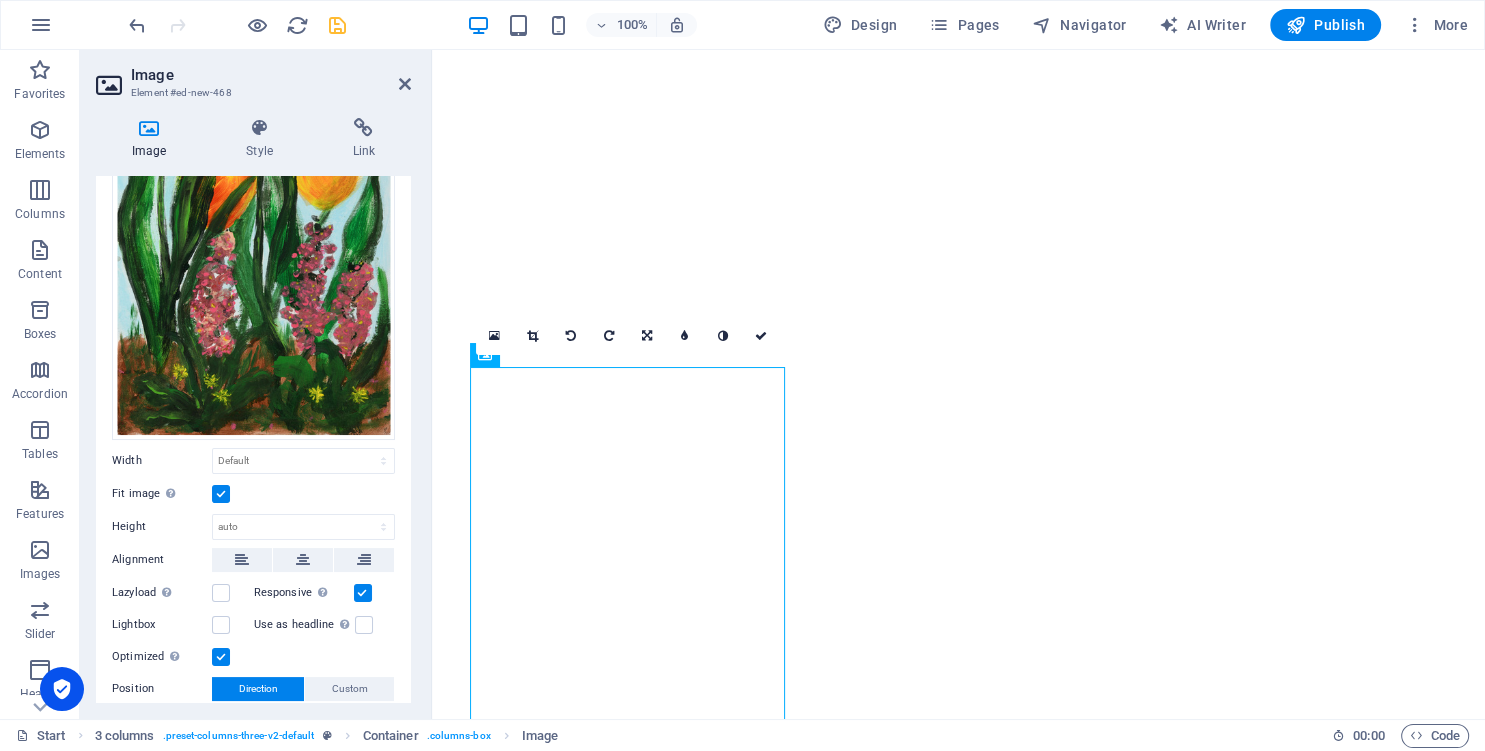 click at bounding box center [221, 657] 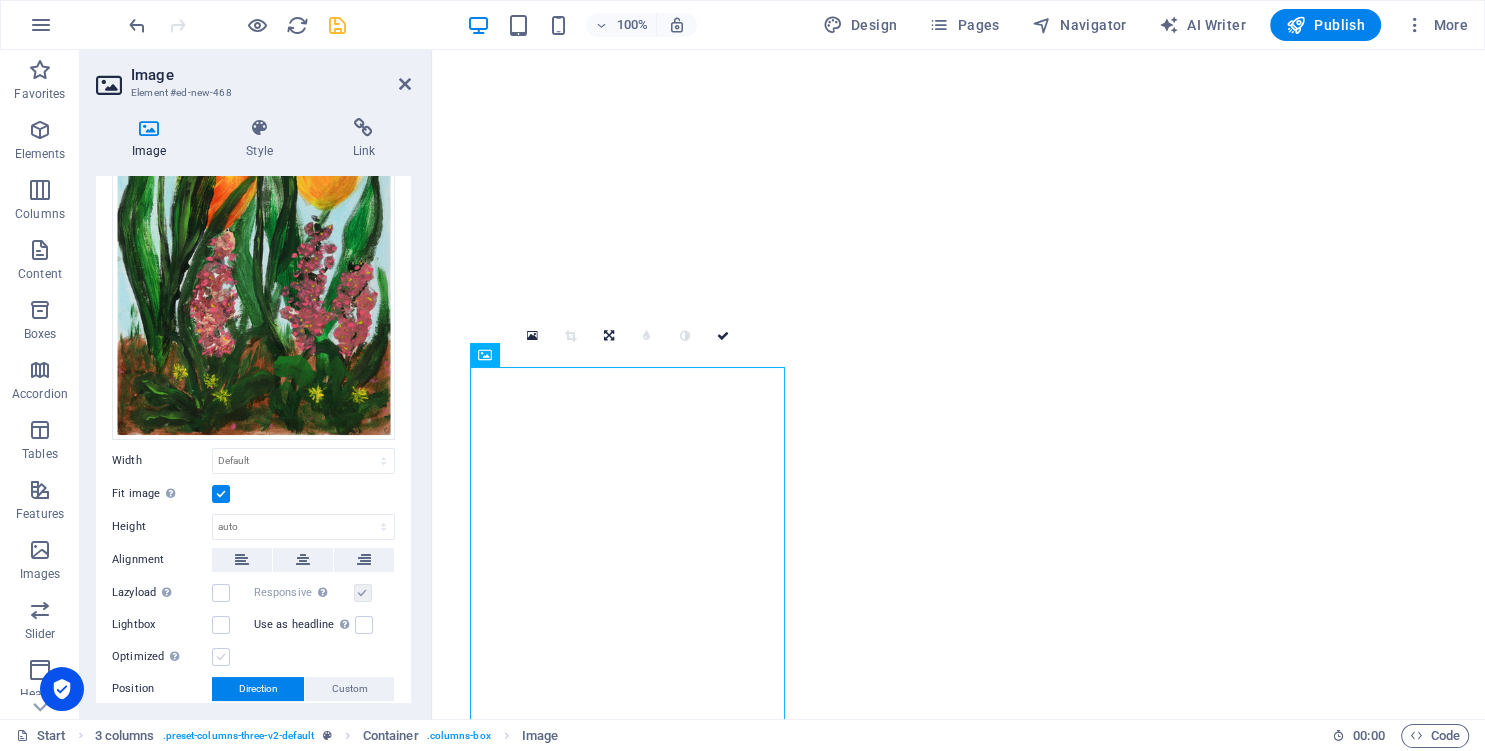 click at bounding box center [221, 657] 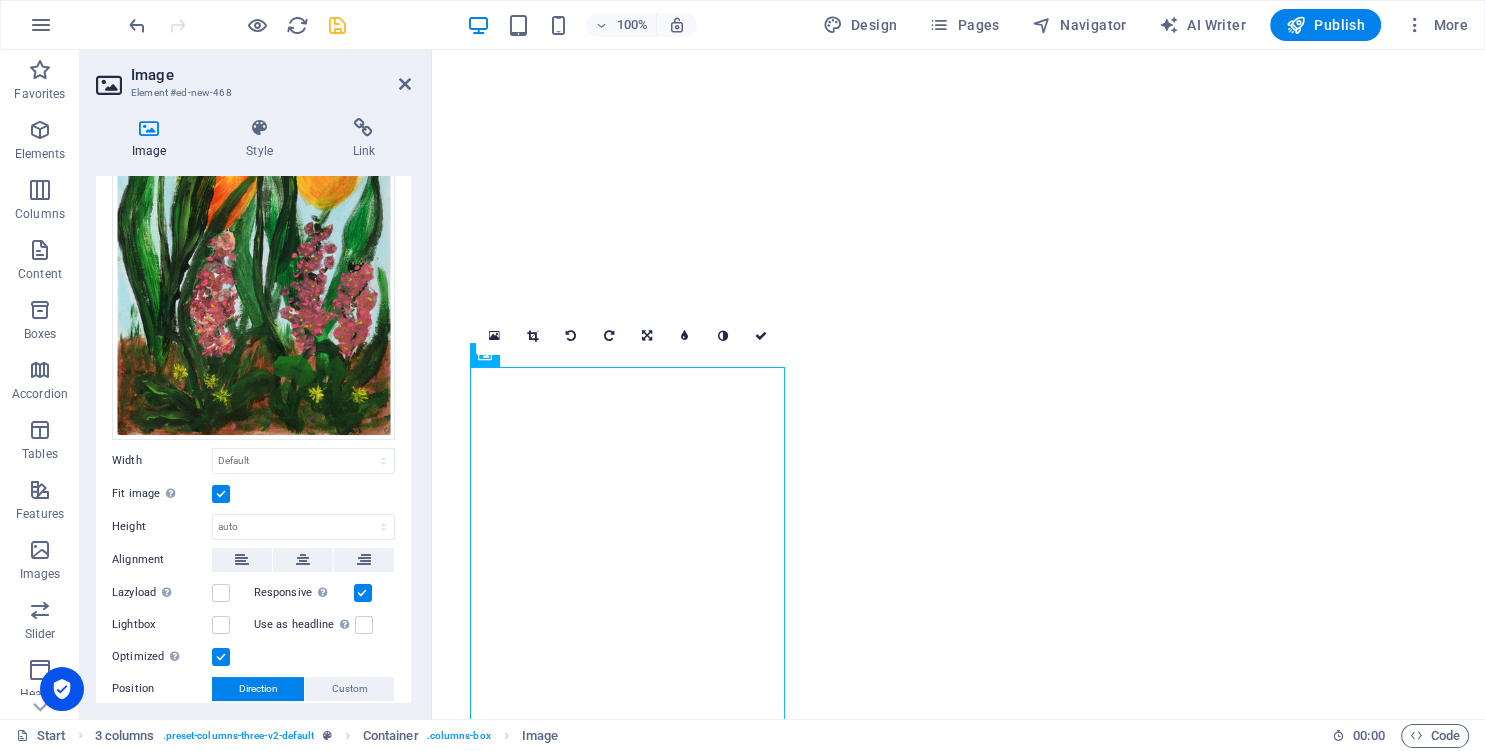 click at bounding box center (221, 657) 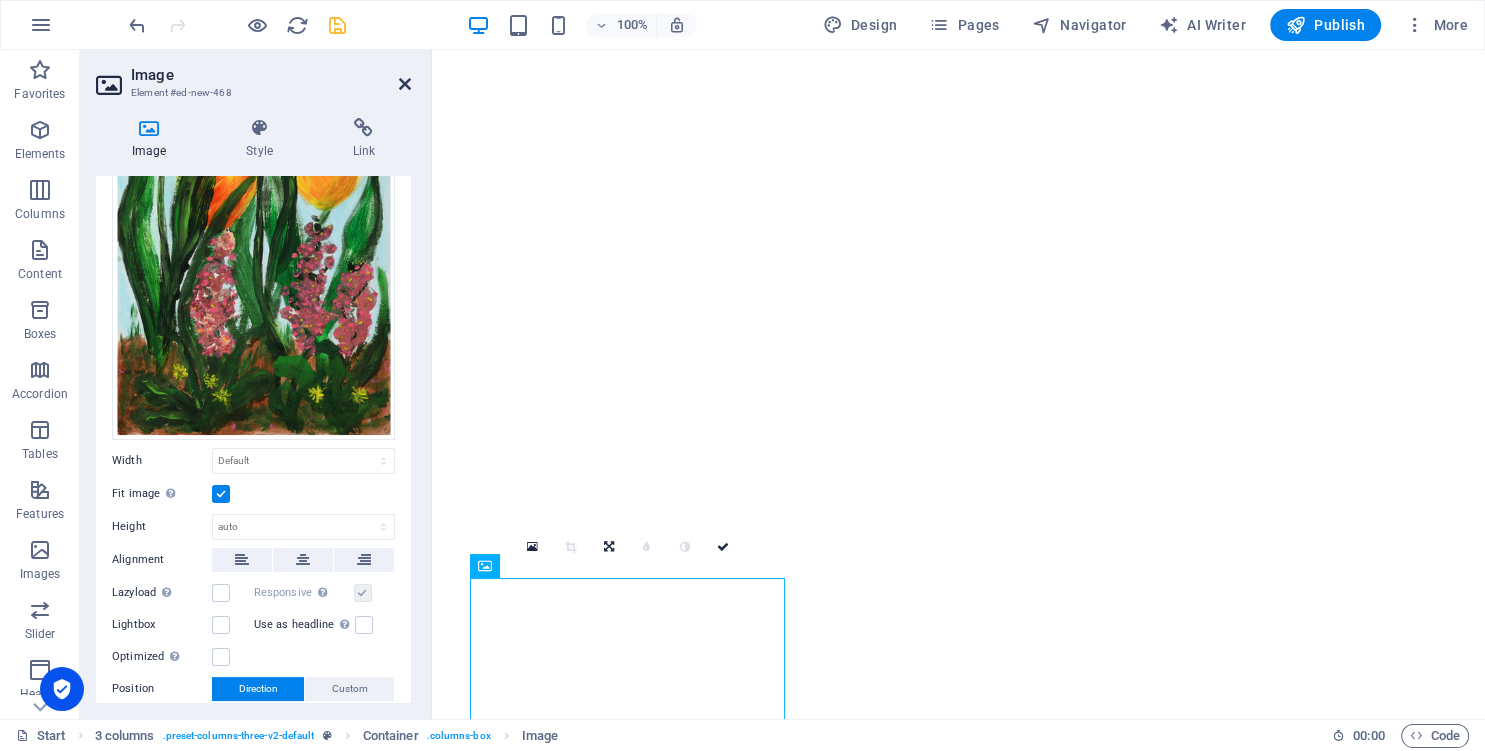 click at bounding box center (405, 84) 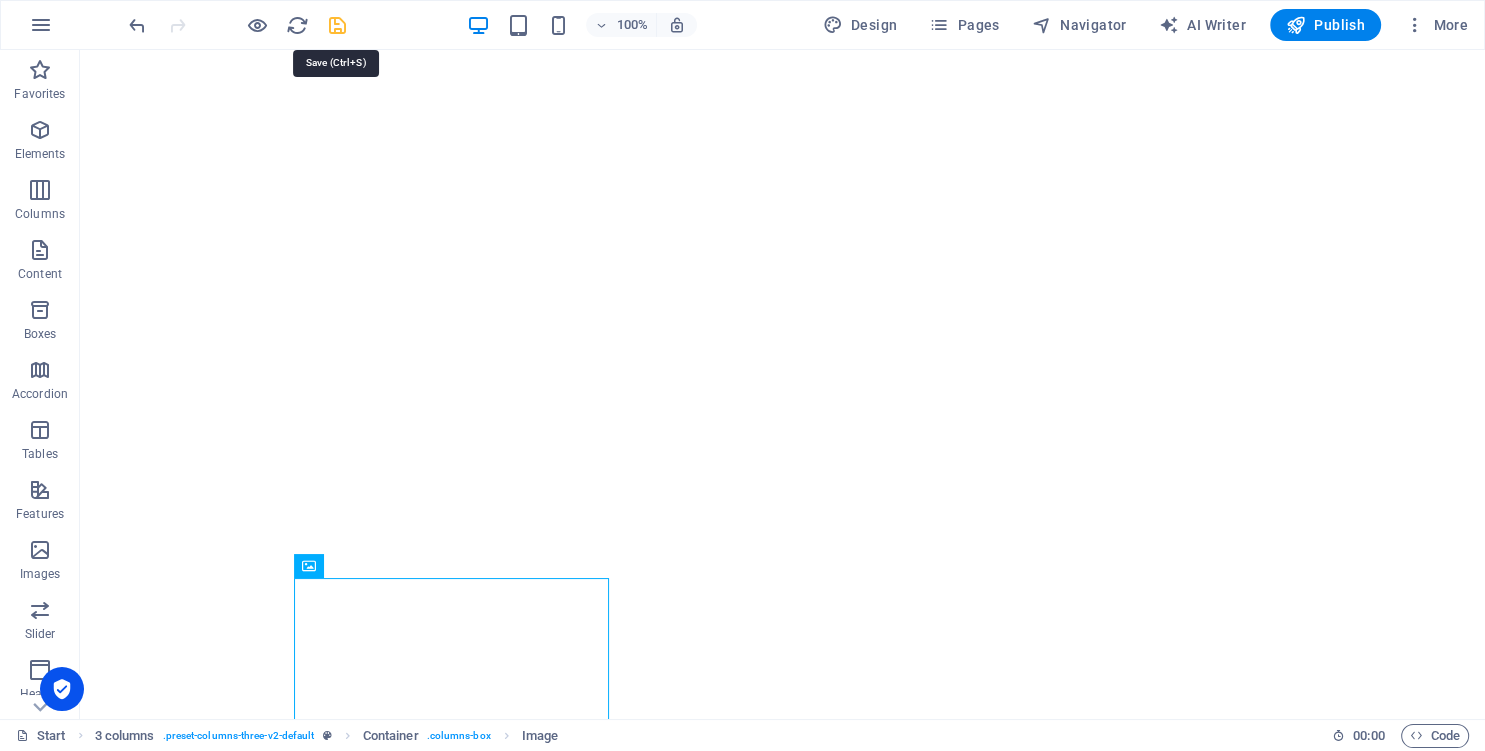 click at bounding box center (337, 25) 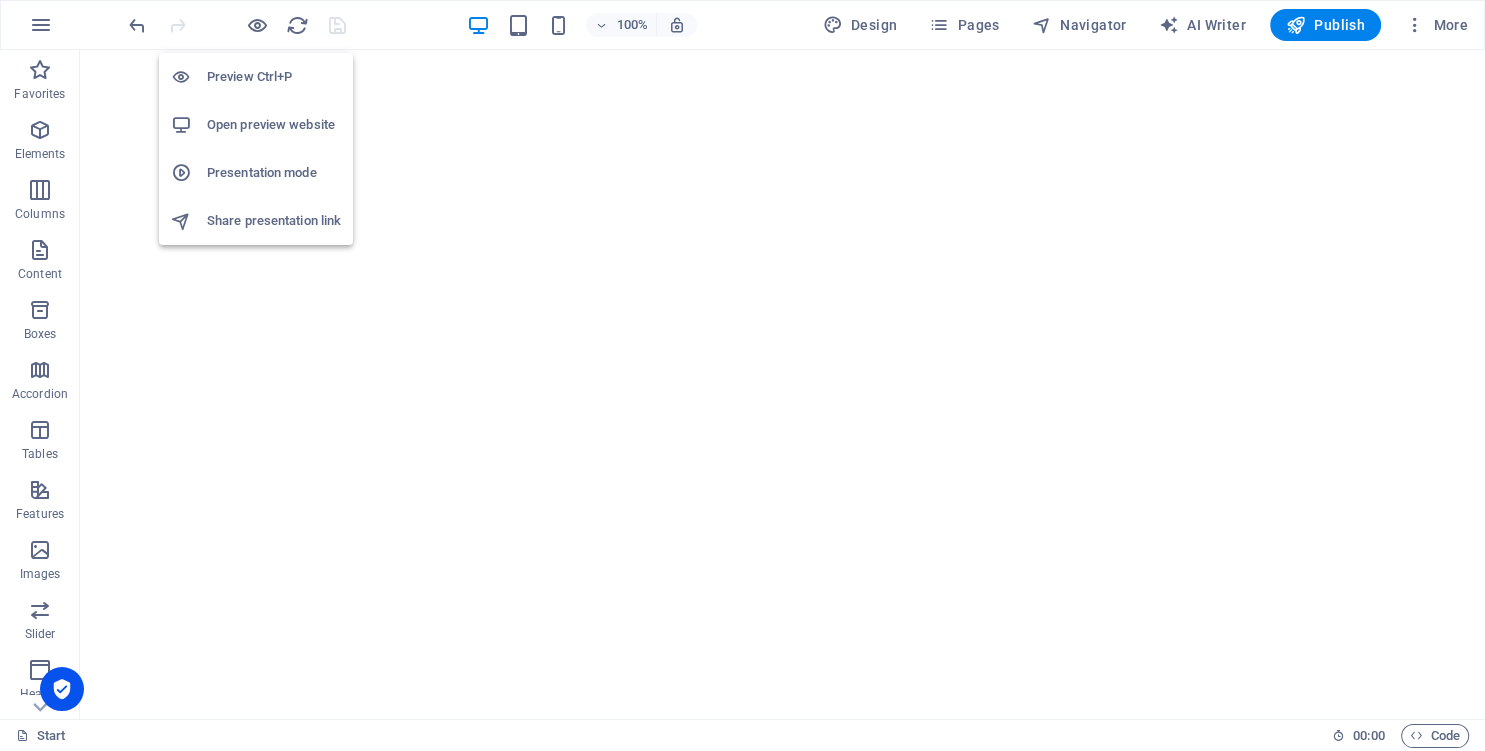 click on "Open preview website" at bounding box center (274, 125) 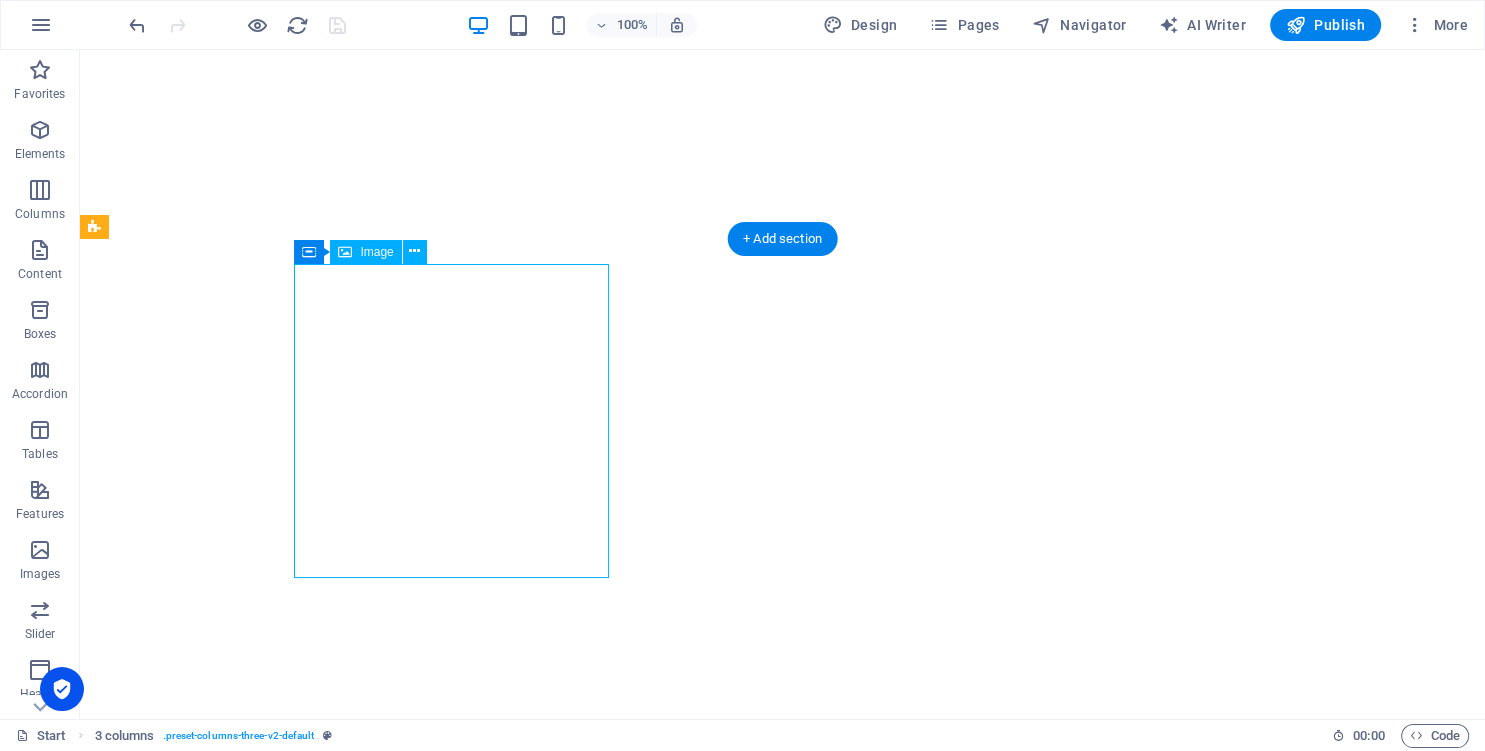 select on "px" 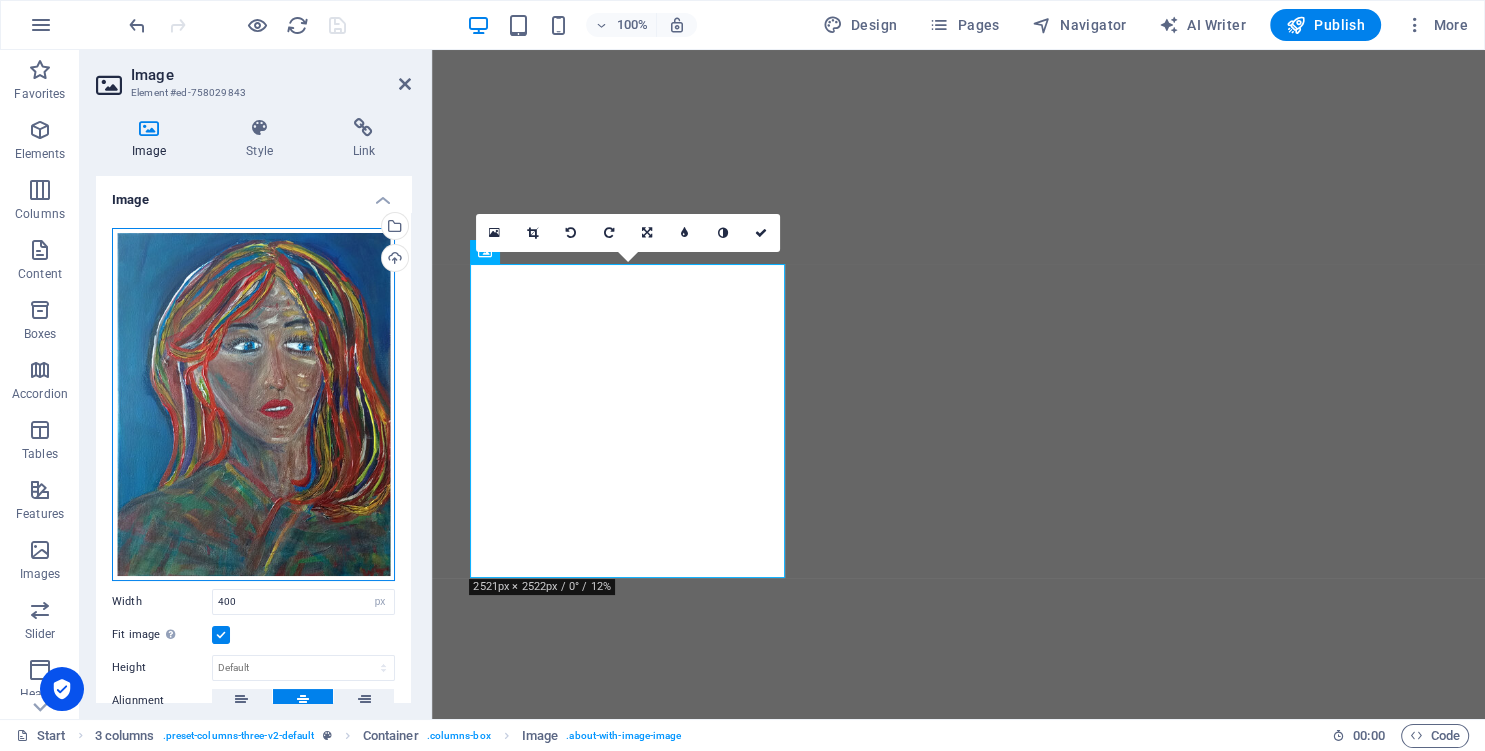 click on "Drag files here, click to choose files or select files from Files or our free stock photos & videos" at bounding box center [253, 404] 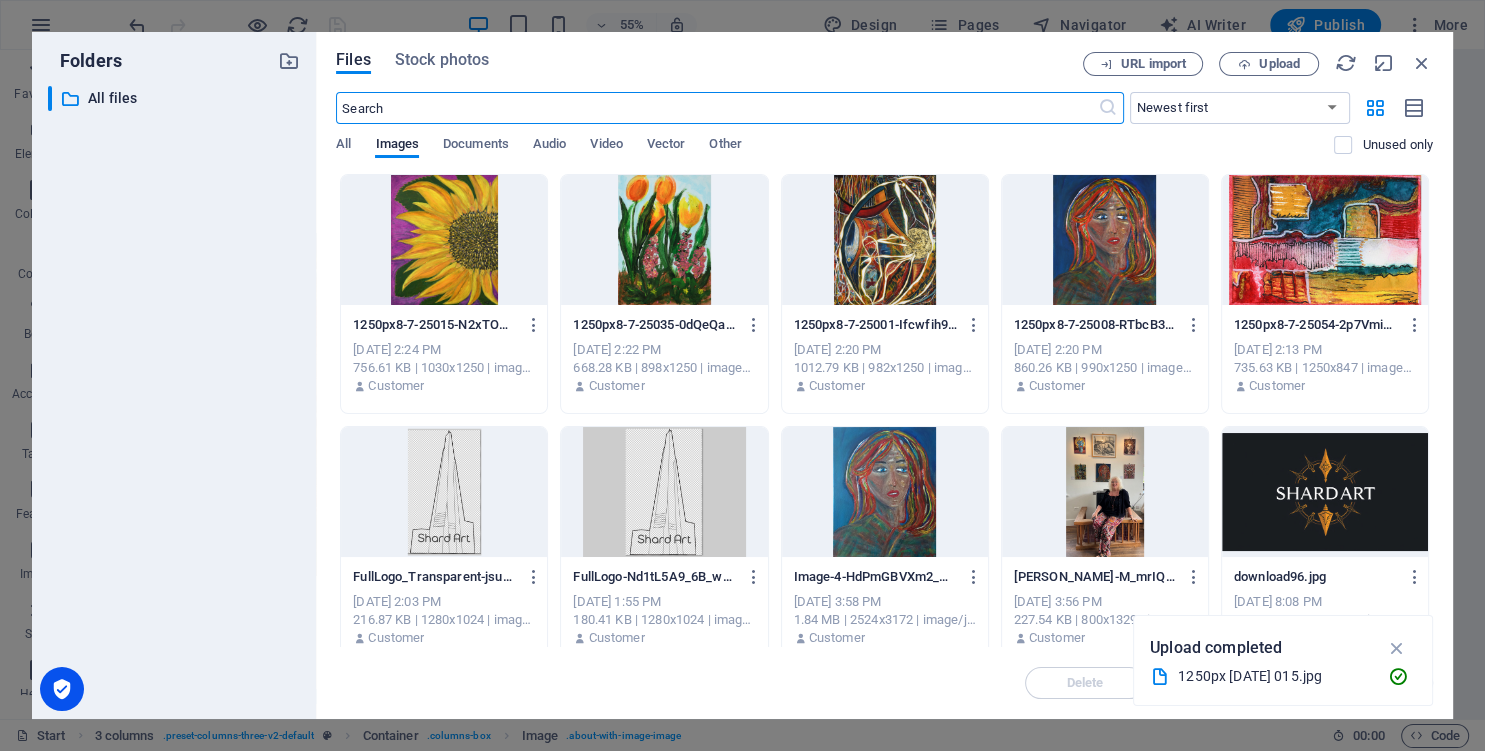 click at bounding box center [1105, 240] 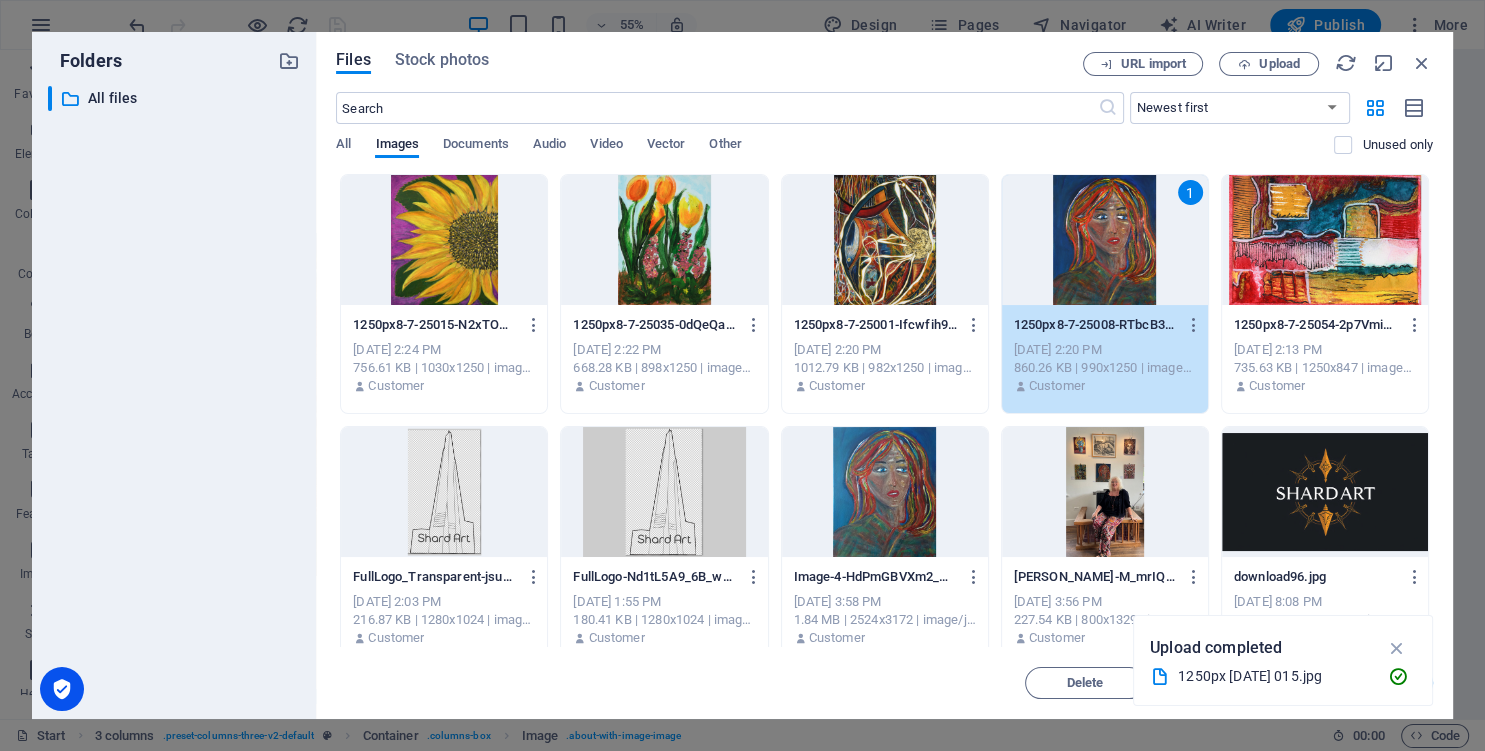 click on "1" at bounding box center (1105, 240) 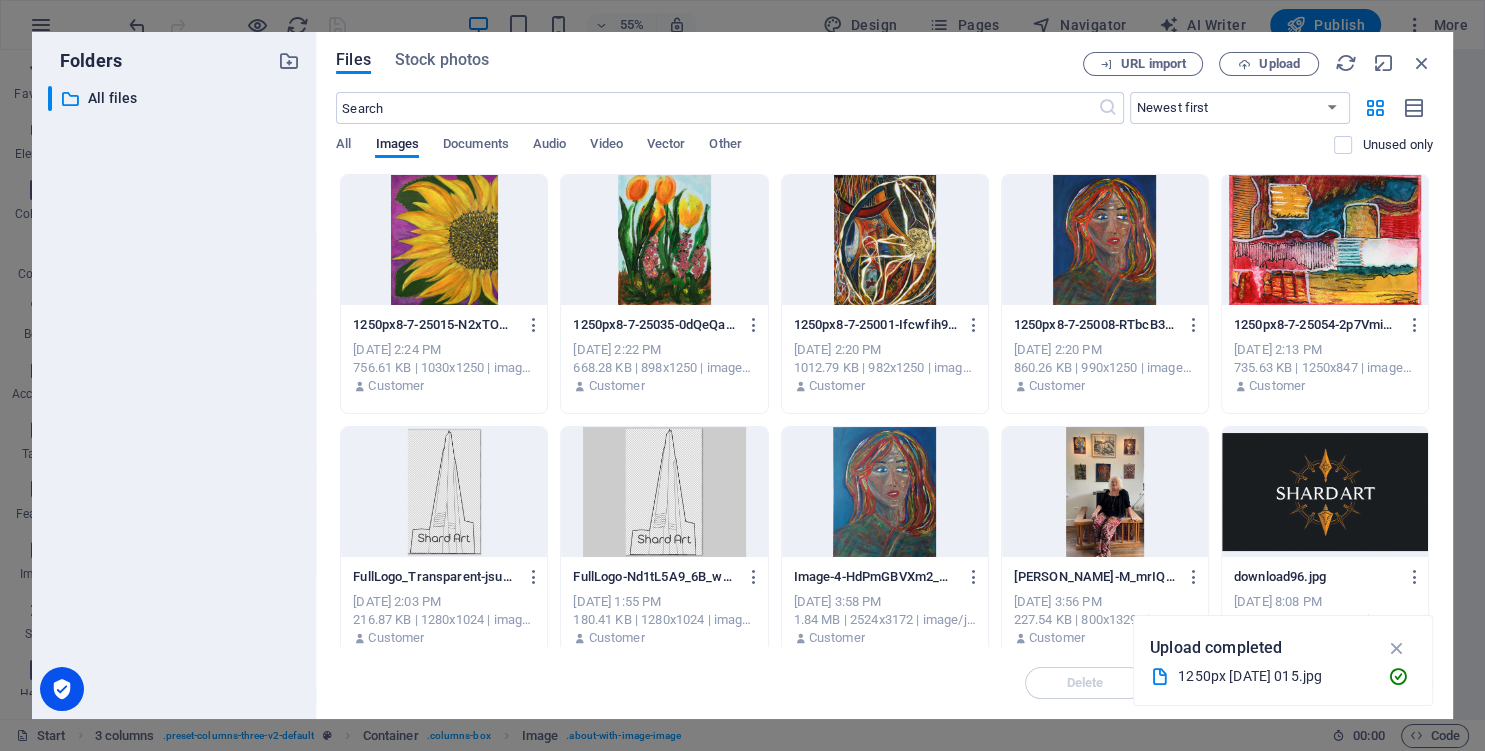 click at bounding box center (1105, 240) 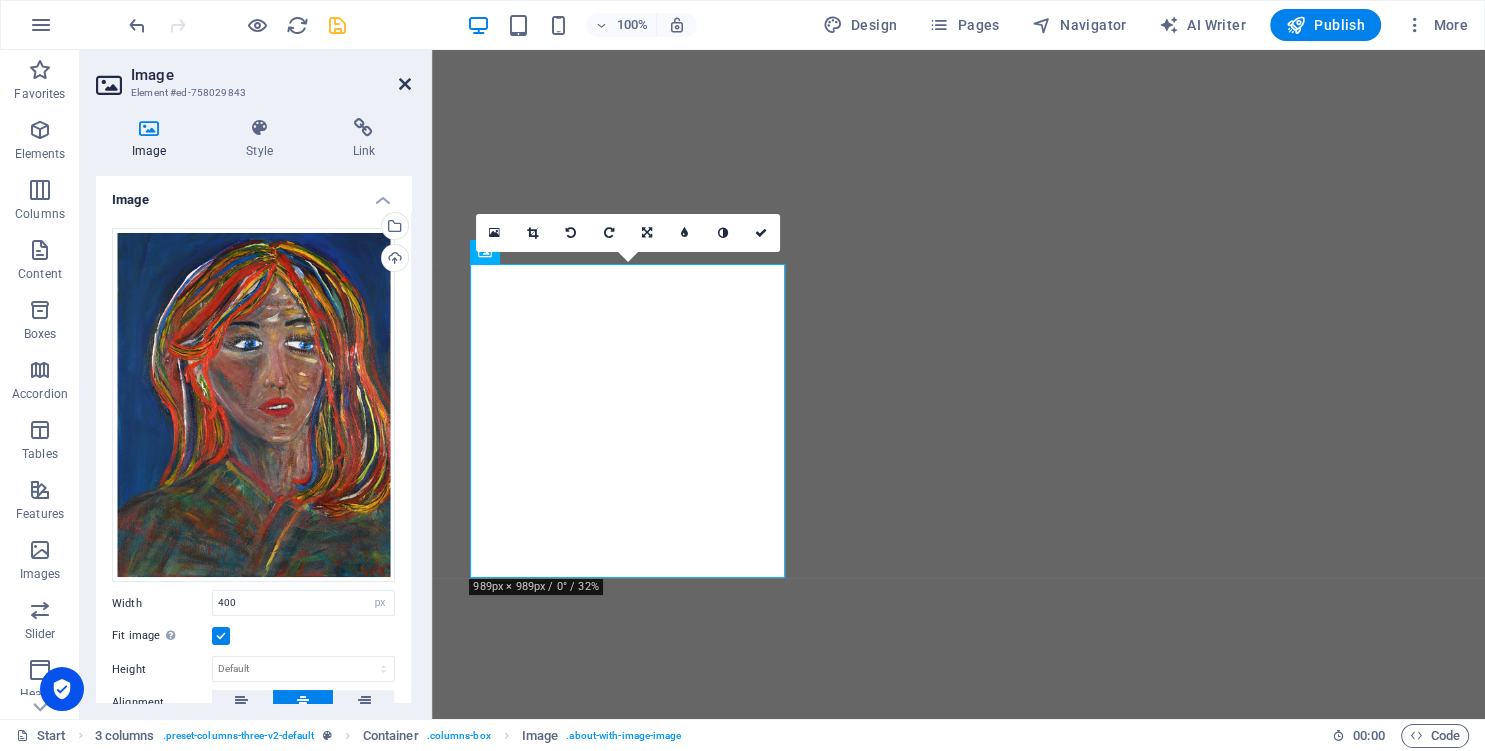 click at bounding box center (405, 84) 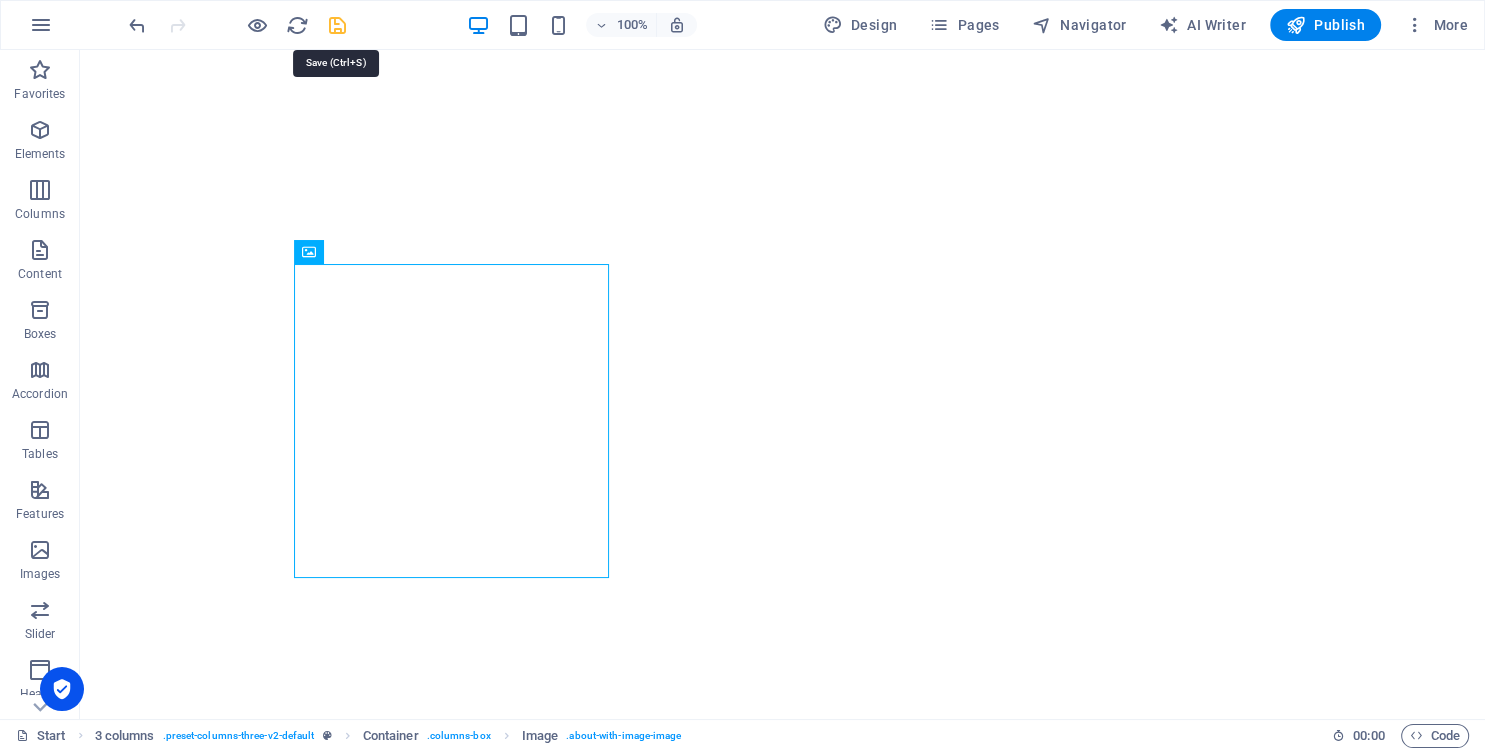 click at bounding box center [337, 25] 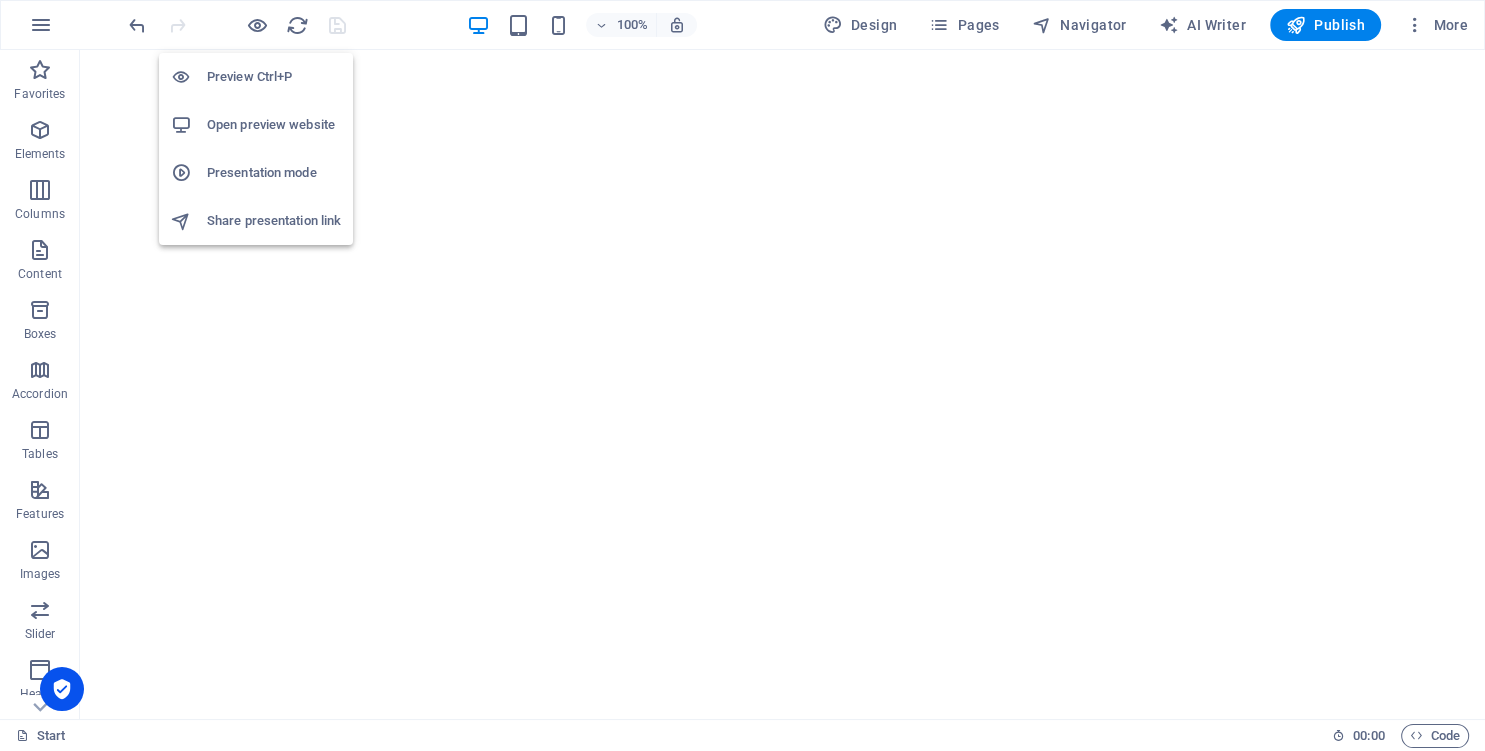click on "Open preview website" at bounding box center [274, 125] 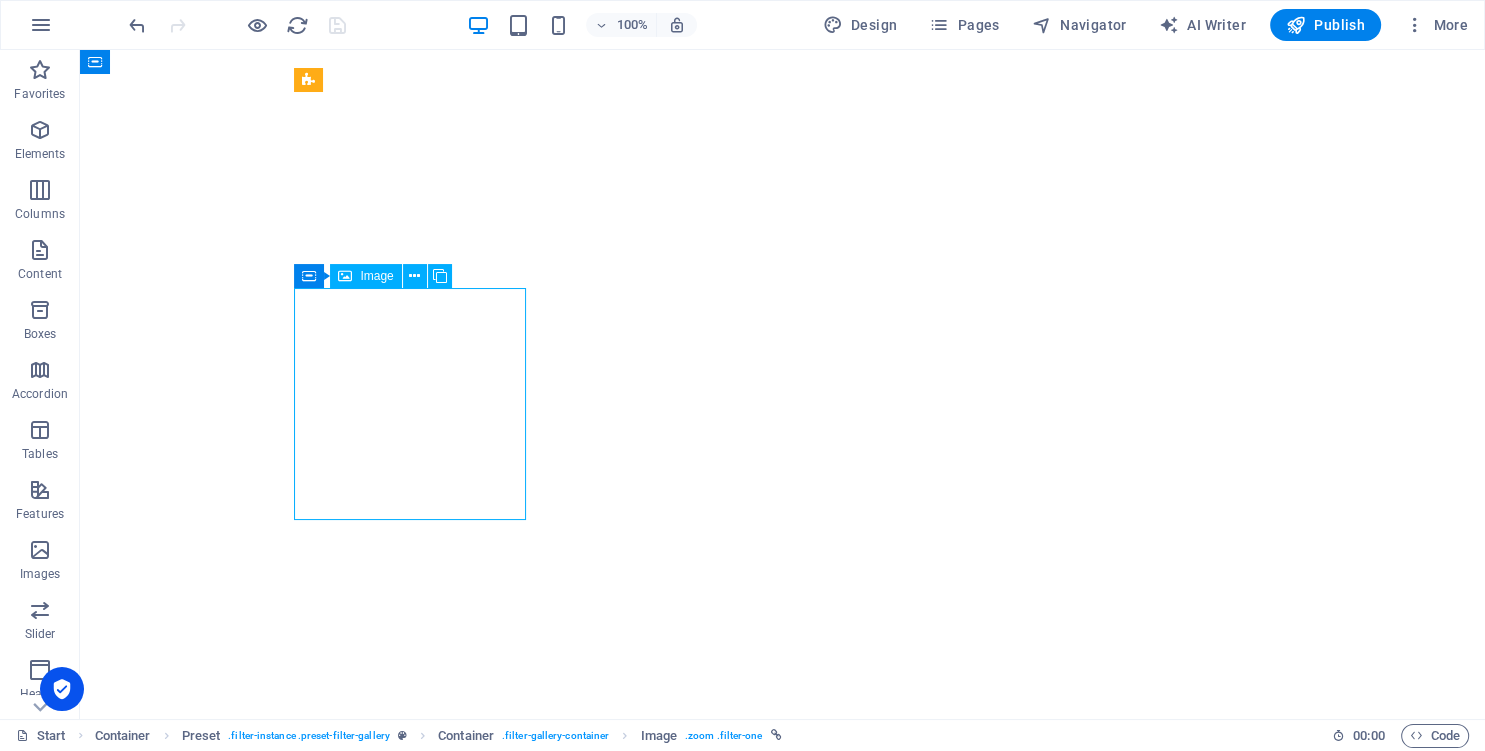 select on "%" 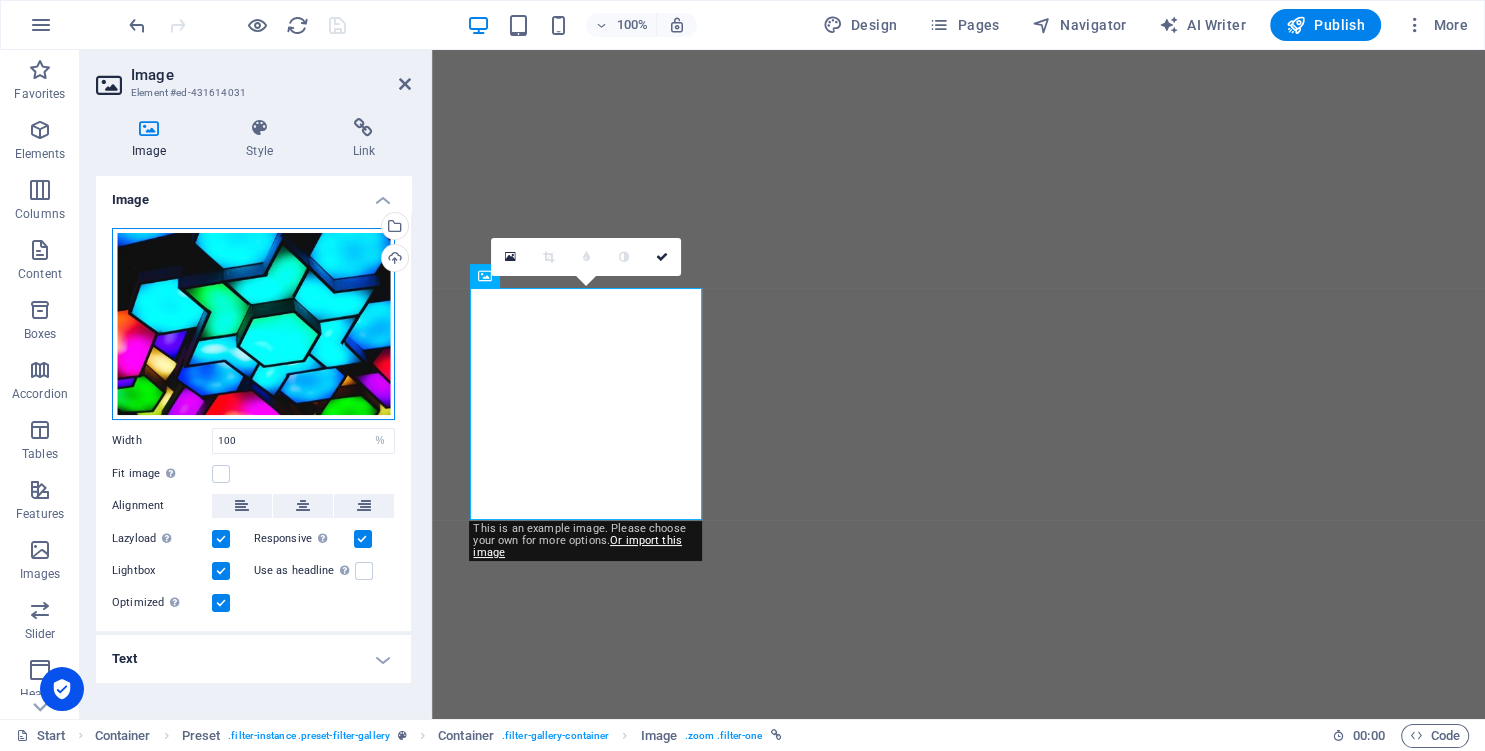 click on "Drag files here, click to choose files or select files from Files or our free stock photos & videos" at bounding box center (253, 324) 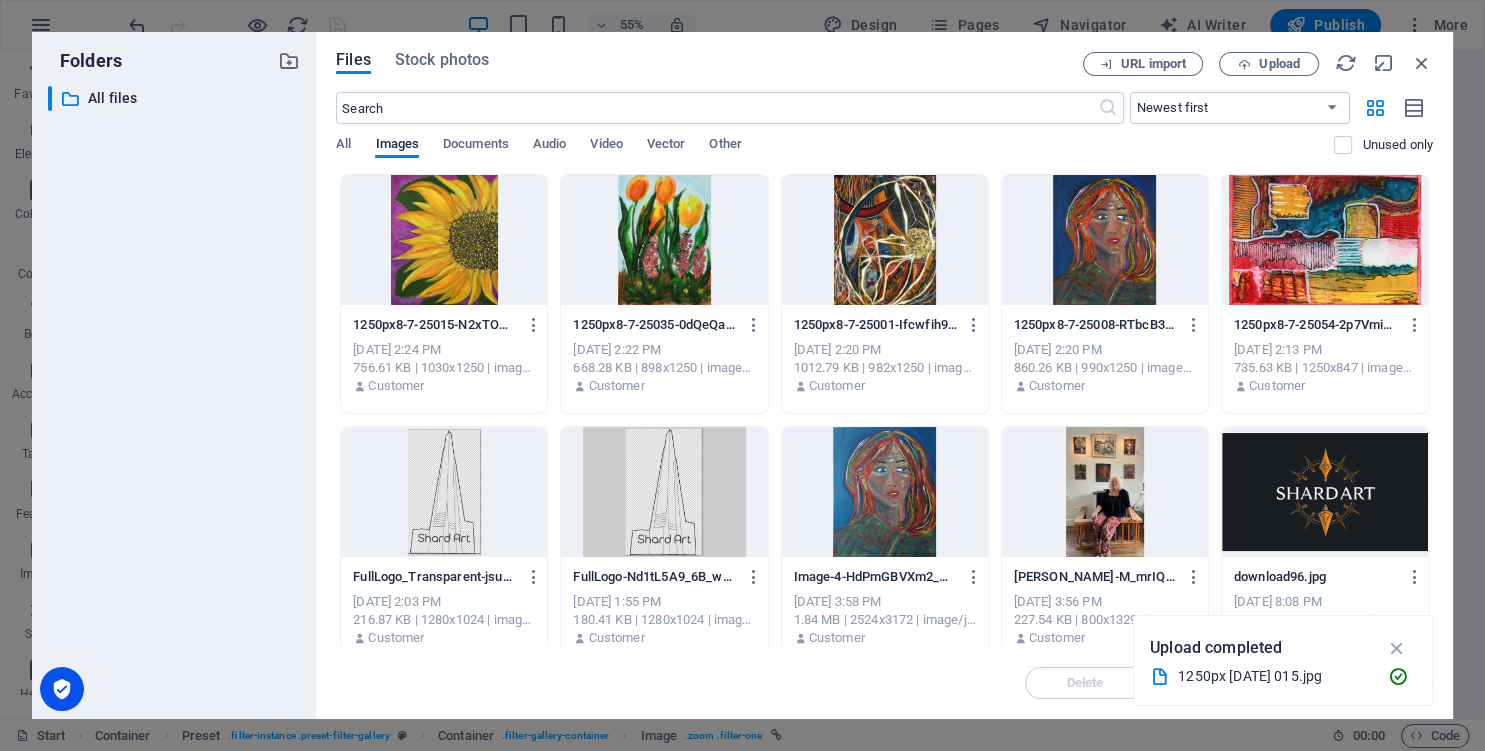 click at bounding box center (885, 240) 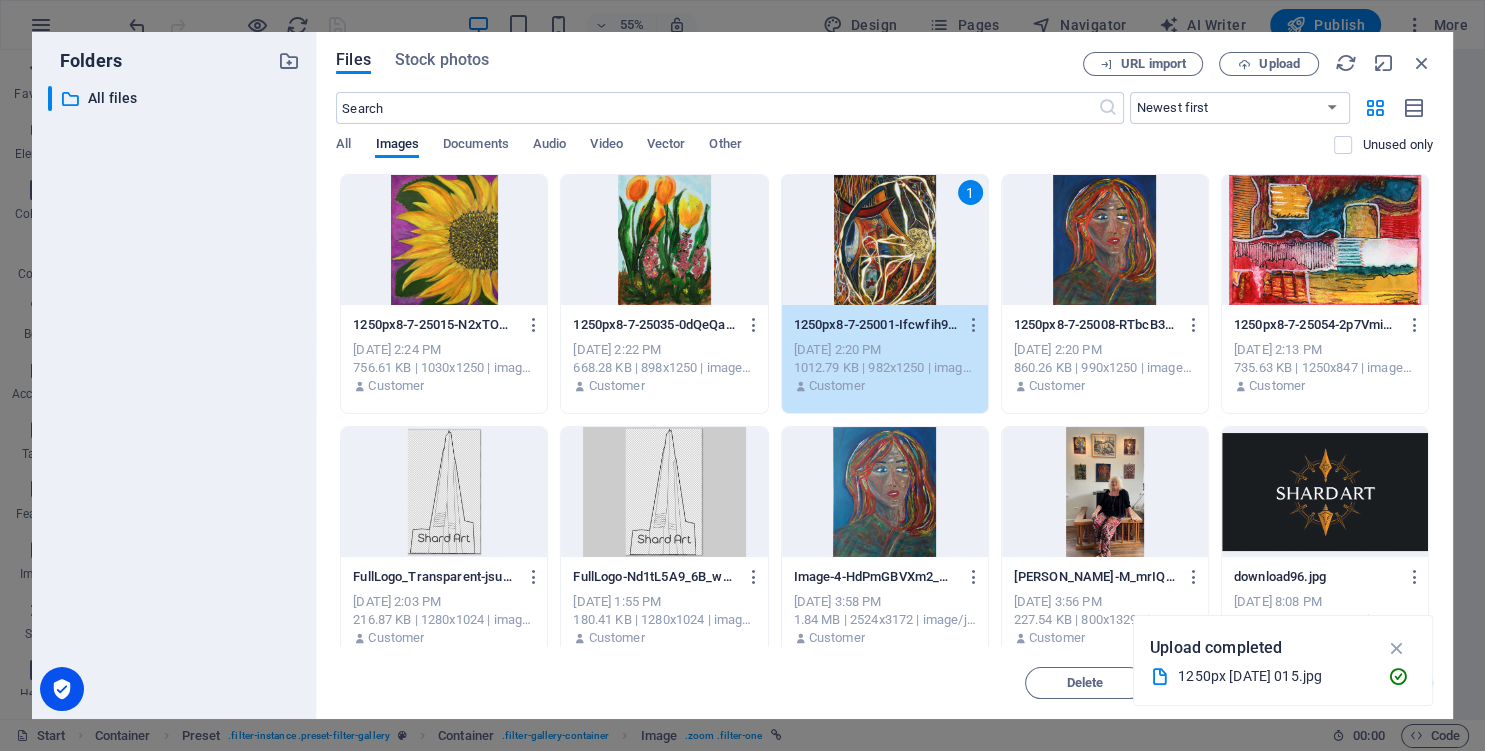 click at bounding box center (1105, 240) 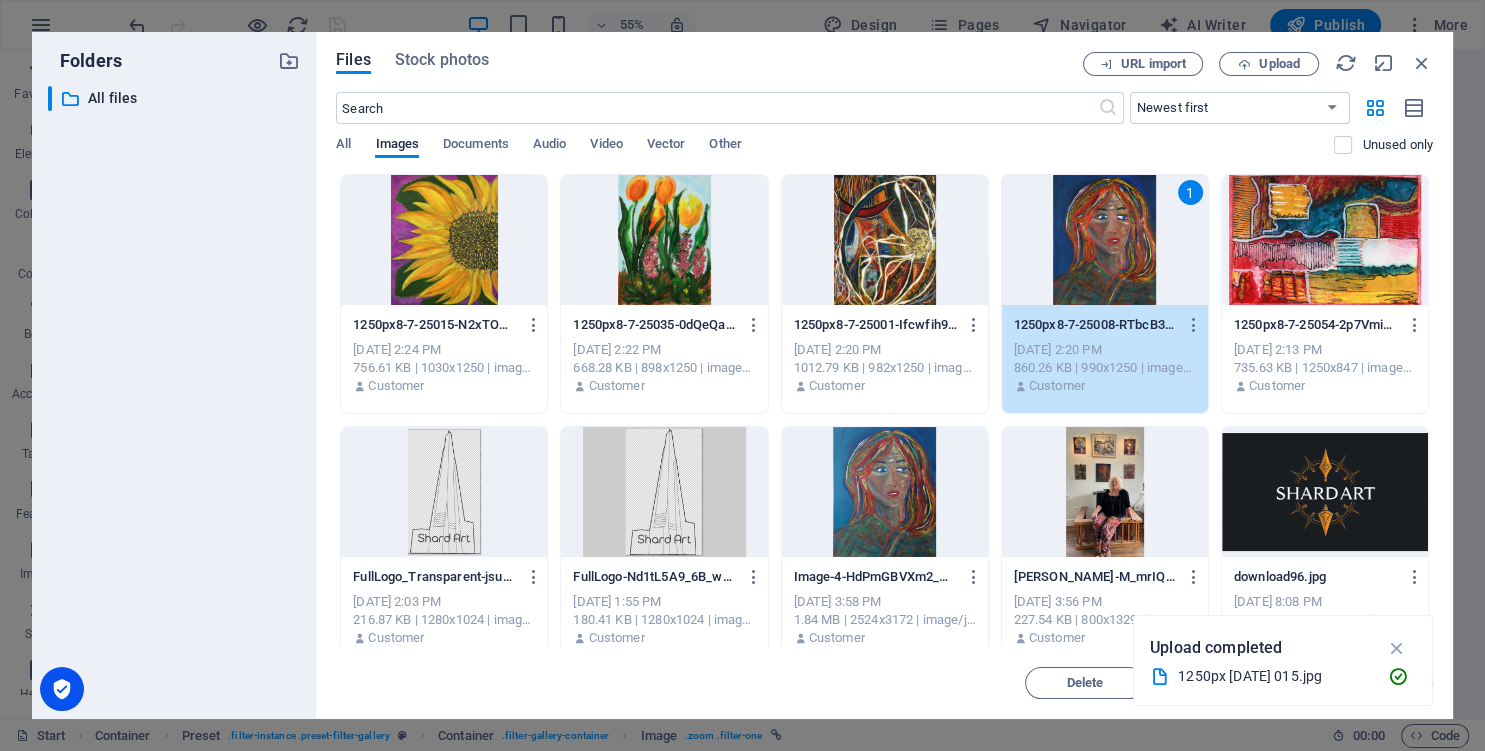 click at bounding box center [885, 240] 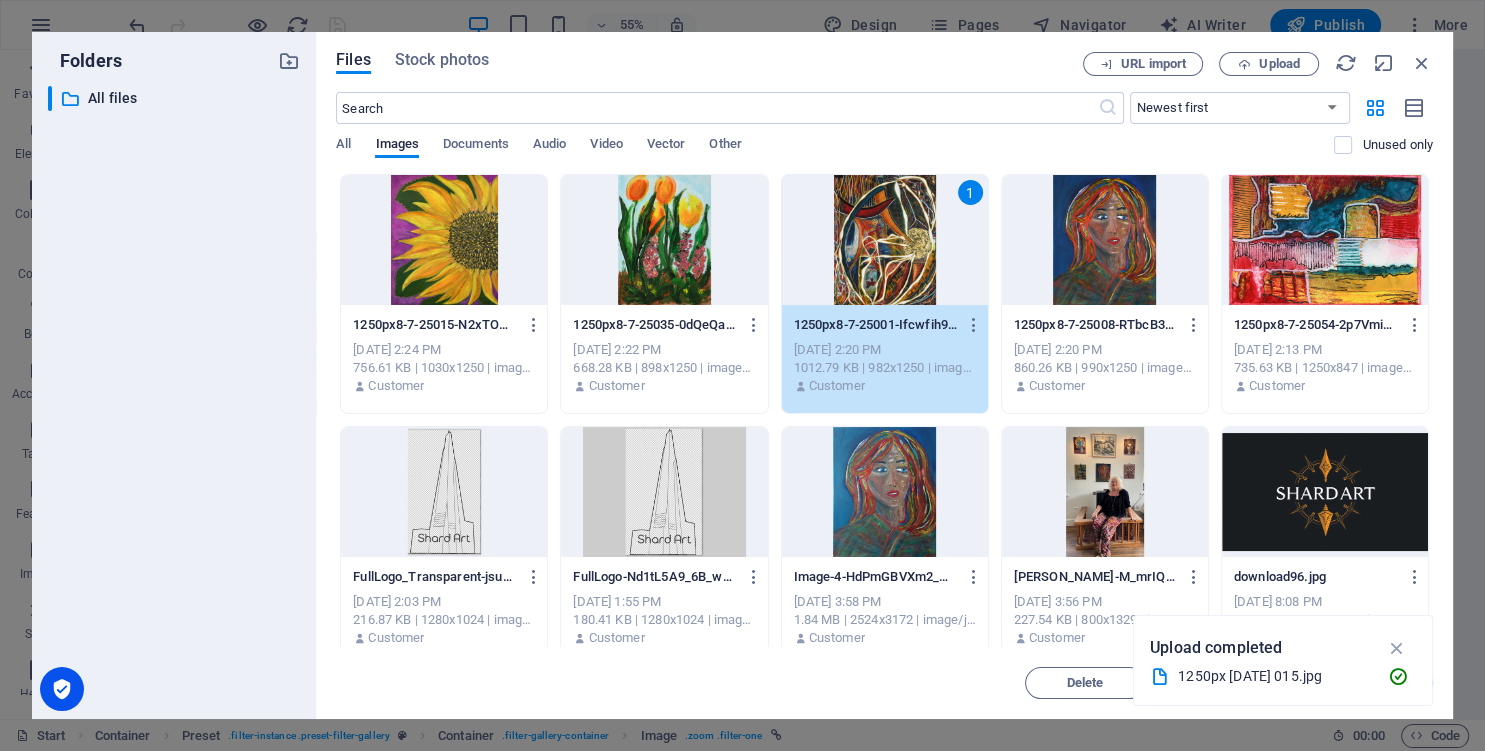 drag, startPoint x: 1398, startPoint y: 642, endPoint x: 1387, endPoint y: 638, distance: 11.7046995 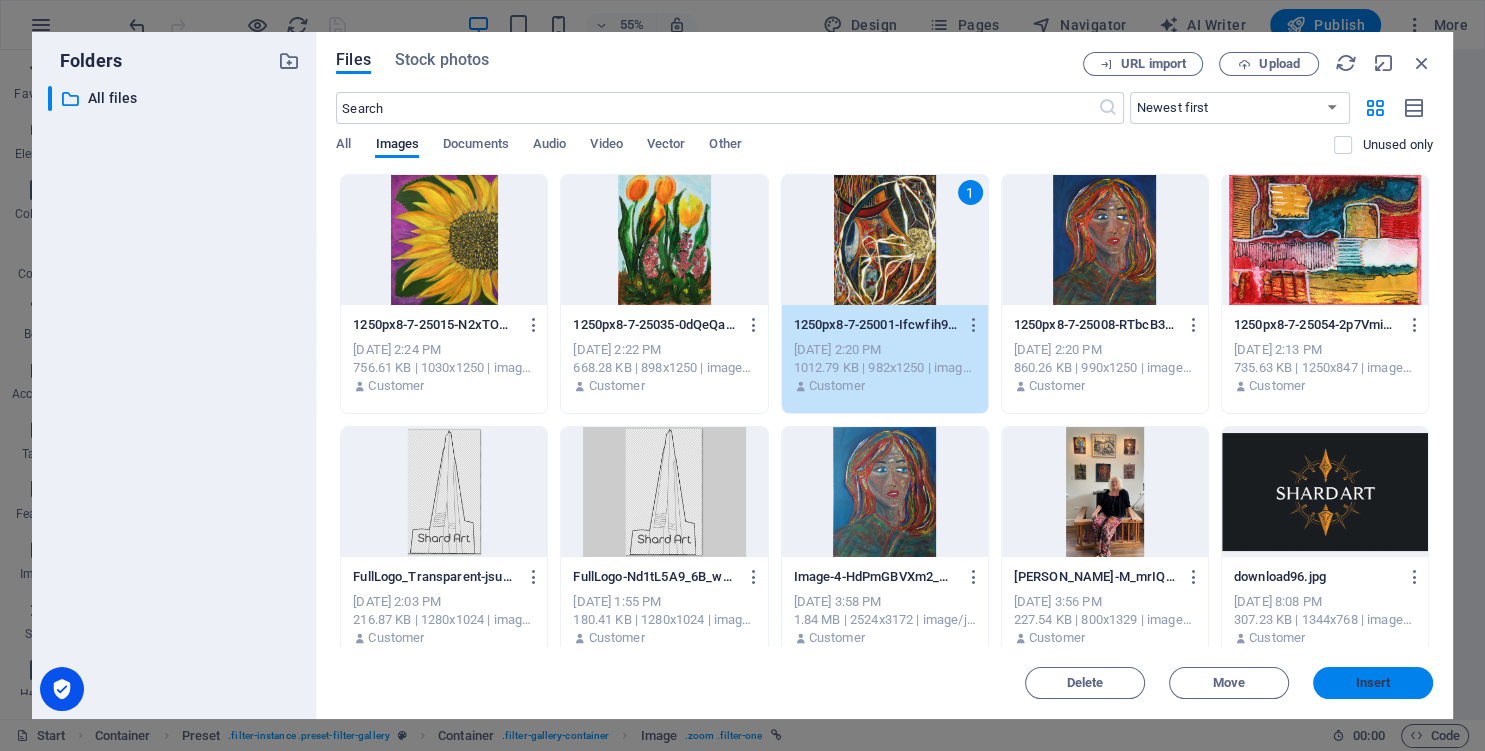 click on "Insert" at bounding box center [1373, 683] 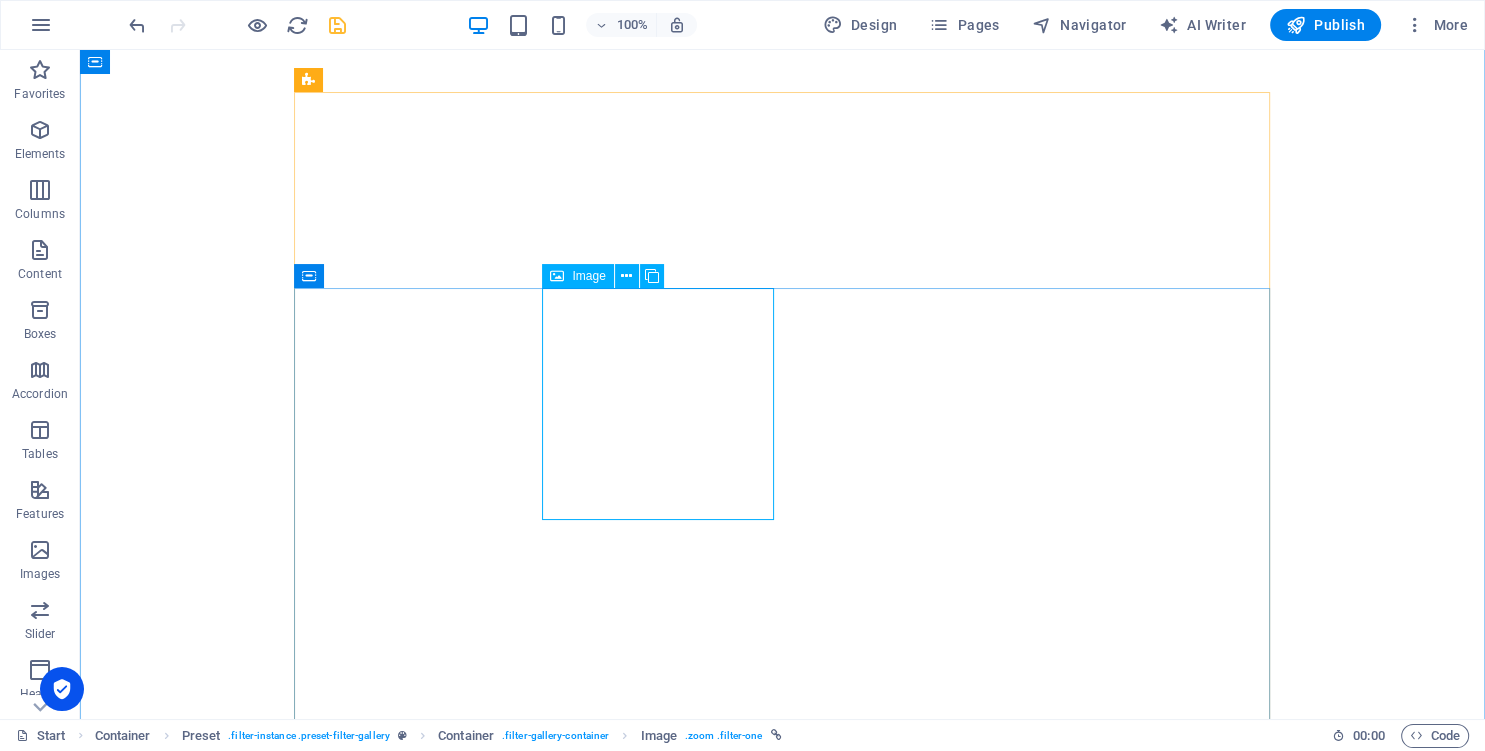select on "%" 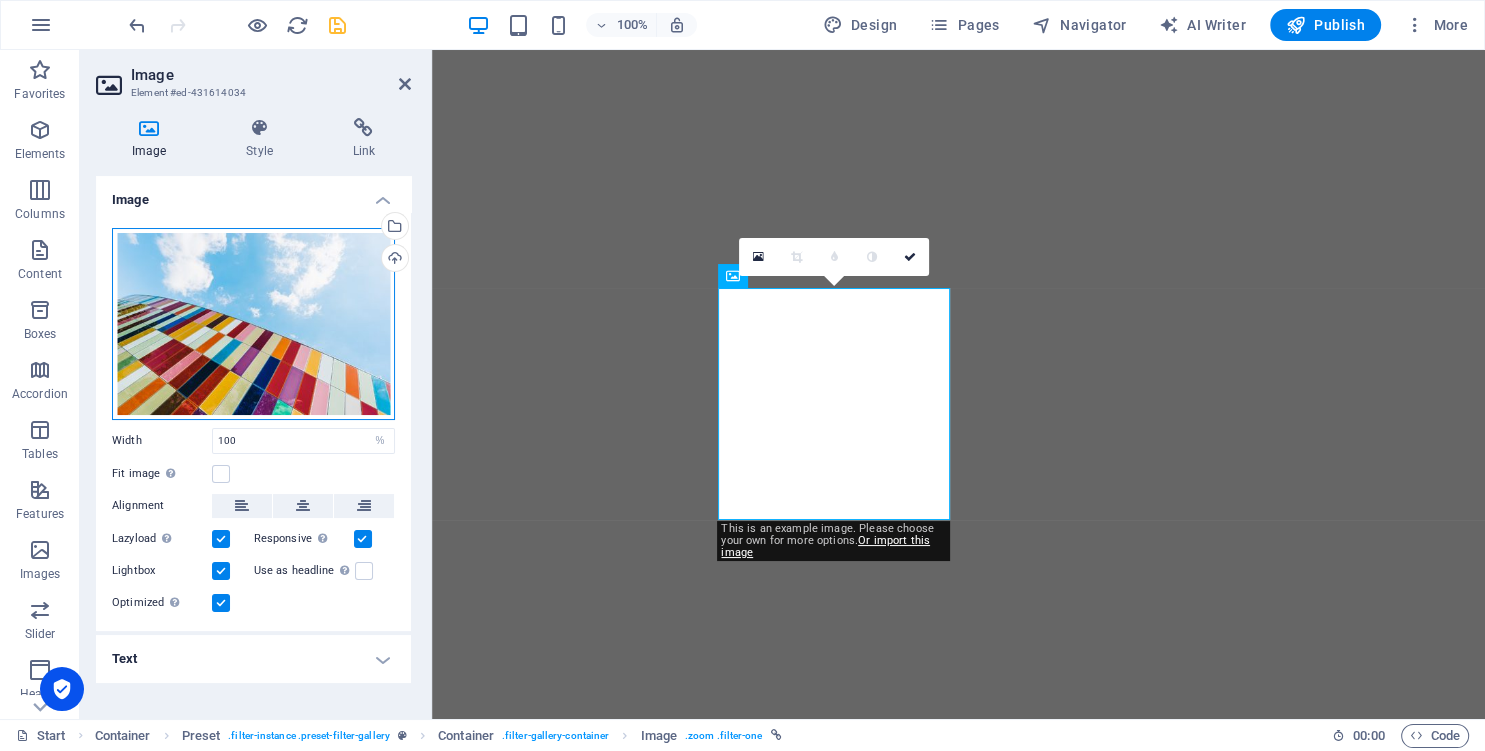 click on "Drag files here, click to choose files or select files from Files or our free stock photos & videos" at bounding box center (253, 324) 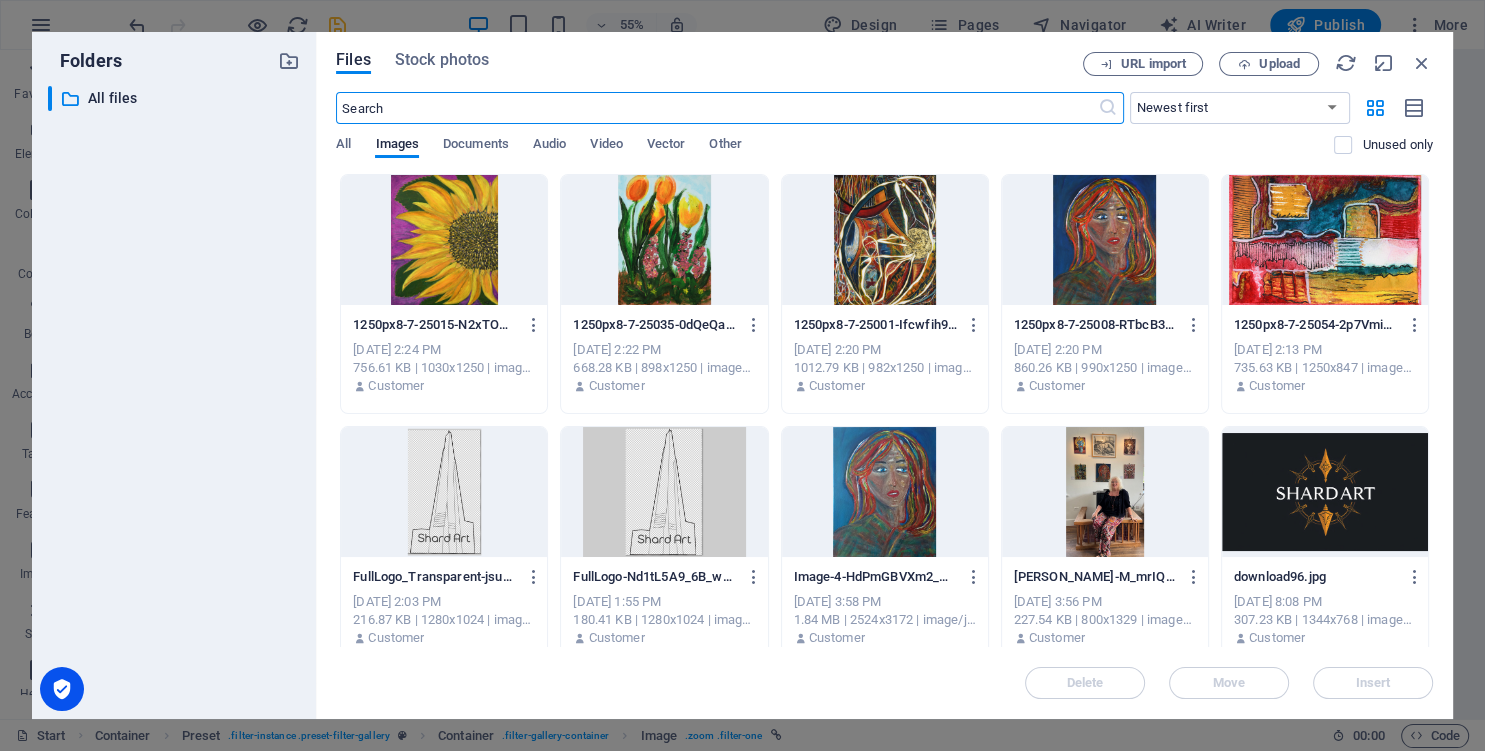 click at bounding box center [1325, 240] 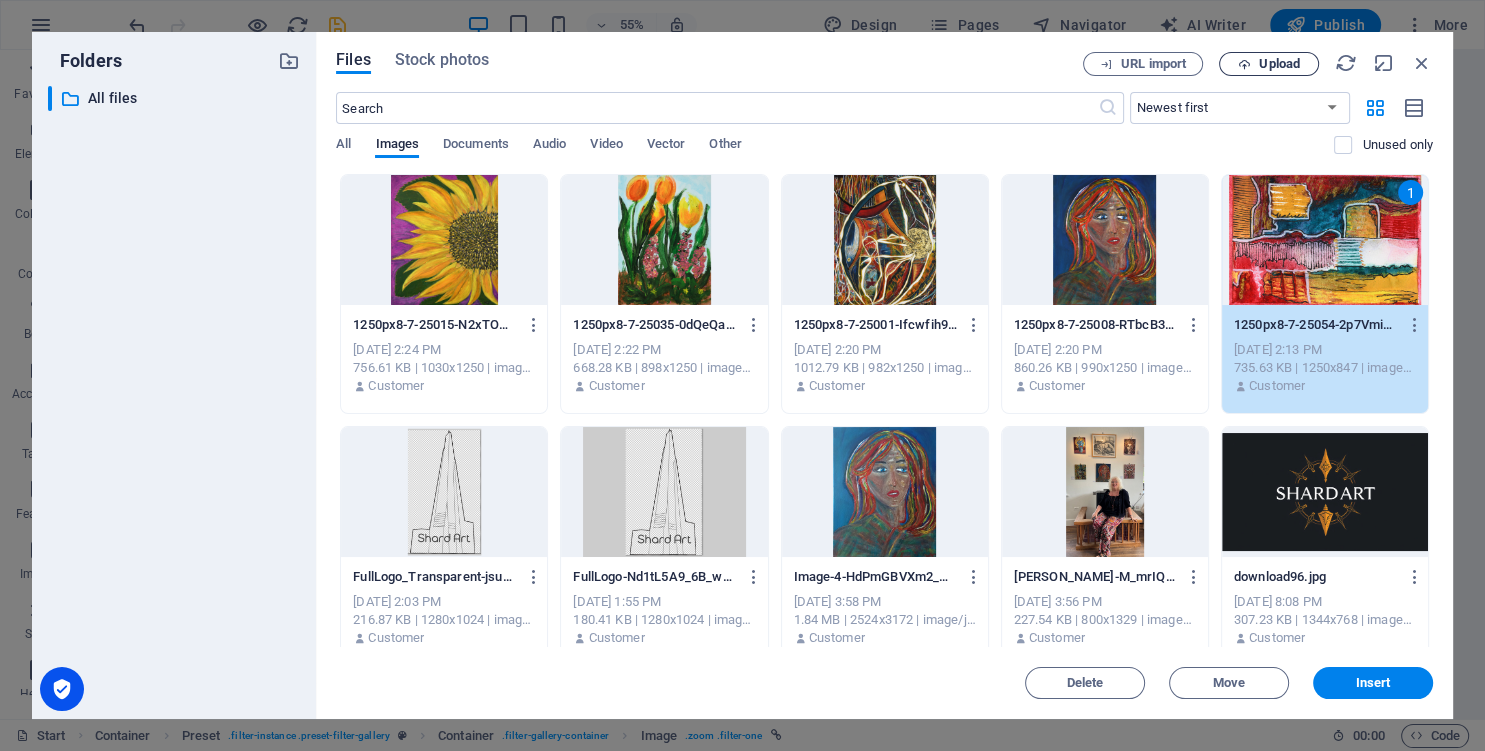 click on "Upload" at bounding box center [1269, 64] 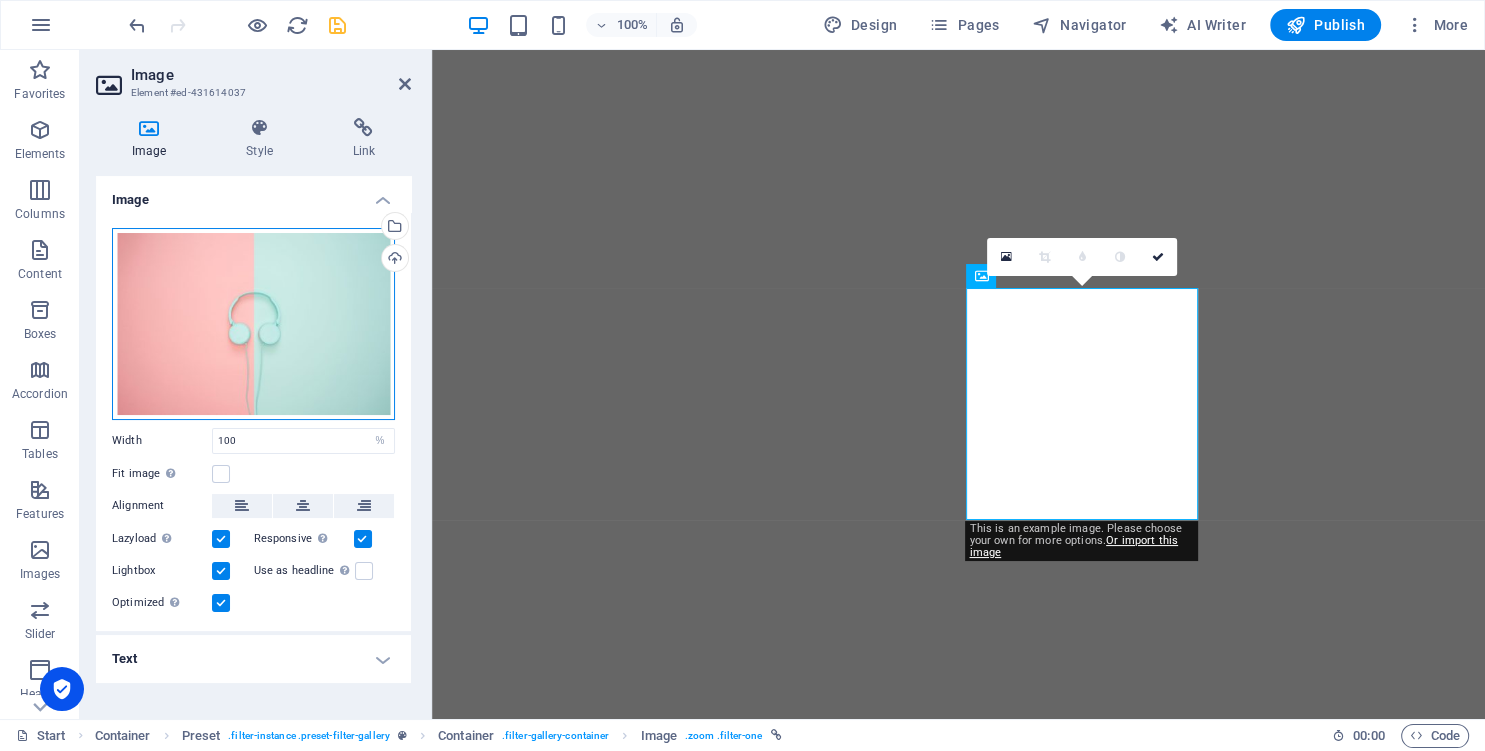 click on "Drag files here, click to choose files or select files from Files or our free stock photos & videos" at bounding box center (253, 324) 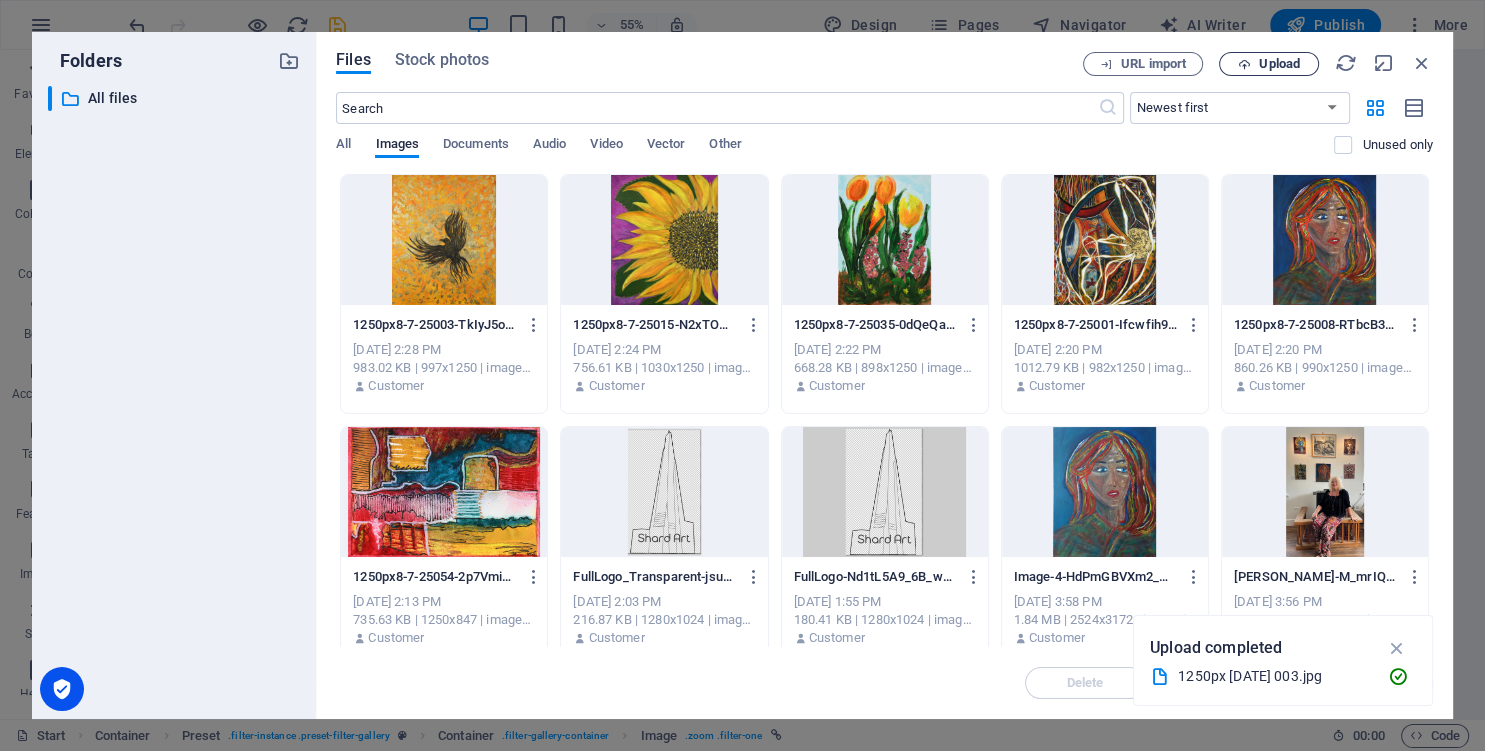 click on "Upload" at bounding box center [1279, 64] 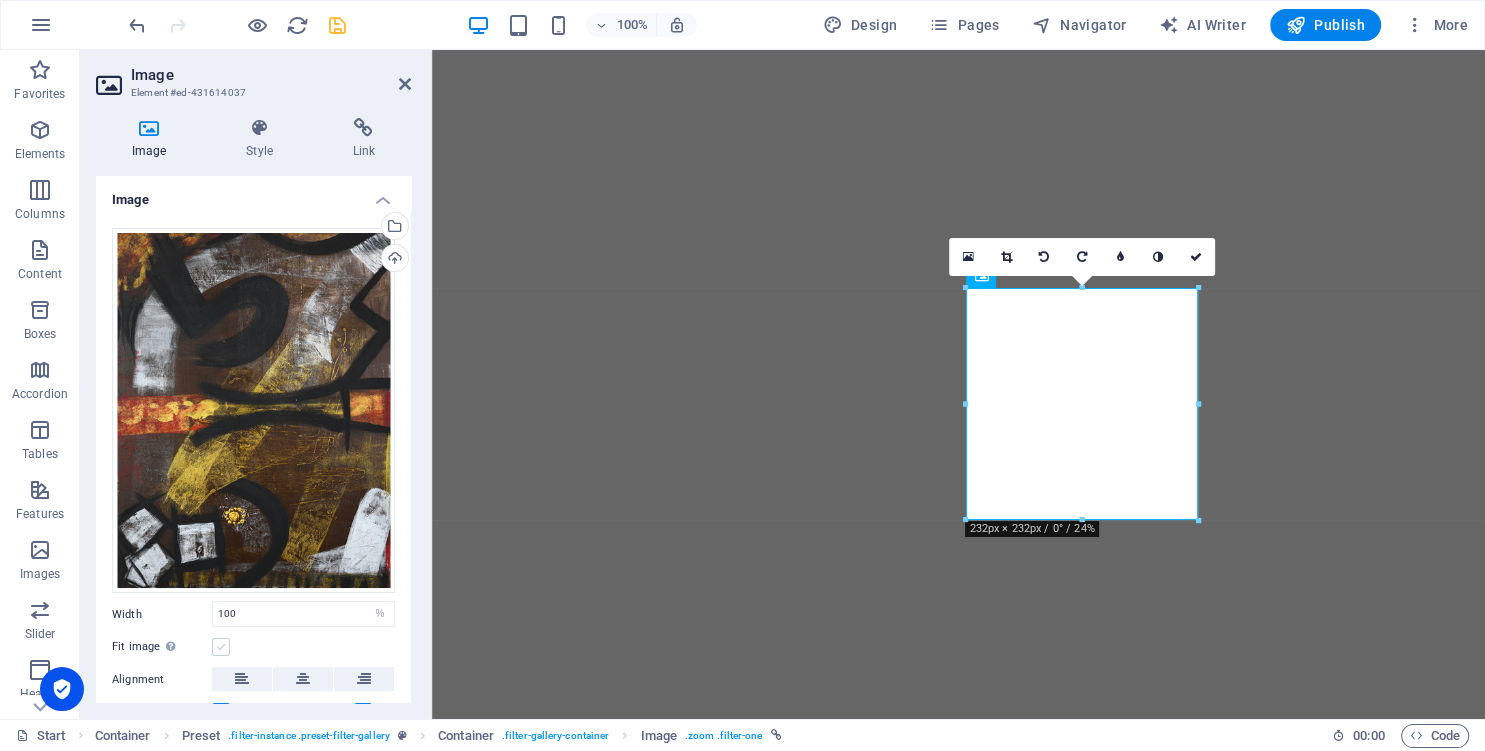 click at bounding box center [221, 647] 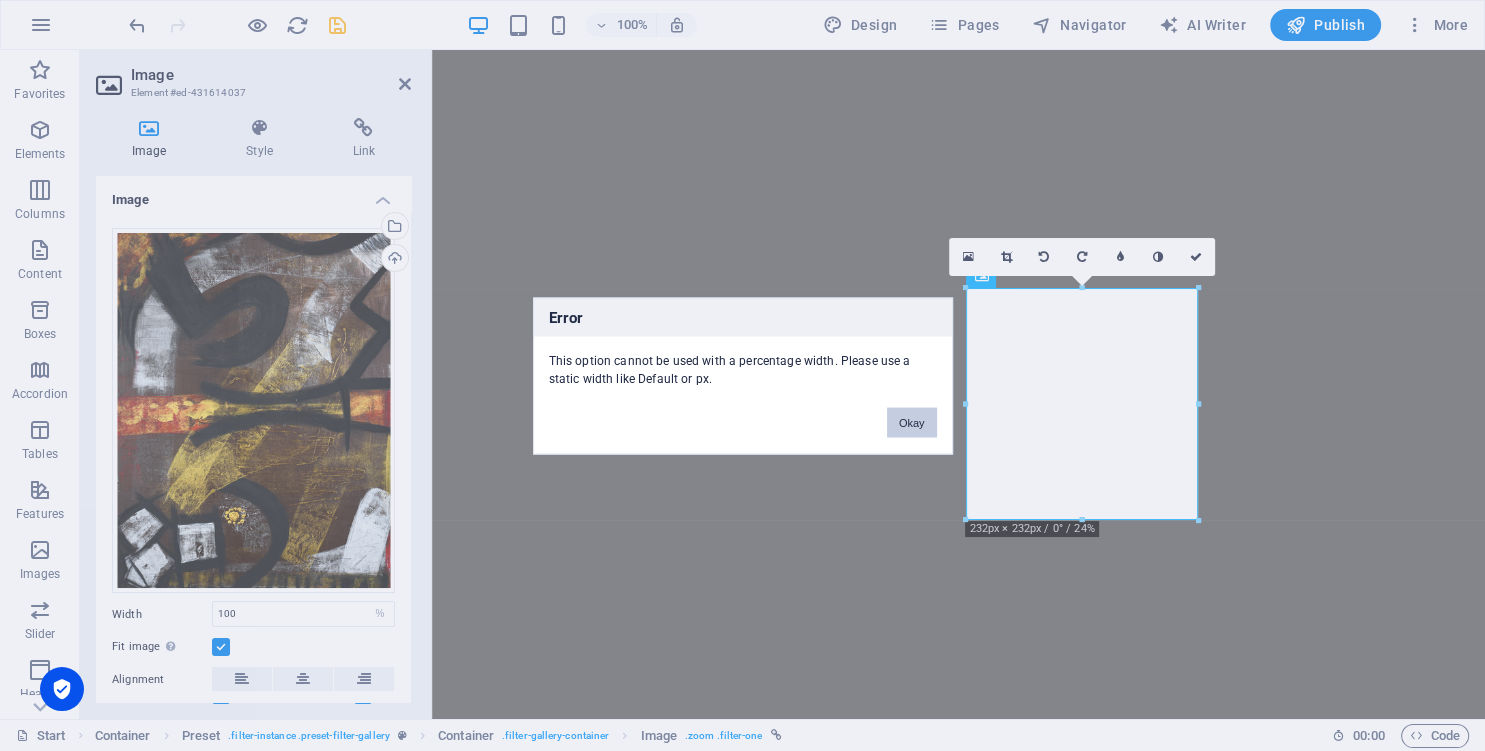 click on "Okay" at bounding box center [912, 422] 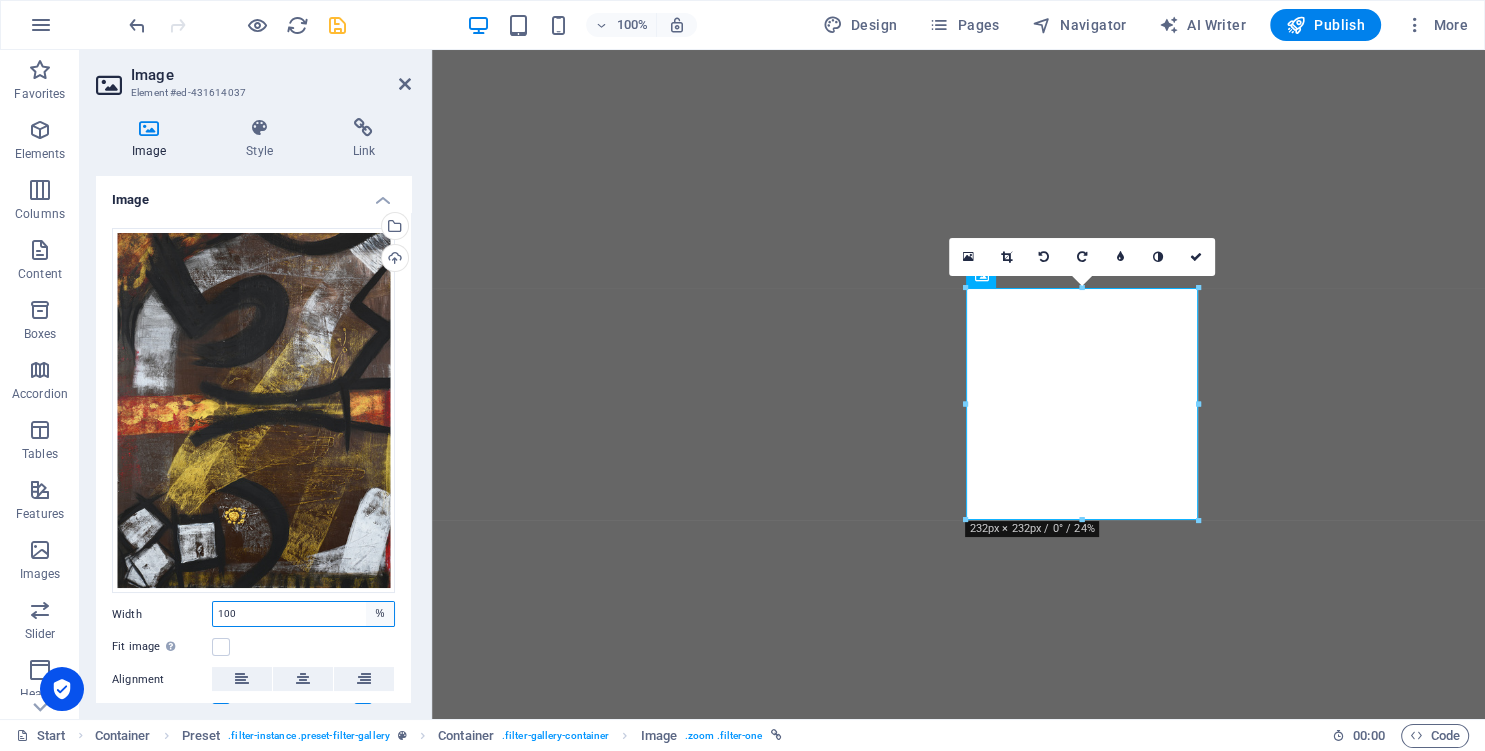 click on "Default auto px rem % em vh vw" at bounding box center (380, 614) 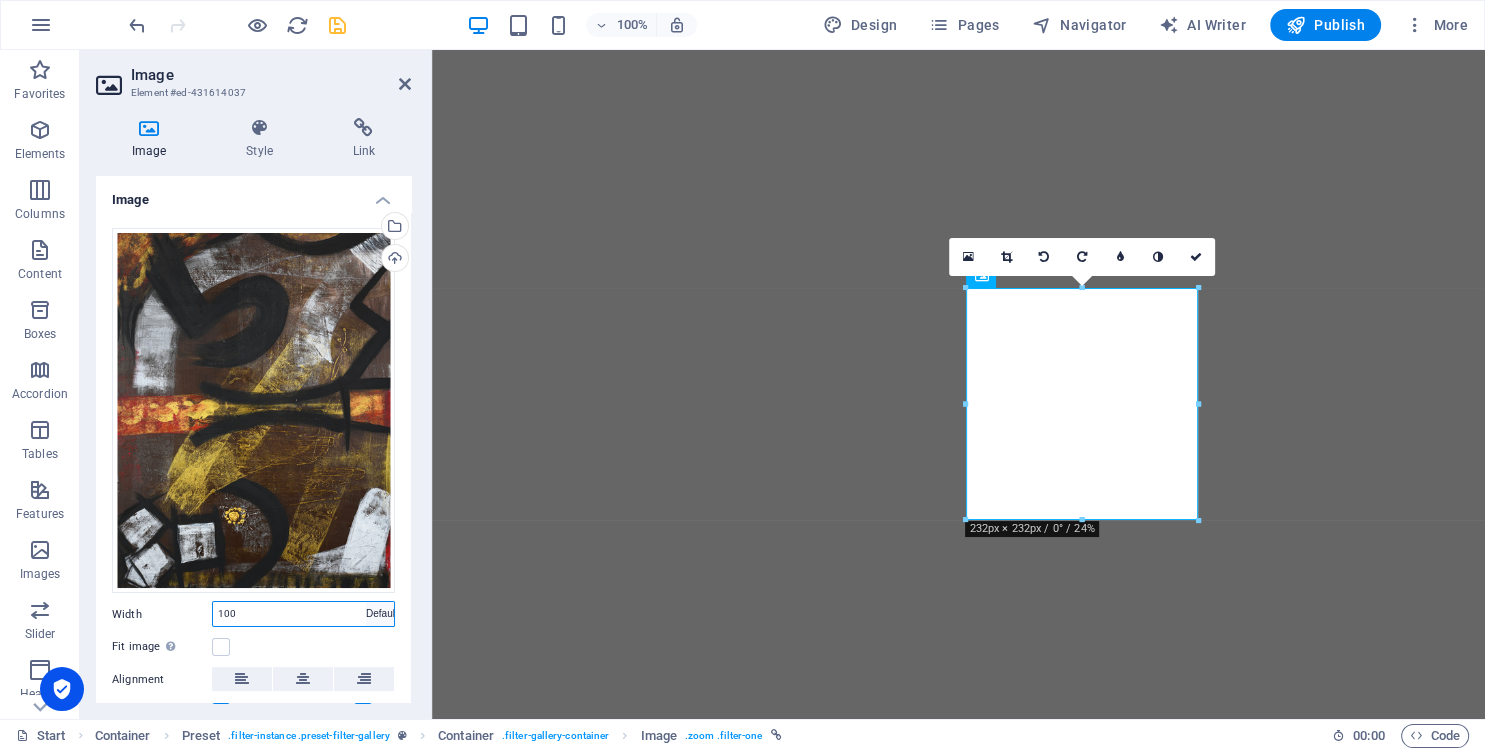 click on "Default" at bounding box center [0, 0] 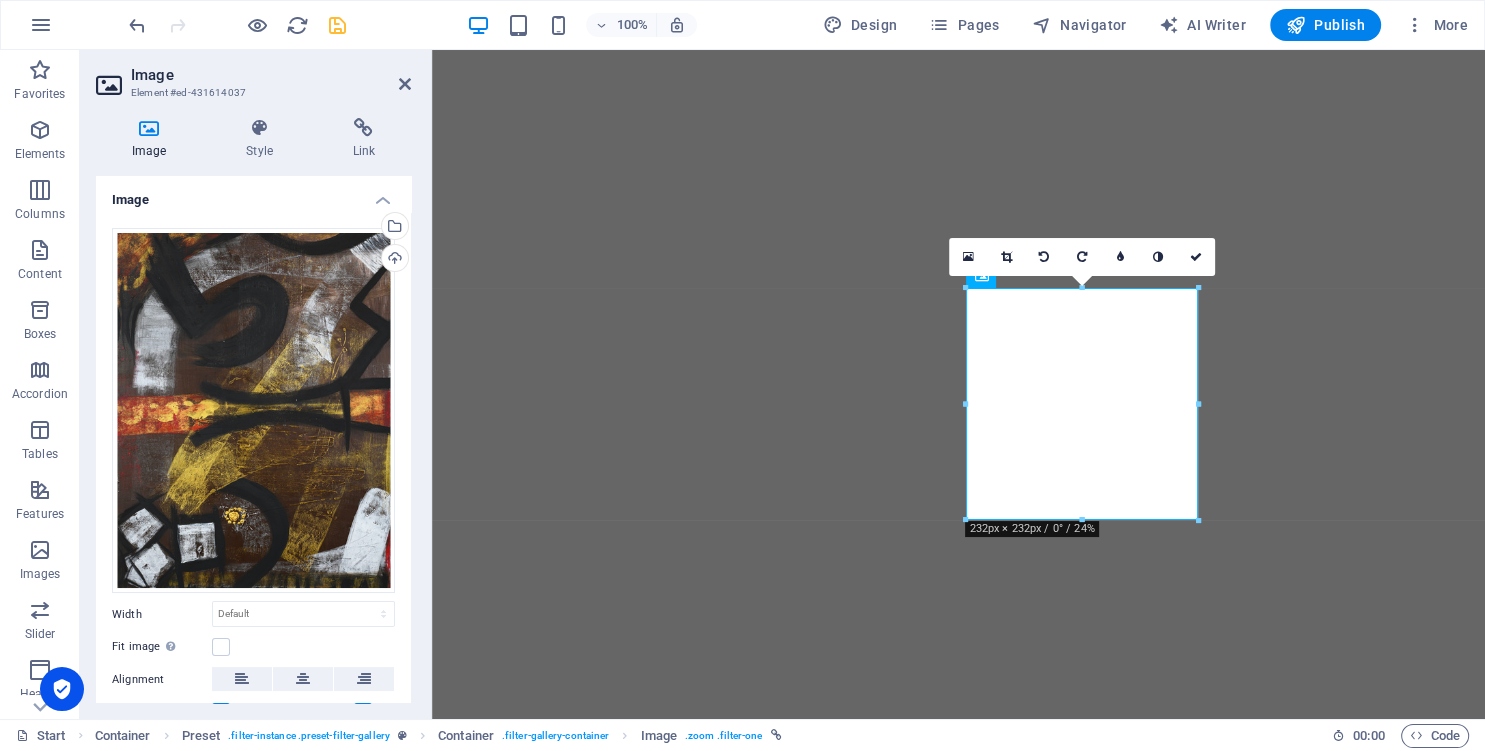 click at bounding box center [221, 712] 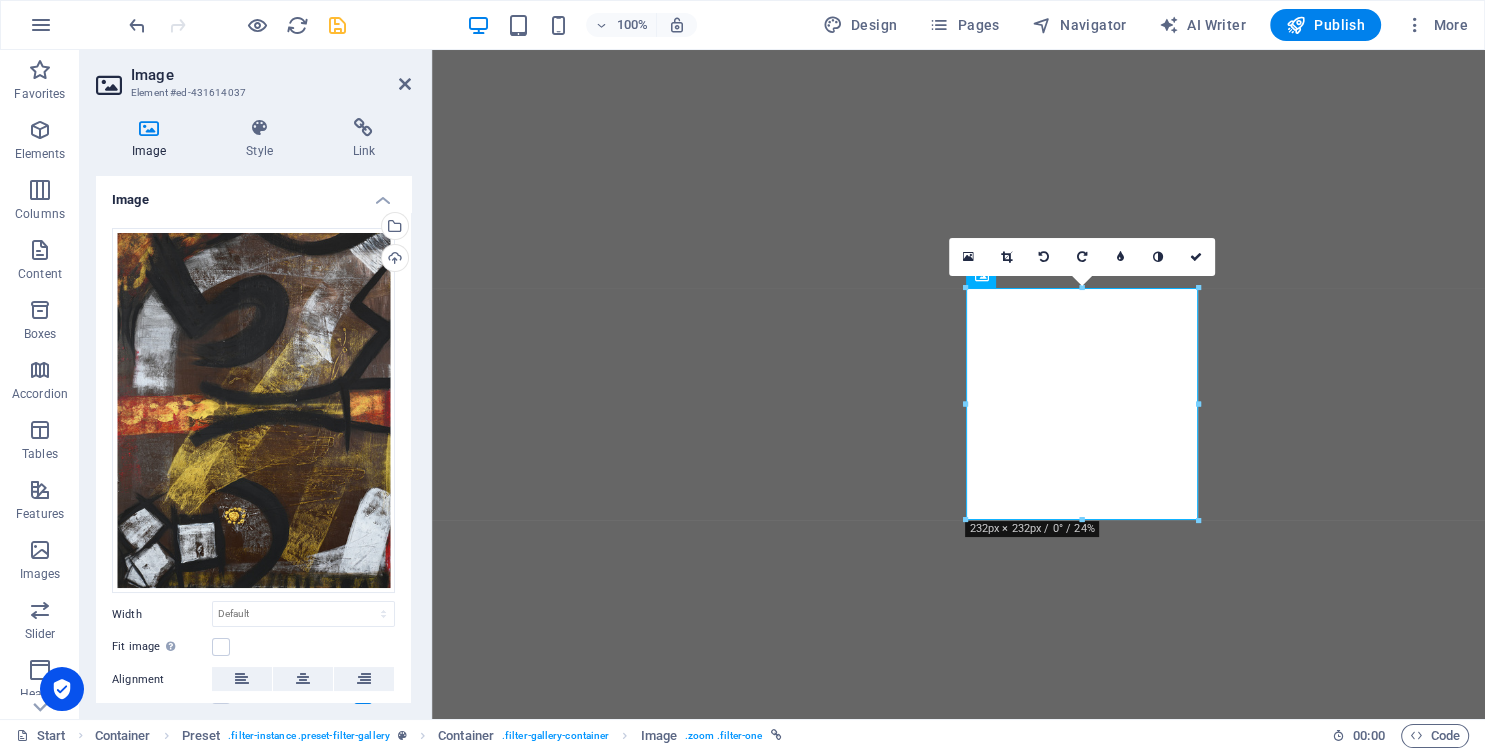 click at bounding box center (221, 744) 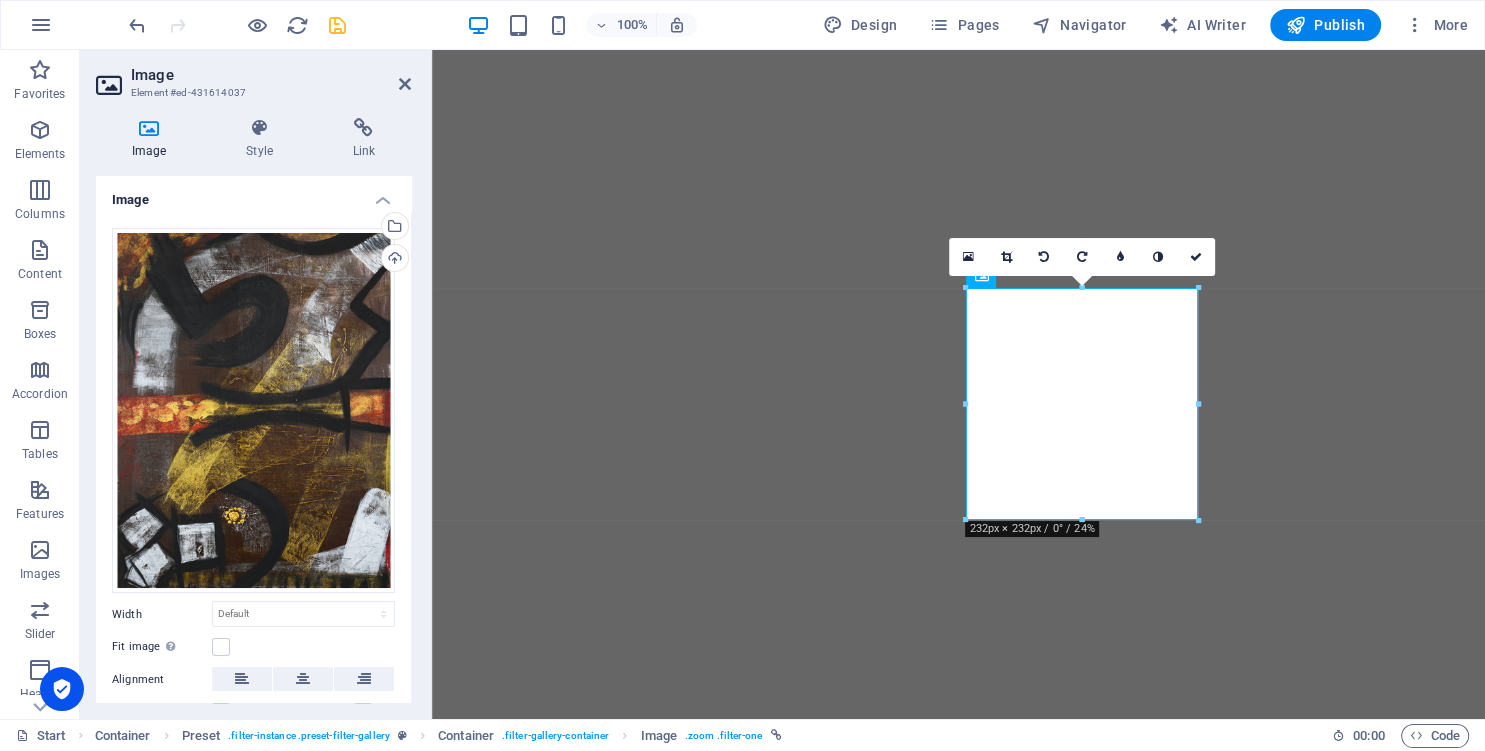click at bounding box center (221, 744) 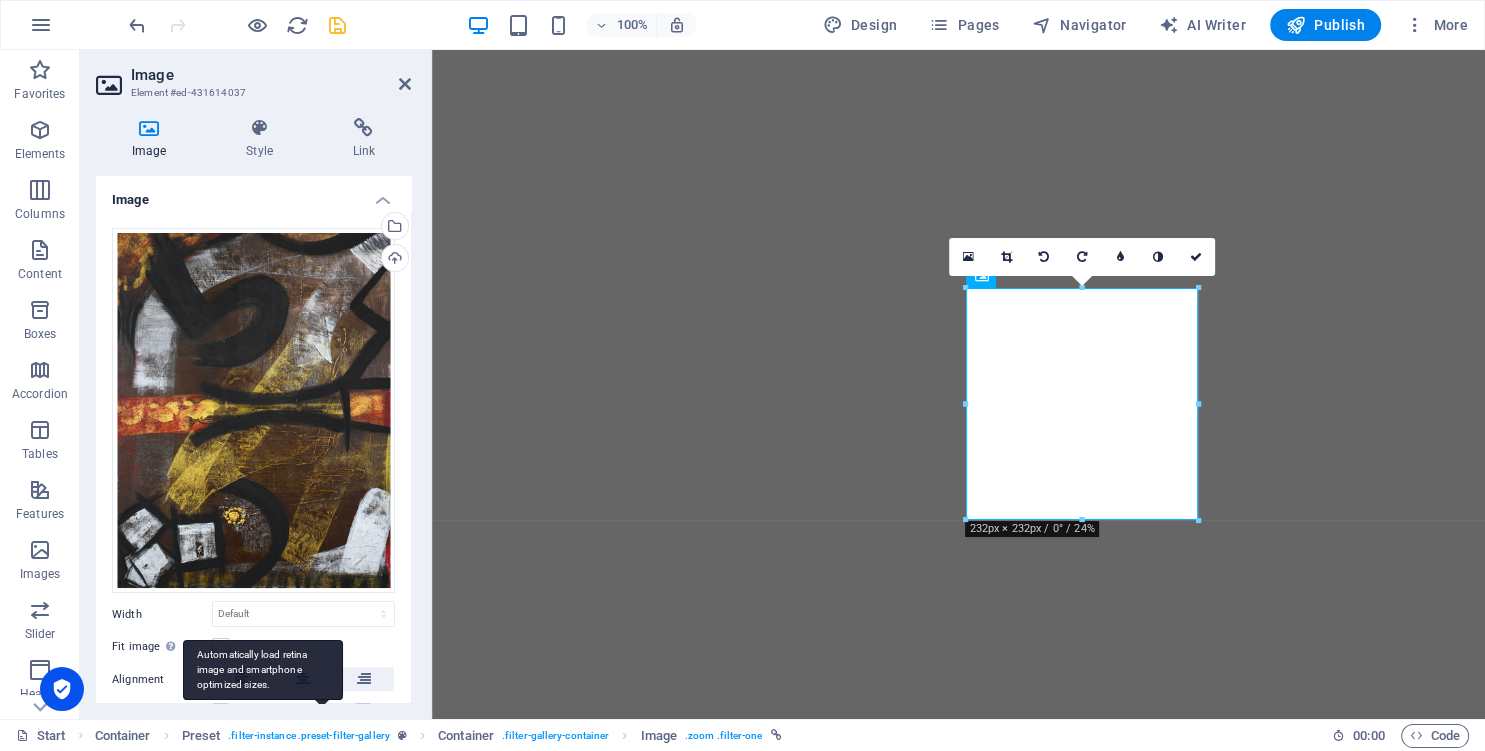 drag, startPoint x: 224, startPoint y: 626, endPoint x: 331, endPoint y: 625, distance: 107.00467 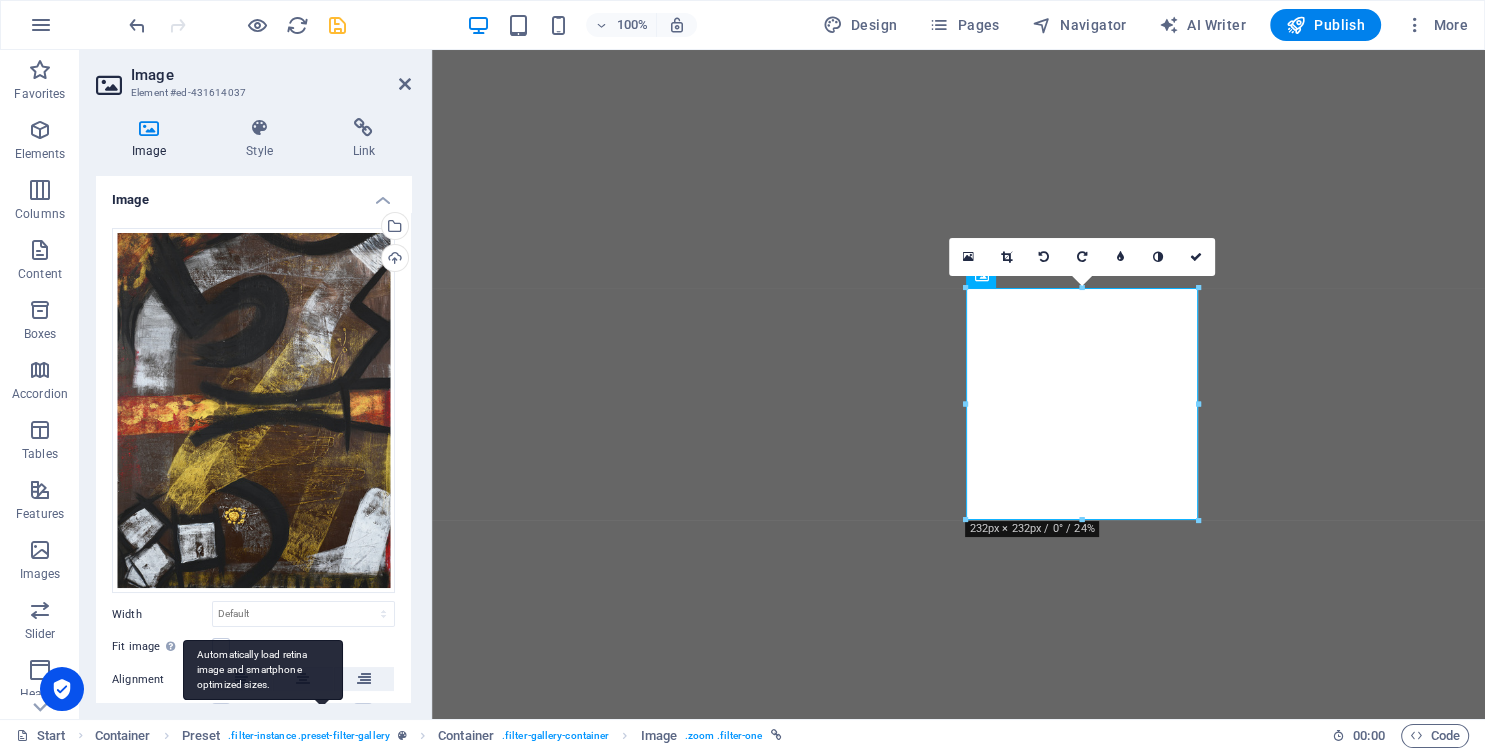 click at bounding box center [221, 712] 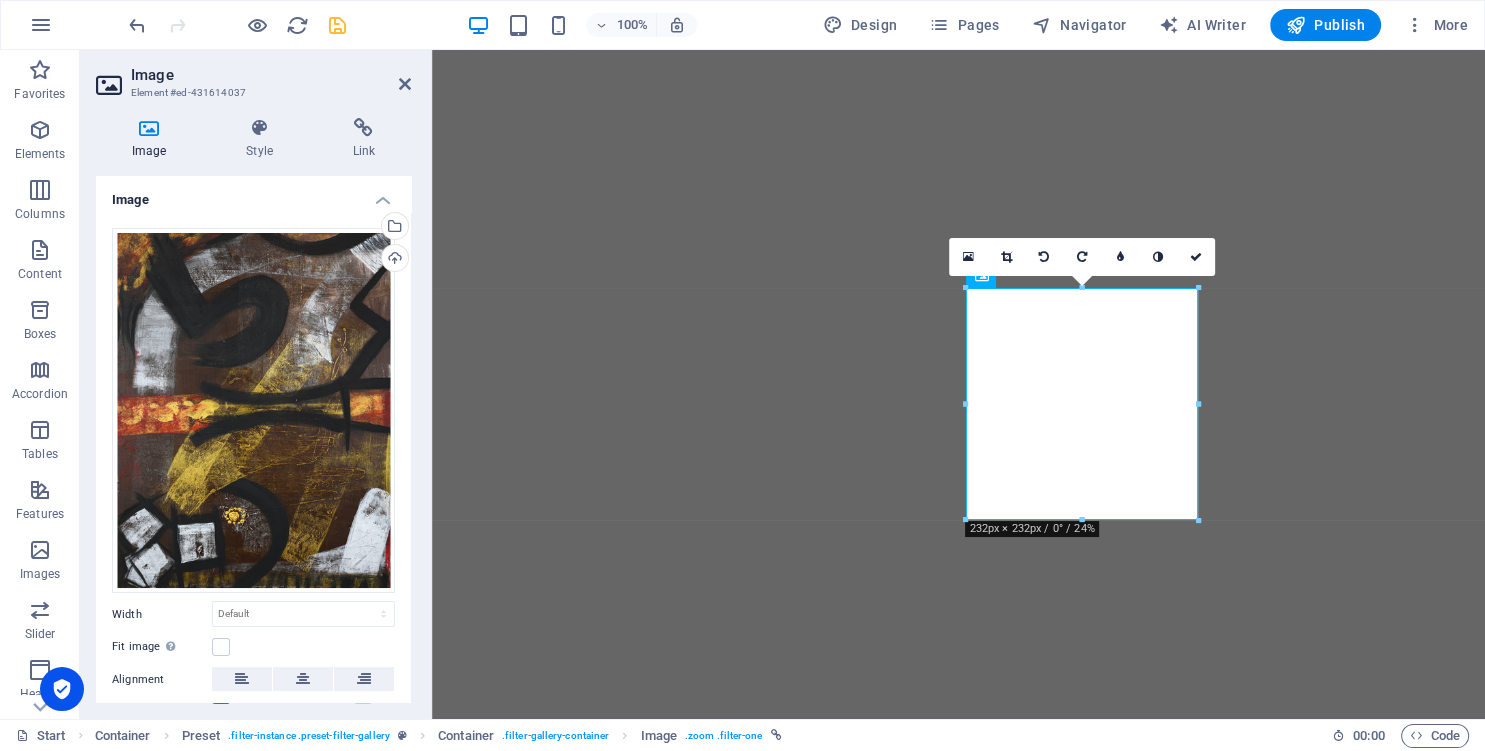 click at bounding box center (363, 712) 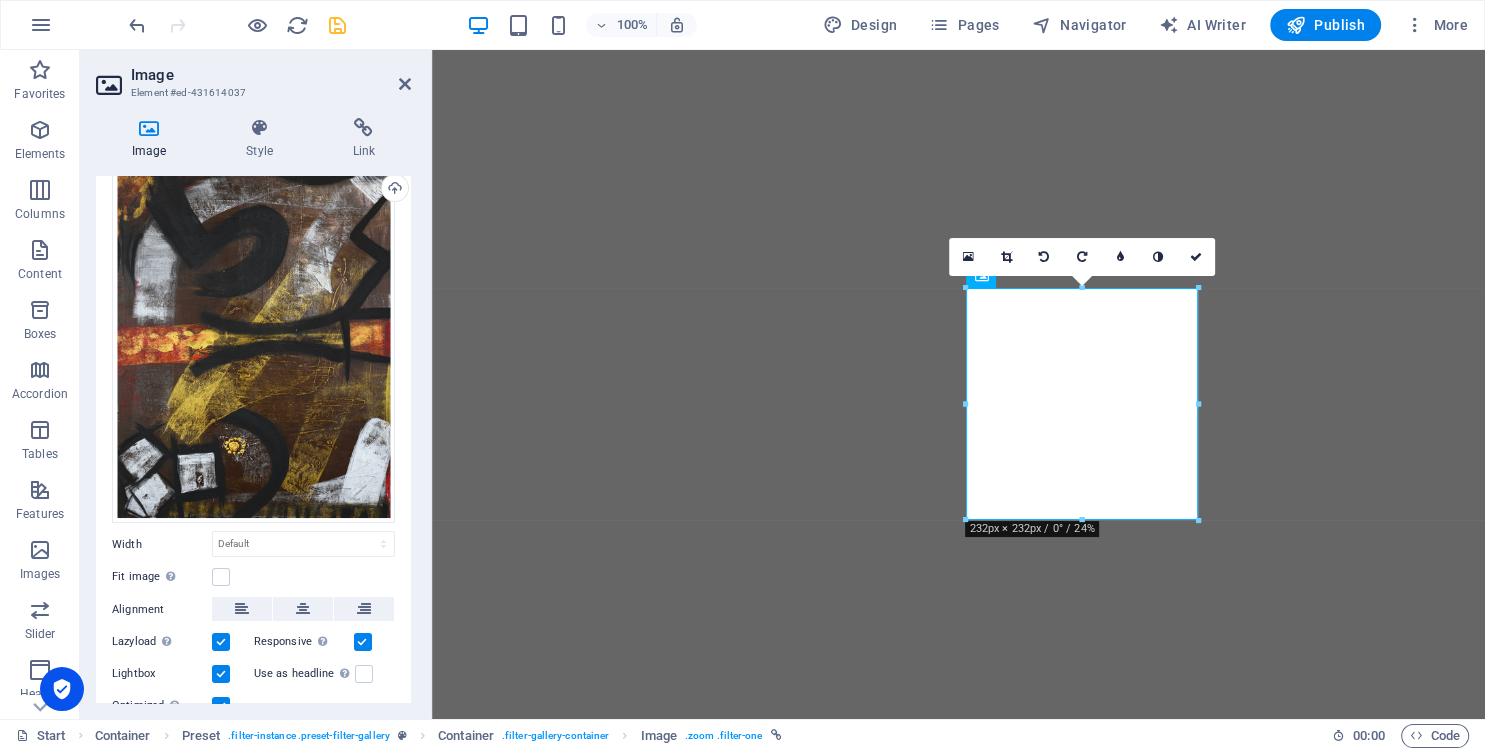 scroll, scrollTop: 0, scrollLeft: 0, axis: both 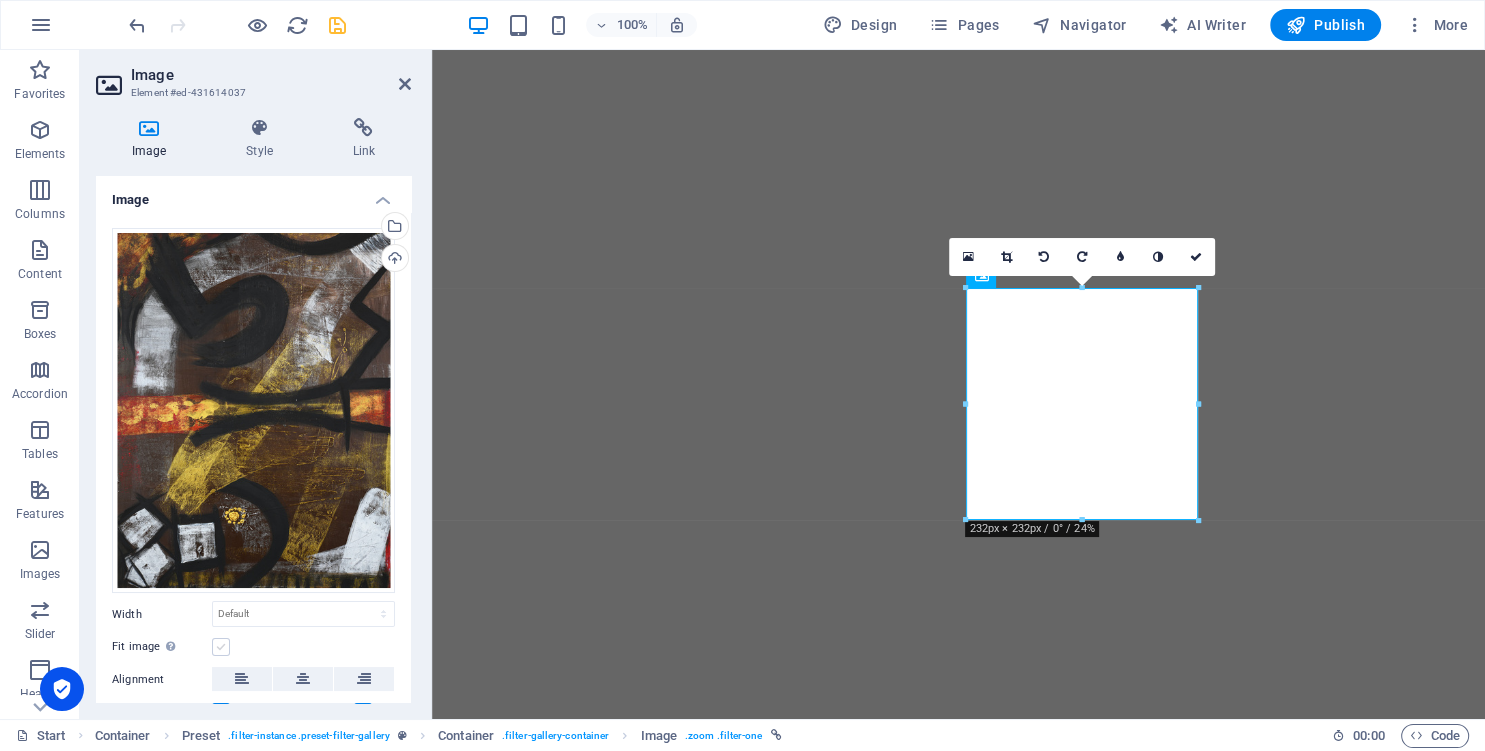 click at bounding box center [221, 647] 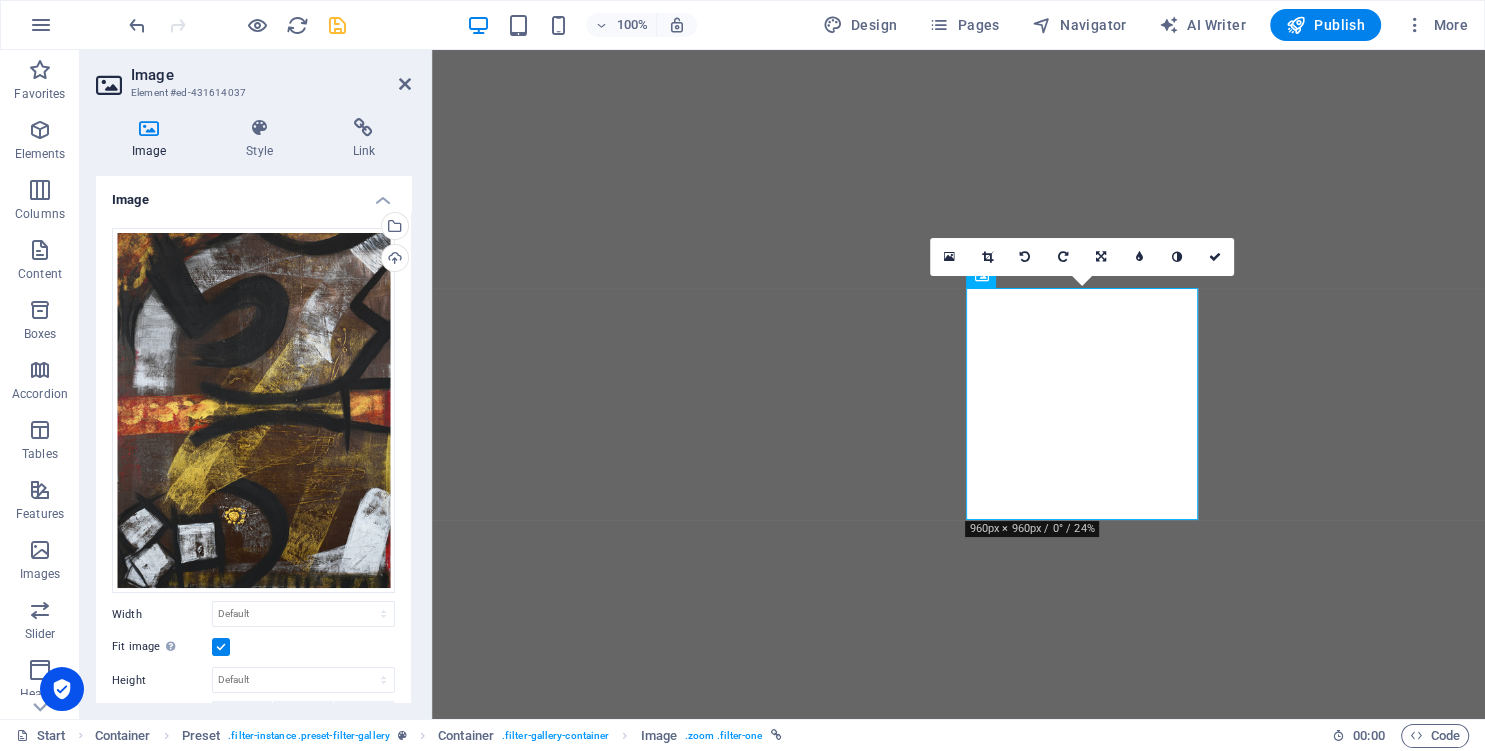 click on "Image" at bounding box center [271, 75] 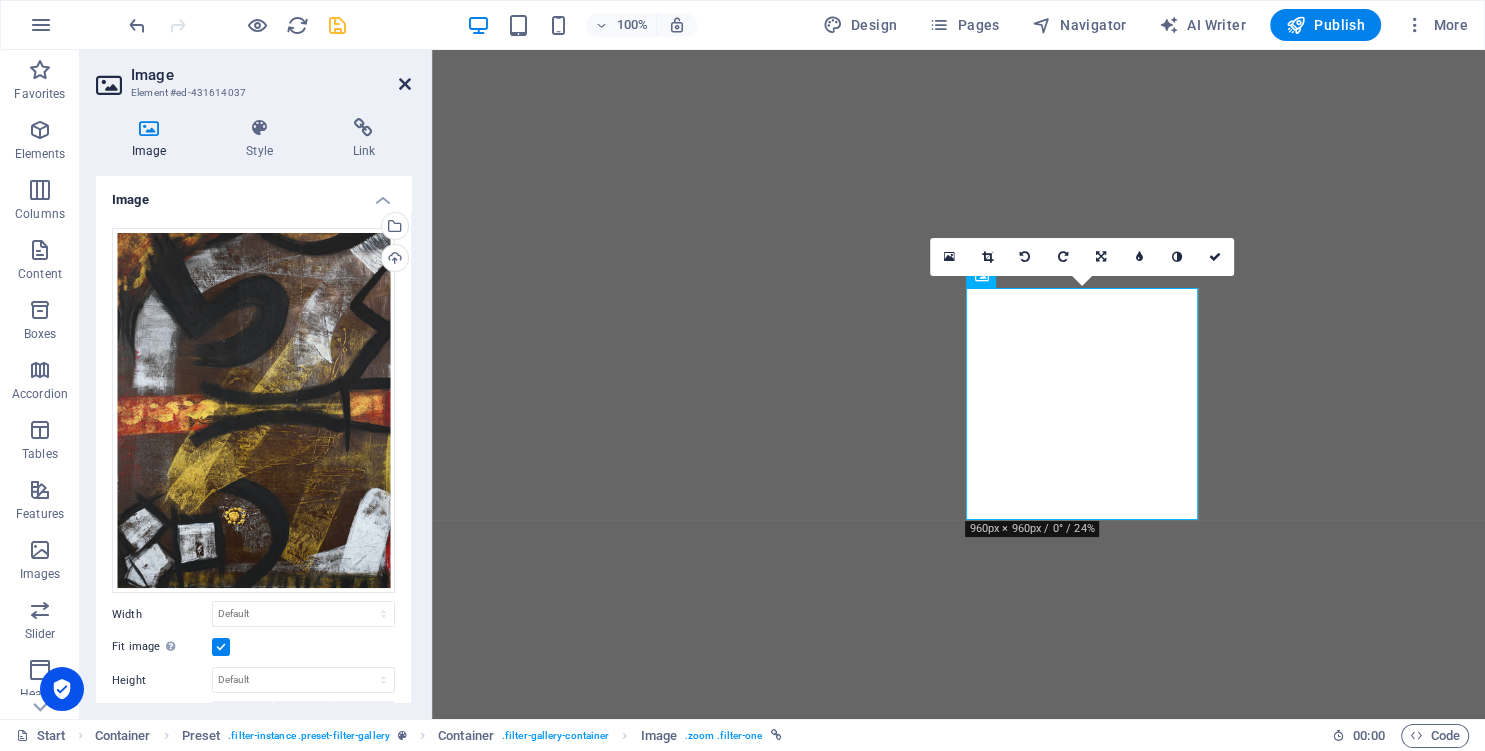 click at bounding box center [405, 84] 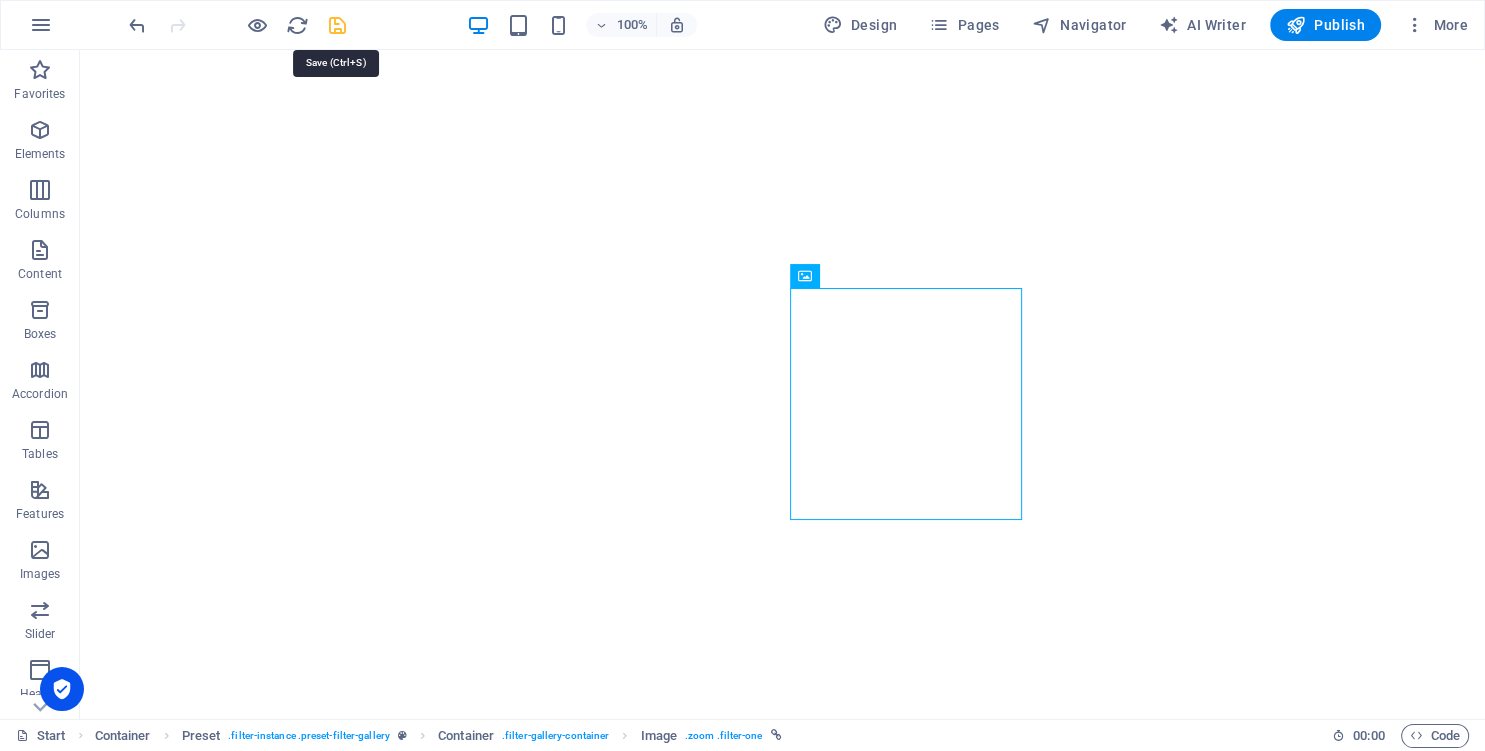 click at bounding box center [337, 25] 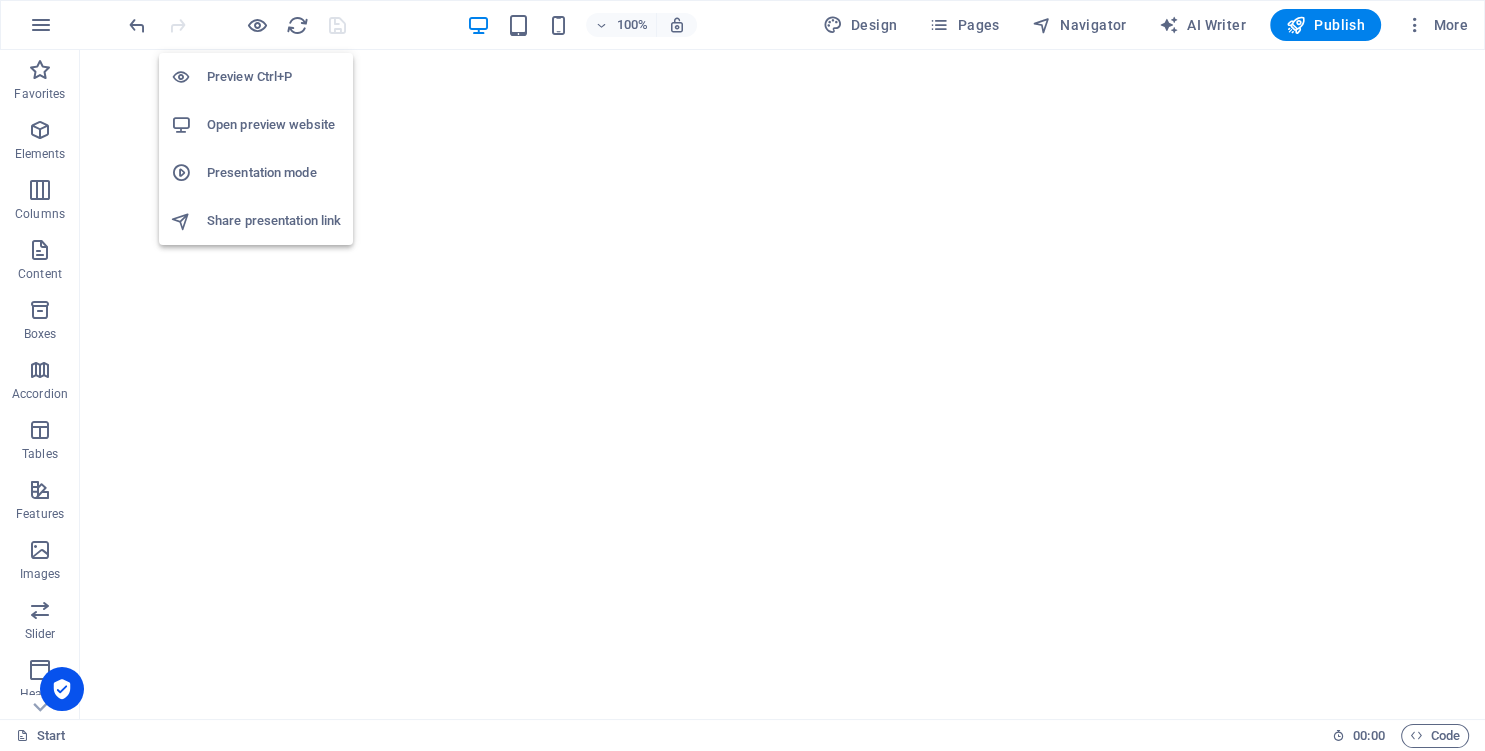click on "Open preview website" at bounding box center [274, 125] 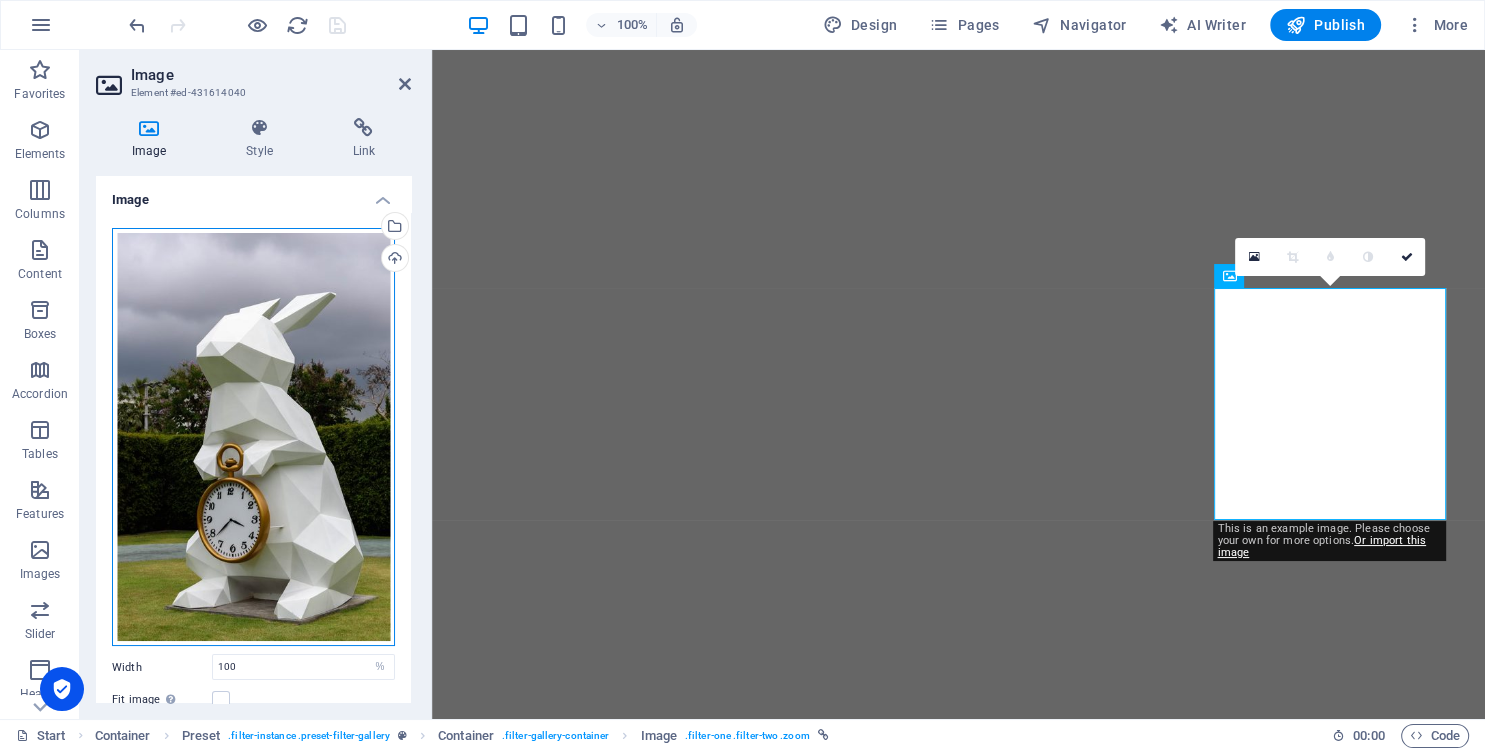 click on "Drag files here, click to choose files or select files from Files or our free stock photos & videos" at bounding box center (253, 437) 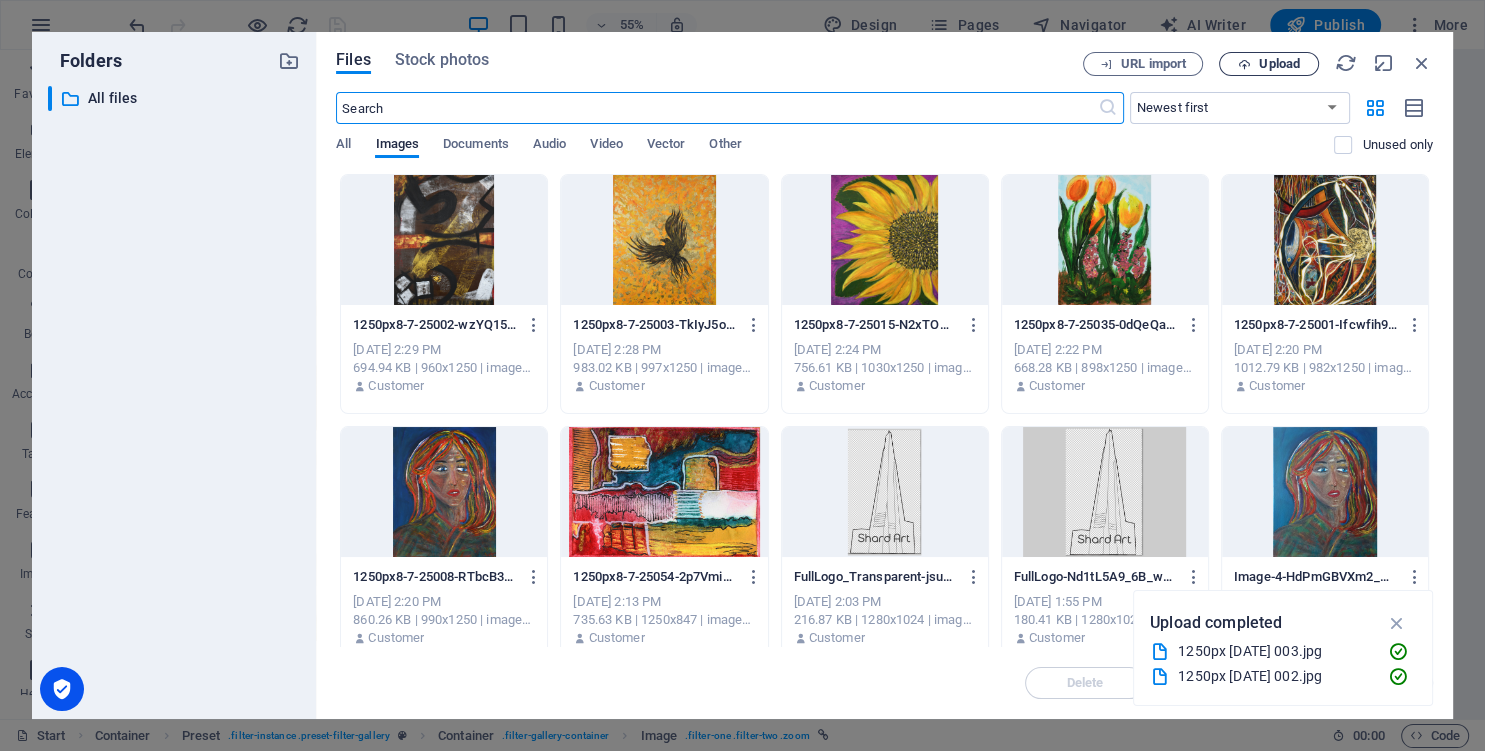 click on "Upload" at bounding box center (1279, 64) 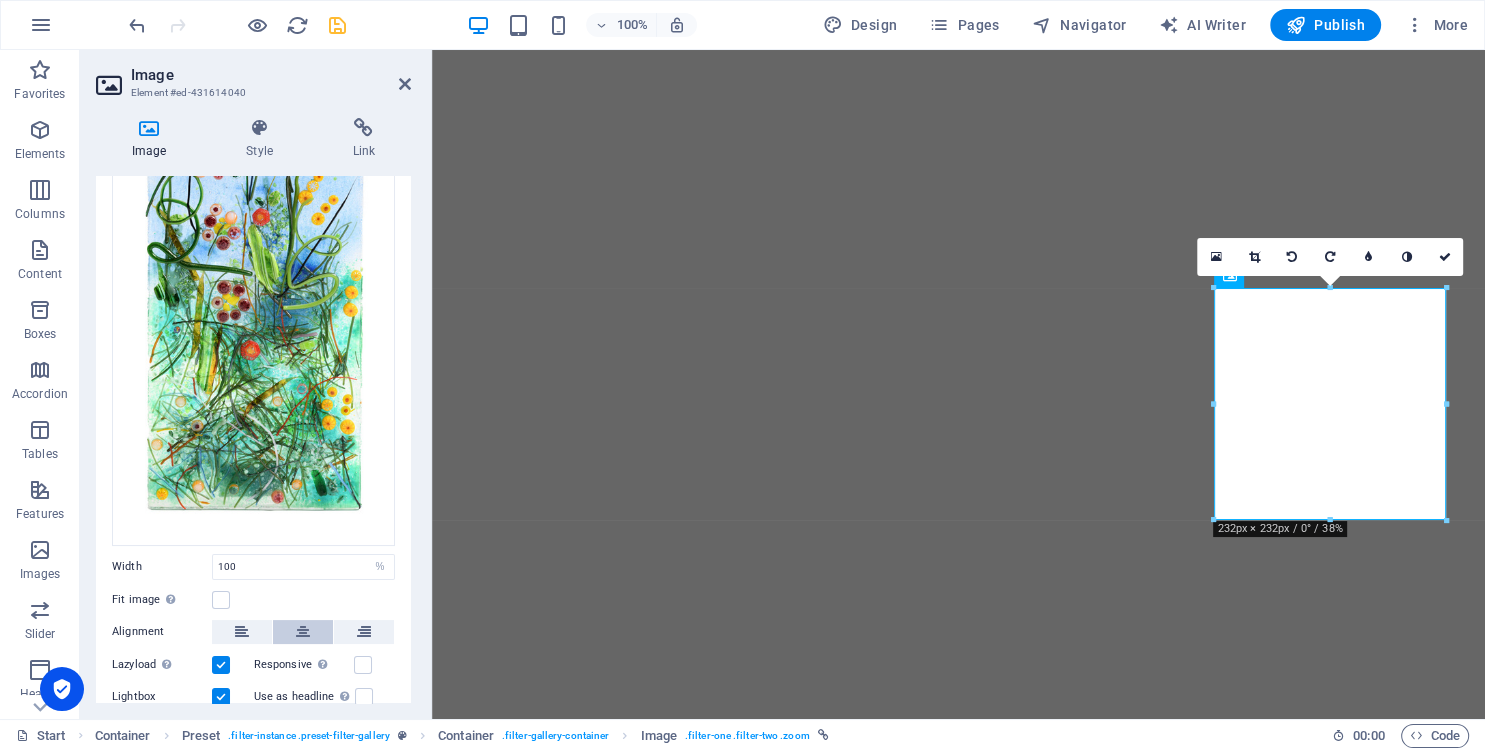 scroll, scrollTop: 360, scrollLeft: 0, axis: vertical 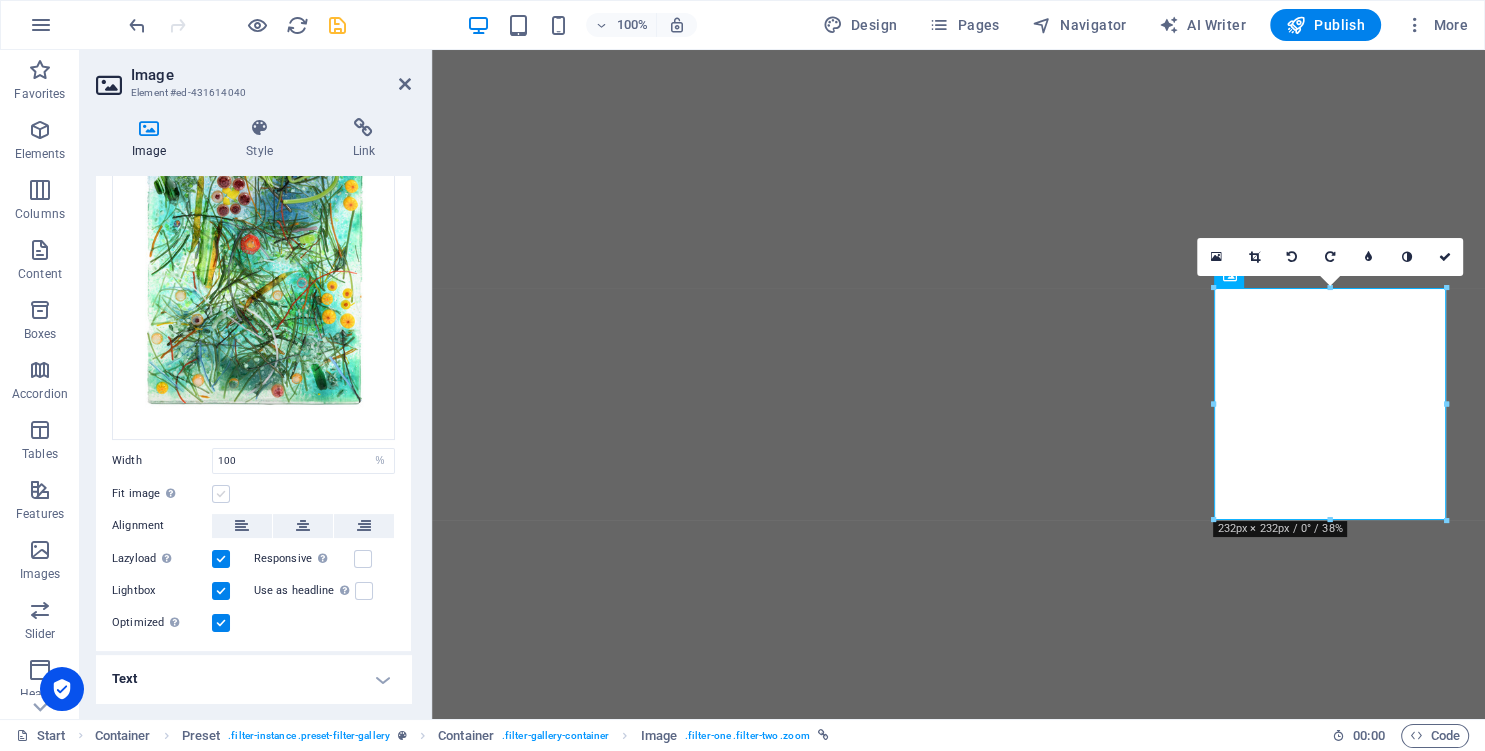 click at bounding box center (221, 494) 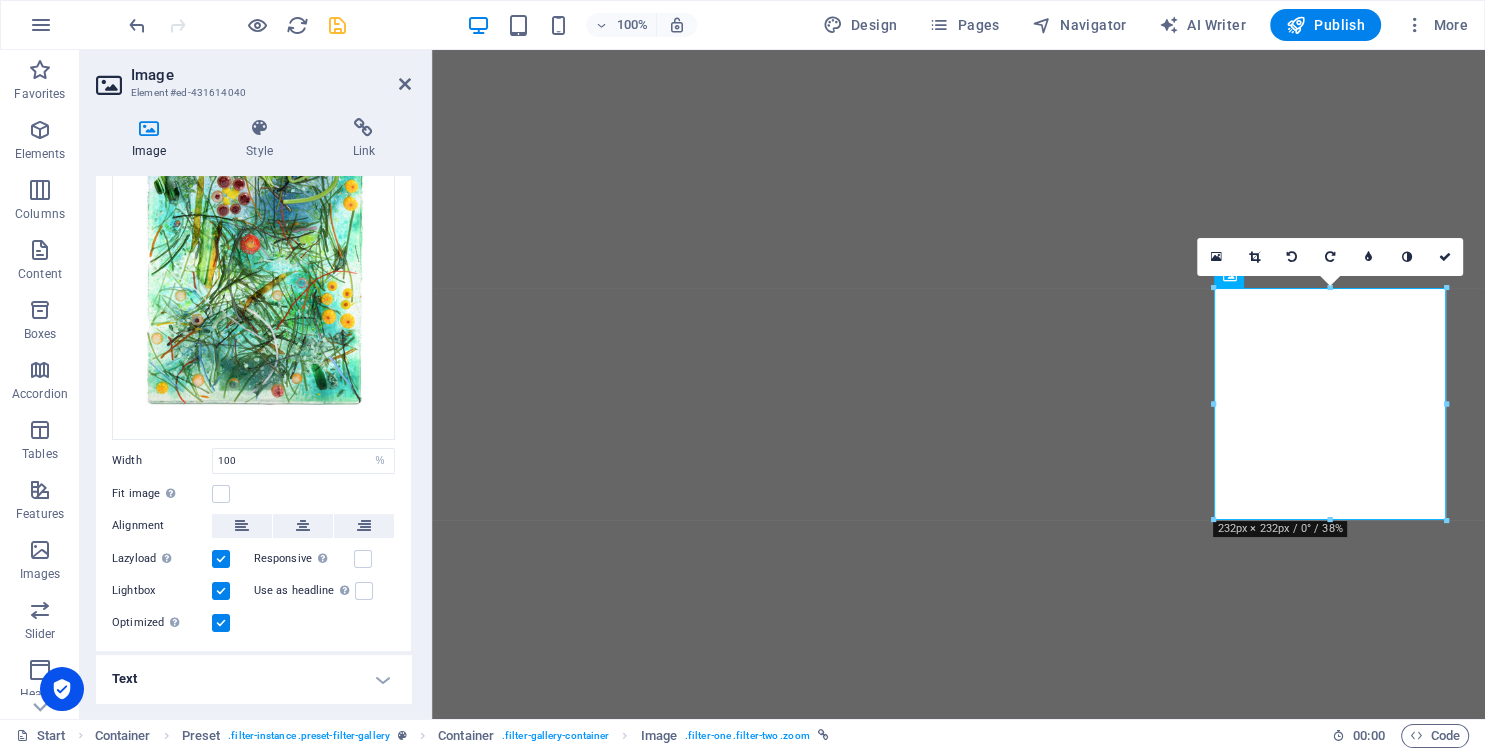click on "Fit image Automatically fit image to a fixed width and height" at bounding box center (253, 494) 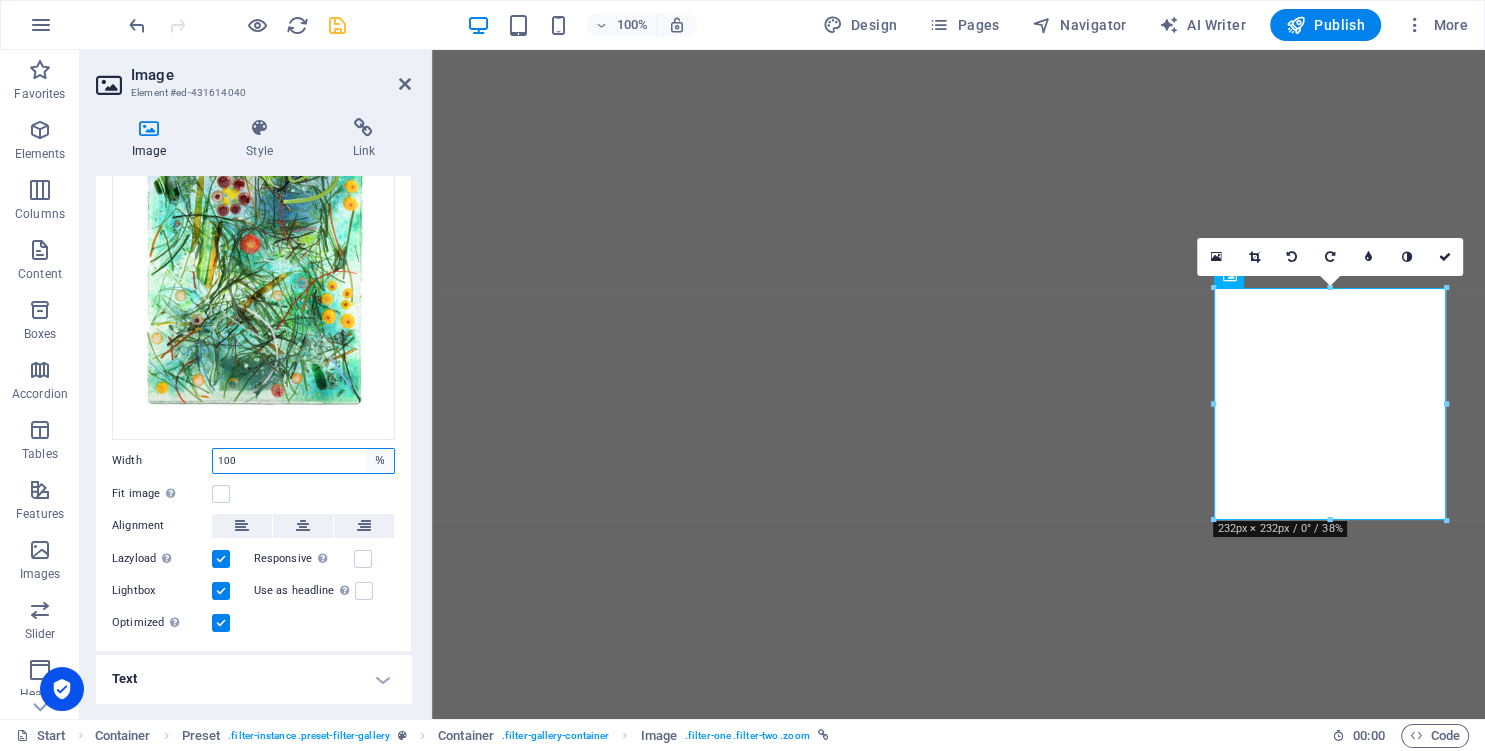 click on "Default auto px rem % em vh vw" at bounding box center (380, 461) 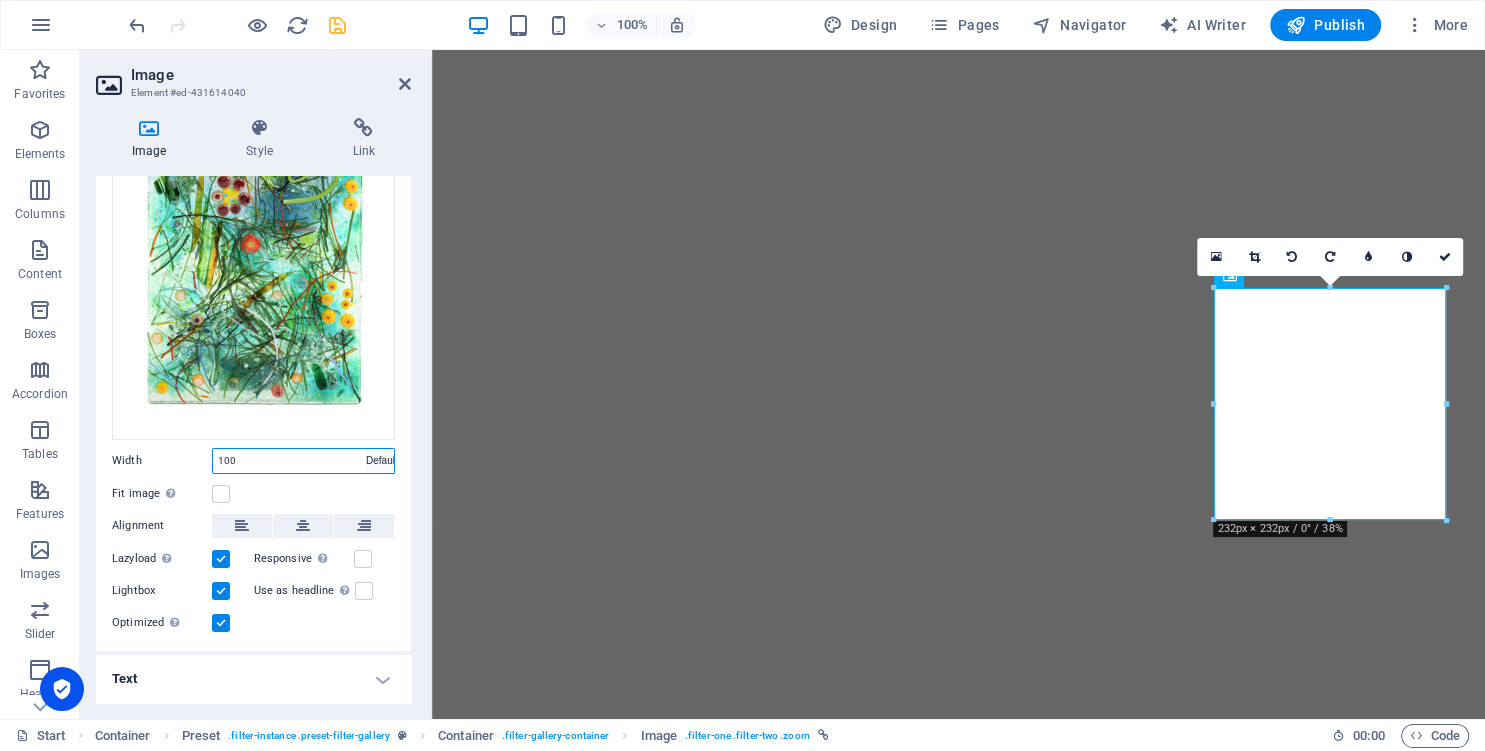 click on "Default" at bounding box center (0, 0) 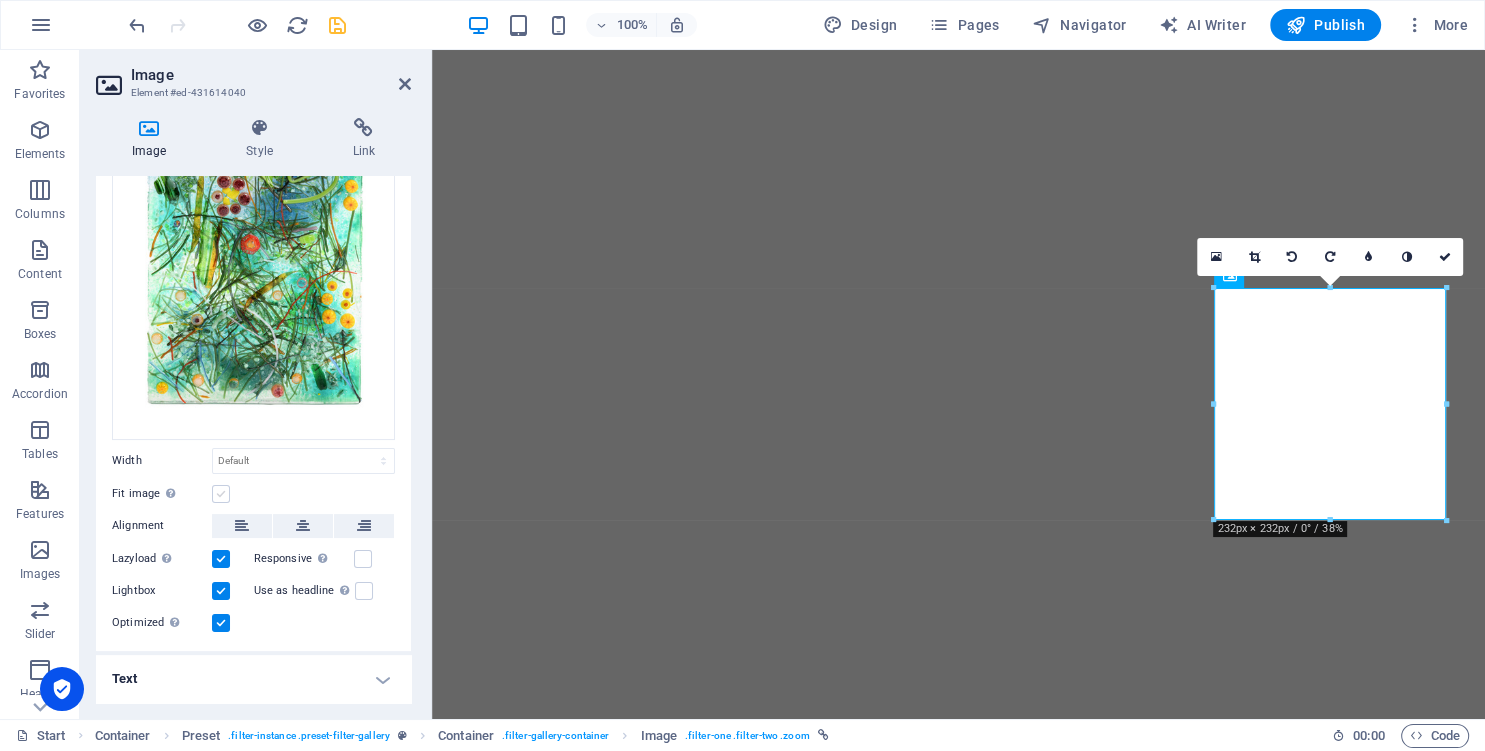 click at bounding box center [221, 494] 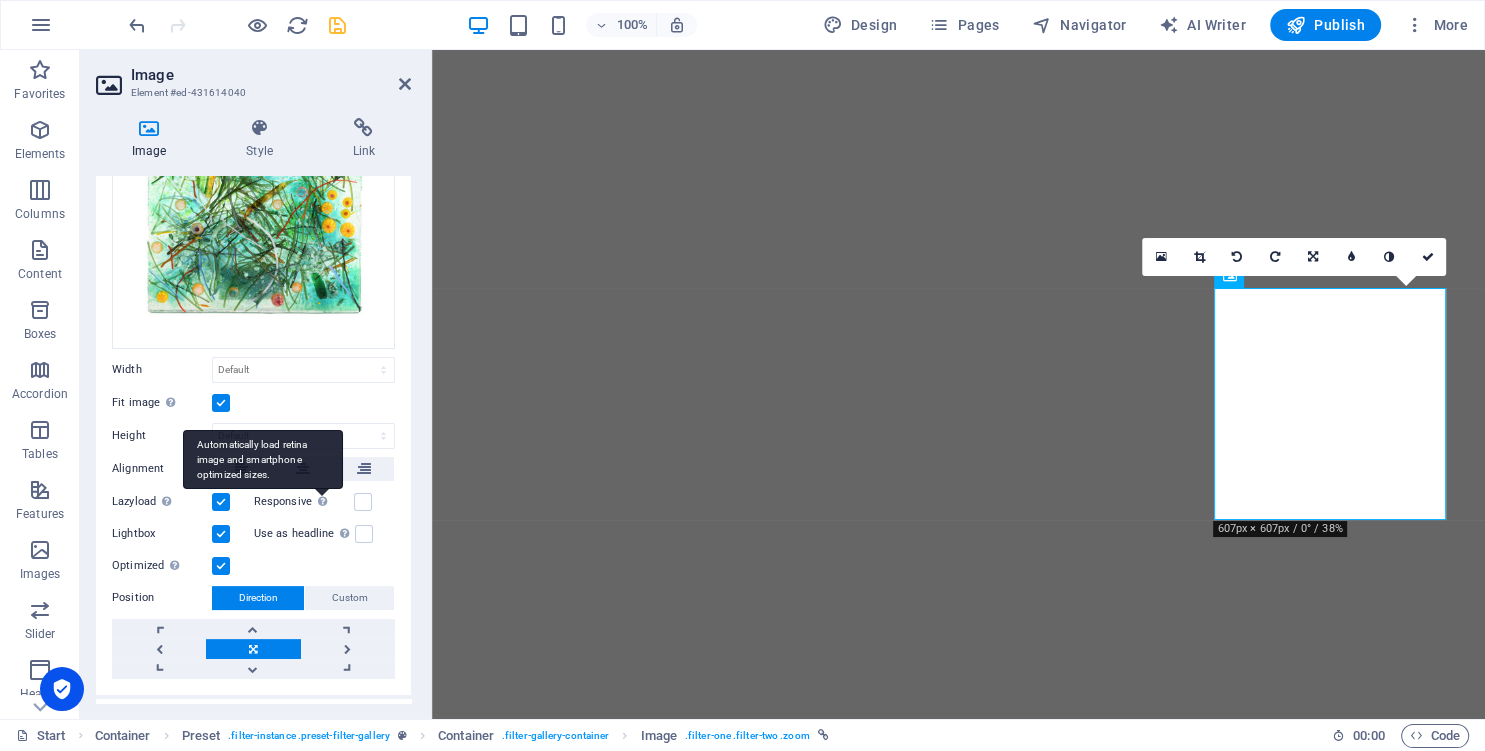 scroll, scrollTop: 178, scrollLeft: 0, axis: vertical 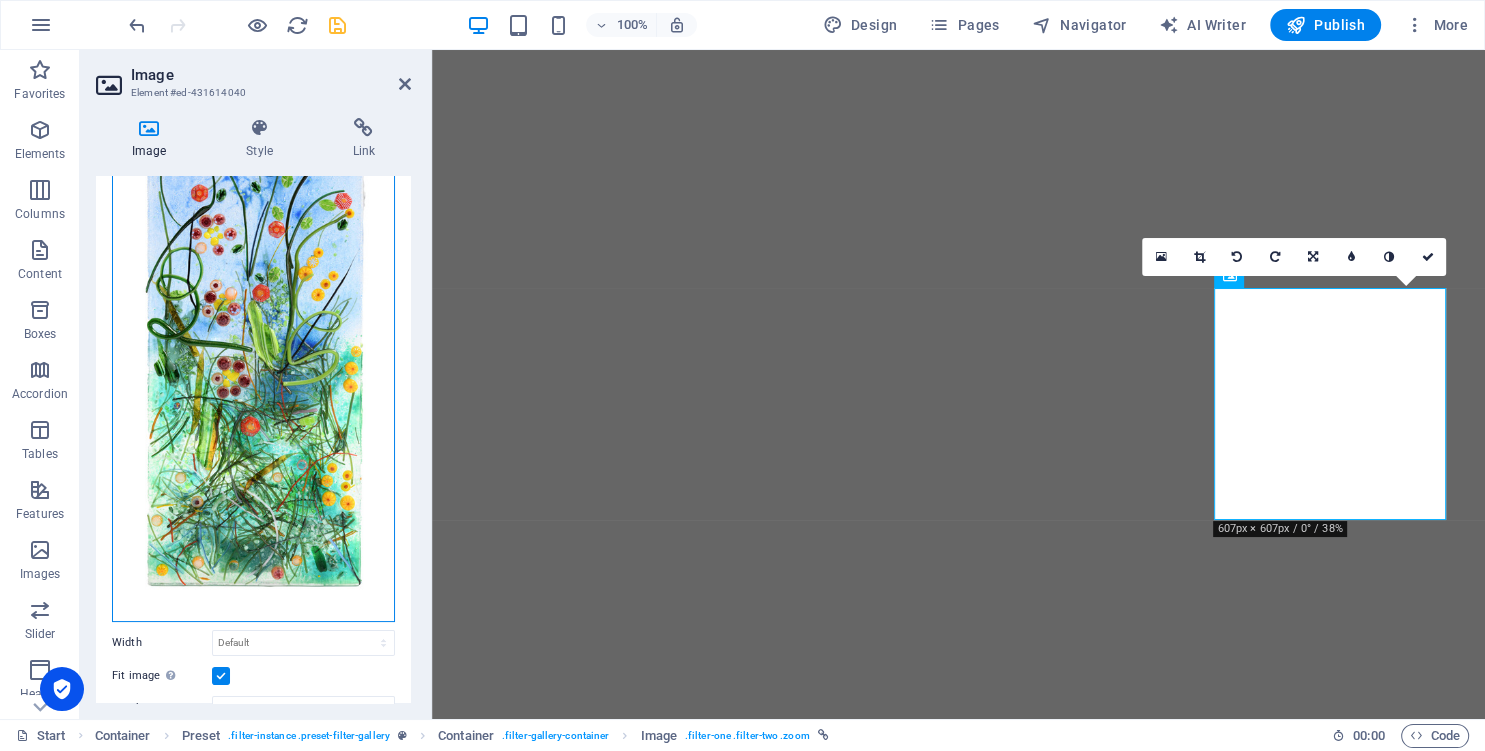 click on "Drag files here, click to choose files or select files from Files or our free stock photos & videos" at bounding box center (253, 336) 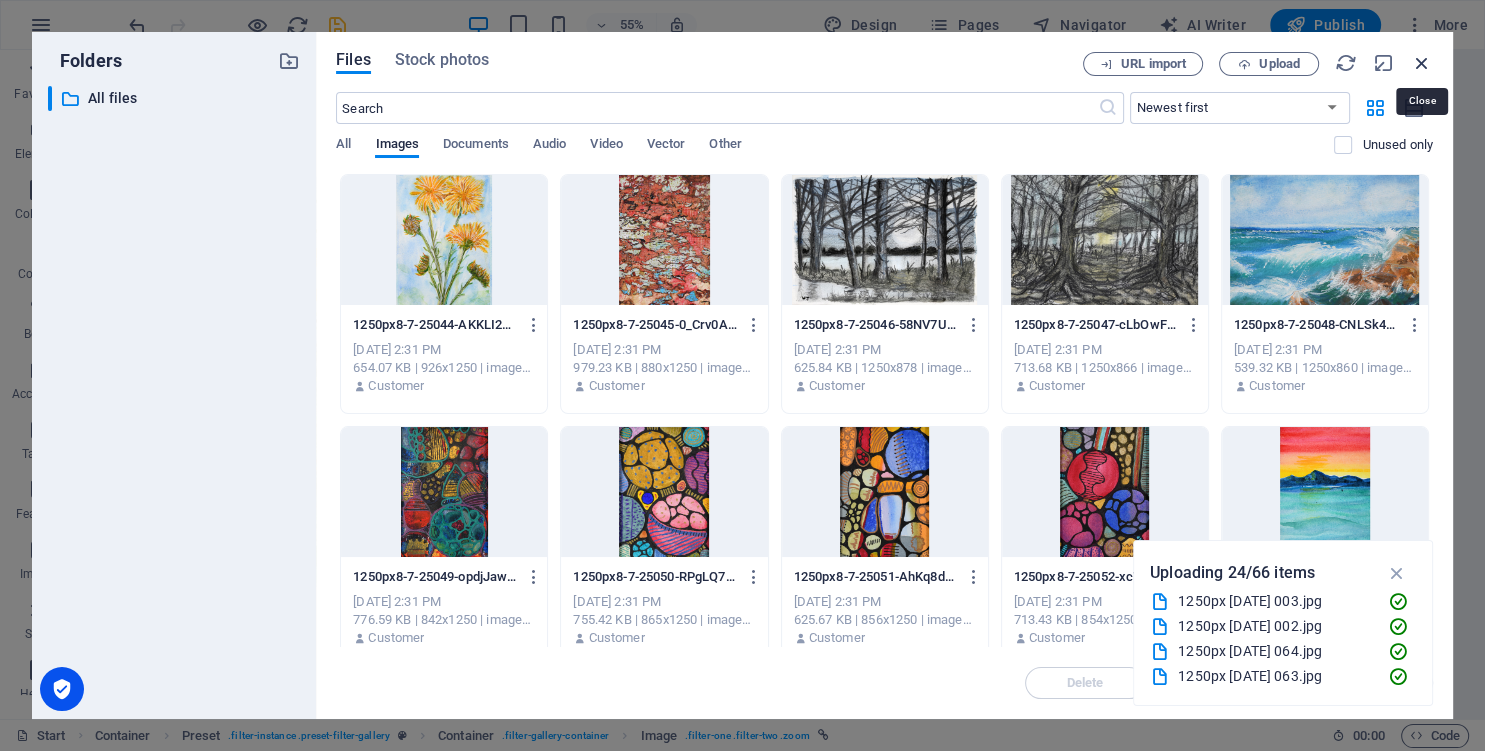click at bounding box center (1422, 63) 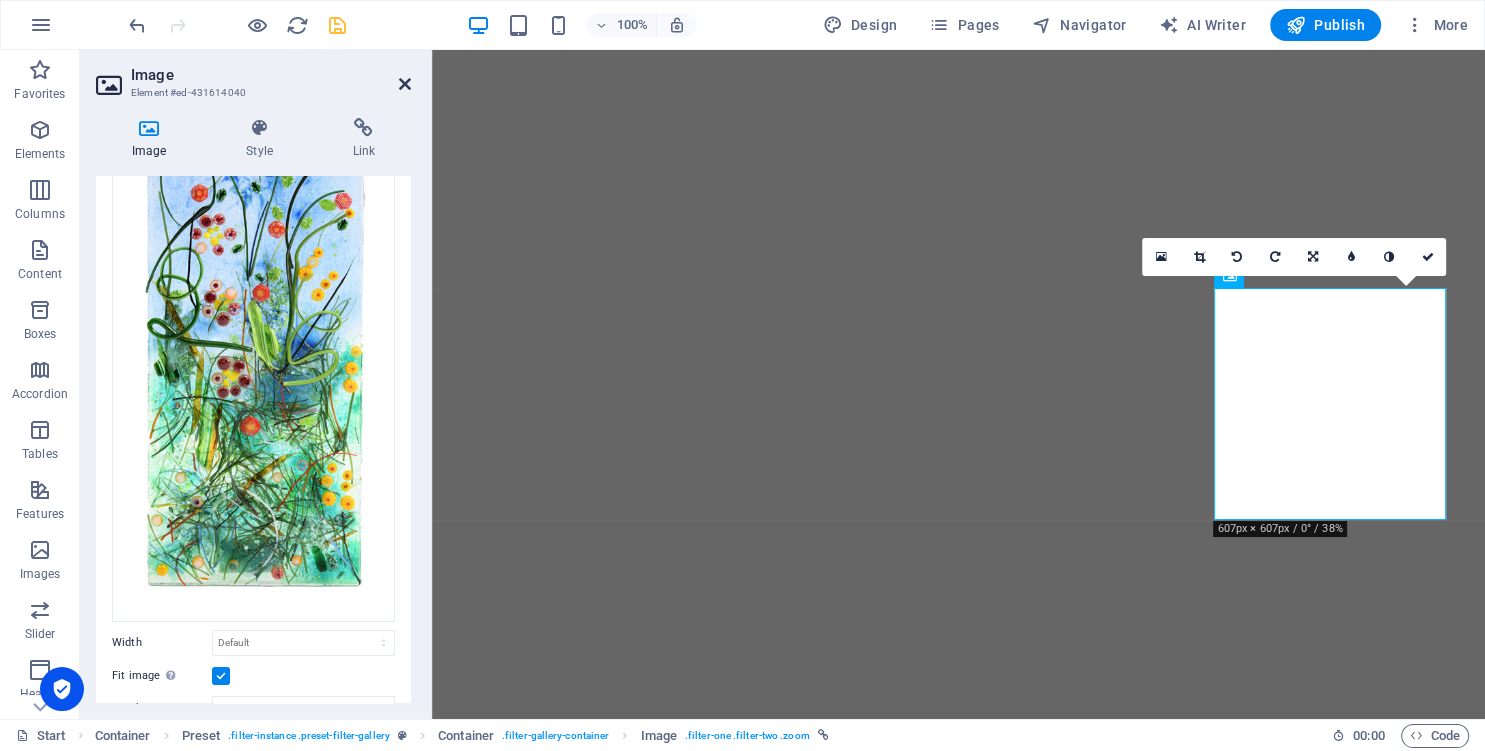 click at bounding box center [405, 84] 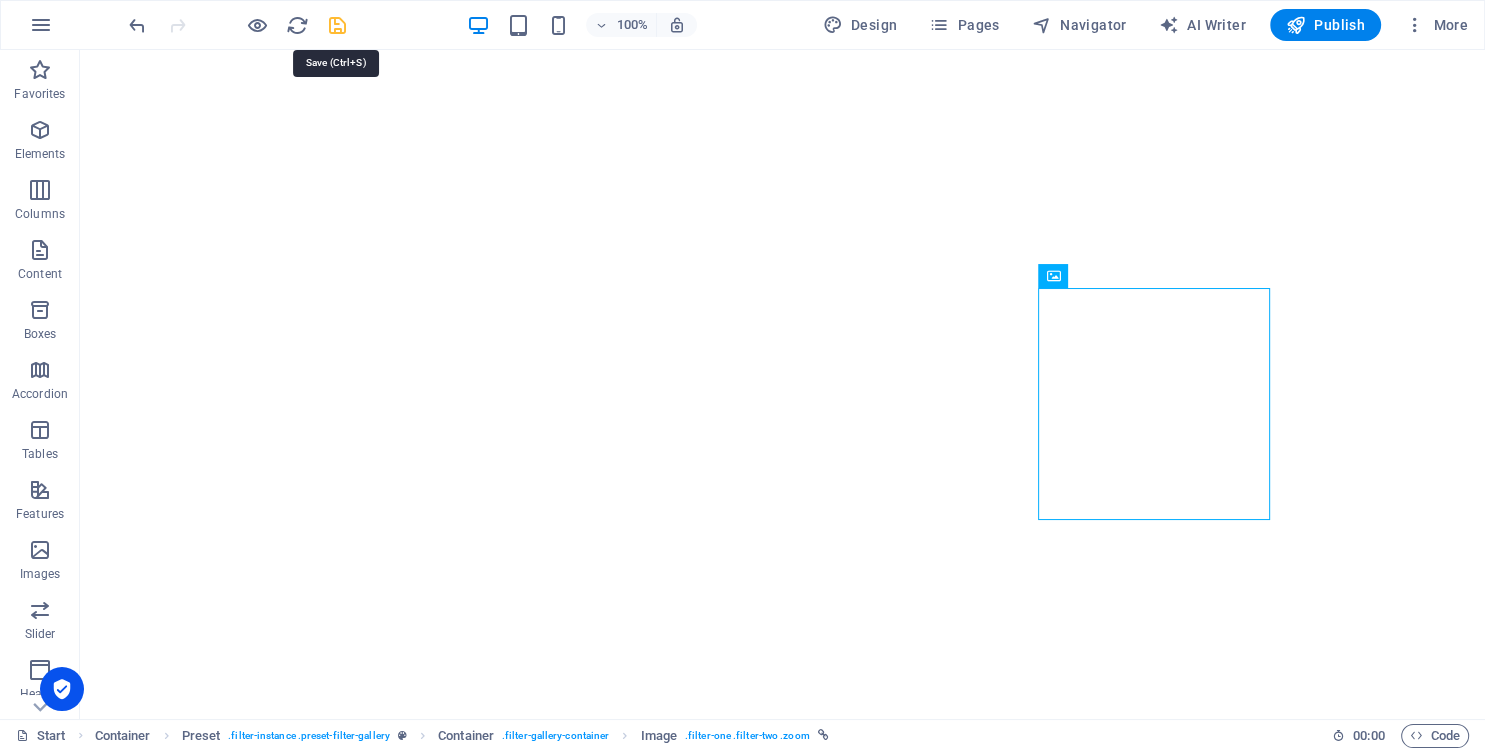 click at bounding box center (337, 25) 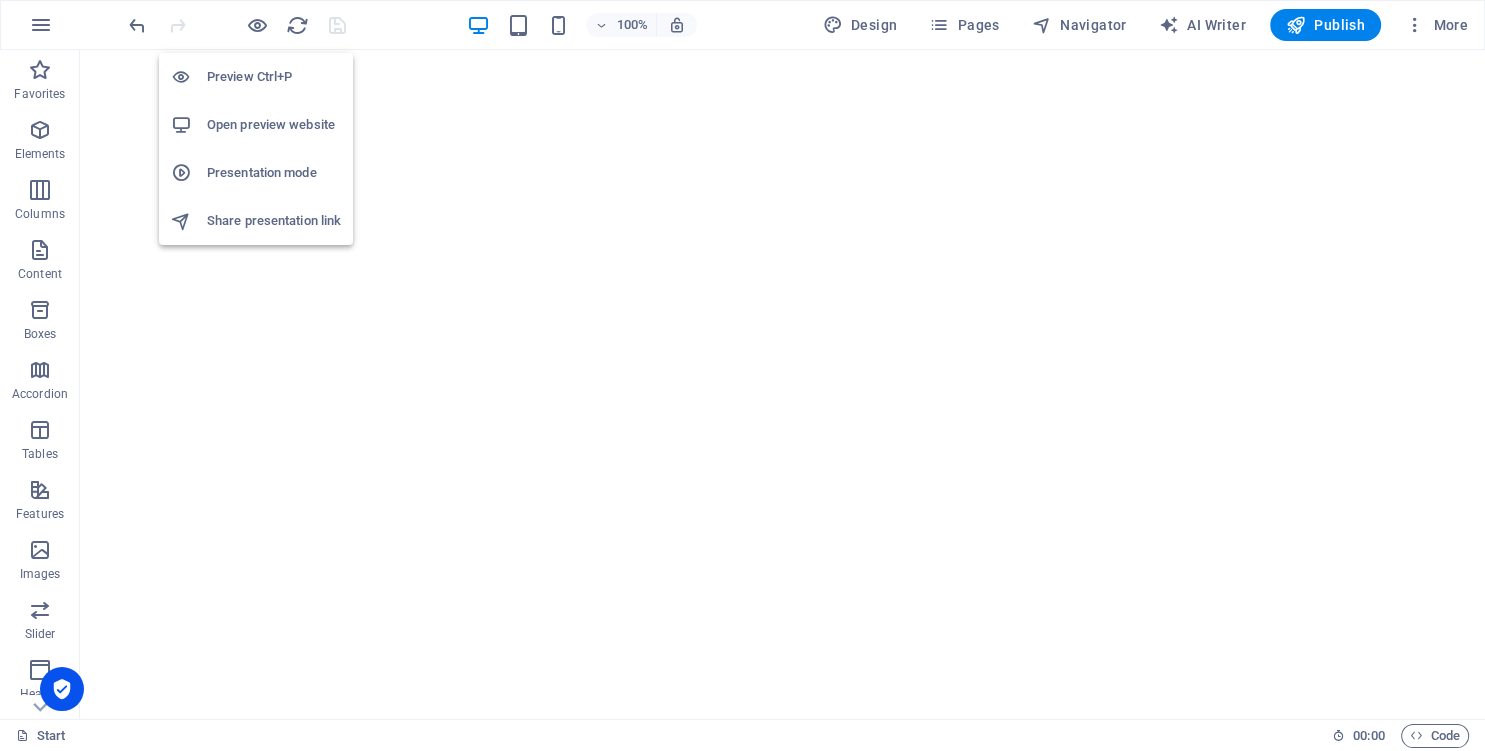 click on "Open preview website" at bounding box center (274, 125) 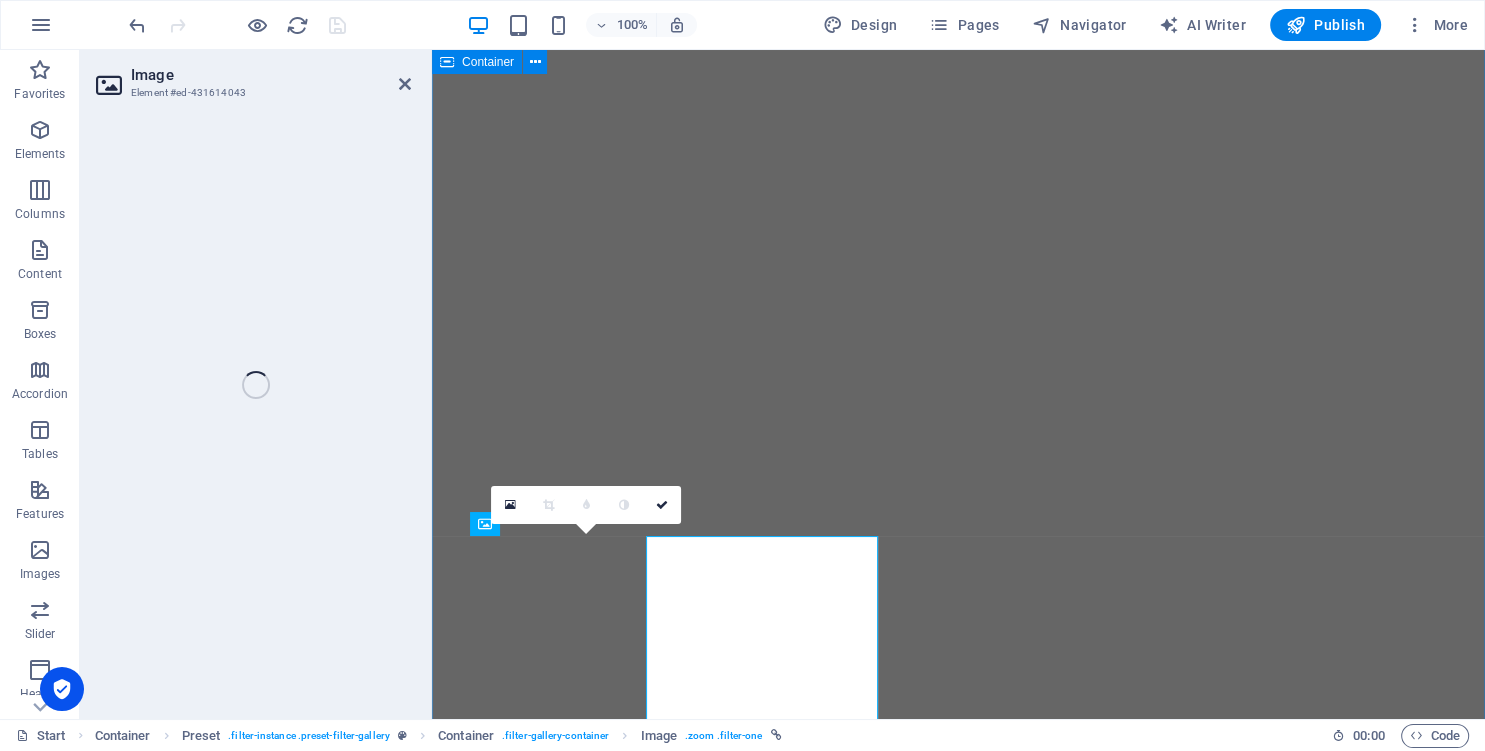 select on "%" 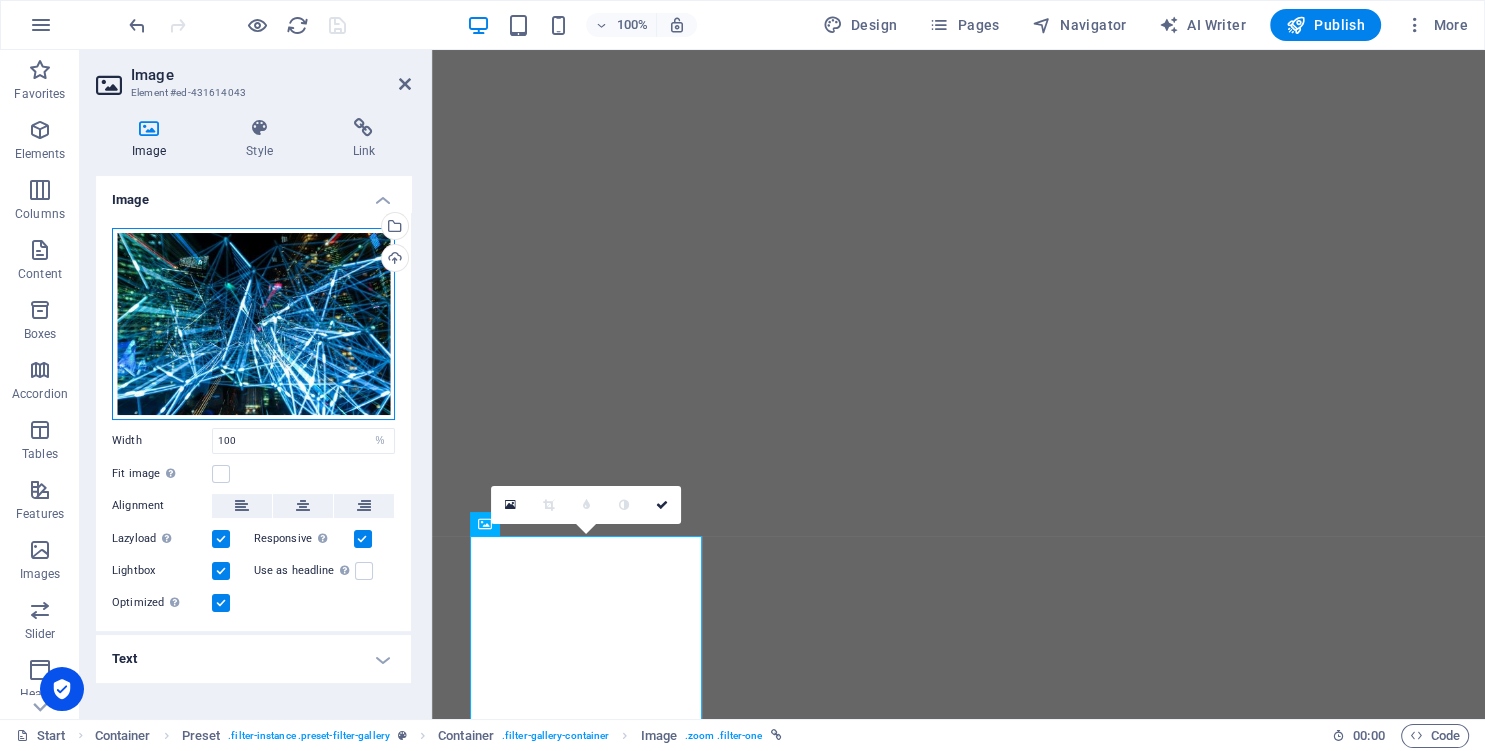 click on "Drag files here, click to choose files or select files from Files or our free stock photos & videos" at bounding box center (253, 324) 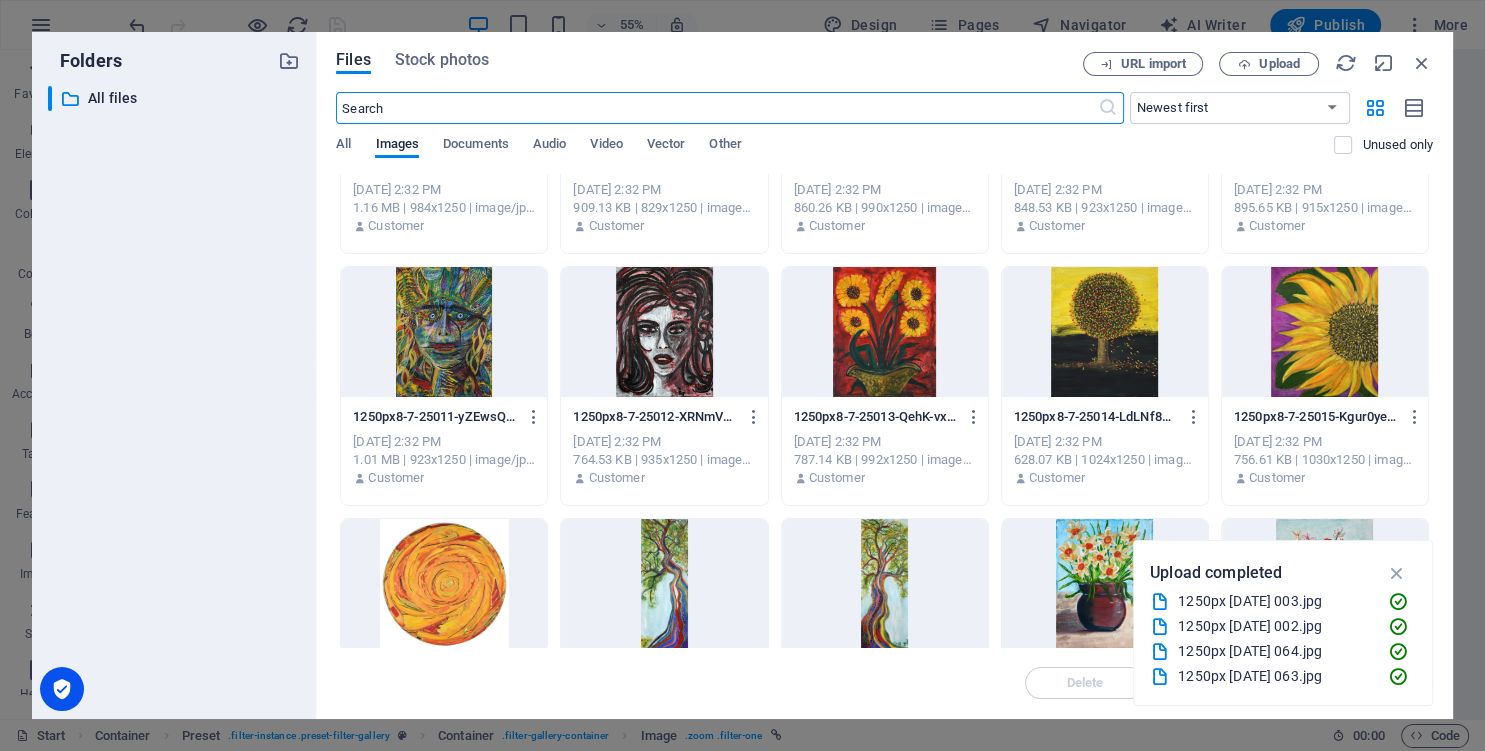 scroll, scrollTop: 264, scrollLeft: 0, axis: vertical 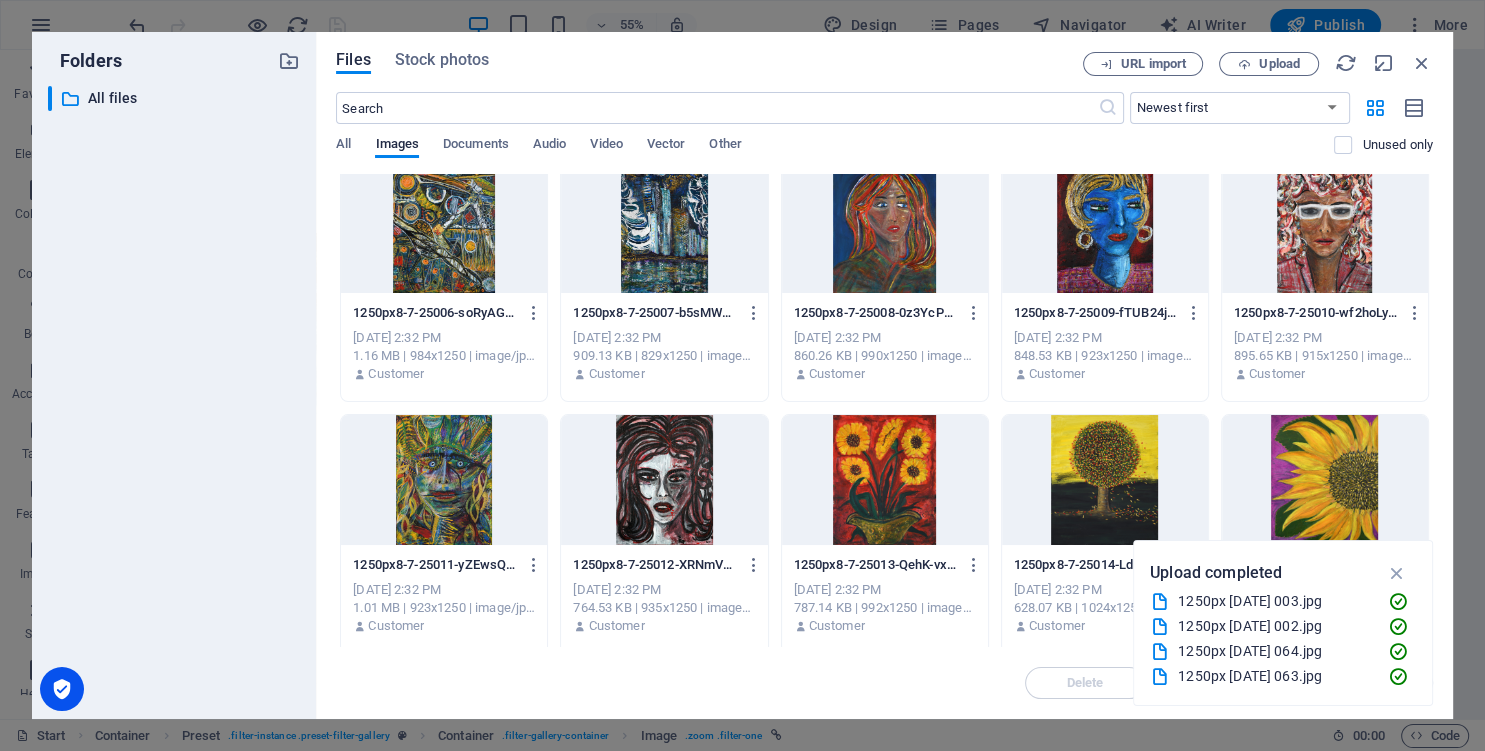 click at bounding box center [444, 480] 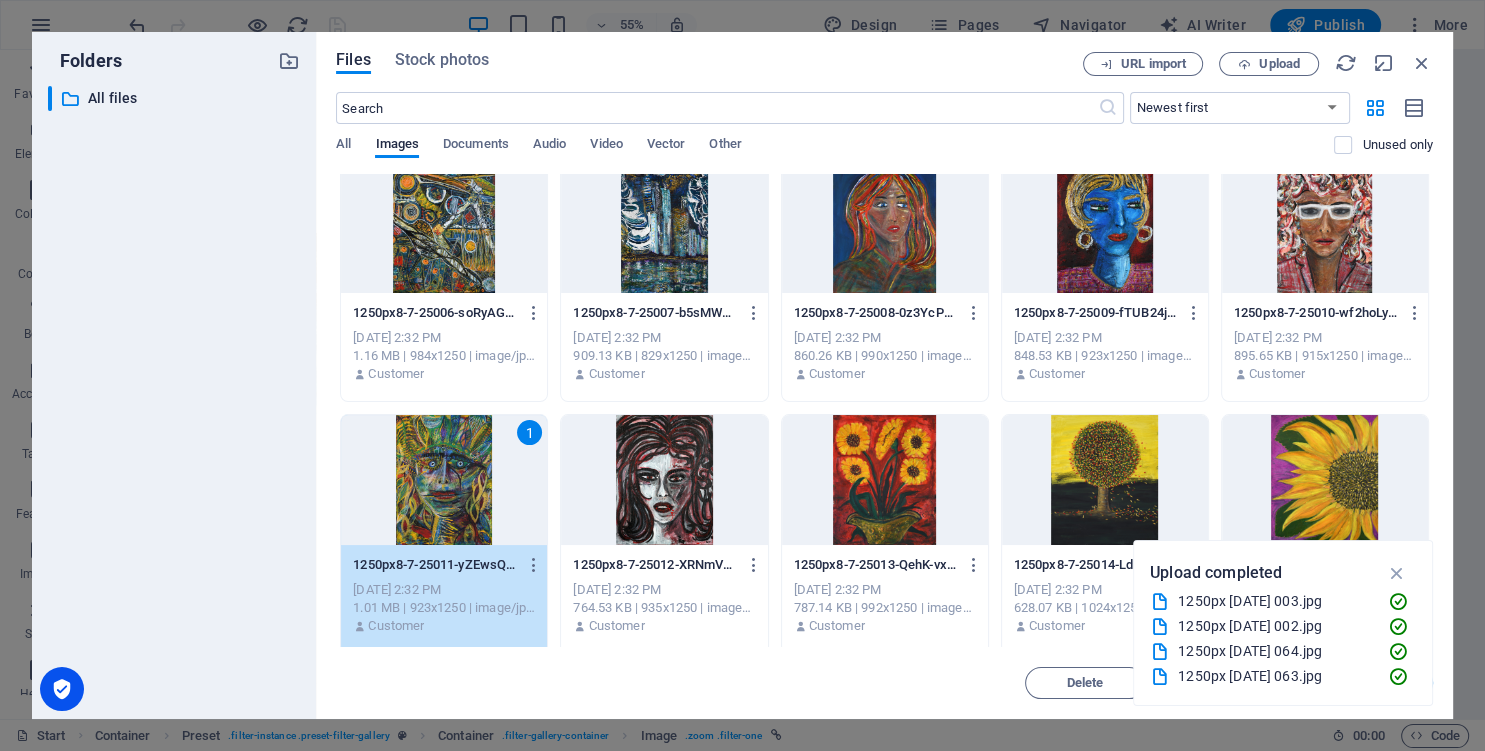 click on "1" at bounding box center (444, 480) 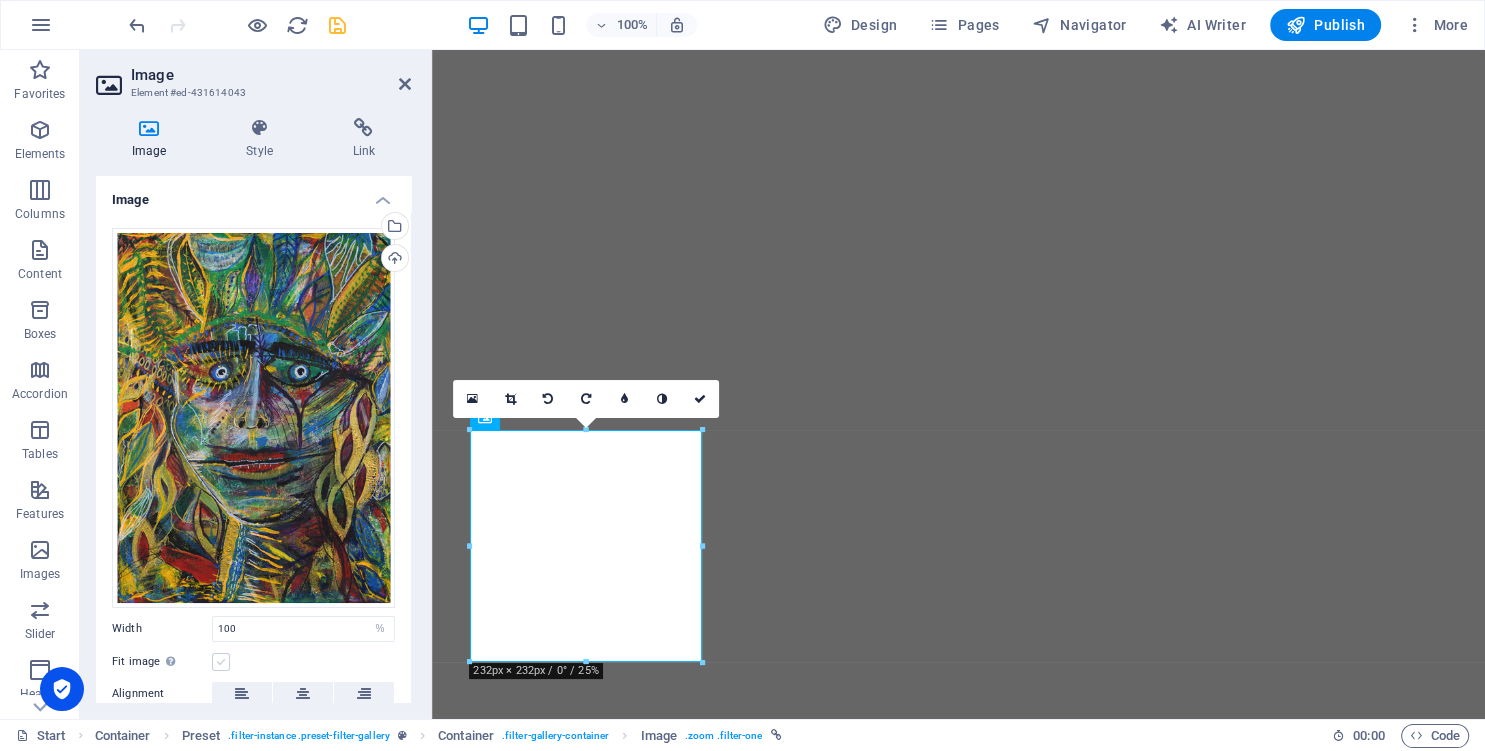 click at bounding box center (221, 662) 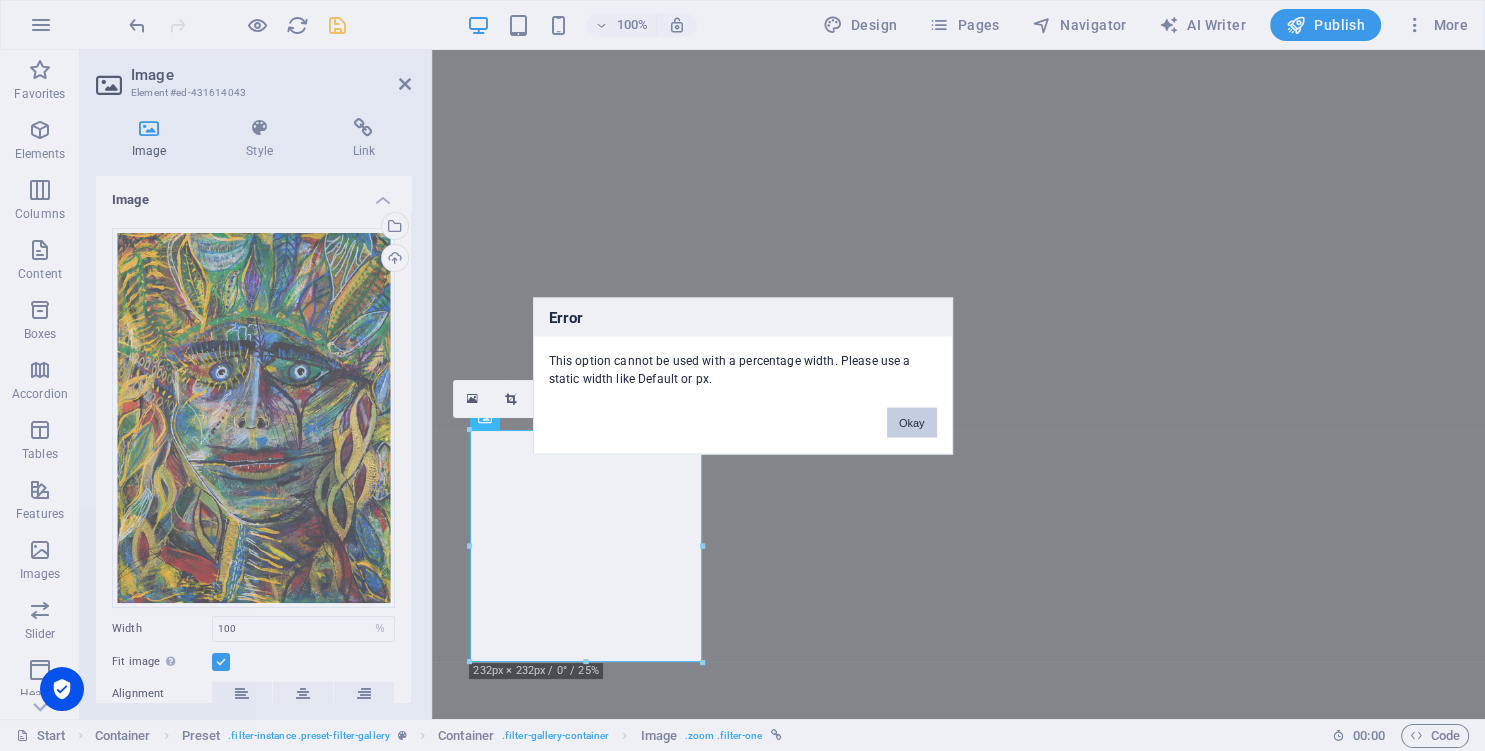 click on "Okay" at bounding box center (912, 422) 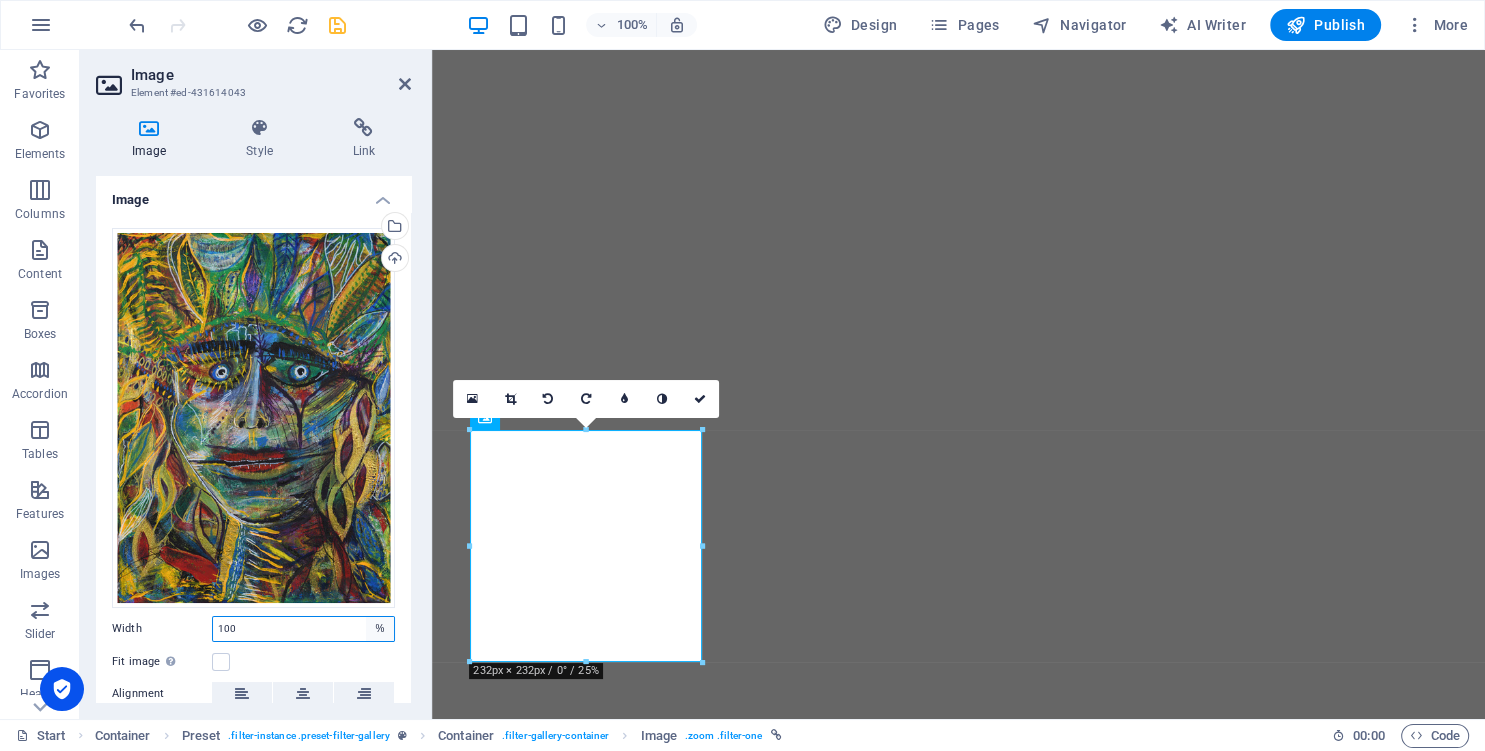 click on "Default auto px rem % em vh vw" at bounding box center (380, 629) 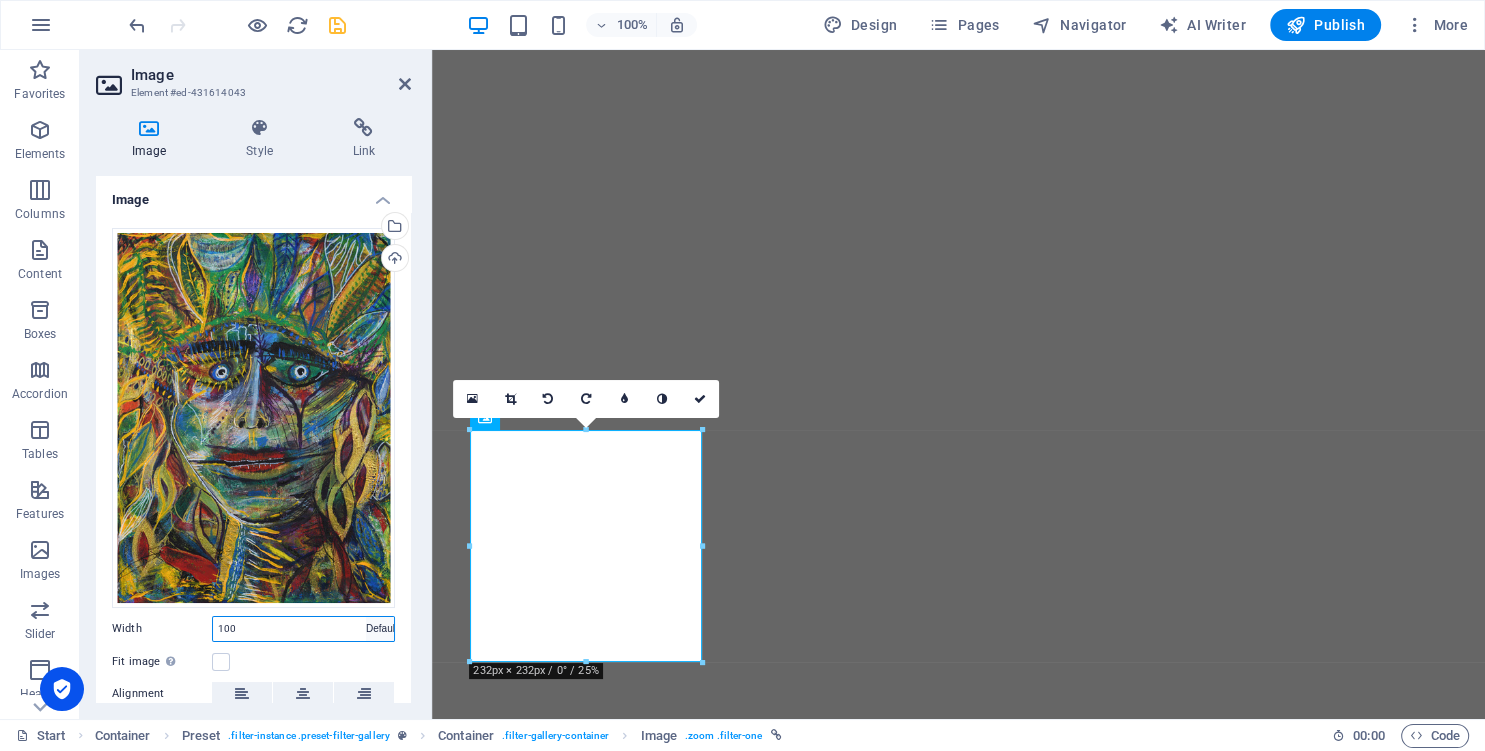 click on "Default" at bounding box center [0, 0] 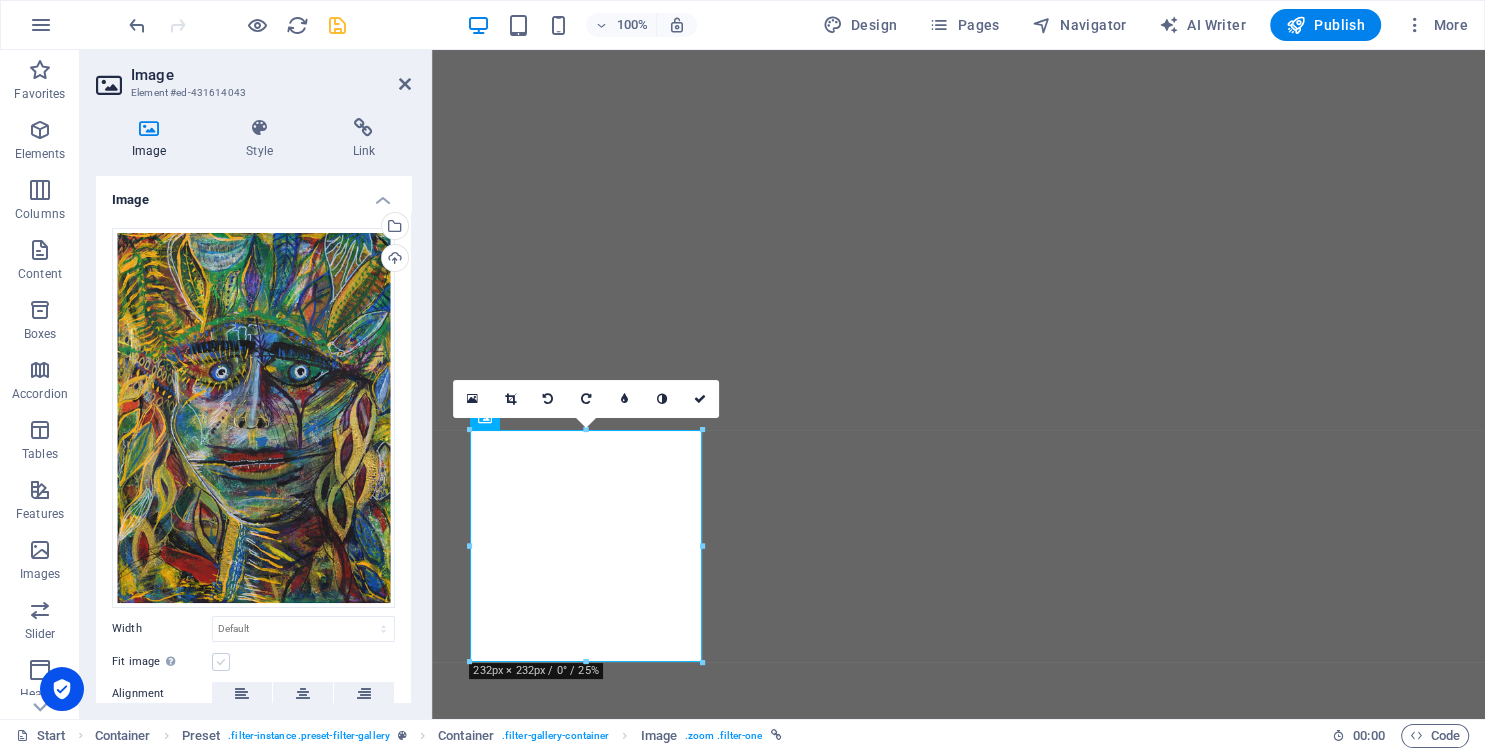 click at bounding box center (221, 662) 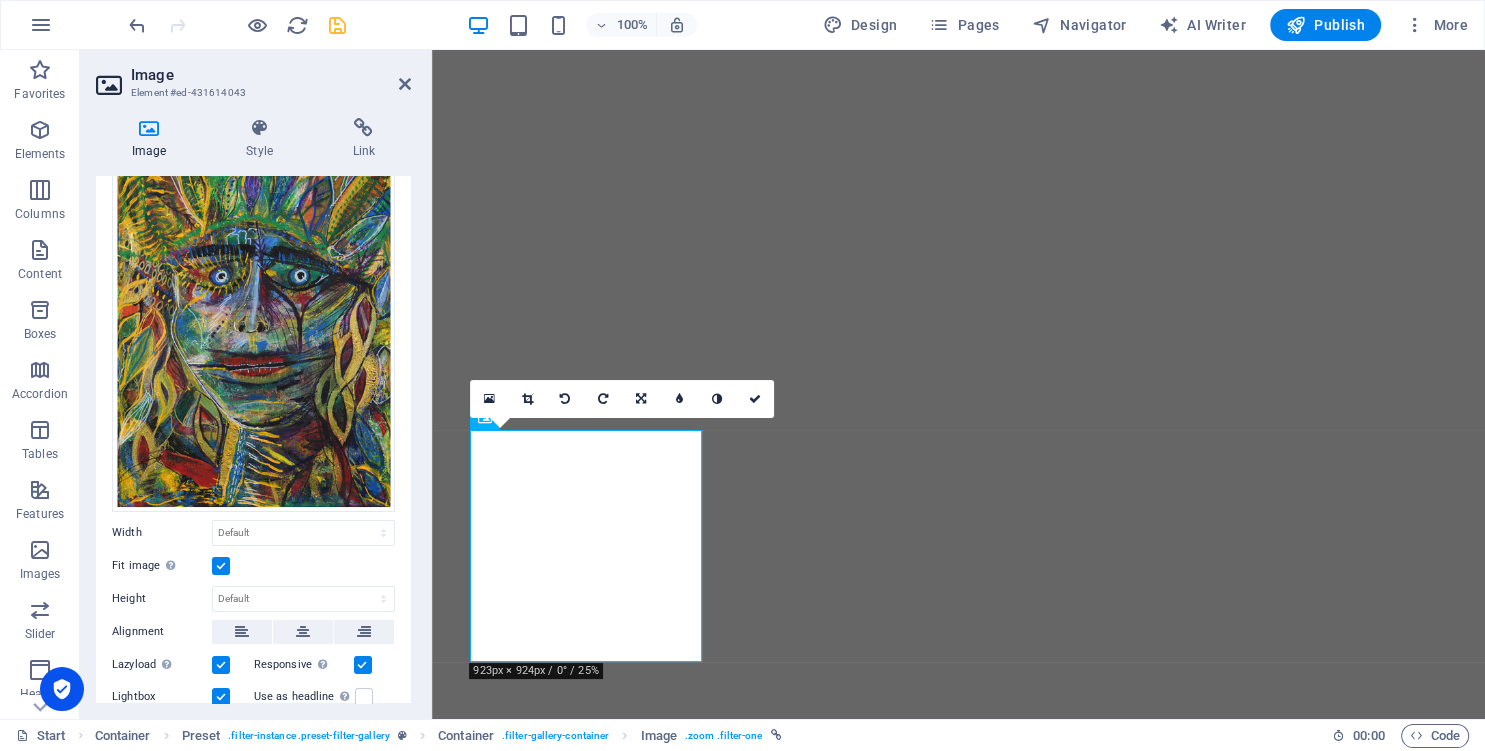 scroll, scrollTop: 182, scrollLeft: 0, axis: vertical 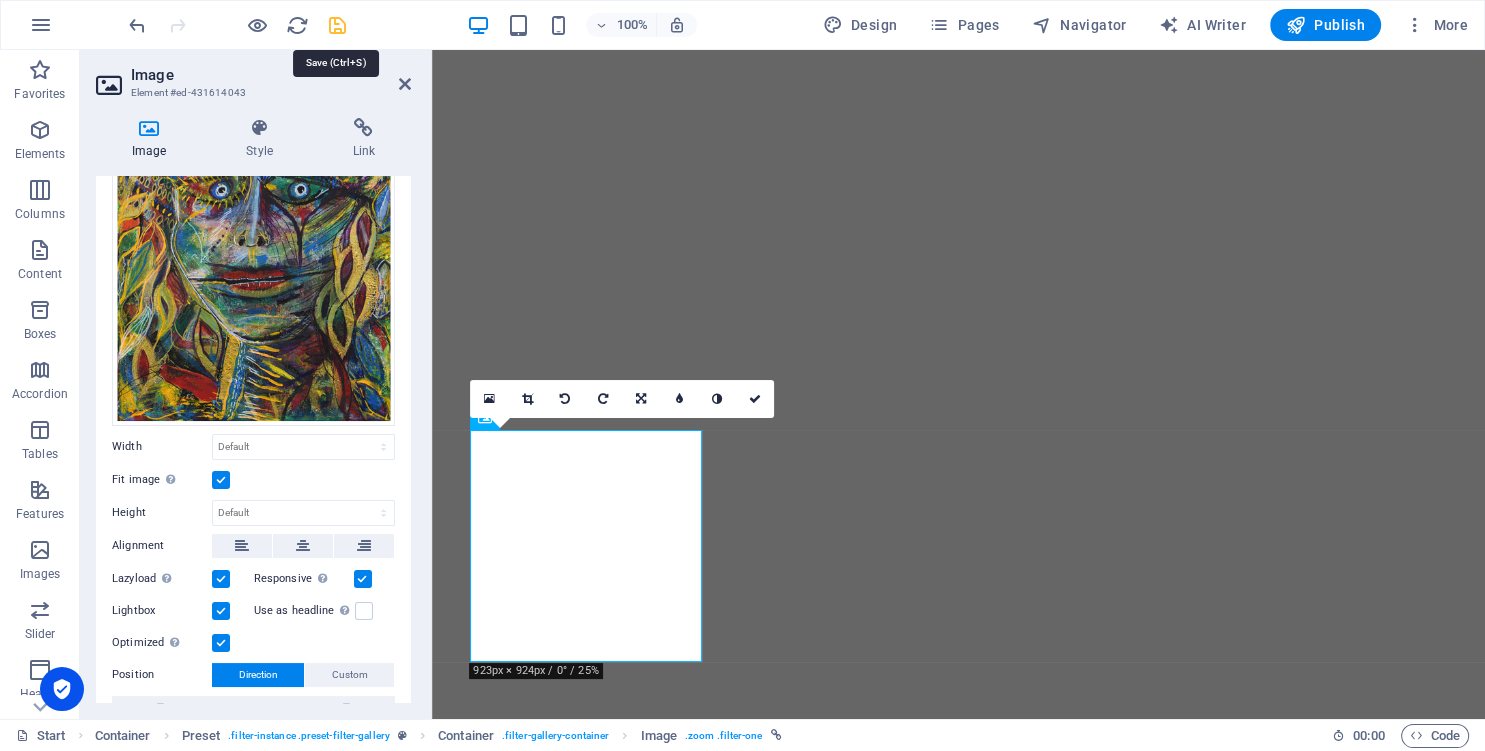 click at bounding box center (337, 25) 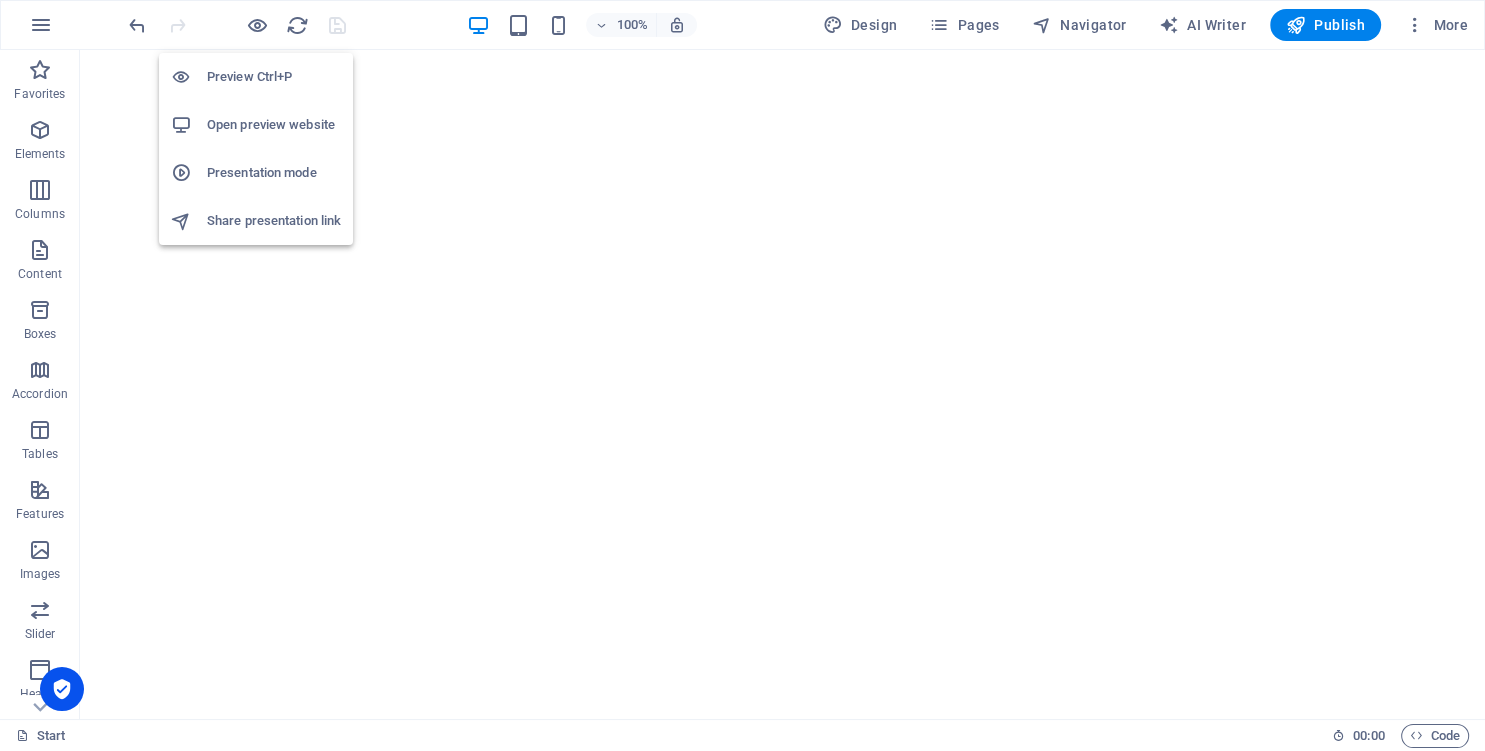 click on "Open preview website" at bounding box center (274, 125) 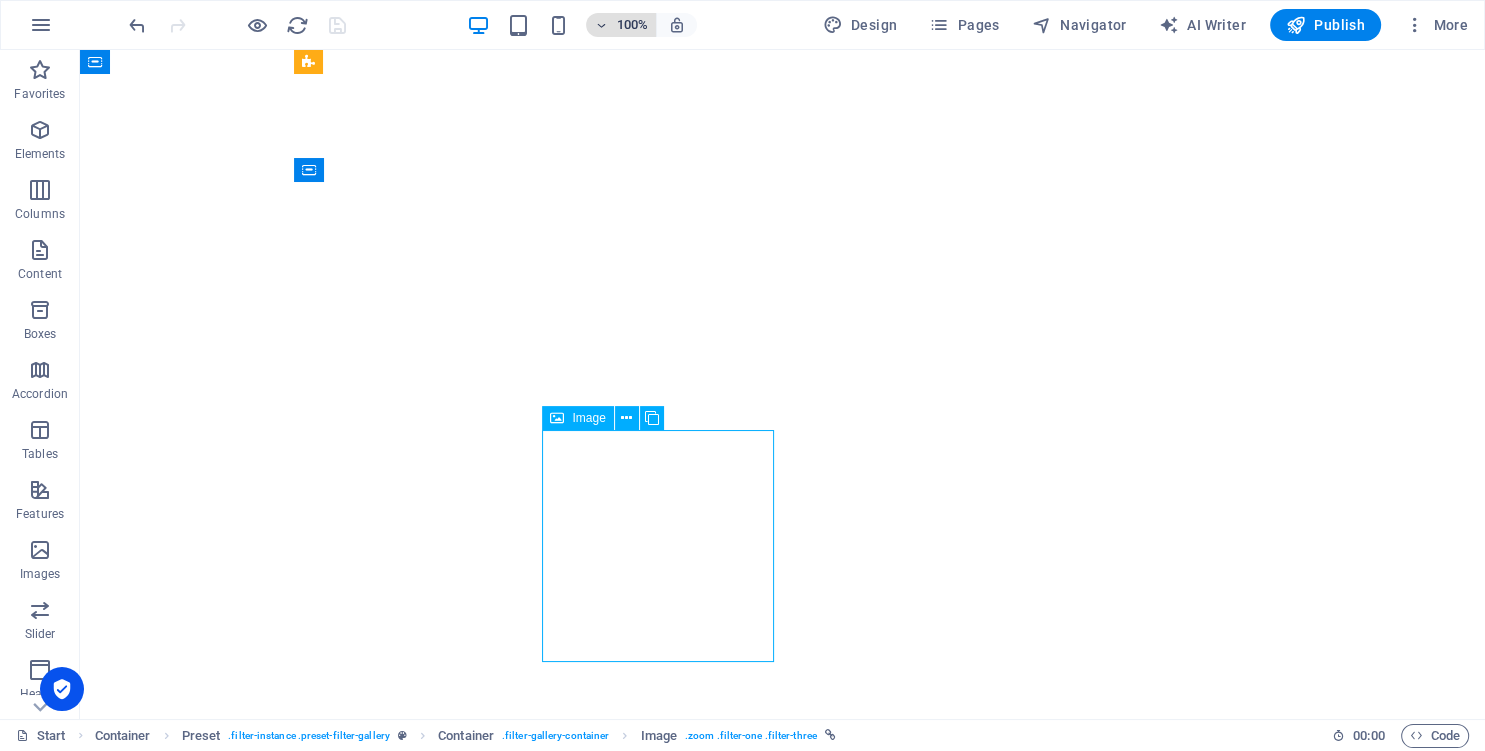 select on "%" 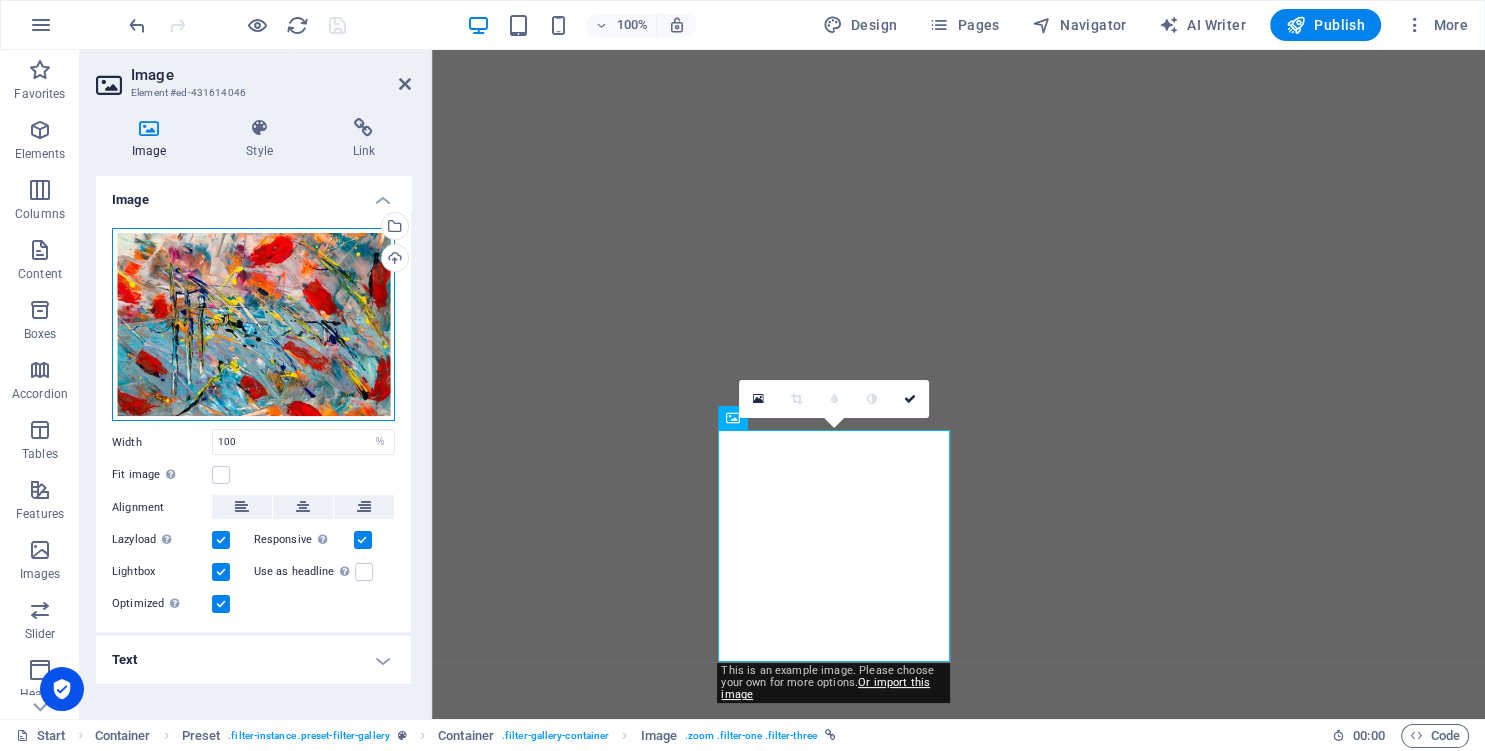click on "Drag files here, click to choose files or select files from Files or our free stock photos & videos" at bounding box center [253, 325] 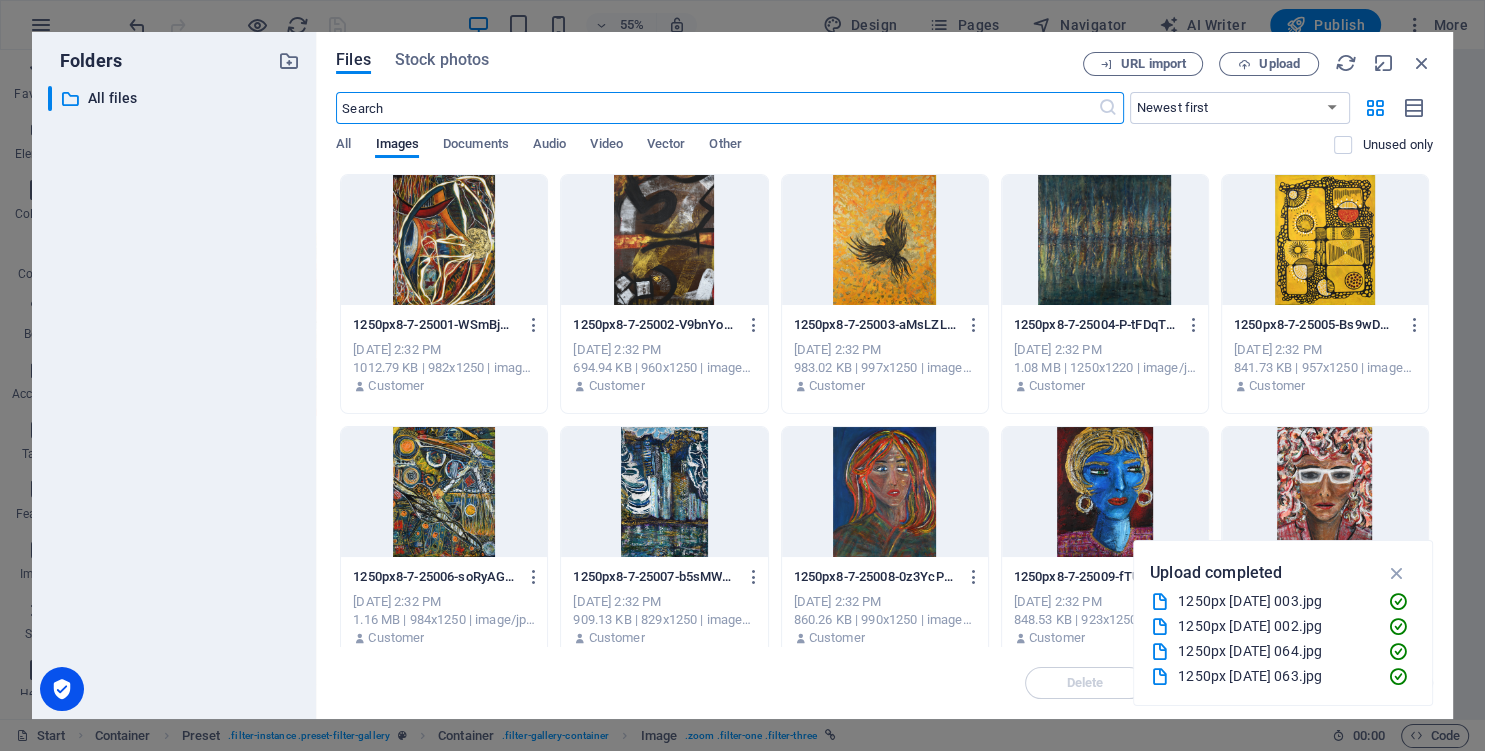 click at bounding box center (1325, 240) 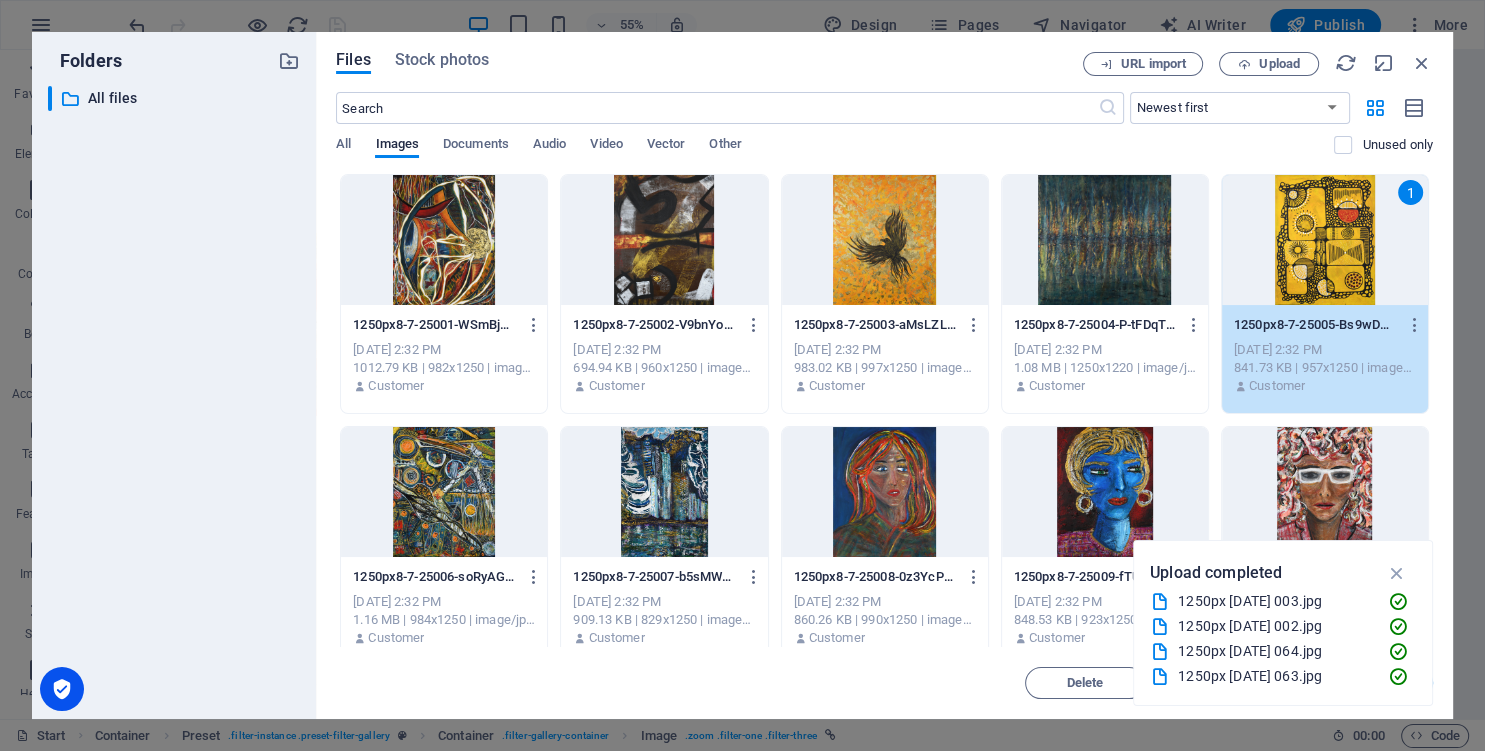 click on "1" at bounding box center [1325, 240] 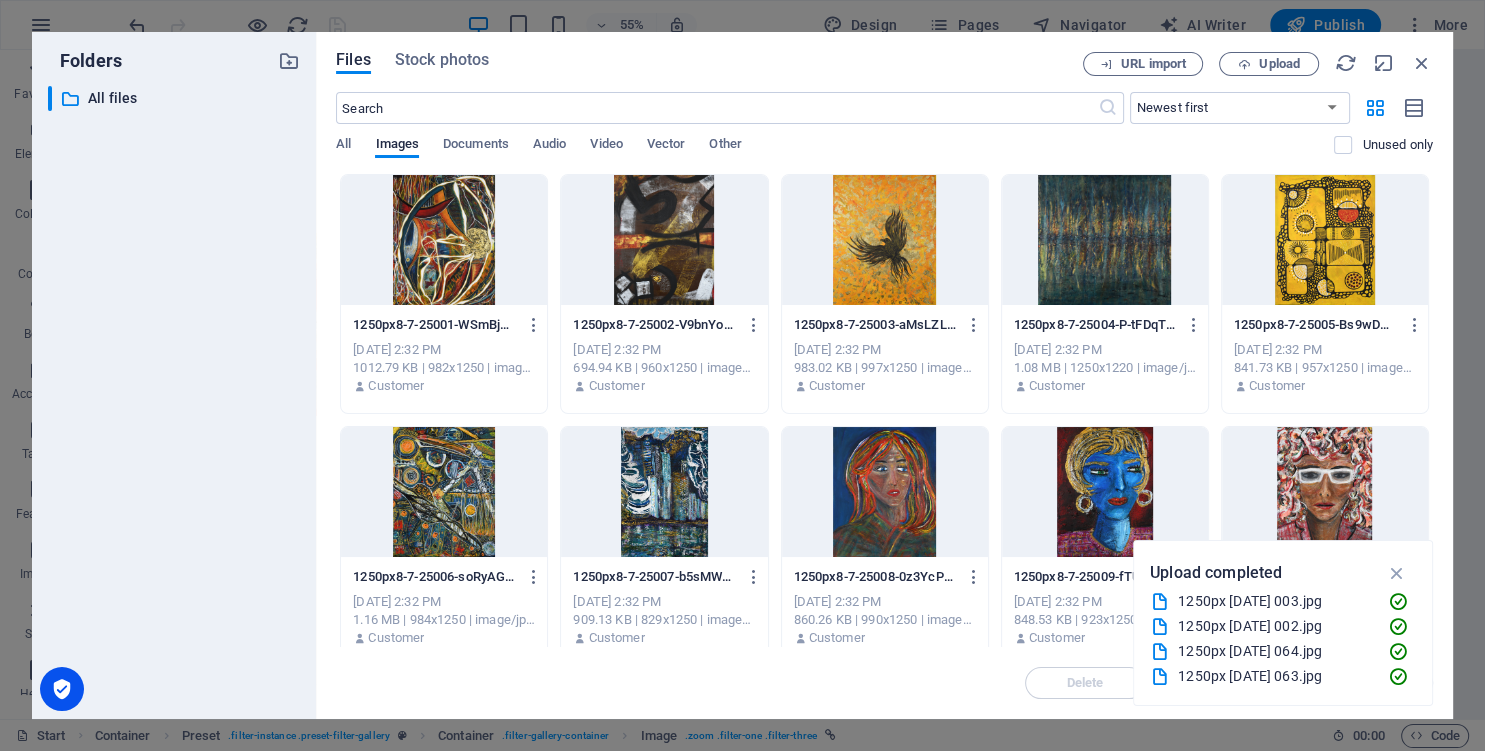 click at bounding box center (1325, 240) 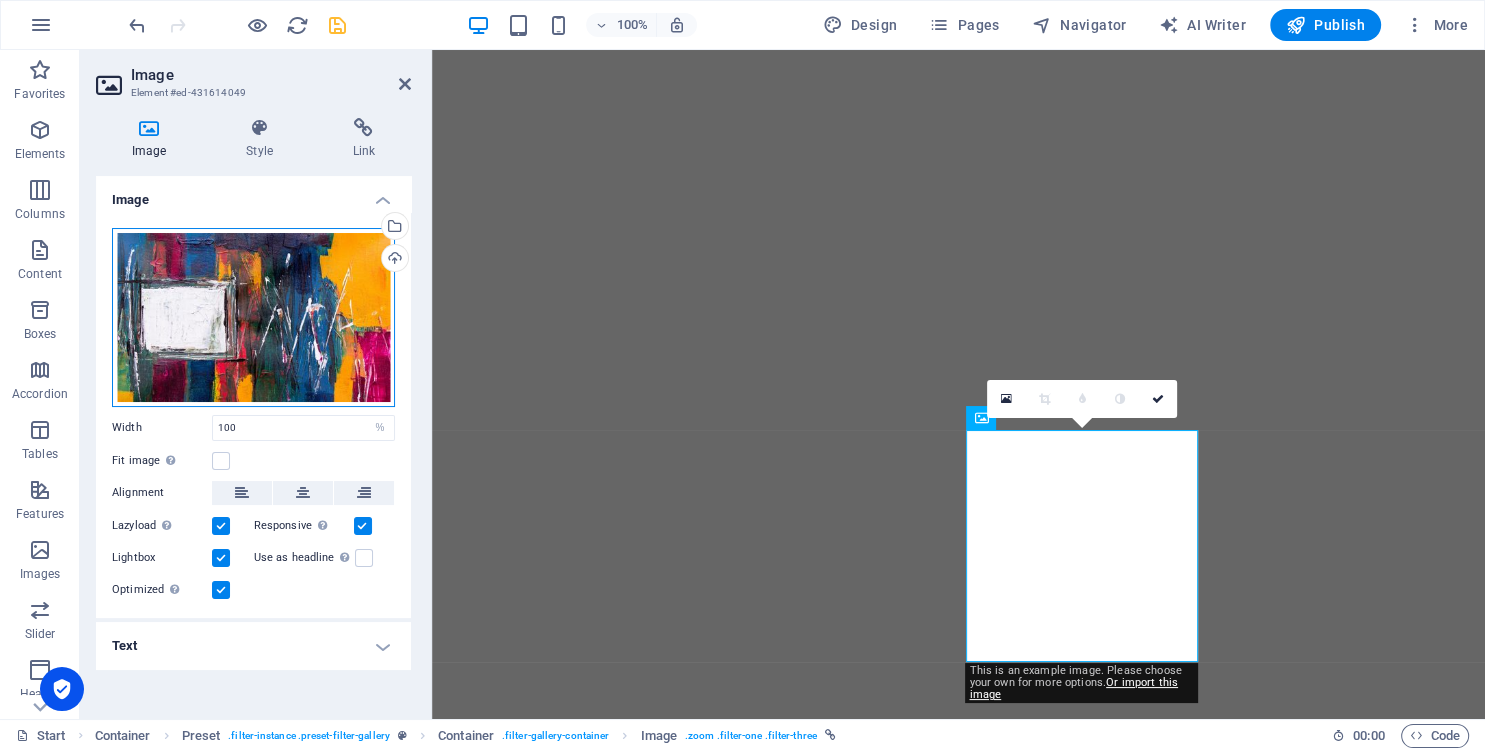 click on "Drag files here, click to choose files or select files from Files or our free stock photos & videos" at bounding box center (253, 317) 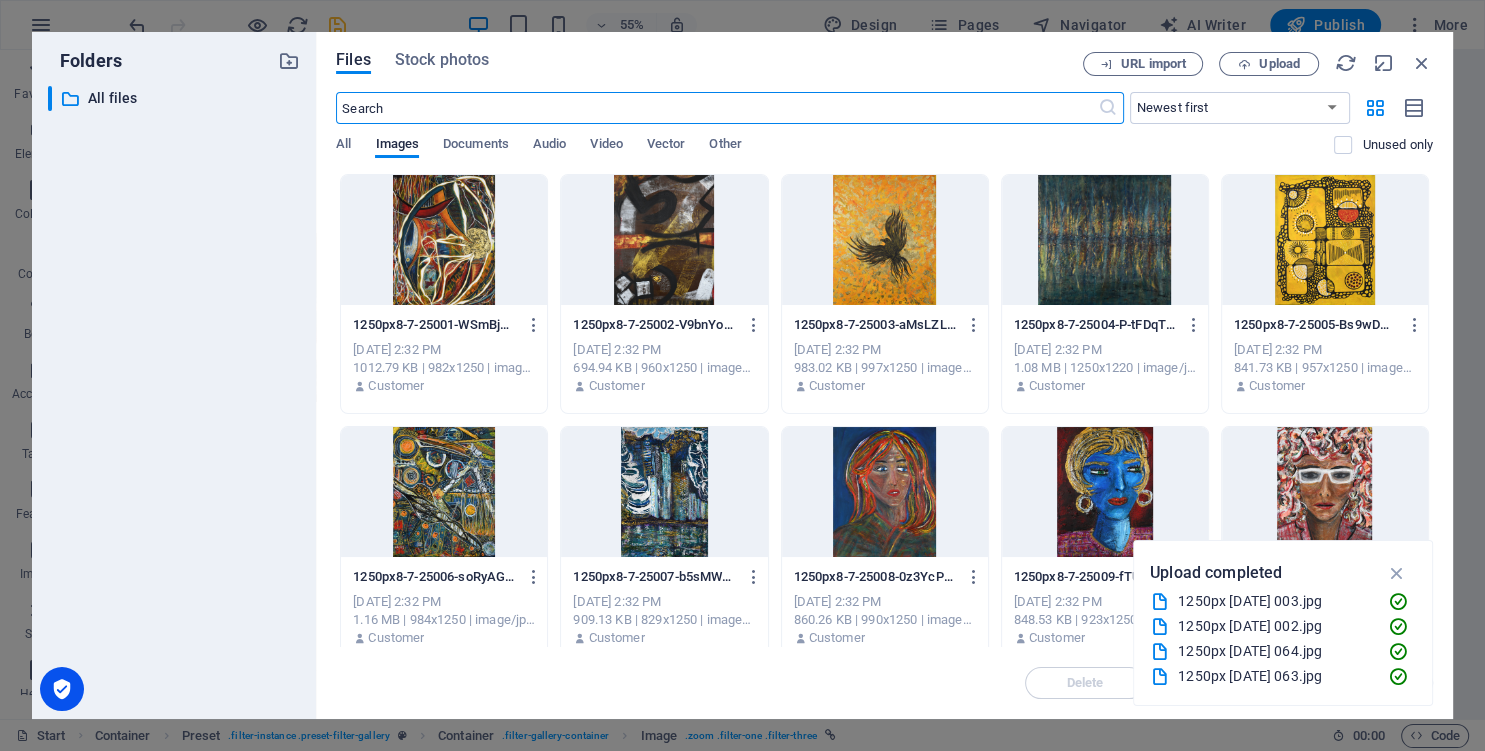 click at bounding box center (444, 492) 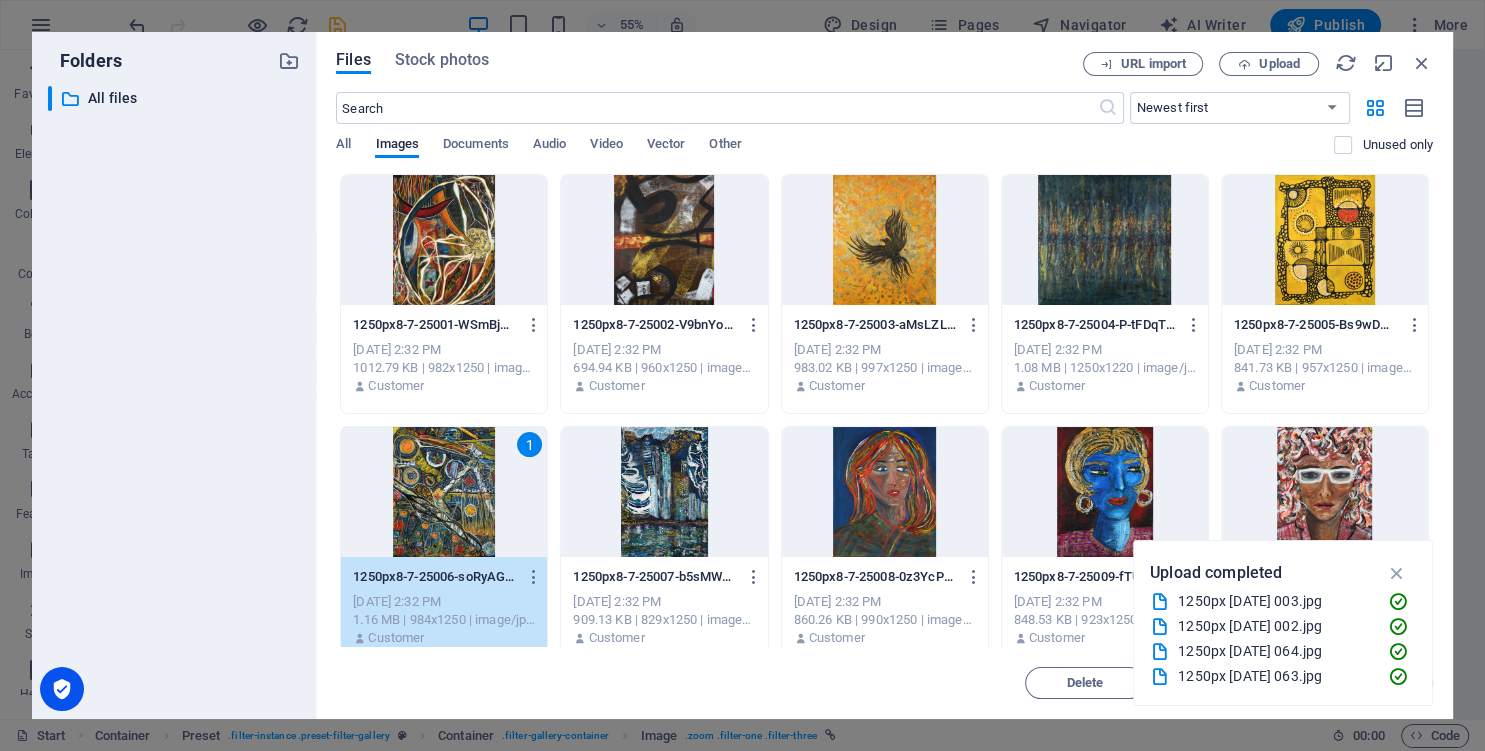 click on "1" at bounding box center (444, 492) 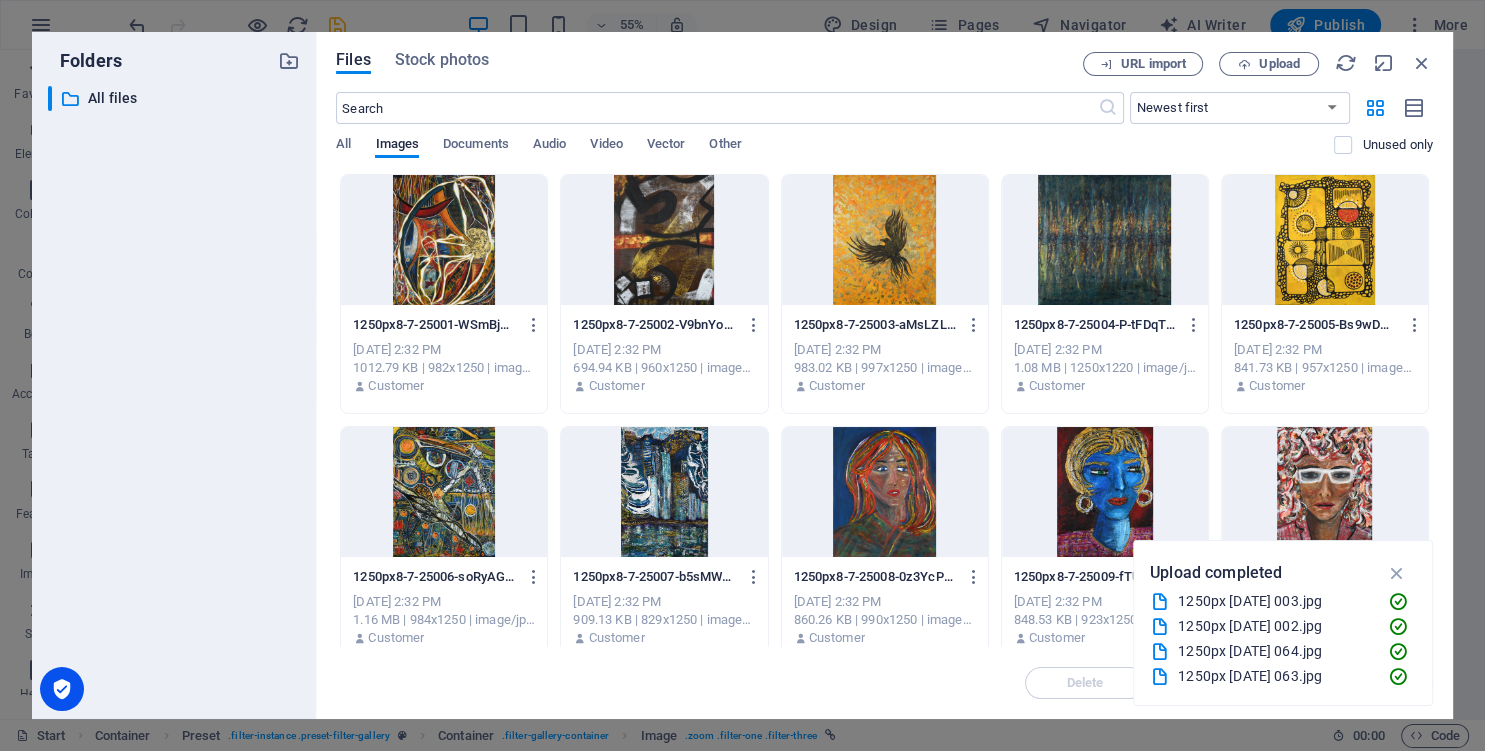 click at bounding box center [444, 492] 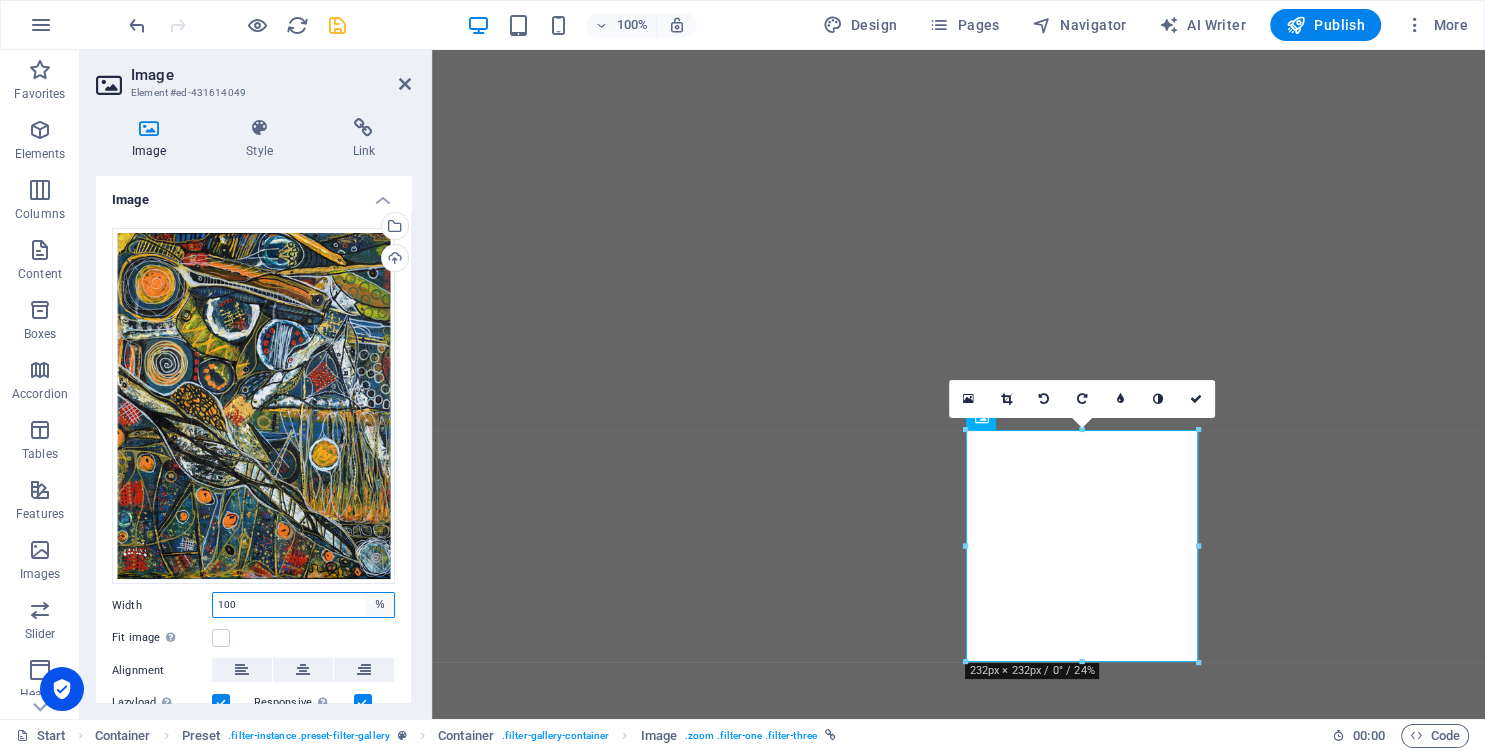 click on "Default auto px rem % em vh vw" at bounding box center (380, 605) 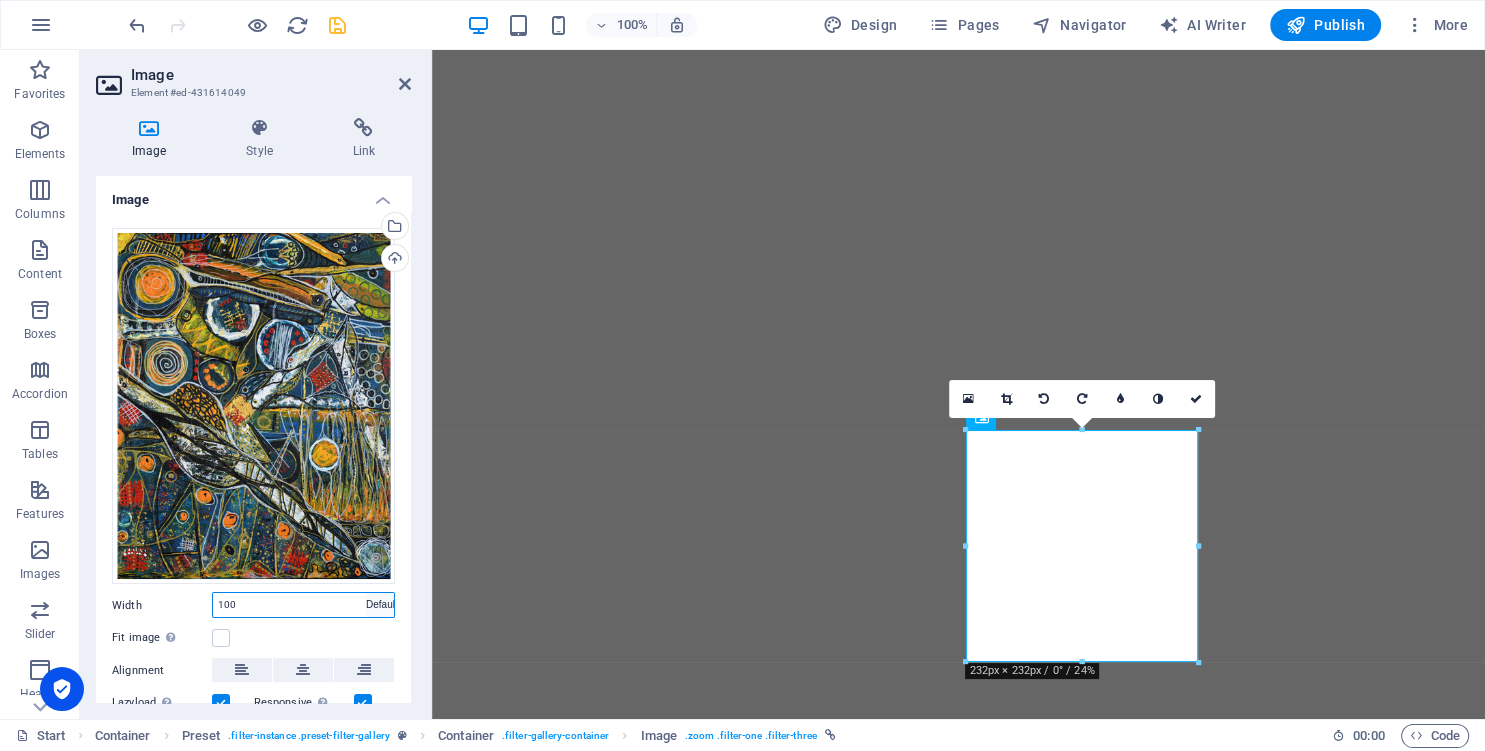 click on "Default" at bounding box center (0, 0) 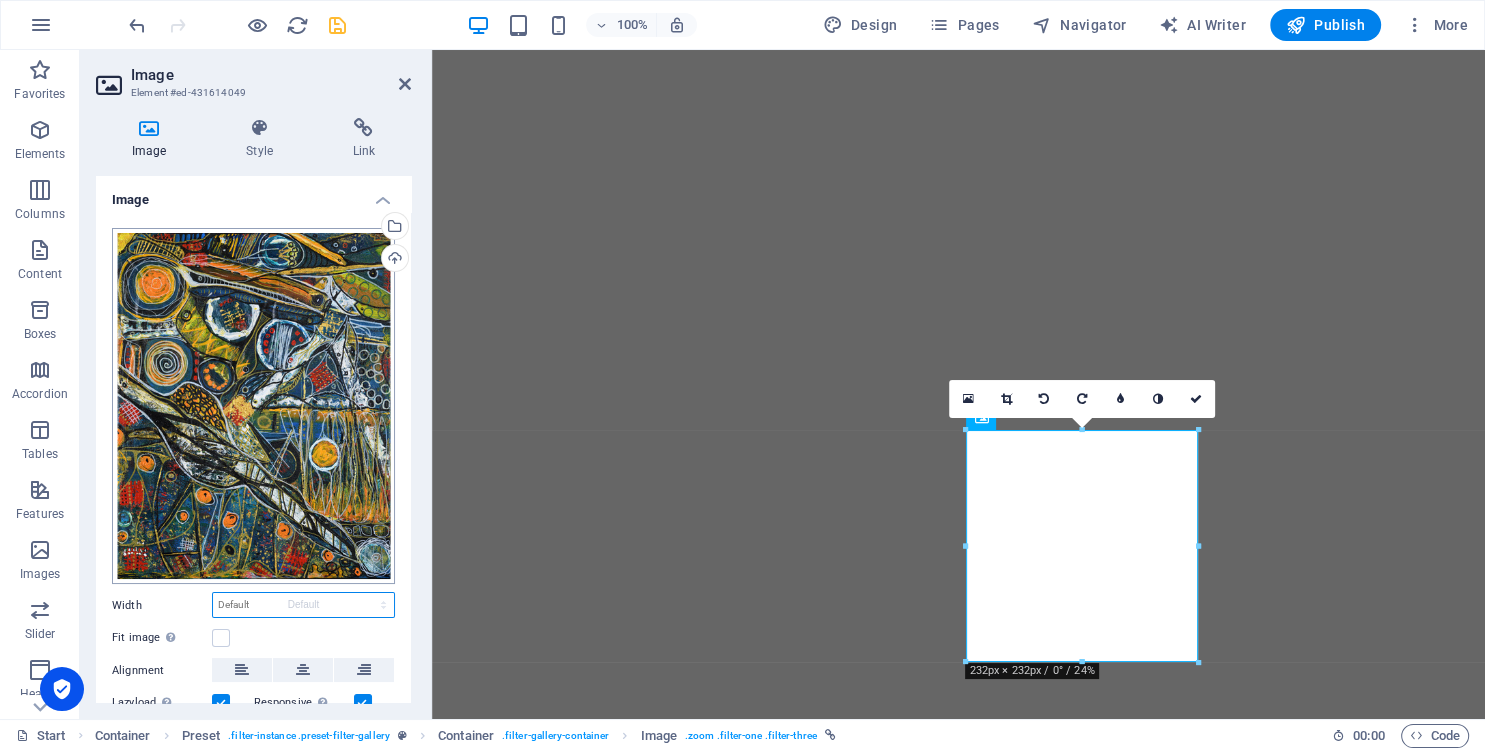 type 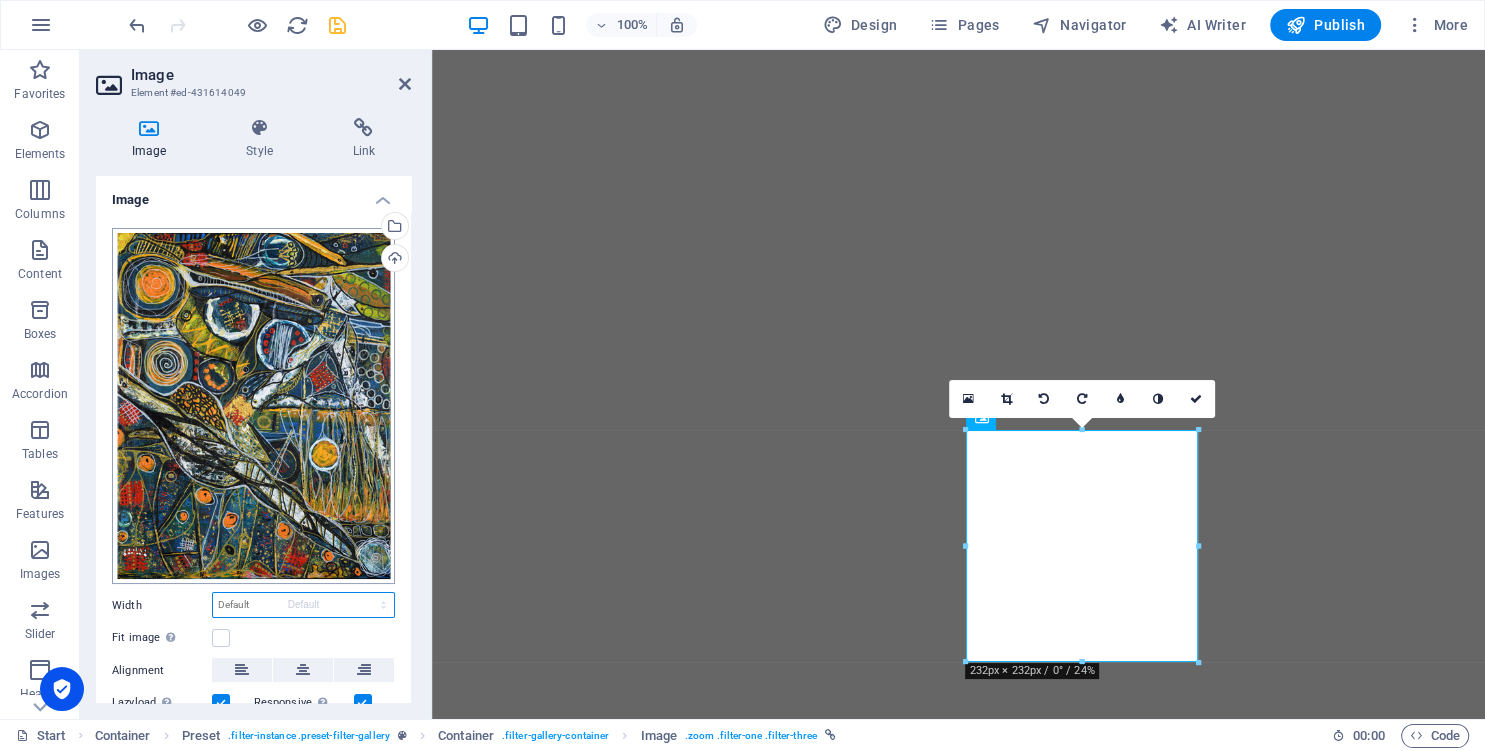 select on "DISABLED_OPTION_VALUE" 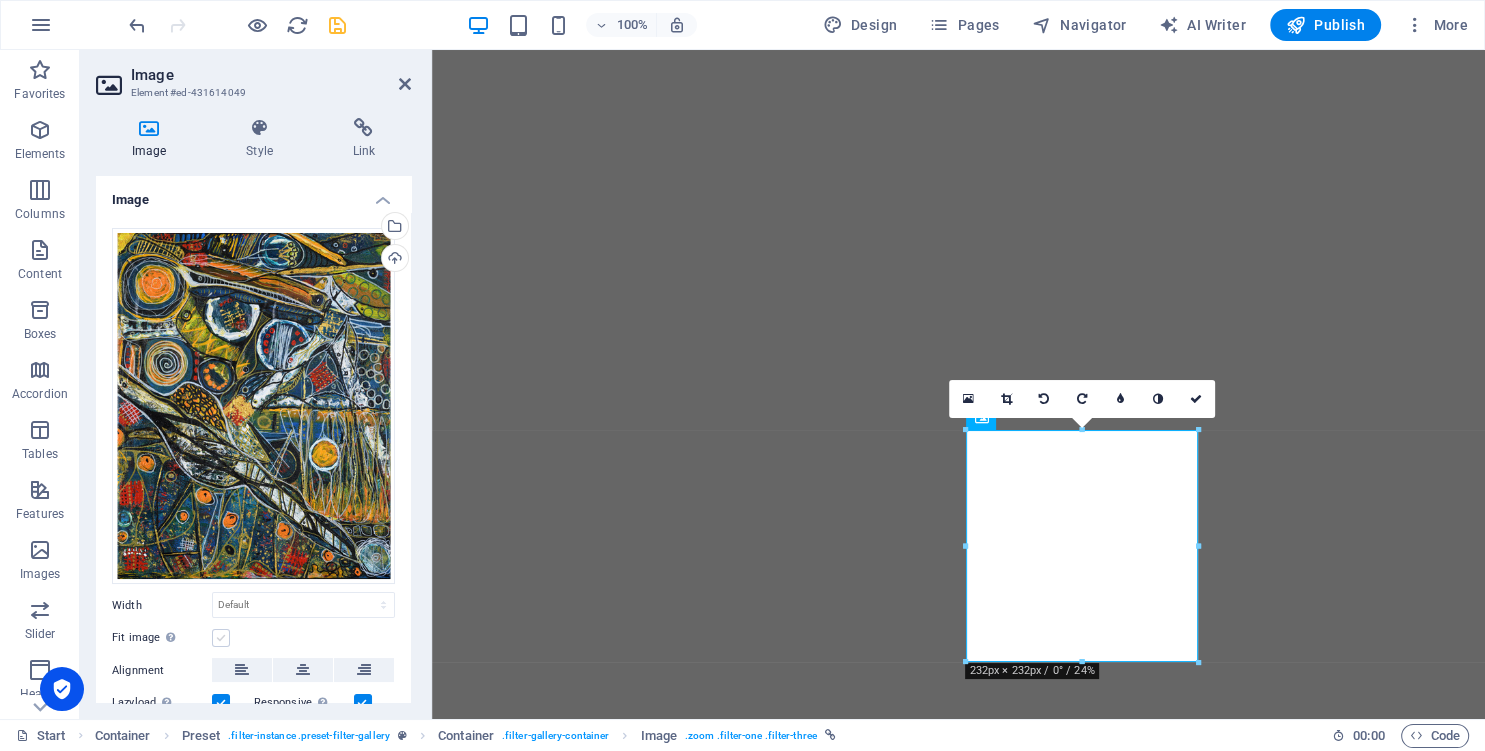 click at bounding box center [221, 638] 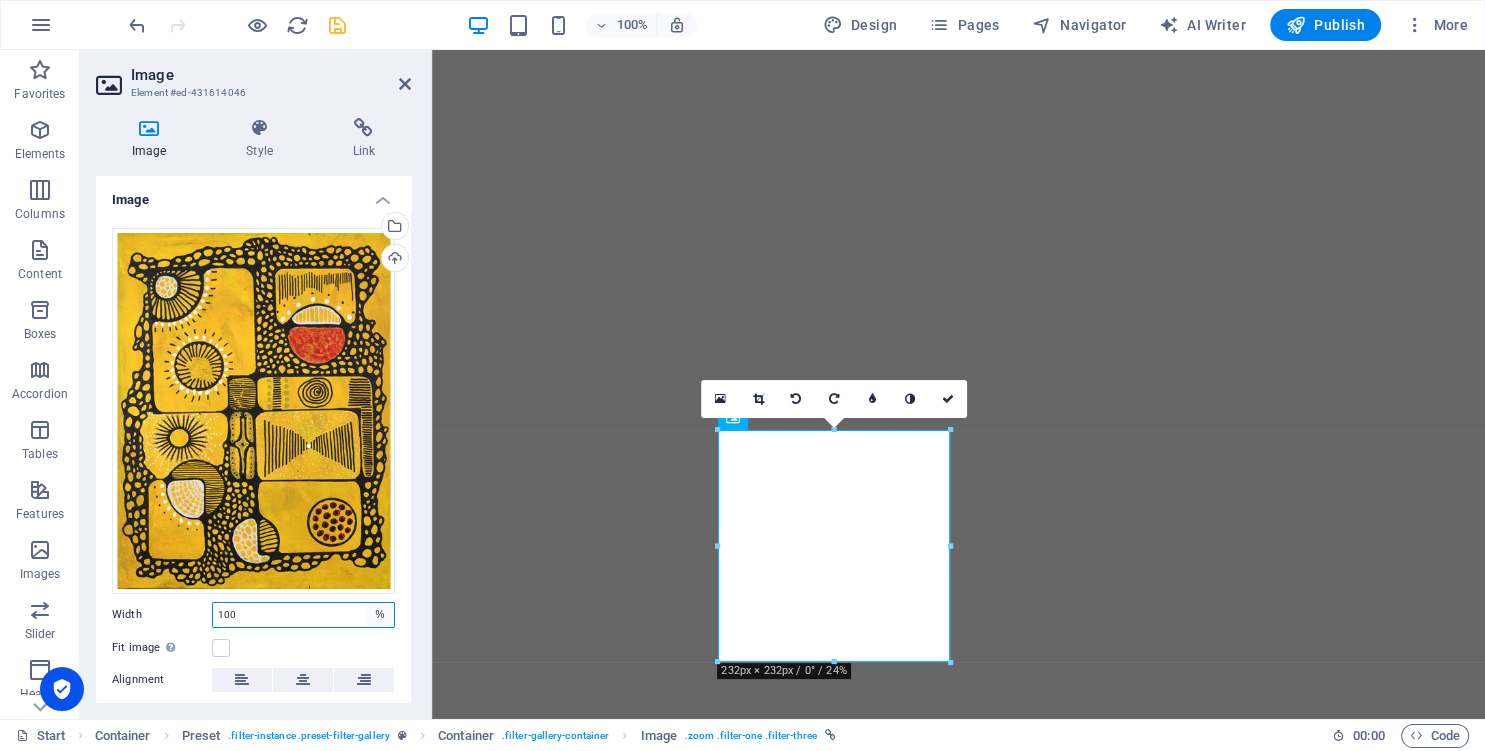 click on "Default auto px rem % em vh vw" at bounding box center (380, 615) 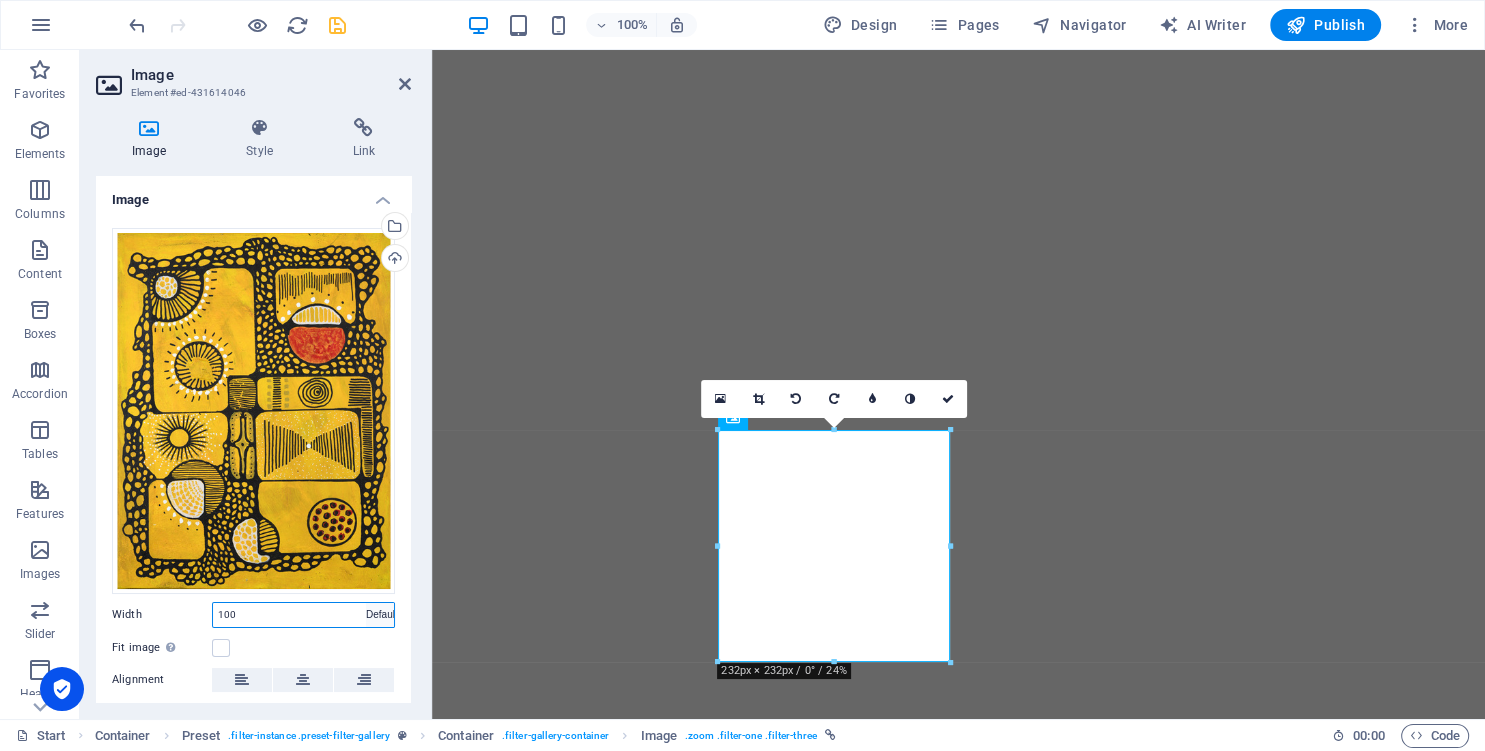 click on "Default" at bounding box center [0, 0] 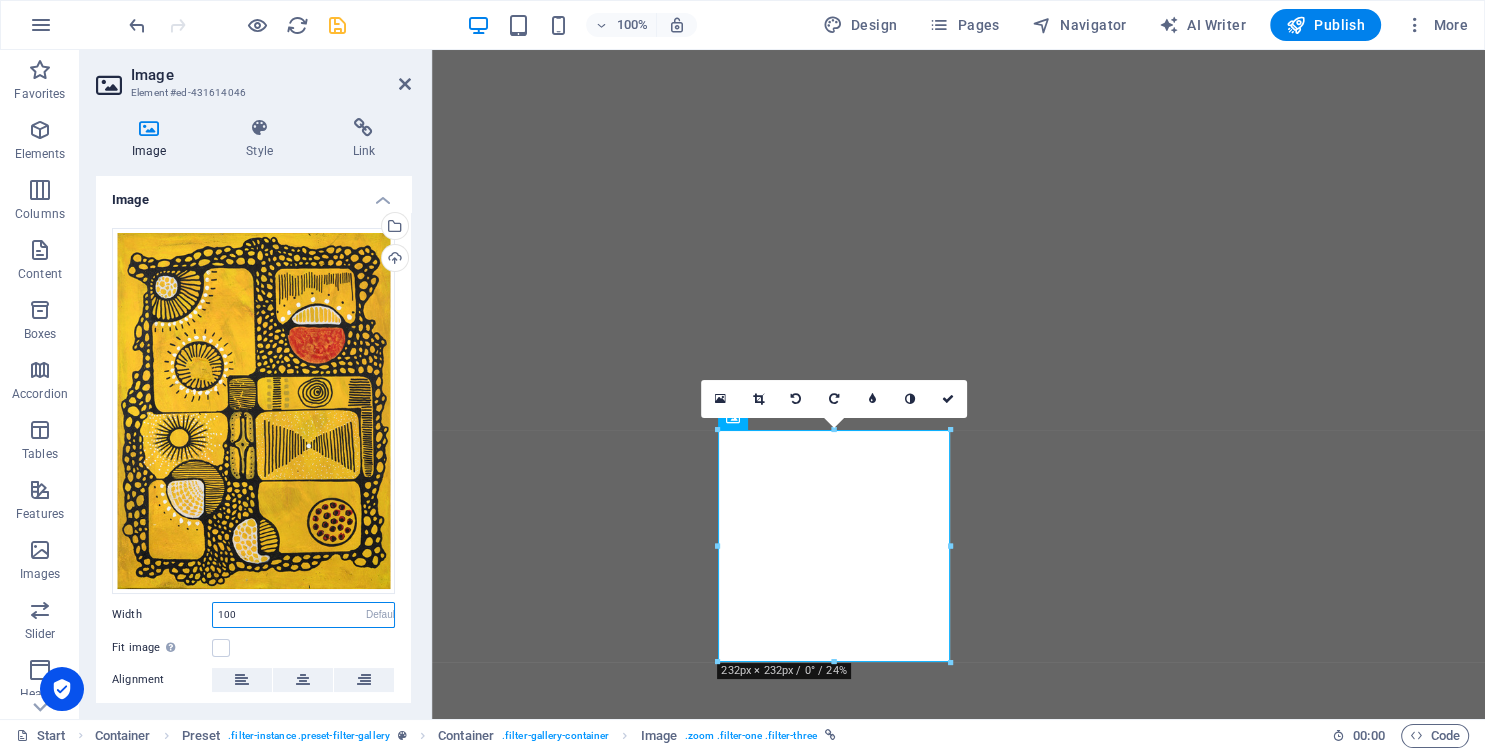 type 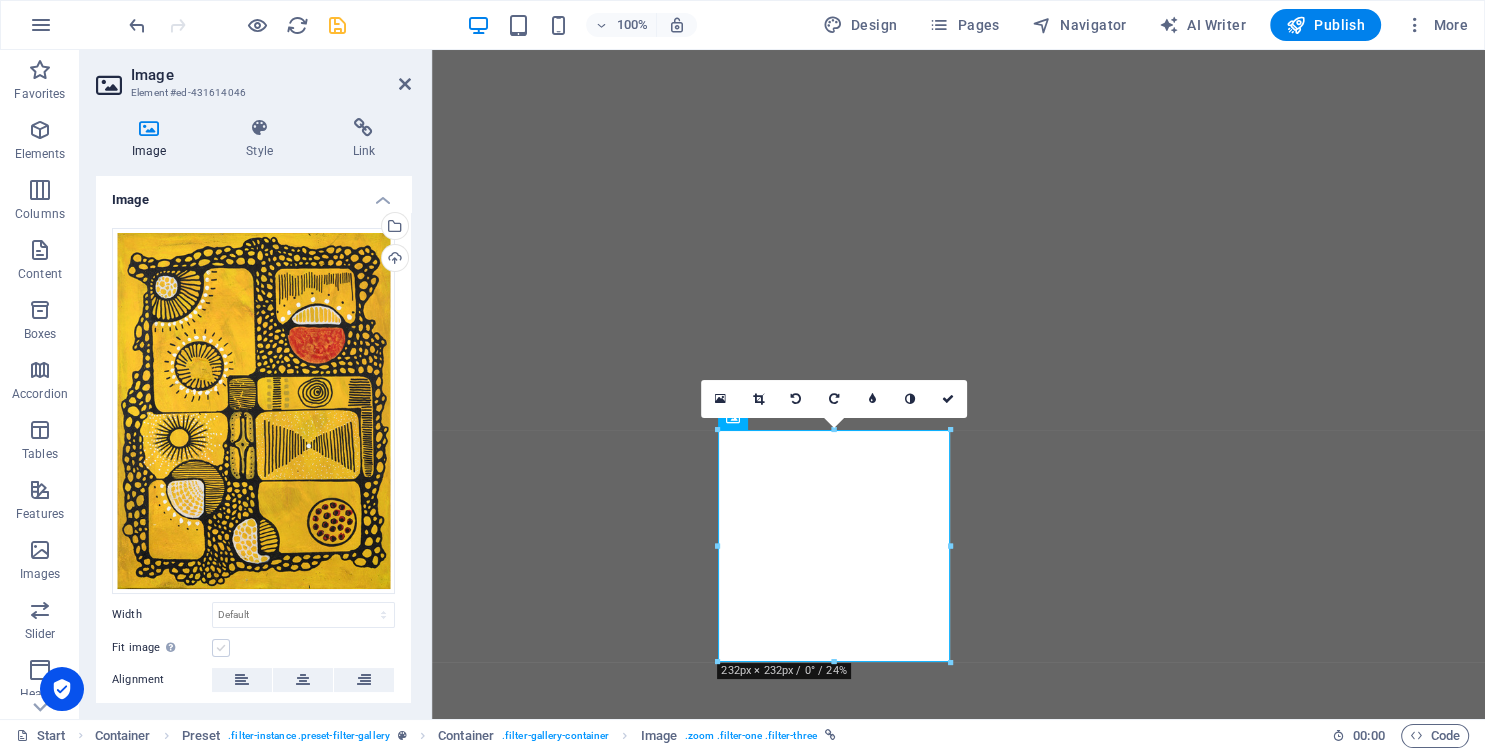 click at bounding box center (221, 648) 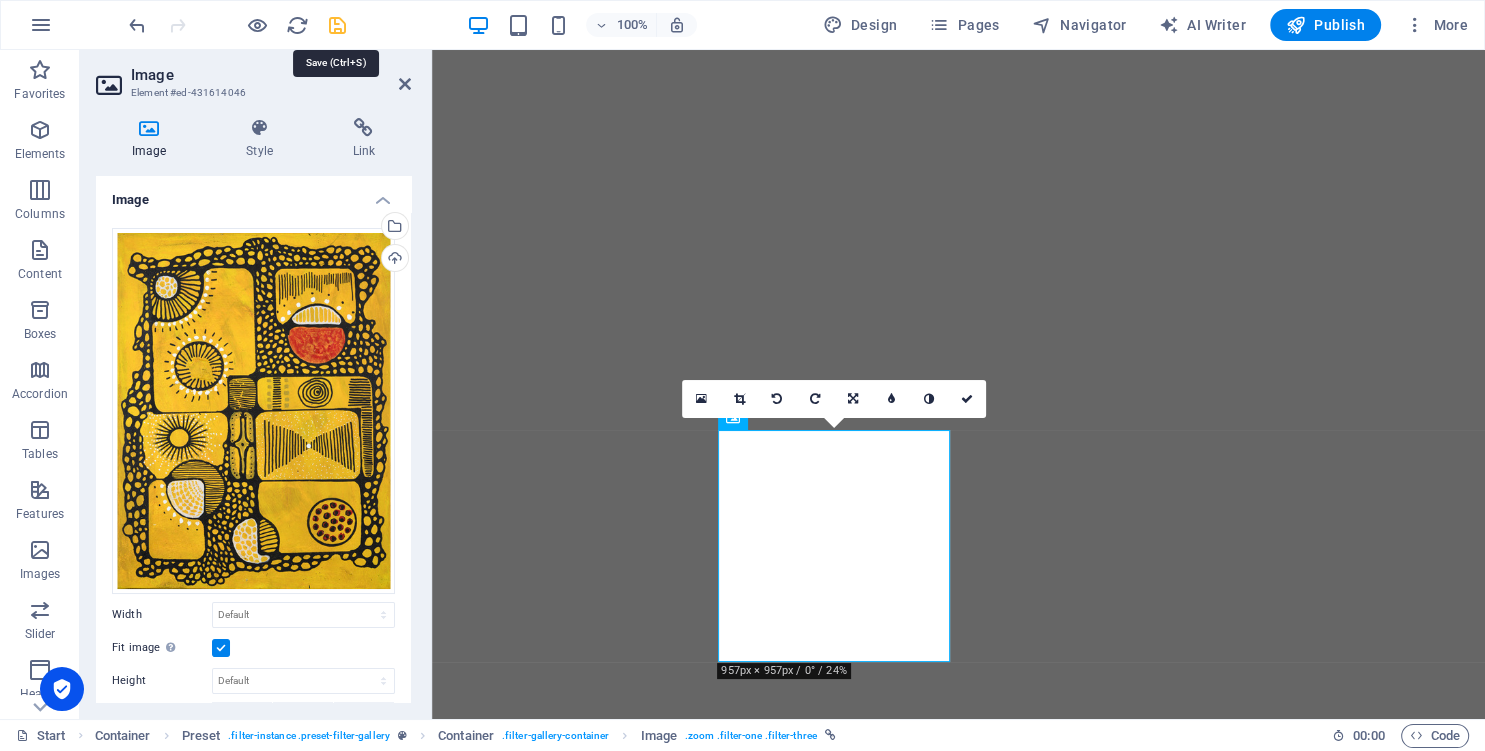 click at bounding box center (337, 25) 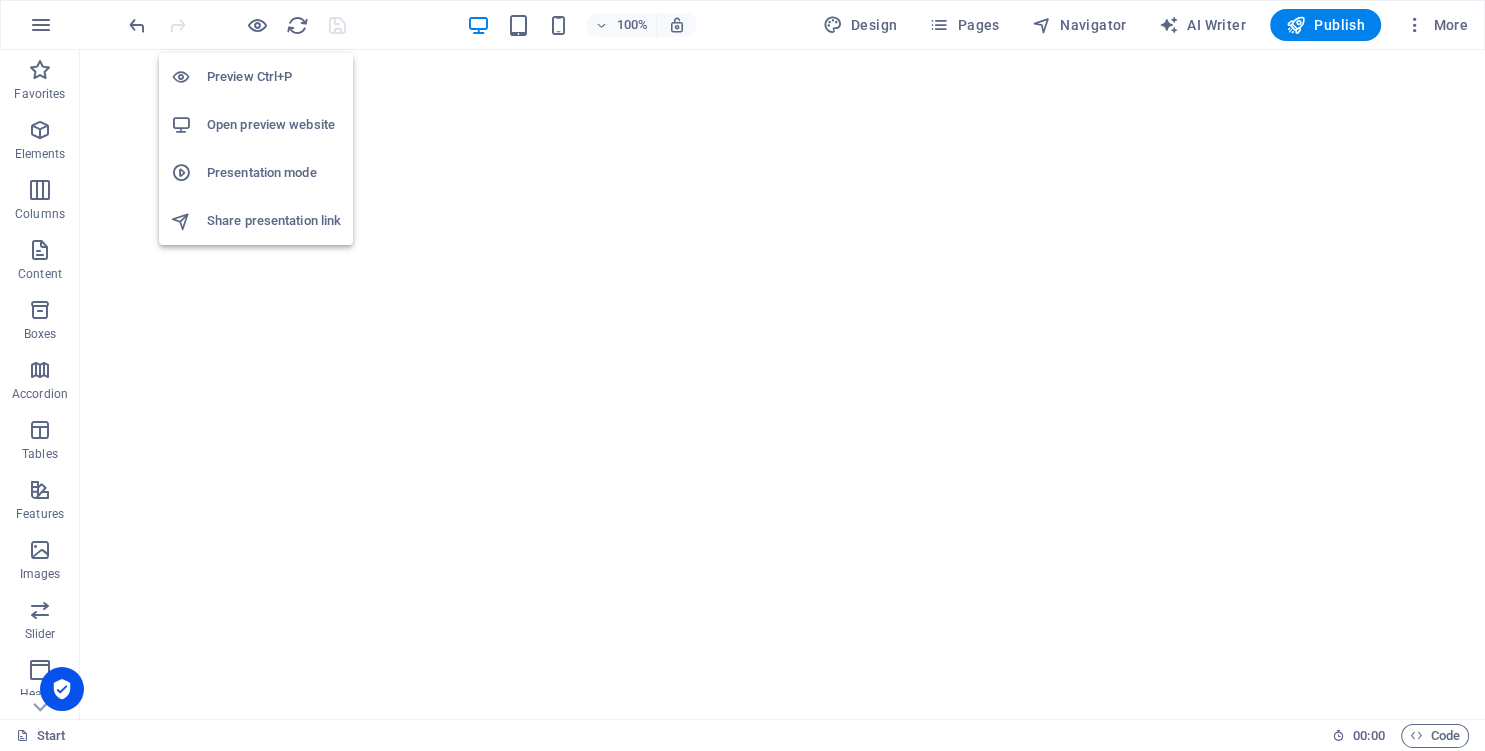 click on "Open preview website" at bounding box center (274, 125) 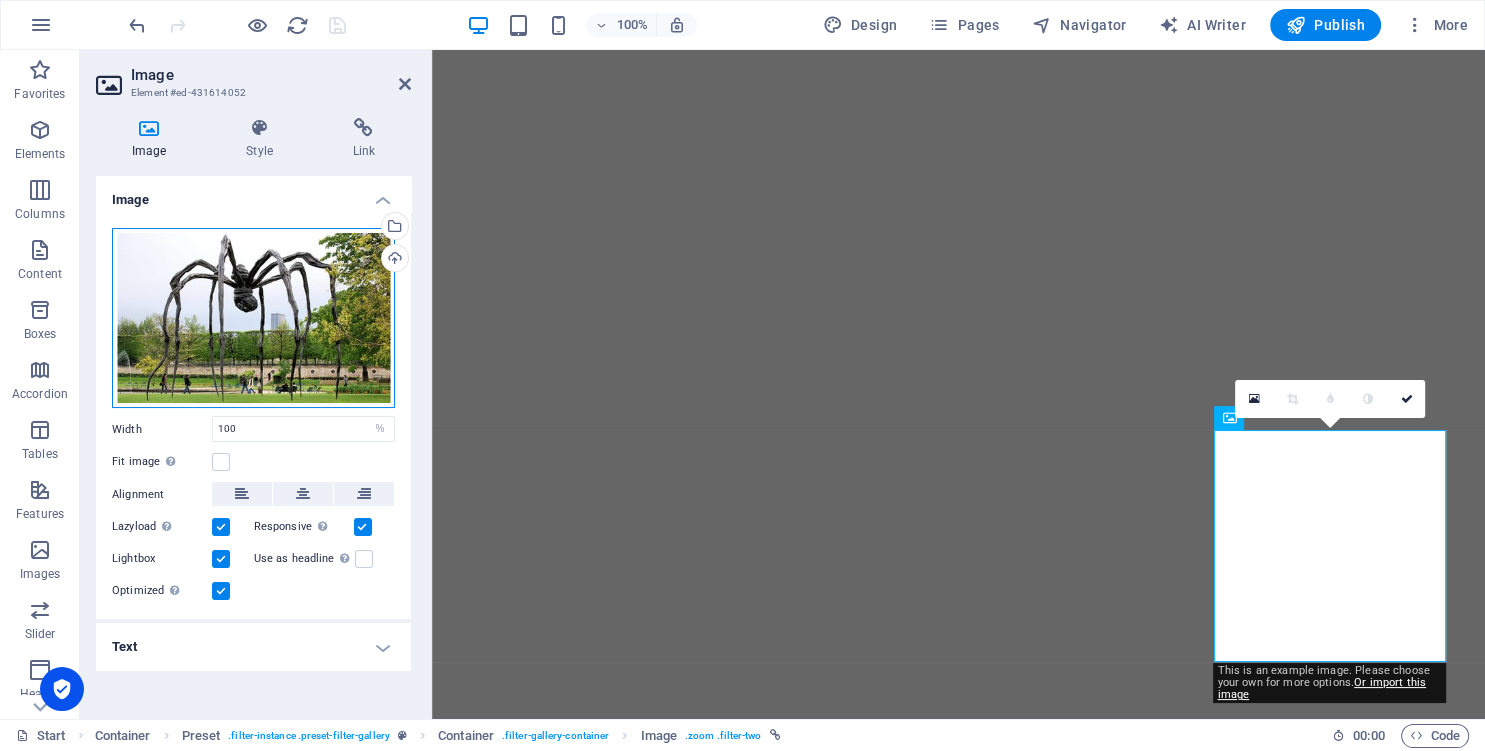 click on "Drag files here, click to choose files or select files from Files or our free stock photos & videos" at bounding box center [253, 318] 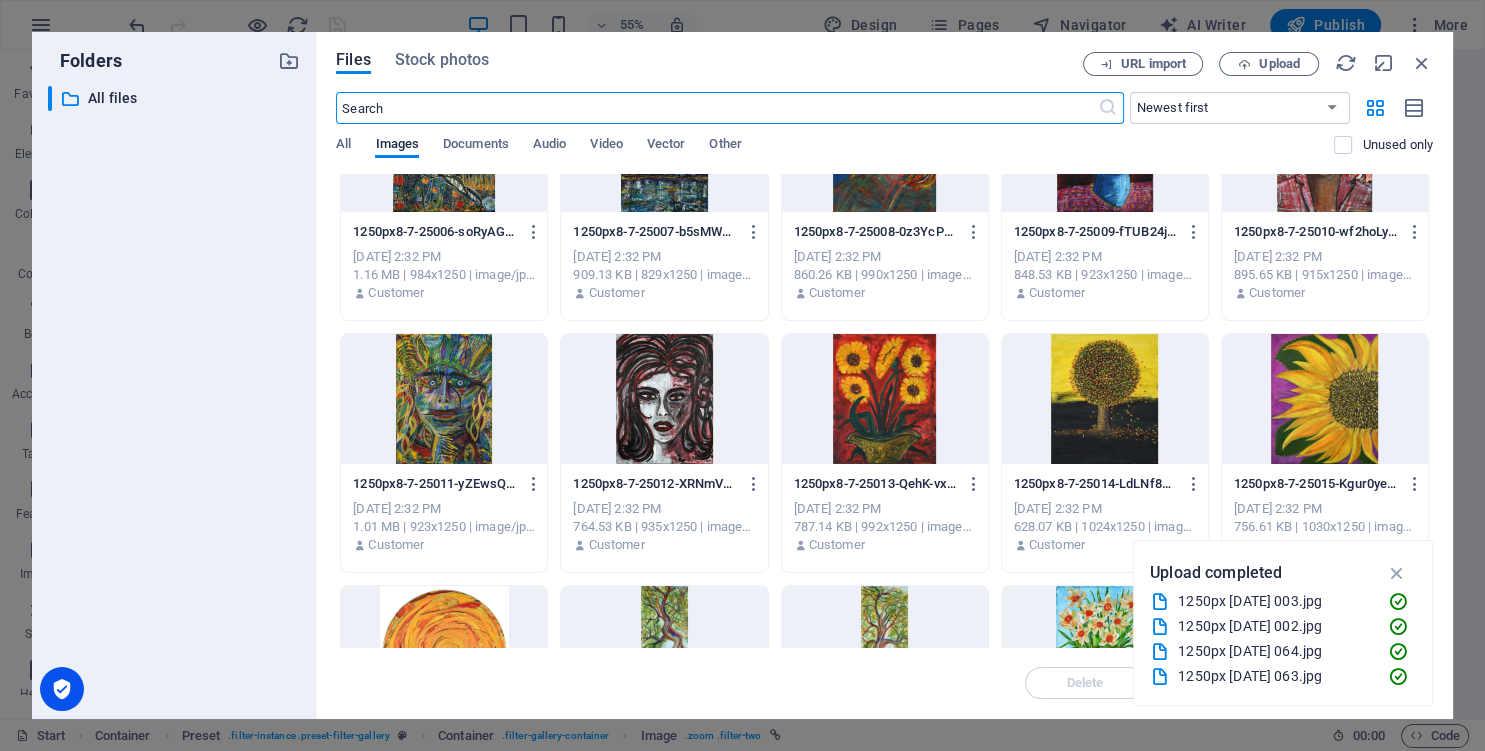 scroll, scrollTop: 456, scrollLeft: 0, axis: vertical 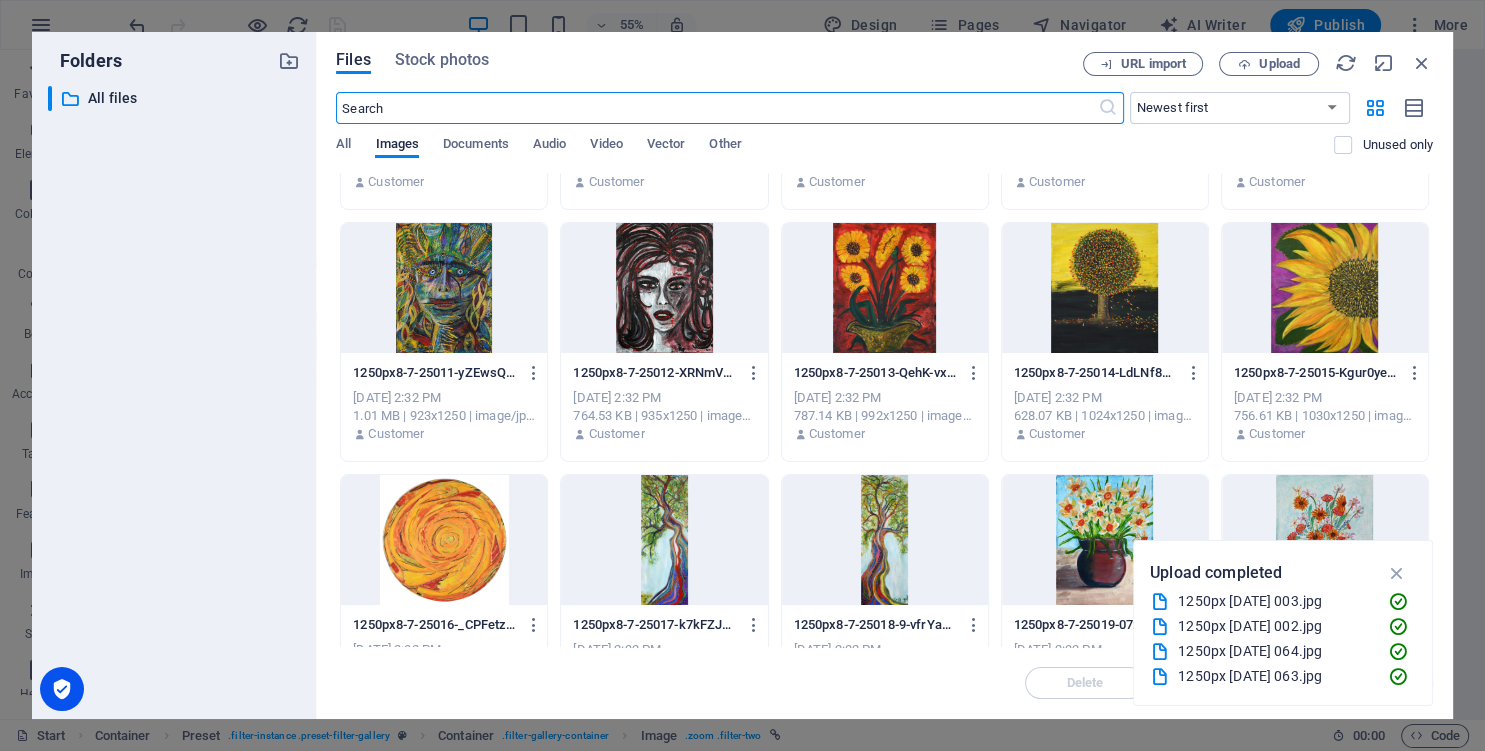 click at bounding box center (1325, 288) 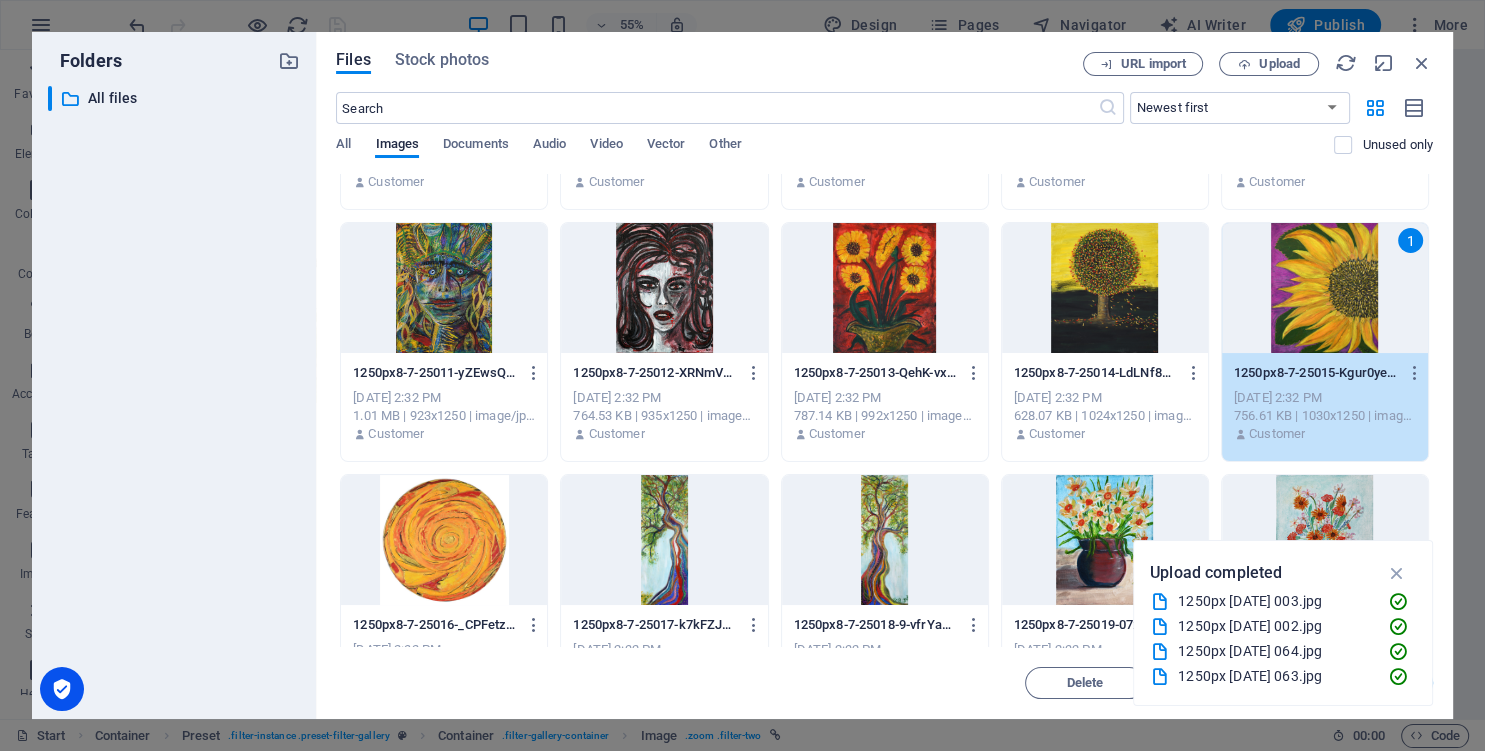 click on "1" at bounding box center [1325, 288] 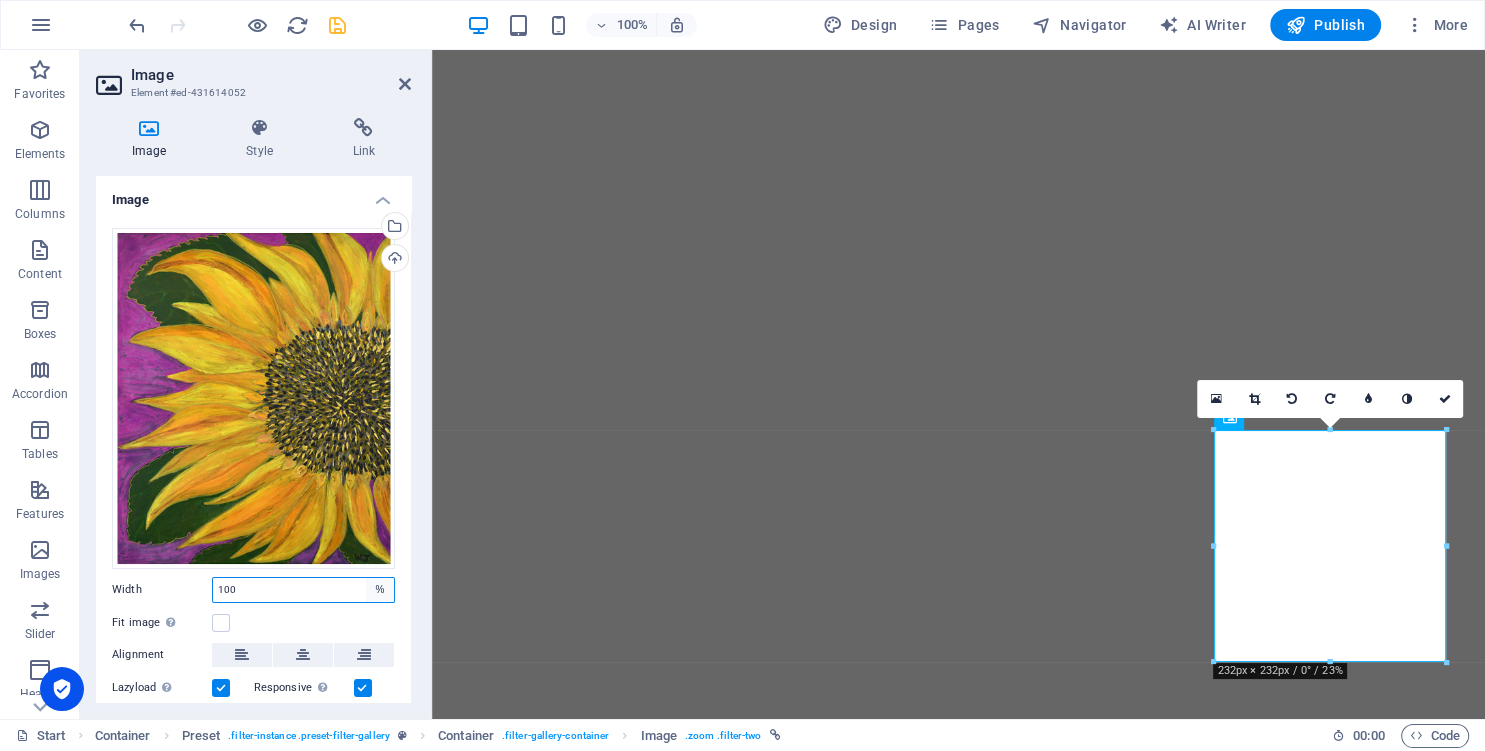 click on "Default auto px rem % em vh vw" at bounding box center [380, 590] 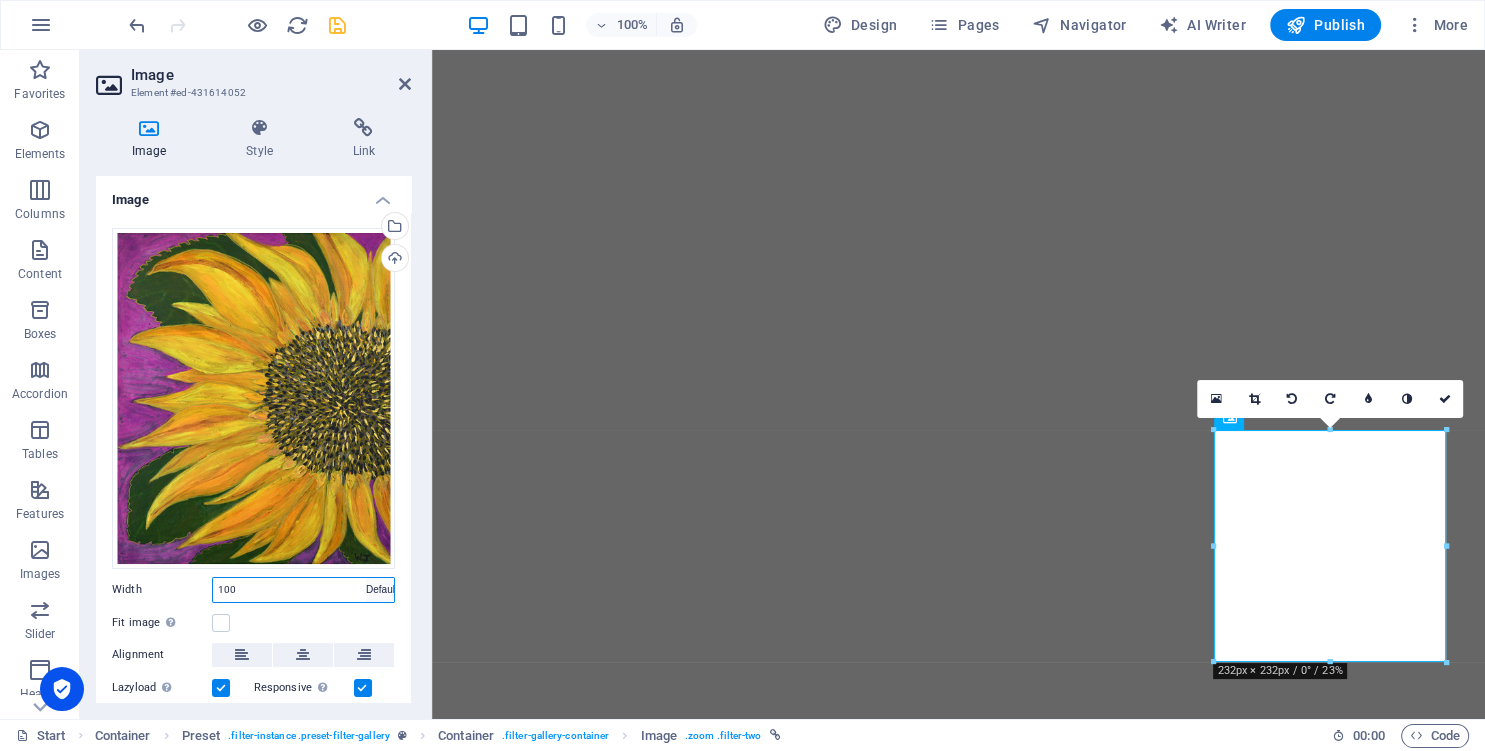 click on "Default" at bounding box center [0, 0] 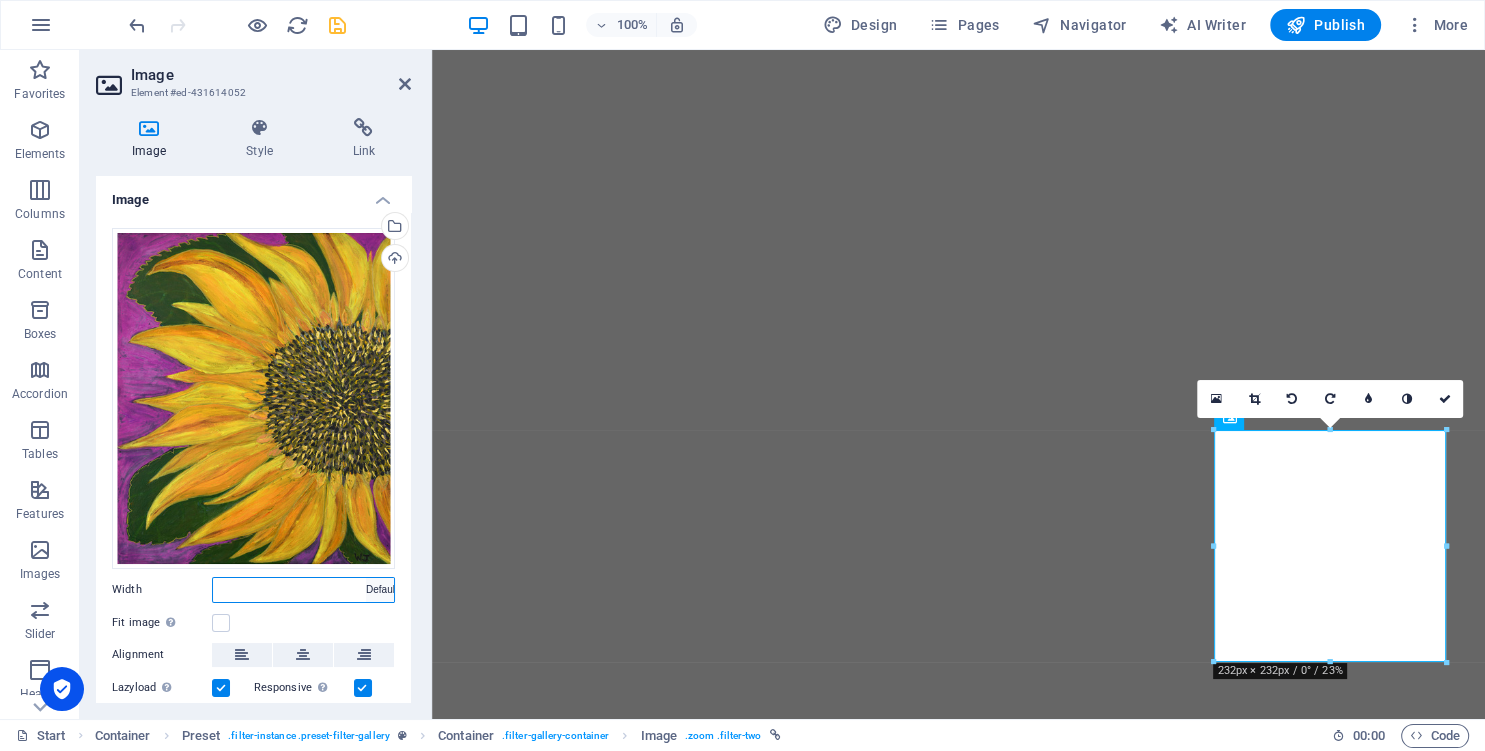 select on "DISABLED_OPTION_VALUE" 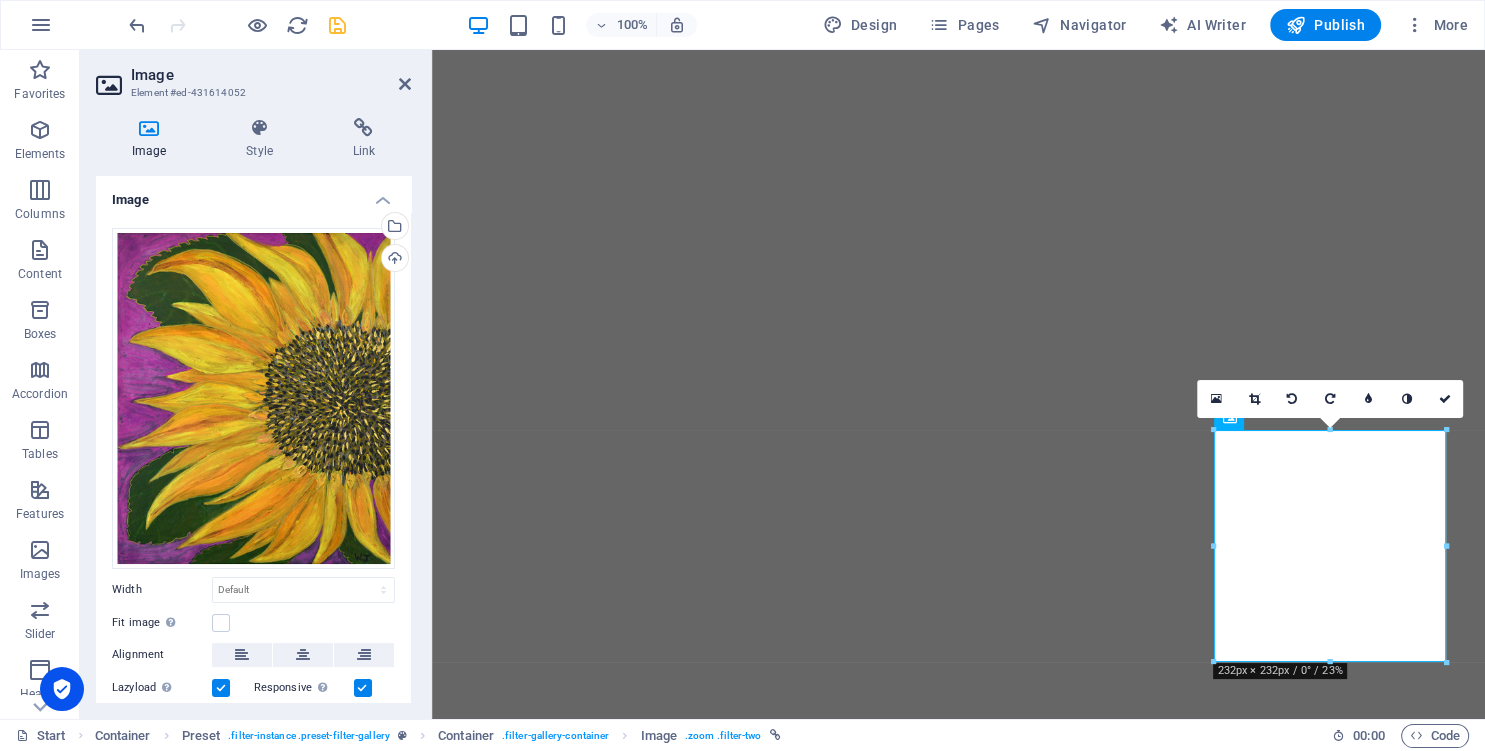 drag, startPoint x: 222, startPoint y: 622, endPoint x: 250, endPoint y: 612, distance: 29.732138 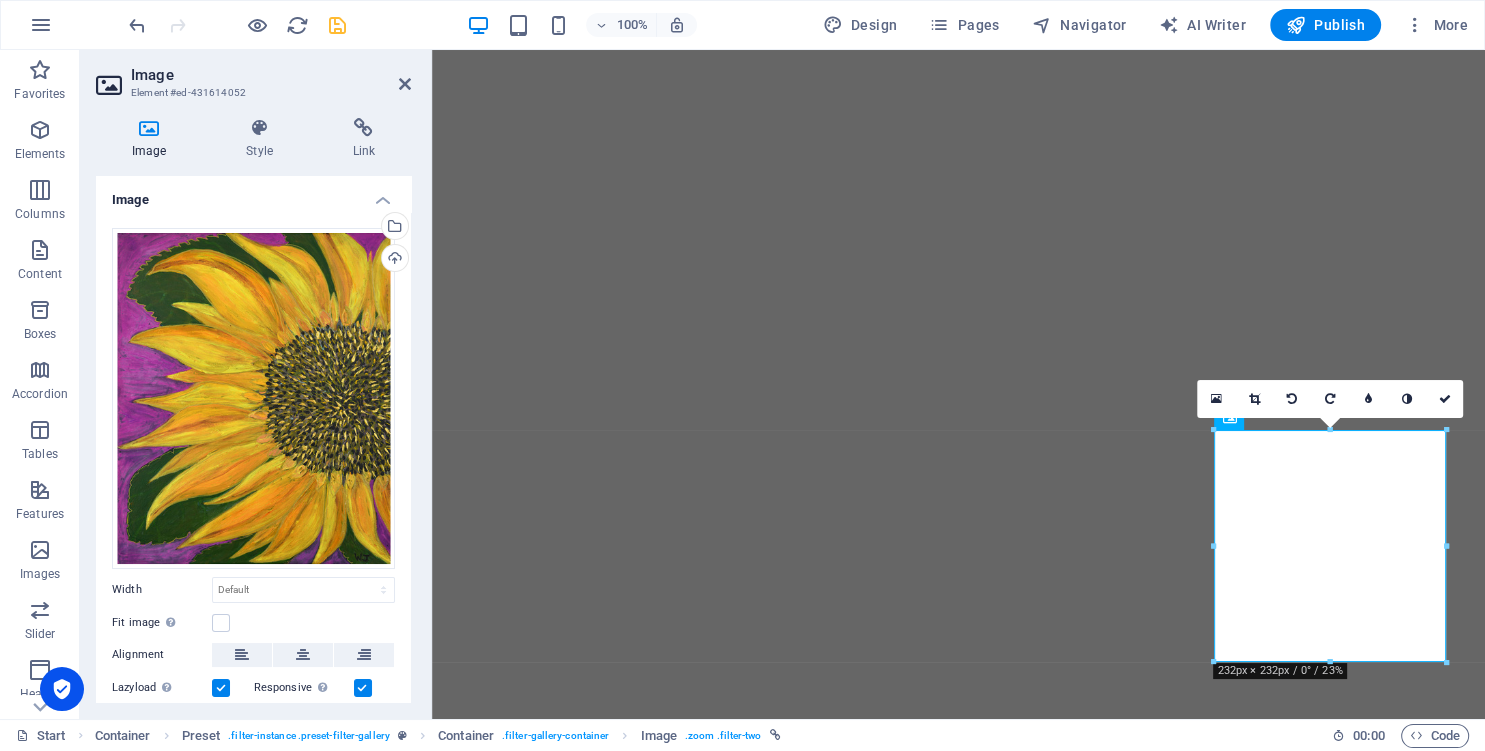 click at bounding box center (221, 623) 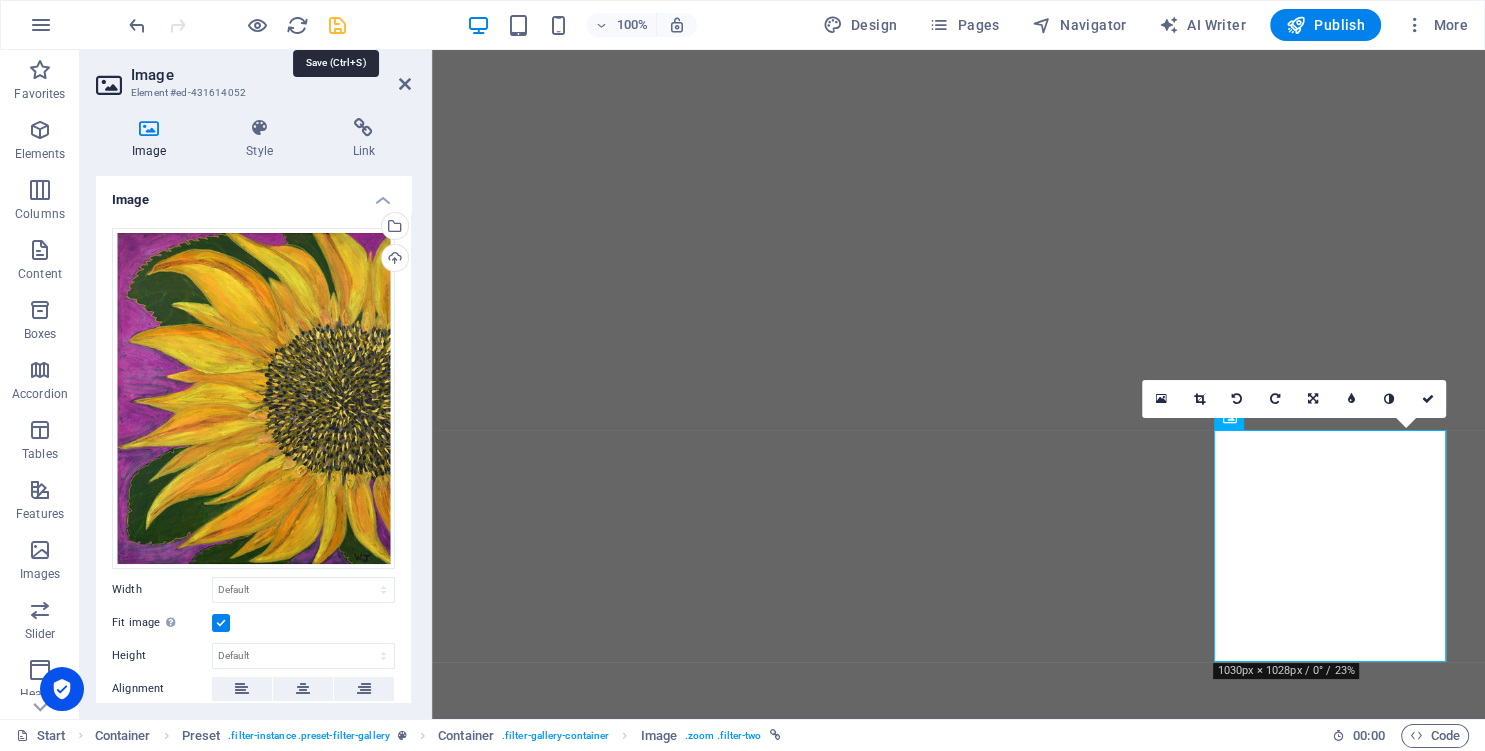 click at bounding box center (337, 25) 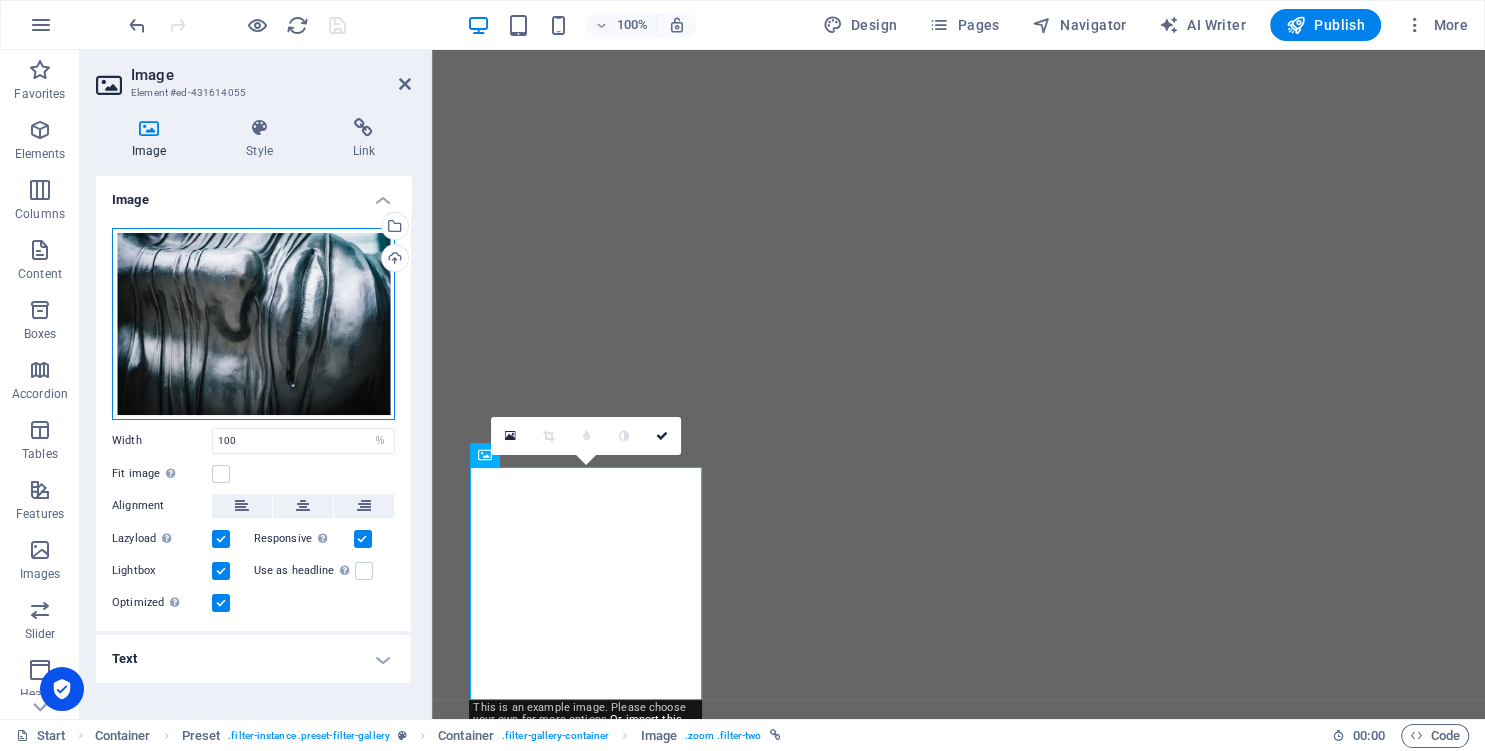 click on "Drag files here, click to choose files or select files from Files or our free stock photos & videos" at bounding box center (253, 324) 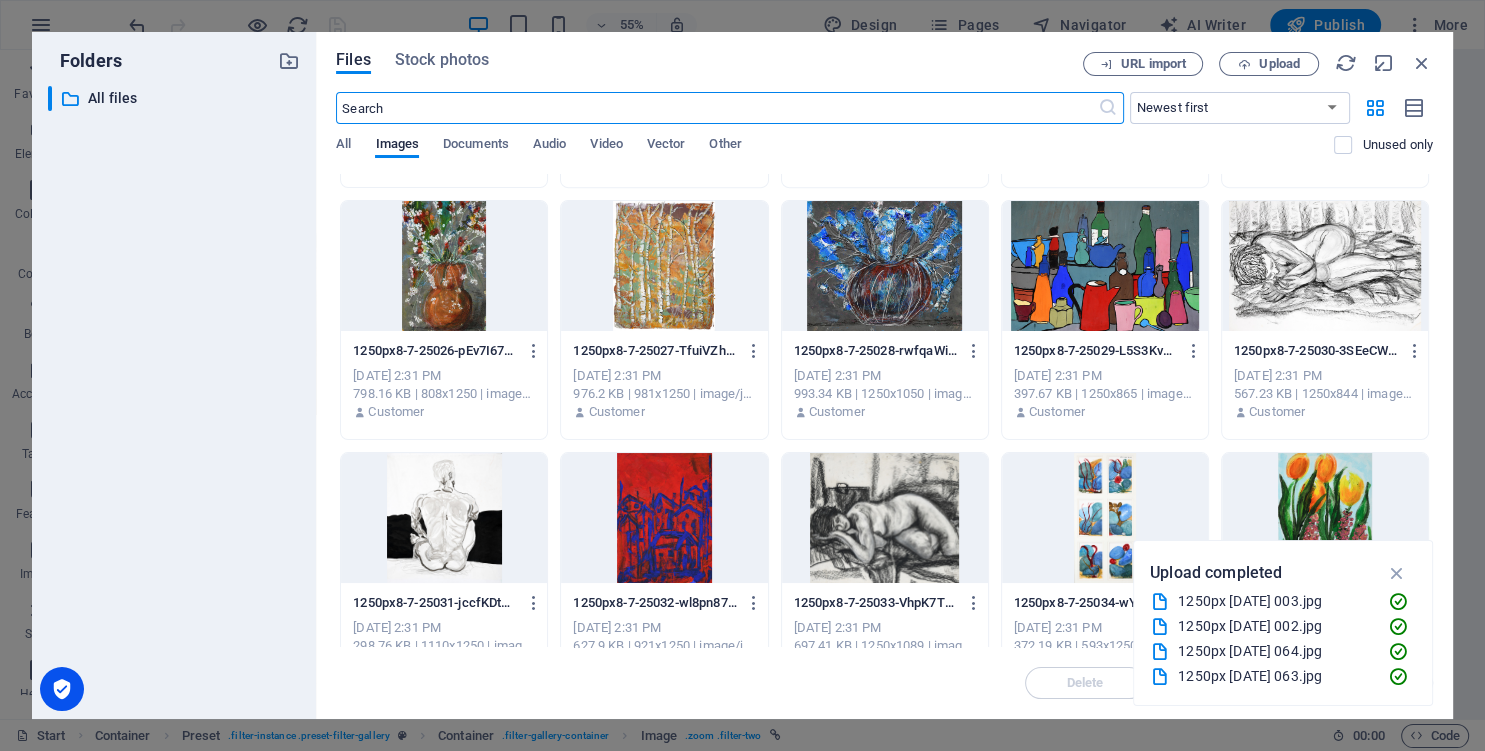 scroll, scrollTop: 1277, scrollLeft: 0, axis: vertical 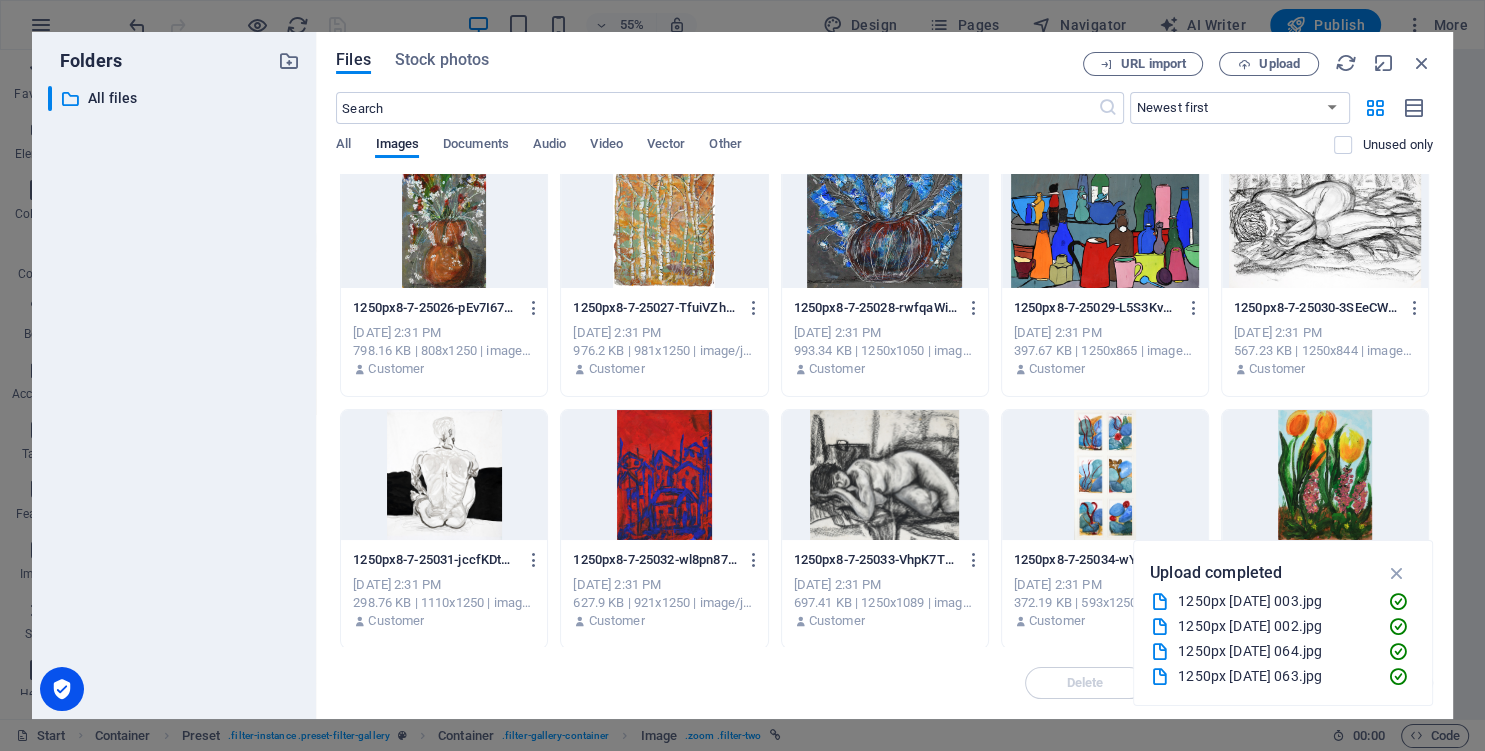 click at bounding box center [1105, 223] 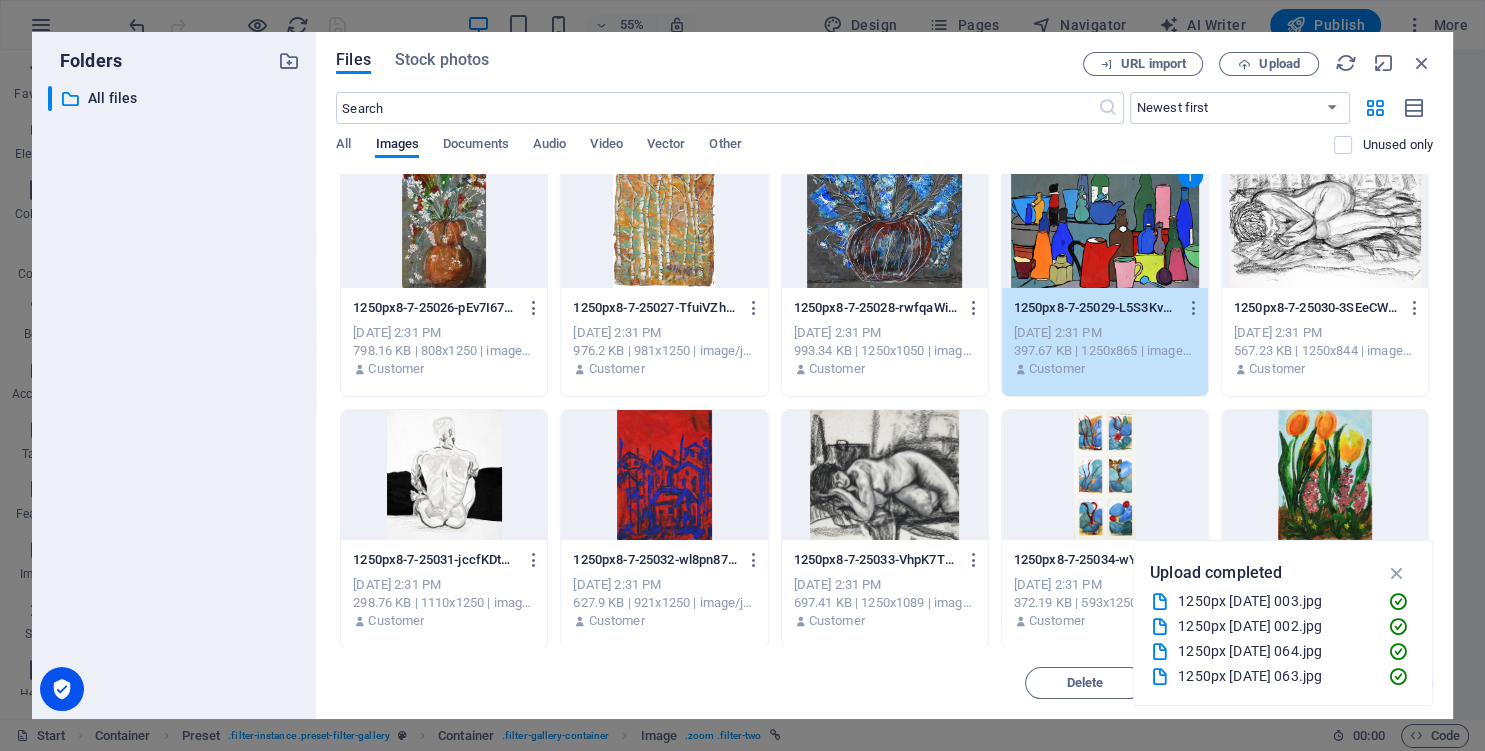 click on "1" at bounding box center (1105, 223) 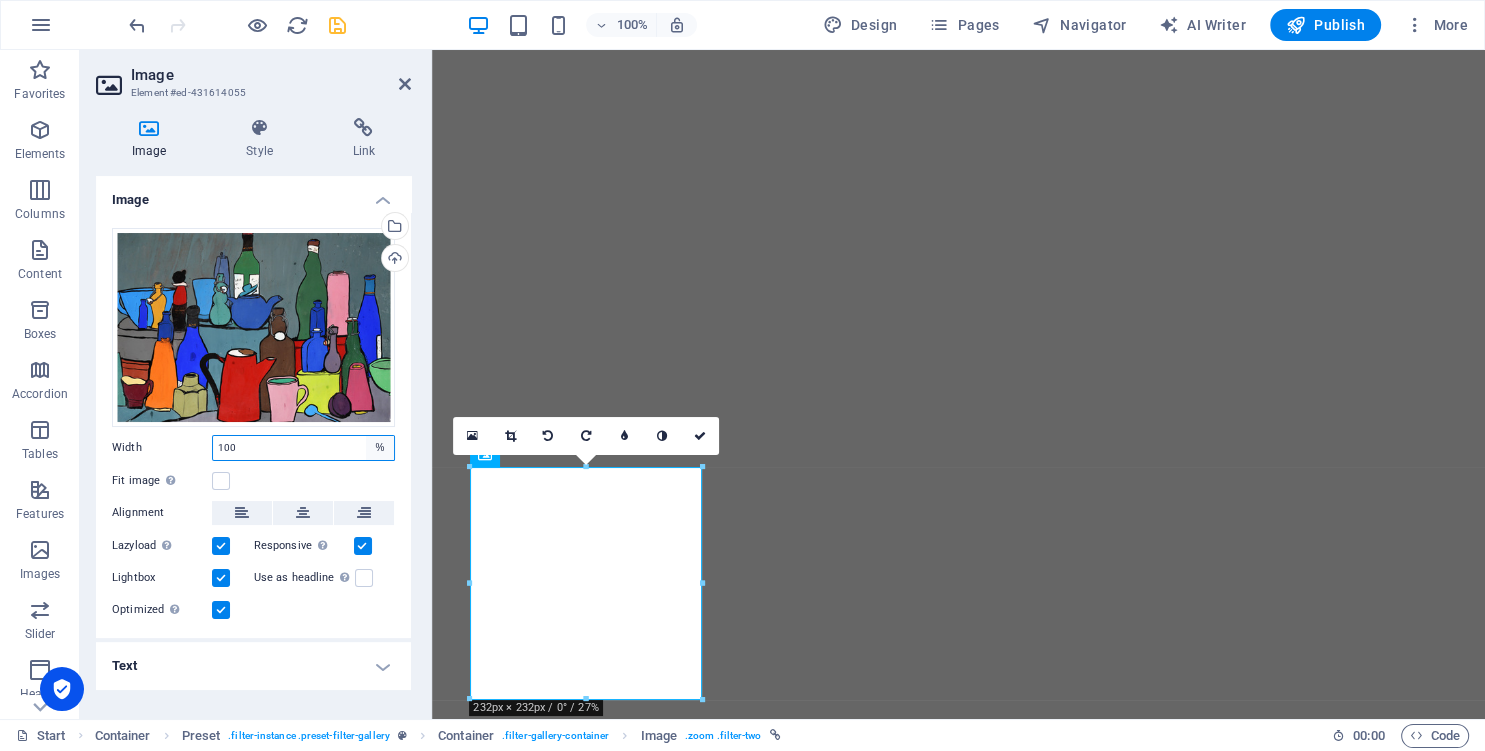 click on "Default auto px rem % em vh vw" at bounding box center [380, 448] 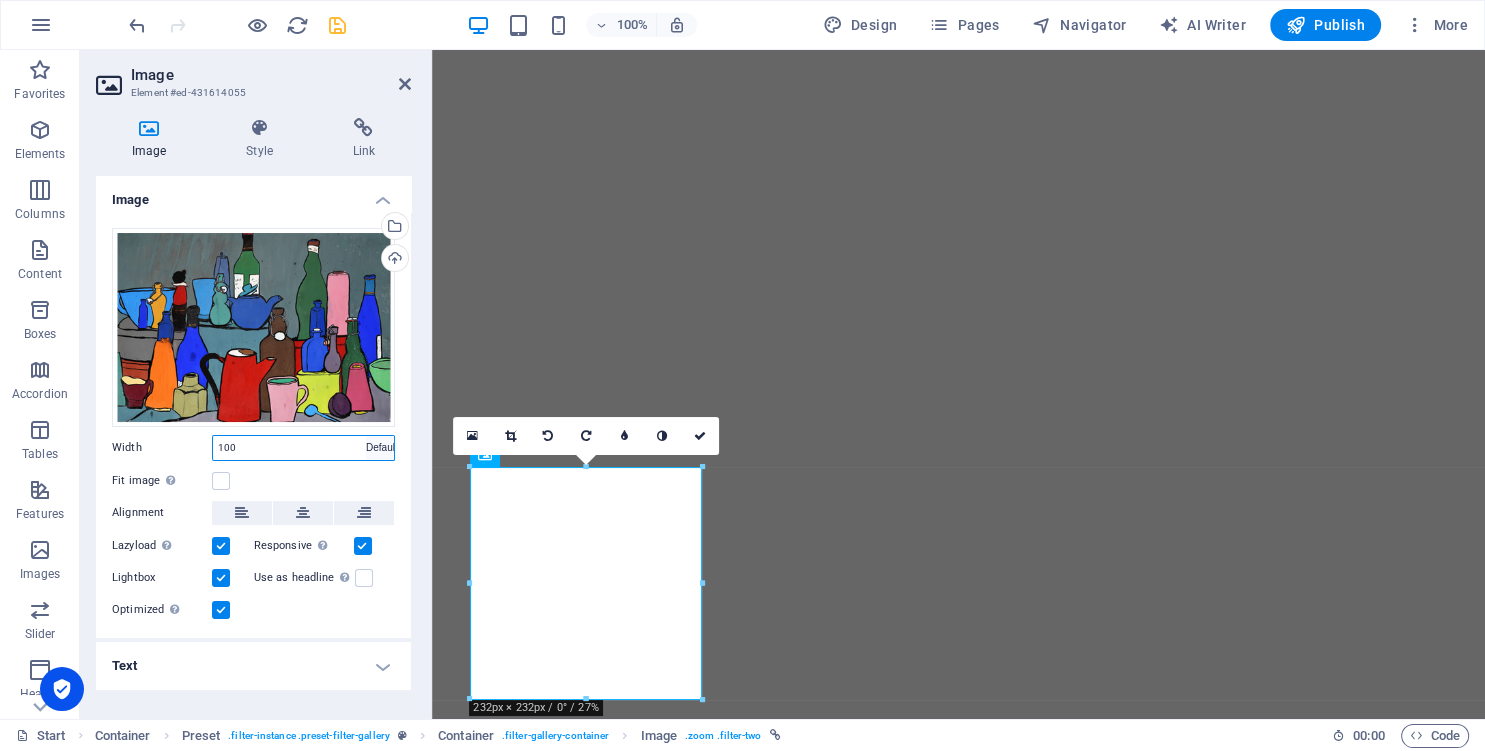 click on "Default" at bounding box center (0, 0) 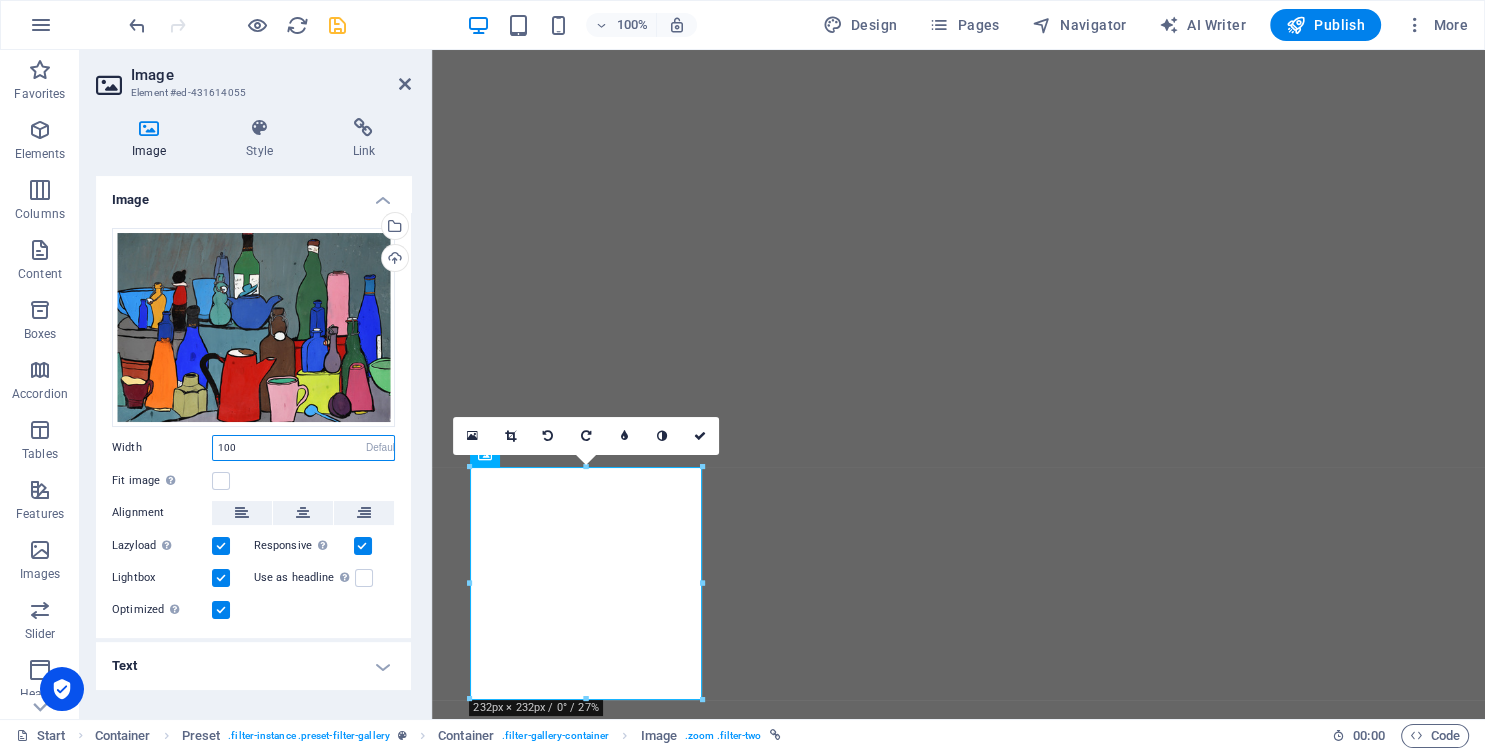 type 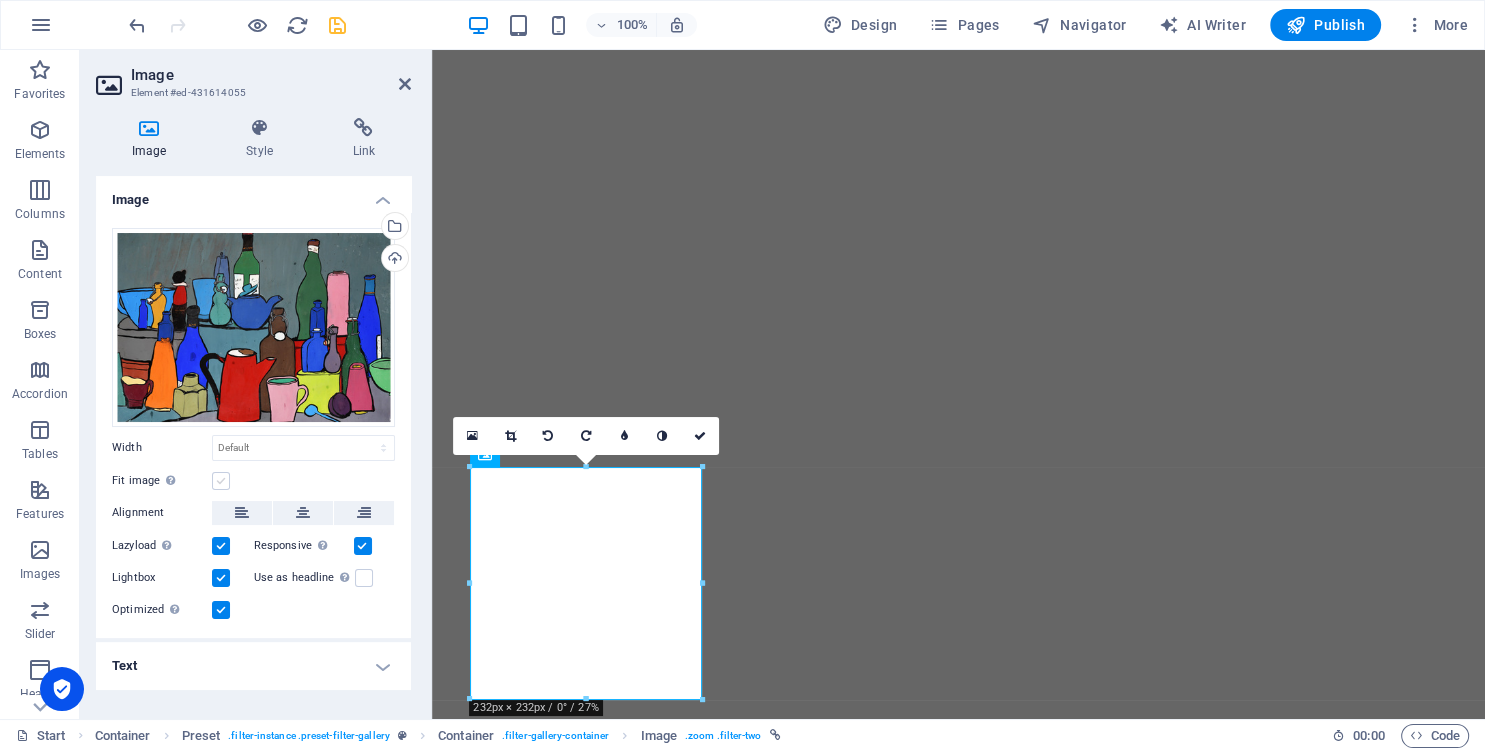 click at bounding box center (221, 481) 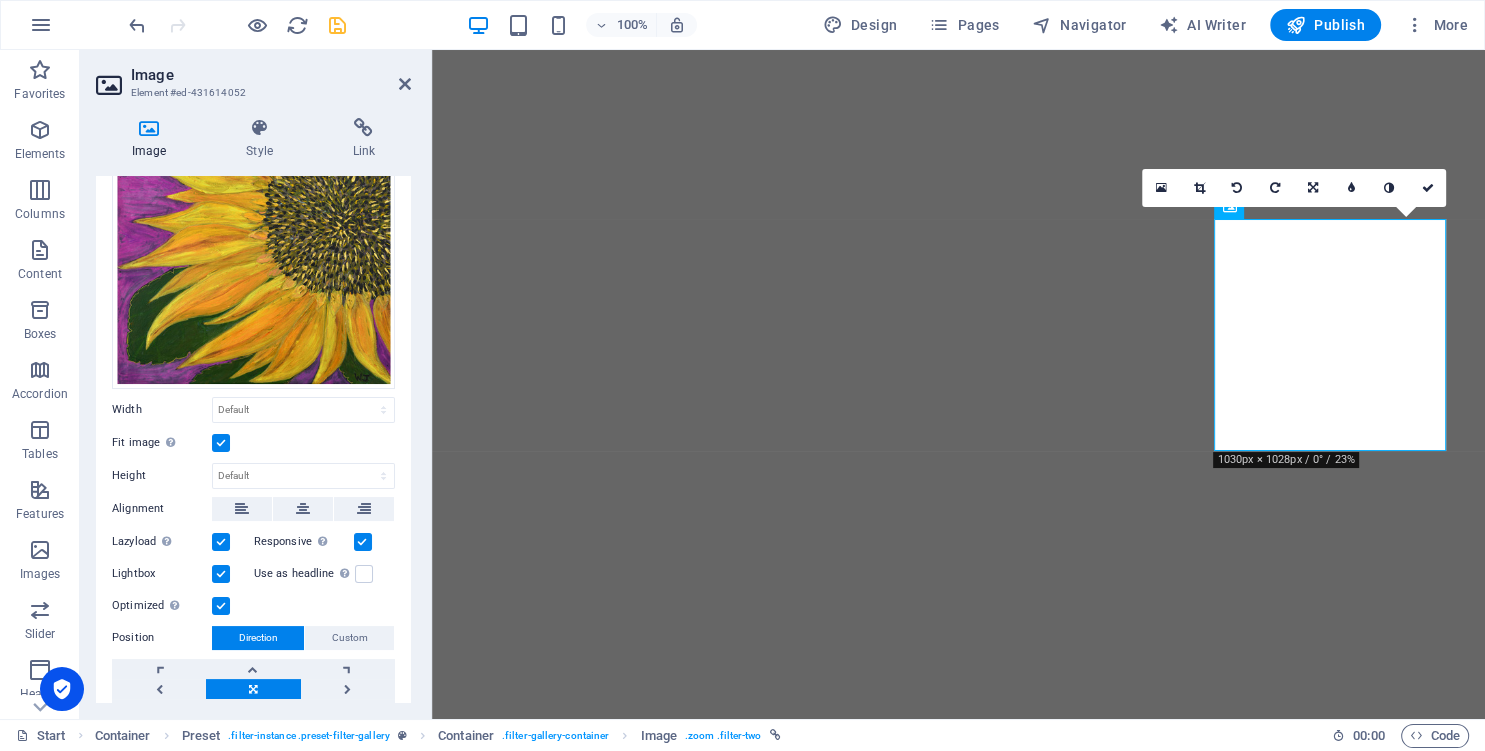 scroll, scrollTop: 182, scrollLeft: 0, axis: vertical 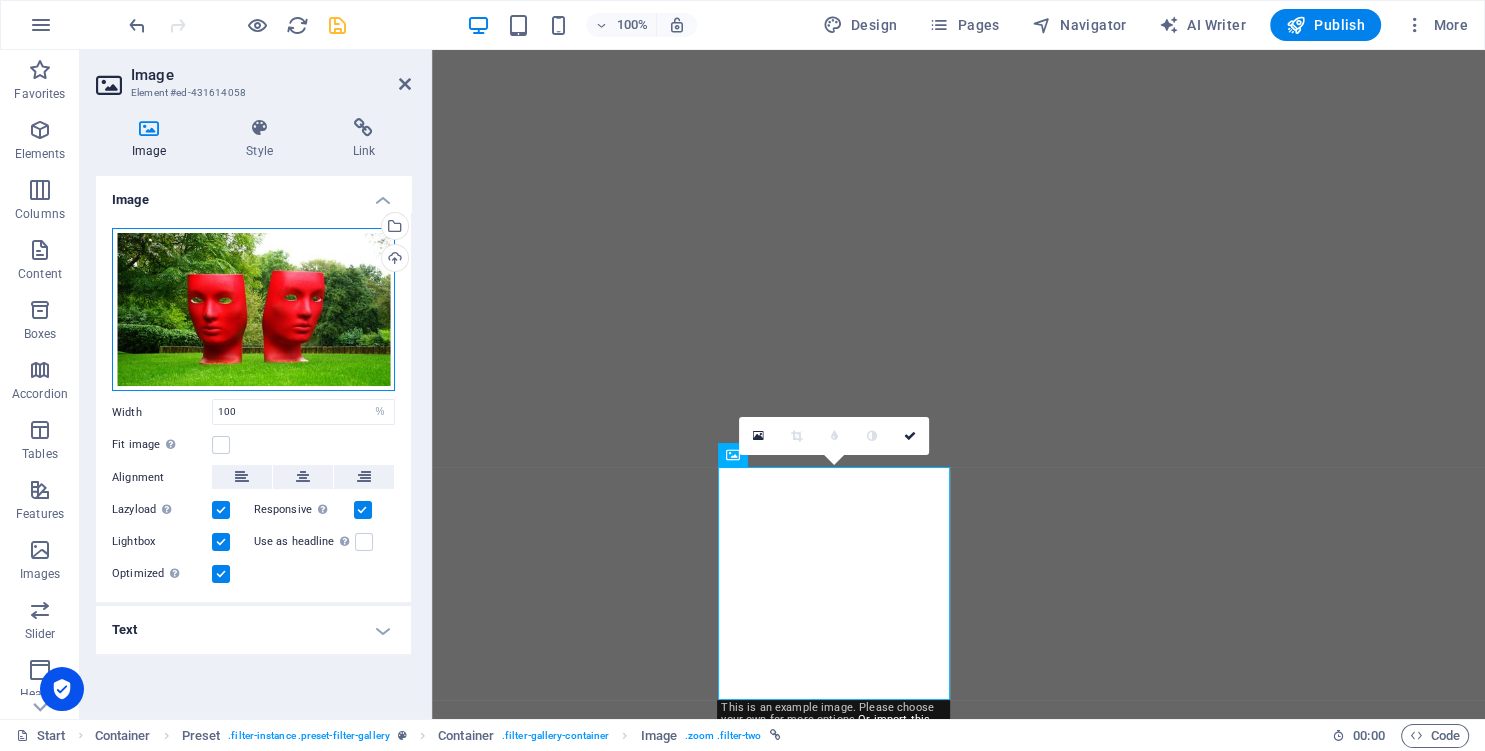 click on "Drag files here, click to choose files or select files from Files or our free stock photos & videos" at bounding box center [253, 310] 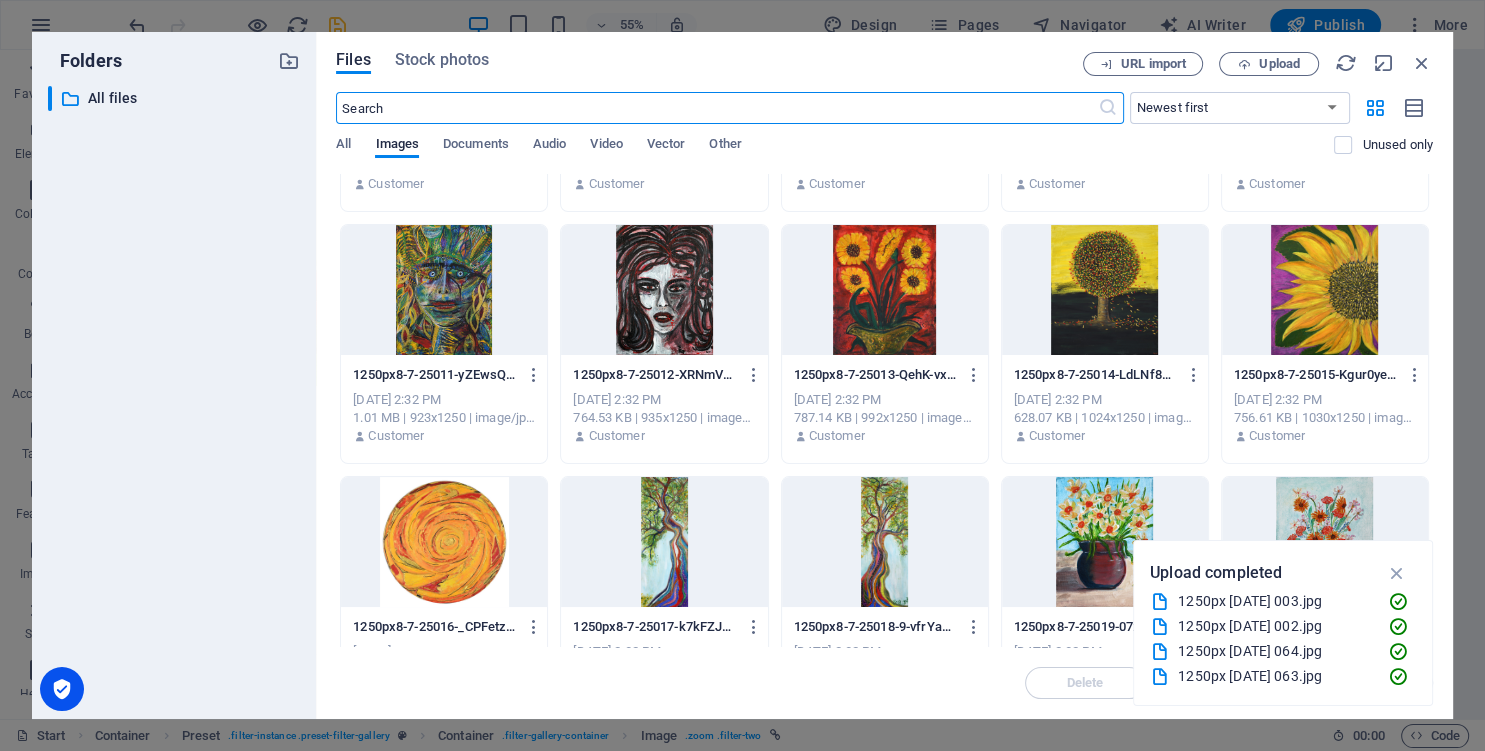 scroll, scrollTop: 456, scrollLeft: 0, axis: vertical 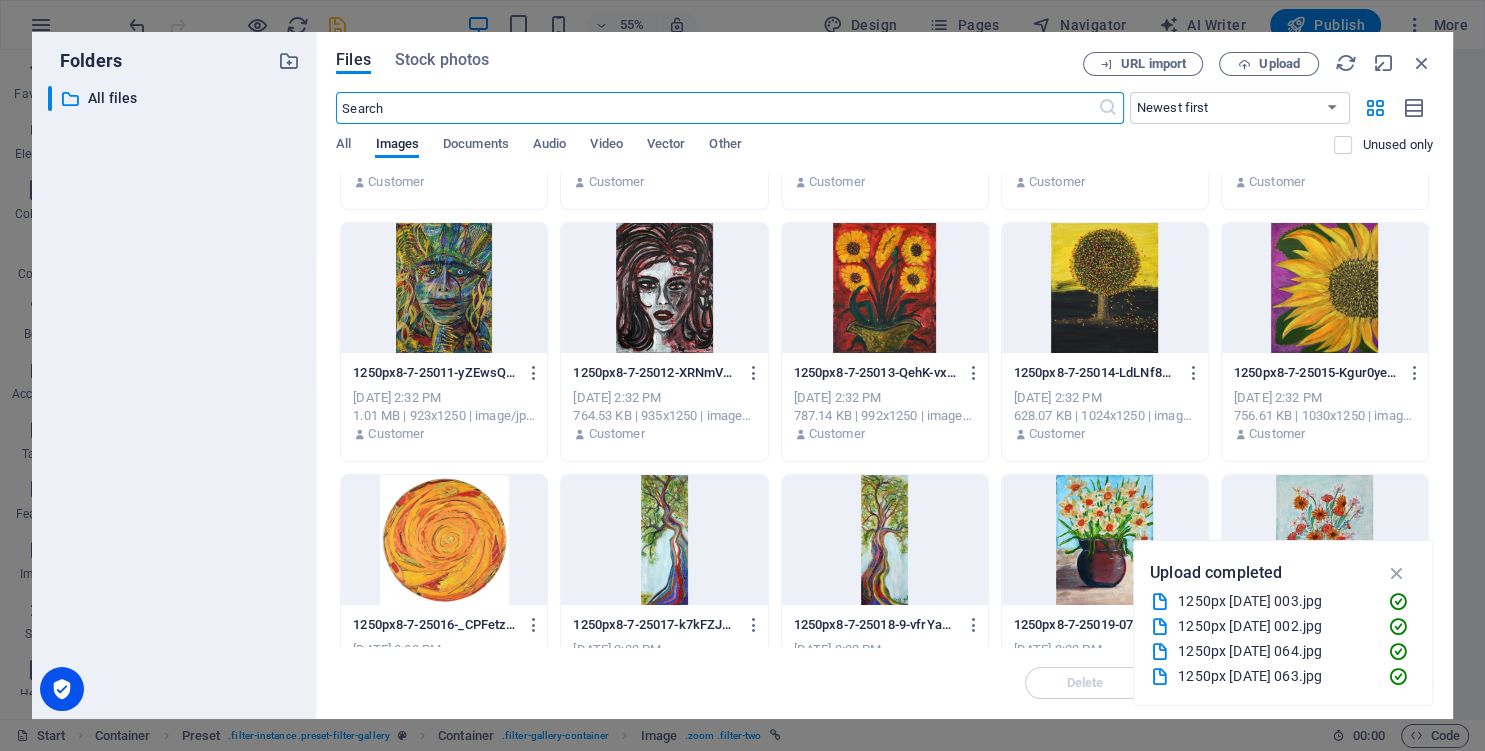 click at bounding box center [1105, 288] 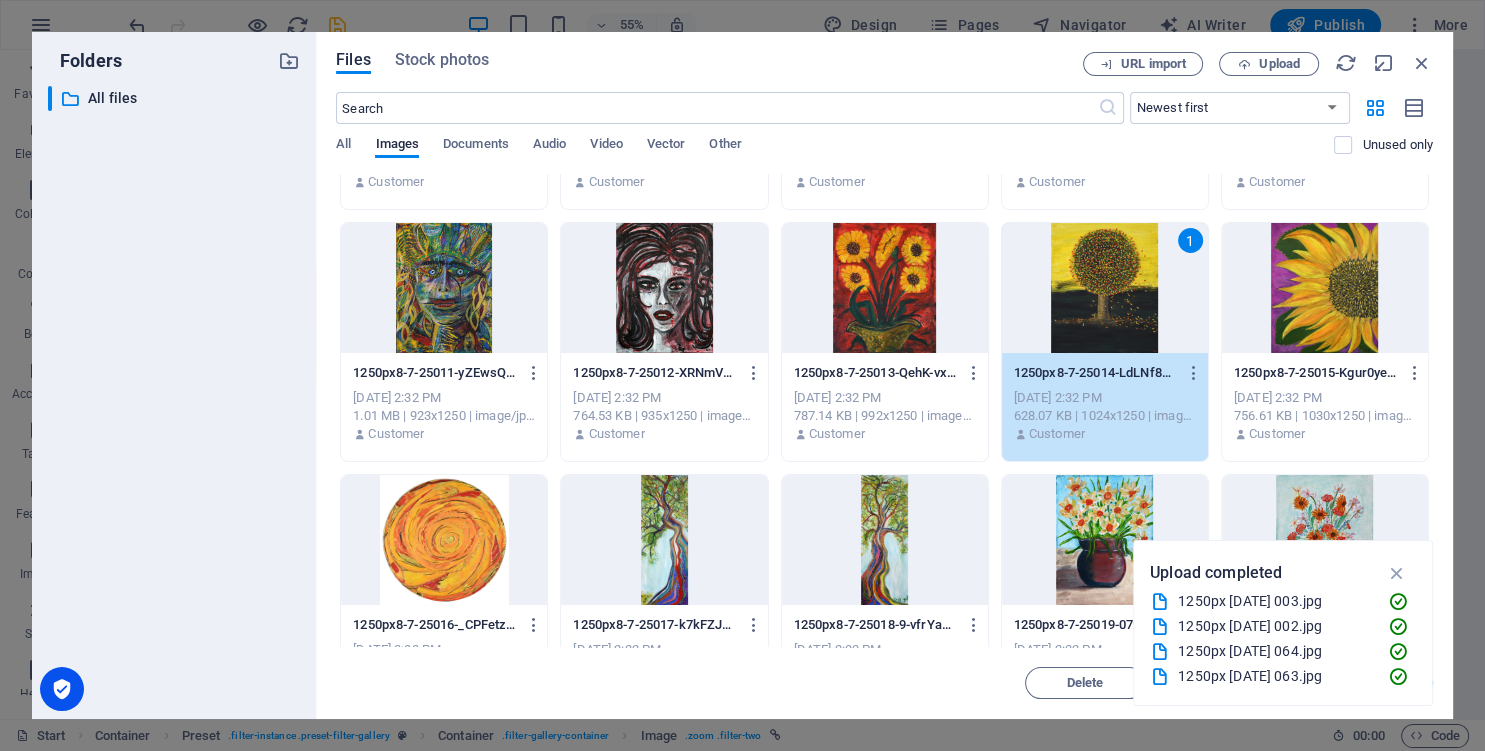 click on "1" at bounding box center [1105, 288] 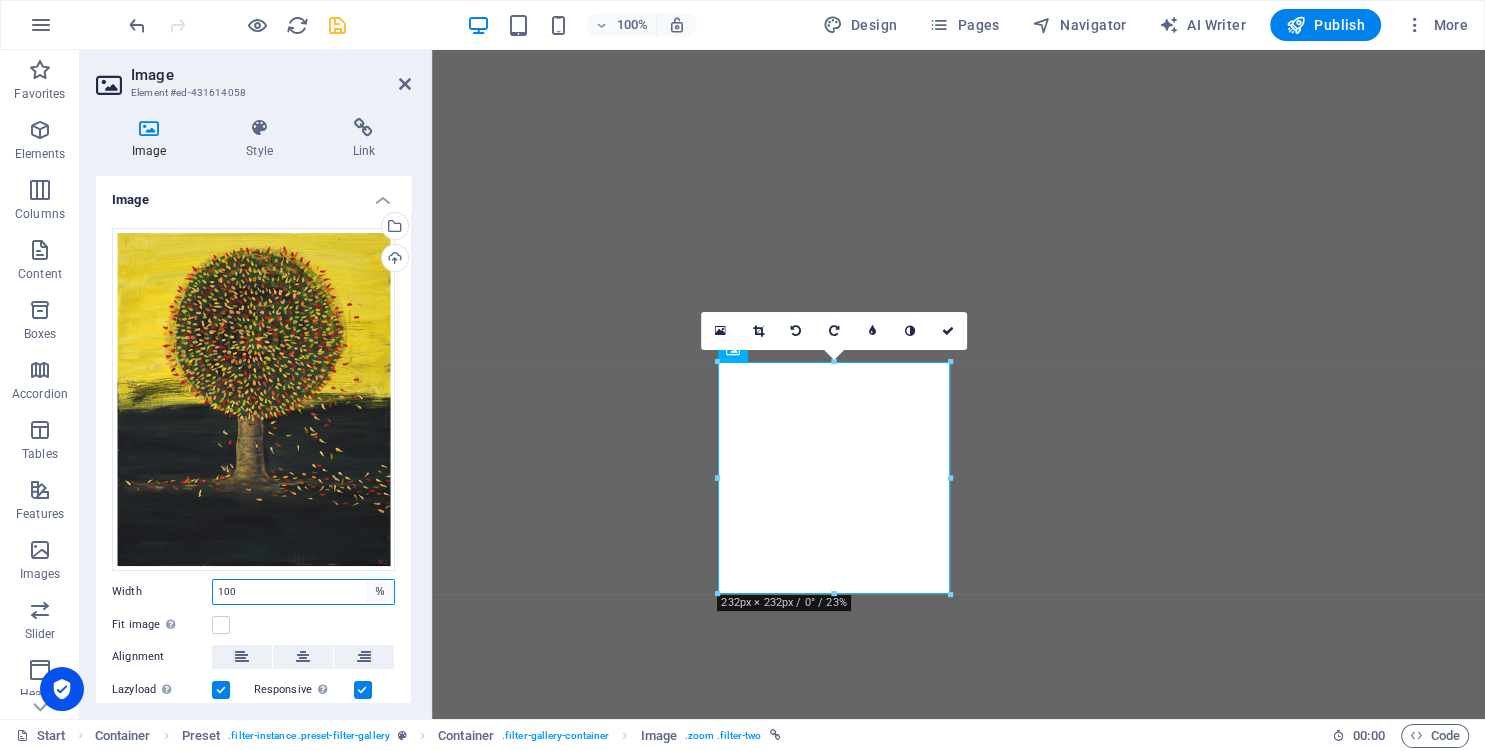 click on "Default auto px rem % em vh vw" at bounding box center [380, 592] 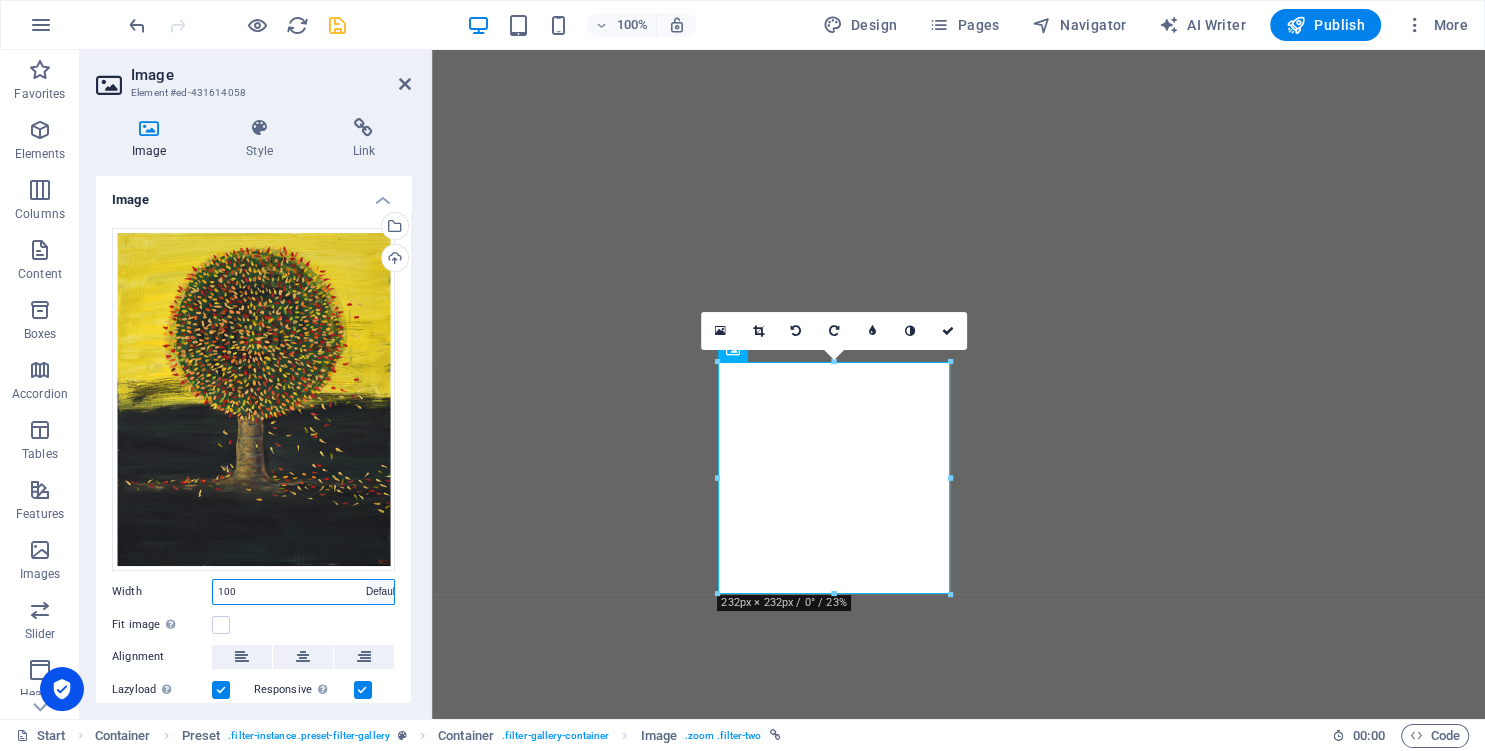 click on "Default" at bounding box center [0, 0] 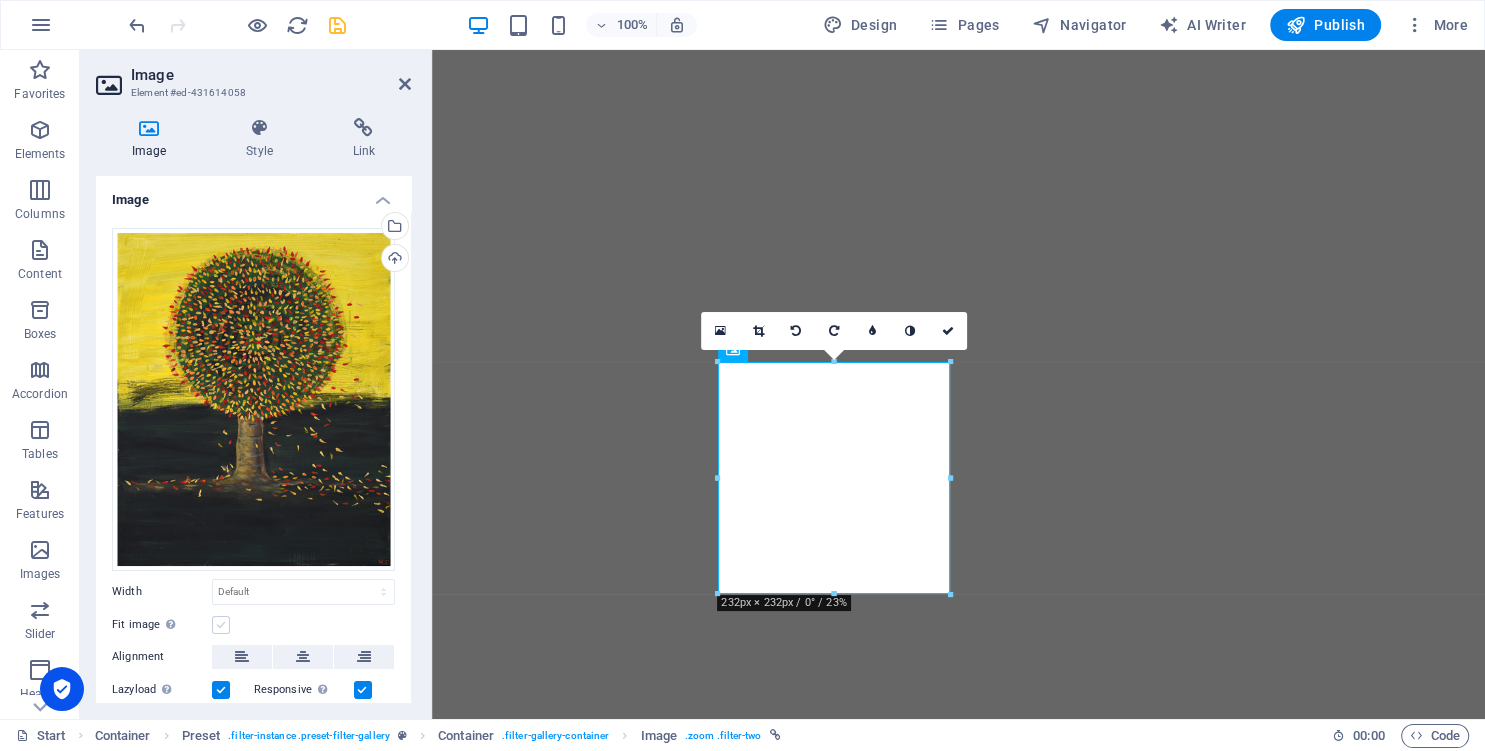 click at bounding box center [221, 625] 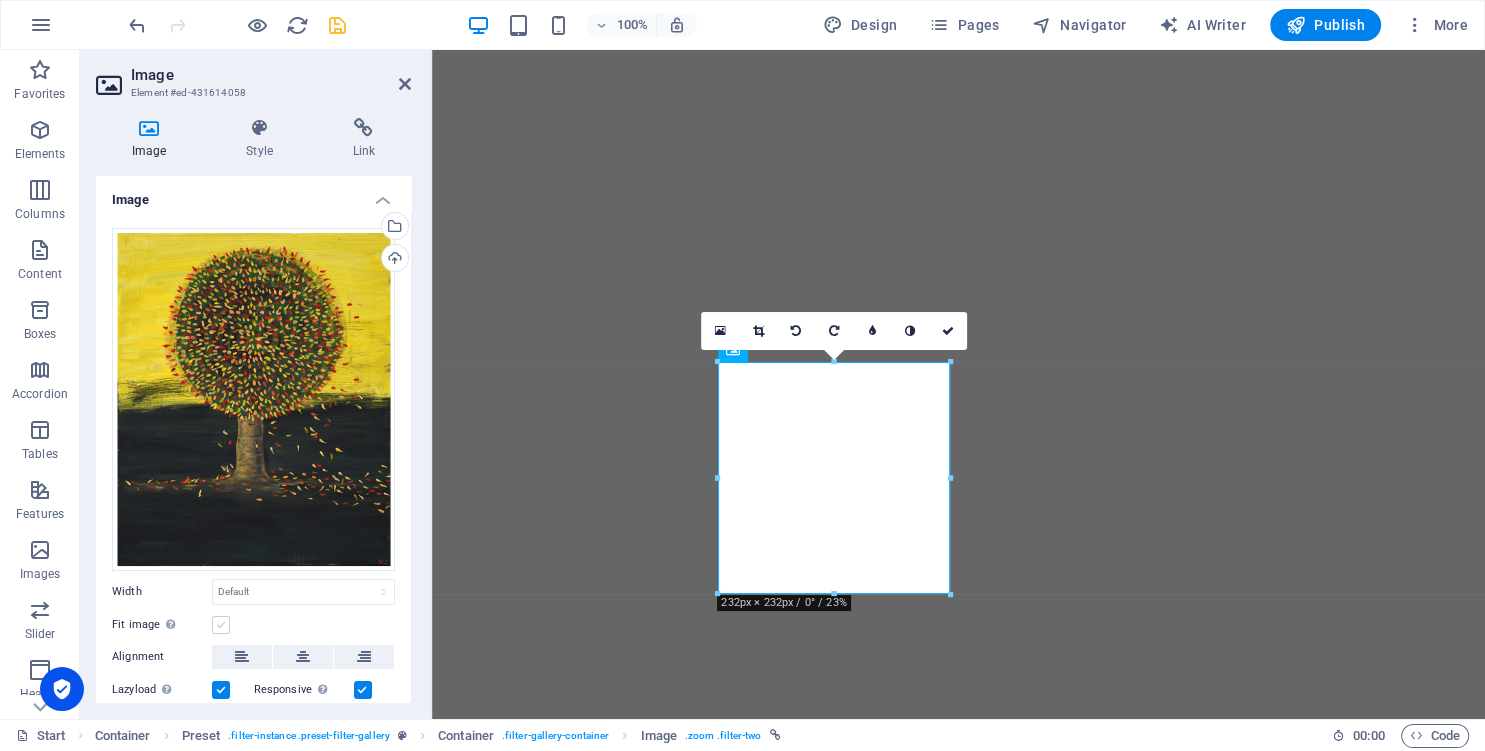 click on "Fit image Automatically fit image to a fixed width and height" at bounding box center (0, 0) 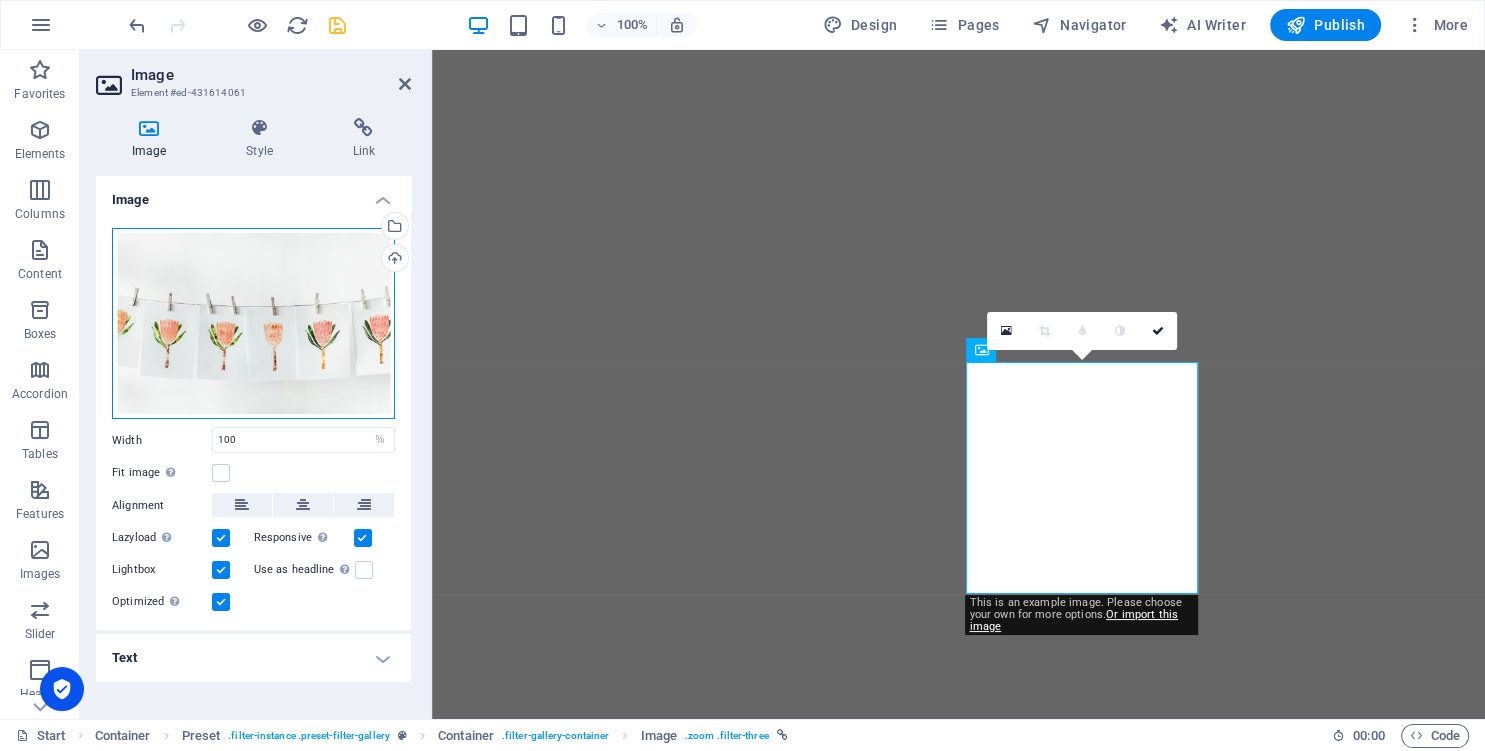 click on "Drag files here, click to choose files or select files from Files or our free stock photos & videos" at bounding box center (253, 324) 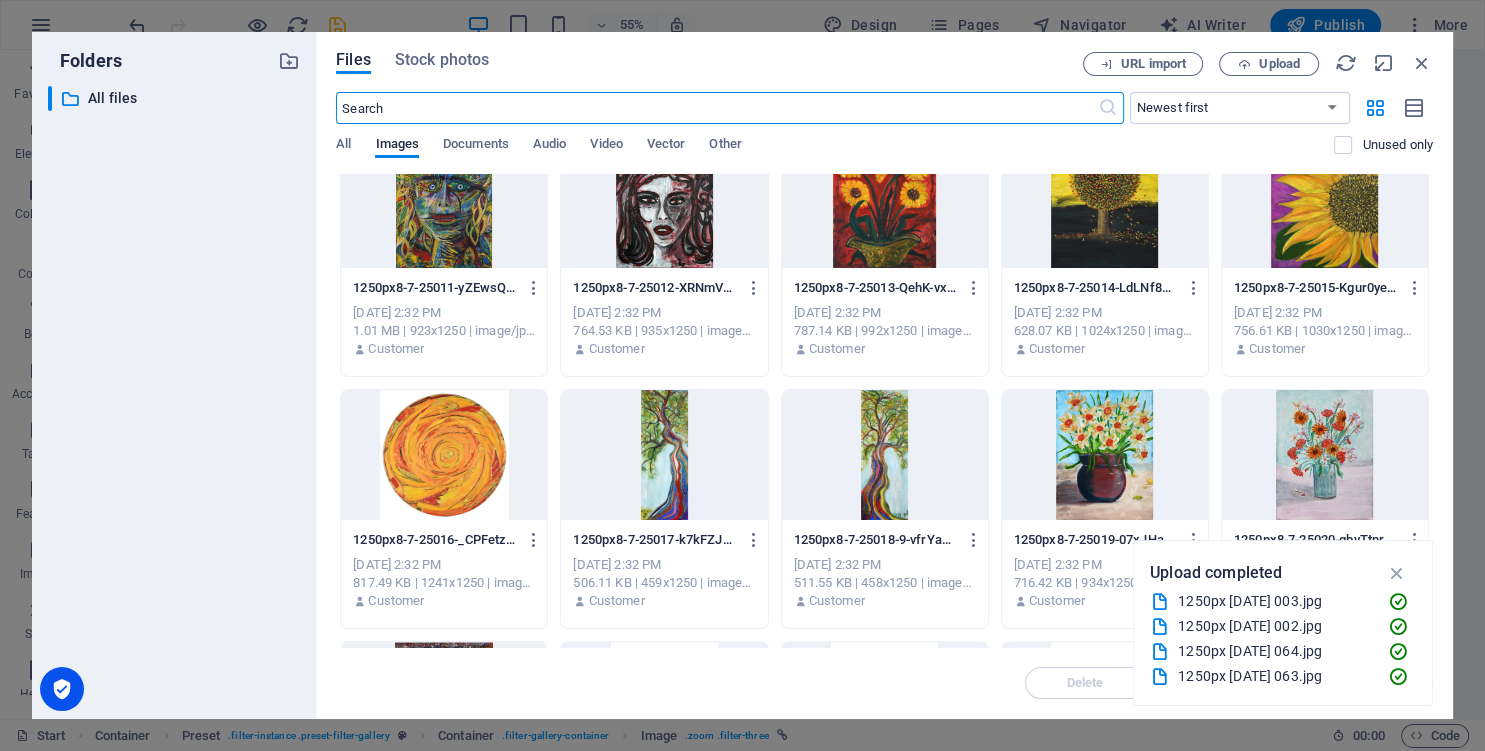 scroll, scrollTop: 547, scrollLeft: 0, axis: vertical 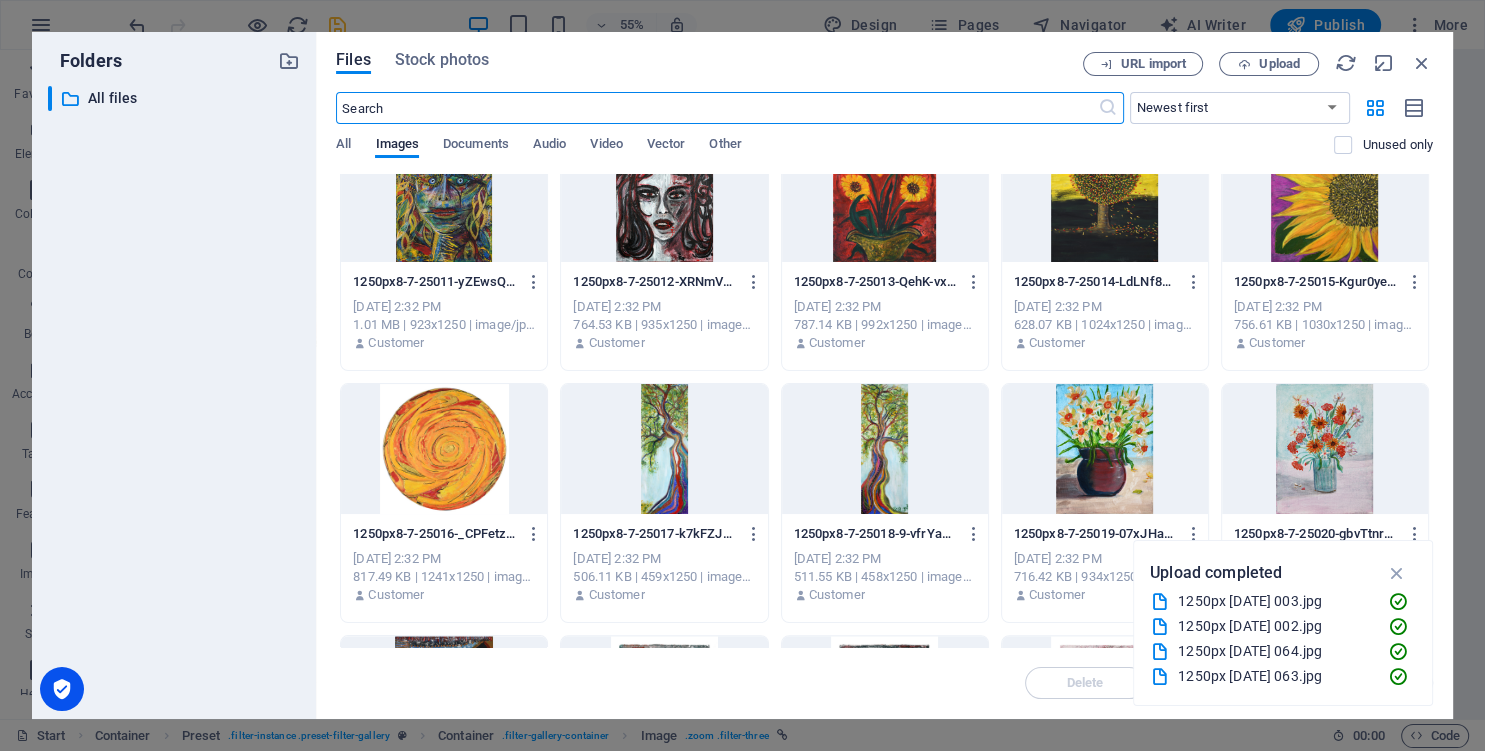 click at bounding box center [1105, 449] 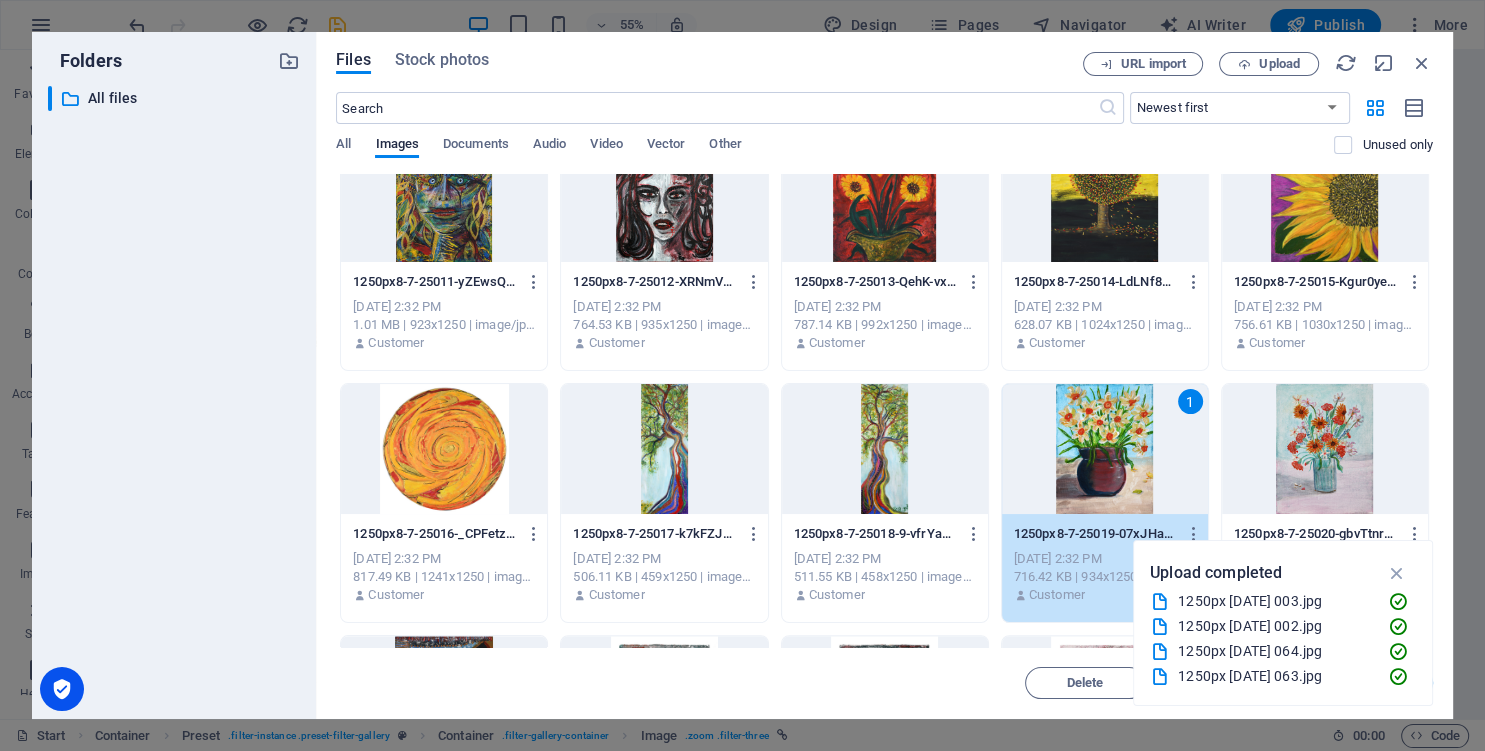 click on "1" at bounding box center (1105, 449) 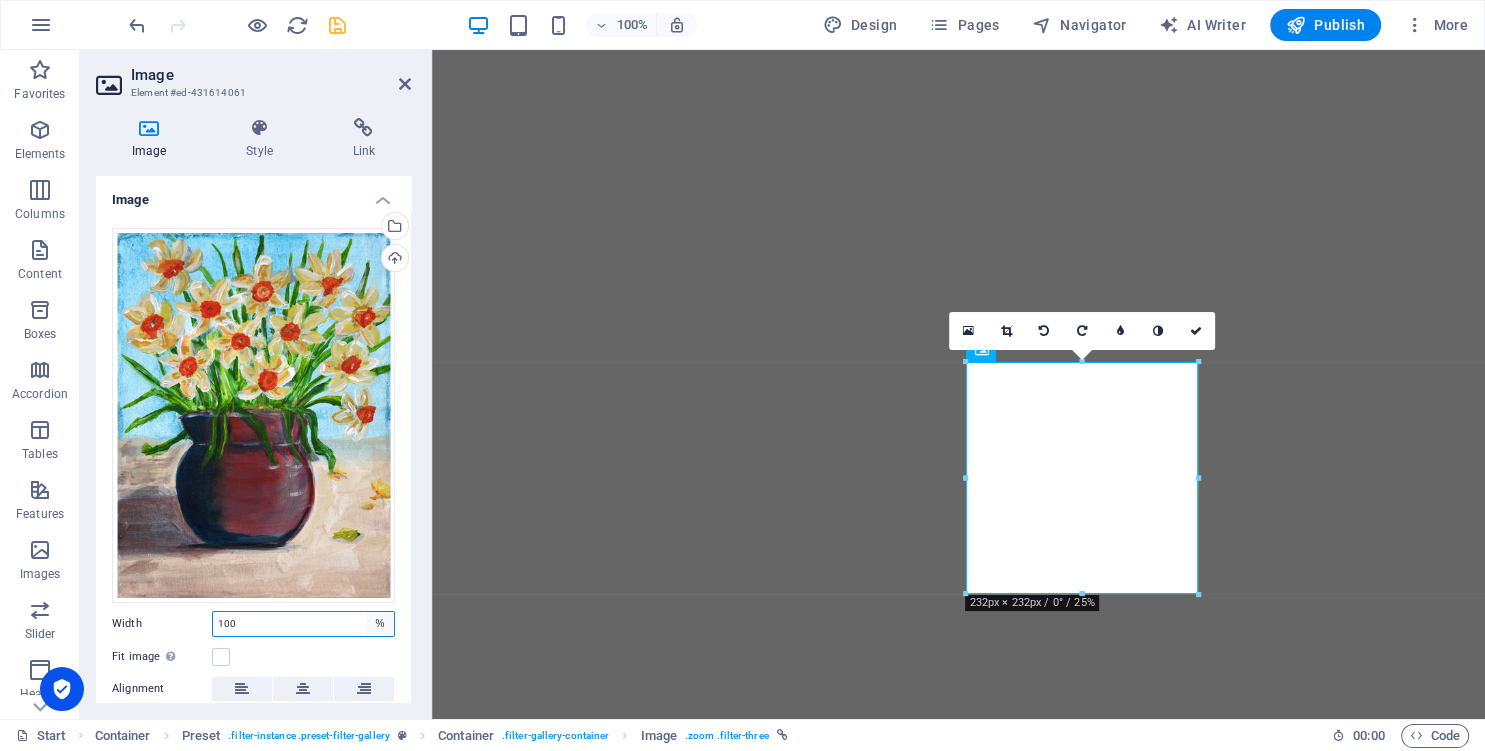 click on "Default auto px rem % em vh vw" at bounding box center (380, 624) 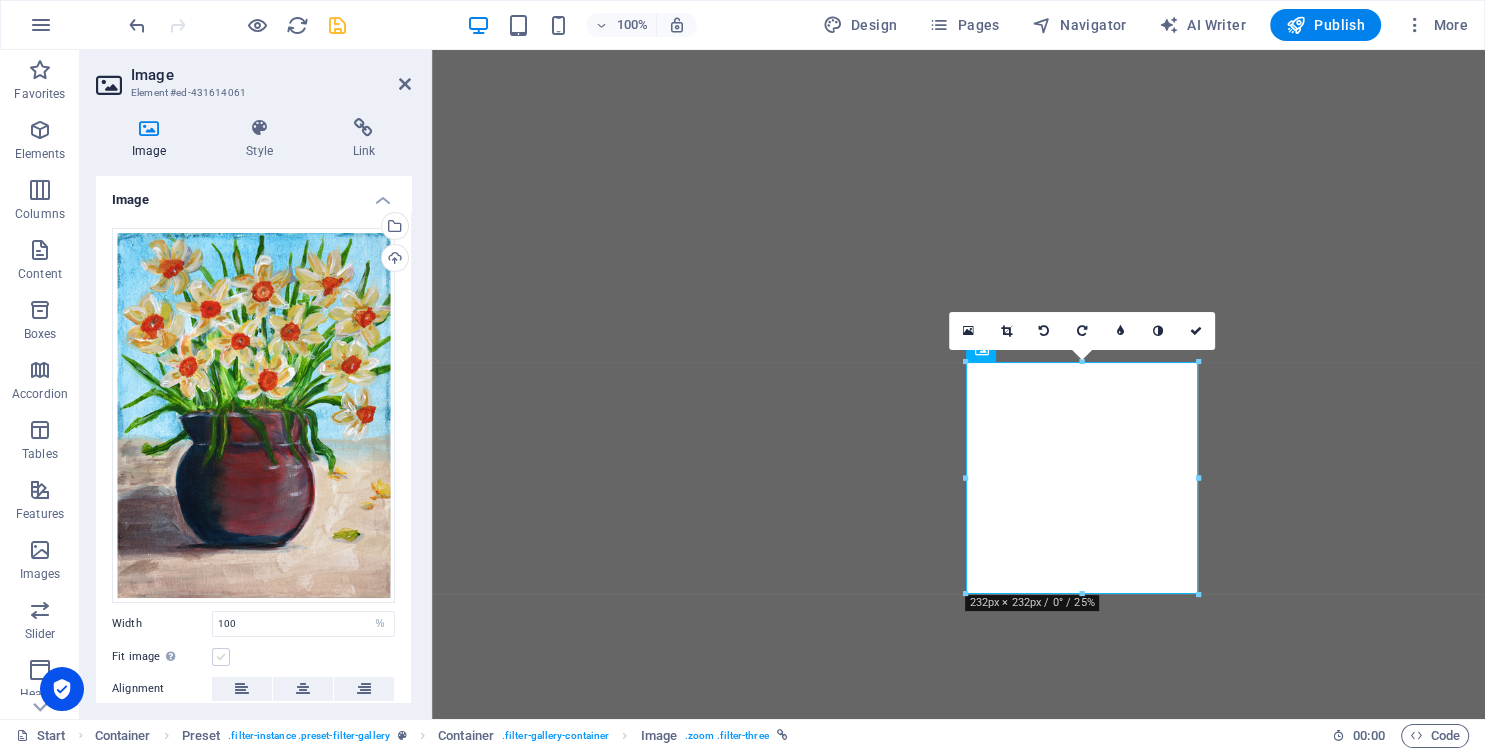 click at bounding box center (221, 657) 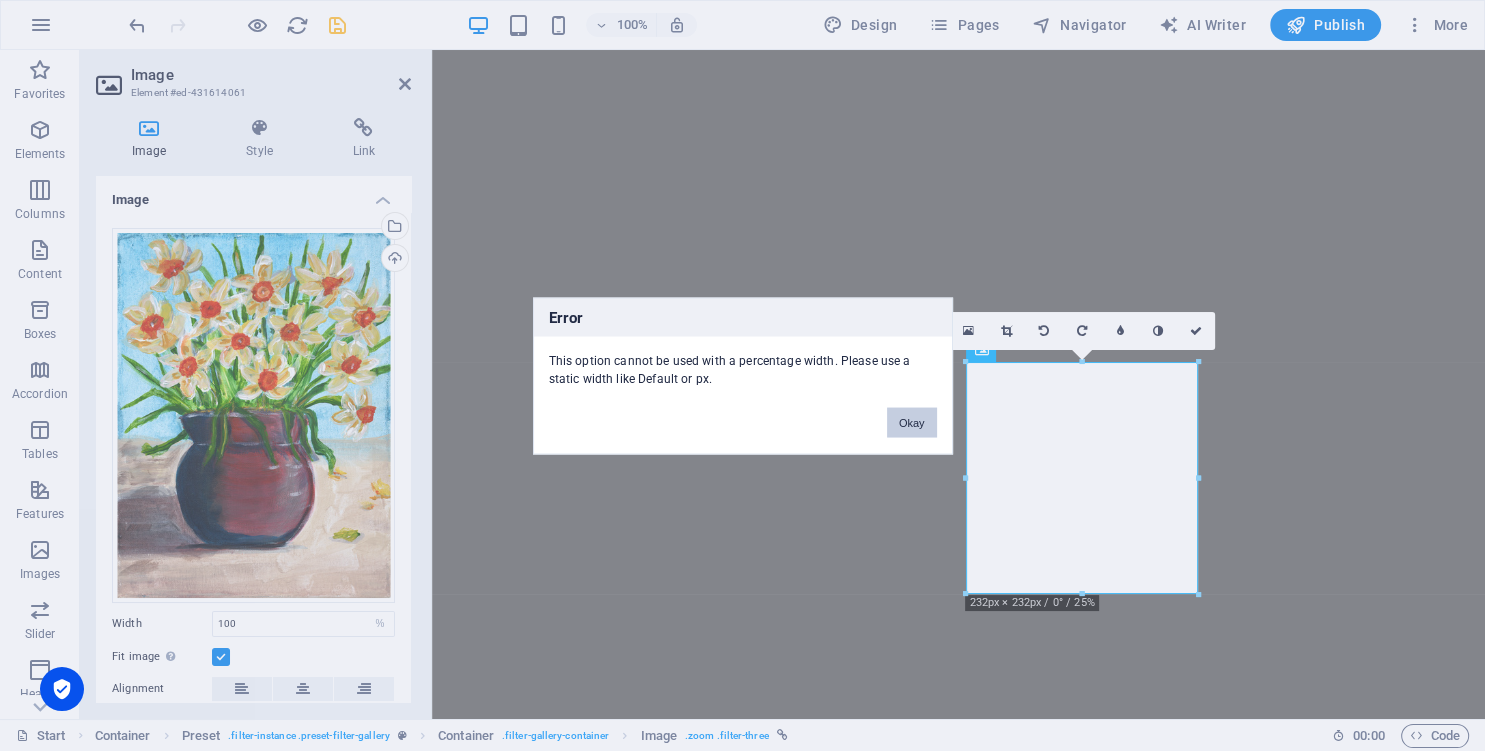 click on "Okay" at bounding box center (912, 422) 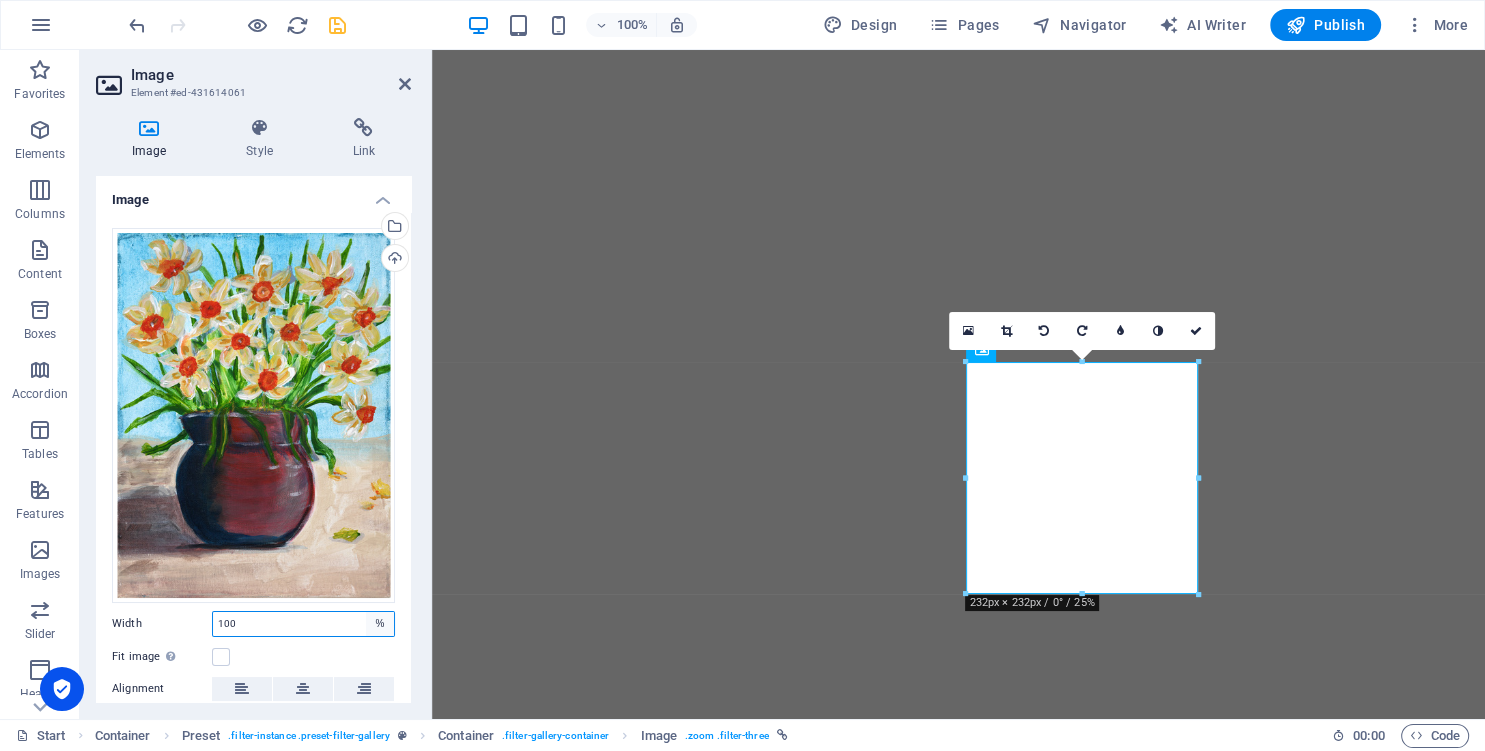 click on "Default auto px rem % em vh vw" at bounding box center (380, 624) 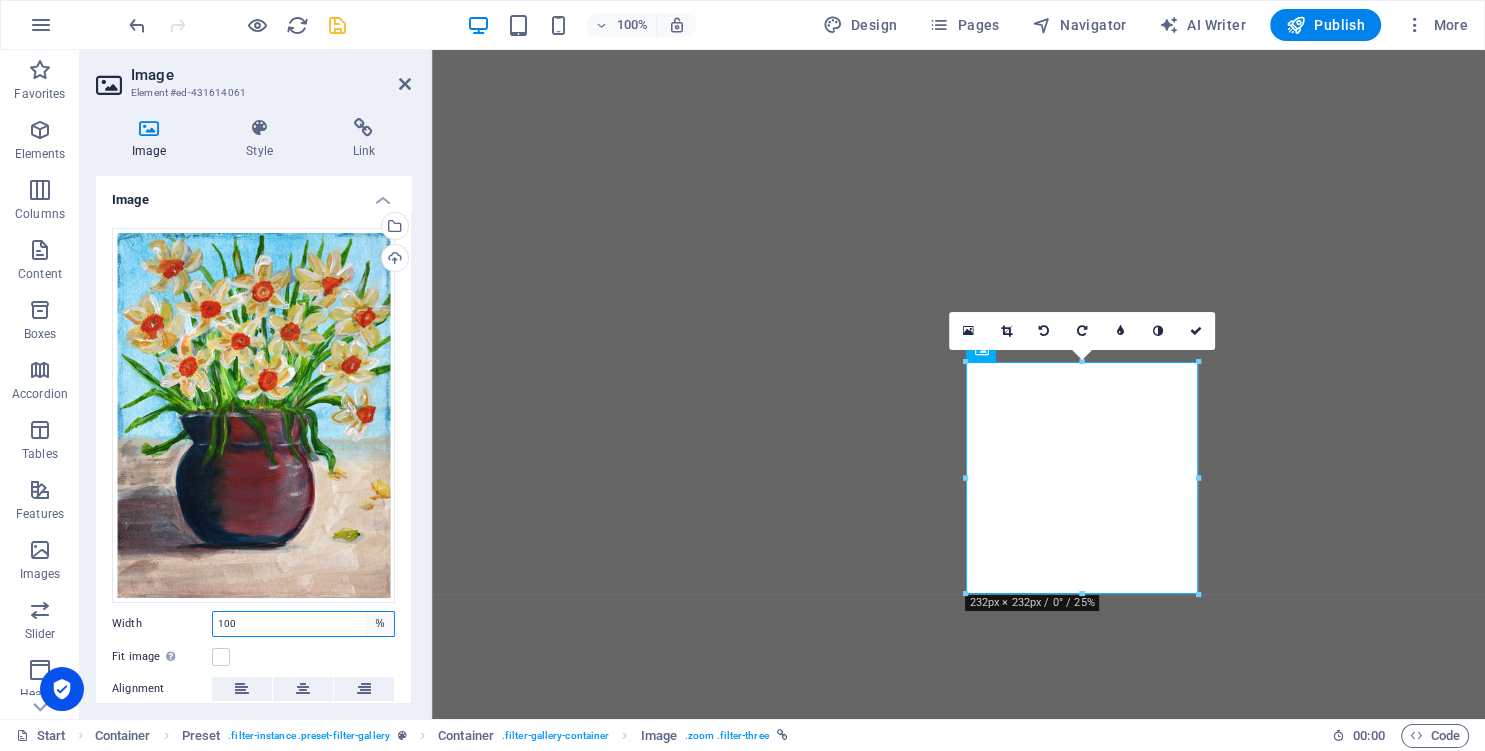 select on "default" 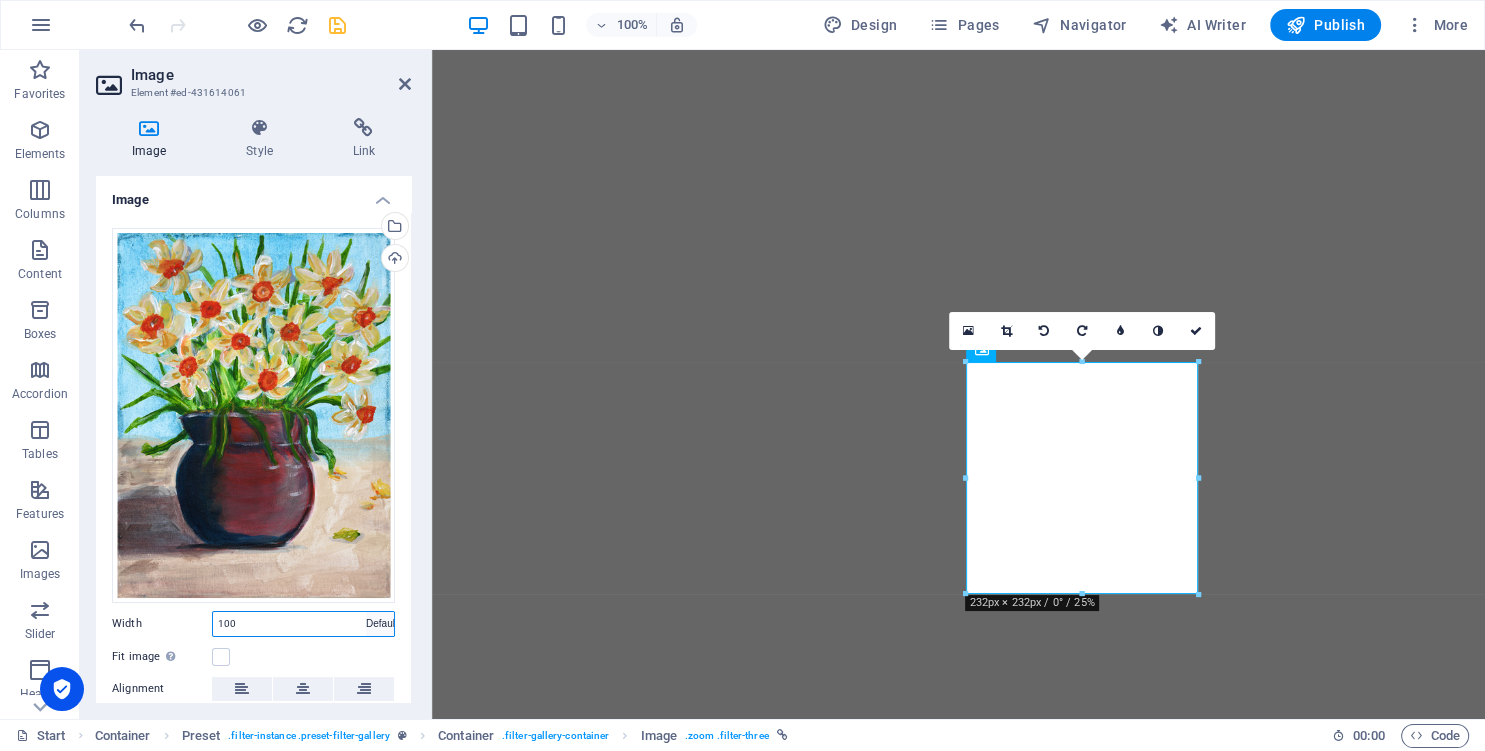 click on "Default" at bounding box center (0, 0) 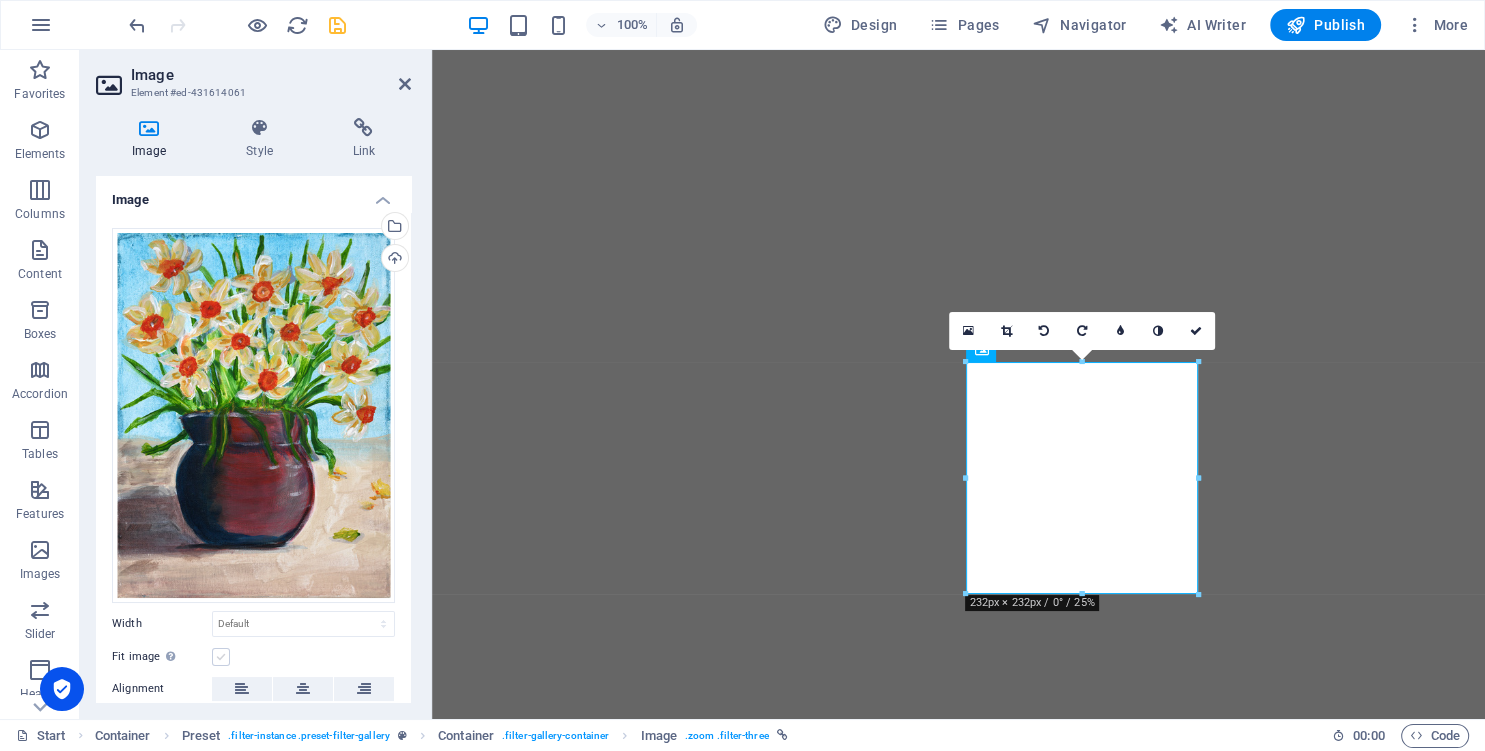 click at bounding box center (221, 657) 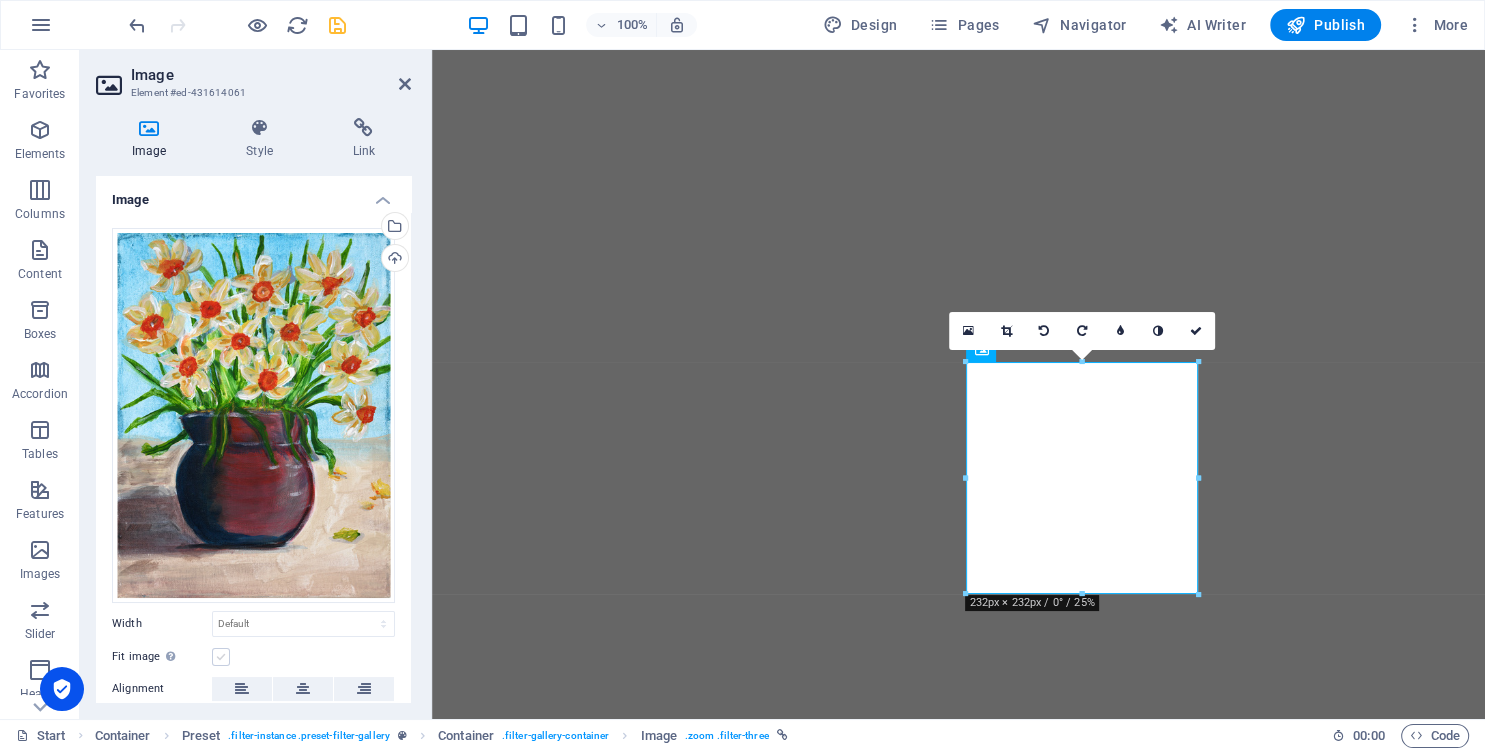 click on "Fit image Automatically fit image to a fixed width and height" at bounding box center (0, 0) 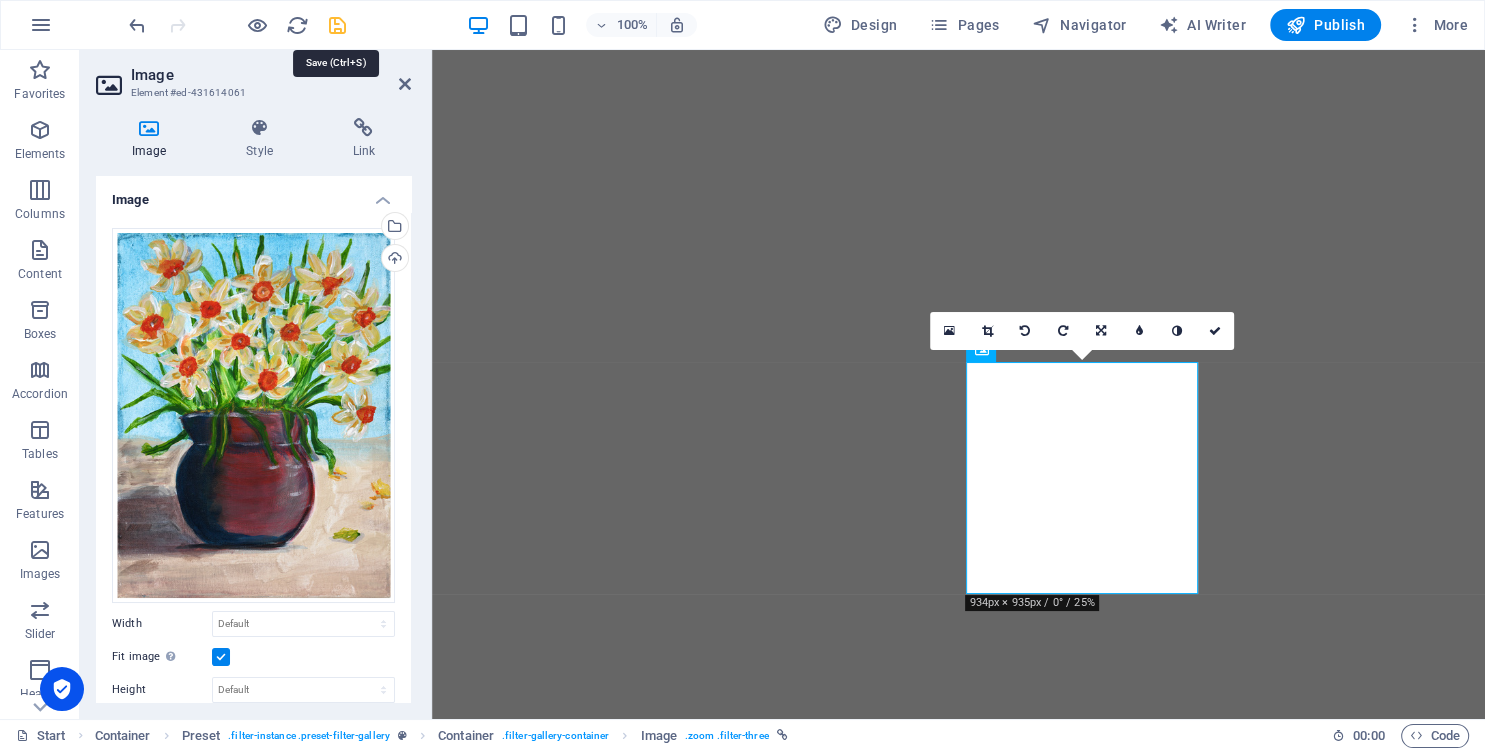 click at bounding box center (337, 25) 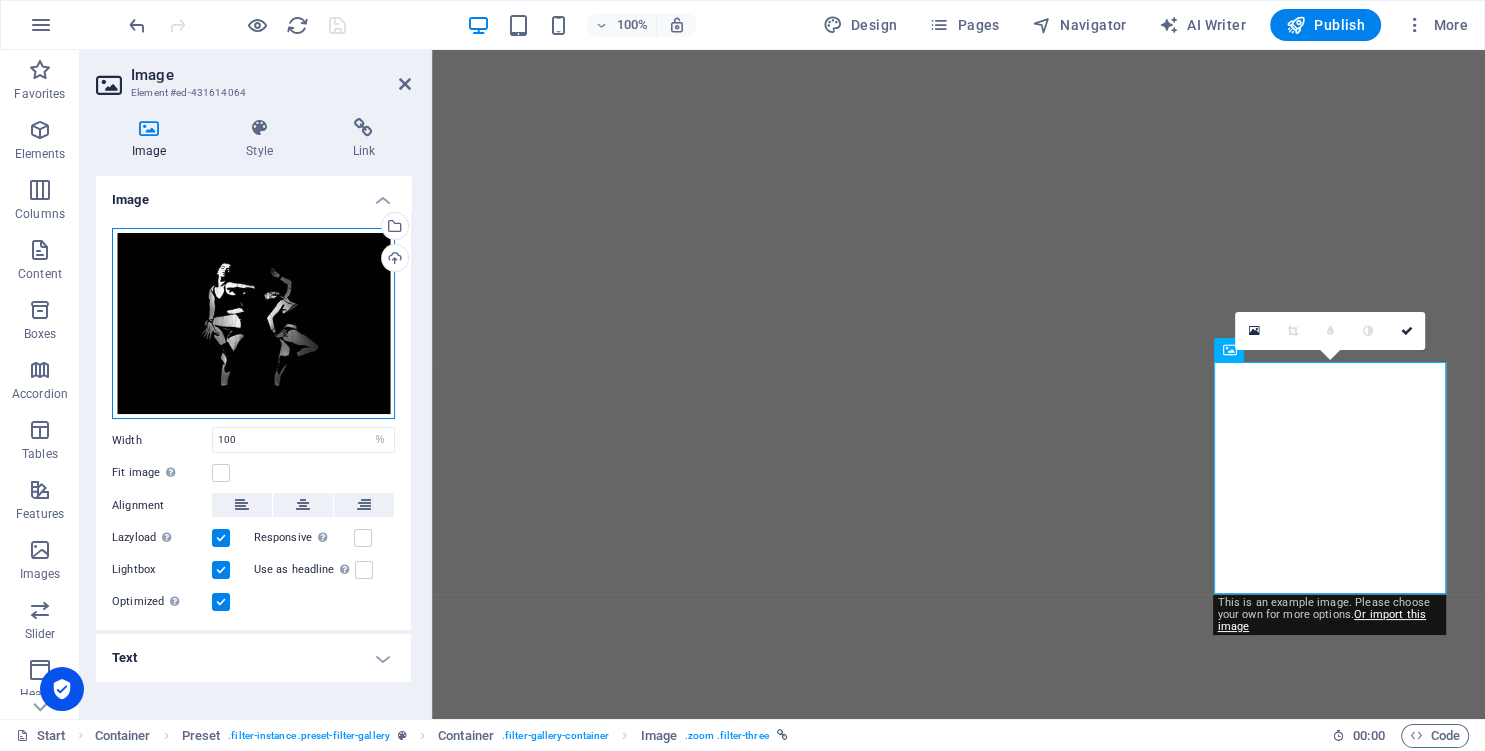 click on "Drag files here, click to choose files or select files from Files or our free stock photos & videos" at bounding box center [253, 324] 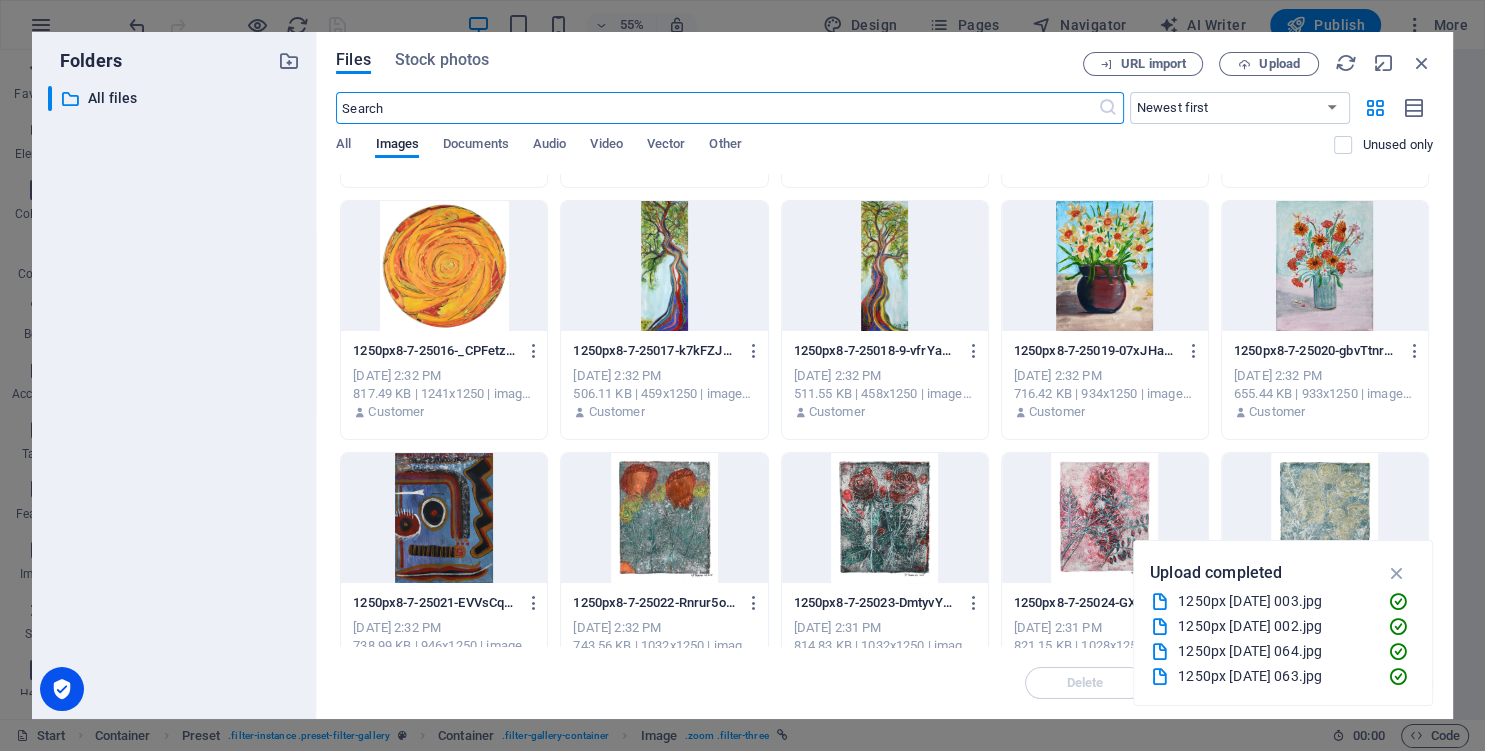 scroll, scrollTop: 638, scrollLeft: 0, axis: vertical 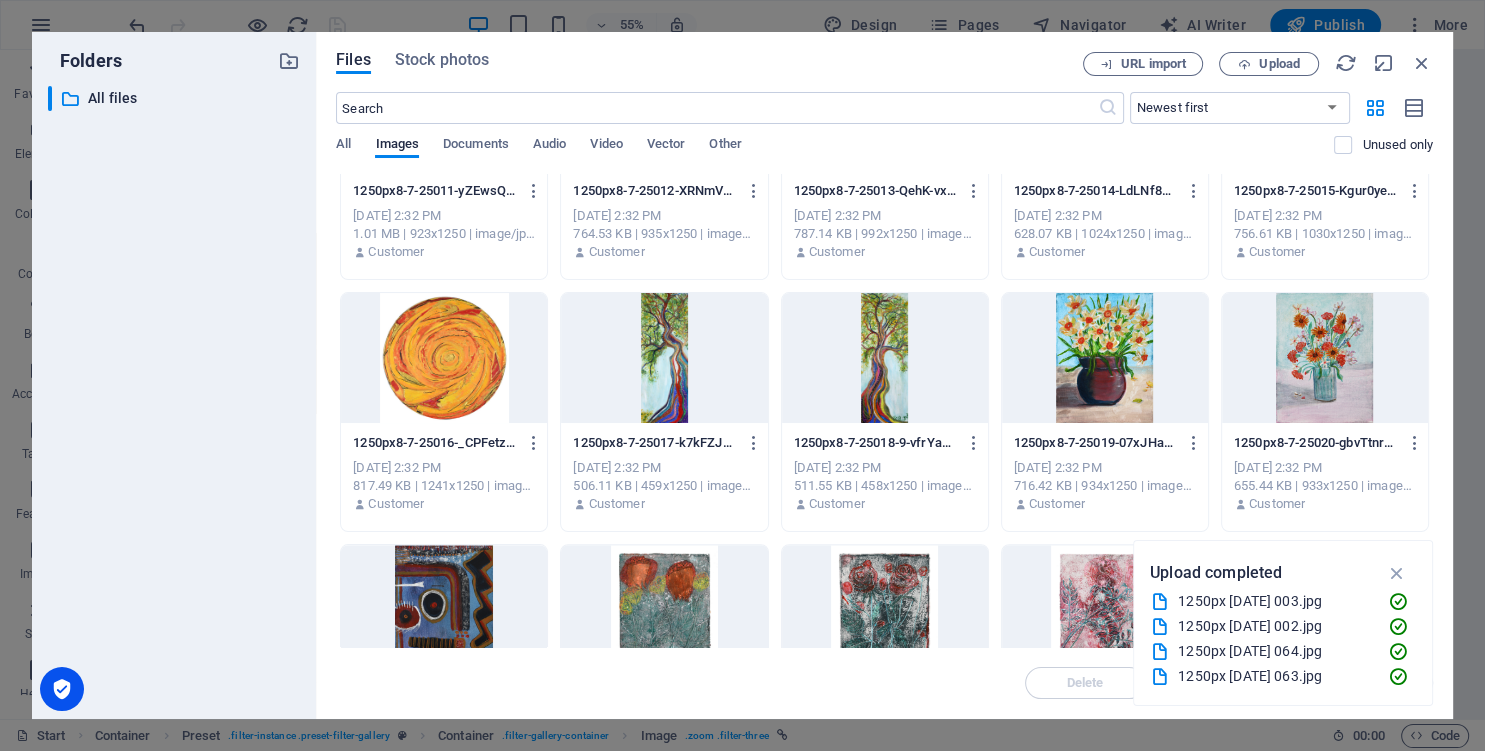 click at bounding box center (664, 358) 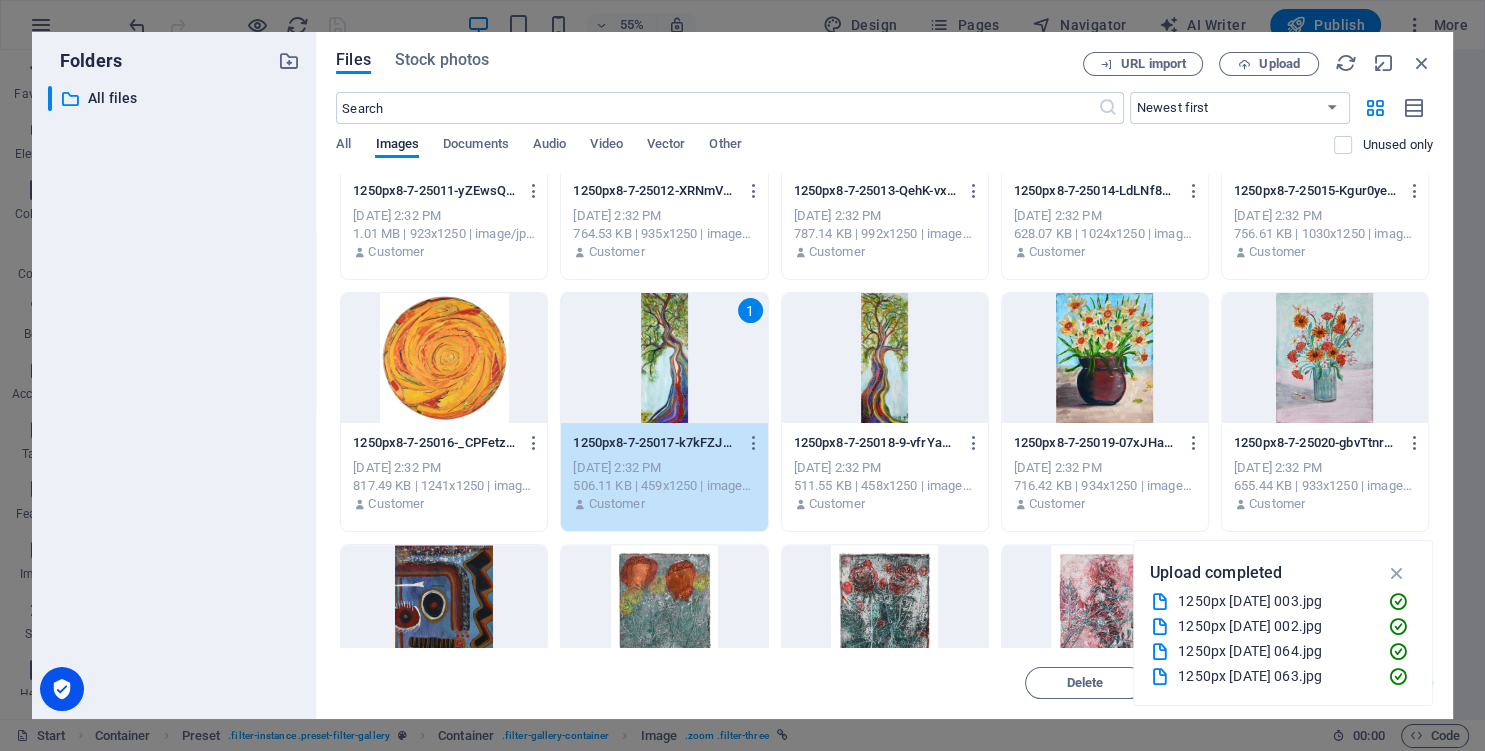 click on "1" at bounding box center [664, 358] 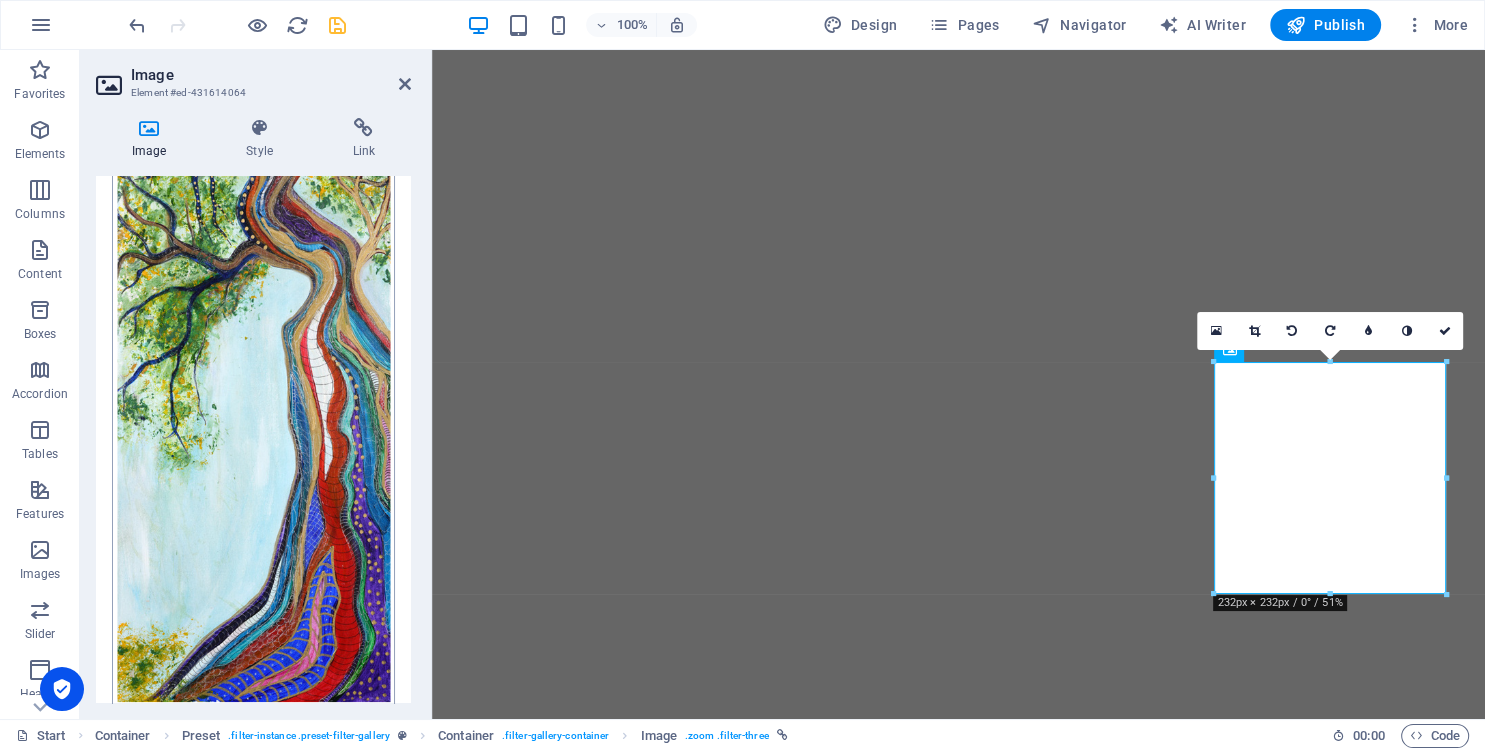 scroll, scrollTop: 541, scrollLeft: 0, axis: vertical 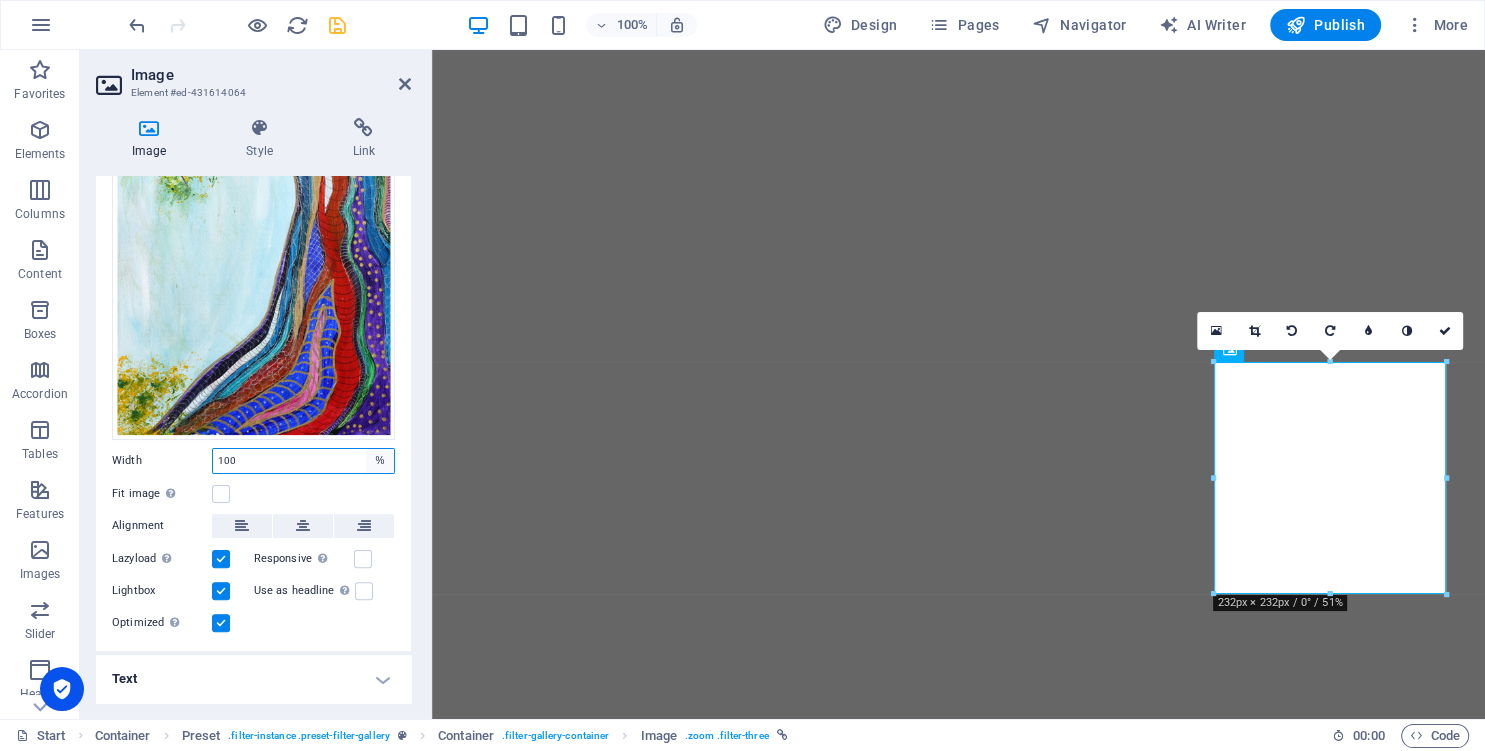 click on "Default auto px rem % em vh vw" at bounding box center (380, 461) 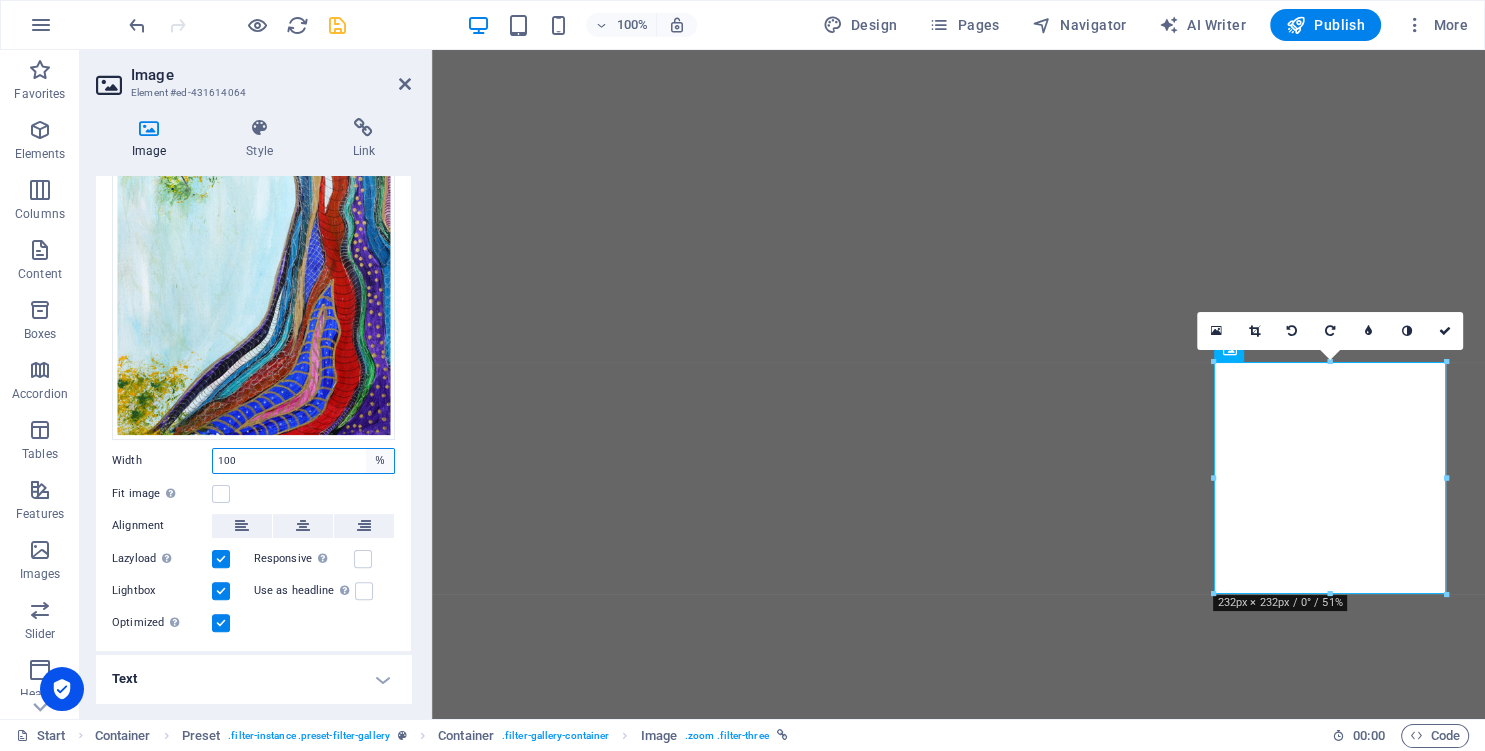 select on "default" 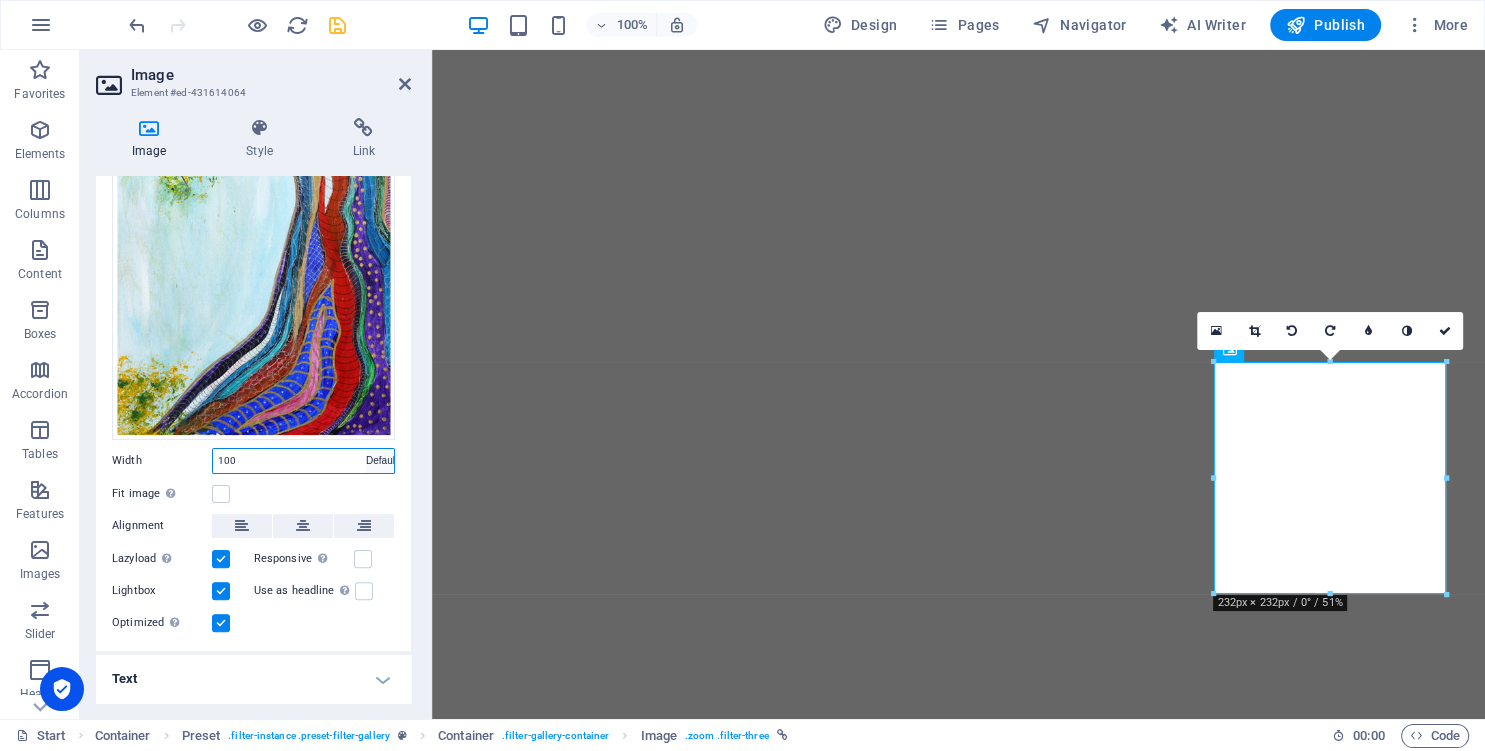 click on "Default" at bounding box center [0, 0] 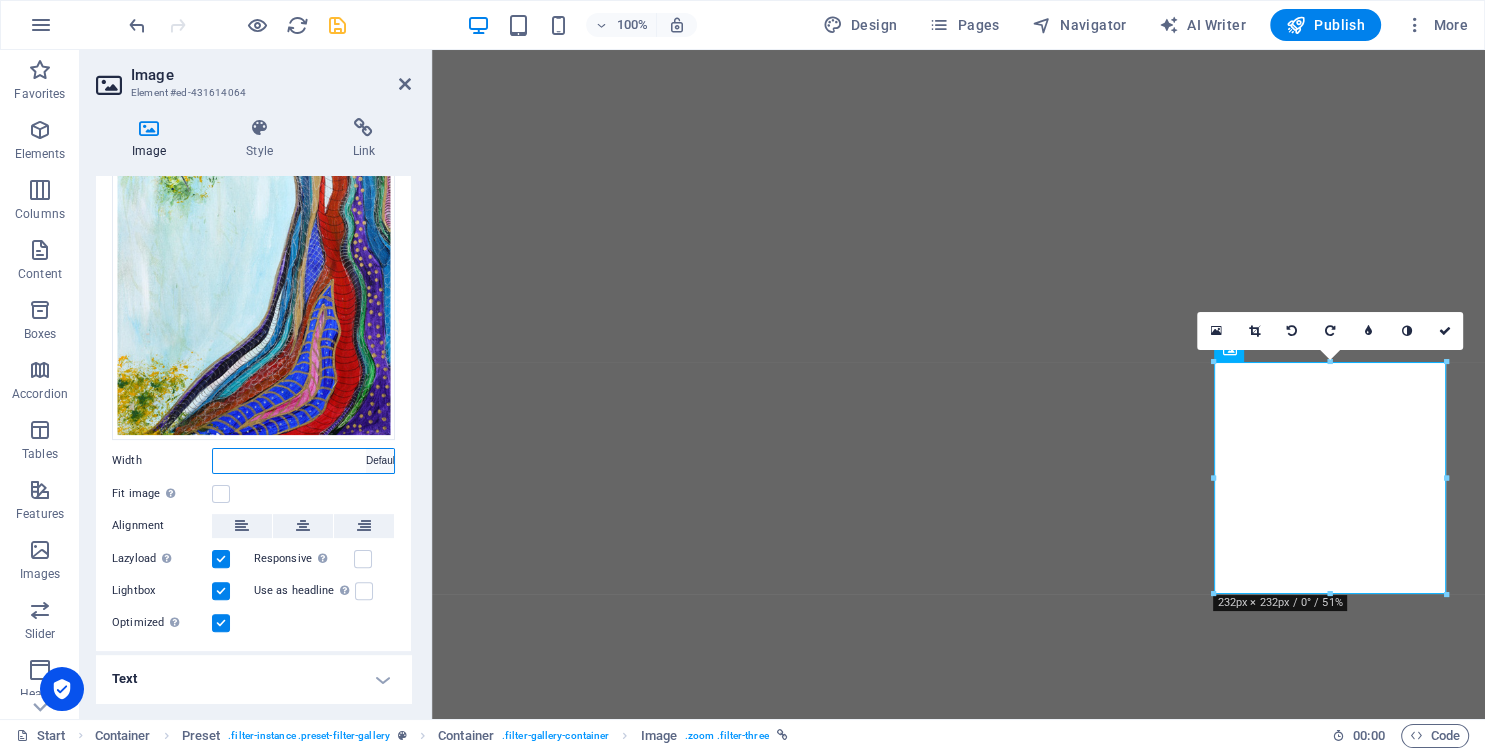 select on "DISABLED_OPTION_VALUE" 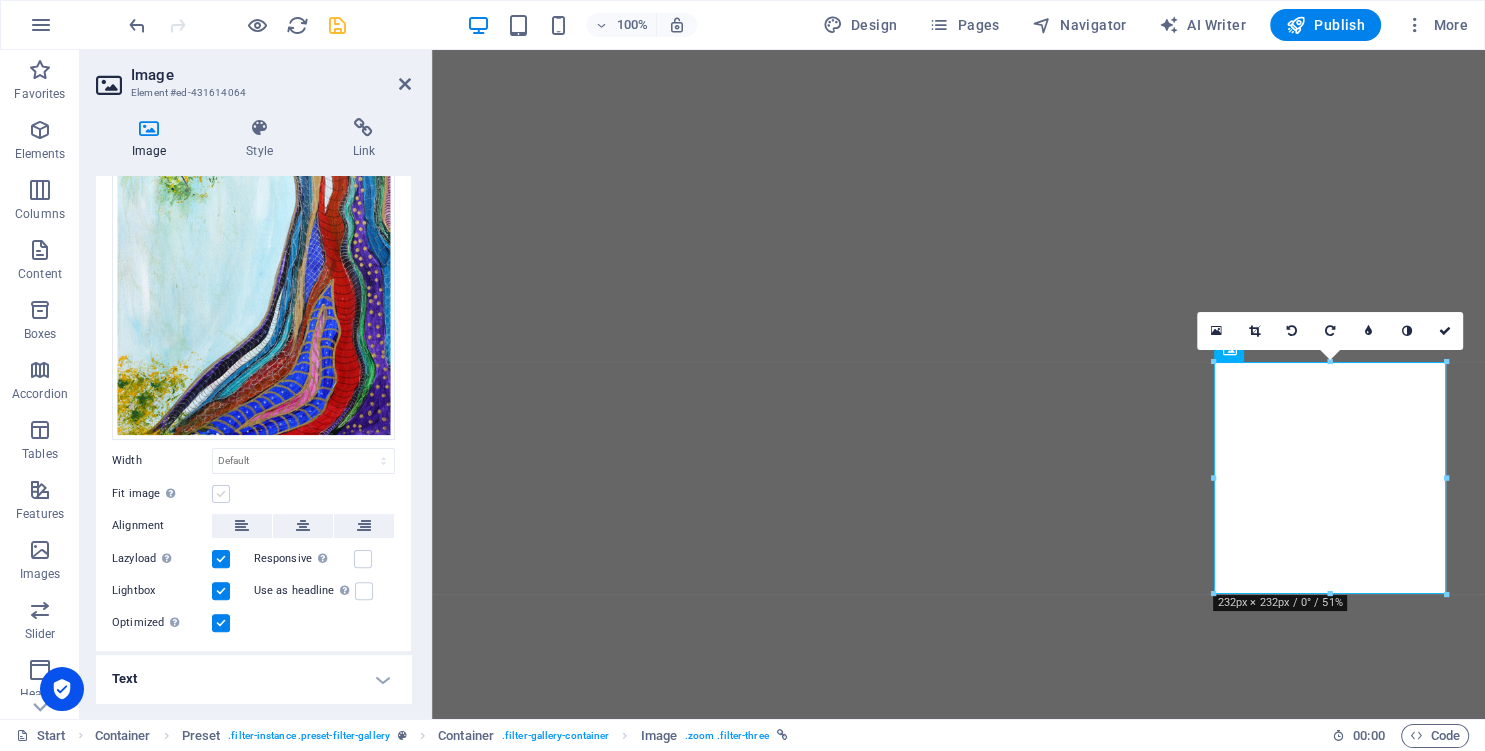 click at bounding box center [221, 494] 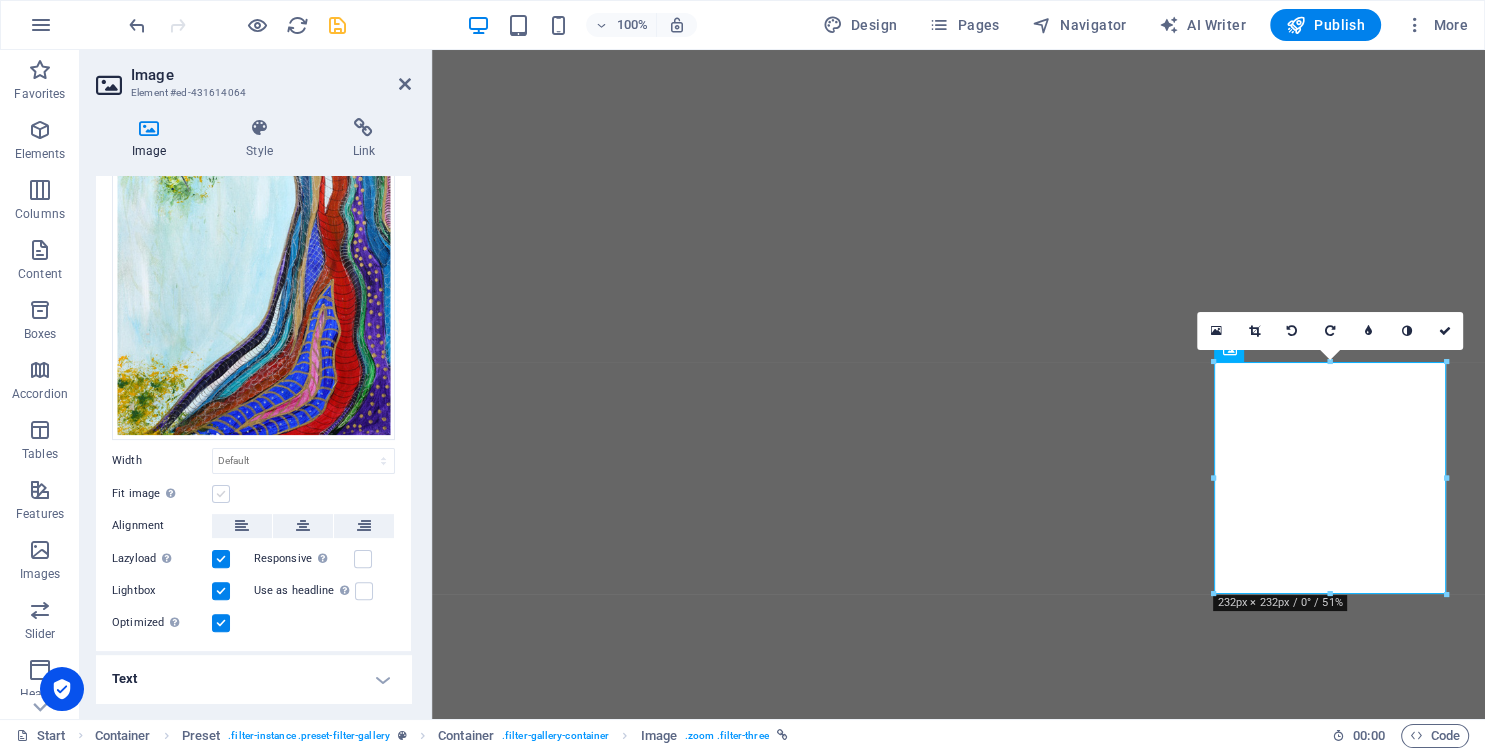 click on "Fit image Automatically fit image to a fixed width and height" at bounding box center [0, 0] 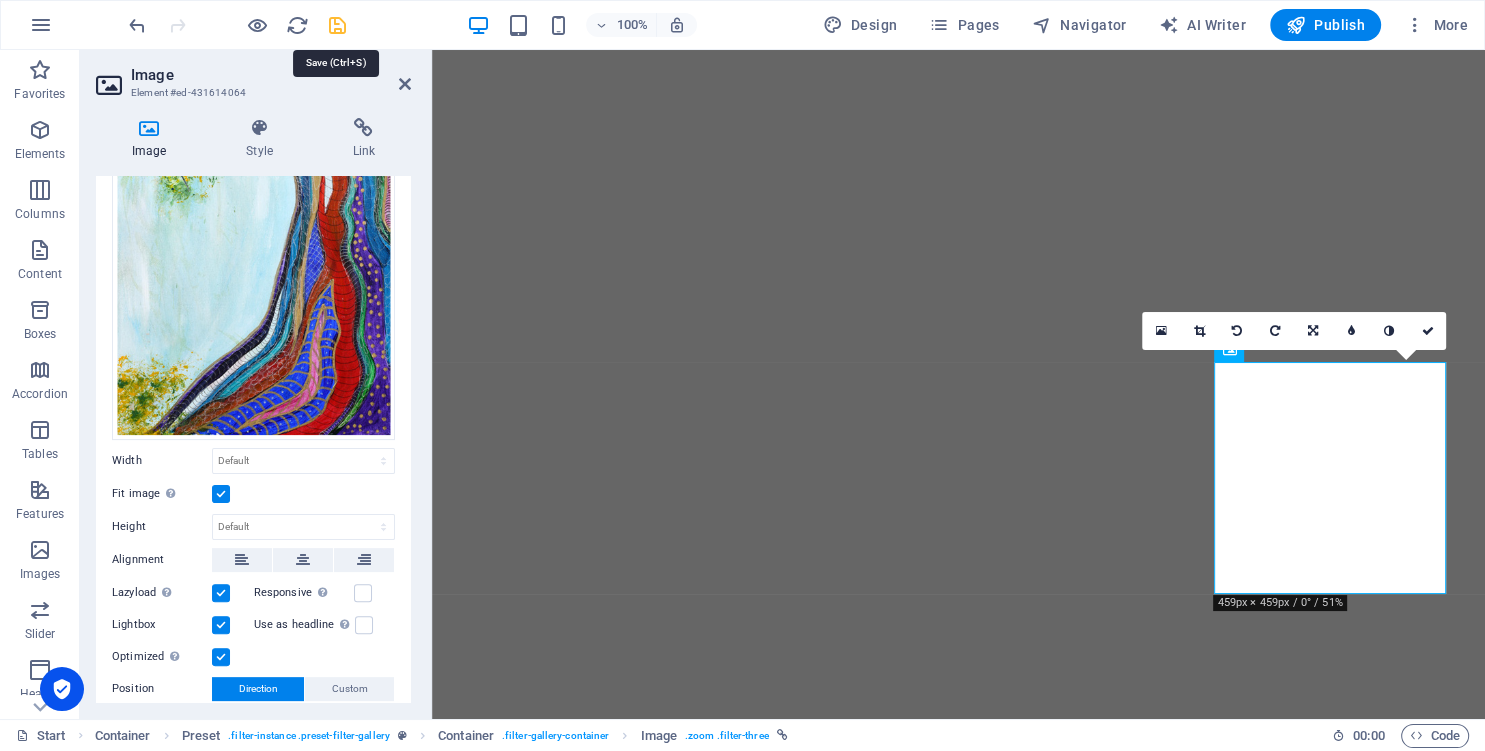 click at bounding box center [337, 25] 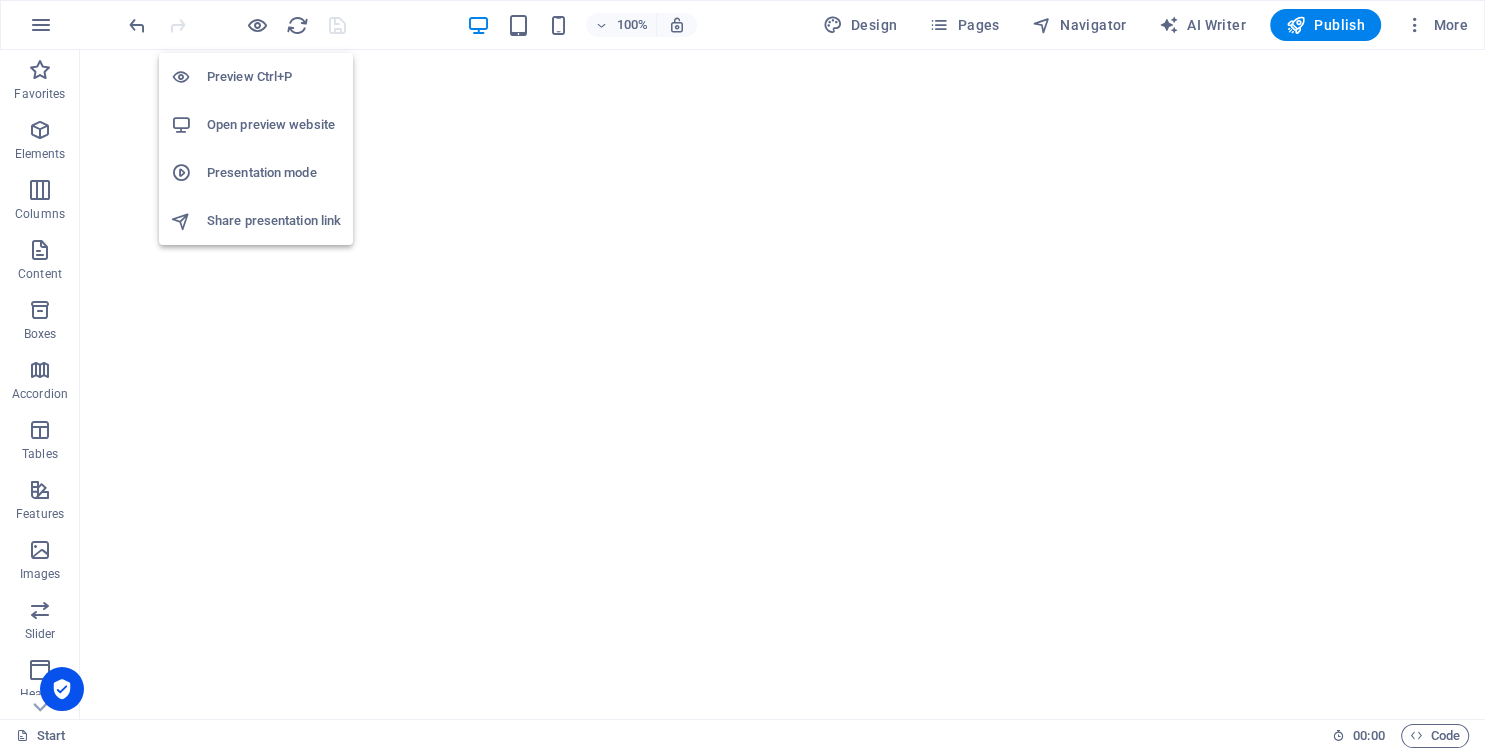 click on "Open preview website" at bounding box center [274, 125] 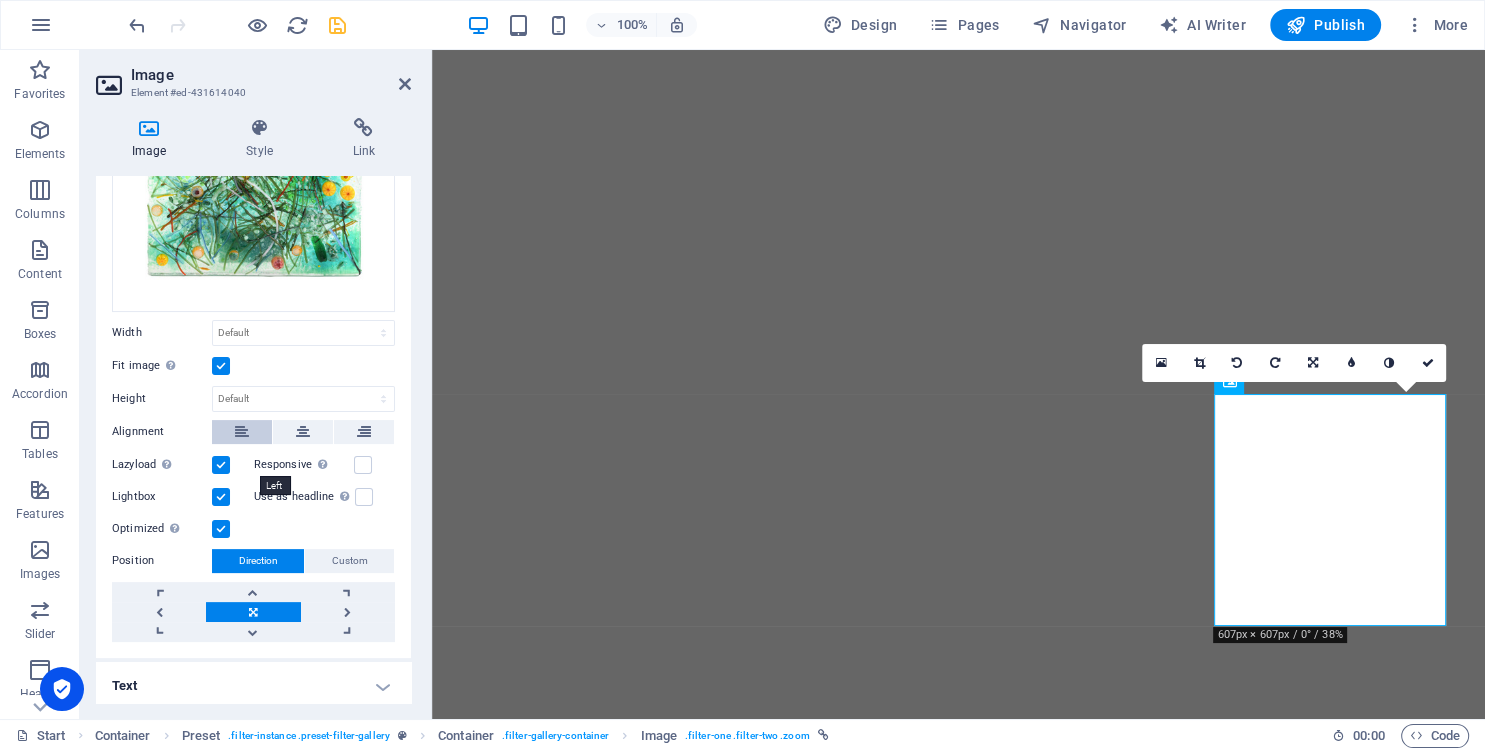scroll, scrollTop: 494, scrollLeft: 0, axis: vertical 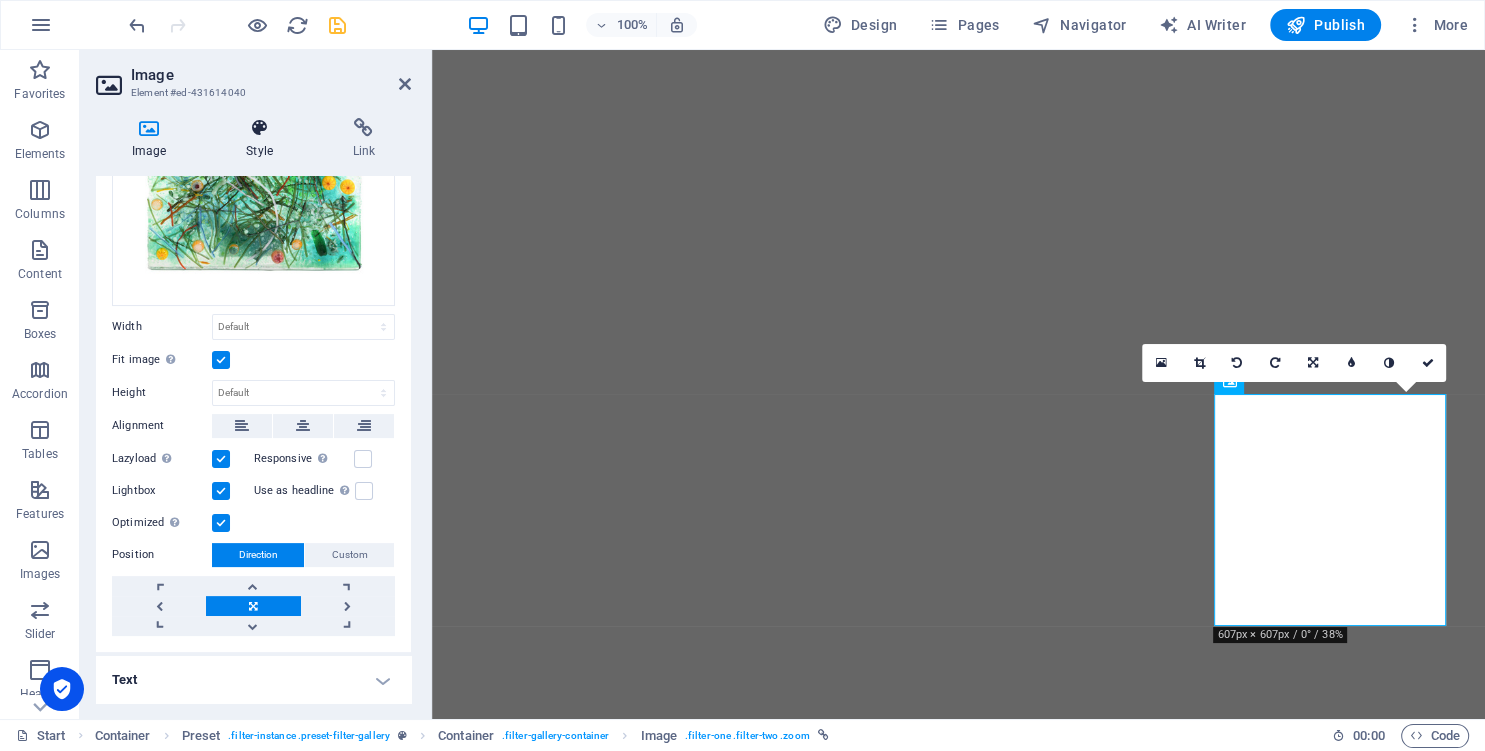 click at bounding box center [259, 128] 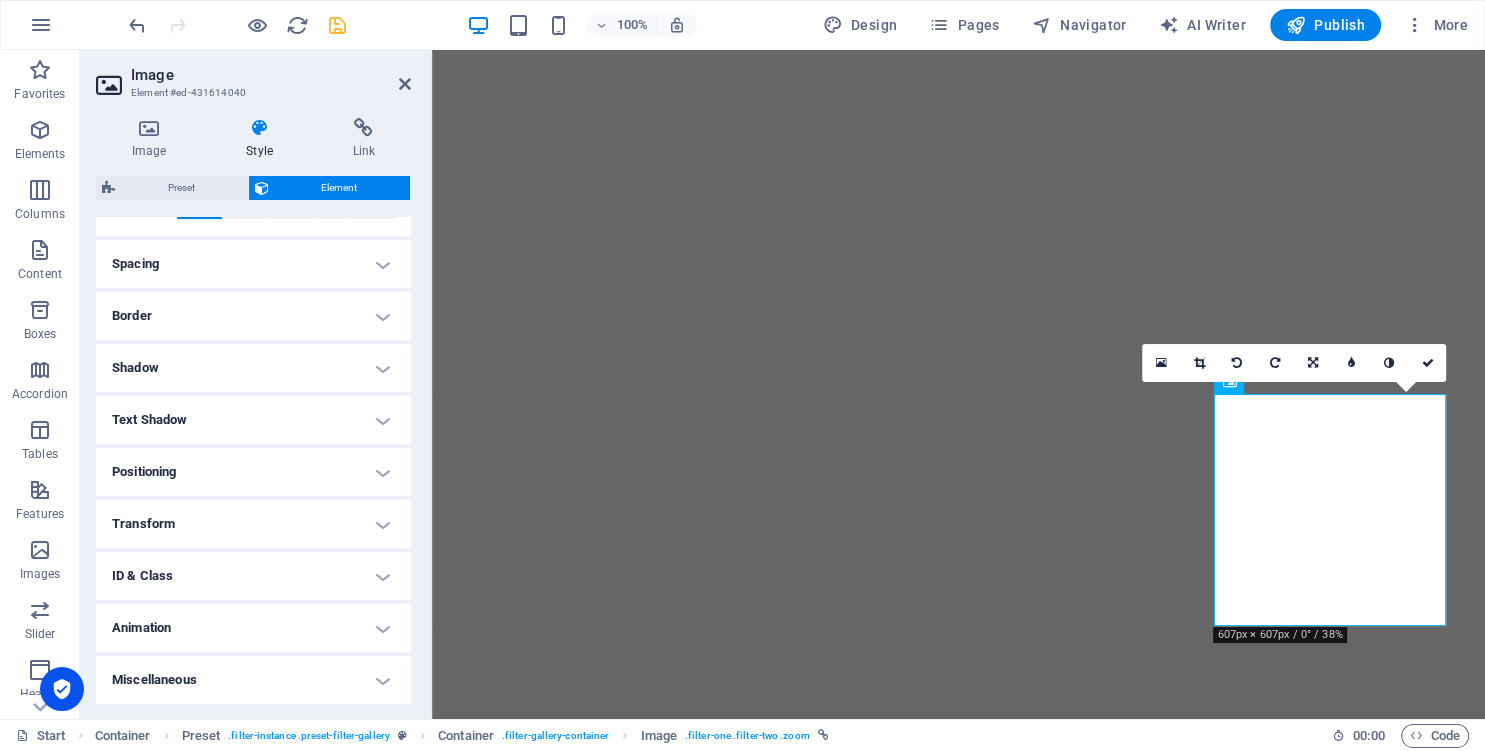 scroll, scrollTop: 0, scrollLeft: 0, axis: both 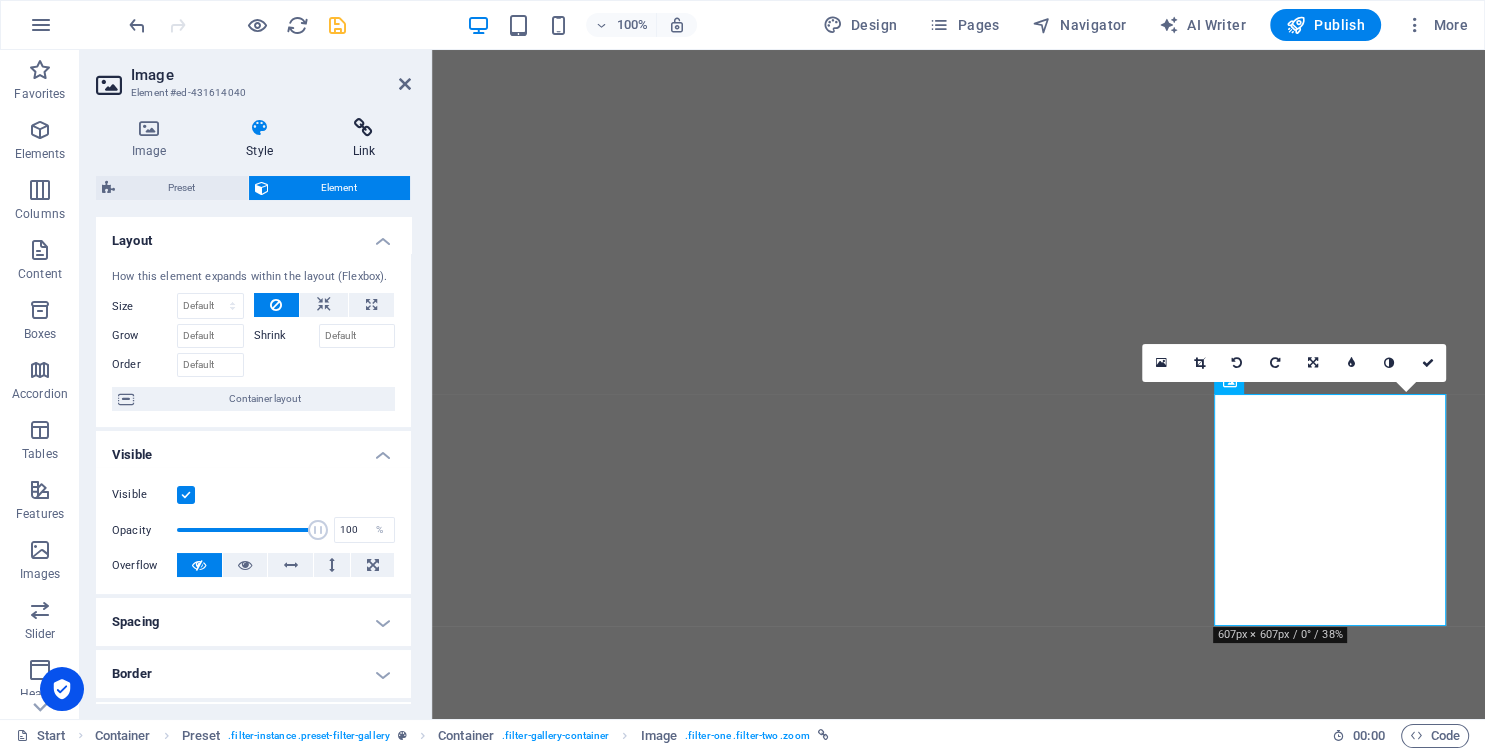 click at bounding box center (364, 128) 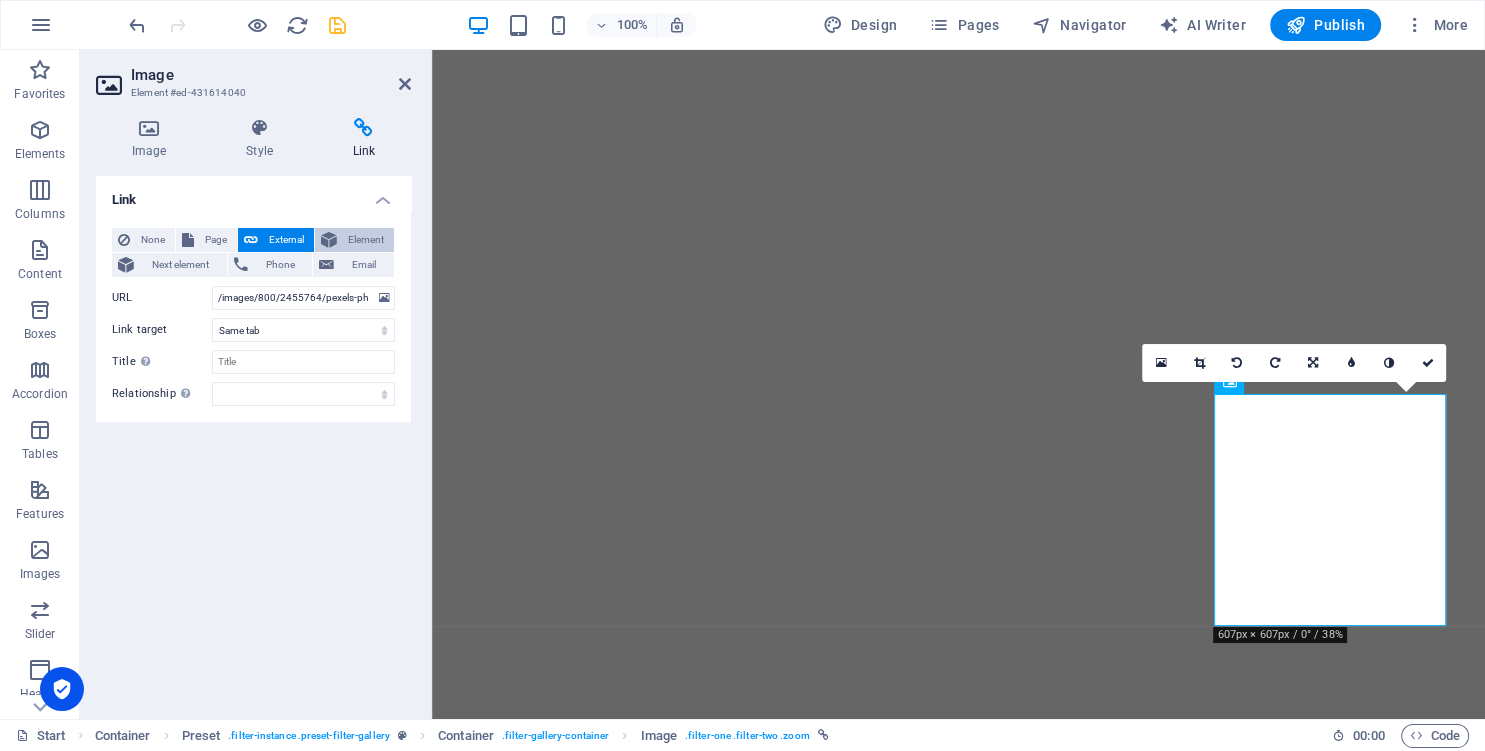 click on "Element" at bounding box center [365, 240] 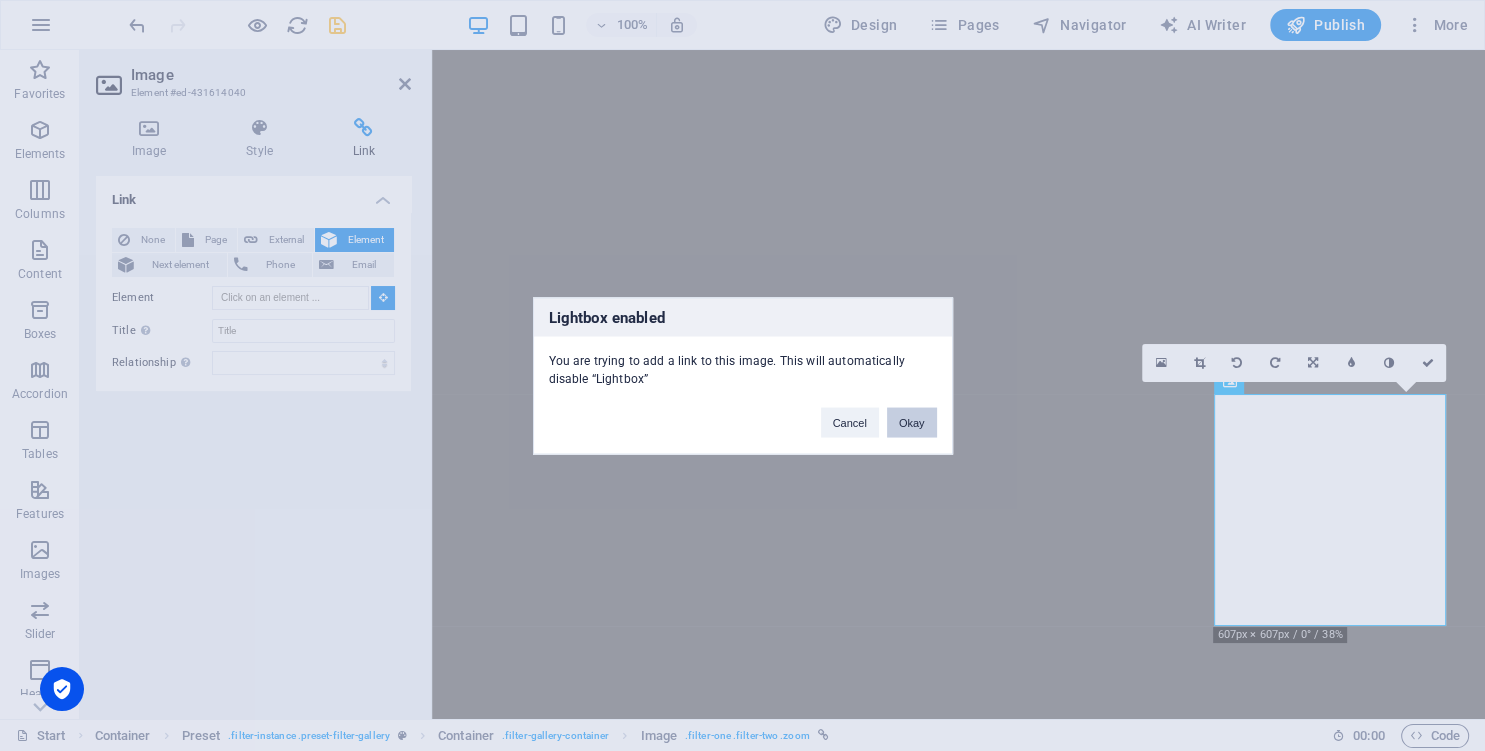 click on "Okay" at bounding box center [912, 422] 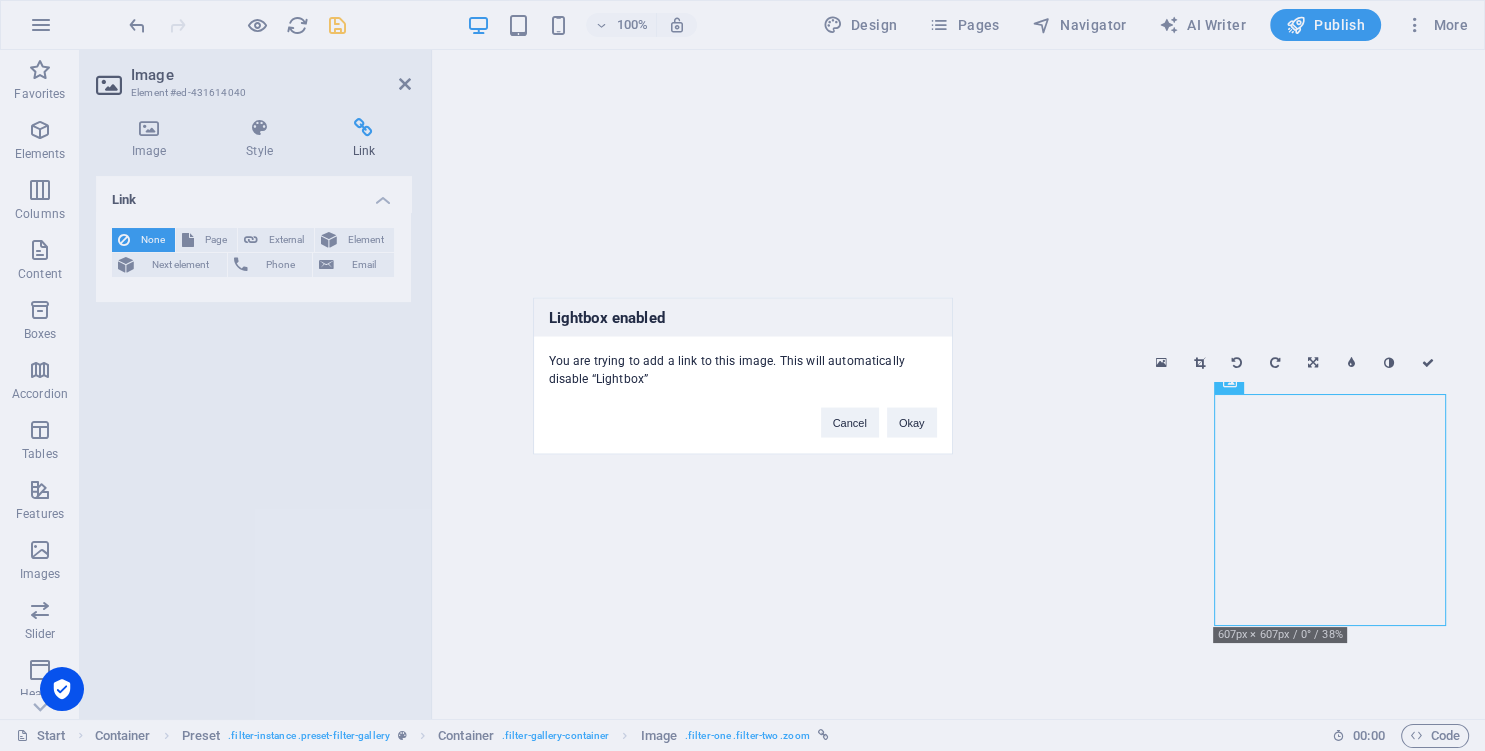 click on "Lightbox enabled You are trying to add a link to this image. This will automatically disable “Lightbox” Cancel Okay" at bounding box center (742, 375) 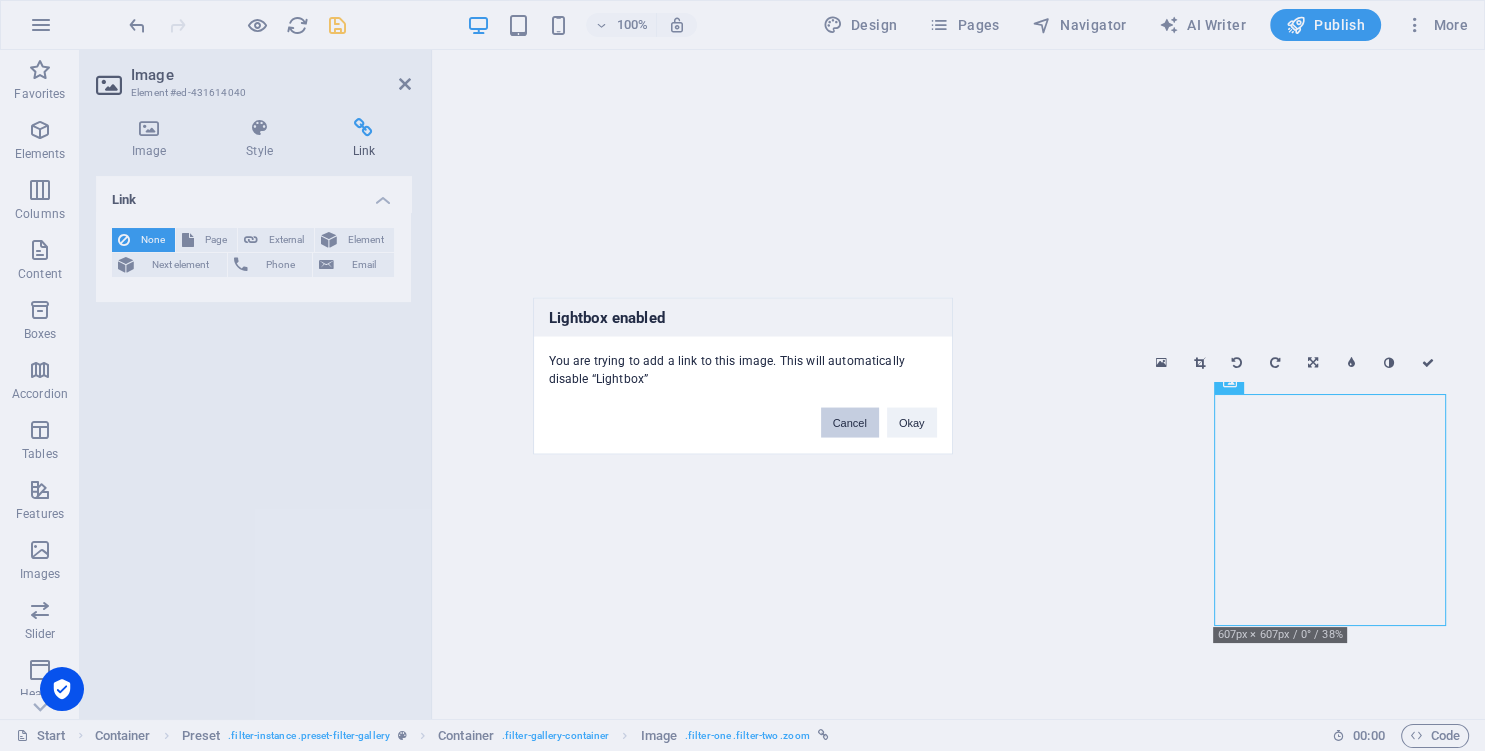 click on "Cancel" at bounding box center [850, 422] 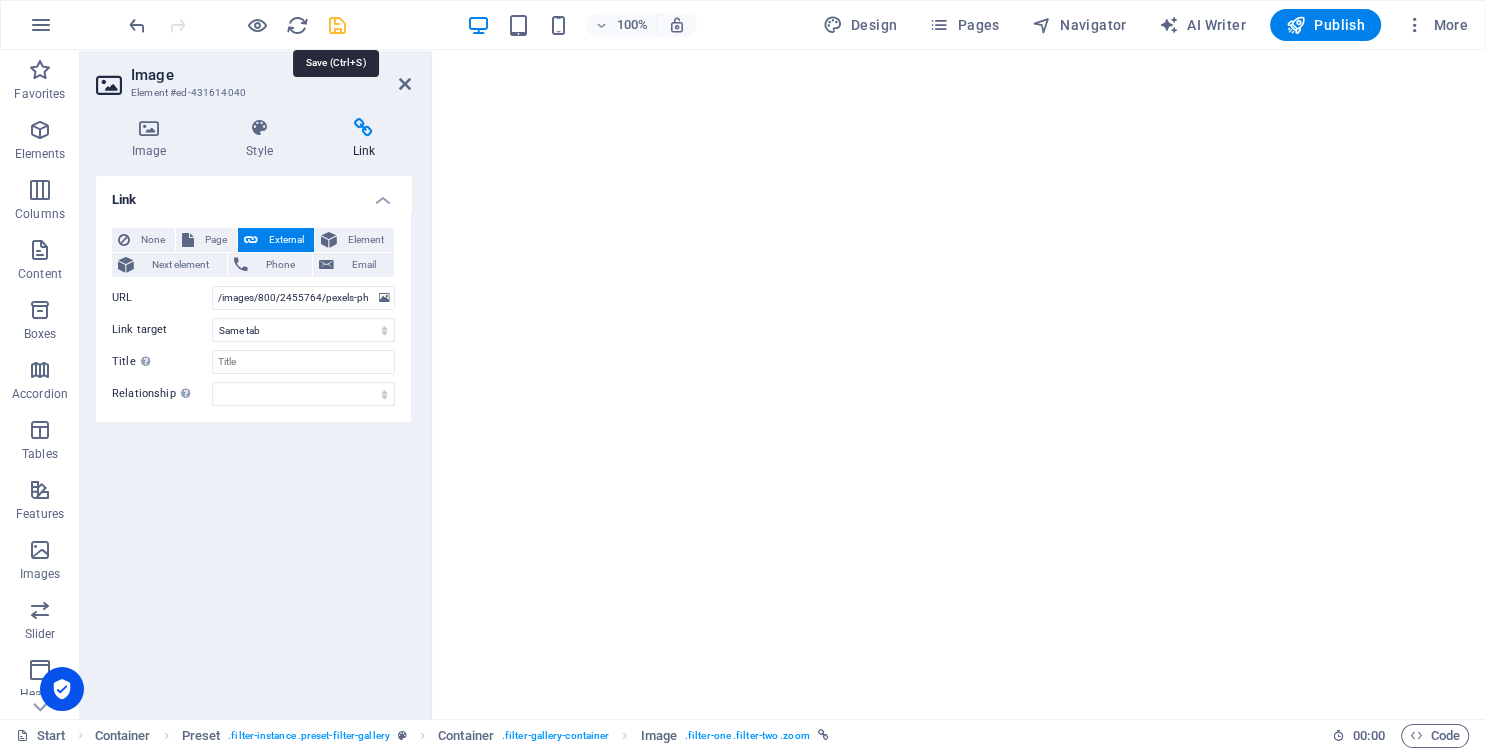 click at bounding box center (337, 25) 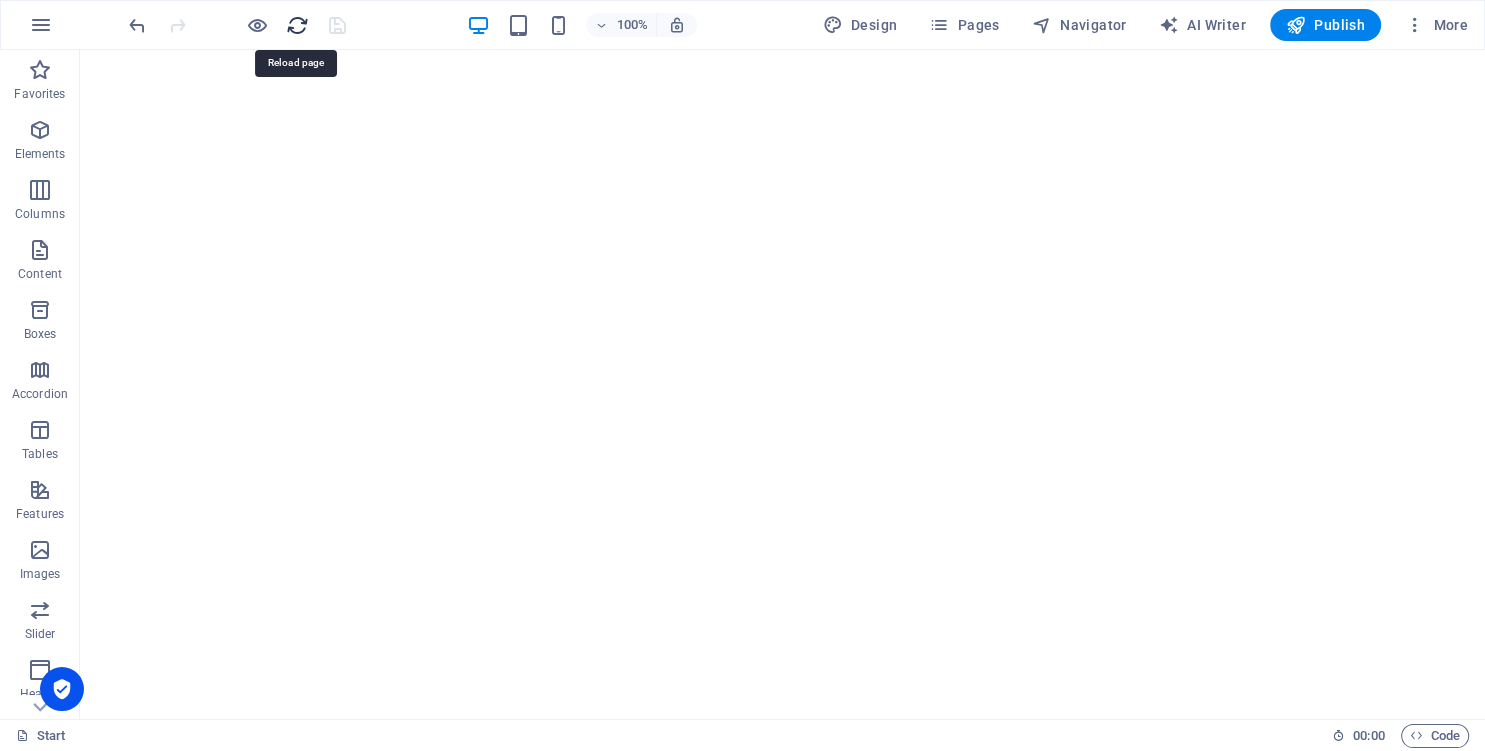 click at bounding box center [297, 25] 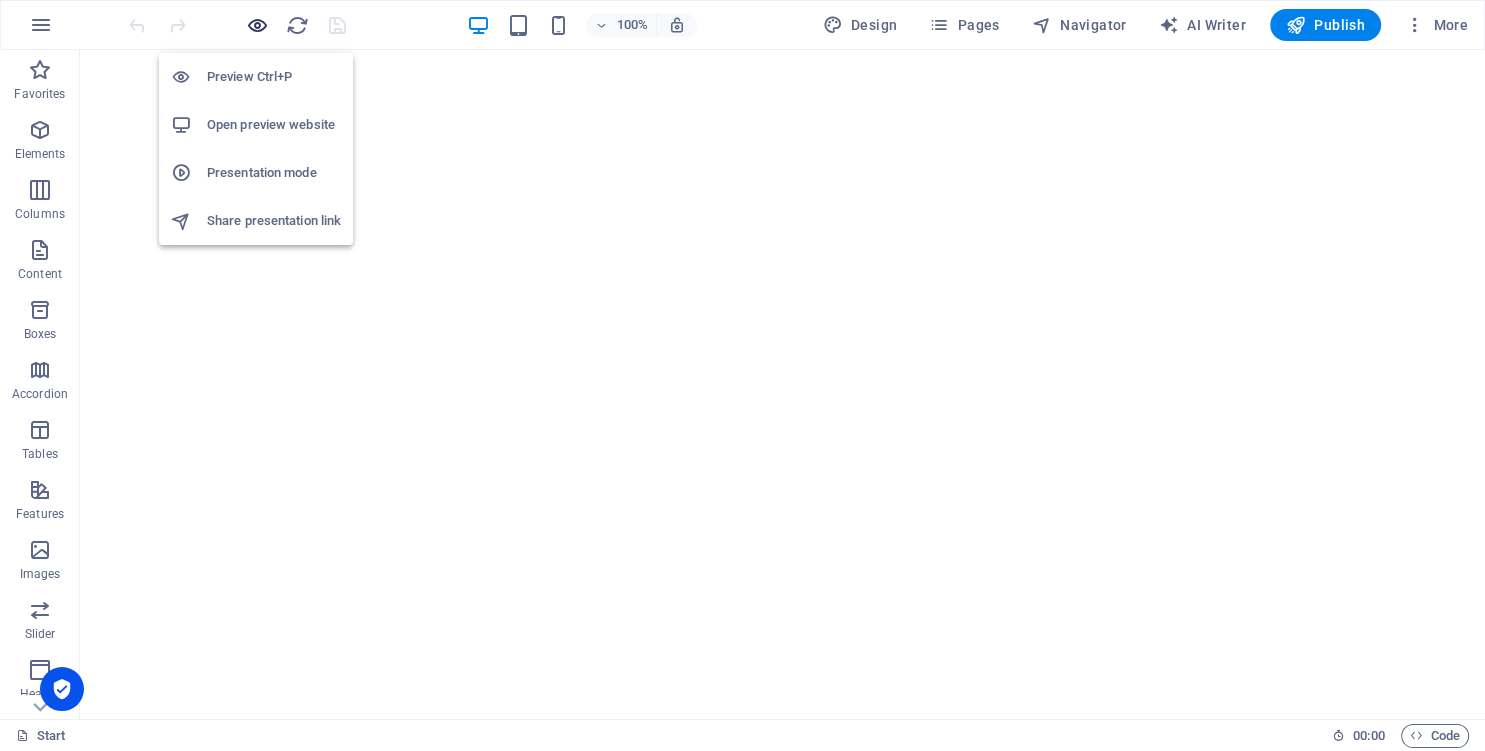 click at bounding box center (257, 25) 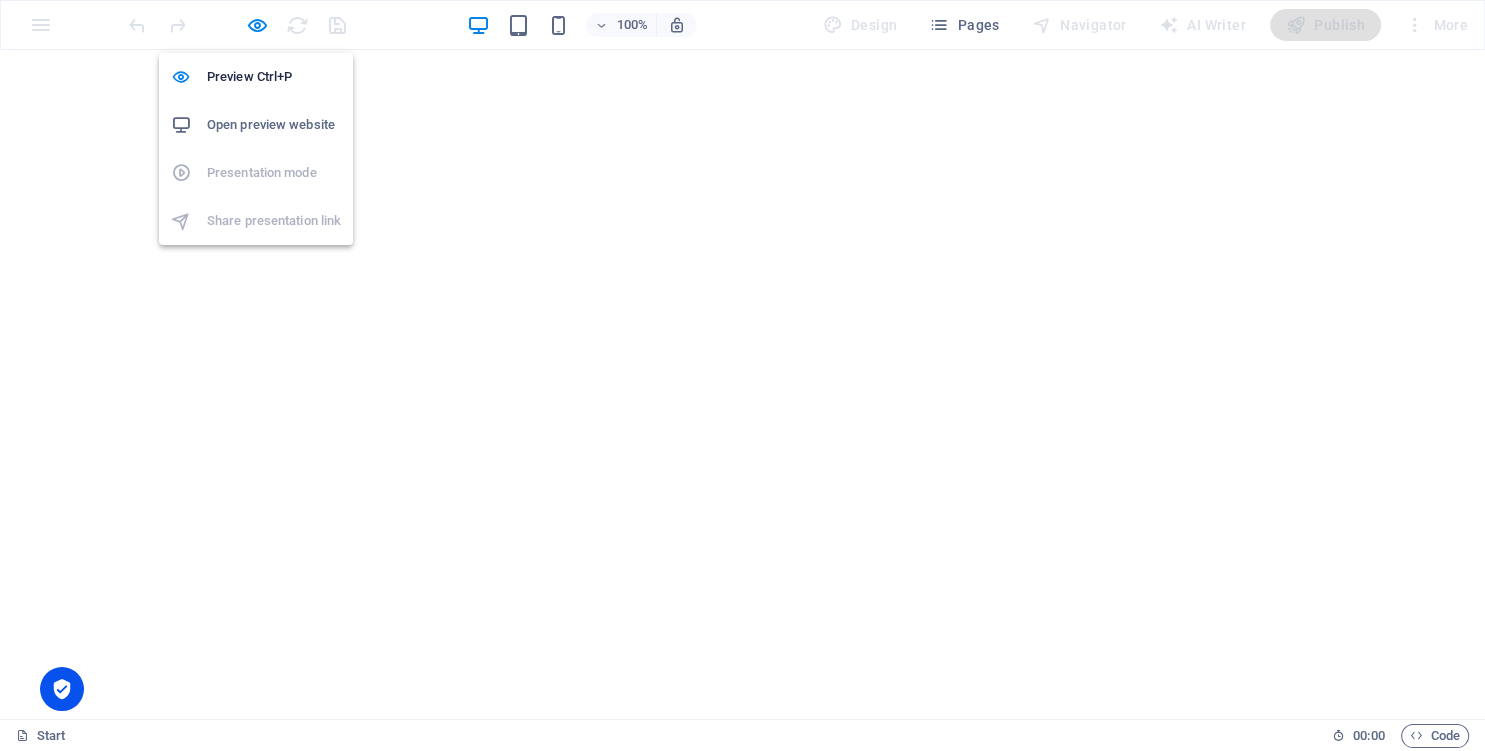 click on "Open preview website" at bounding box center [274, 125] 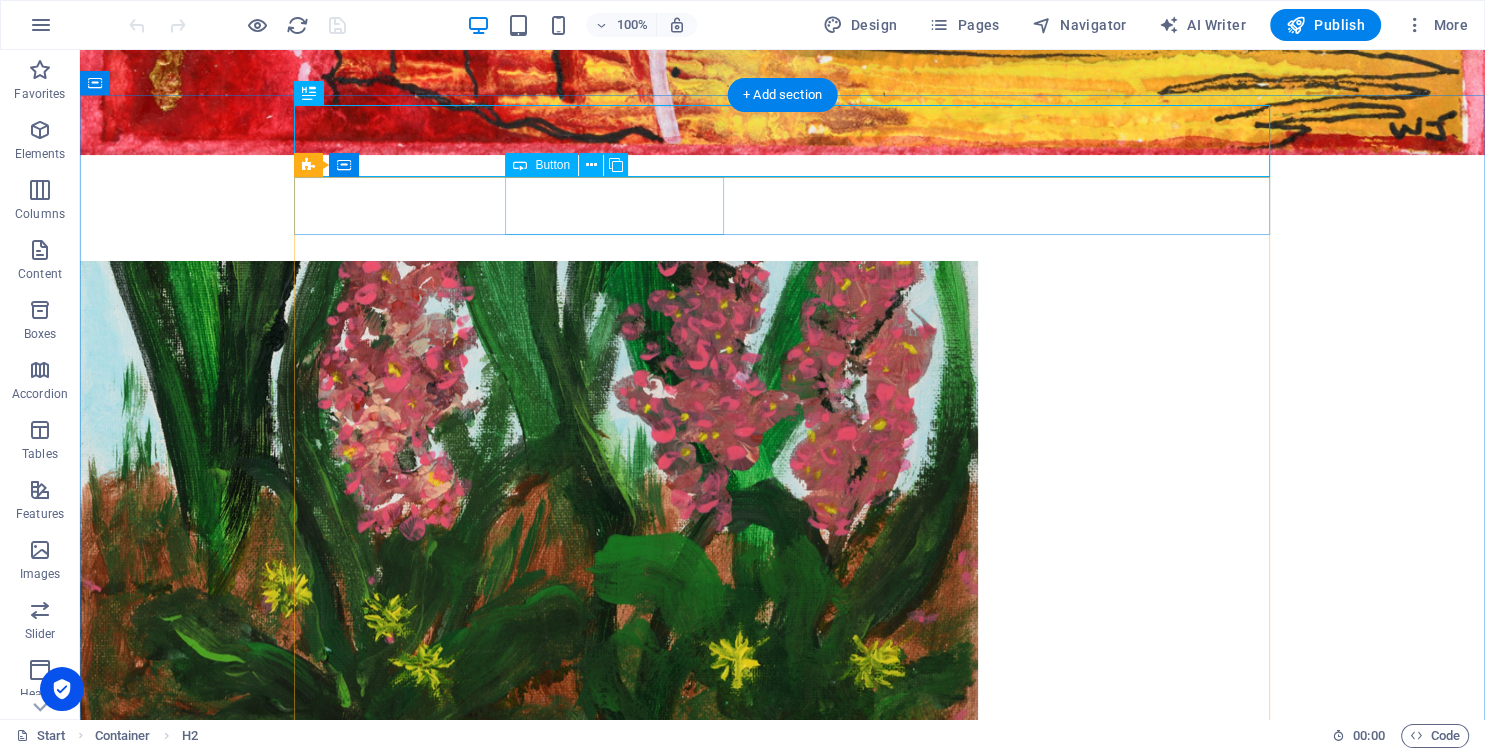 scroll, scrollTop: 970, scrollLeft: 0, axis: vertical 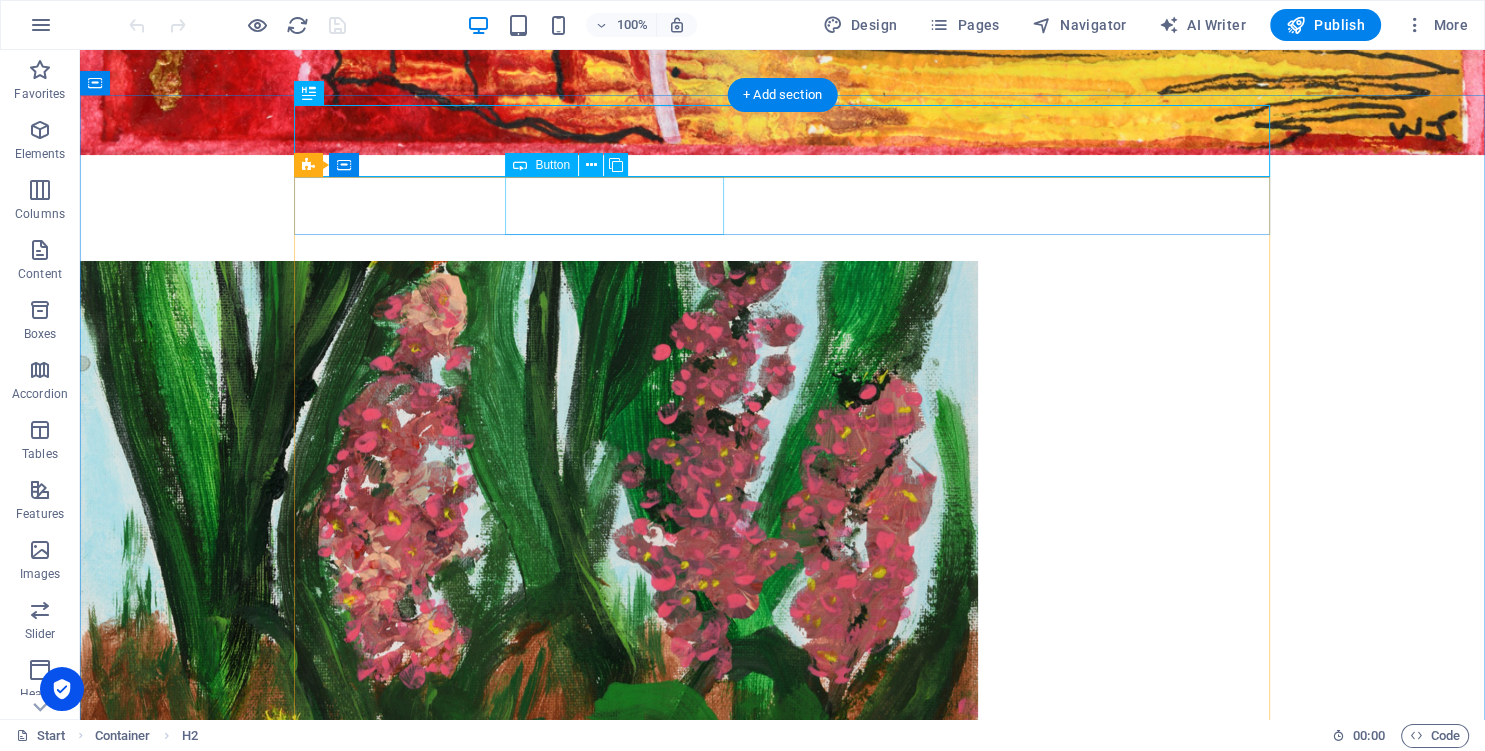 click on "GLASS" at bounding box center [783, 4212] 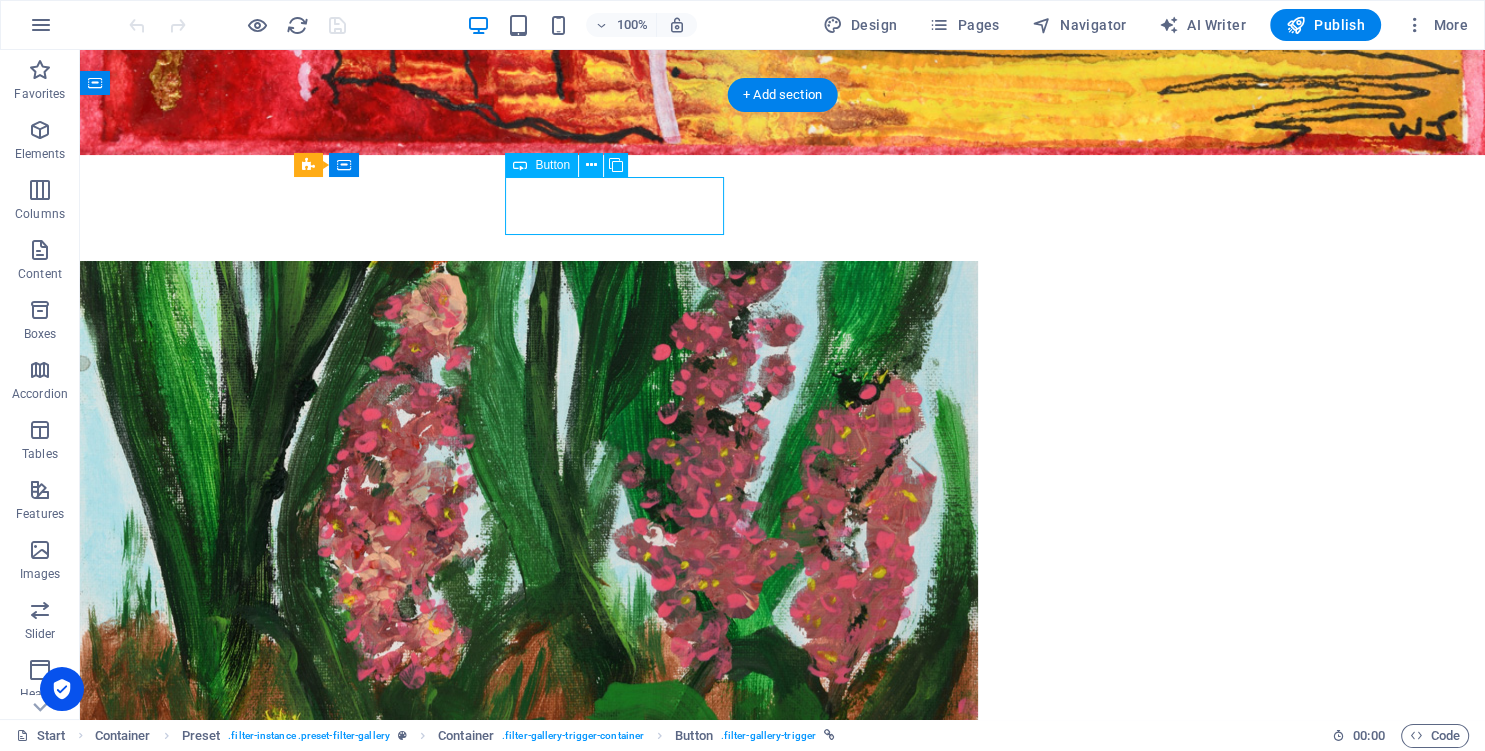 click on "GLASS" at bounding box center (783, 4212) 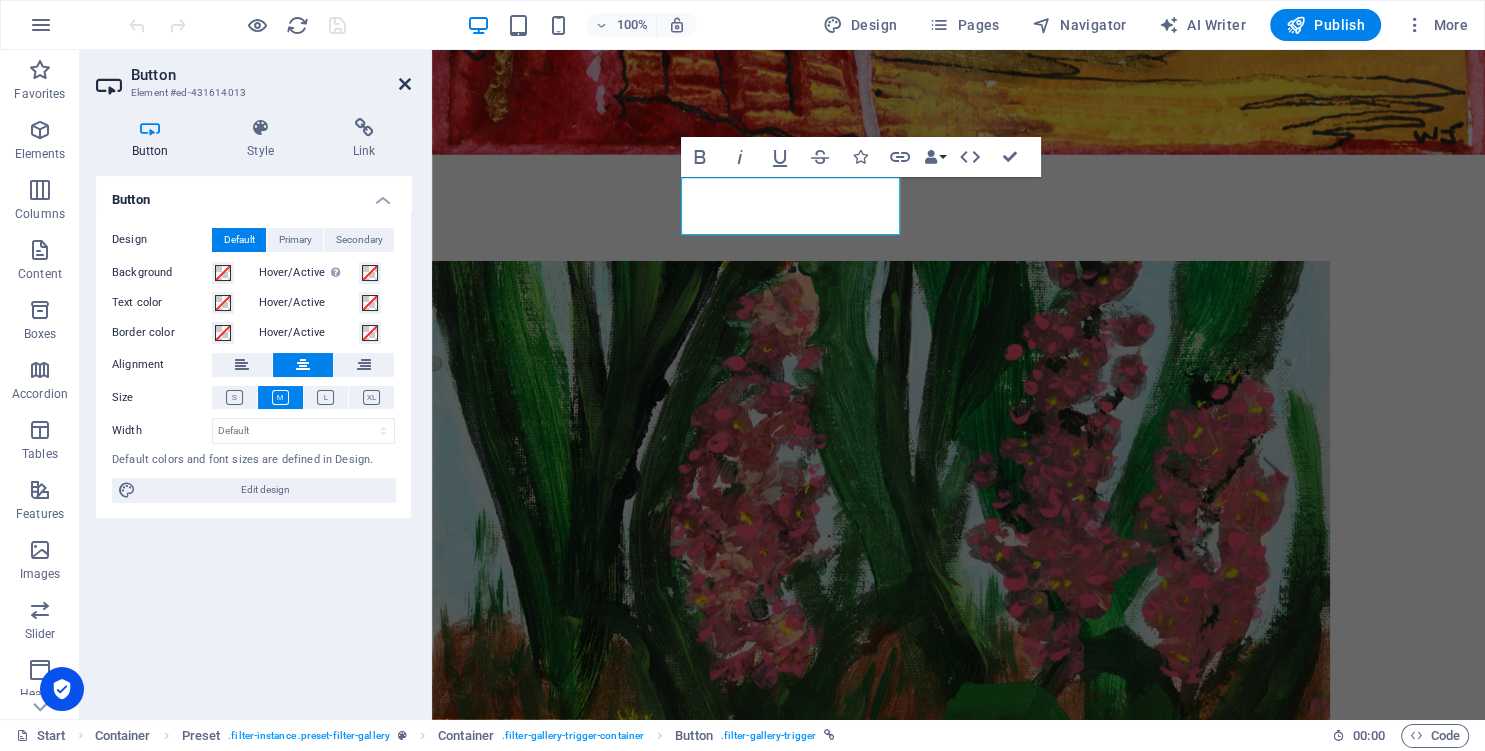 click at bounding box center [405, 84] 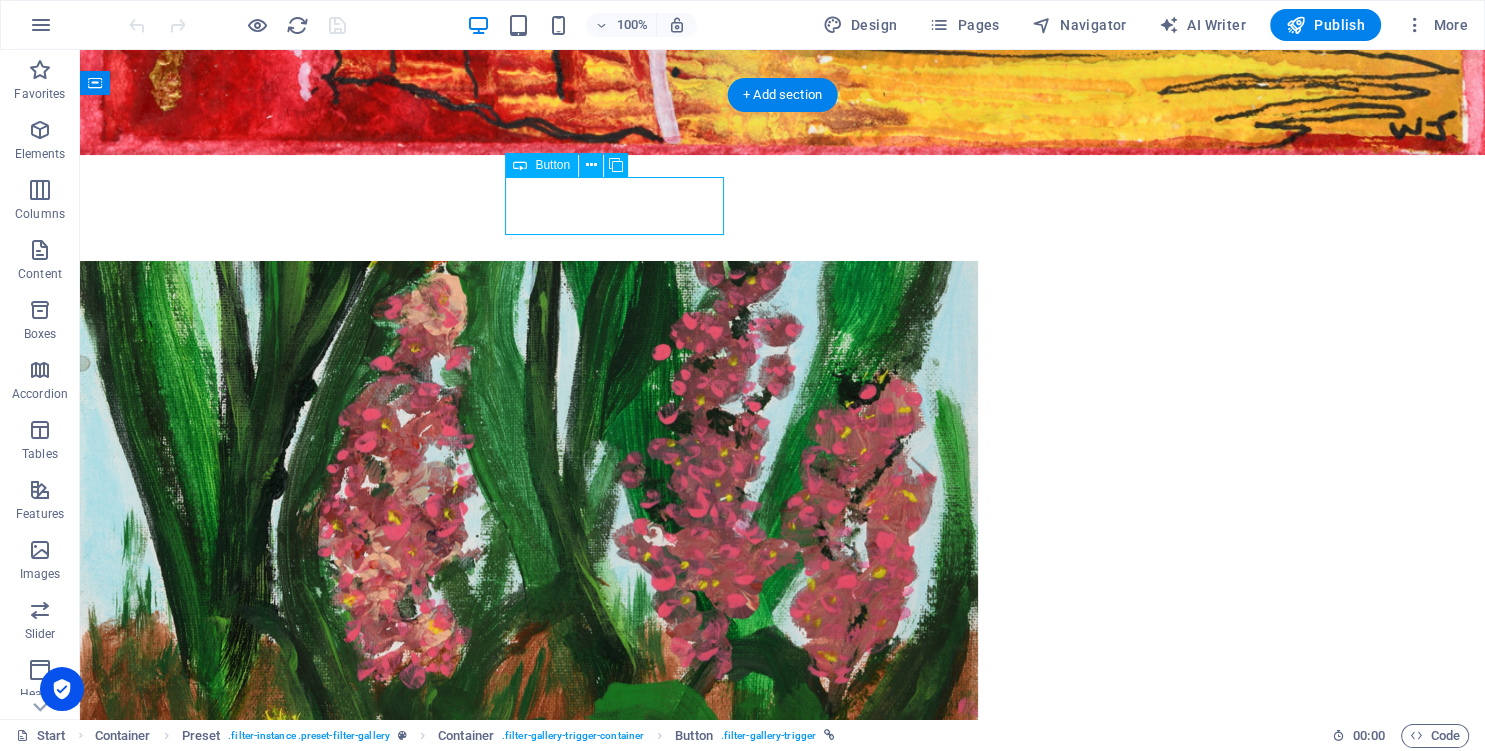 click on "GLASS" at bounding box center [783, 4212] 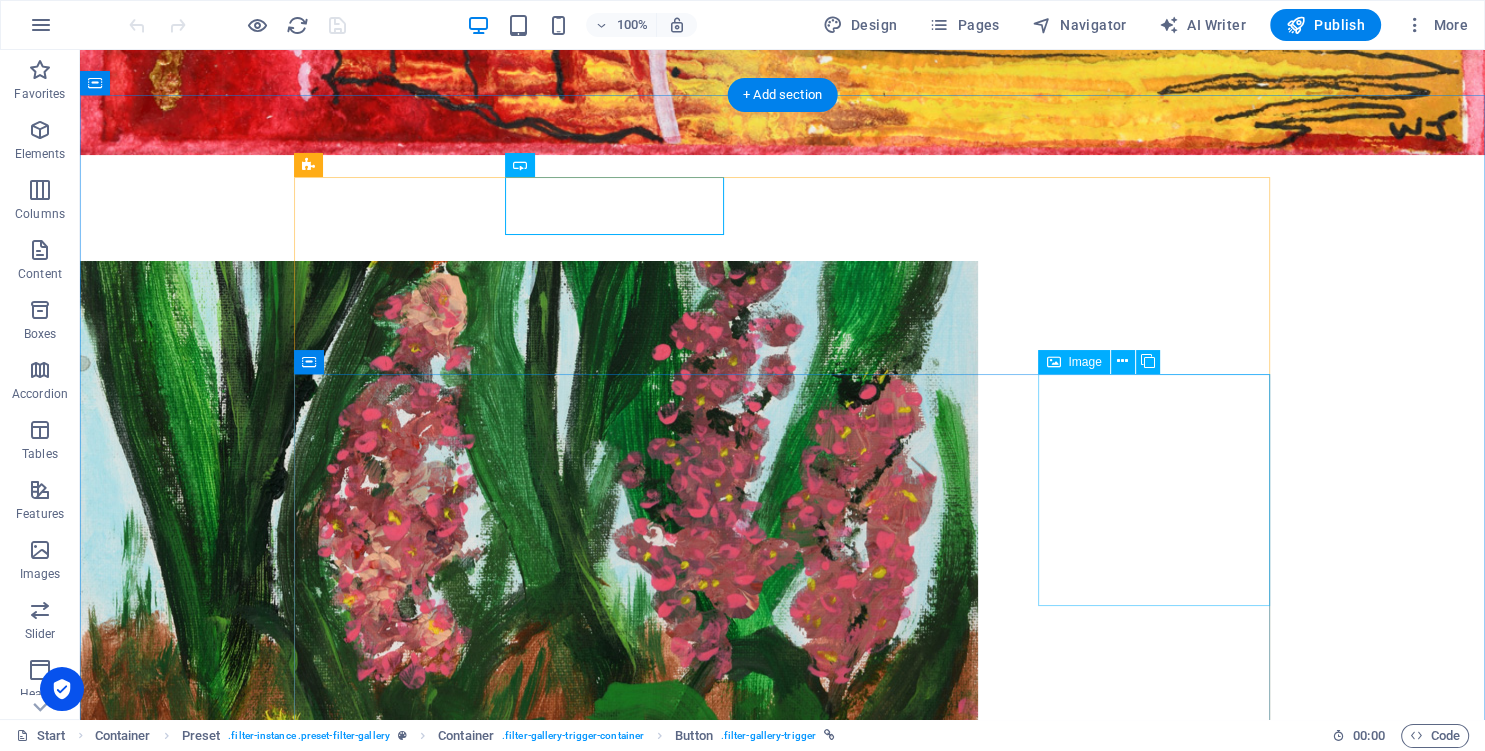 click at bounding box center (411, 6708) 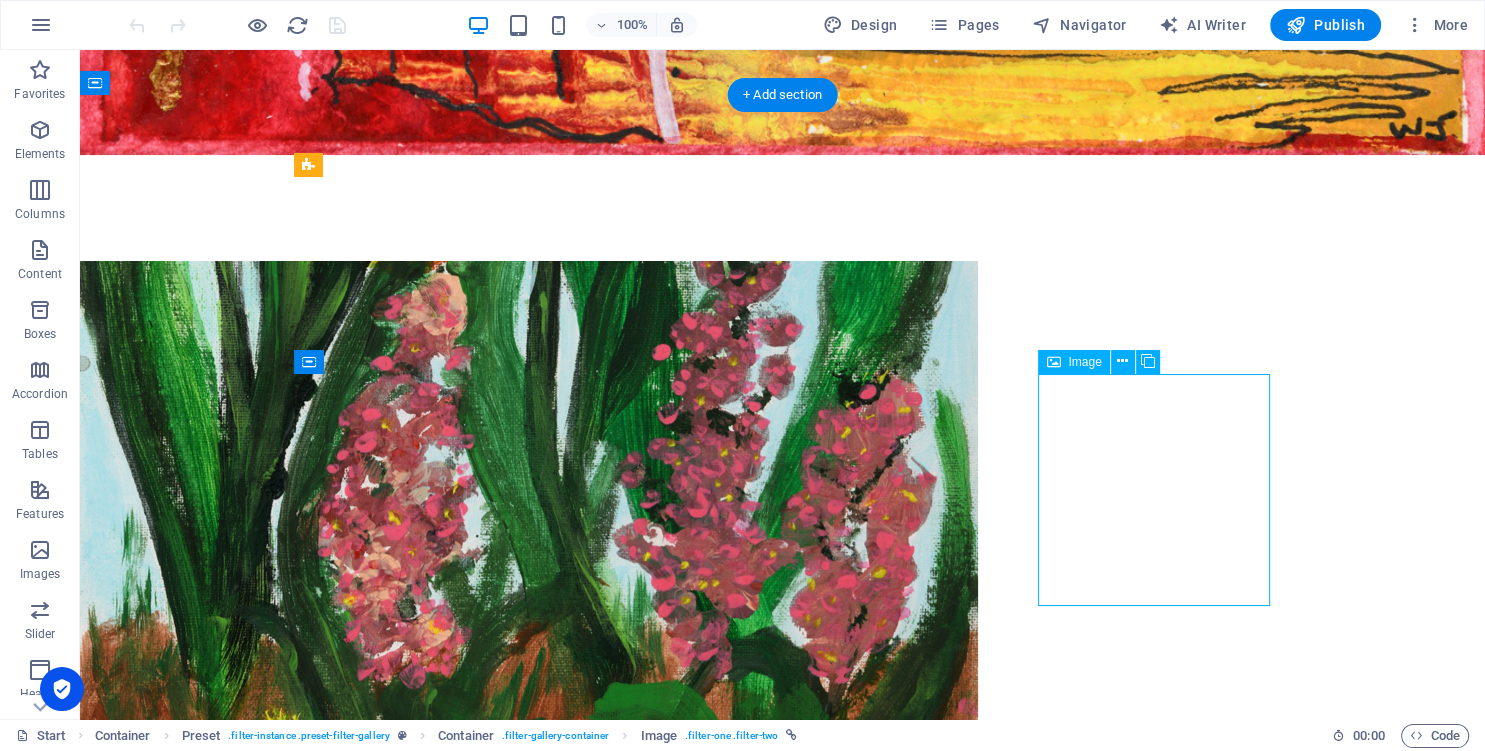 click at bounding box center (411, 6708) 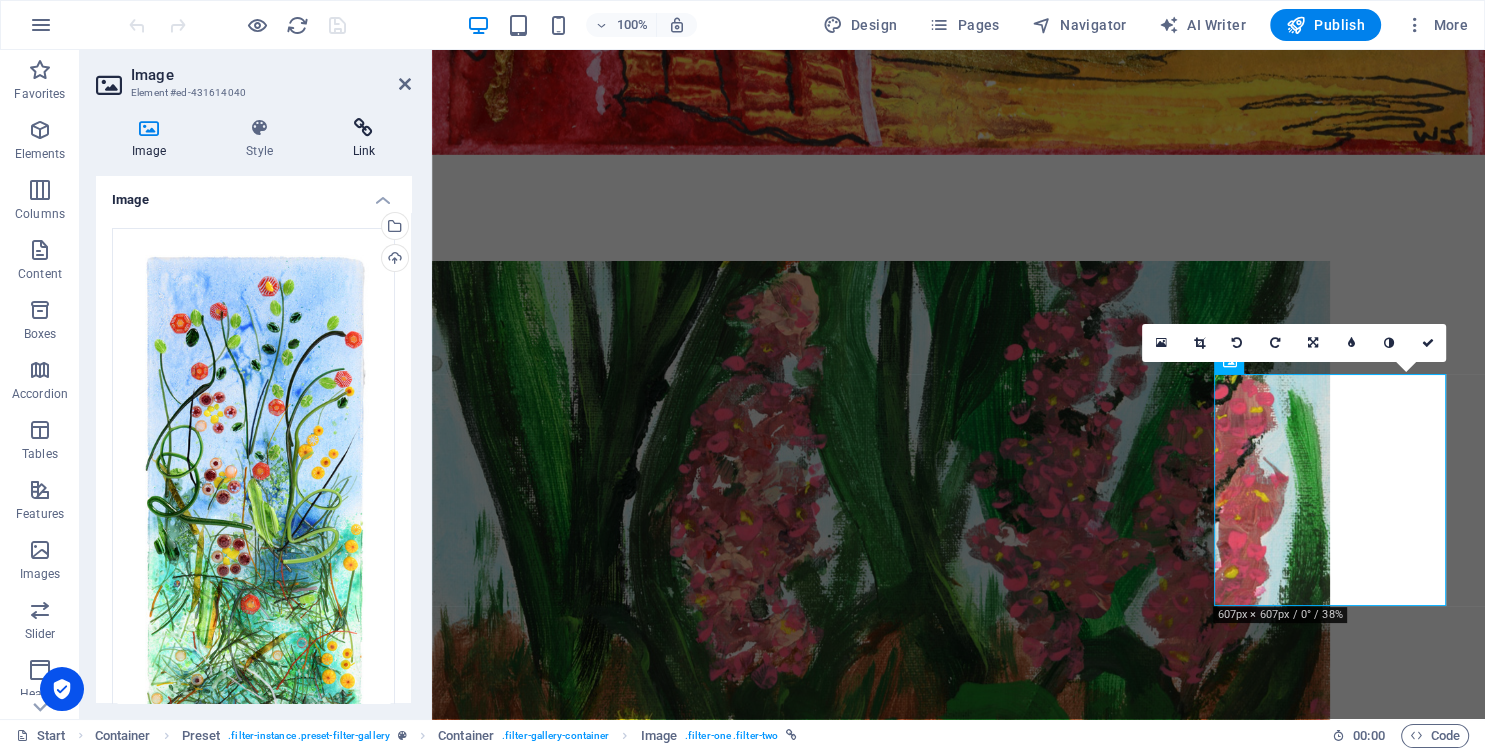 click at bounding box center [364, 128] 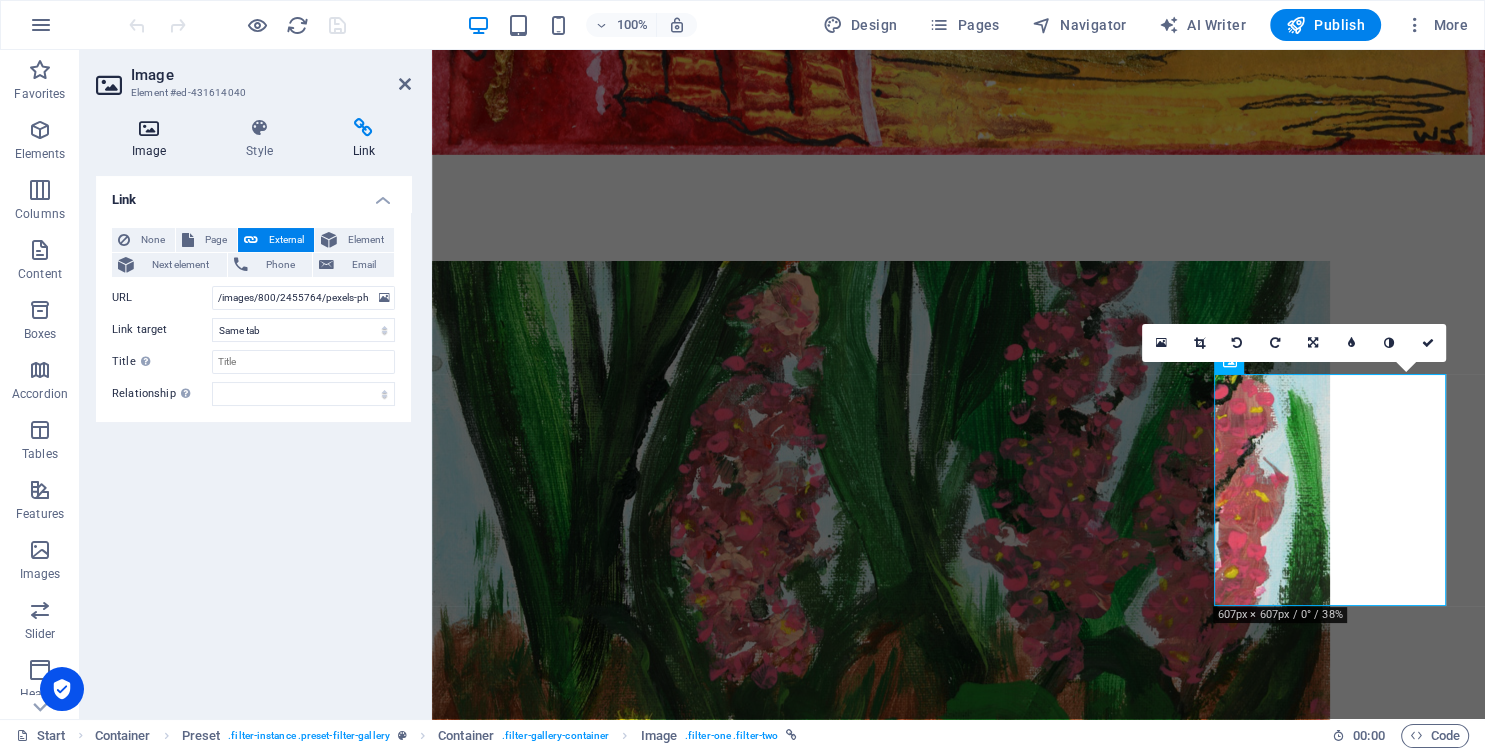 click at bounding box center (149, 128) 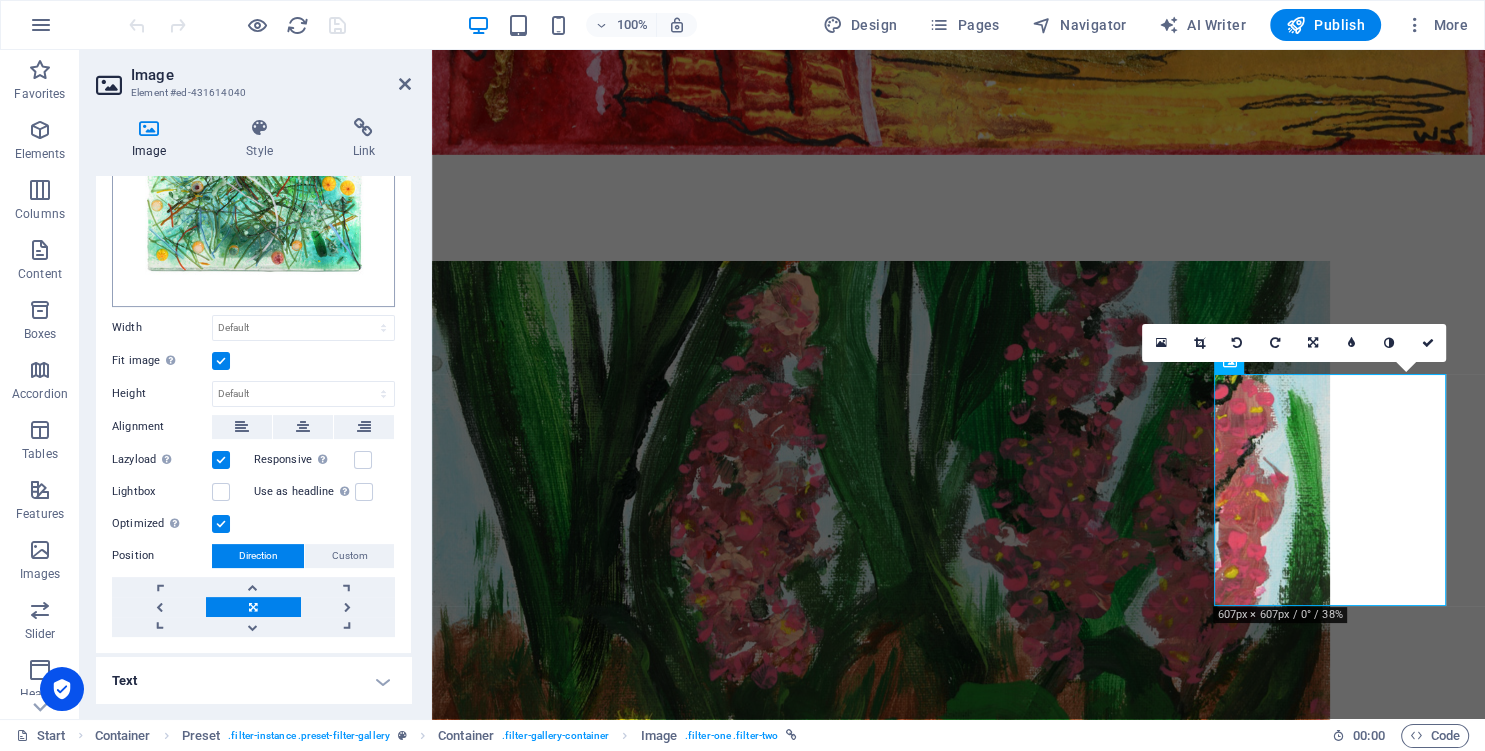 scroll, scrollTop: 494, scrollLeft: 0, axis: vertical 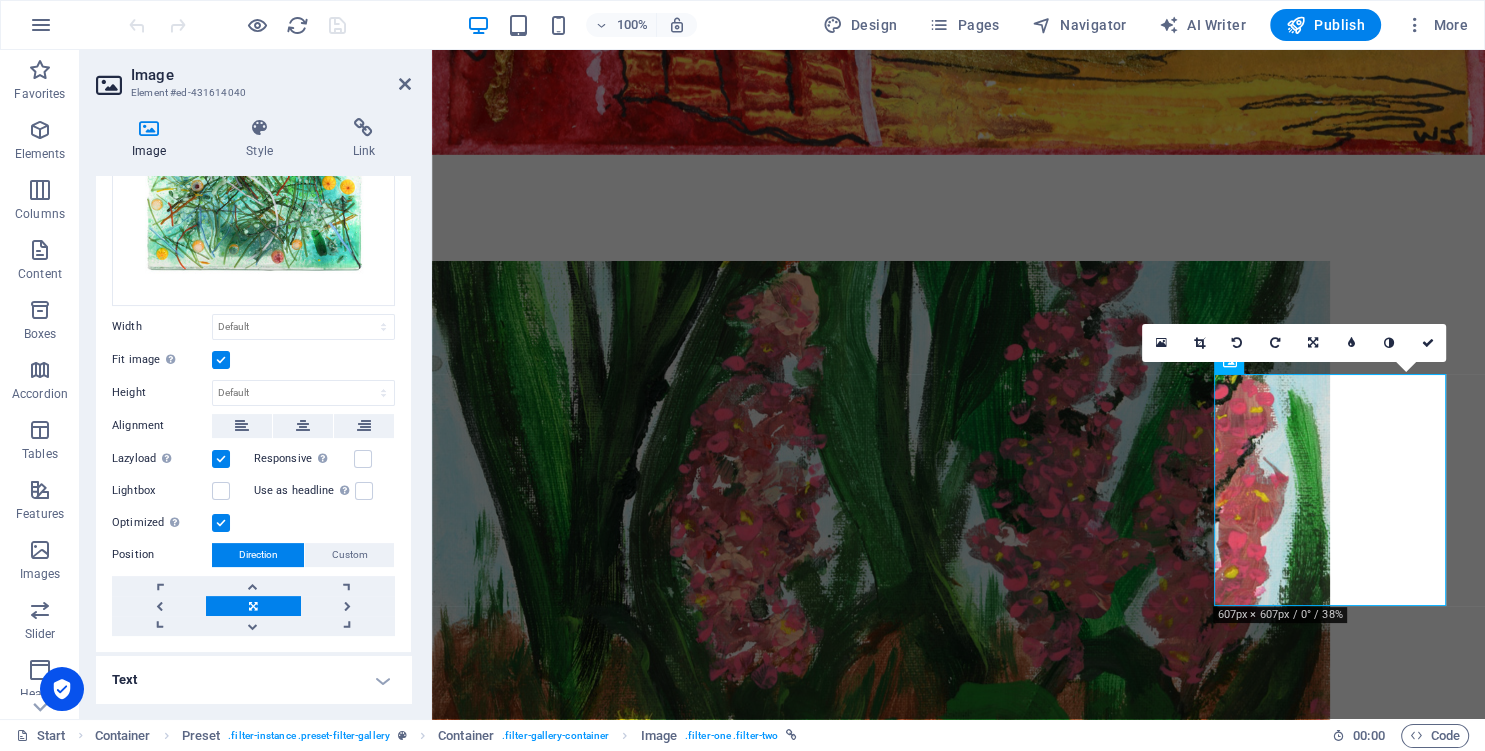 click on "Text" at bounding box center (253, 680) 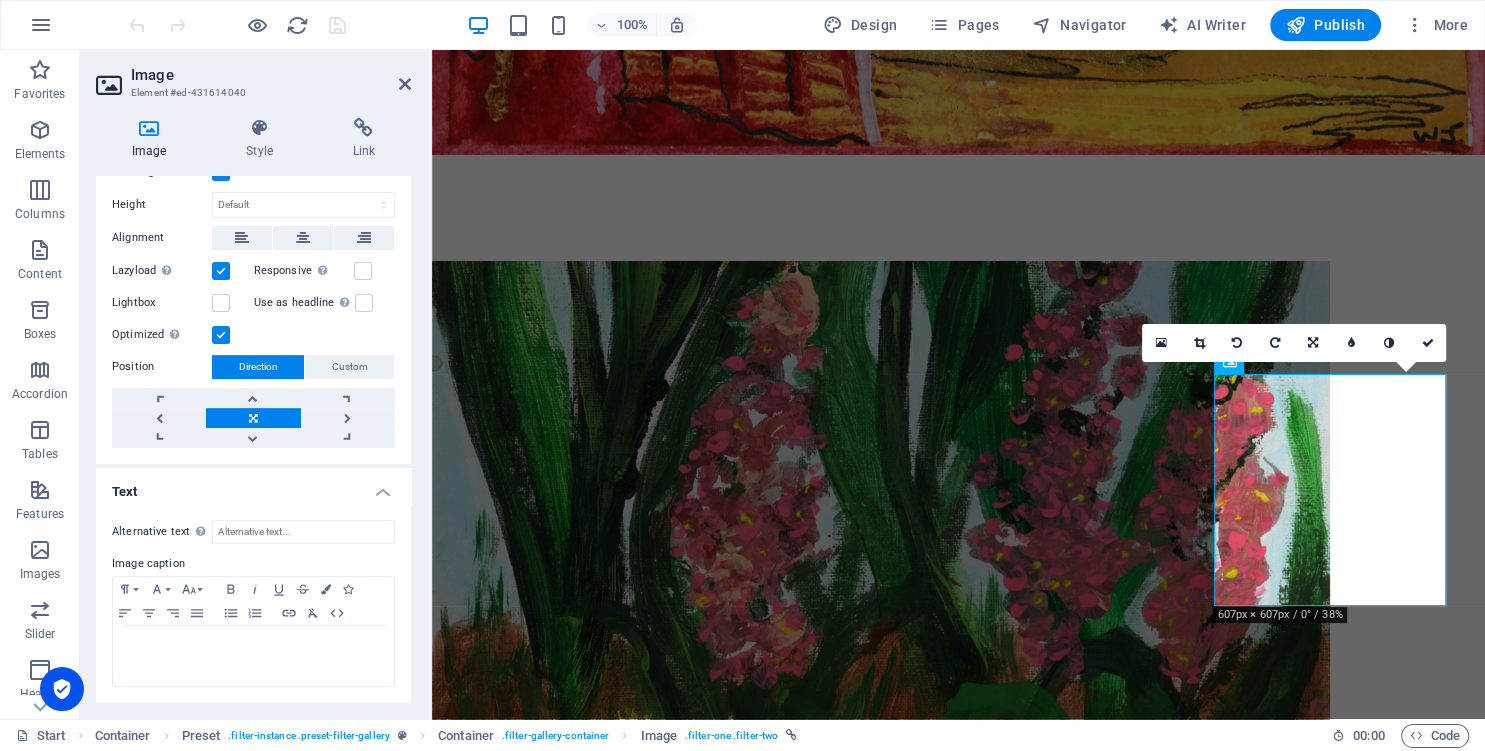 scroll, scrollTop: 500, scrollLeft: 0, axis: vertical 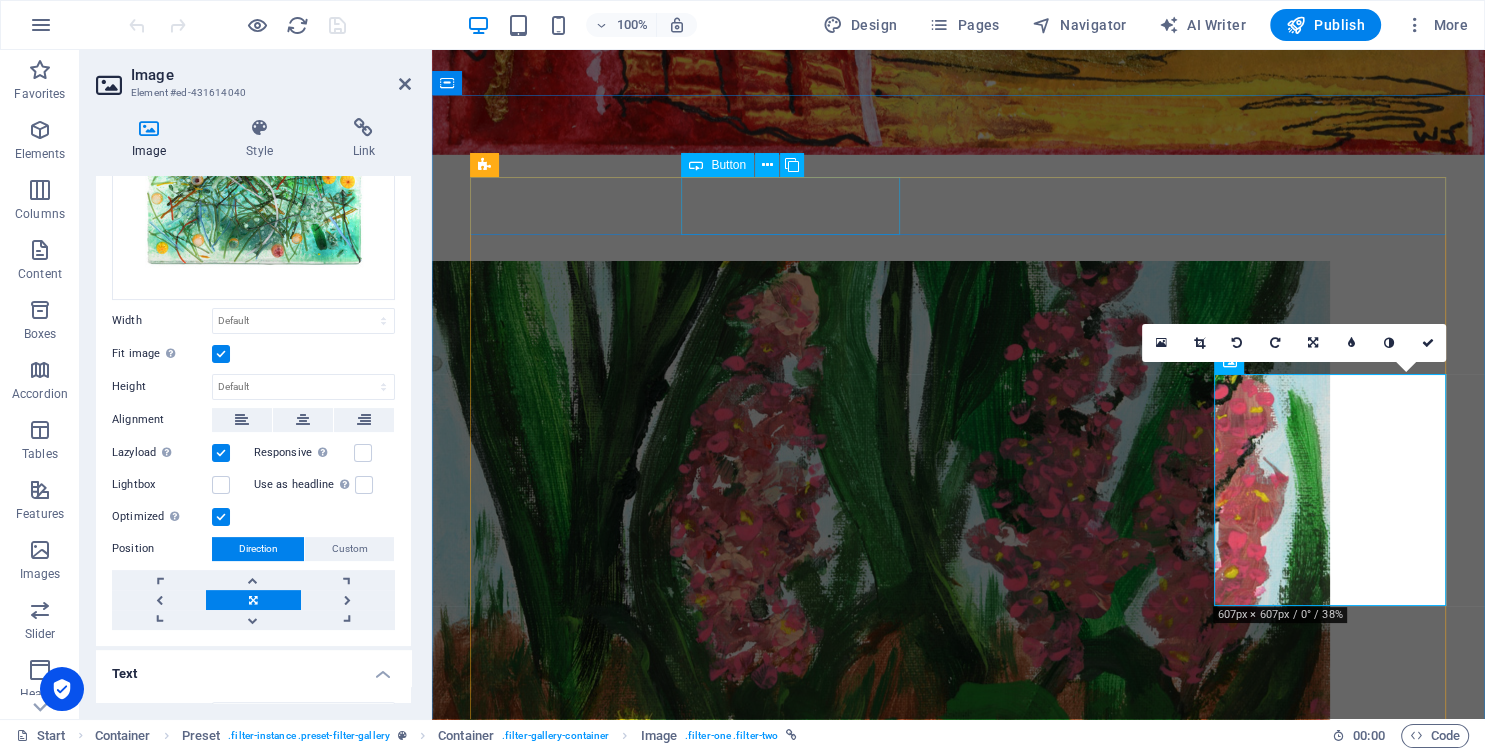 click on "GLASS" at bounding box center [959, 3627] 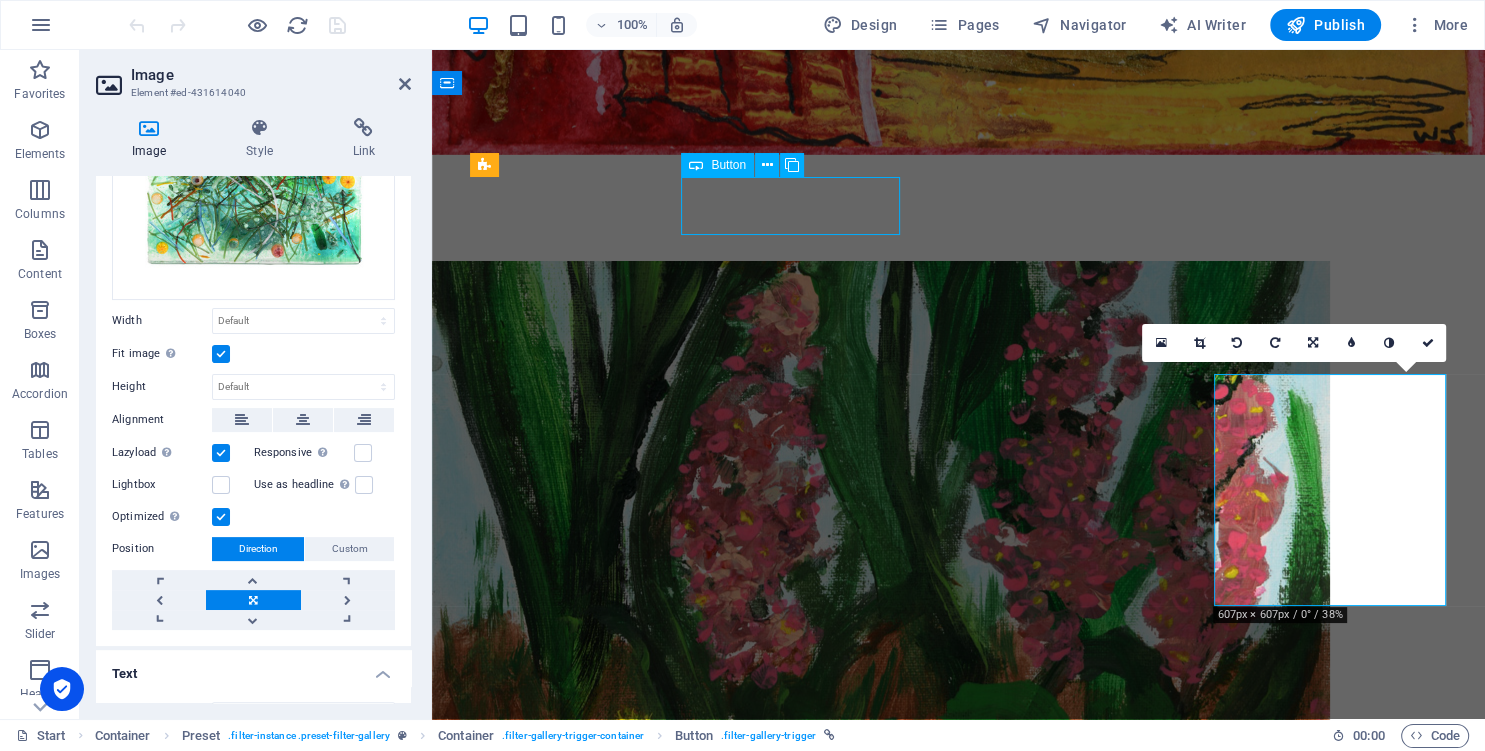 click on "GLASS" at bounding box center [959, 3627] 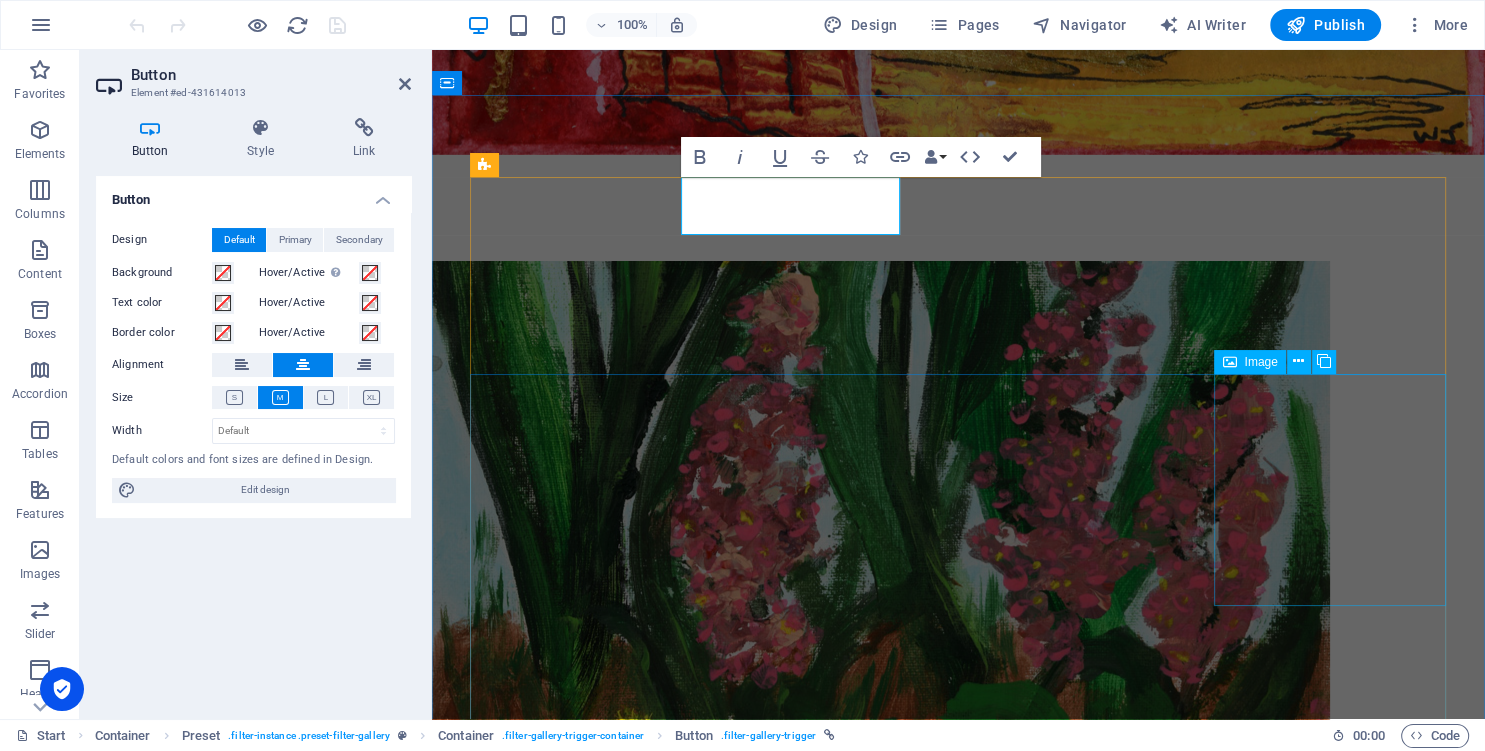click at bounding box center [587, 5771] 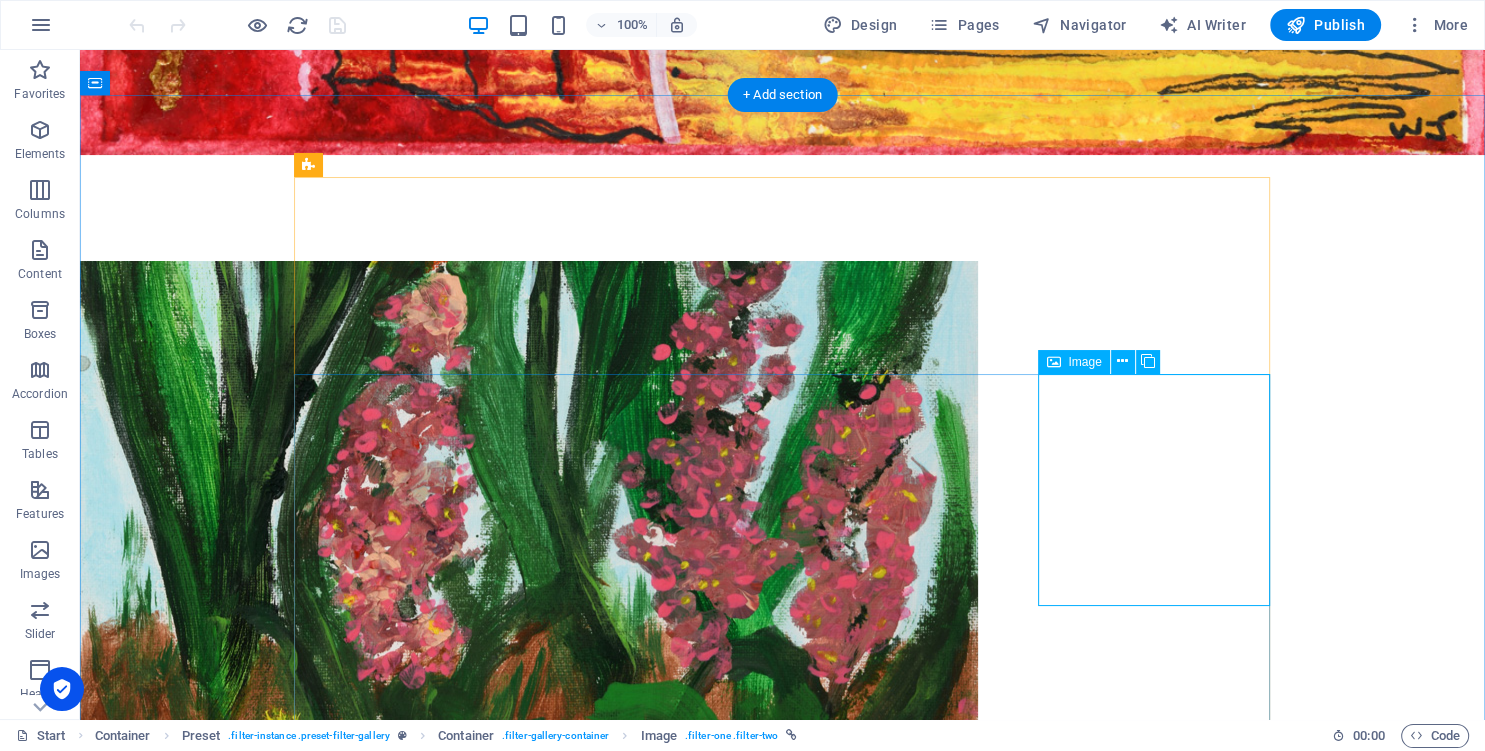 click at bounding box center [411, 6708] 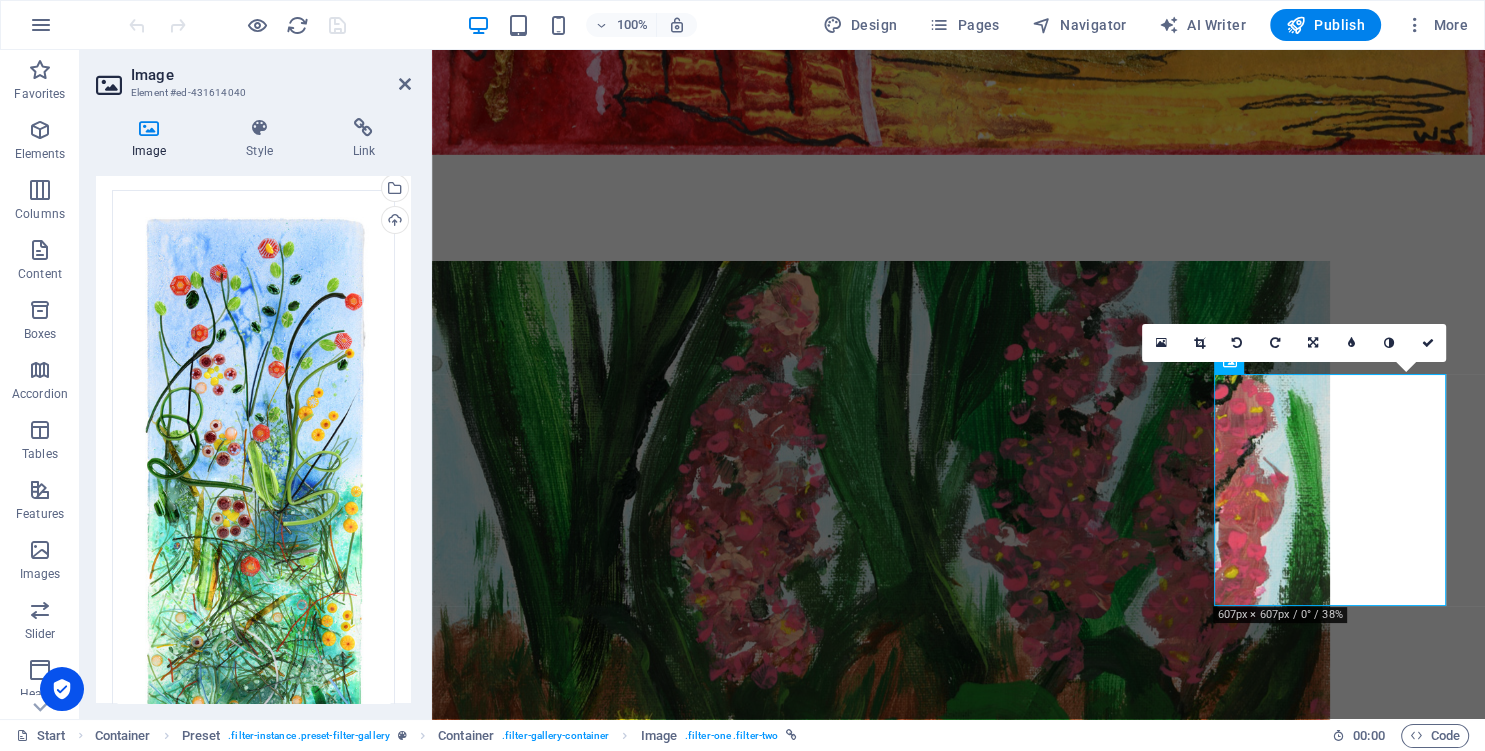 scroll, scrollTop: 0, scrollLeft: 0, axis: both 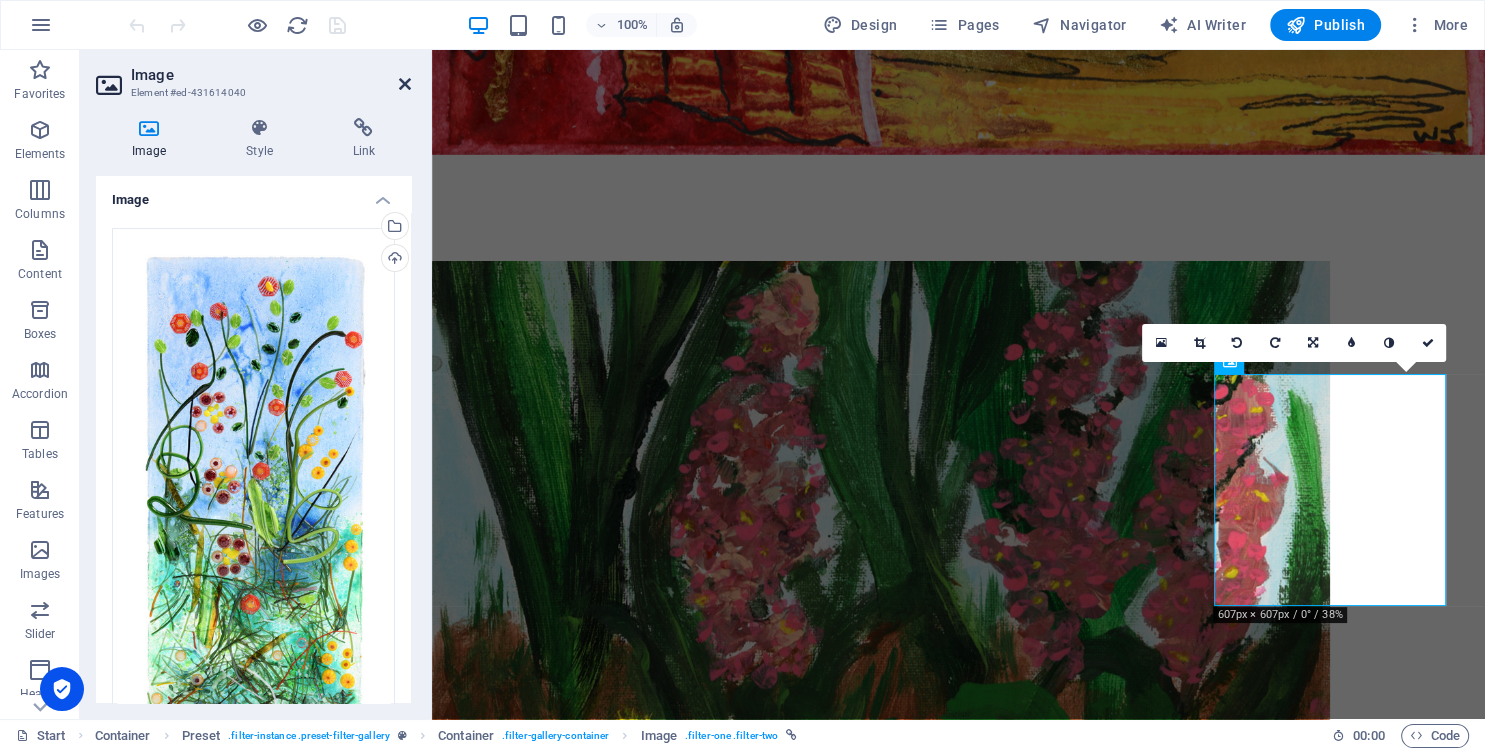click at bounding box center [405, 84] 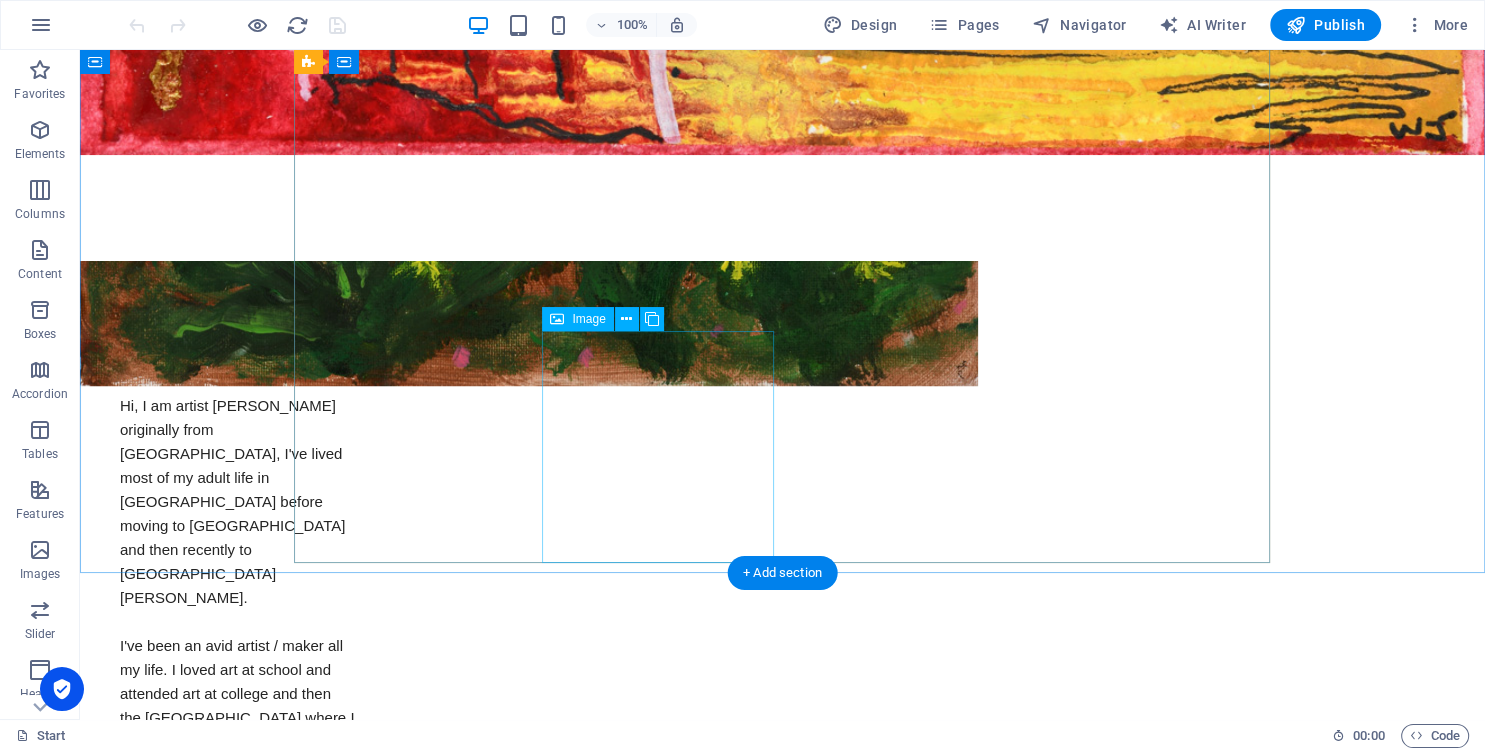 scroll, scrollTop: 1498, scrollLeft: 0, axis: vertical 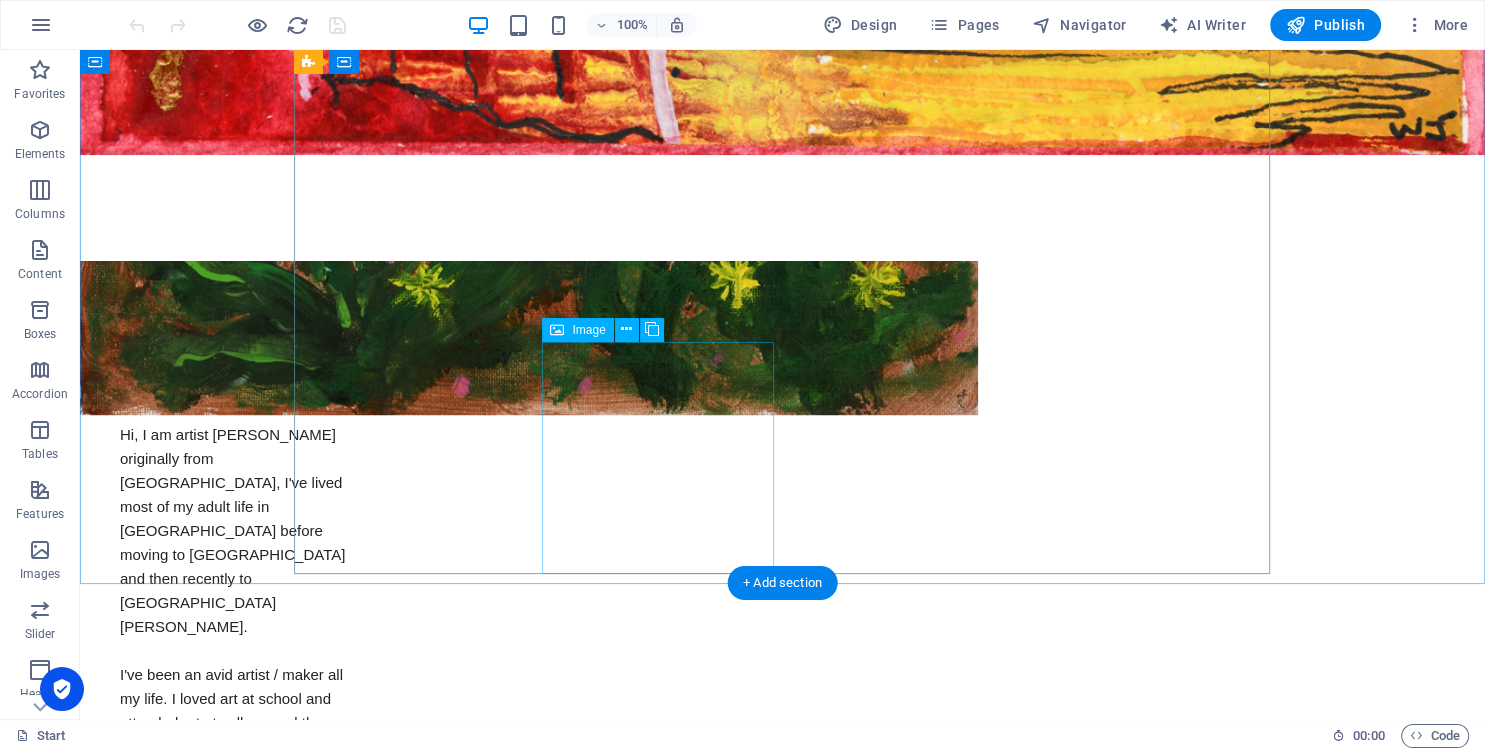 click at bounding box center (411, 14260) 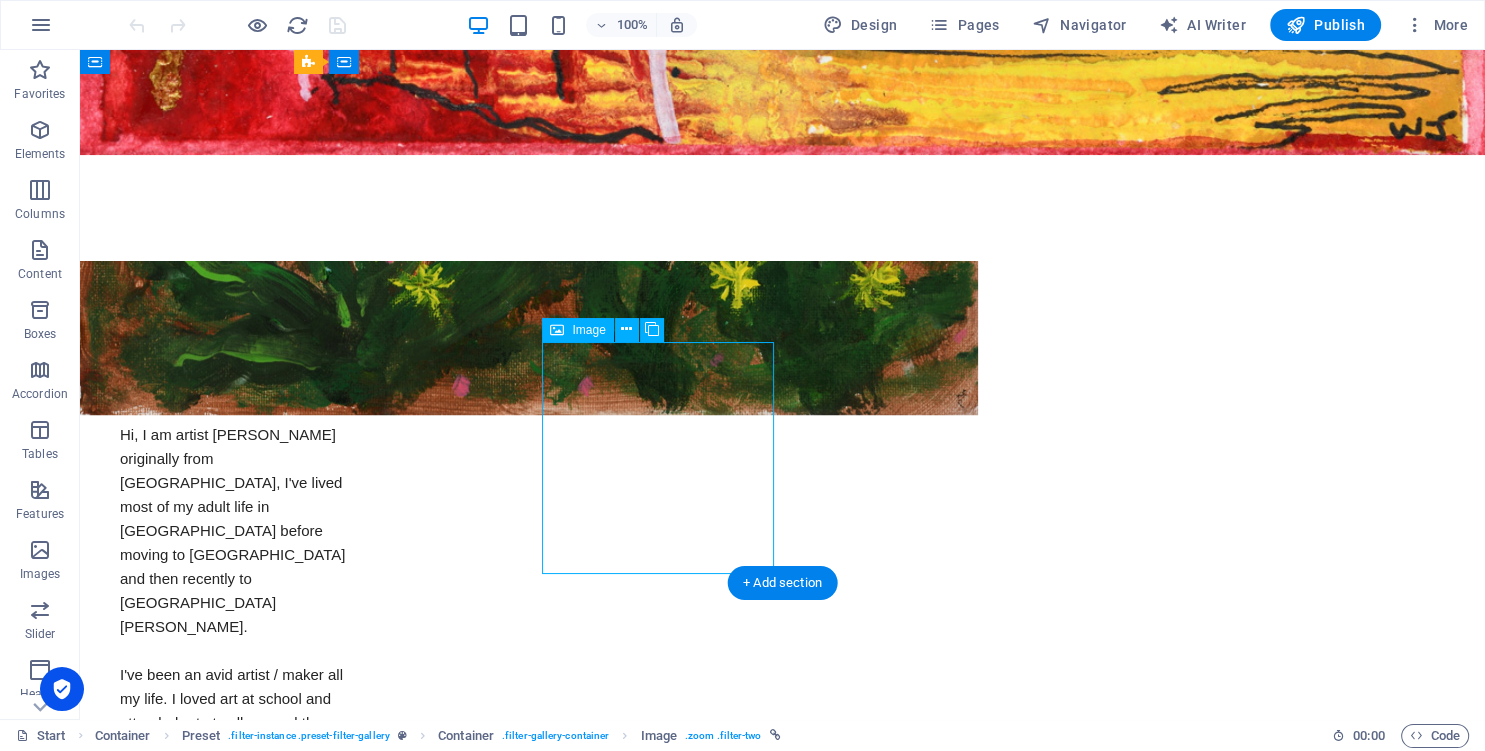 click at bounding box center (411, 14260) 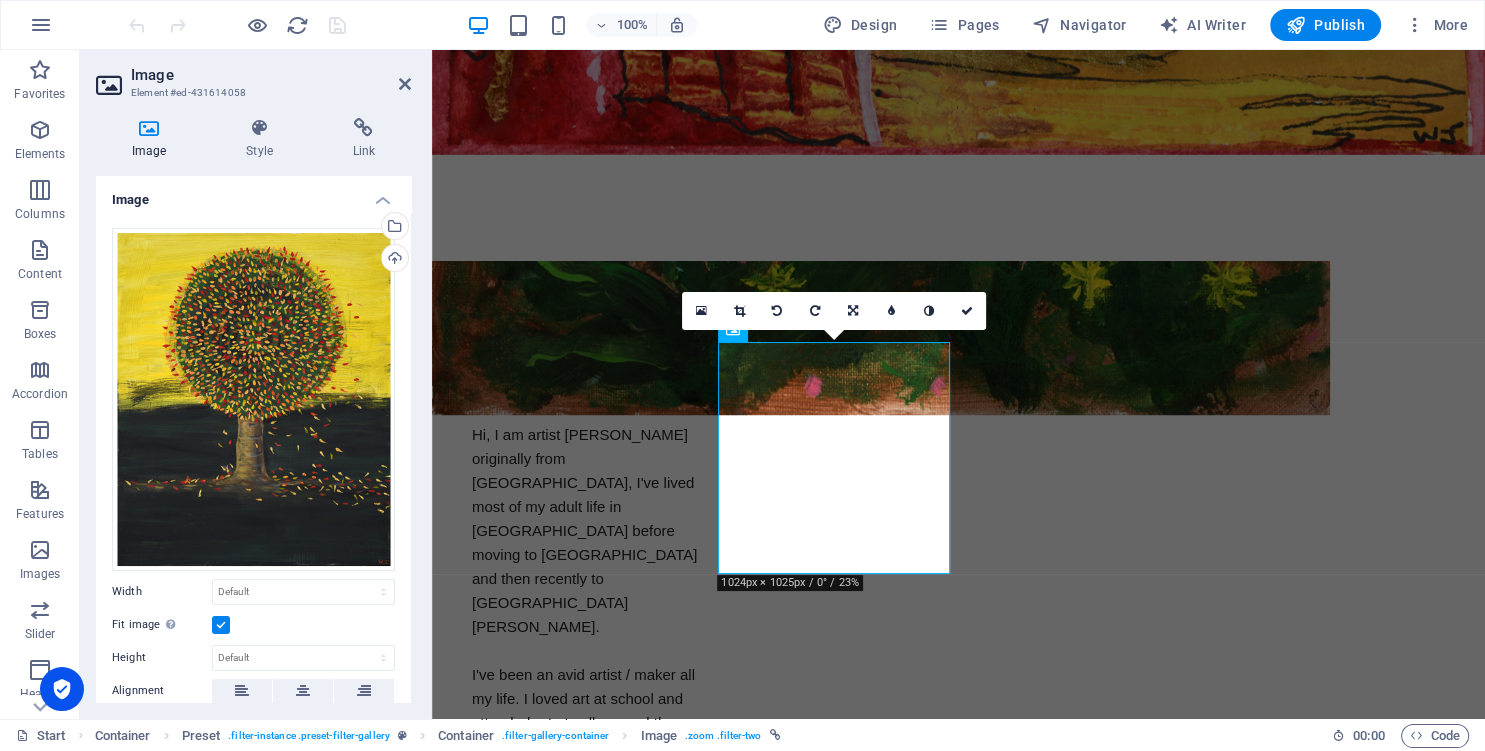 click at bounding box center (221, 625) 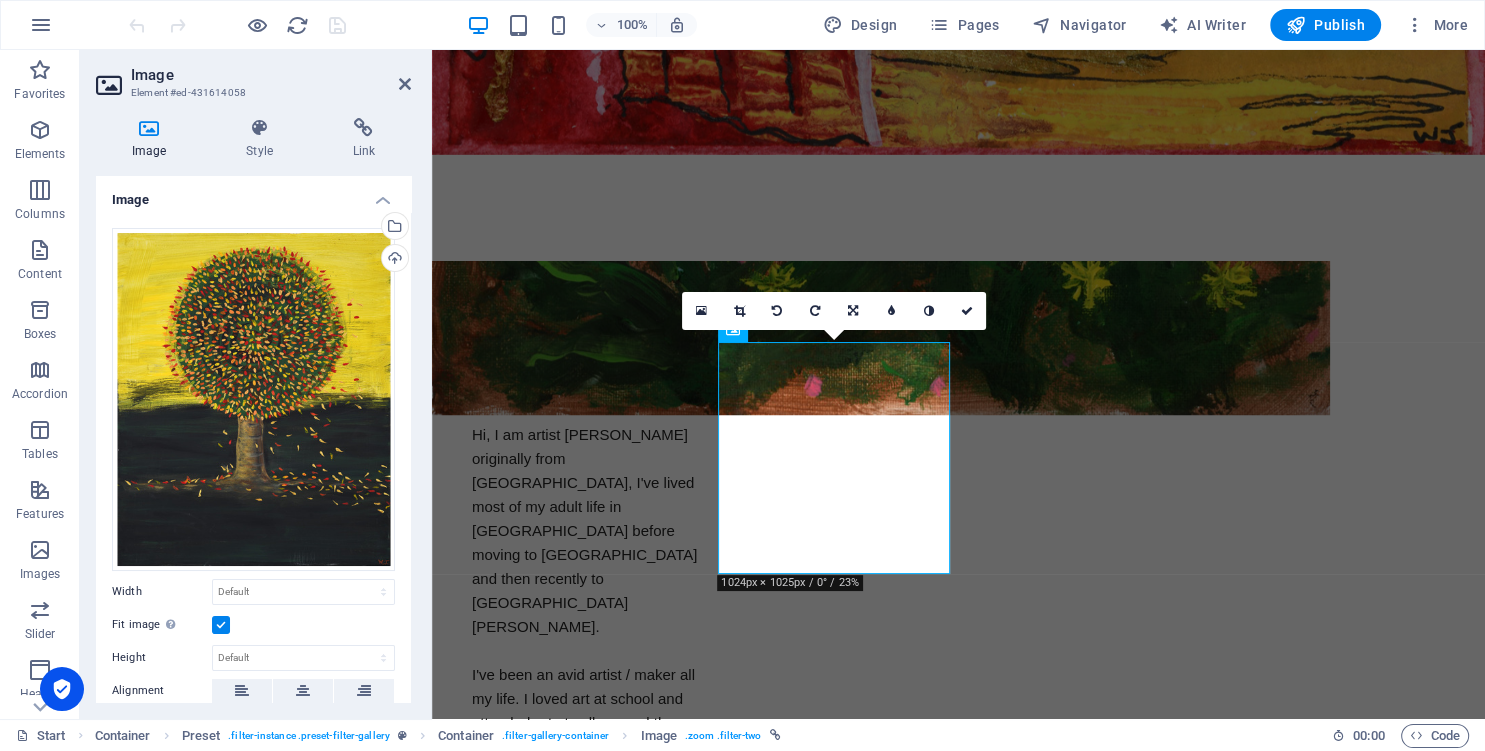 click on "Fit image Automatically fit image to a fixed width and height" at bounding box center [0, 0] 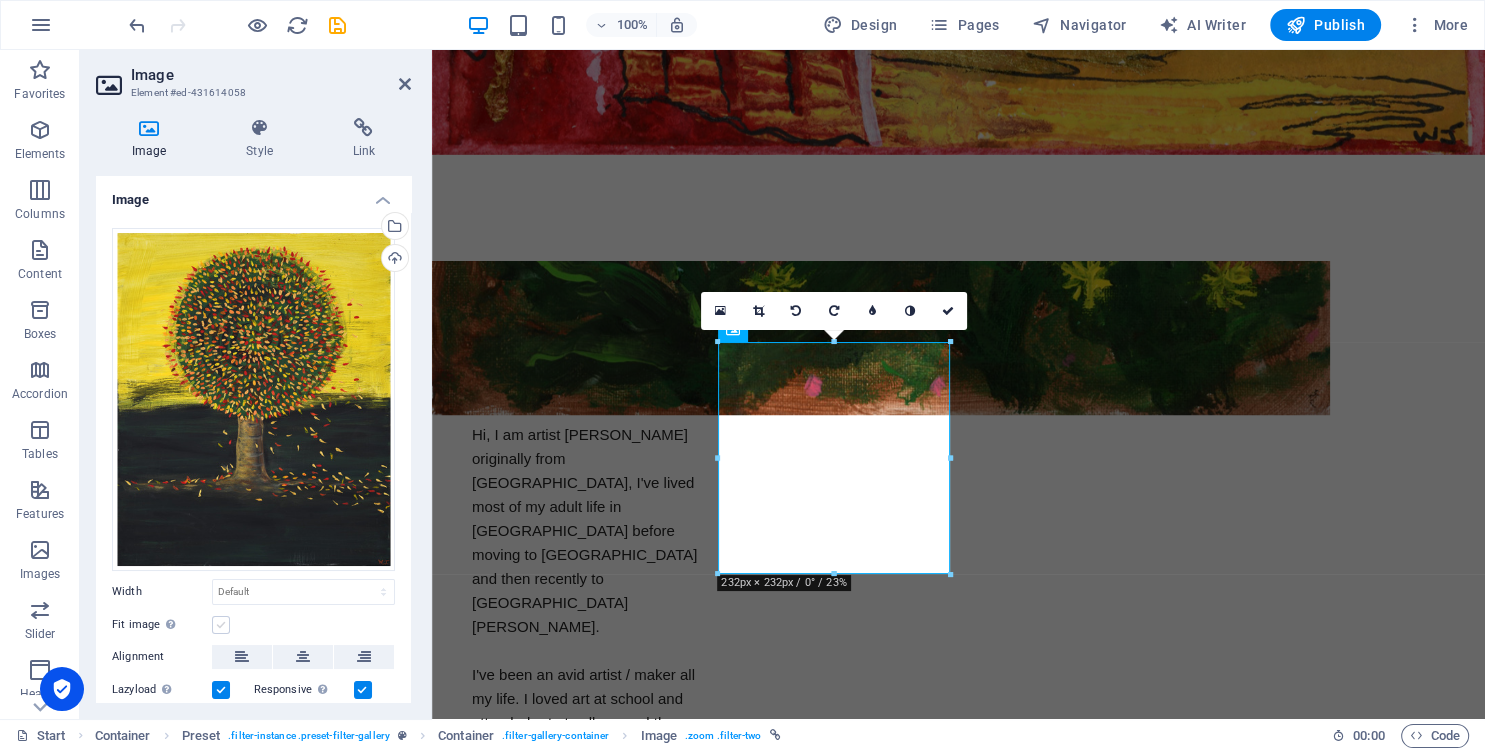 click at bounding box center (221, 625) 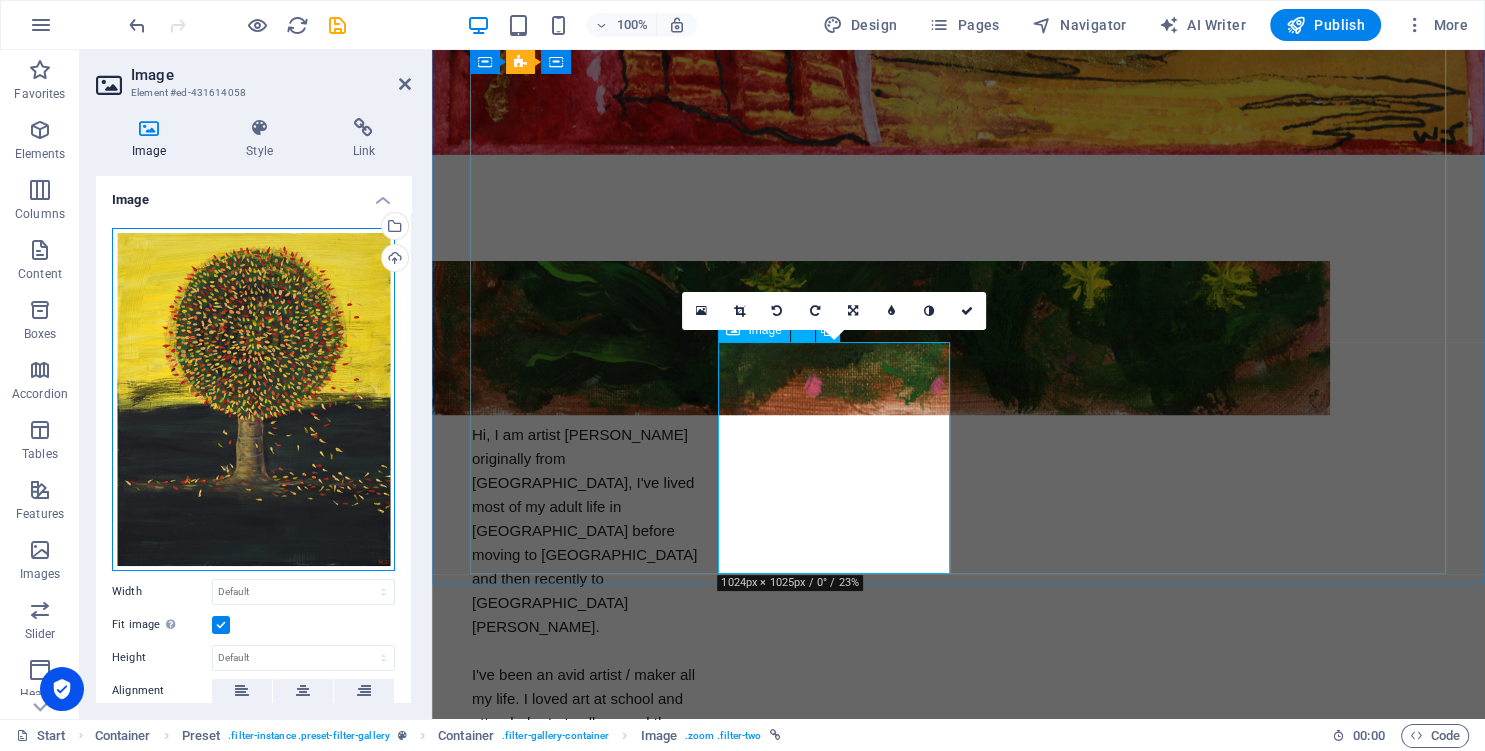 drag, startPoint x: 706, startPoint y: 394, endPoint x: 766, endPoint y: 436, distance: 73.239334 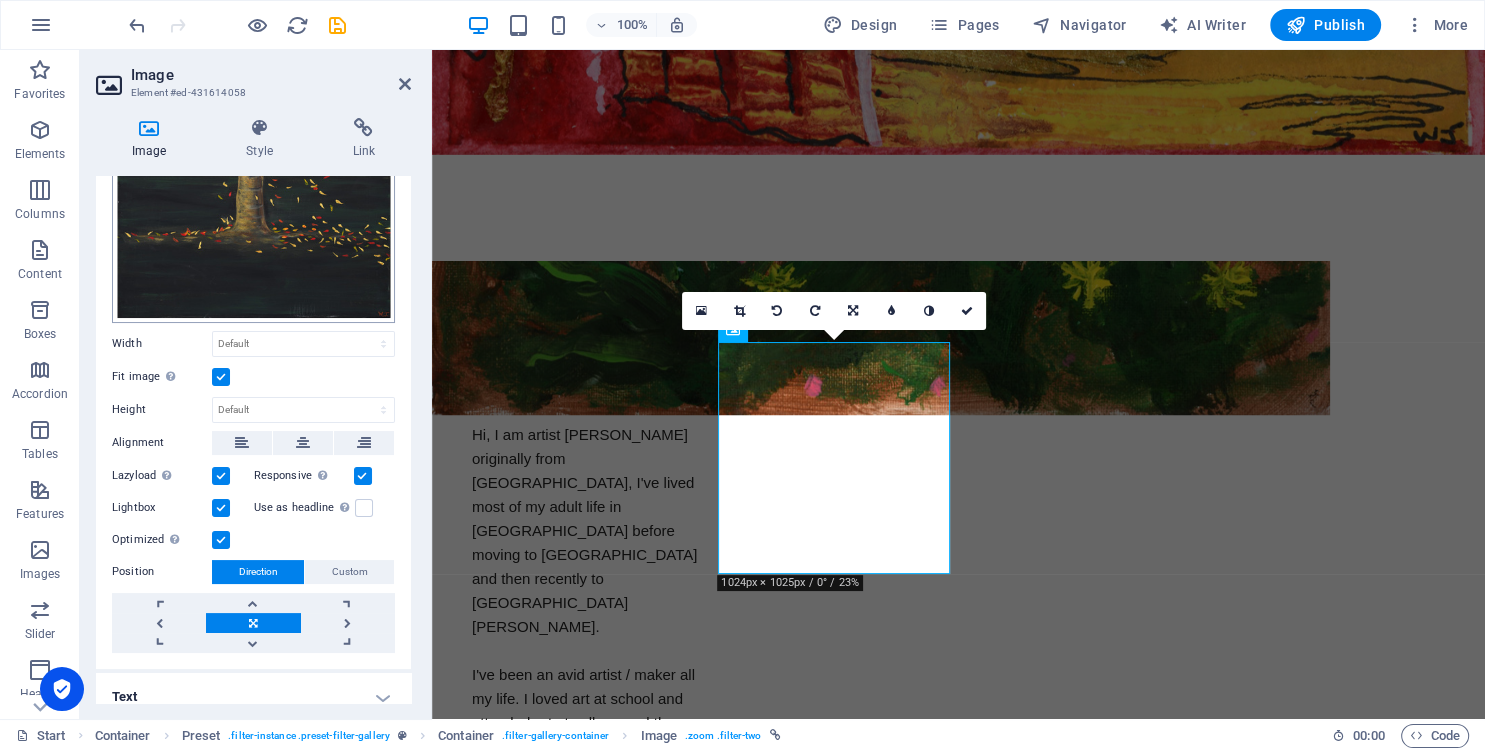 scroll, scrollTop: 265, scrollLeft: 0, axis: vertical 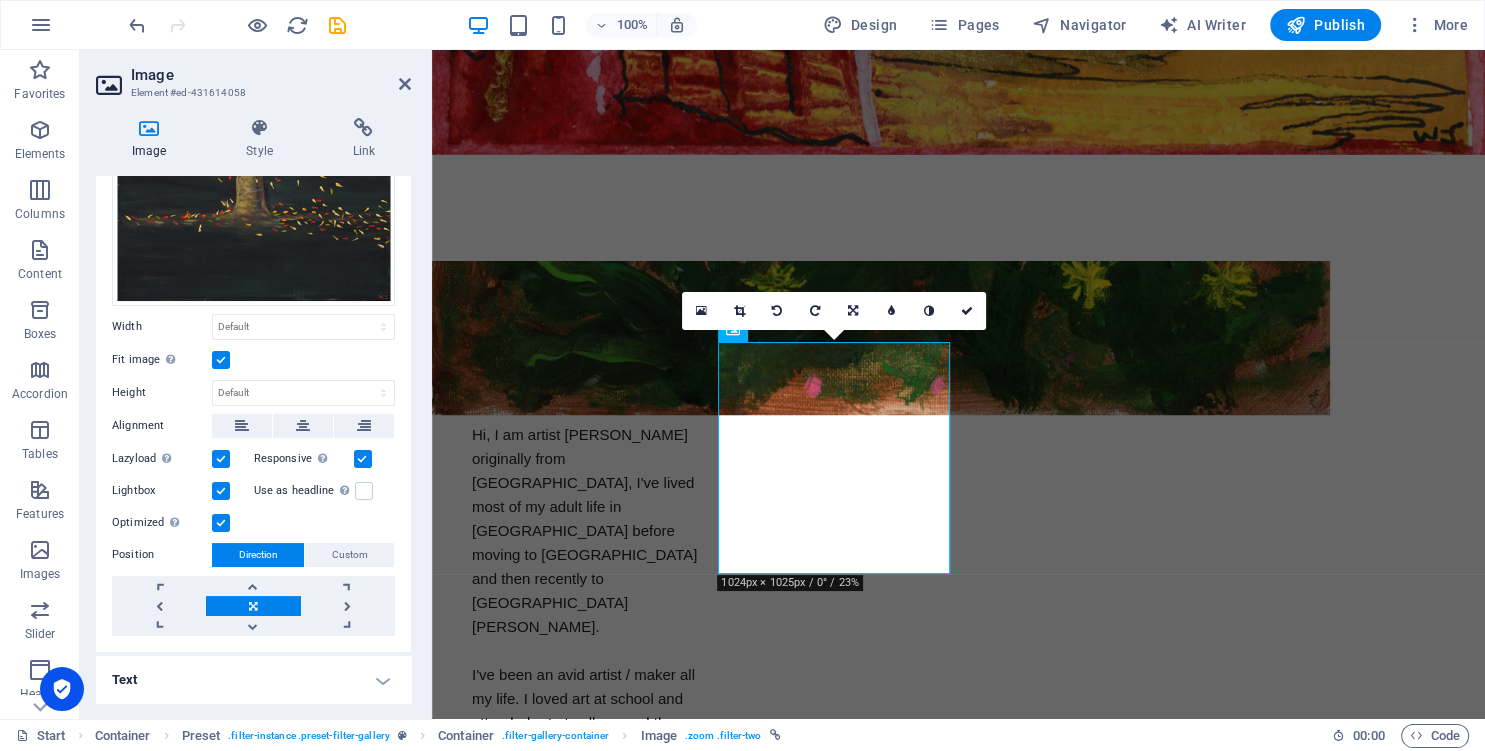 click at bounding box center [221, 491] 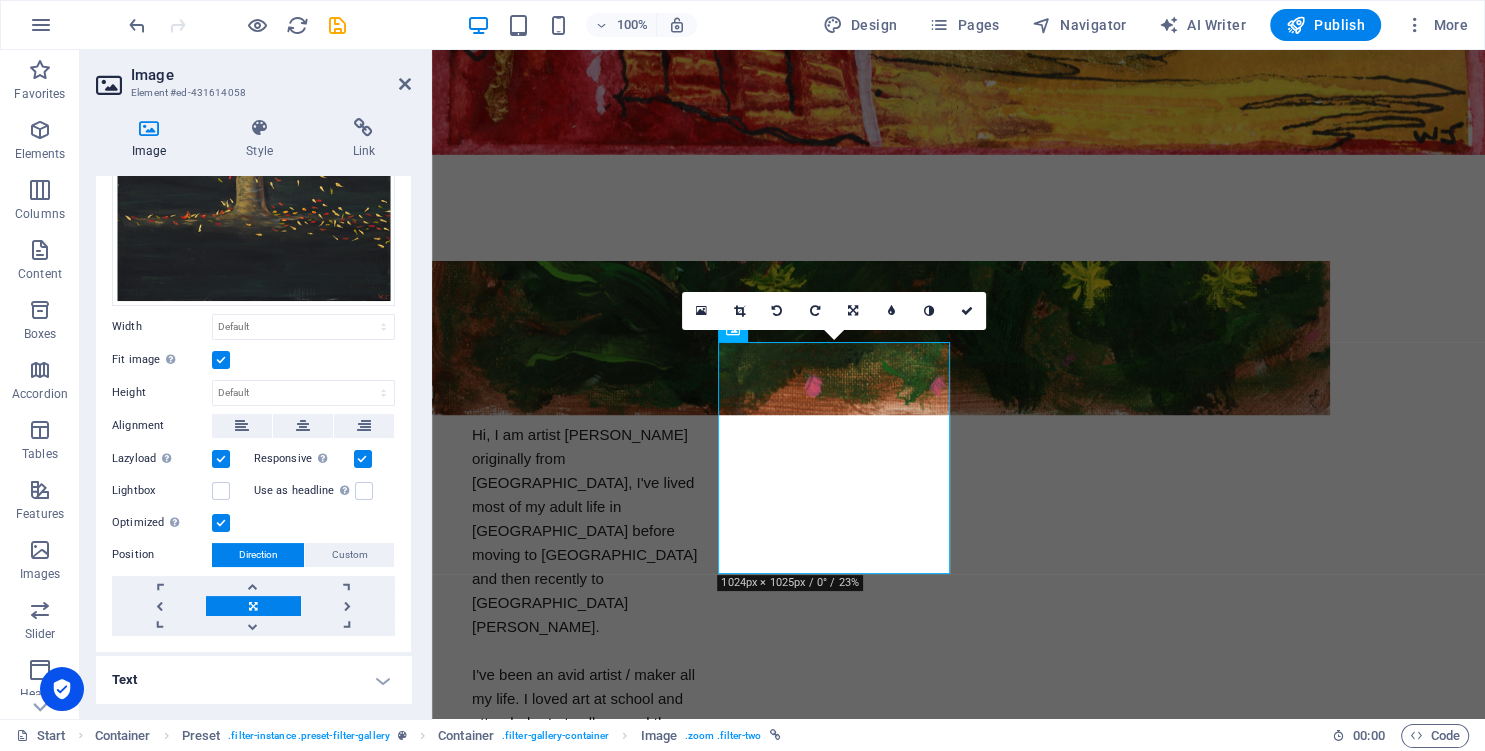 click at bounding box center (221, 459) 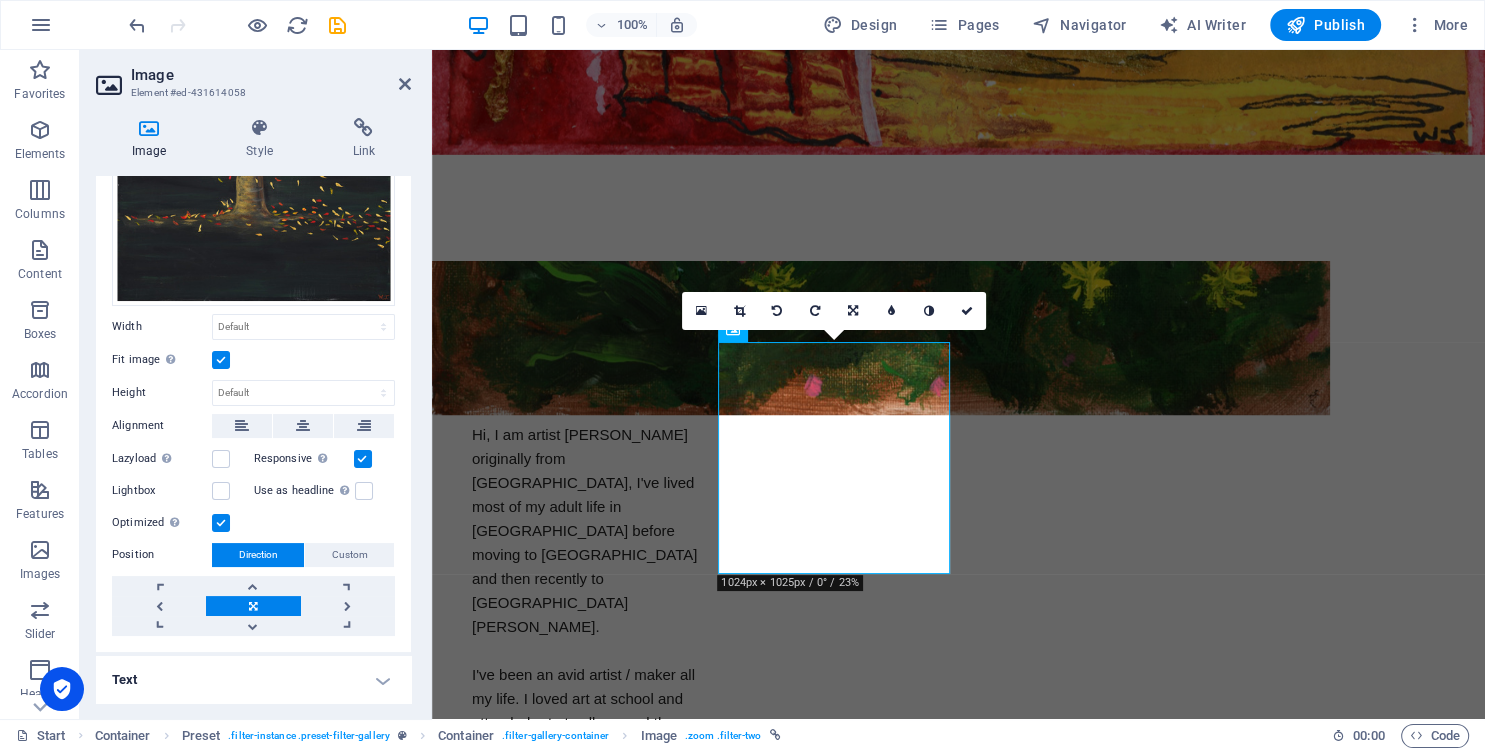 click at bounding box center [363, 459] 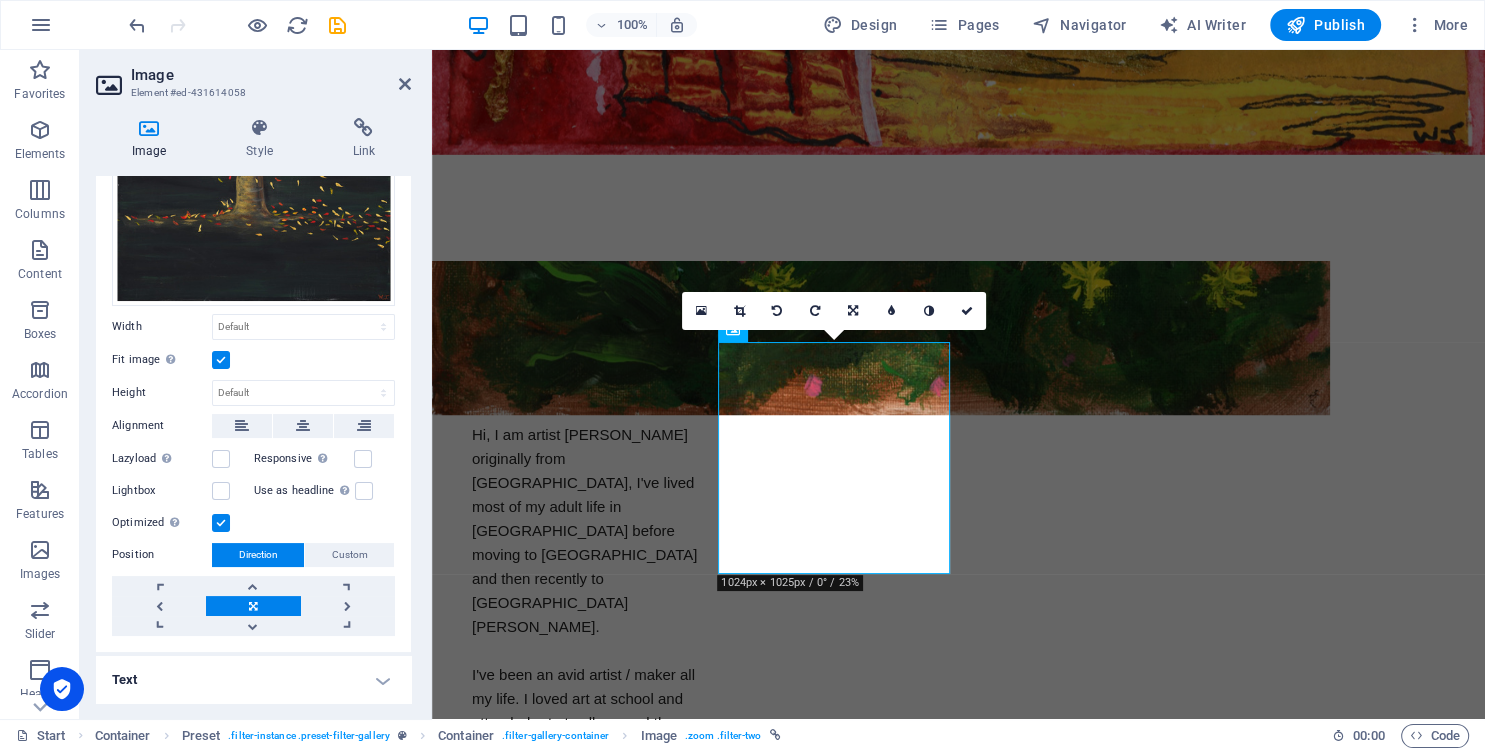 click at bounding box center [221, 523] 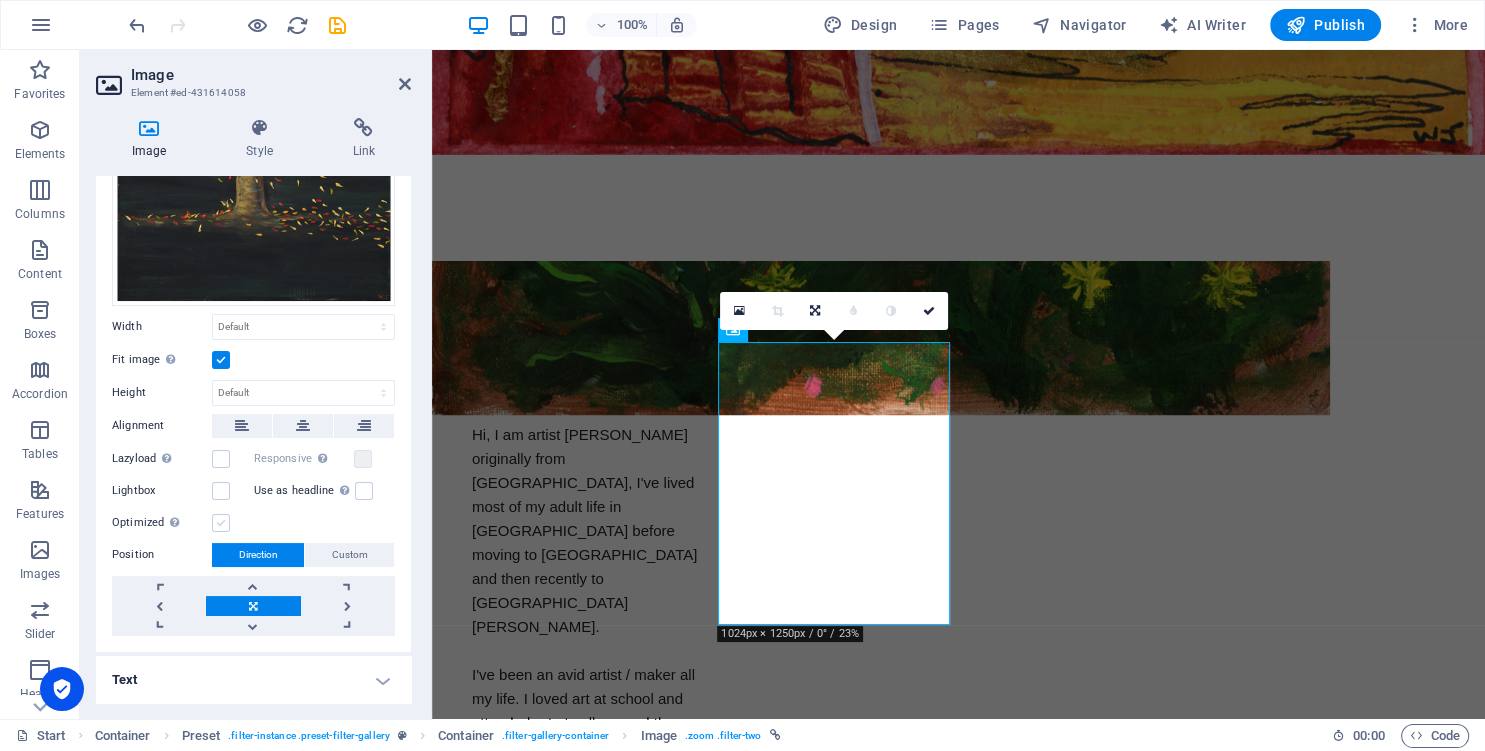 click at bounding box center [221, 523] 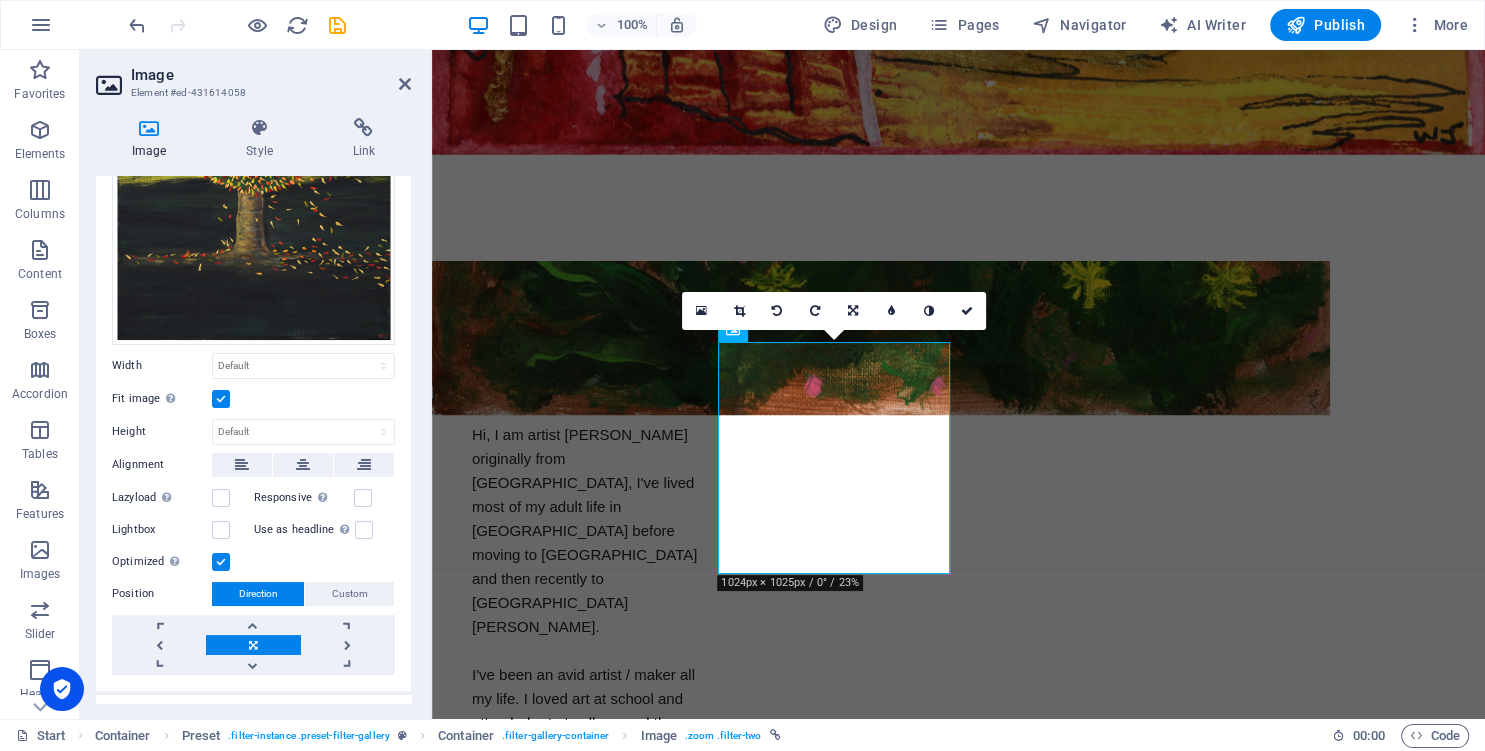 scroll, scrollTop: 265, scrollLeft: 0, axis: vertical 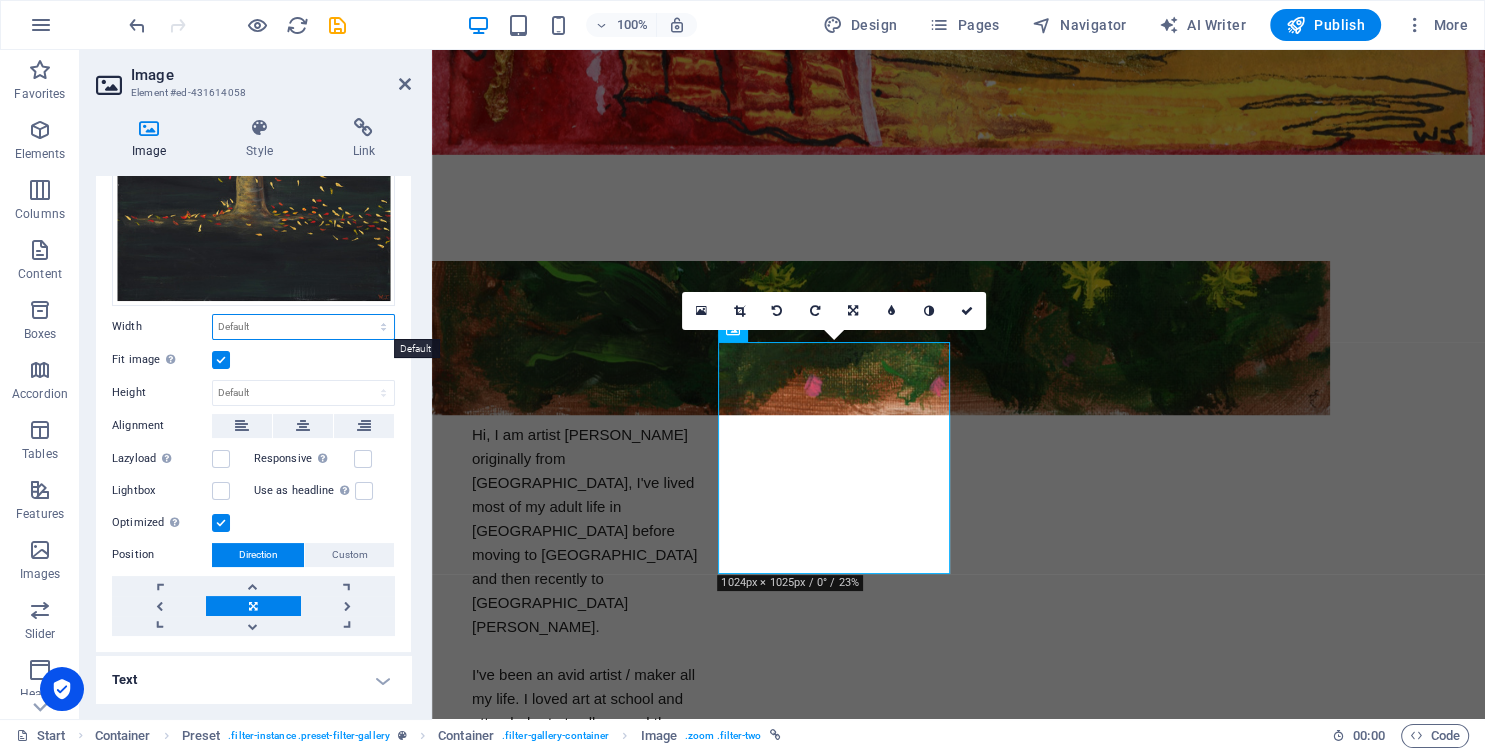 click on "Default auto px rem % em vh vw" at bounding box center (303, 327) 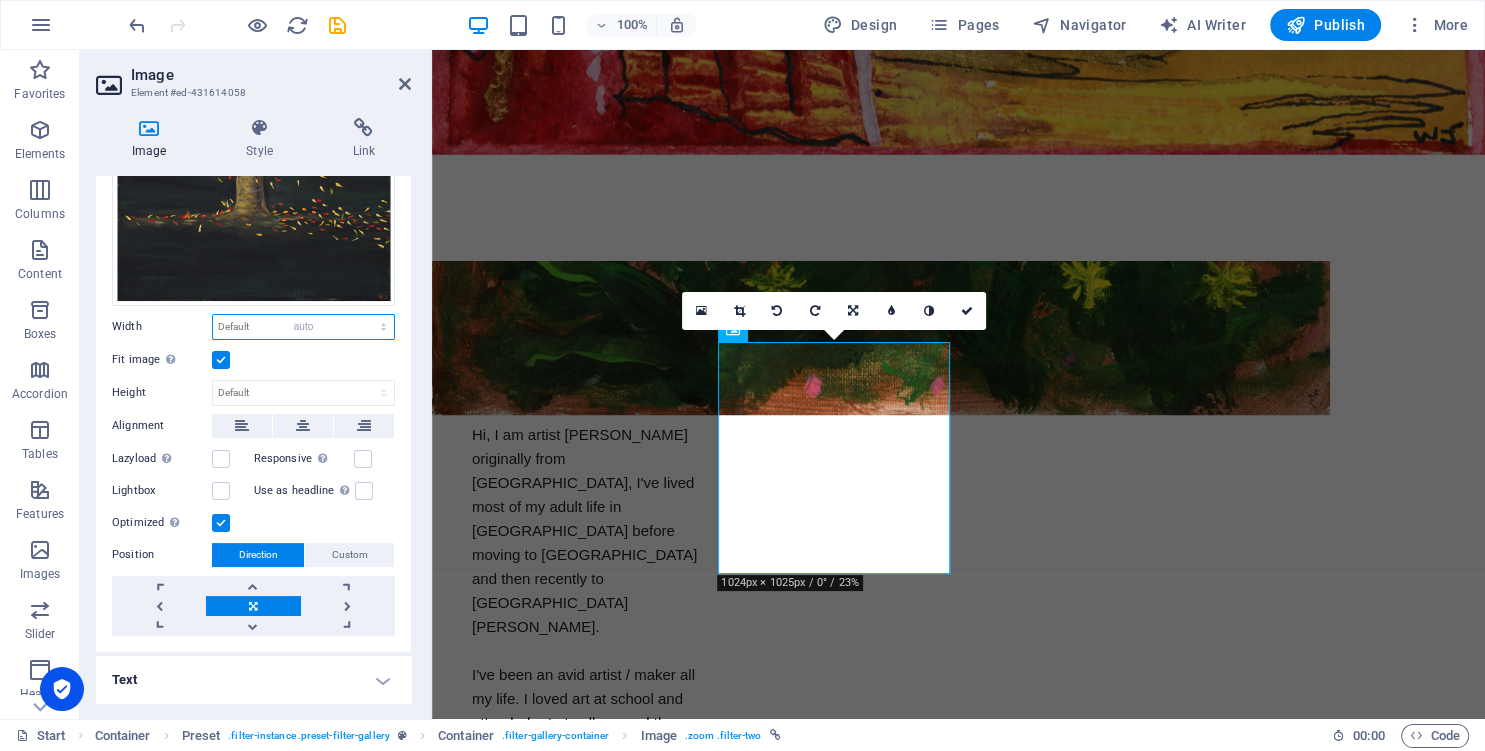 click on "auto" at bounding box center (0, 0) 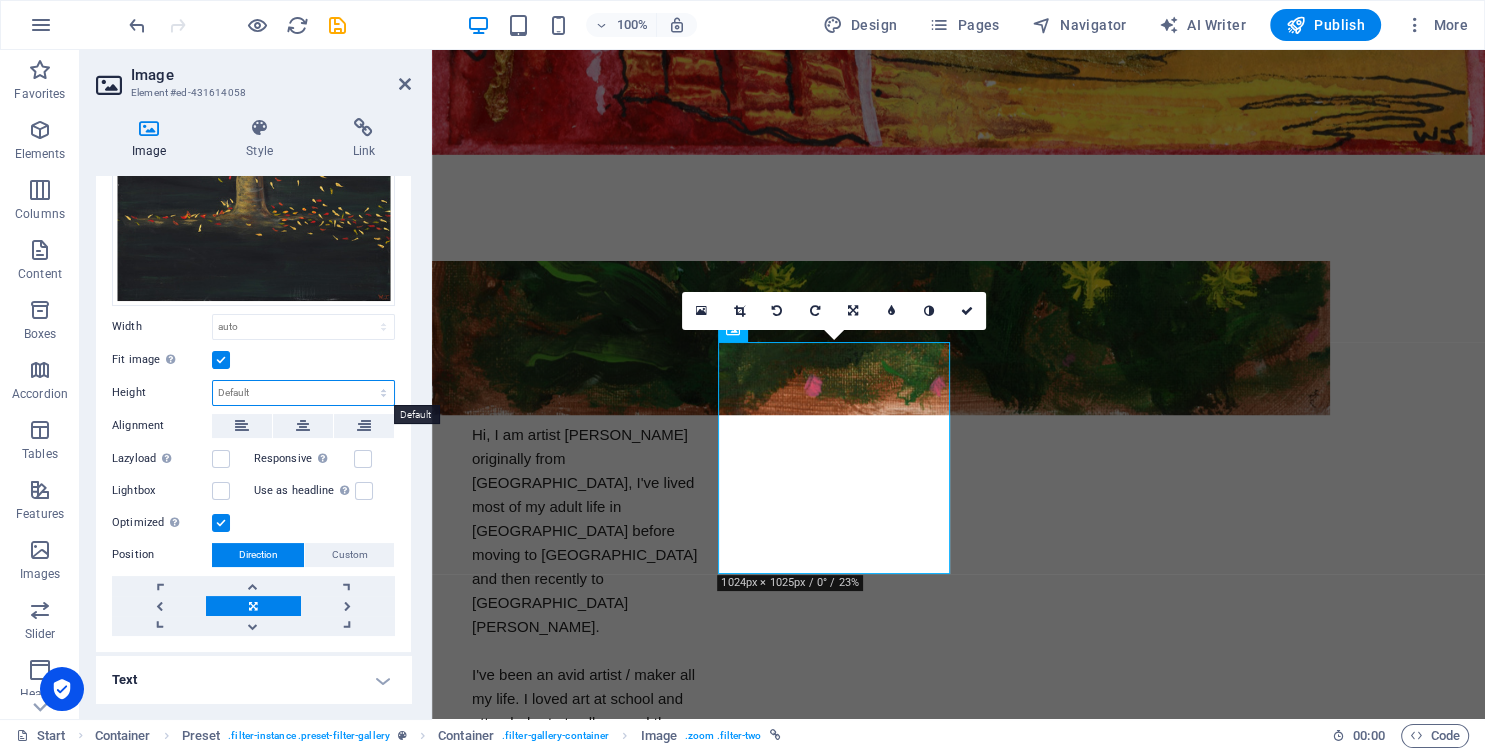 click on "Default auto px" at bounding box center [303, 393] 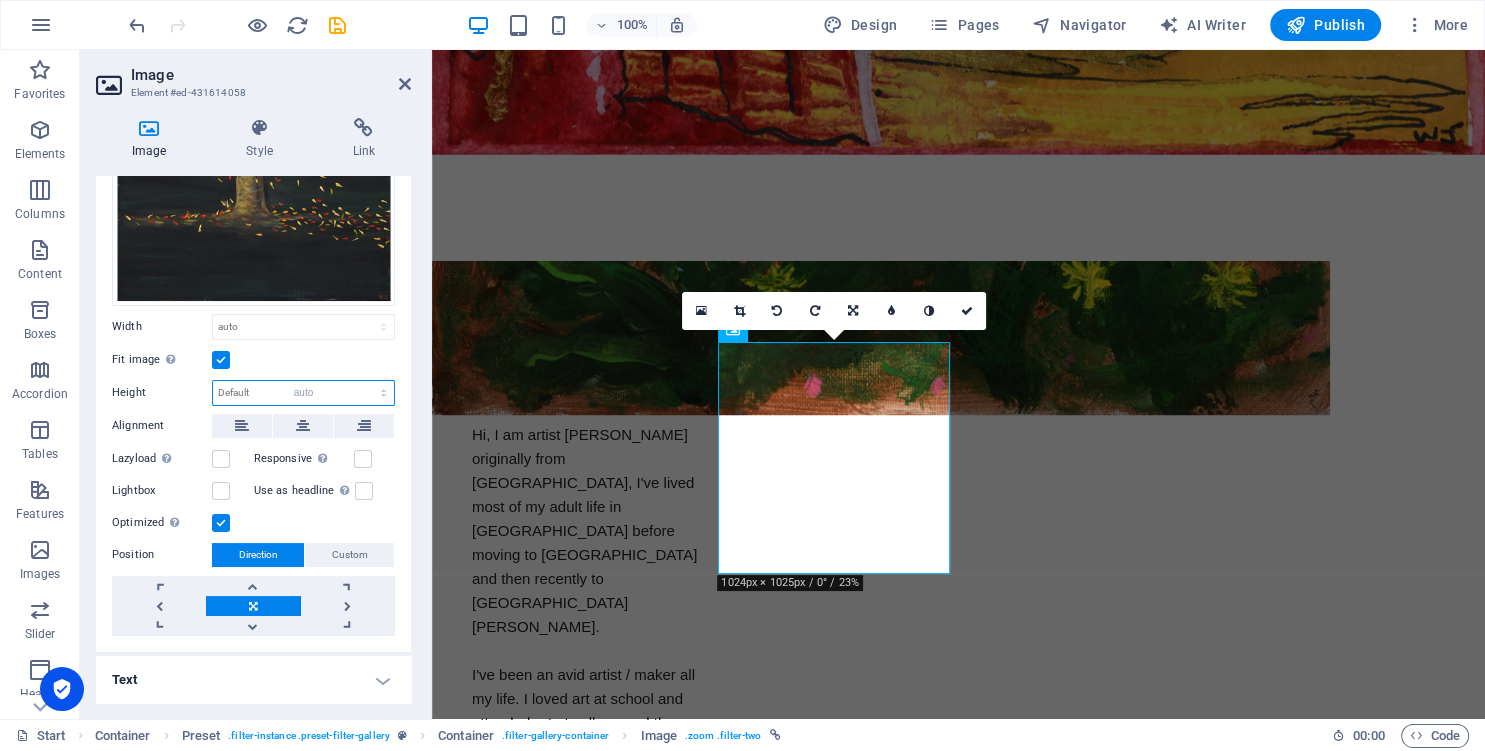 click on "auto" at bounding box center (0, 0) 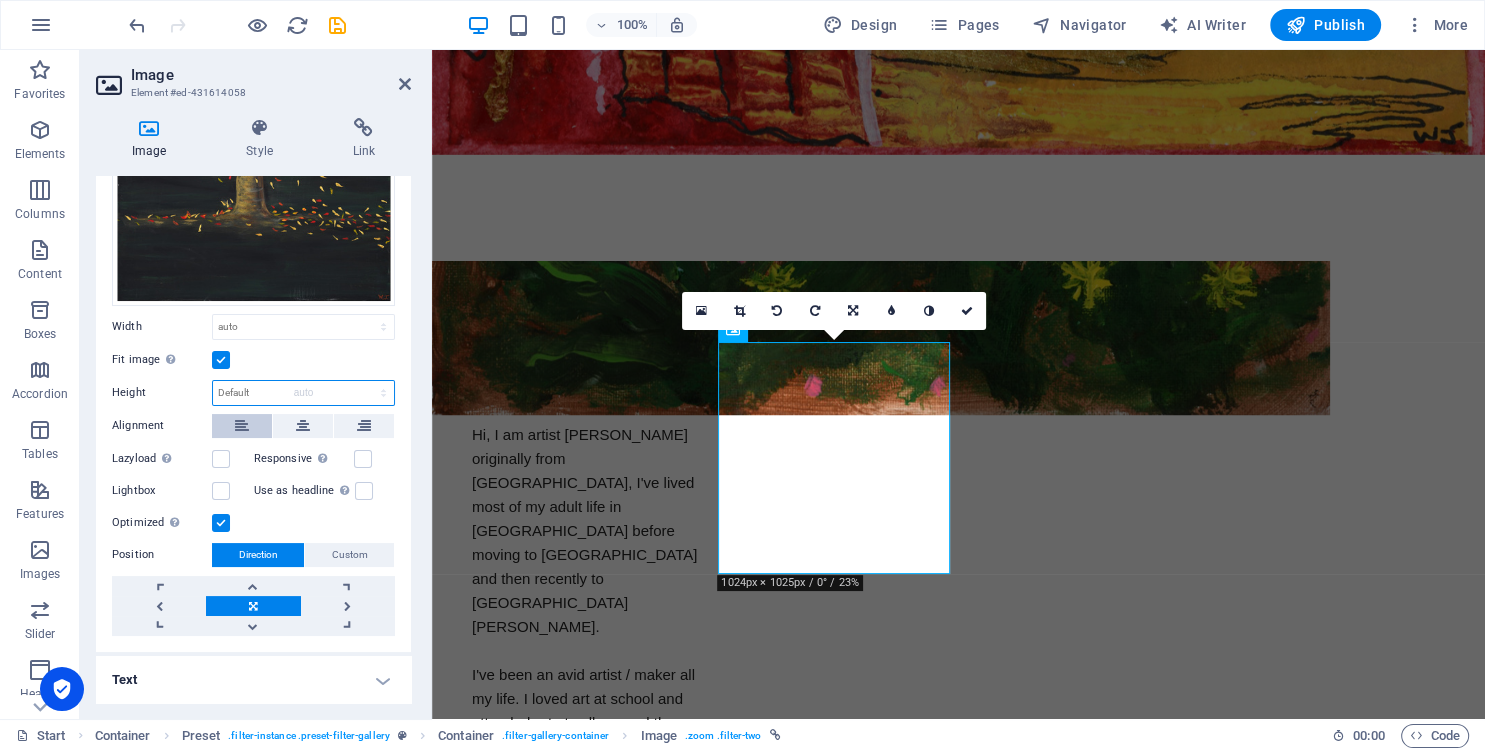 select on "DISABLED_OPTION_VALUE" 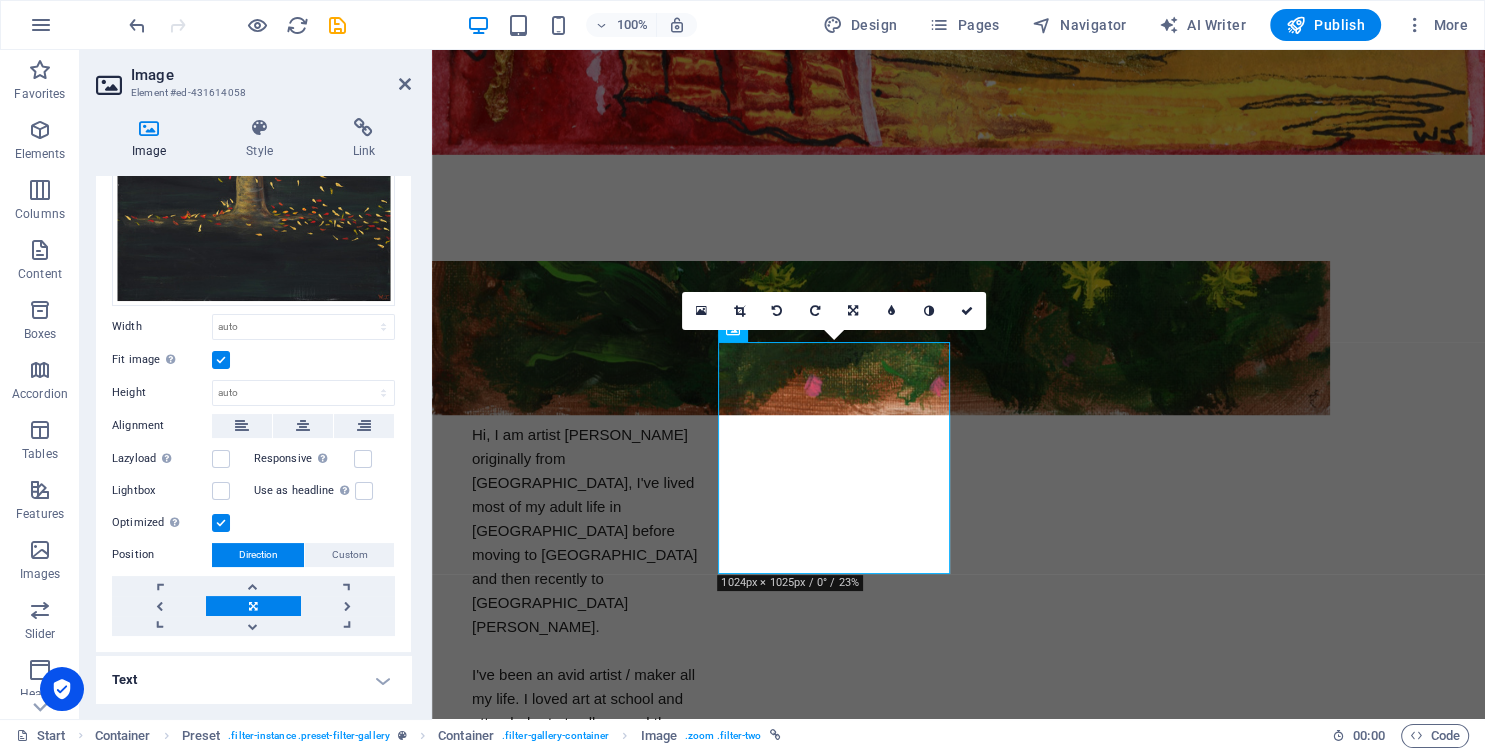 click at bounding box center (221, 360) 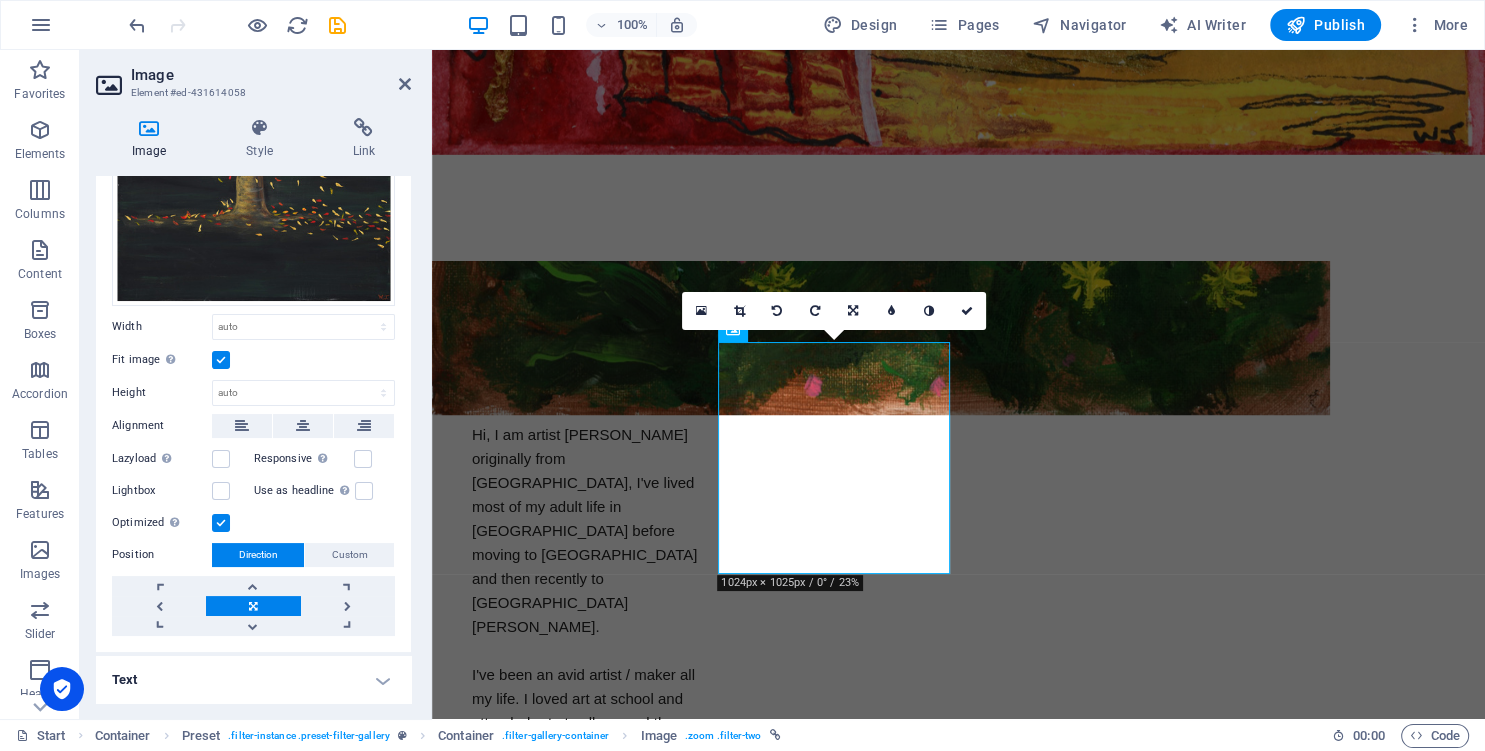 click on "Fit image Automatically fit image to a fixed width and height" at bounding box center [0, 0] 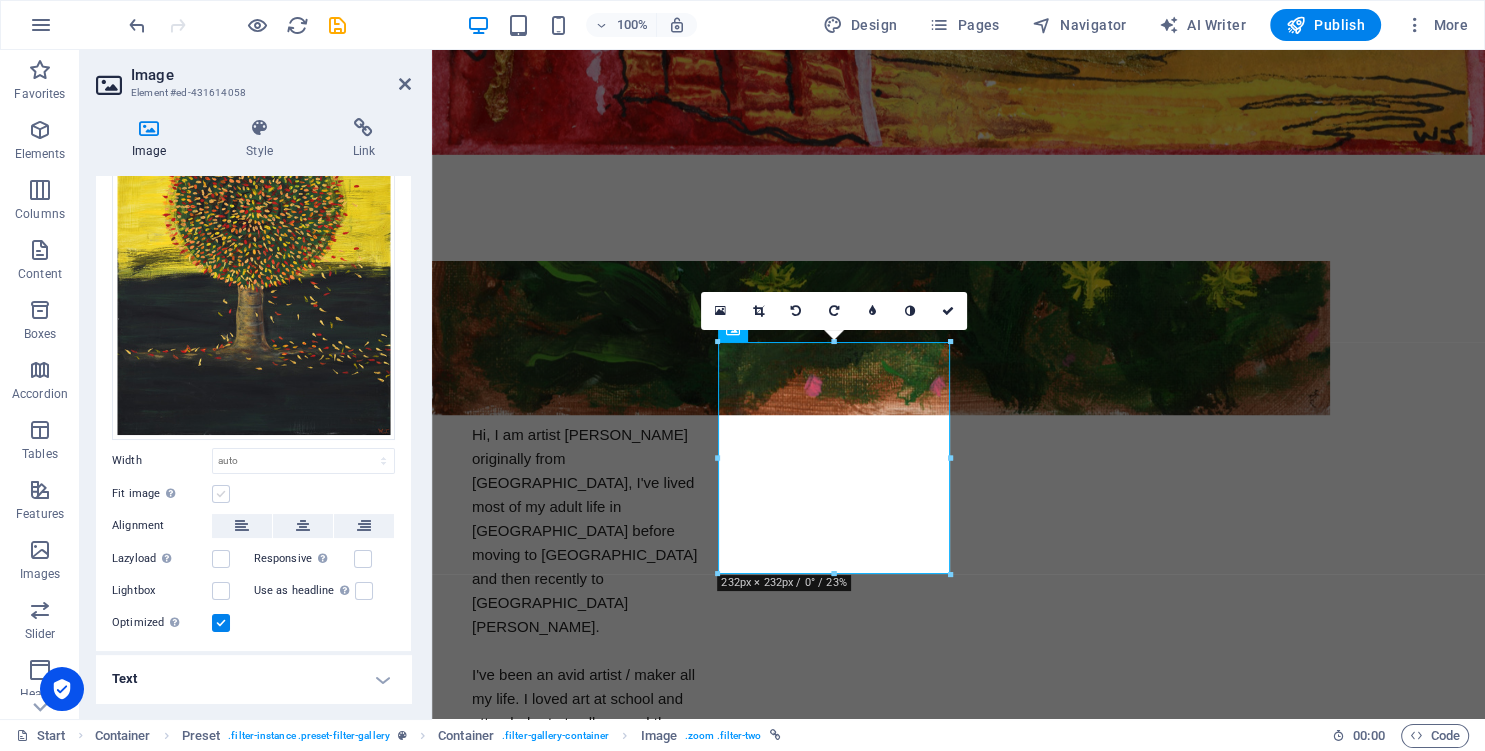 scroll, scrollTop: 130, scrollLeft: 0, axis: vertical 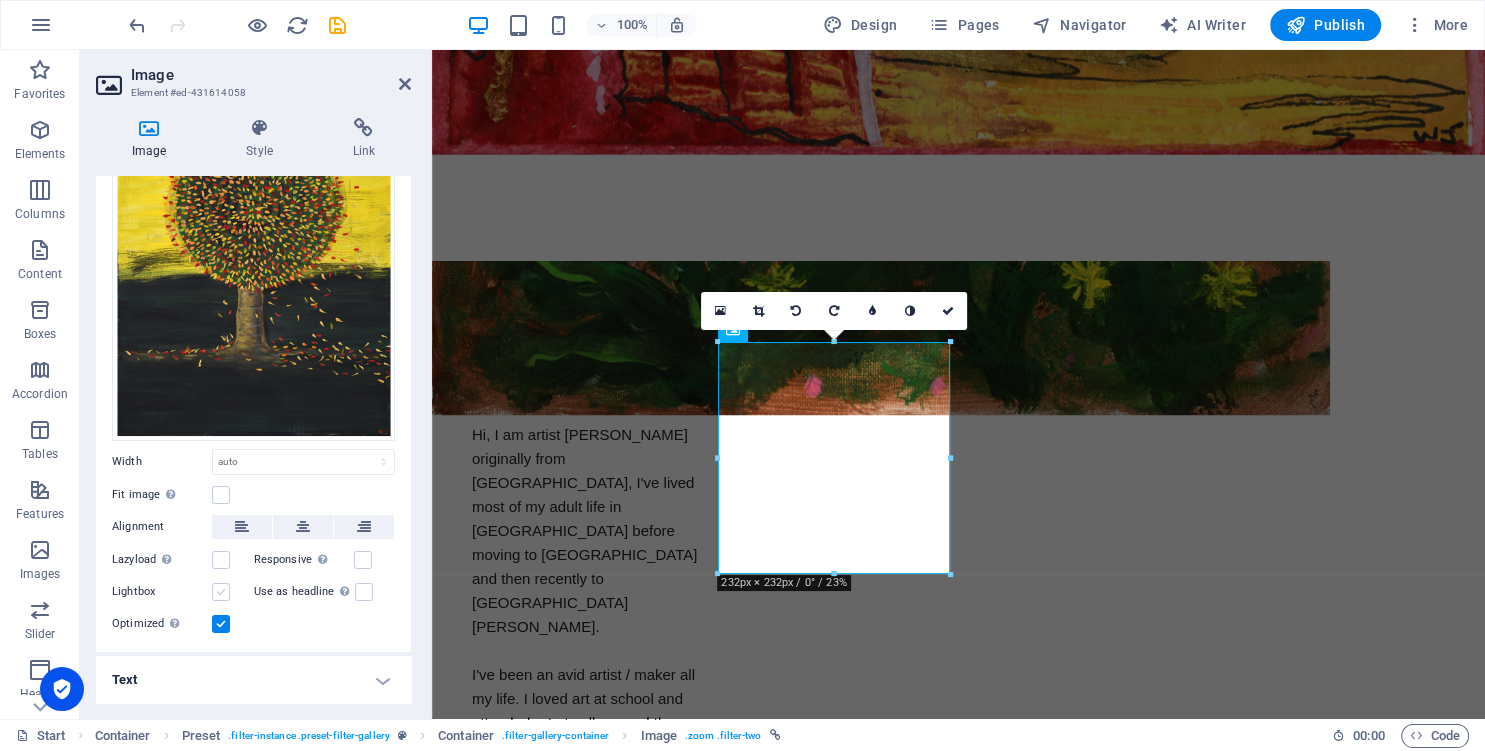 click at bounding box center [221, 592] 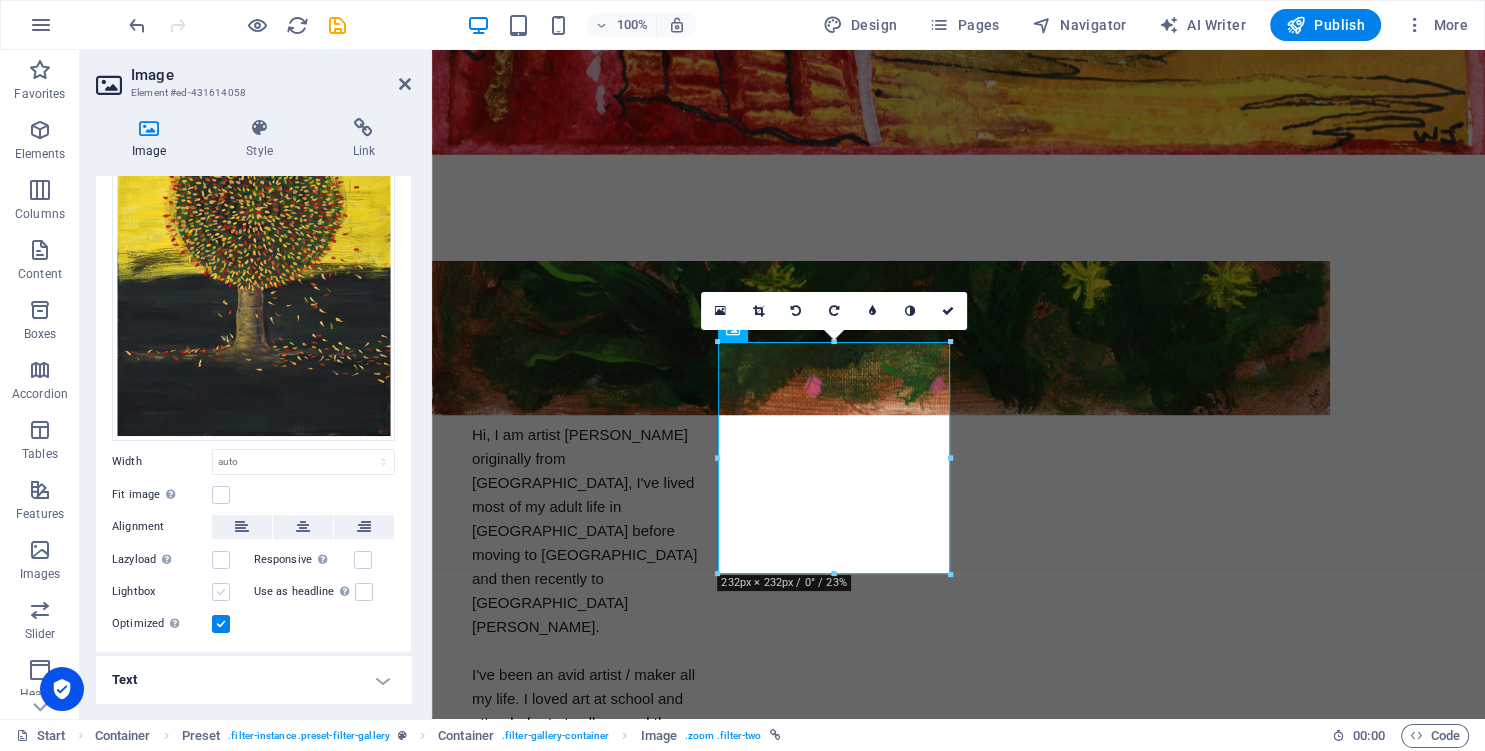 click on "Lightbox" at bounding box center (0, 0) 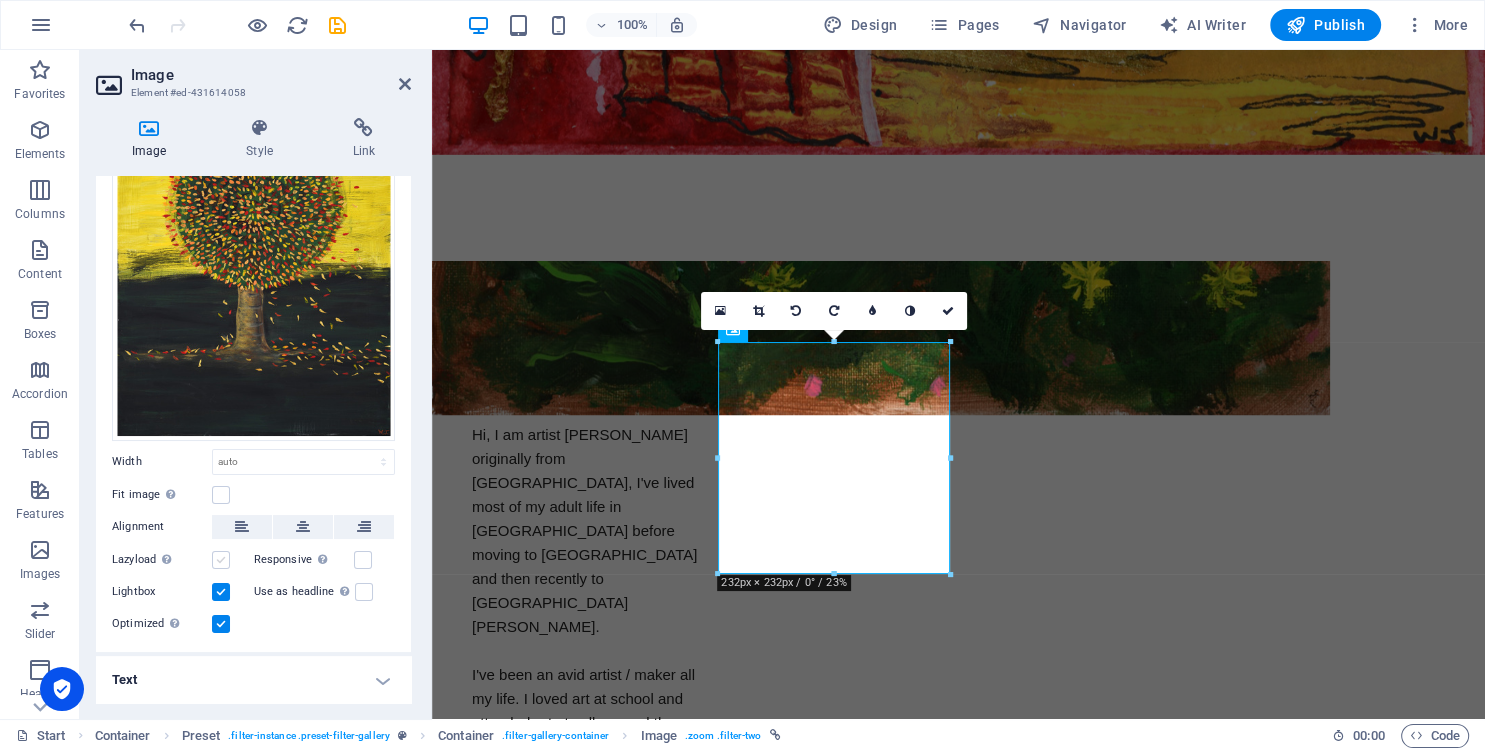 click at bounding box center [221, 560] 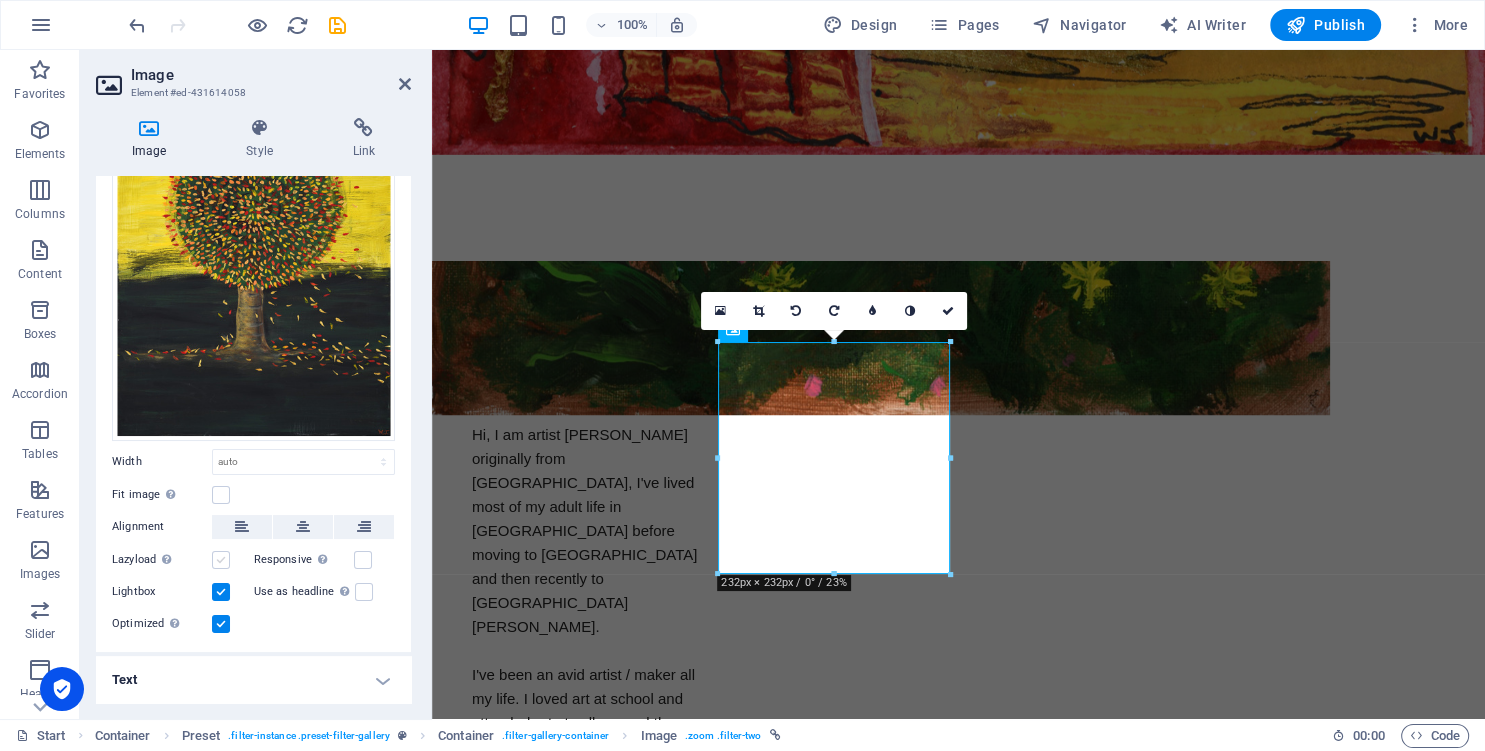 click on "Lazyload Loading images after the page loads improves page speed." at bounding box center [0, 0] 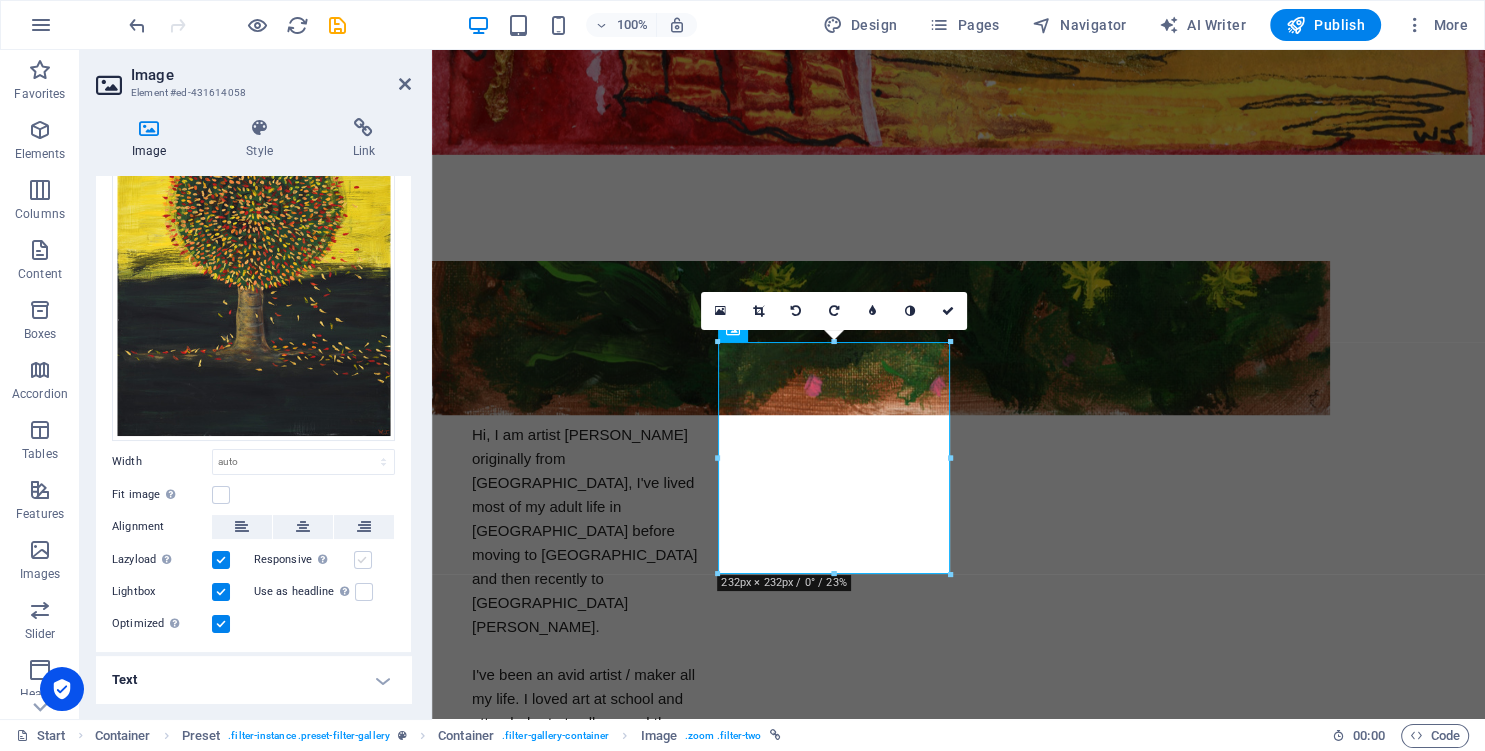 click at bounding box center (363, 560) 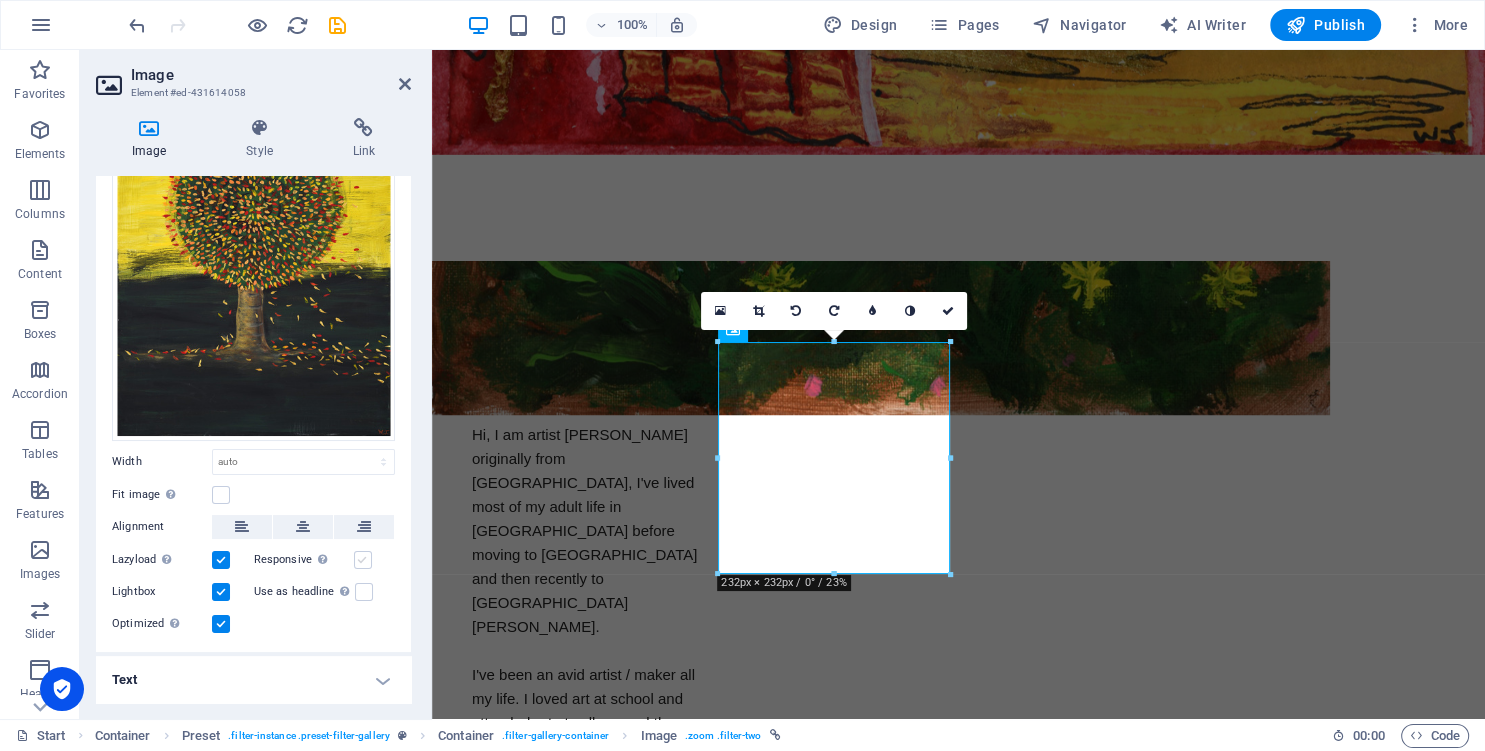 click on "Responsive Automatically load retina image and smartphone optimized sizes." at bounding box center (0, 0) 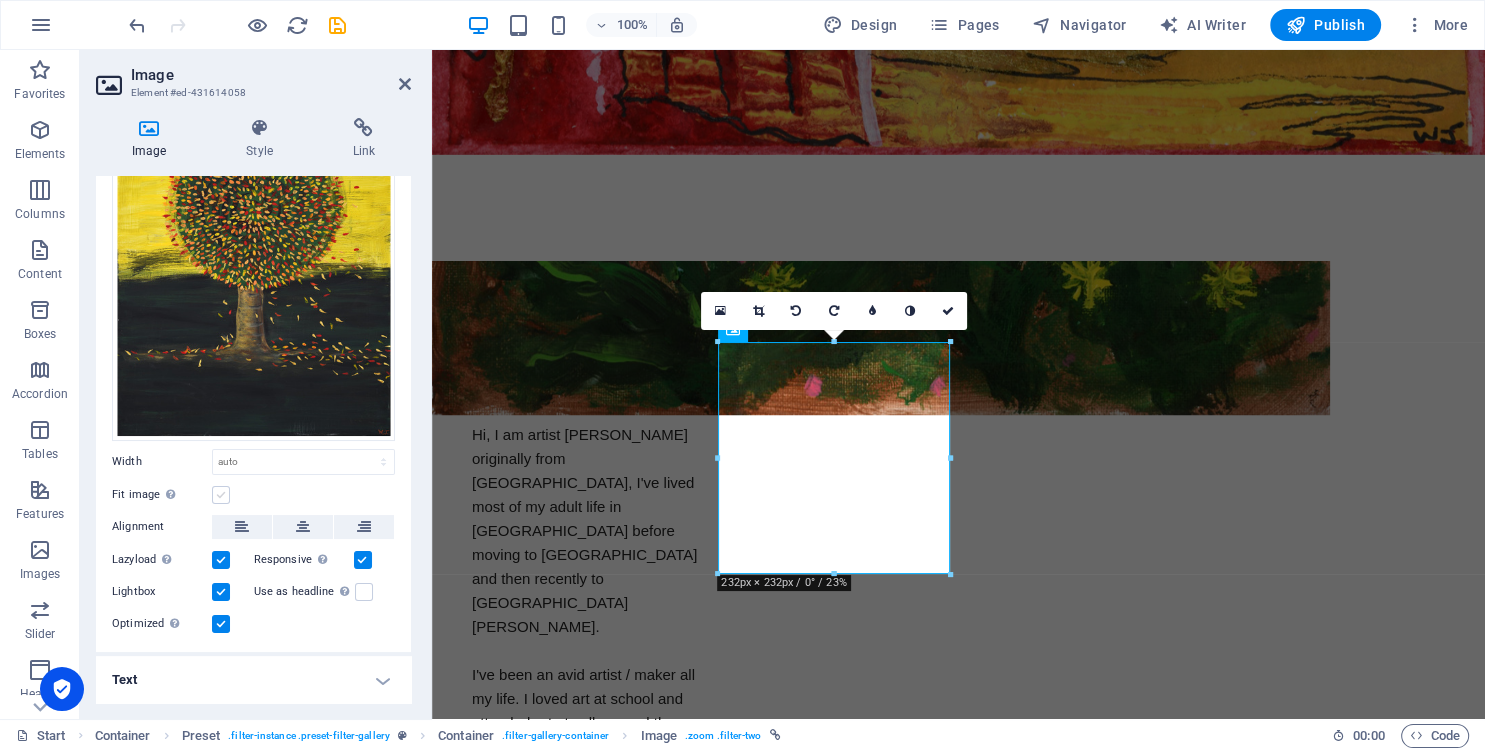 click at bounding box center [221, 495] 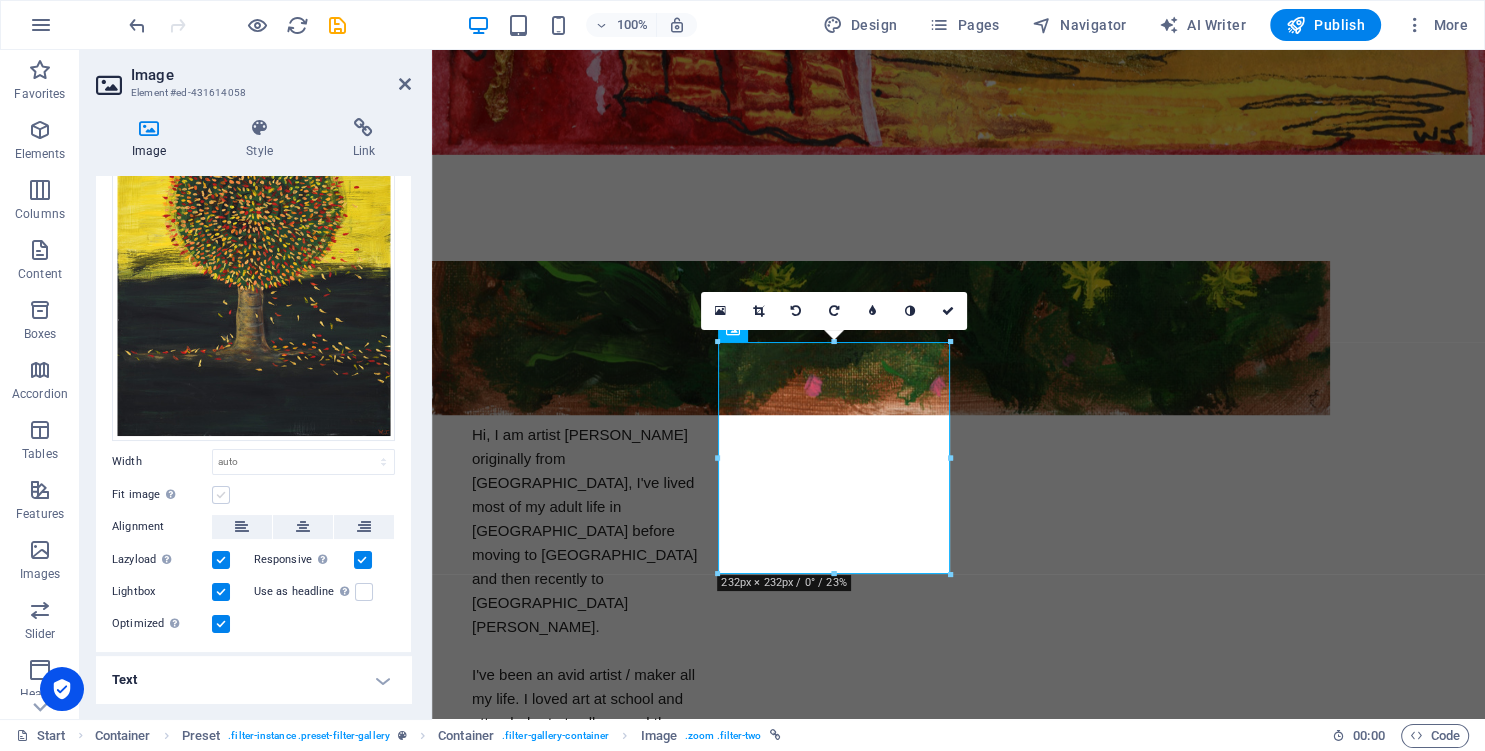 click on "Fit image Automatically fit image to a fixed width and height" at bounding box center (0, 0) 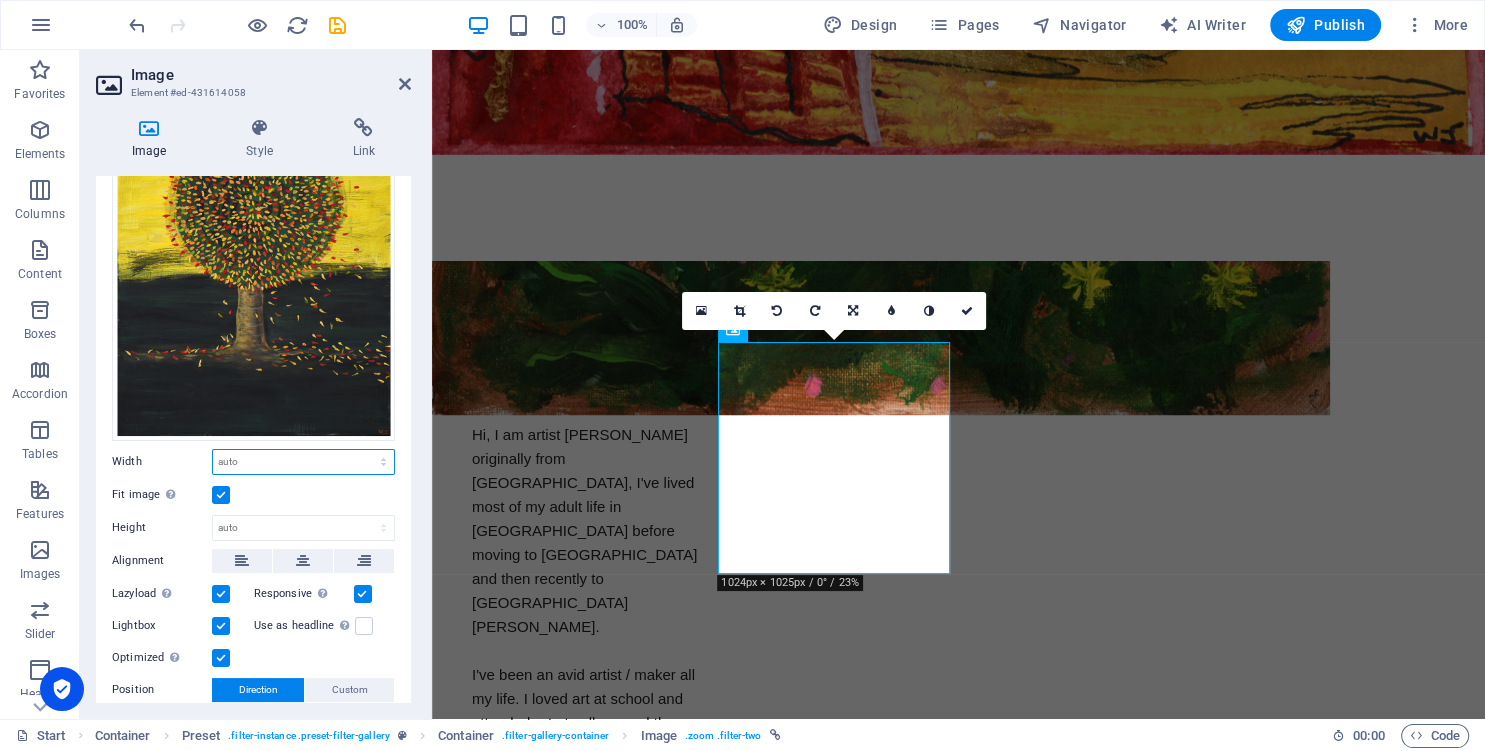 click on "Default auto px rem % em vh vw" at bounding box center (303, 462) 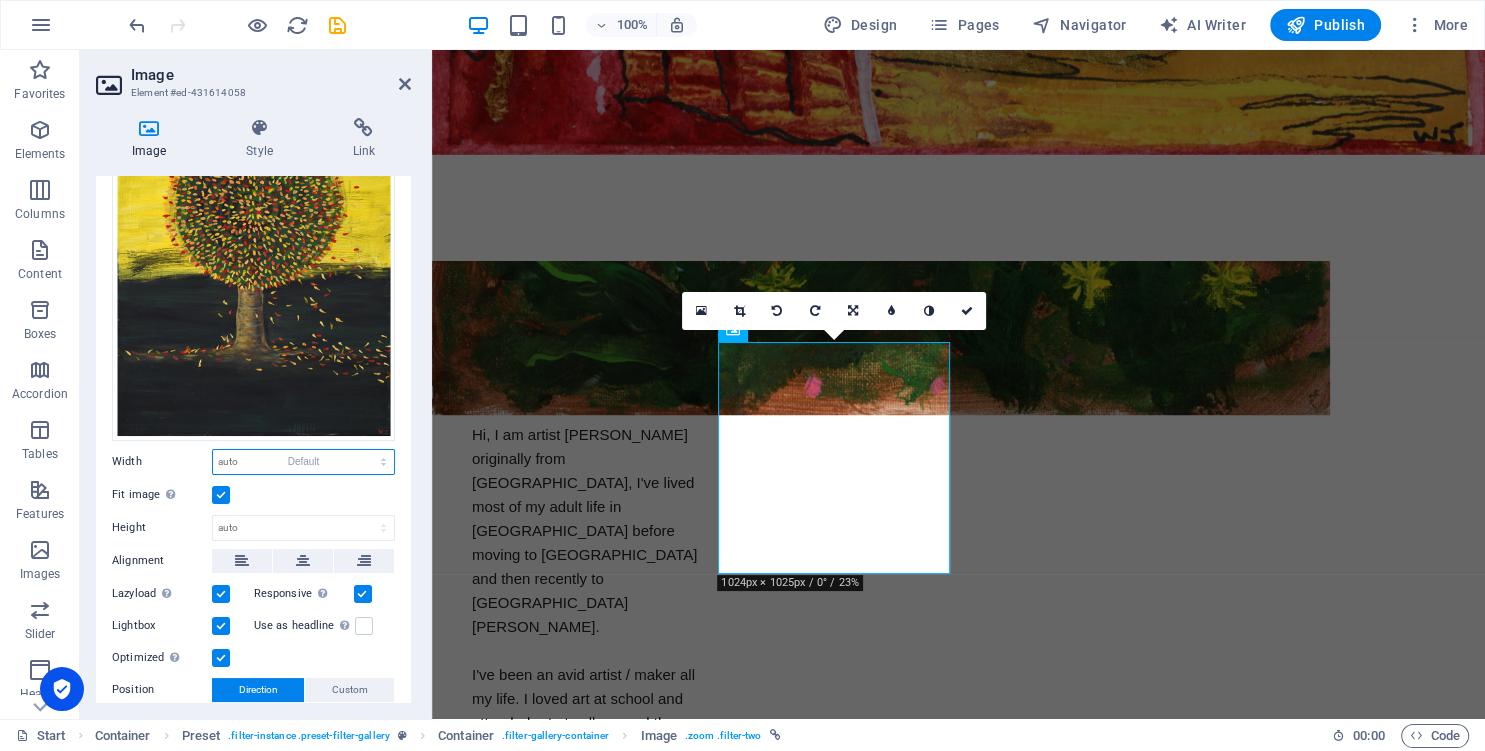 click on "Default" at bounding box center [0, 0] 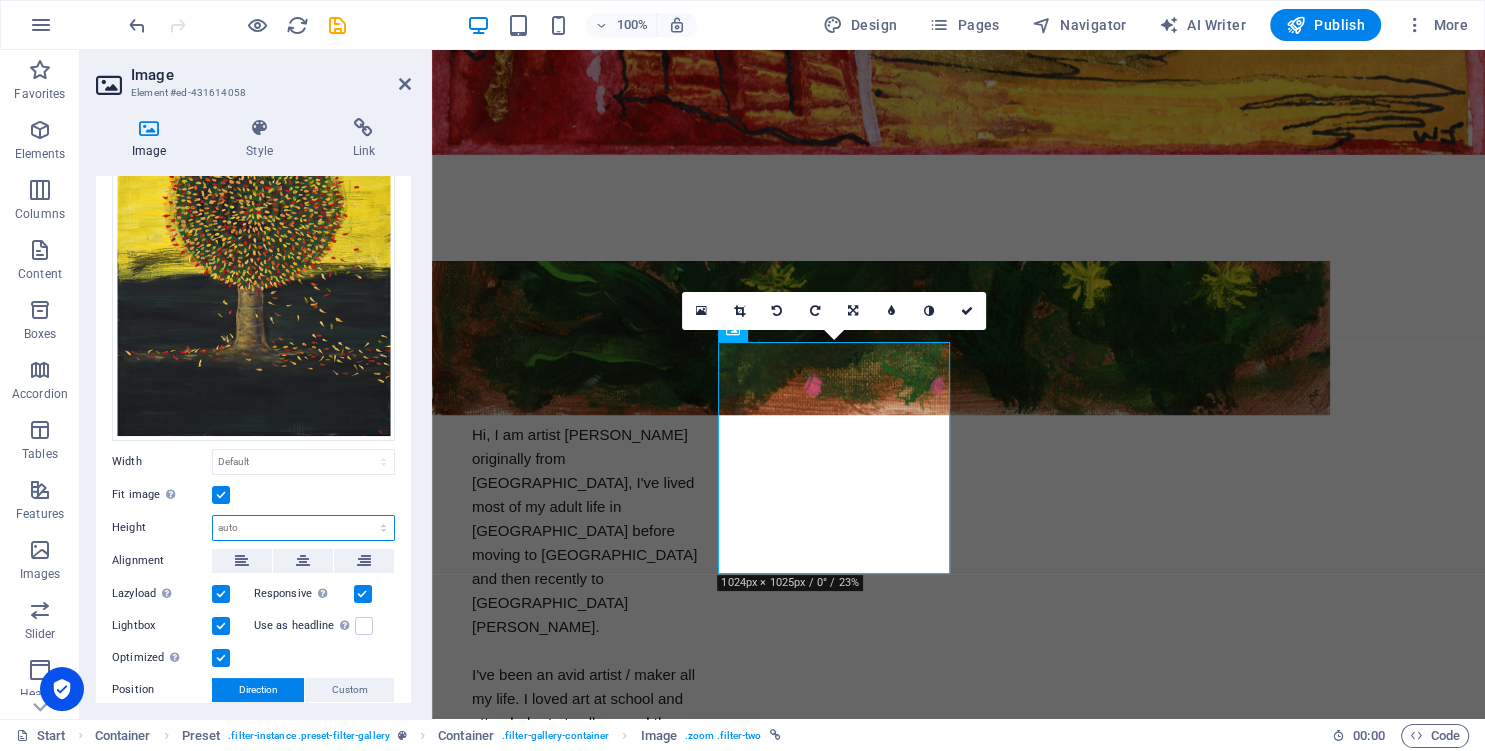 click on "Default auto px" at bounding box center [303, 528] 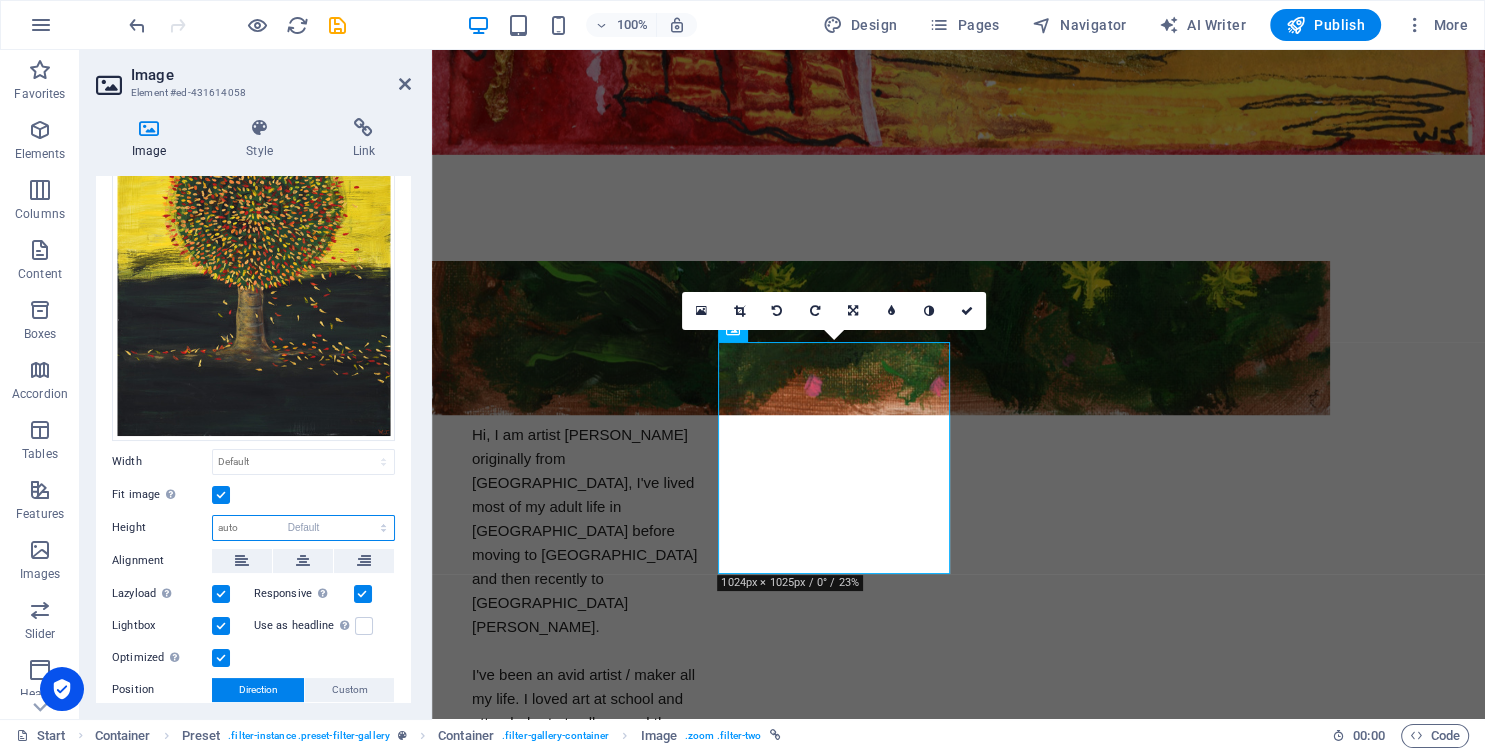 click on "Default" at bounding box center (0, 0) 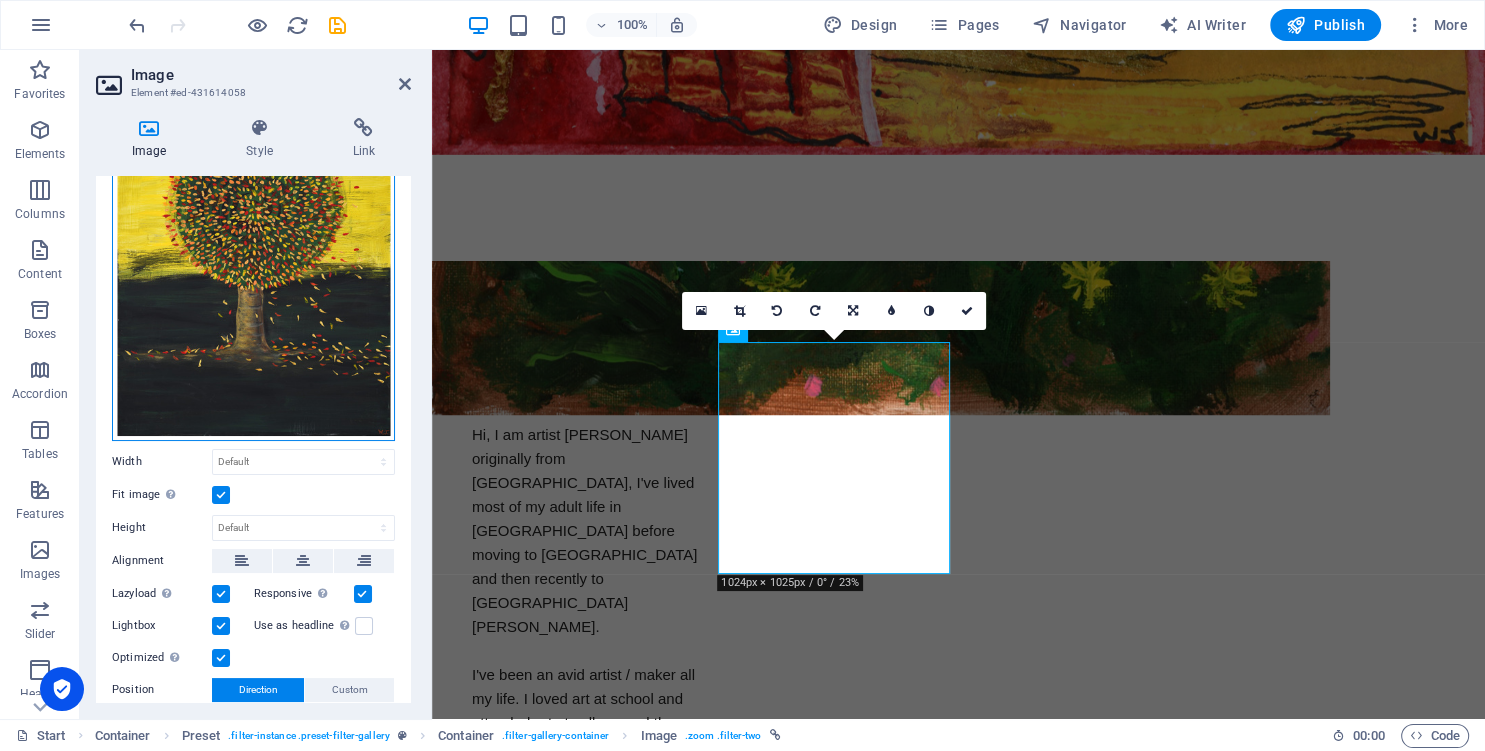 click on "Drag files here, click to choose files or select files from Files or our free stock photos & videos" at bounding box center (253, 269) 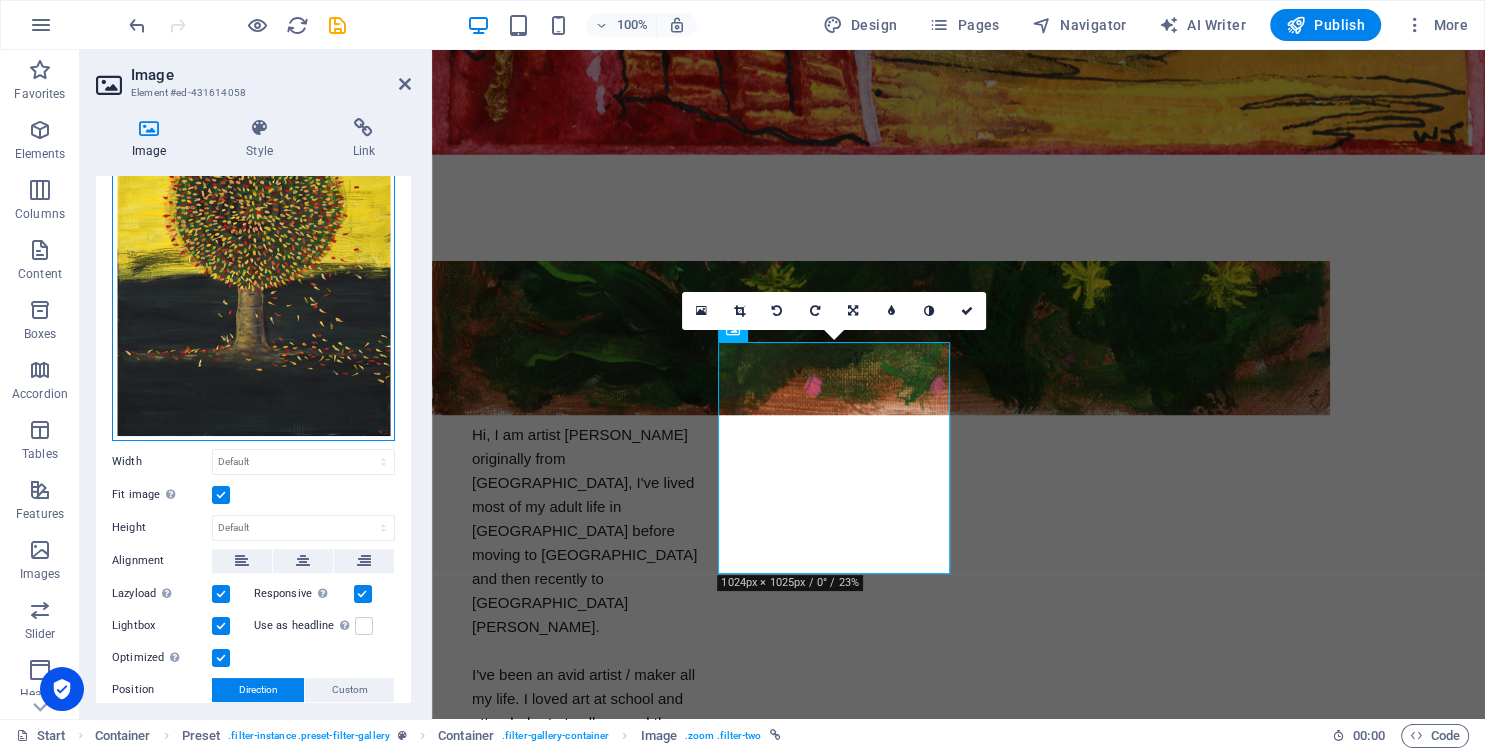 click on "Drag files here, click to choose files or select files from Files or our free stock photos & videos" at bounding box center [253, 269] 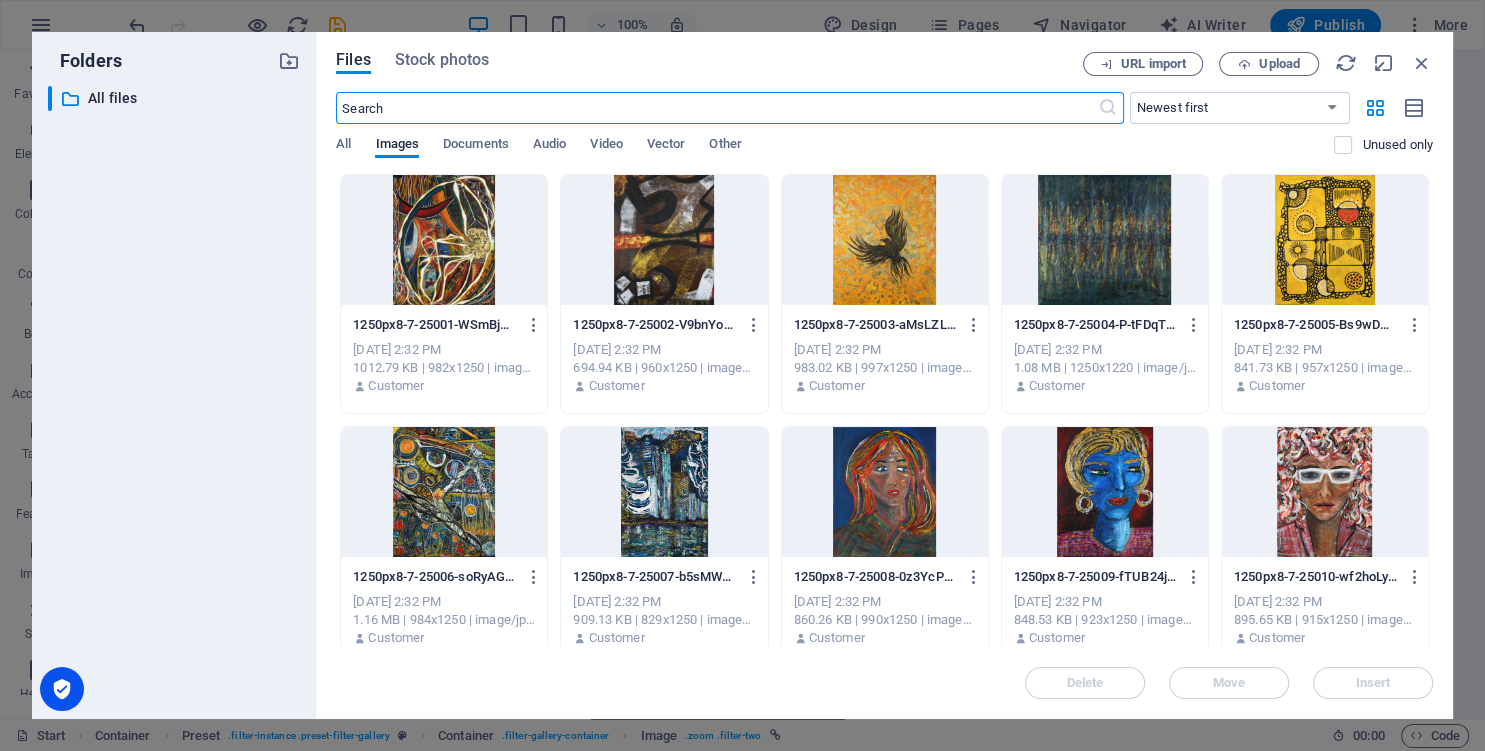 scroll, scrollTop: 0, scrollLeft: 0, axis: both 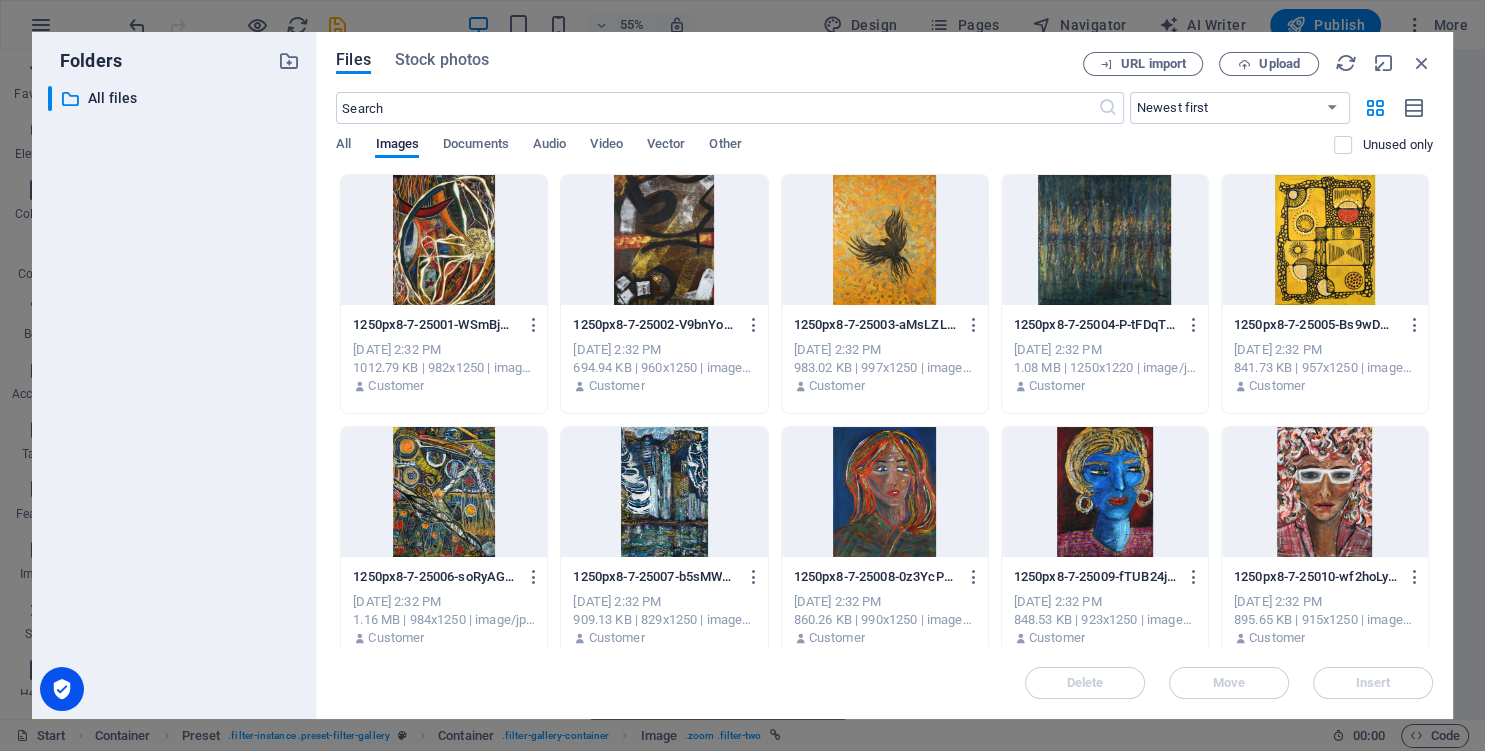click at bounding box center (1105, 240) 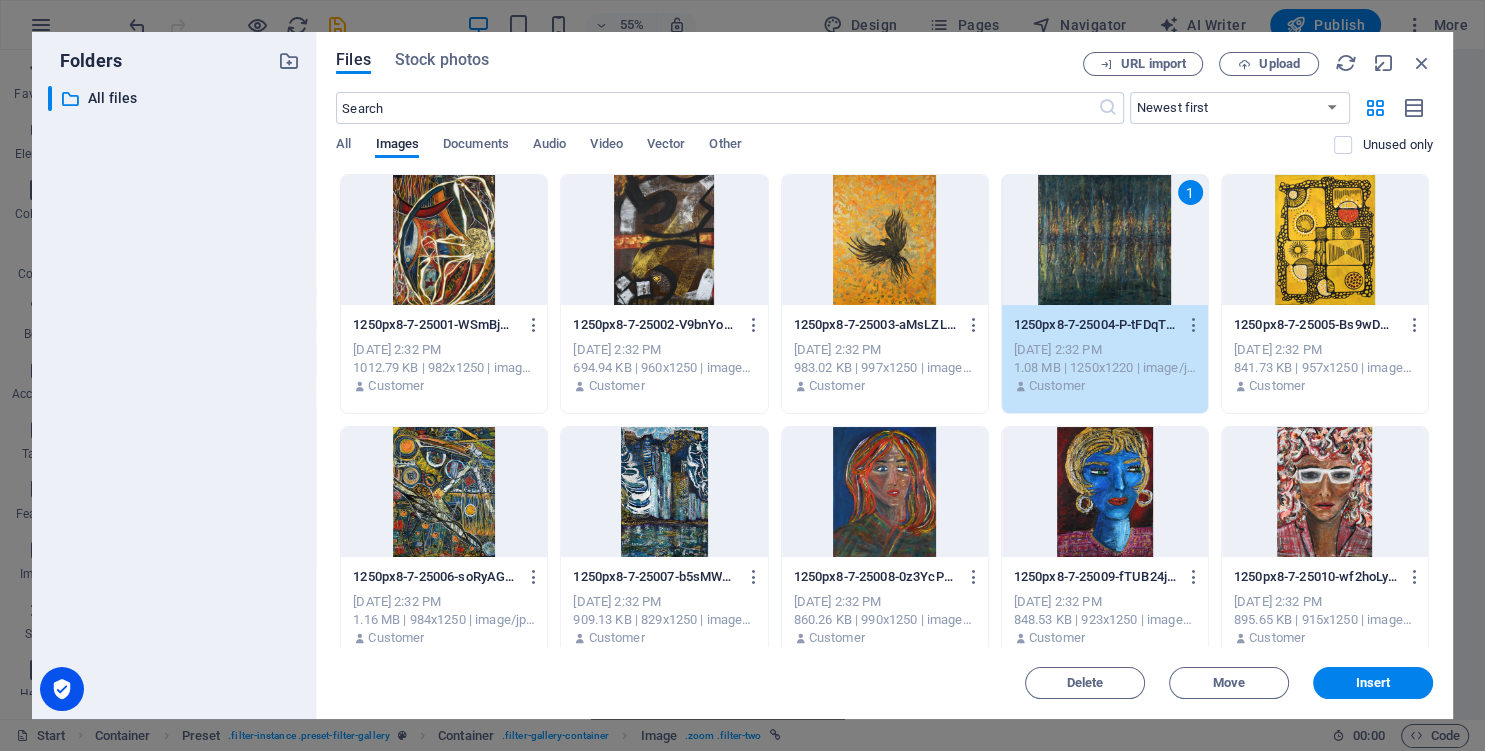 click on "1" at bounding box center (1105, 240) 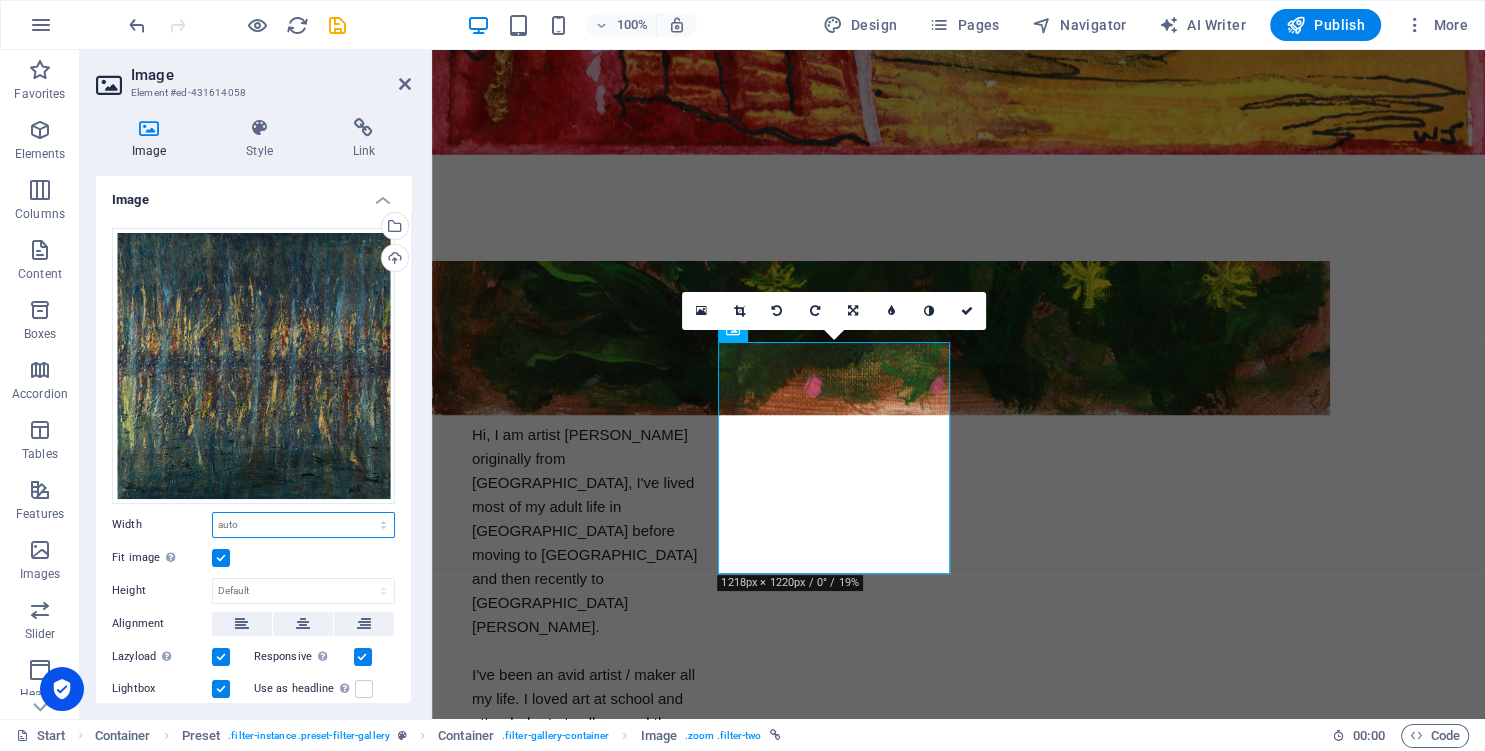 click on "Default auto px rem % em vh vw" at bounding box center [303, 525] 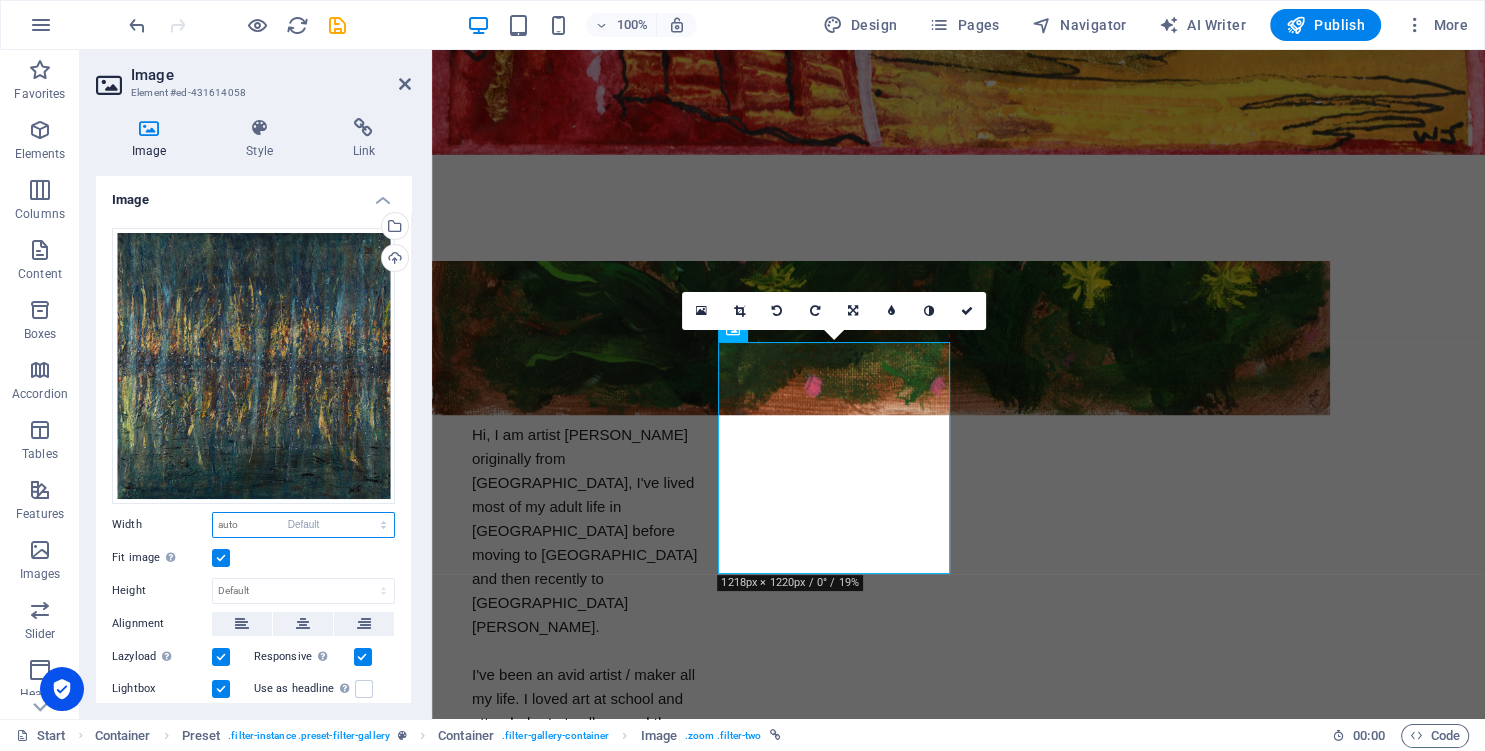 click on "Default" at bounding box center [0, 0] 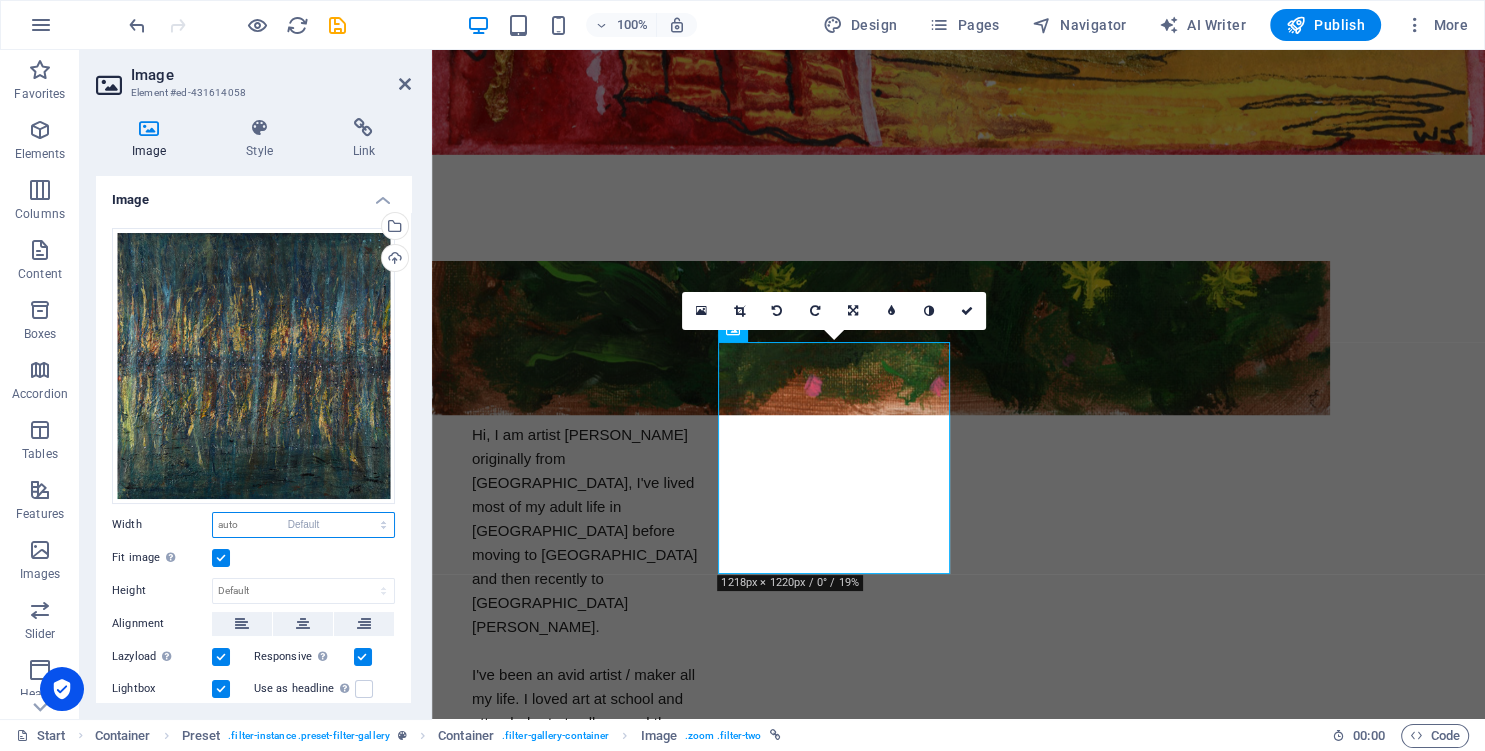 select on "DISABLED_OPTION_VALUE" 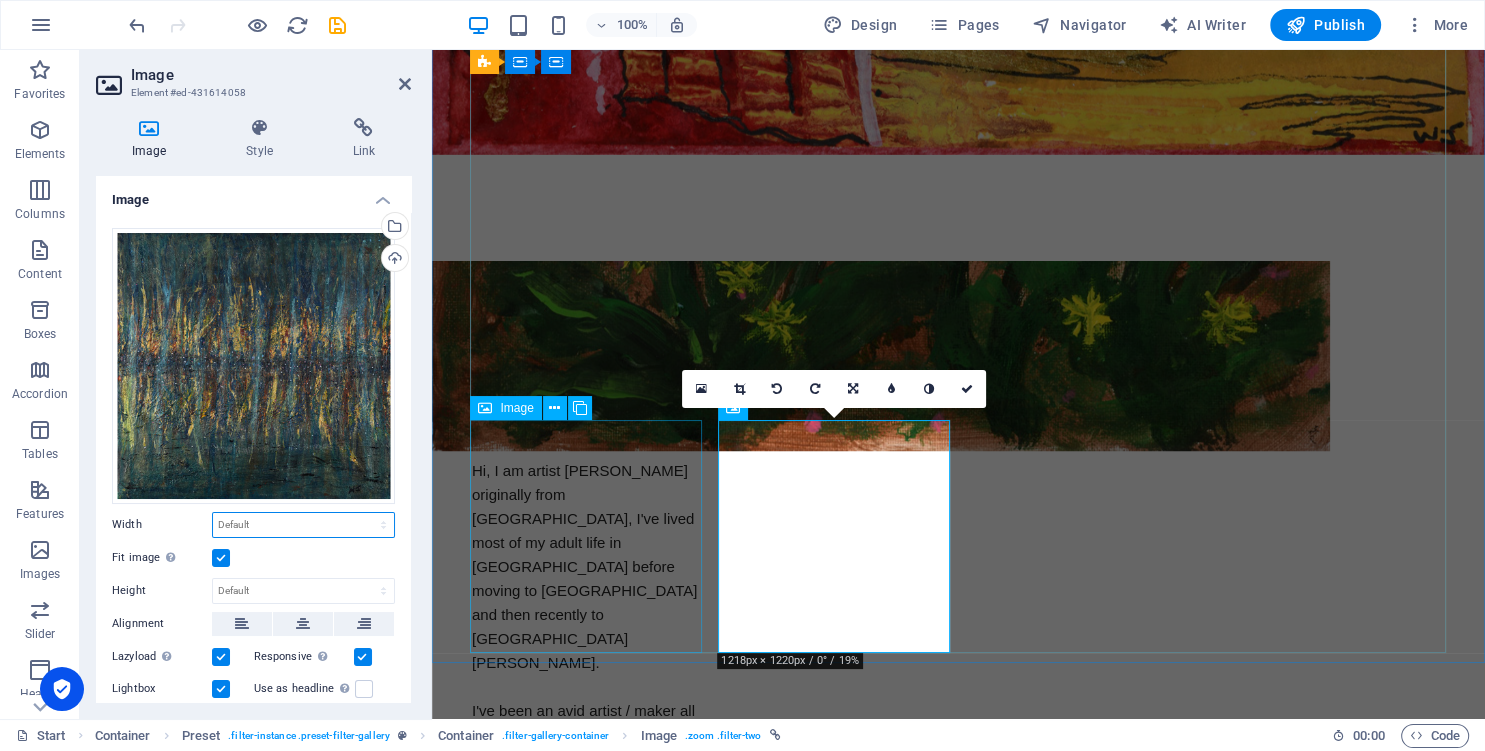 scroll, scrollTop: 1604, scrollLeft: 0, axis: vertical 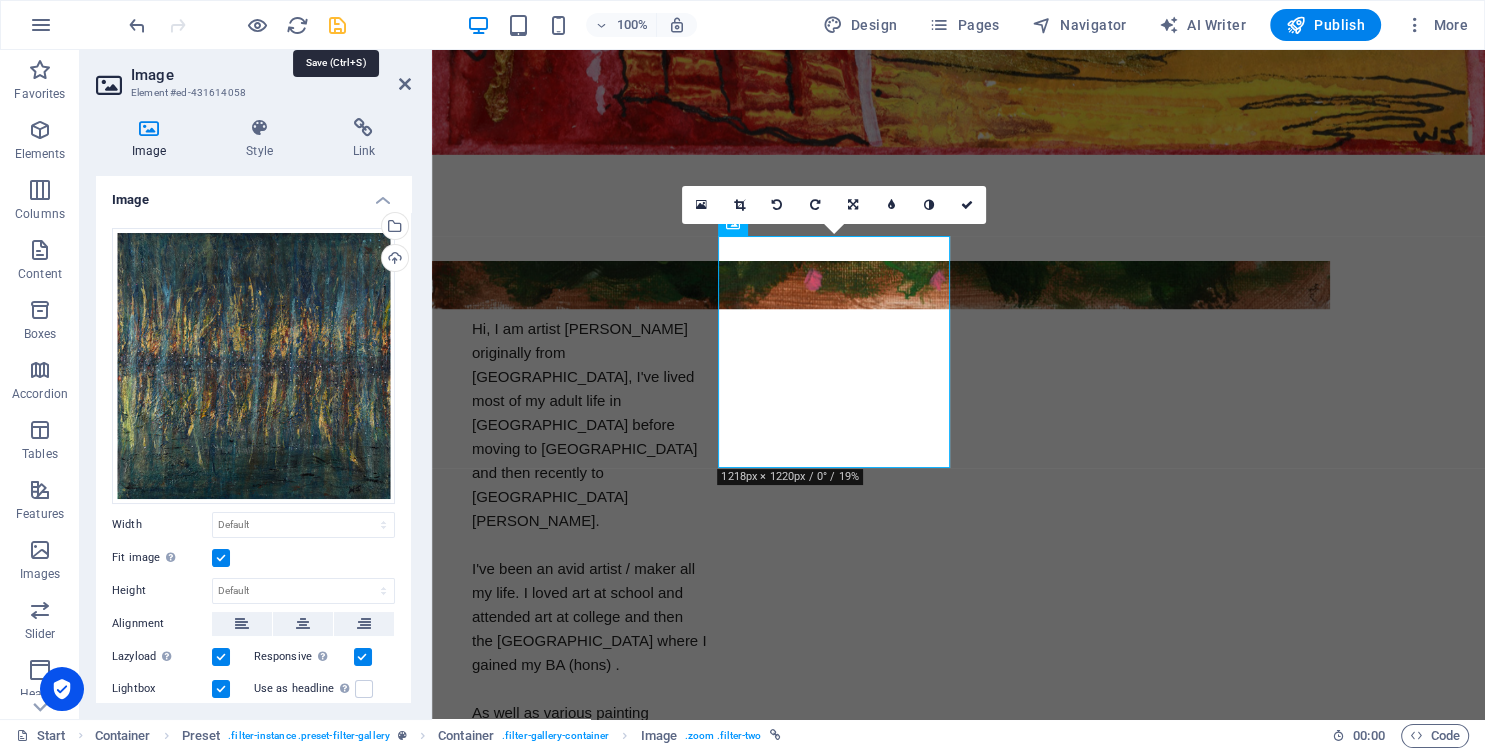 click at bounding box center (337, 25) 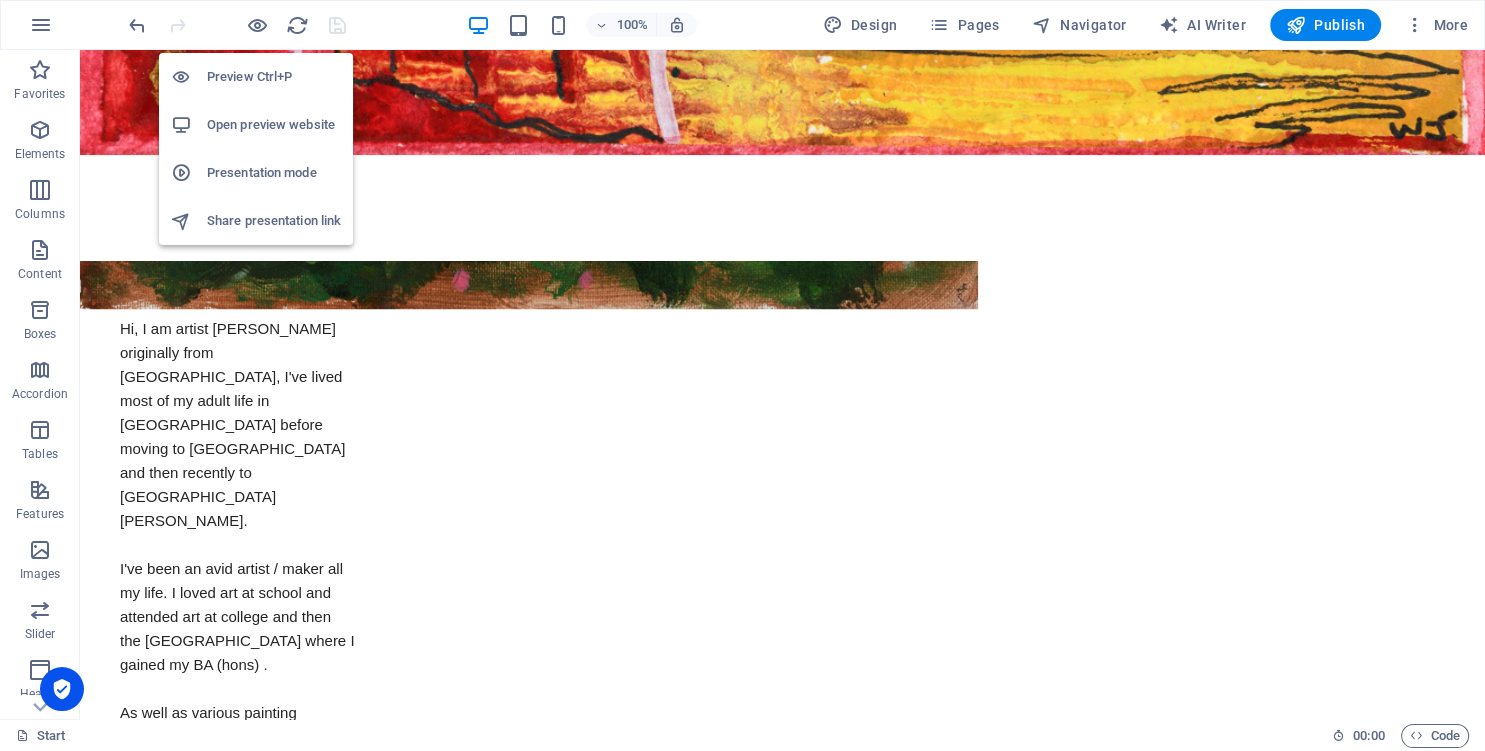 click on "Open preview website" at bounding box center (274, 125) 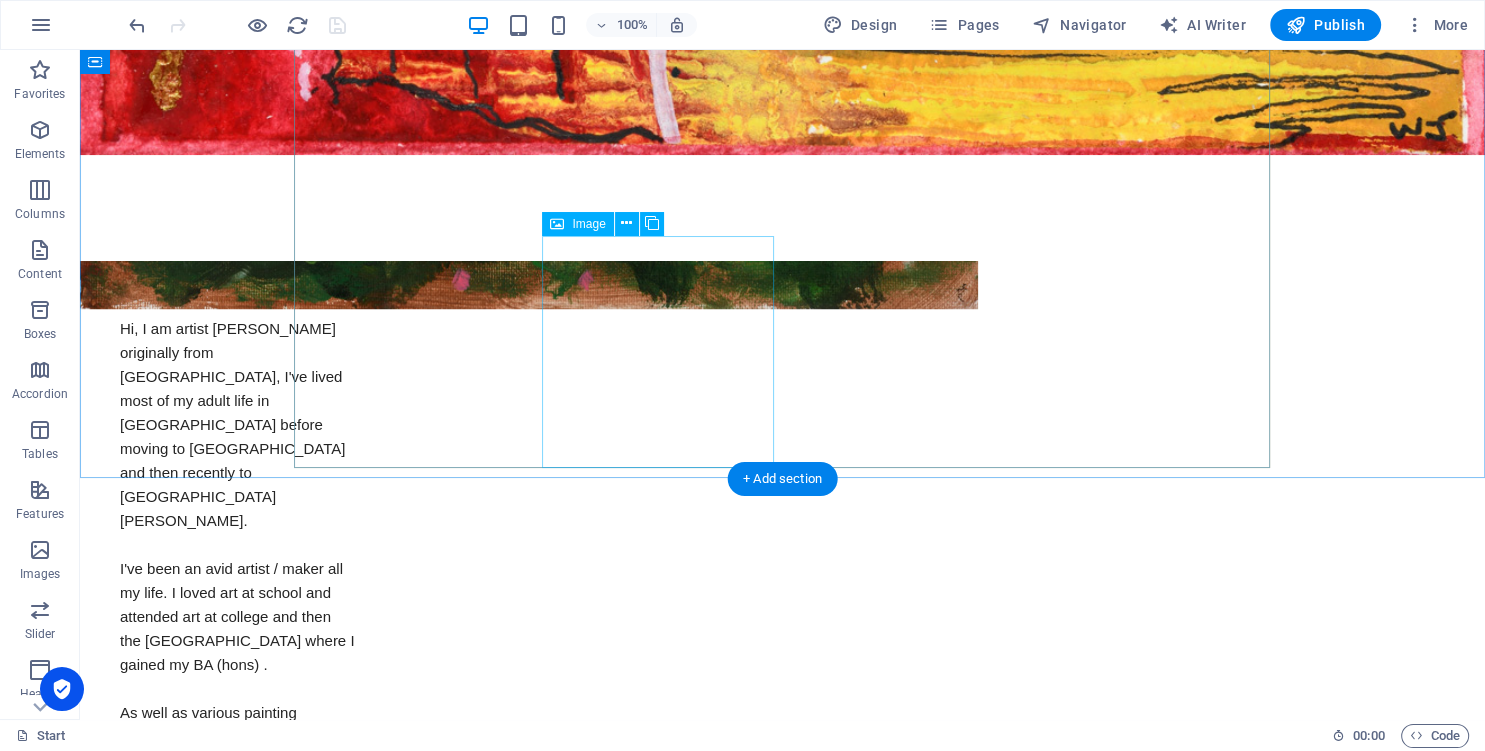 click at bounding box center [411, 14155] 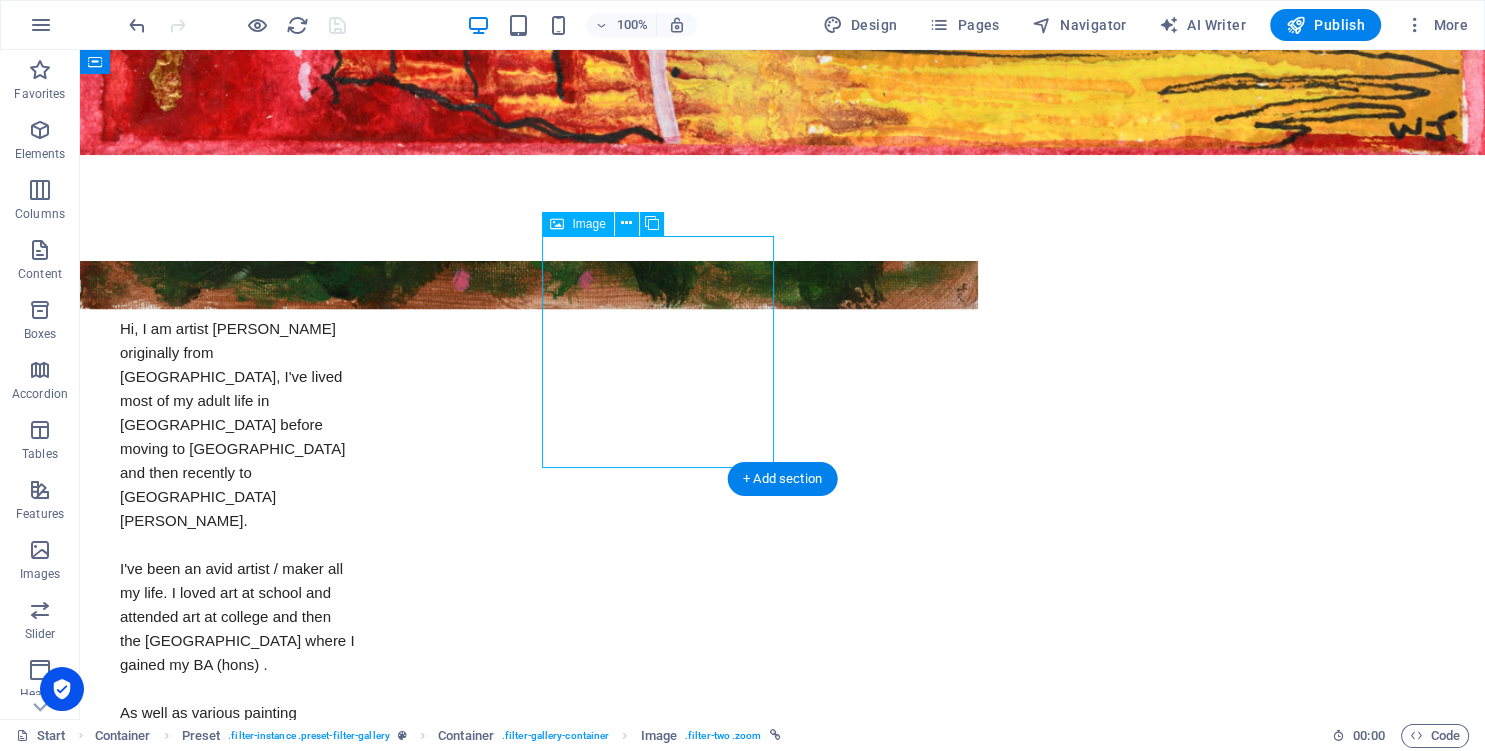 click at bounding box center [411, 14155] 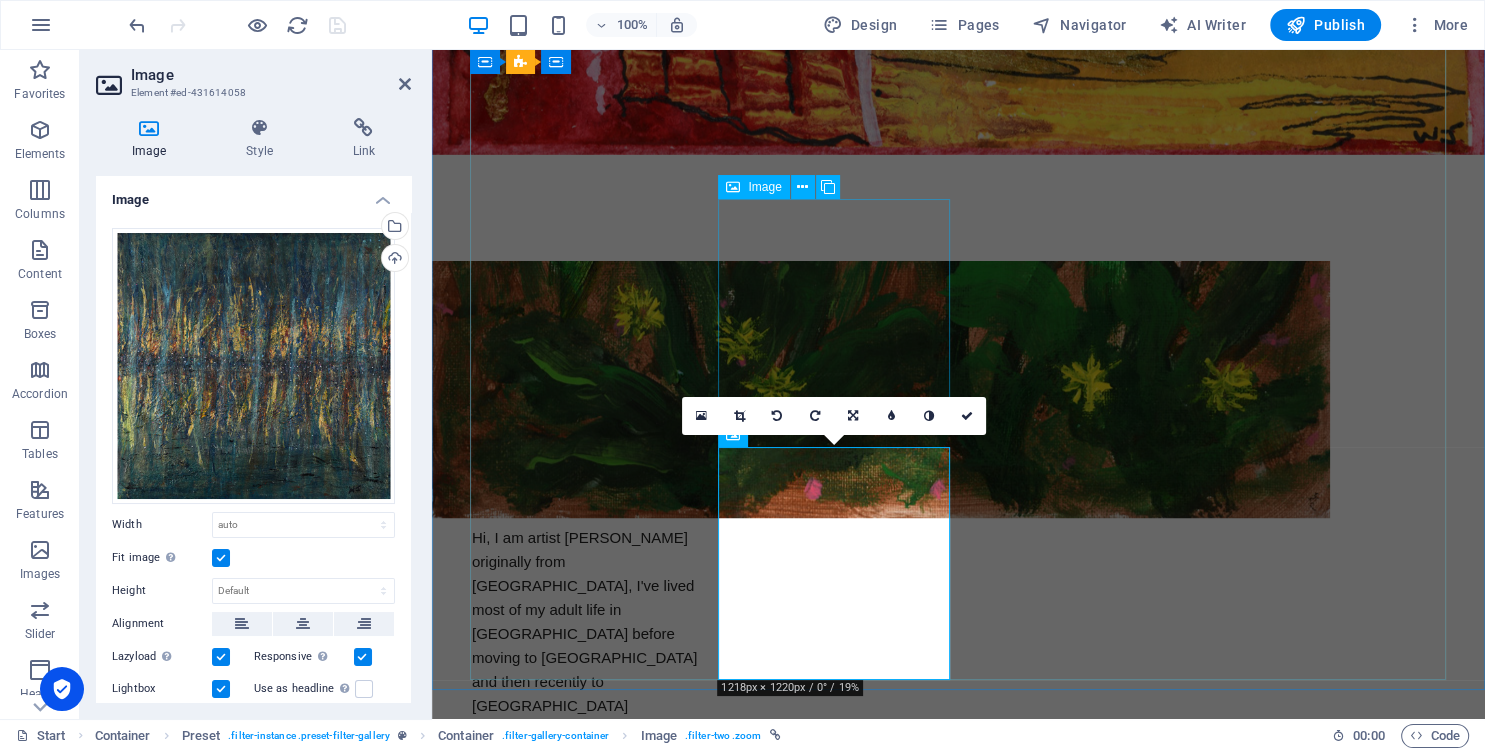 scroll, scrollTop: 1393, scrollLeft: 0, axis: vertical 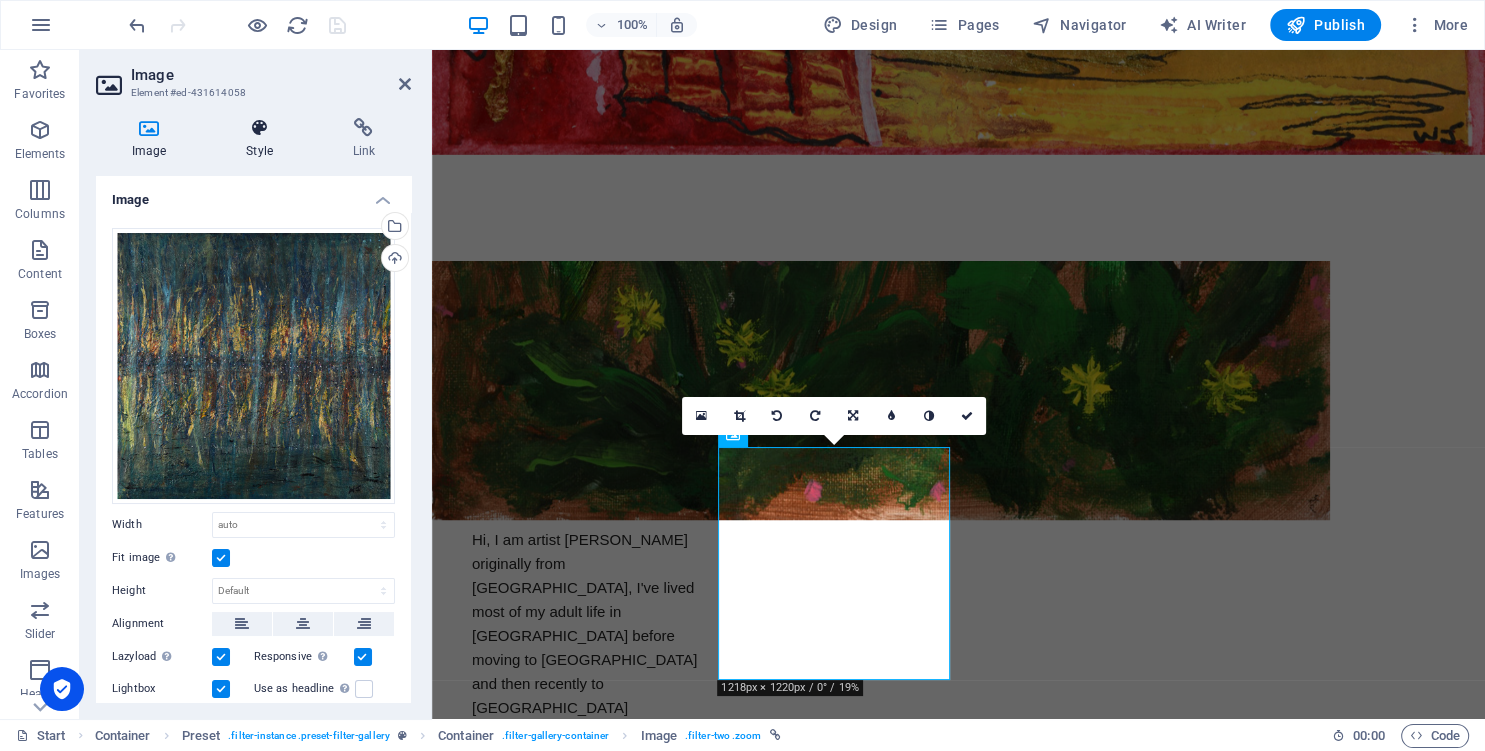 click at bounding box center (259, 128) 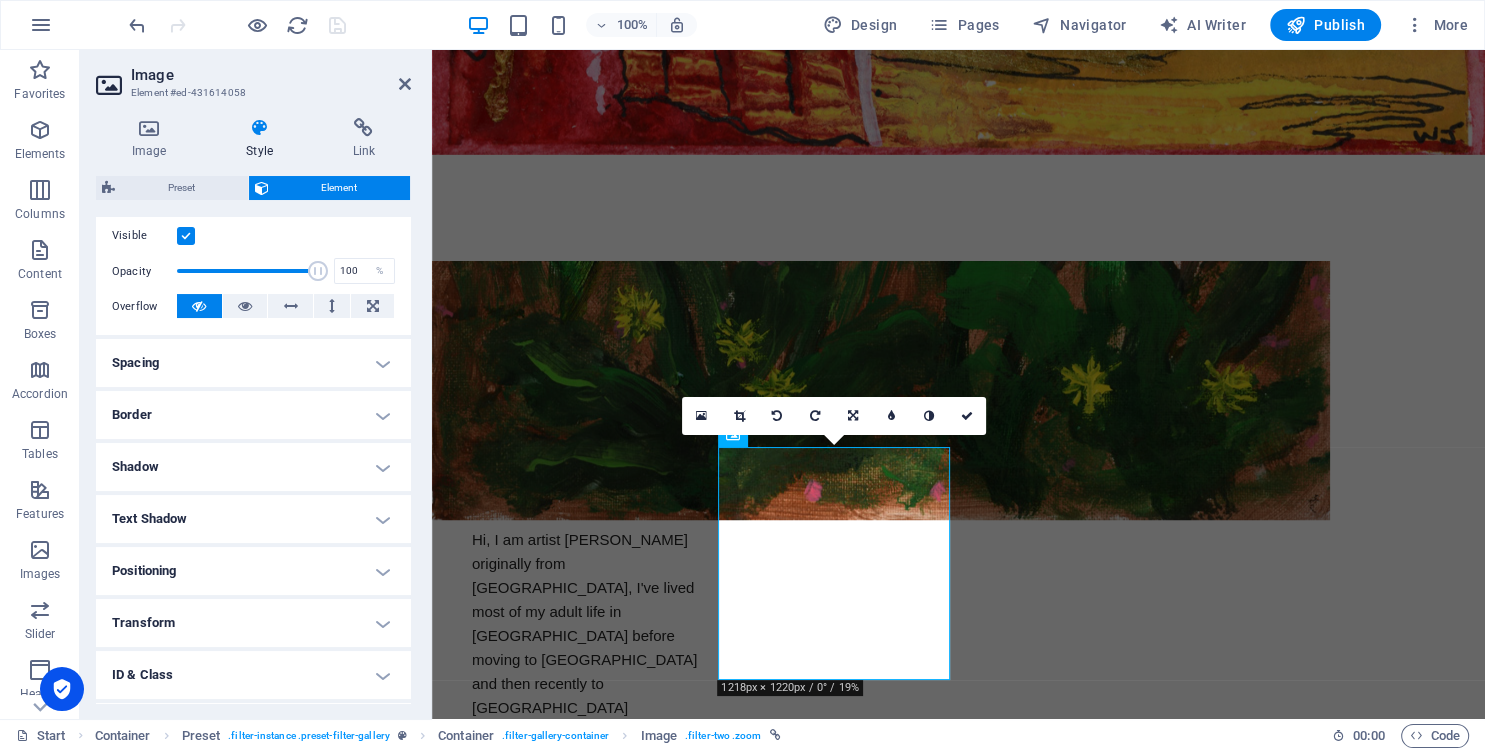 scroll, scrollTop: 358, scrollLeft: 0, axis: vertical 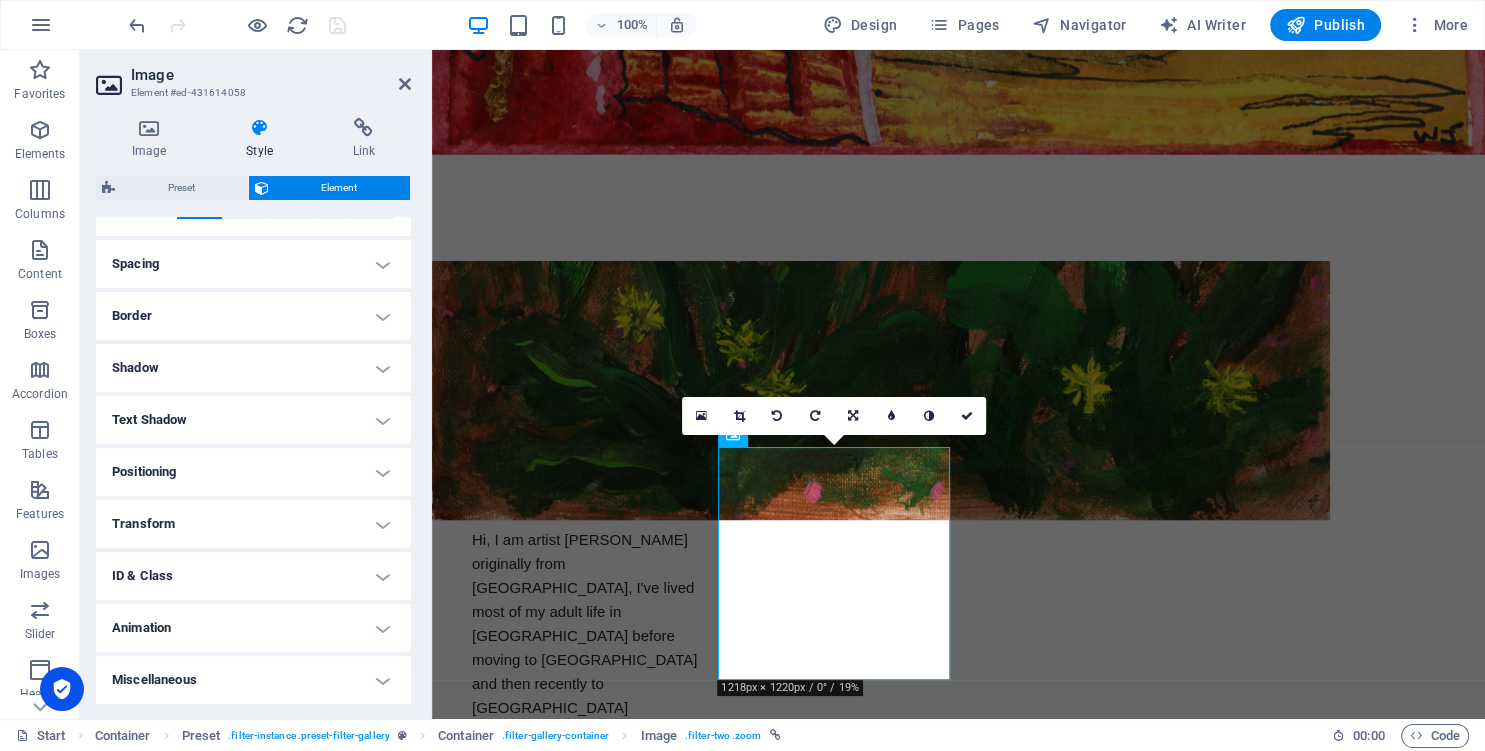 click on "ID & Class" at bounding box center (253, 576) 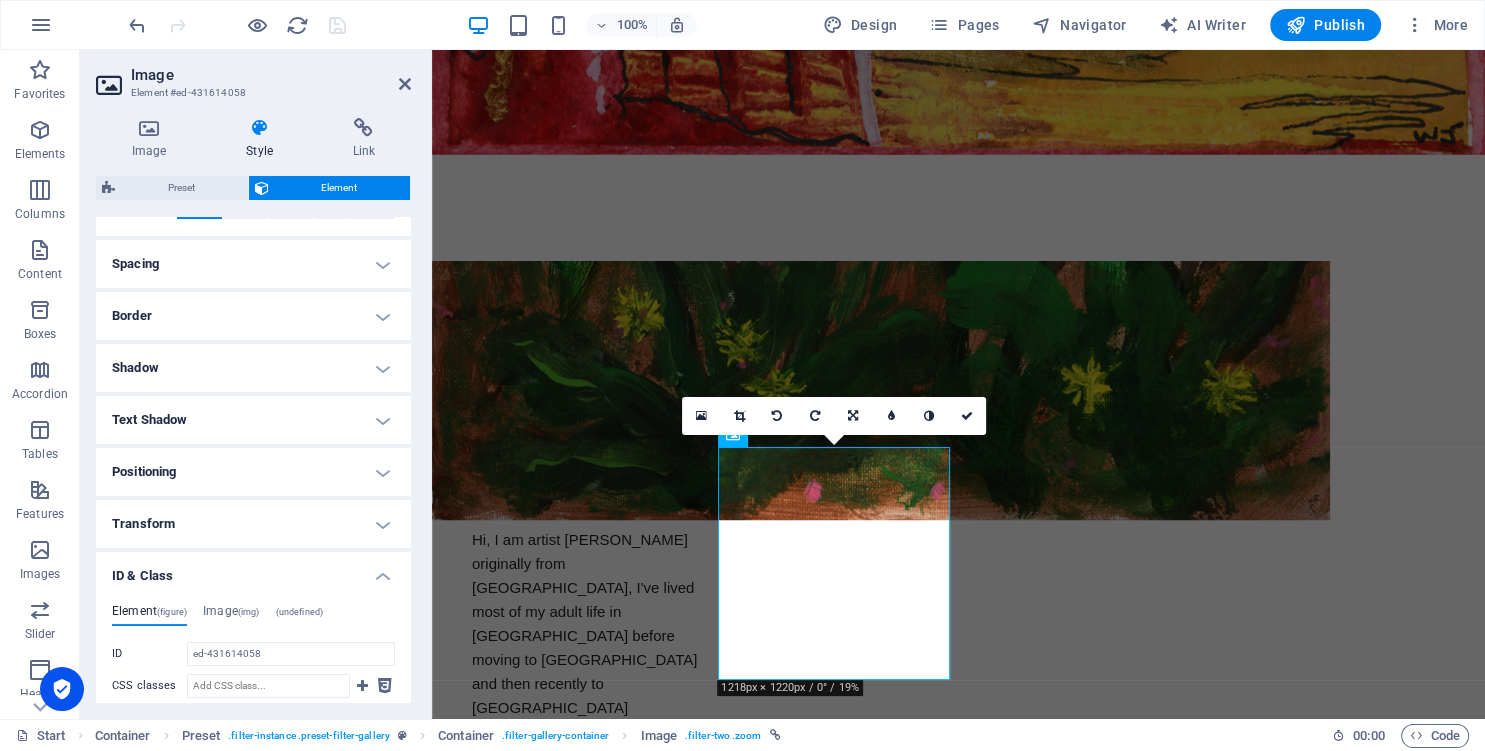 scroll, scrollTop: 541, scrollLeft: 0, axis: vertical 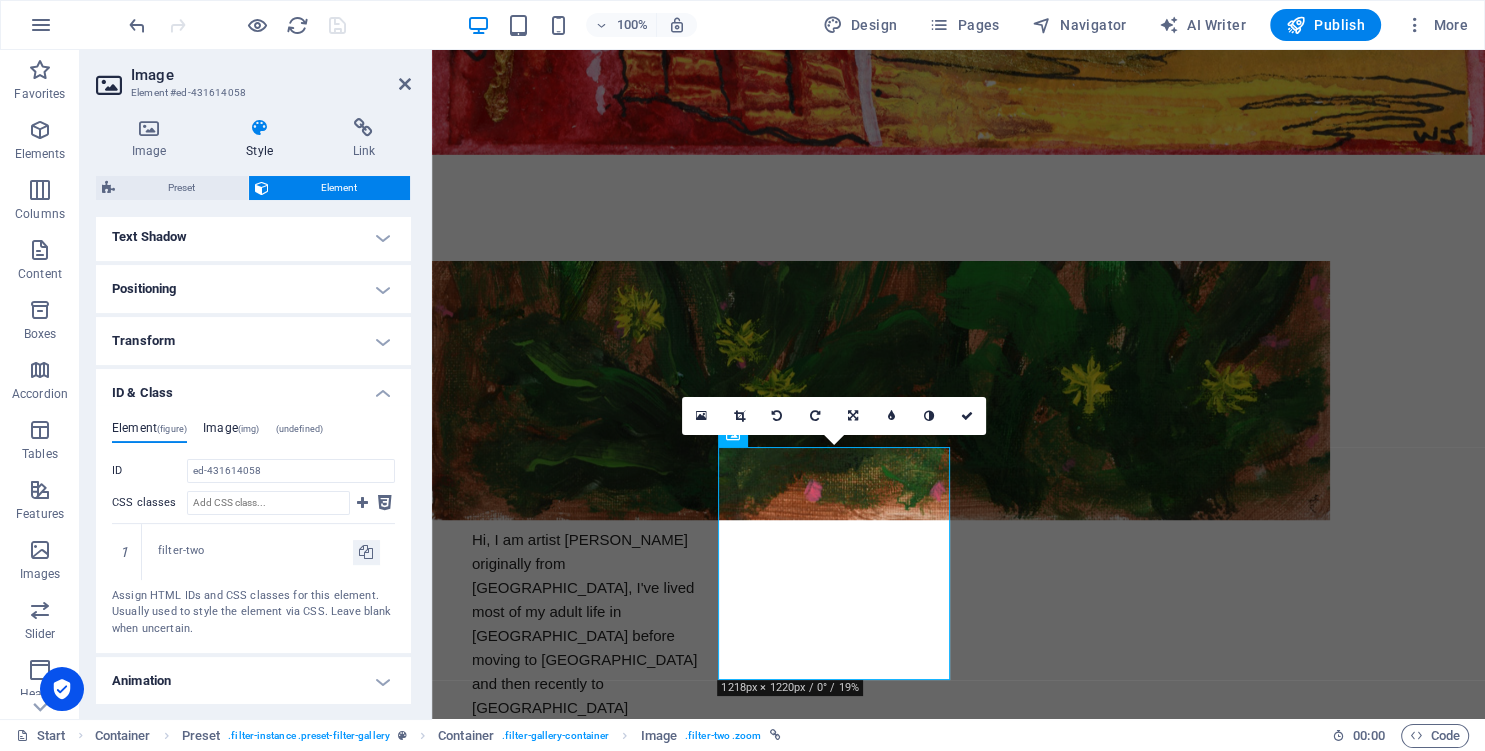 click on "(img)" at bounding box center (249, 429) 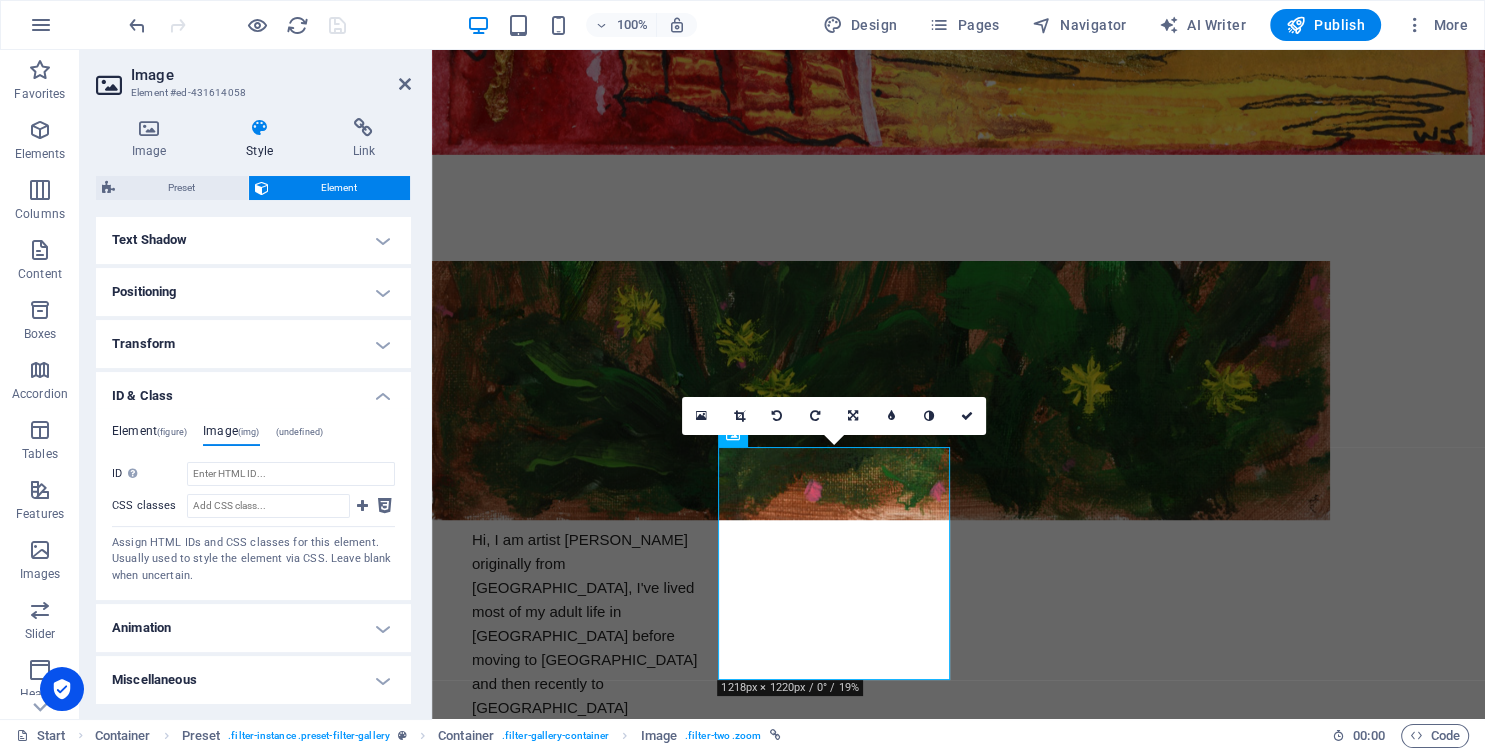click on "Element  (figure)" at bounding box center [149, 435] 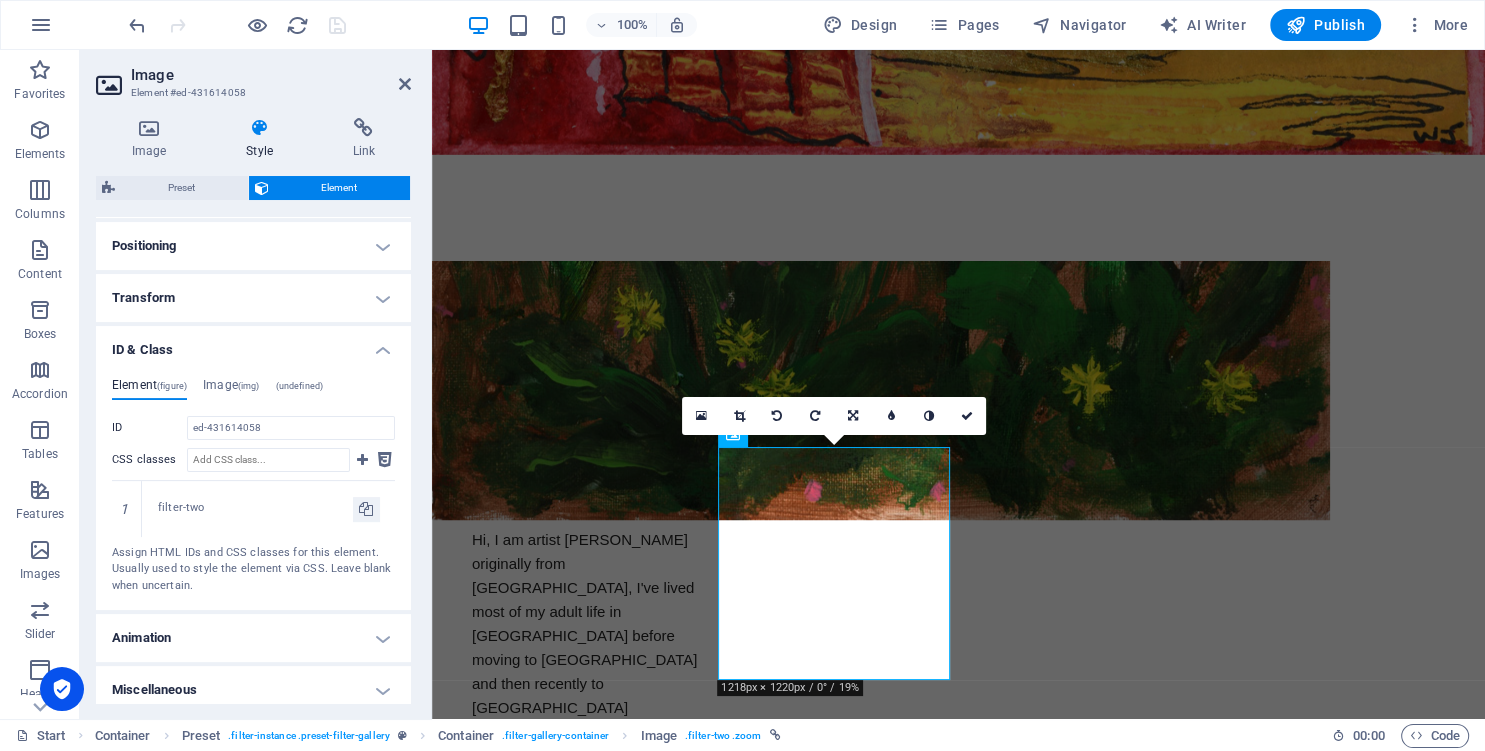 scroll, scrollTop: 594, scrollLeft: 0, axis: vertical 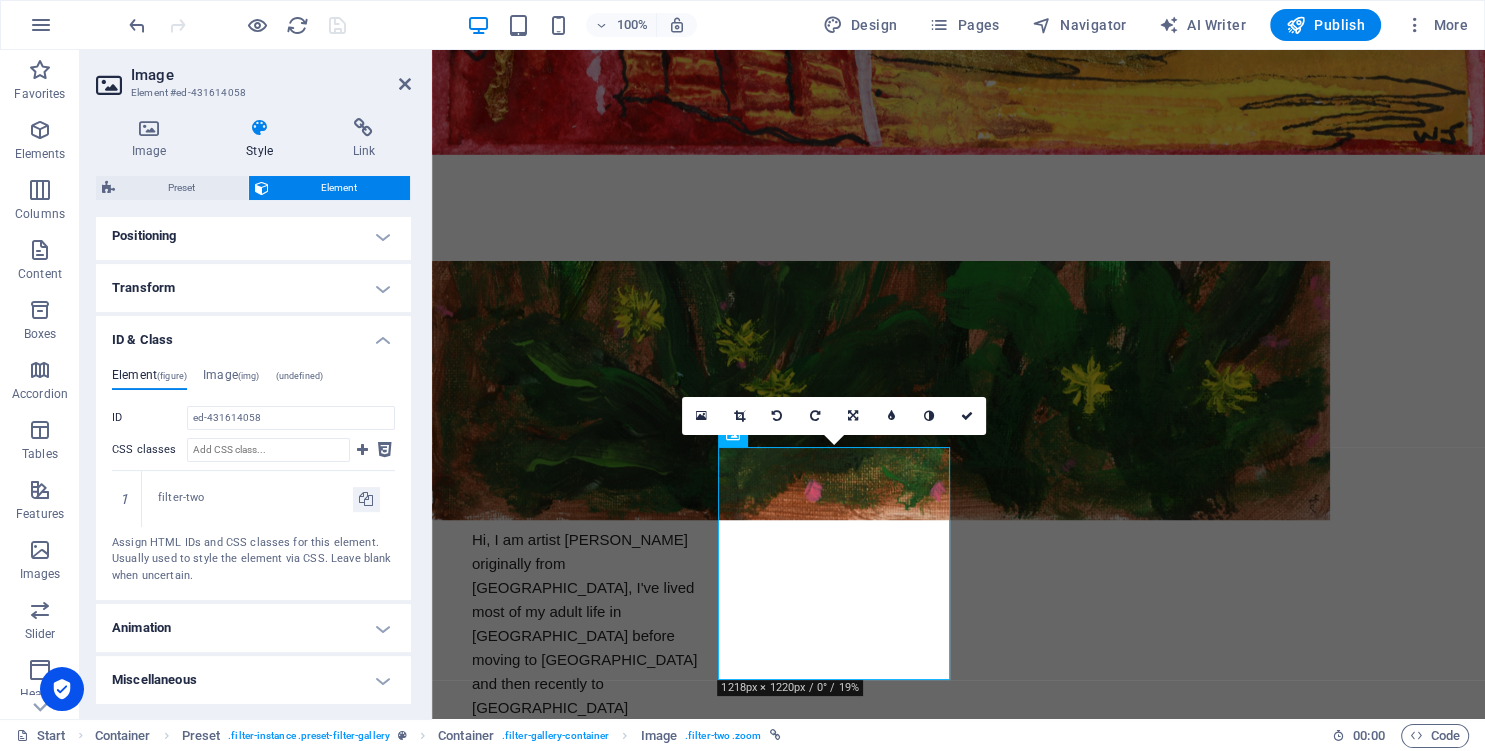 click on "Miscellaneous" at bounding box center (253, 680) 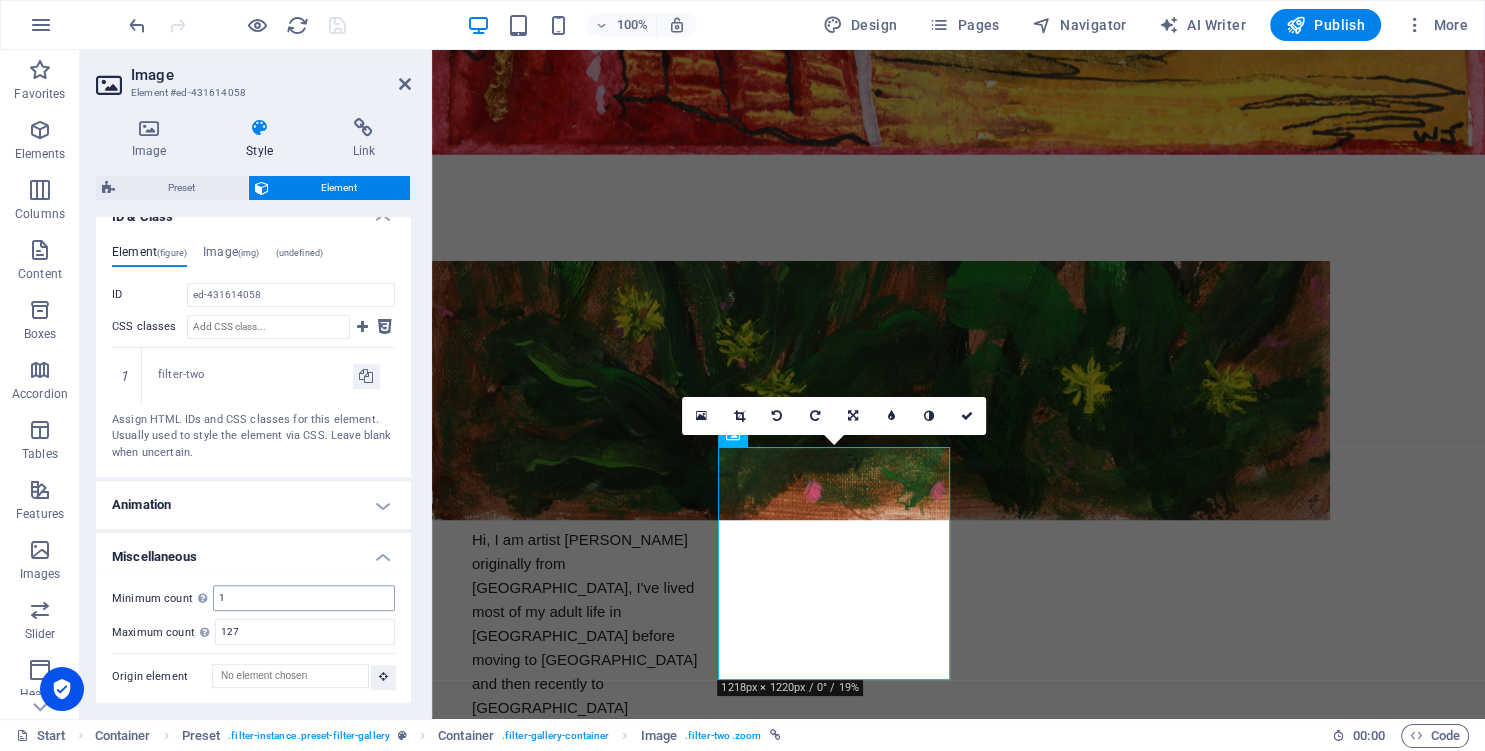 scroll, scrollTop: 718, scrollLeft: 0, axis: vertical 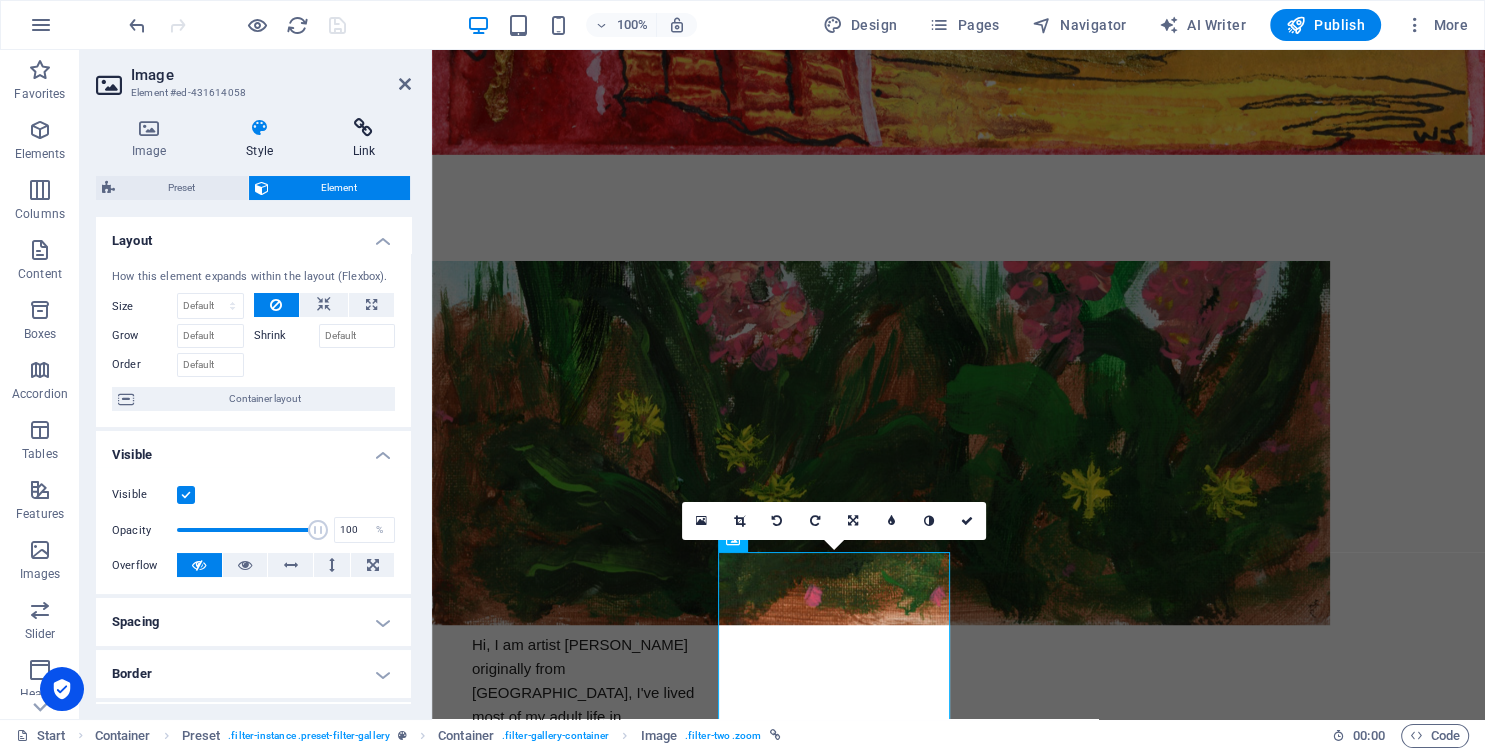 click at bounding box center [364, 128] 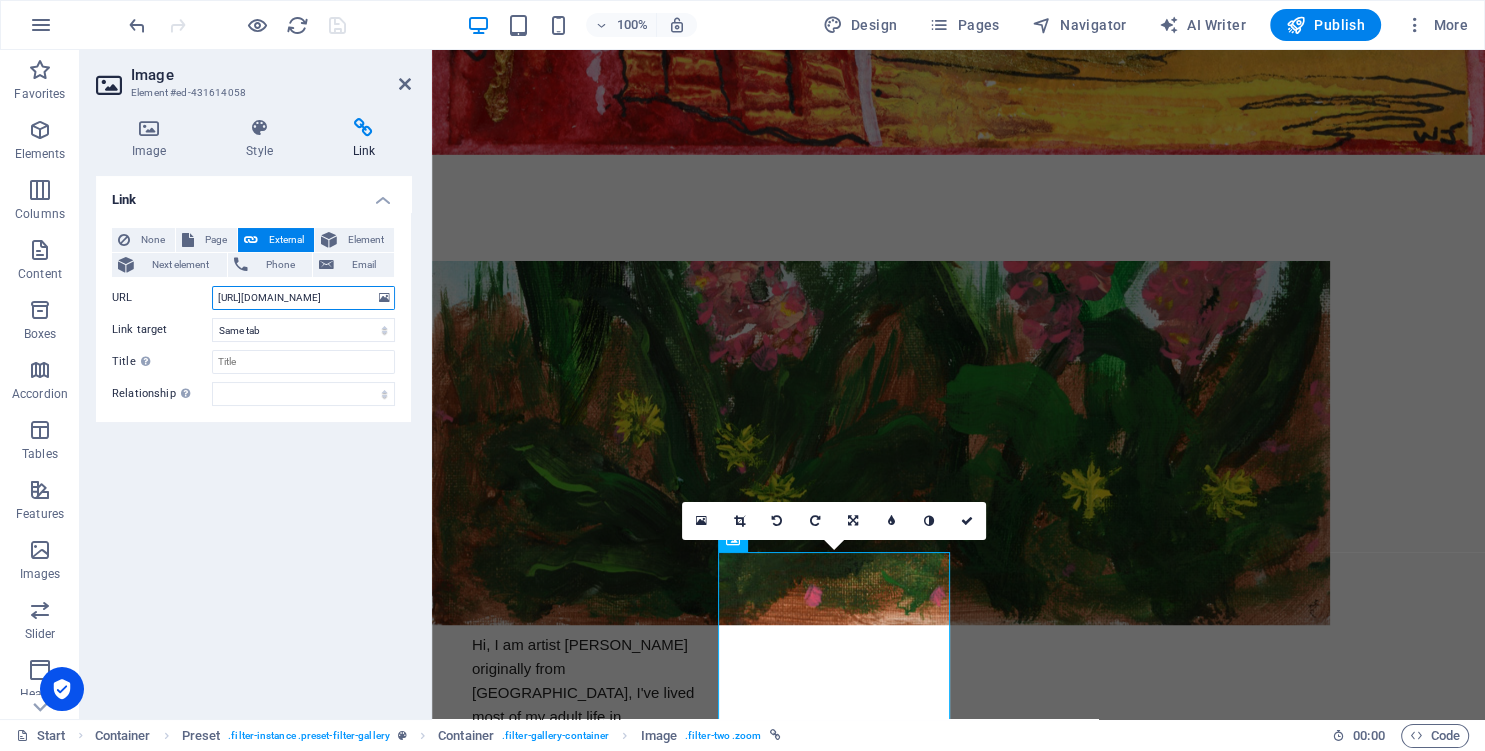 scroll, scrollTop: 0, scrollLeft: 303, axis: horizontal 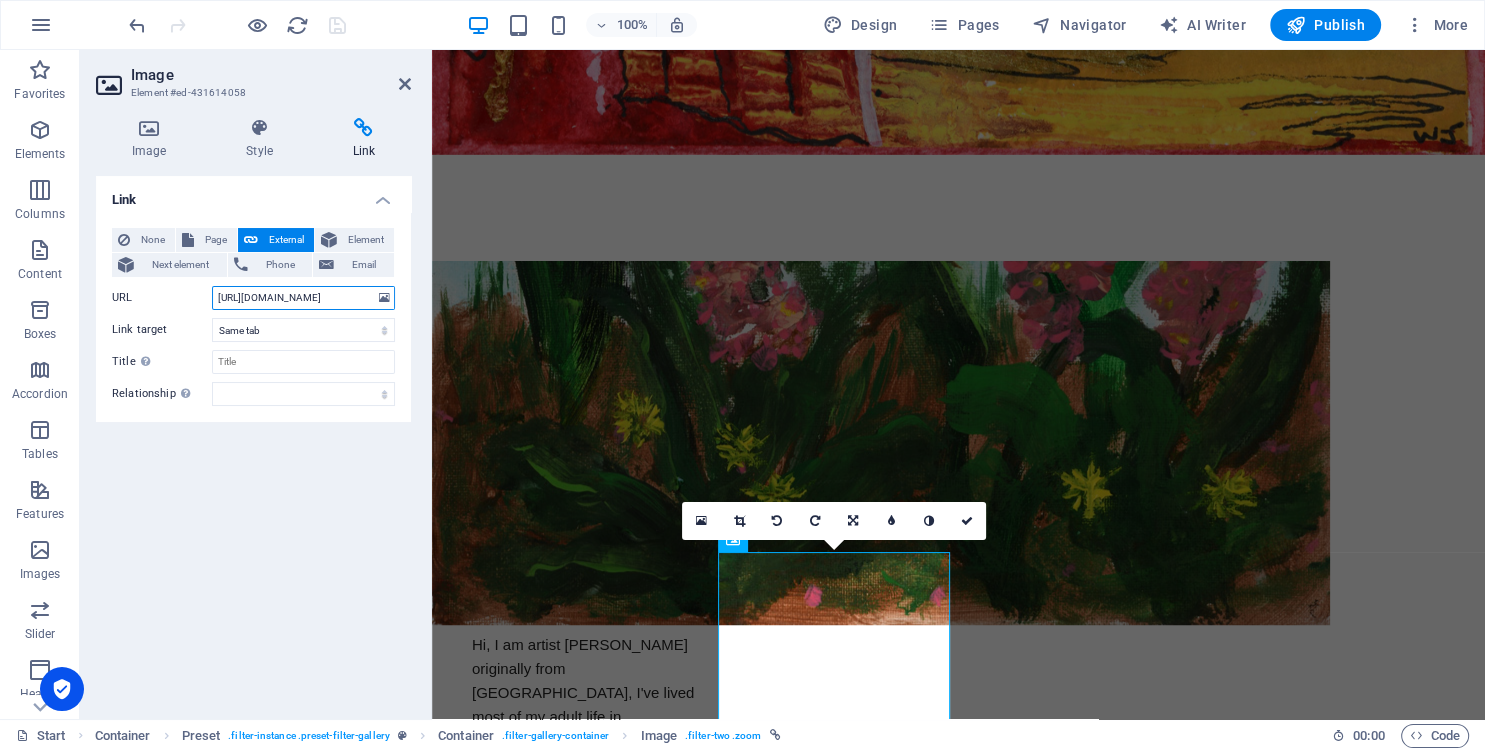 click on "https://cdn1.site-media.eu/images/983/17583292/1250px8-7-25014-LdLNf8gGUZ6BW7EqIzq9mQ.jpg" at bounding box center (303, 298) 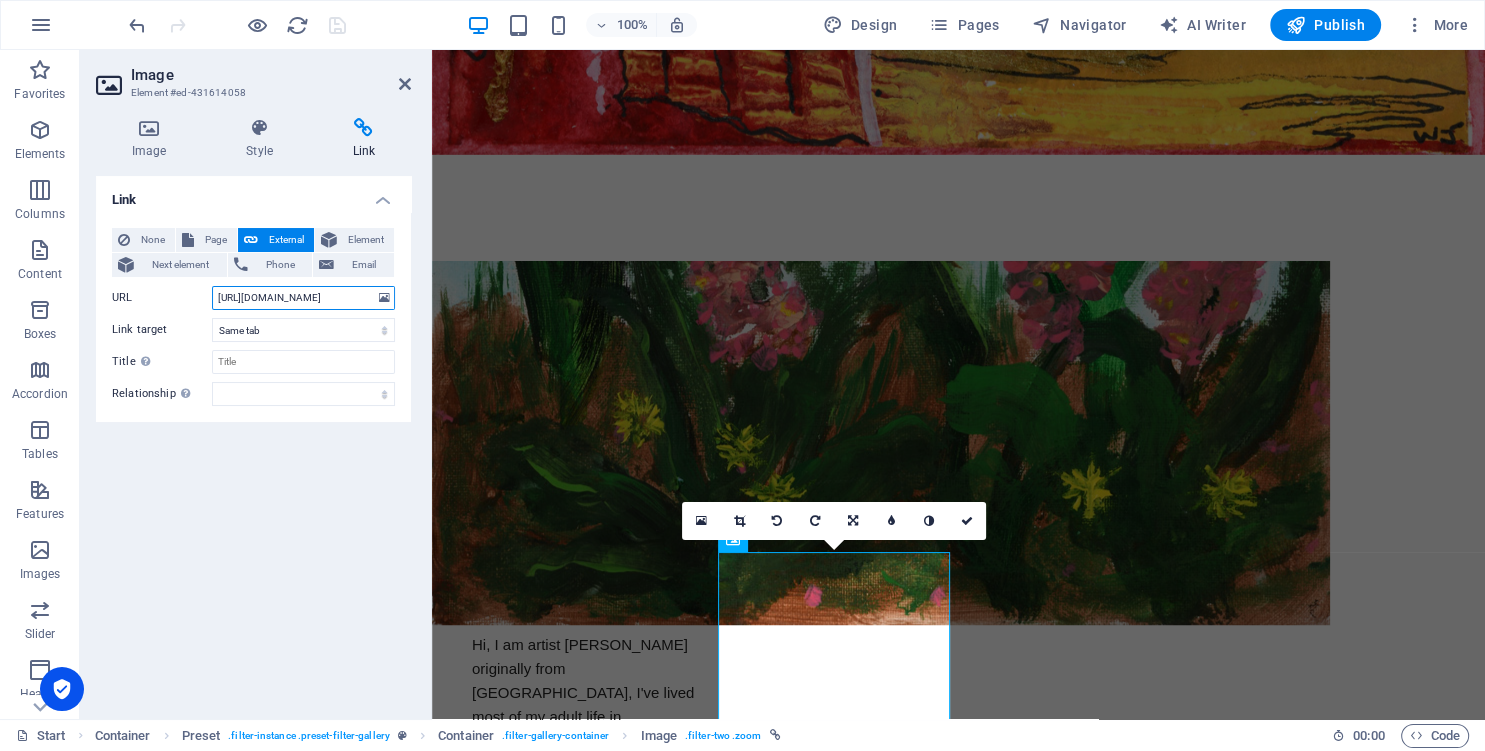 click on "https://cdn1.site-media.eu/images/983/17583292/1250px8-7-25014-LdLNf8gGUZ6BW7EqIzq9mQ.jpg" at bounding box center [303, 298] 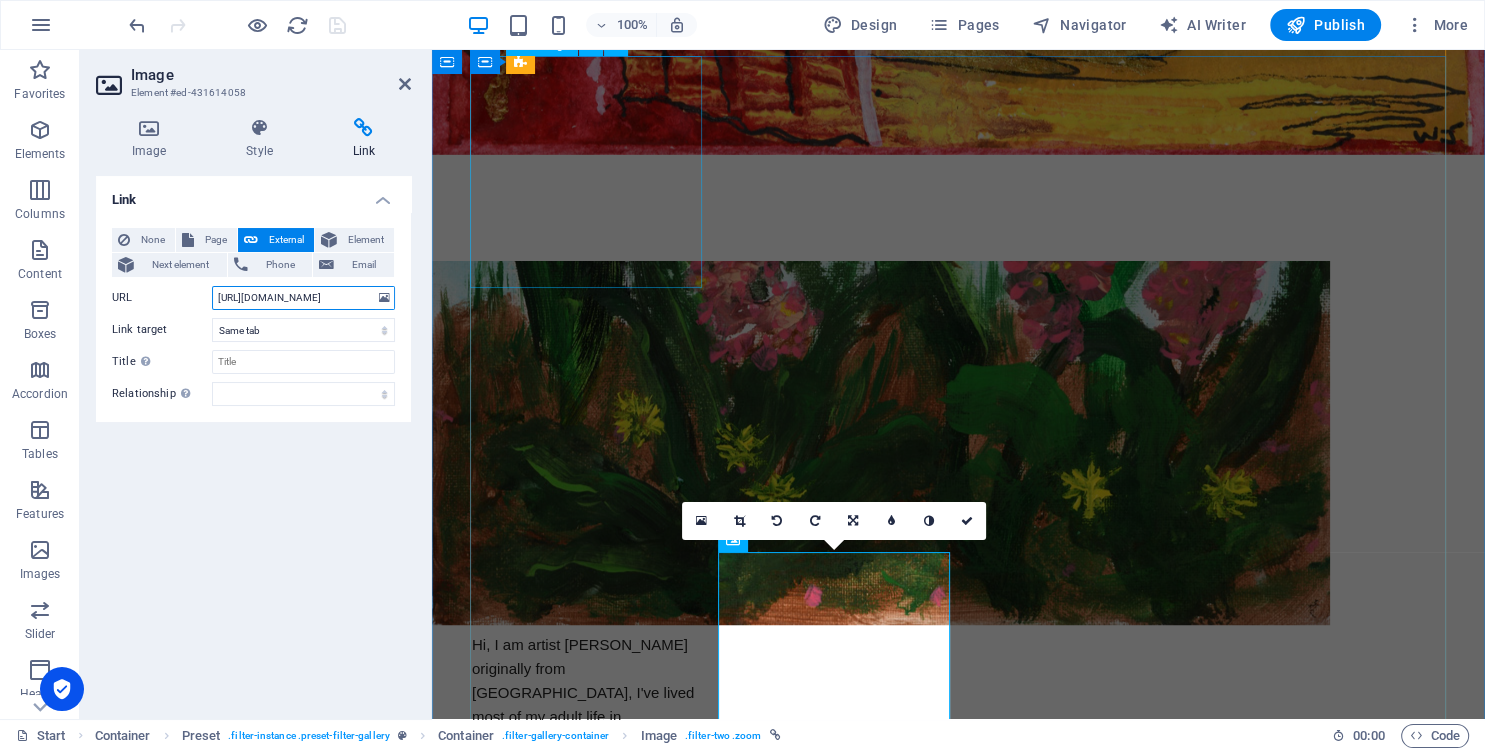 scroll, scrollTop: 0, scrollLeft: 202, axis: horizontal 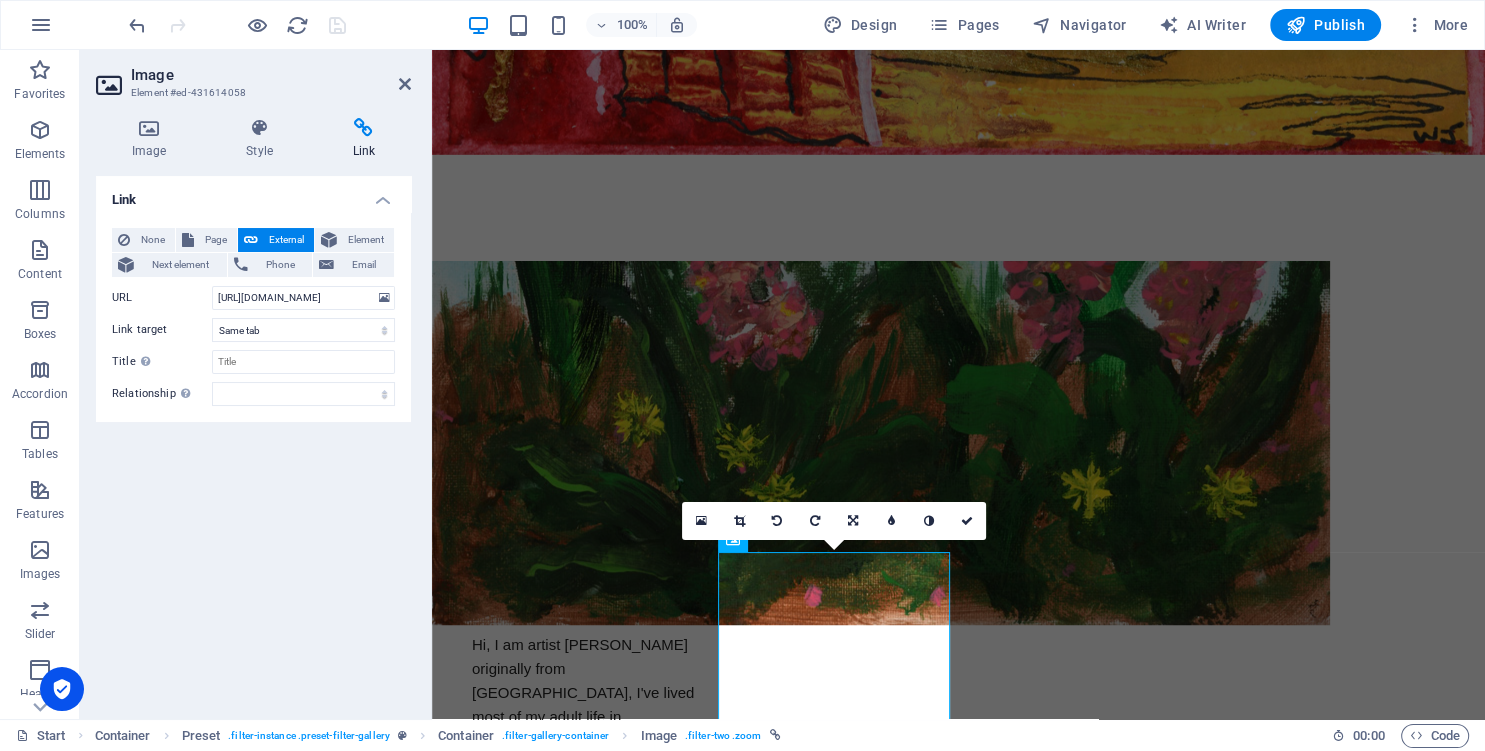 click on "Link" at bounding box center [253, 194] 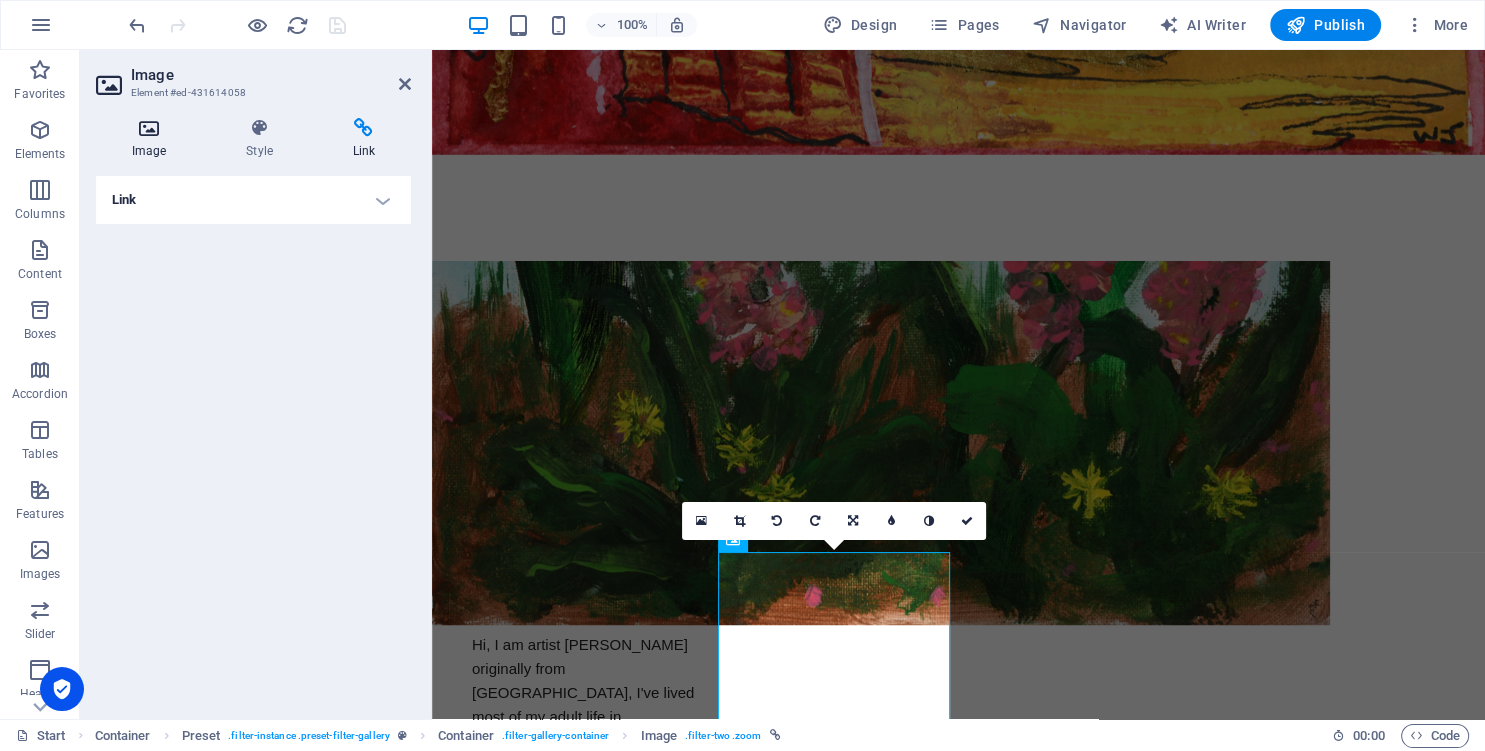 click at bounding box center (149, 128) 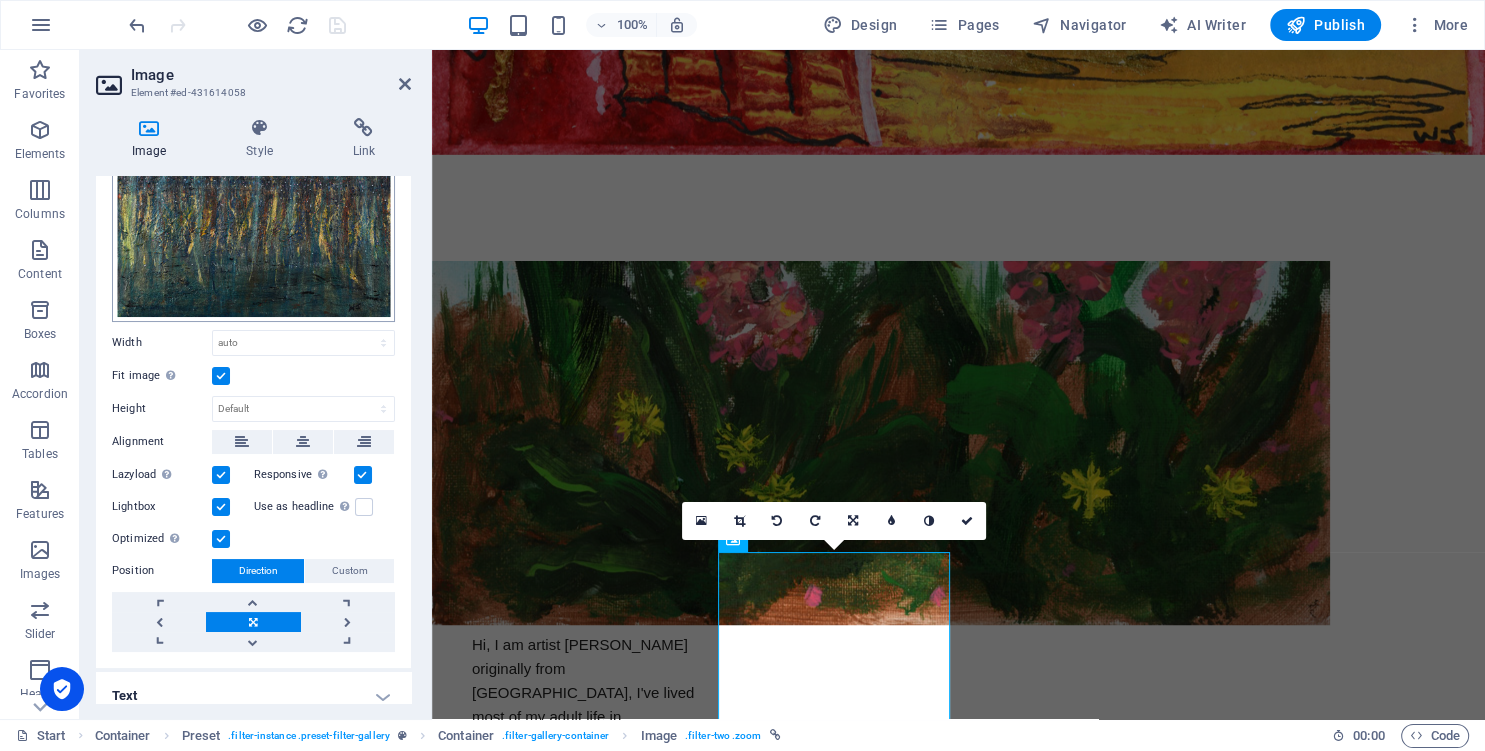 scroll, scrollTop: 198, scrollLeft: 0, axis: vertical 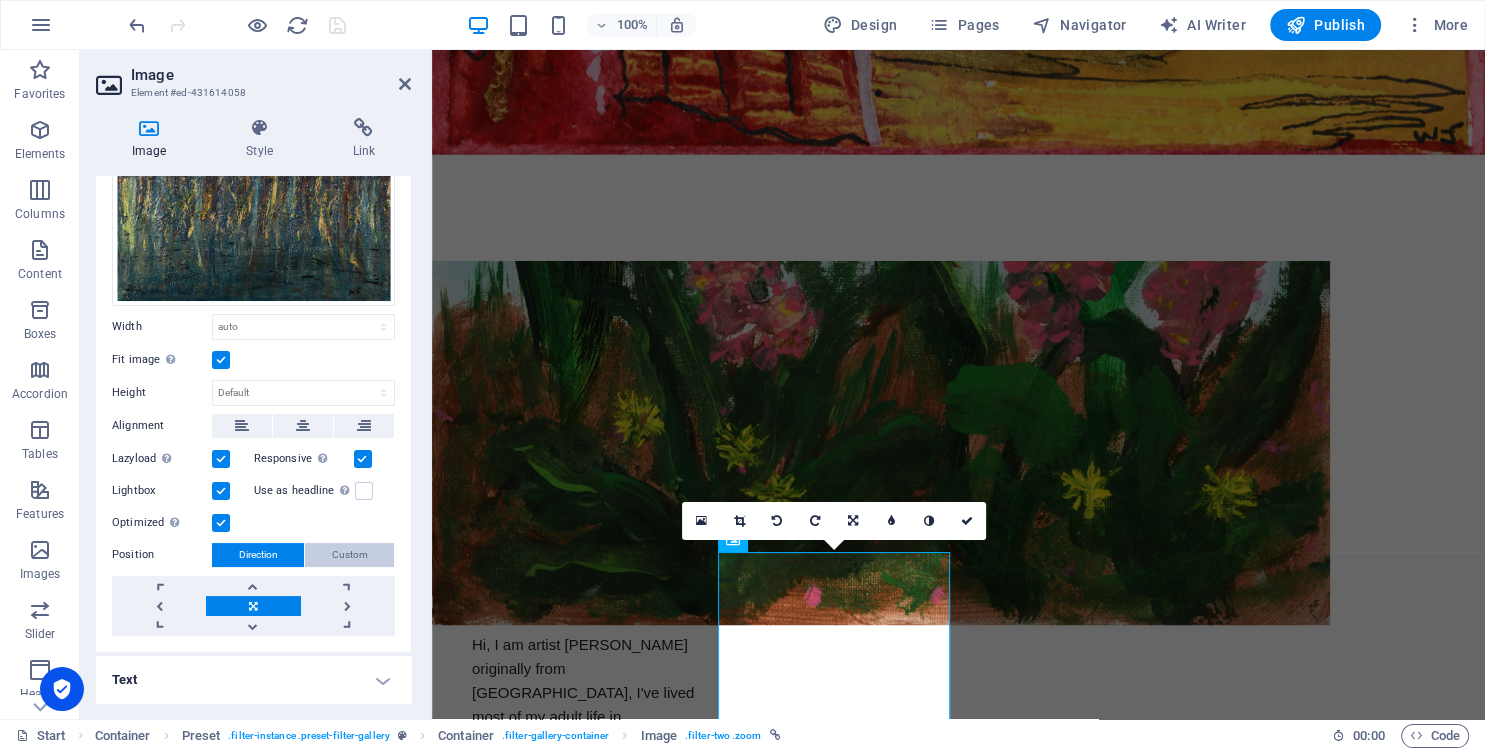 click on "Custom" at bounding box center [350, 555] 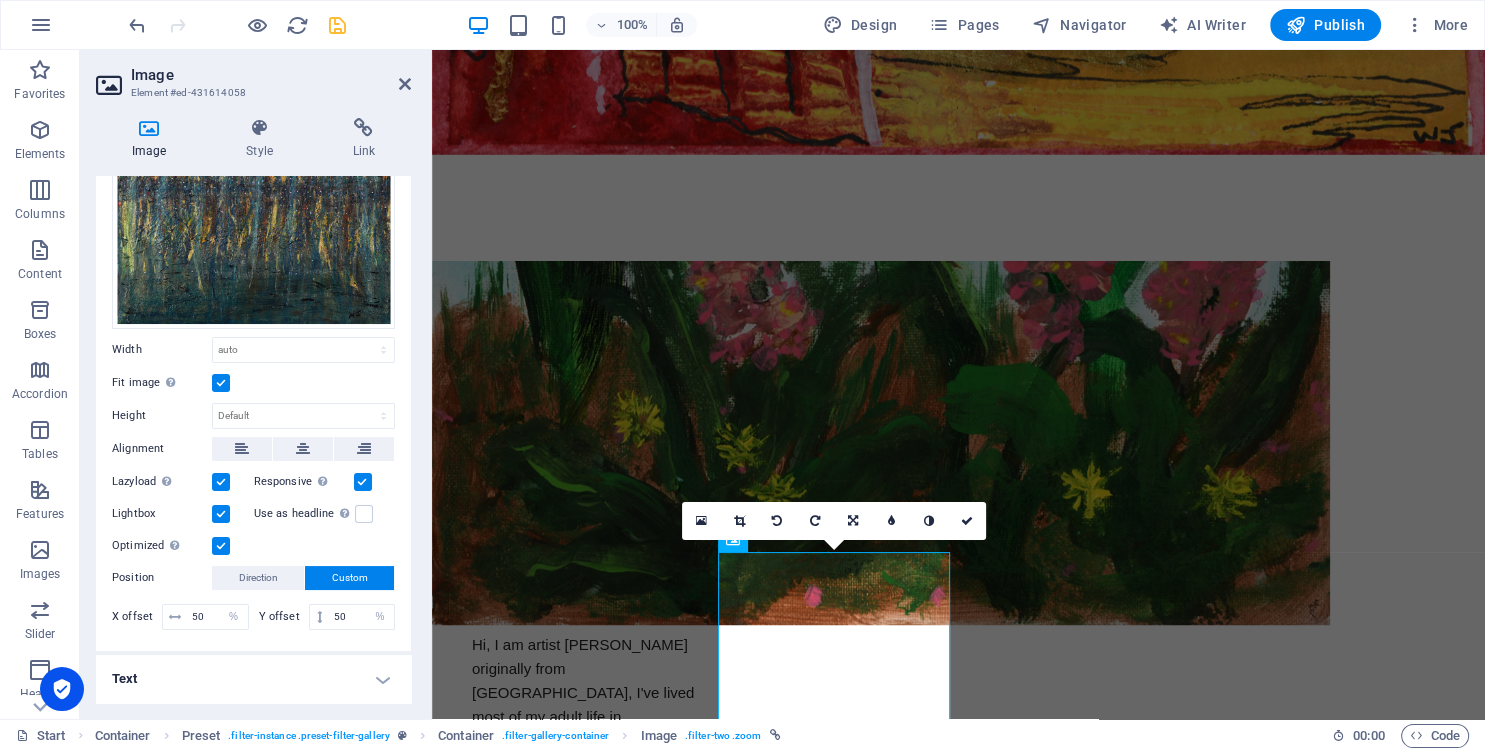 scroll, scrollTop: 174, scrollLeft: 0, axis: vertical 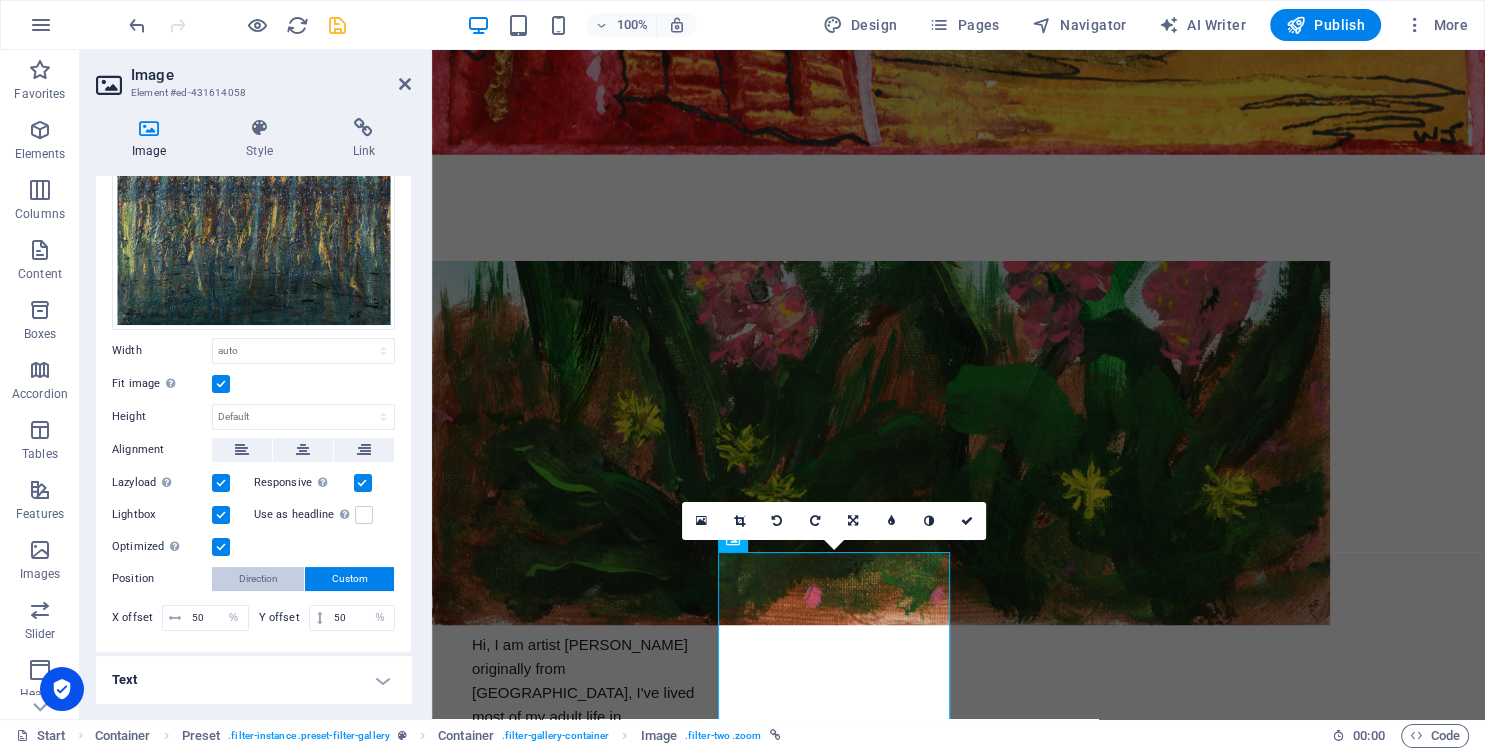 click on "Direction" at bounding box center (258, 579) 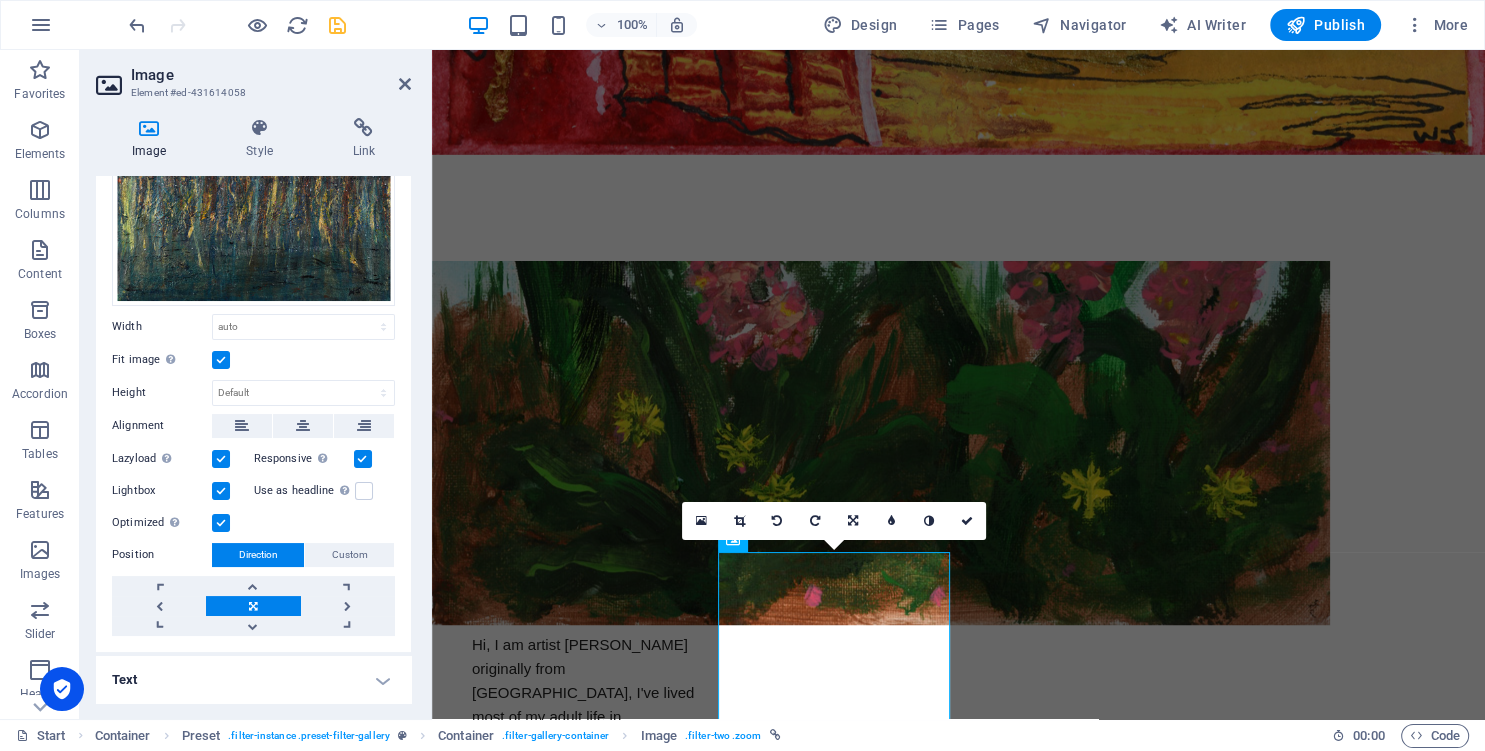 scroll, scrollTop: 0, scrollLeft: 0, axis: both 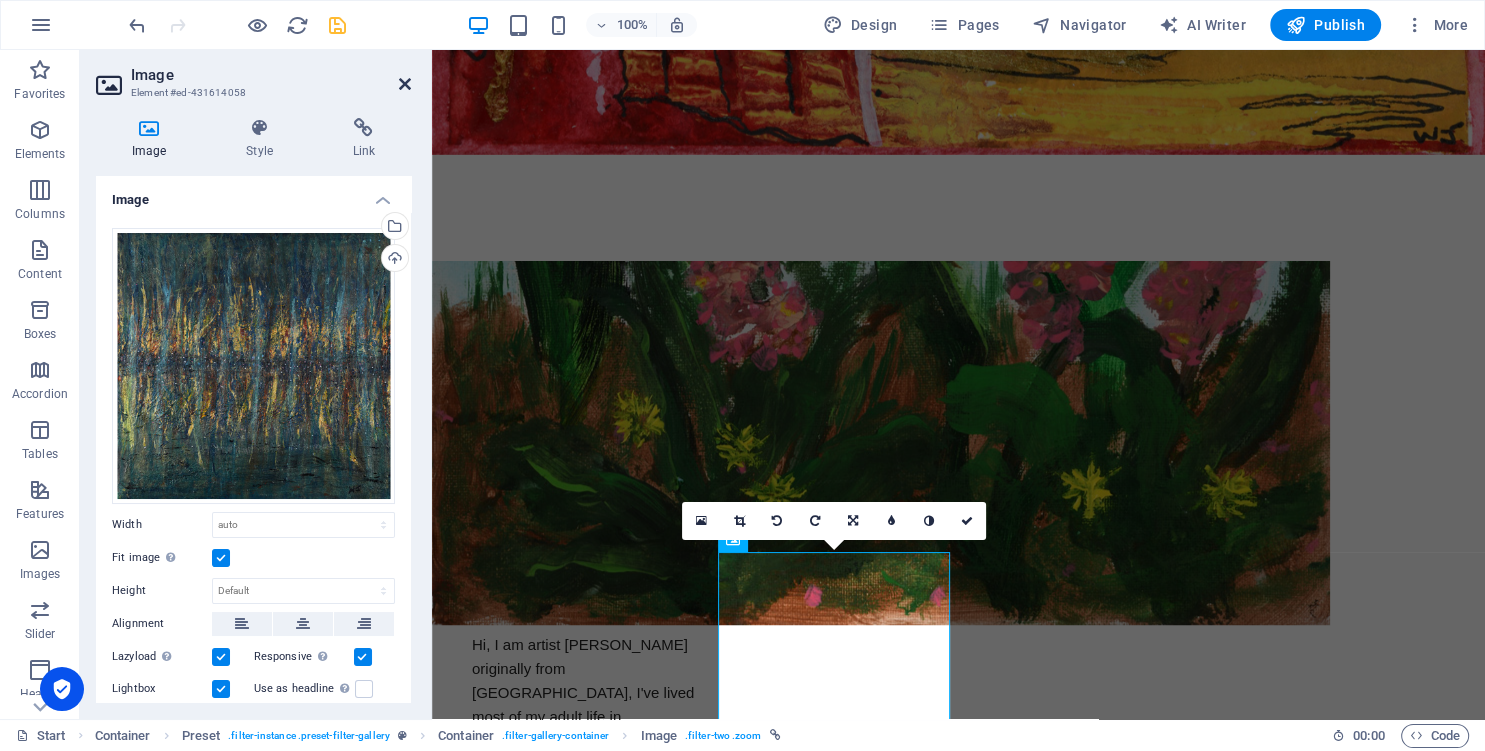 drag, startPoint x: 399, startPoint y: 78, endPoint x: 324, endPoint y: 29, distance: 89.587944 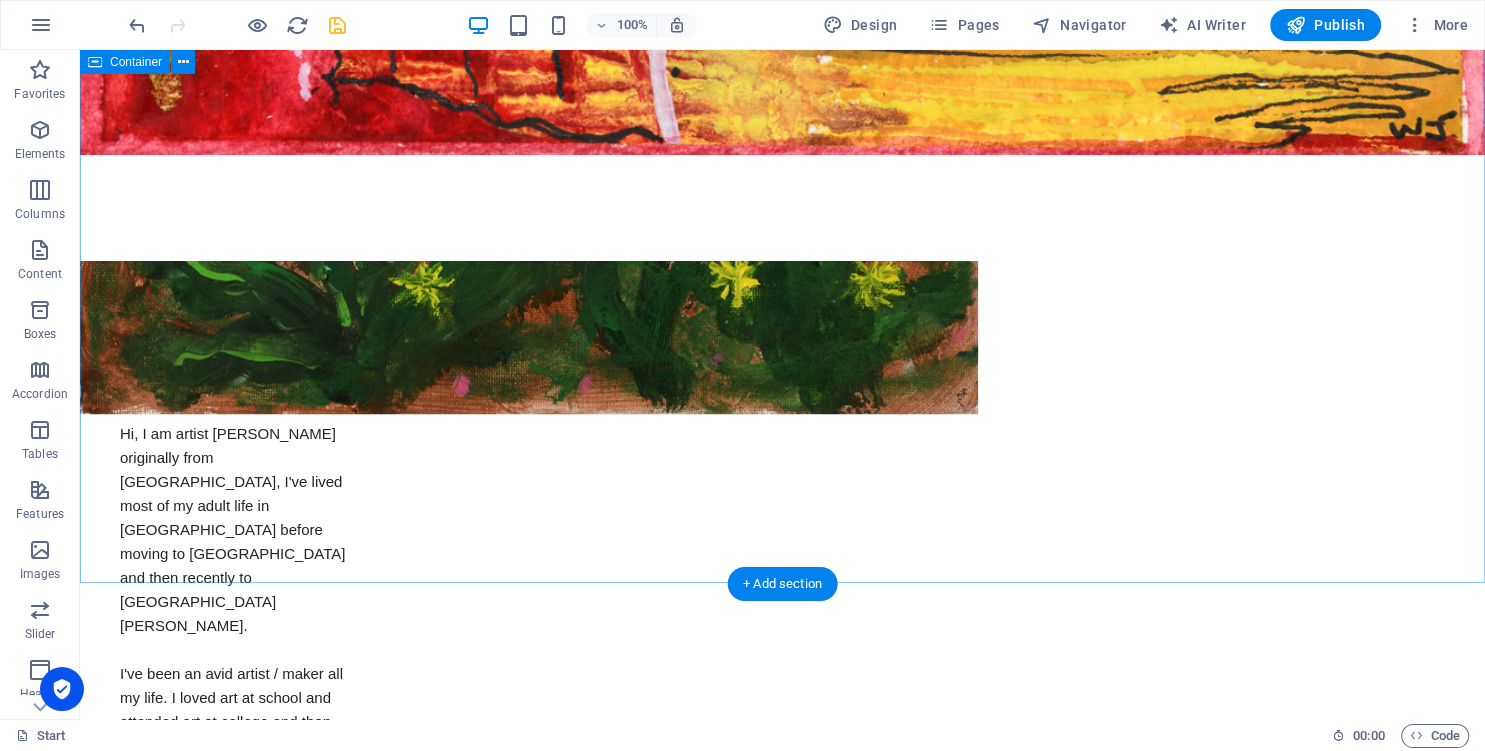 scroll, scrollTop: 1710, scrollLeft: 0, axis: vertical 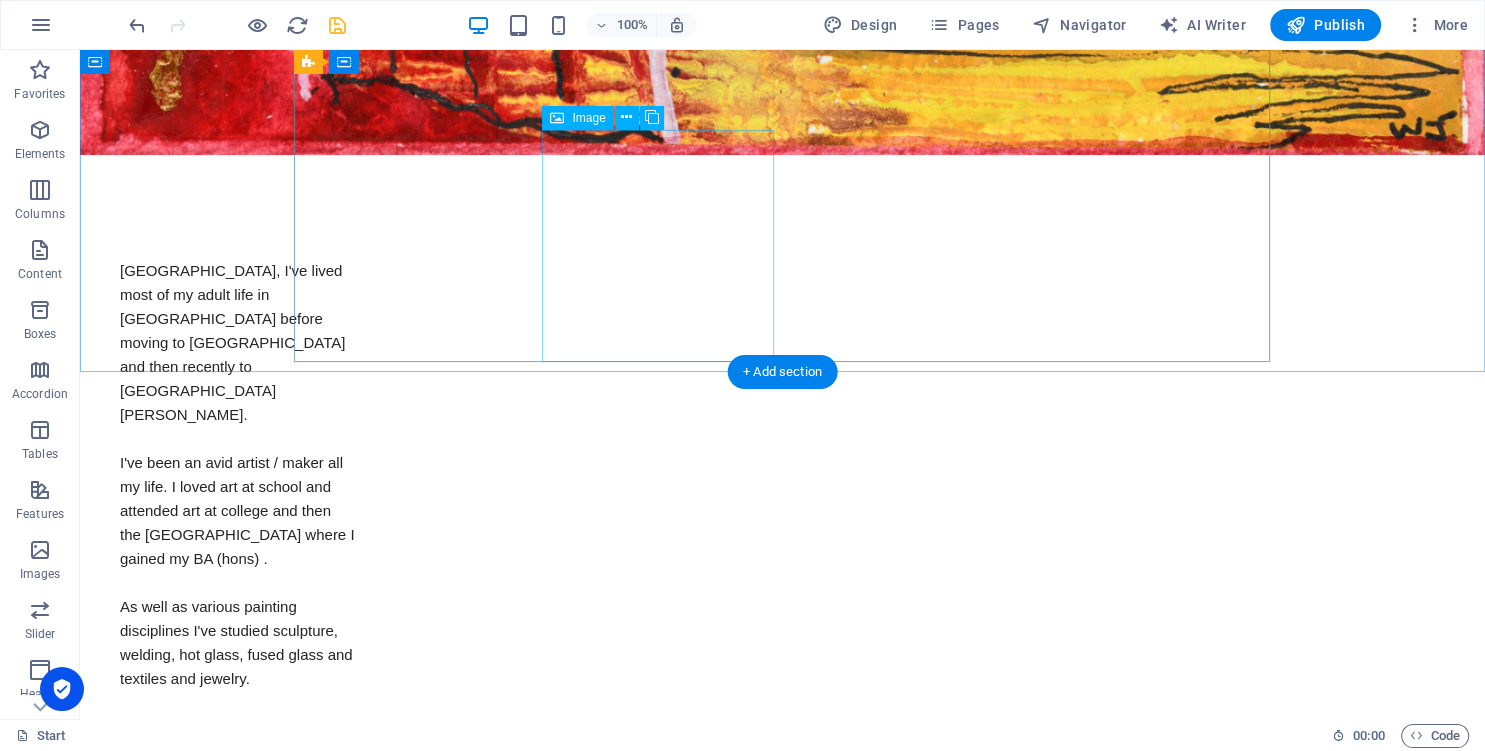 click at bounding box center [411, 14049] 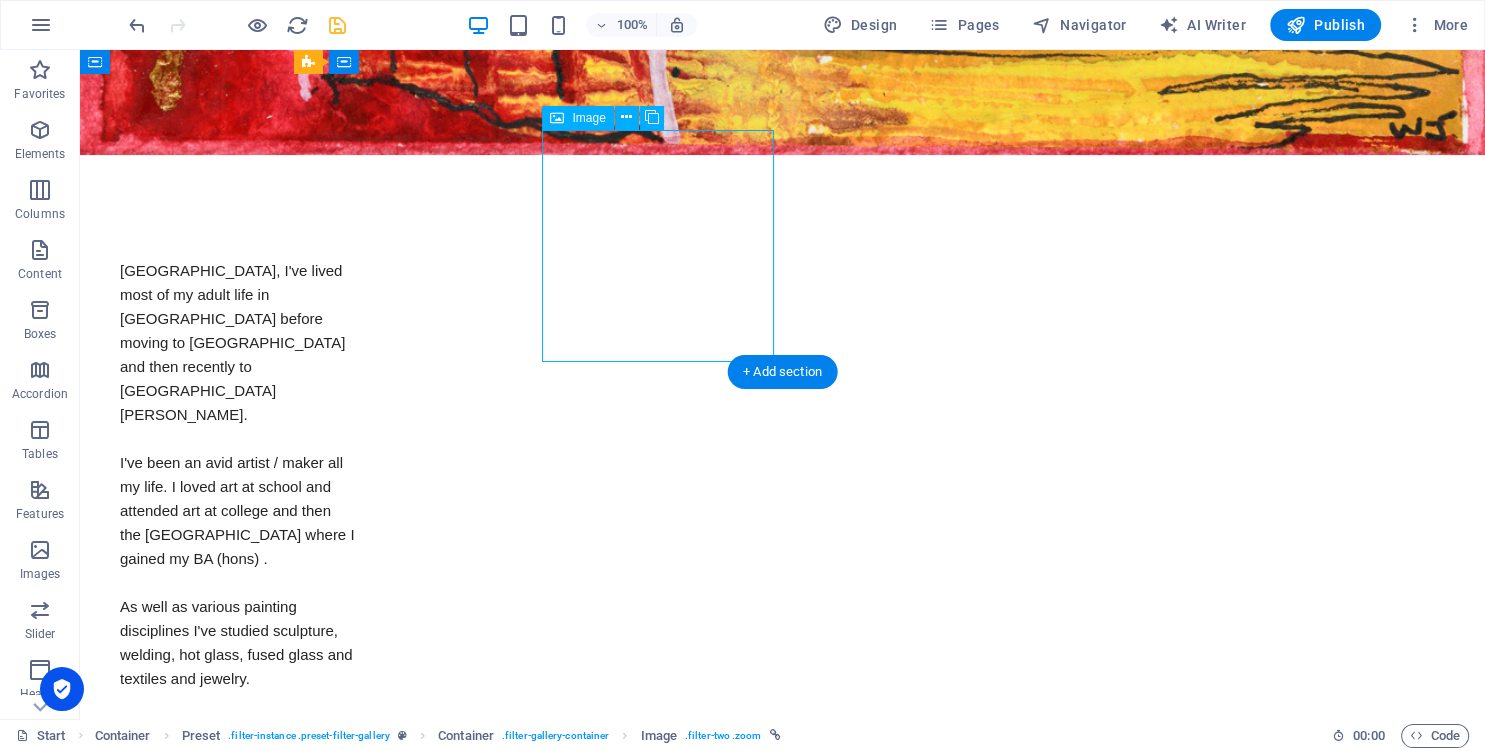 scroll, scrollTop: 1499, scrollLeft: 0, axis: vertical 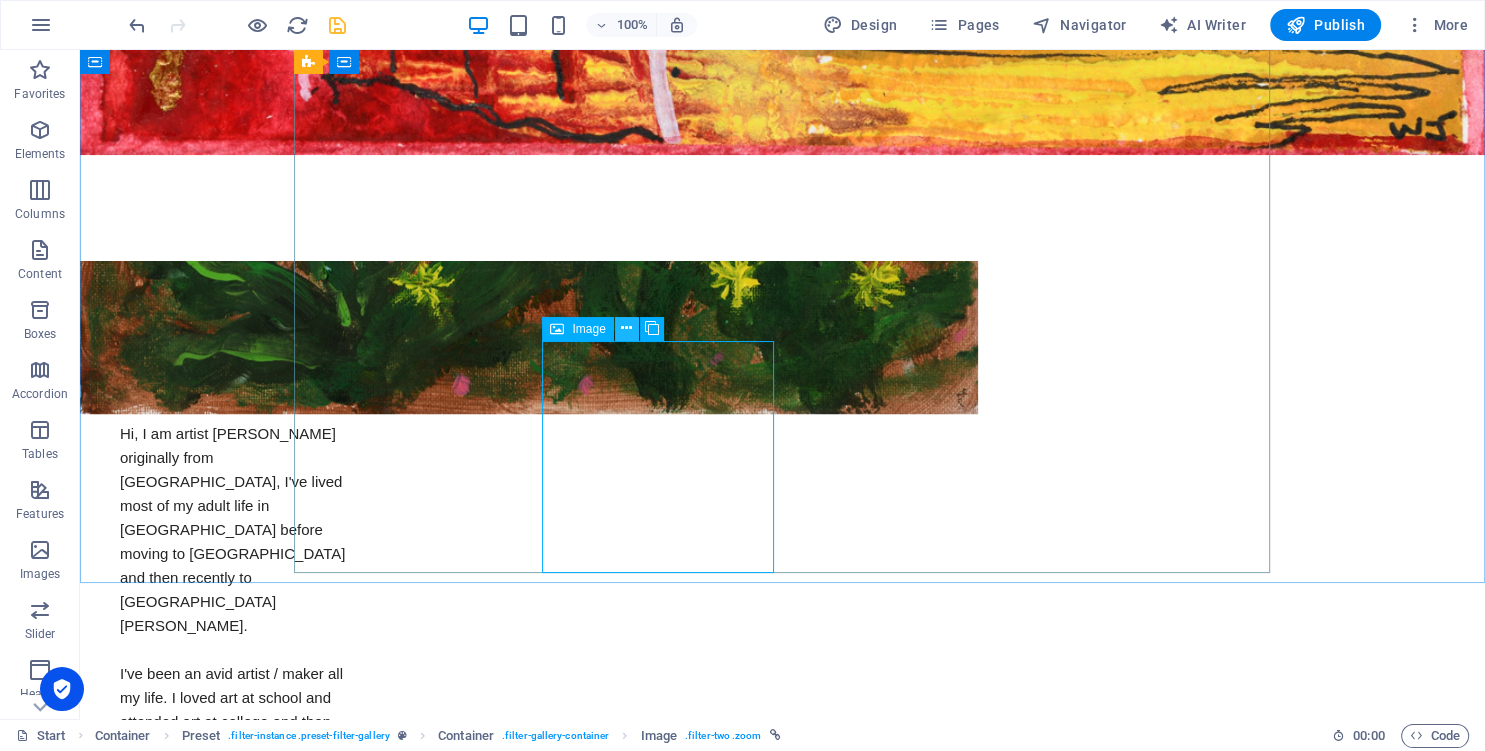 click at bounding box center [626, 328] 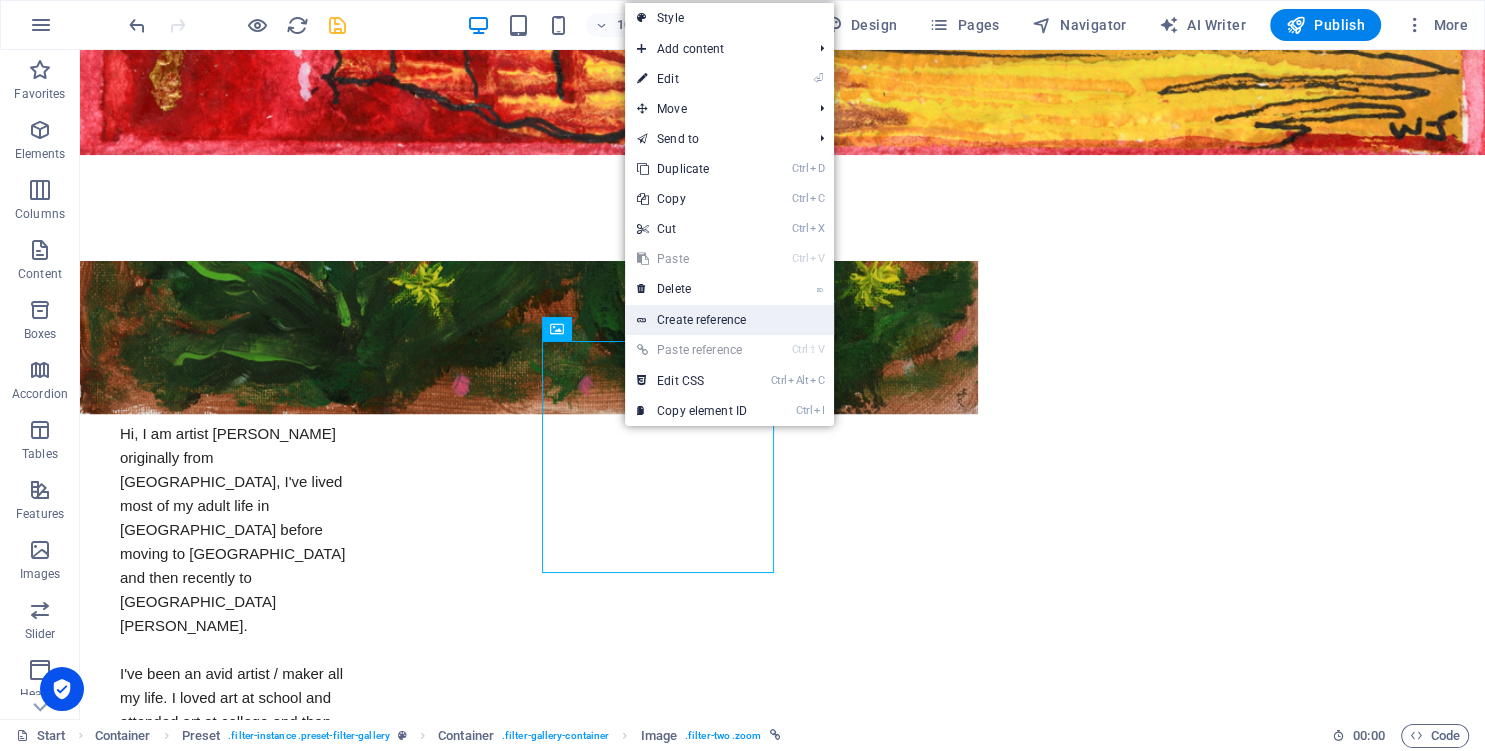 click on "Create reference" at bounding box center [729, 320] 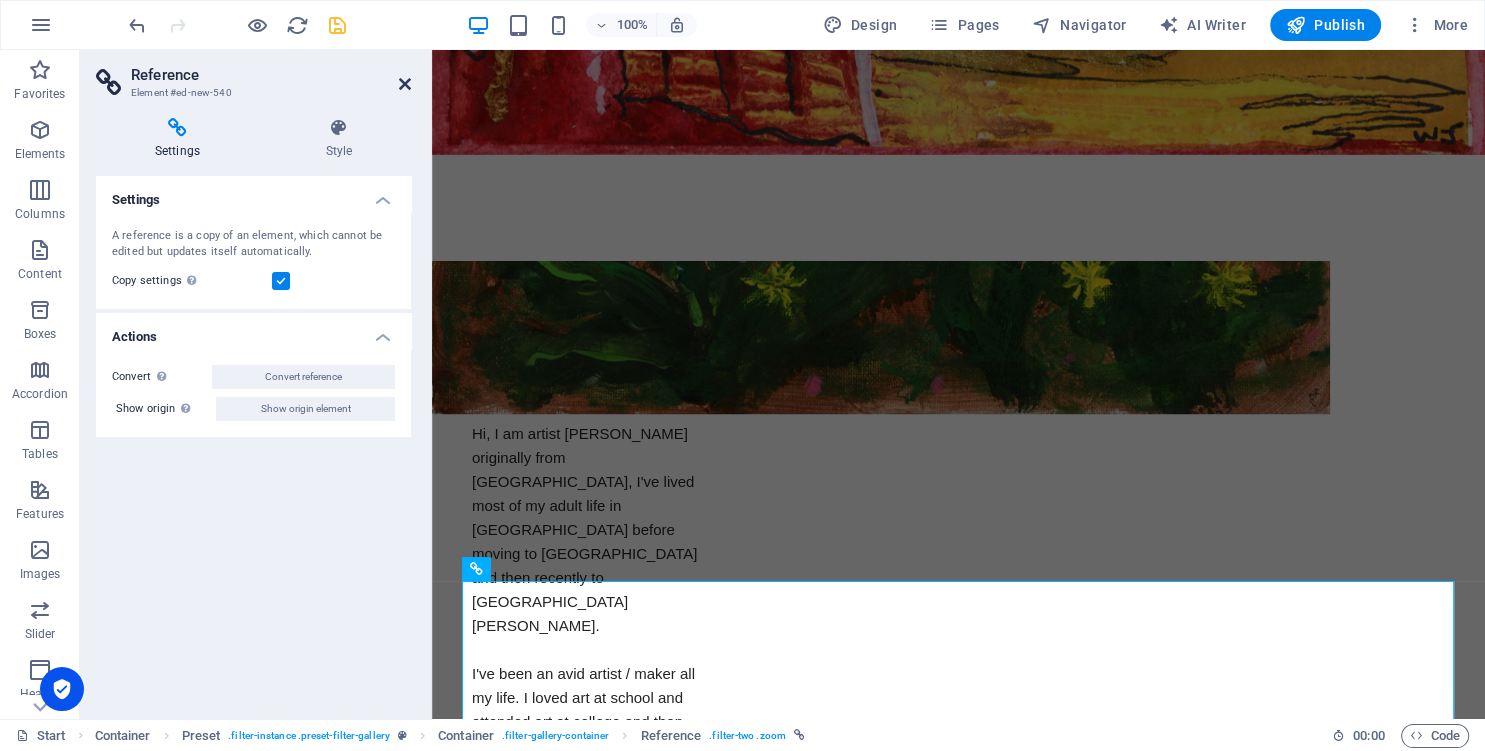 click at bounding box center [405, 84] 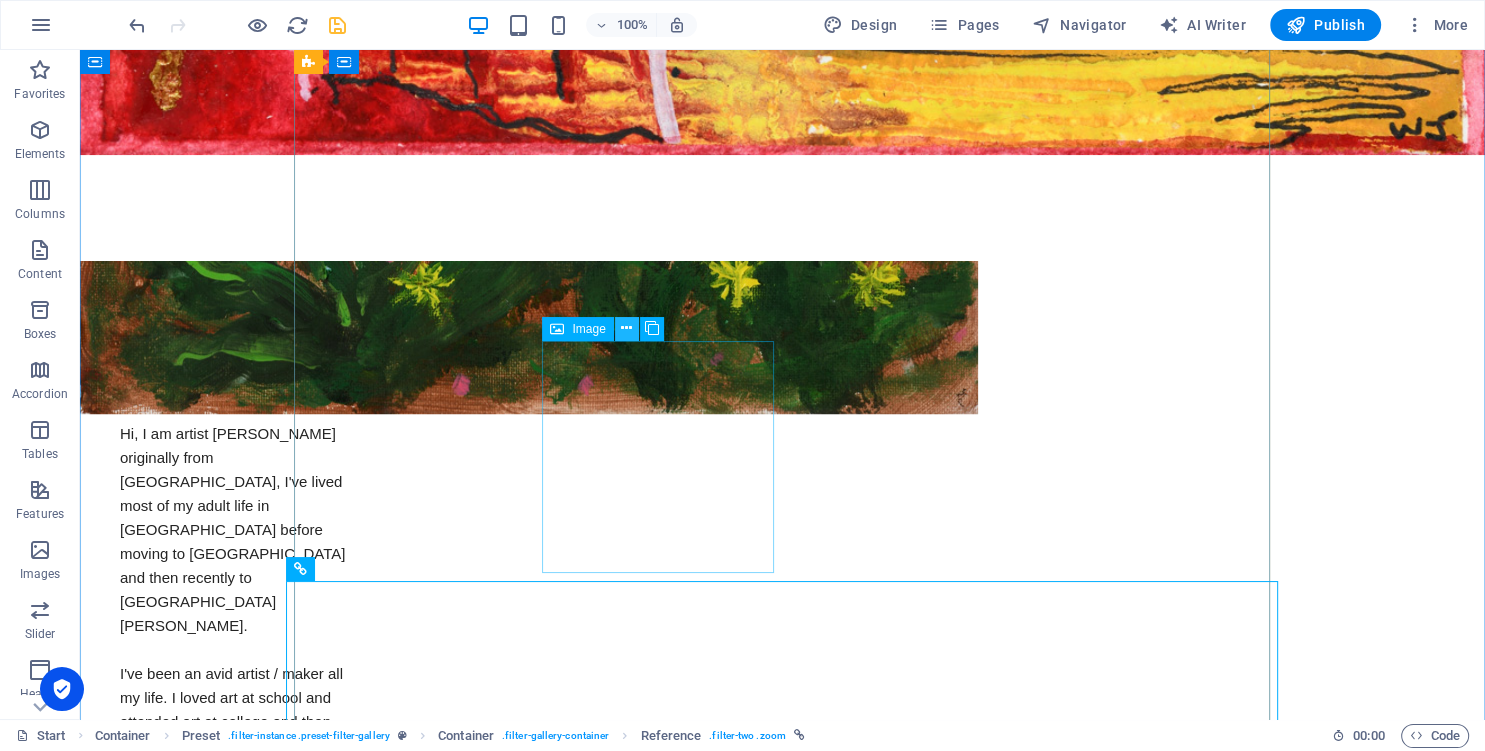 click at bounding box center [626, 328] 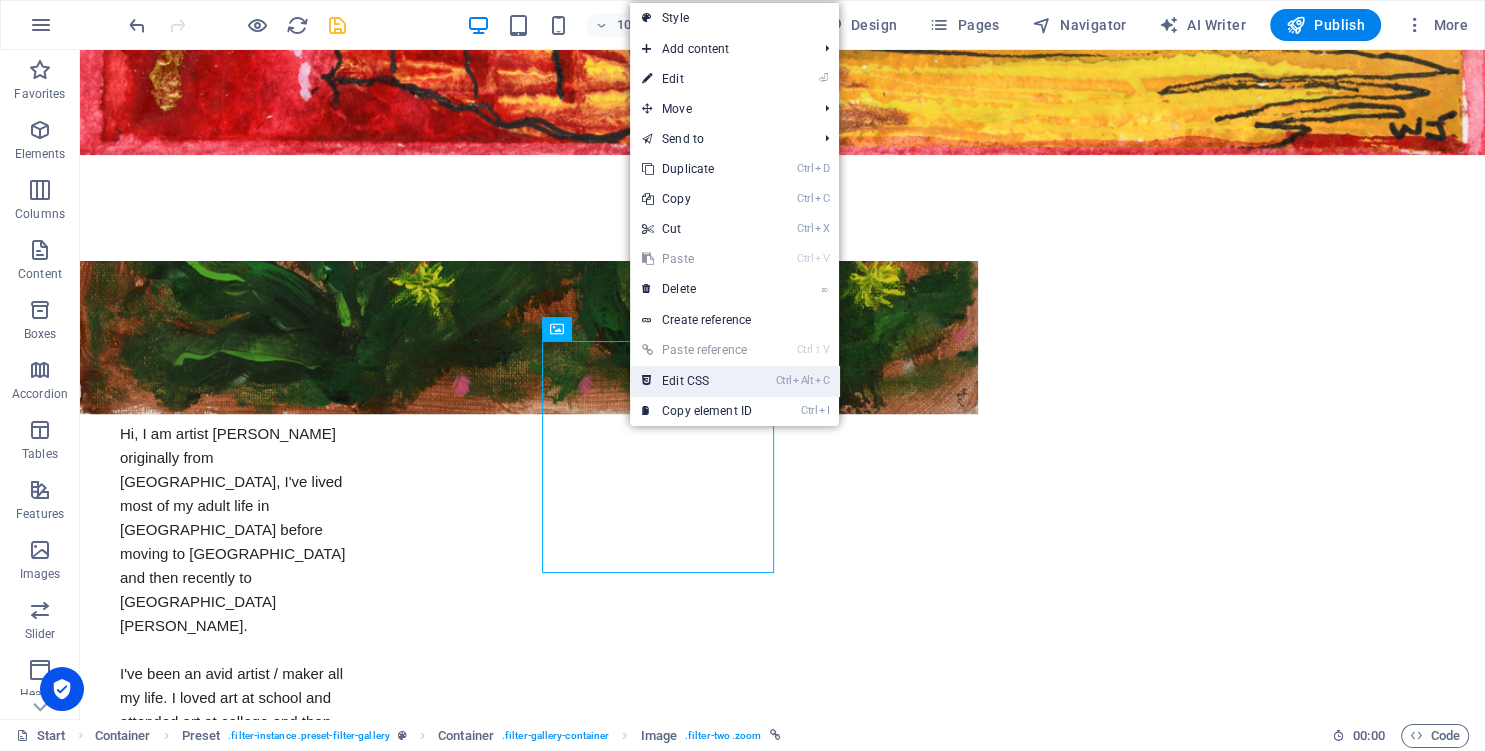 click on "Ctrl Alt C  Edit CSS" at bounding box center [697, 381] 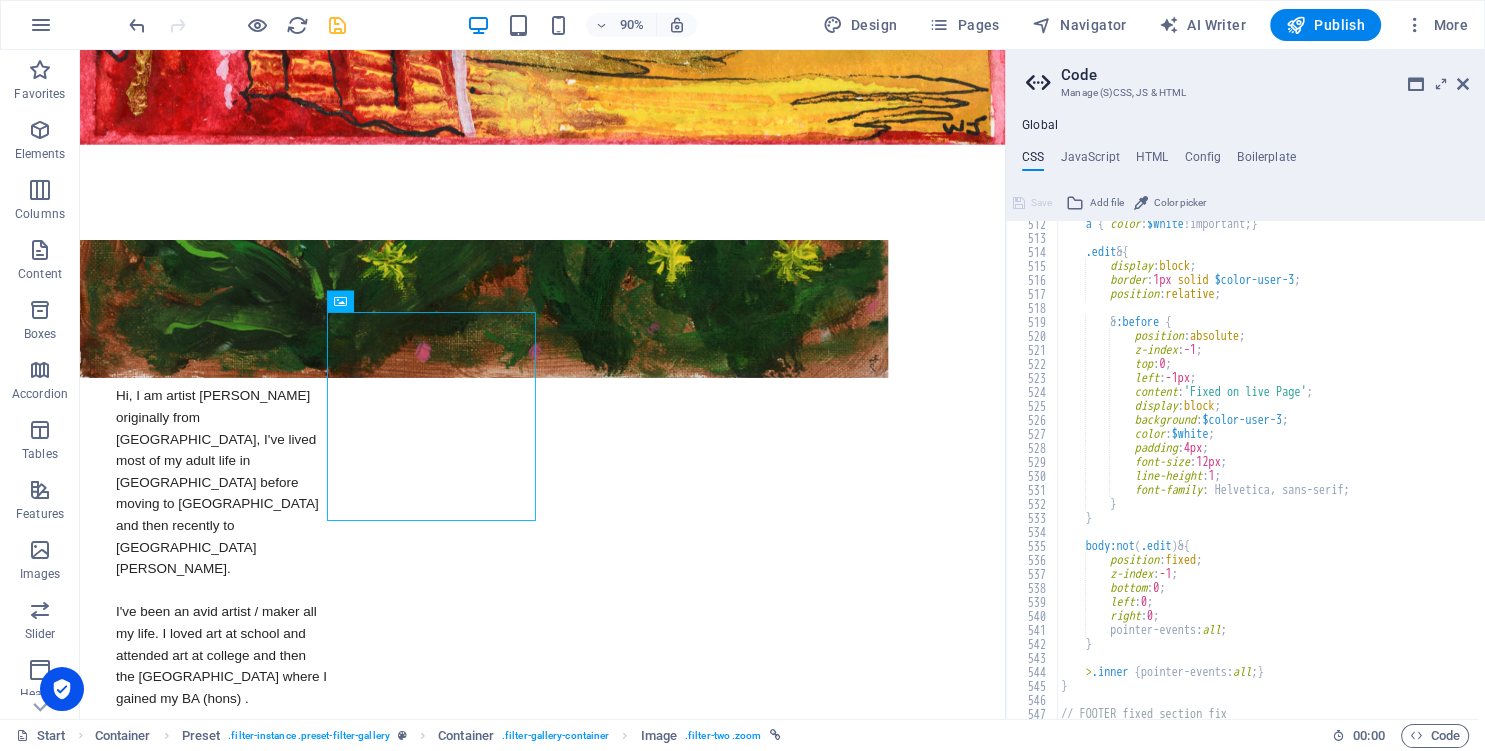 scroll, scrollTop: 1504, scrollLeft: 0, axis: vertical 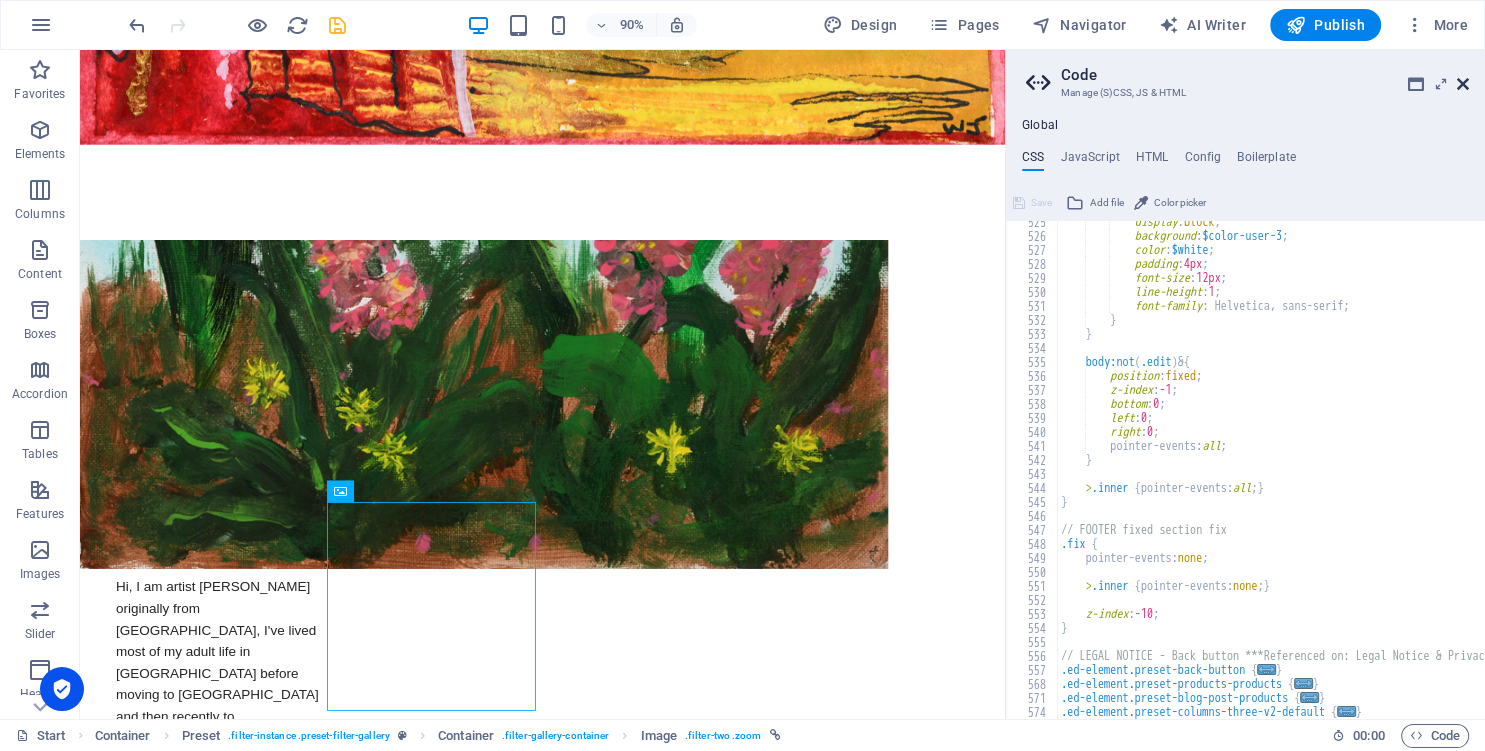 click at bounding box center [1463, 84] 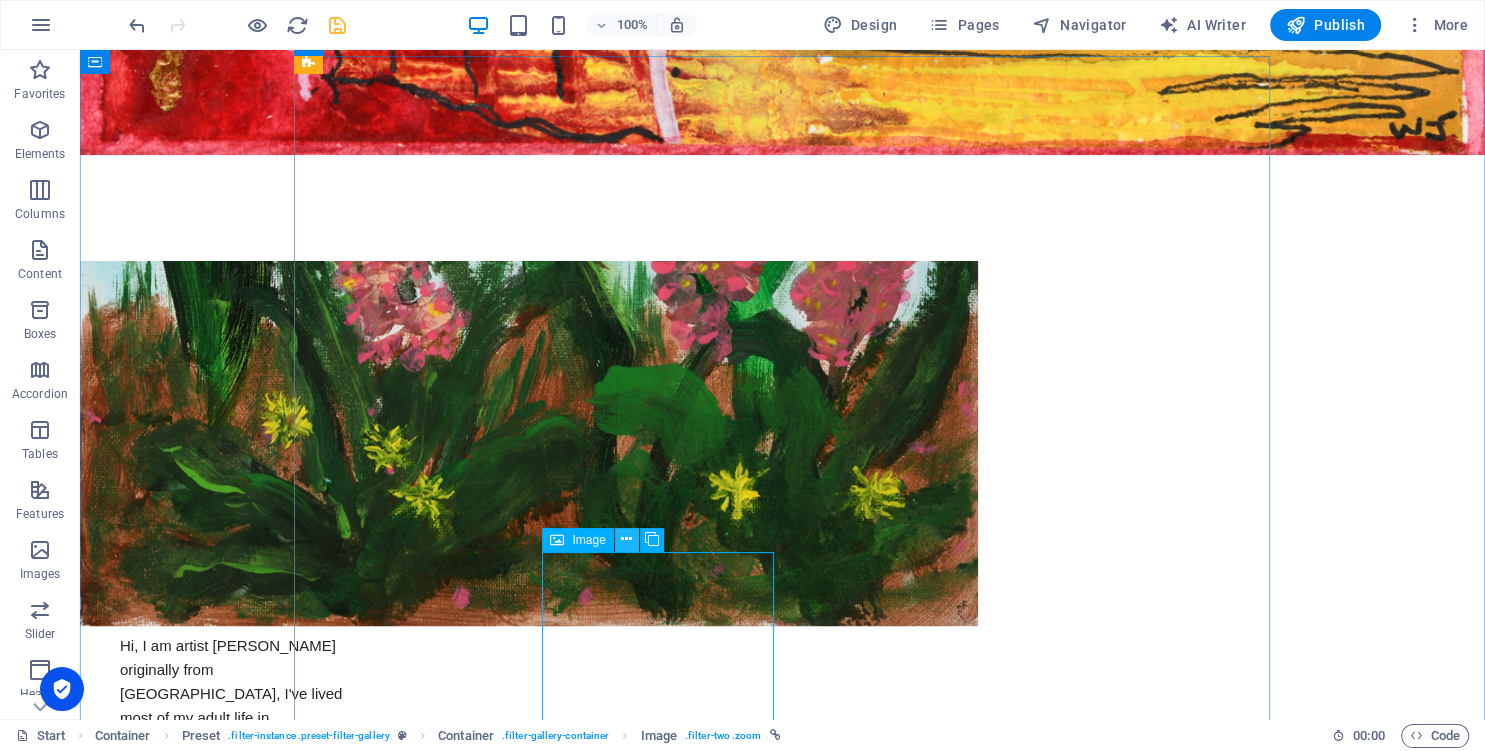 click at bounding box center (627, 540) 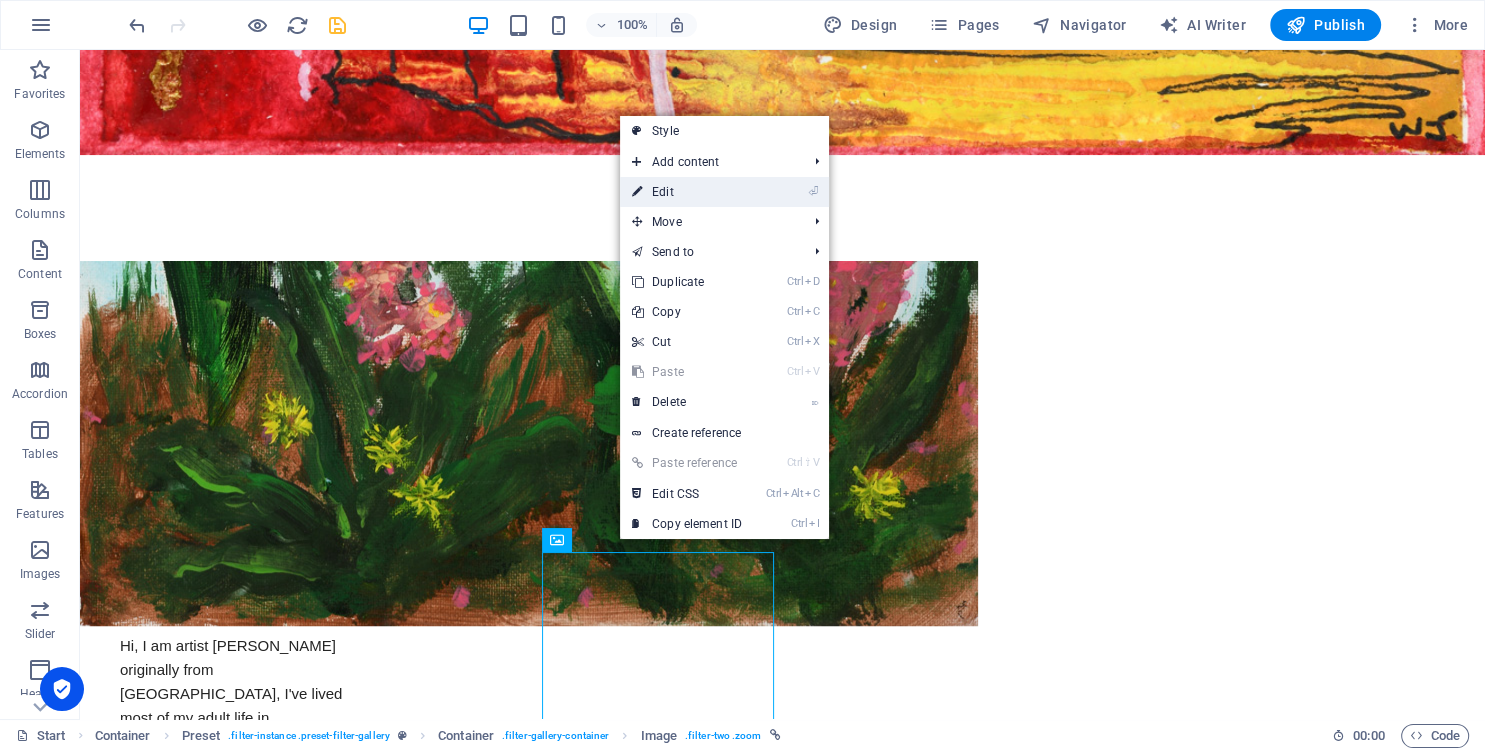 click on "⏎  Edit" at bounding box center [687, 192] 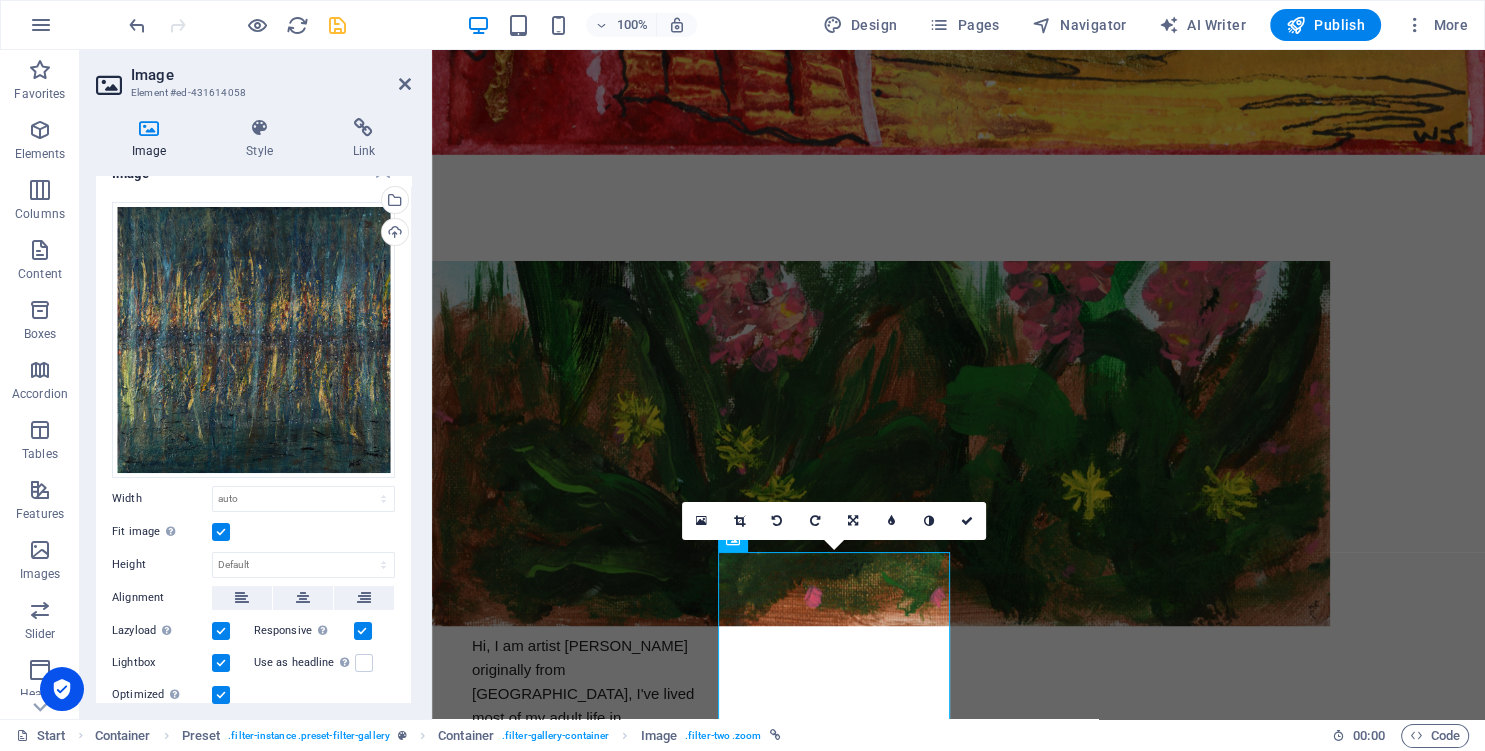 scroll, scrollTop: 0, scrollLeft: 0, axis: both 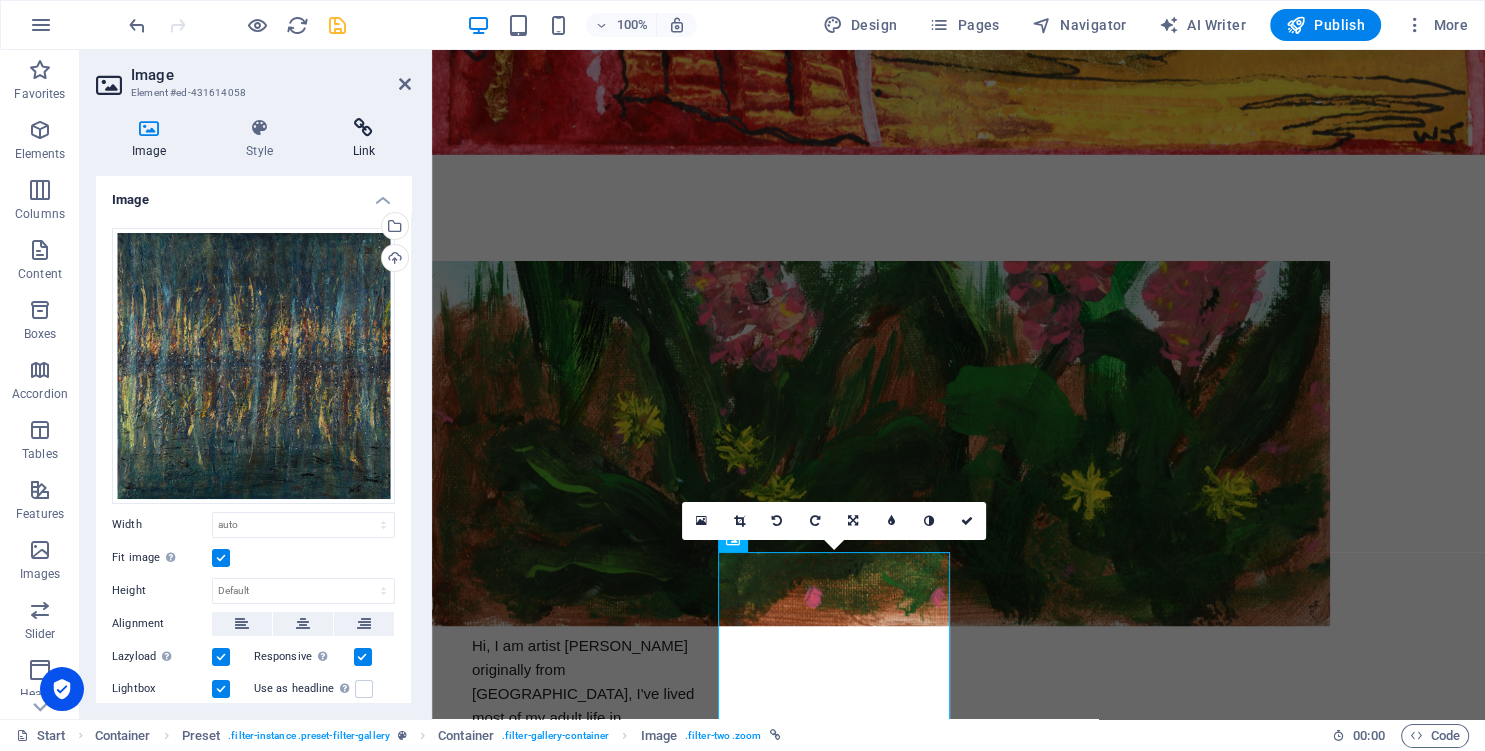 click at bounding box center (364, 128) 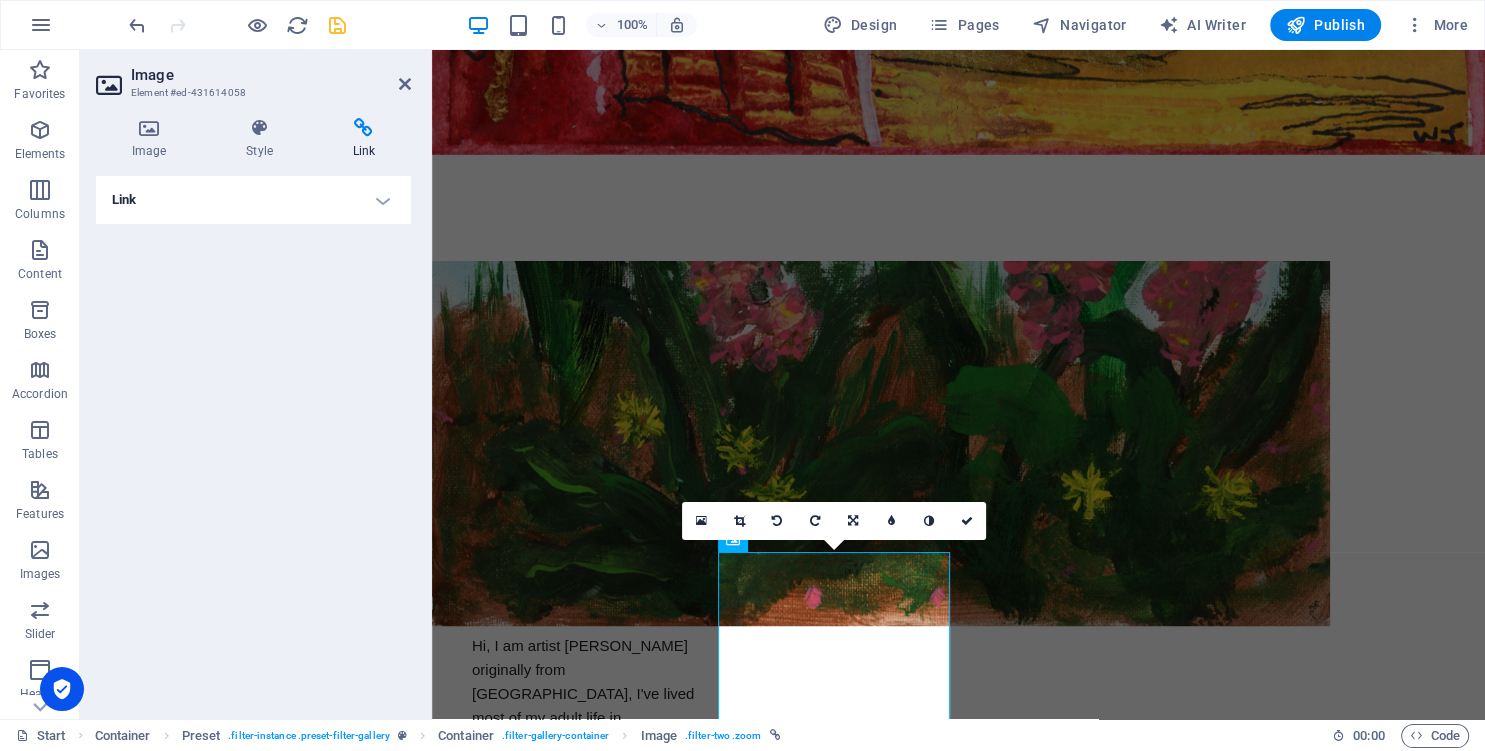 click on "Link" at bounding box center (253, 200) 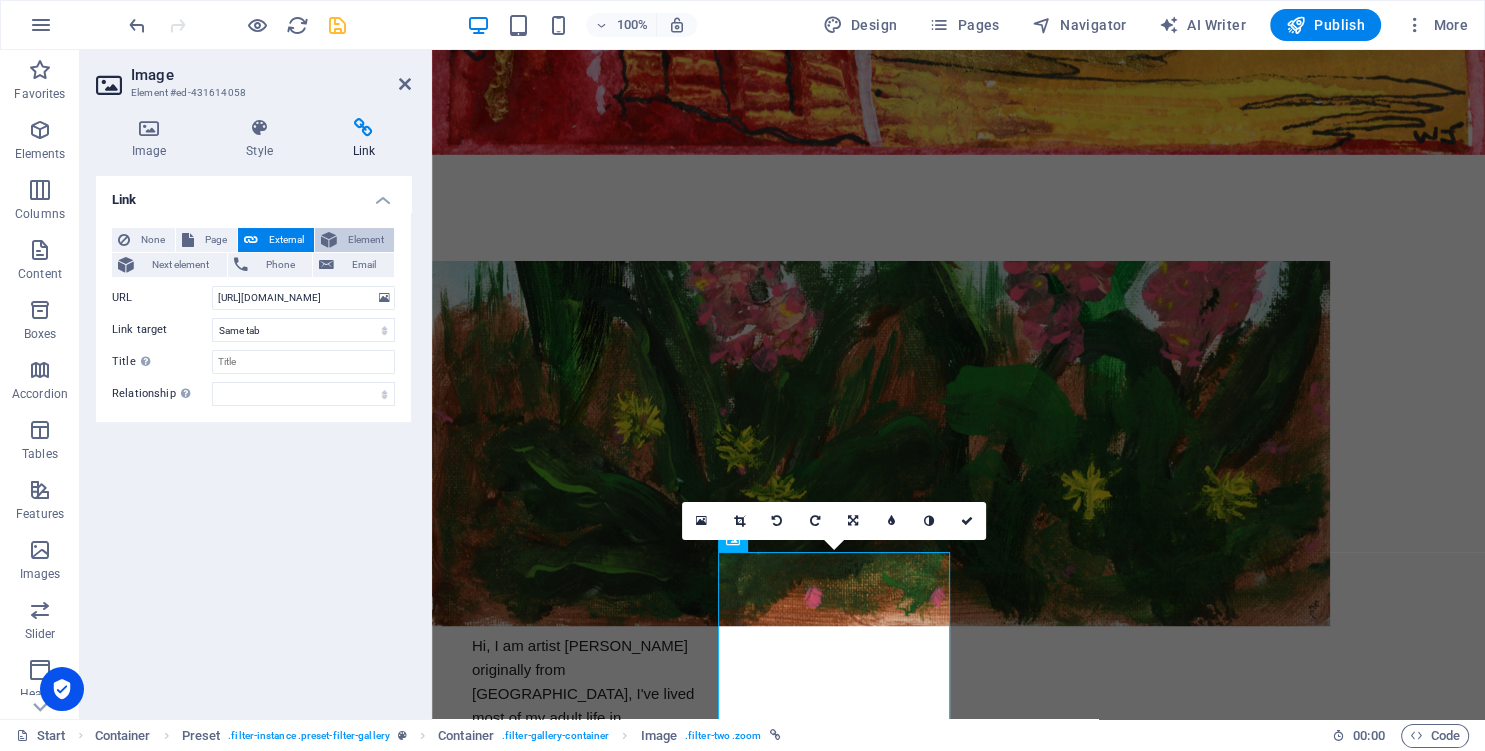 click on "Element" at bounding box center (365, 240) 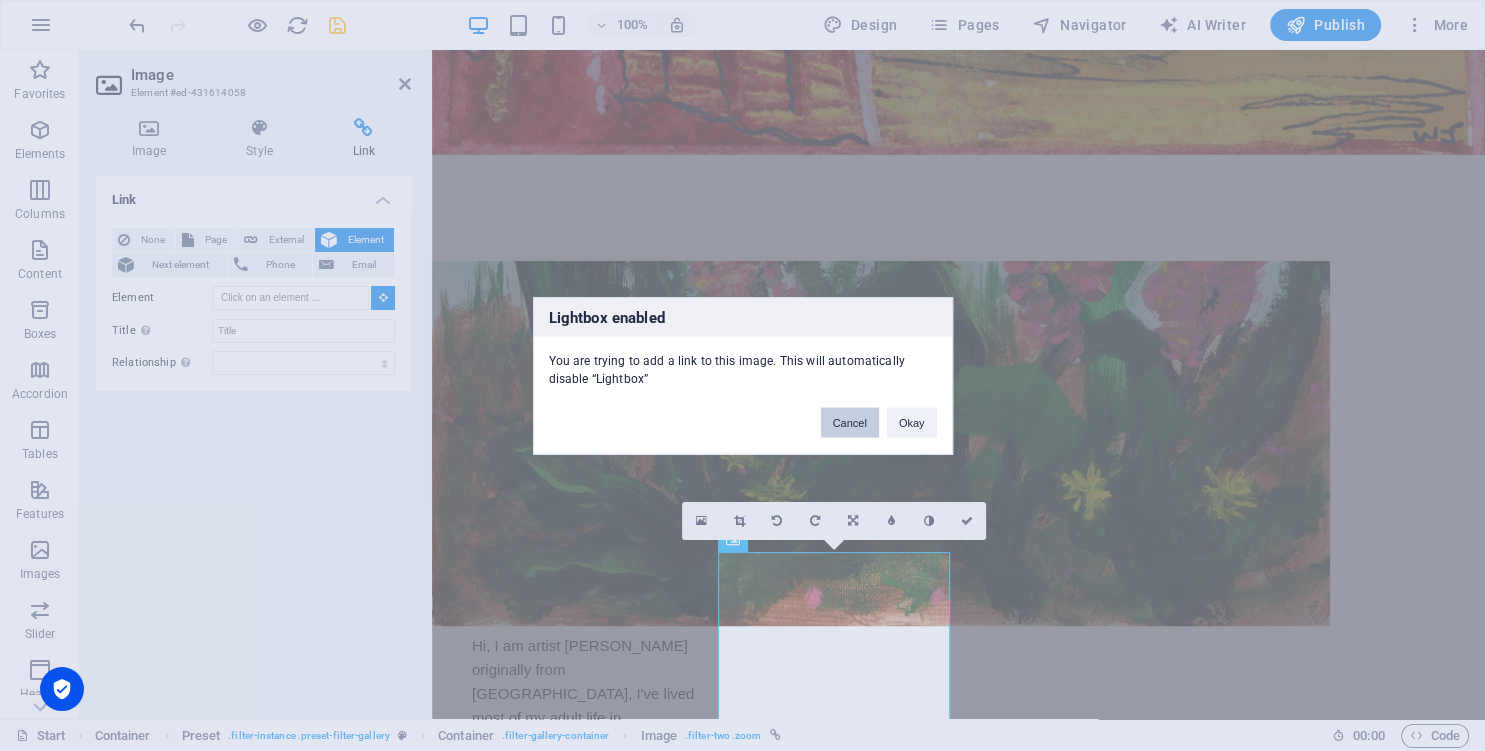 click on "Cancel" at bounding box center [850, 422] 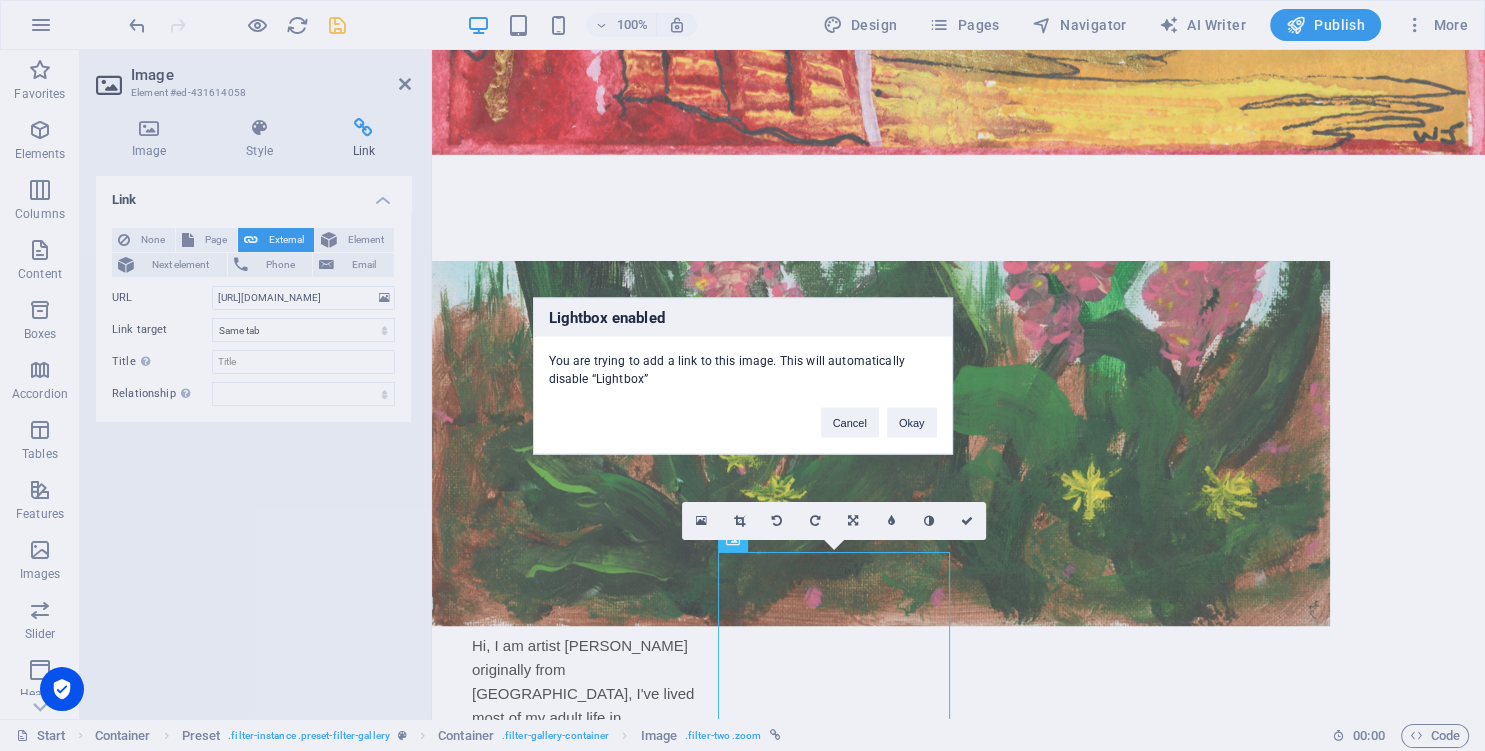scroll, scrollTop: 0, scrollLeft: 202, axis: horizontal 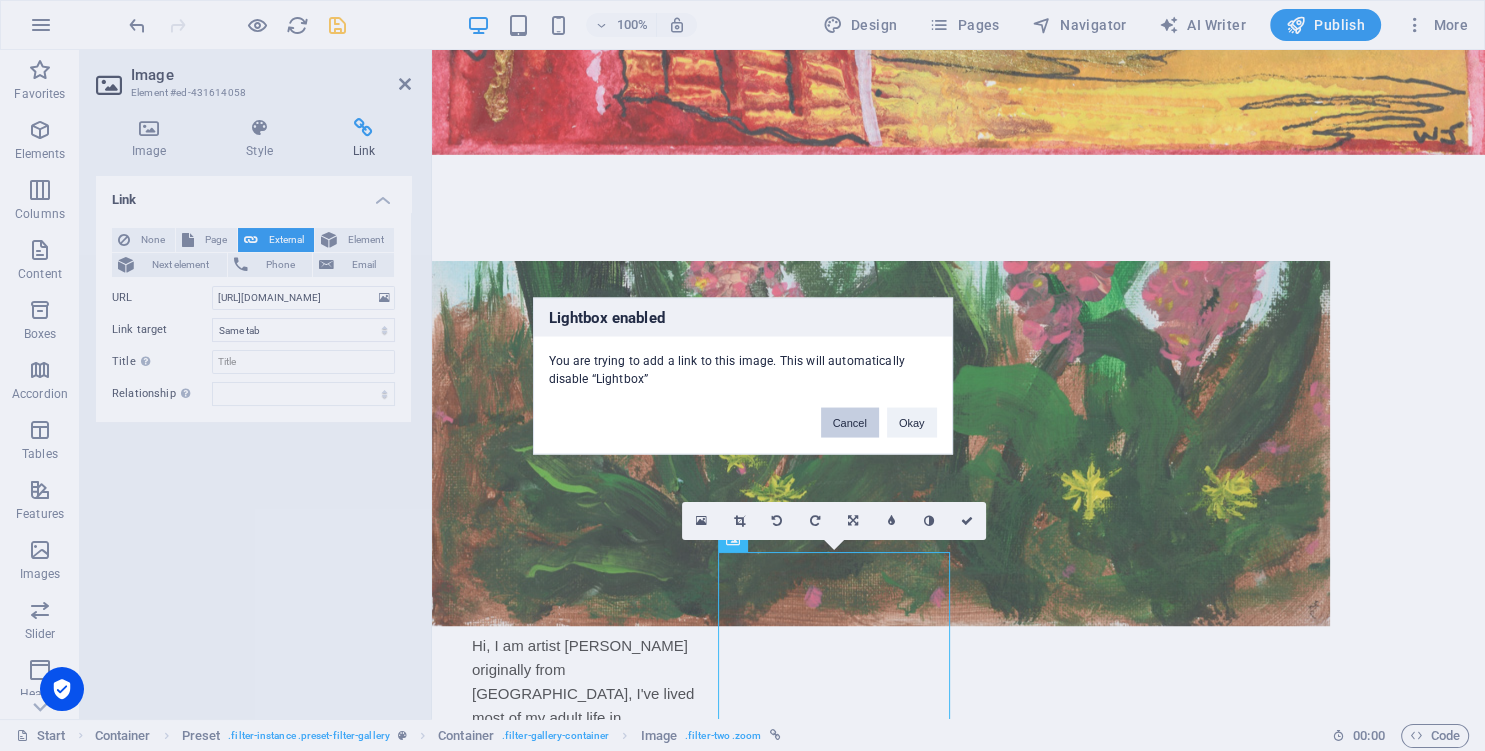 click on "Cancel" at bounding box center (850, 422) 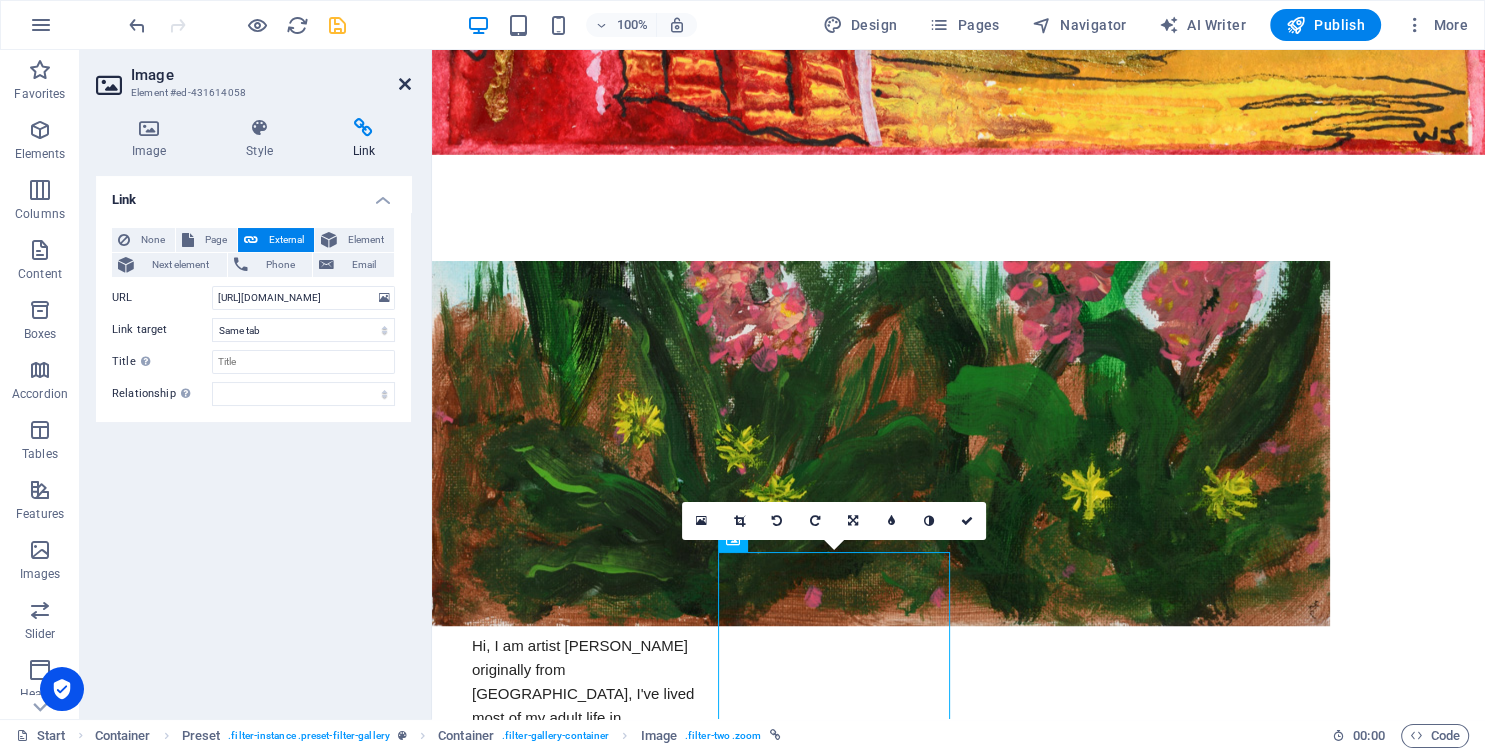 click at bounding box center [405, 84] 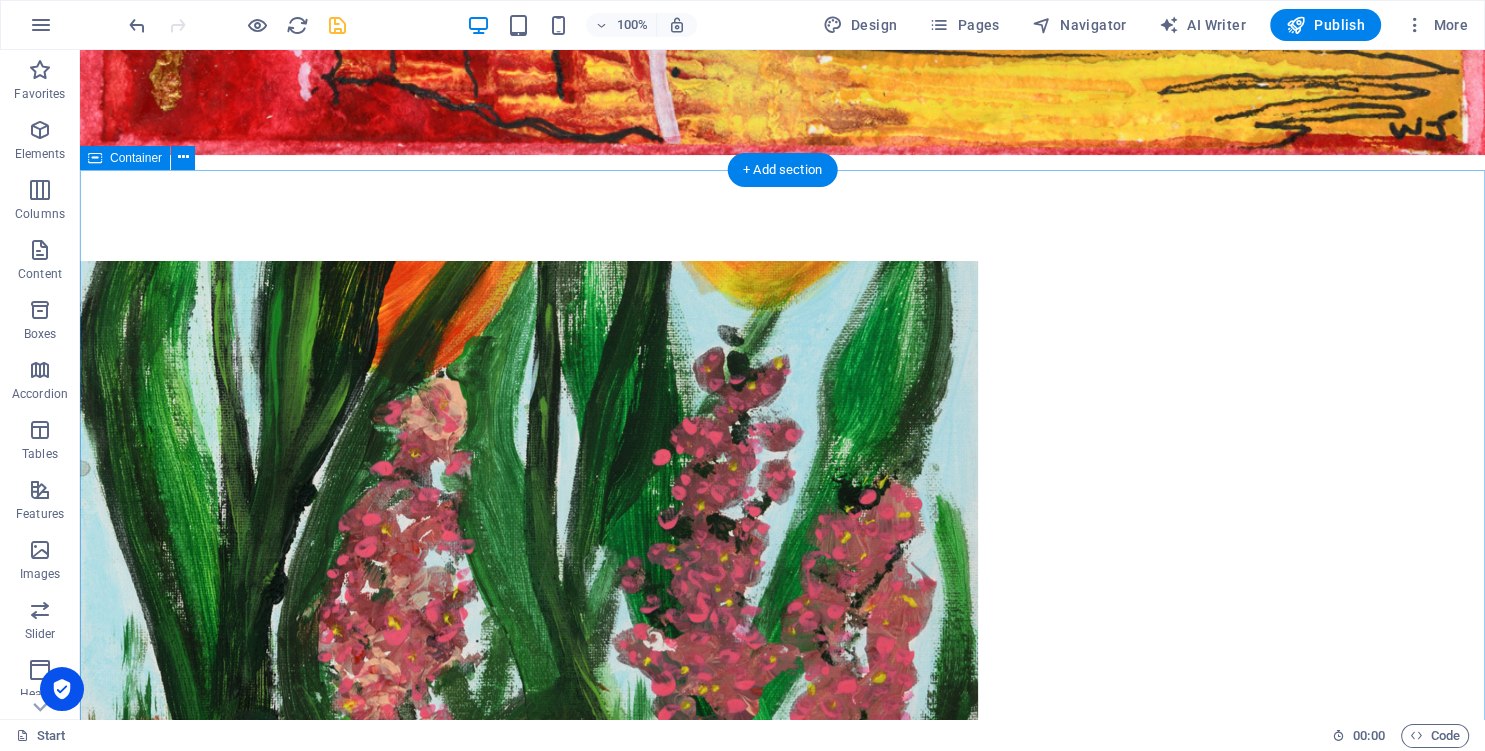 scroll, scrollTop: 971, scrollLeft: 0, axis: vertical 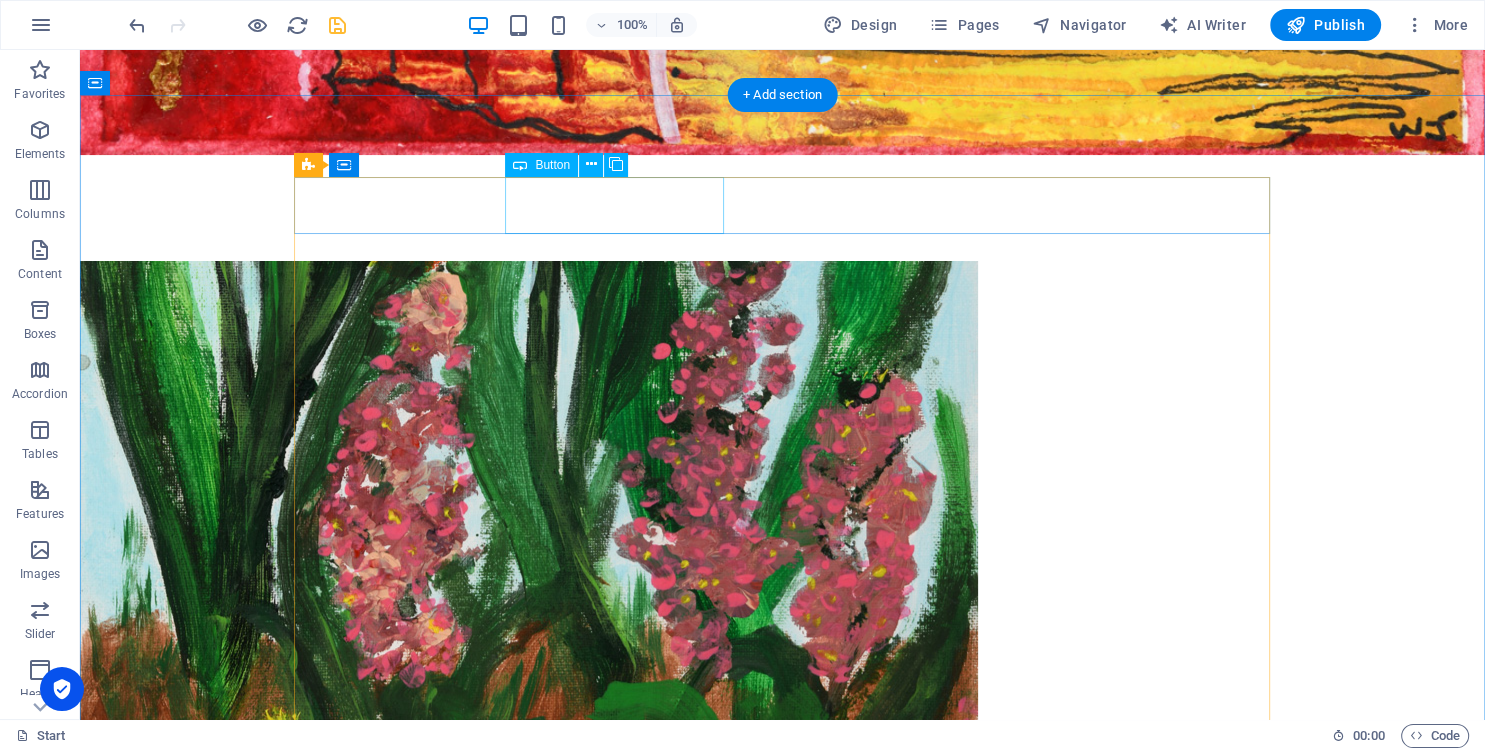 click on "GLASS" at bounding box center [783, 4211] 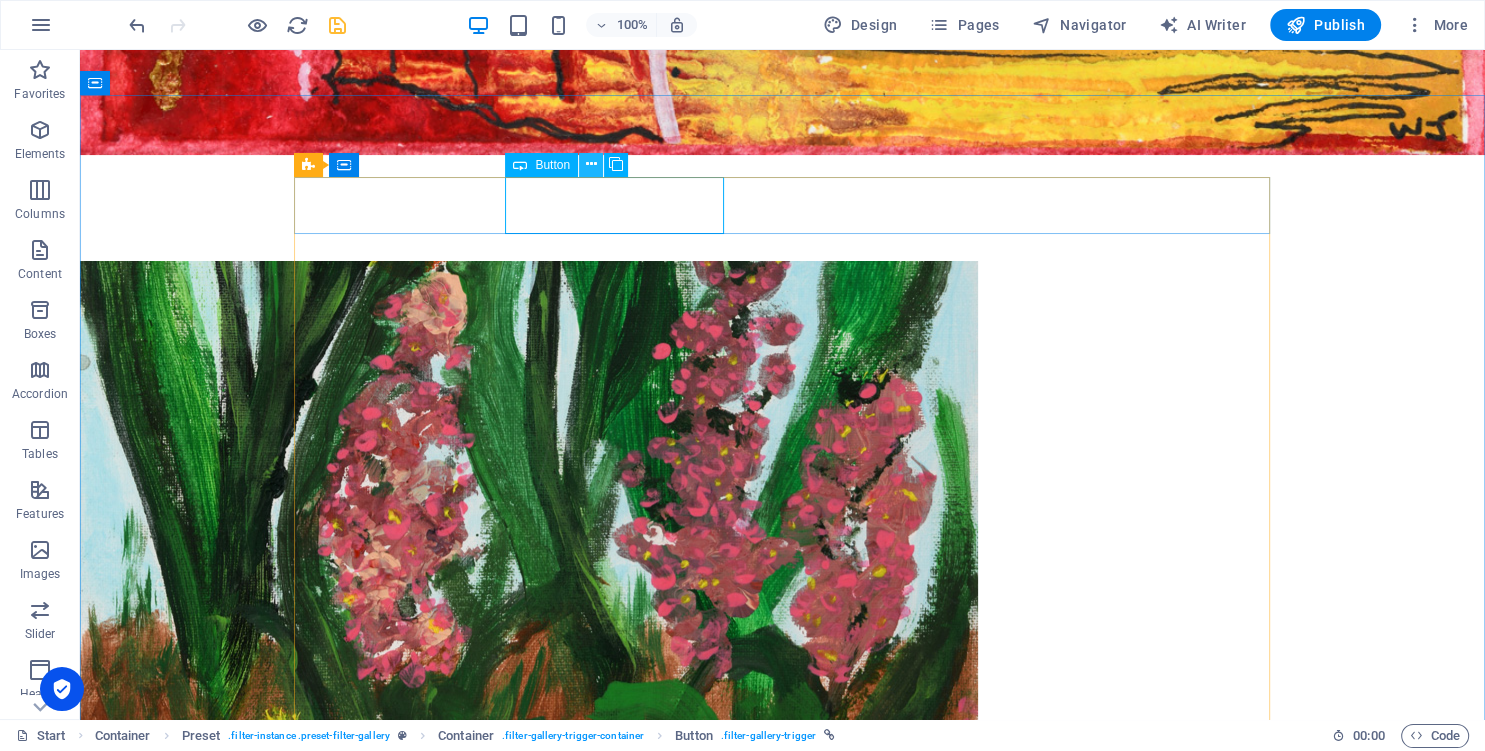 click at bounding box center [591, 164] 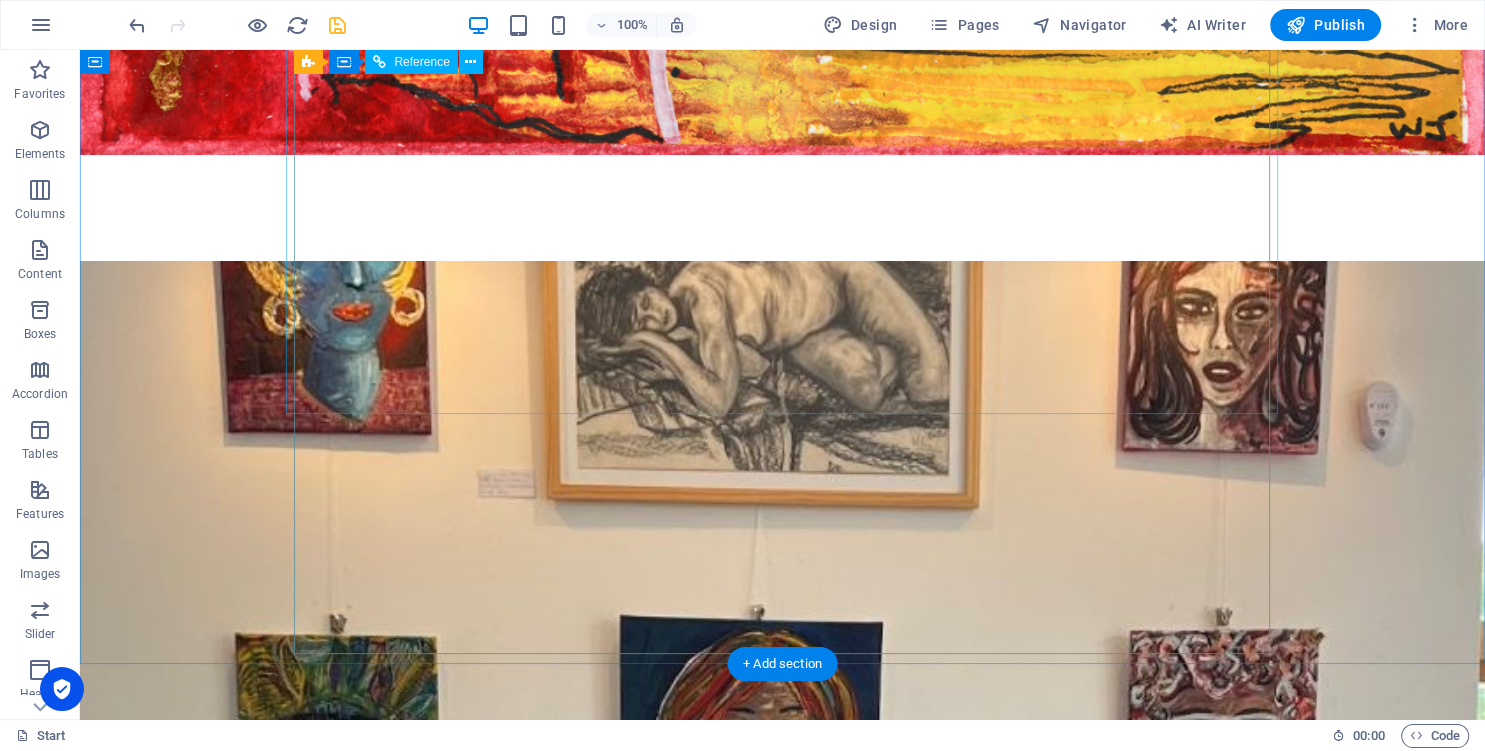 scroll, scrollTop: 2343, scrollLeft: 0, axis: vertical 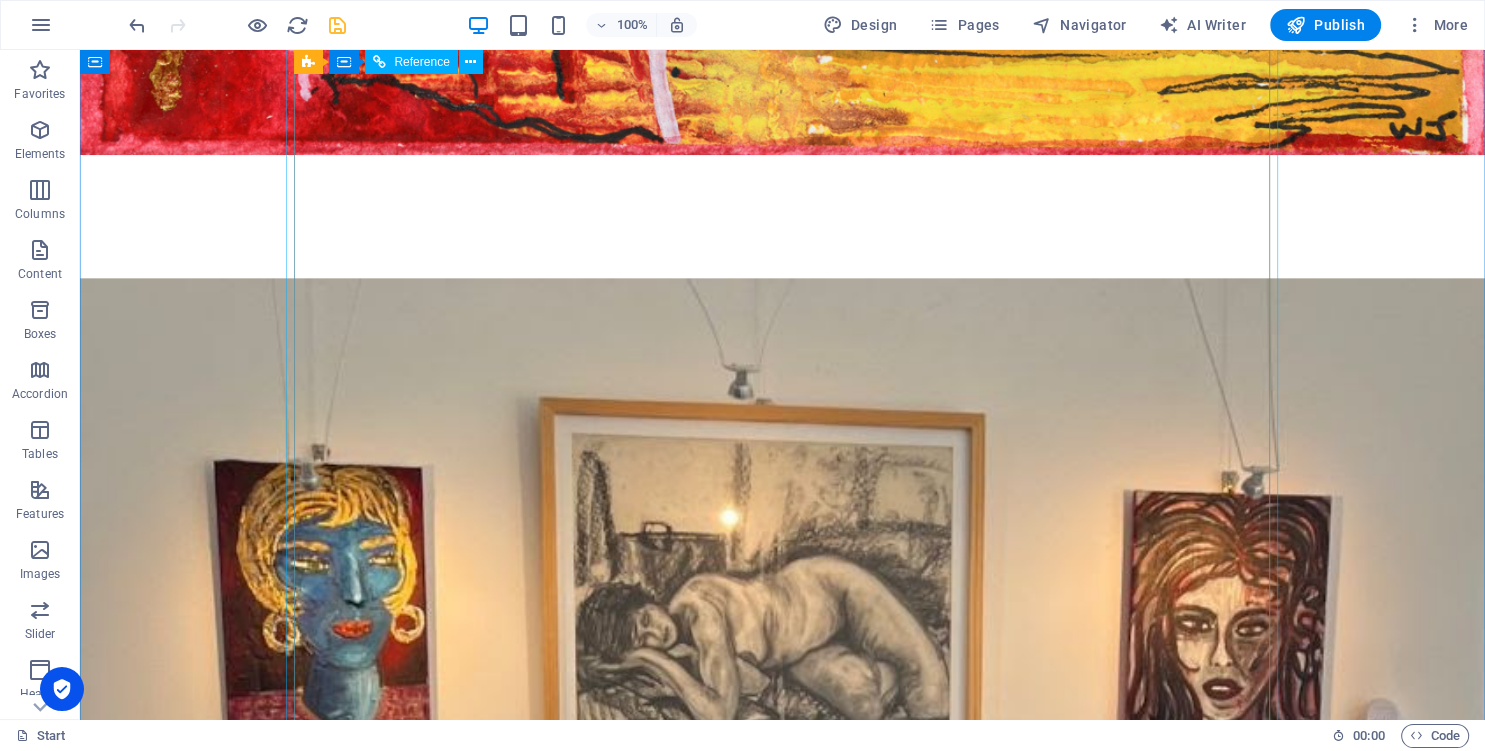 click at bounding box center (783, 14832) 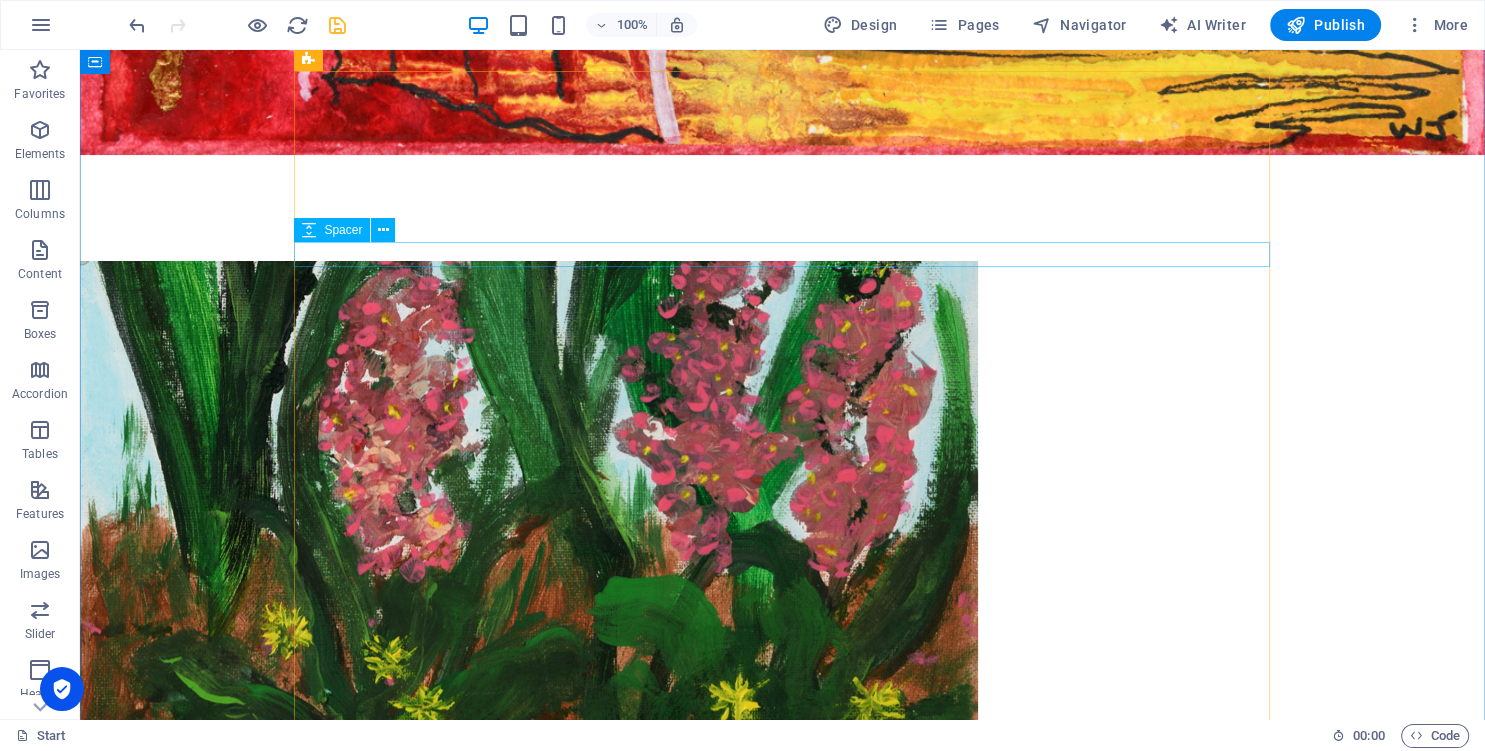 scroll, scrollTop: 865, scrollLeft: 0, axis: vertical 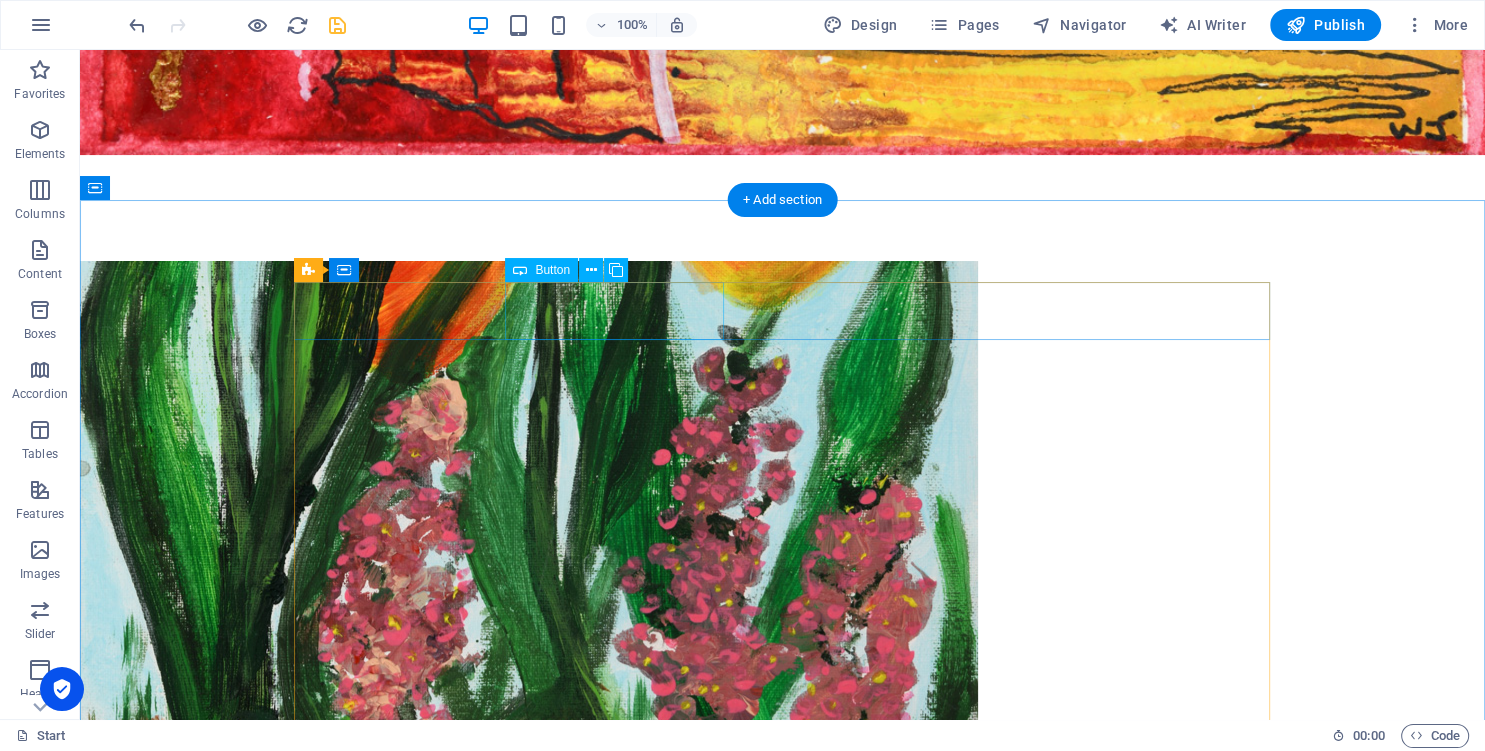 click on "GLASS" at bounding box center [783, 4317] 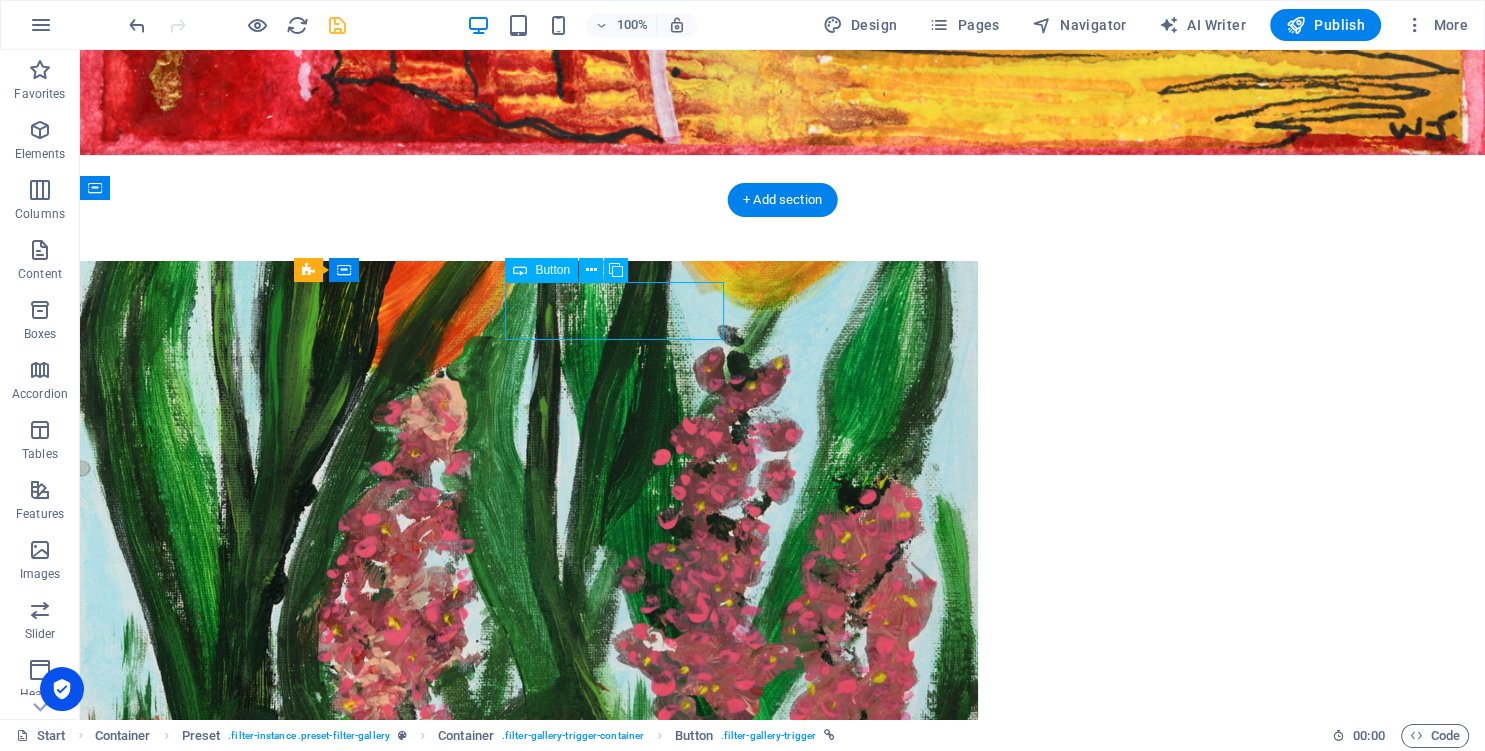 click on "GLASS" at bounding box center [783, 4317] 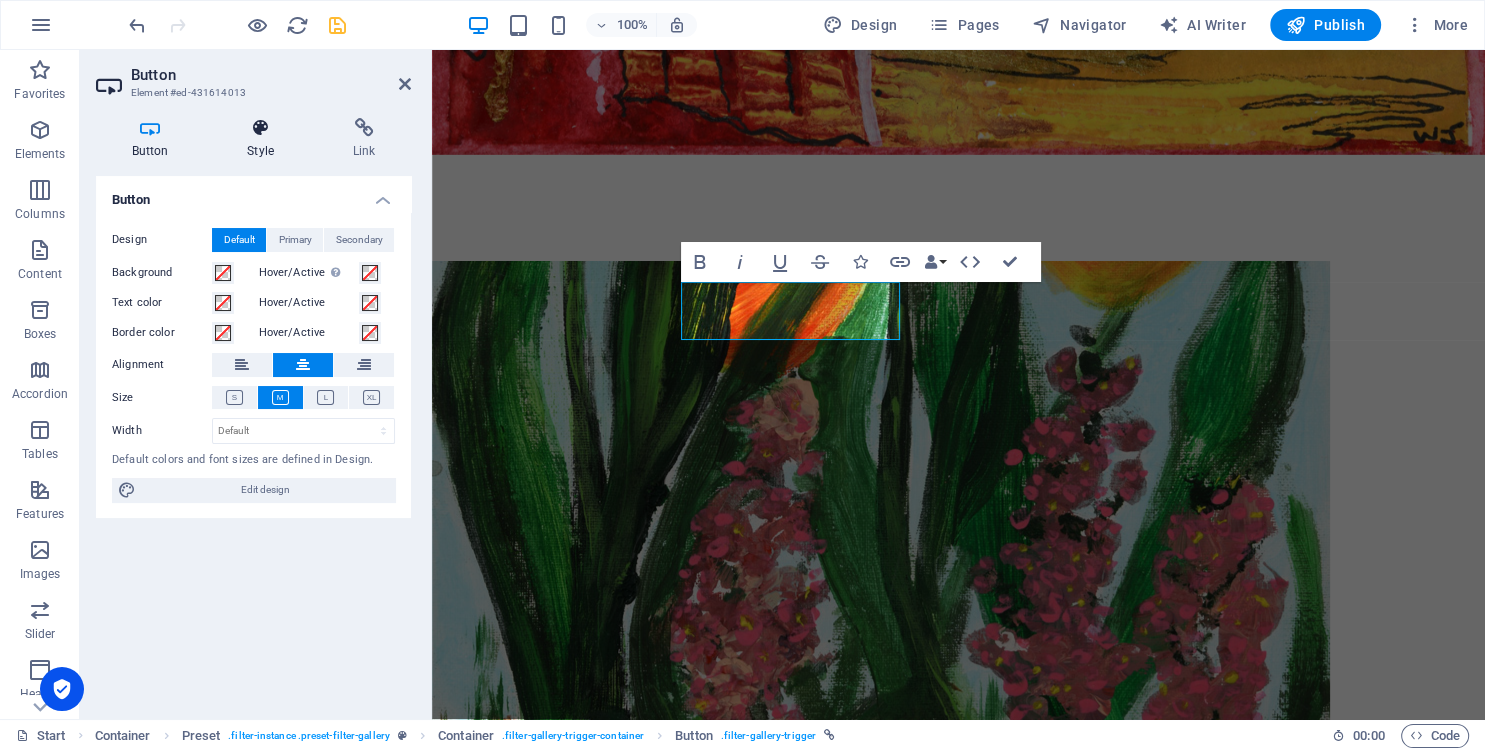 click at bounding box center [261, 128] 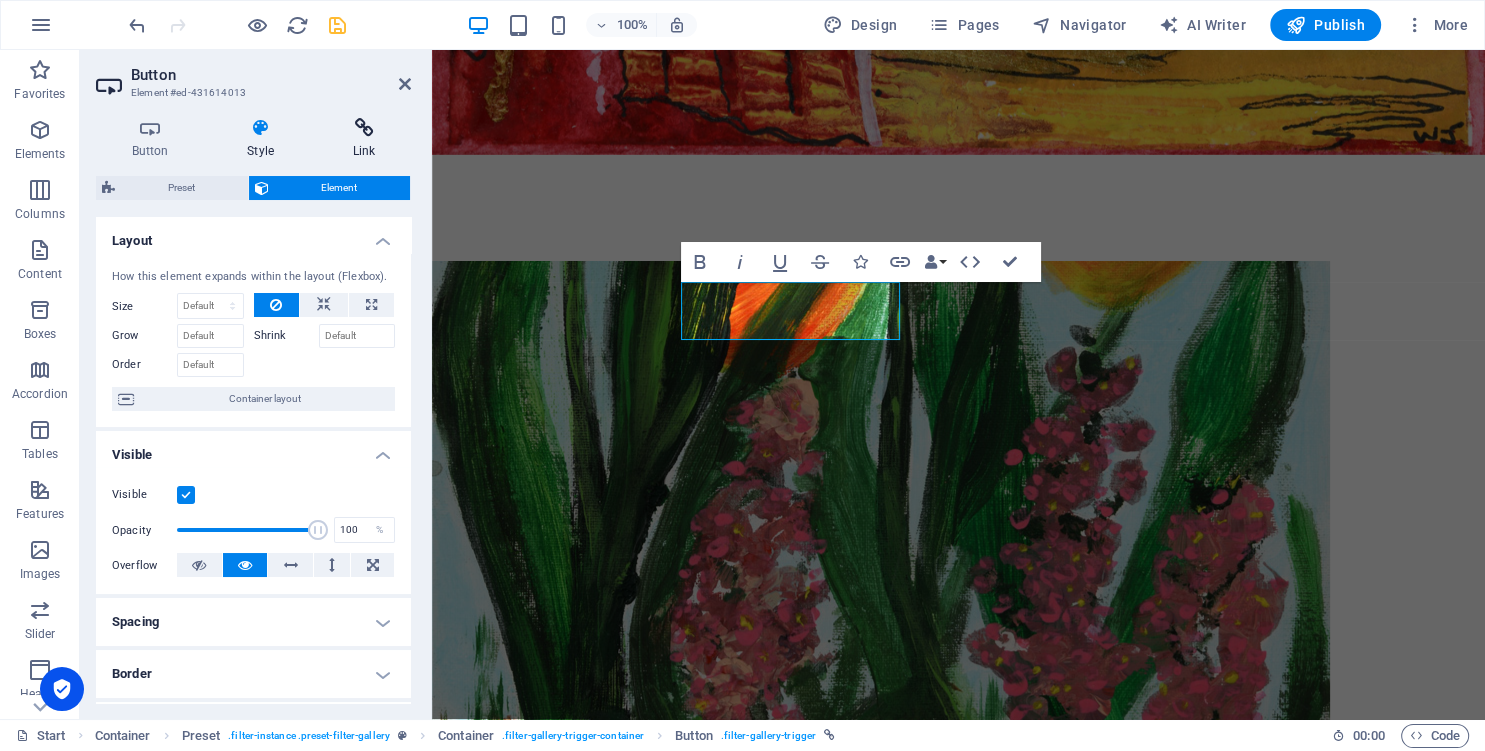 click at bounding box center (364, 128) 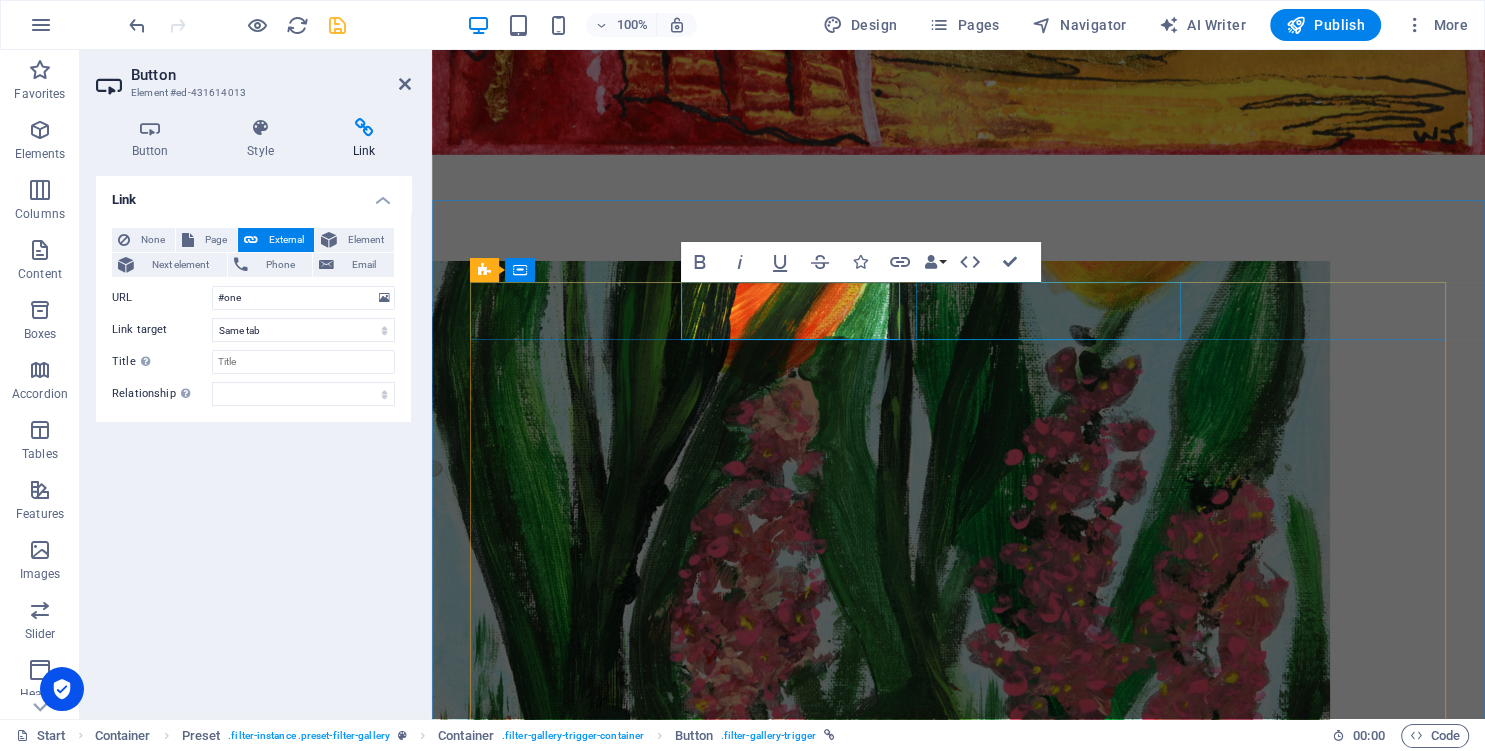 click on "Sculptures" at bounding box center (959, 3798) 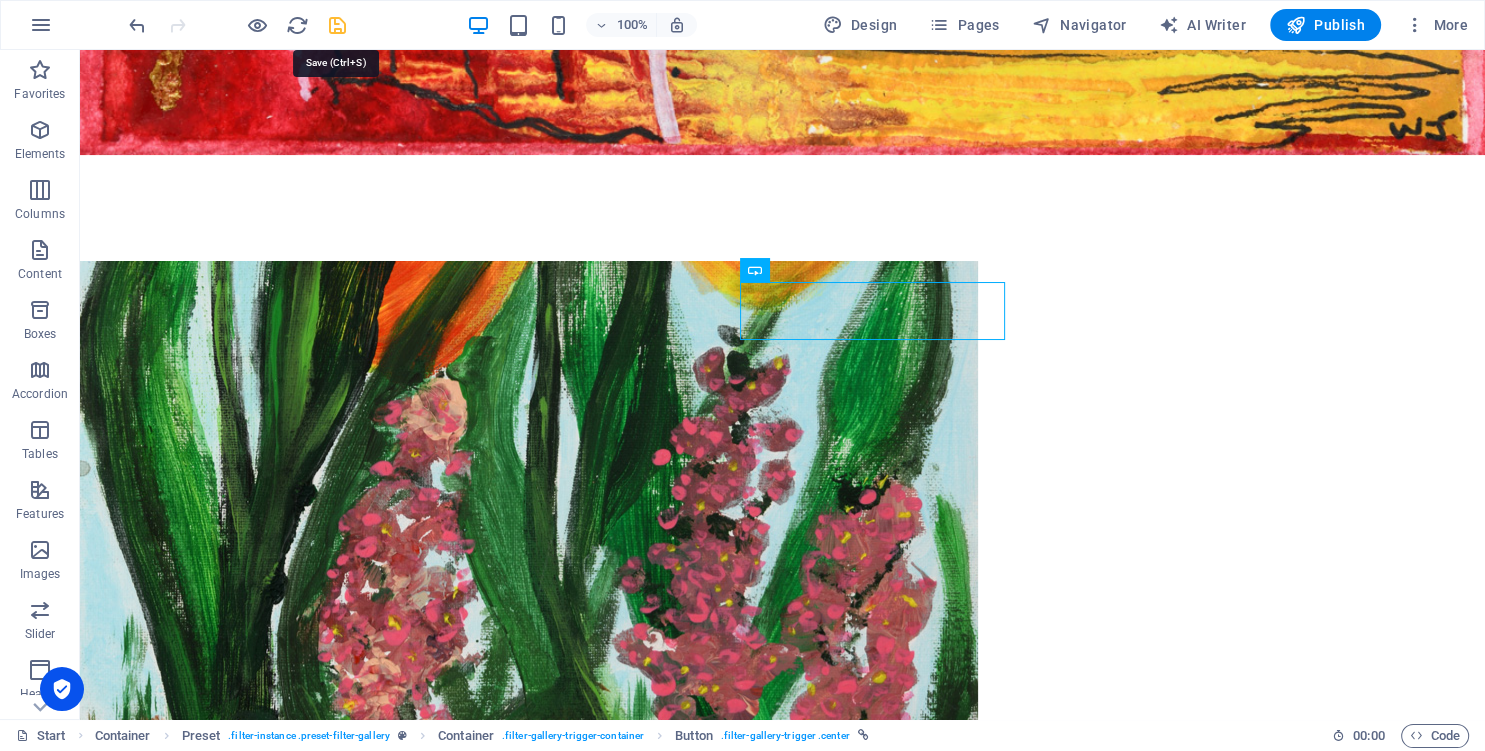 click at bounding box center (337, 25) 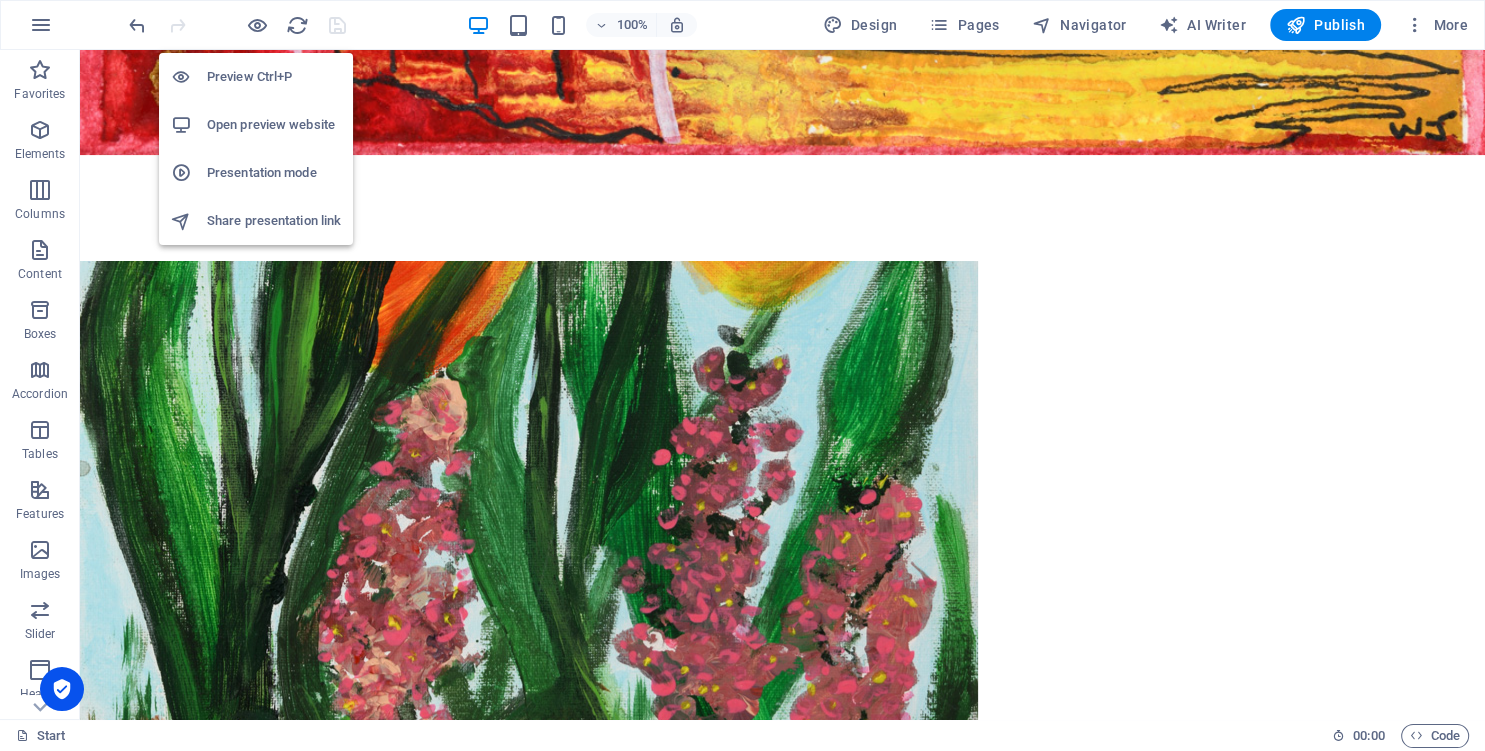 click on "Open preview website" at bounding box center (274, 125) 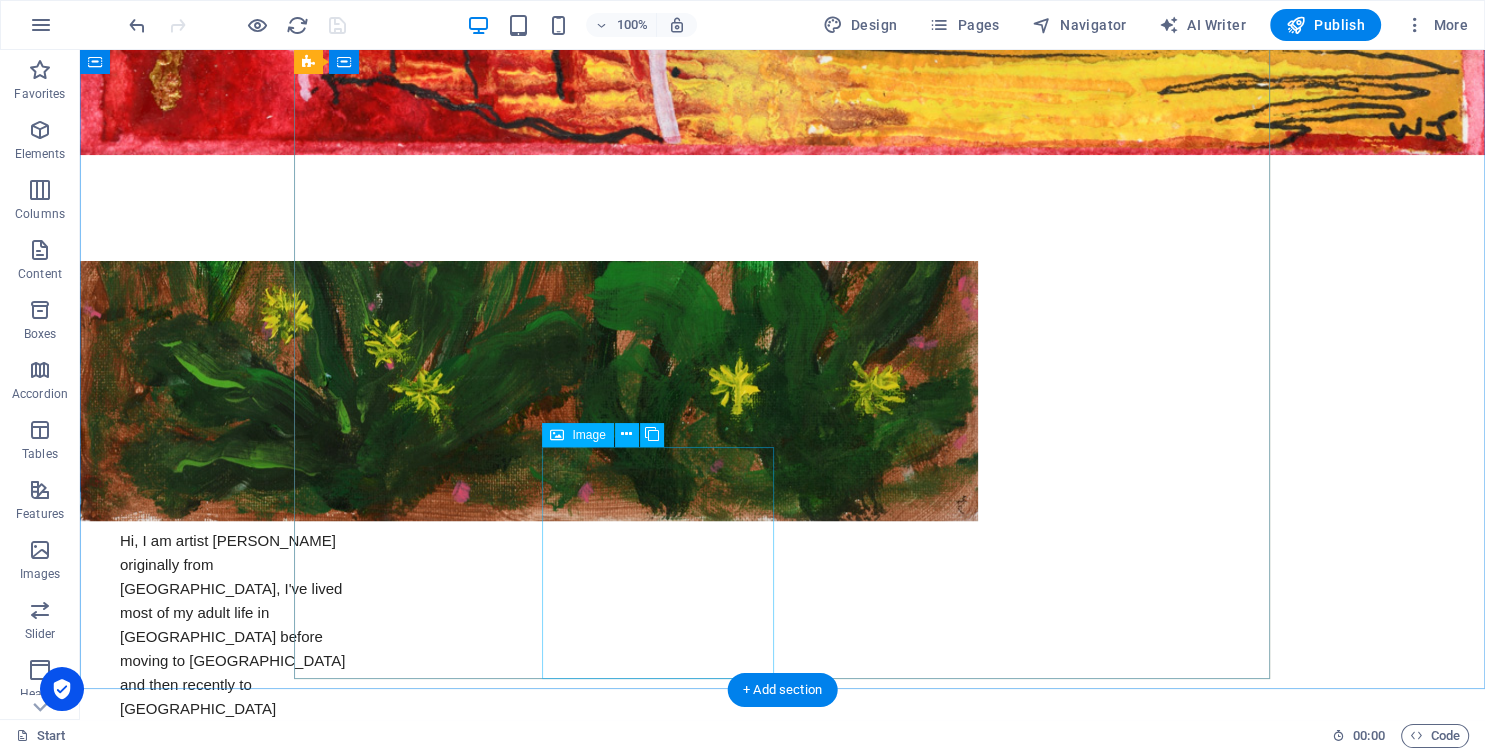 scroll, scrollTop: 1393, scrollLeft: 0, axis: vertical 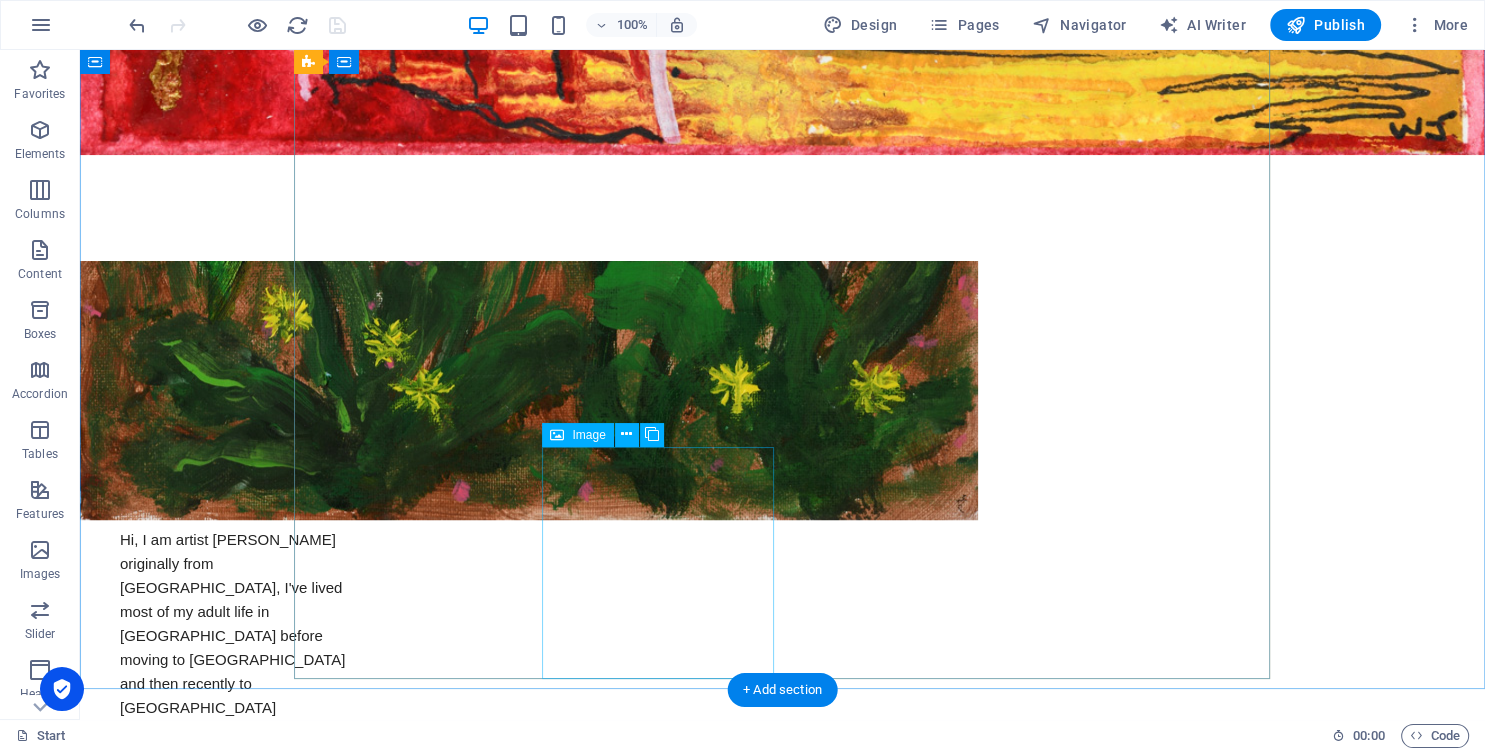 click at bounding box center (411, 14366) 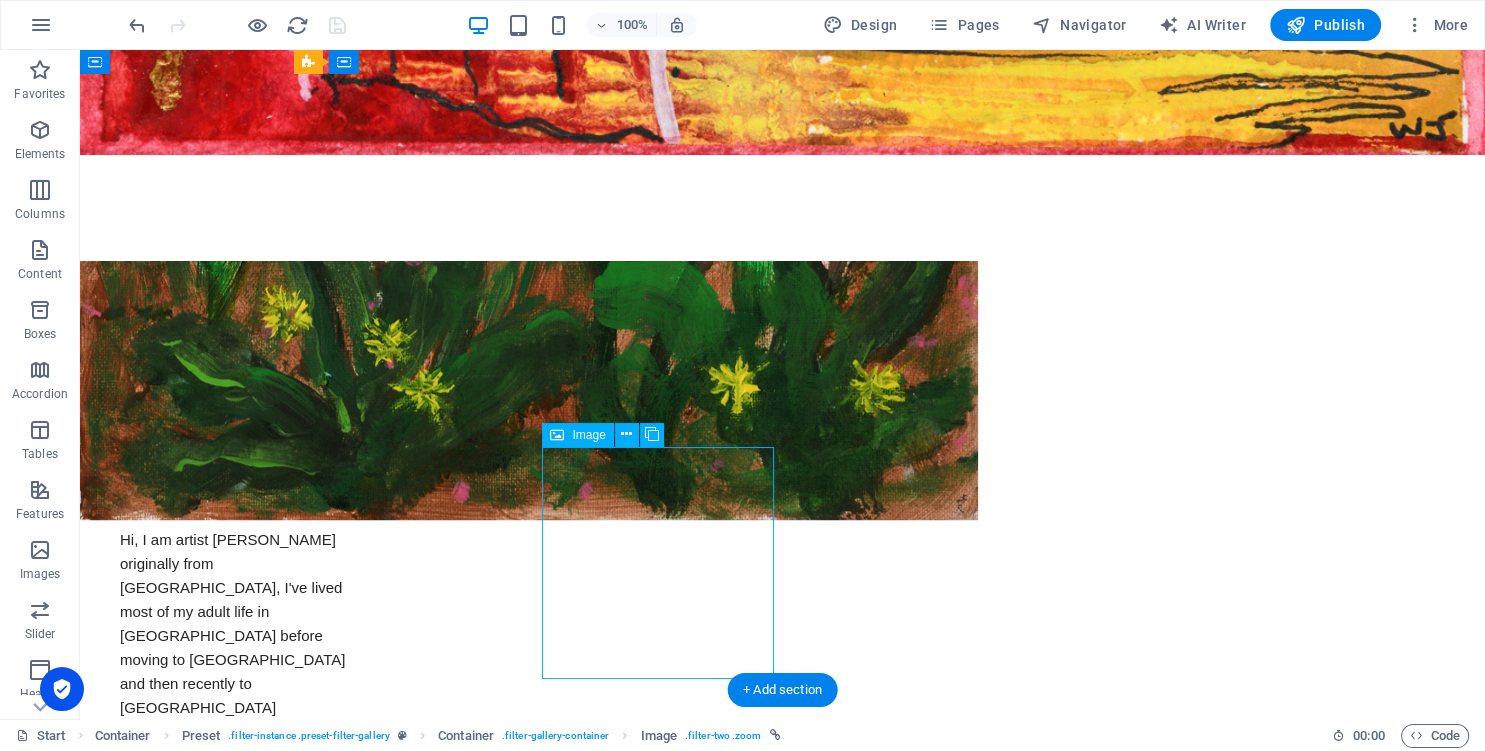 click at bounding box center [411, 14366] 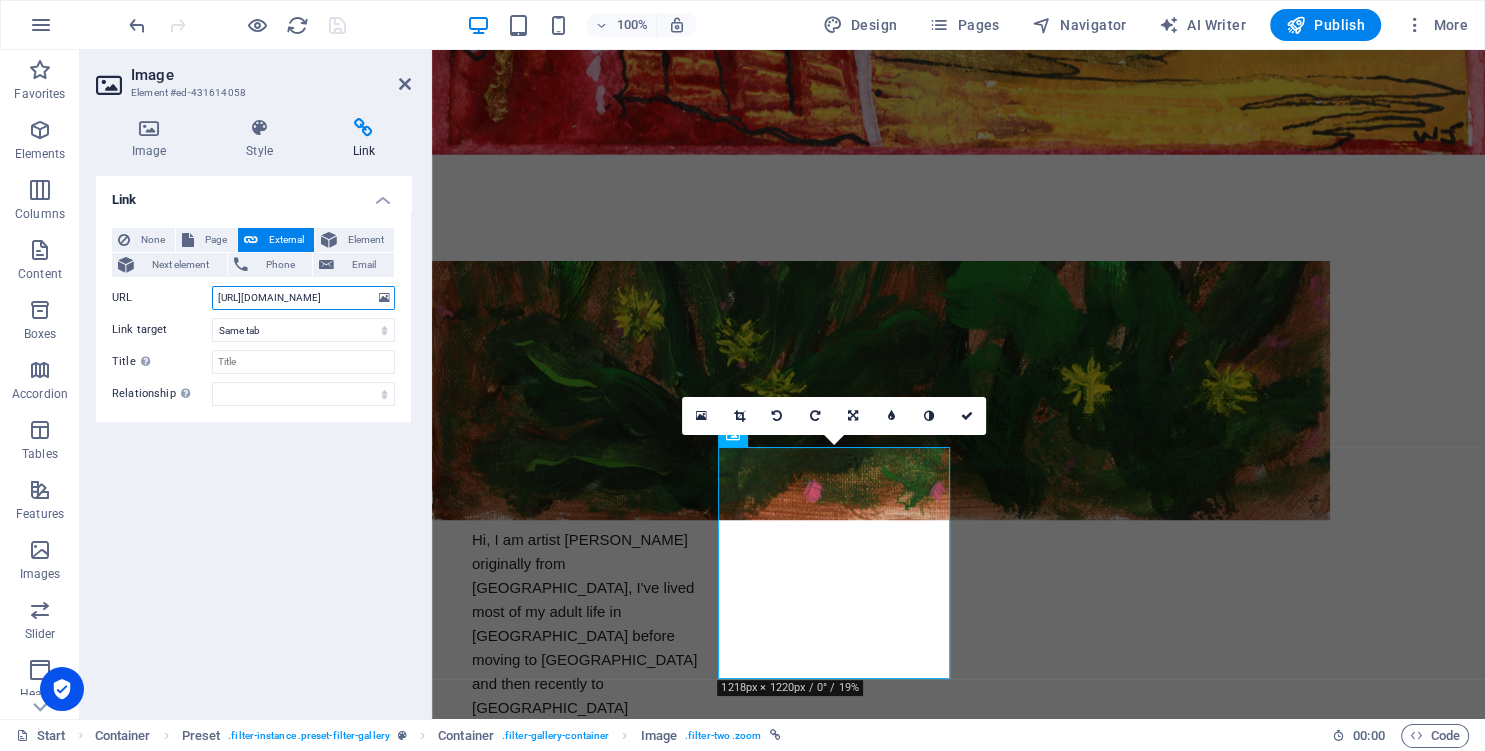 scroll, scrollTop: 0, scrollLeft: 303, axis: horizontal 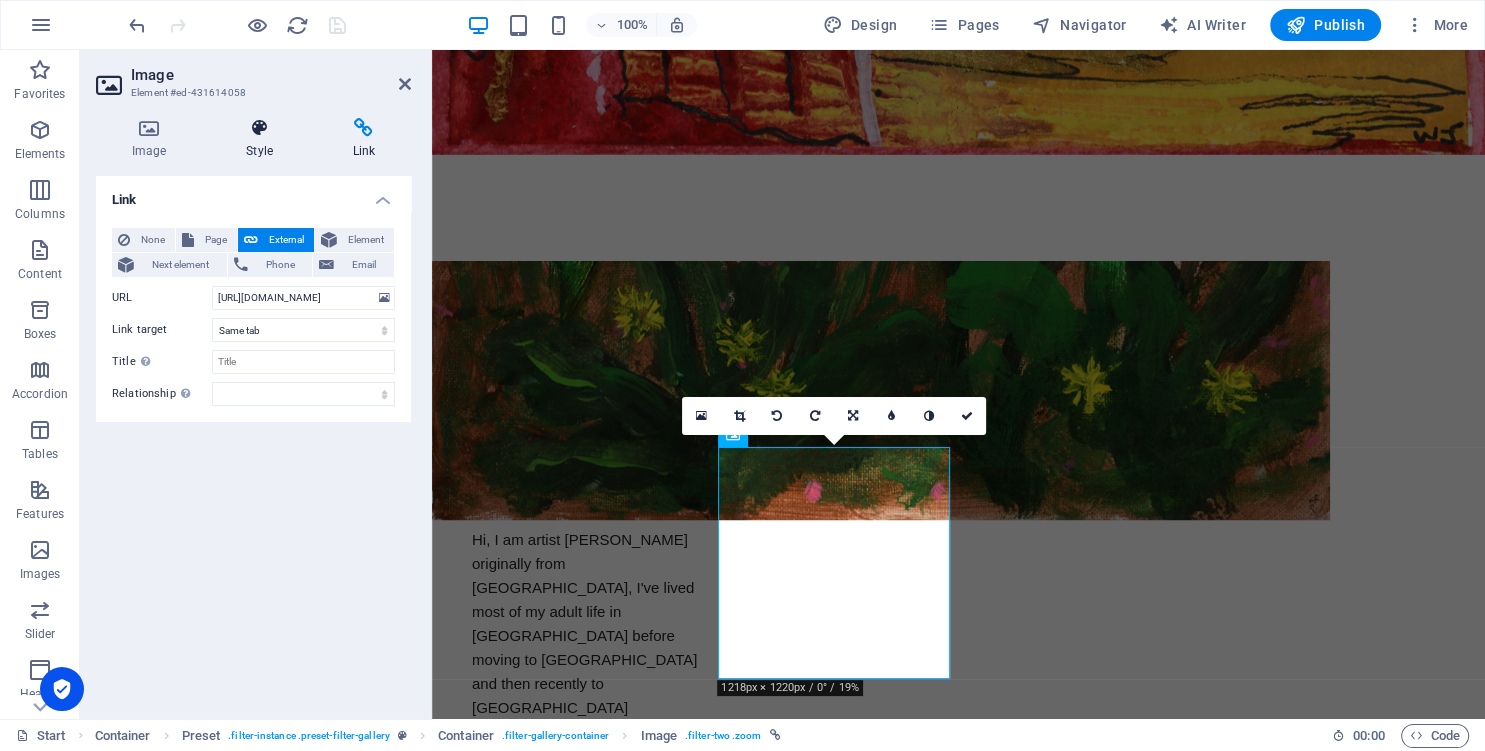 click at bounding box center [259, 128] 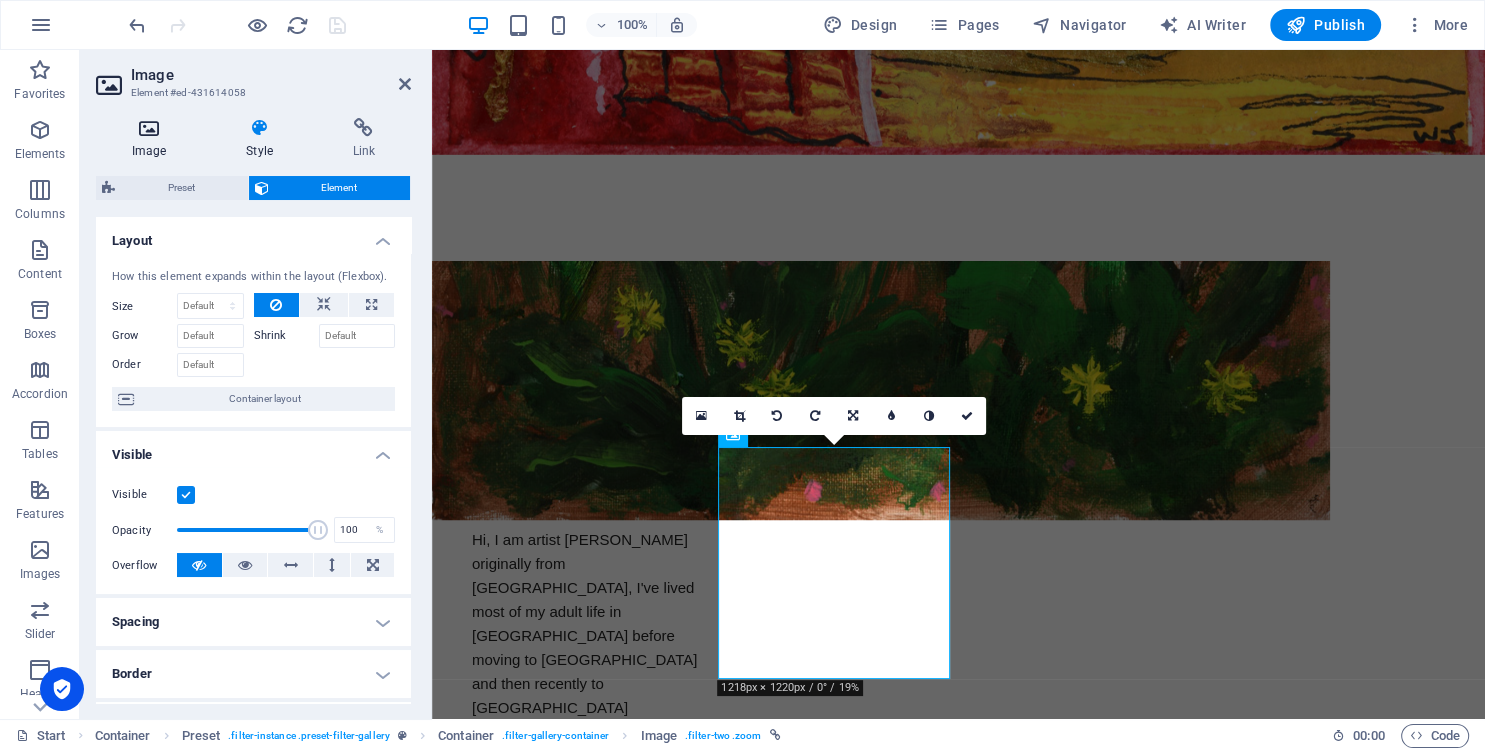 click at bounding box center (149, 128) 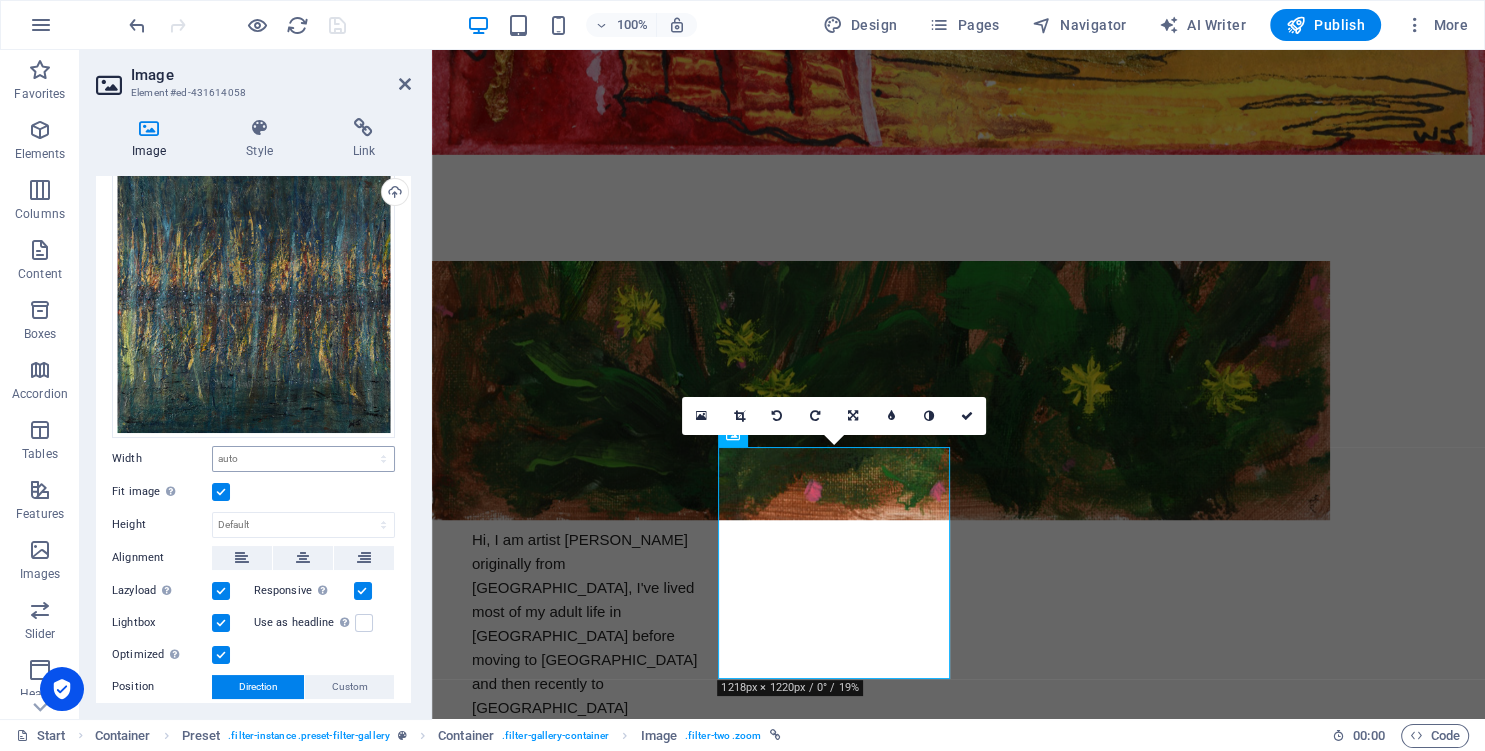 scroll, scrollTop: 0, scrollLeft: 0, axis: both 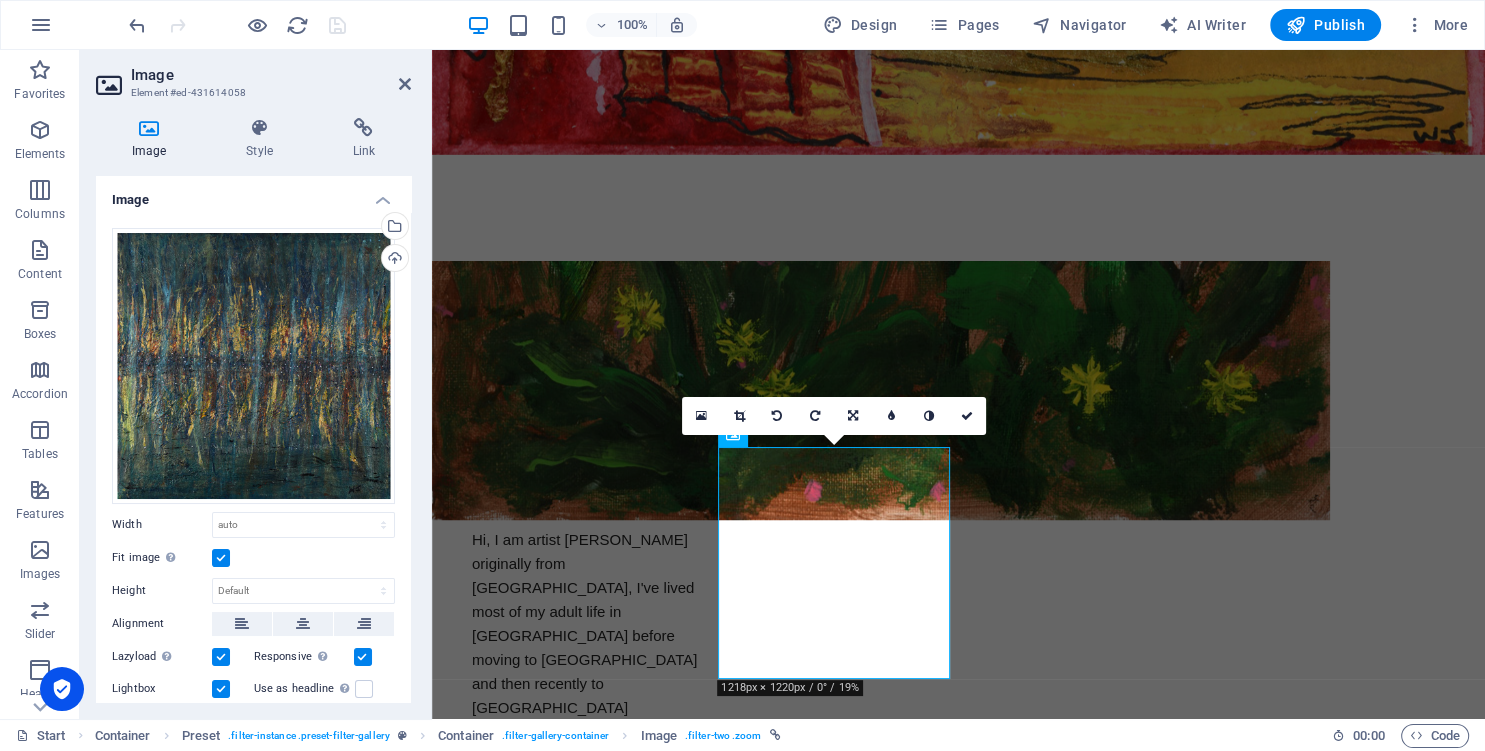 click on "Image Style Link Image Drag files here, click to choose files or select files from Files or our free stock photos & videos Select files from the file manager, stock photos, or upload file(s) Upload Width Default auto px rem % em vh vw Fit image Automatically fit image to a fixed width and height Height Default auto px Alignment Lazyload Loading images after the page loads improves page speed. Responsive Automatically load retina image and smartphone optimized sizes. Lightbox Use as headline The image will be wrapped in an H1 headline tag. Useful for giving alternative text the weight of an H1 headline, e.g. for the logo. Leave unchecked if uncertain. Optimized Images are compressed to improve page speed. Position Direction Custom X offset 50 px rem % vh vw Y offset 50 px rem % vh vw Text Float No float Image left Image right Determine how text should behave around the image. Text Alternative text Image caption Paragraph Format Normal Heading 1 Heading 2 Heading 3 Heading 4 Heading 5 Heading 6 Code Font Family" at bounding box center (253, 410) 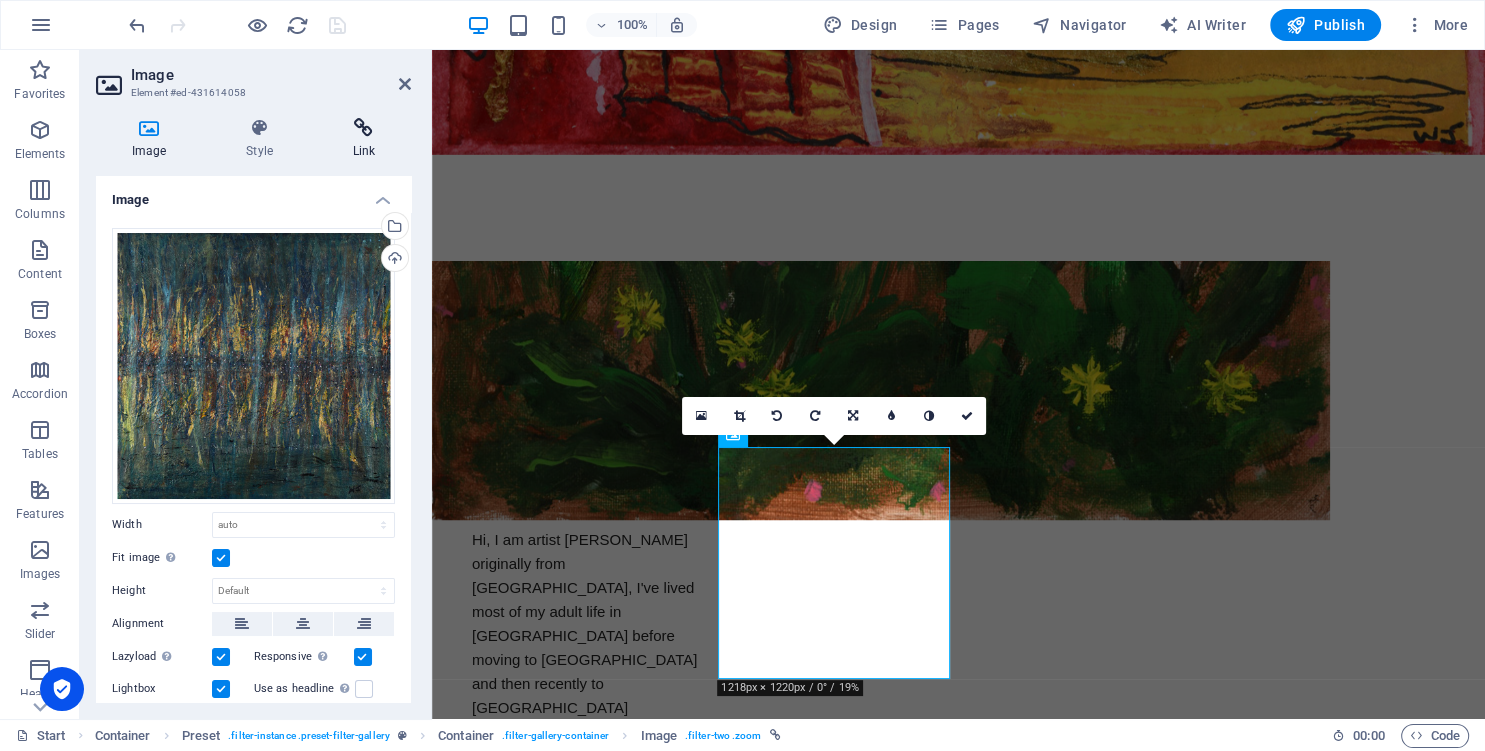 click at bounding box center (364, 128) 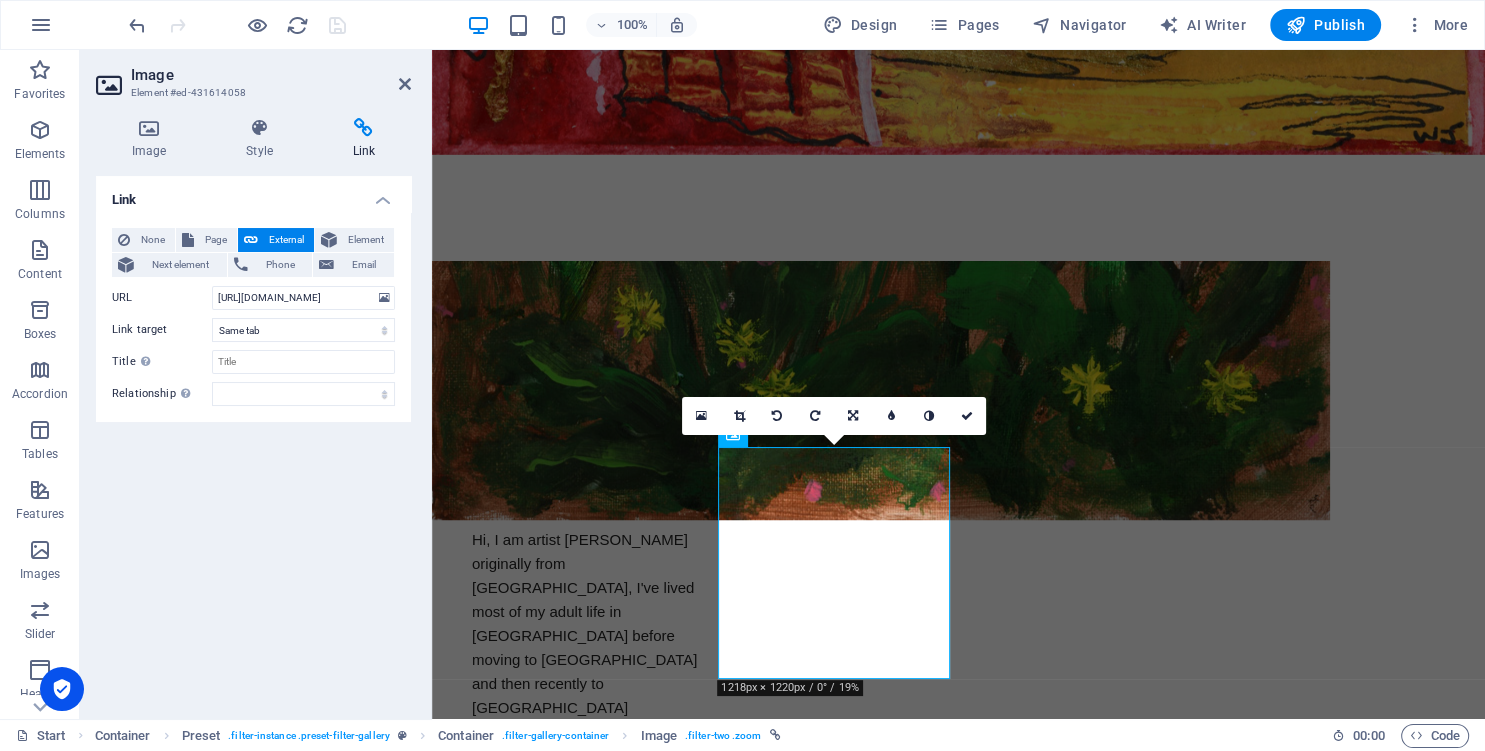 scroll, scrollTop: 0, scrollLeft: 303, axis: horizontal 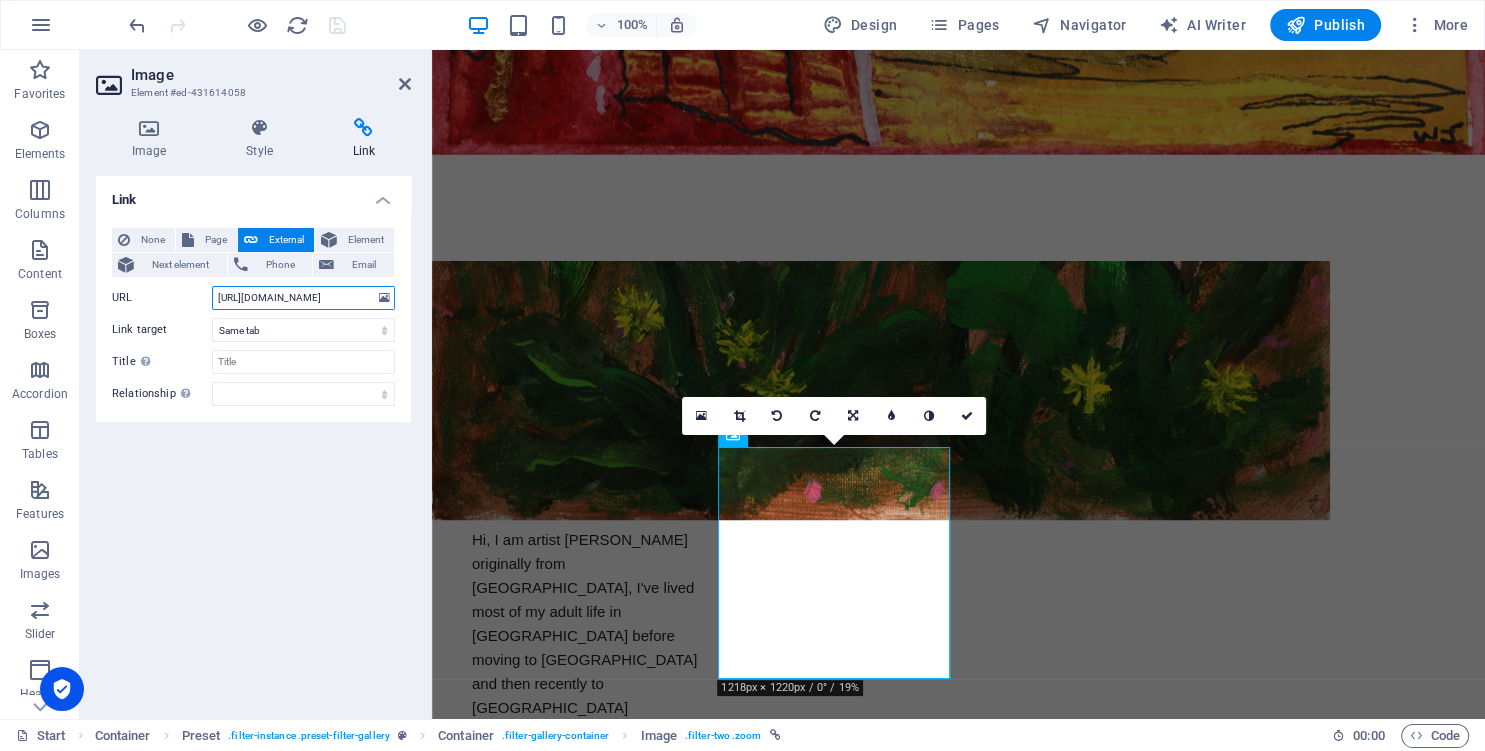 click on "https://cdn1.site-media.eu/images/983/17583292/1250px8-7-25014-LdLNf8gGUZ6BW7EqIzq9mQ.jpg" at bounding box center (303, 298) 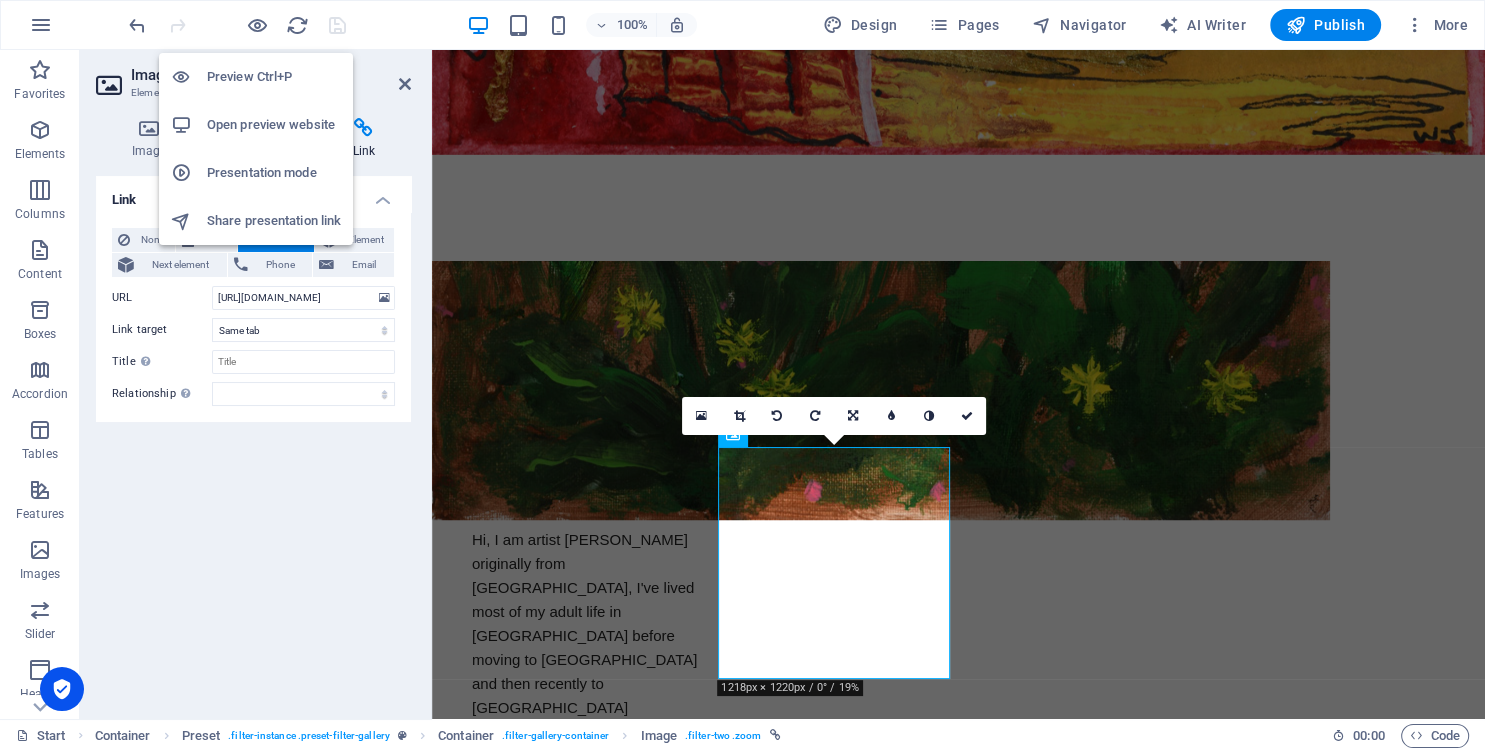 click on "Open preview website" at bounding box center [274, 125] 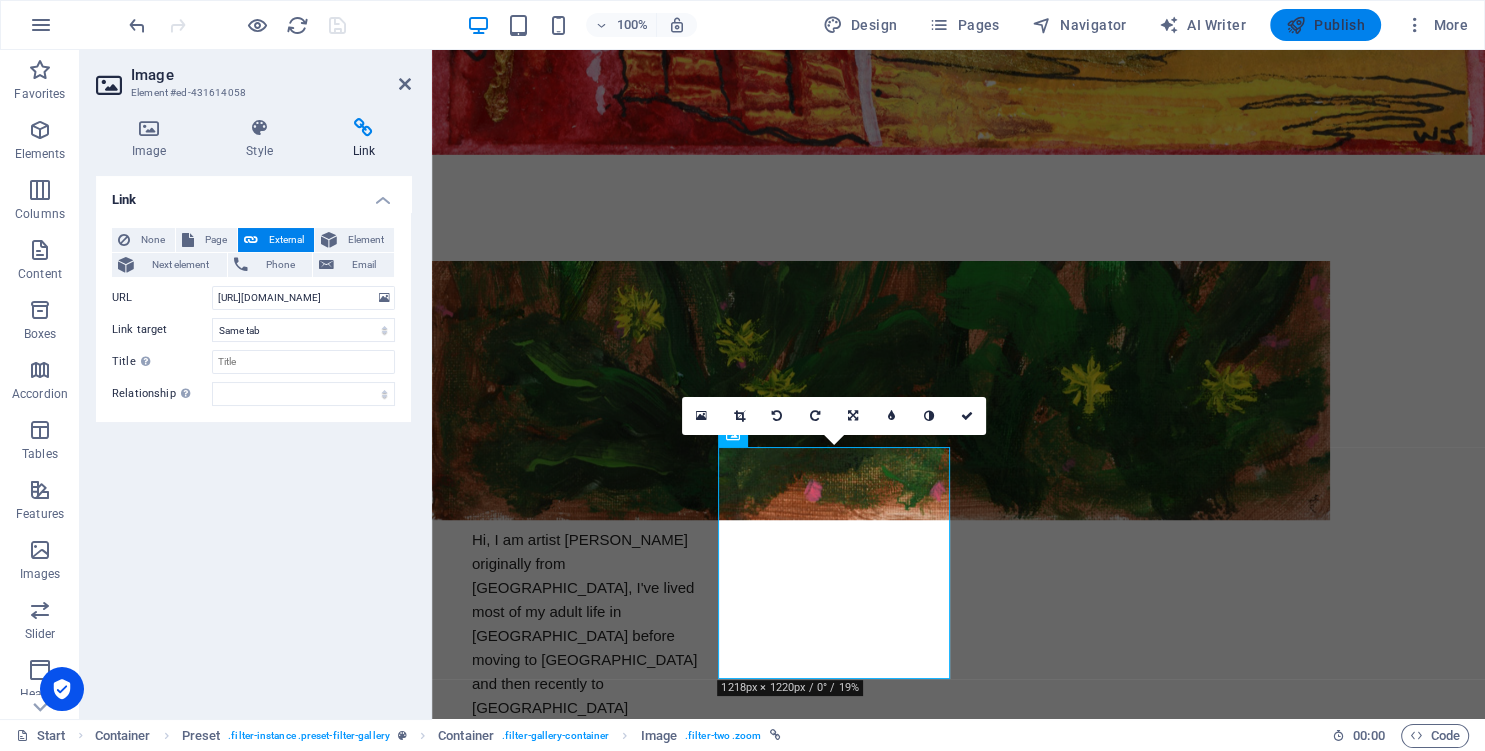 click on "Publish" at bounding box center [1325, 25] 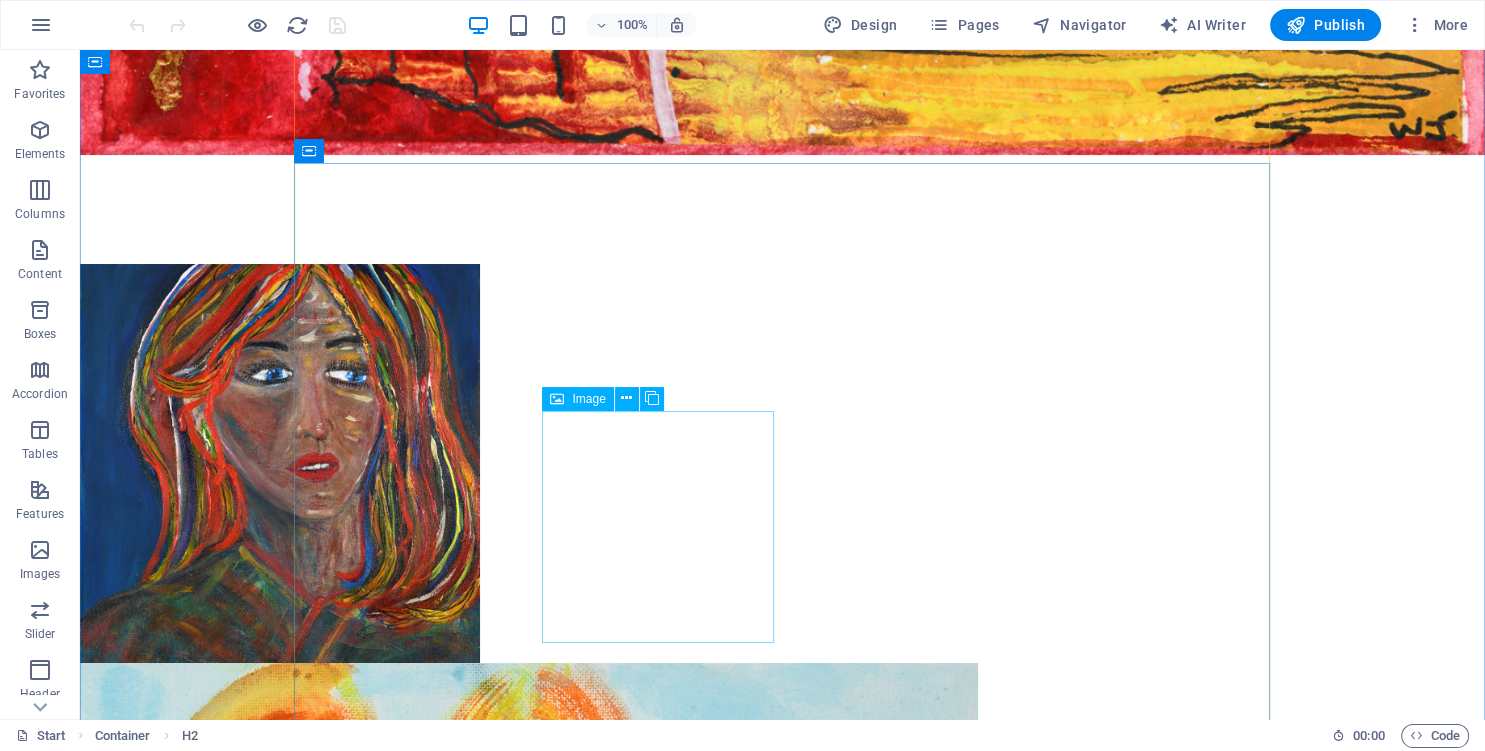 scroll, scrollTop: 1181, scrollLeft: 0, axis: vertical 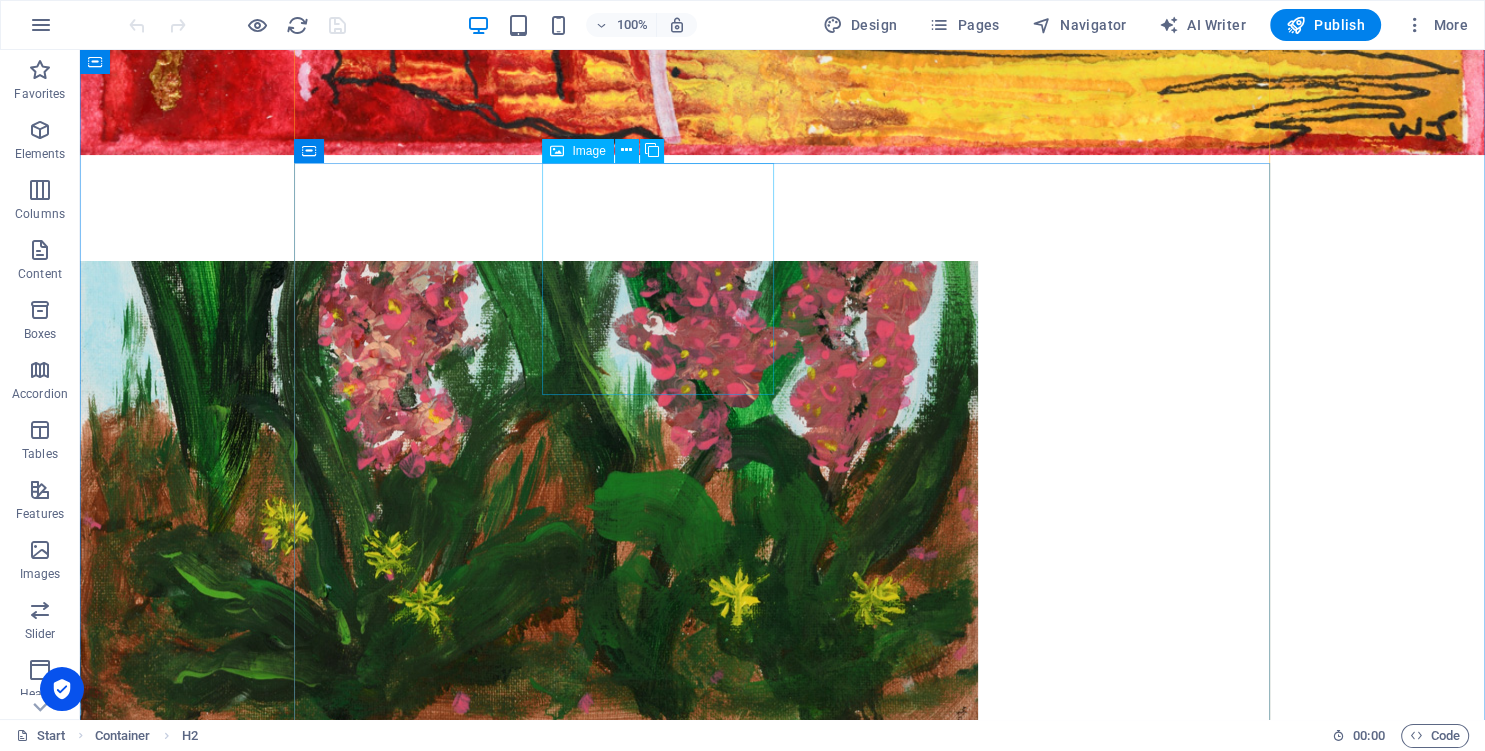 click at bounding box center [411, 6497] 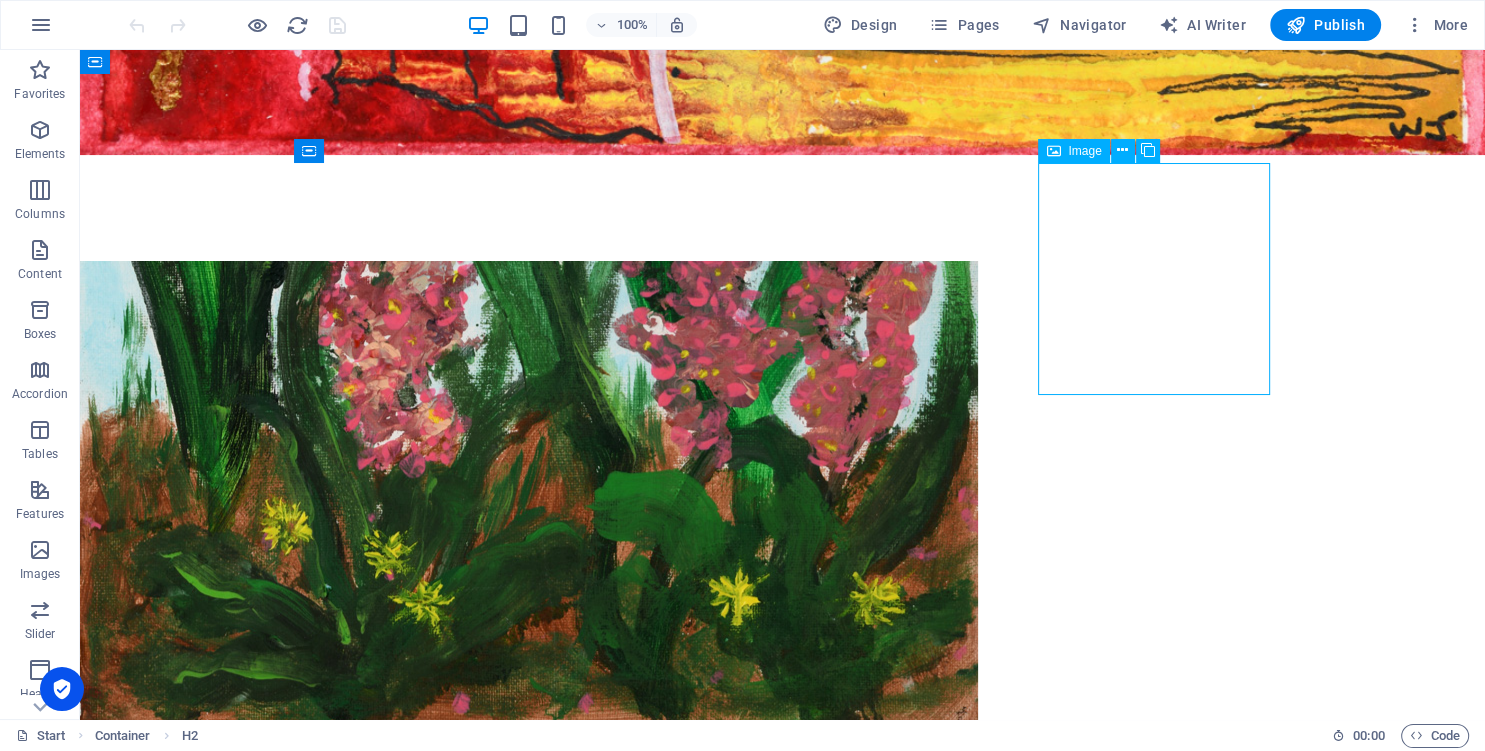 scroll, scrollTop: 1182, scrollLeft: 0, axis: vertical 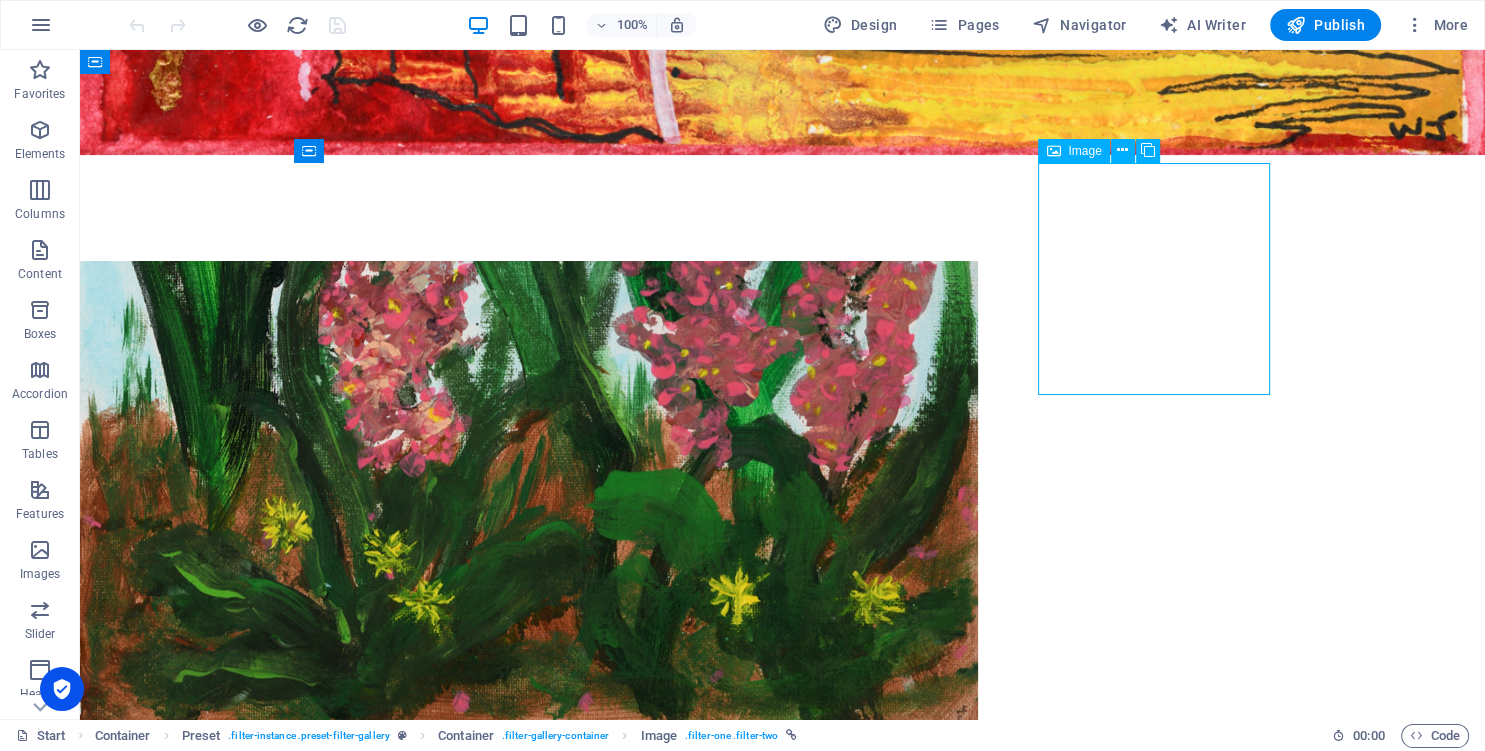 click at bounding box center [411, 6496] 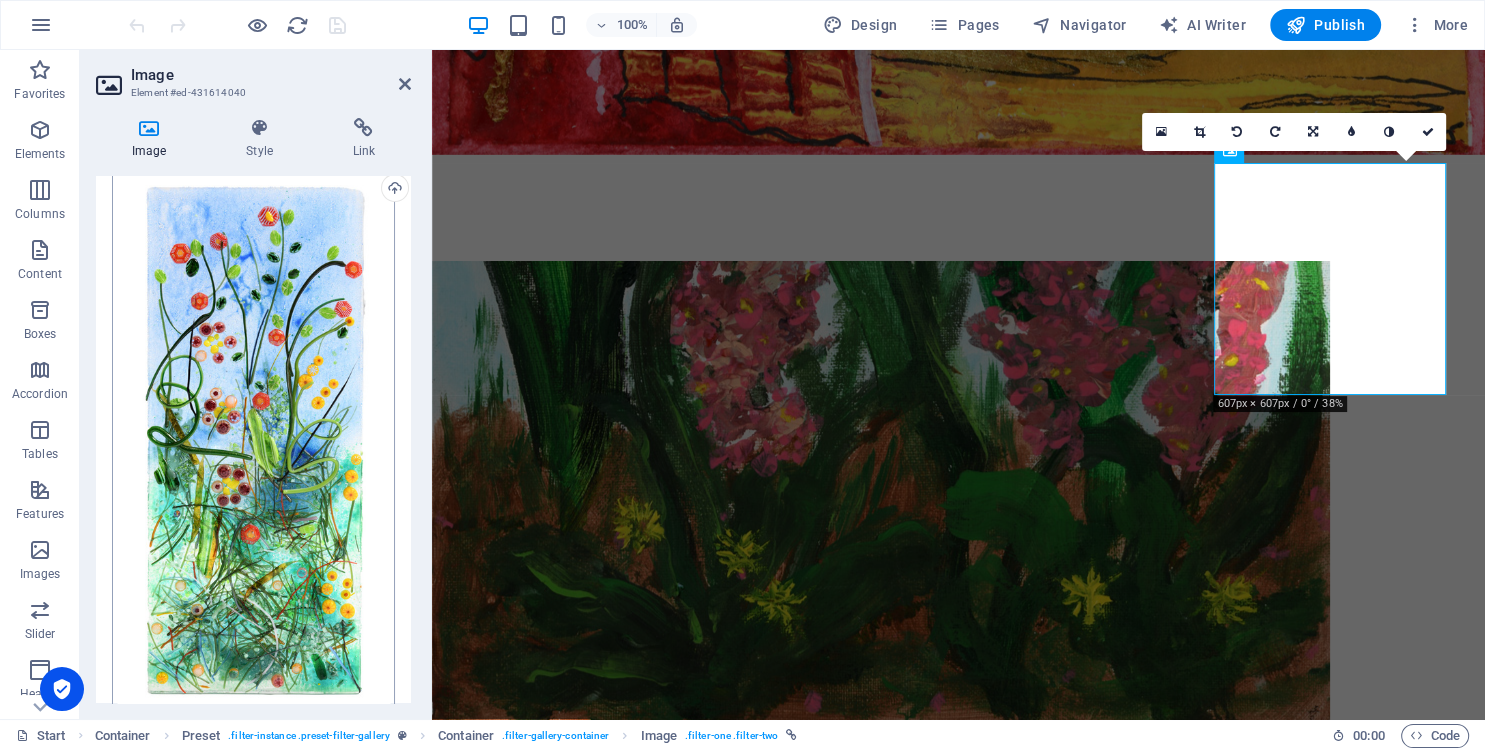 scroll, scrollTop: 91, scrollLeft: 0, axis: vertical 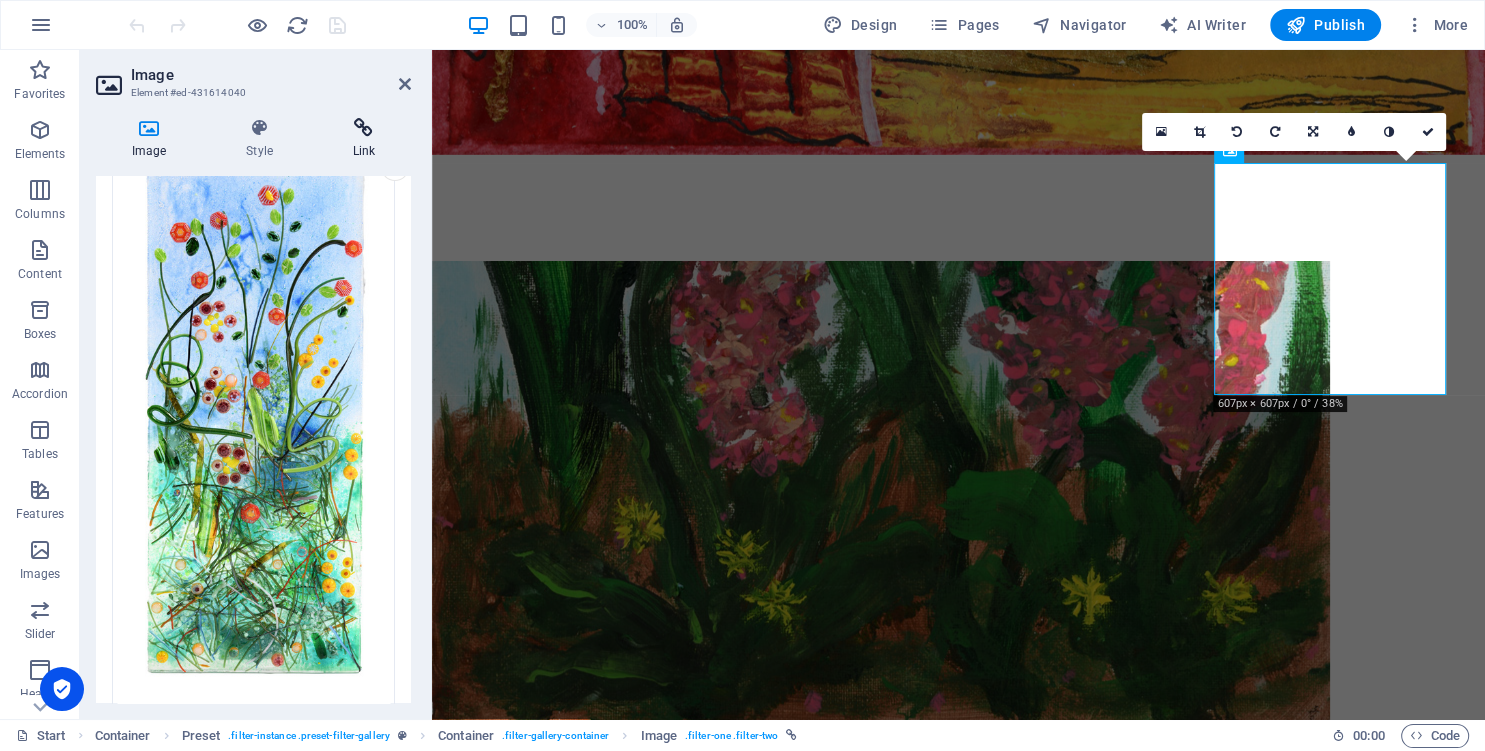 click at bounding box center [364, 128] 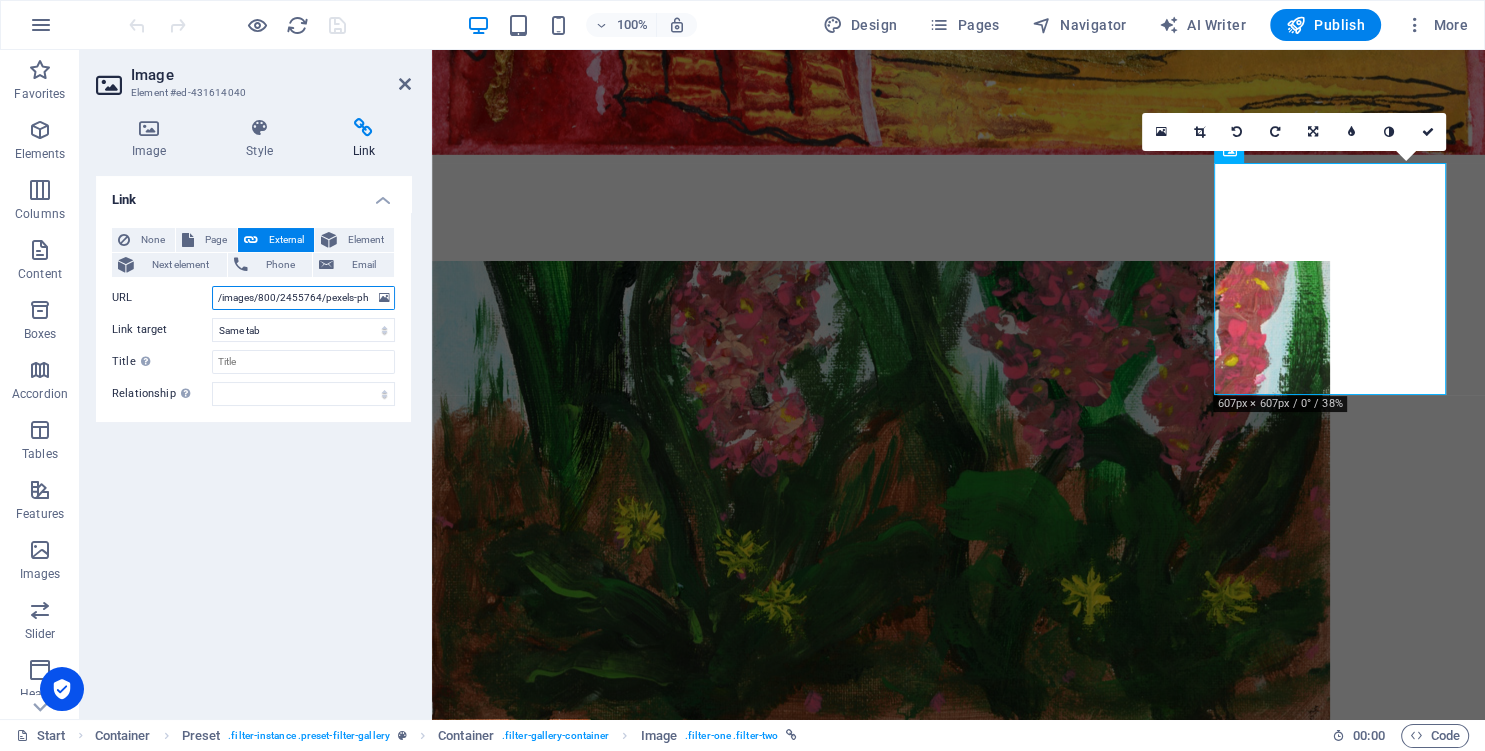 click on "/images/800/2455764/pexels-photo-149290.jpg" at bounding box center (303, 298) 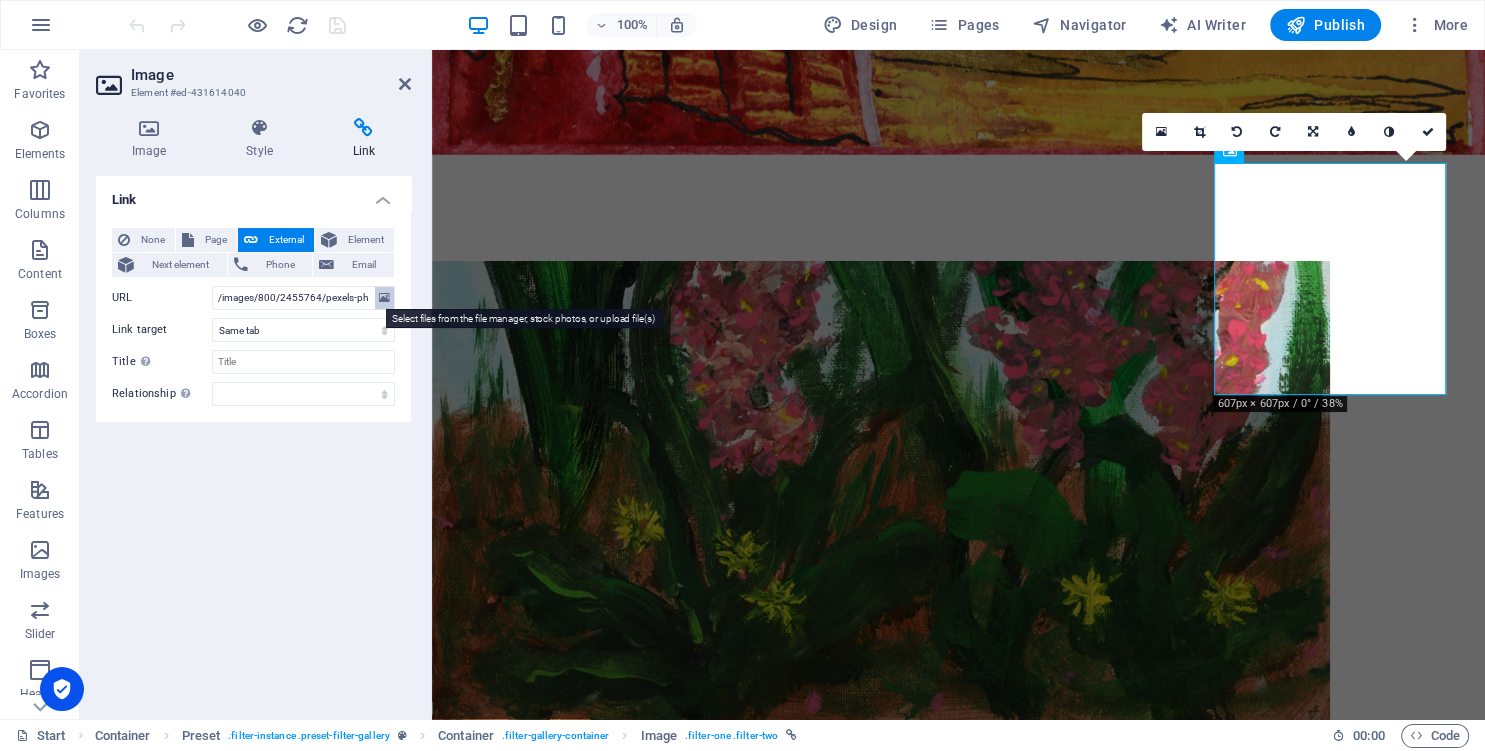 drag, startPoint x: 380, startPoint y: 292, endPoint x: 976, endPoint y: 197, distance: 603.5238 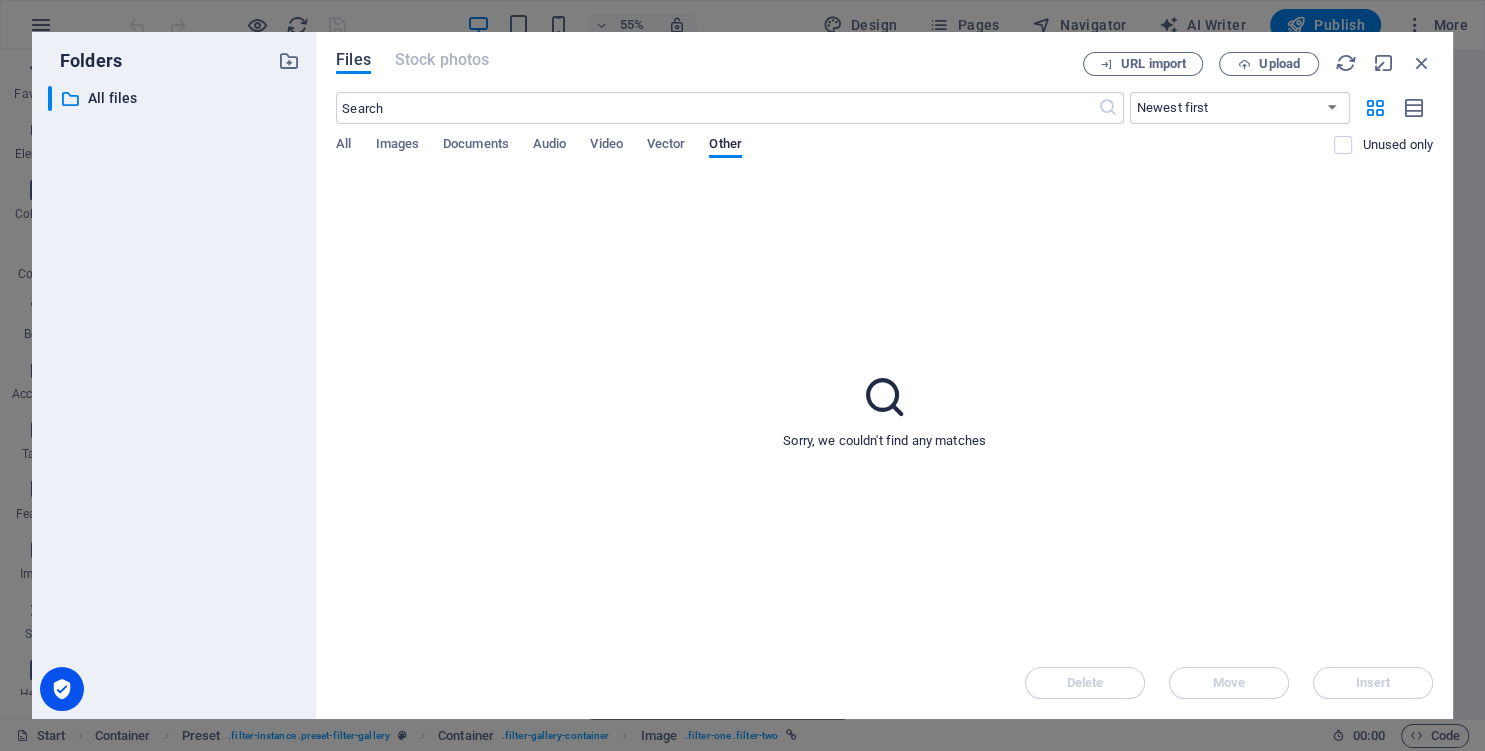 click on "Files" at bounding box center [353, 60] 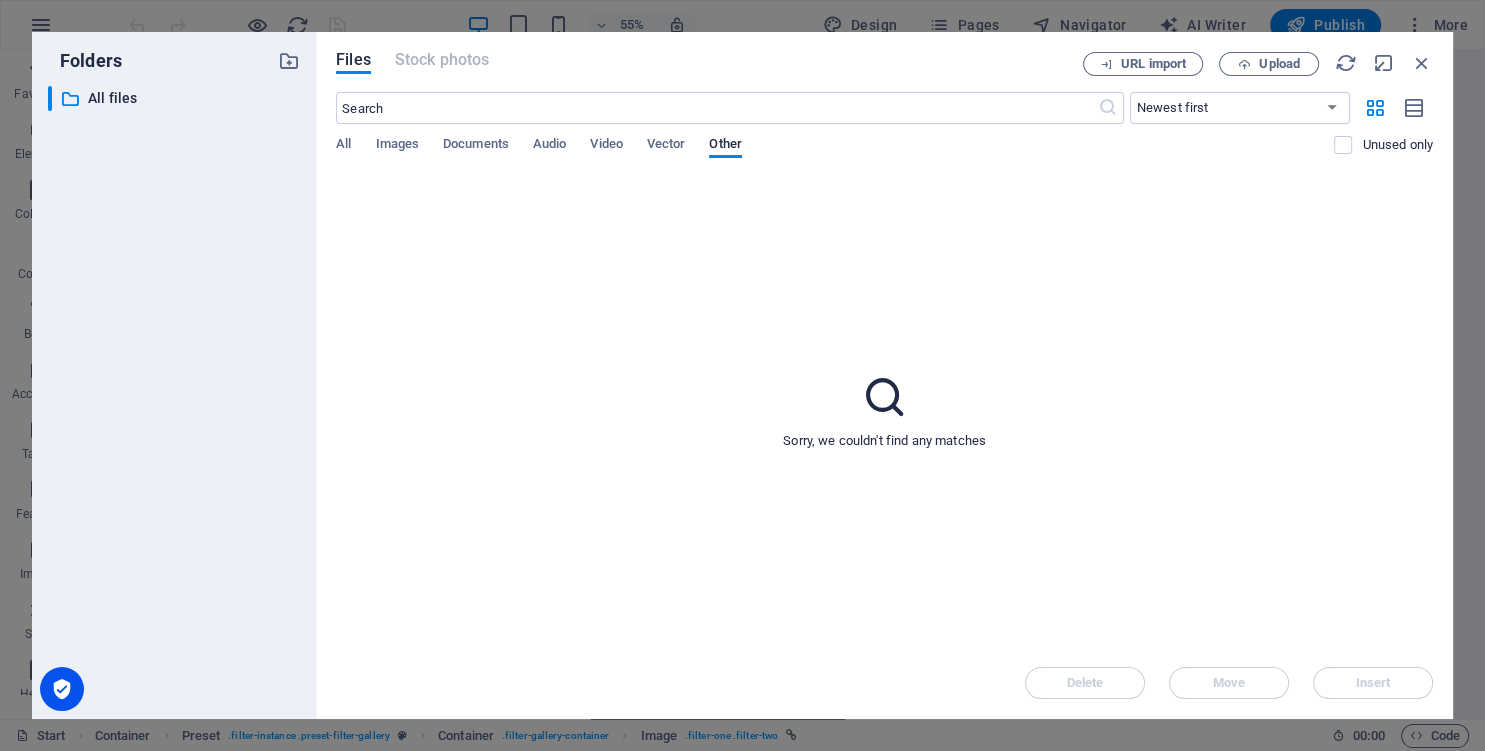 click on "​ Newest first Oldest first Name (A-Z) Name (Z-A) Size (0-9) Size (9-0) Resolution (0-9) Resolution (9-0) All Images Documents Audio Video Vector Other Unused only" at bounding box center [884, 133] 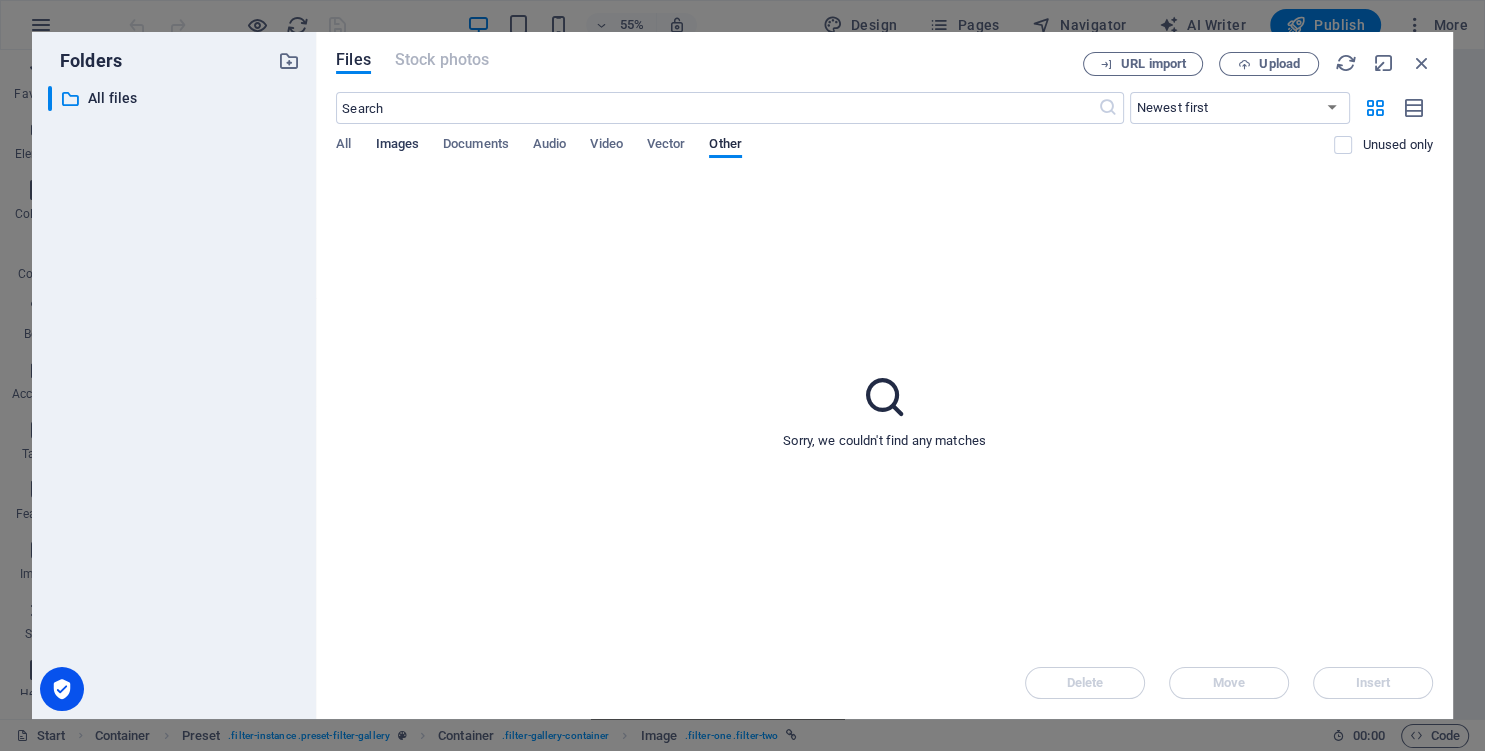 click on "Images" at bounding box center [397, 146] 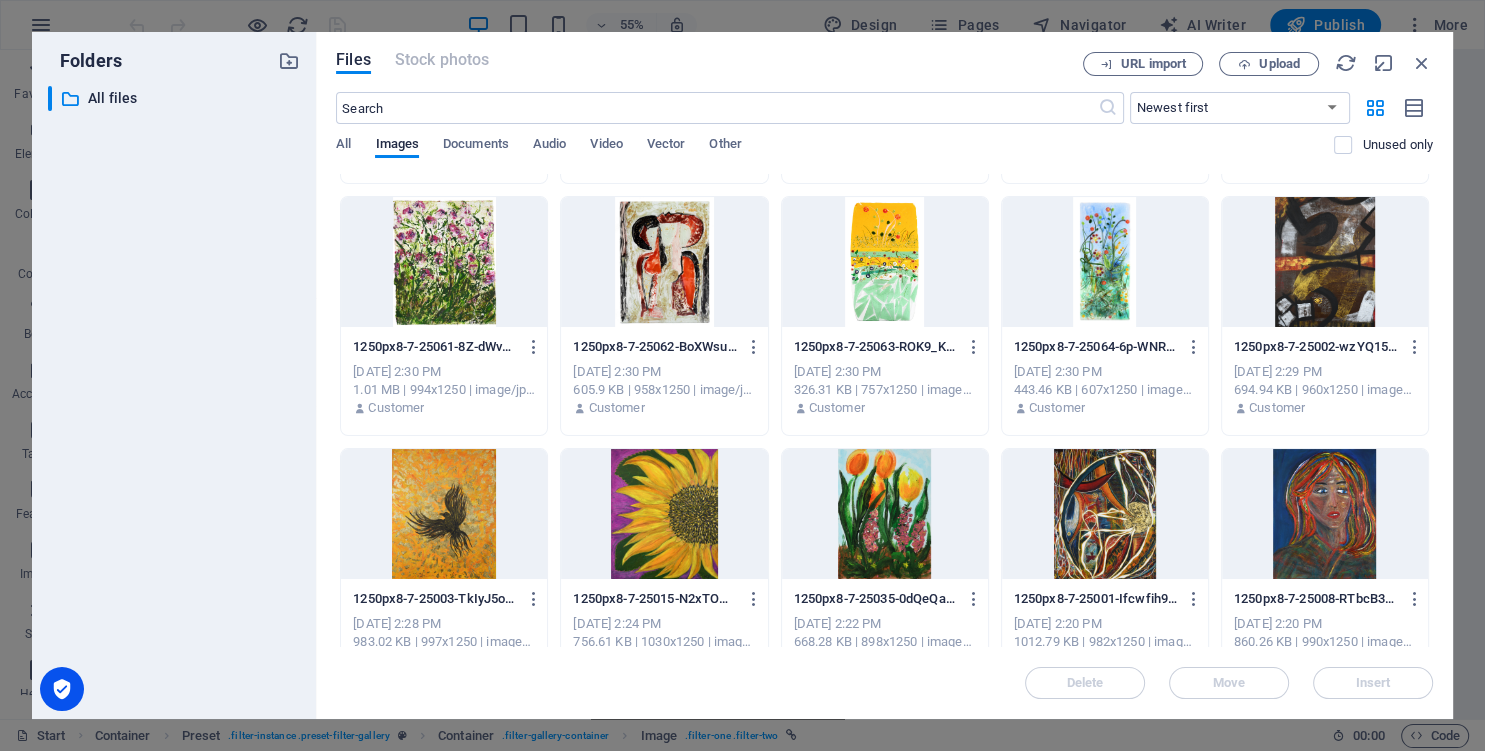 scroll, scrollTop: 3010, scrollLeft: 0, axis: vertical 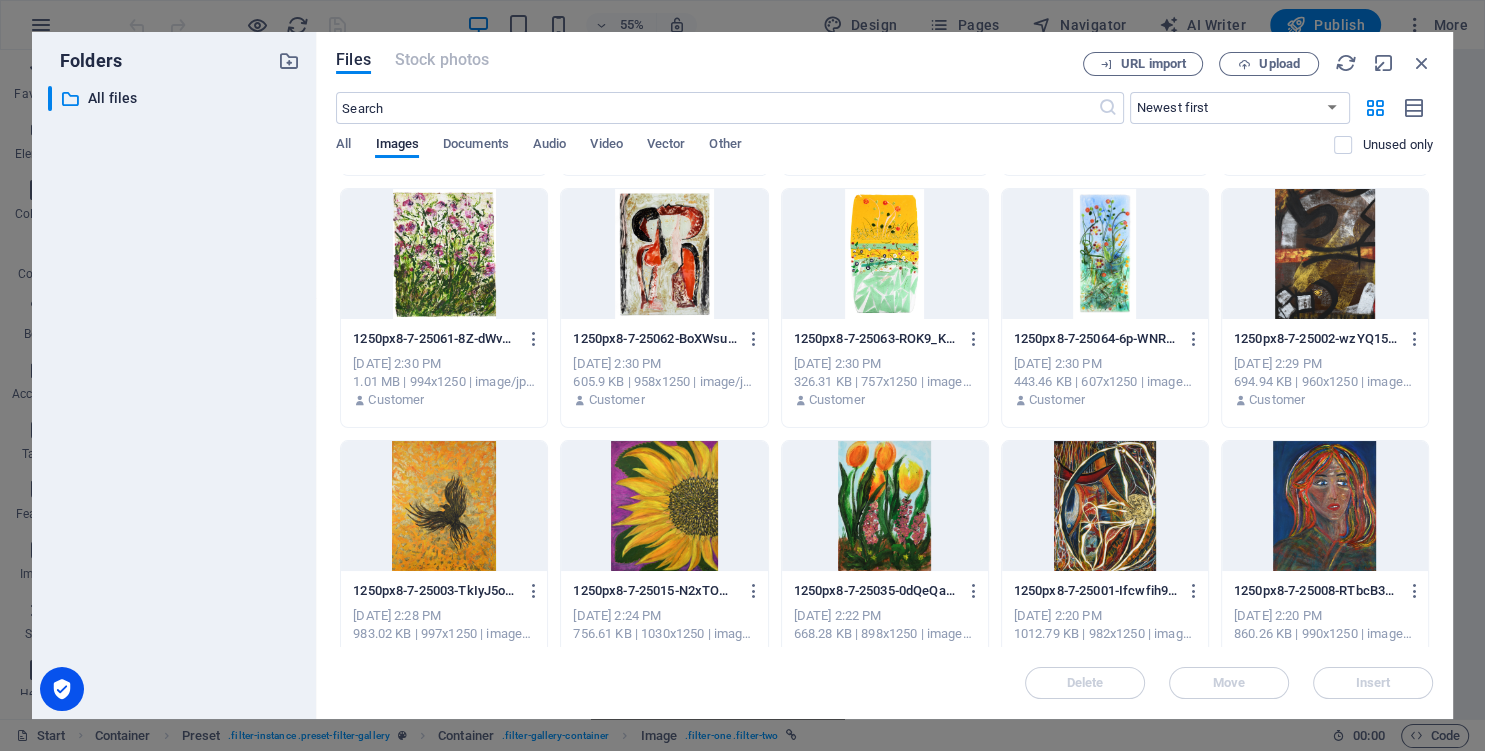 click at bounding box center [1105, 254] 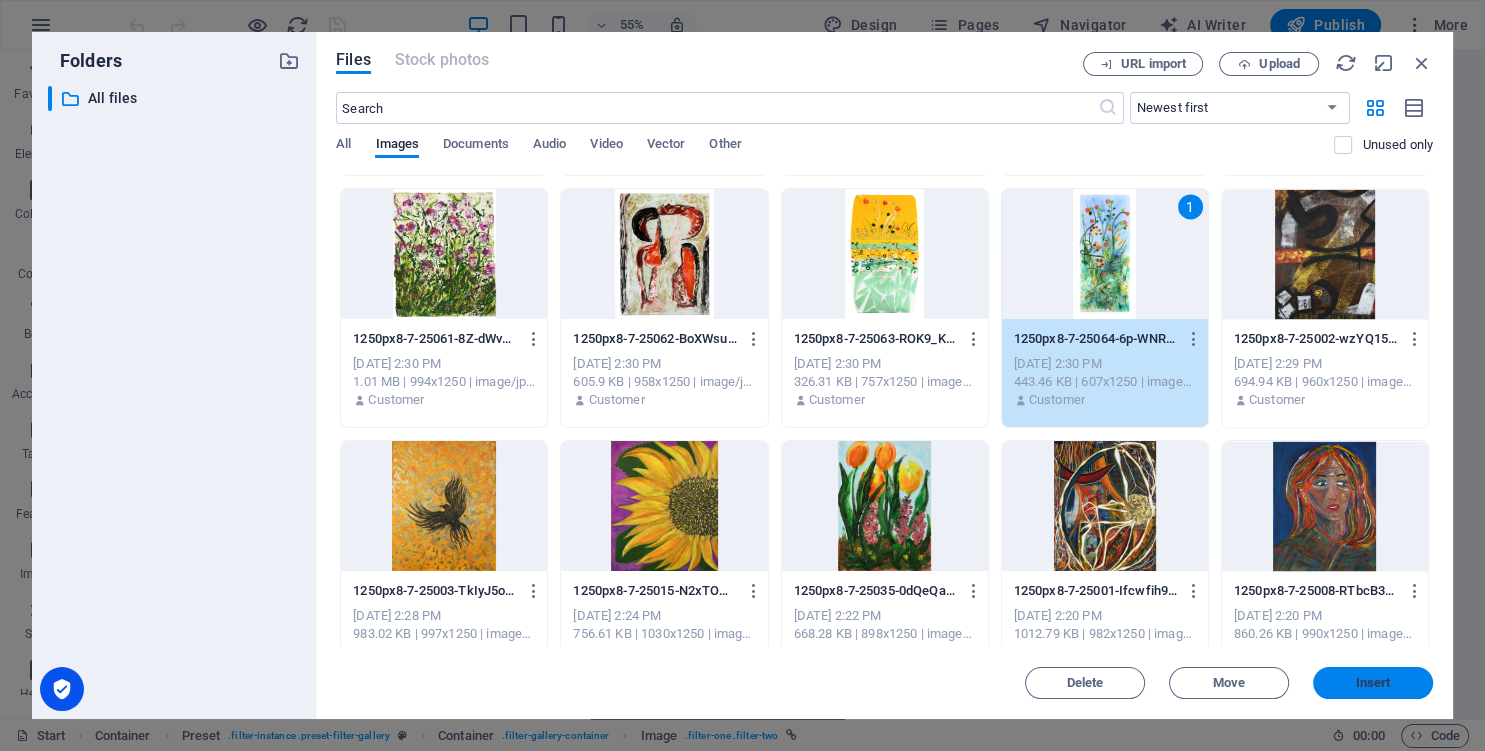 click on "Insert" at bounding box center [1373, 683] 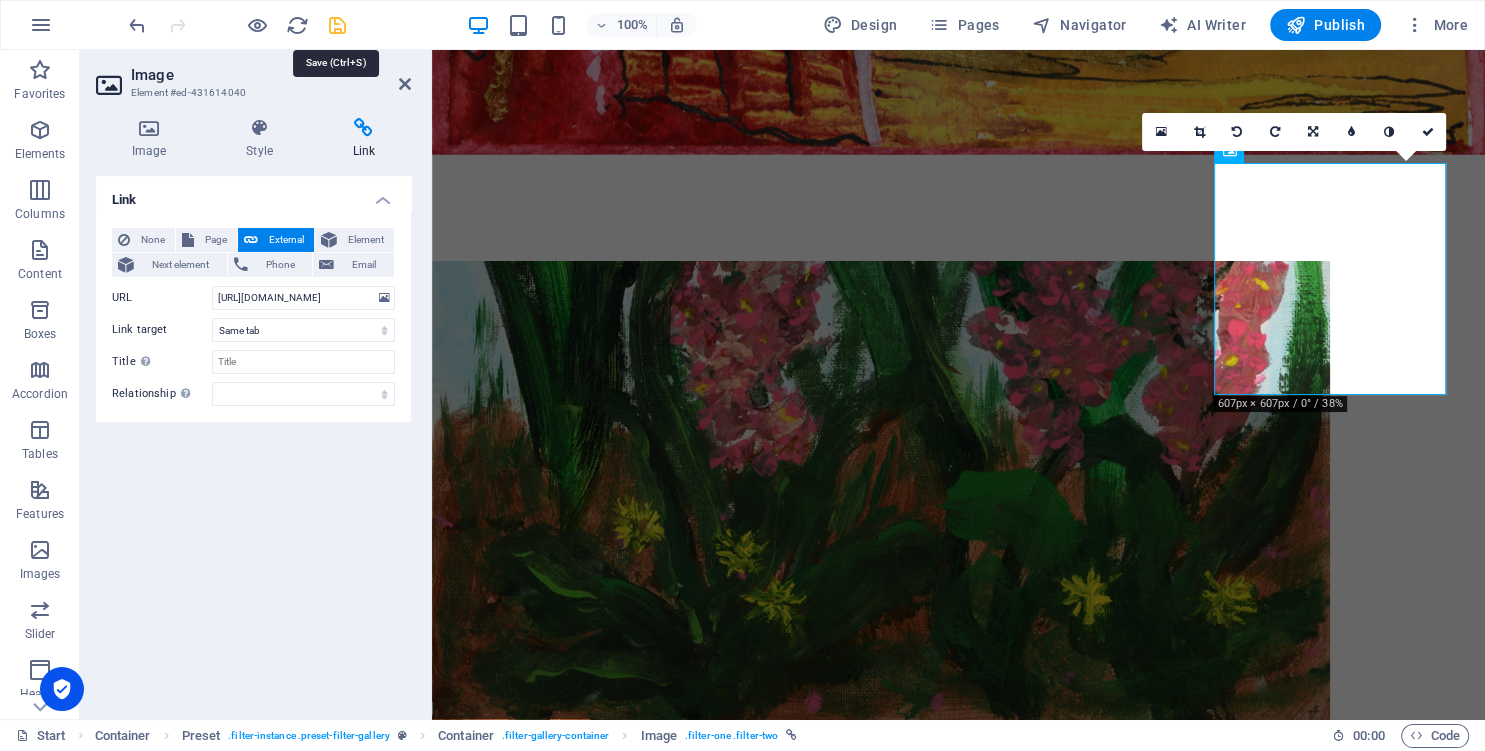 click at bounding box center [337, 25] 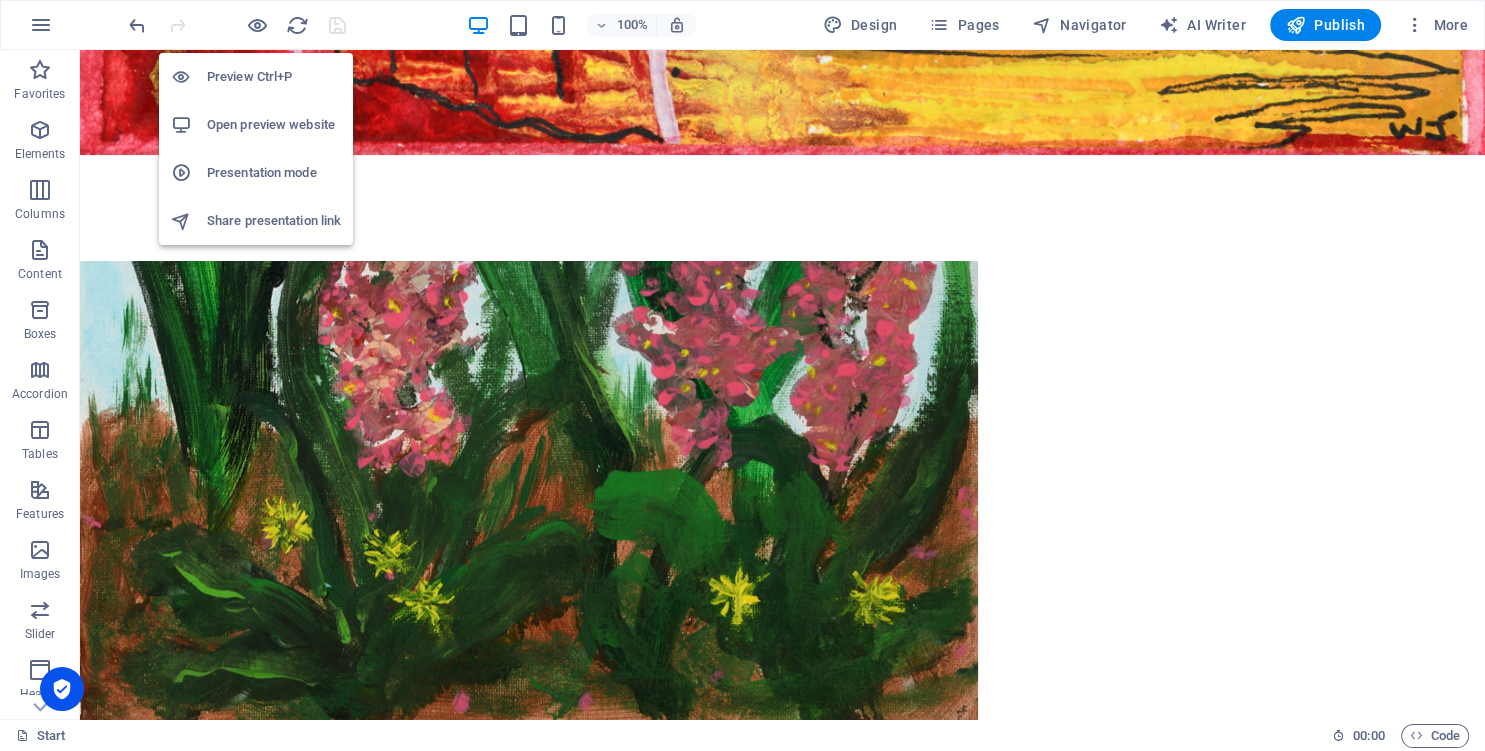 click on "Open preview website" at bounding box center (274, 125) 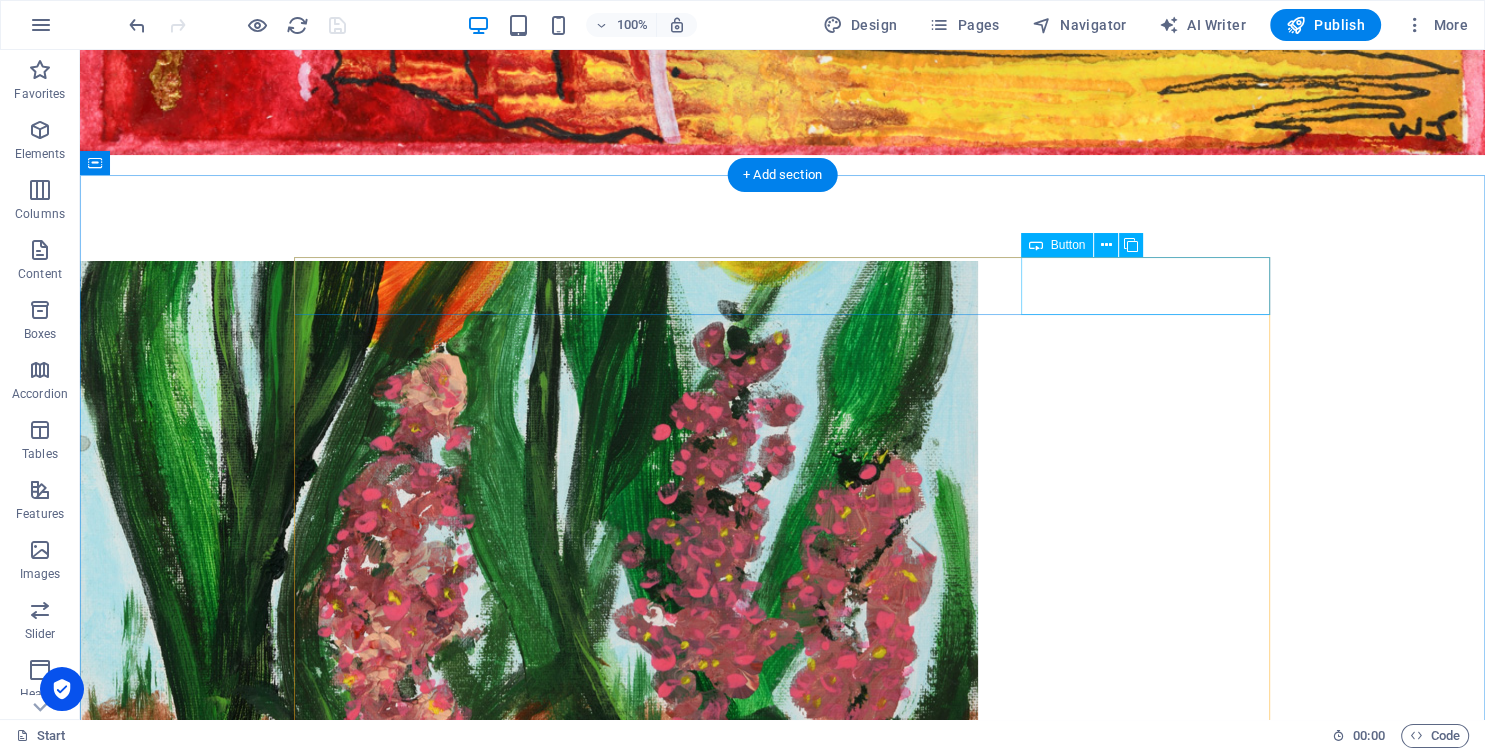 scroll, scrollTop: 864, scrollLeft: 0, axis: vertical 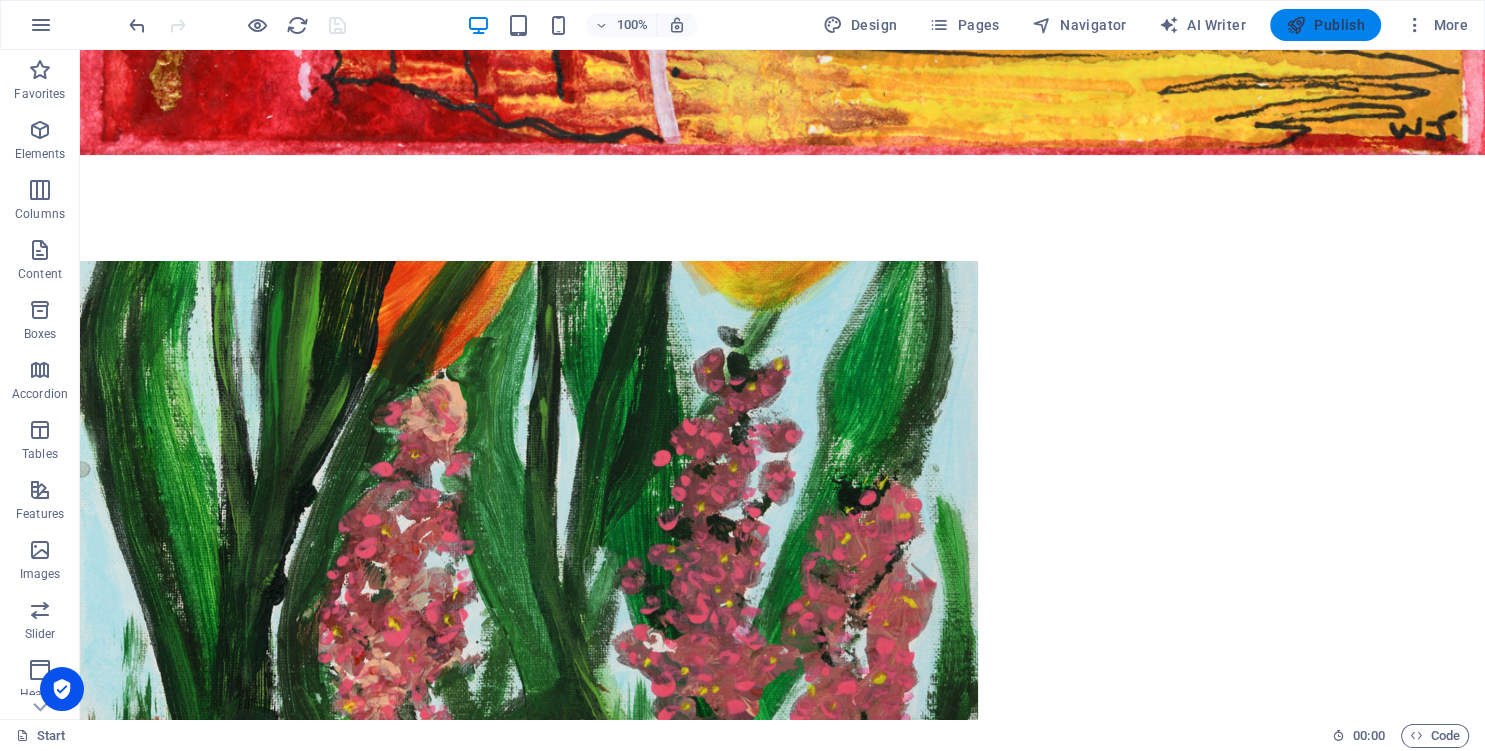 click on "Publish" at bounding box center [1325, 25] 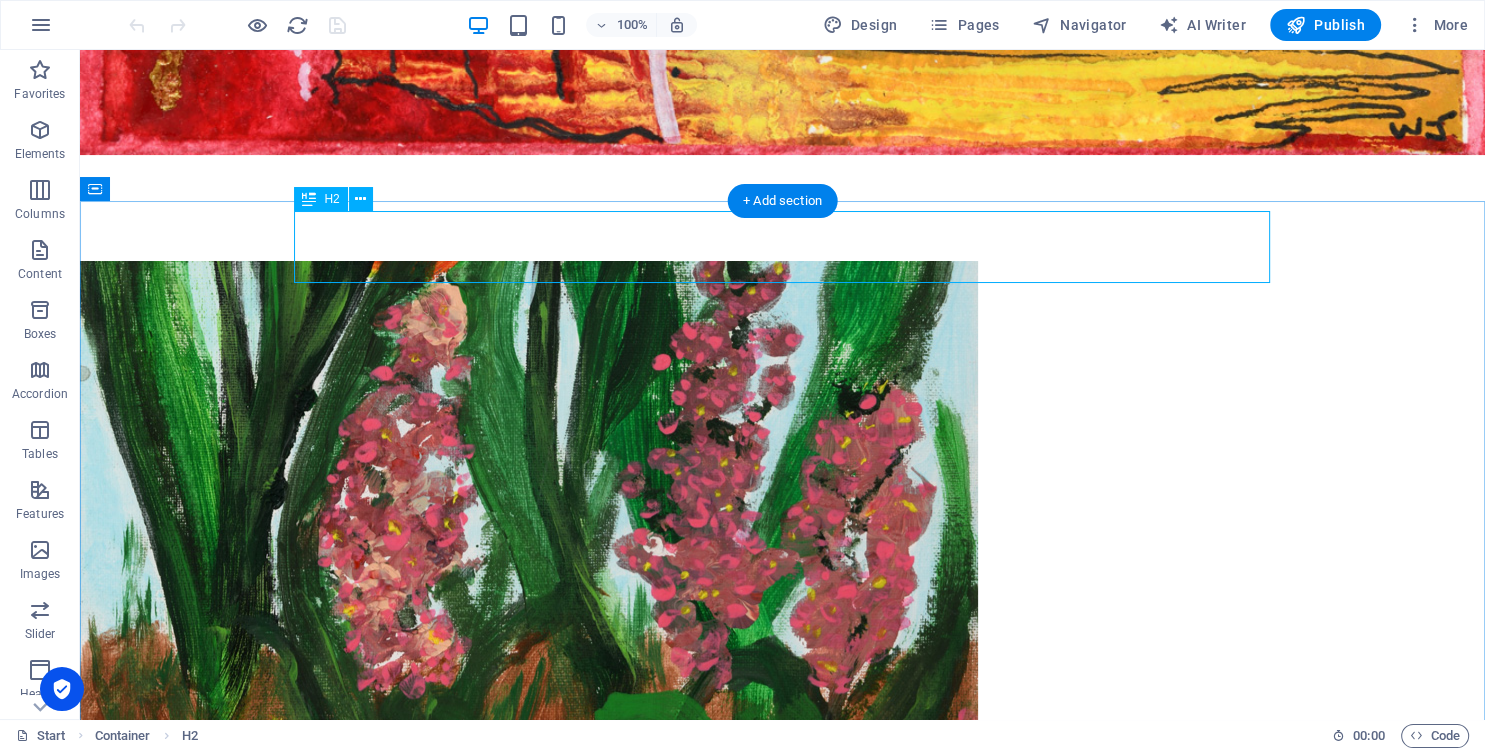 scroll, scrollTop: 865, scrollLeft: 0, axis: vertical 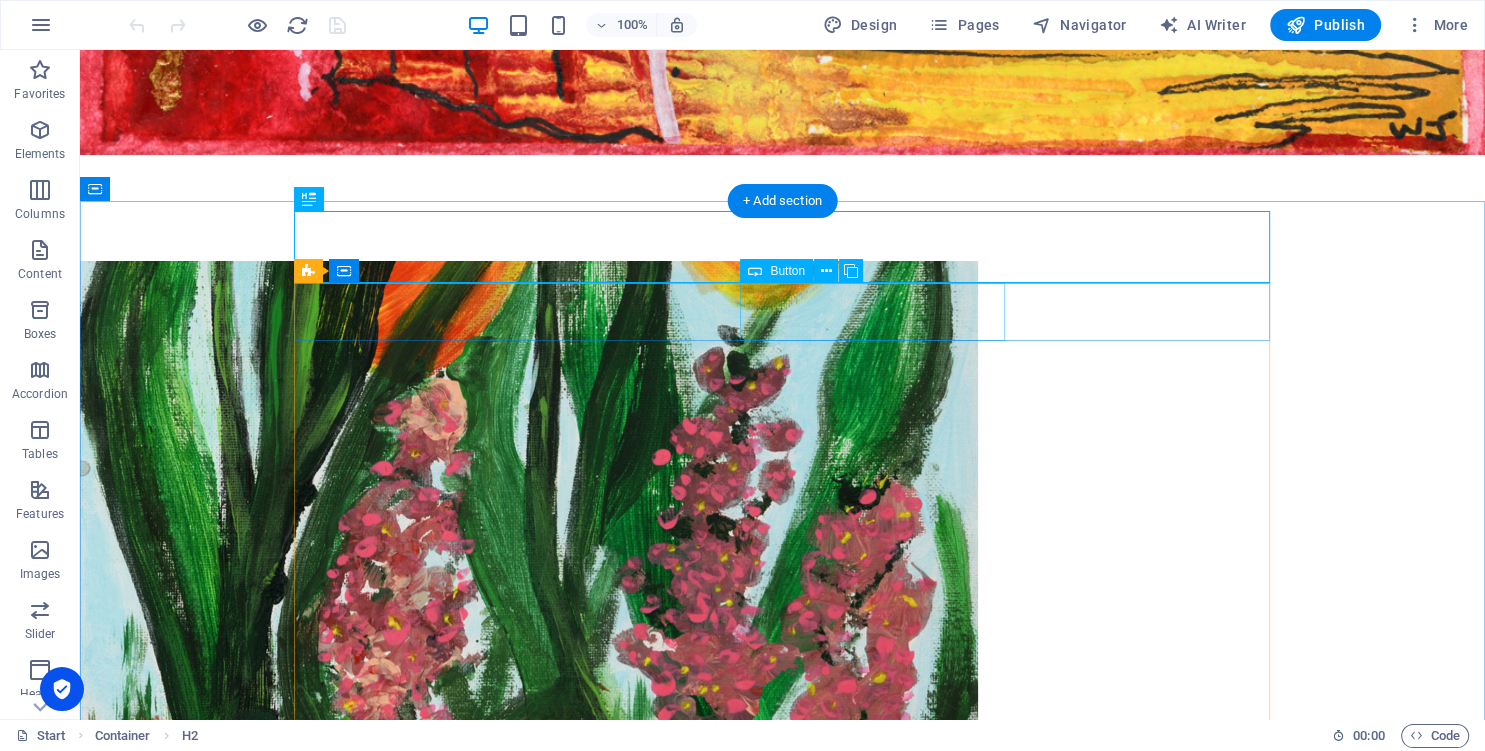 click on "Sculptures" at bounding box center (783, 4383) 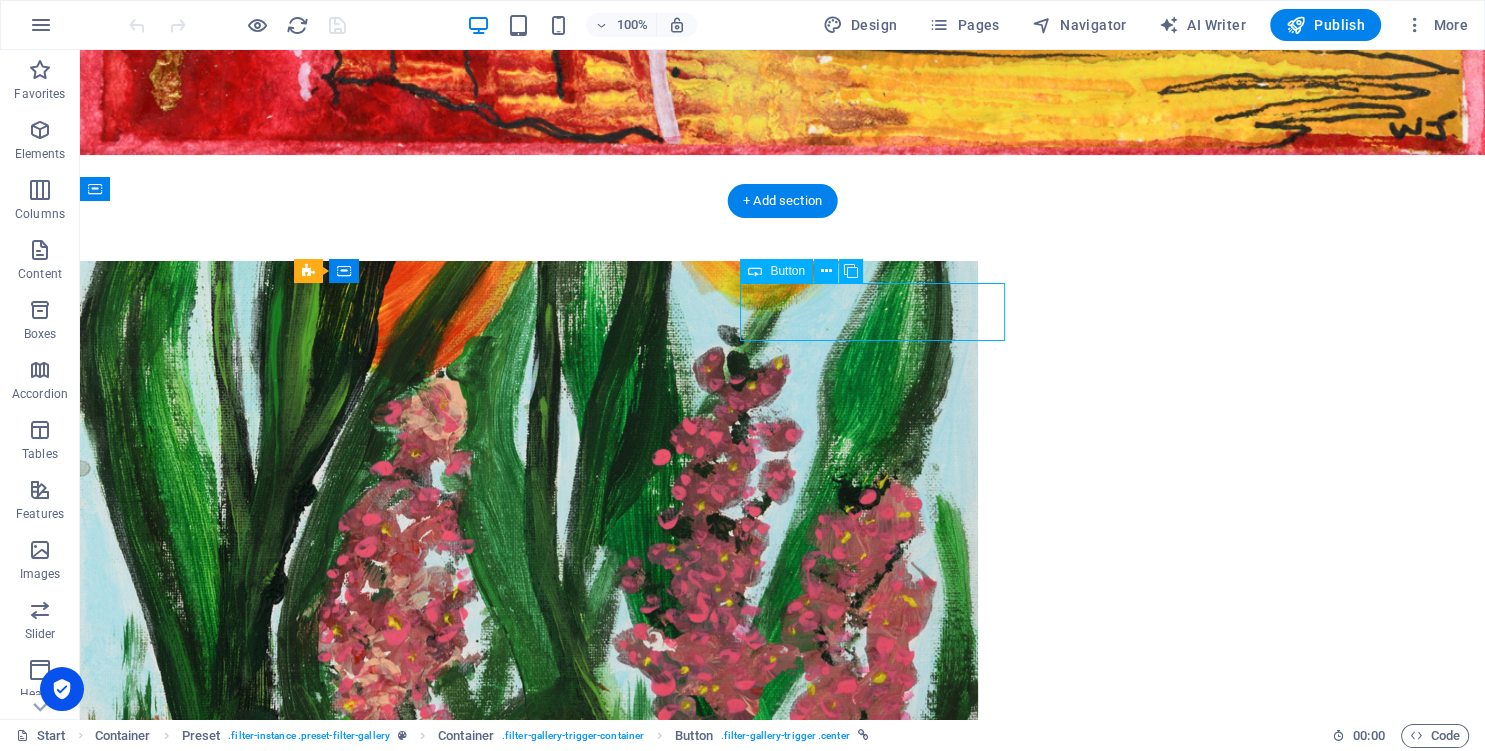 click on "Sculptures" at bounding box center (783, 4383) 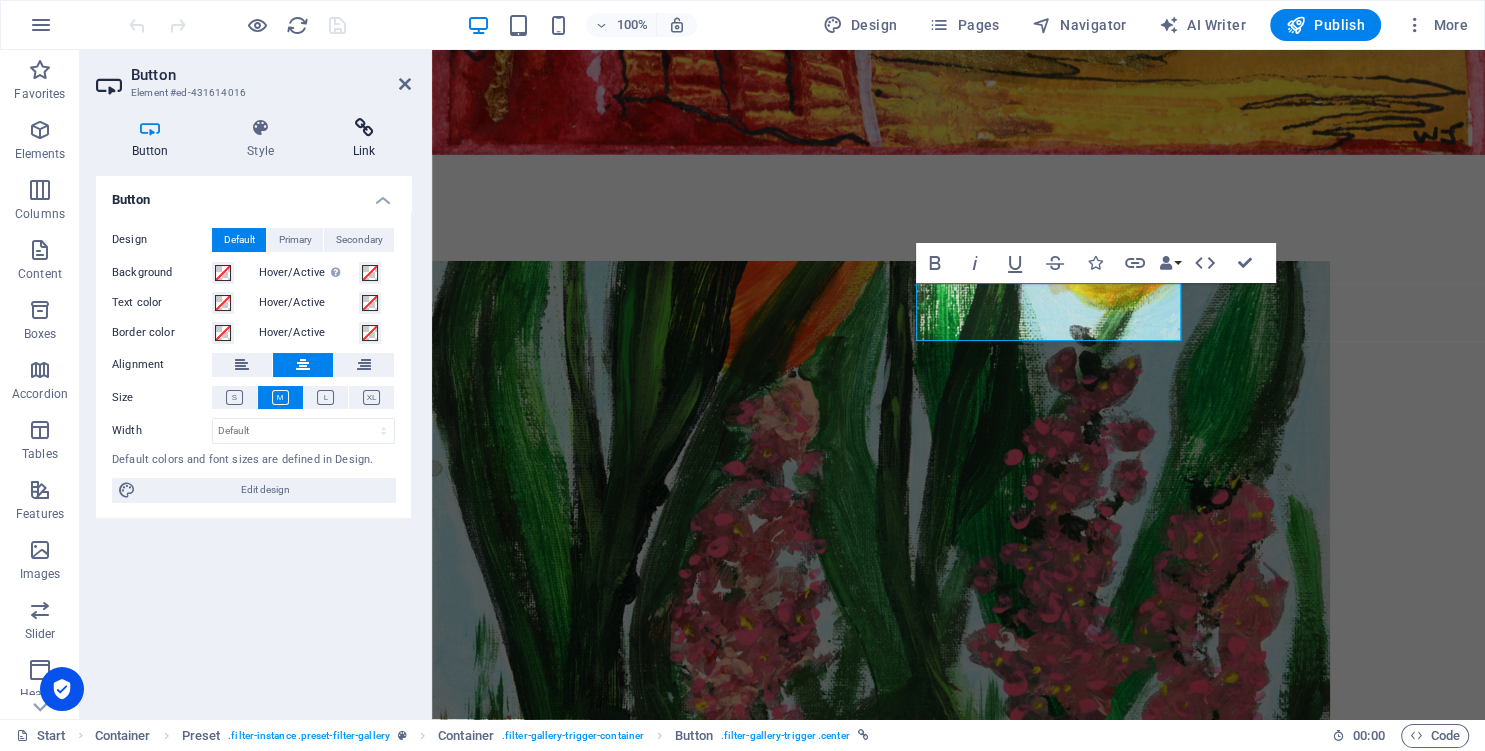 click at bounding box center [364, 128] 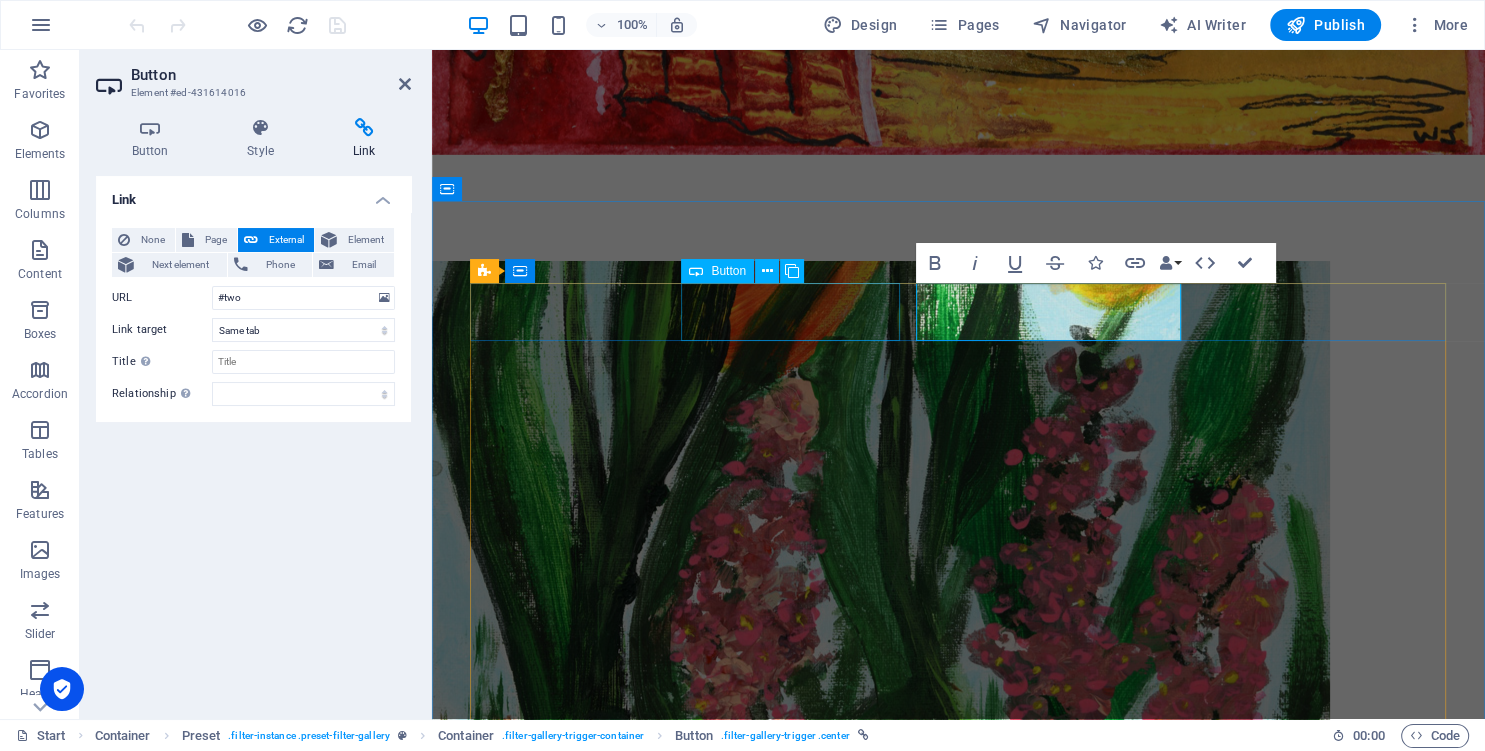 click on "GLASS" at bounding box center (959, 3732) 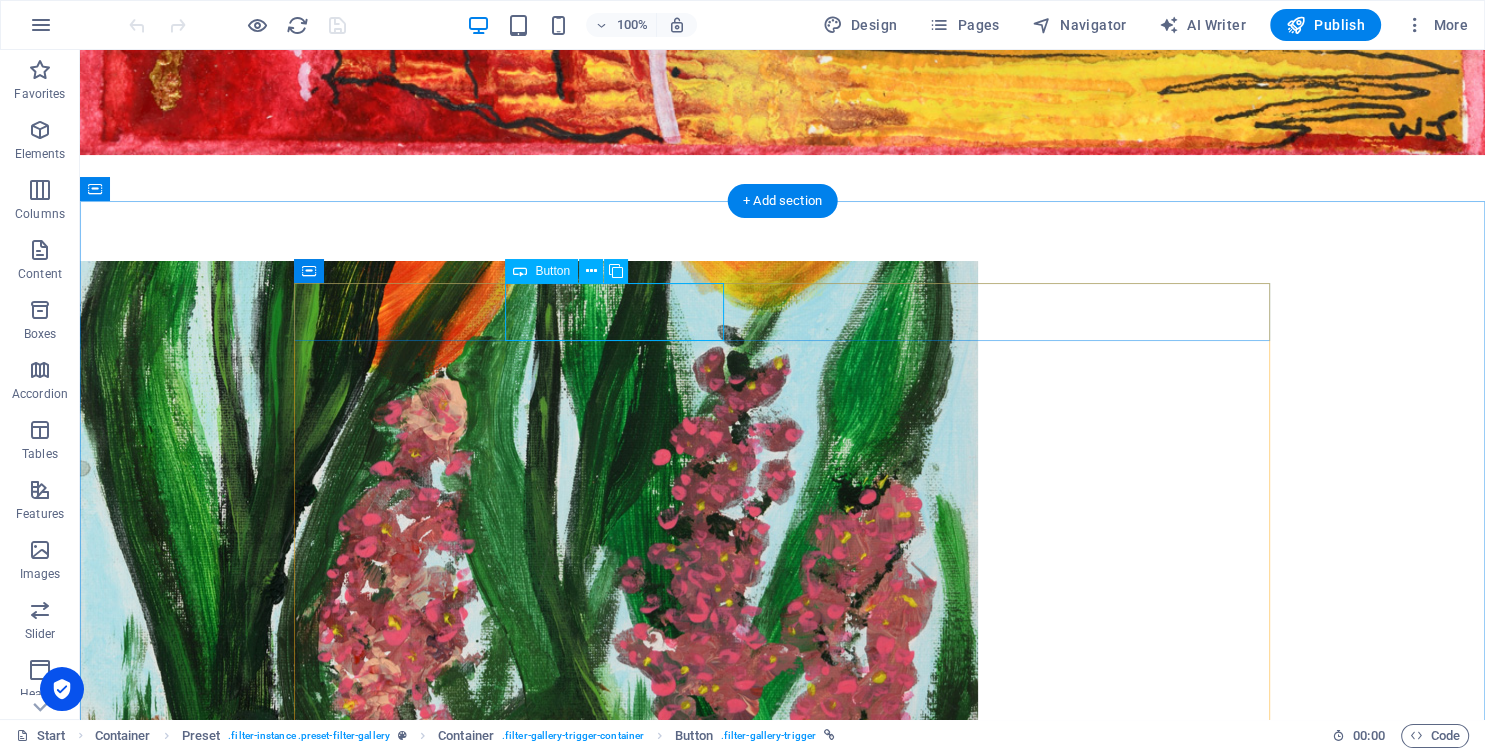 click on "GLASS" at bounding box center [783, 4317] 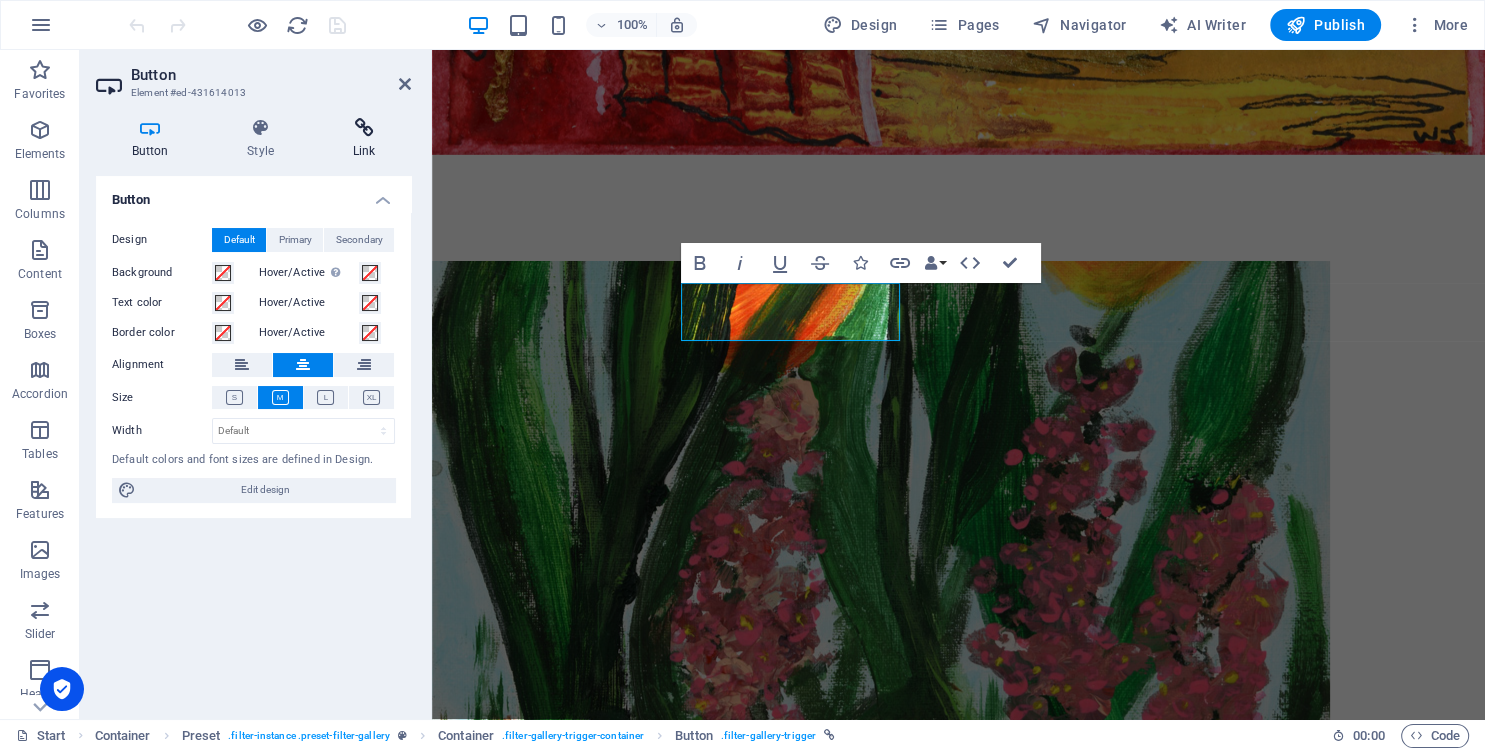 click at bounding box center (364, 128) 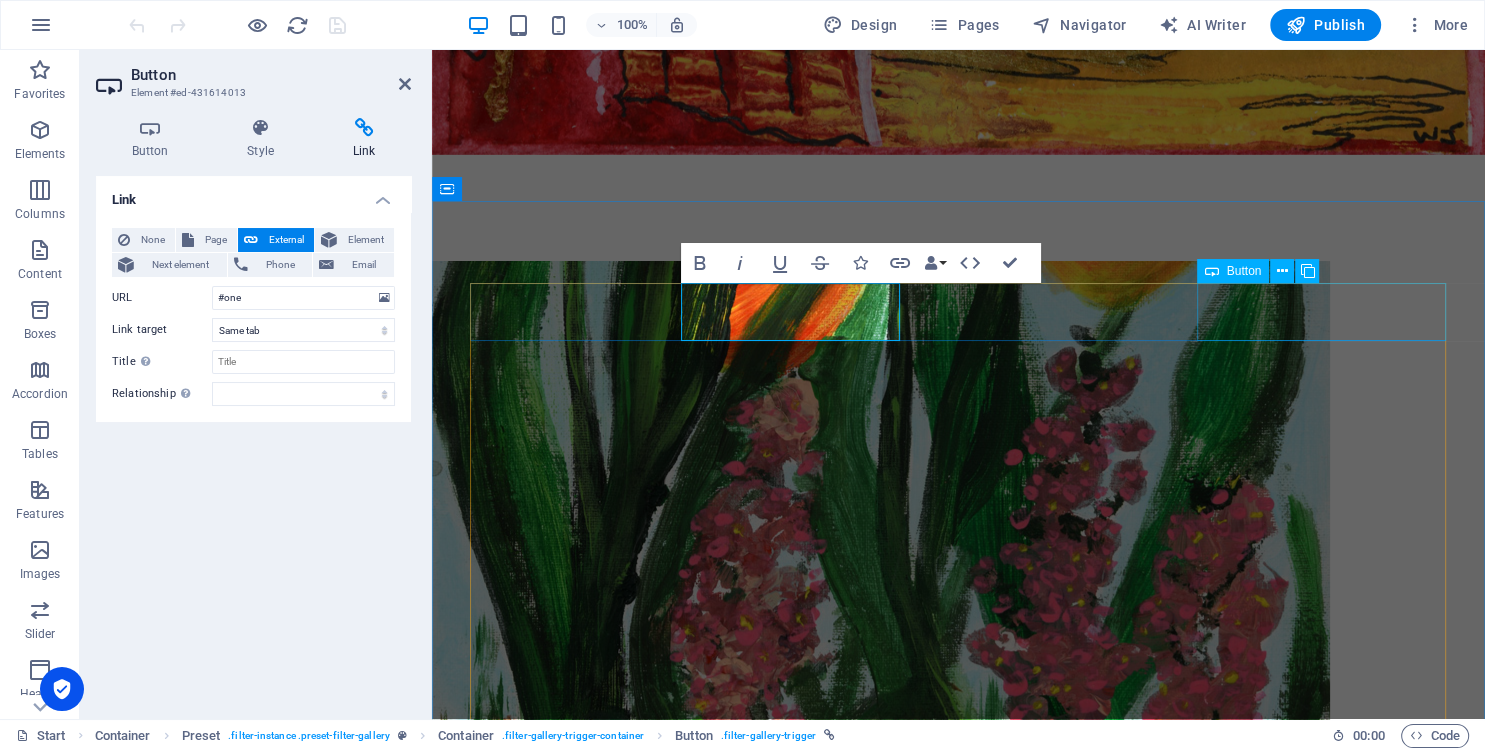 click on "Paintings" at bounding box center [959, 3864] 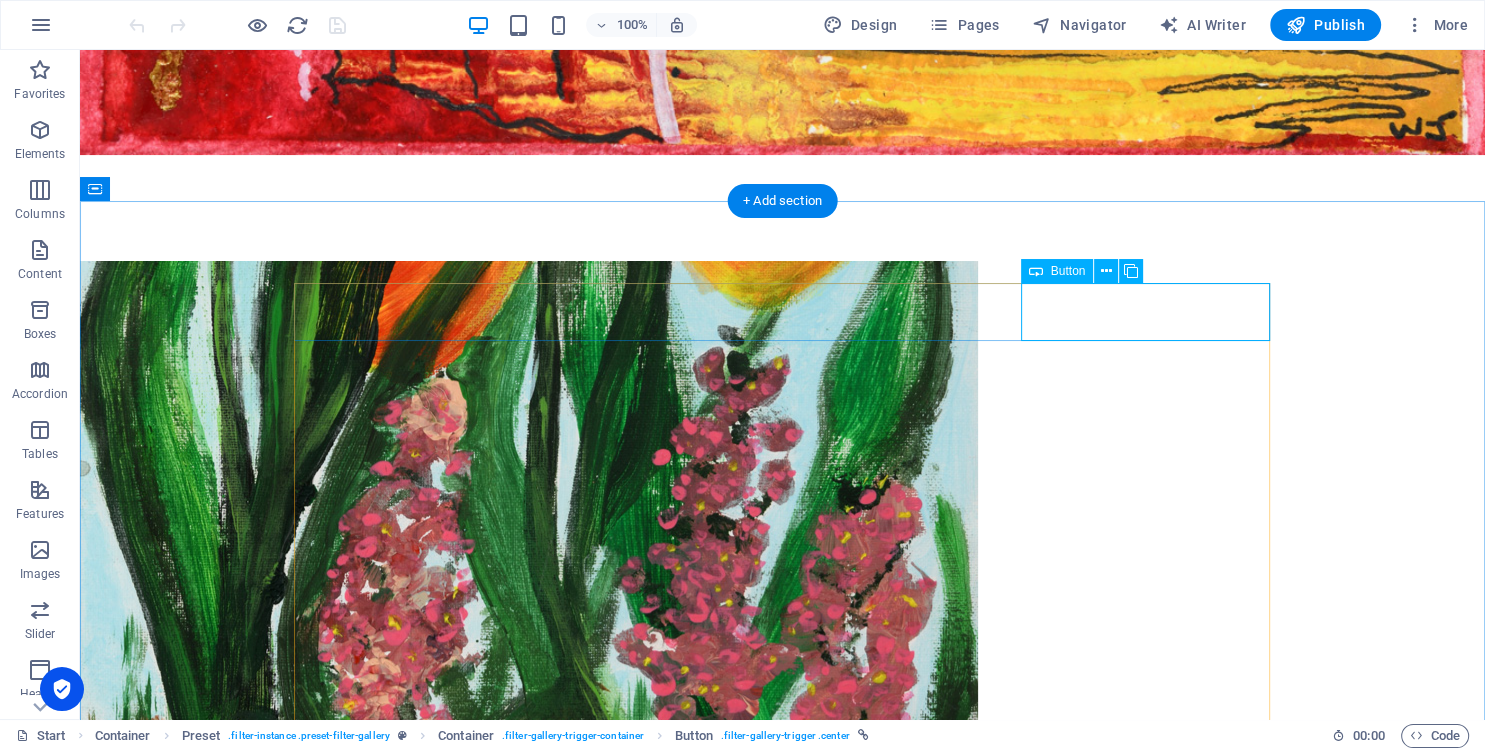 click on "Paintings" at bounding box center (783, 4449) 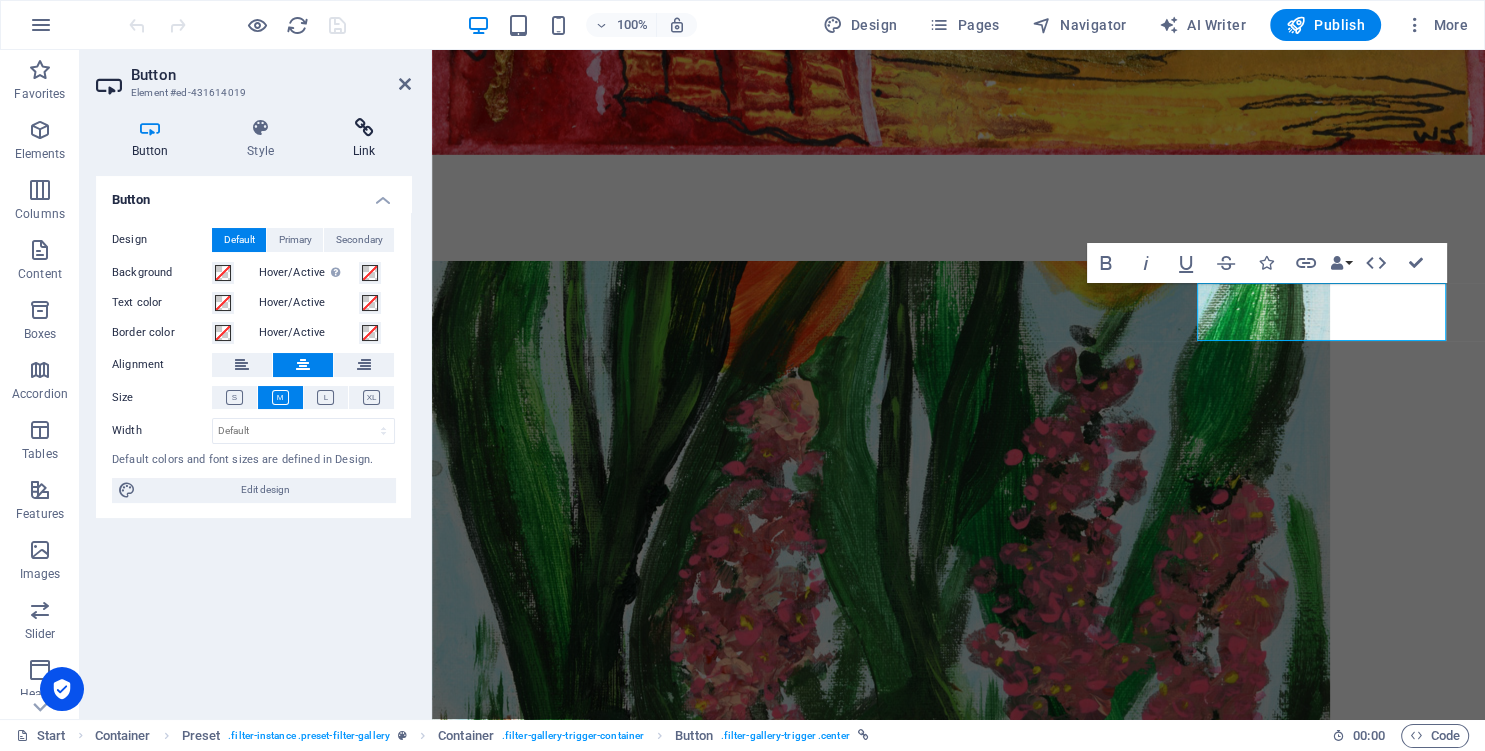 click at bounding box center [364, 128] 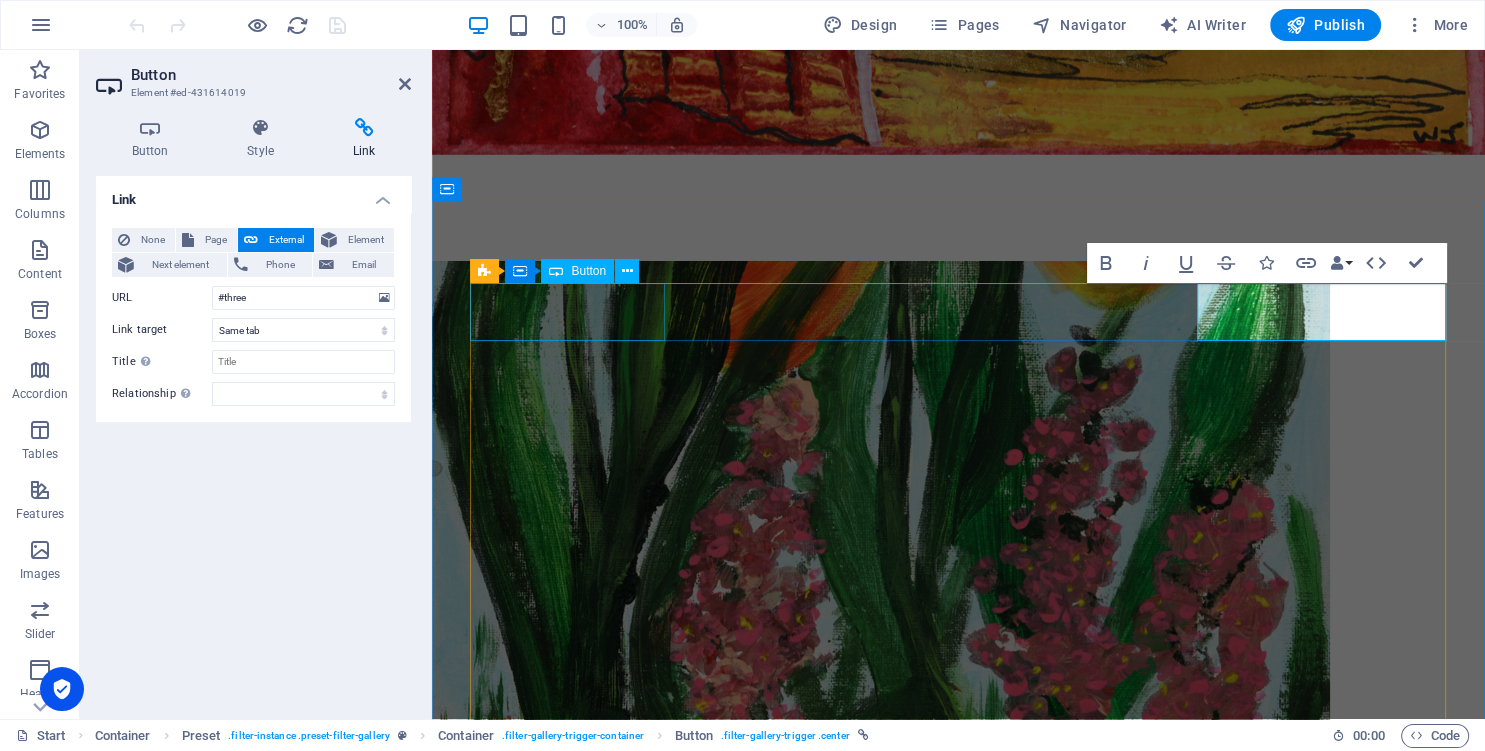 click on "all" at bounding box center [959, 3666] 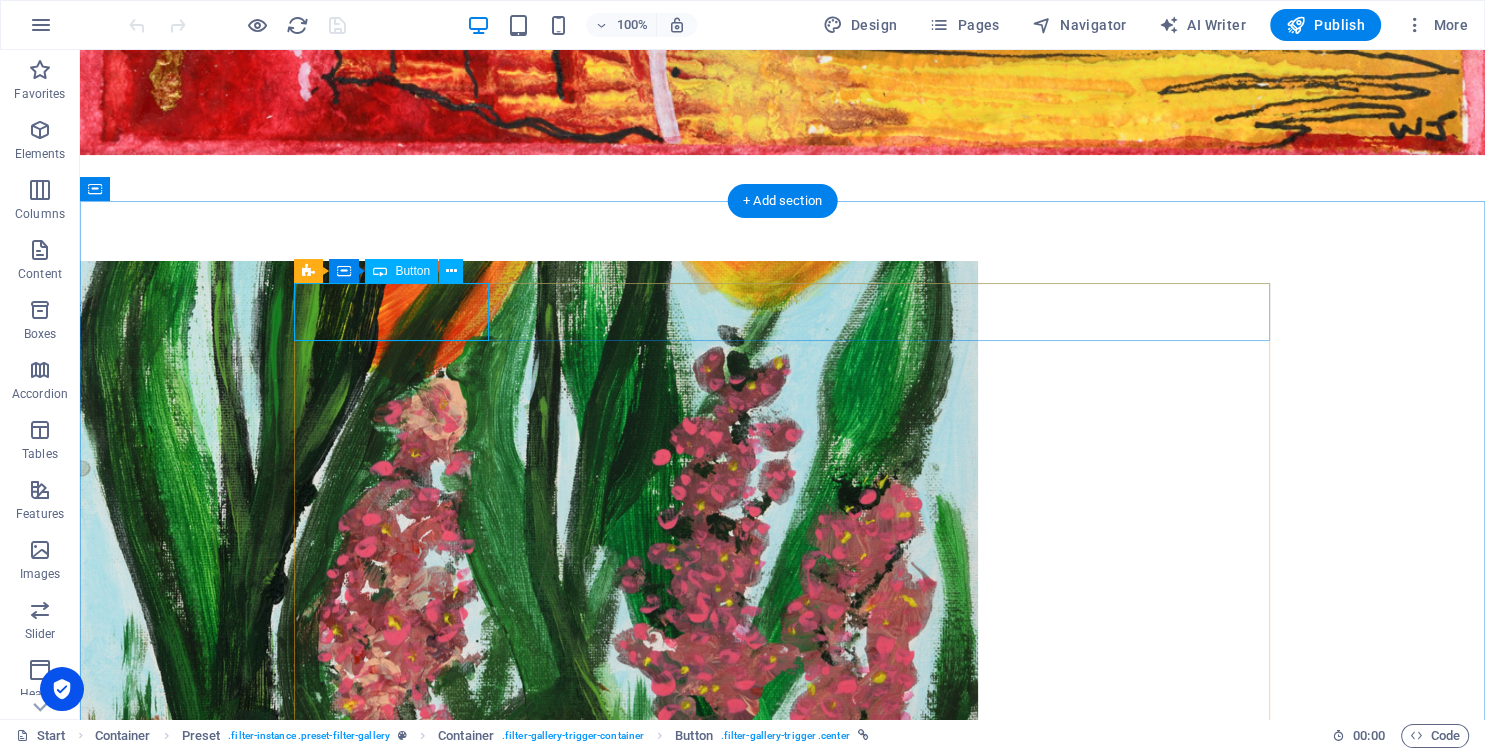 click on "all" at bounding box center (783, 4251) 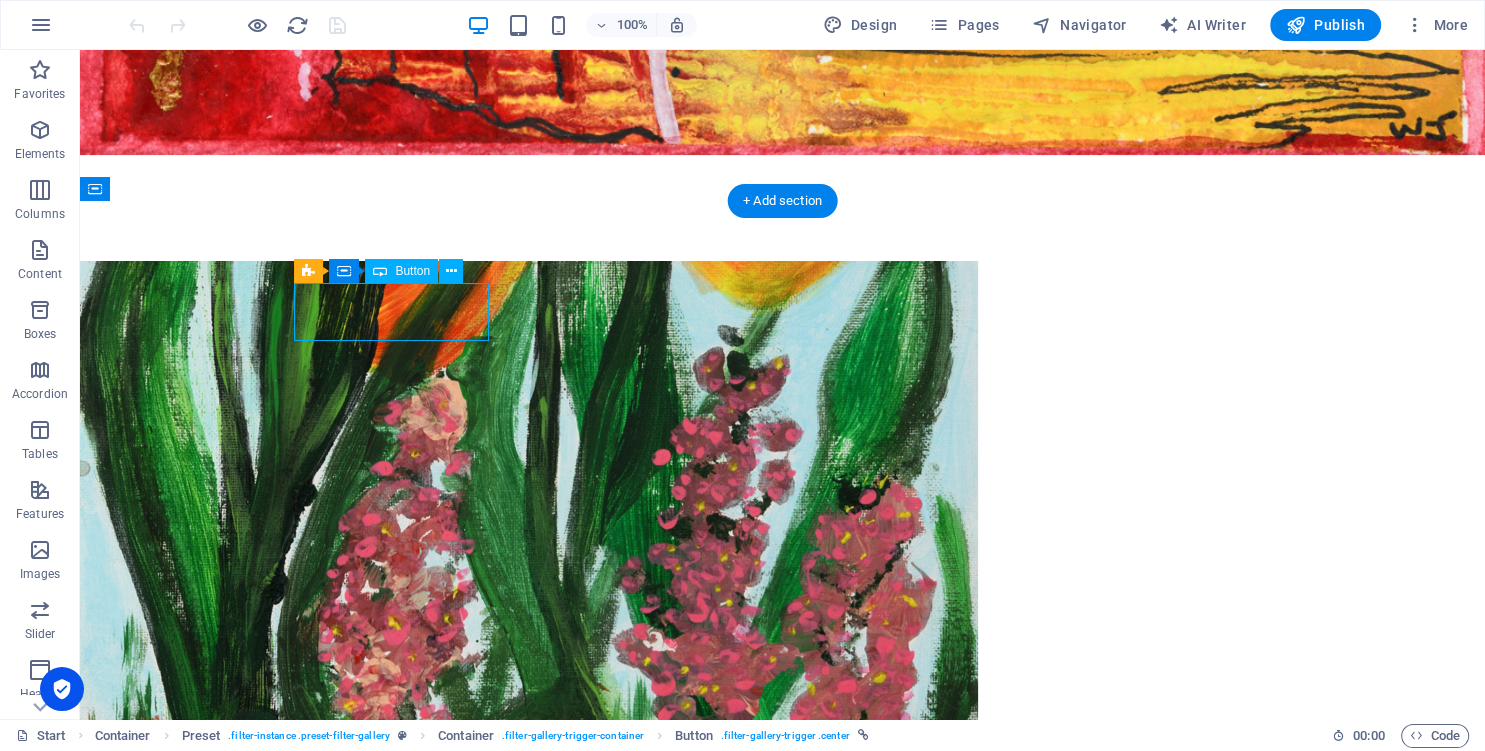 click on "all" at bounding box center [783, 4251] 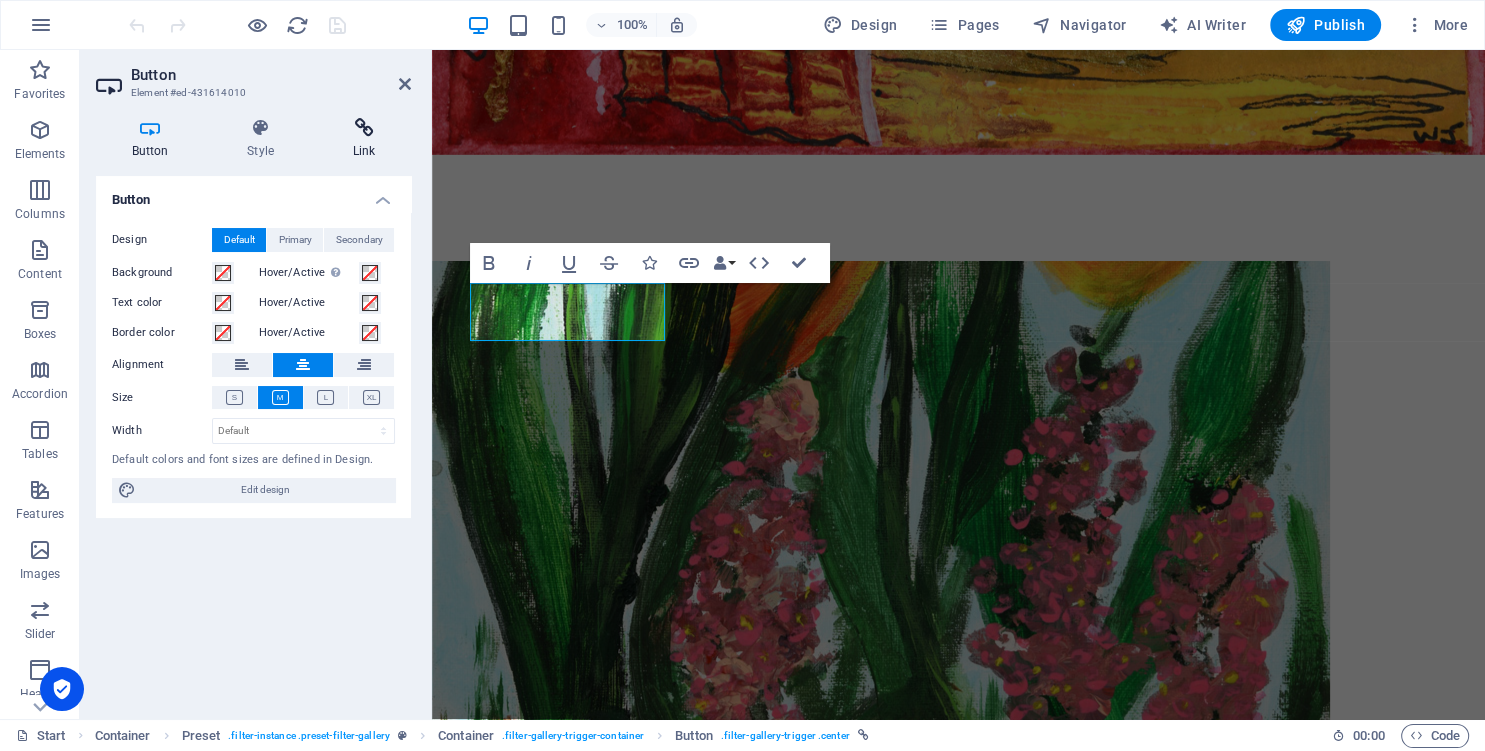 click on "Link" at bounding box center (364, 139) 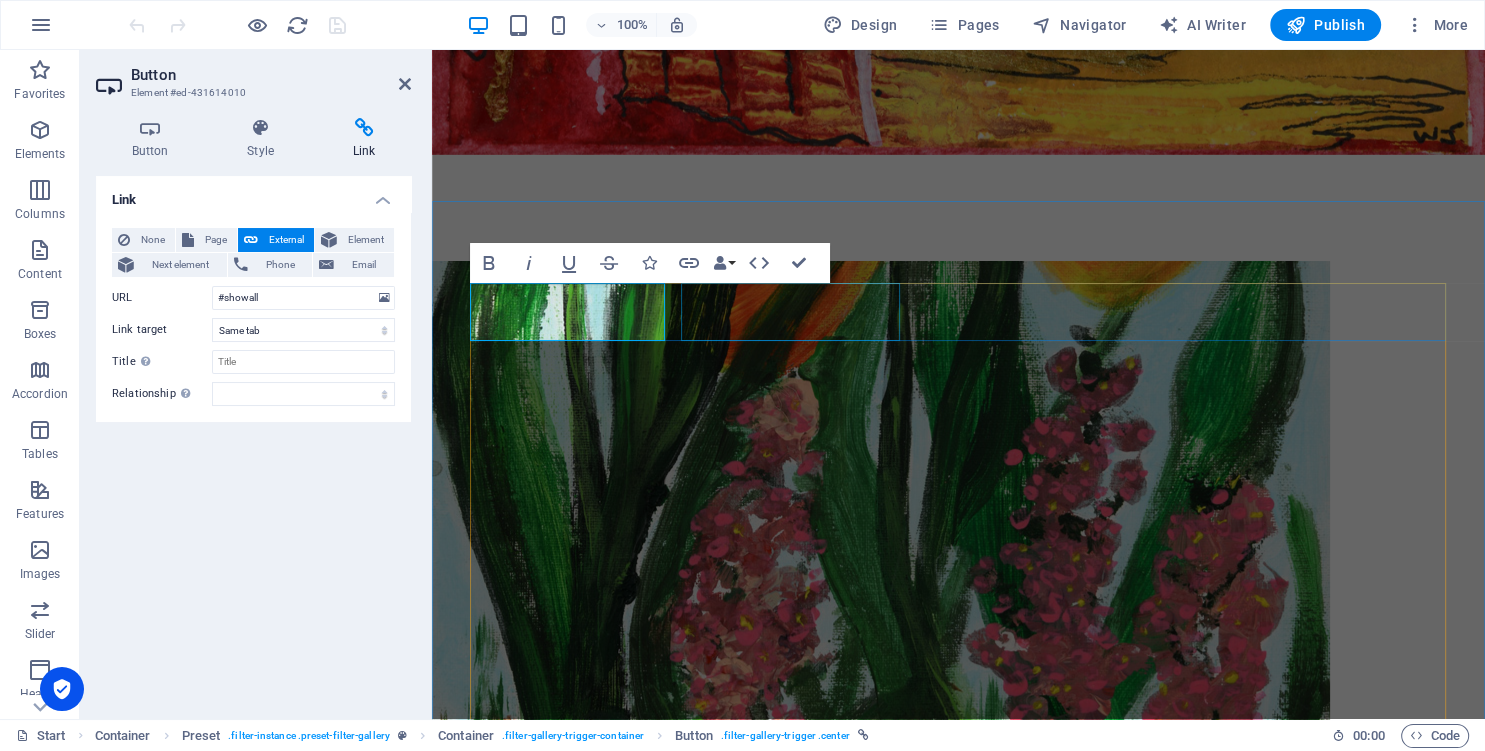 click on "GLASS" at bounding box center [959, 3732] 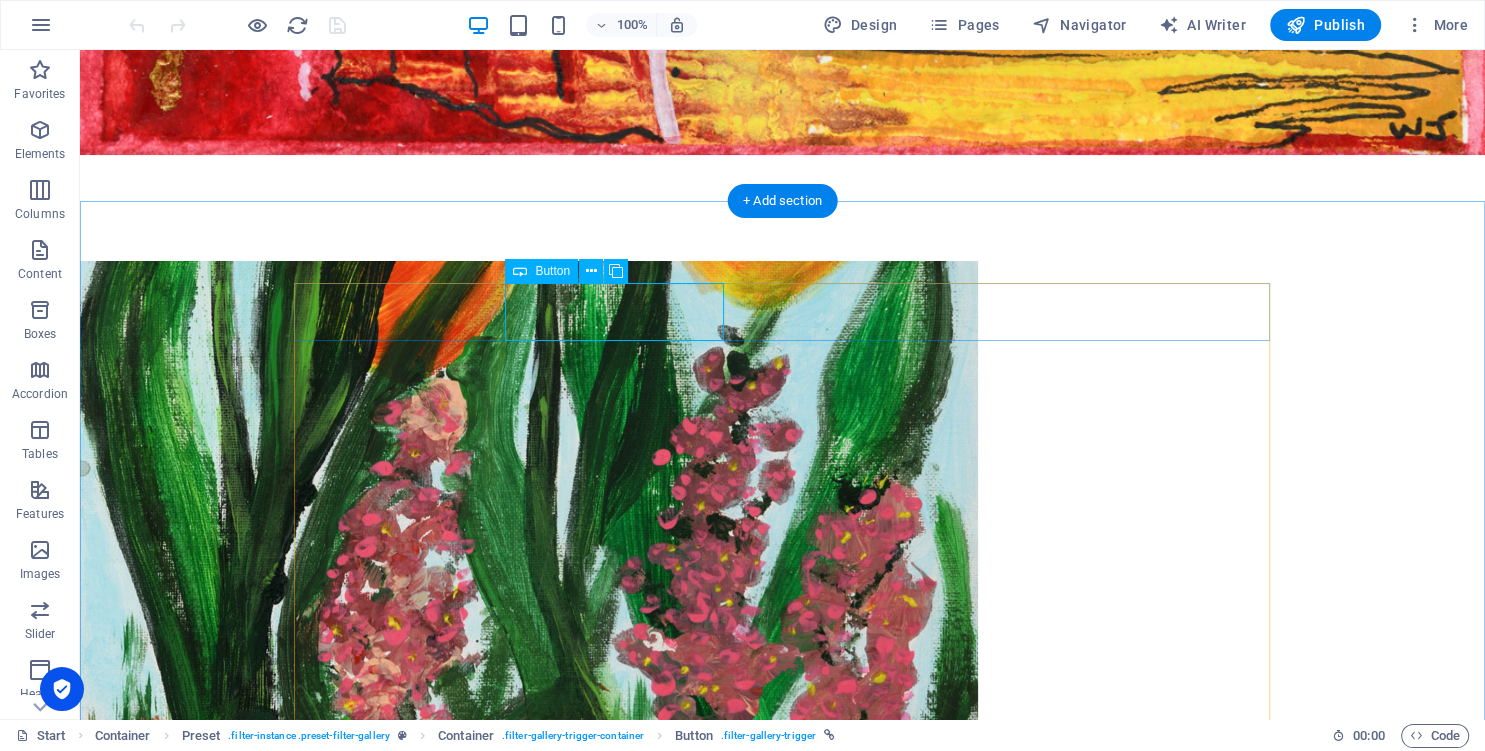 click on "GLASS" at bounding box center [783, 4317] 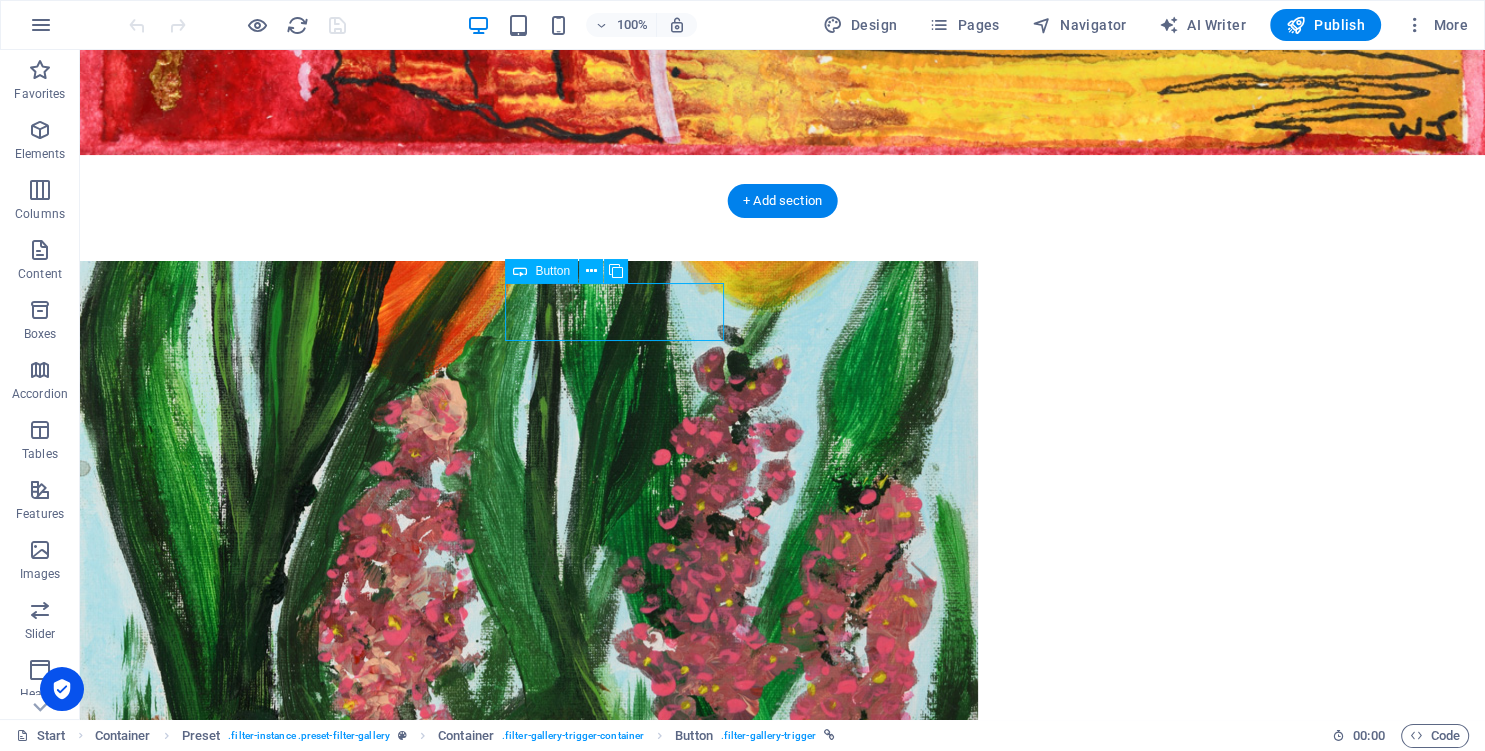 click on "GLASS" at bounding box center (783, 4317) 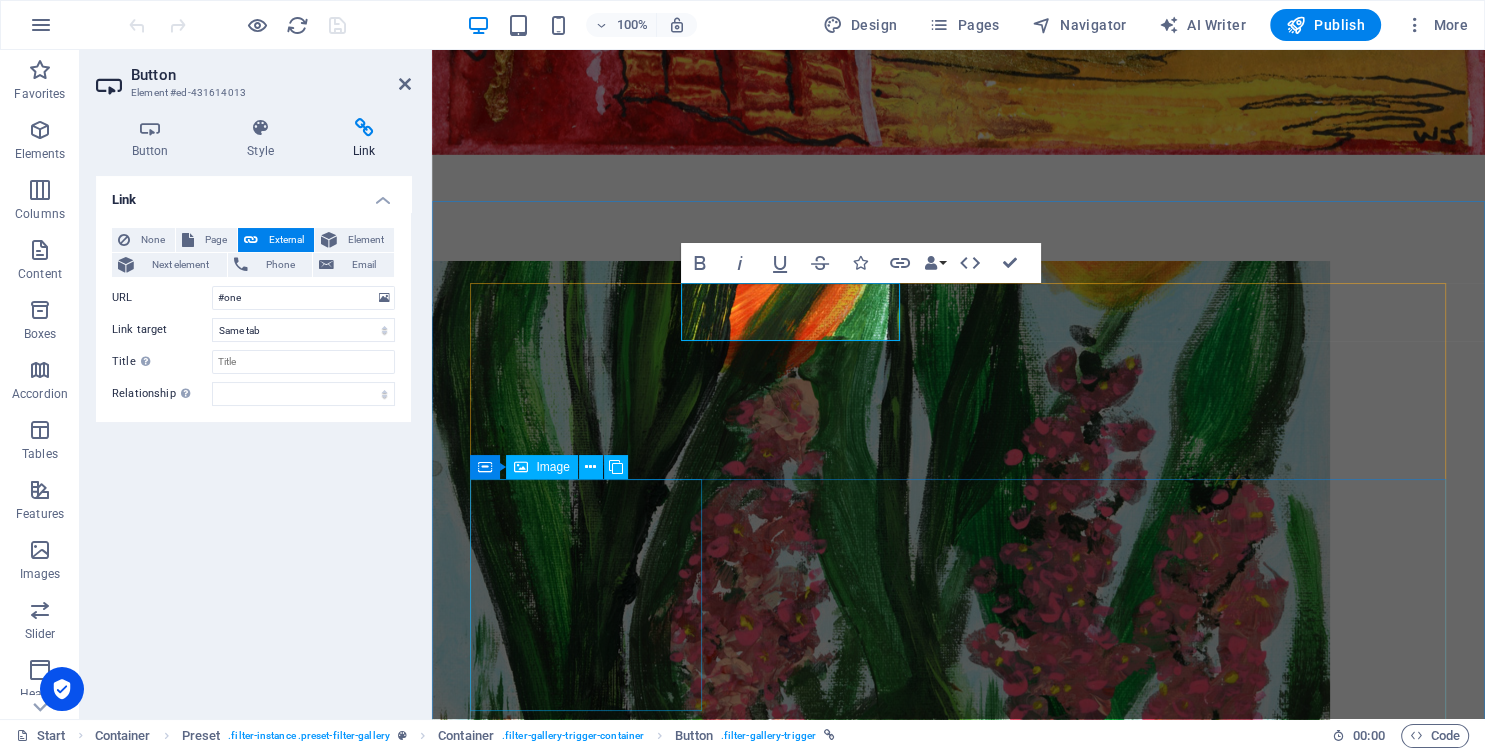 click at bounding box center (587, 4148) 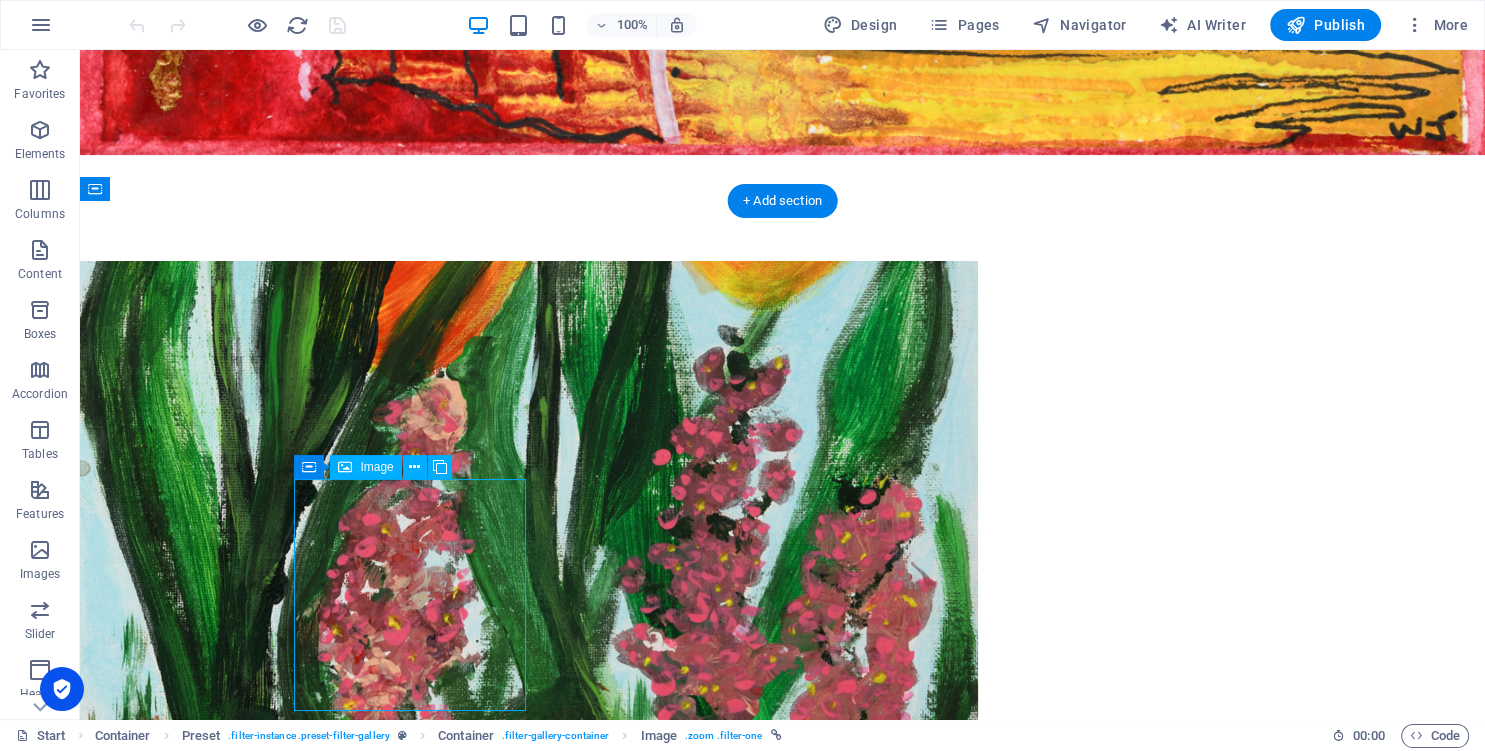 click at bounding box center (411, 4733) 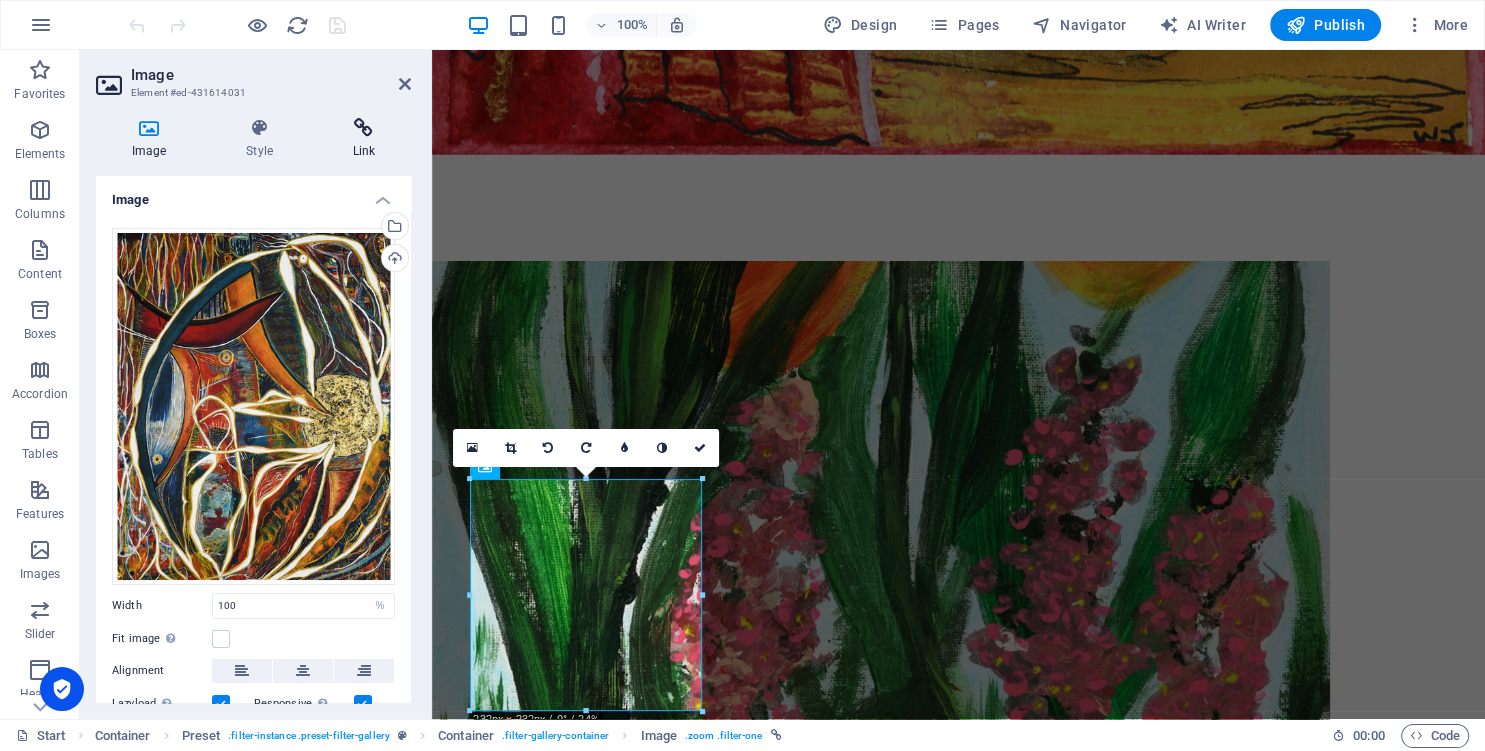 click at bounding box center (364, 128) 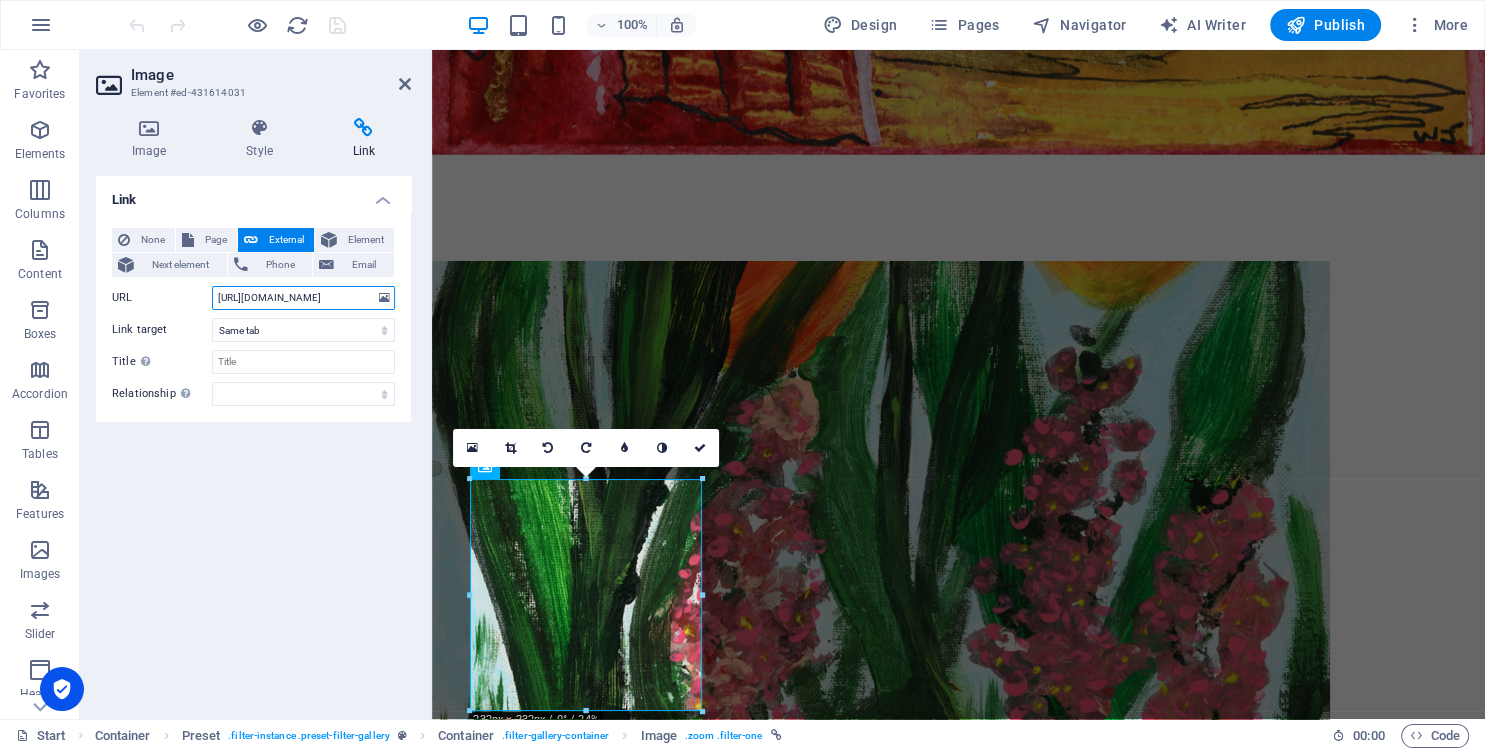 scroll, scrollTop: 0, scrollLeft: 290, axis: horizontal 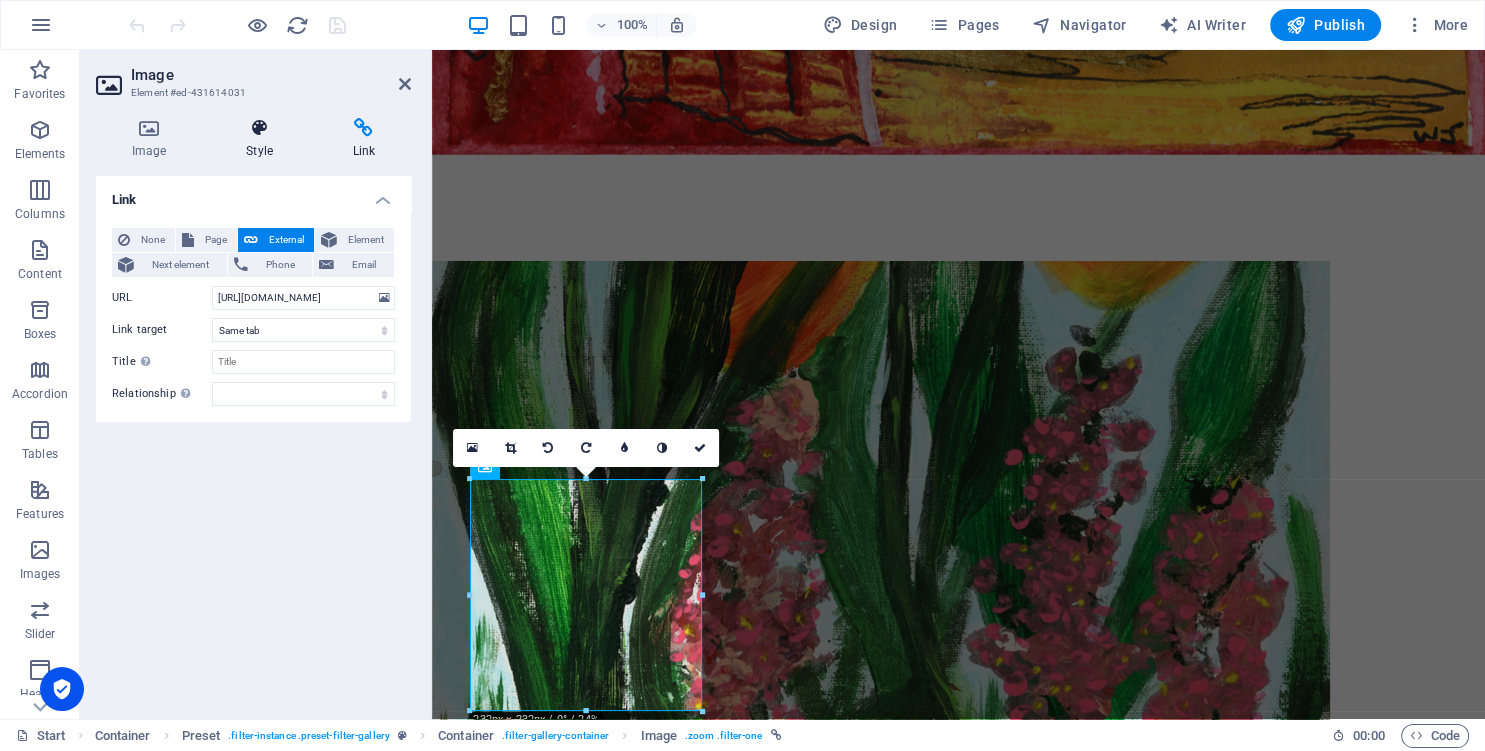click on "Style" at bounding box center [263, 139] 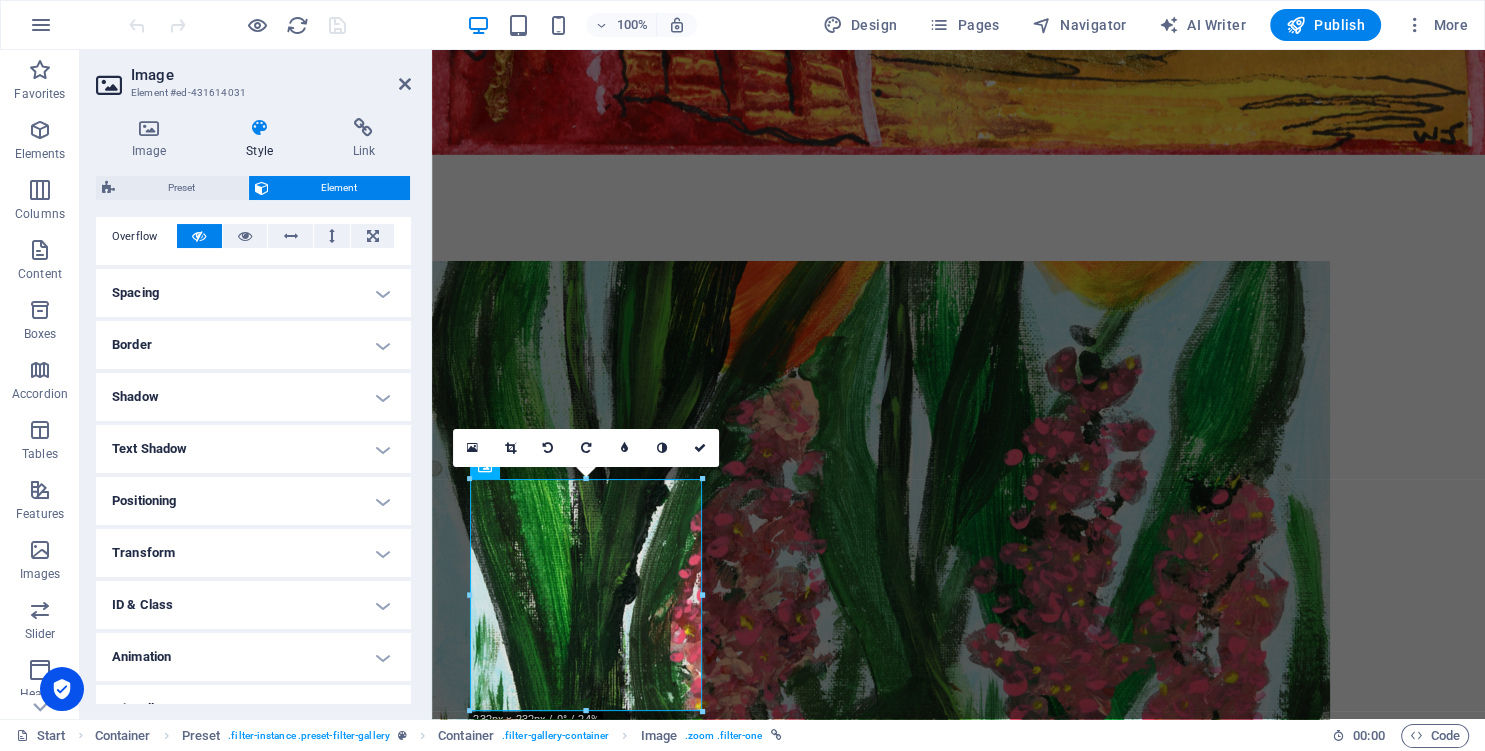 scroll, scrollTop: 358, scrollLeft: 0, axis: vertical 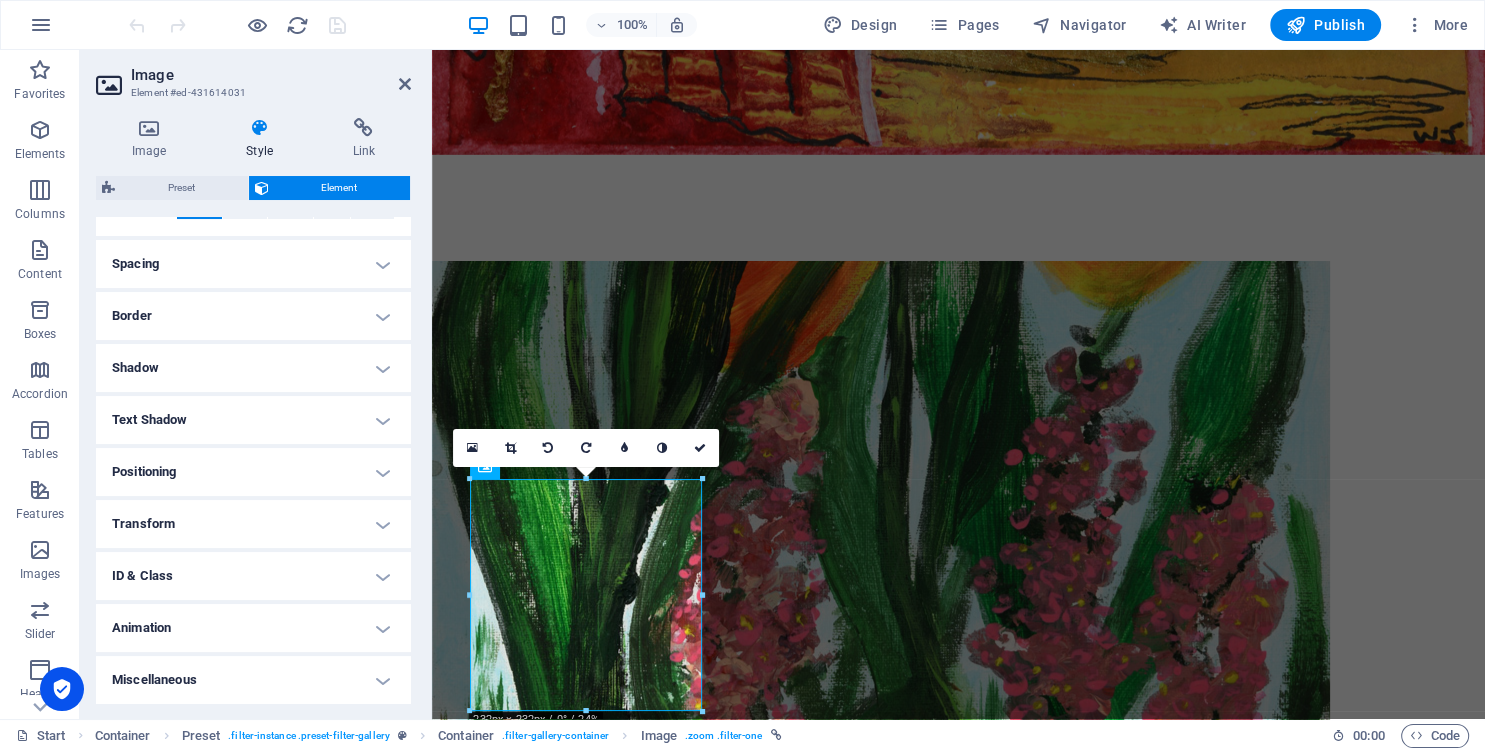 click on "Miscellaneous" at bounding box center [253, 680] 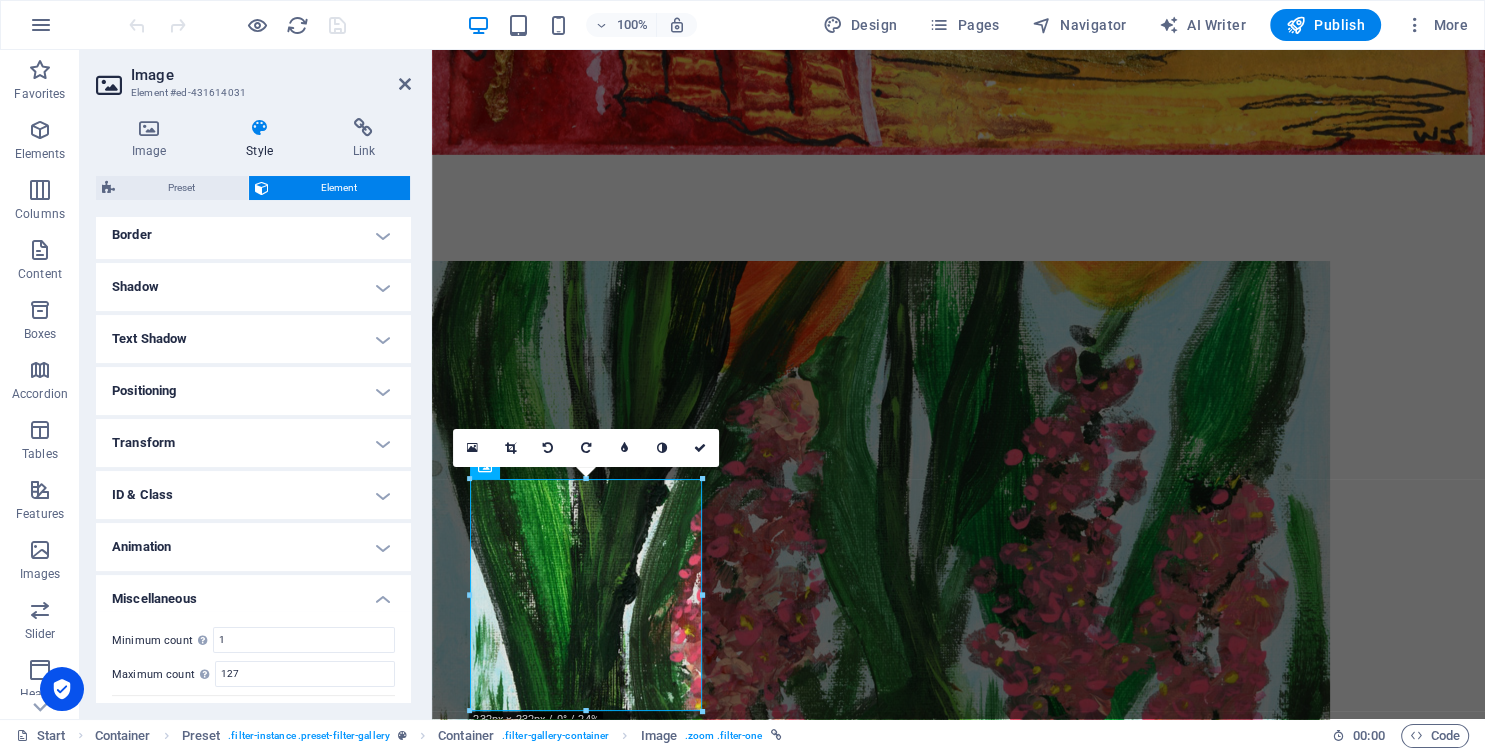 scroll, scrollTop: 482, scrollLeft: 0, axis: vertical 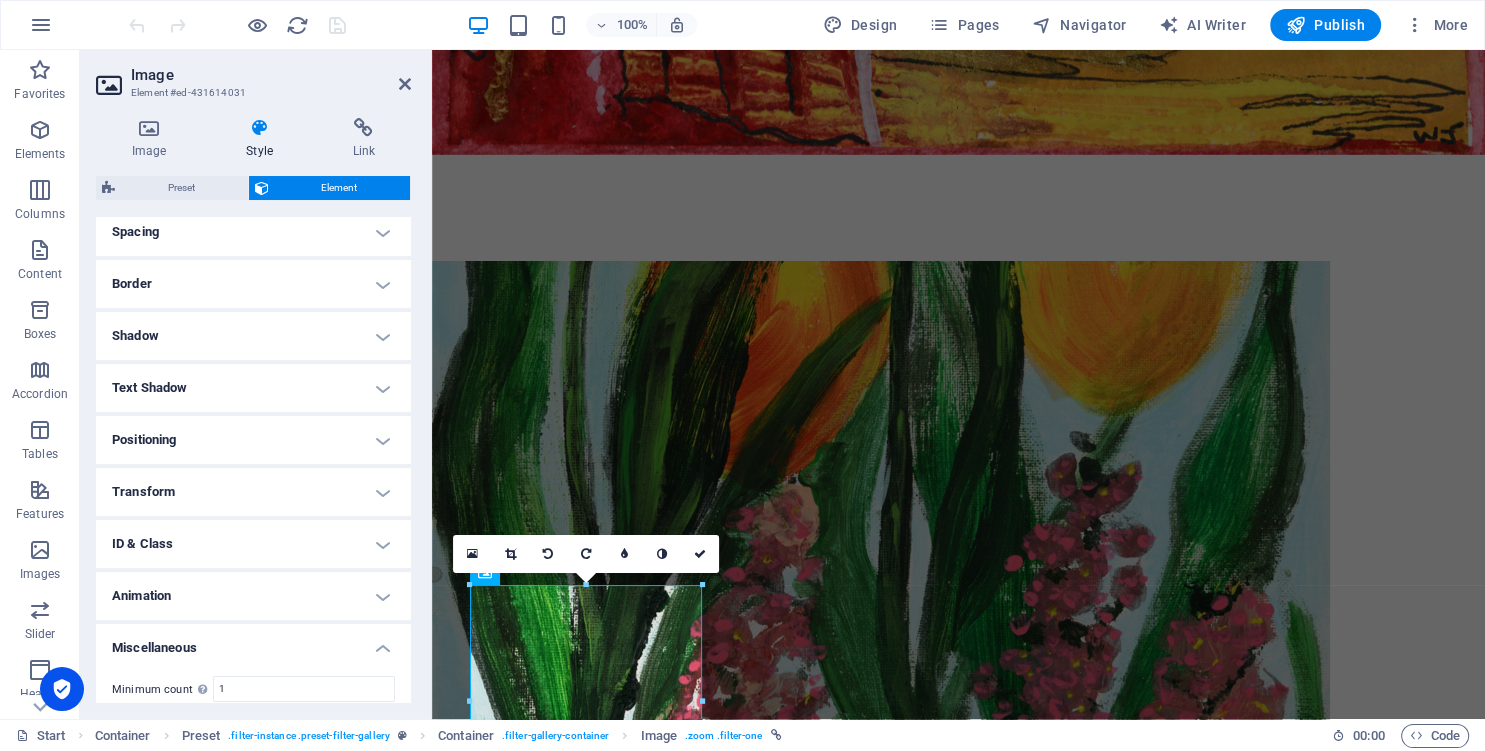 click on "ID & Class" at bounding box center [253, 544] 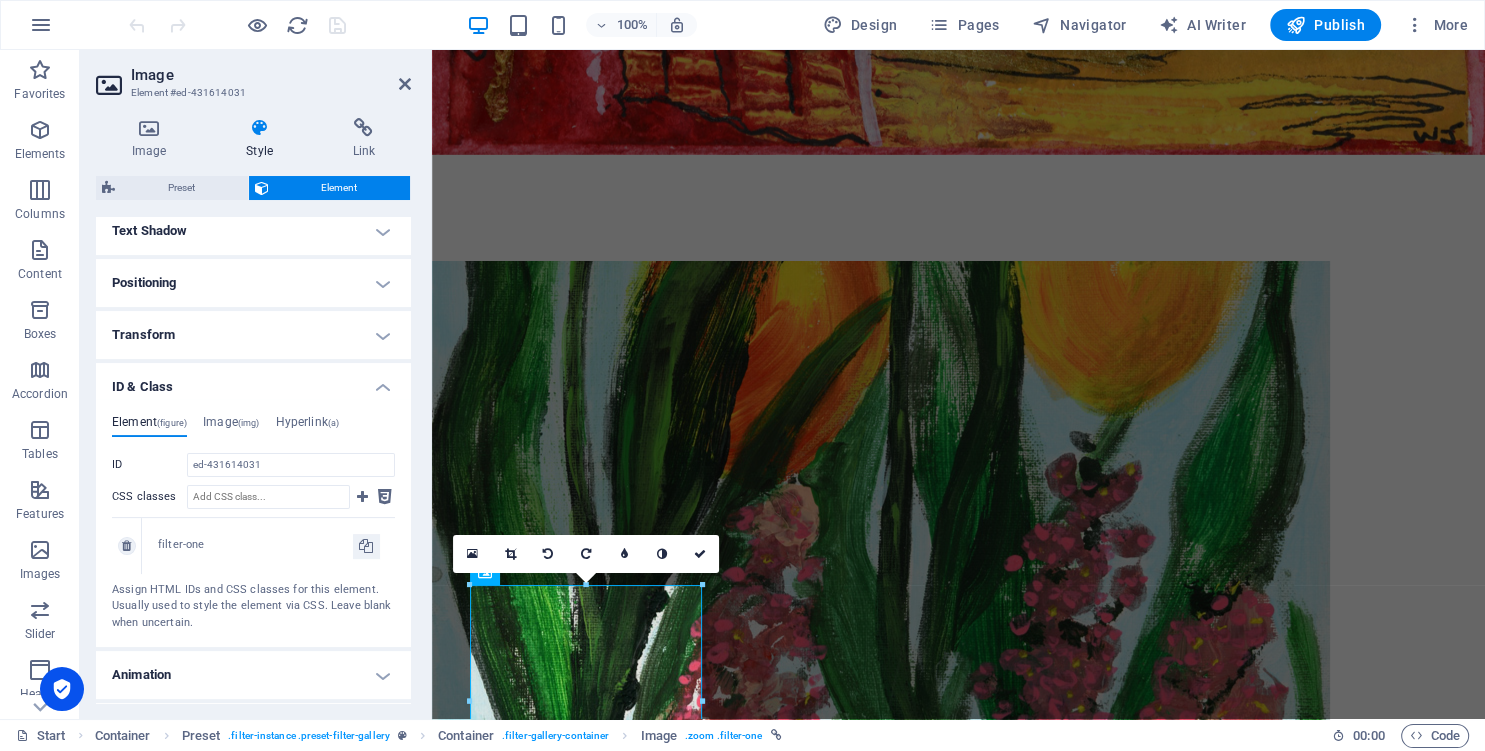 scroll, scrollTop: 573, scrollLeft: 0, axis: vertical 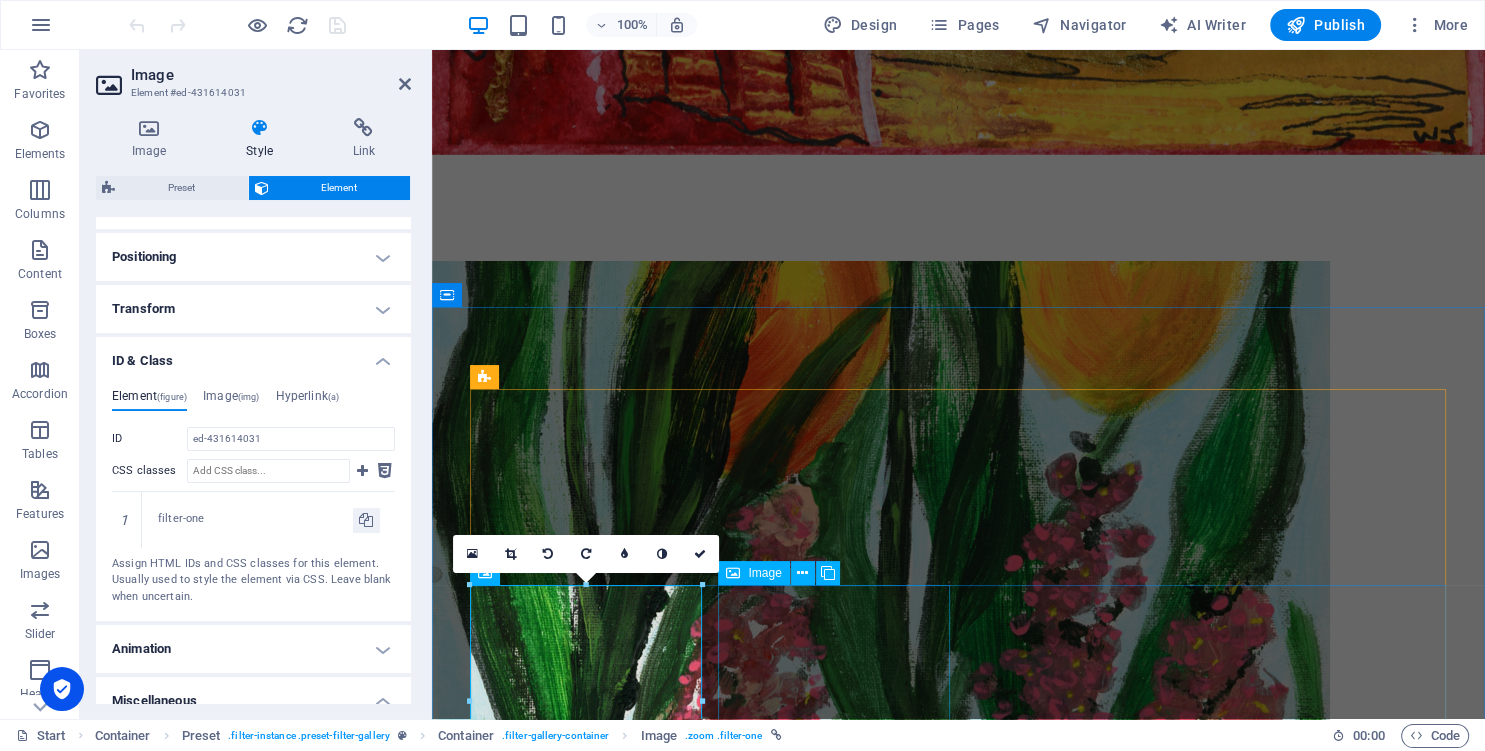 click at bounding box center [587, 4494] 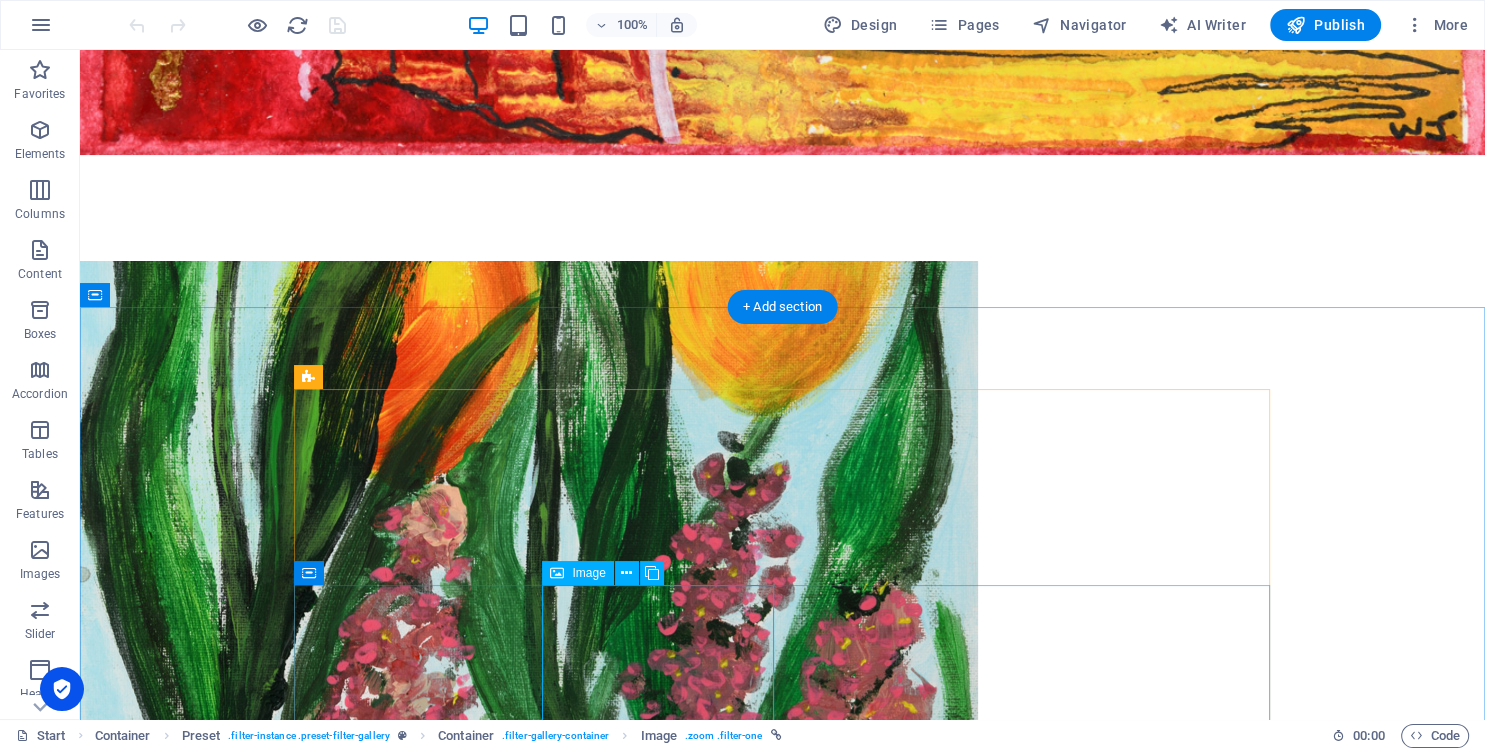 click at bounding box center [411, 5079] 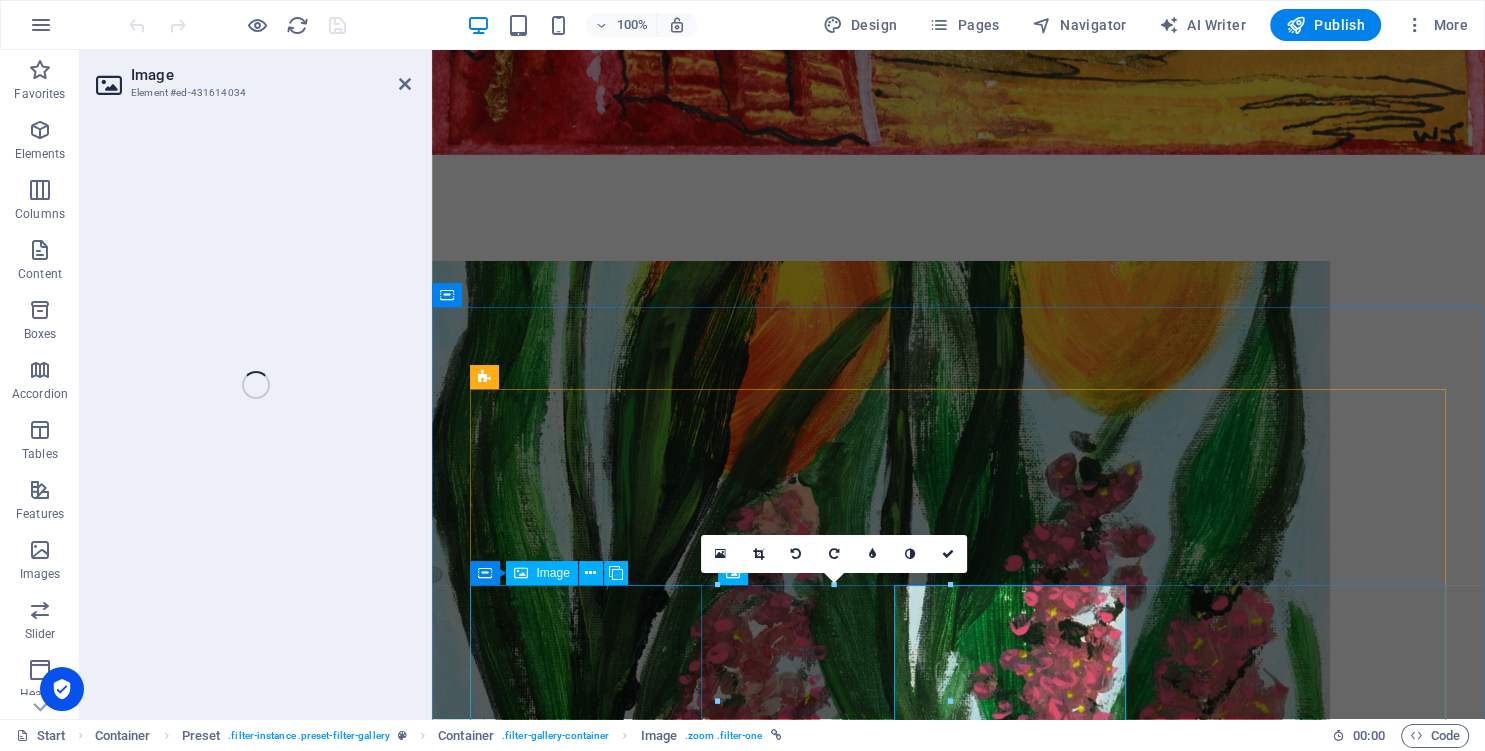 select on "%" 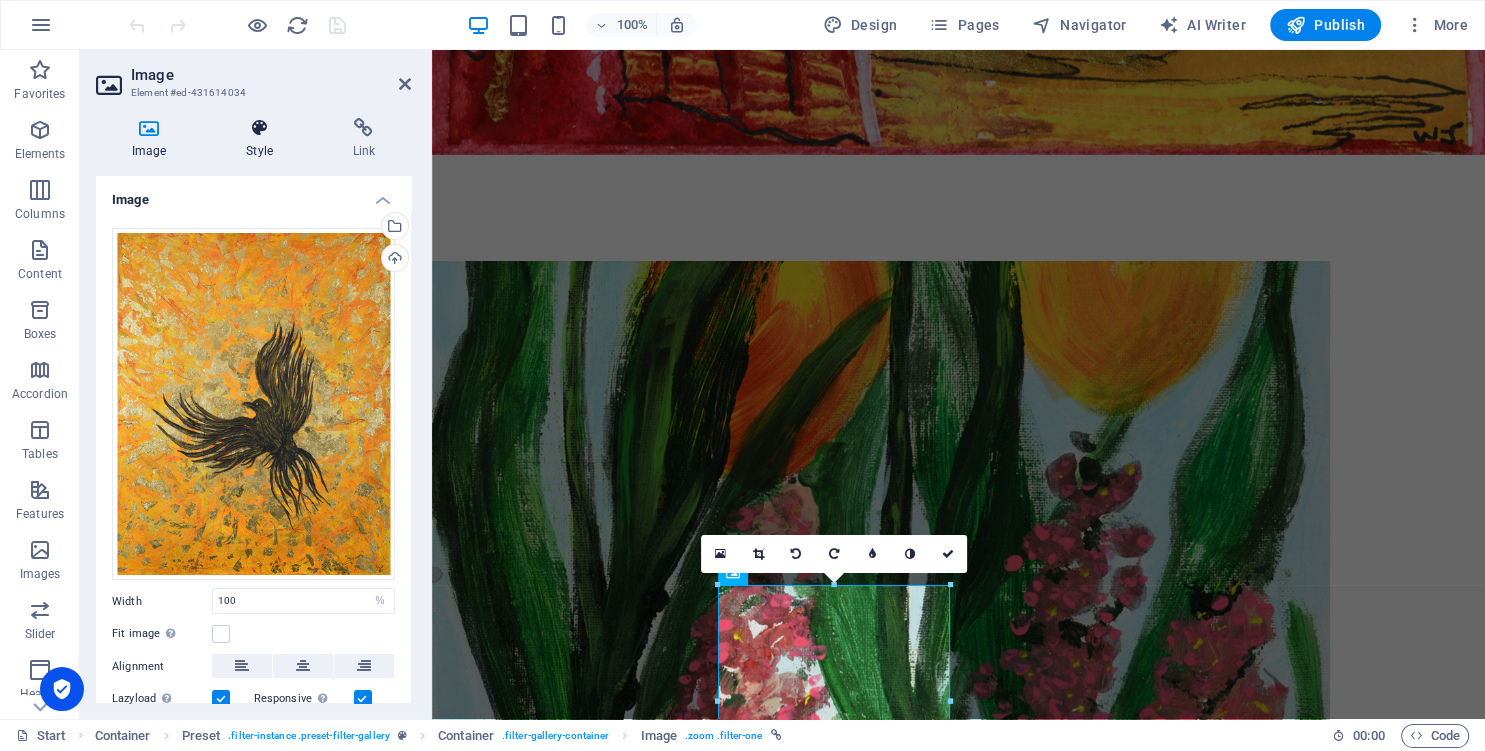 click at bounding box center (259, 128) 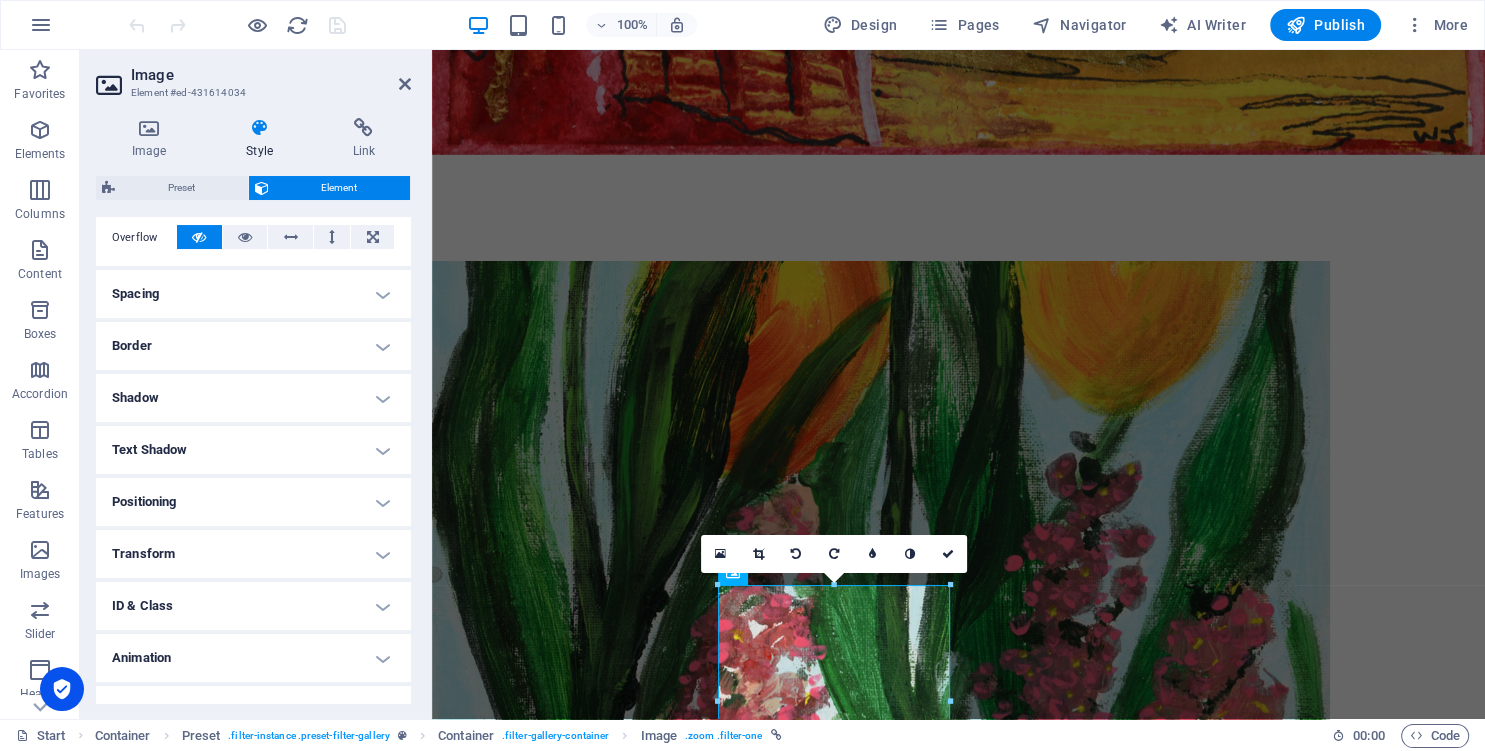 scroll, scrollTop: 358, scrollLeft: 0, axis: vertical 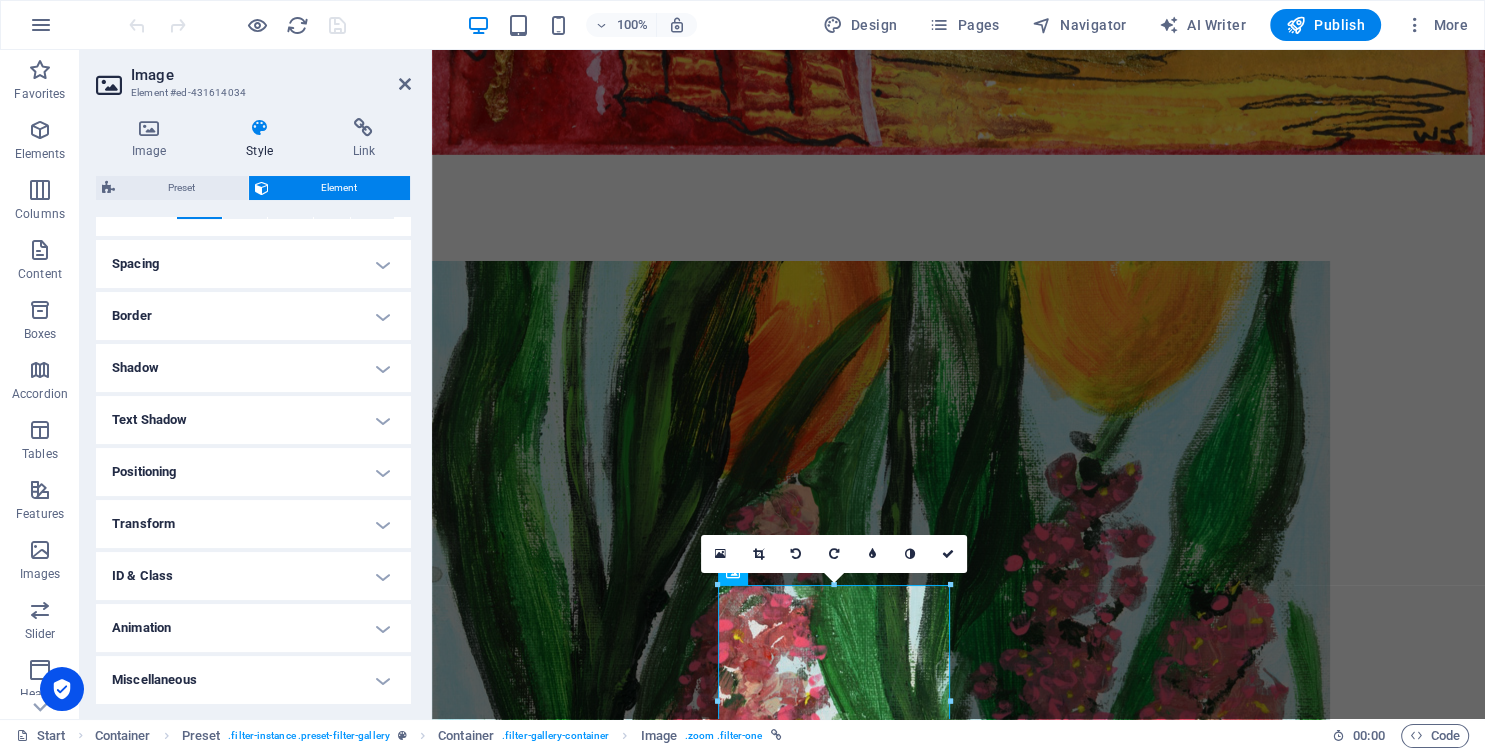 click on "ID & Class" at bounding box center [253, 576] 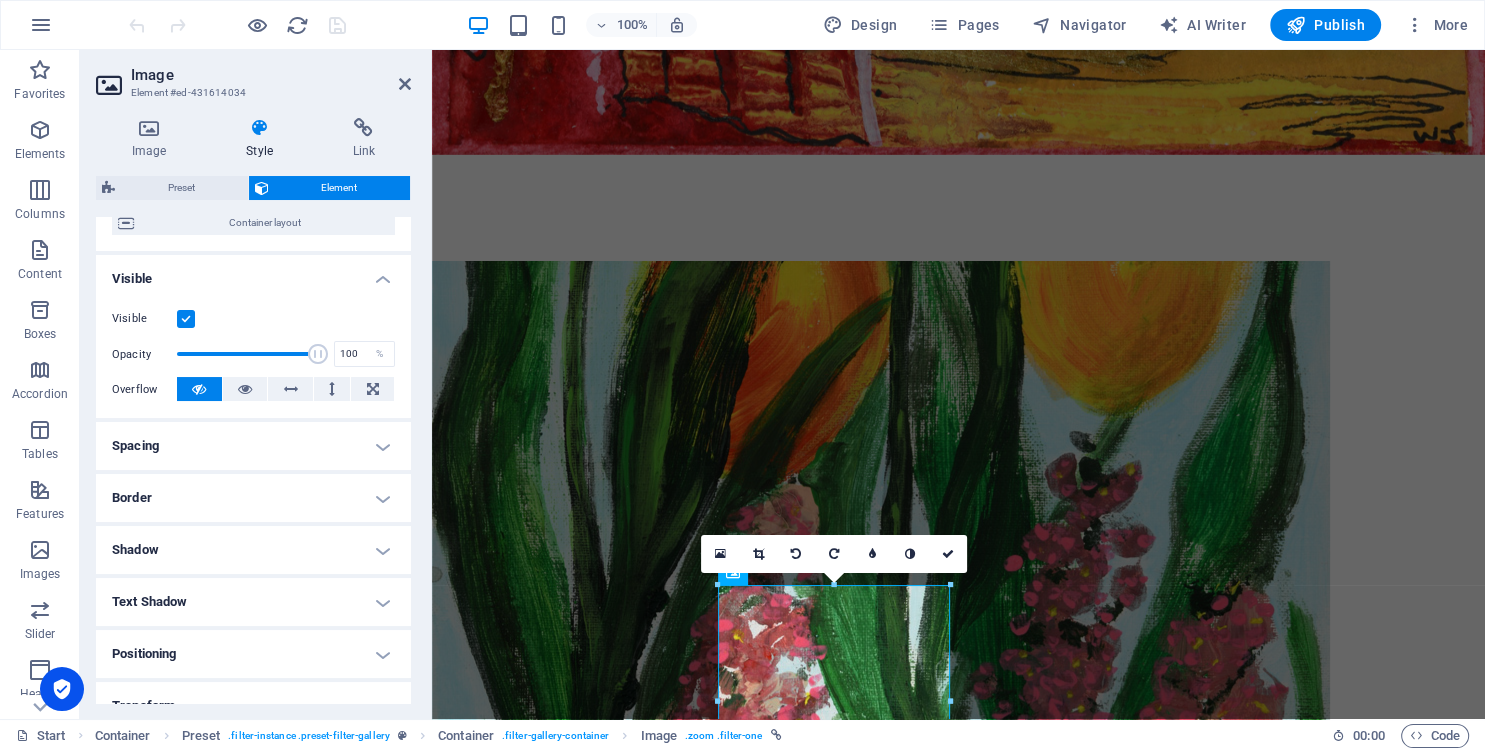scroll, scrollTop: 0, scrollLeft: 0, axis: both 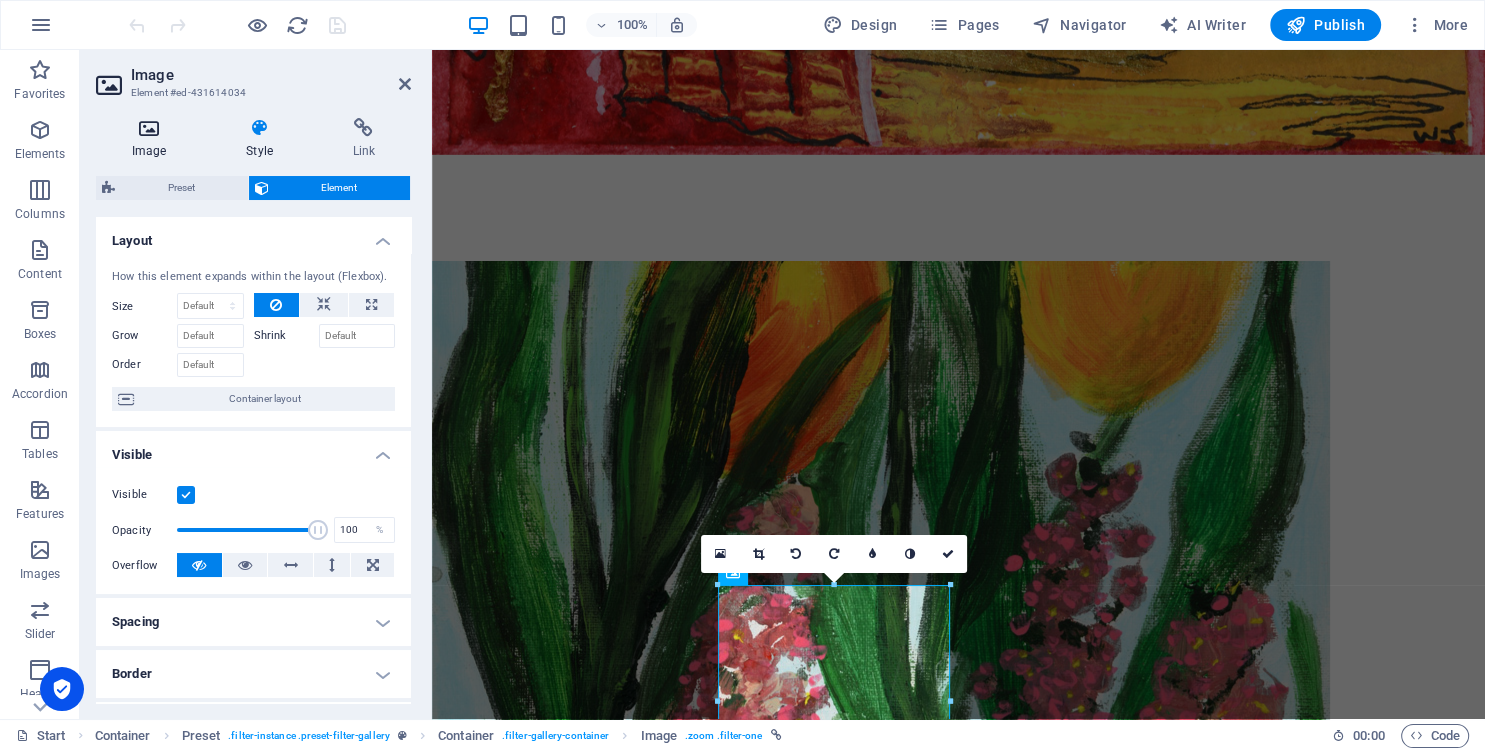 click at bounding box center [149, 128] 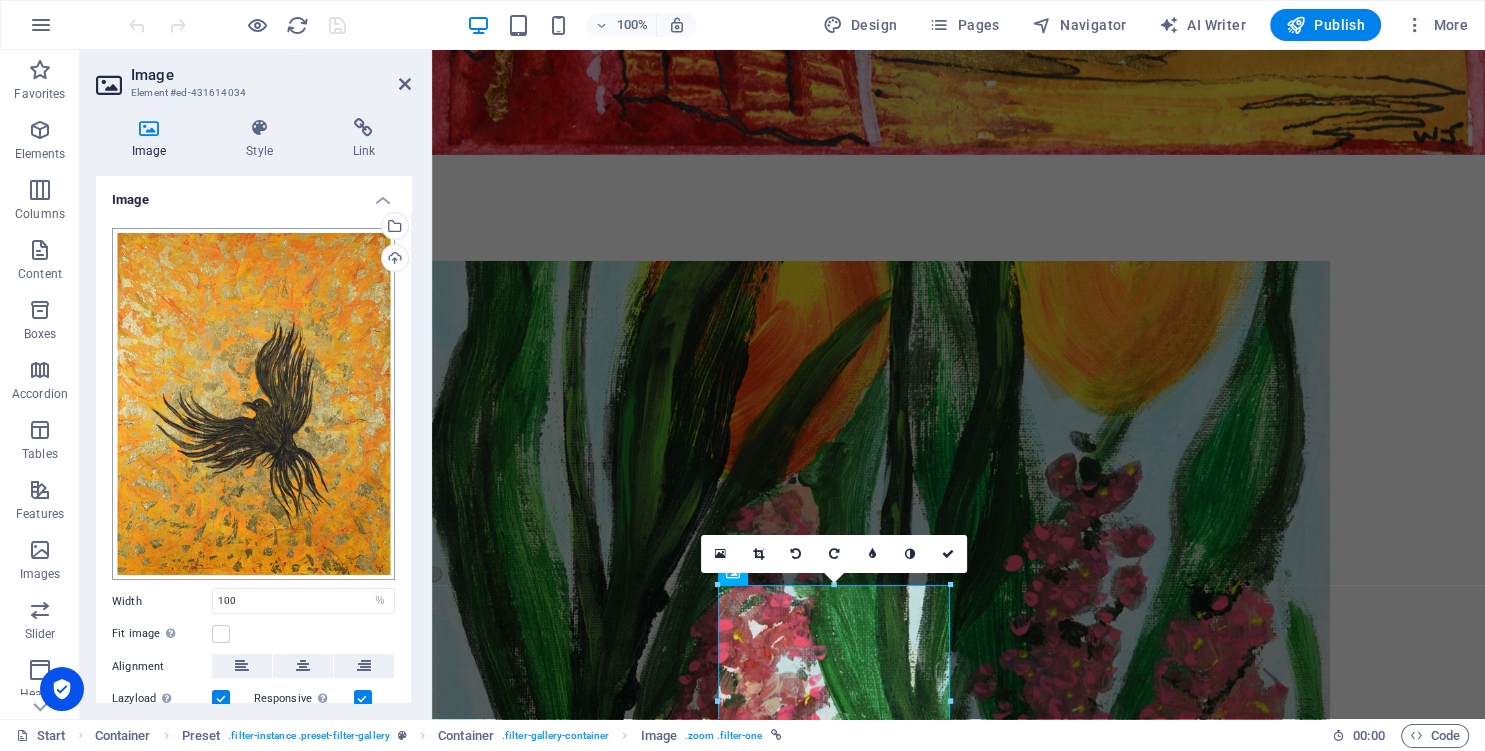 scroll, scrollTop: 140, scrollLeft: 0, axis: vertical 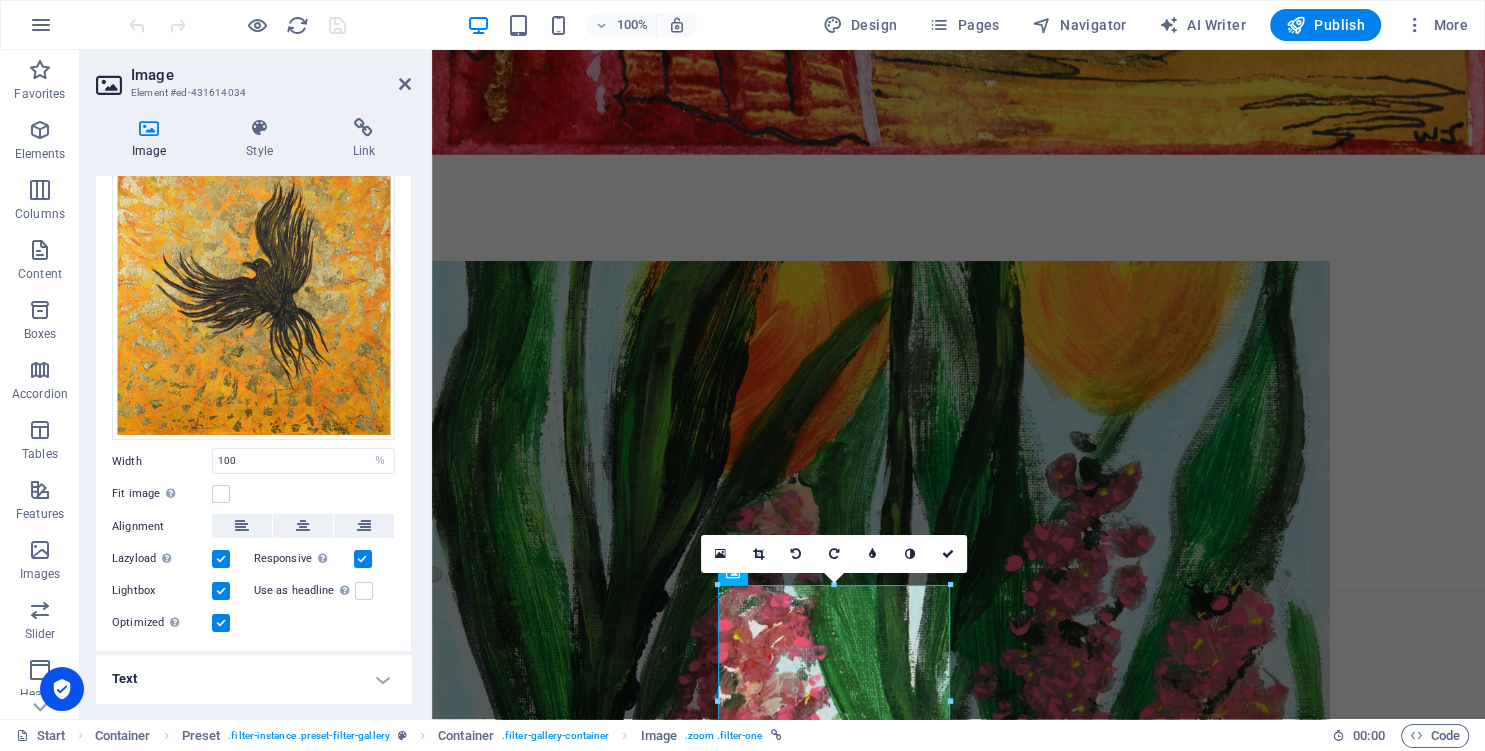 click on "Text" at bounding box center (253, 679) 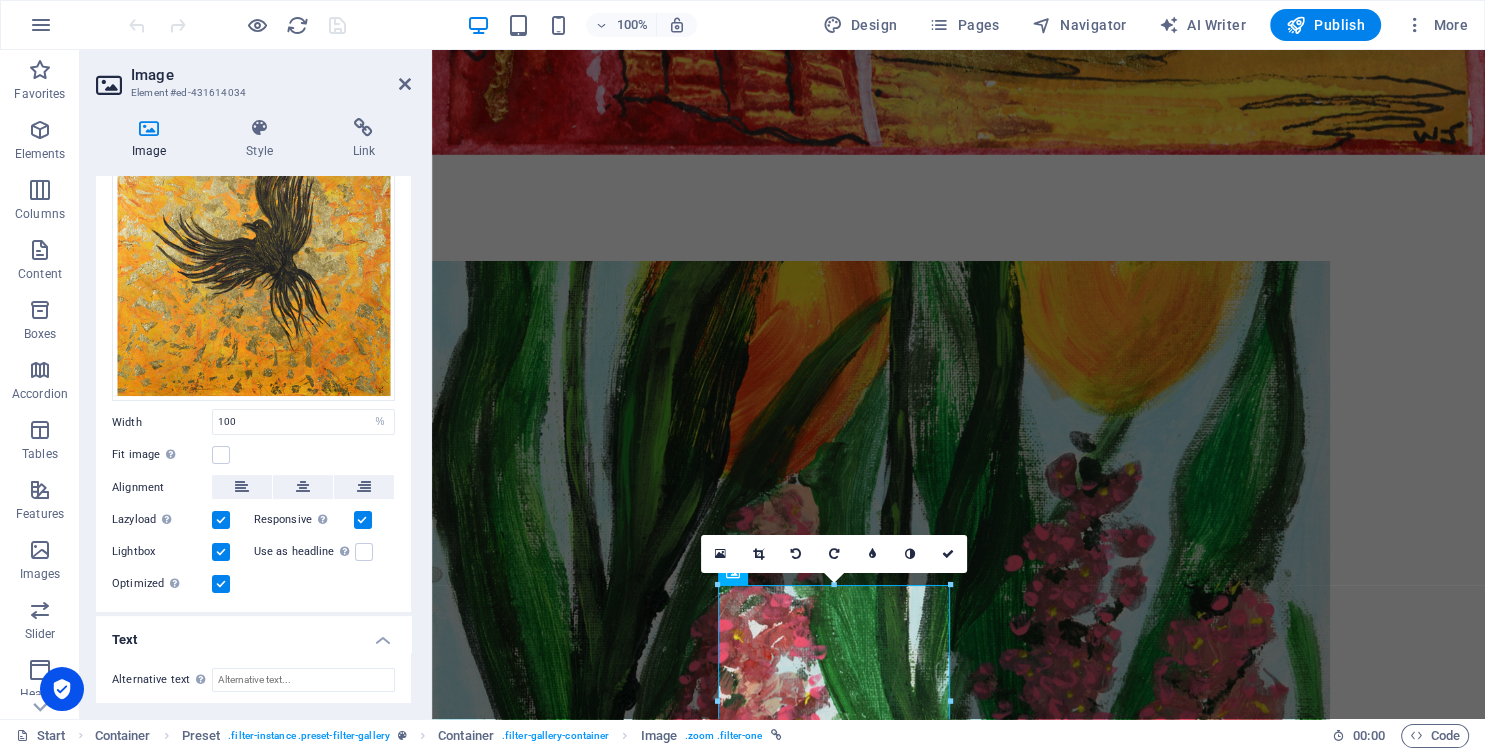 scroll, scrollTop: 54, scrollLeft: 0, axis: vertical 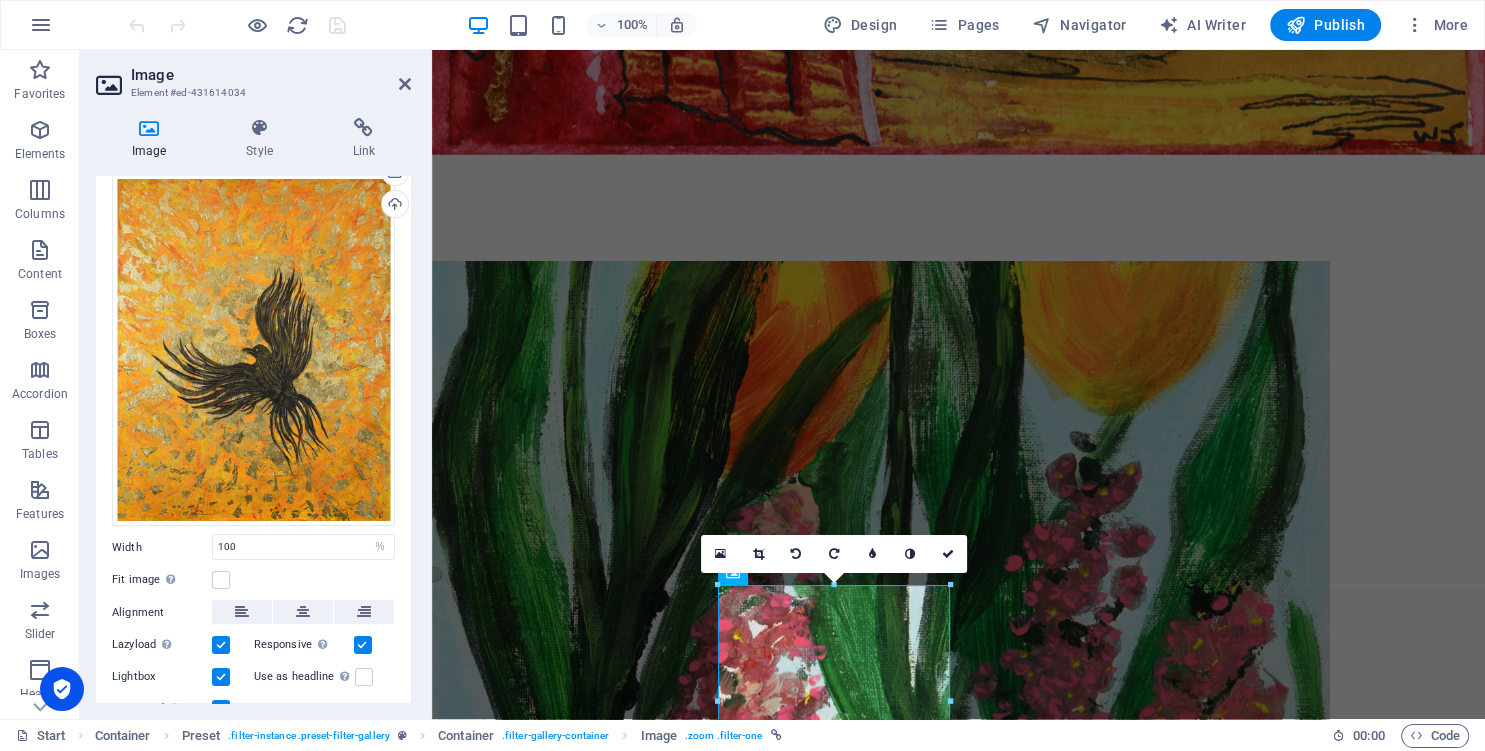 click on "Image Style Link Image Drag files here, click to choose files or select files from Files or our free stock photos & videos Select files from the file manager, stock photos, or upload file(s) Upload Width 100 Default auto px rem % em vh vw Fit image Automatically fit image to a fixed width and height Height Default auto px Alignment Lazyload Loading images after the page loads improves page speed. Responsive Automatically load retina image and smartphone optimized sizes. Lightbox Use as headline The image will be wrapped in an H1 headline tag. Useful for giving alternative text the weight of an H1 headline, e.g. for the logo. Leave unchecked if uncertain. Optimized Images are compressed to improve page speed. Position Direction Custom X offset 50 px rem % vh vw Y offset 50 px rem % vh vw Text Float No float Image left Image right Determine how text should behave around the image. Text Alternative text Image caption Paragraph Format Normal Heading 1 Heading 2 Heading 3 Heading 4 Heading 5 Heading 6 Code Arial 8" at bounding box center [253, 410] 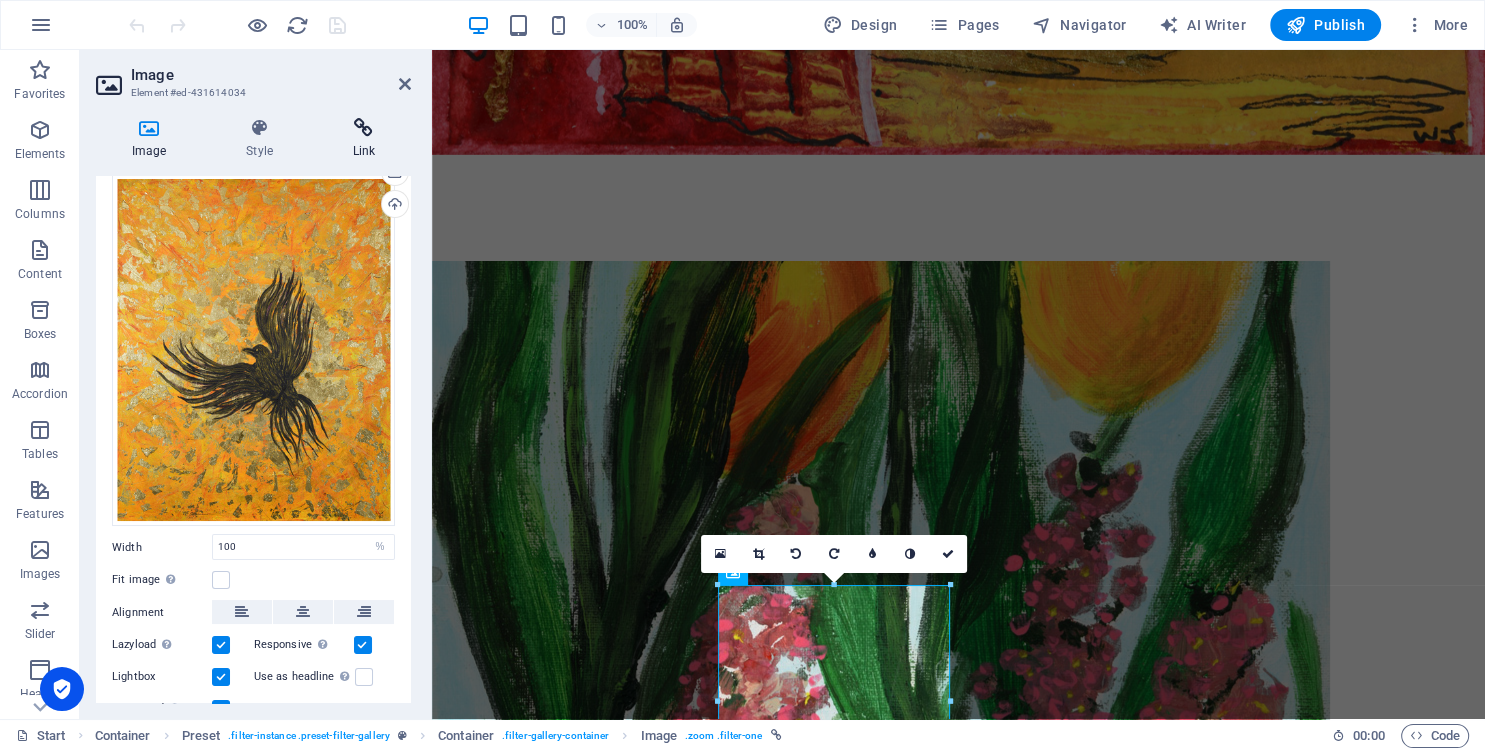 click at bounding box center [364, 128] 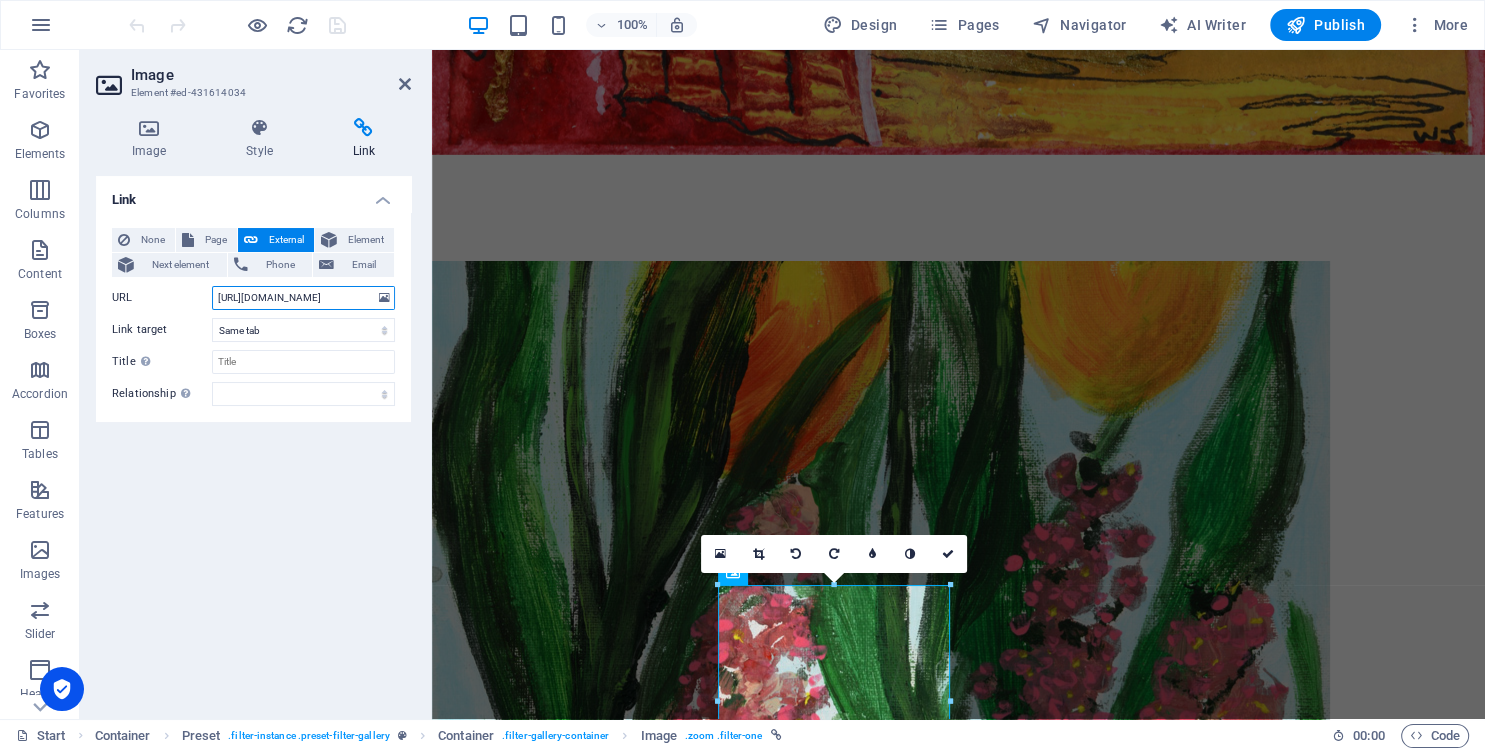 click on "[URL][DOMAIN_NAME]" at bounding box center (303, 298) 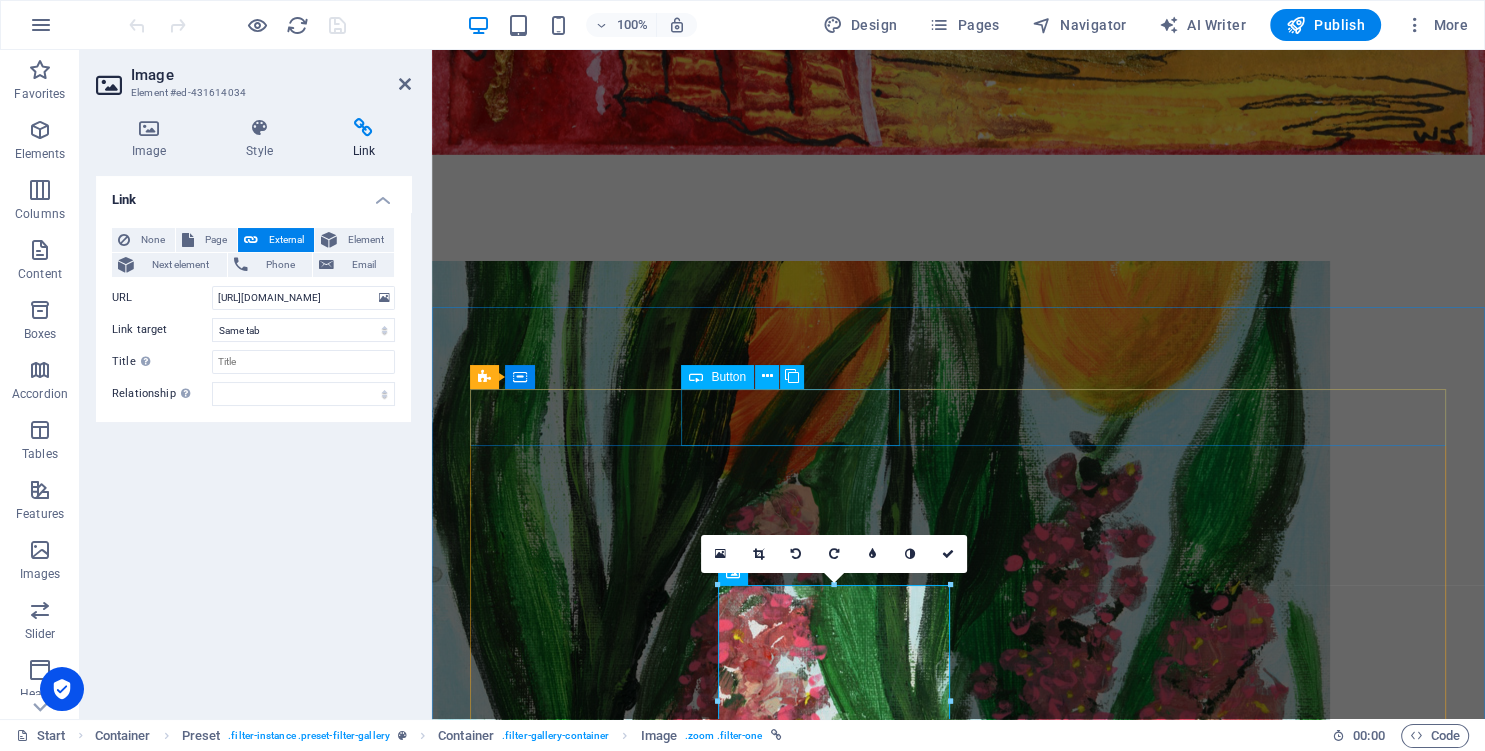 click on "GLASS" at bounding box center [959, 3838] 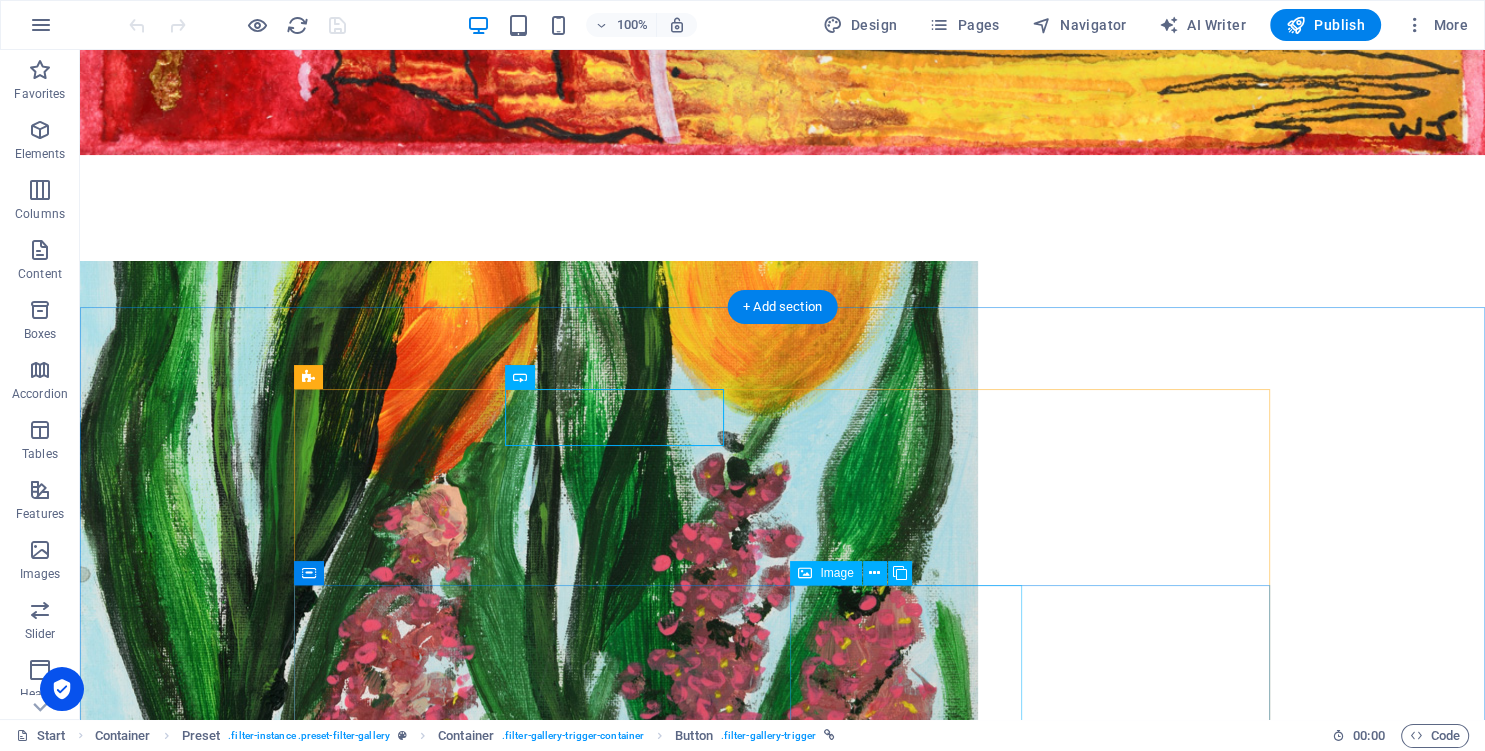 click at bounding box center (411, 5905) 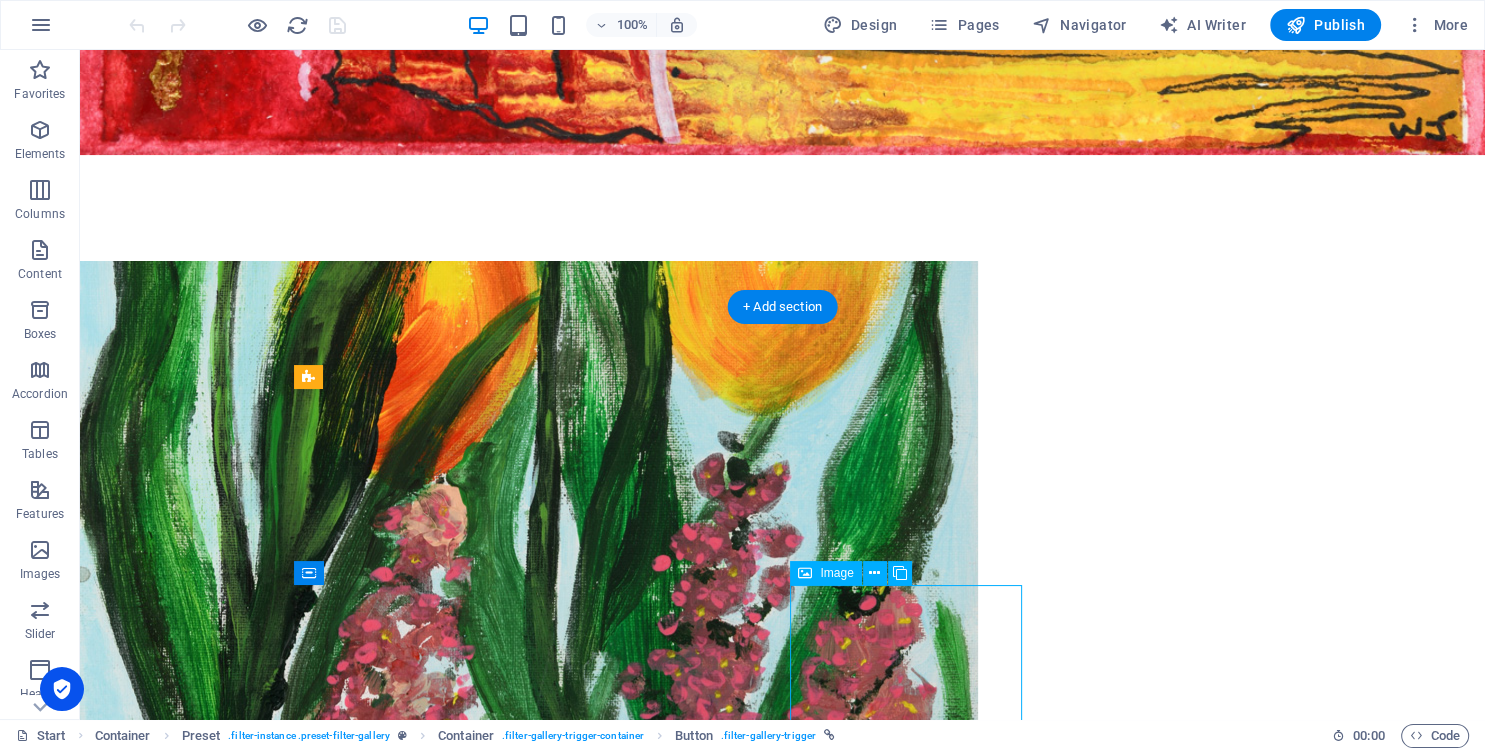 drag, startPoint x: 863, startPoint y: 625, endPoint x: 511, endPoint y: 624, distance: 352.00143 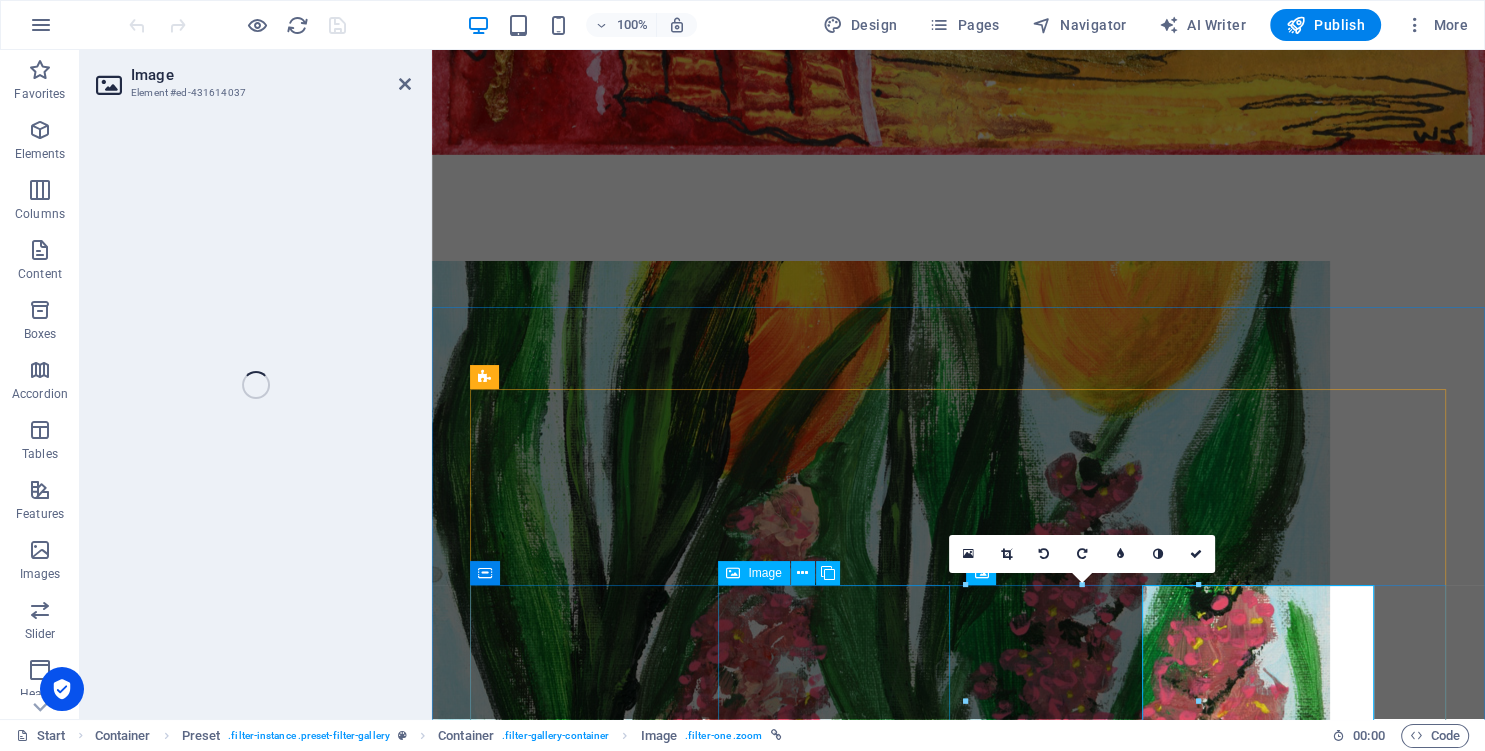 select 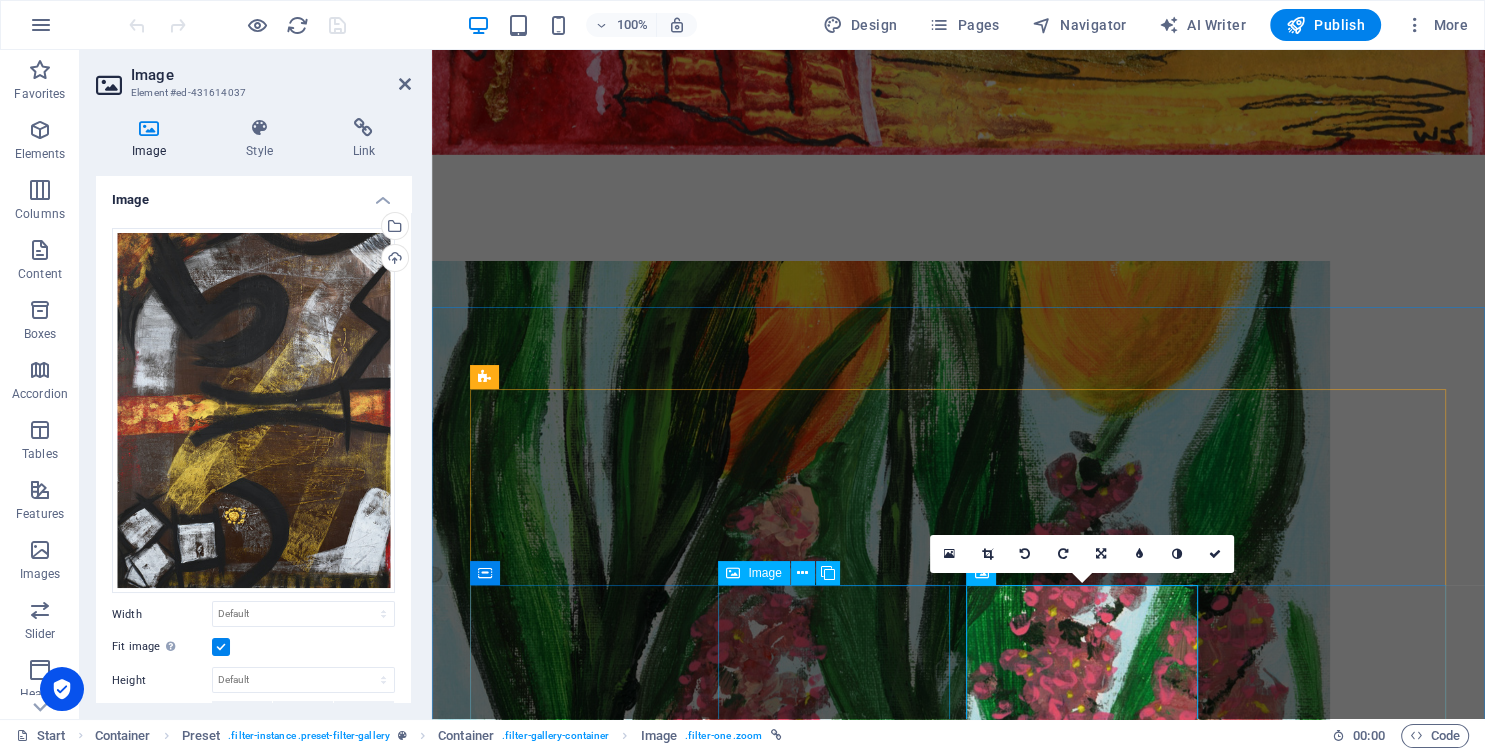 scroll, scrollTop: 2, scrollLeft: 0, axis: vertical 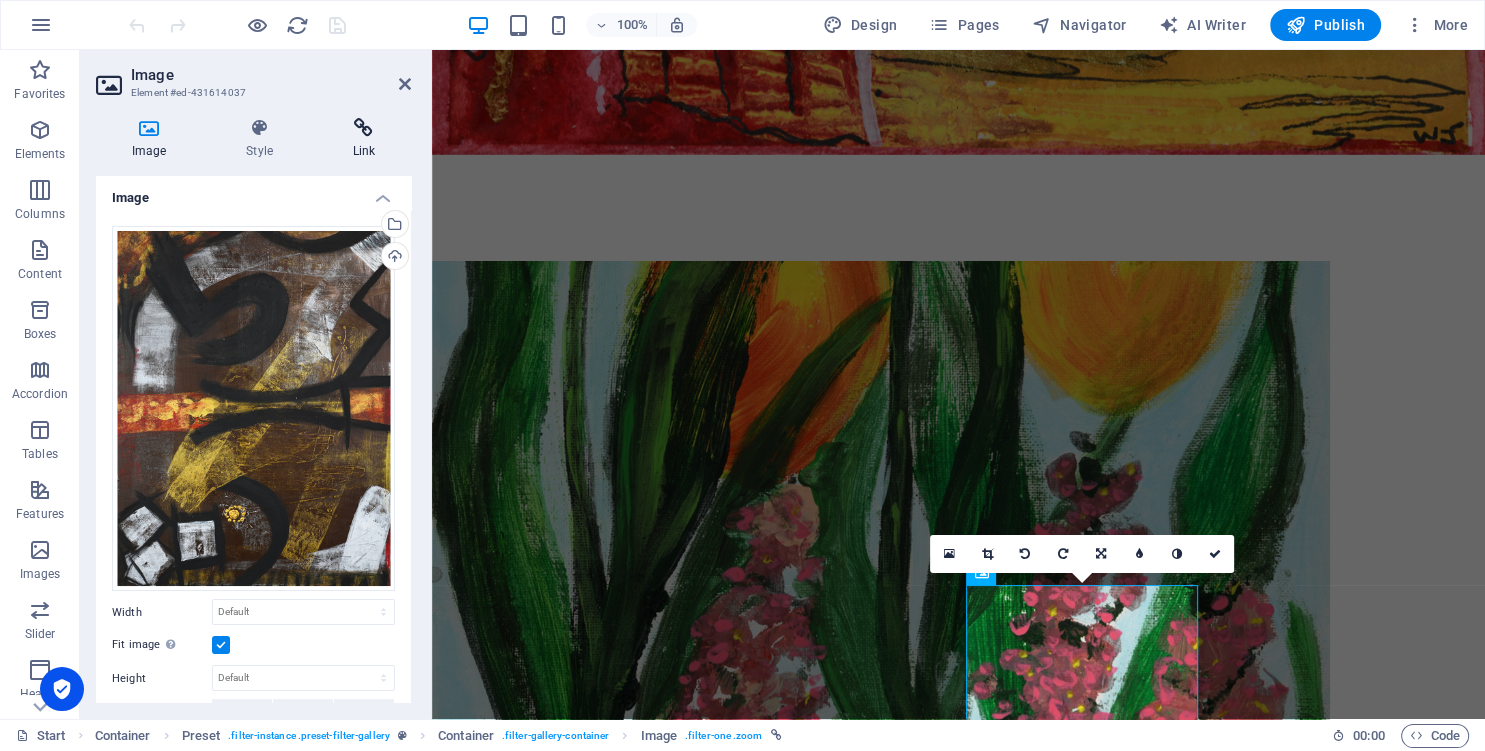 click at bounding box center (364, 128) 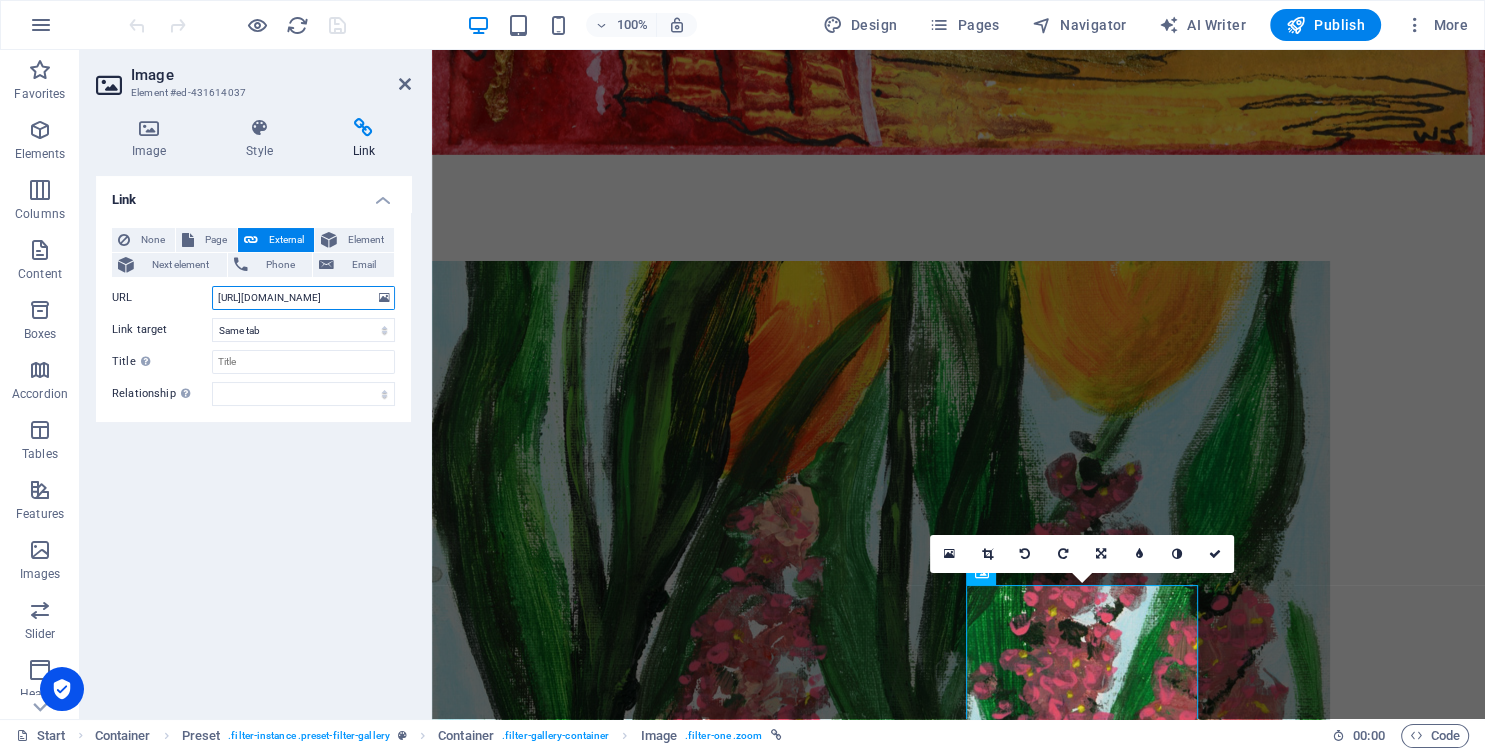 drag, startPoint x: 273, startPoint y: 299, endPoint x: 3, endPoint y: 235, distance: 277.48154 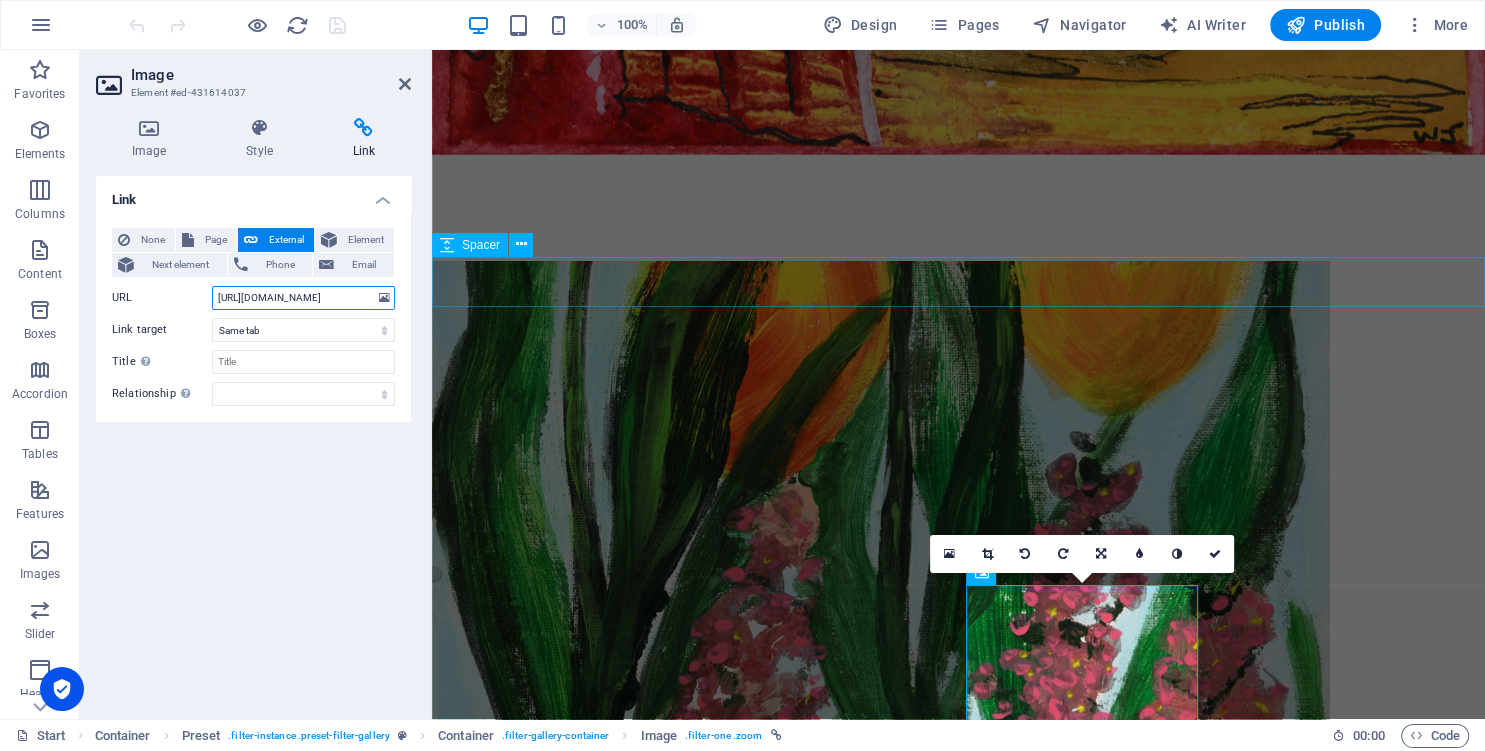 scroll, scrollTop: 0, scrollLeft: 154, axis: horizontal 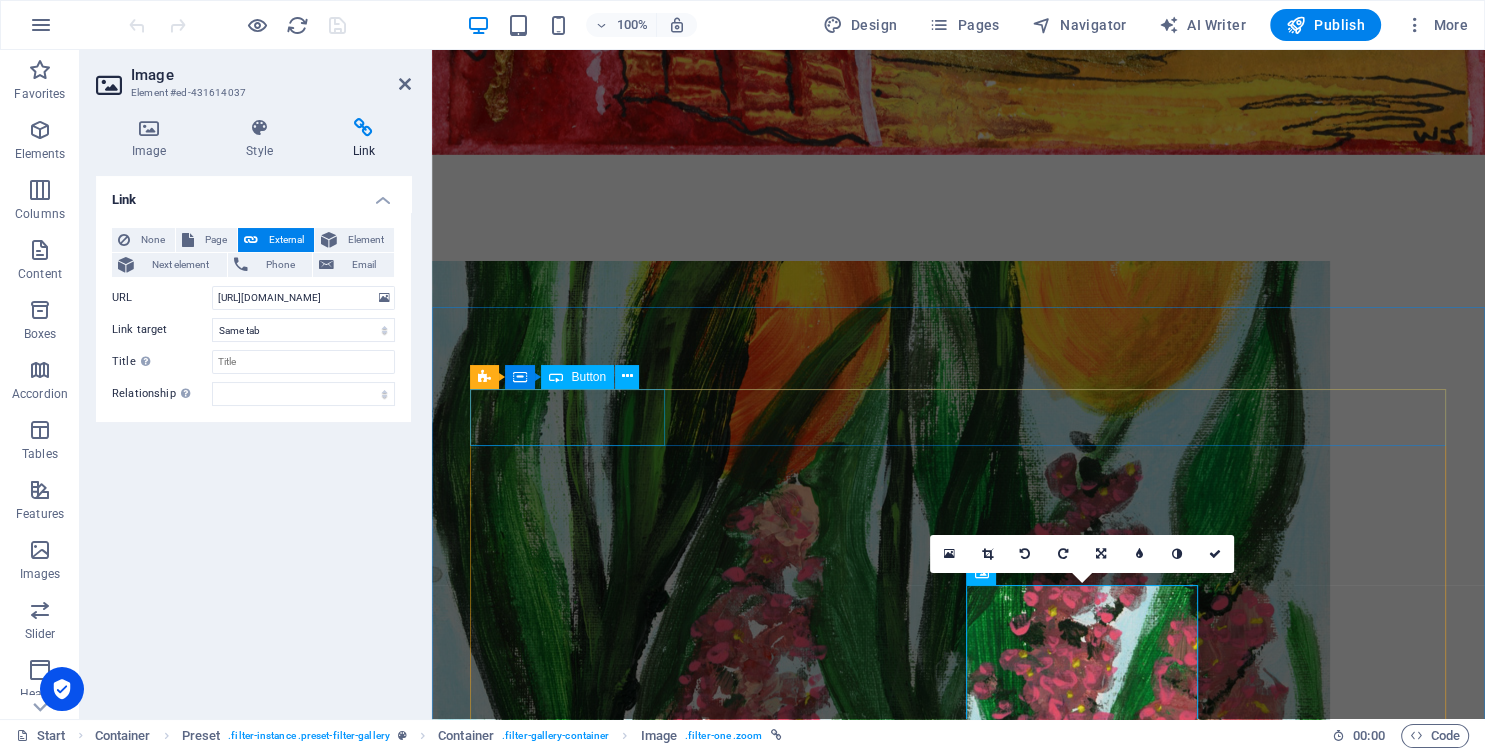 click on "all" at bounding box center (959, 3772) 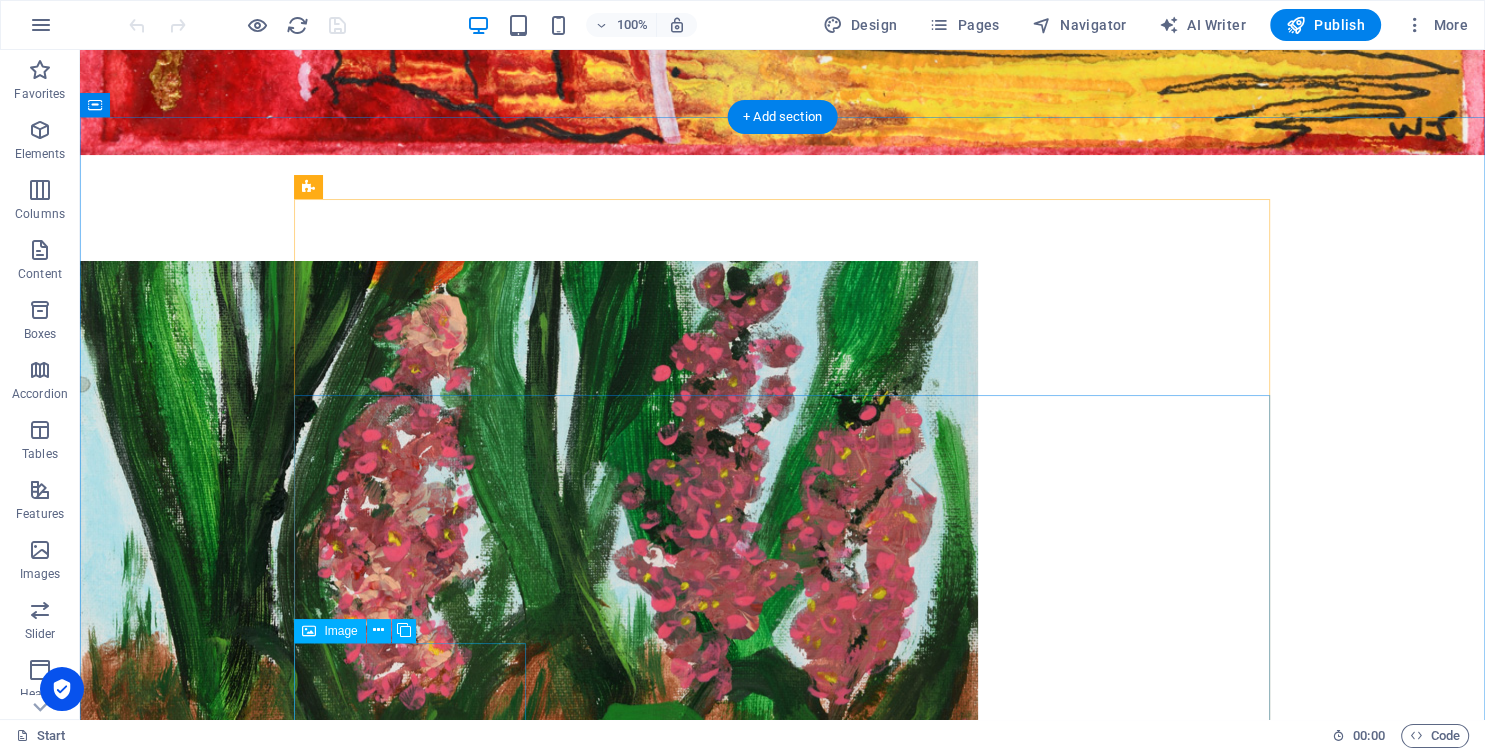 scroll, scrollTop: 950, scrollLeft: 0, axis: vertical 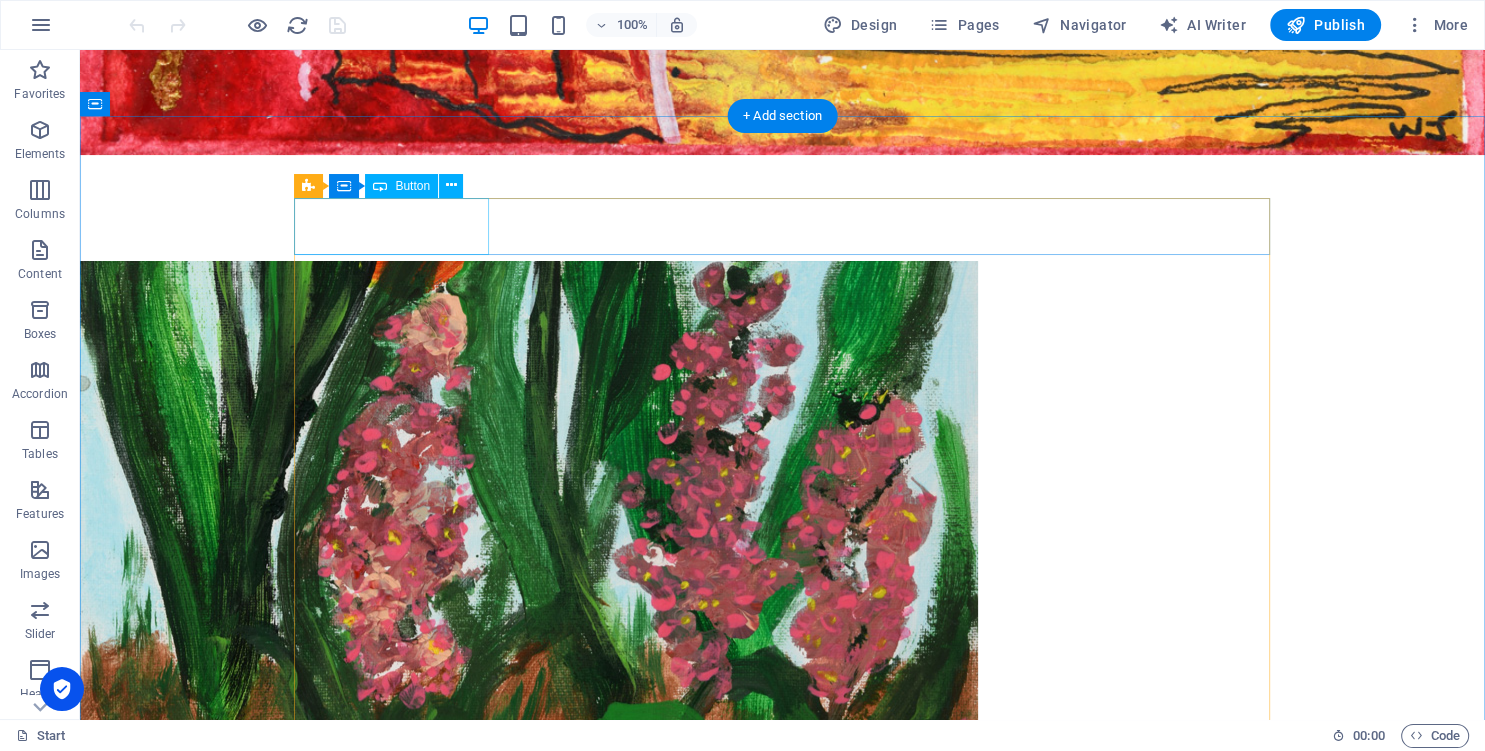 click on "all" at bounding box center [783, 4166] 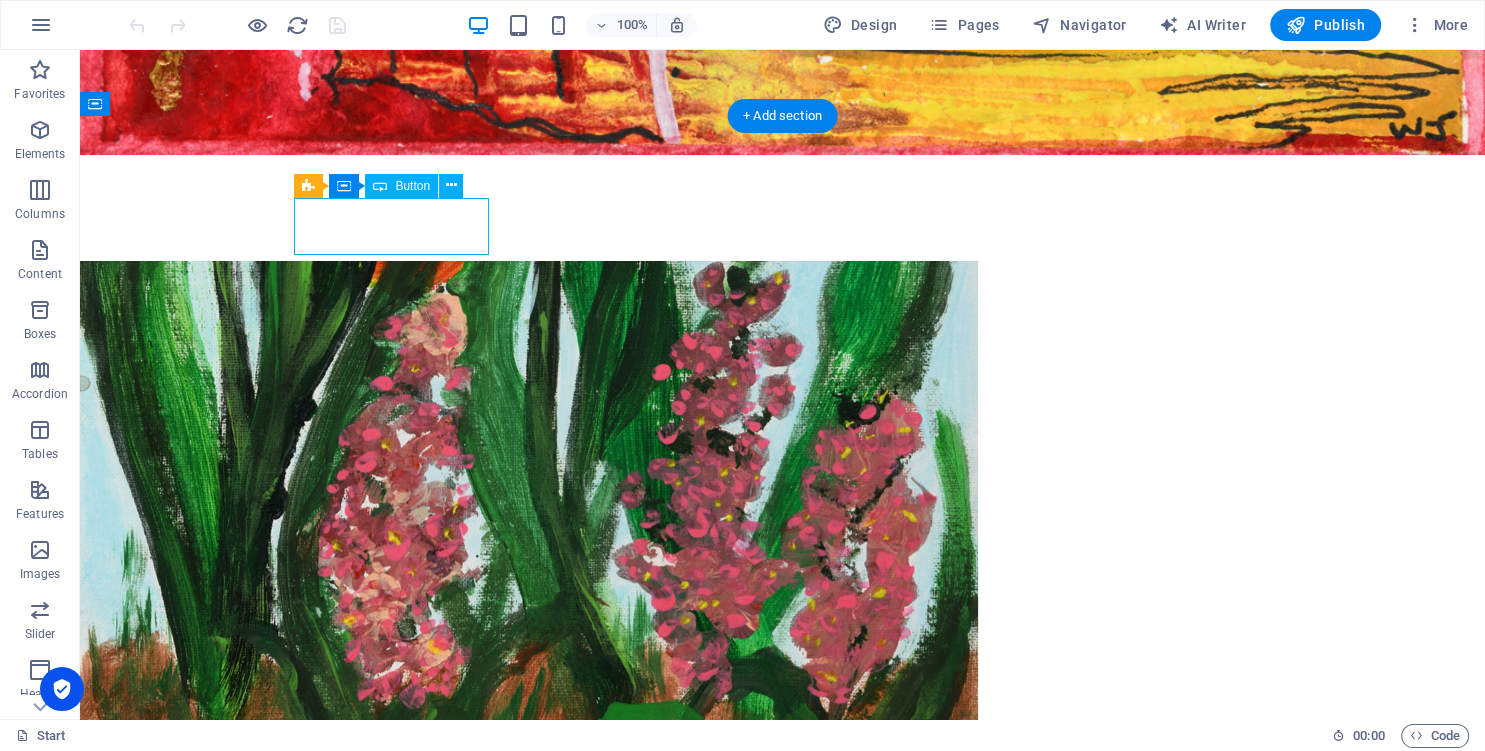 click on "all" at bounding box center [783, 4166] 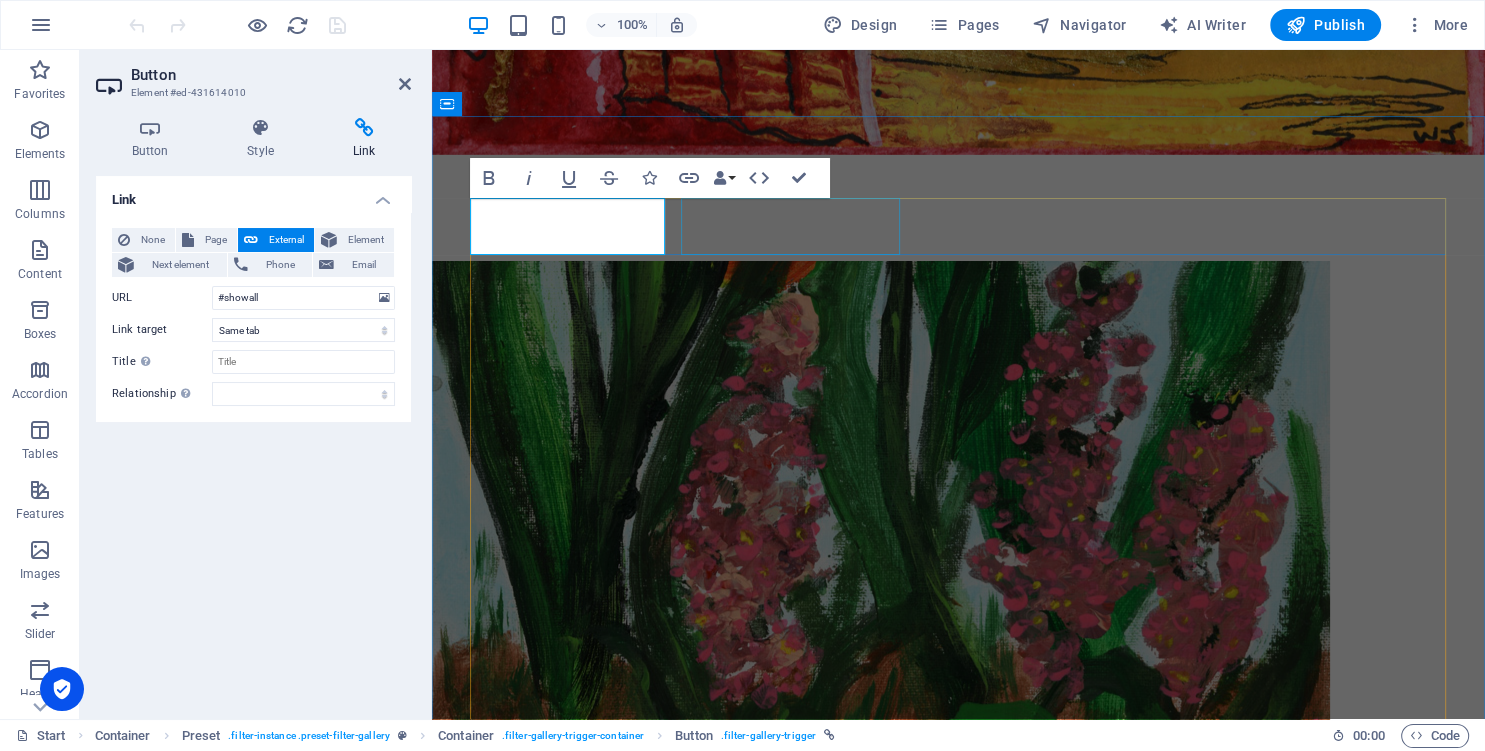 click on "GLASS" at bounding box center [959, 3647] 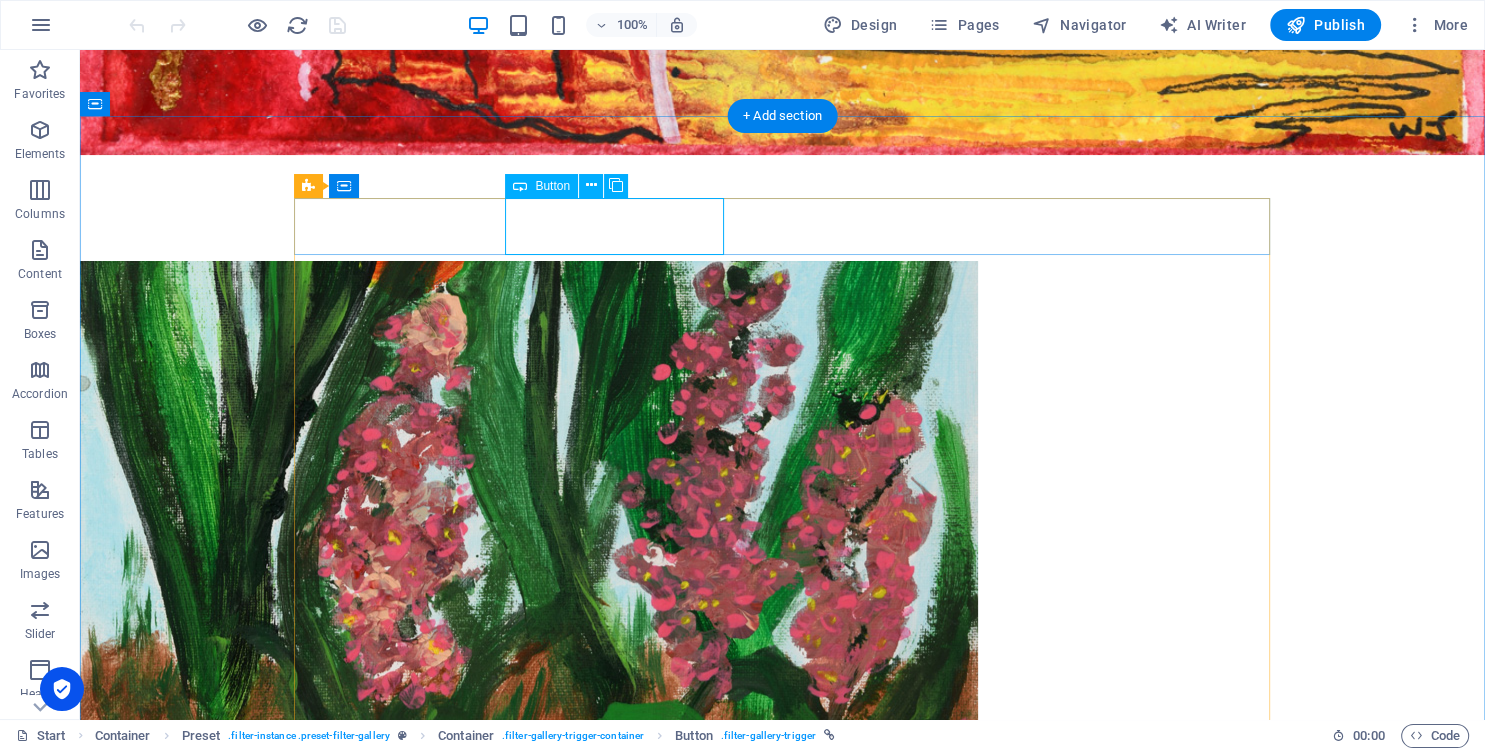 click on "GLASS" at bounding box center (783, 4232) 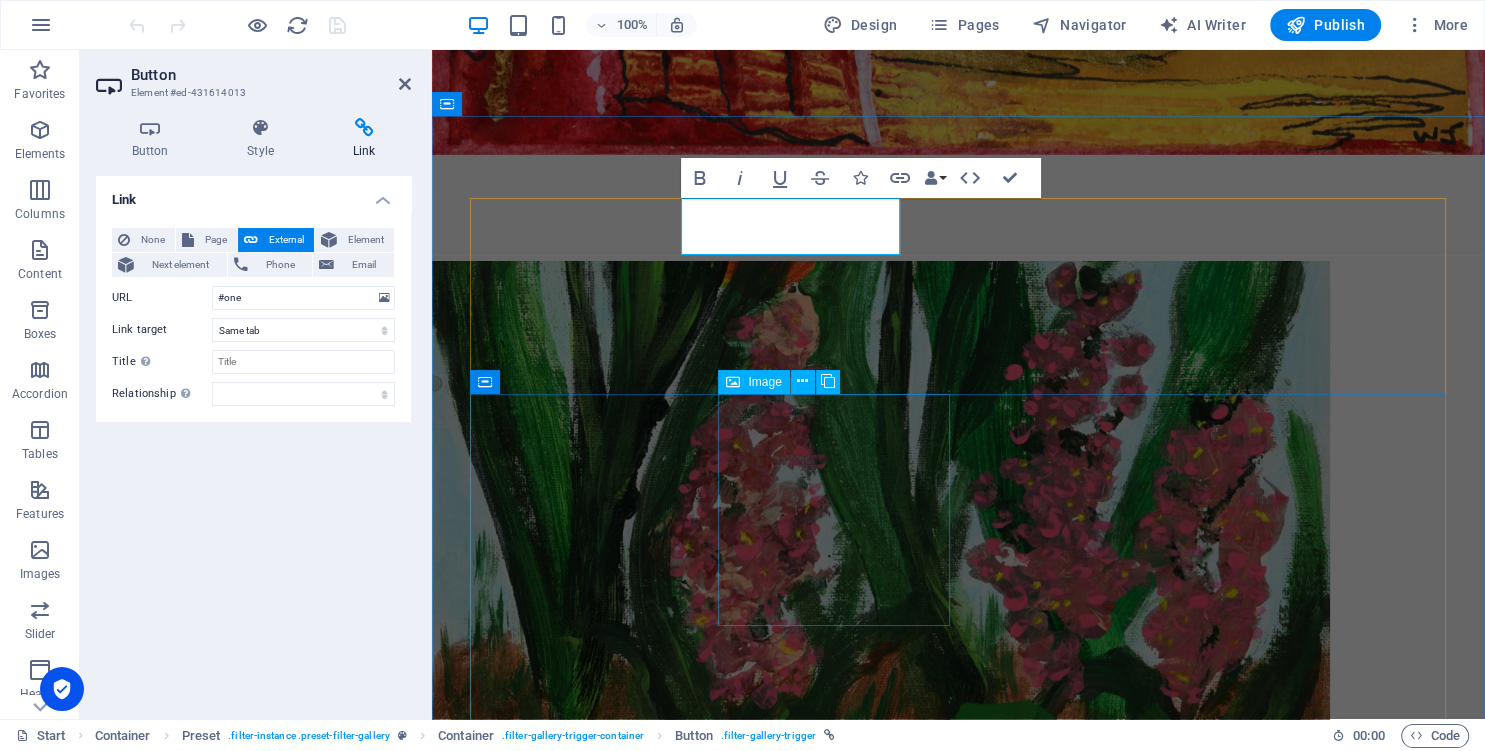 click at bounding box center [587, 4303] 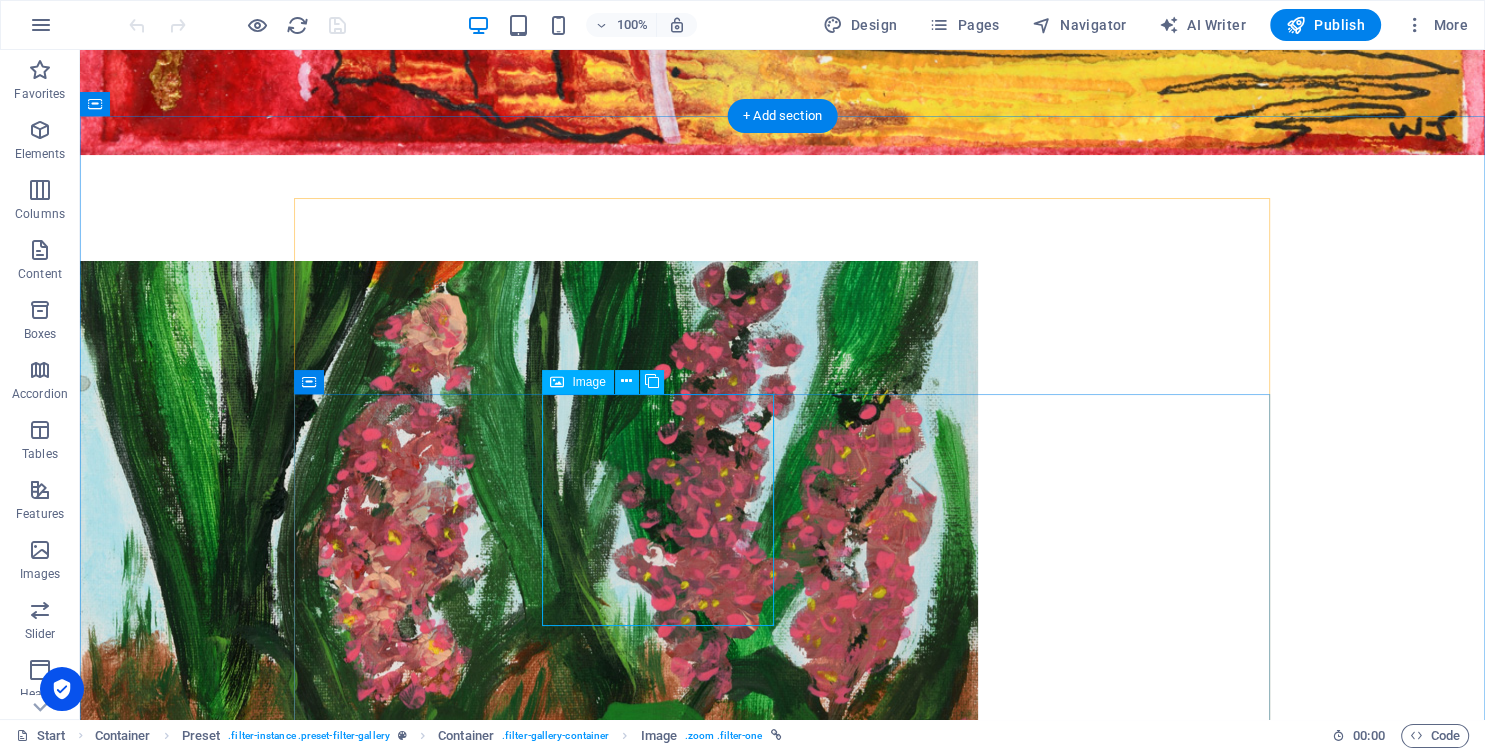 click at bounding box center (411, 4888) 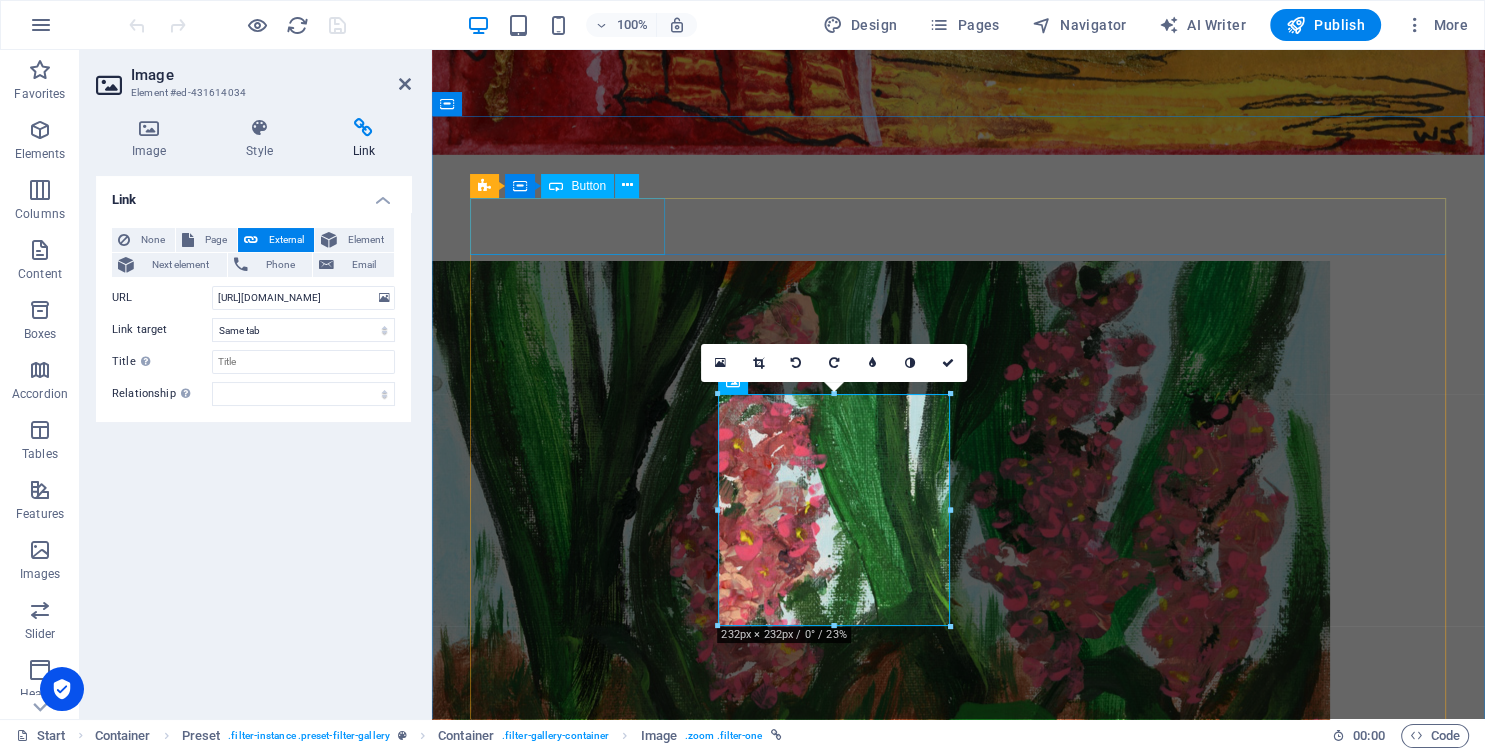 click on "all" at bounding box center (959, 3581) 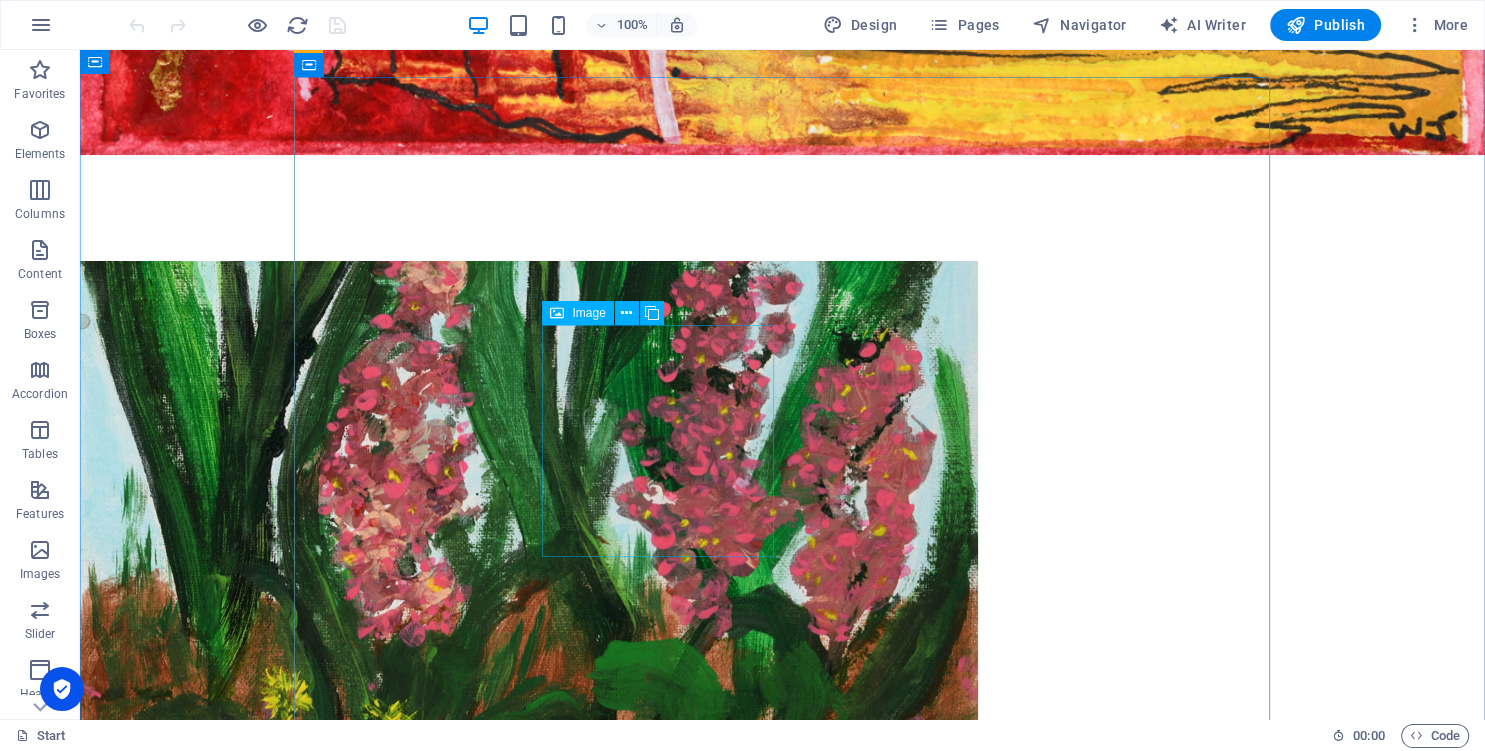 scroll, scrollTop: 950, scrollLeft: 0, axis: vertical 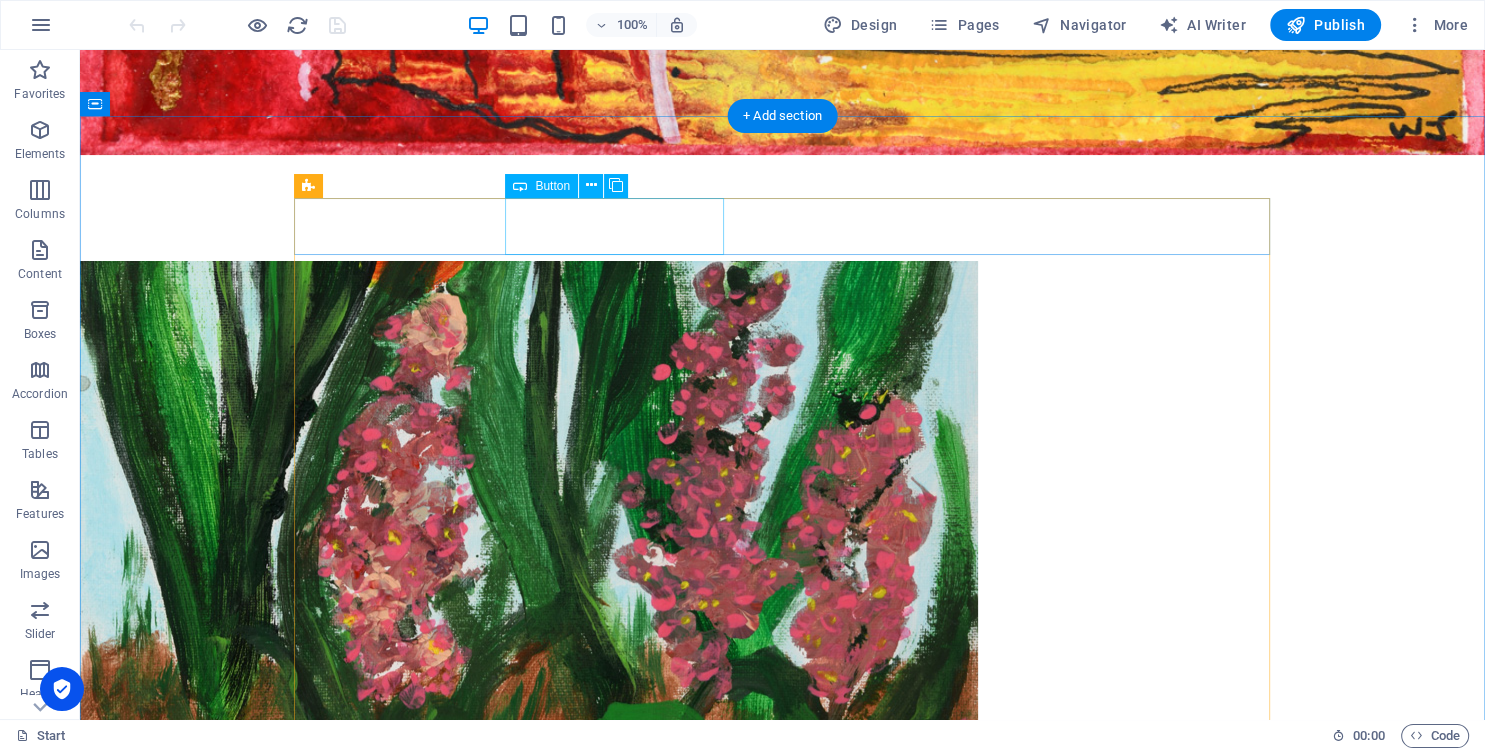 click on "GLASS" at bounding box center (783, 4232) 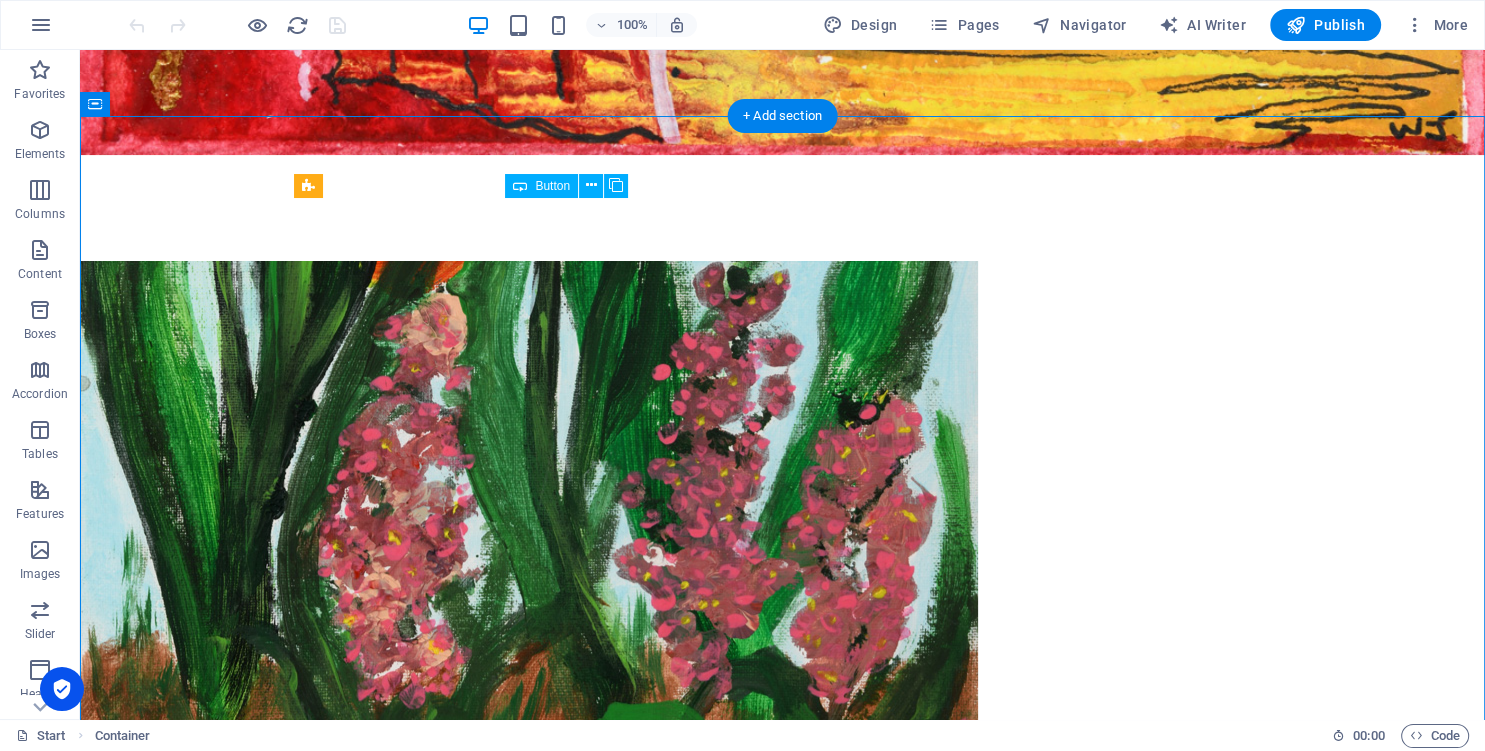 click on "GLASS" at bounding box center [783, 4232] 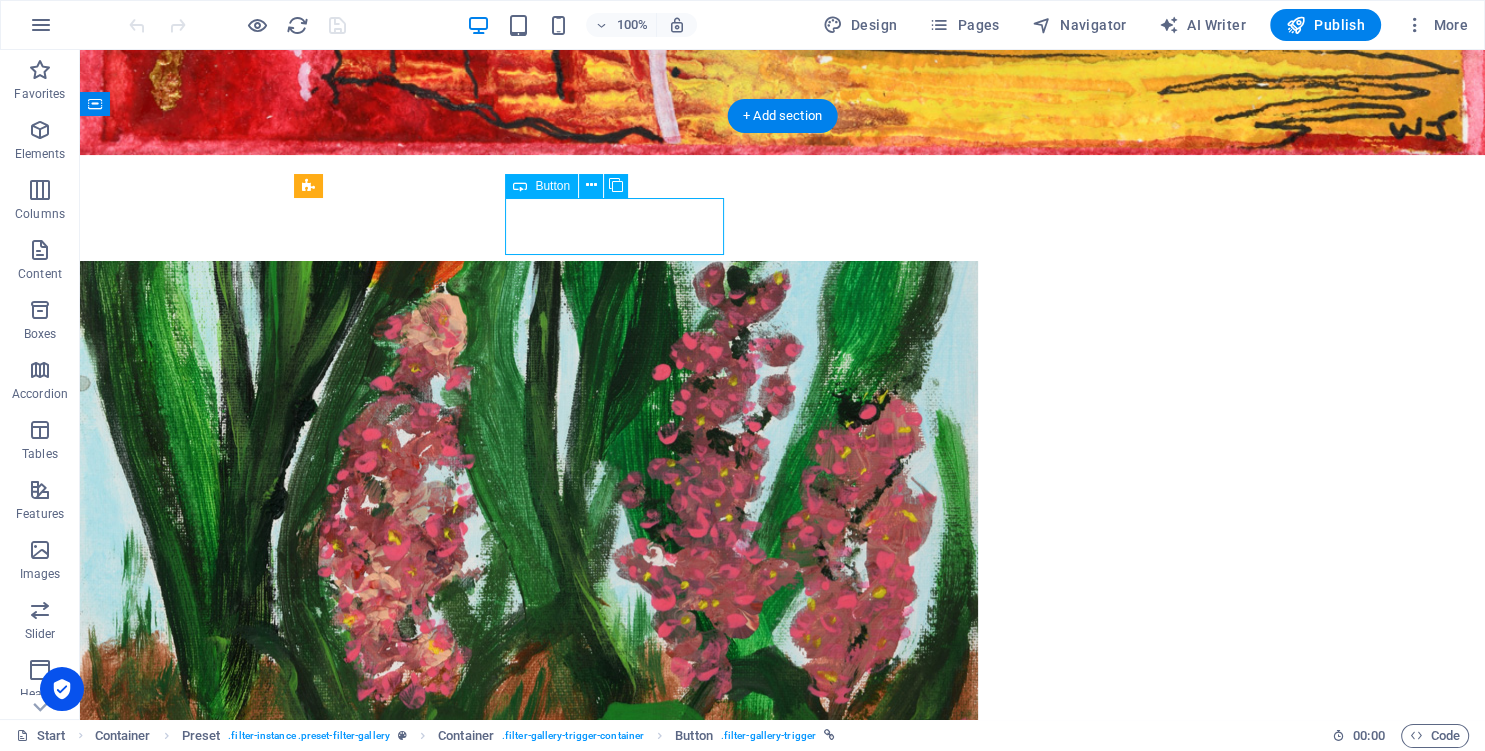 click on "GLASS" at bounding box center [783, 4232] 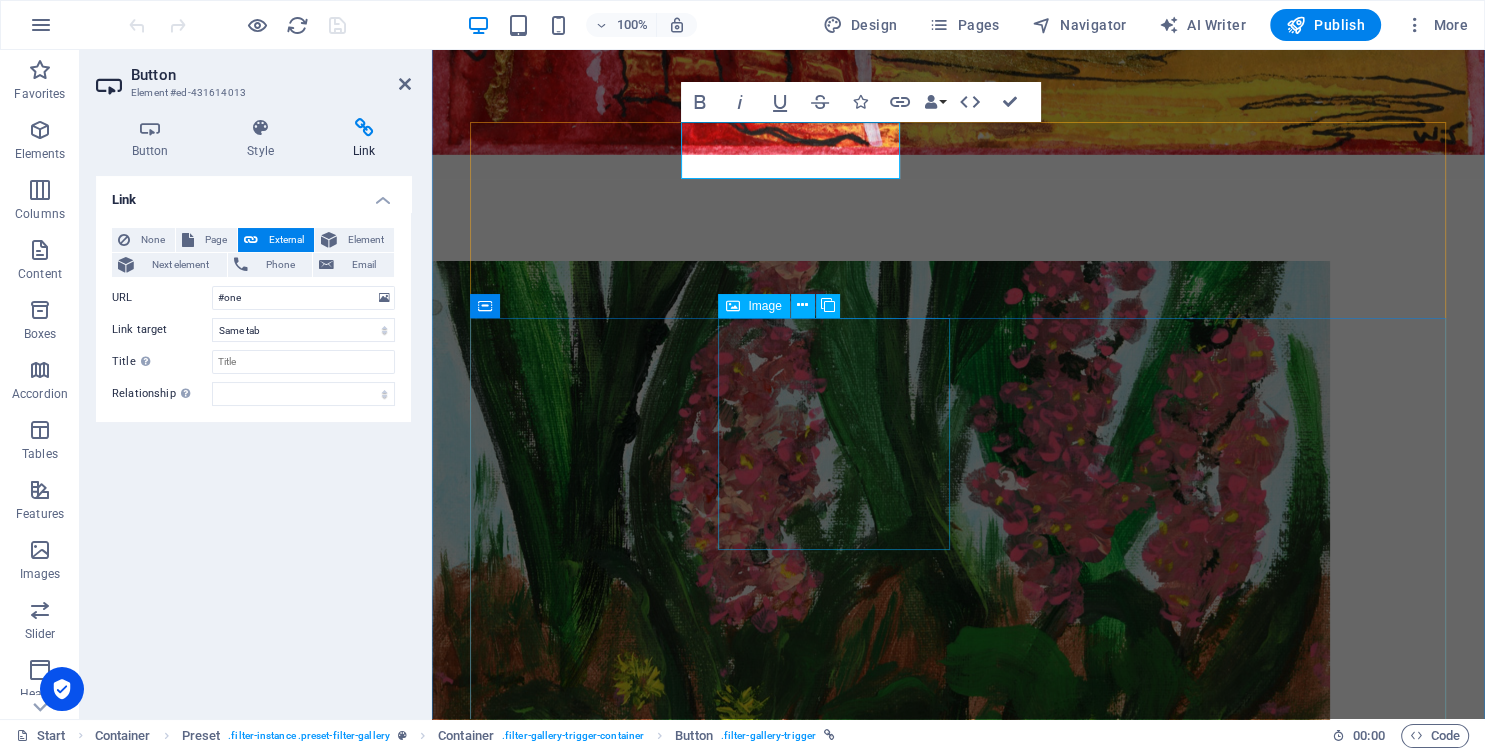 scroll, scrollTop: 739, scrollLeft: 0, axis: vertical 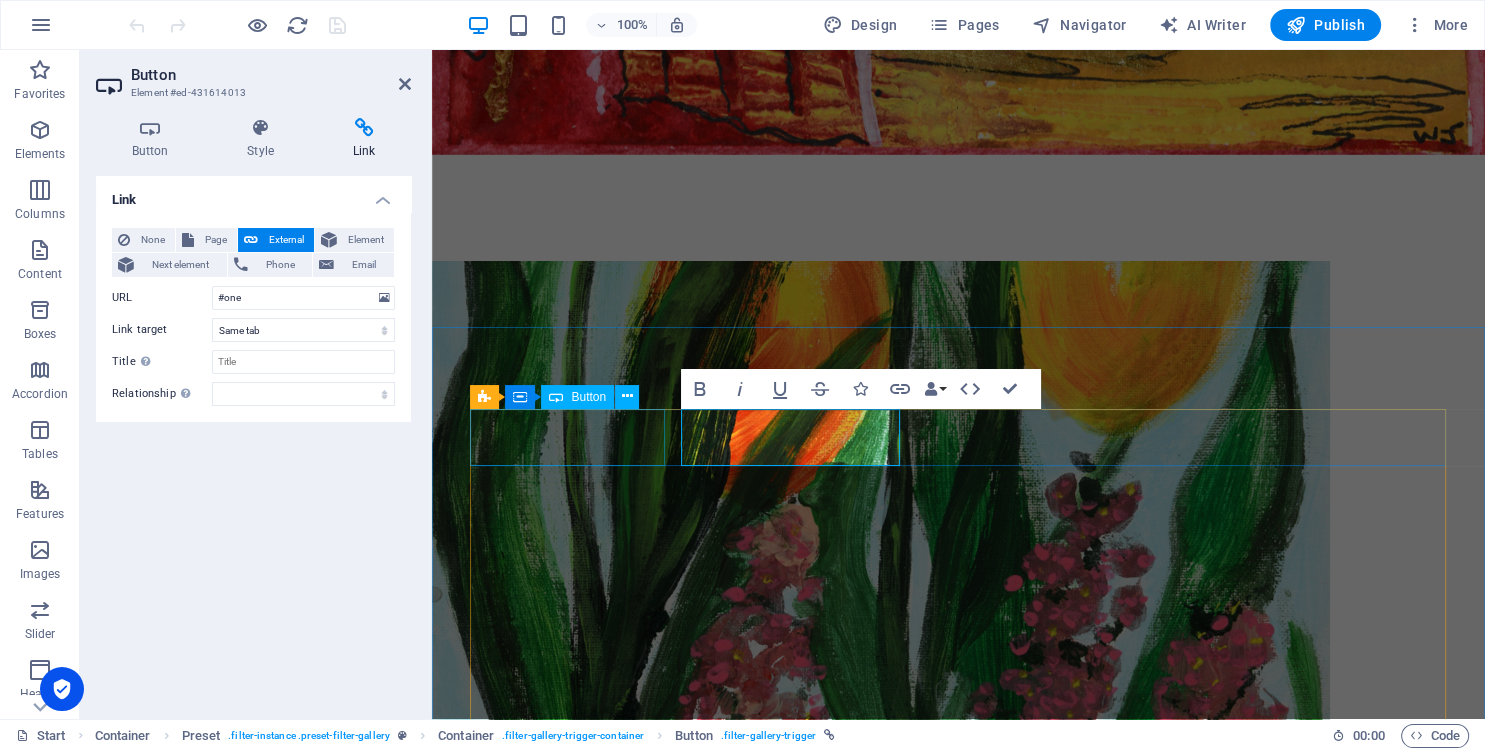 click on "all" at bounding box center [959, 3792] 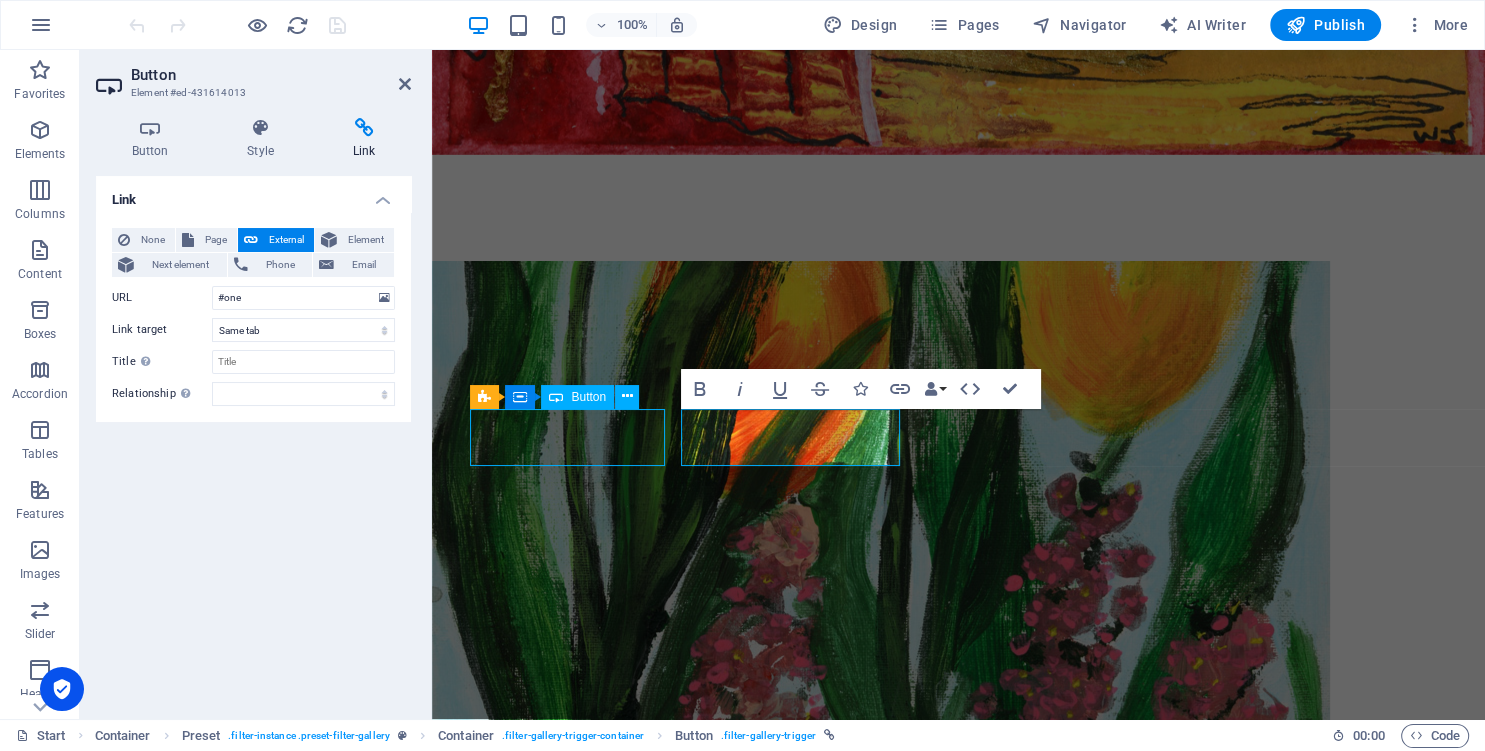 click on "all" at bounding box center (959, 3792) 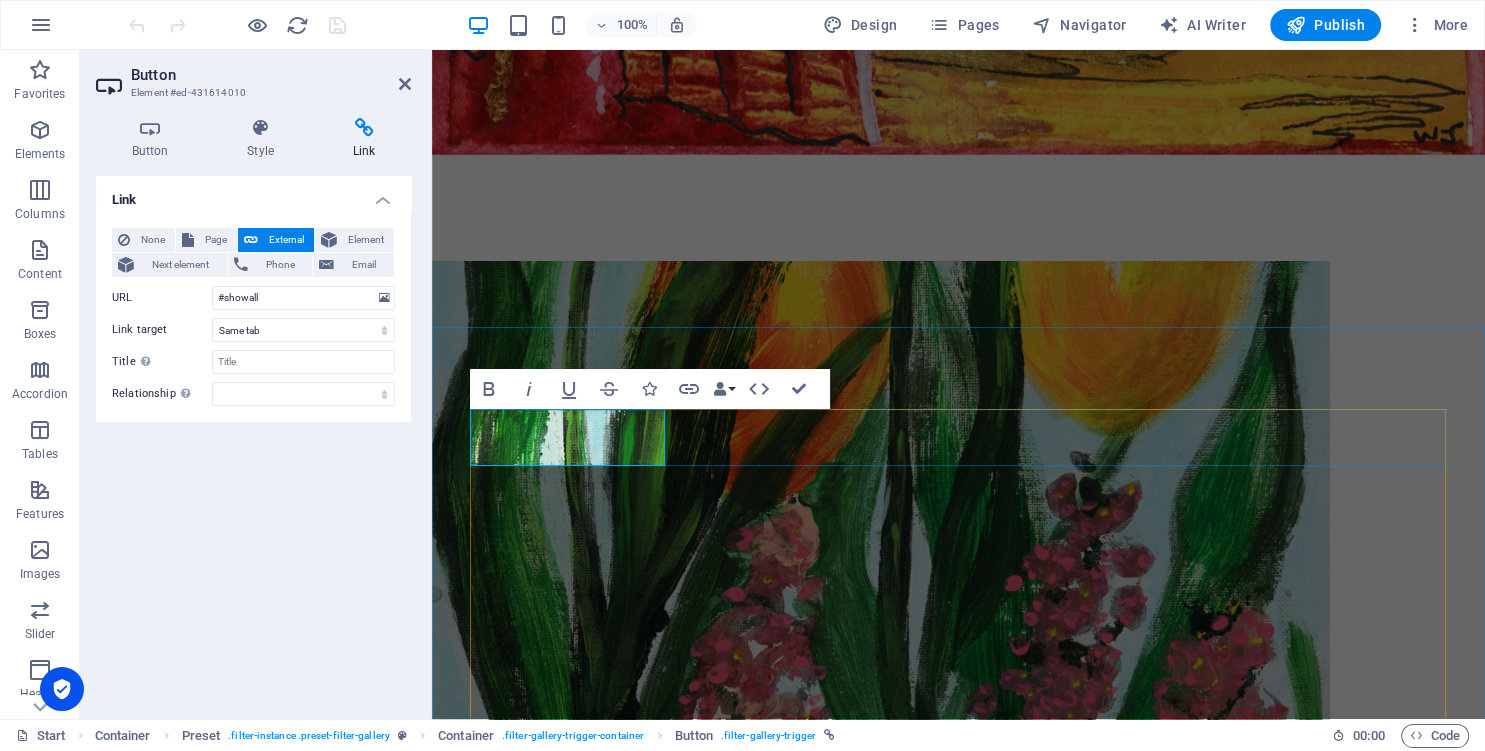 click on "all" at bounding box center (959, 3792) 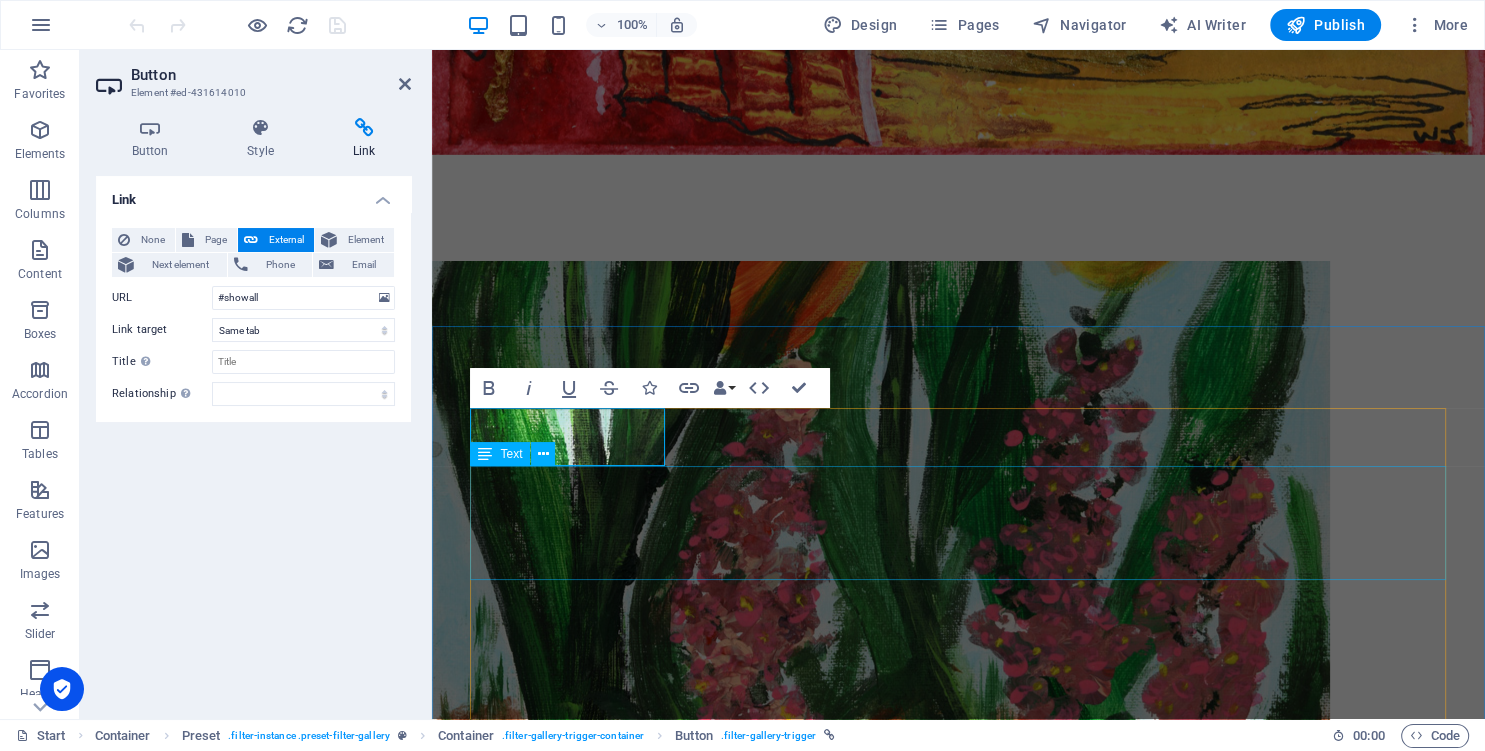 scroll, scrollTop: 950, scrollLeft: 0, axis: vertical 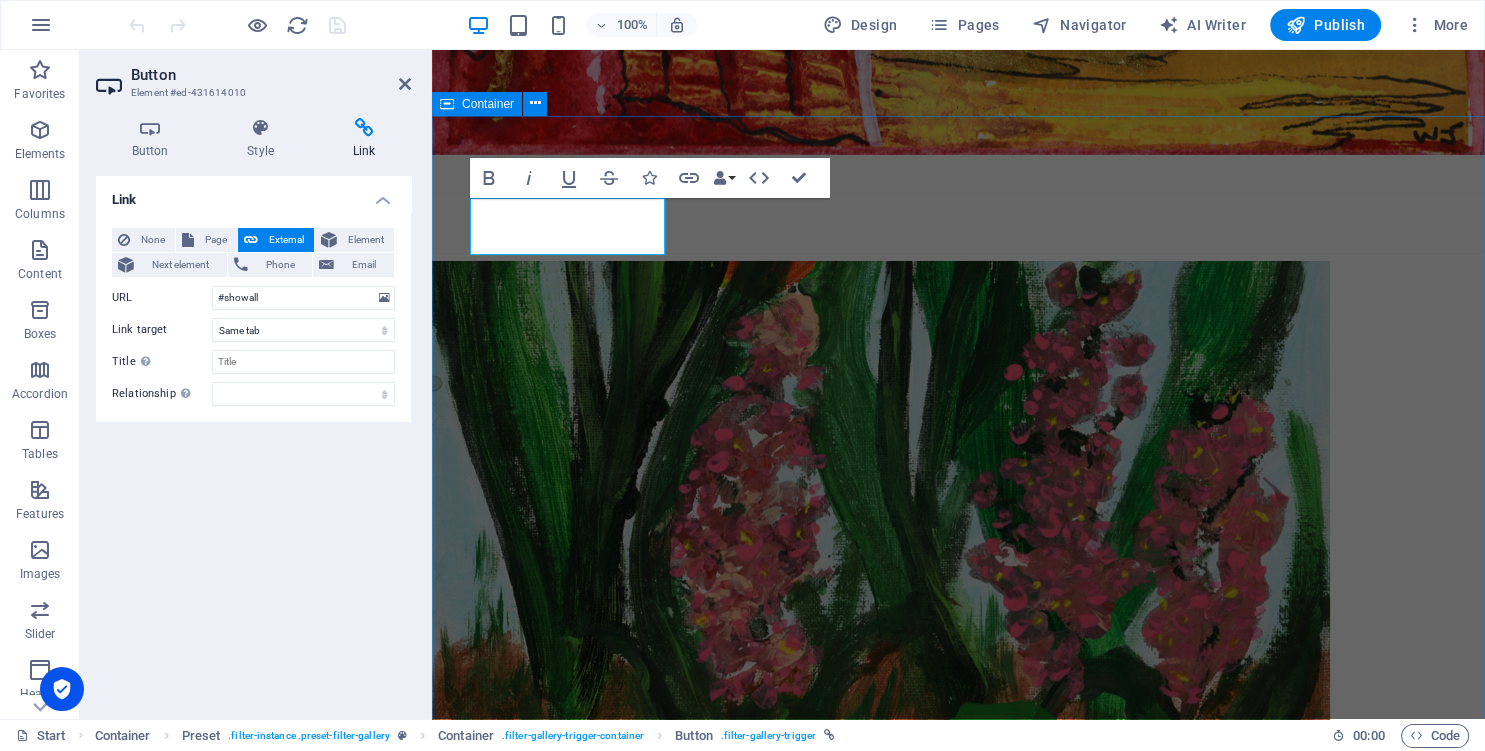click on "collection all GLASS Sculptures Paintings Categories are classes on the image element. Each category starts with filter-. Trigger buttons are linked with #category" at bounding box center (958, 8735) 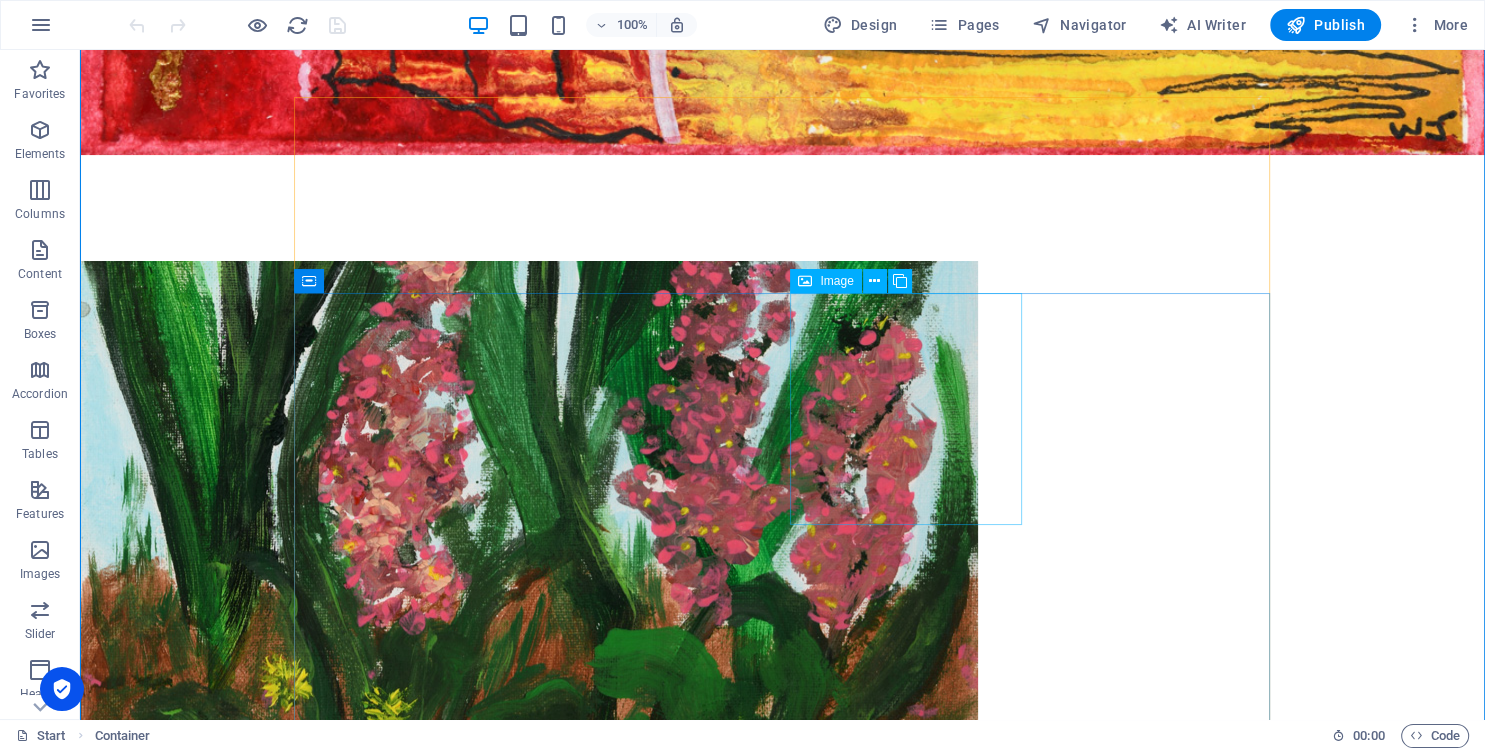 scroll, scrollTop: 1056, scrollLeft: 0, axis: vertical 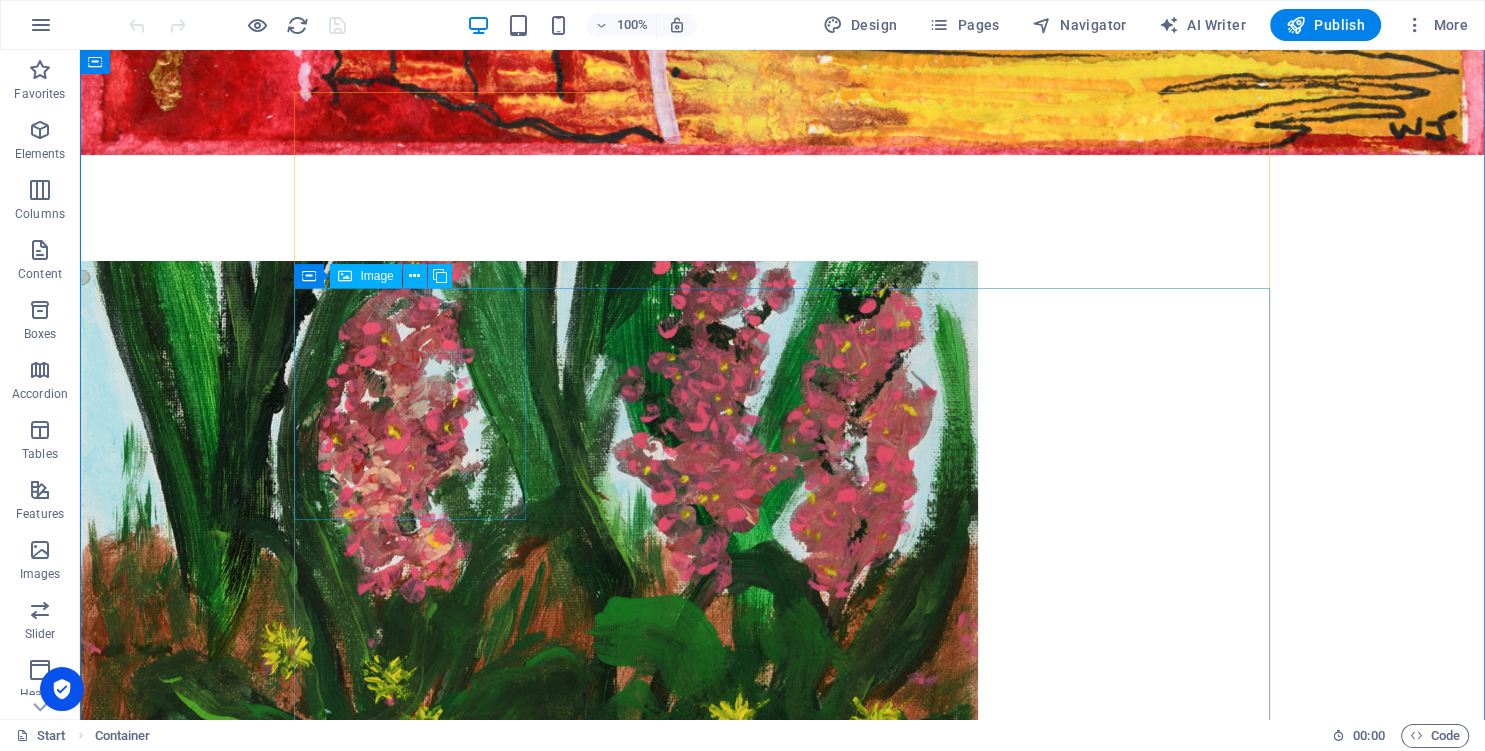 click at bounding box center [411, 4542] 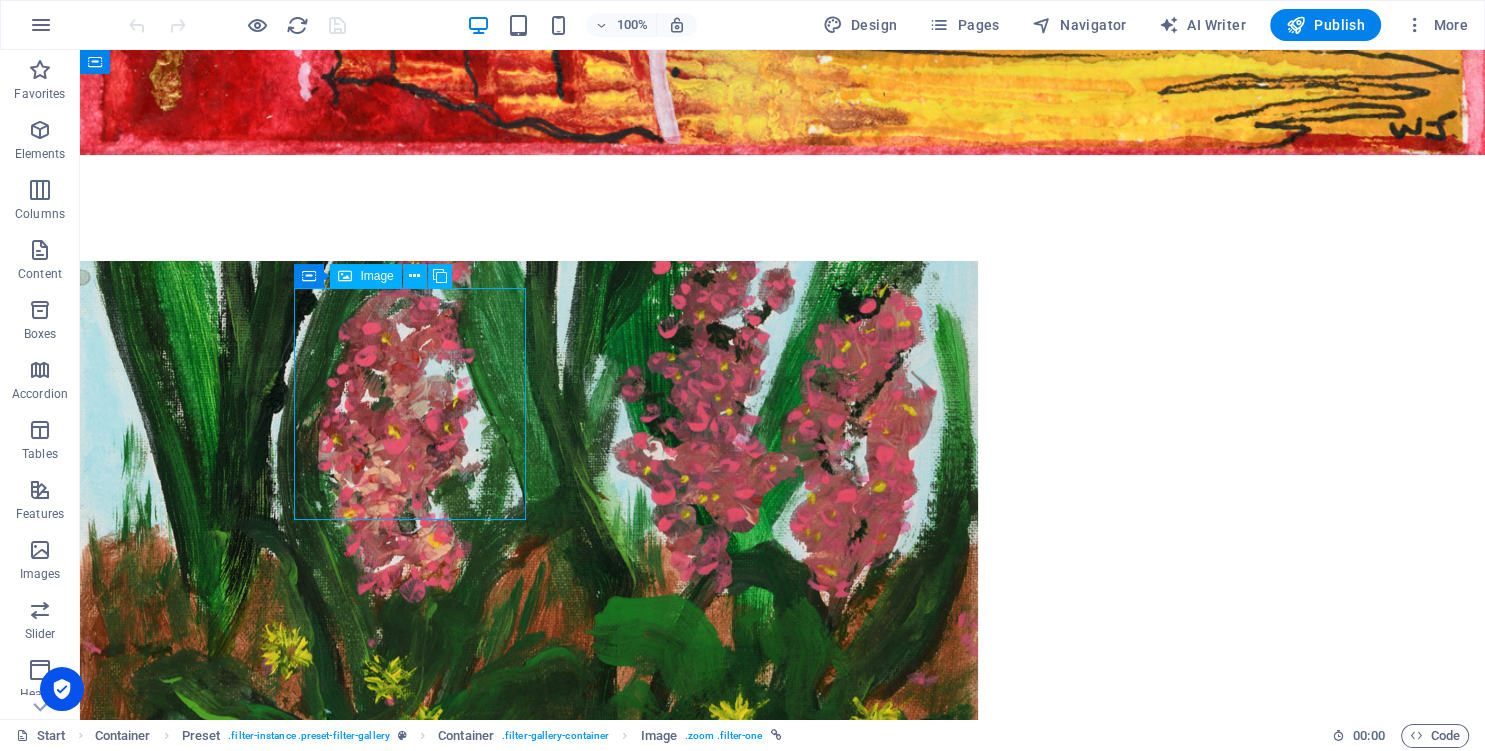 click at bounding box center (411, 4542) 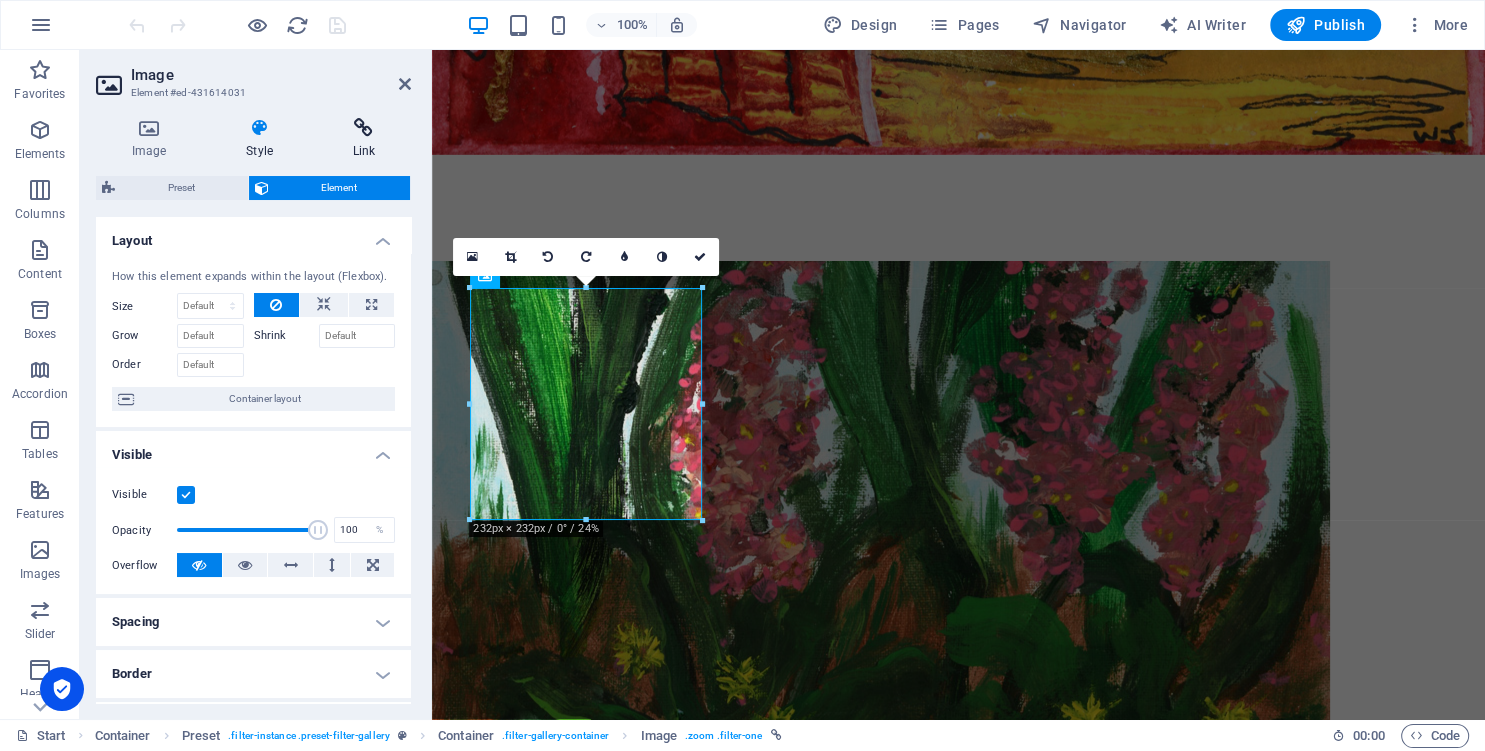 click on "Link" at bounding box center (364, 139) 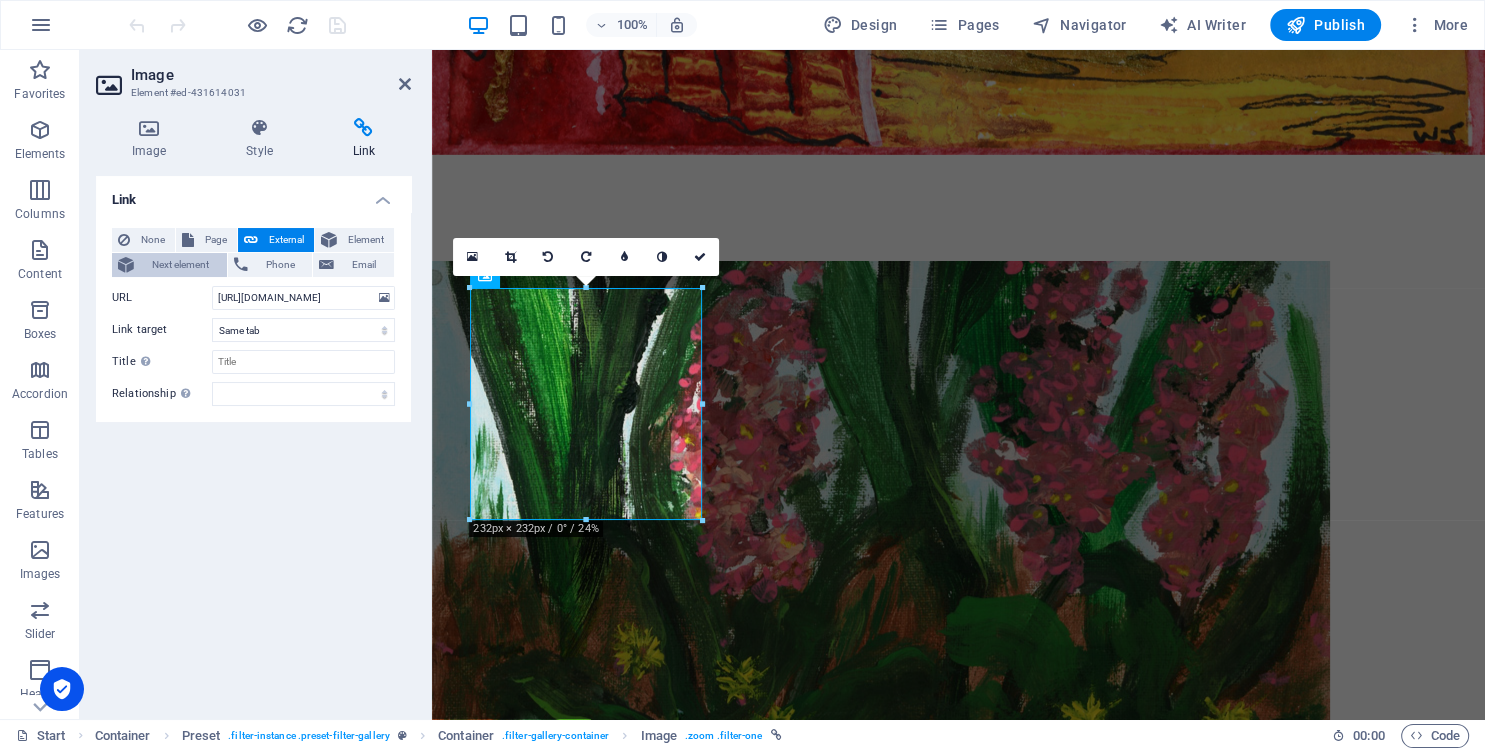 click on "Next element" at bounding box center (180, 265) 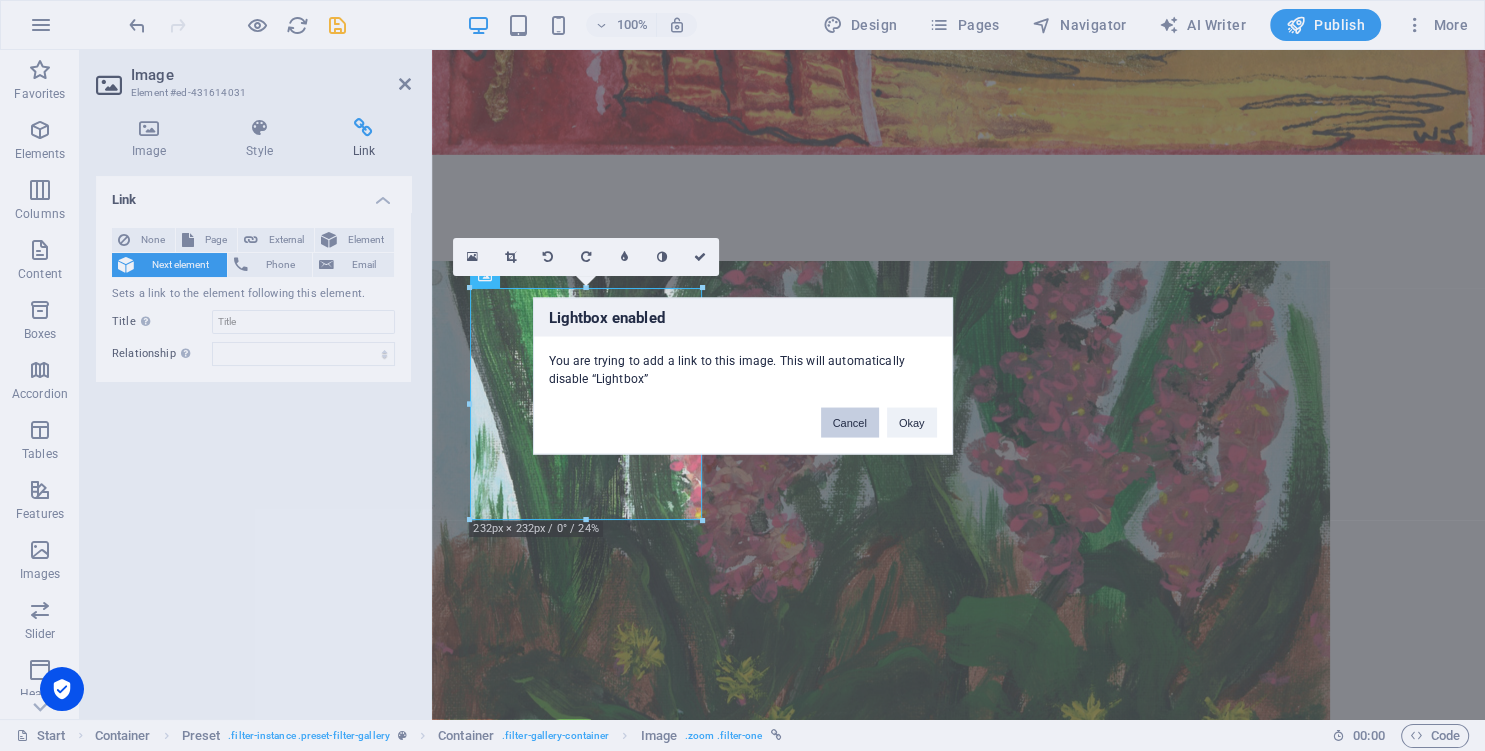 click on "Cancel" at bounding box center (850, 422) 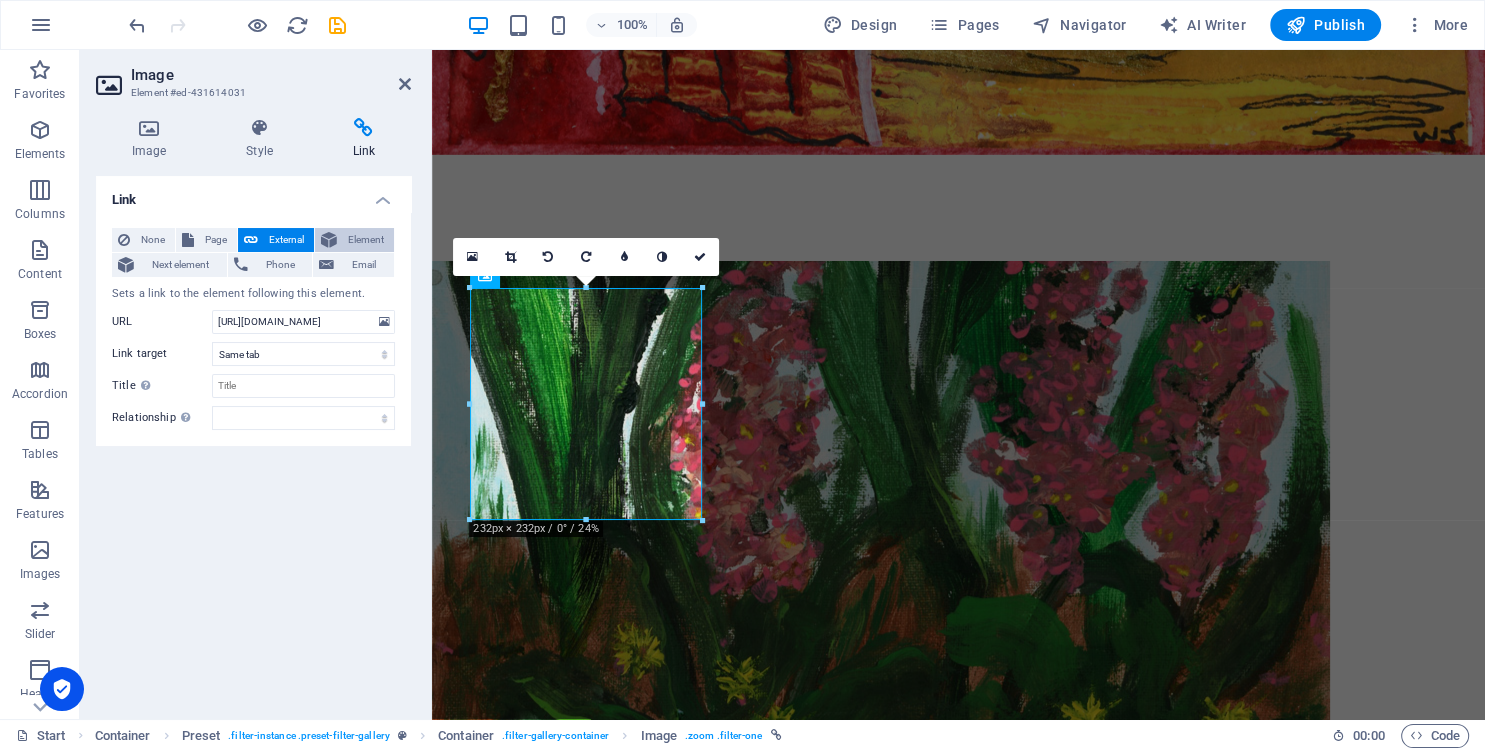 click on "Element" at bounding box center [365, 240] 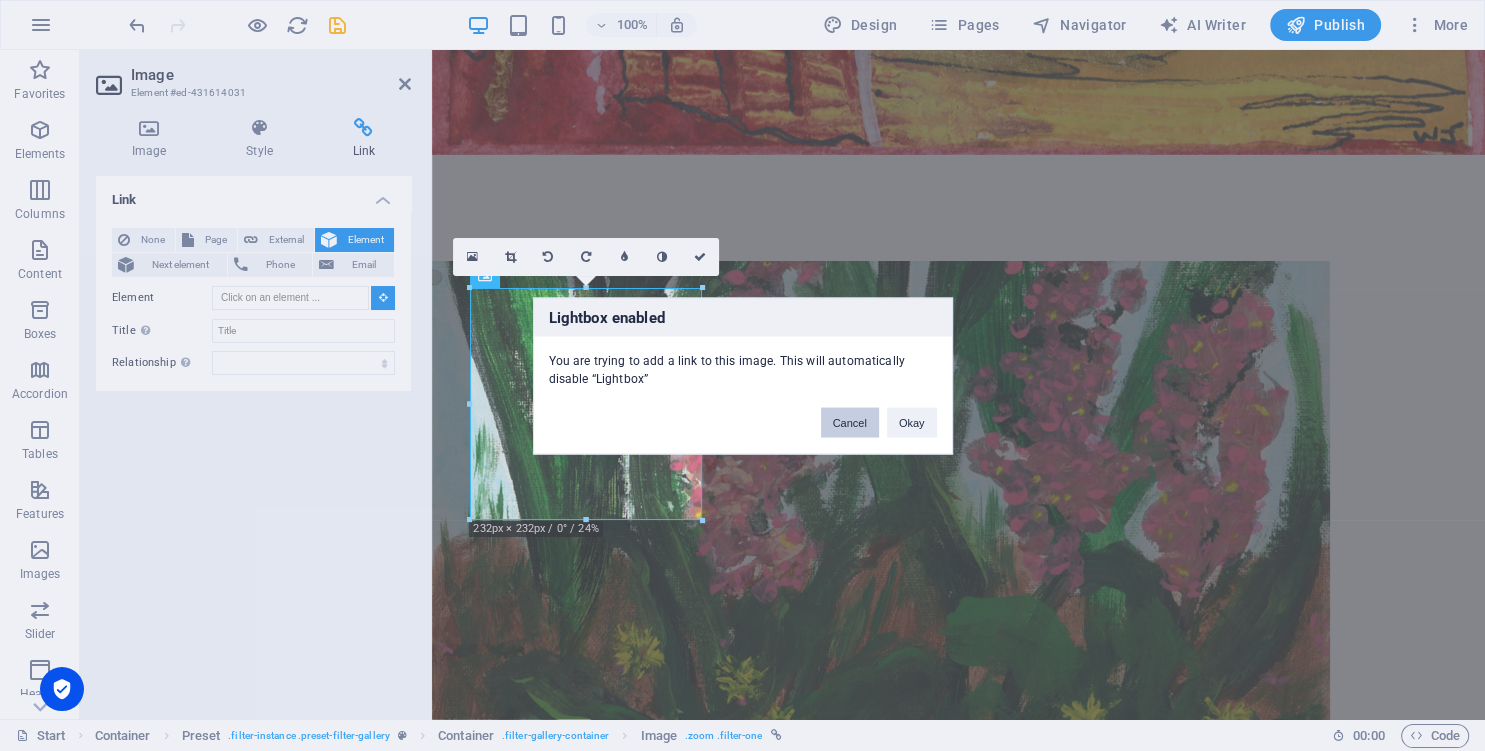 drag, startPoint x: 859, startPoint y: 417, endPoint x: 14, endPoint y: 267, distance: 858.2103 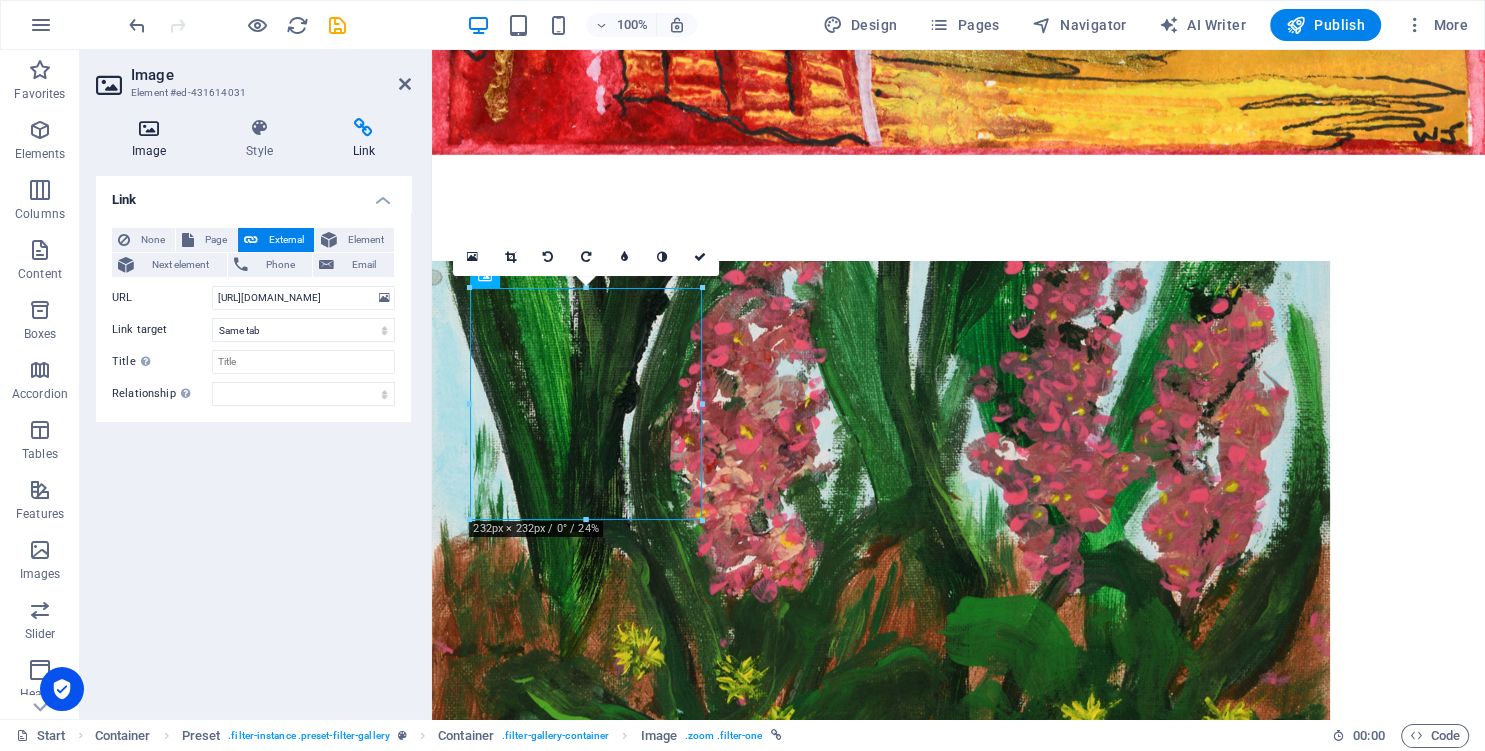 click at bounding box center (149, 128) 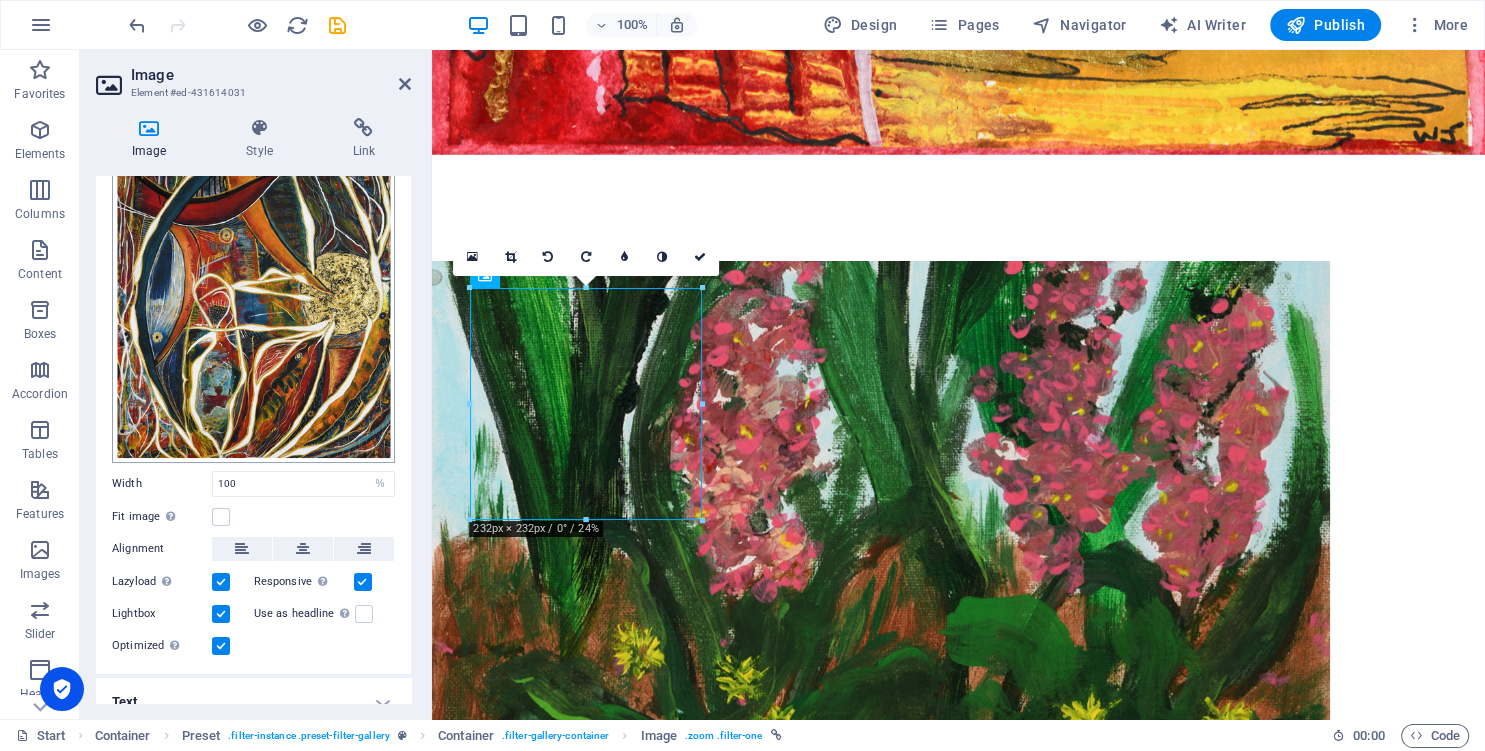 scroll, scrollTop: 145, scrollLeft: 0, axis: vertical 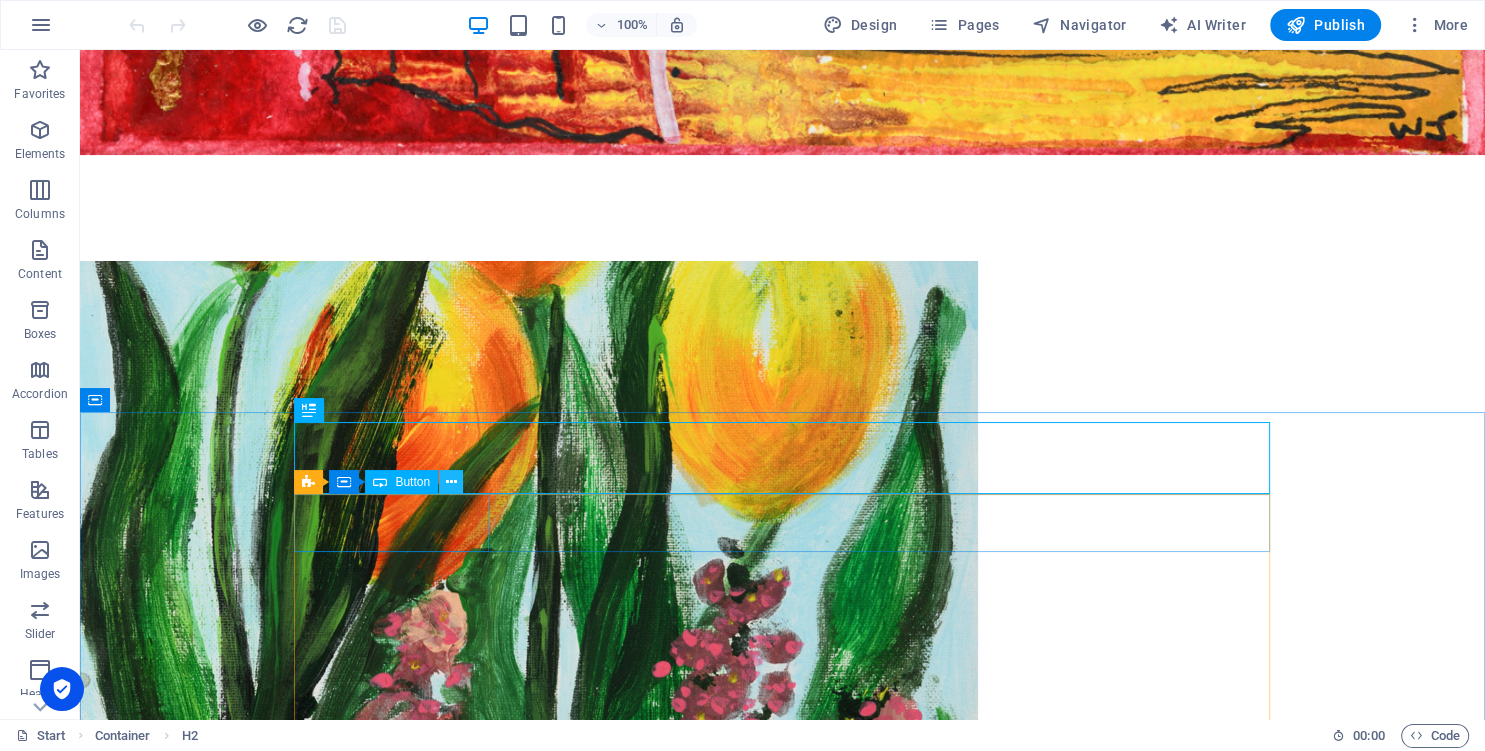 click at bounding box center [451, 482] 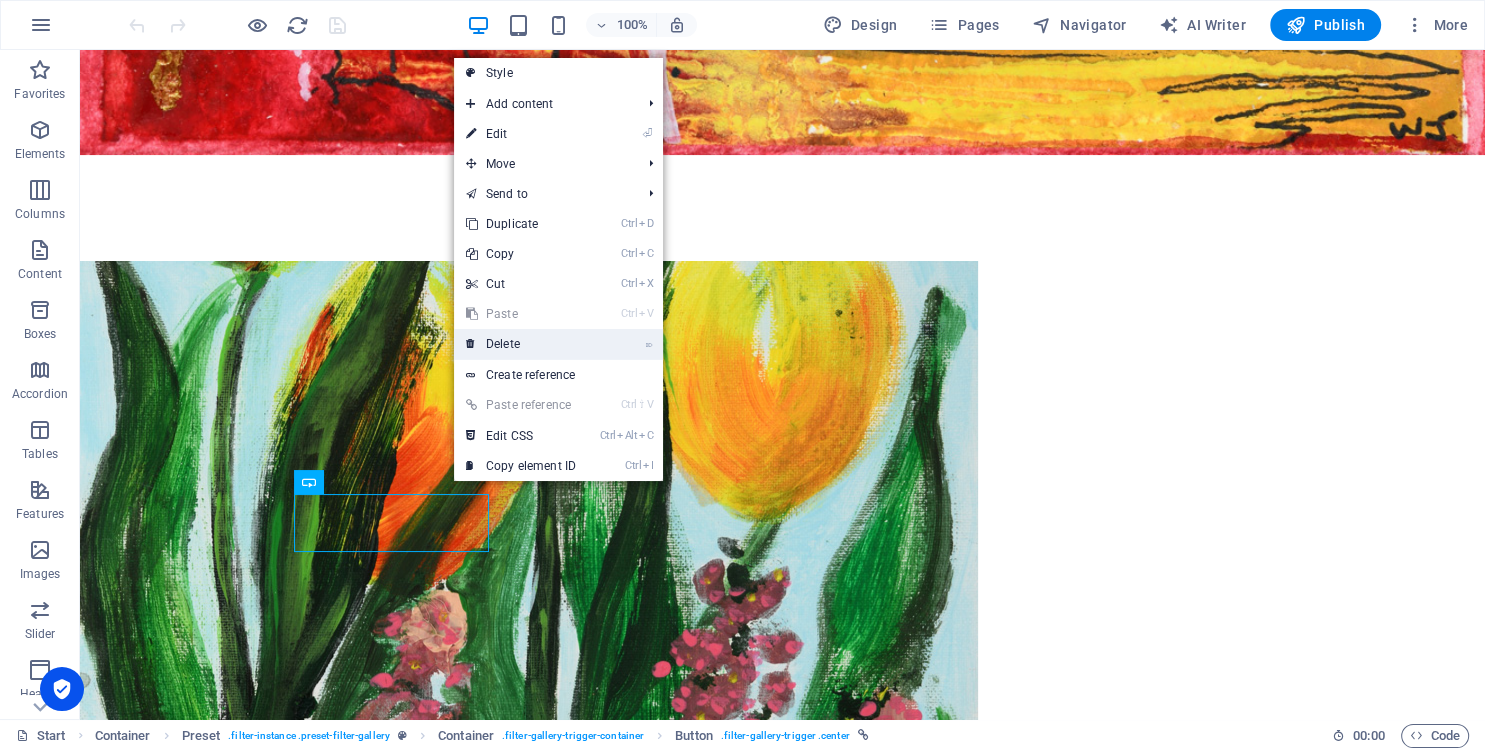 click on "⌦  Delete" at bounding box center [521, 344] 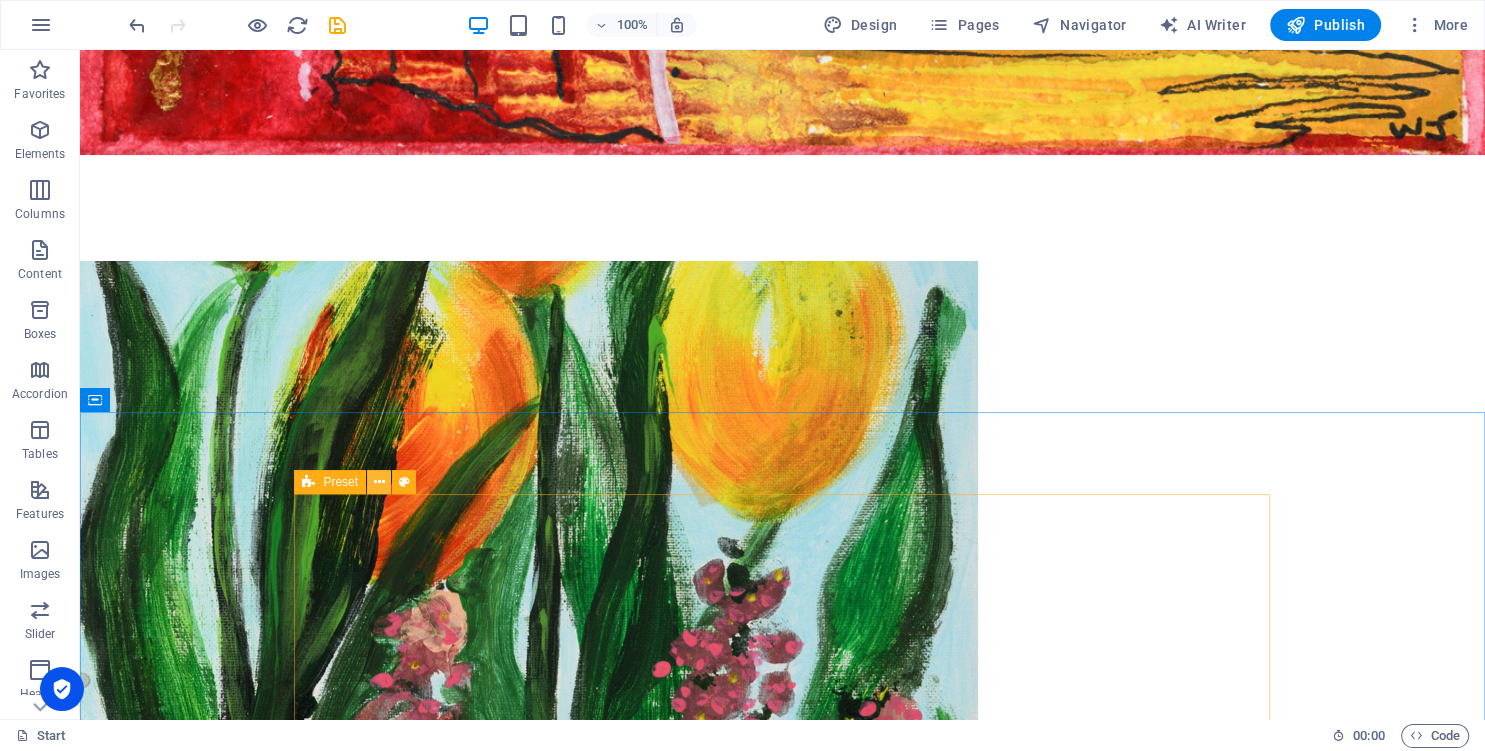 click at bounding box center (379, 482) 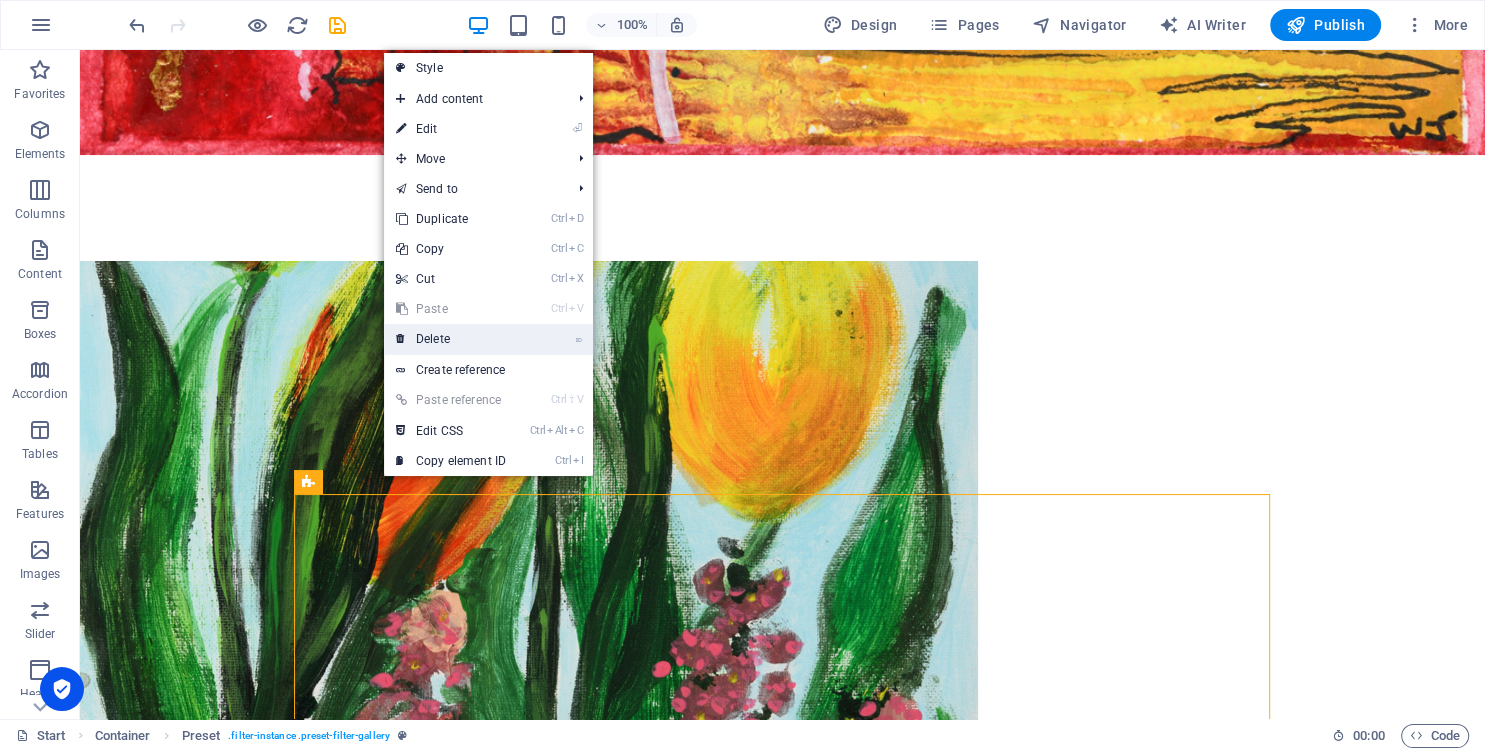 click on "⌦  Delete" at bounding box center [451, 339] 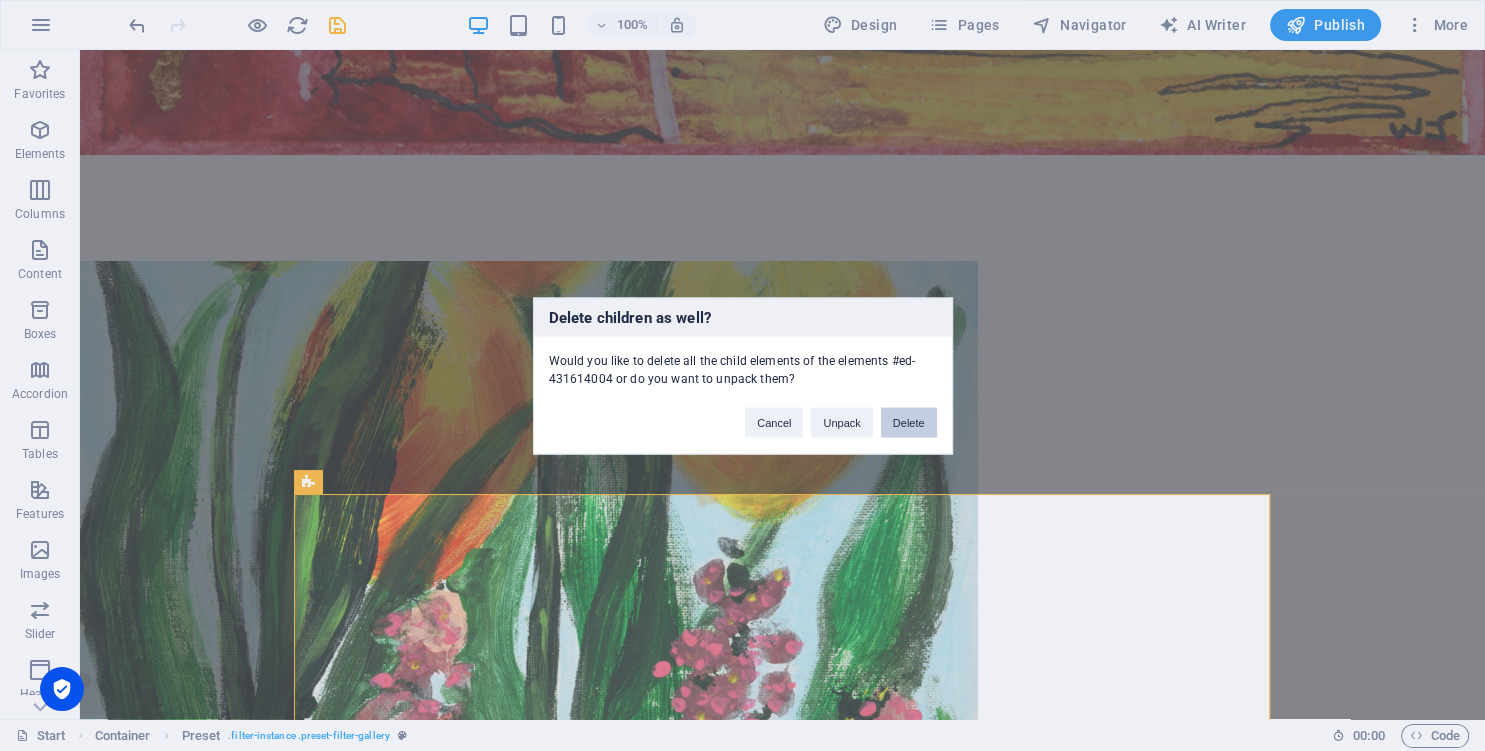 drag, startPoint x: 899, startPoint y: 418, endPoint x: 542, endPoint y: 435, distance: 357.40454 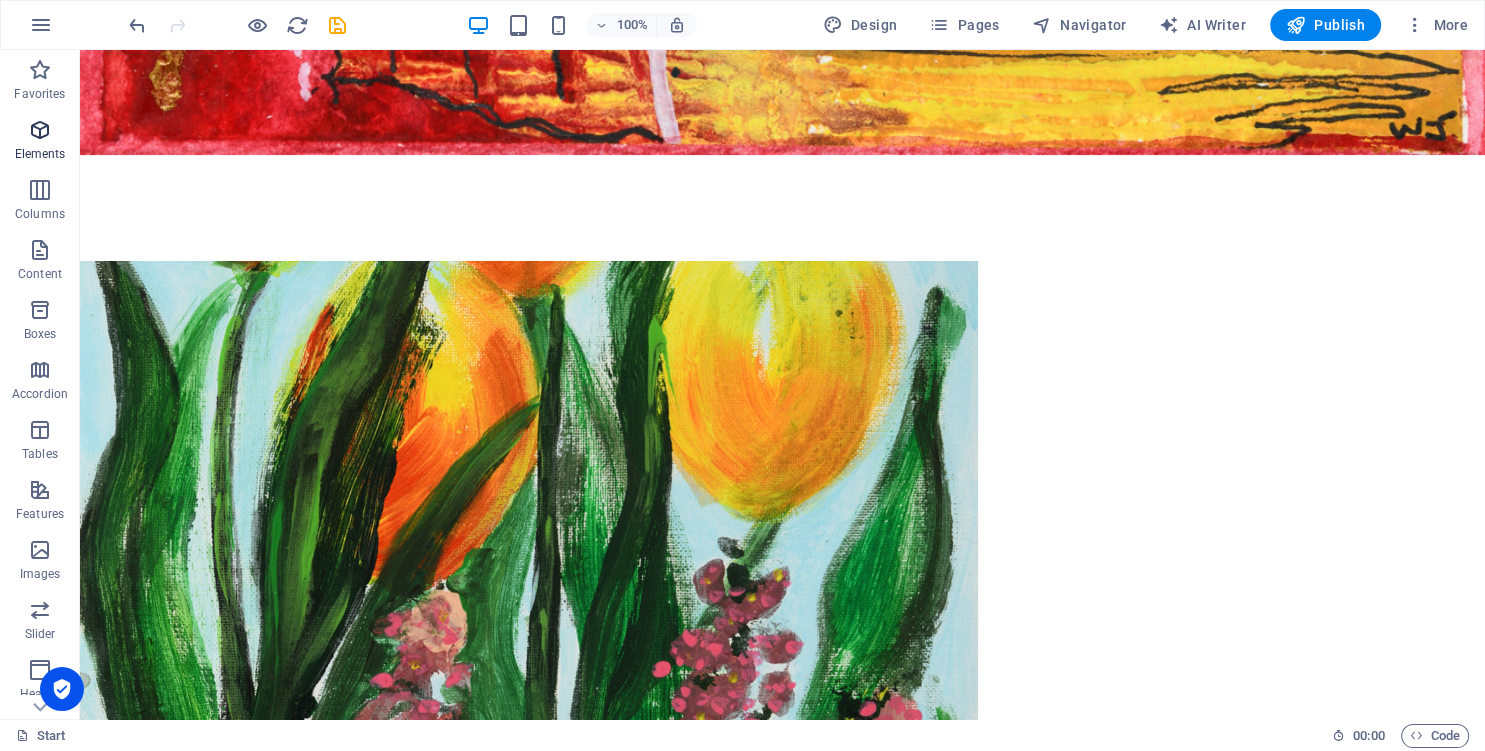 click at bounding box center [40, 130] 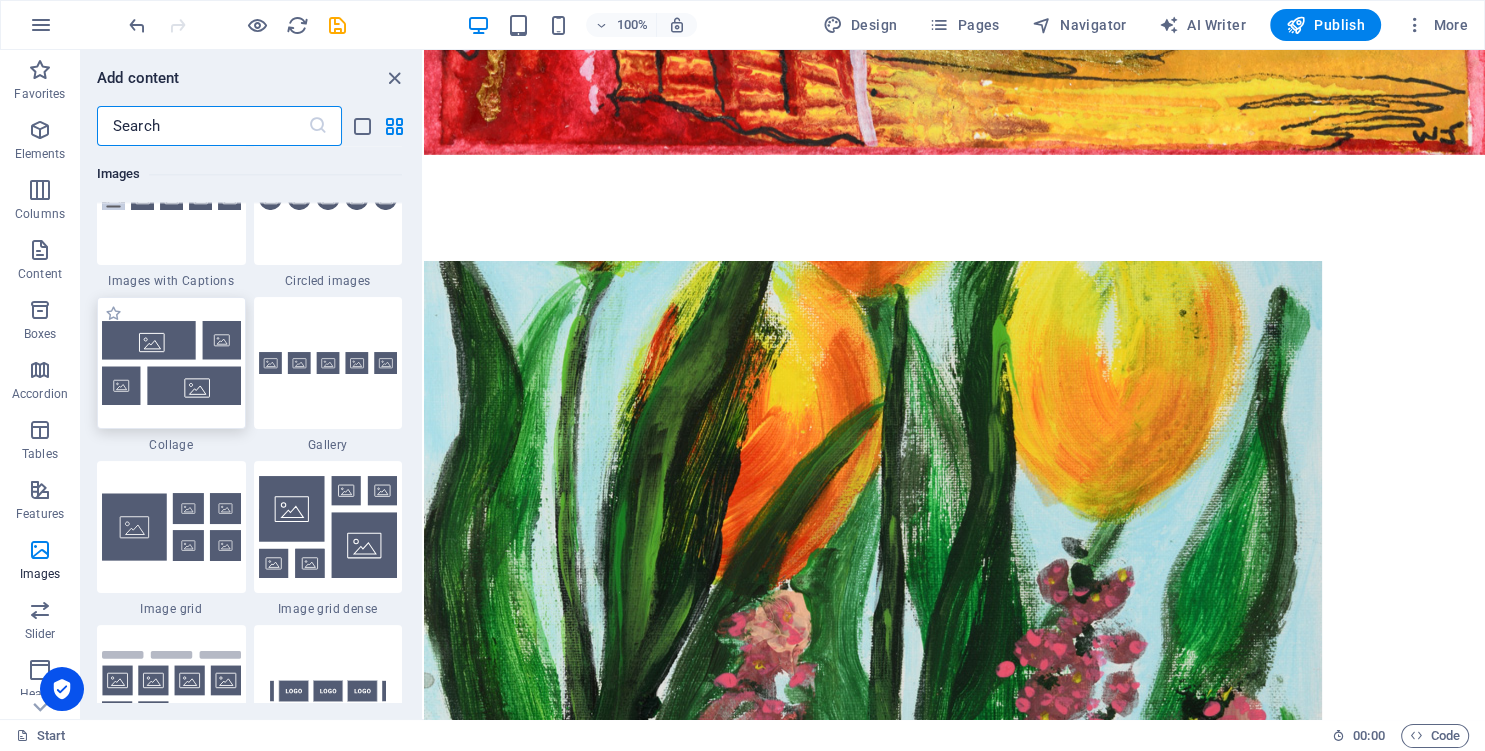 scroll, scrollTop: 10062, scrollLeft: 0, axis: vertical 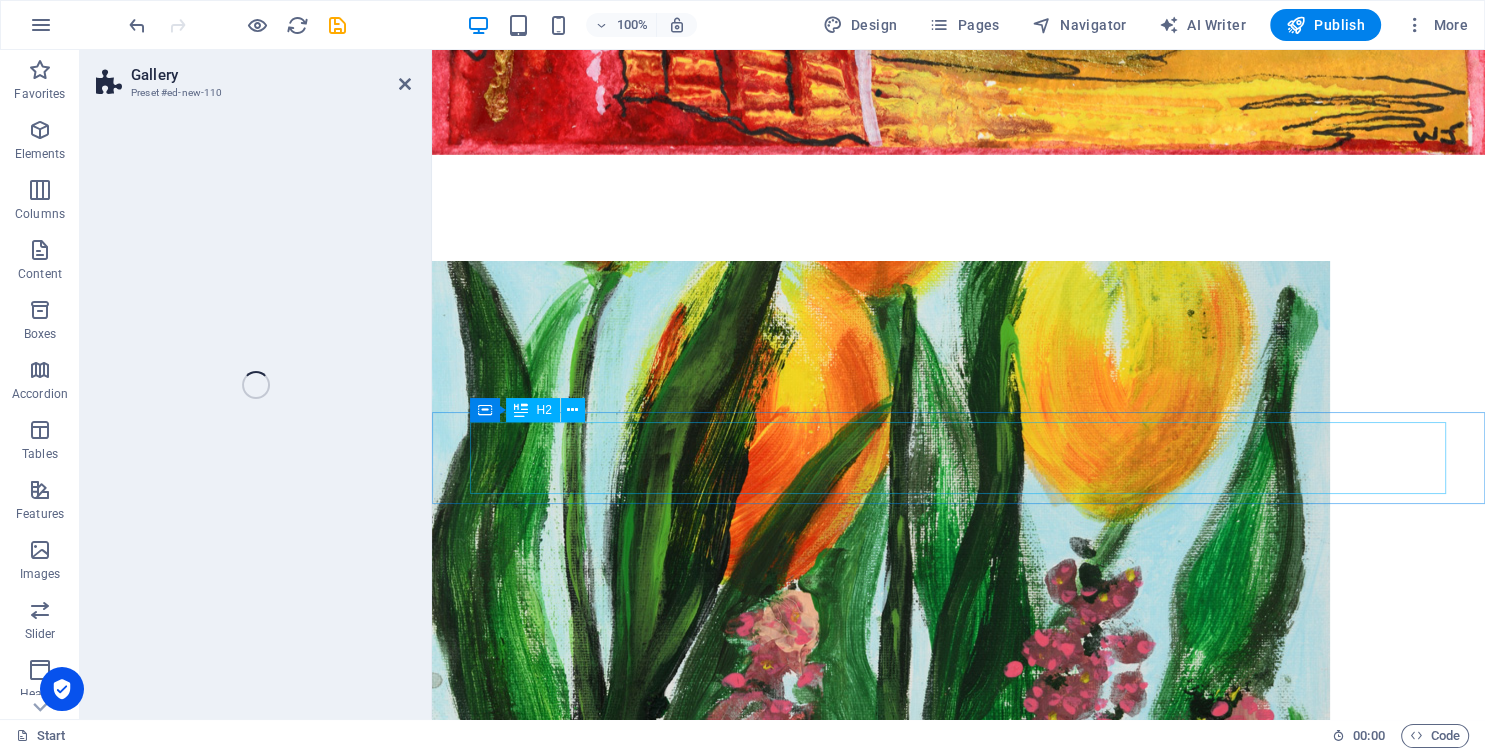 select on "rem" 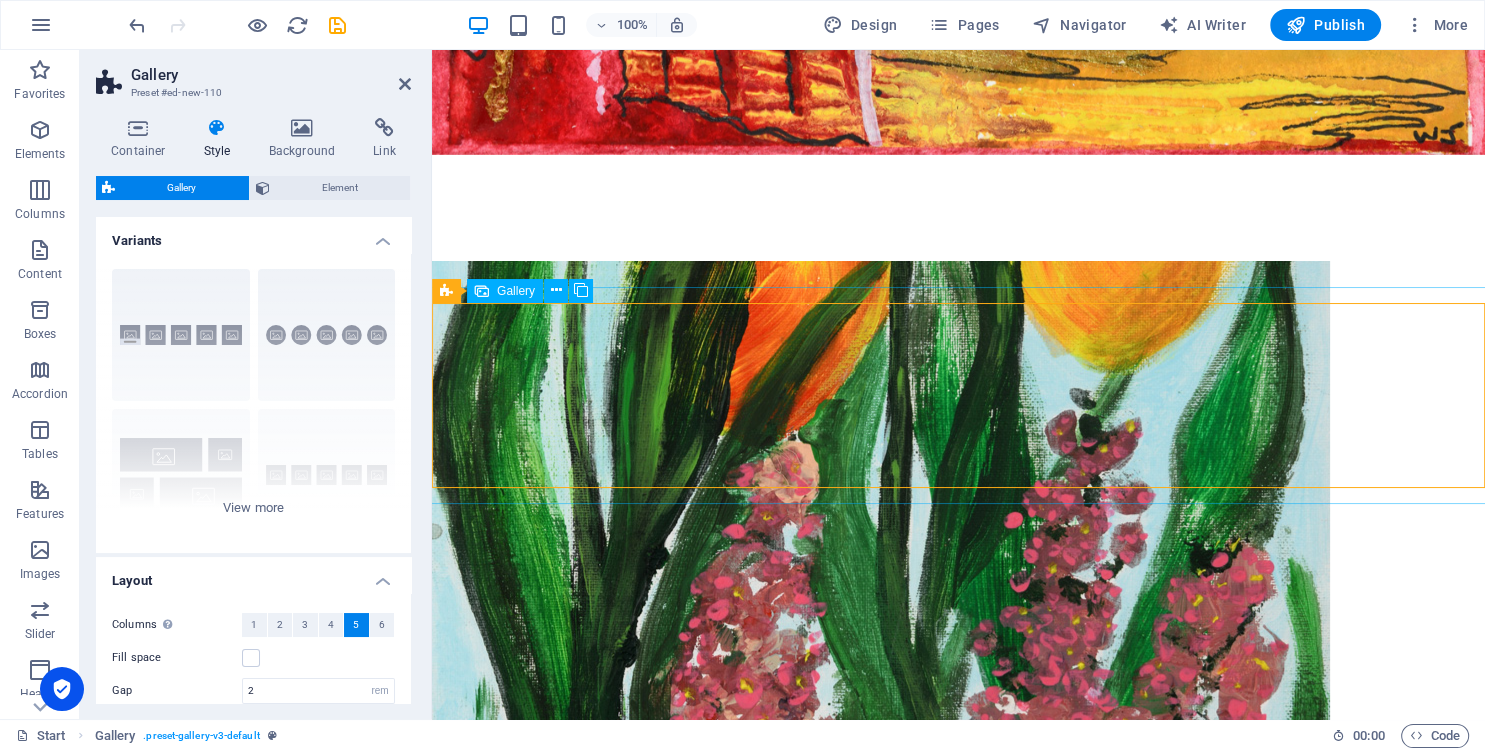 scroll, scrollTop: 759, scrollLeft: 0, axis: vertical 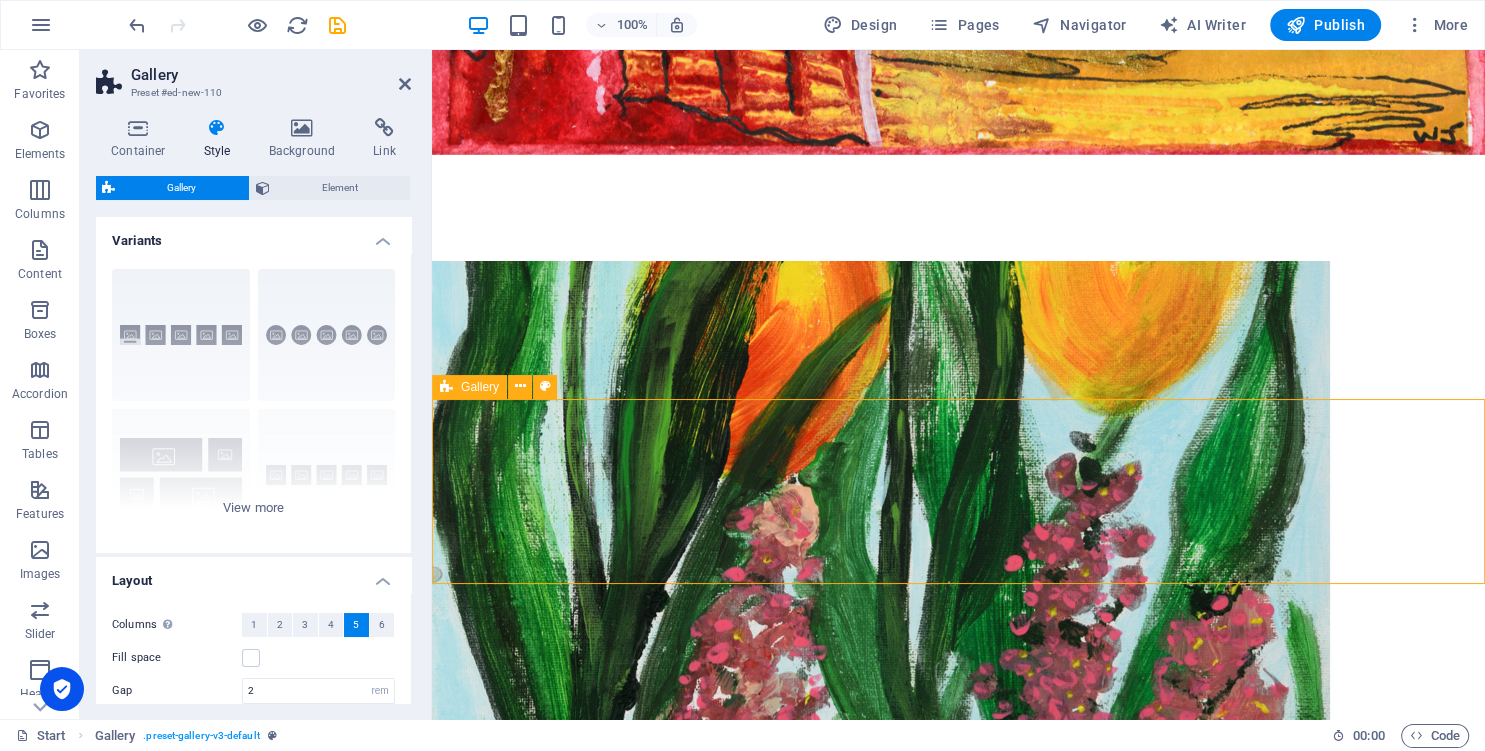 click on "Gallery" at bounding box center (480, 387) 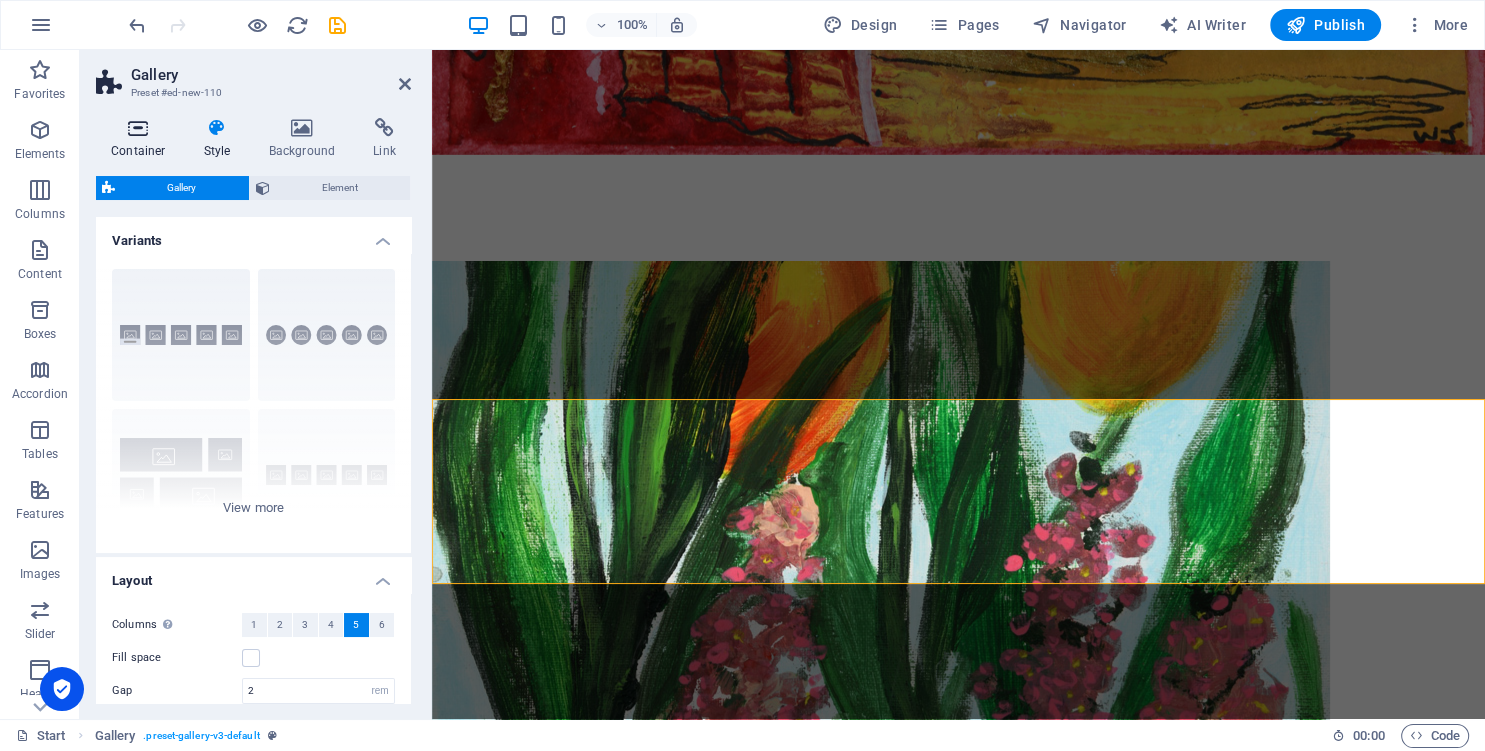 click at bounding box center [138, 128] 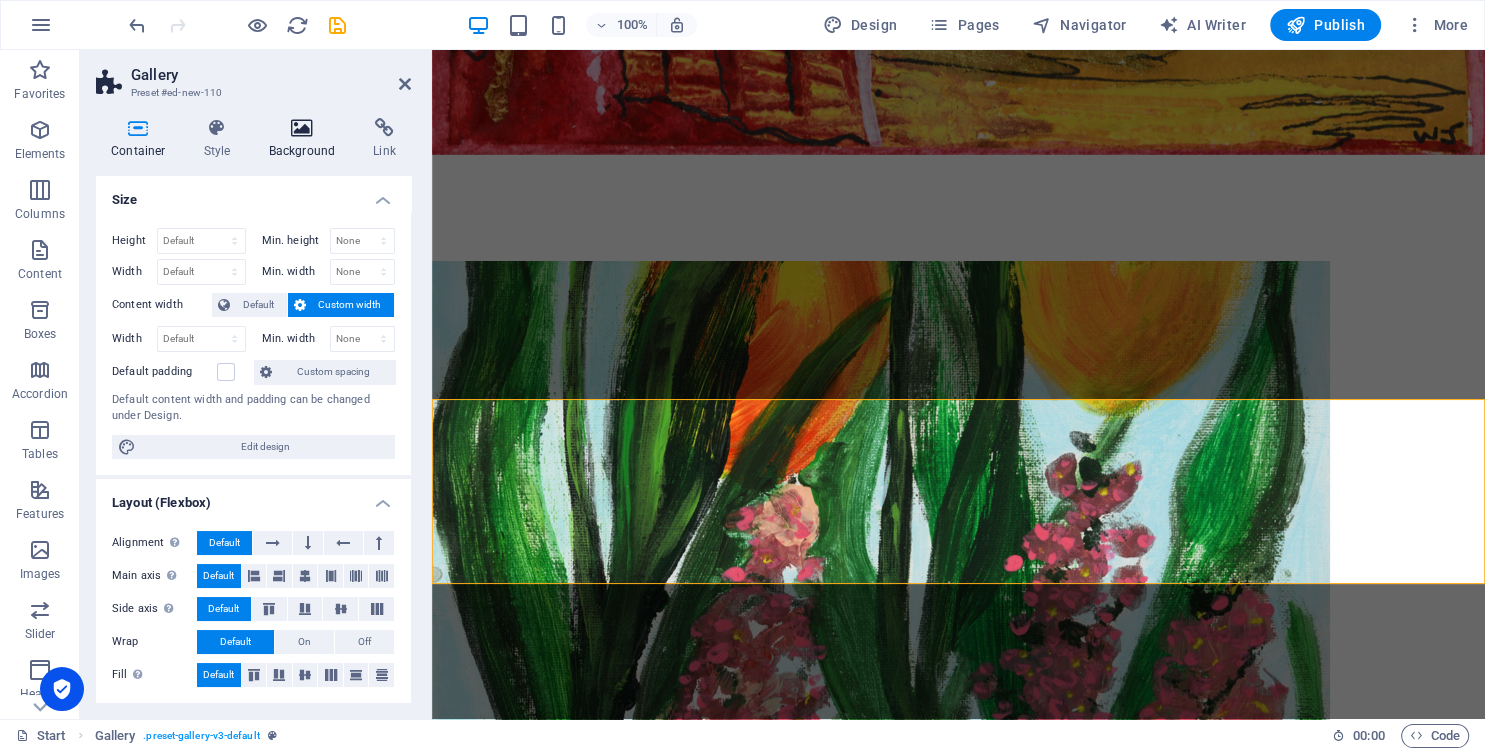 click at bounding box center (302, 128) 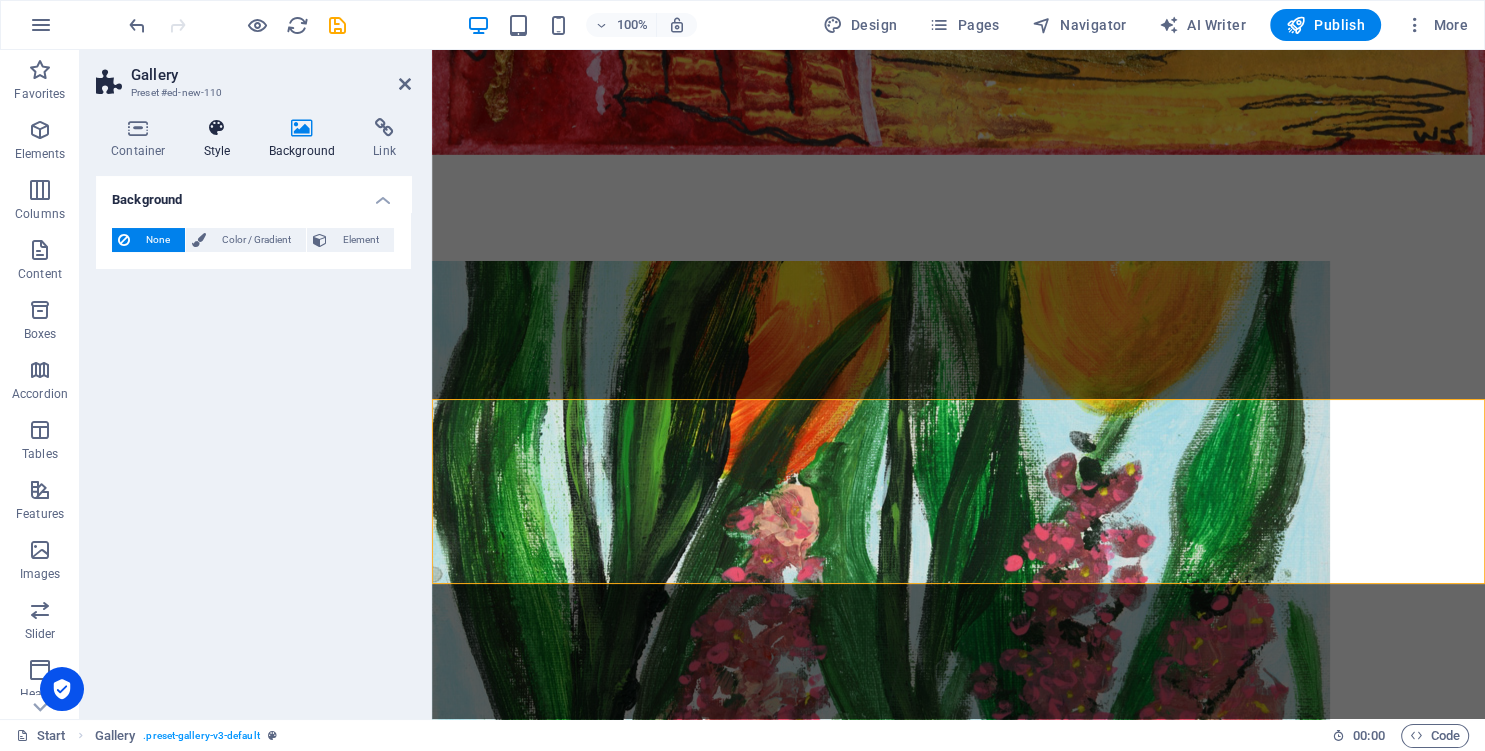 click at bounding box center [217, 128] 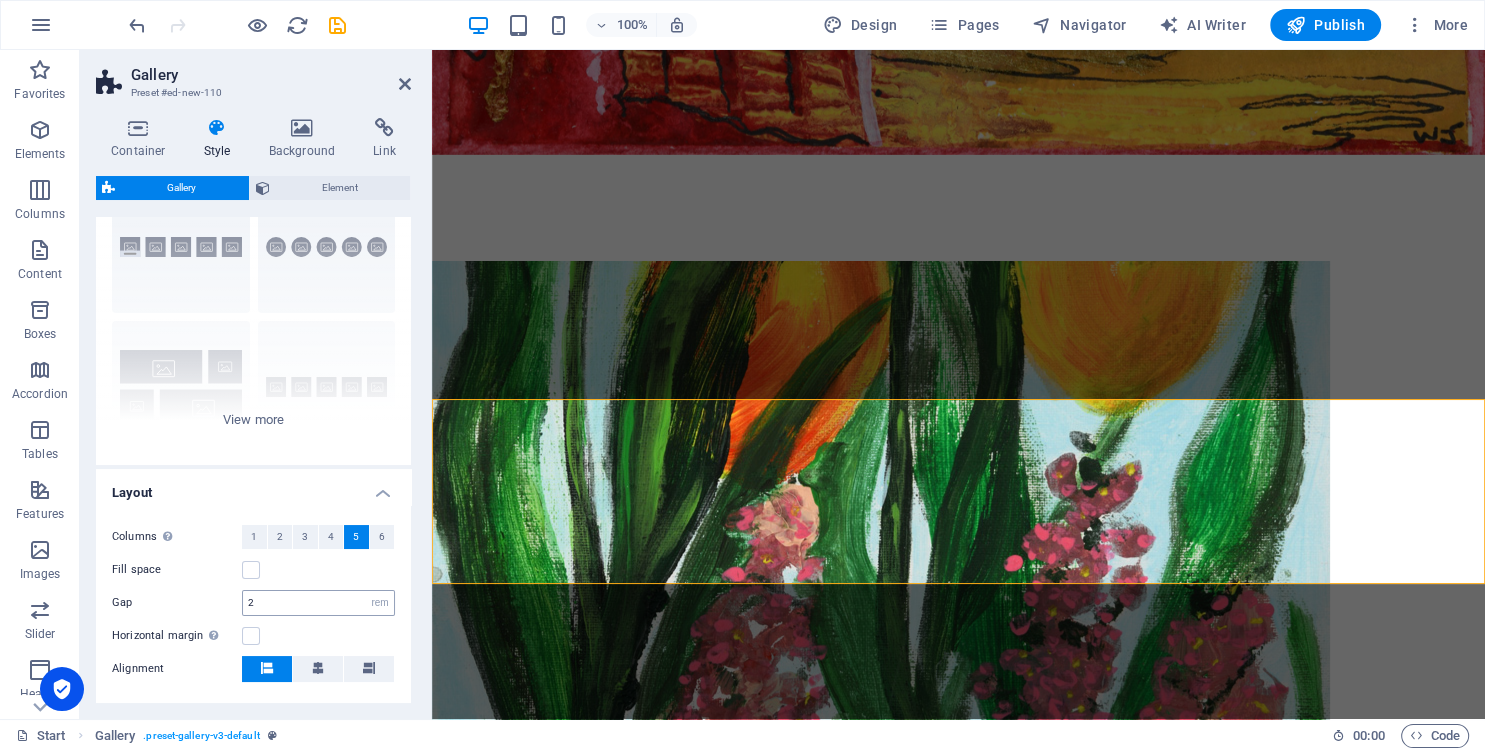 scroll, scrollTop: 270, scrollLeft: 0, axis: vertical 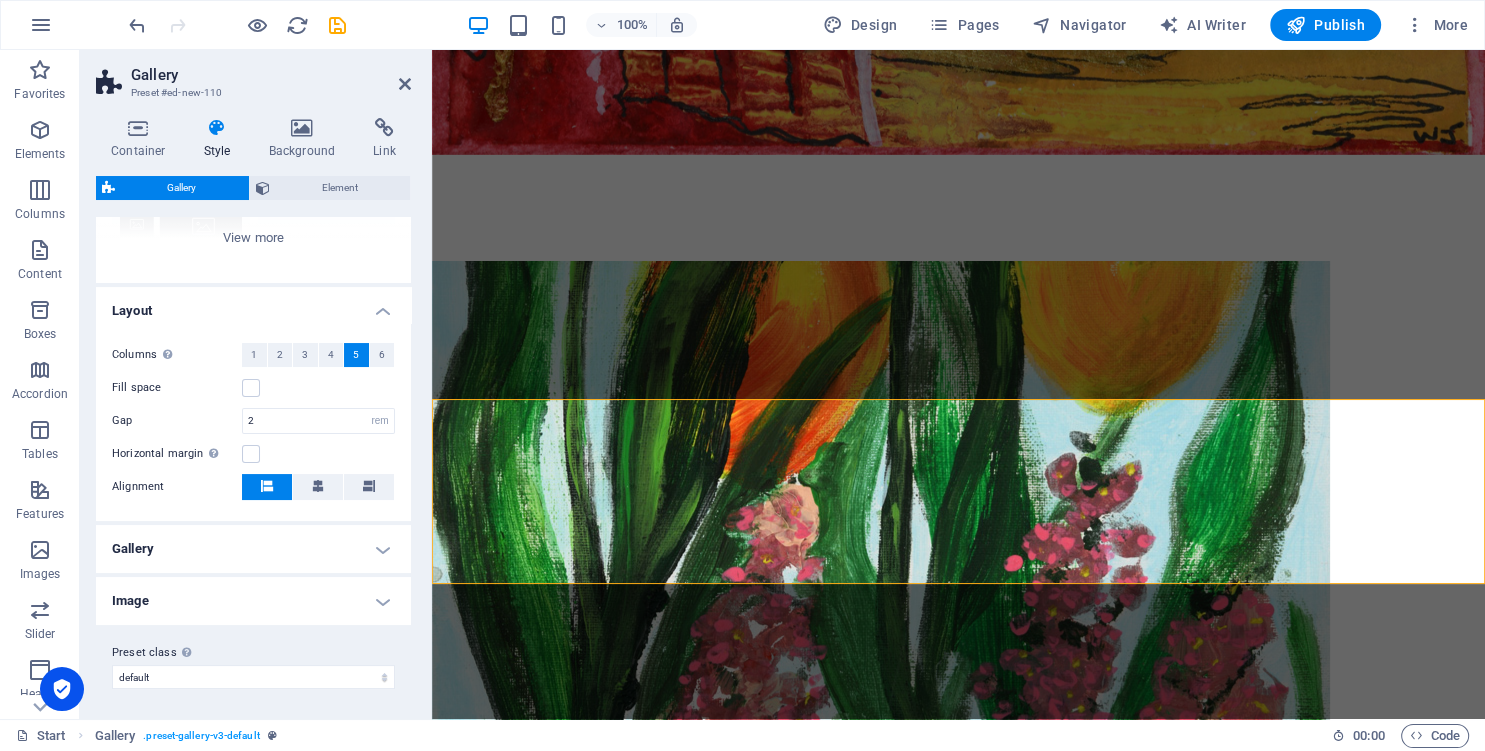 click on "Gallery" at bounding box center [253, 549] 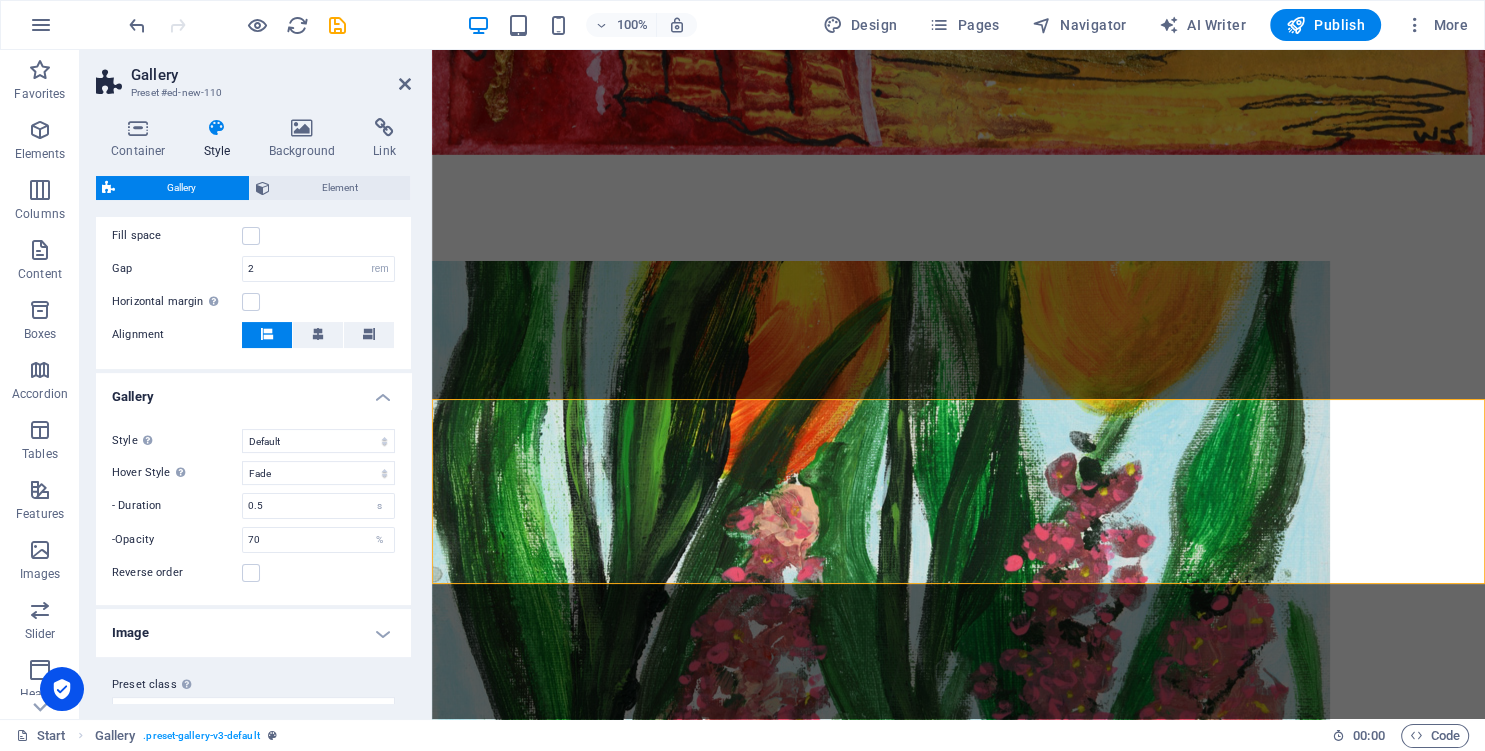 scroll, scrollTop: 454, scrollLeft: 0, axis: vertical 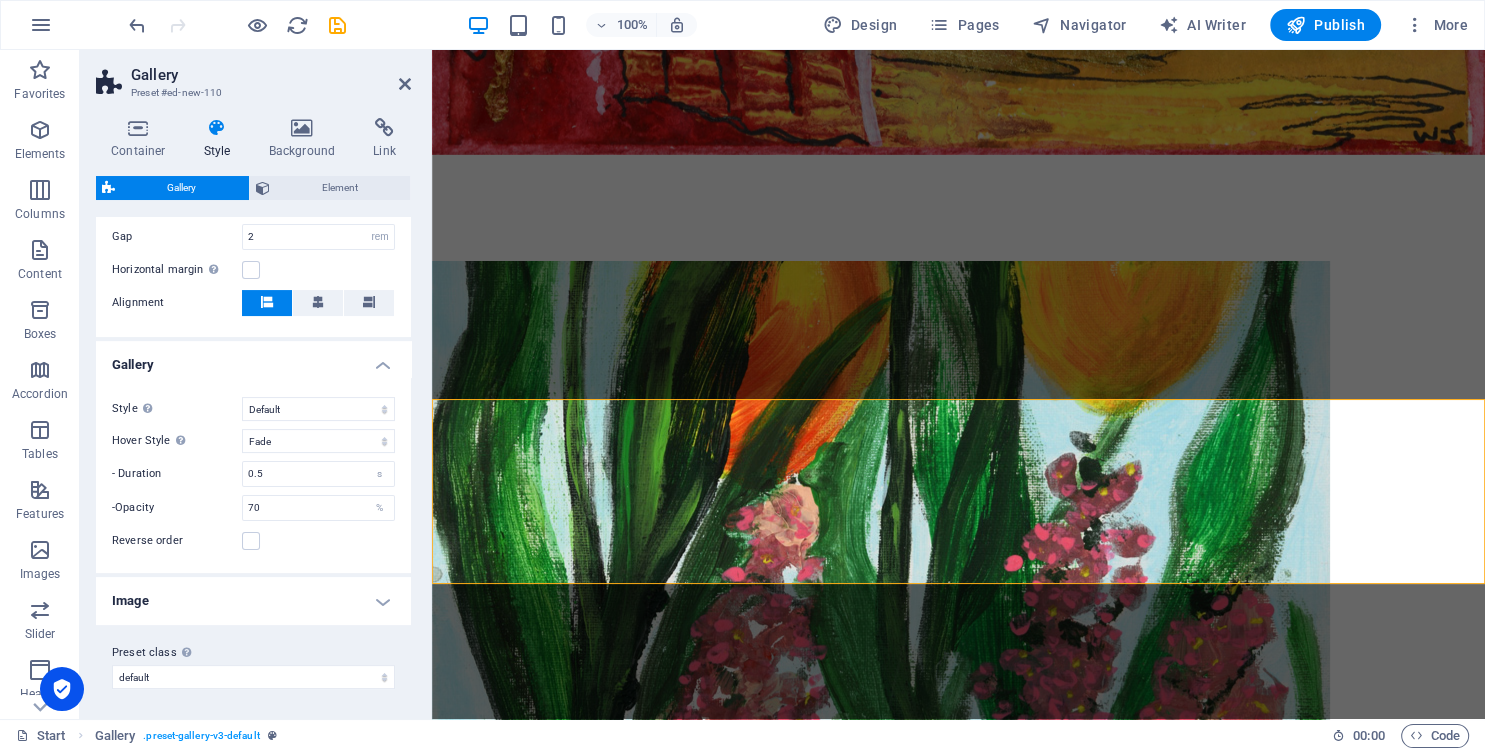 click on "Image" at bounding box center [253, 601] 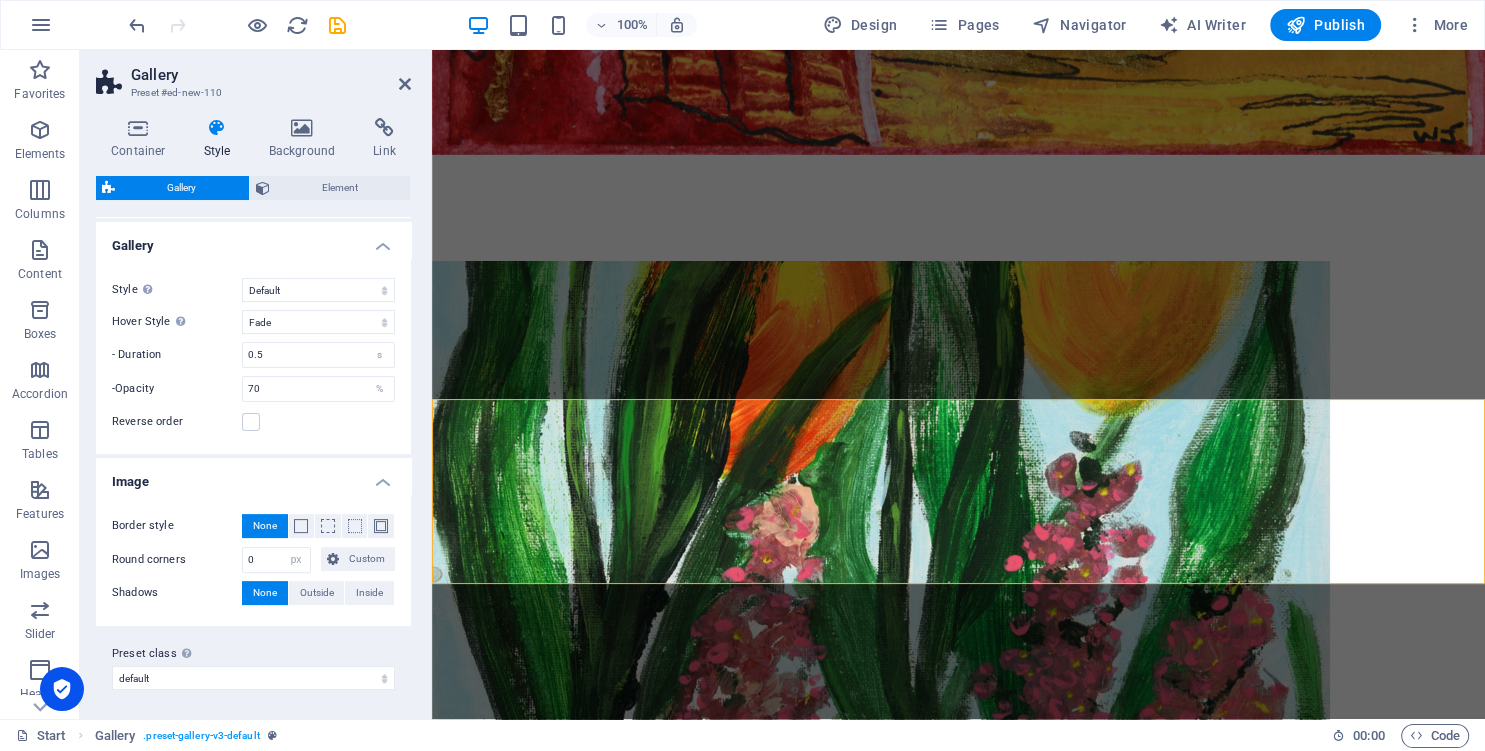 scroll, scrollTop: 574, scrollLeft: 0, axis: vertical 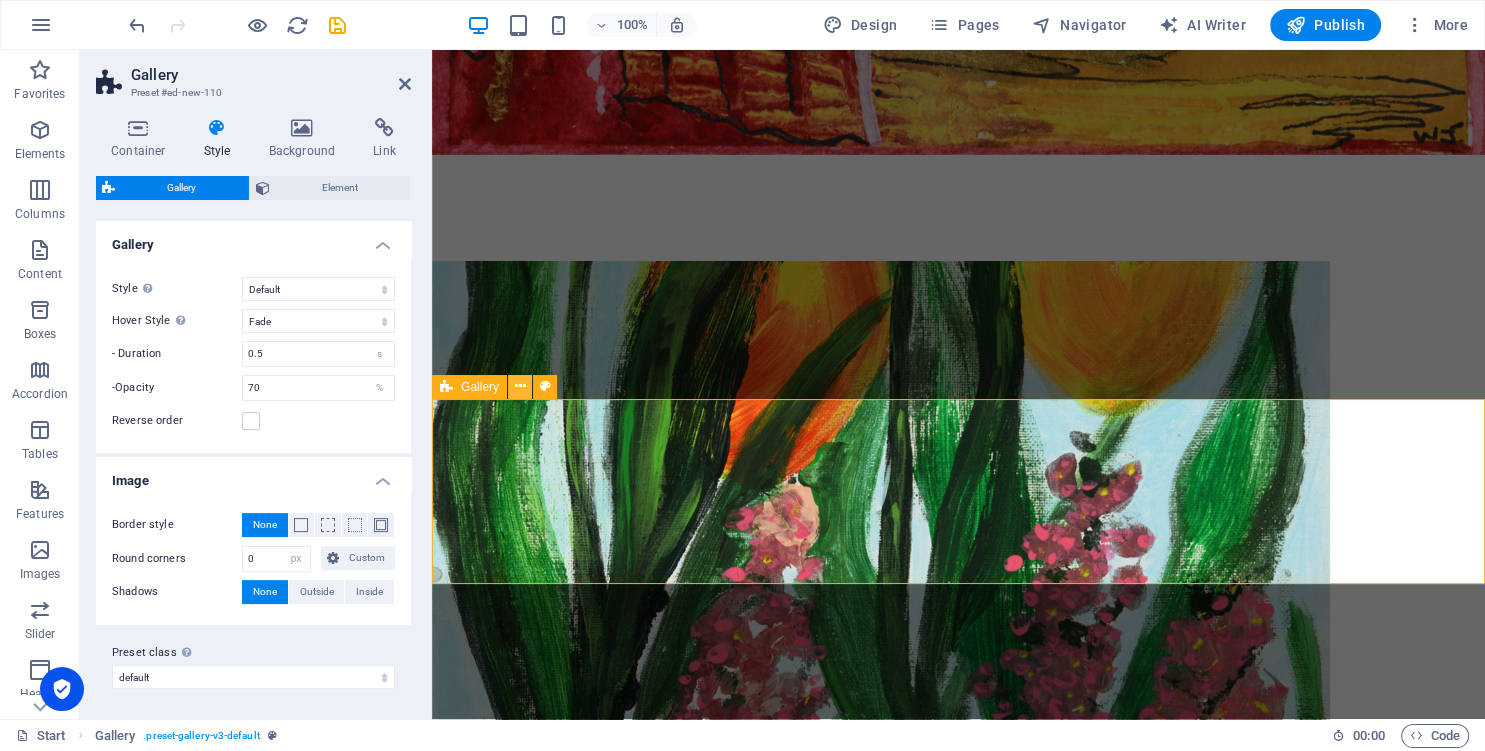 click at bounding box center [520, 386] 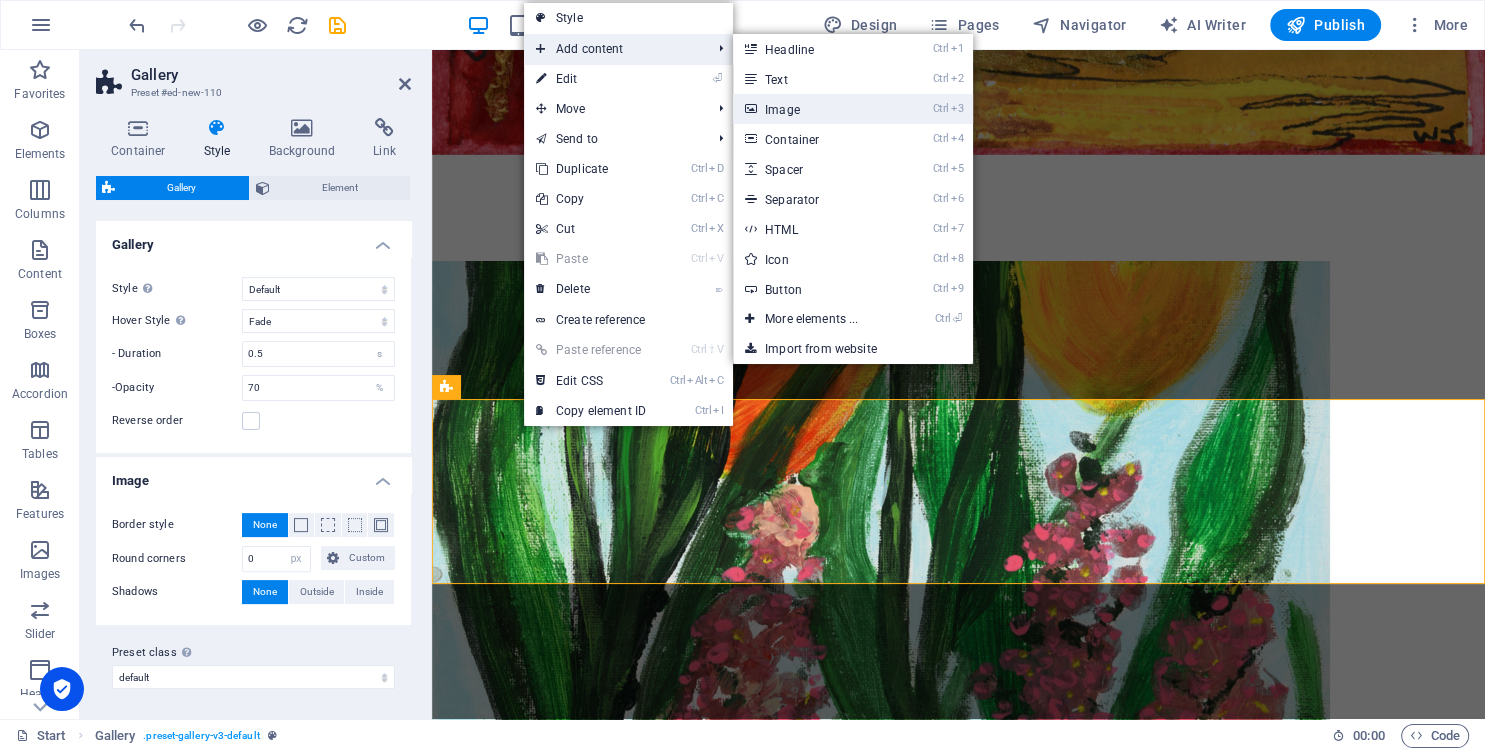 click on "Ctrl 3  Image" at bounding box center (815, 109) 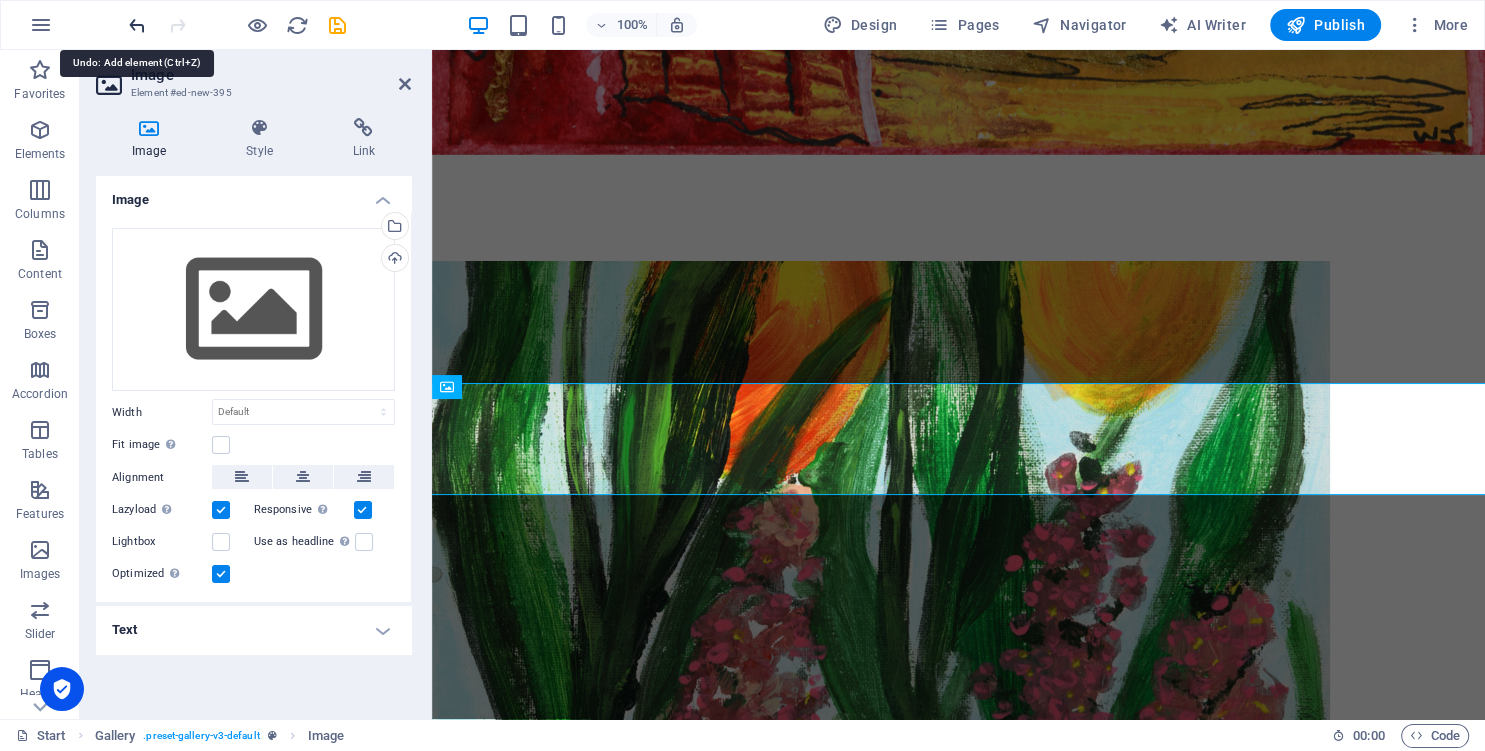 click at bounding box center (137, 25) 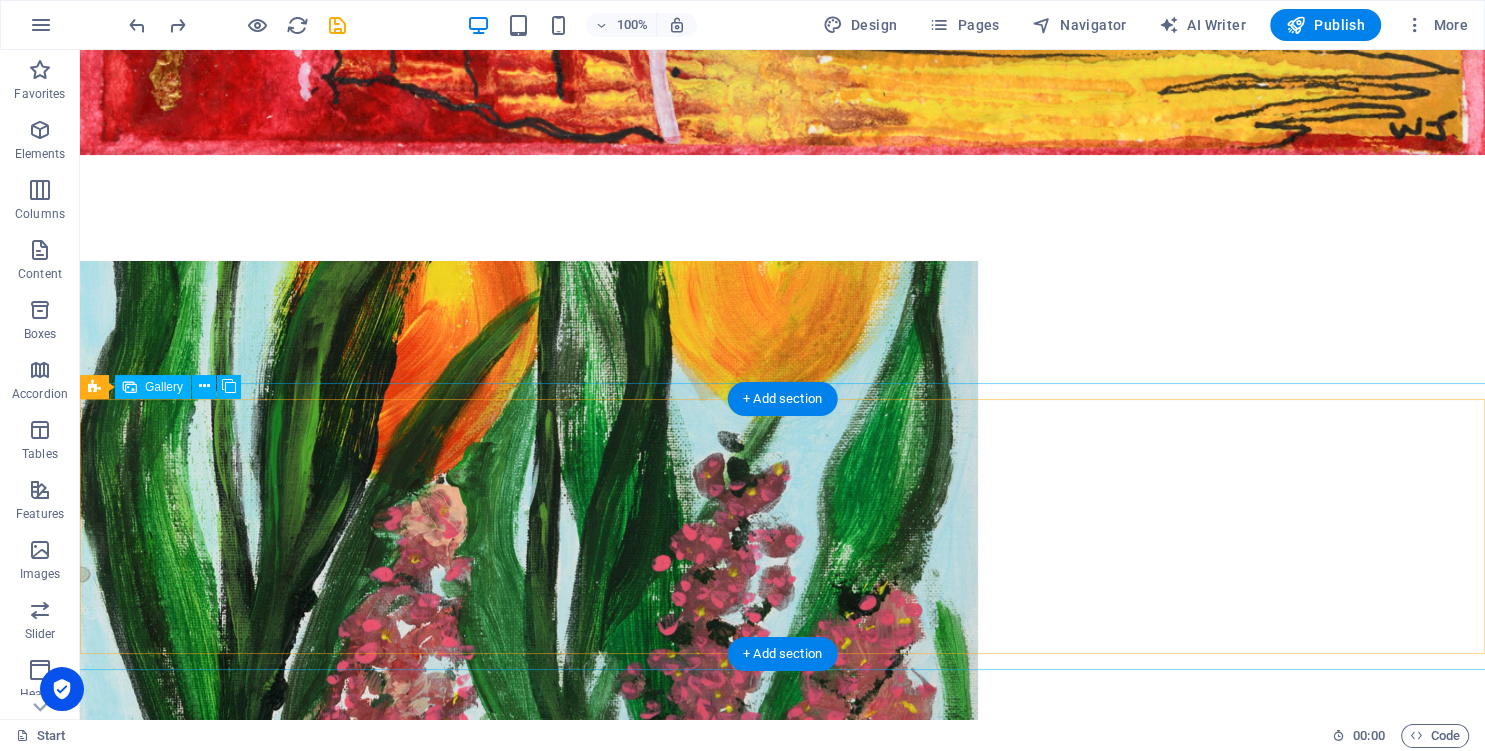 click at bounding box center [207, 4465] 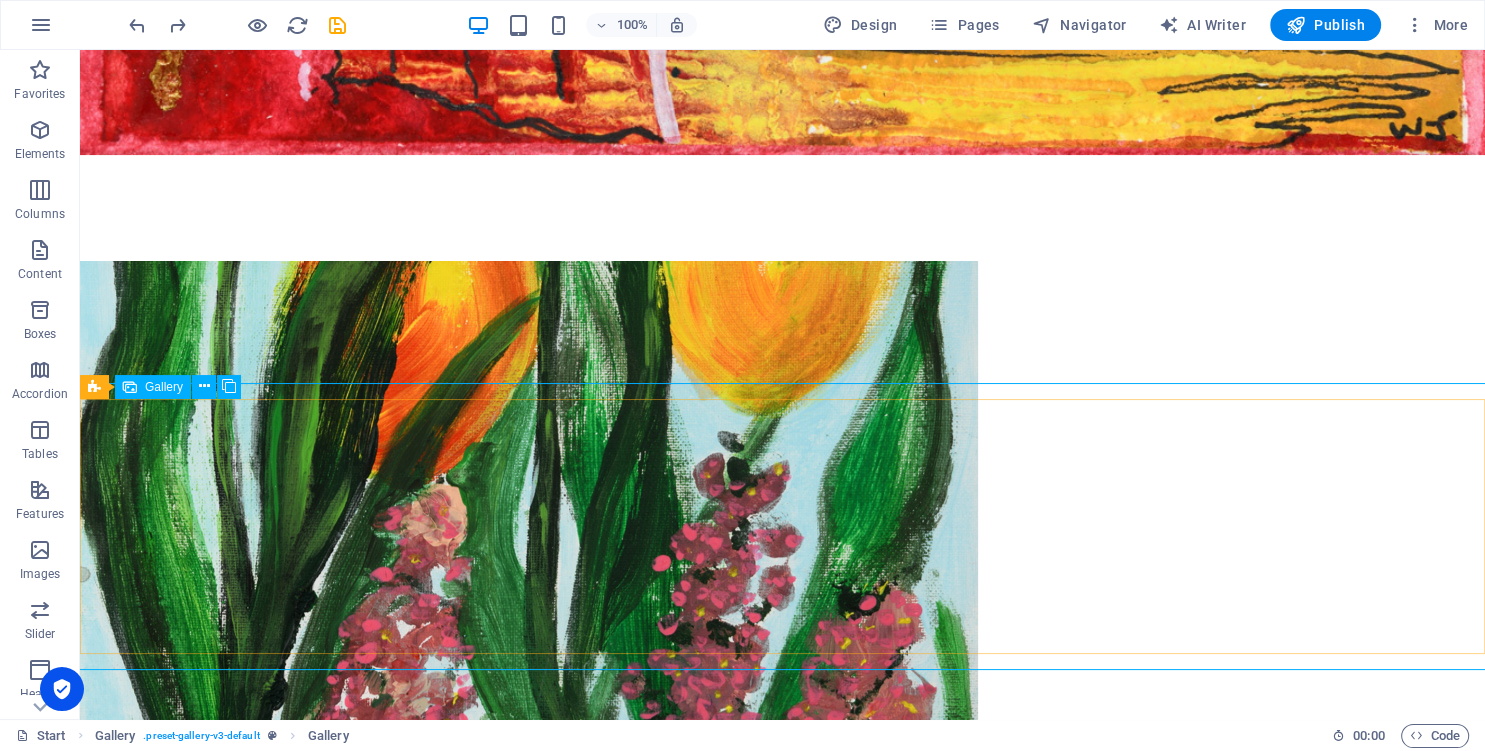 click on "Gallery" at bounding box center (164, 387) 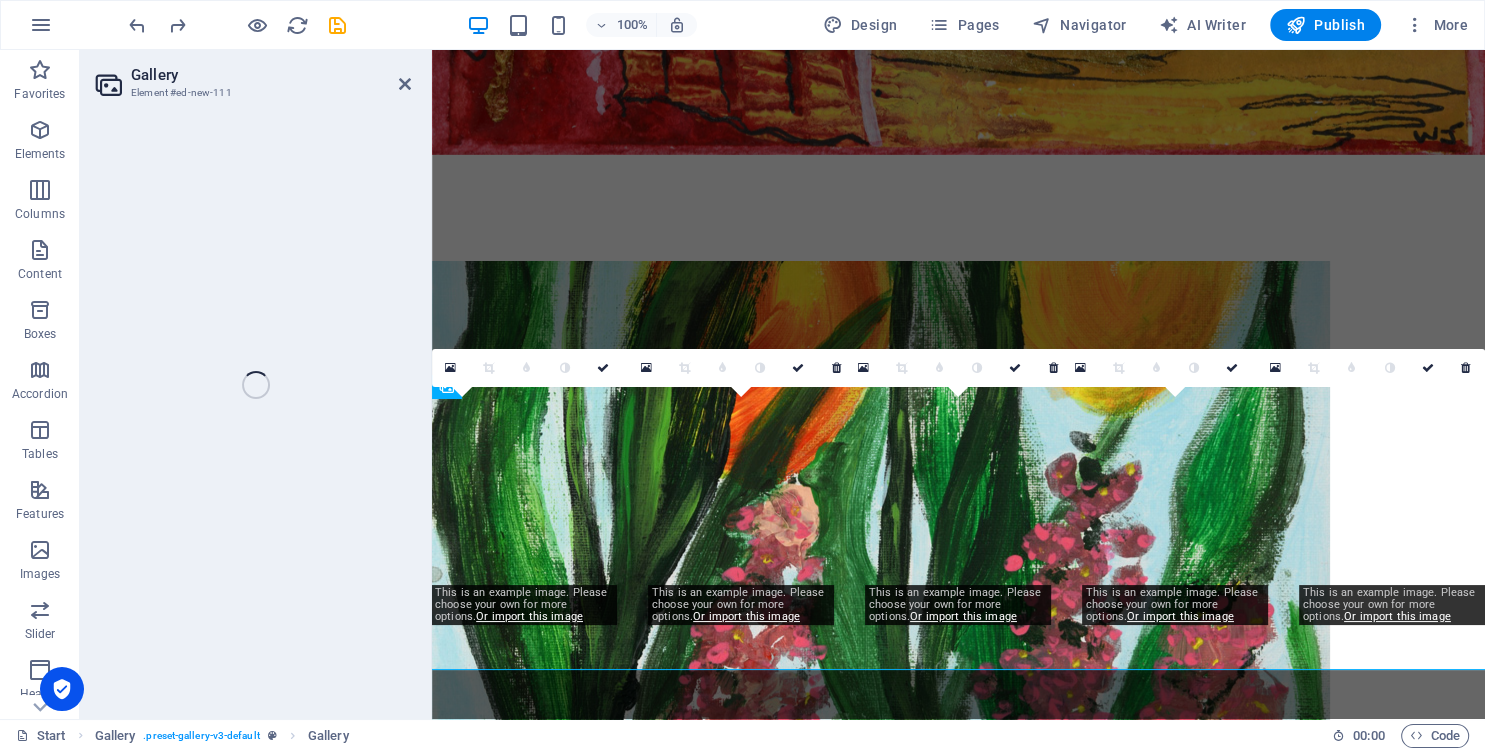 select on "4" 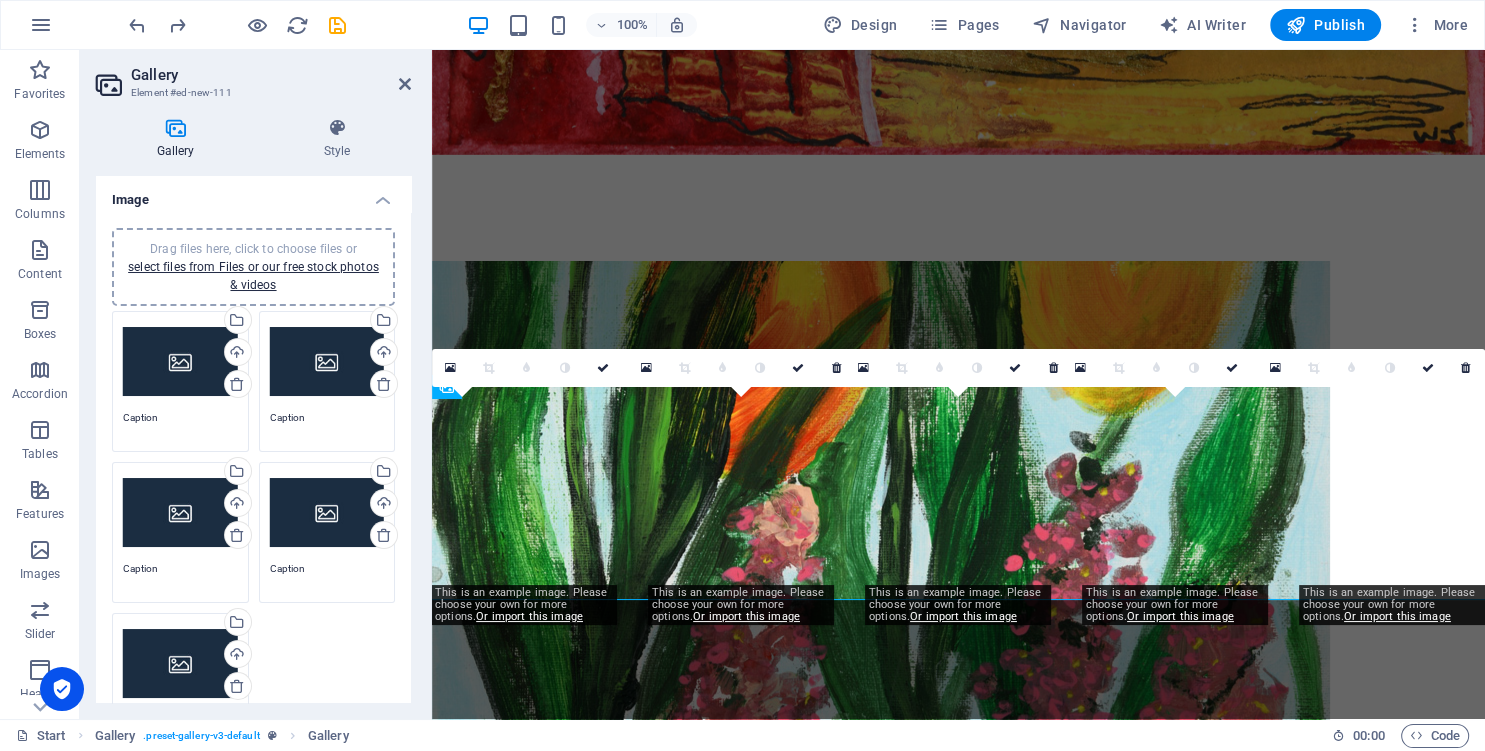 click on "Drag files here, click to choose files or select files from Files or our free stock photos & videos" at bounding box center (180, 362) 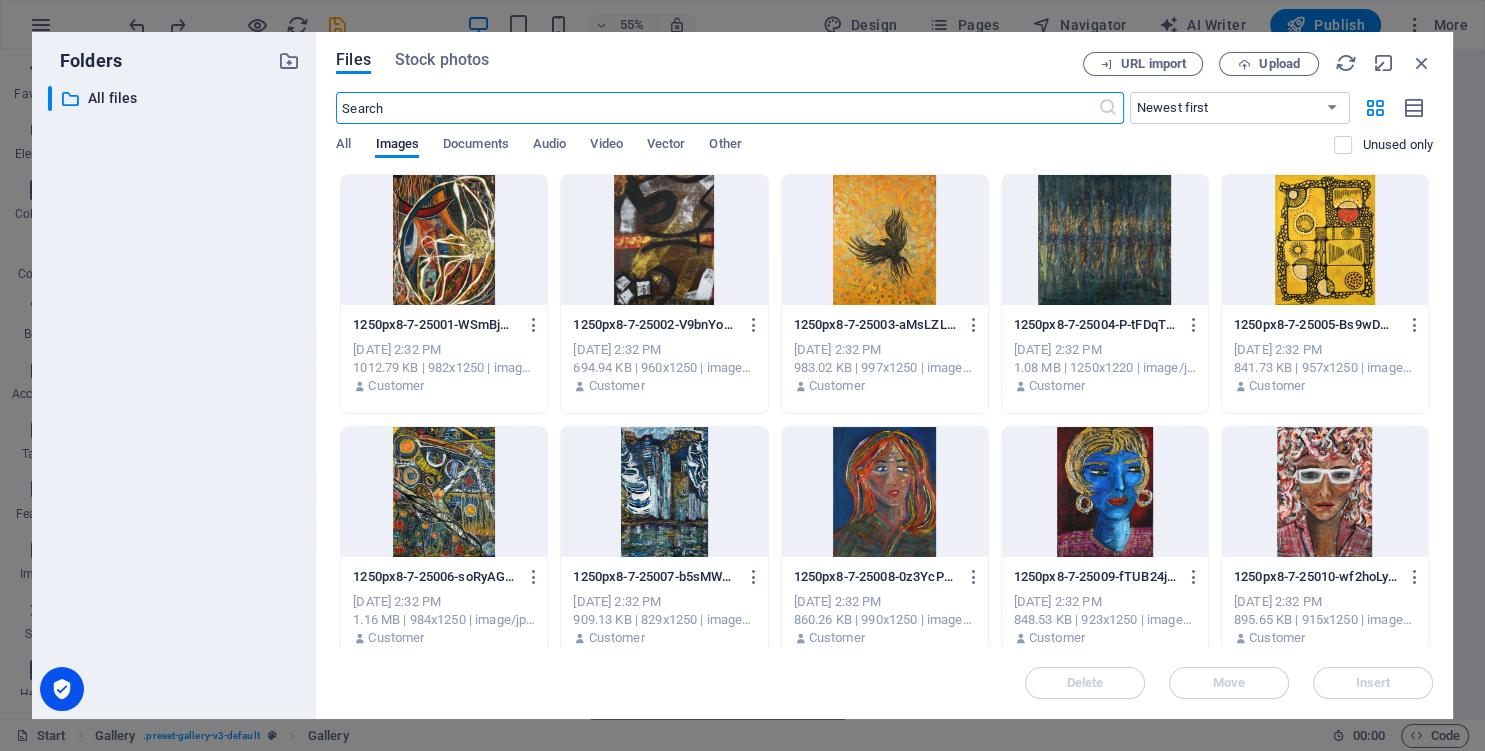 click at bounding box center [444, 240] 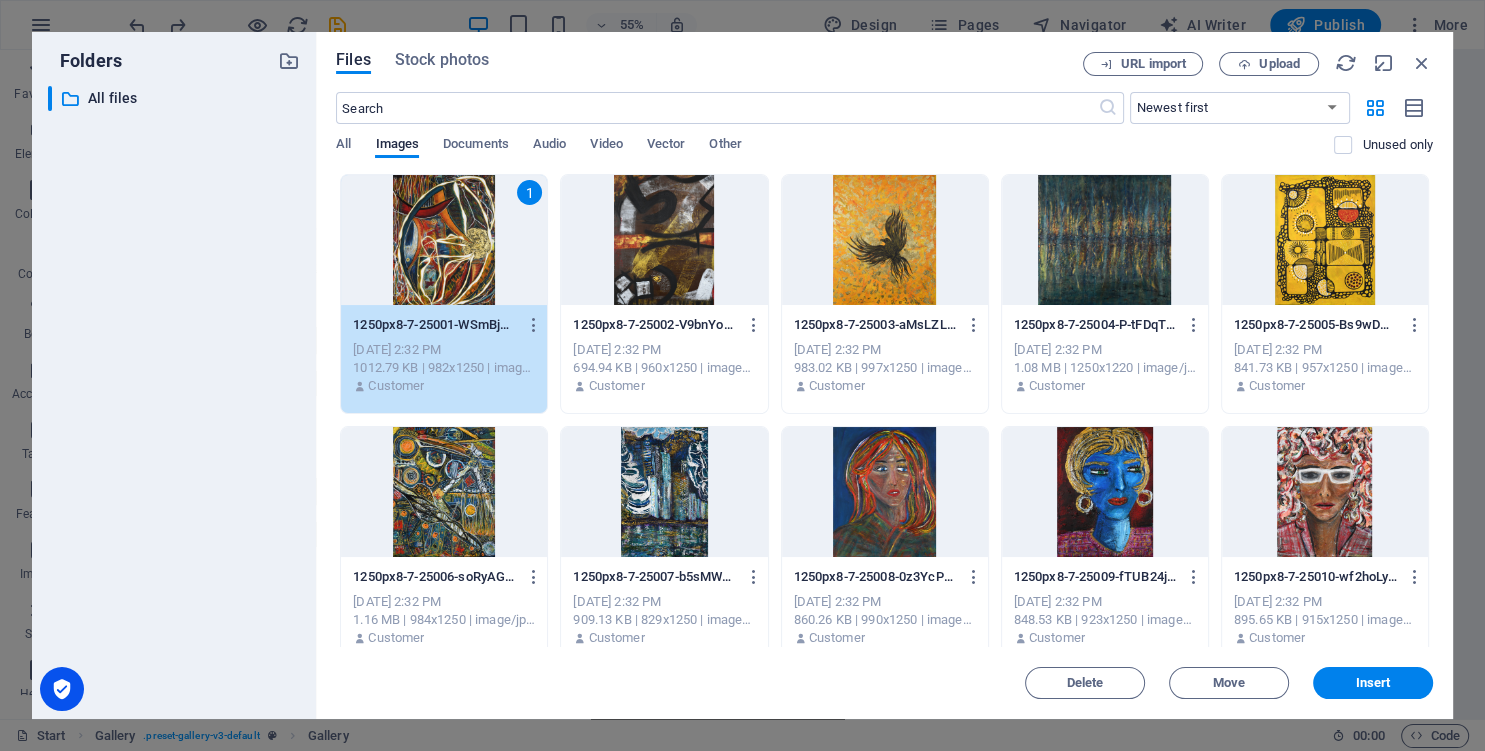 click at bounding box center (664, 240) 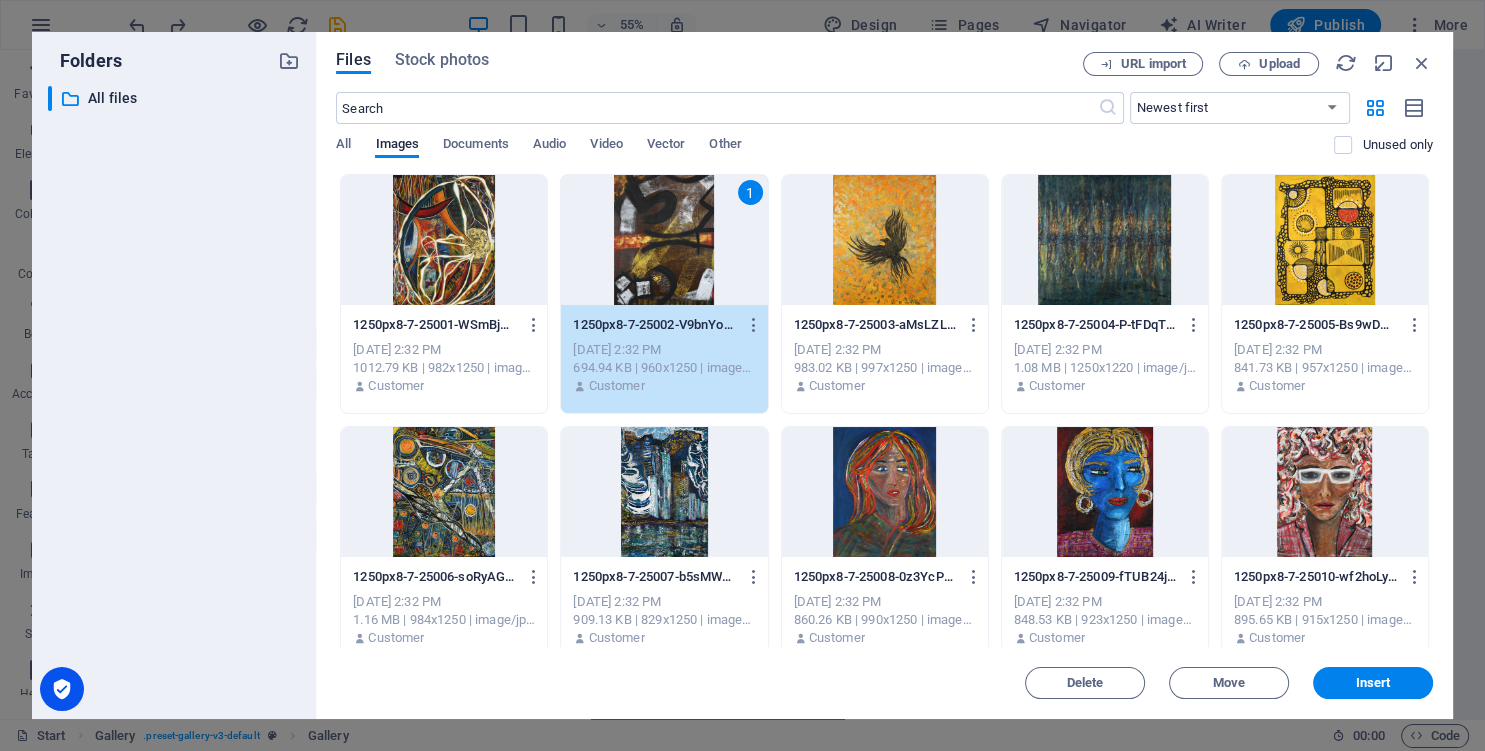 click at bounding box center [885, 240] 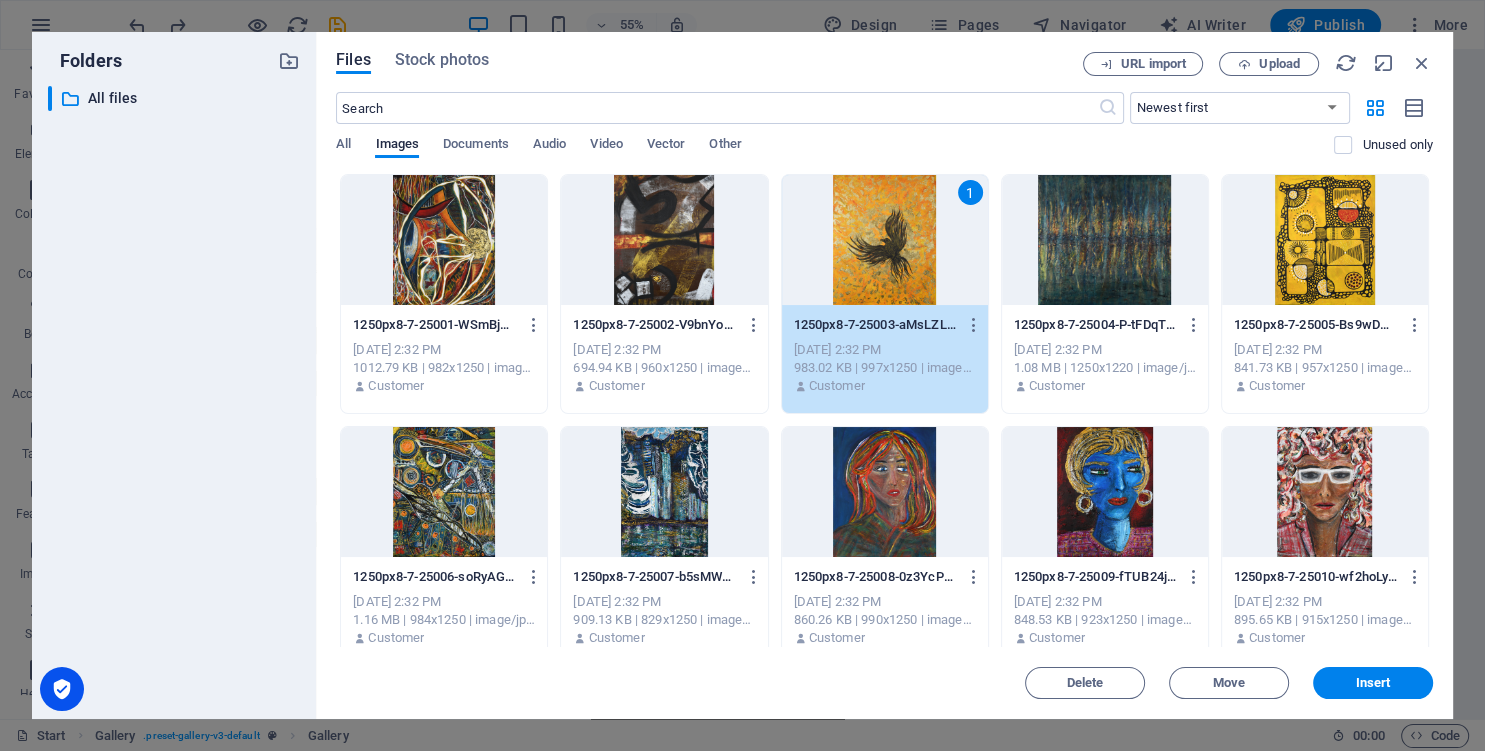 click at bounding box center (1105, 240) 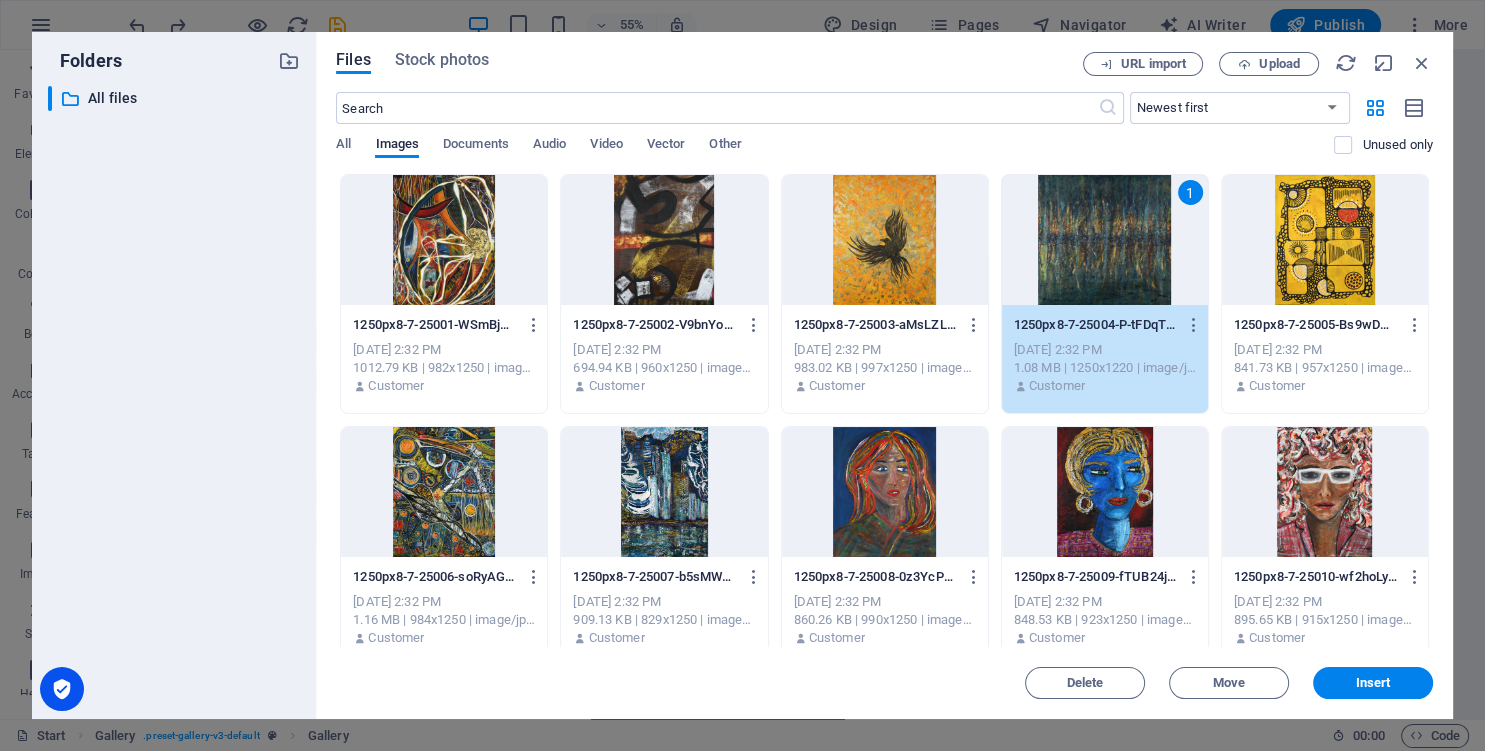 click at bounding box center (1325, 240) 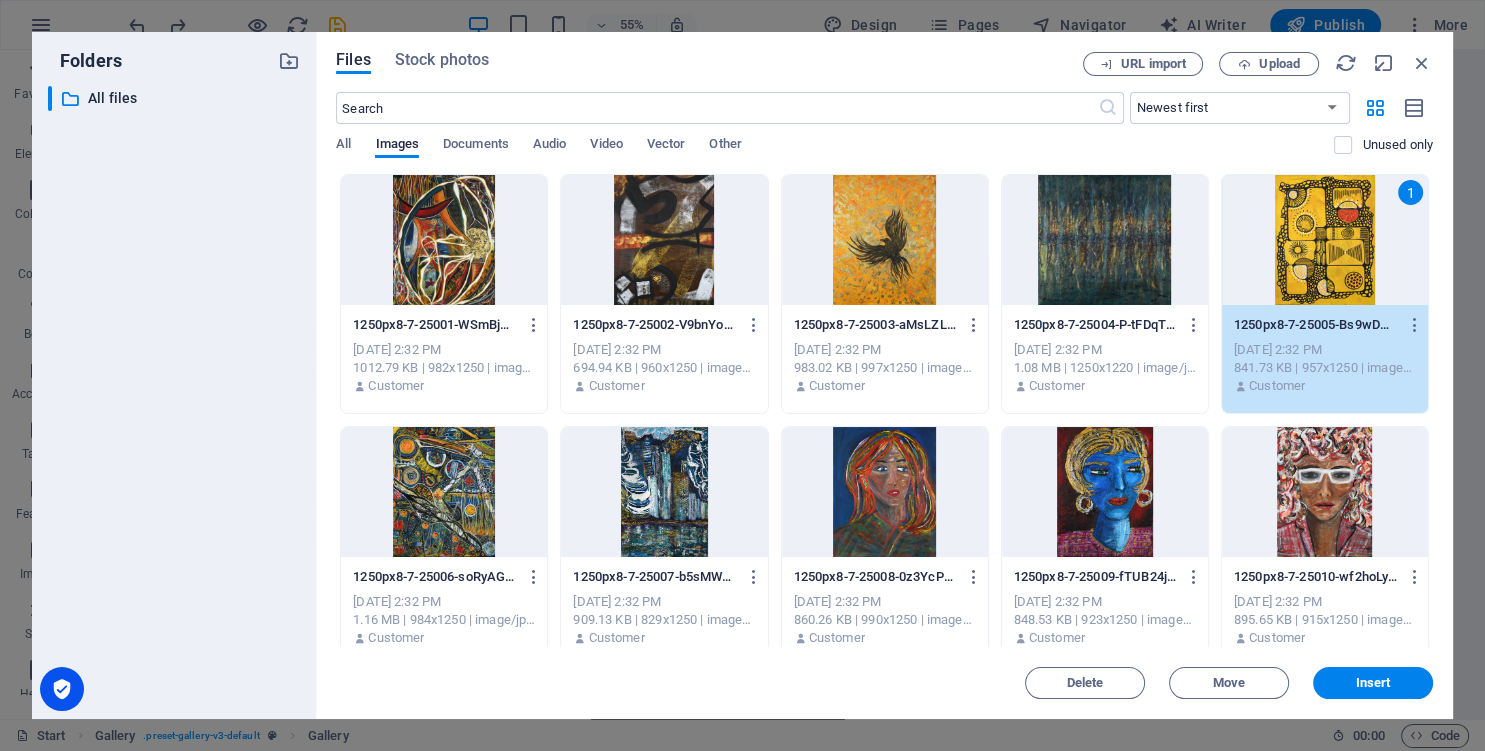 click at bounding box center (1325, 492) 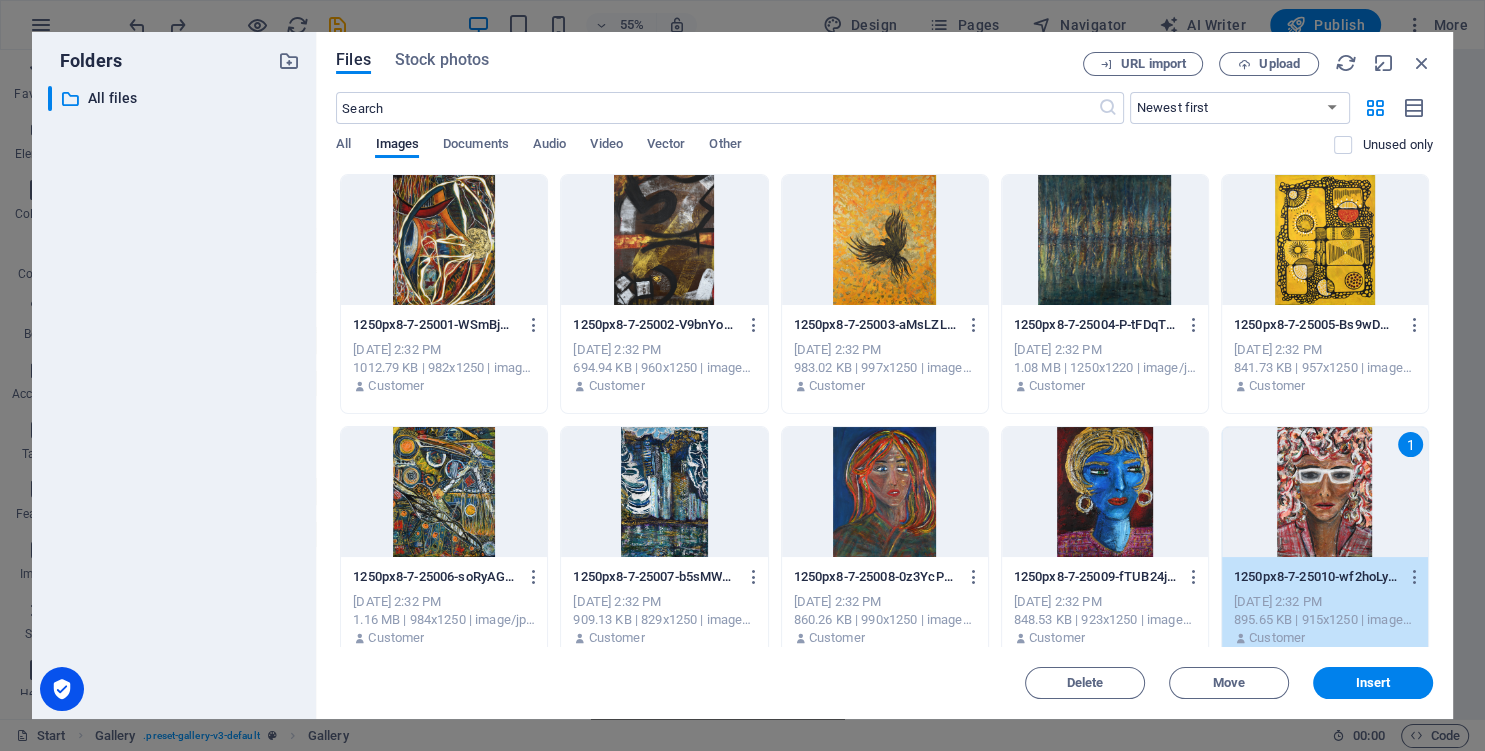 click at bounding box center [1105, 492] 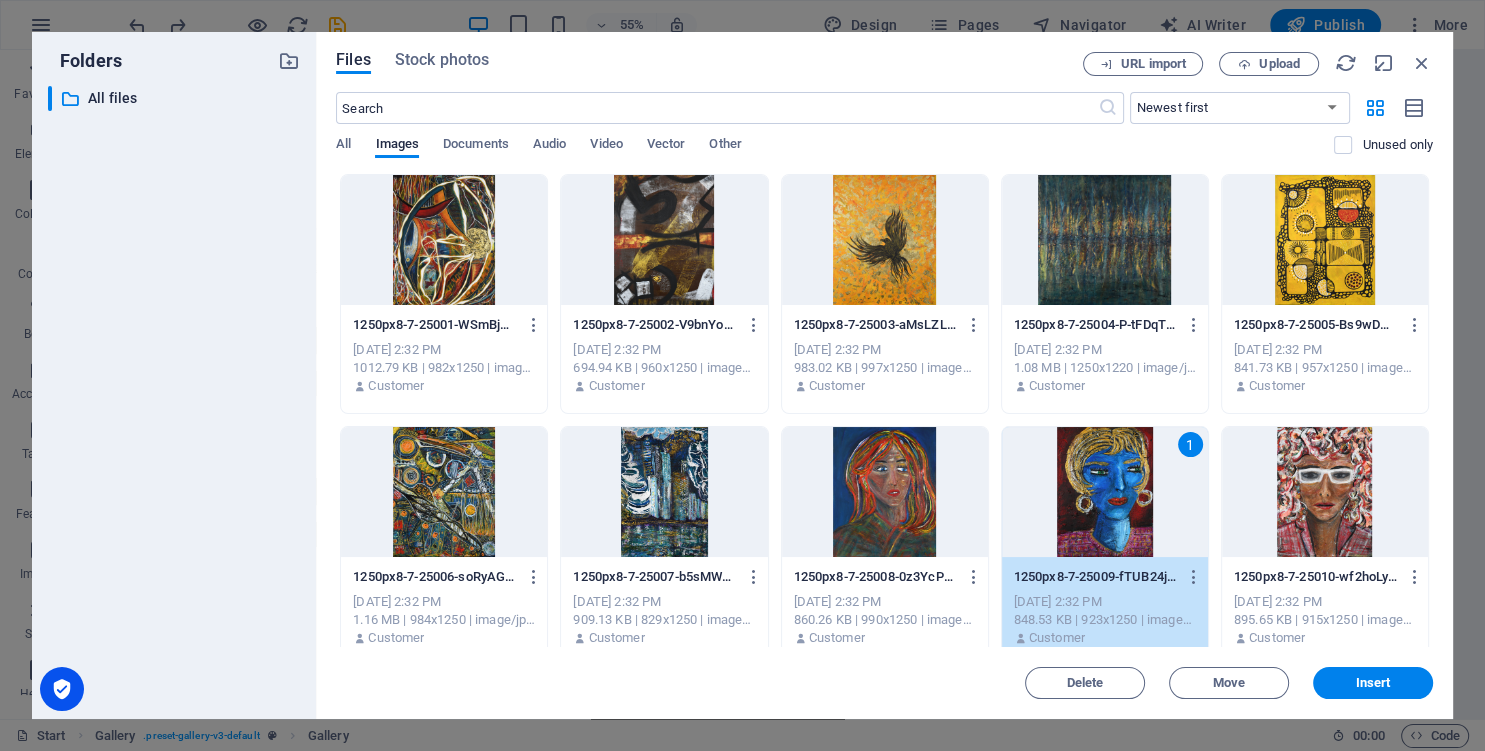 click at bounding box center [885, 492] 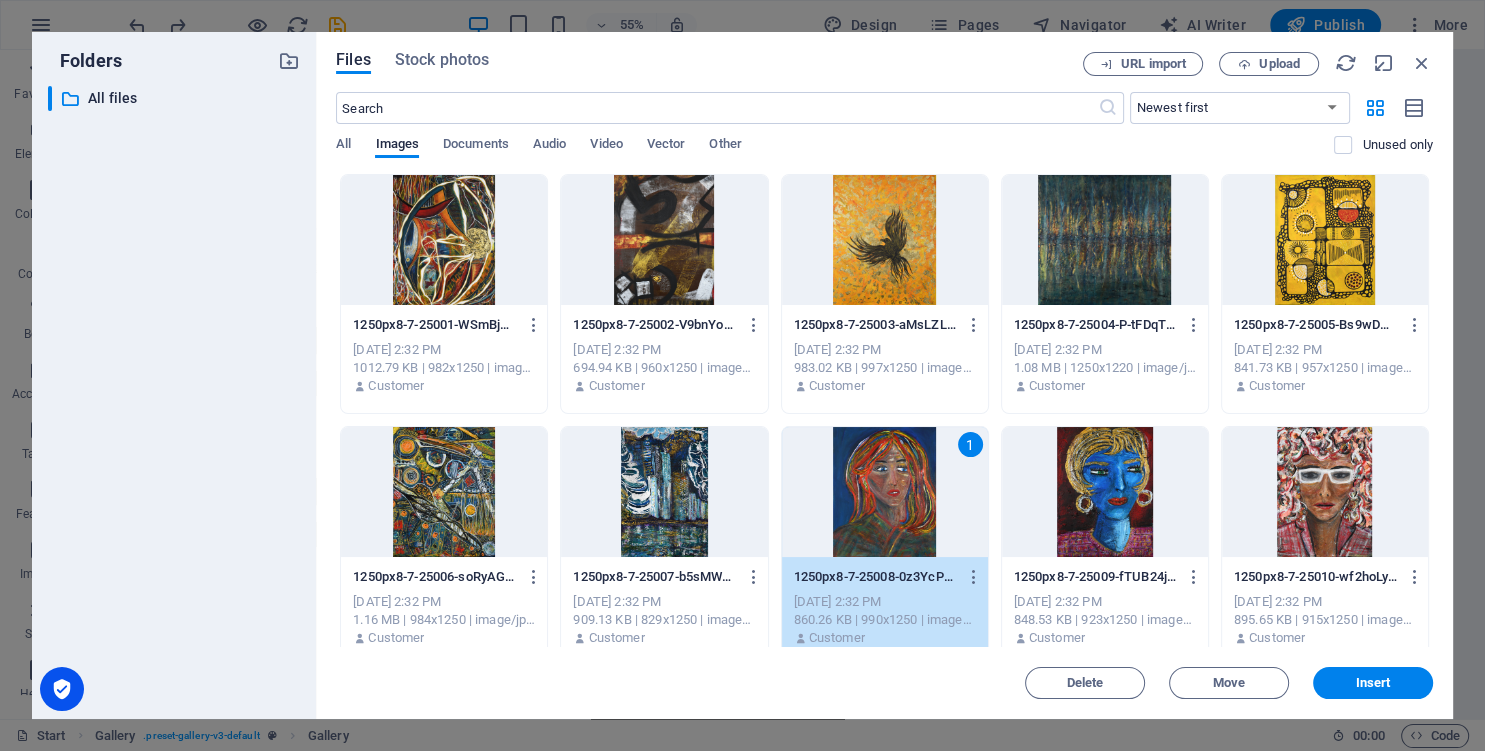 click at bounding box center [444, 240] 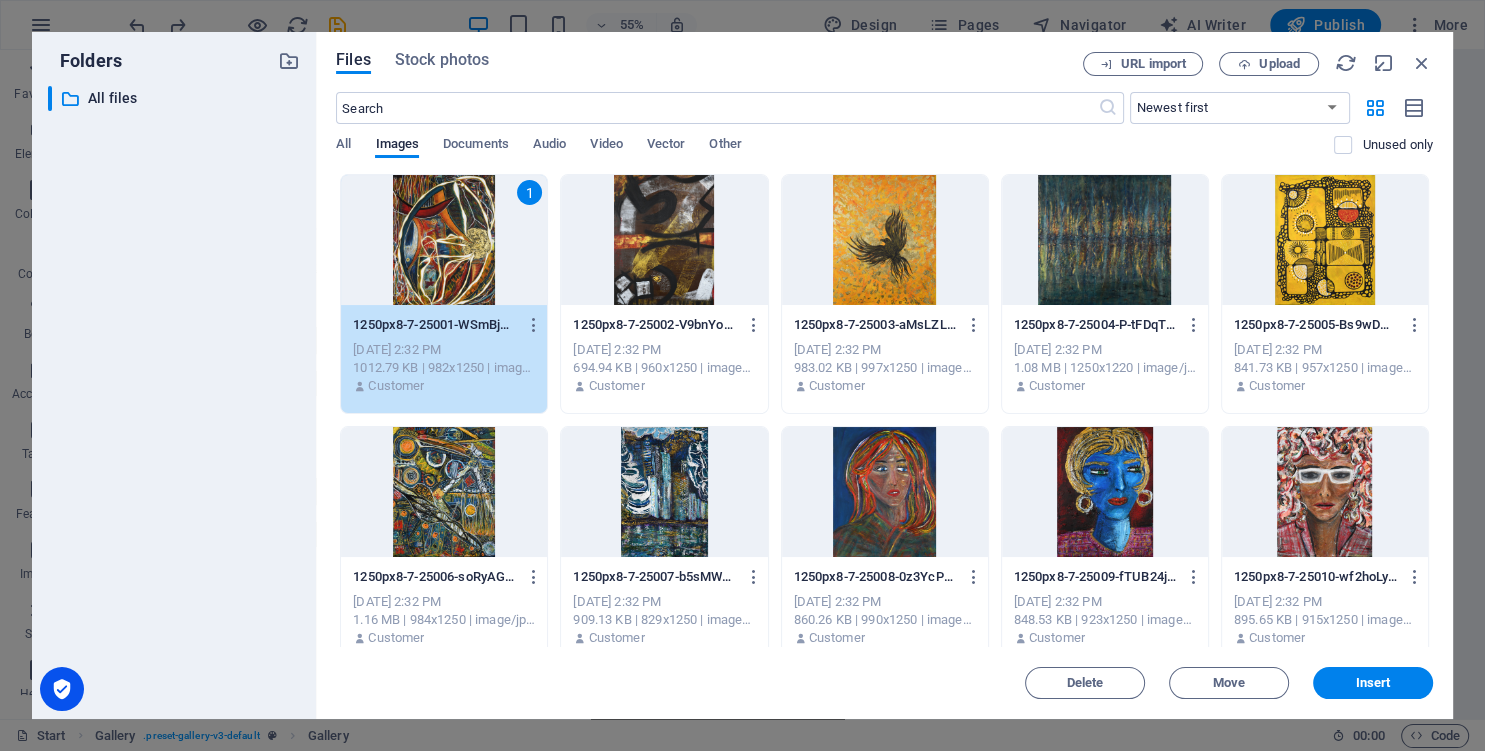 click at bounding box center (664, 240) 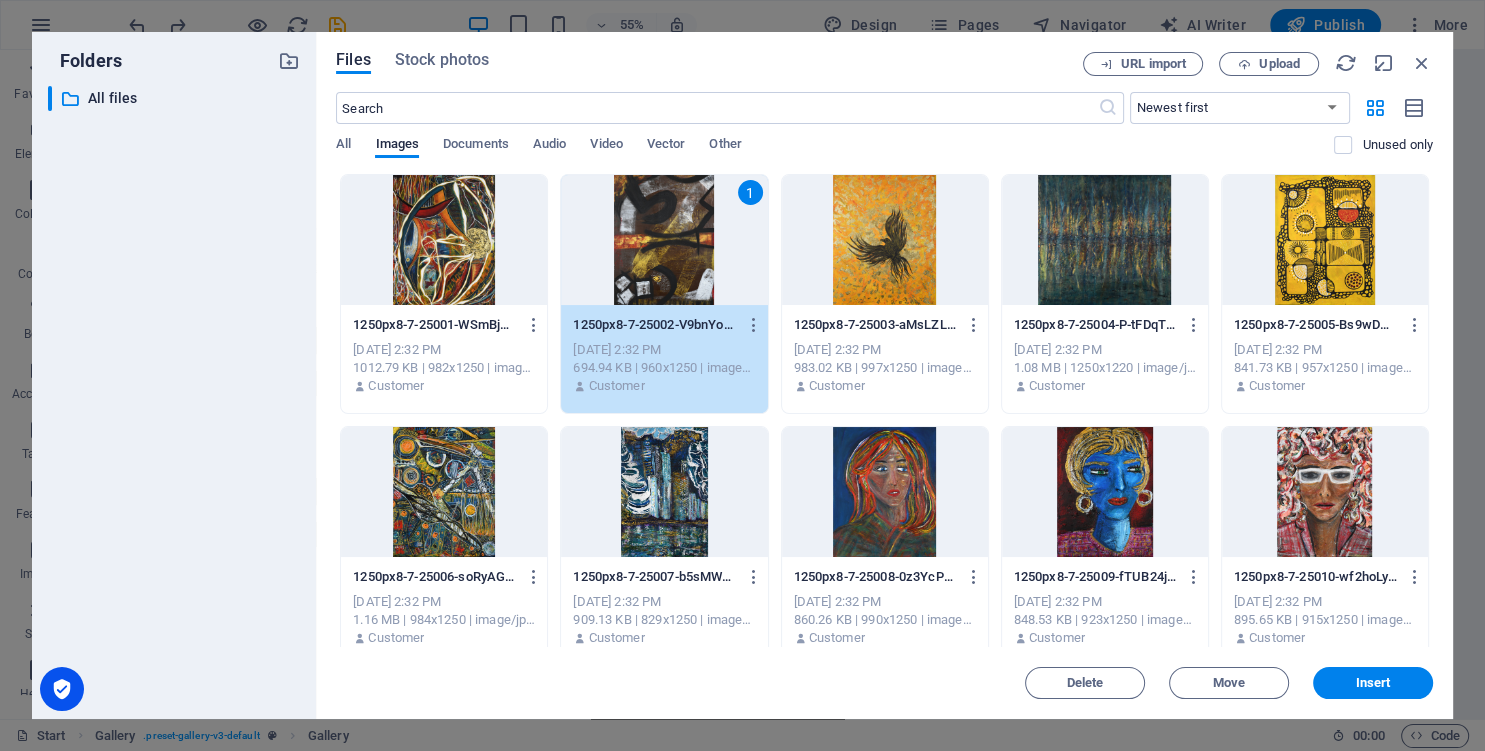 click on "1" at bounding box center (664, 240) 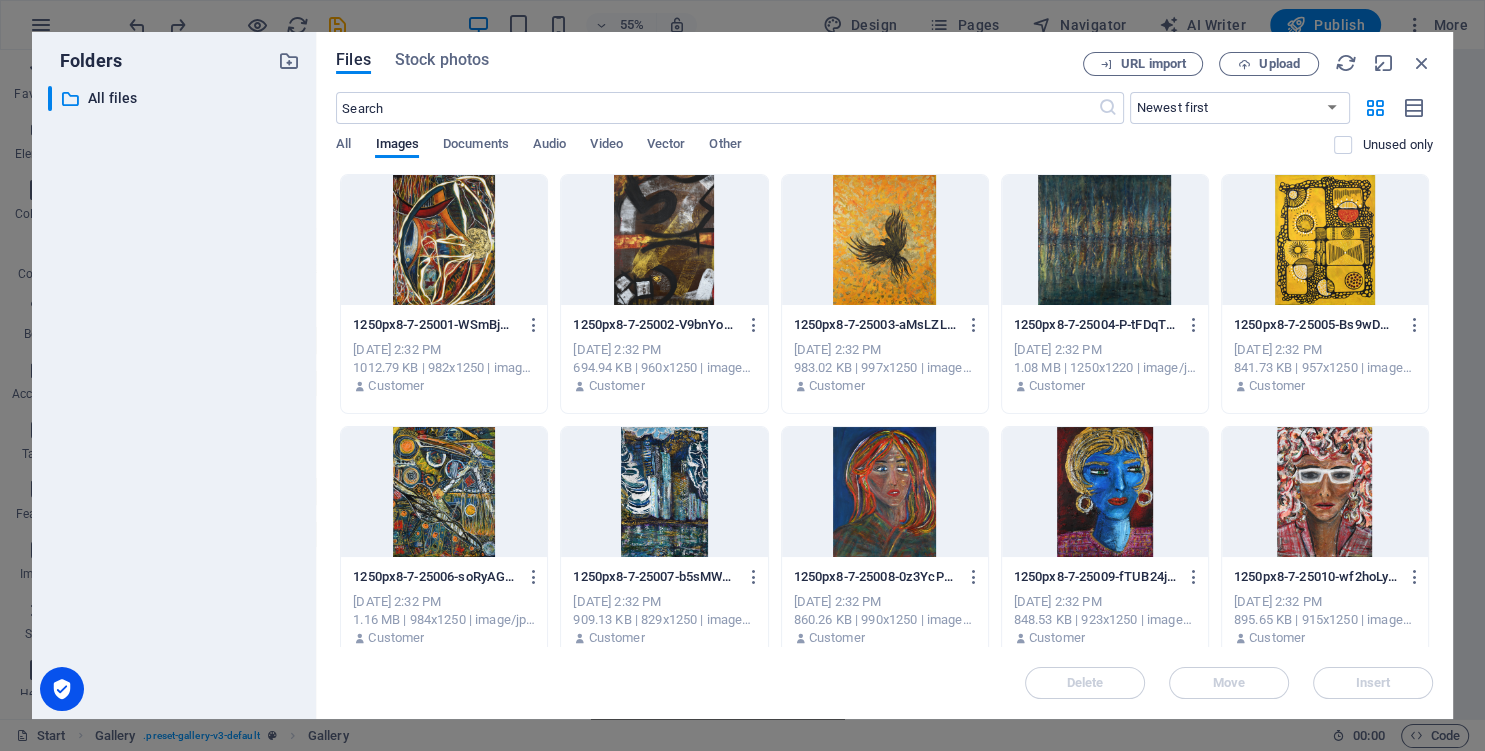 click at bounding box center [664, 240] 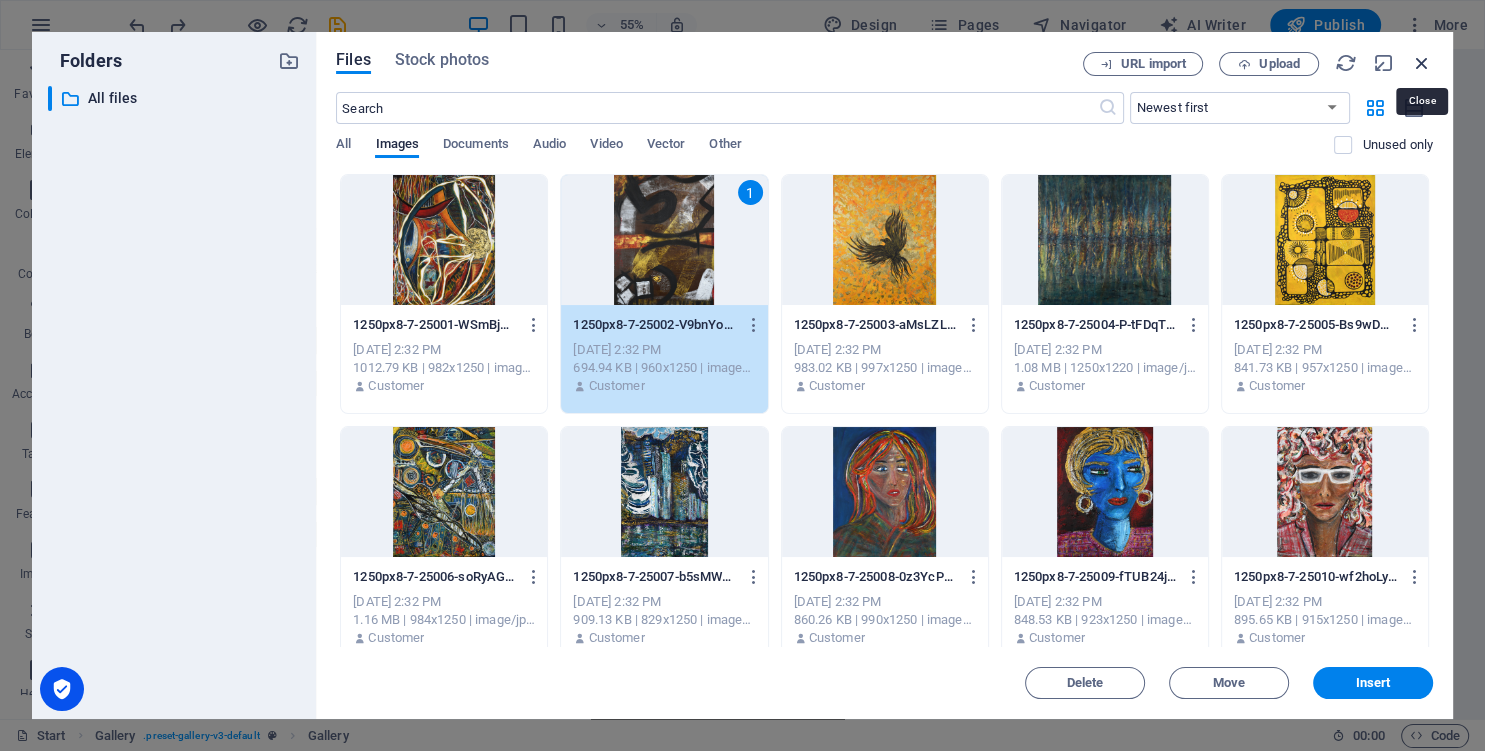 click at bounding box center [1422, 63] 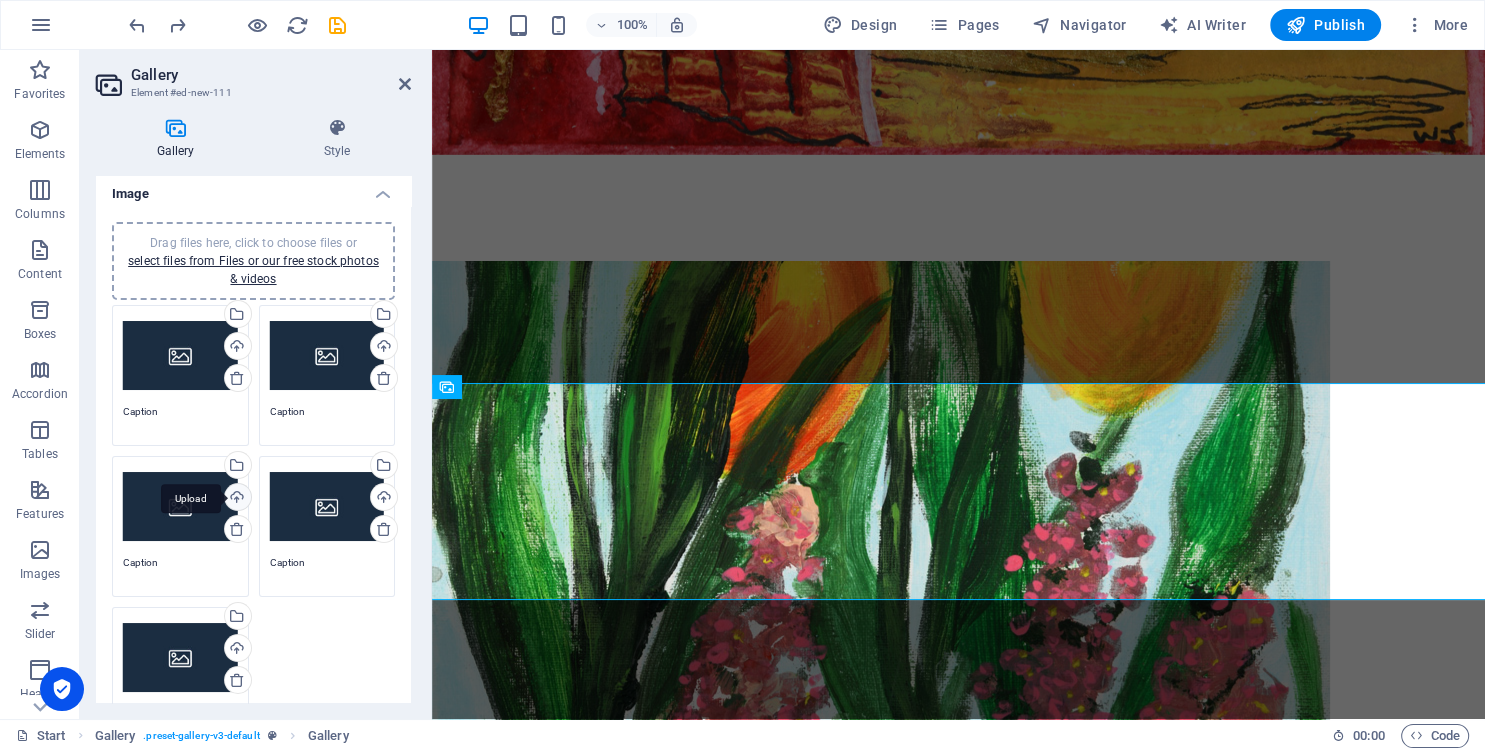 scroll, scrollTop: 0, scrollLeft: 0, axis: both 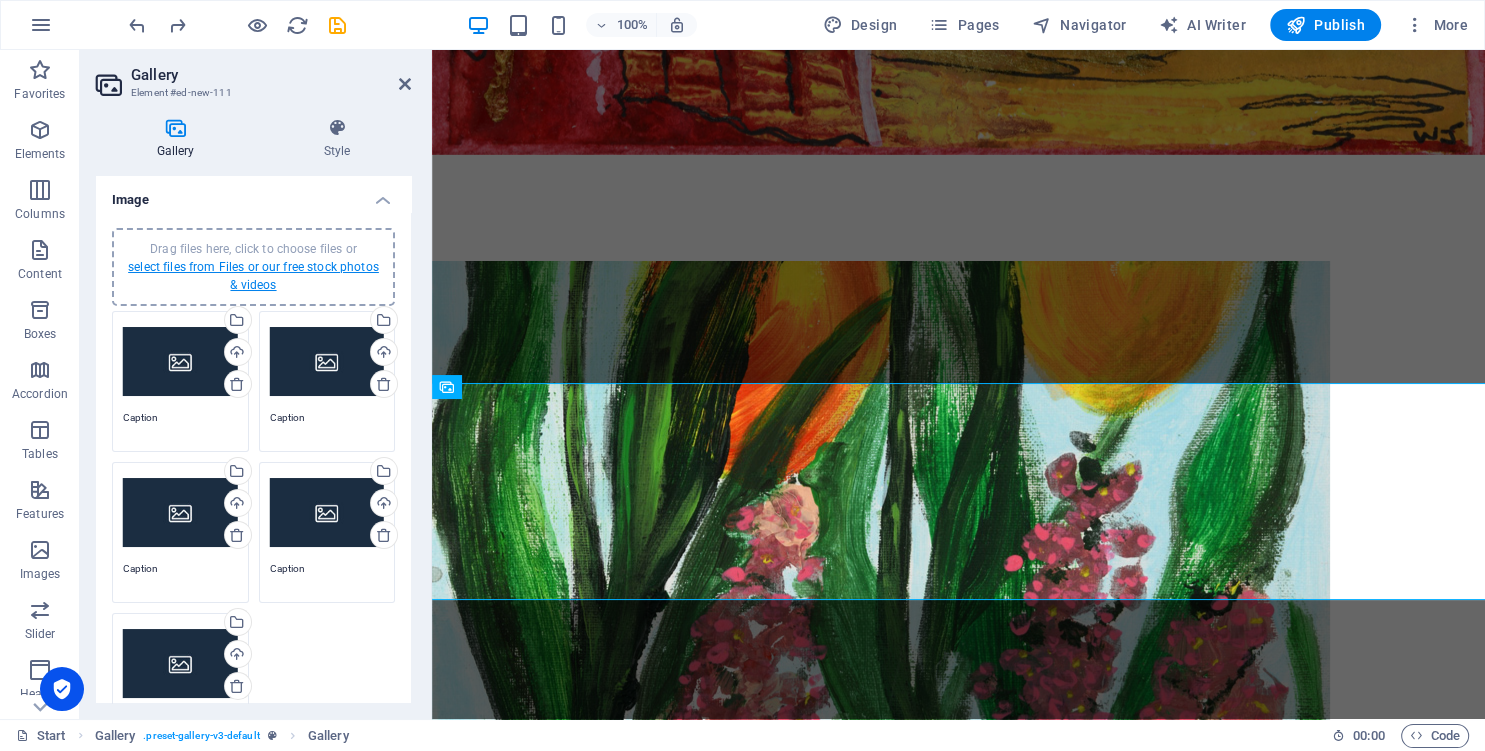click on "select files from Files or our free stock photos & videos" at bounding box center (253, 276) 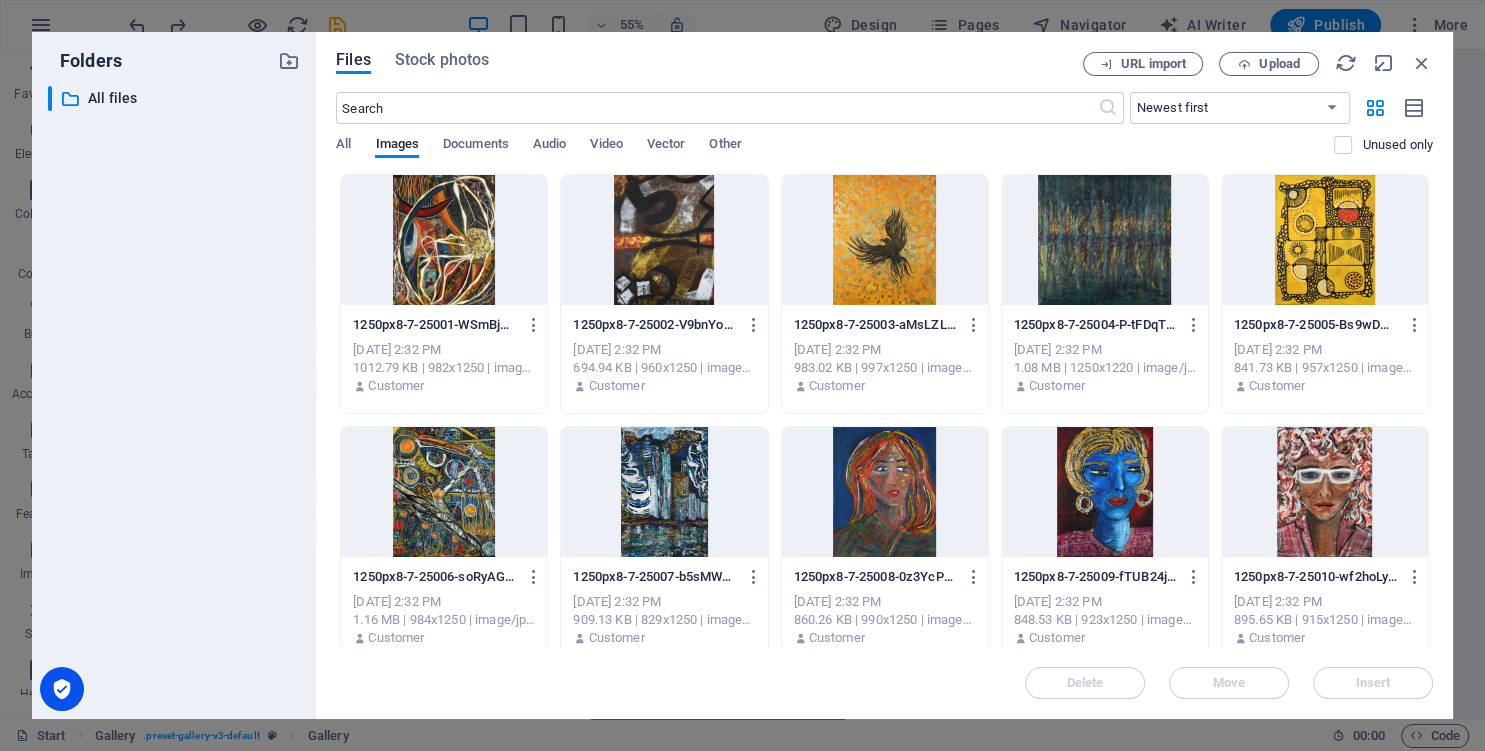 click at bounding box center [444, 240] 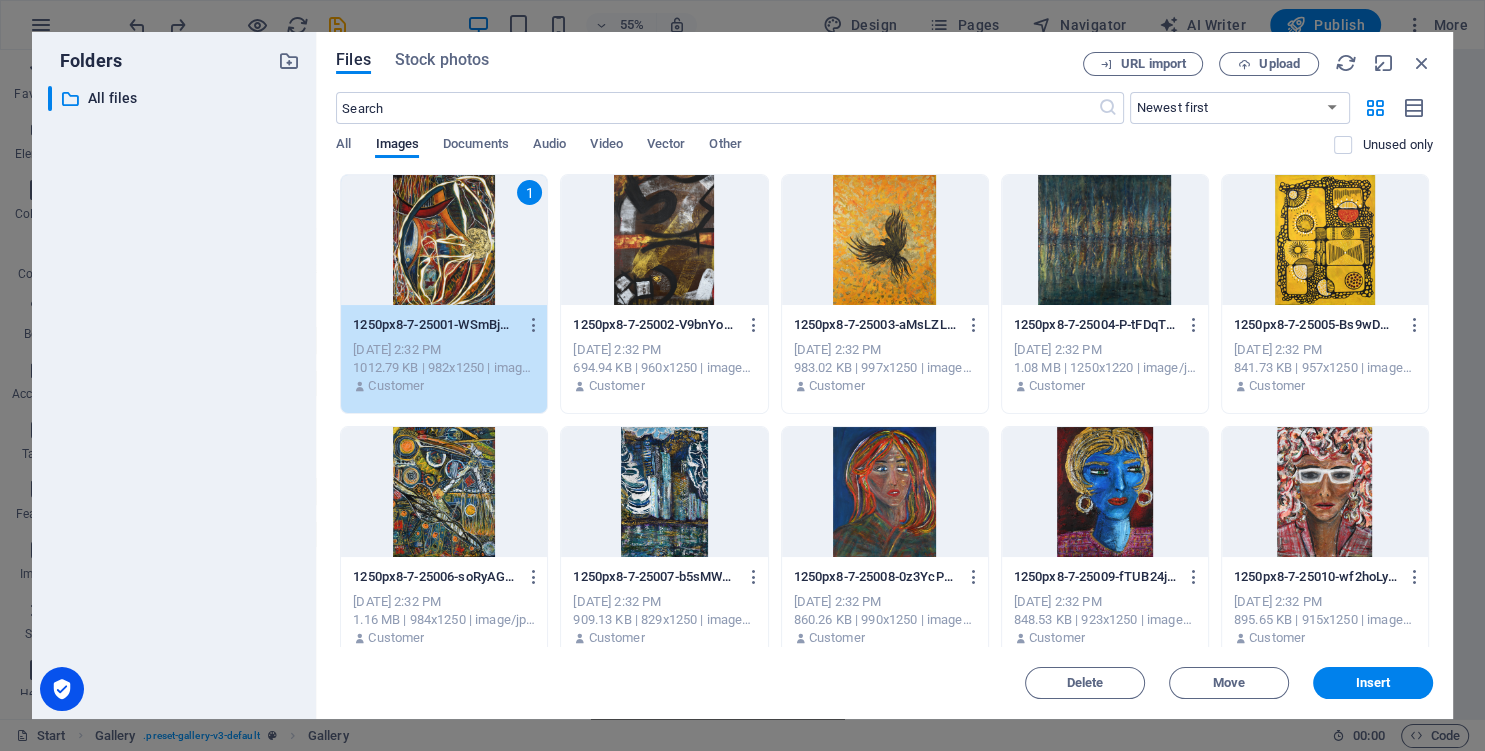 click at bounding box center [664, 240] 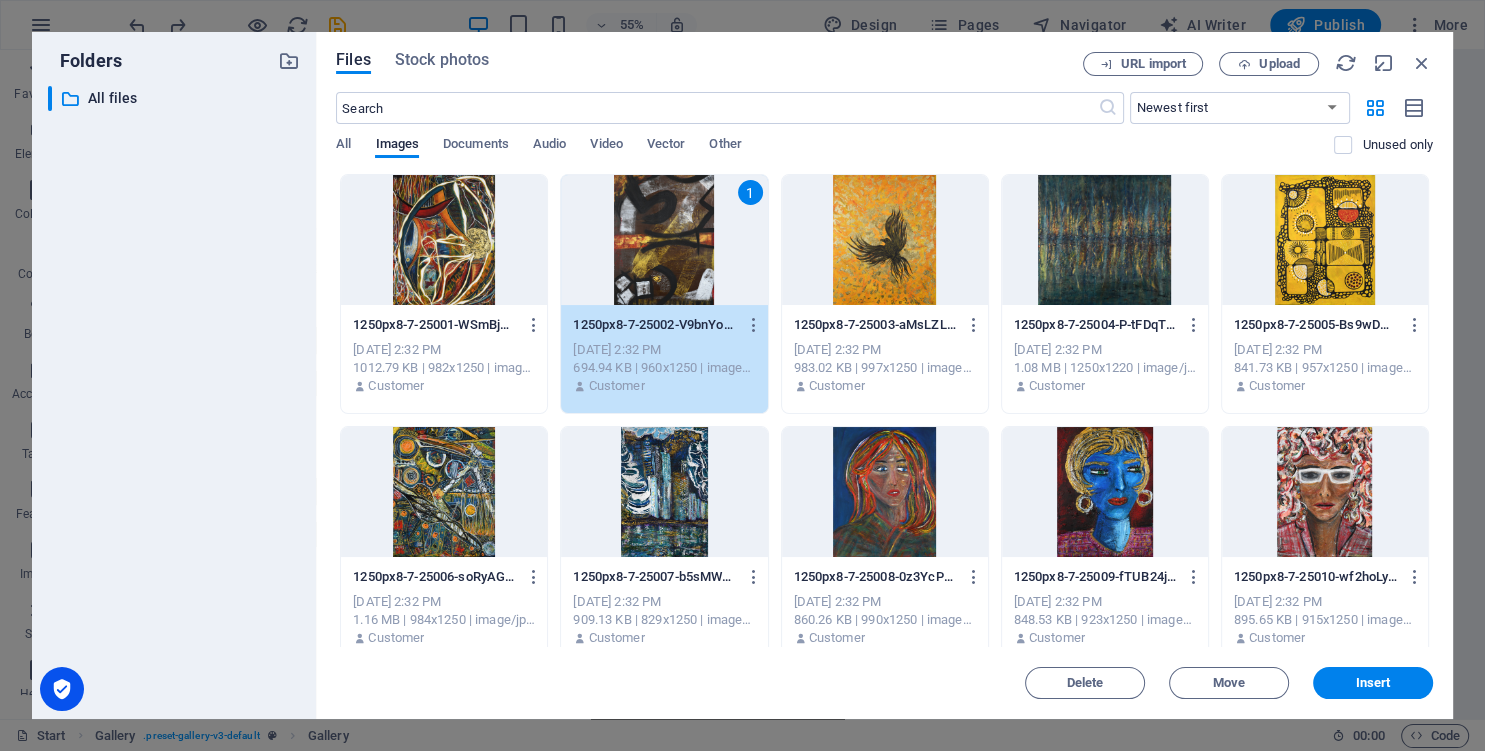 click at bounding box center (444, 240) 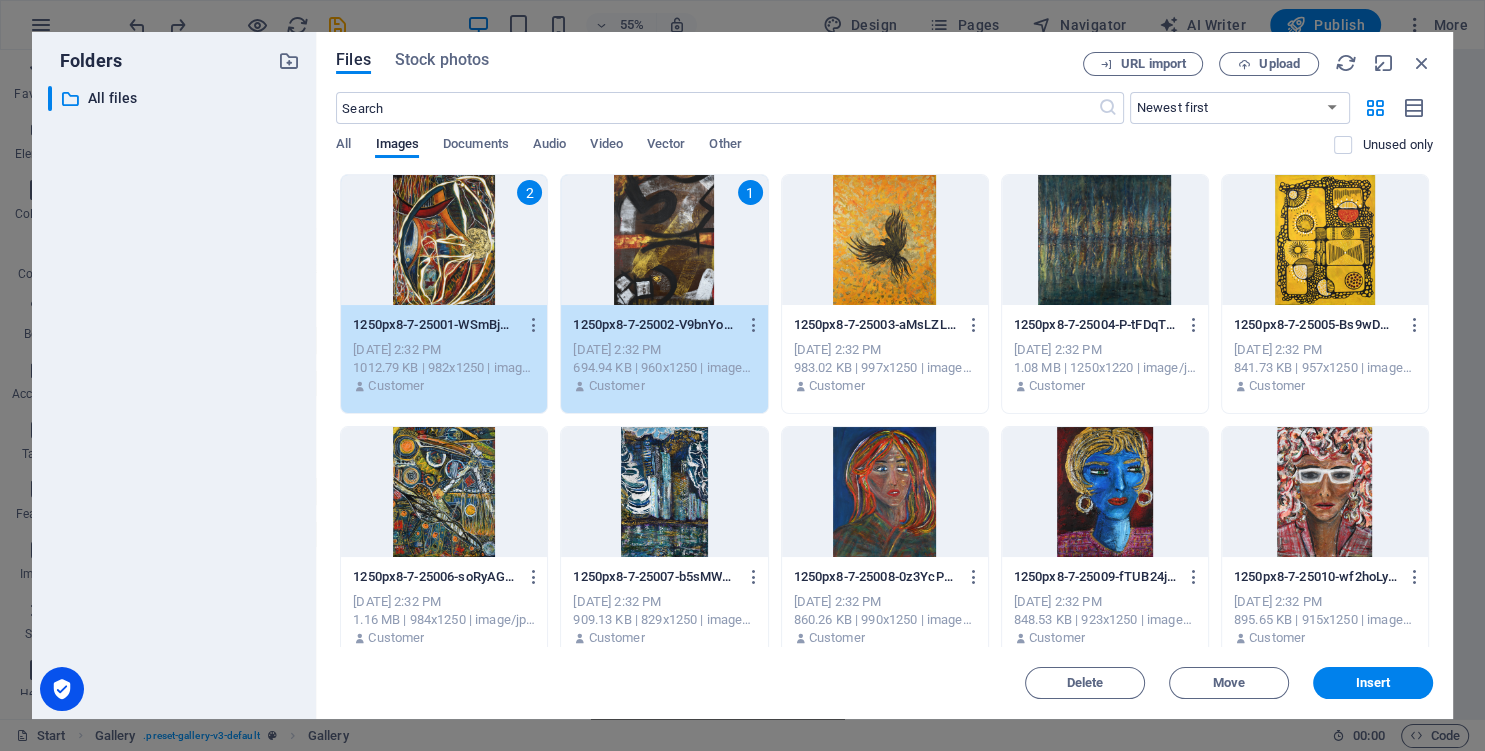 click at bounding box center [885, 240] 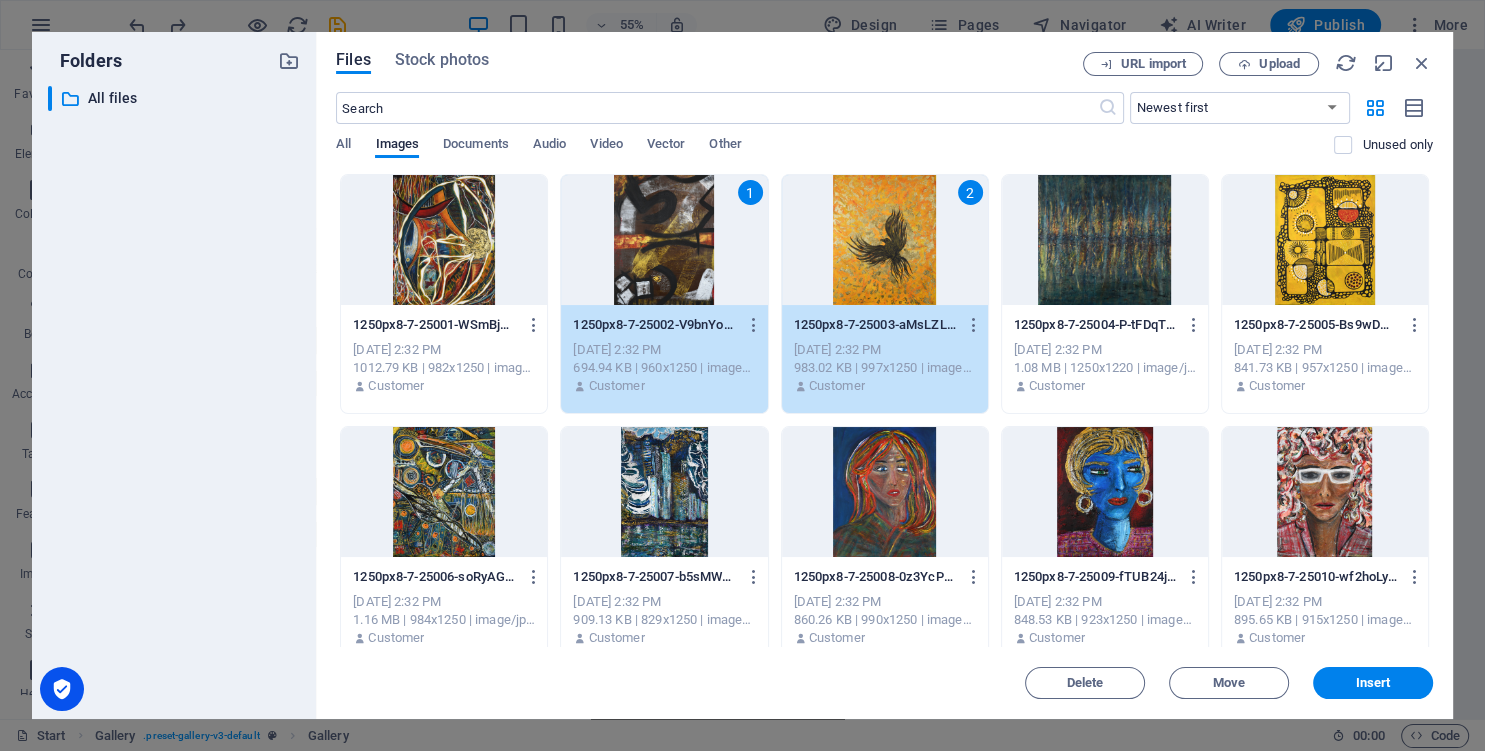 click at bounding box center [444, 240] 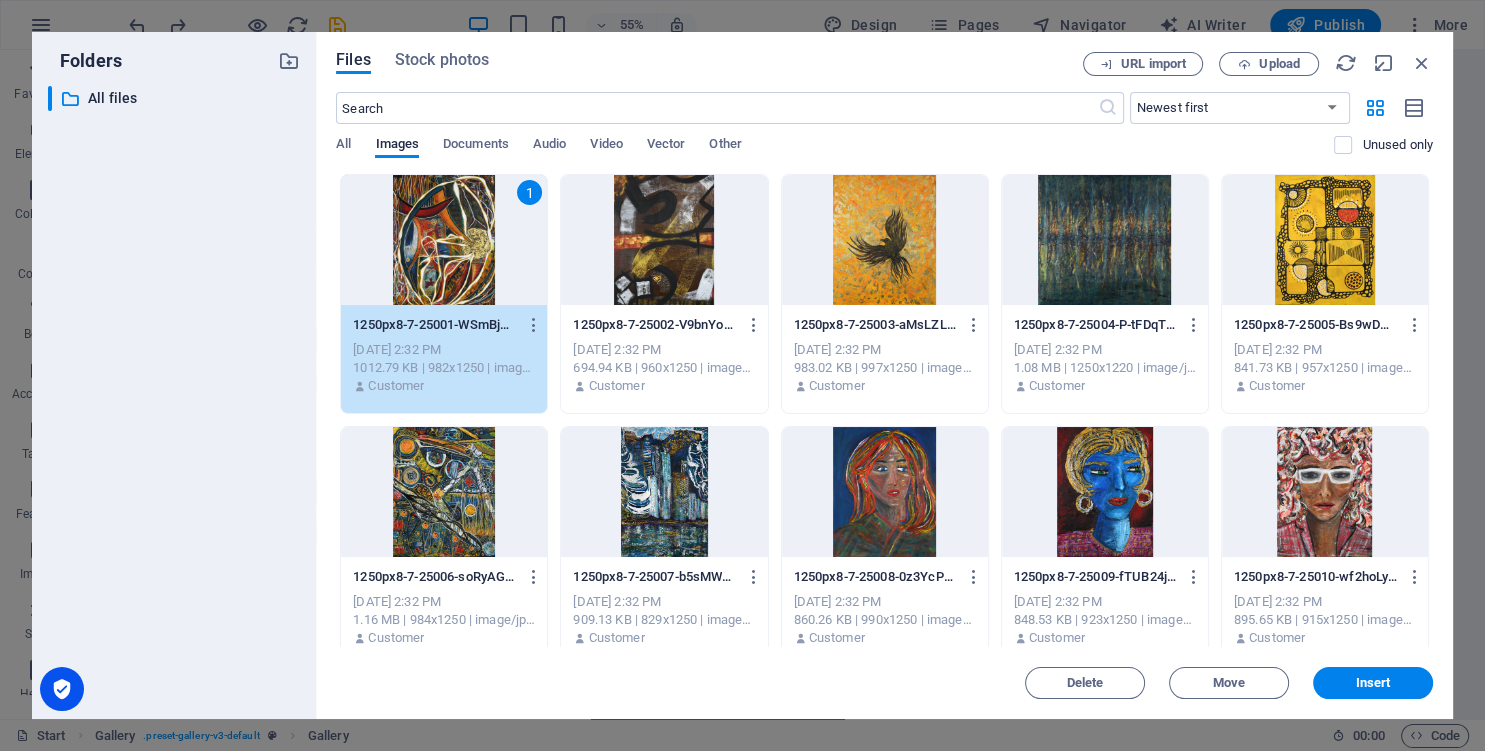 click at bounding box center [664, 240] 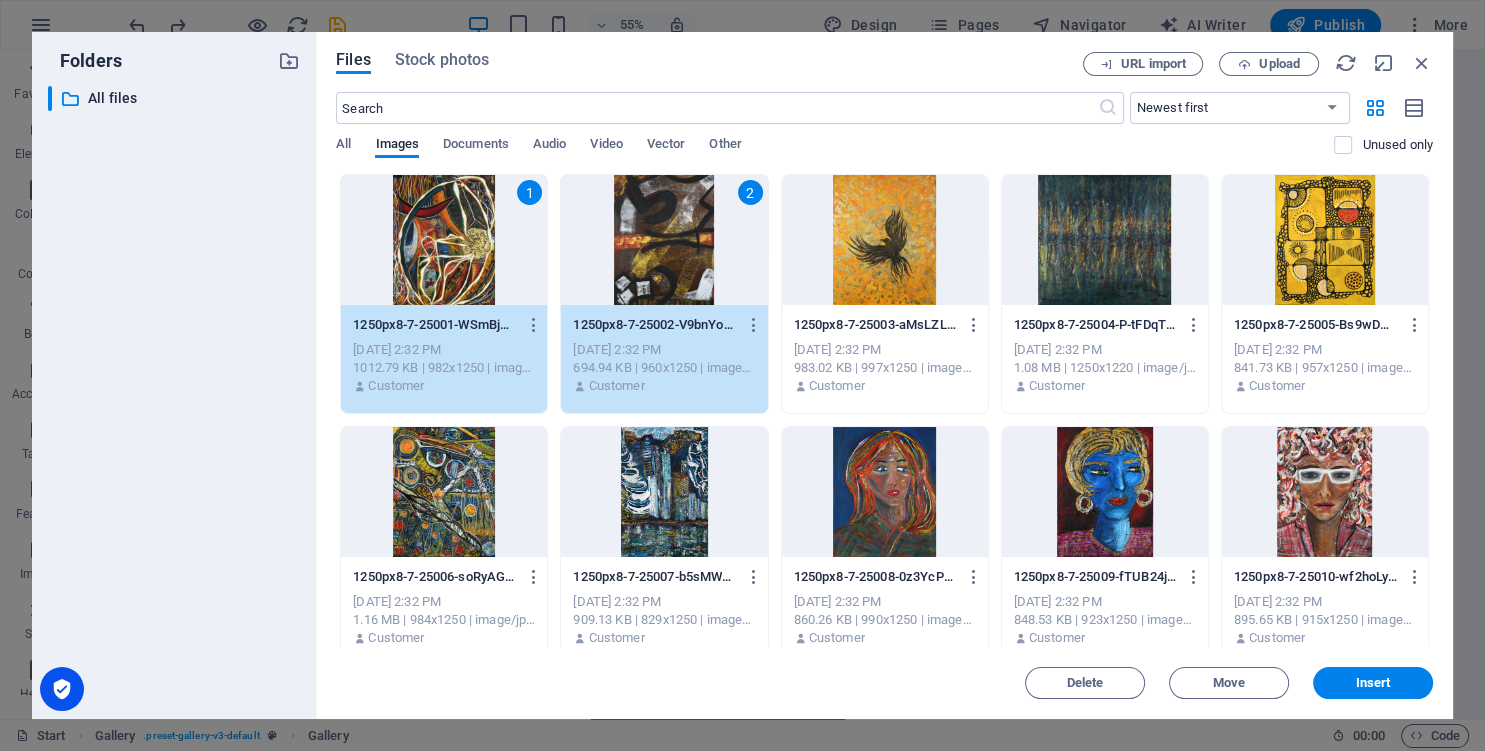 click at bounding box center [885, 240] 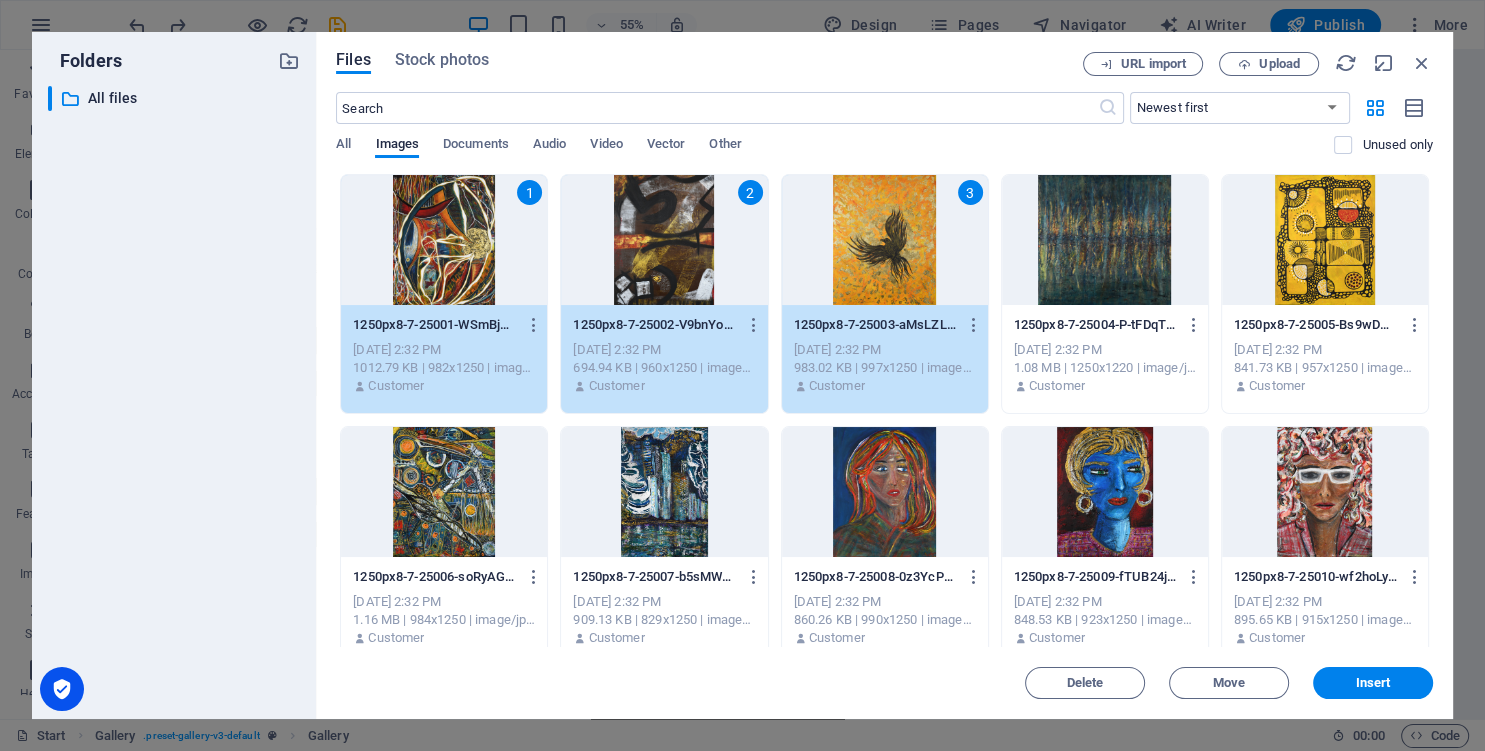 click at bounding box center (1105, 240) 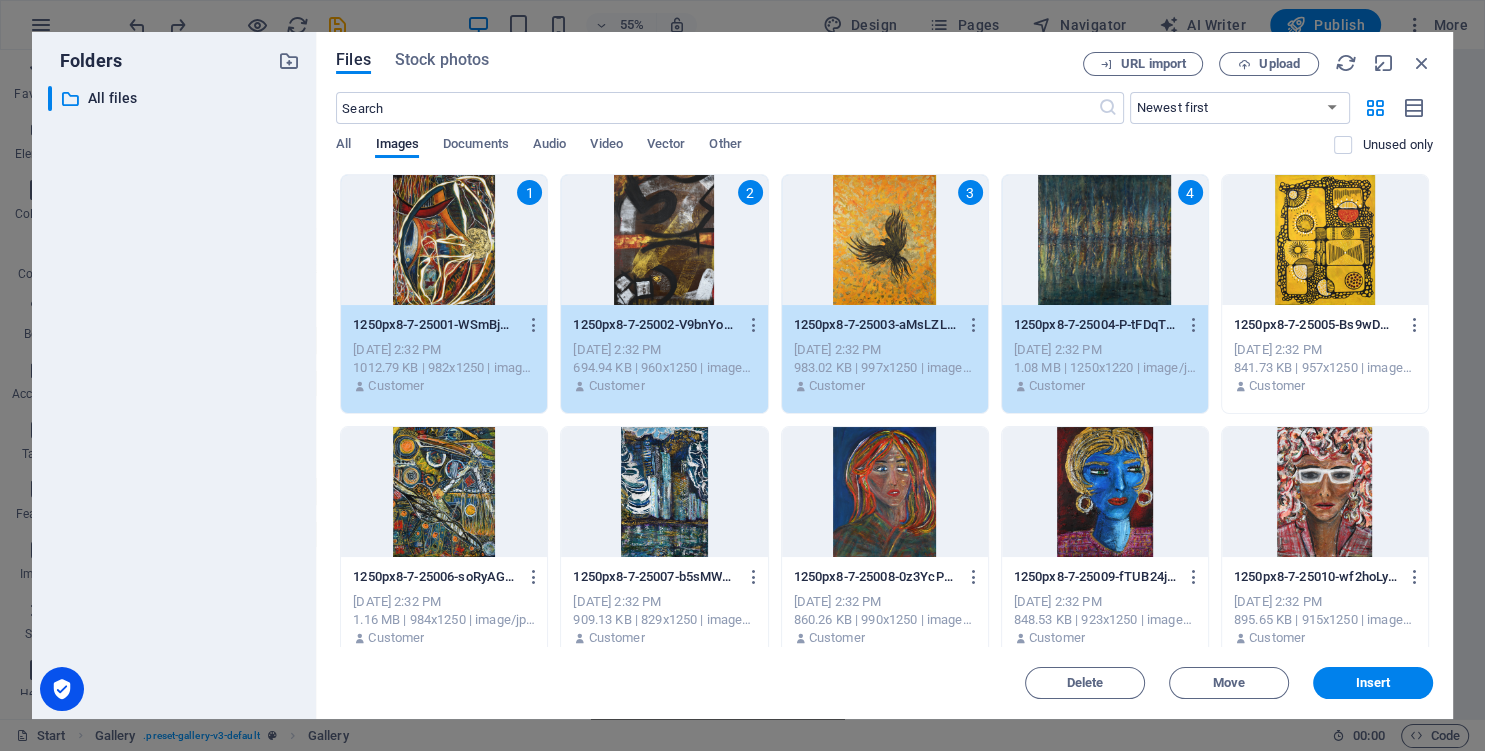 click at bounding box center [1325, 240] 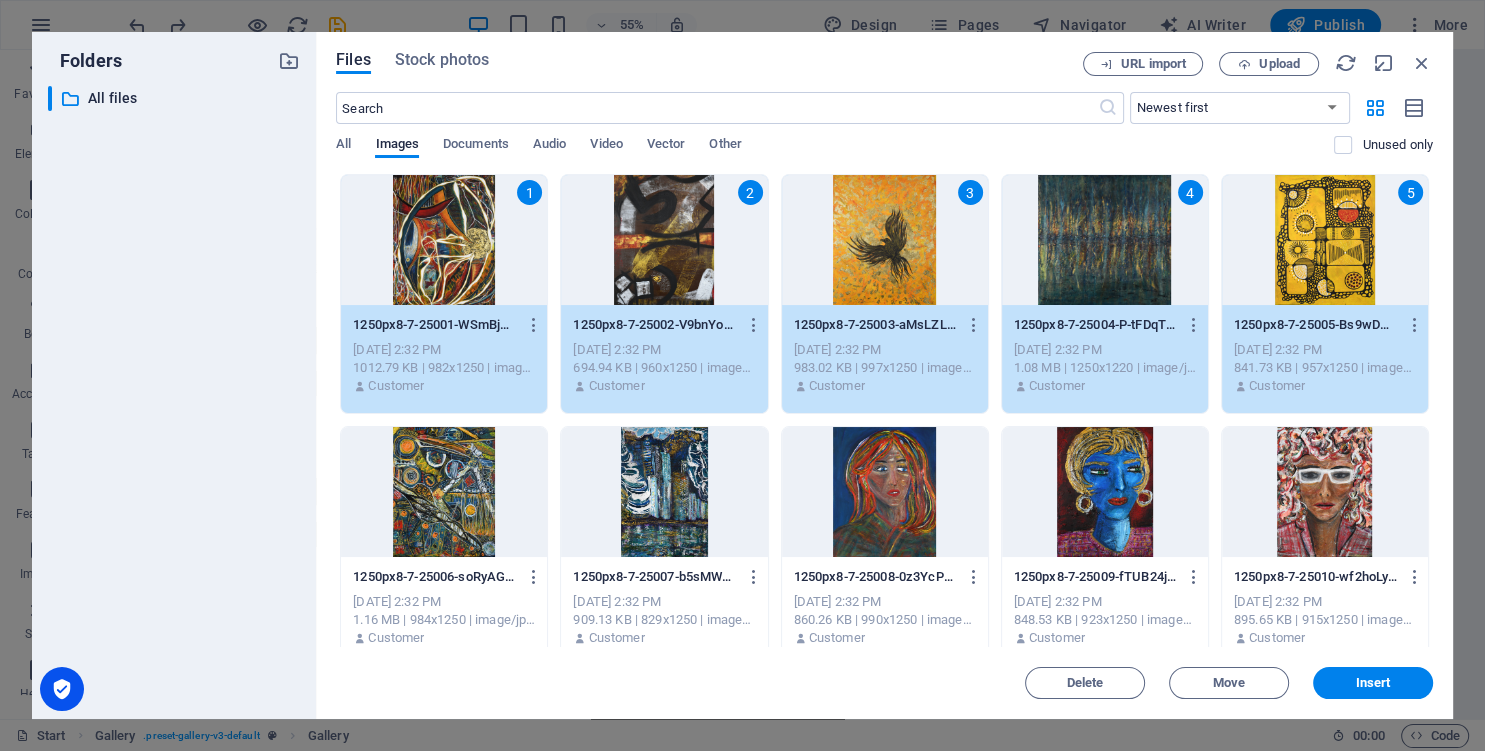 click at bounding box center [444, 492] 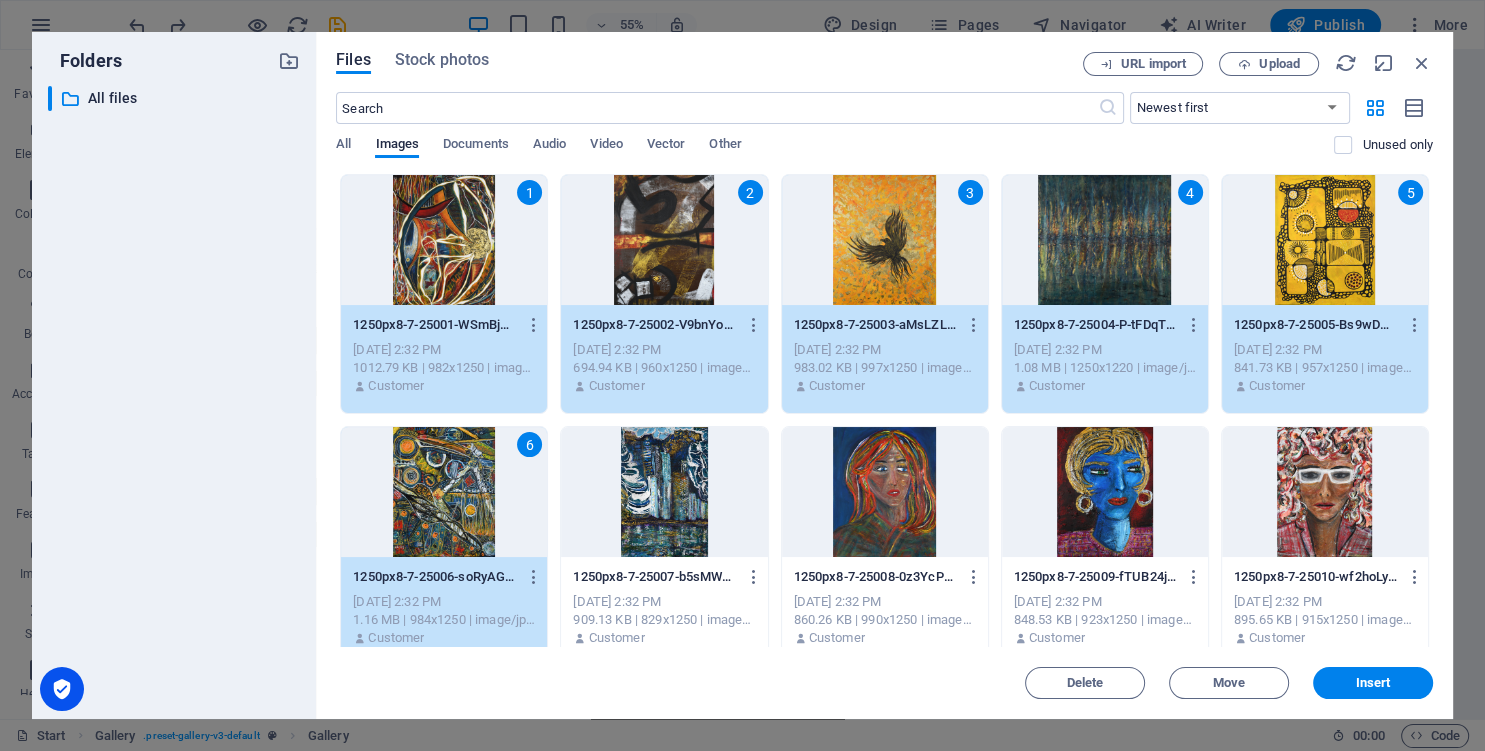 click at bounding box center [664, 492] 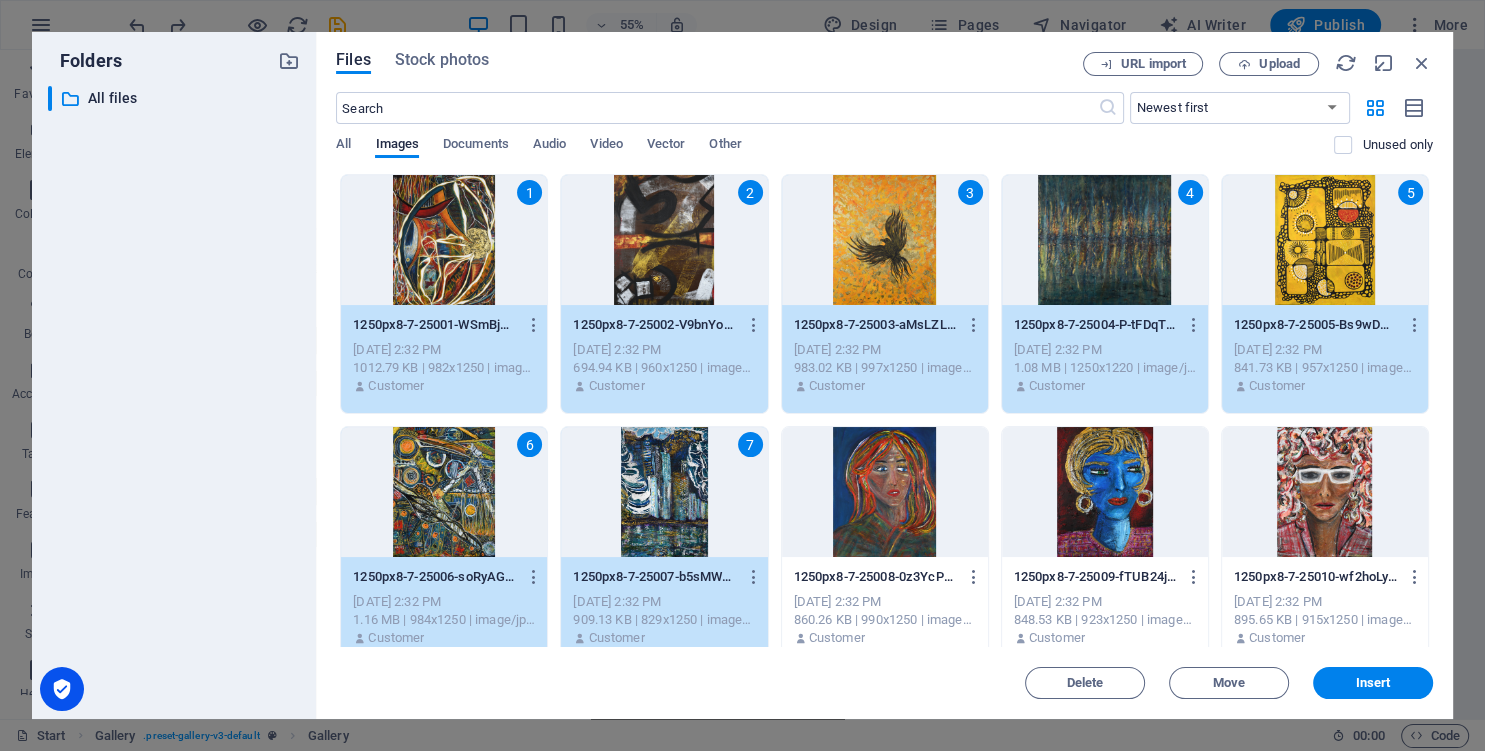 click at bounding box center [885, 492] 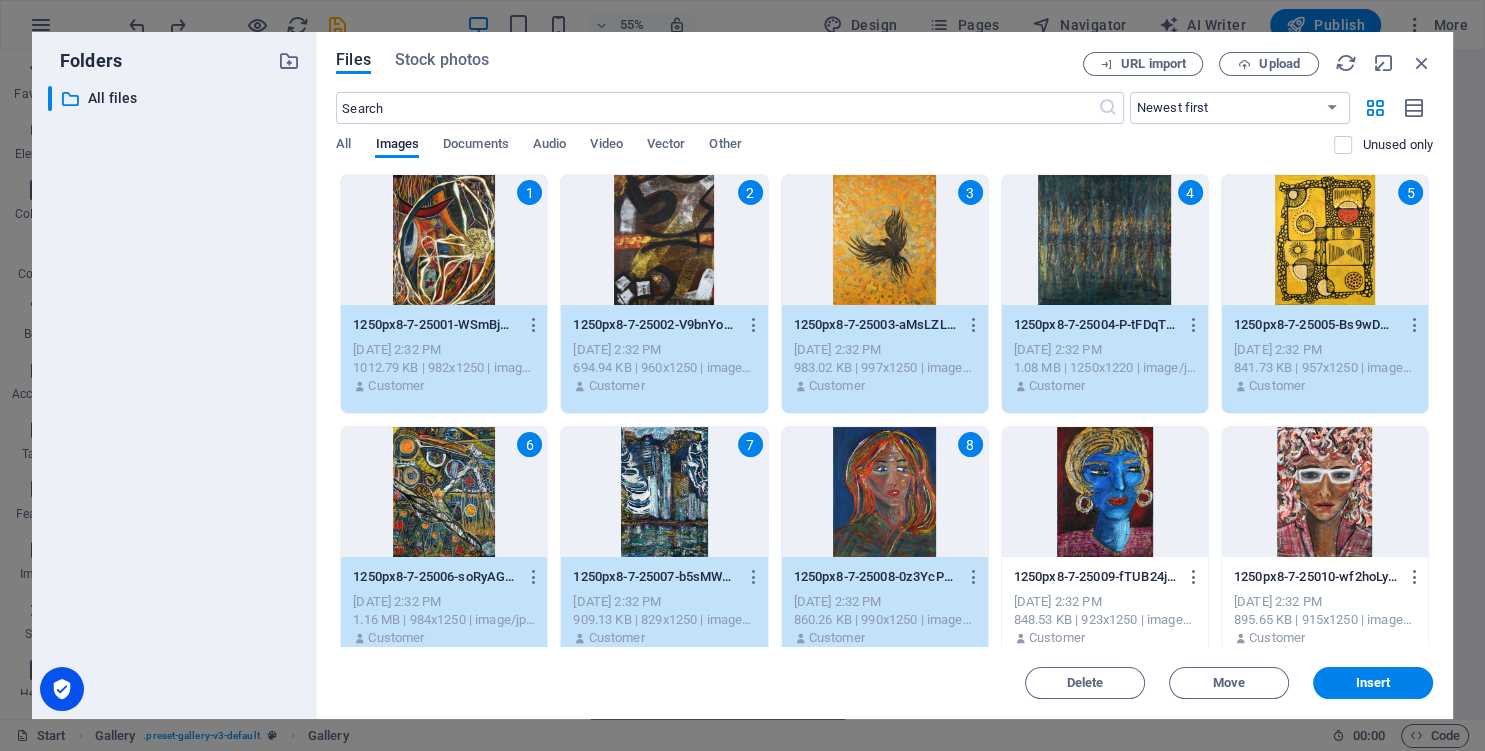 click at bounding box center [1105, 492] 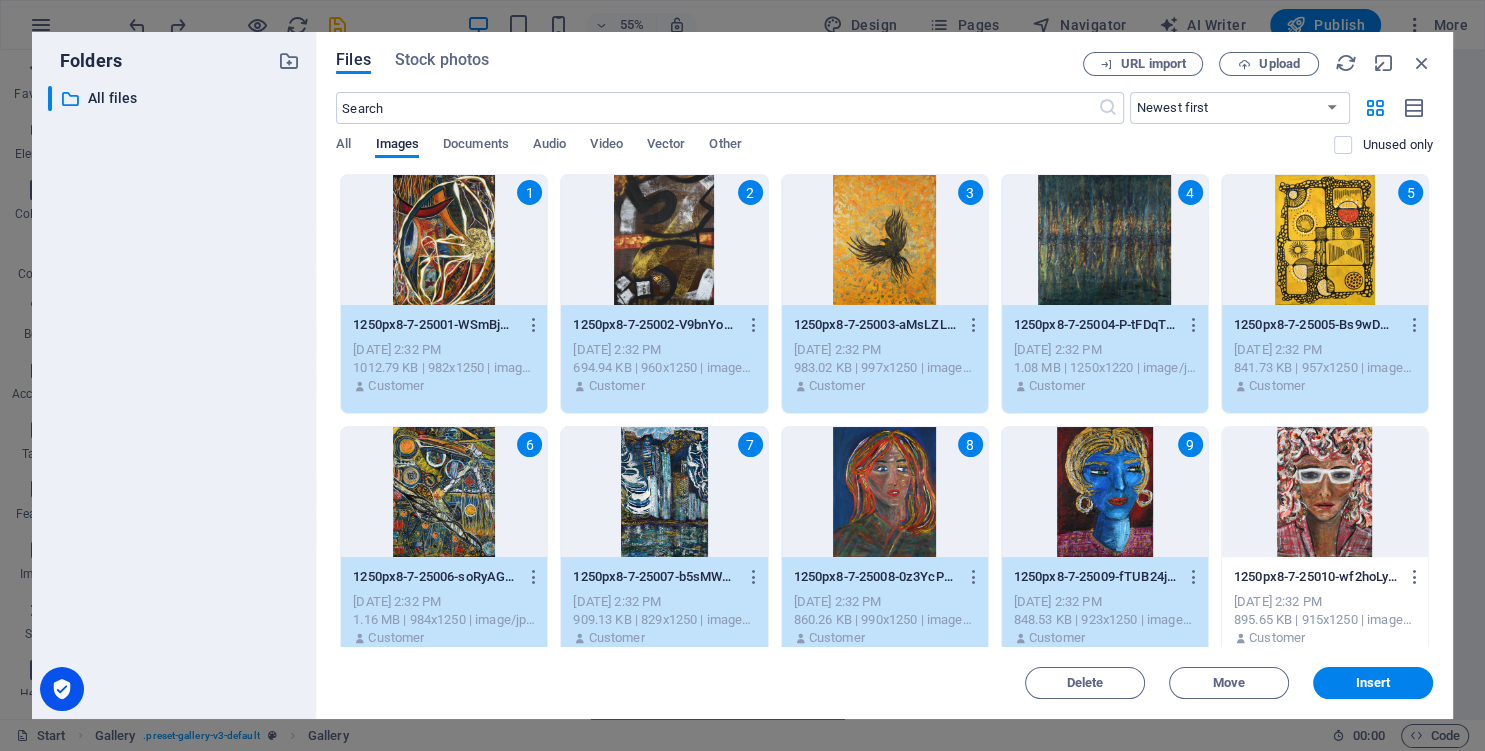 click at bounding box center (1325, 492) 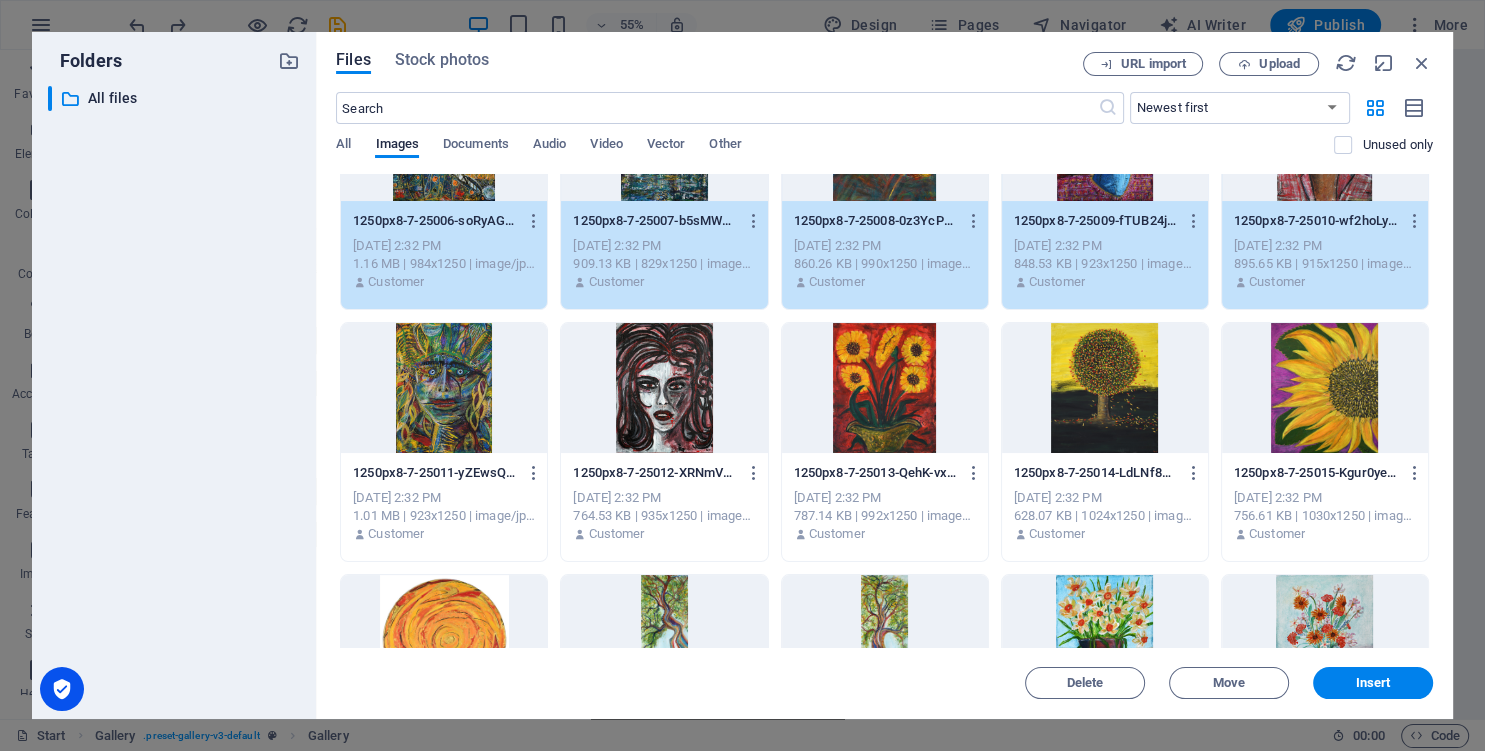 scroll, scrollTop: 365, scrollLeft: 0, axis: vertical 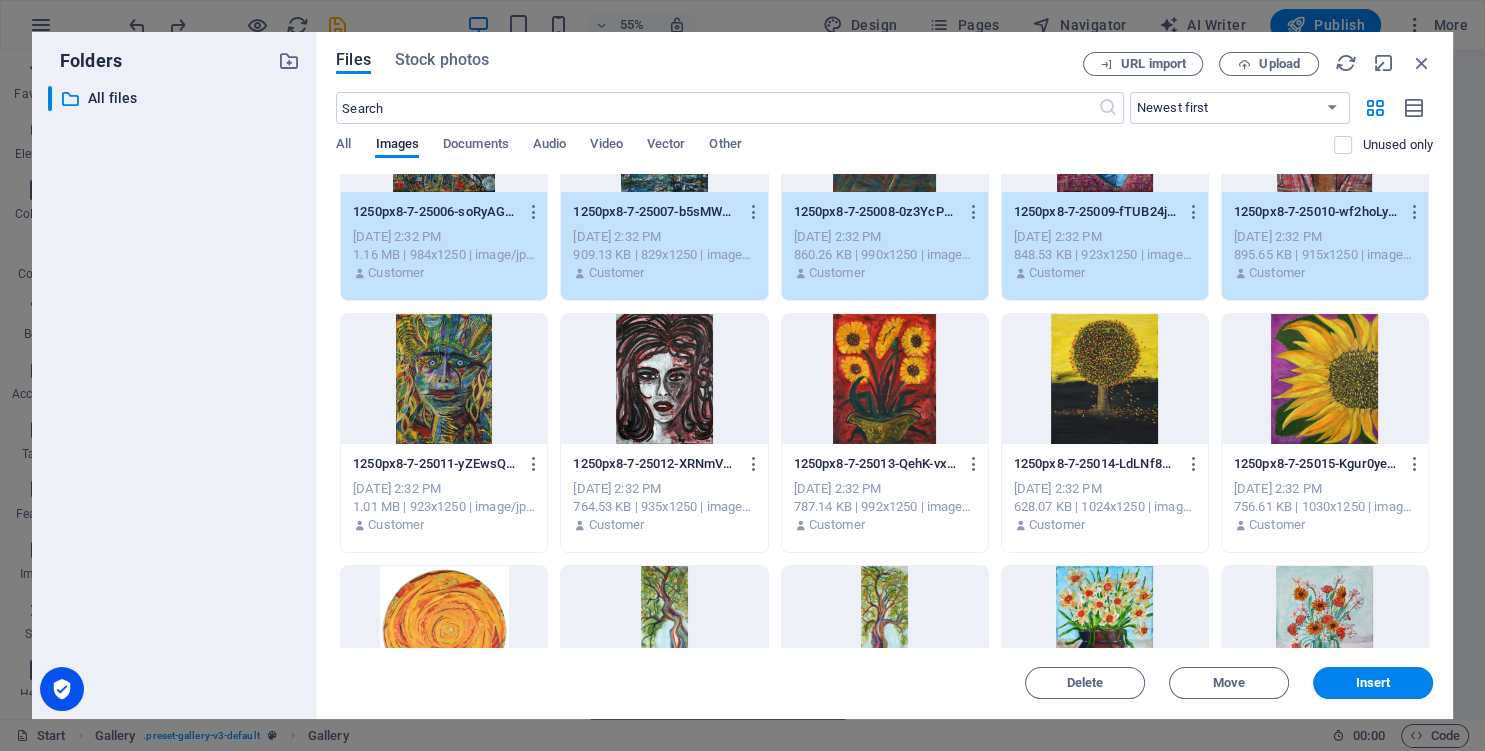 click at bounding box center [444, 379] 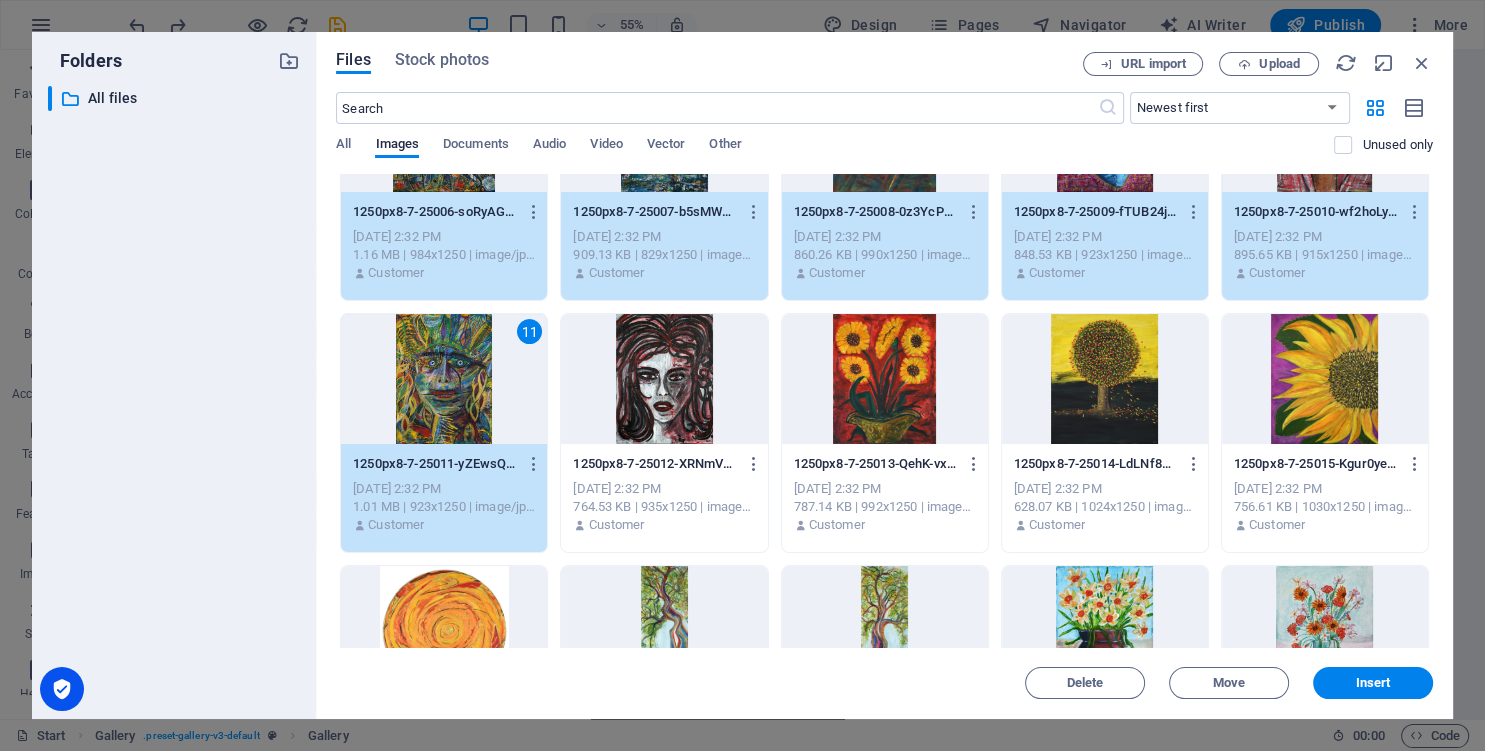 click at bounding box center [664, 379] 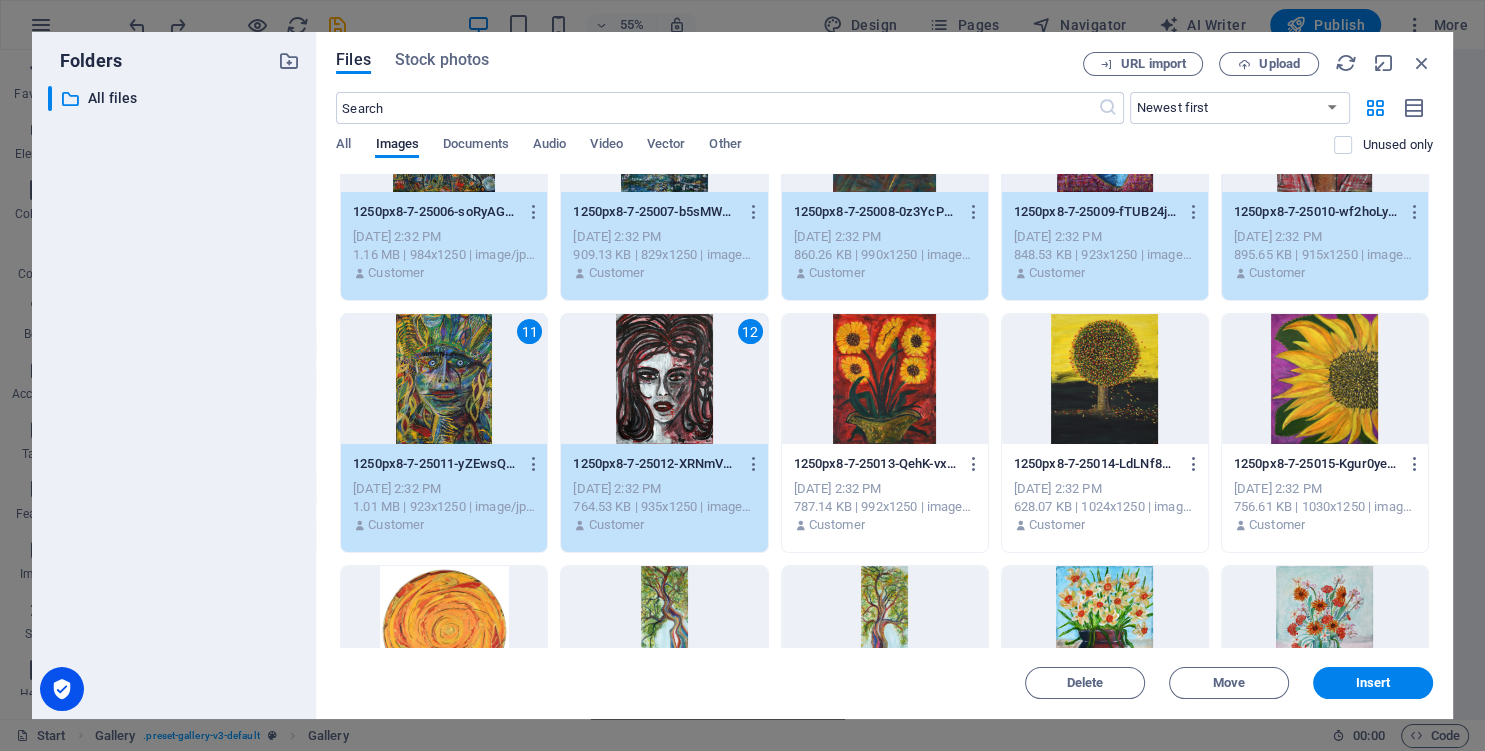 click at bounding box center [885, 379] 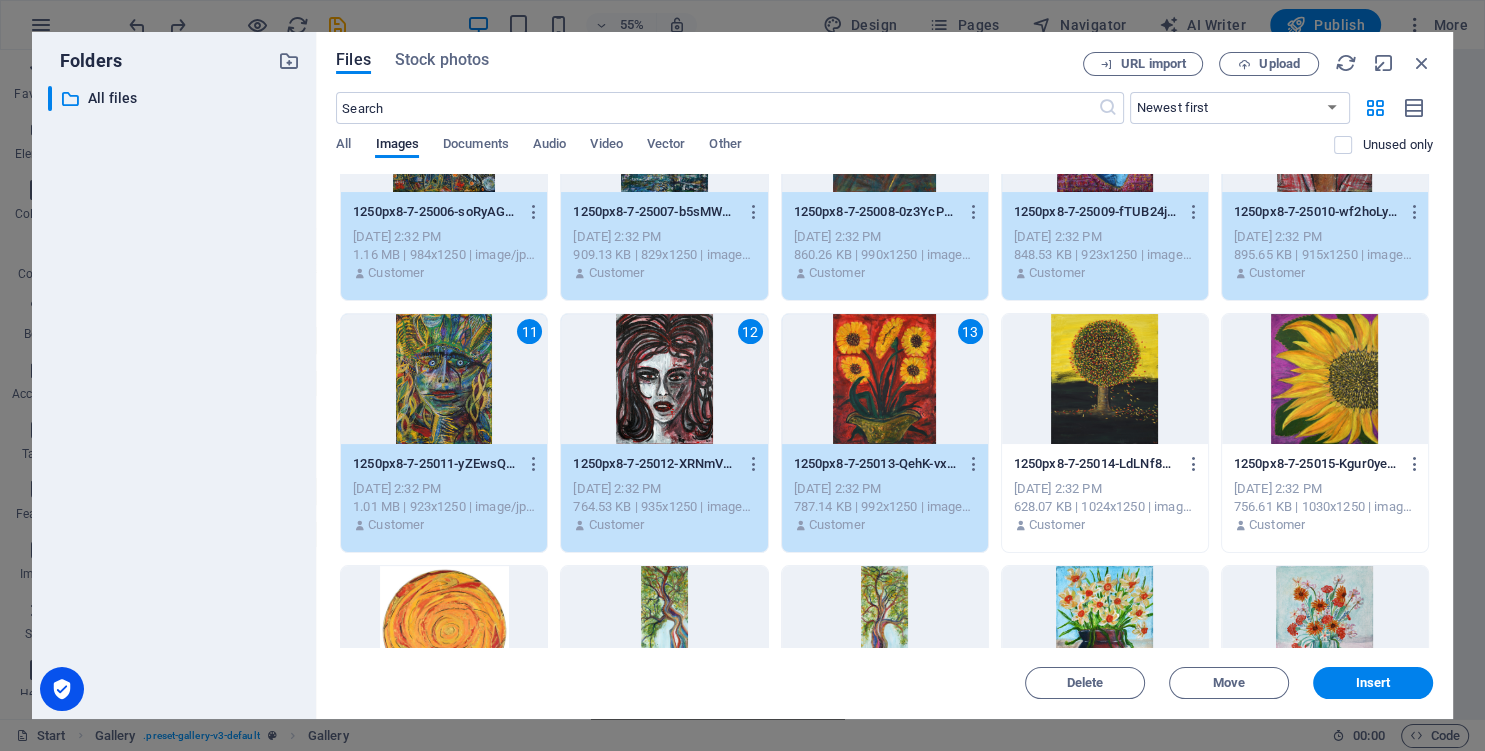 click at bounding box center [1105, 379] 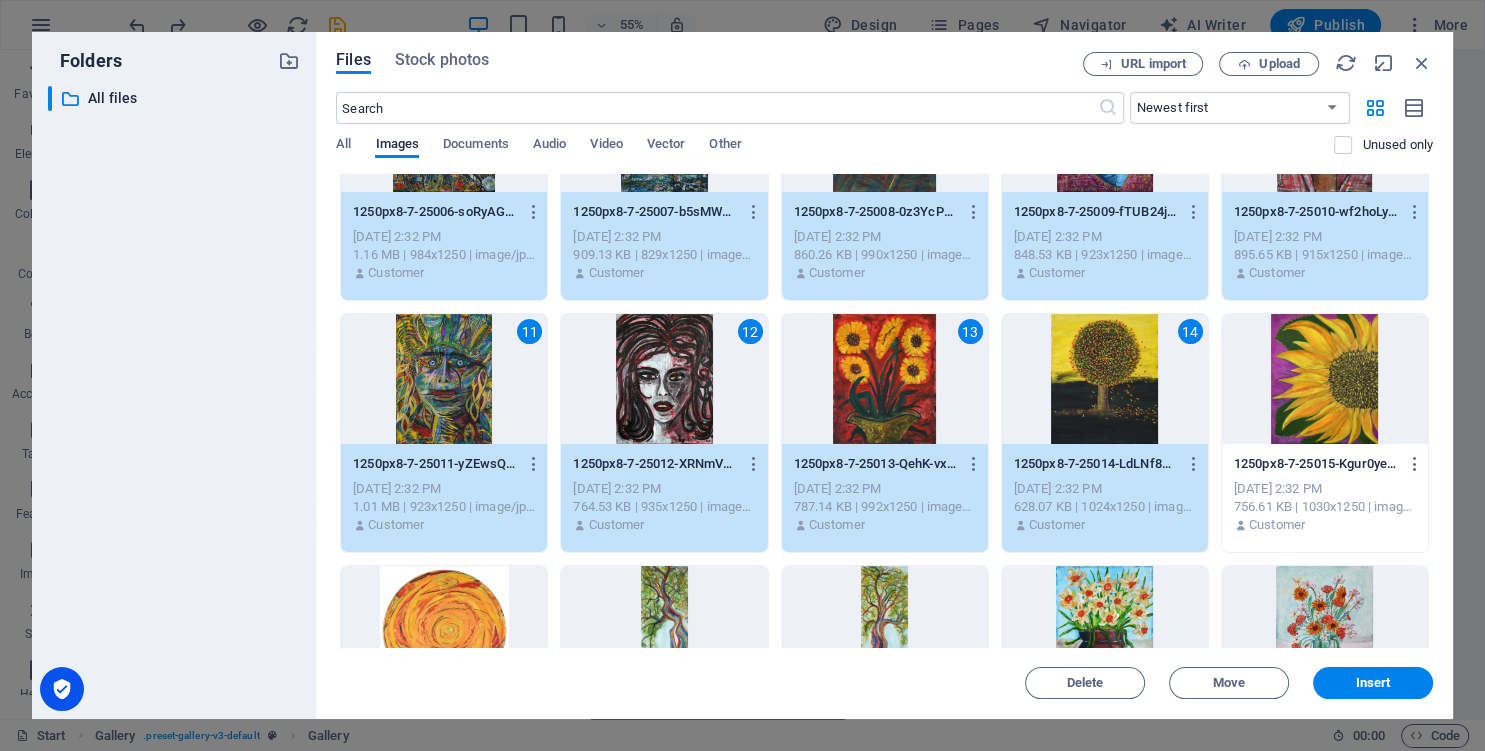 click at bounding box center [1325, 379] 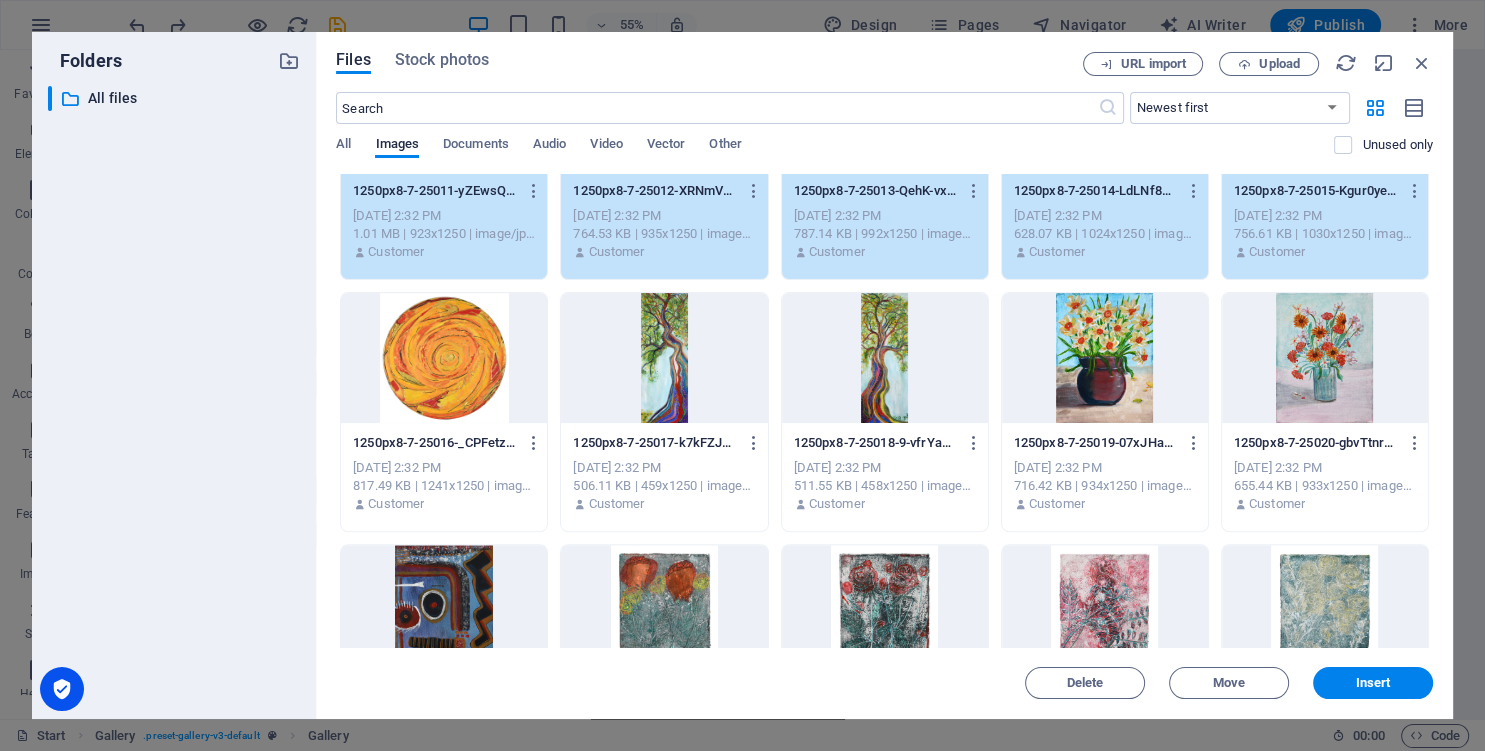 scroll, scrollTop: 638, scrollLeft: 0, axis: vertical 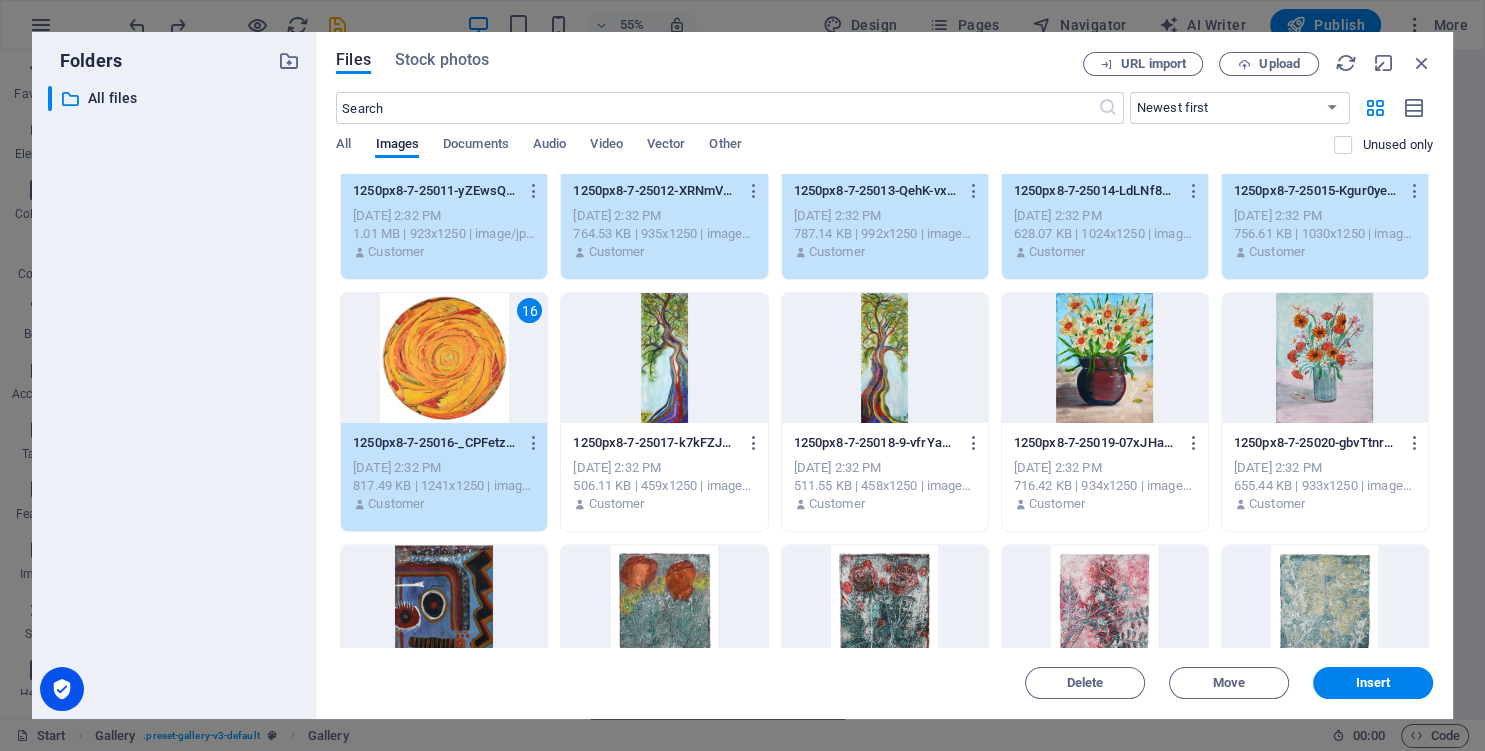 click at bounding box center (664, 358) 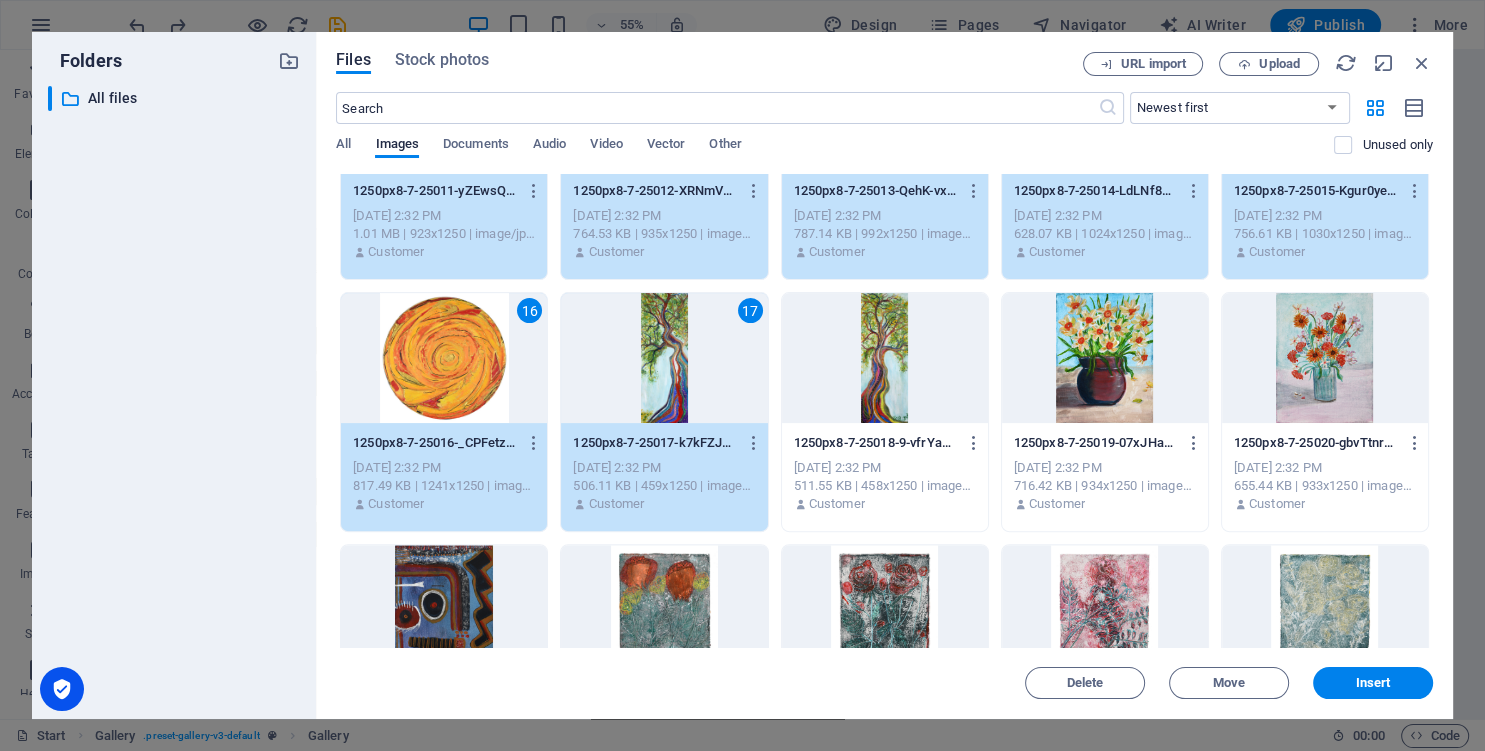 click at bounding box center (885, 358) 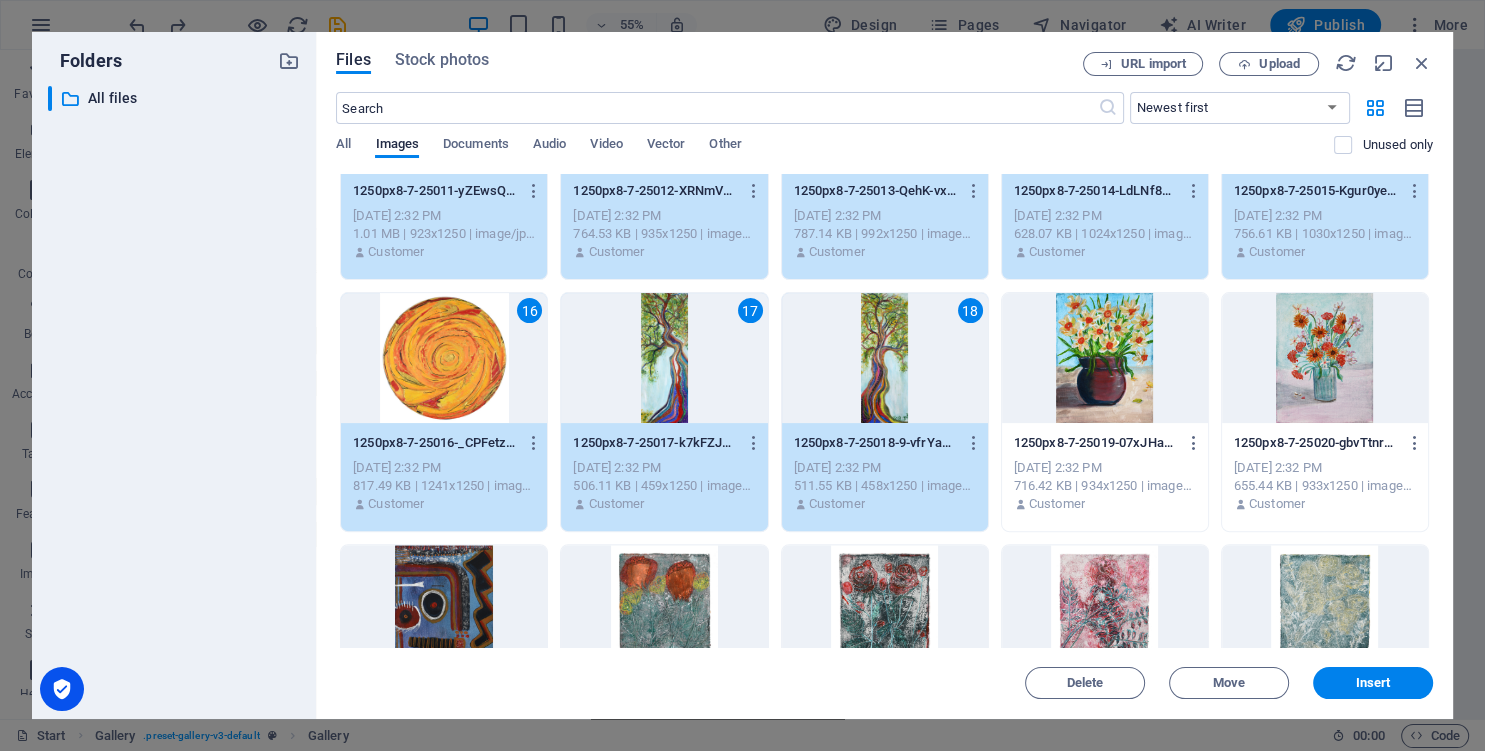 click at bounding box center (1105, 358) 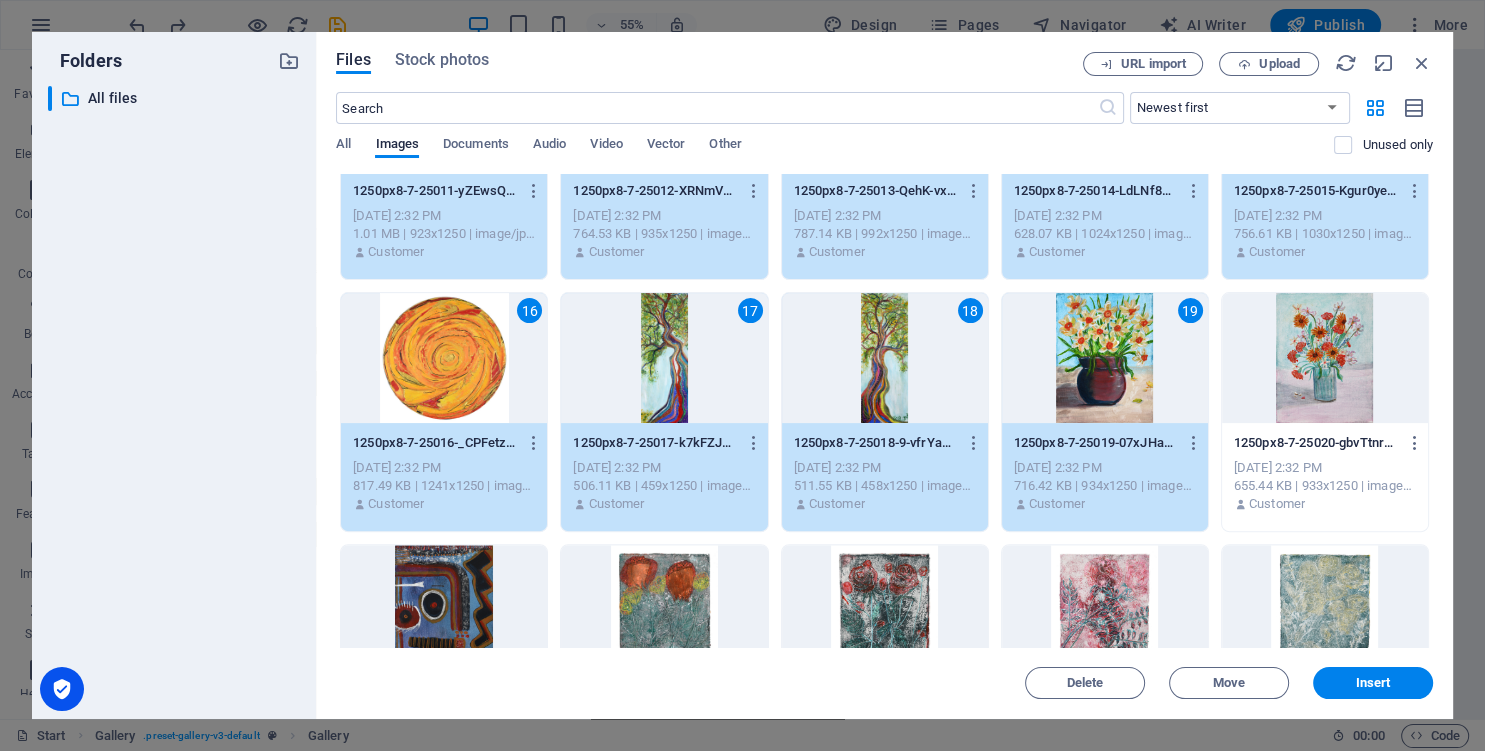 click at bounding box center [1325, 358] 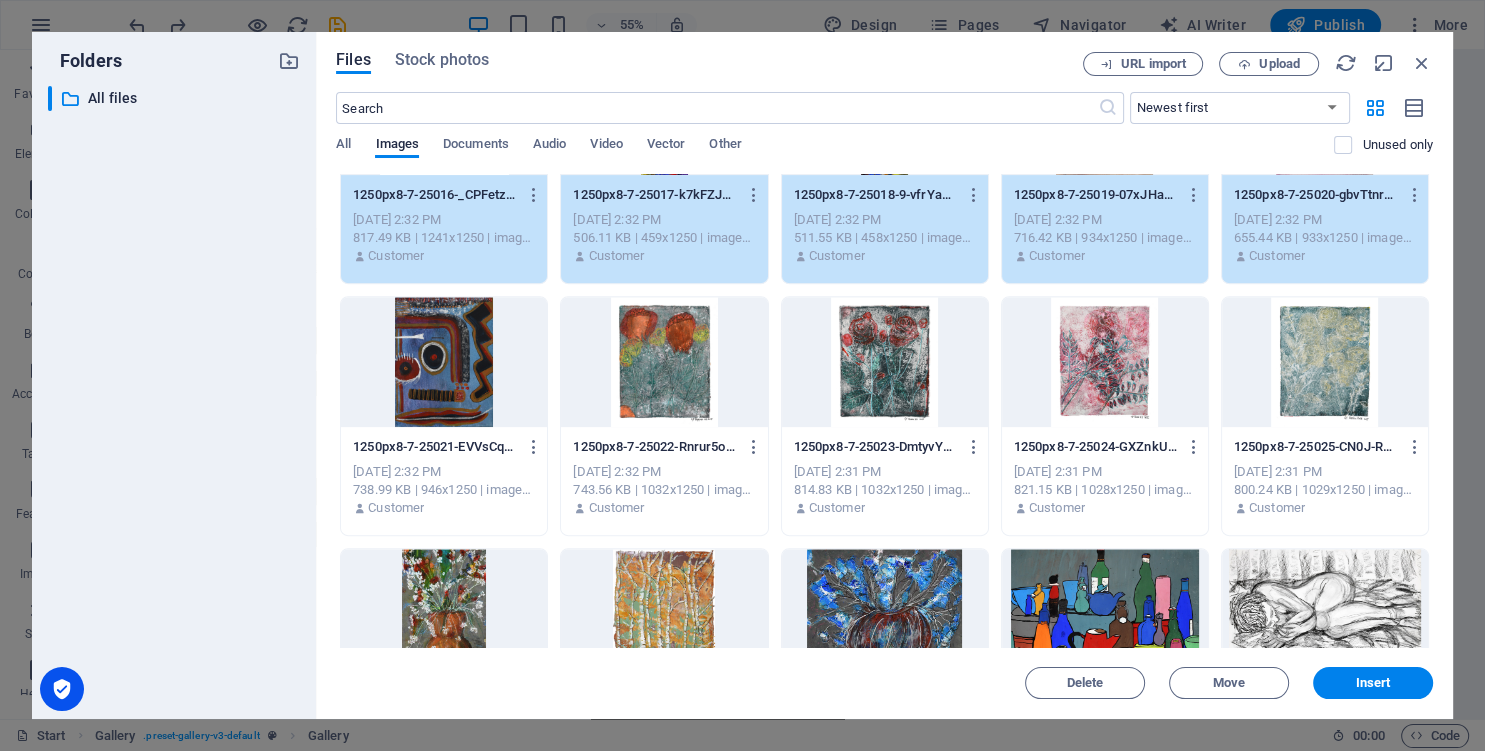 scroll, scrollTop: 912, scrollLeft: 0, axis: vertical 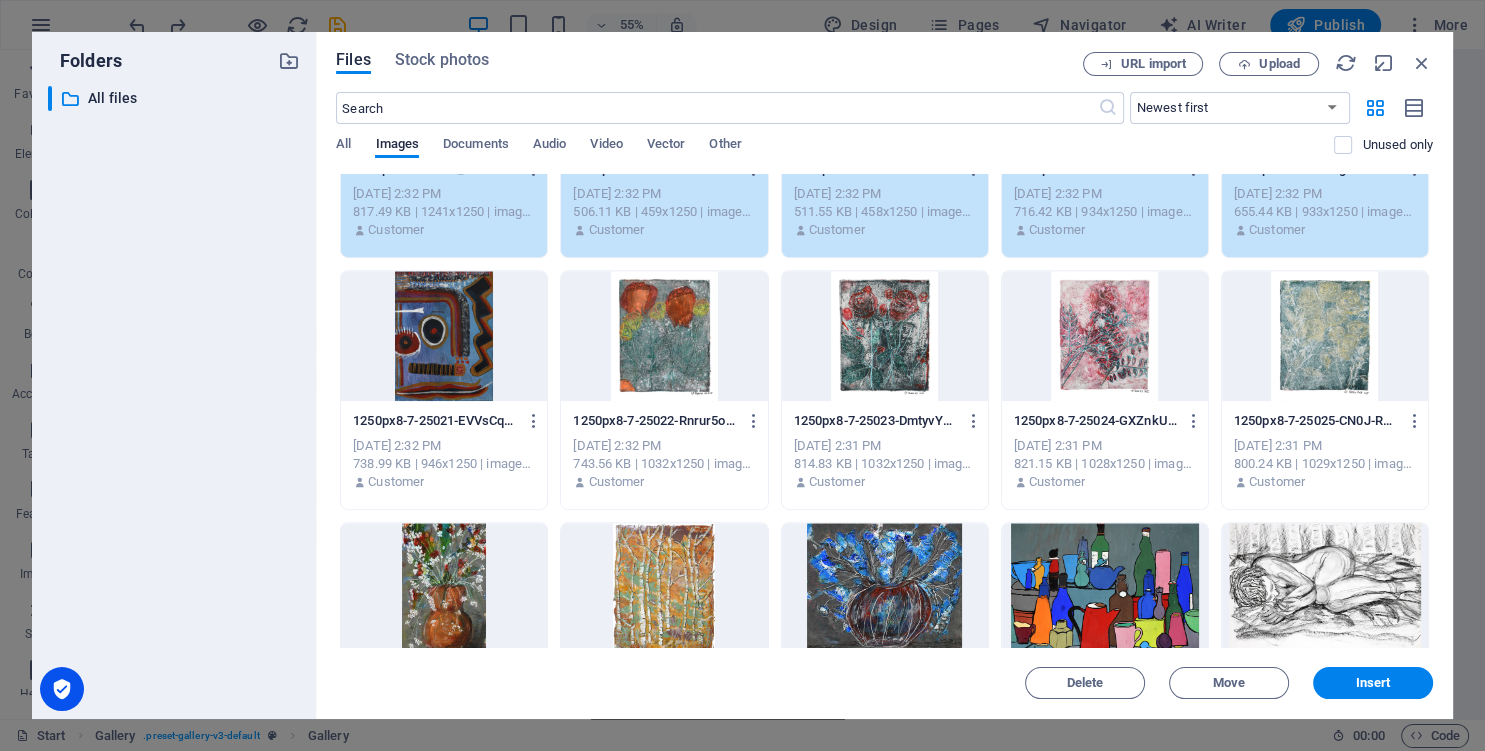 click at bounding box center (444, 336) 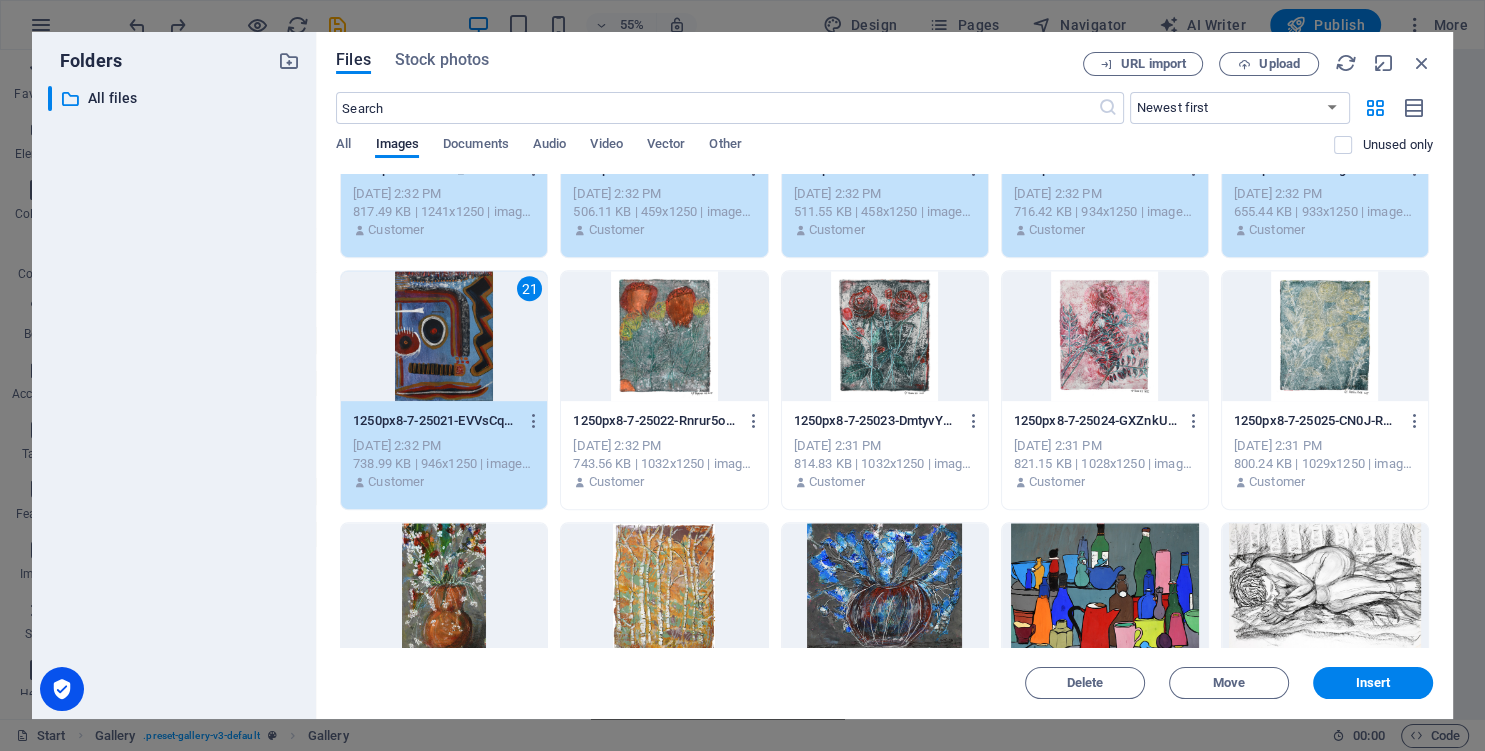 click at bounding box center (664, 336) 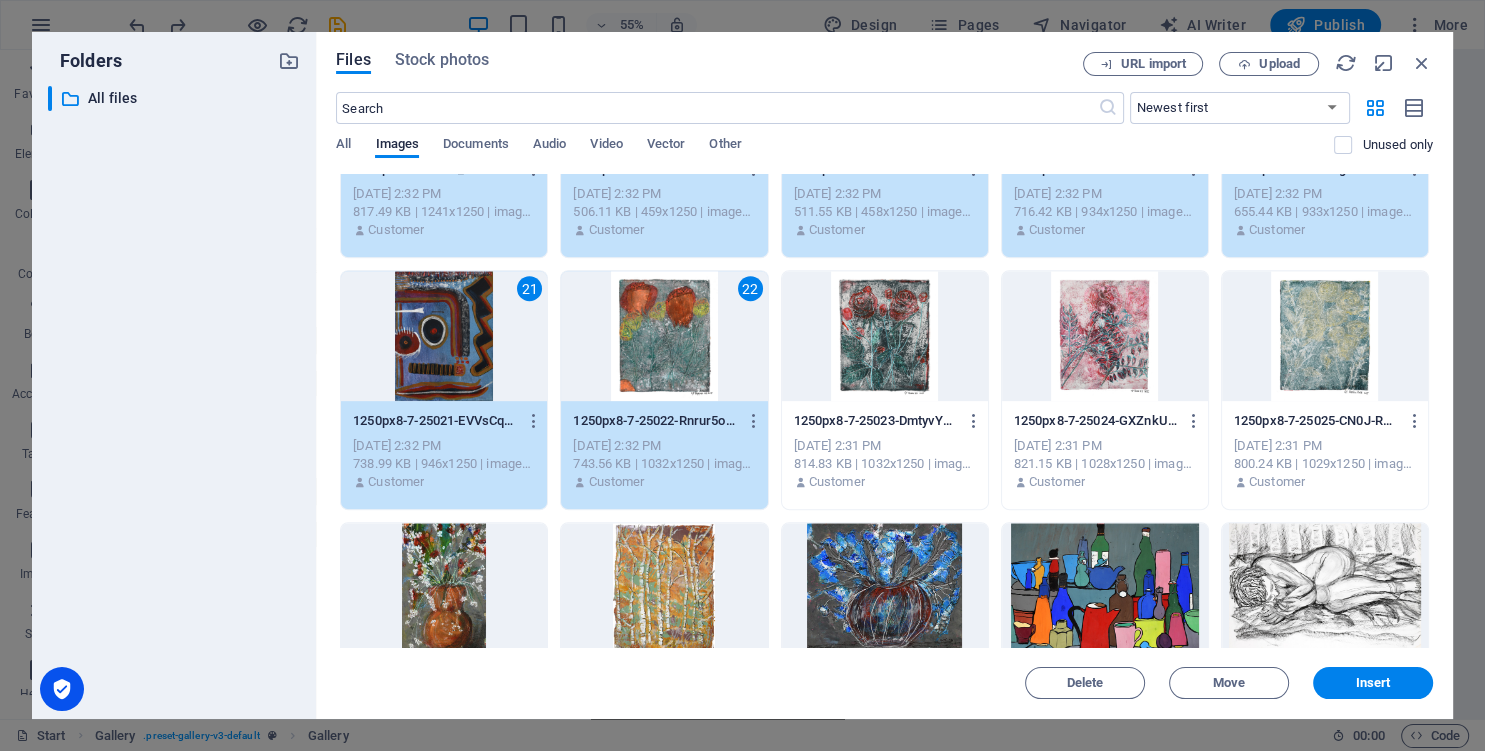 click at bounding box center (885, 336) 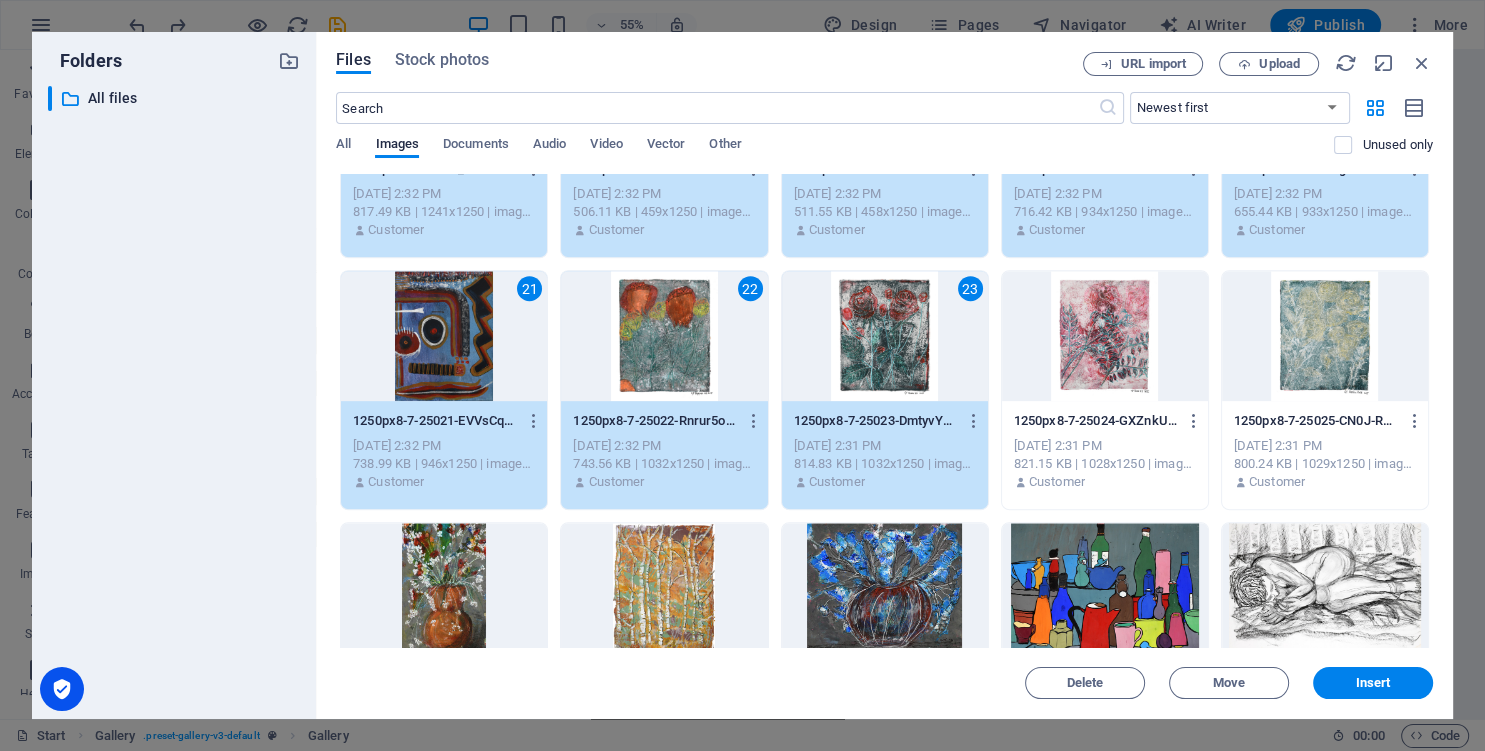 click at bounding box center (1105, 336) 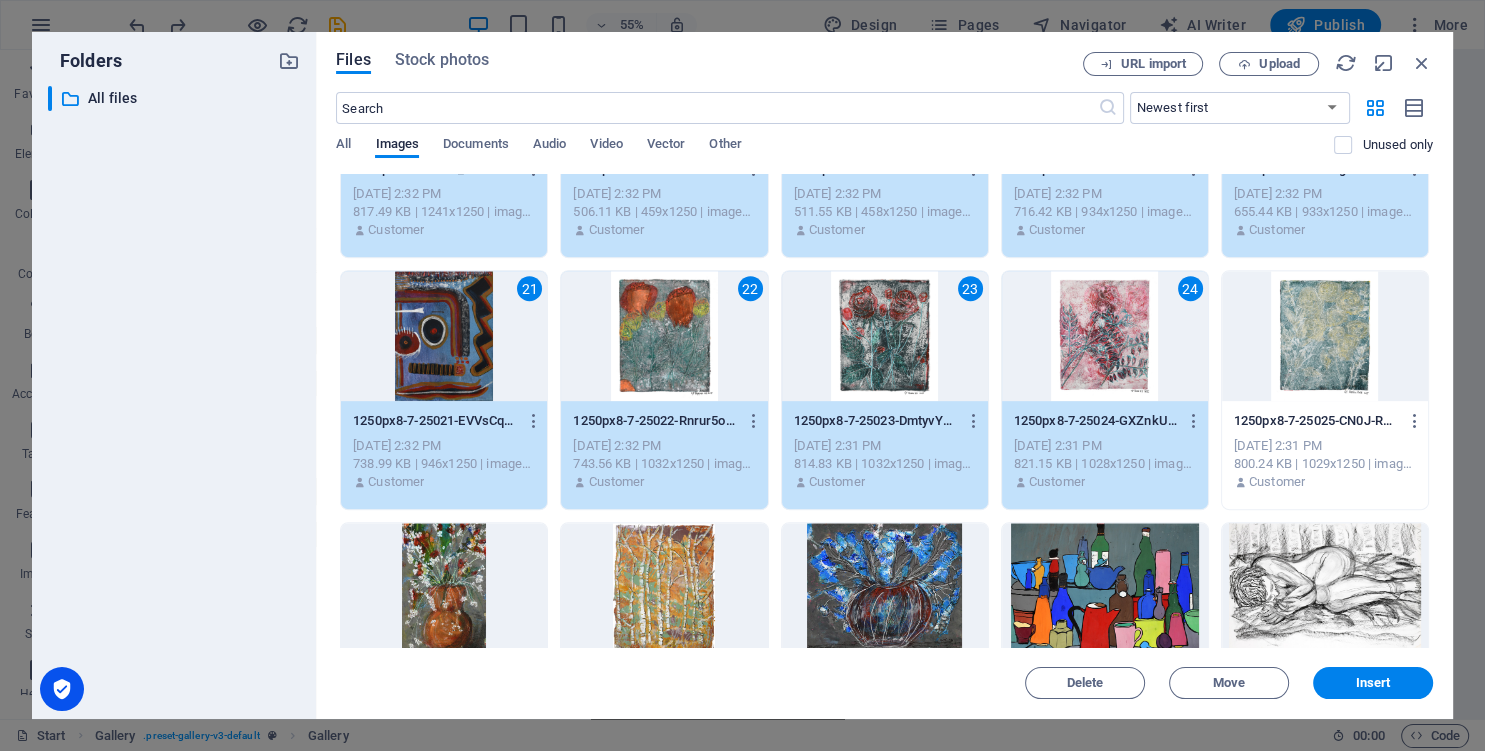 click at bounding box center (1325, 336) 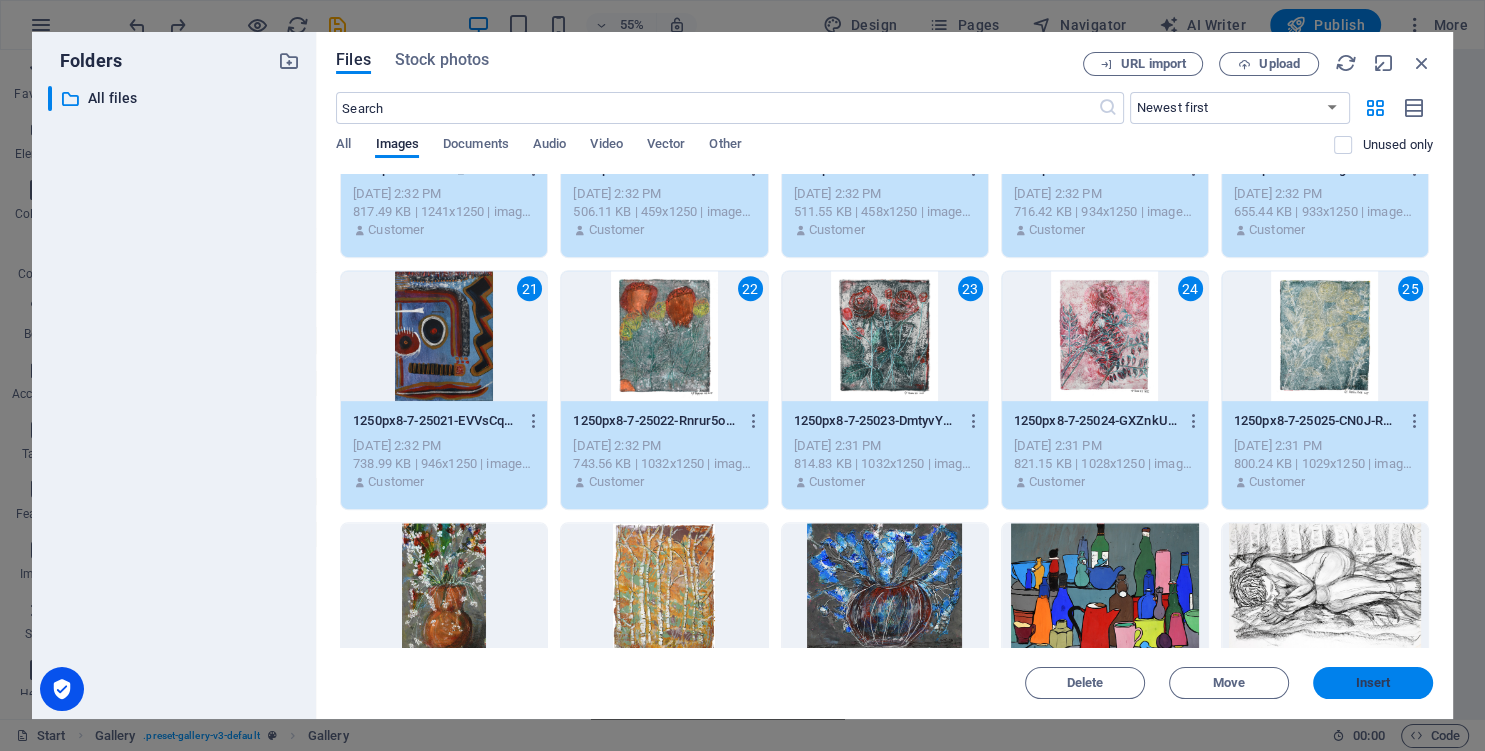 drag, startPoint x: 1369, startPoint y: 688, endPoint x: 934, endPoint y: 626, distance: 439.39618 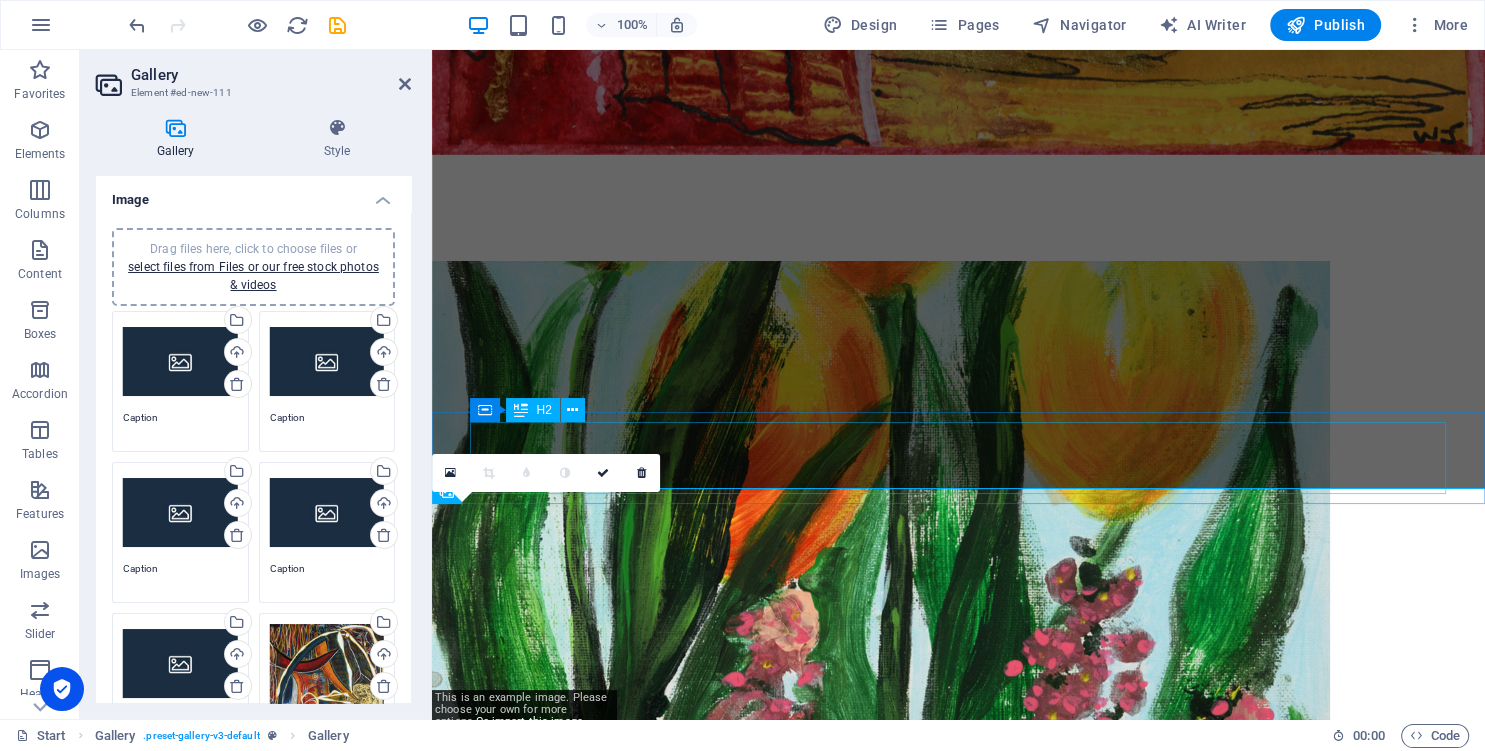 scroll, scrollTop: 653, scrollLeft: 0, axis: vertical 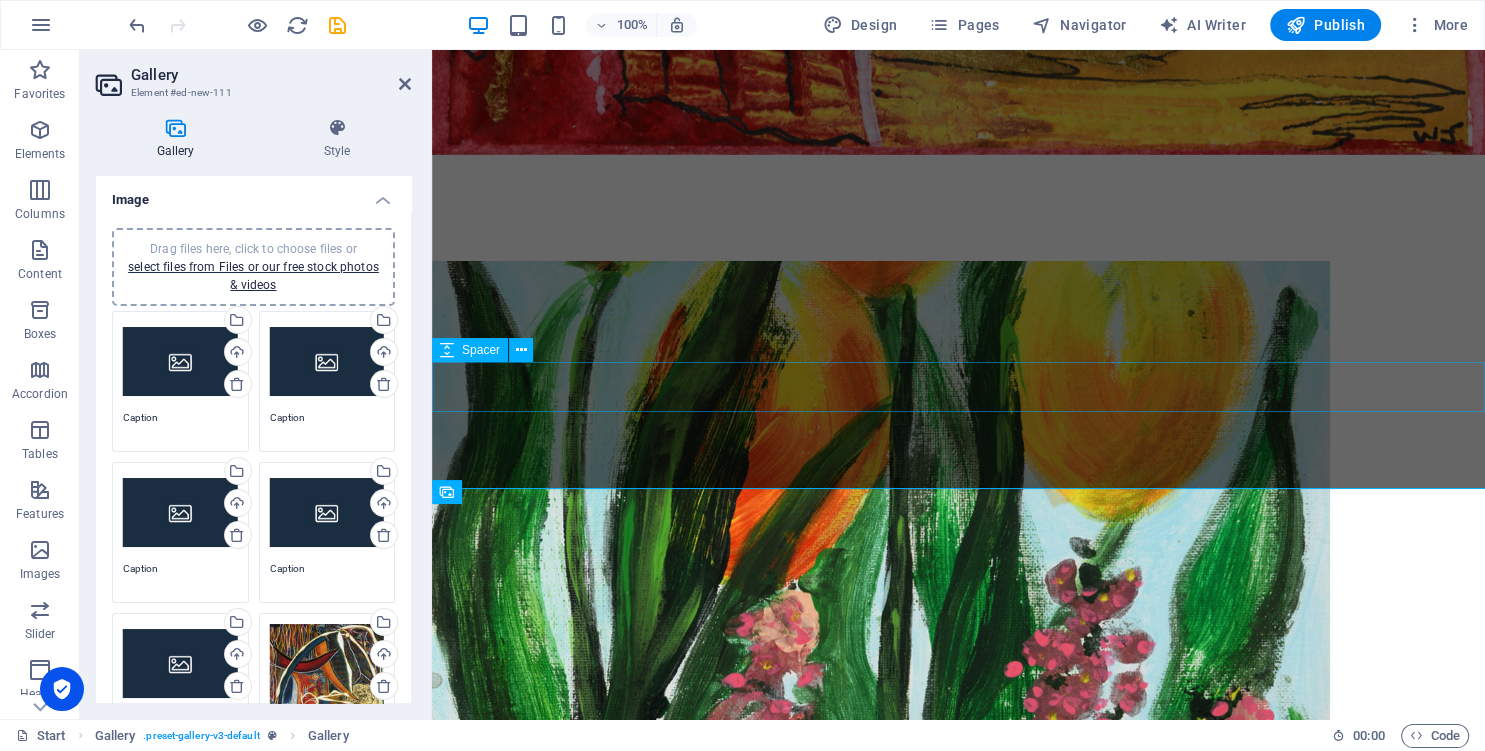 click at bounding box center (958, 3742) 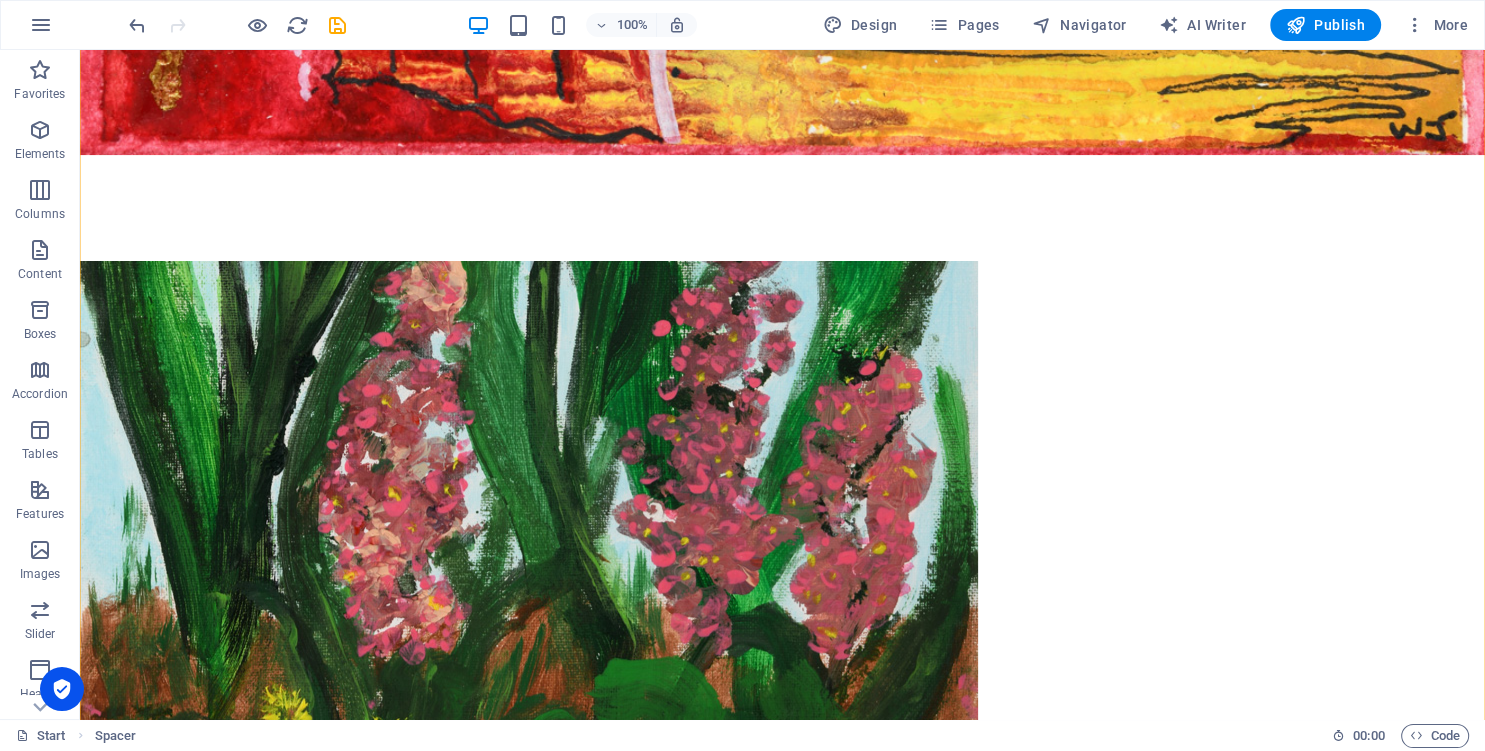 scroll, scrollTop: 1181, scrollLeft: 0, axis: vertical 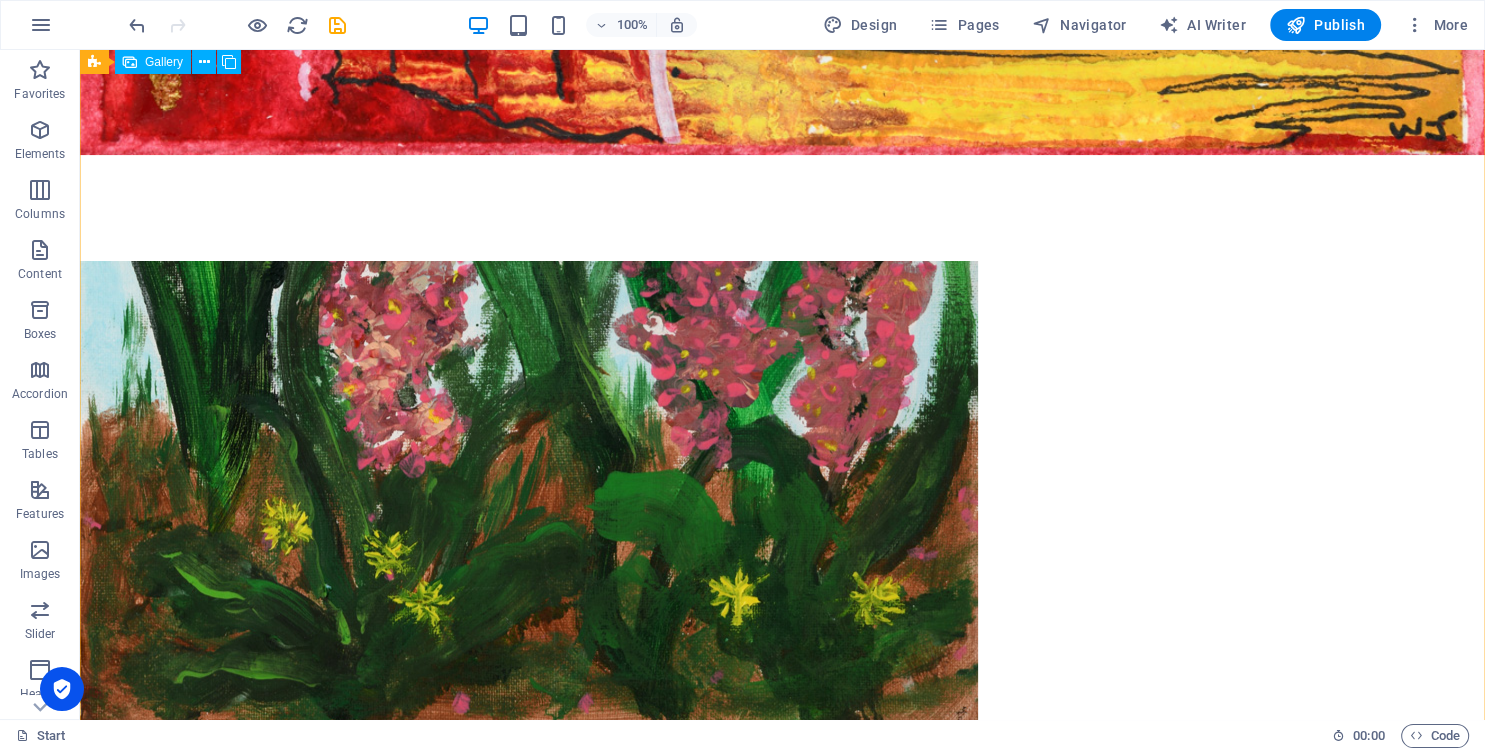 click at bounding box center (207, 4331) 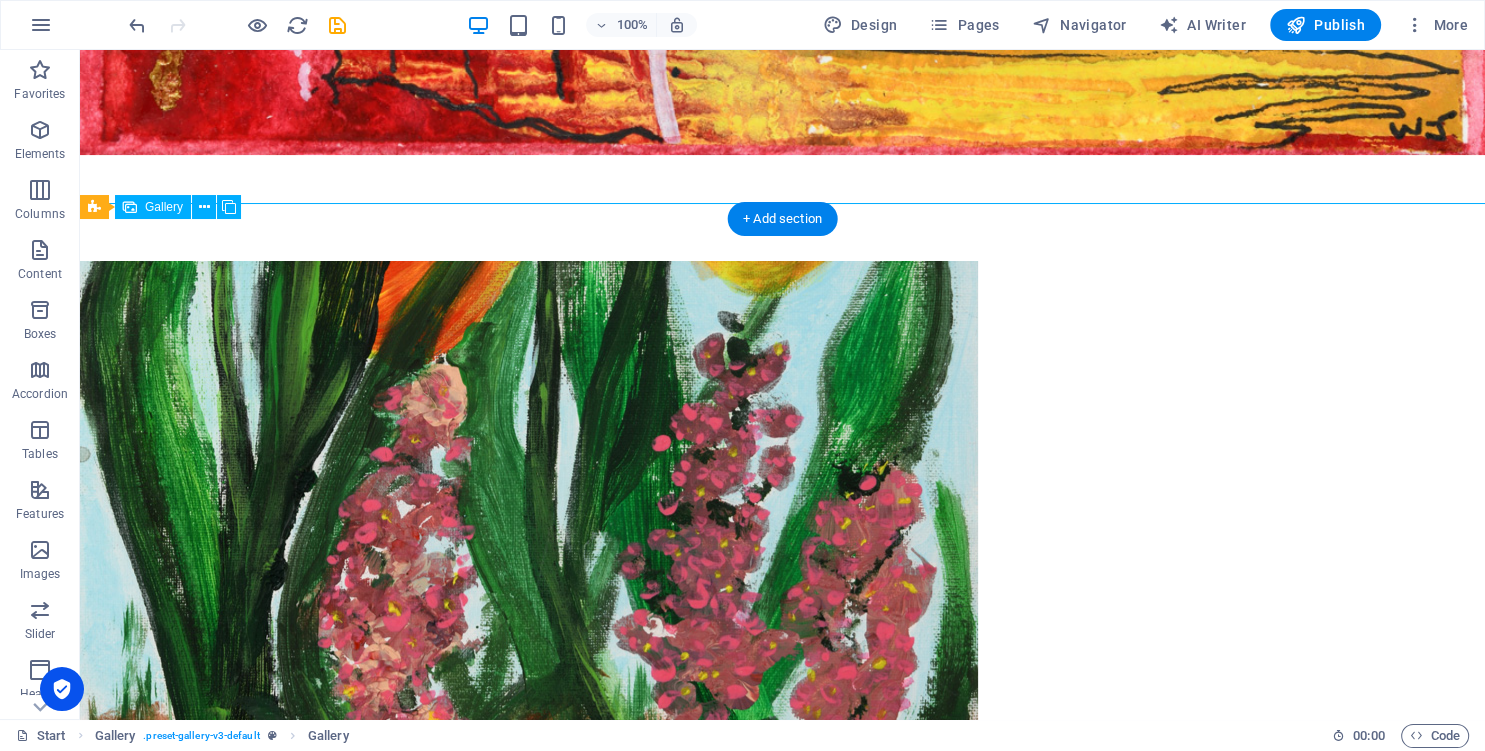 scroll, scrollTop: 864, scrollLeft: 0, axis: vertical 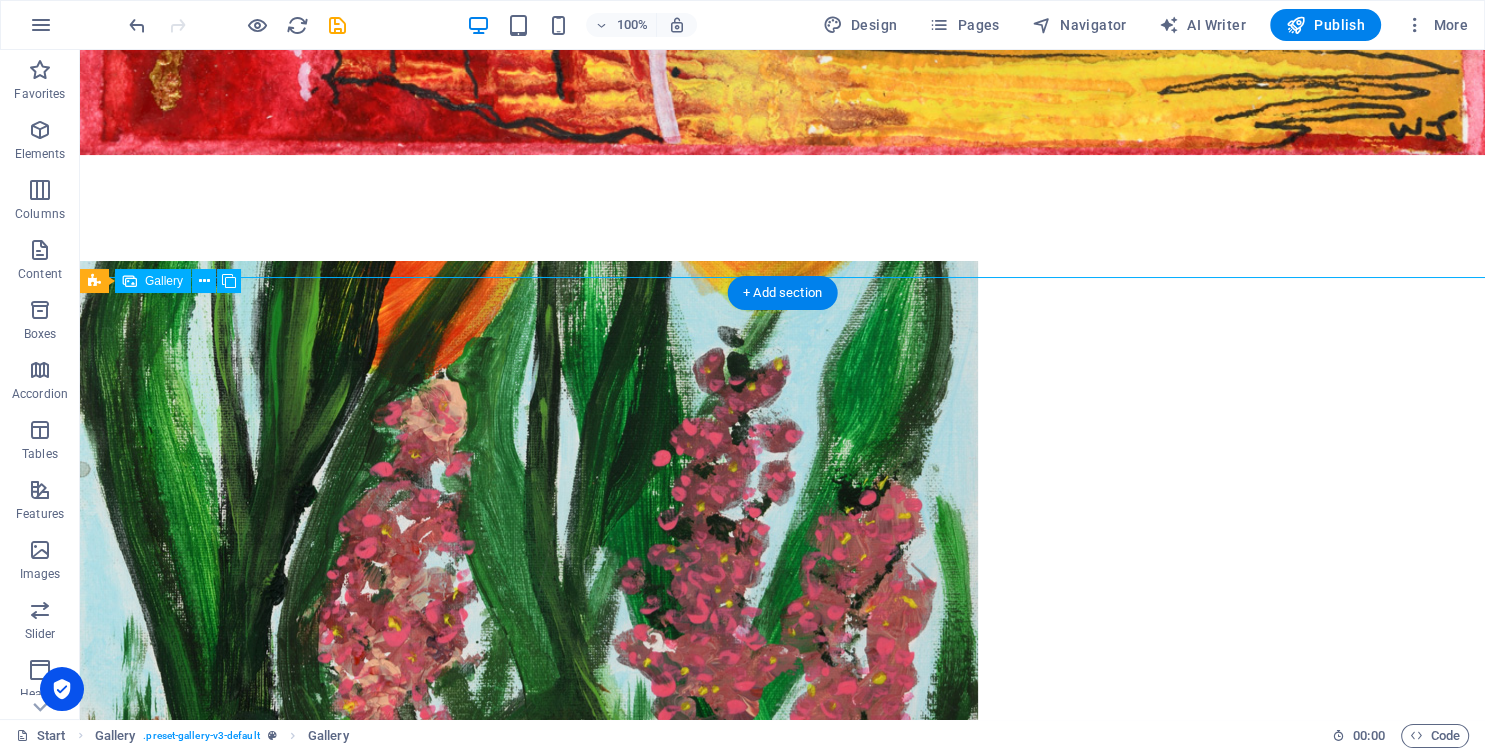 click at bounding box center (207, 4360) 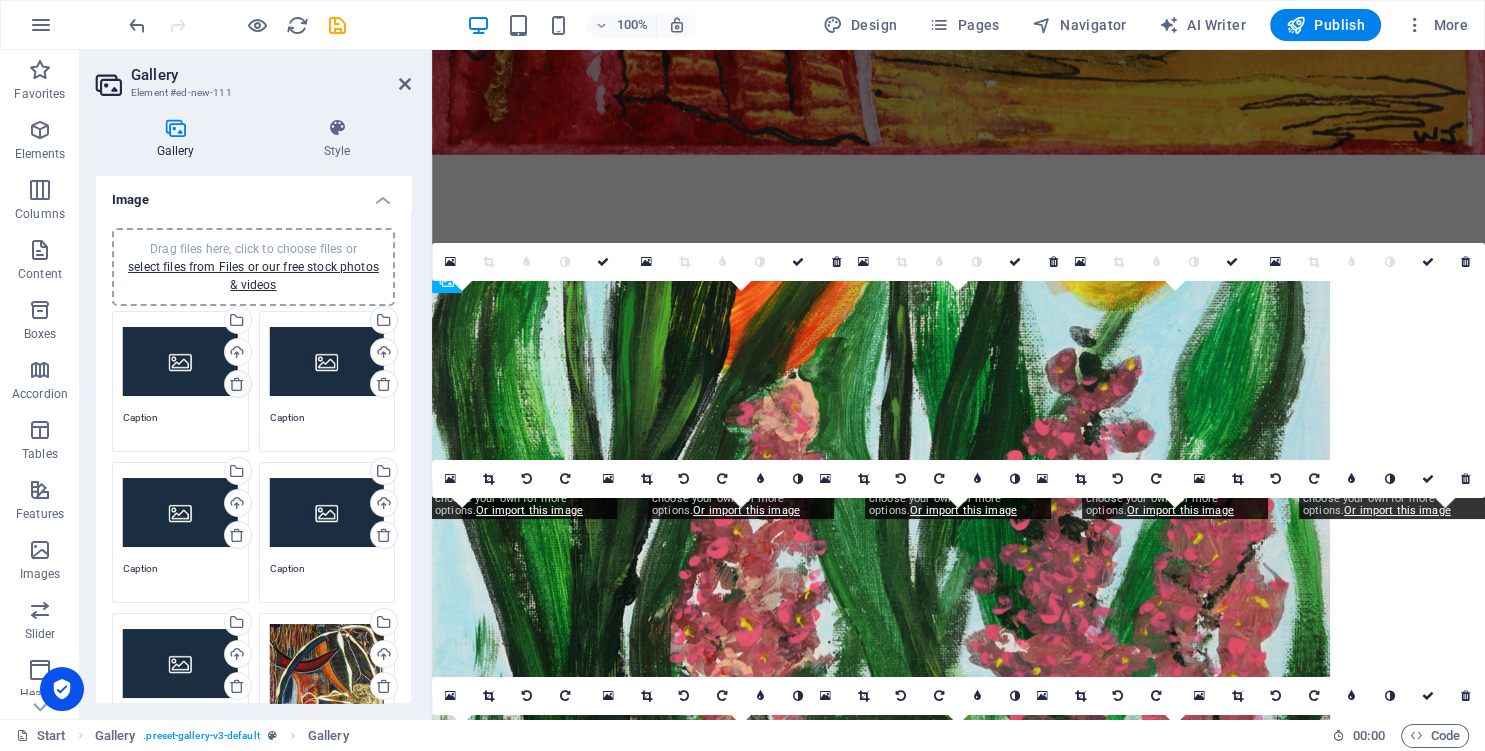 click at bounding box center [237, 384] 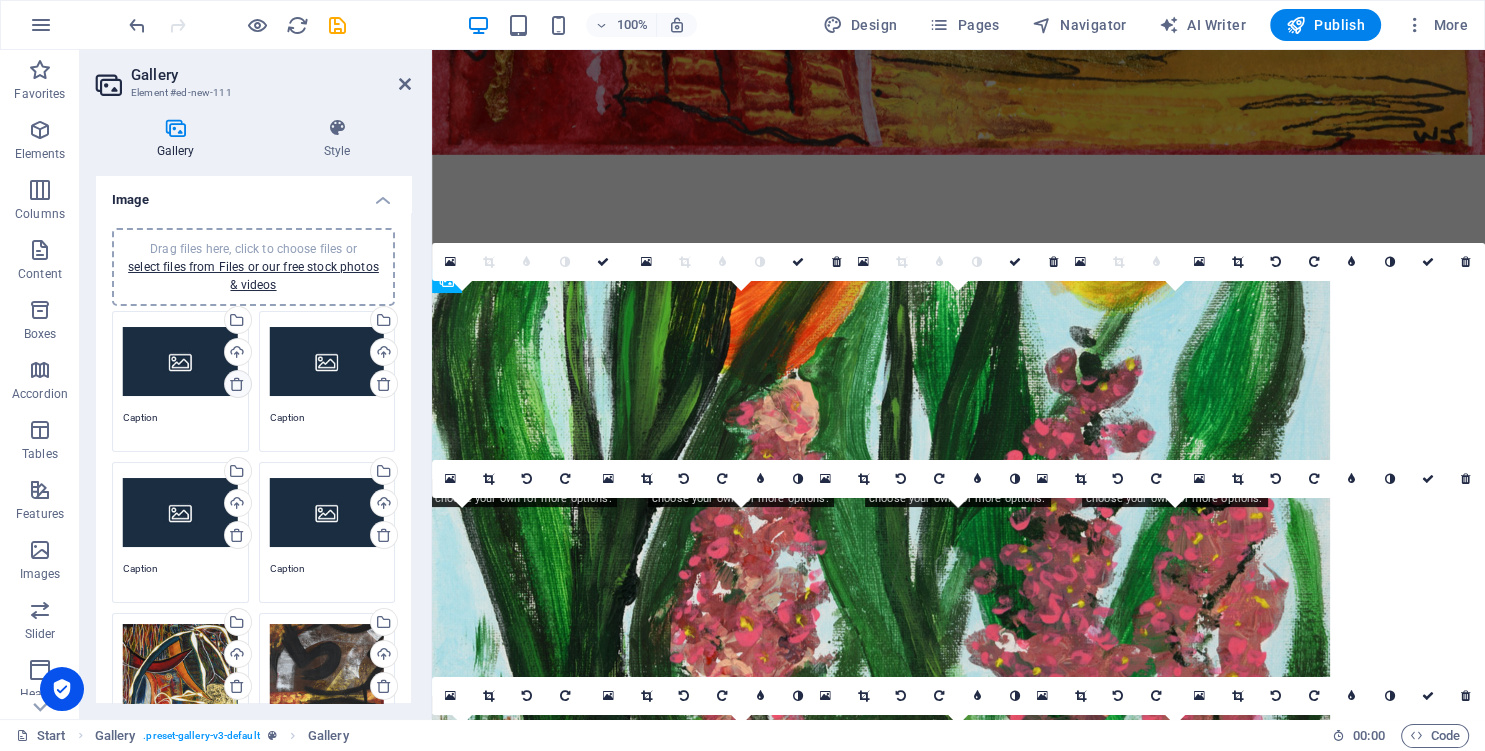 click at bounding box center (237, 384) 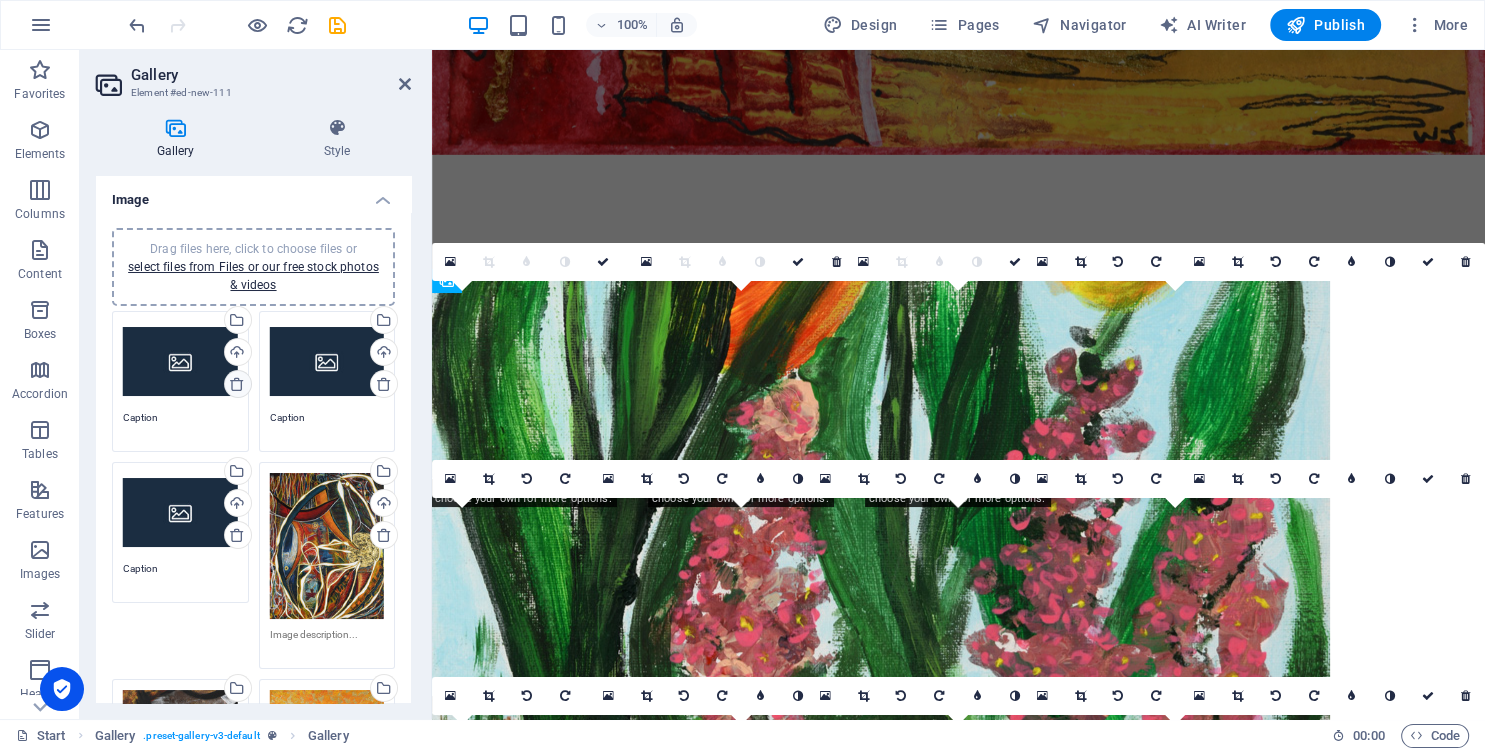 click at bounding box center (237, 384) 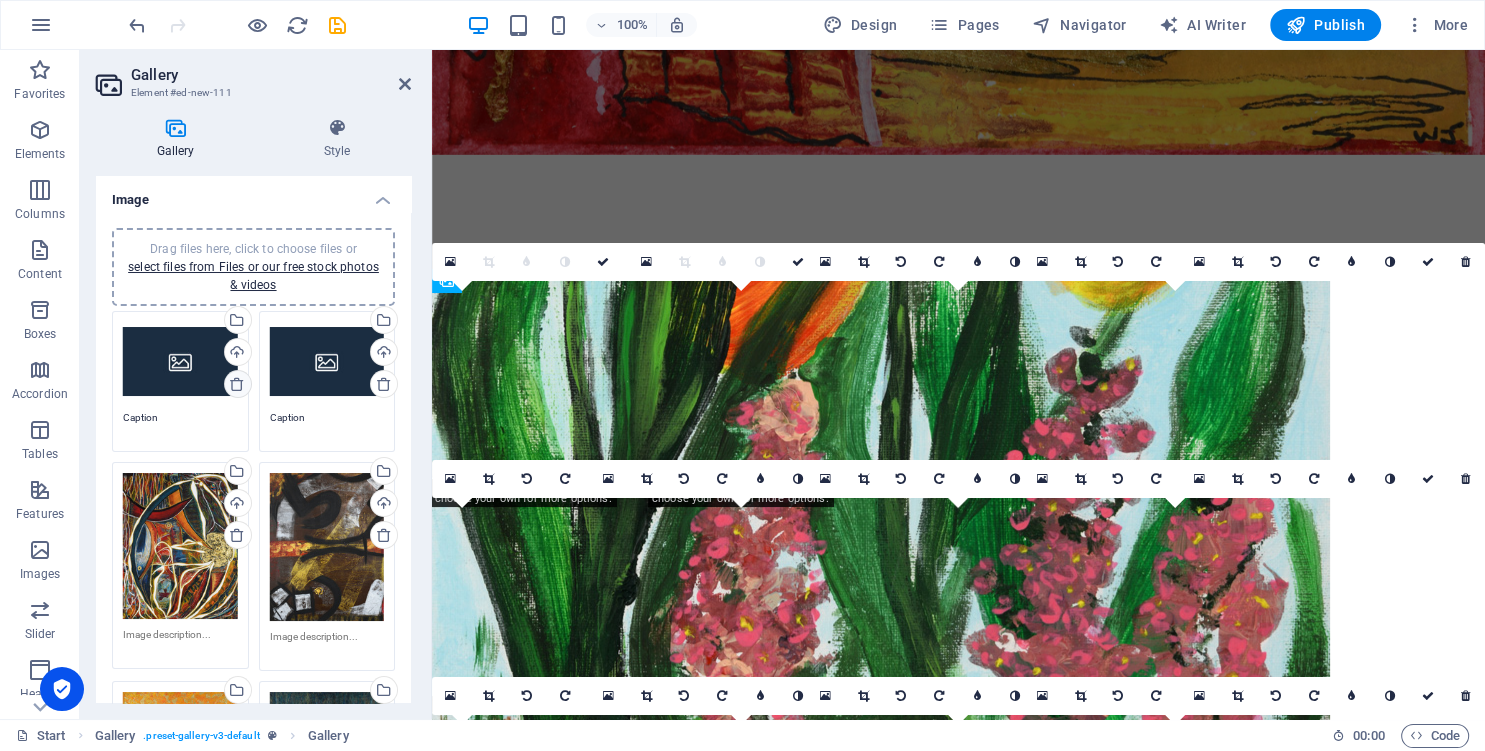 click at bounding box center (237, 384) 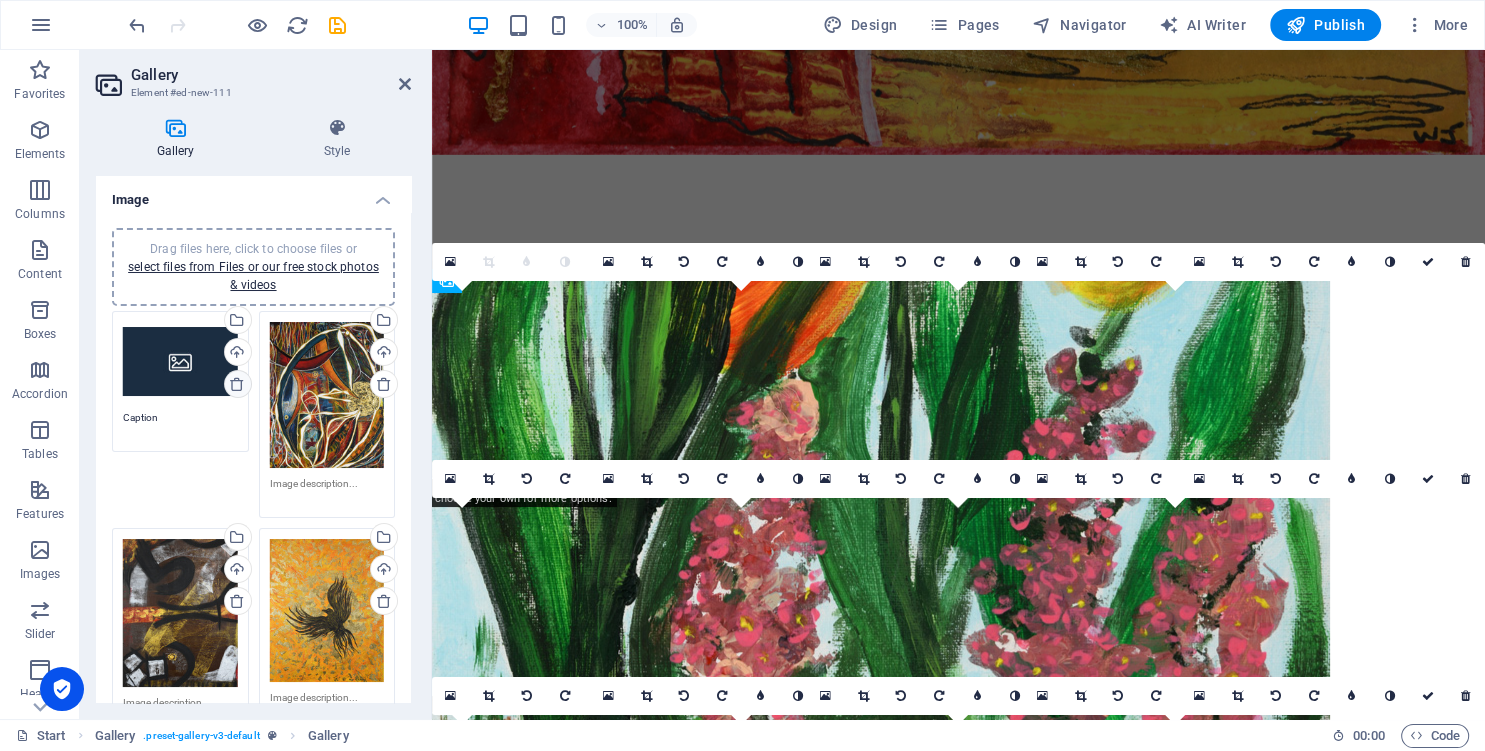click at bounding box center [237, 384] 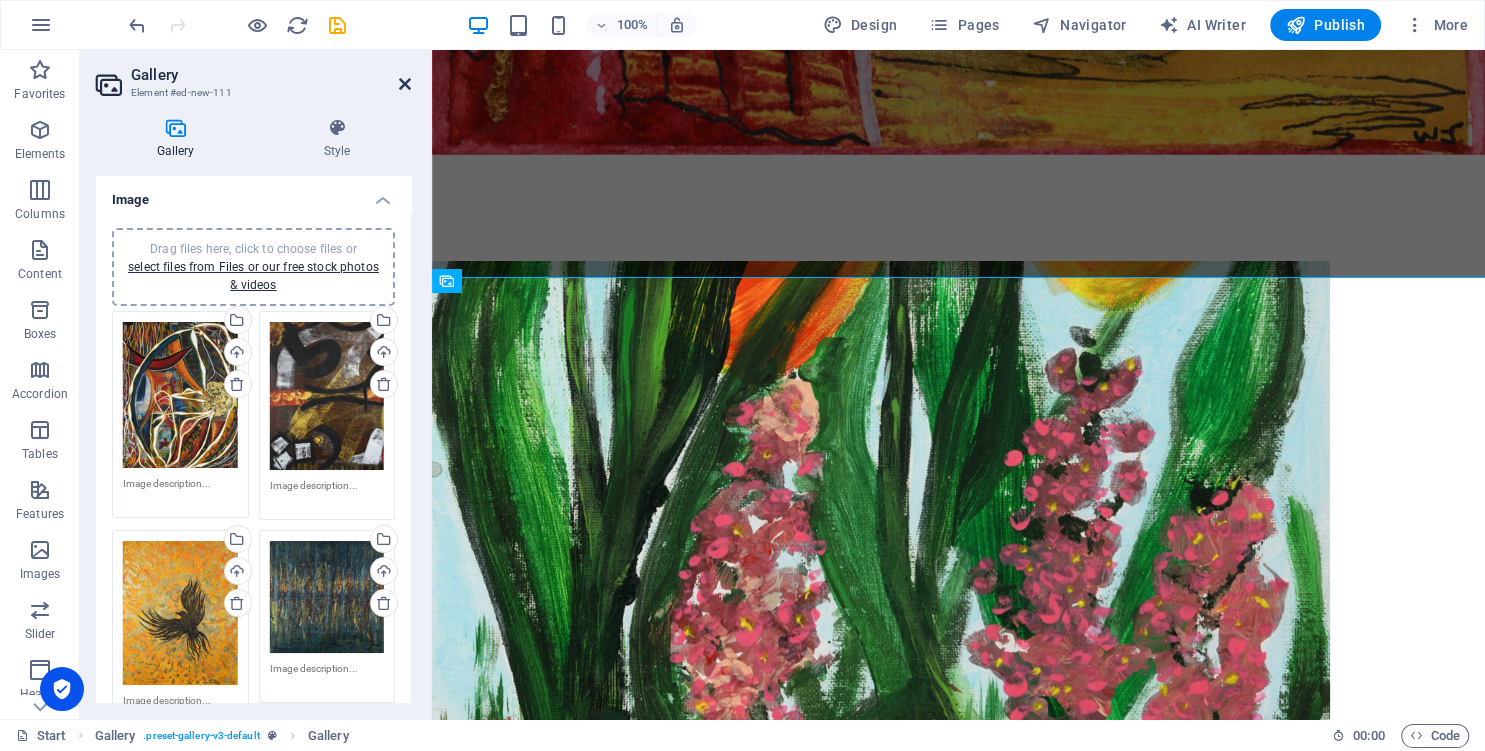 drag, startPoint x: 404, startPoint y: 85, endPoint x: 279, endPoint y: 2, distance: 150.04666 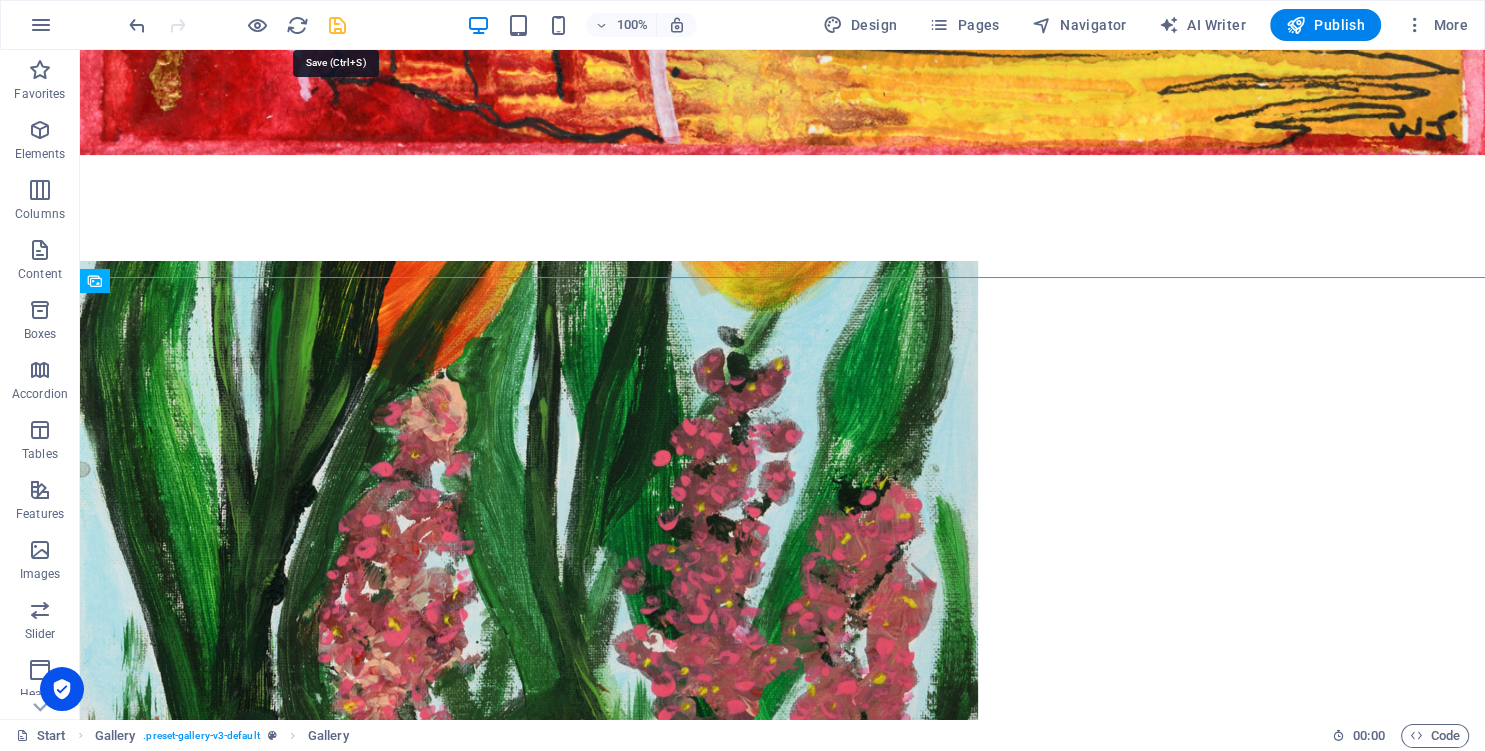 click at bounding box center [337, 25] 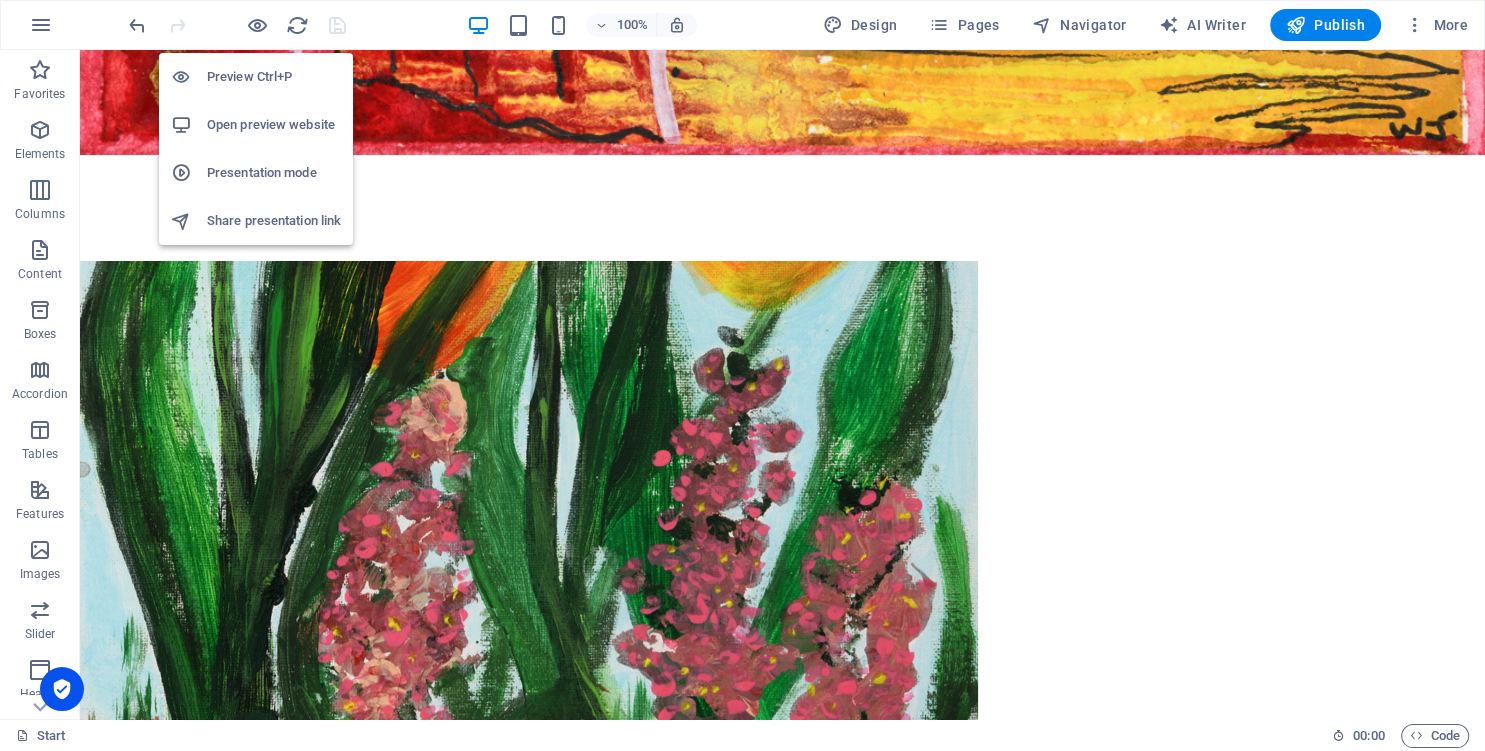 click on "Open preview website" at bounding box center (274, 125) 